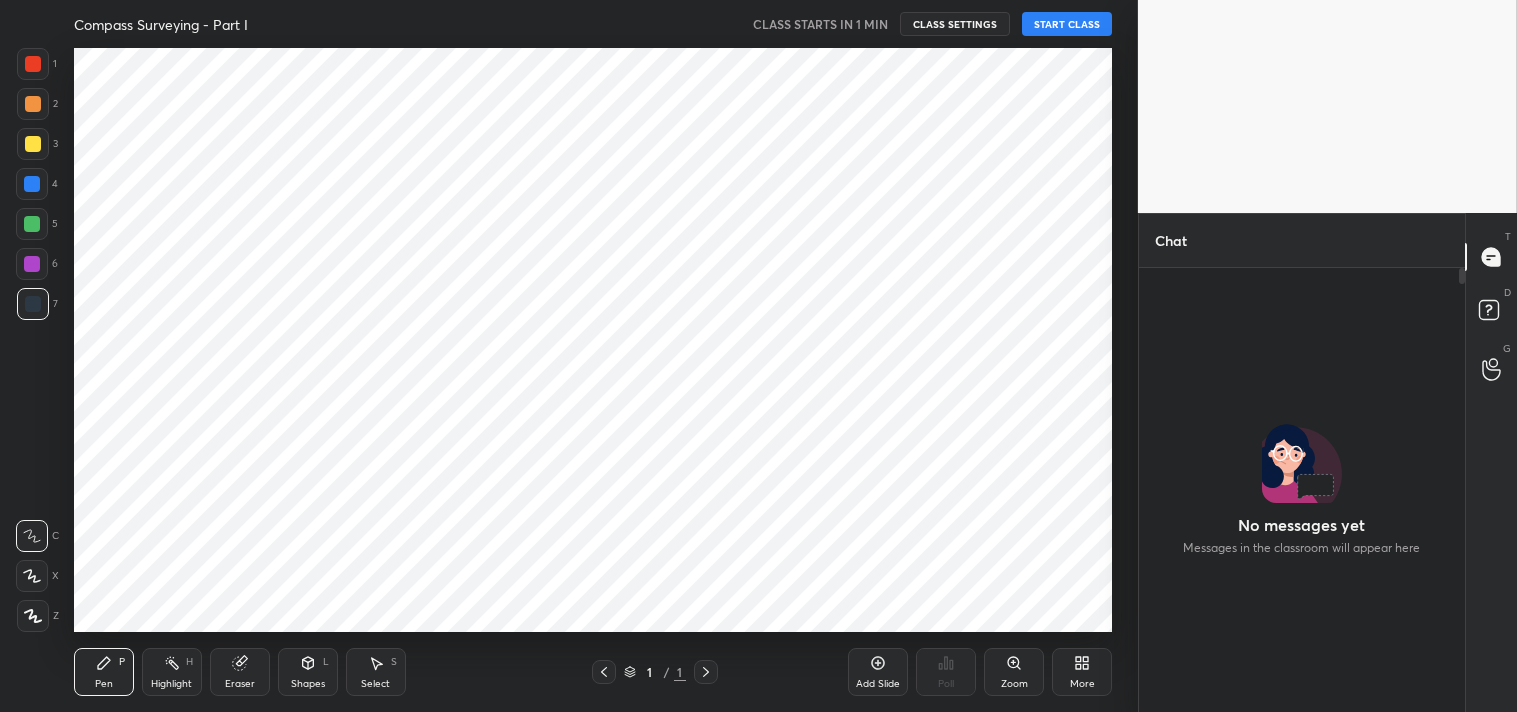 scroll, scrollTop: 0, scrollLeft: 0, axis: both 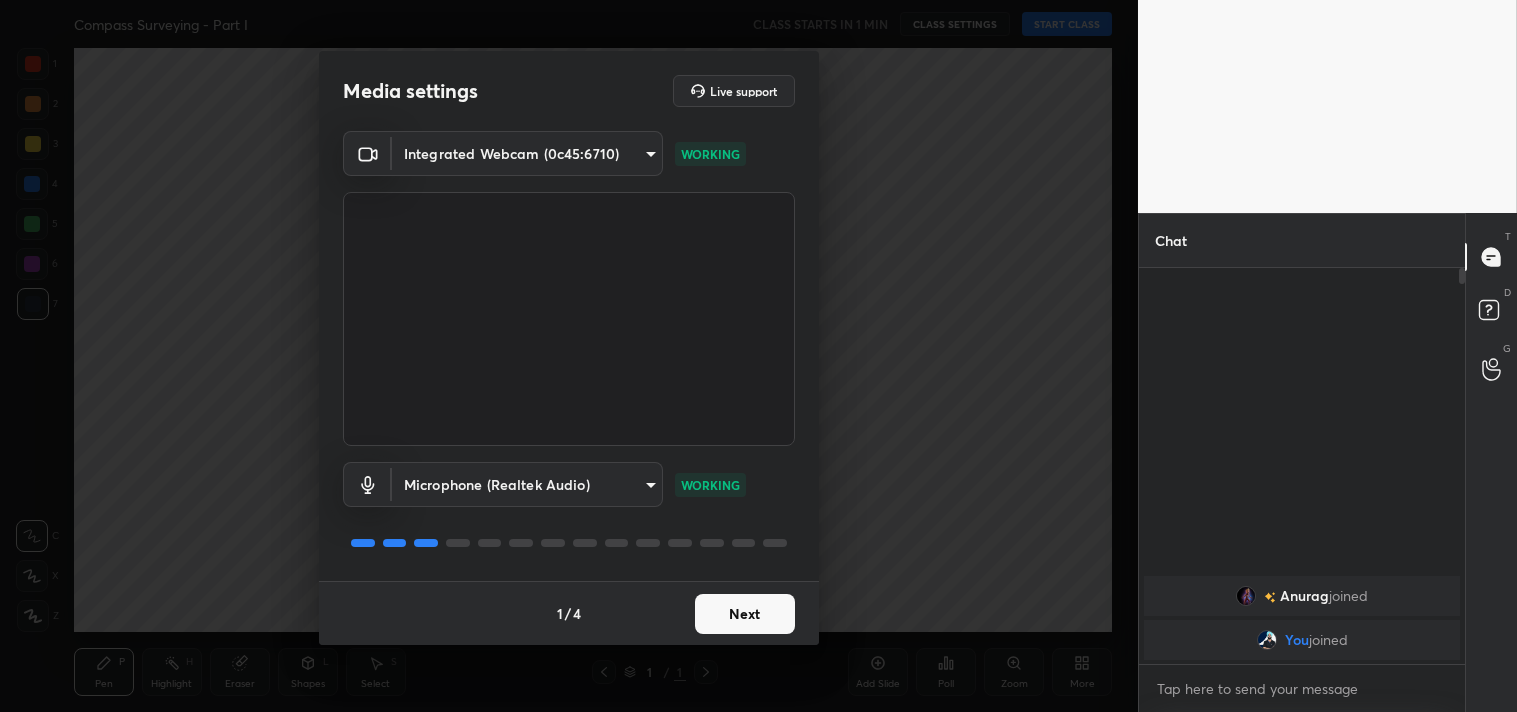 click on "Next" at bounding box center [745, 614] 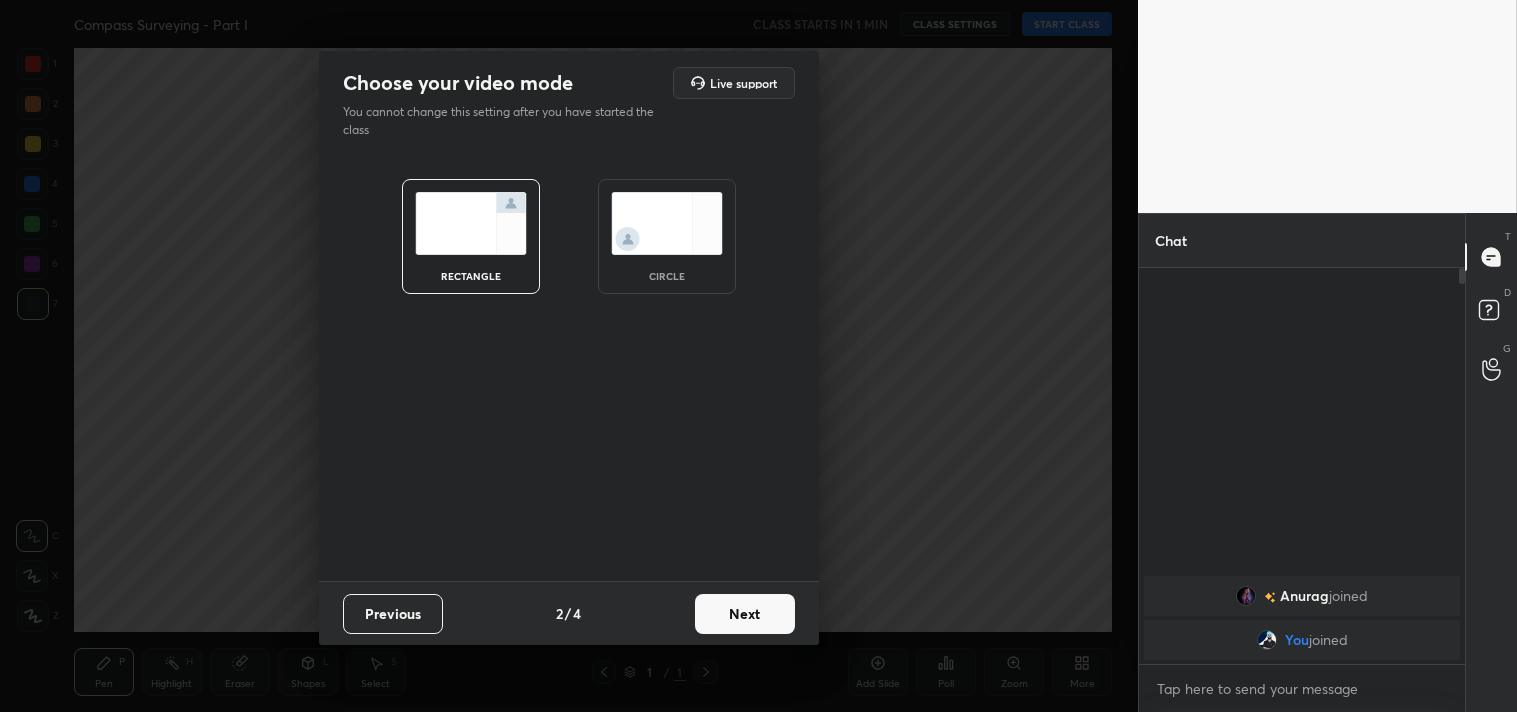 click on "Next" at bounding box center (745, 614) 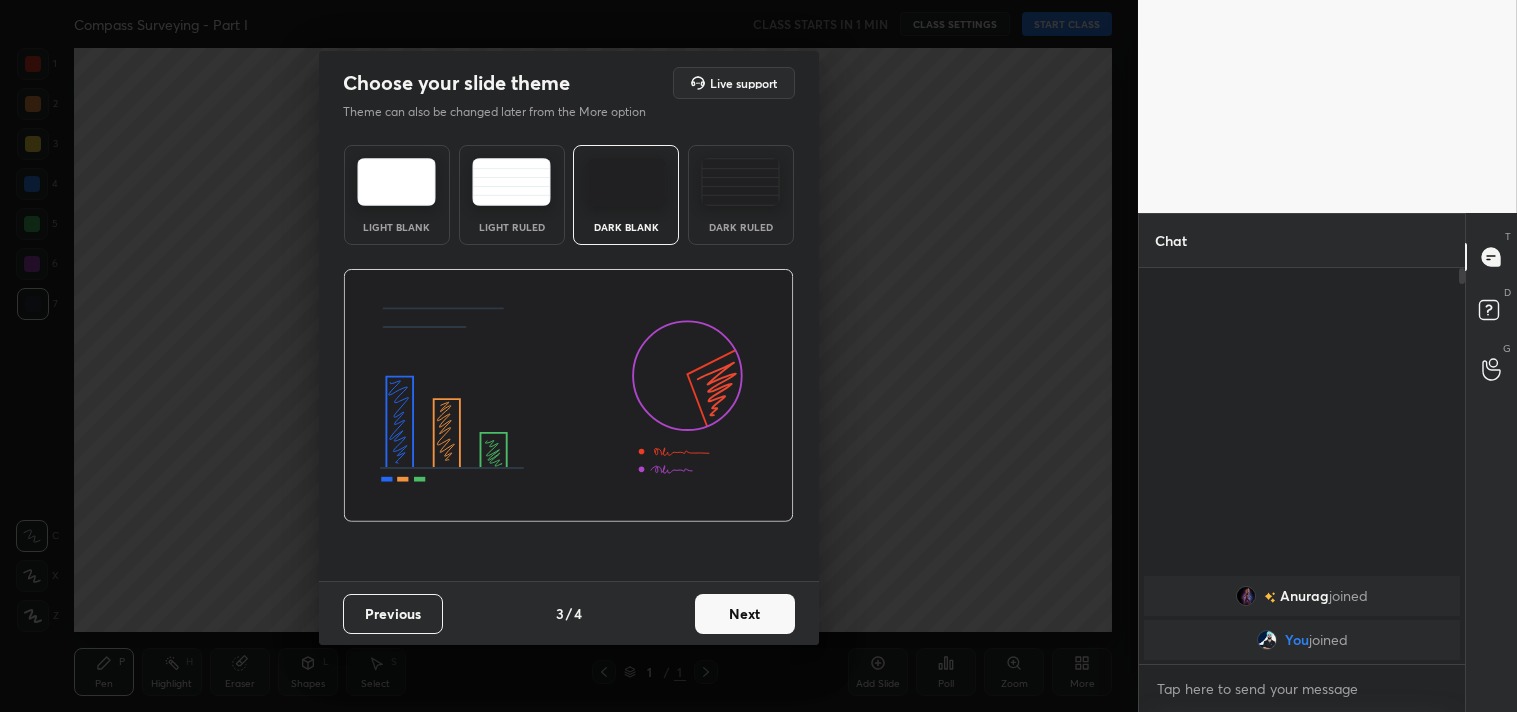 click on "Next" at bounding box center [745, 614] 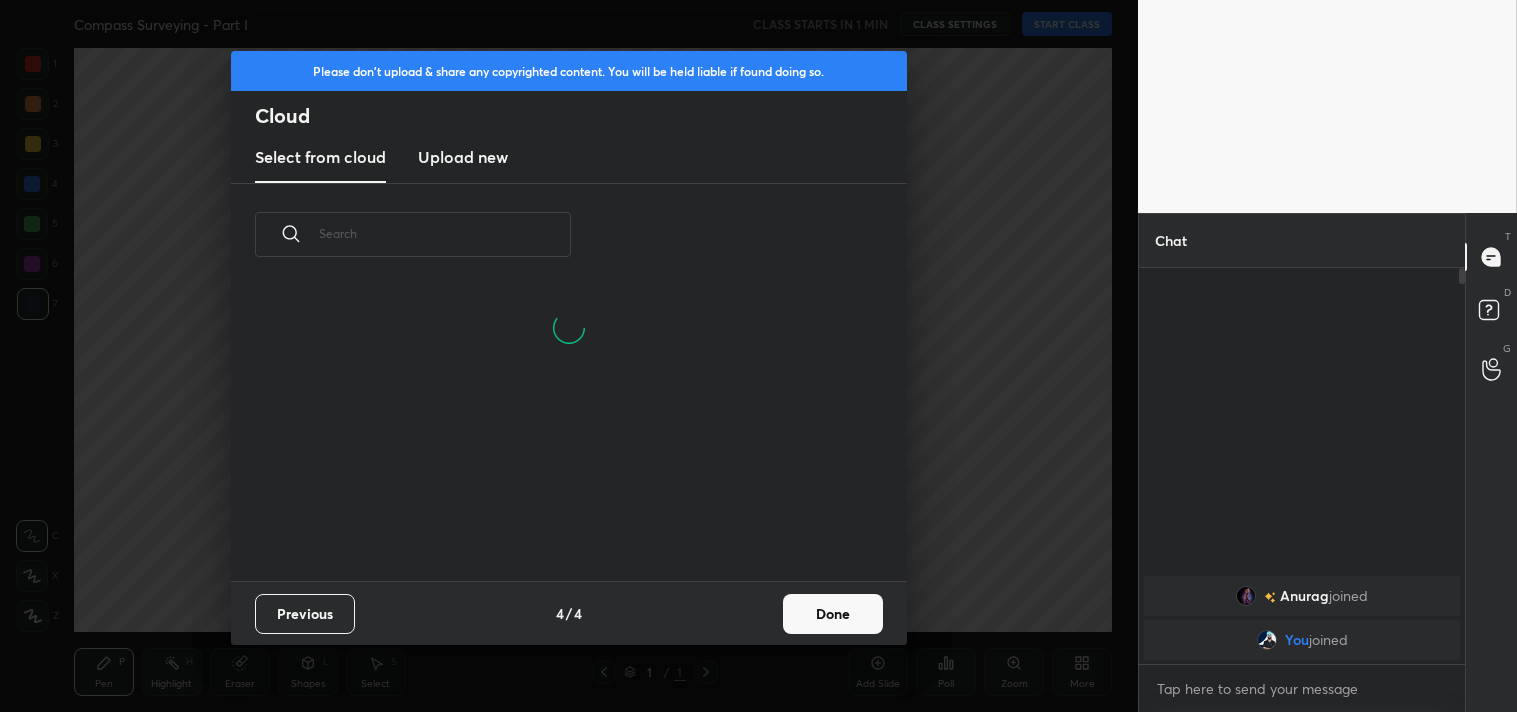 click on "​" at bounding box center (569, 382) 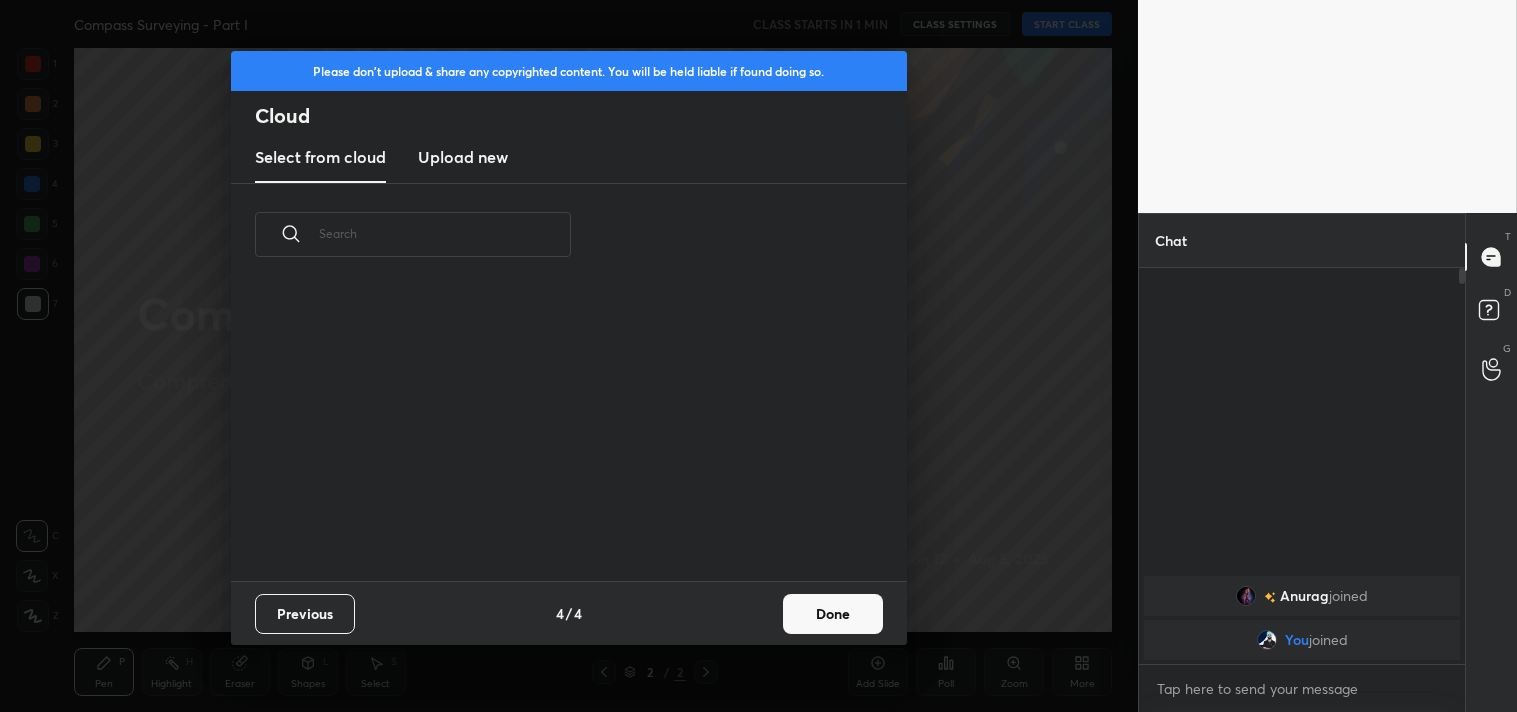 scroll, scrollTop: 6, scrollLeft: 11, axis: both 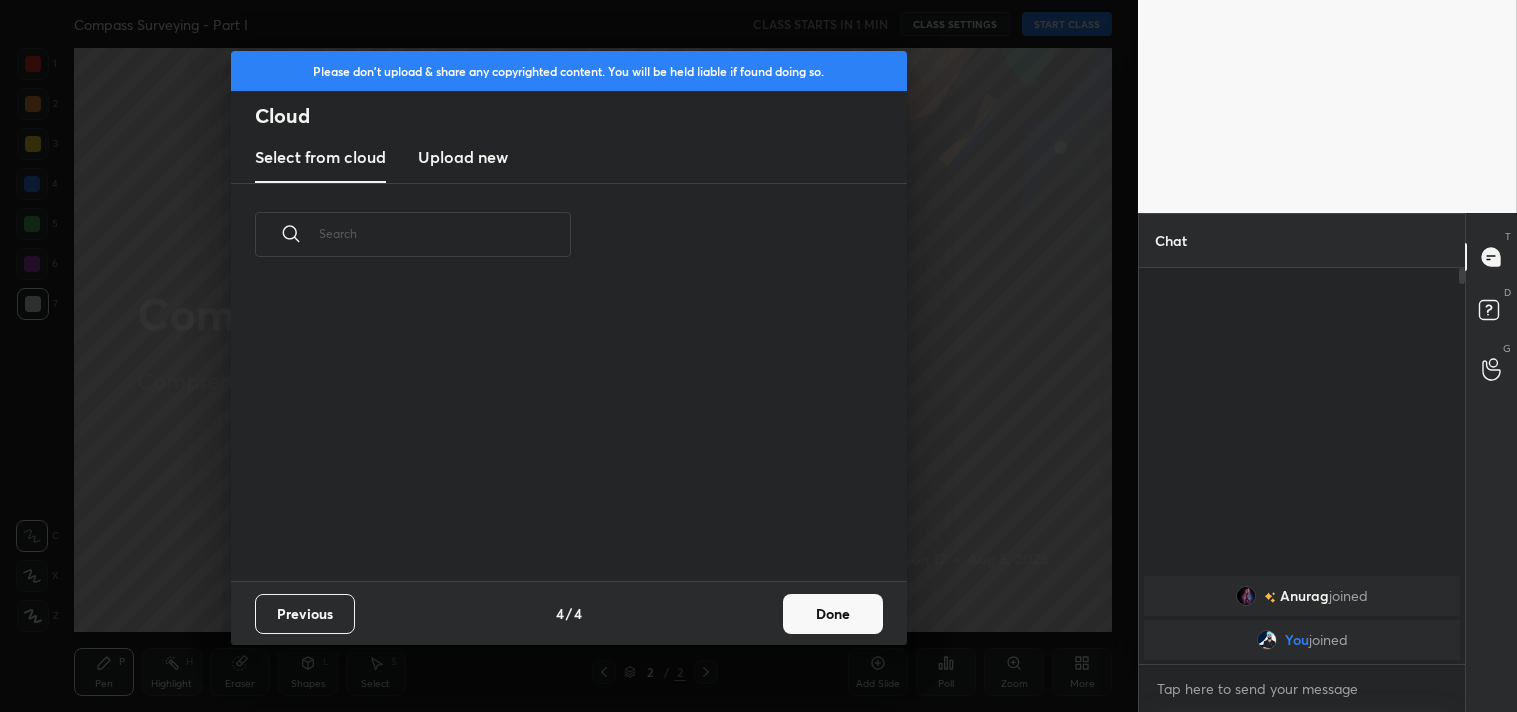 click on "Done" at bounding box center (833, 614) 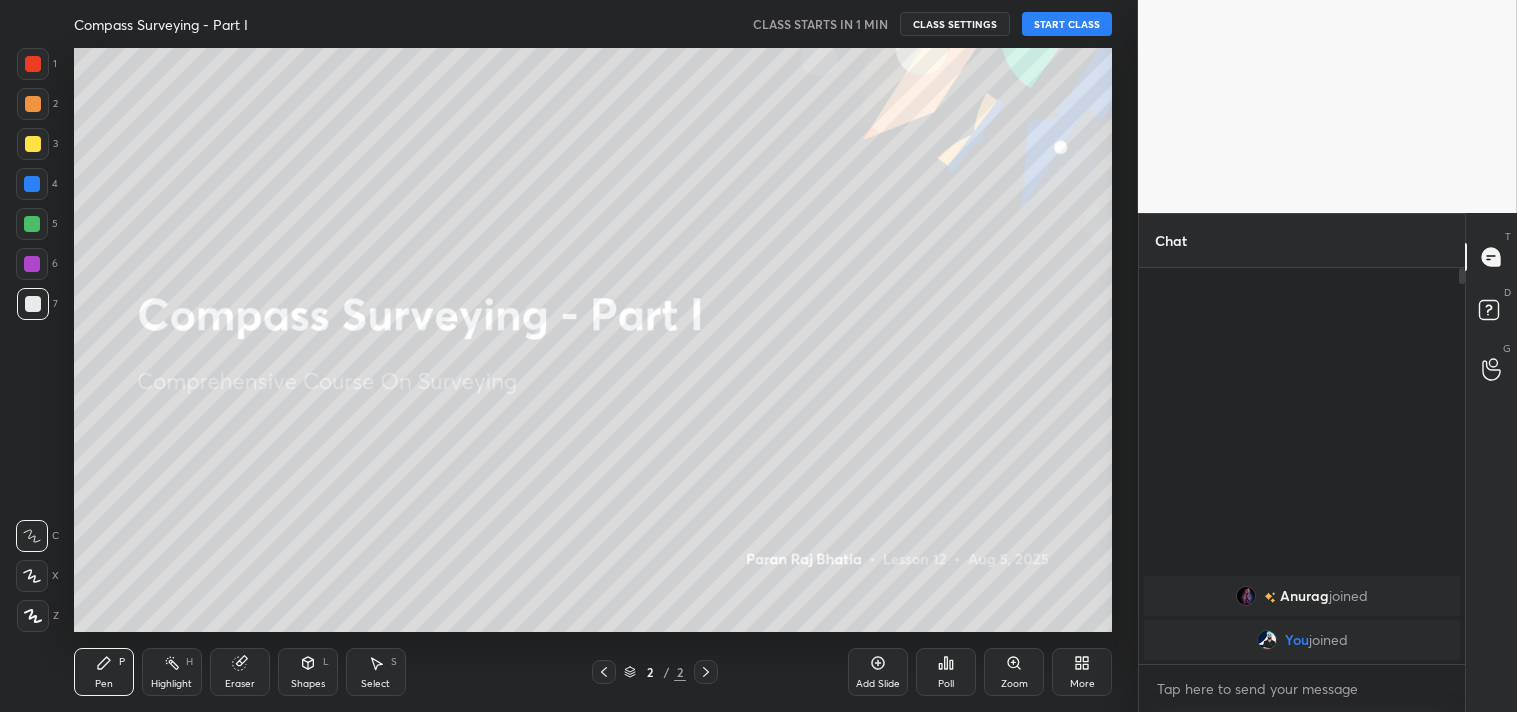 click on "Add Slide" at bounding box center (878, 672) 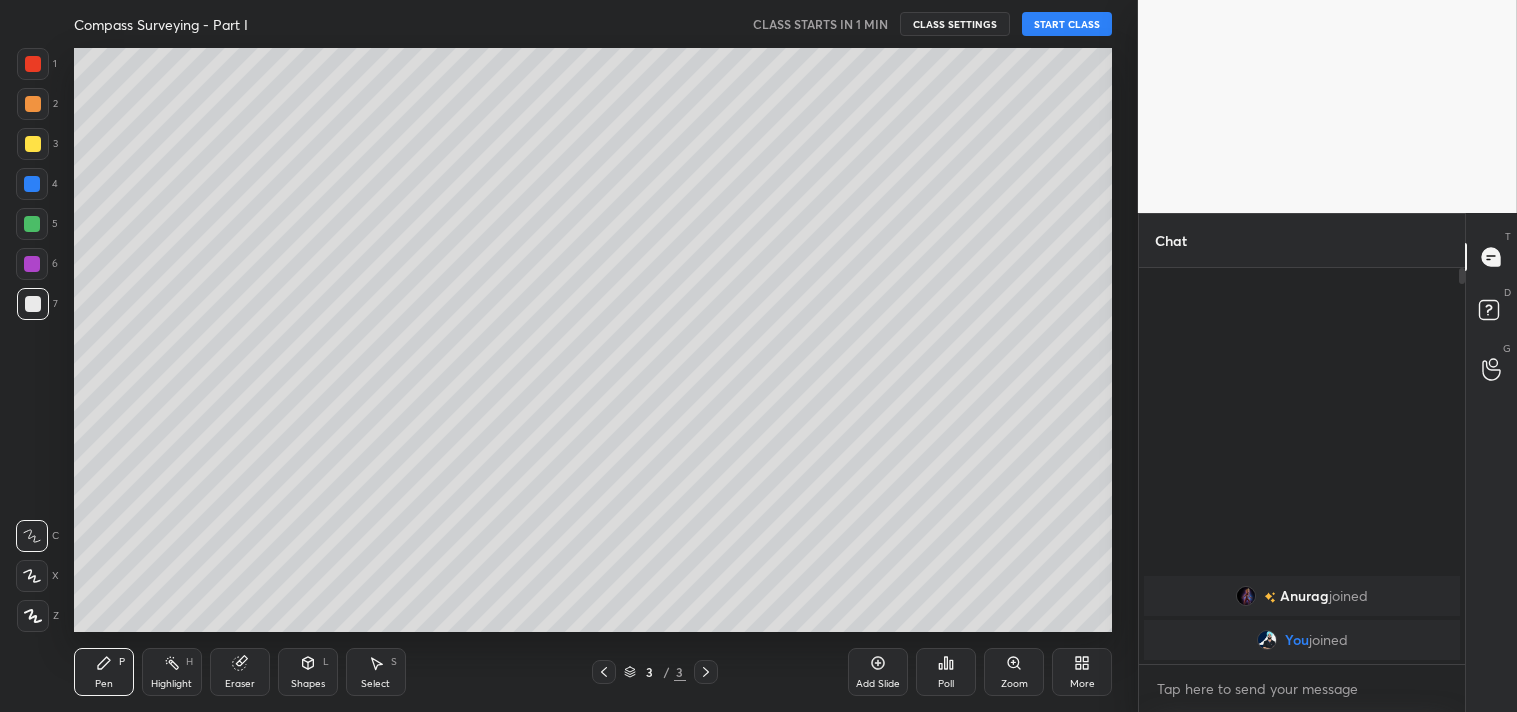 click at bounding box center [33, 616] 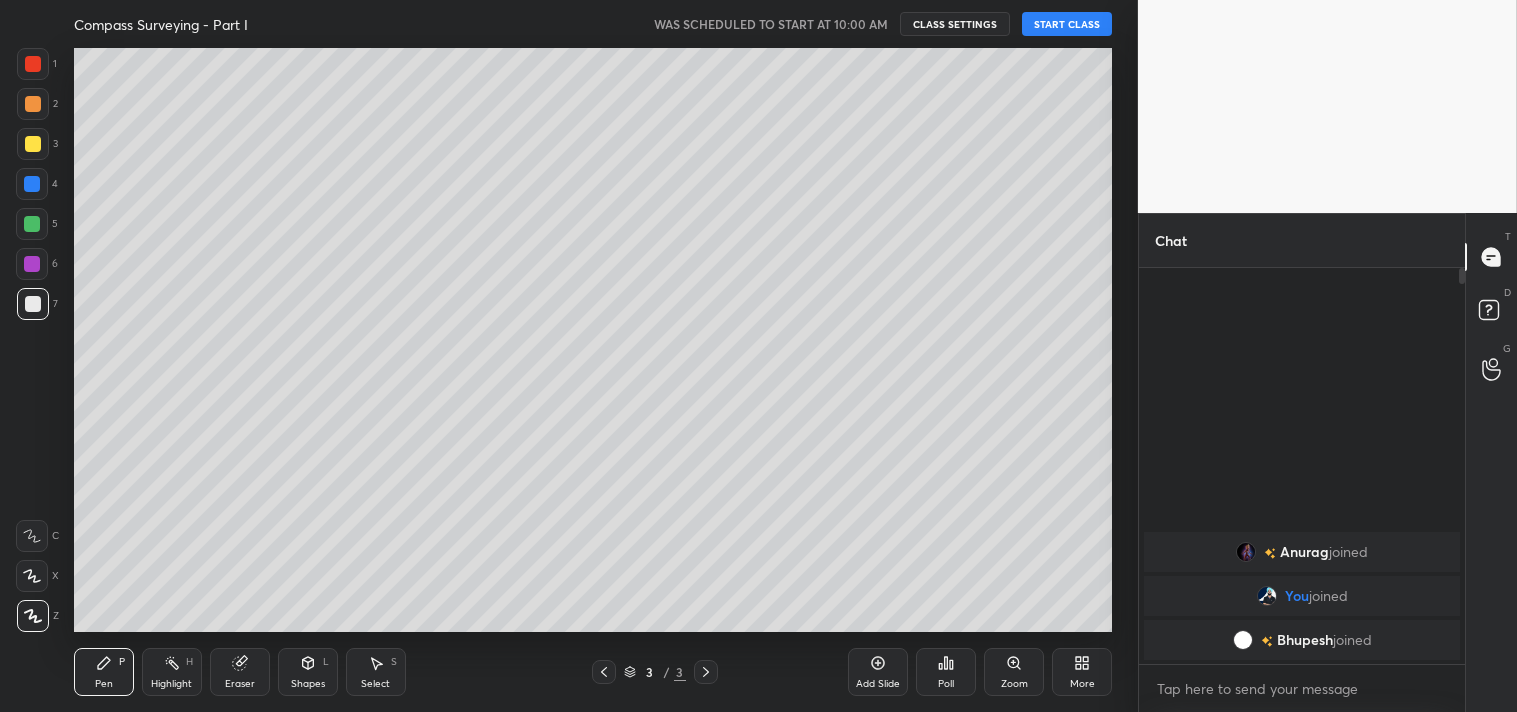 click on "START CLASS" at bounding box center [1067, 24] 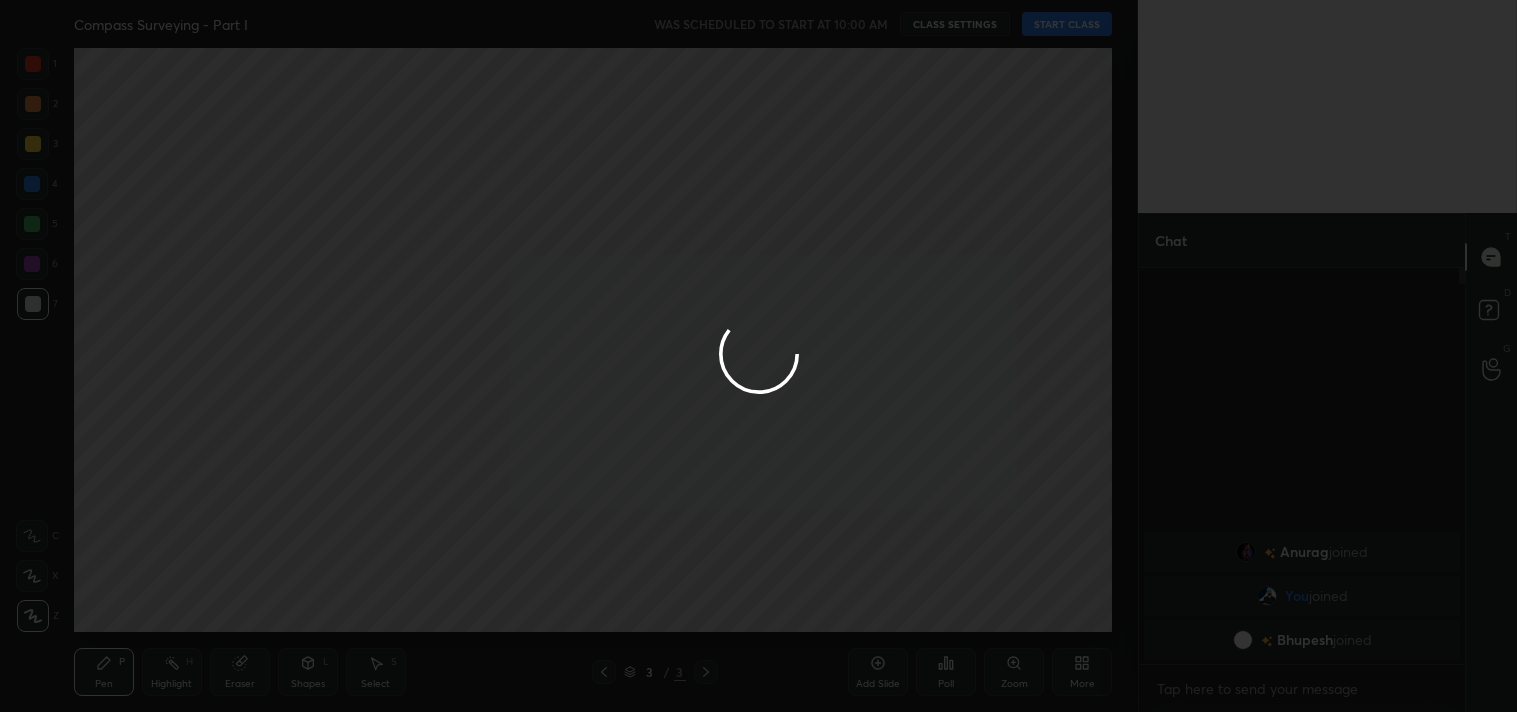 type on "x" 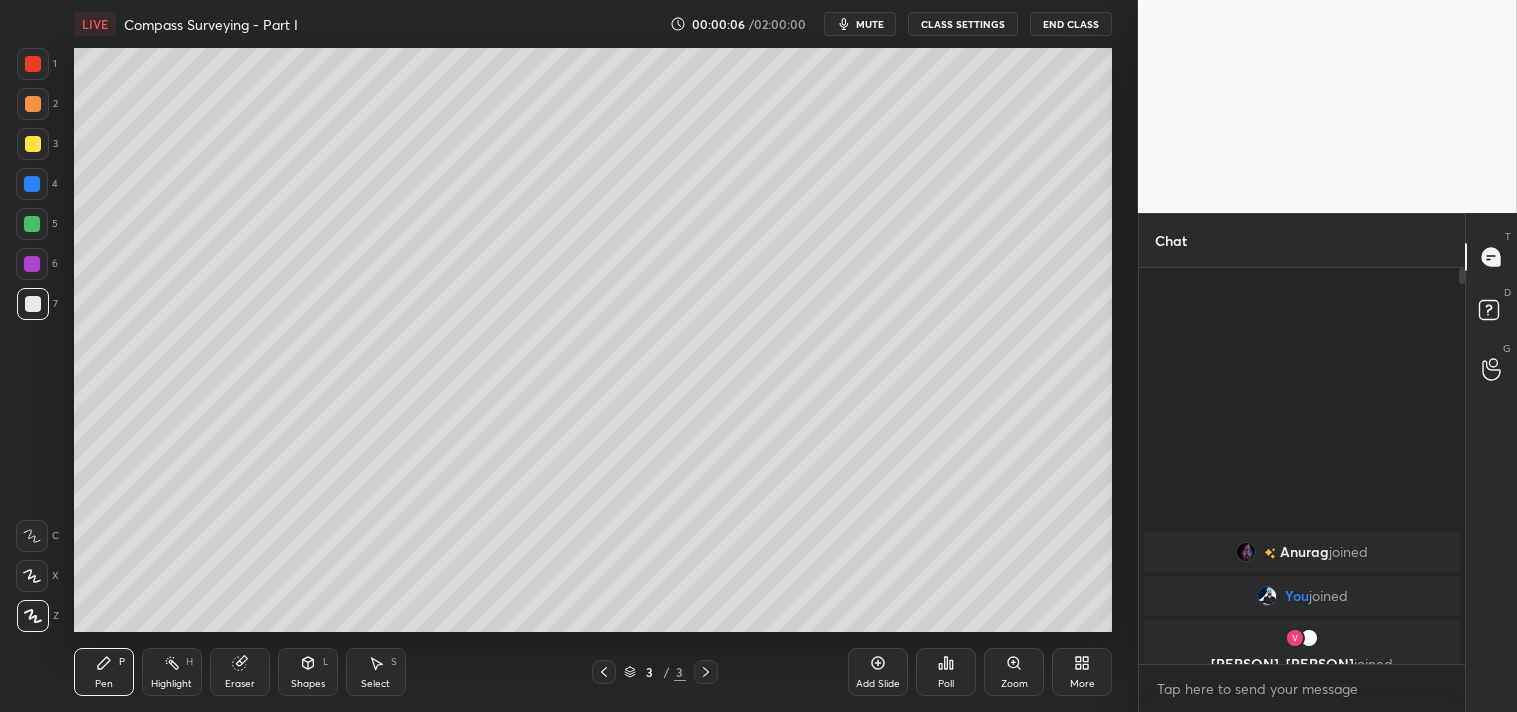 click on "mute" at bounding box center [870, 24] 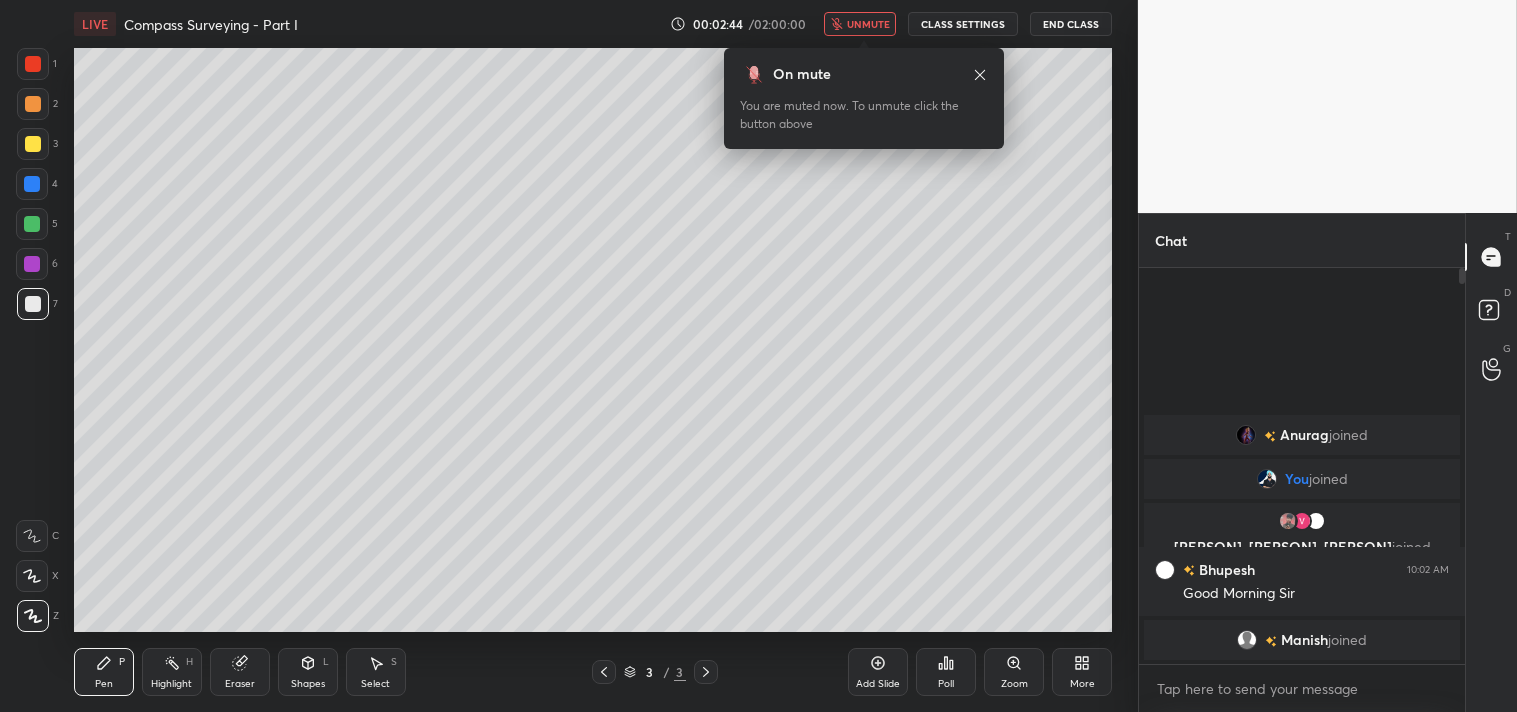 click at bounding box center [1247, 640] 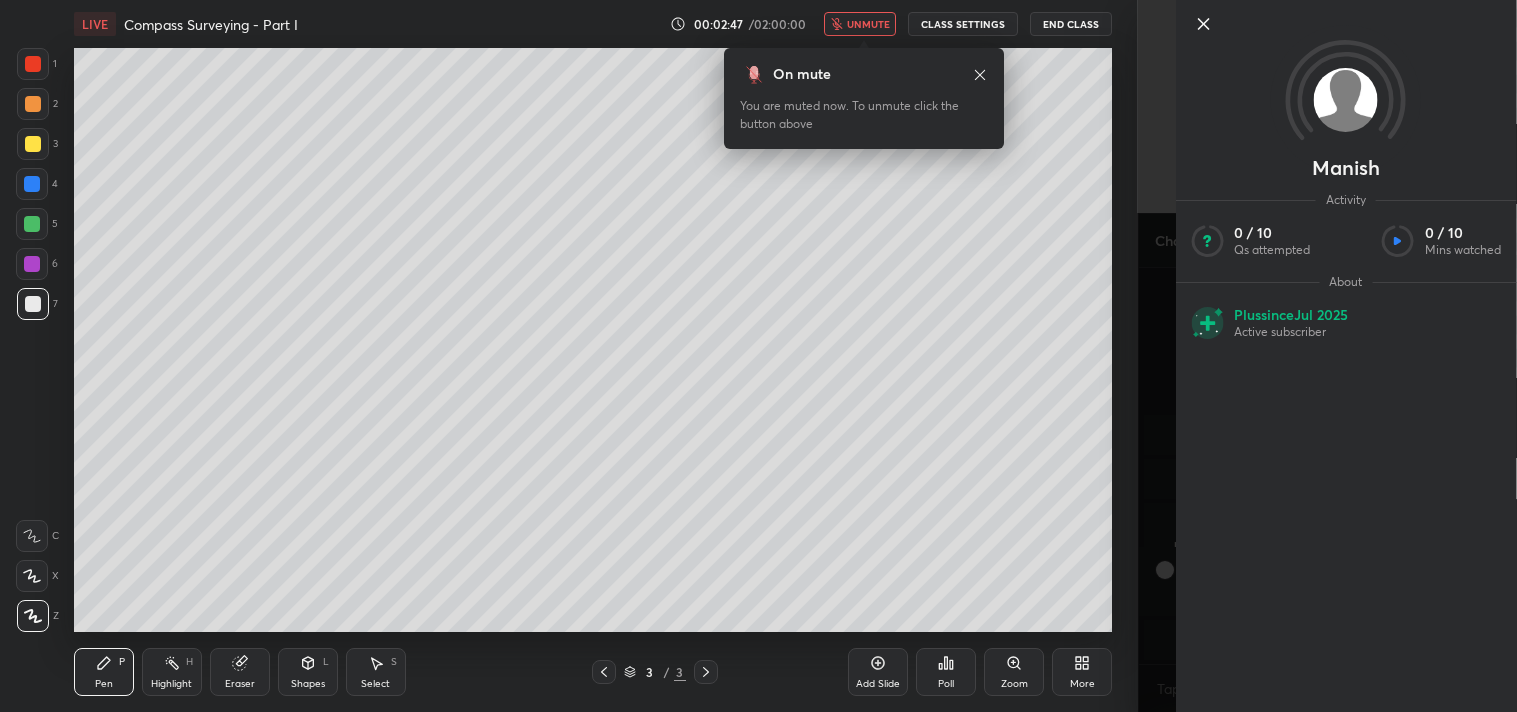click 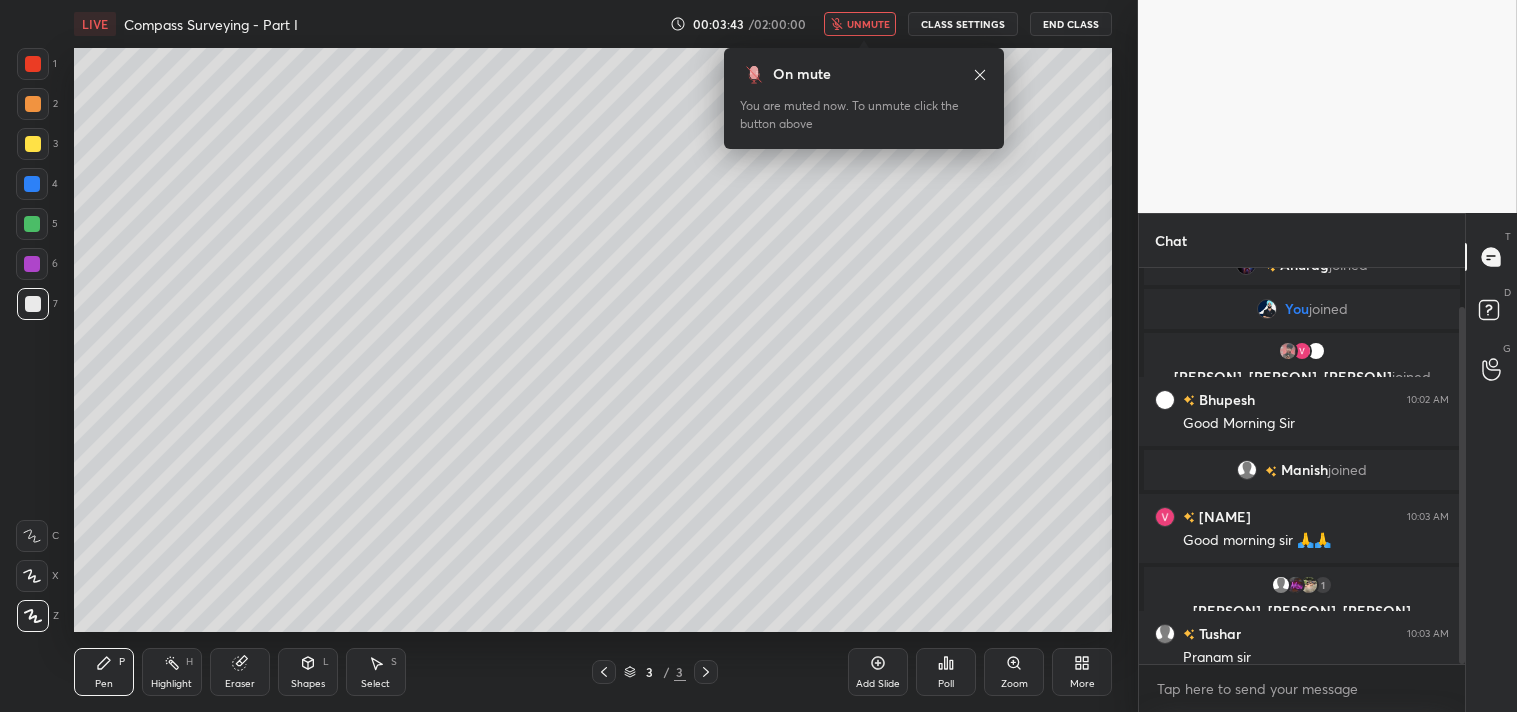 scroll, scrollTop: 43, scrollLeft: 0, axis: vertical 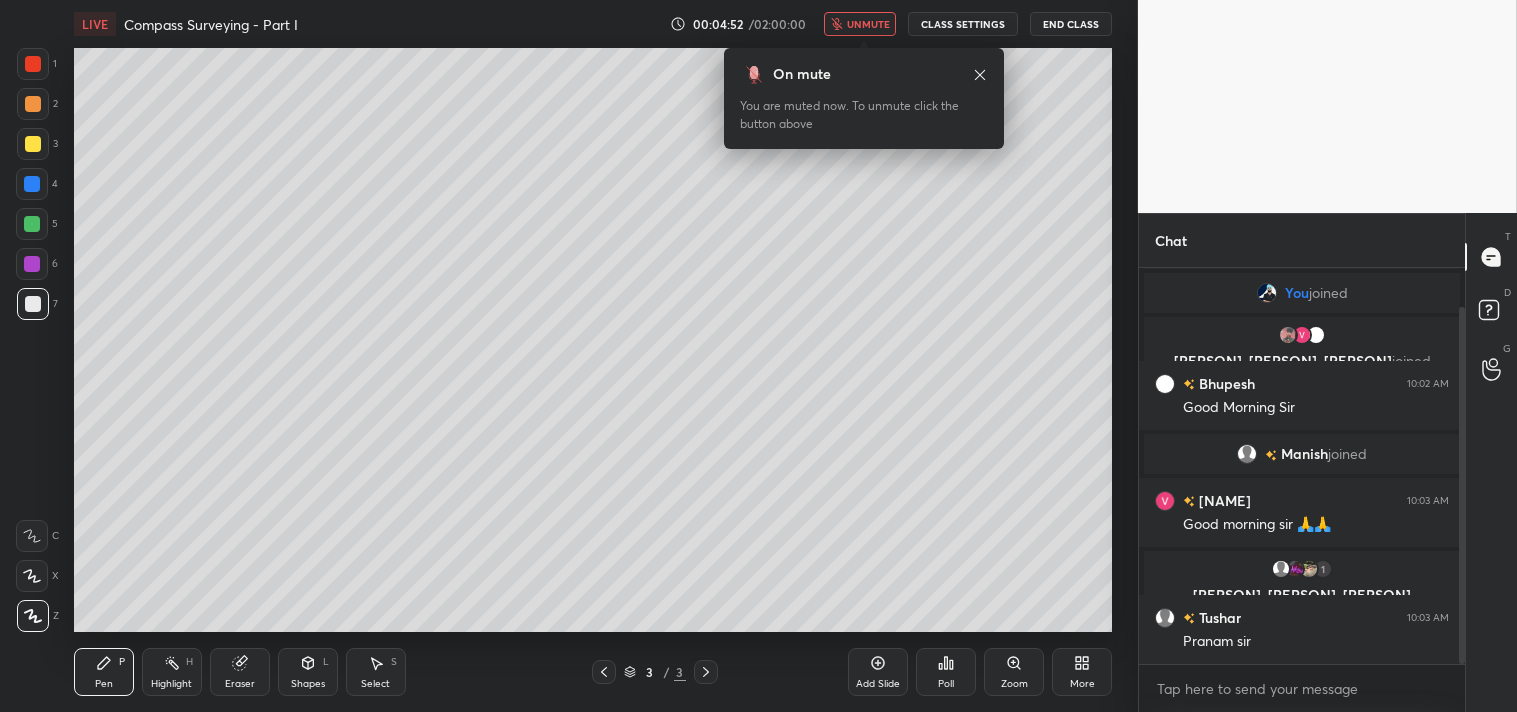 click on "CLASS SETTINGS" at bounding box center [963, 24] 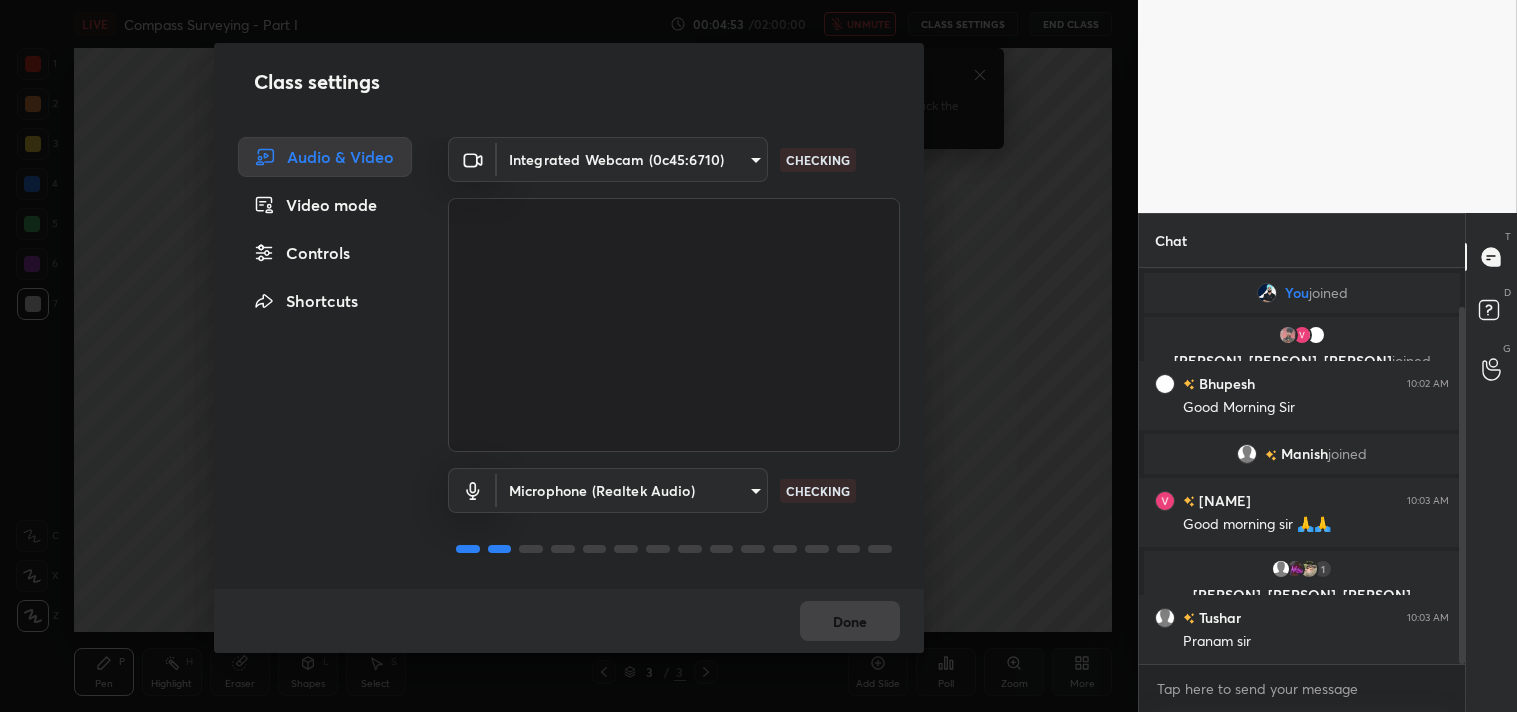 click on "1 2 3 4 5 6 7 C X Z C X Z E E Erase all   H H LIVE Compass Surveying - Part I 00:04:53 /  02:00:00 unmute CLASS SETTINGS End Class Setting up your live class Poll for   secs No correct answer Start poll Back Compass Surveying - Part I • L12 of Comprehensive Course On Surveying [FIRST] [LAST] Pen P Highlight H Eraser Shapes L Select S 3 / 3 Add Slide Poll Zoom More Chat [USER]  joined You  joined [USER], [USER], [USER]  joined [USER] 10:02 AM Good Morning Sir [USER]  joined [USER] 10:03 AM Good morning sir 🙏🙏 1 [USER], [USER], [USER] &  1 other  joined [USER] 10:03 AM Pranam sir JUMP TO LATEST Enable hand raising Enable raise hand to speak to learners. Once enabled, chat will be turned off temporarily. Enable x   introducing Raise a hand with a doubt Now learners can raise their hand along with a doubt  How it works? Doubts asked by learners will show up here NEW DOUBTS ASKED No one has raised a hand yet Can't raise hand Got it T Messages (T) D Doubts (D) G Raise Hand (G) Report an issue Buffering" at bounding box center [758, 356] 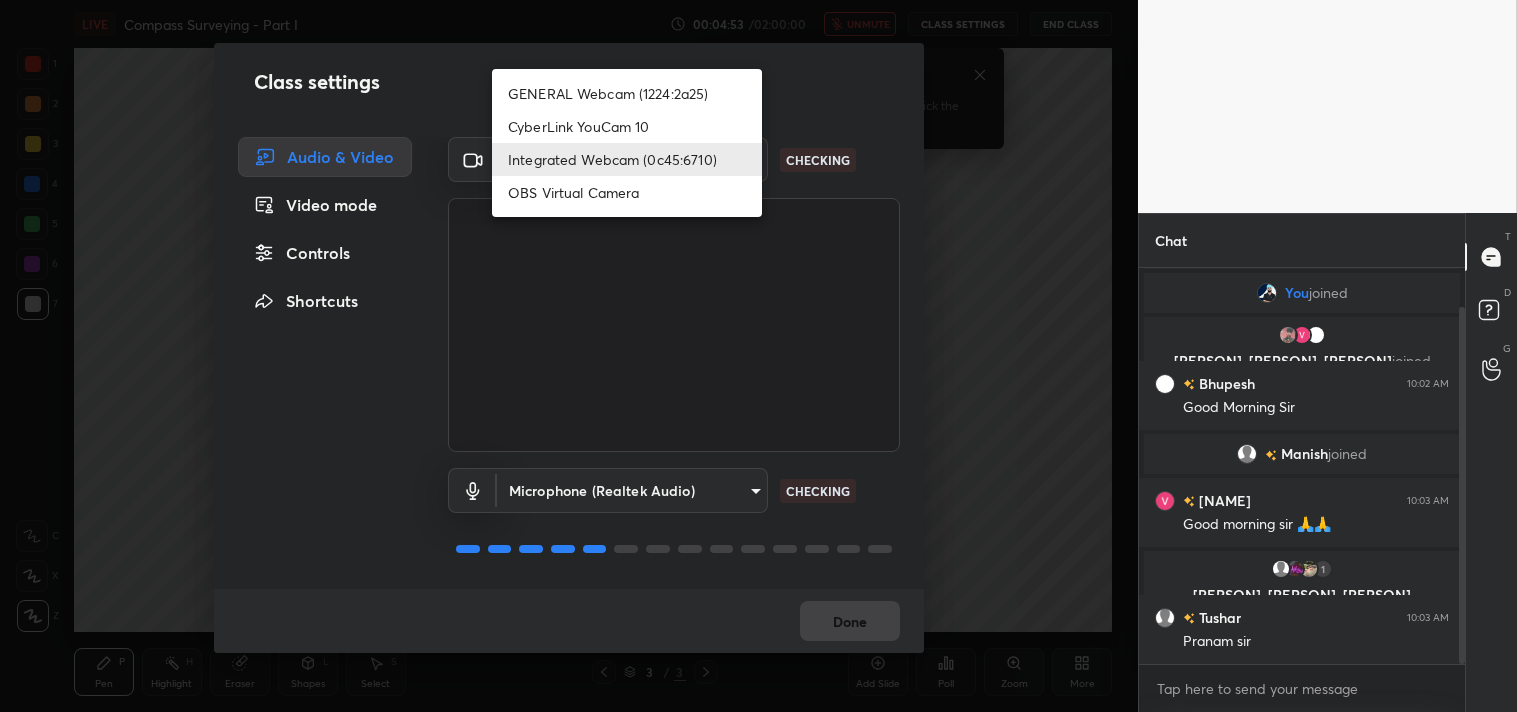 click on "GENERAL Webcam (1224:2a25)" at bounding box center (627, 93) 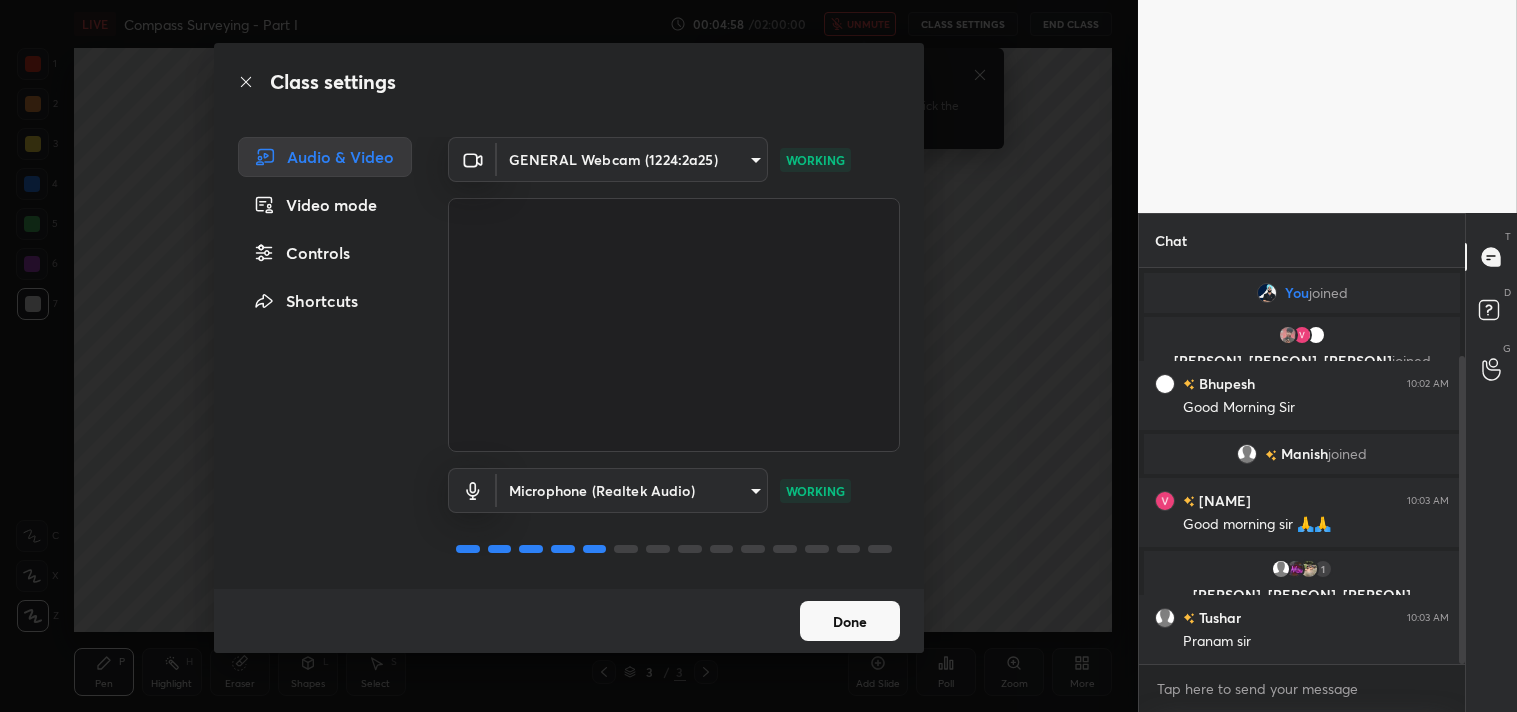 scroll, scrollTop: 112, scrollLeft: 0, axis: vertical 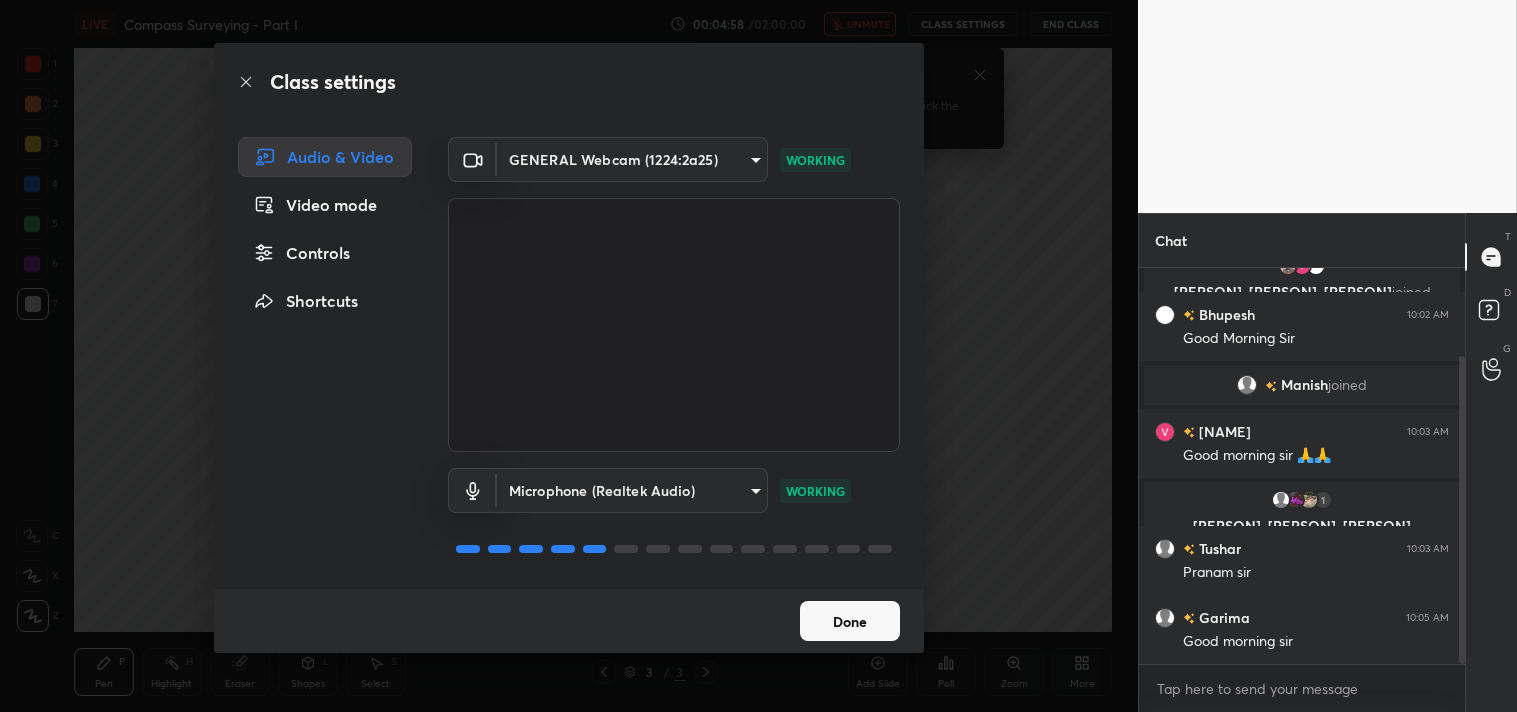 click on "Done" at bounding box center (850, 621) 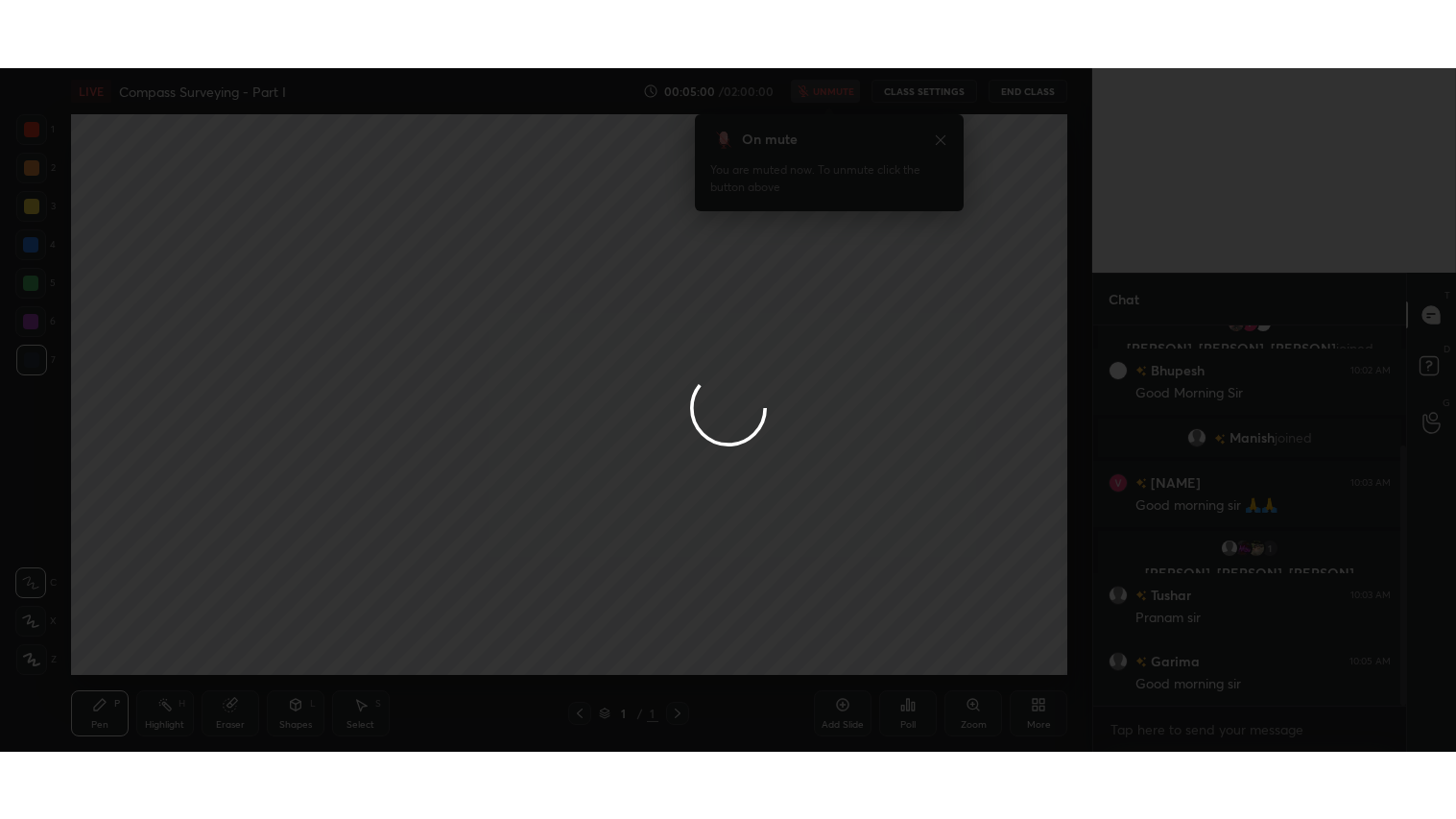 scroll, scrollTop: 174, scrollLeft: 0, axis: vertical 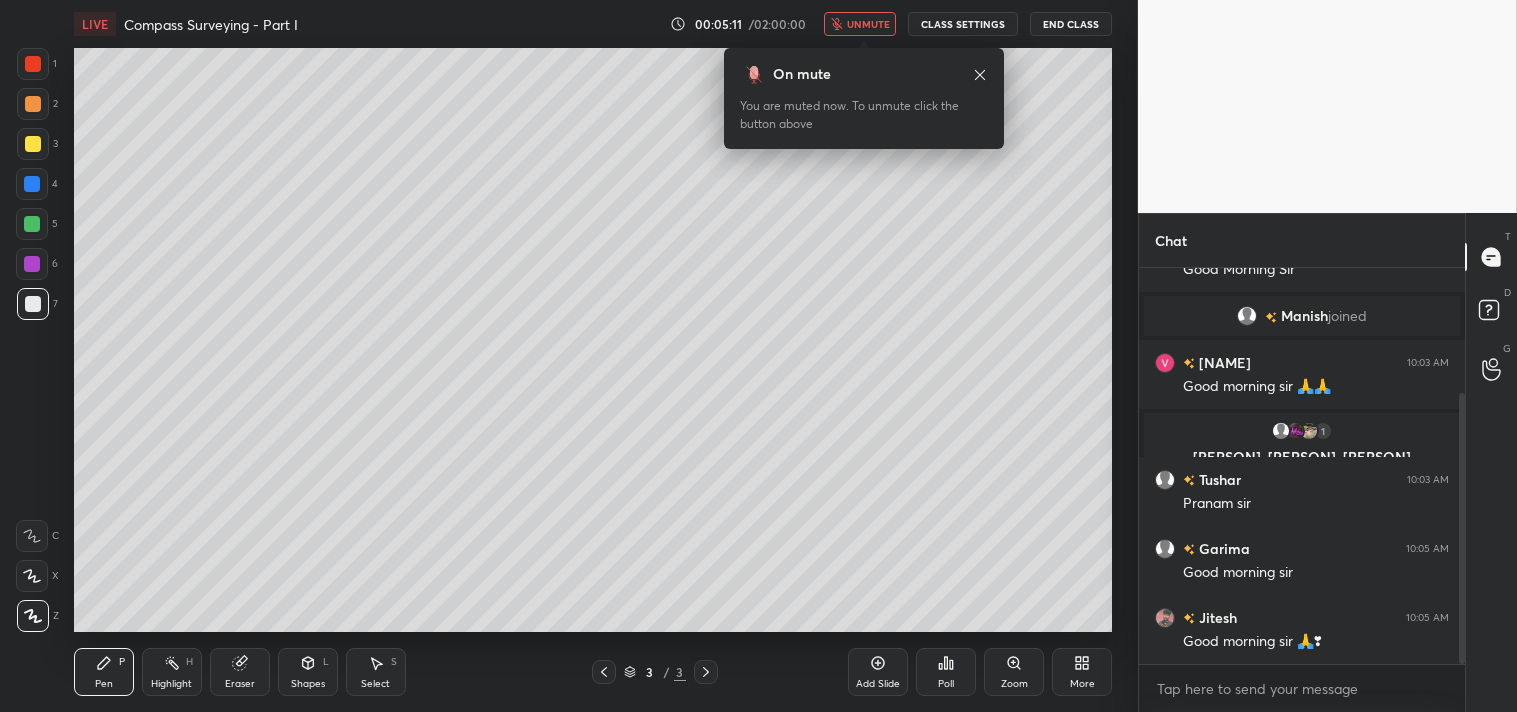 click on "Eraser" at bounding box center [240, 672] 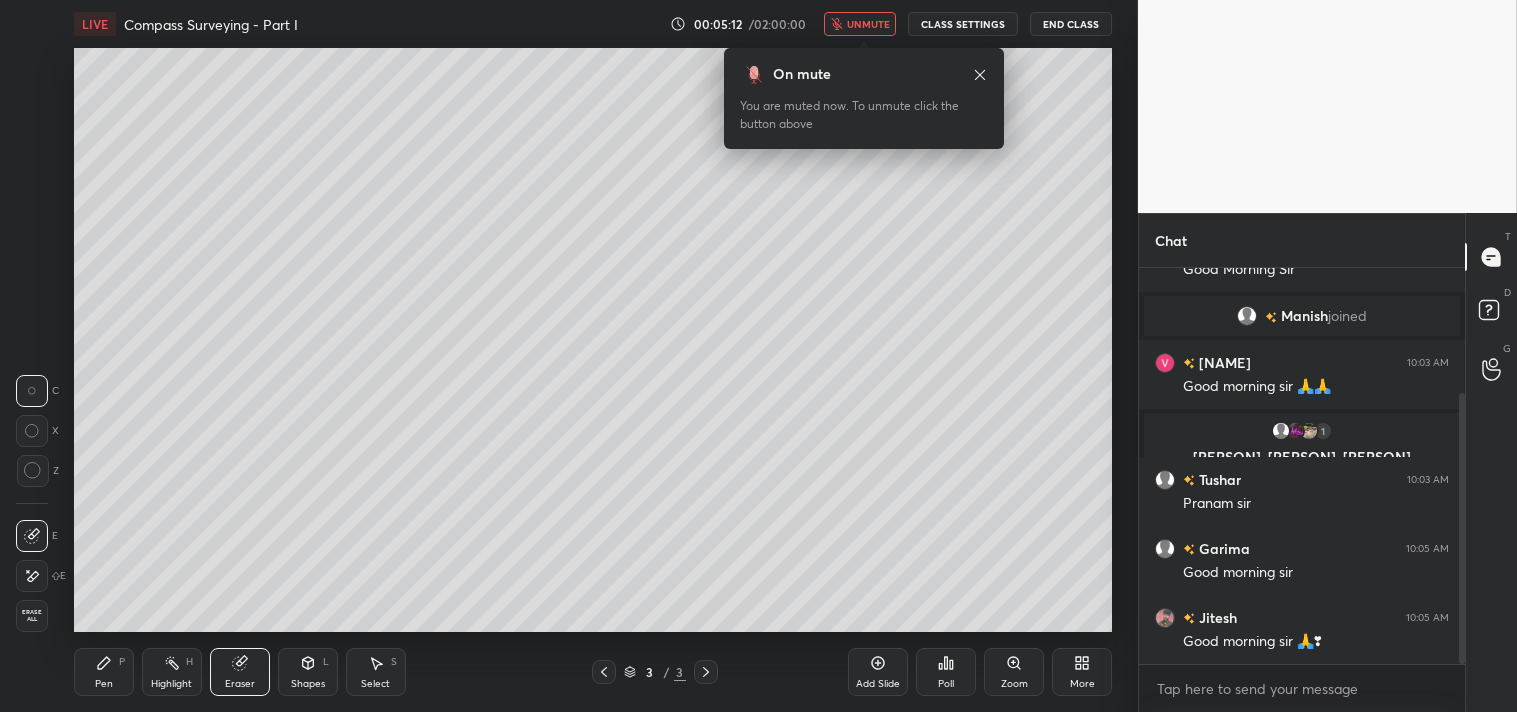 click on "Erase all" at bounding box center [32, 616] 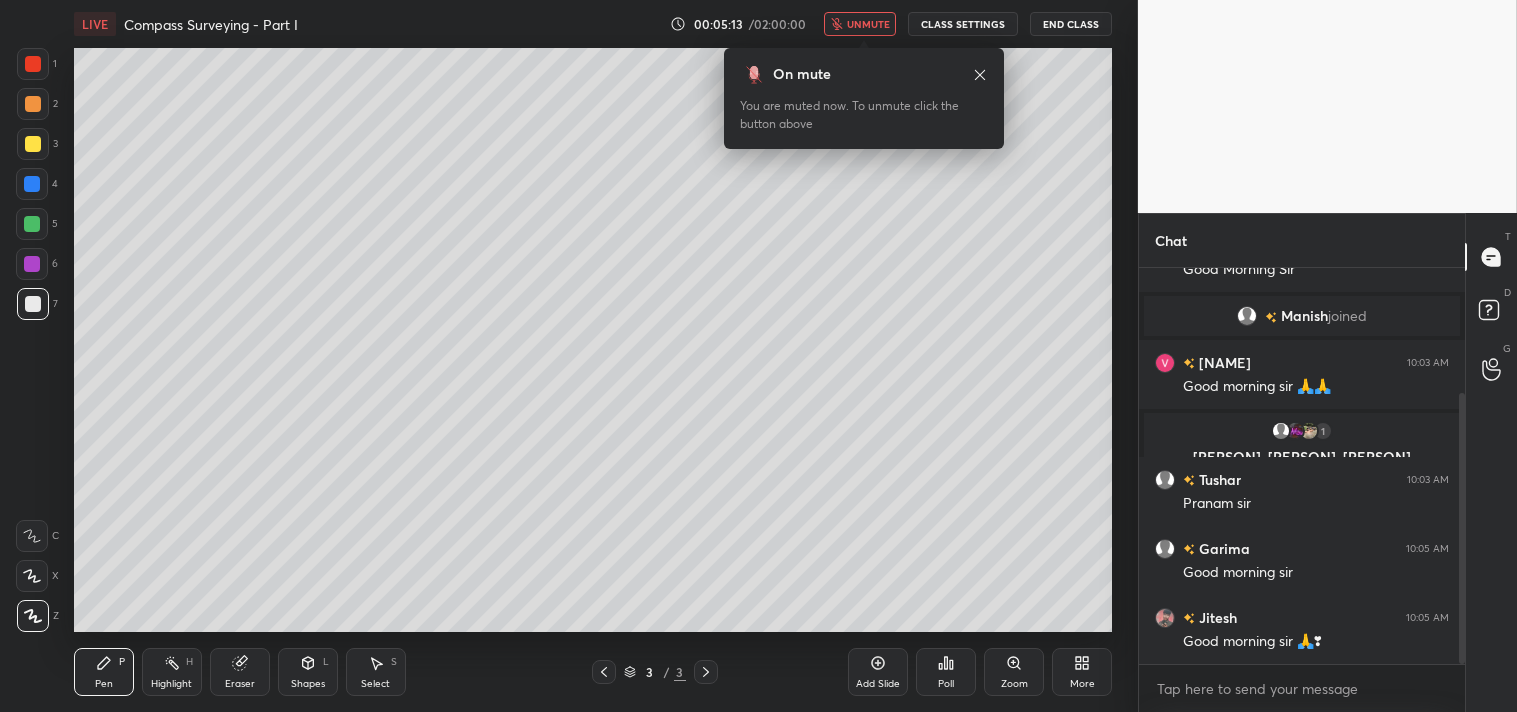 click 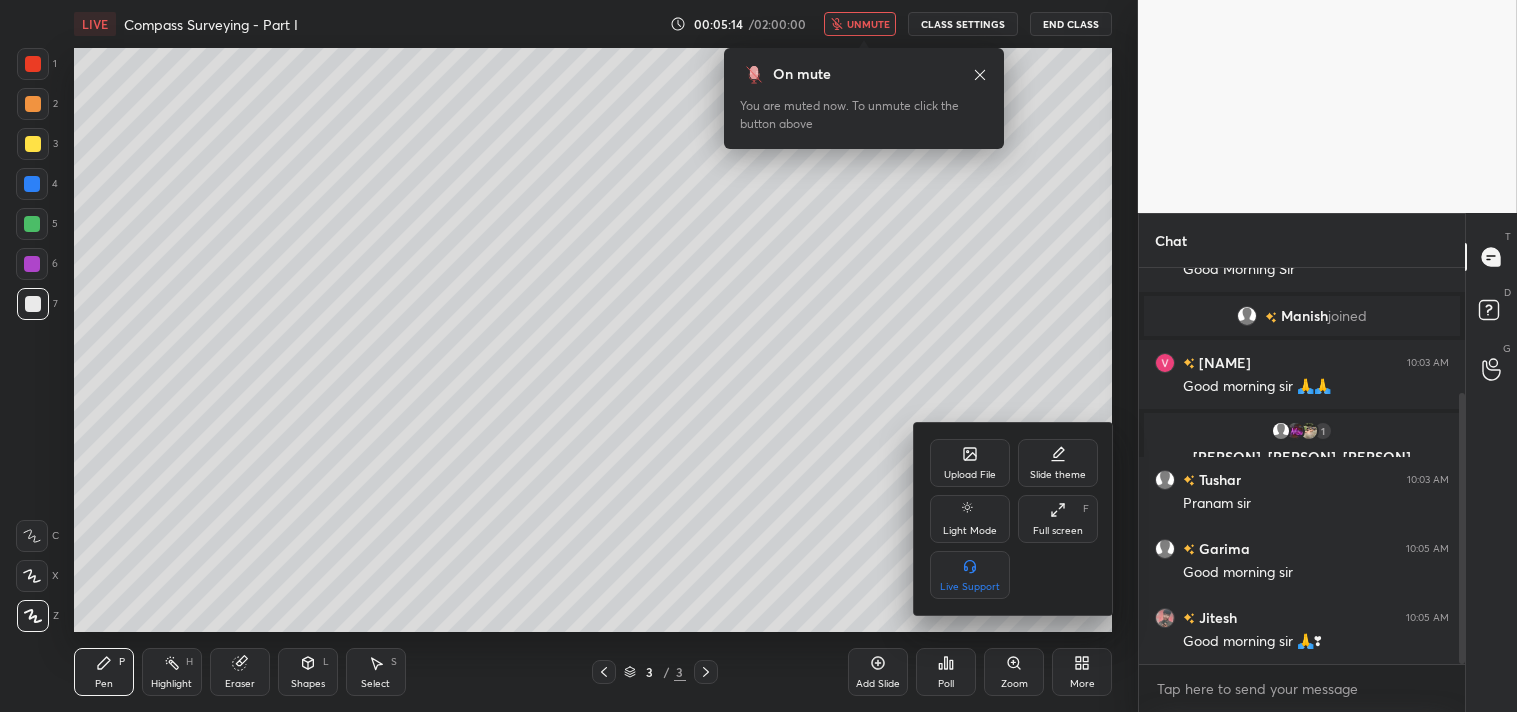 click on "Full screen F" at bounding box center (1058, 519) 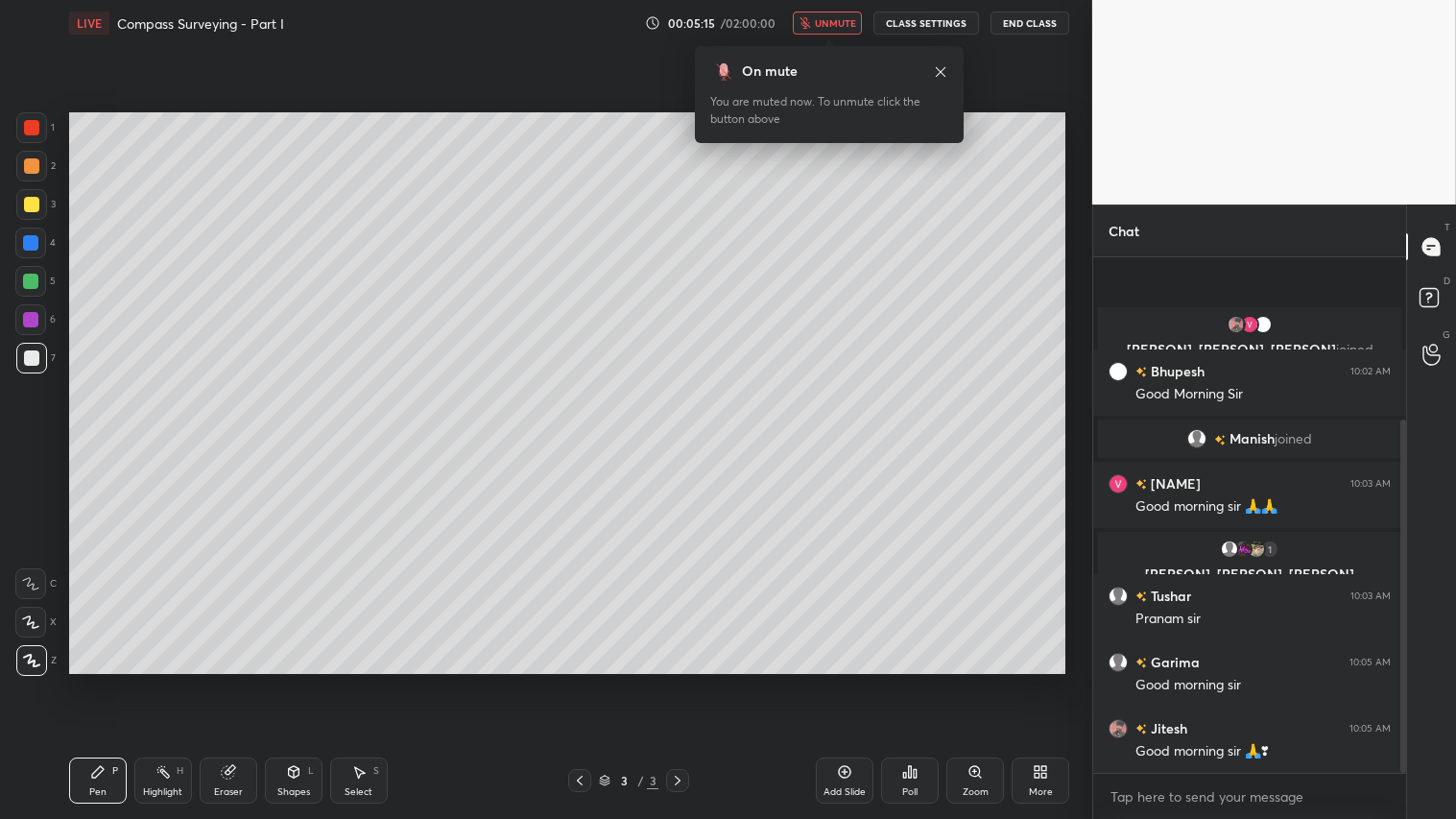scroll, scrollTop: 95317, scrollLeft: 94962, axis: both 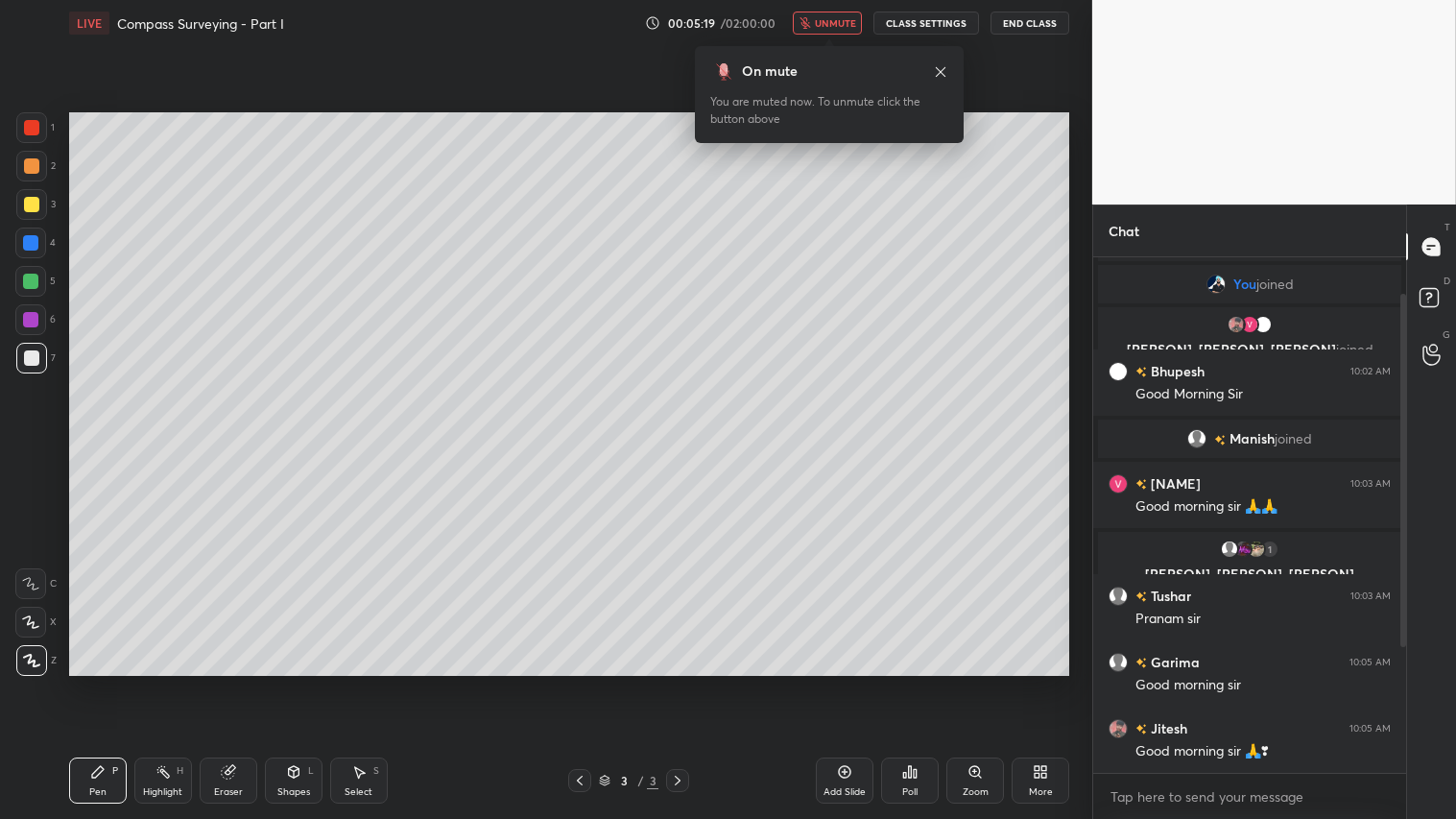 click on "unmute" at bounding box center [835, 23] 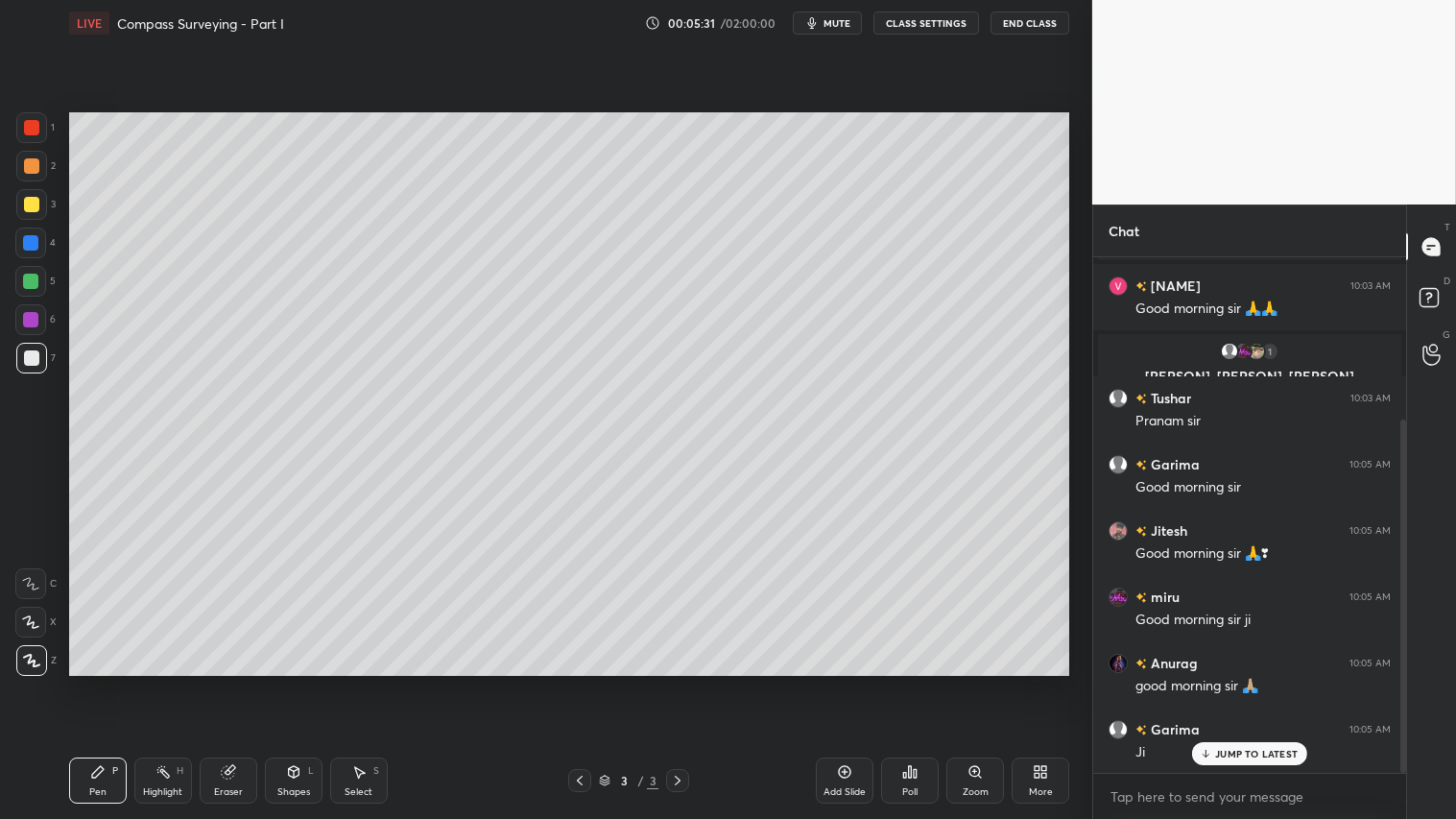 scroll, scrollTop: 302, scrollLeft: 0, axis: vertical 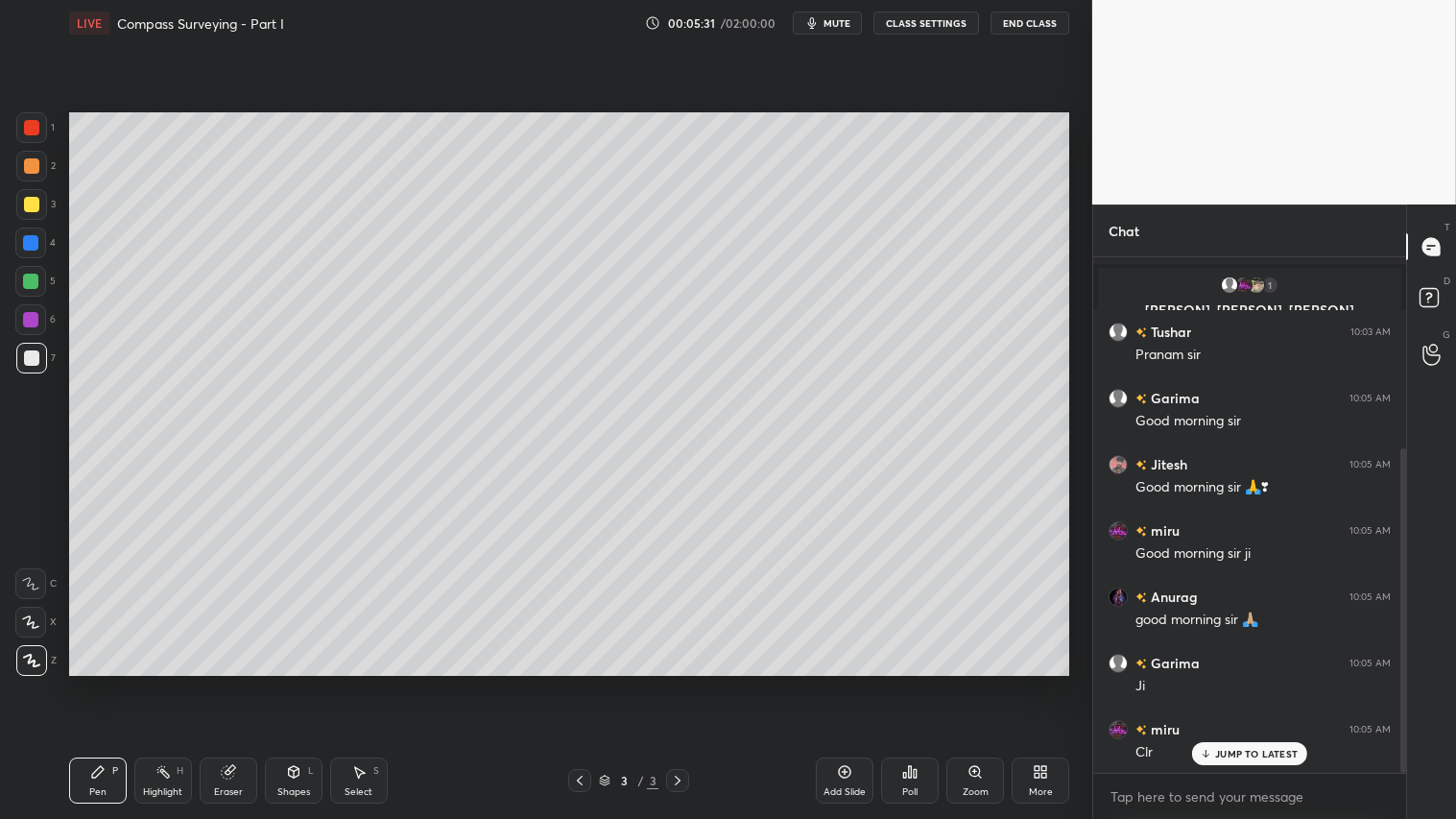 click on "JUMP TO LATEST" at bounding box center (1256, 754) 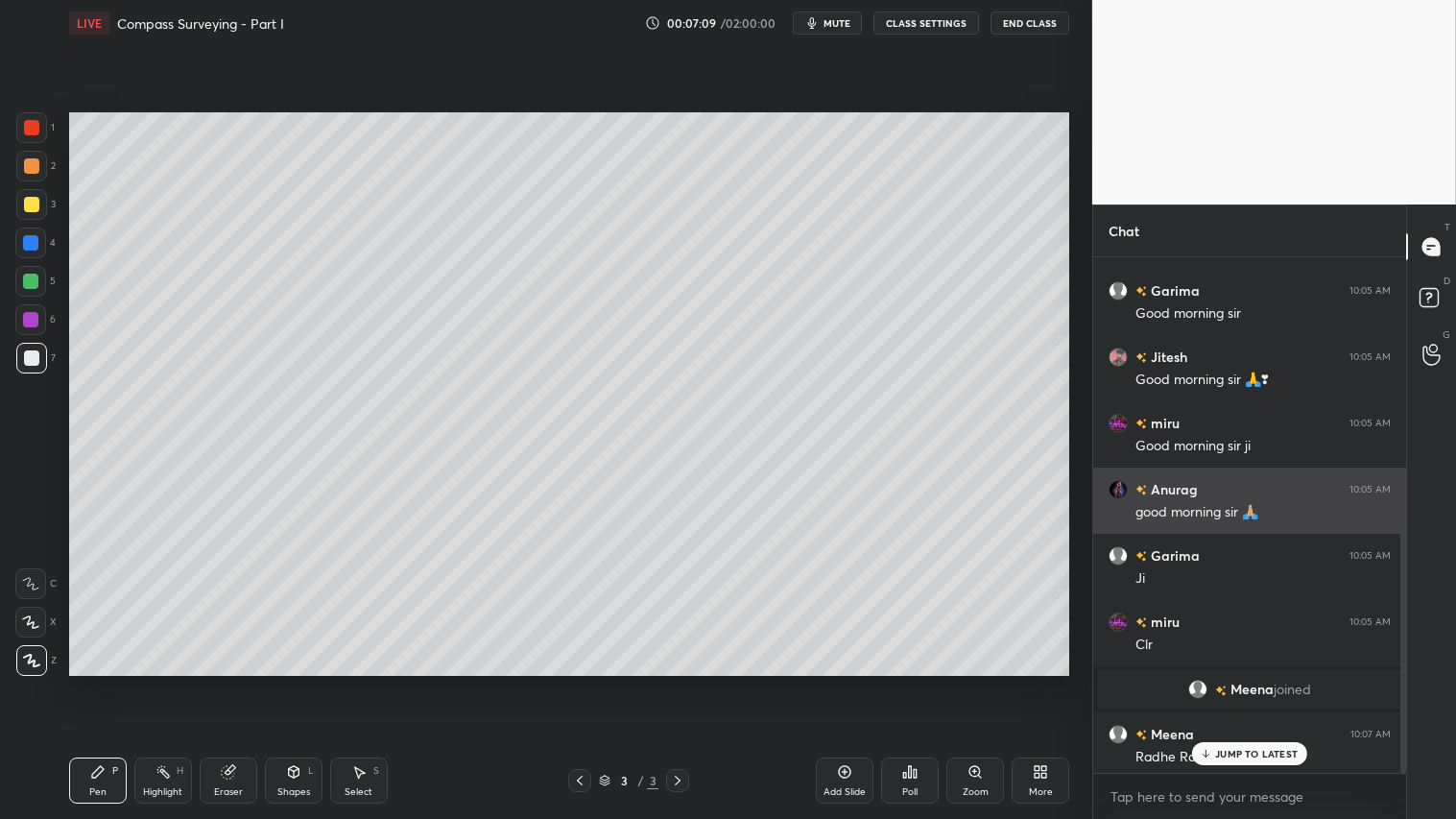 scroll, scrollTop: 477, scrollLeft: 0, axis: vertical 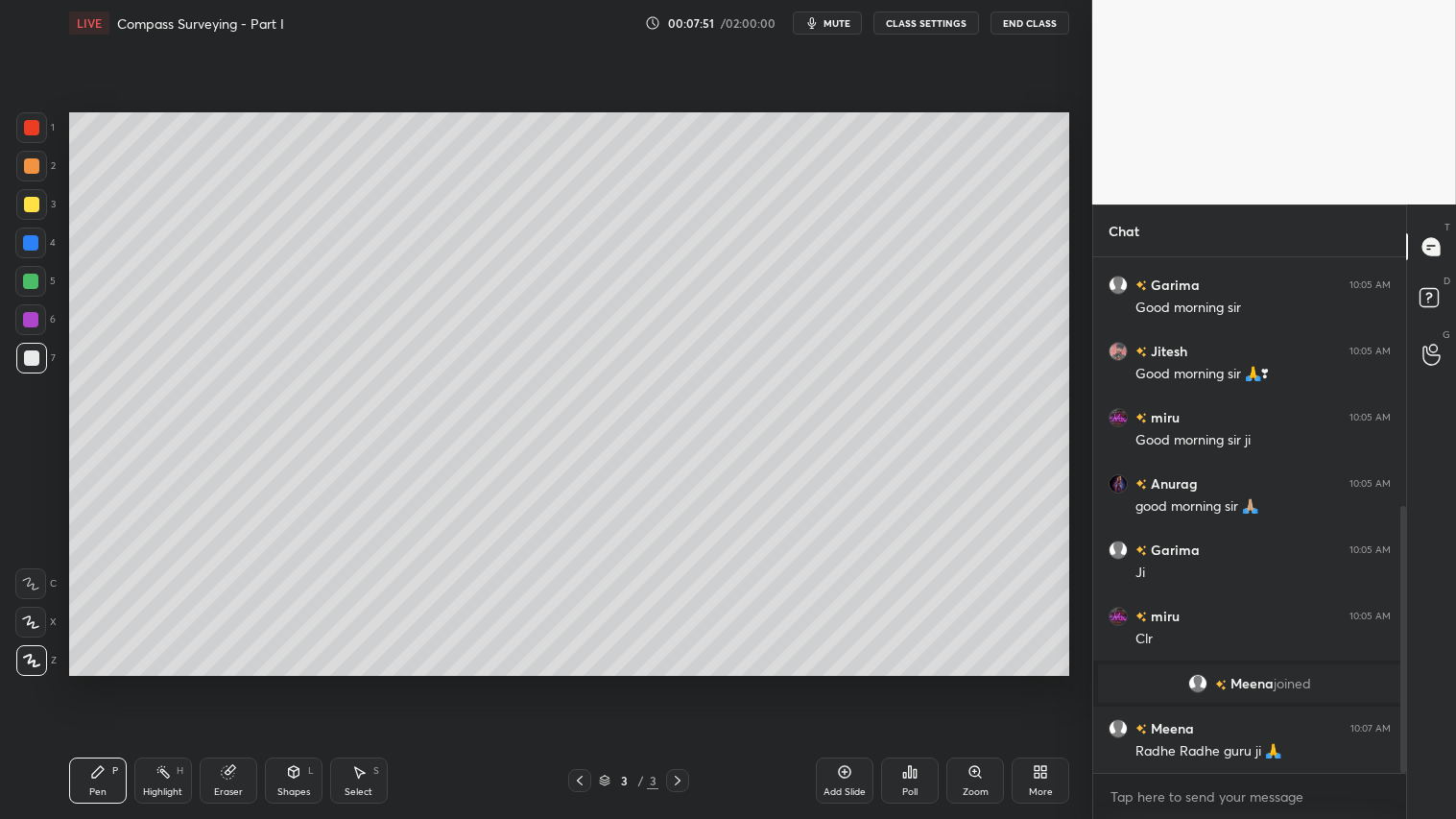 drag, startPoint x: 42, startPoint y: 199, endPoint x: 45, endPoint y: 504, distance: 305.01475 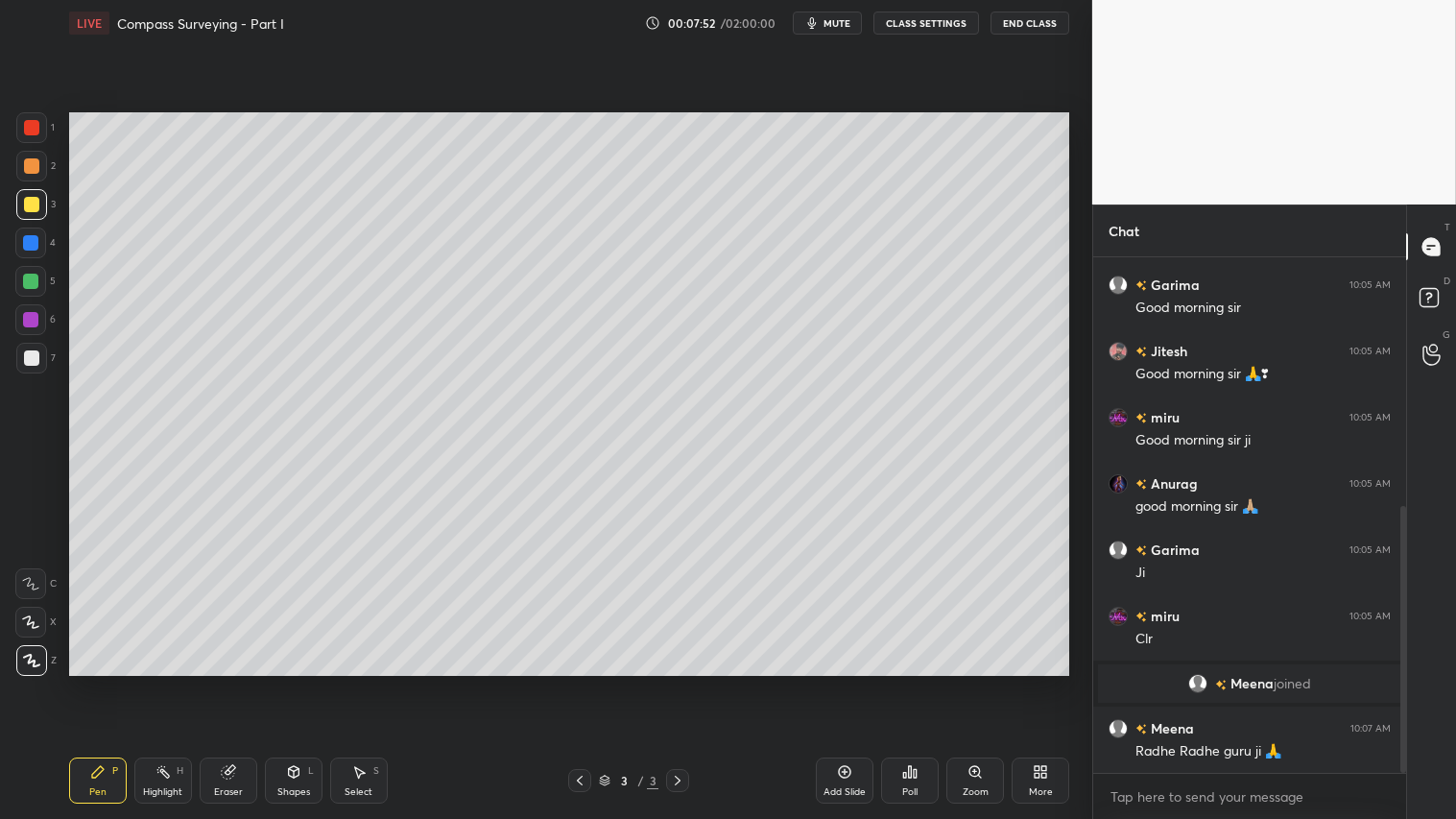 click on "Pen P" at bounding box center (98, 781) 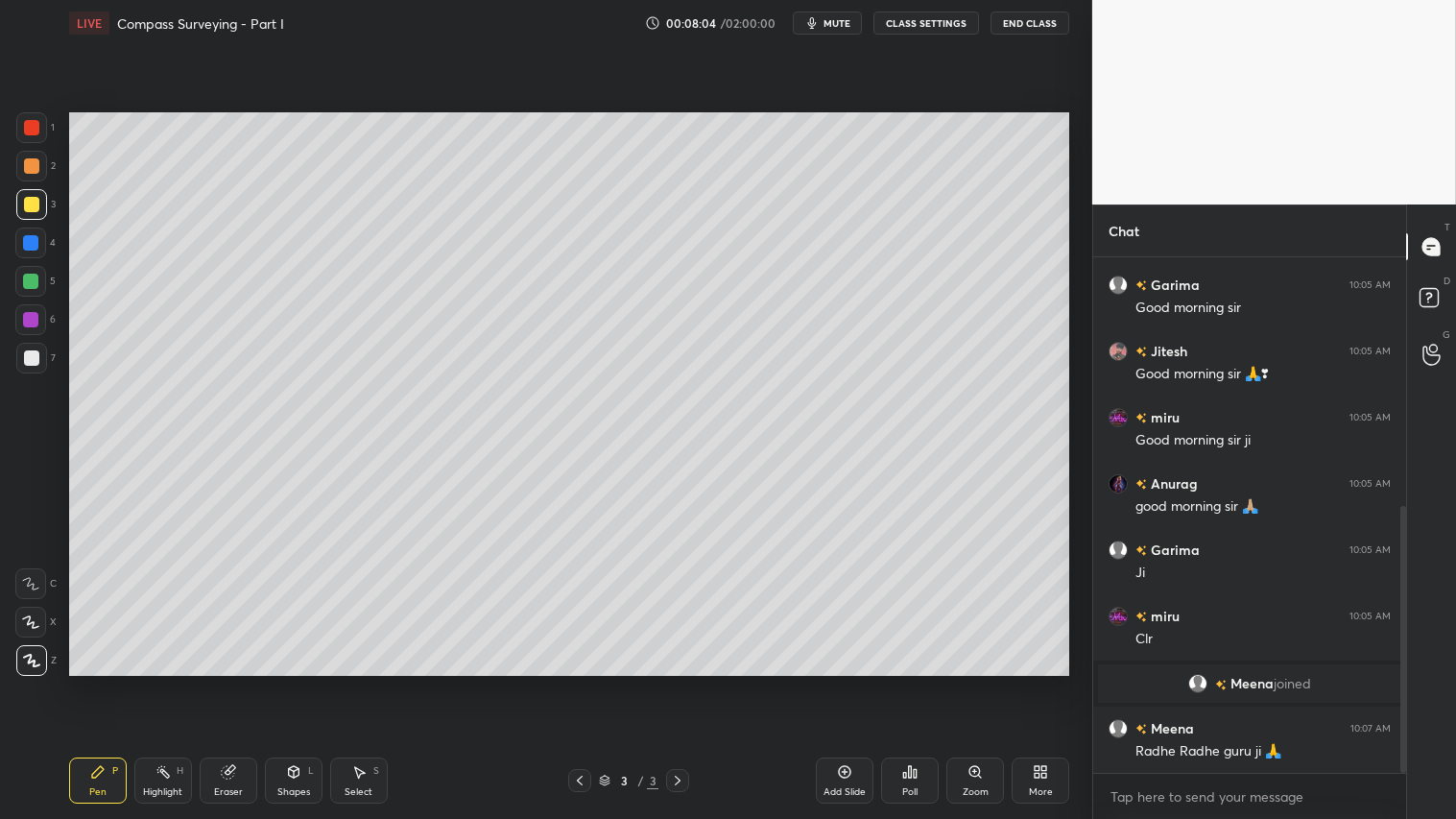 click on "Shapes" at bounding box center [294, 792] 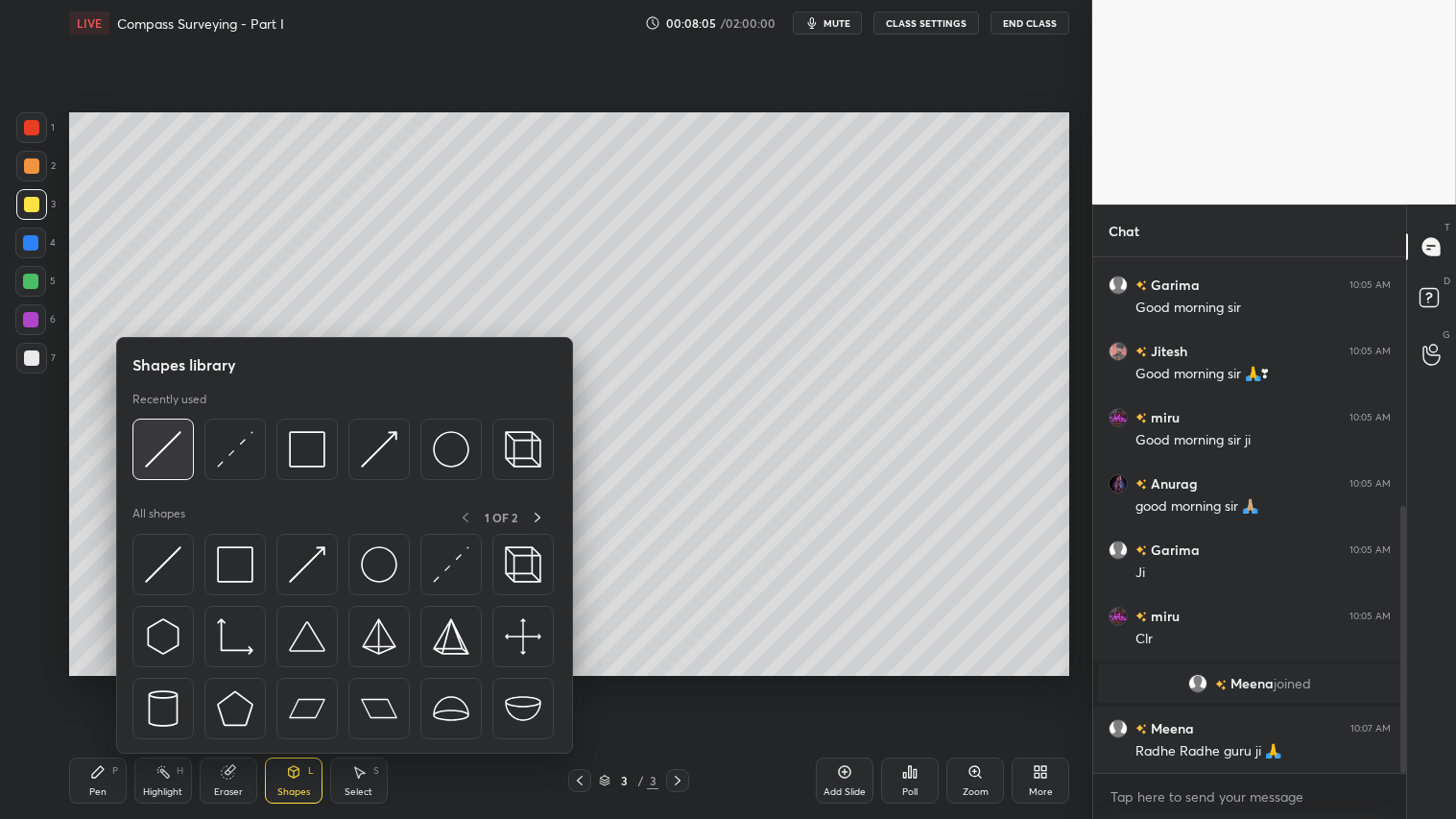 click at bounding box center [163, 449] 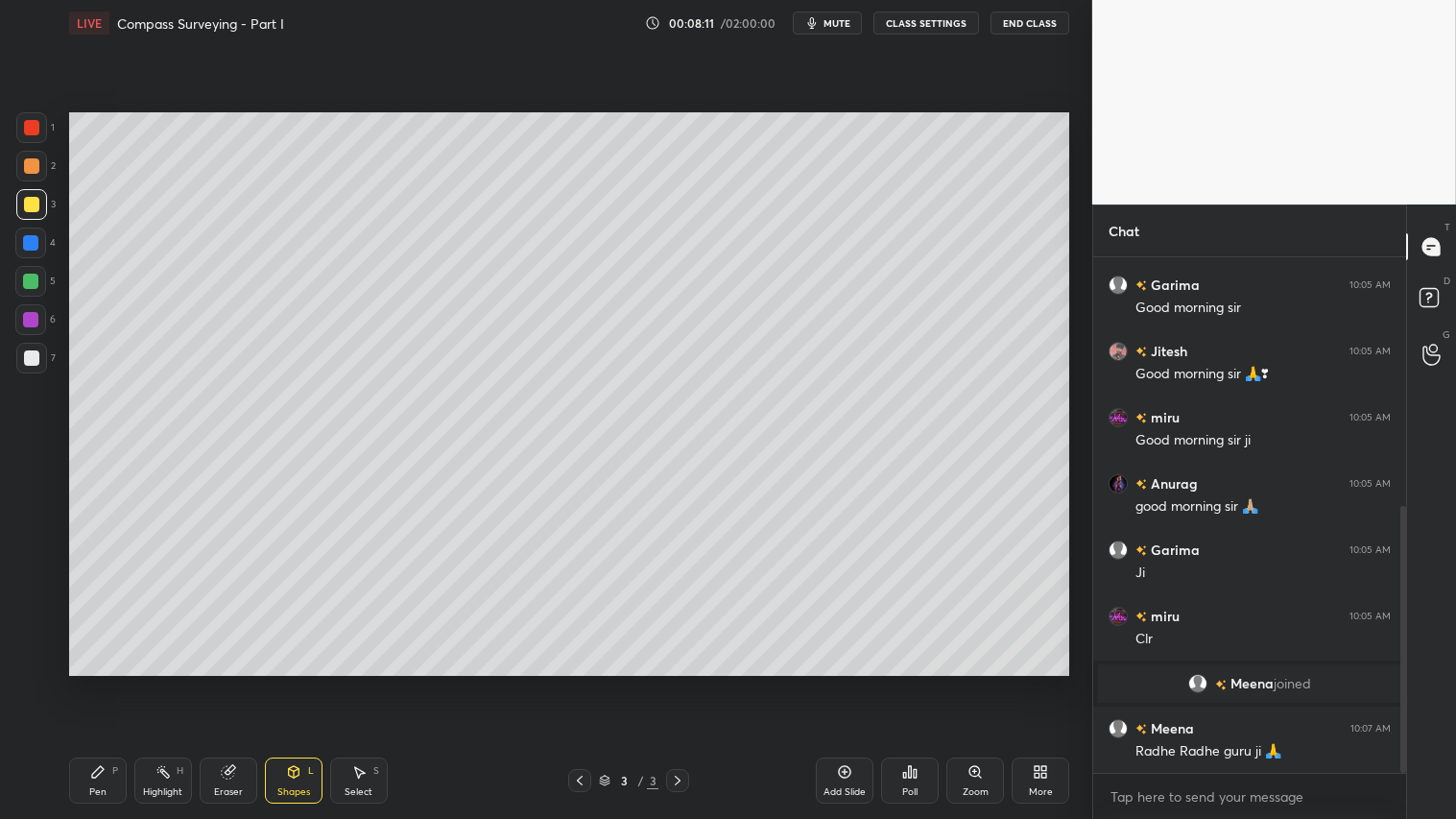 click 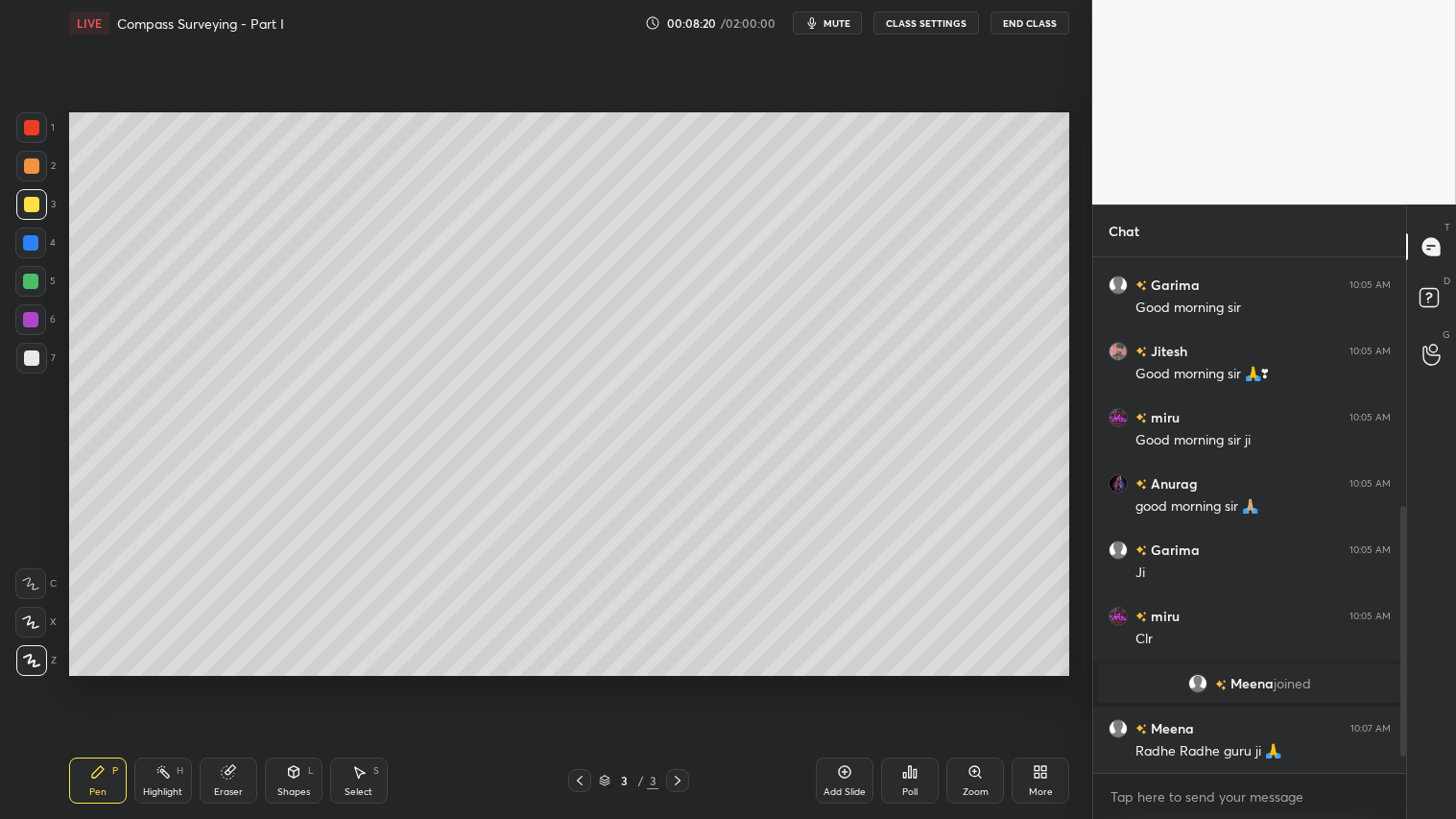 scroll, scrollTop: 542, scrollLeft: 0, axis: vertical 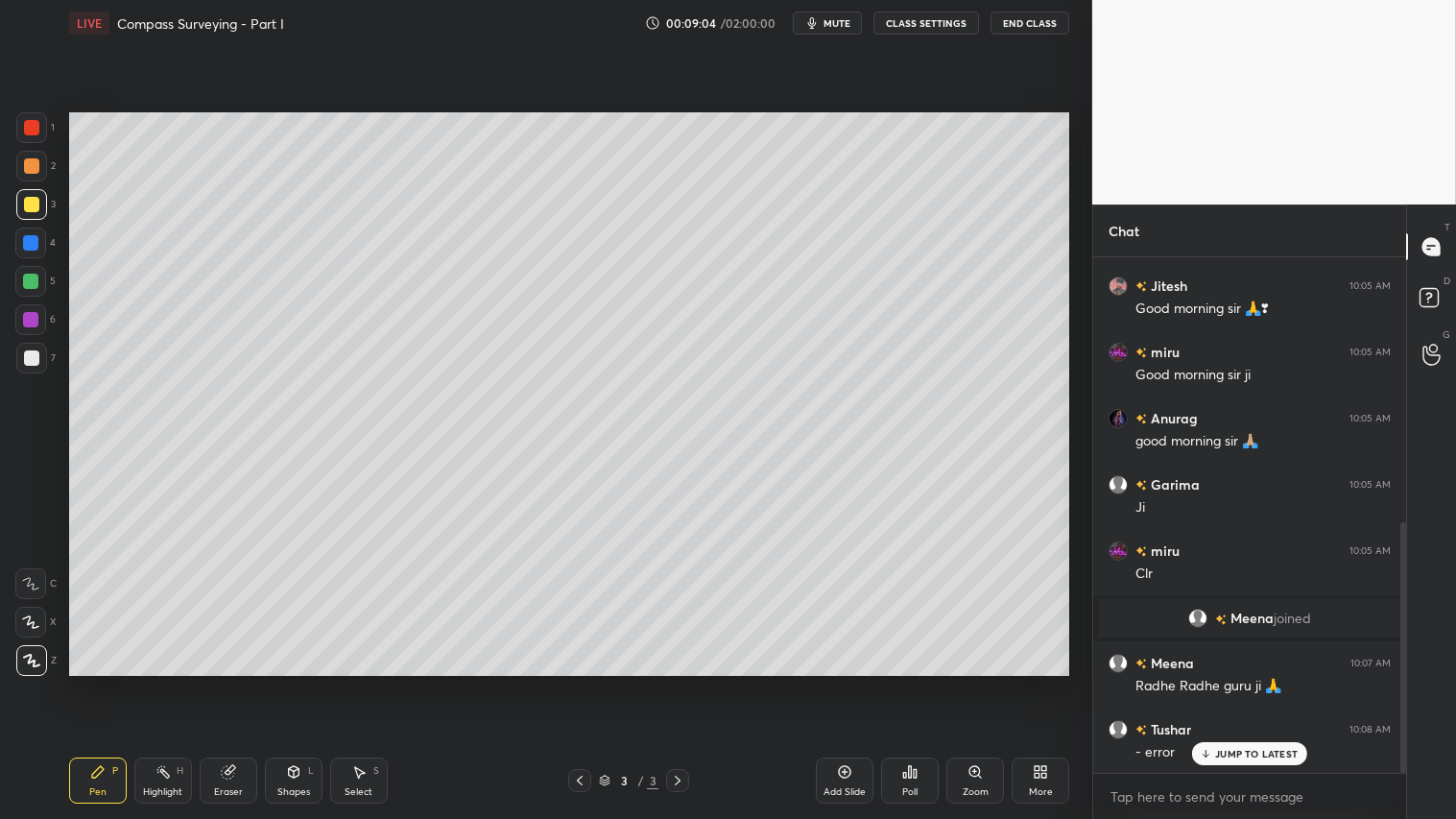 drag, startPoint x: 42, startPoint y: 123, endPoint x: 60, endPoint y: 136, distance: 22.203603 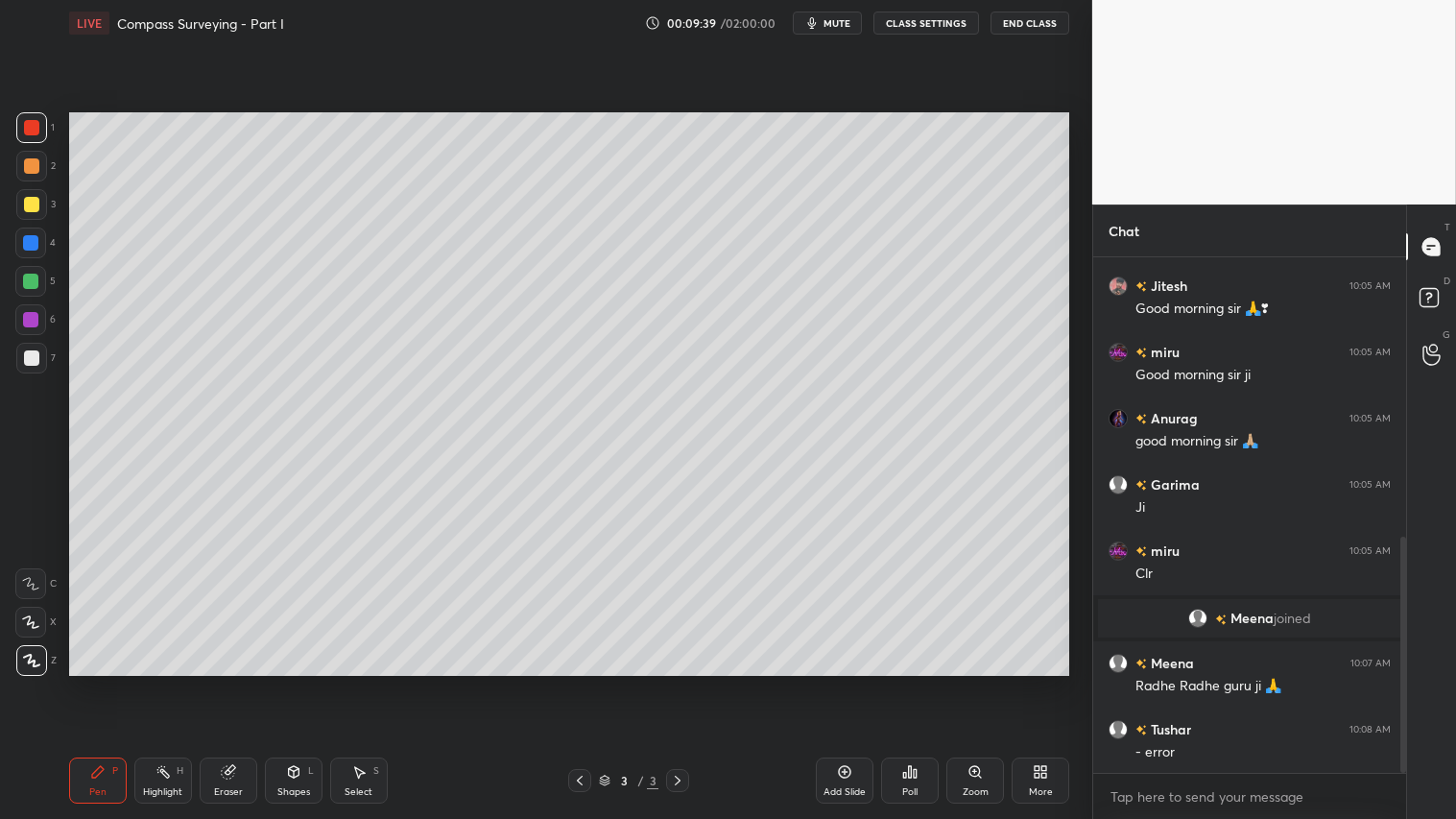 scroll, scrollTop: 610, scrollLeft: 0, axis: vertical 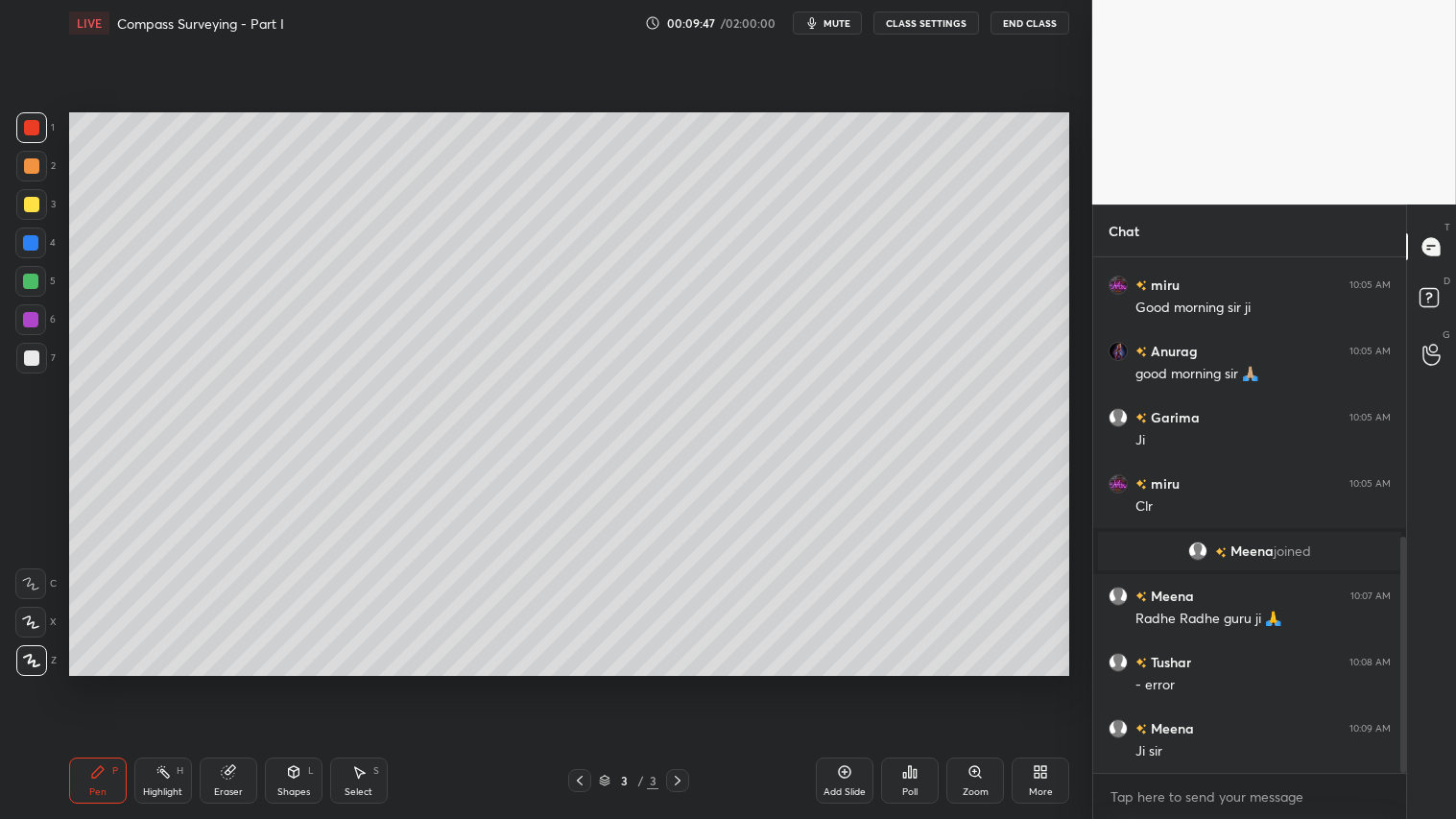 drag, startPoint x: 31, startPoint y: 174, endPoint x: 53, endPoint y: 194, distance: 29.732137 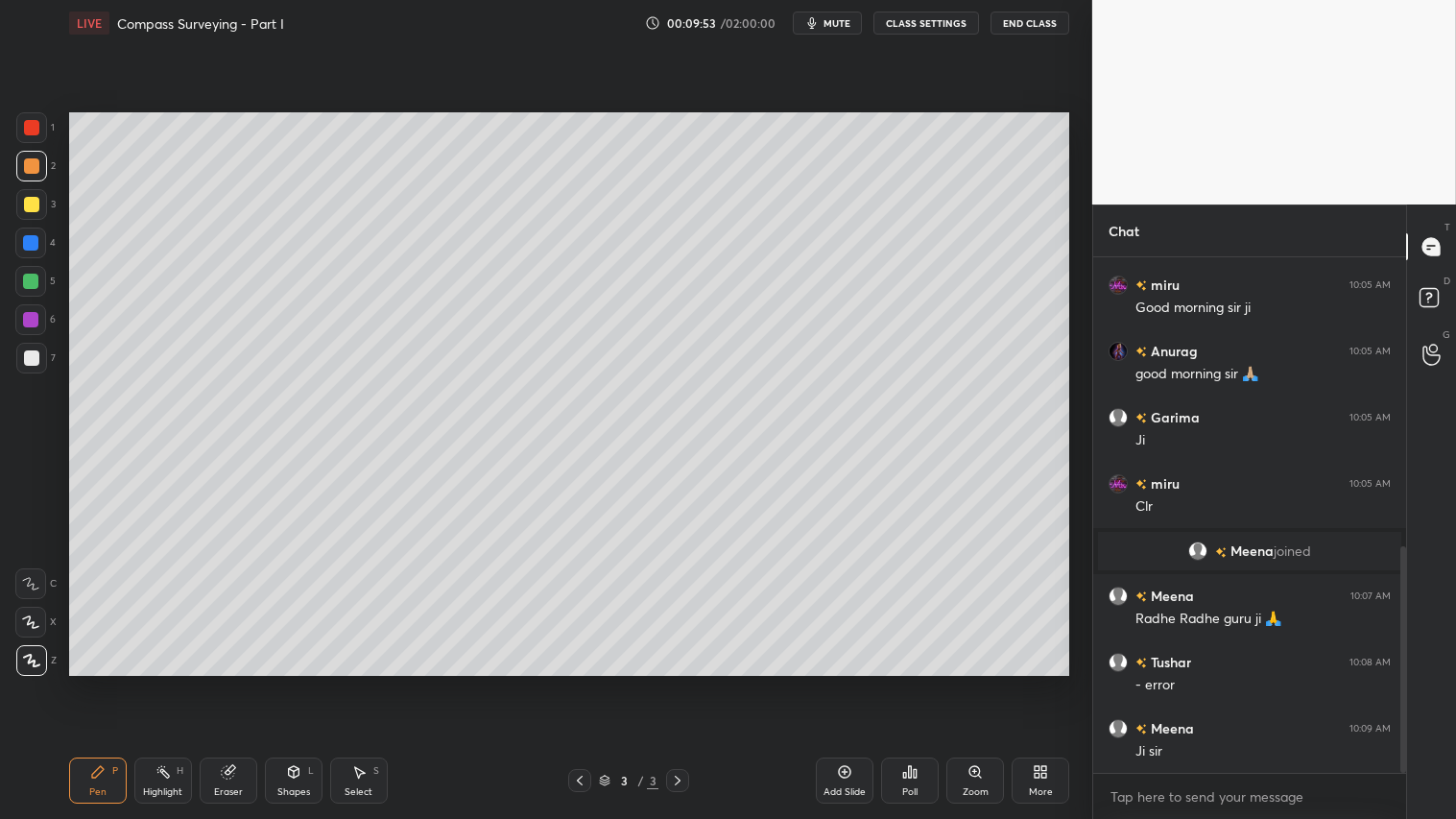 scroll, scrollTop: 656, scrollLeft: 0, axis: vertical 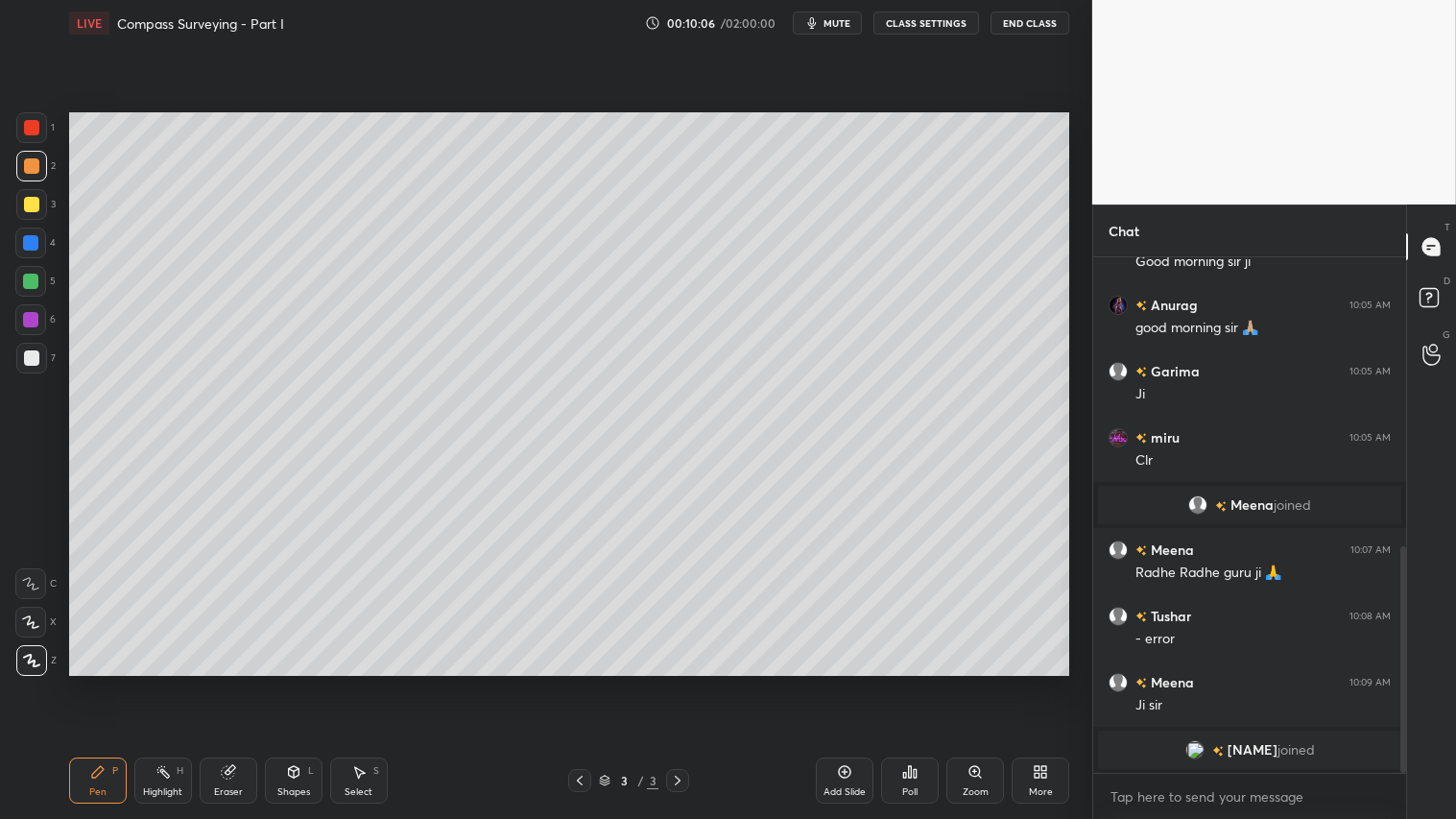 click at bounding box center (32, 205) 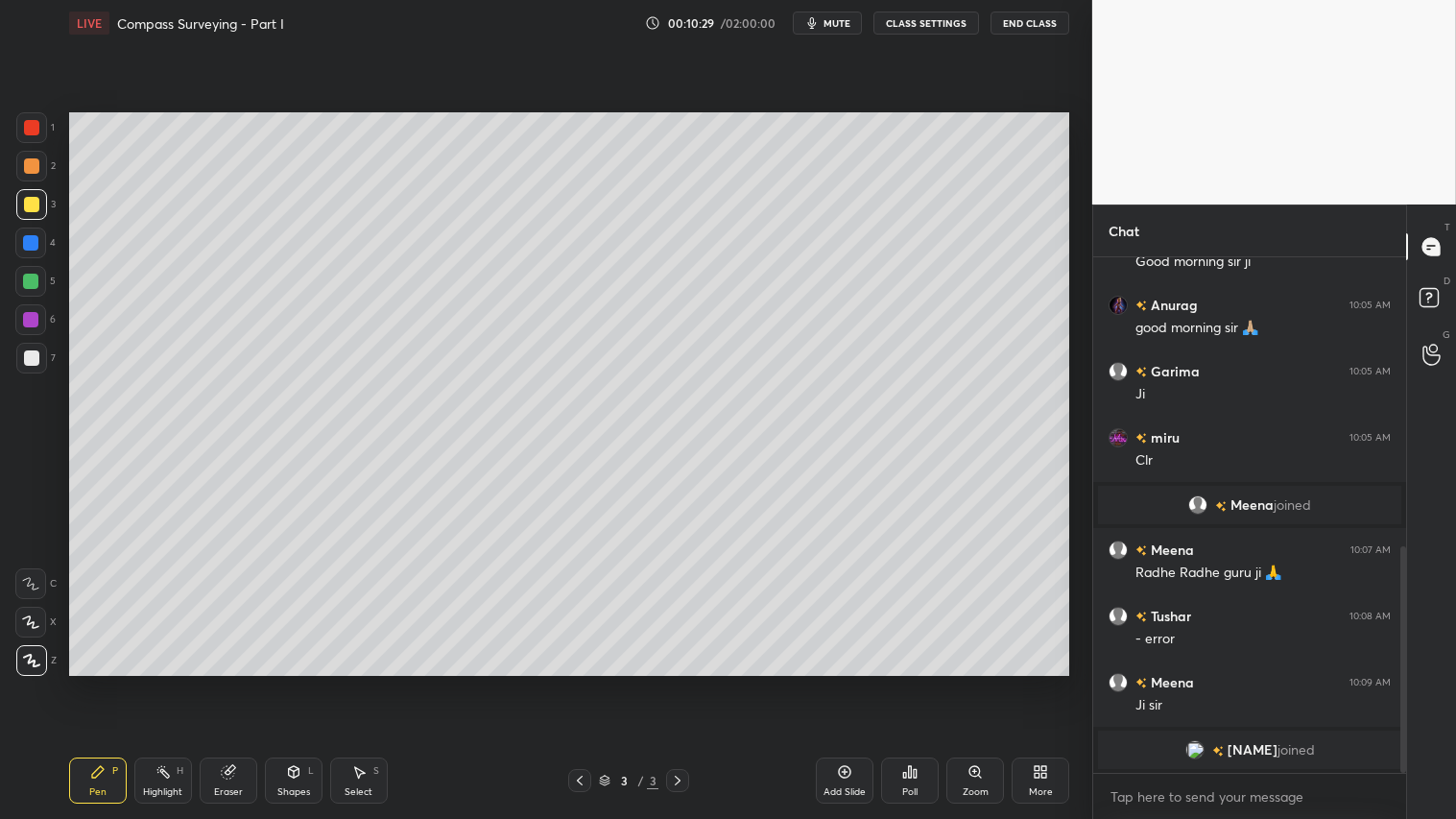 click at bounding box center (32, 205) 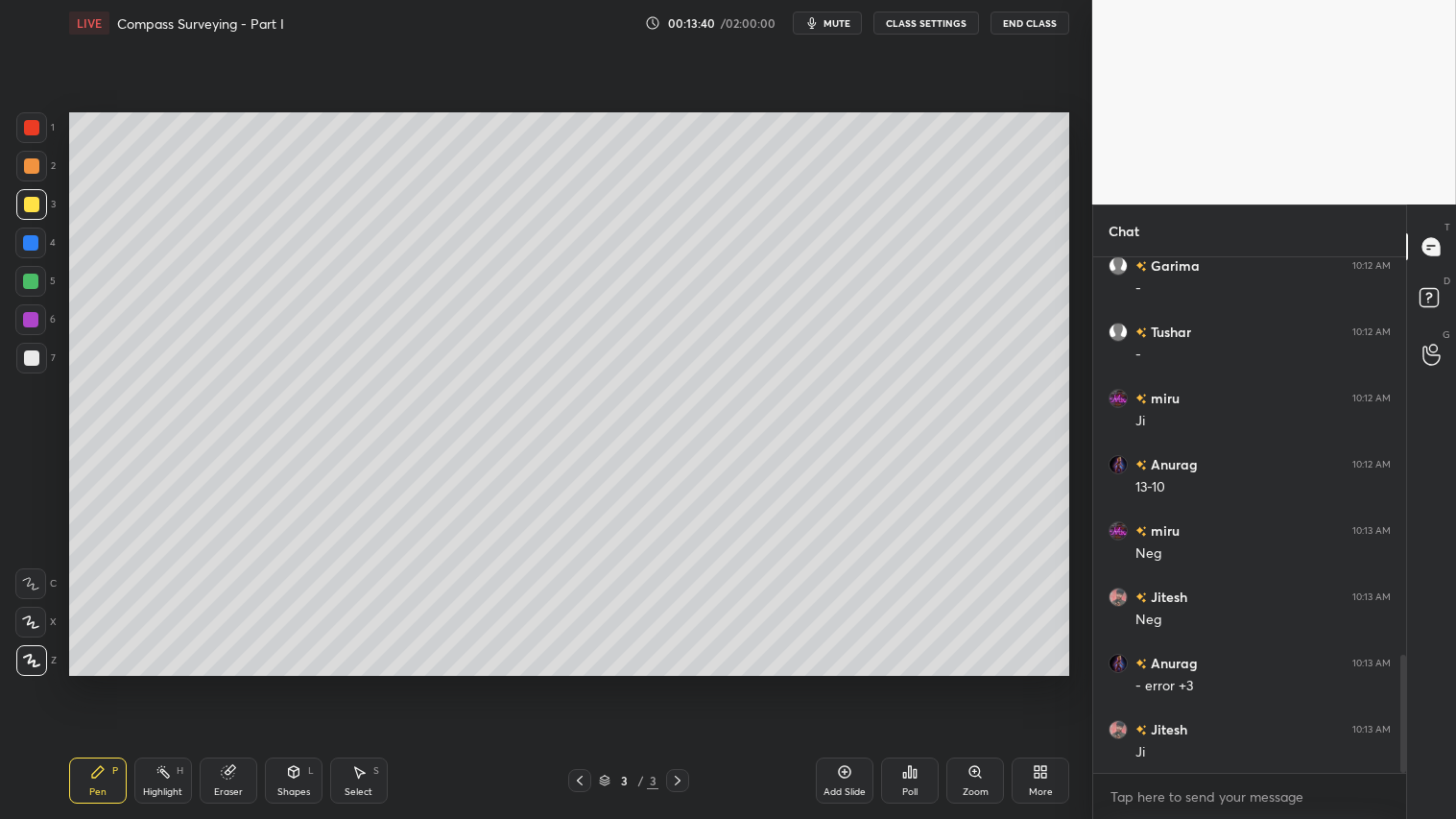 scroll, scrollTop: 1800, scrollLeft: 0, axis: vertical 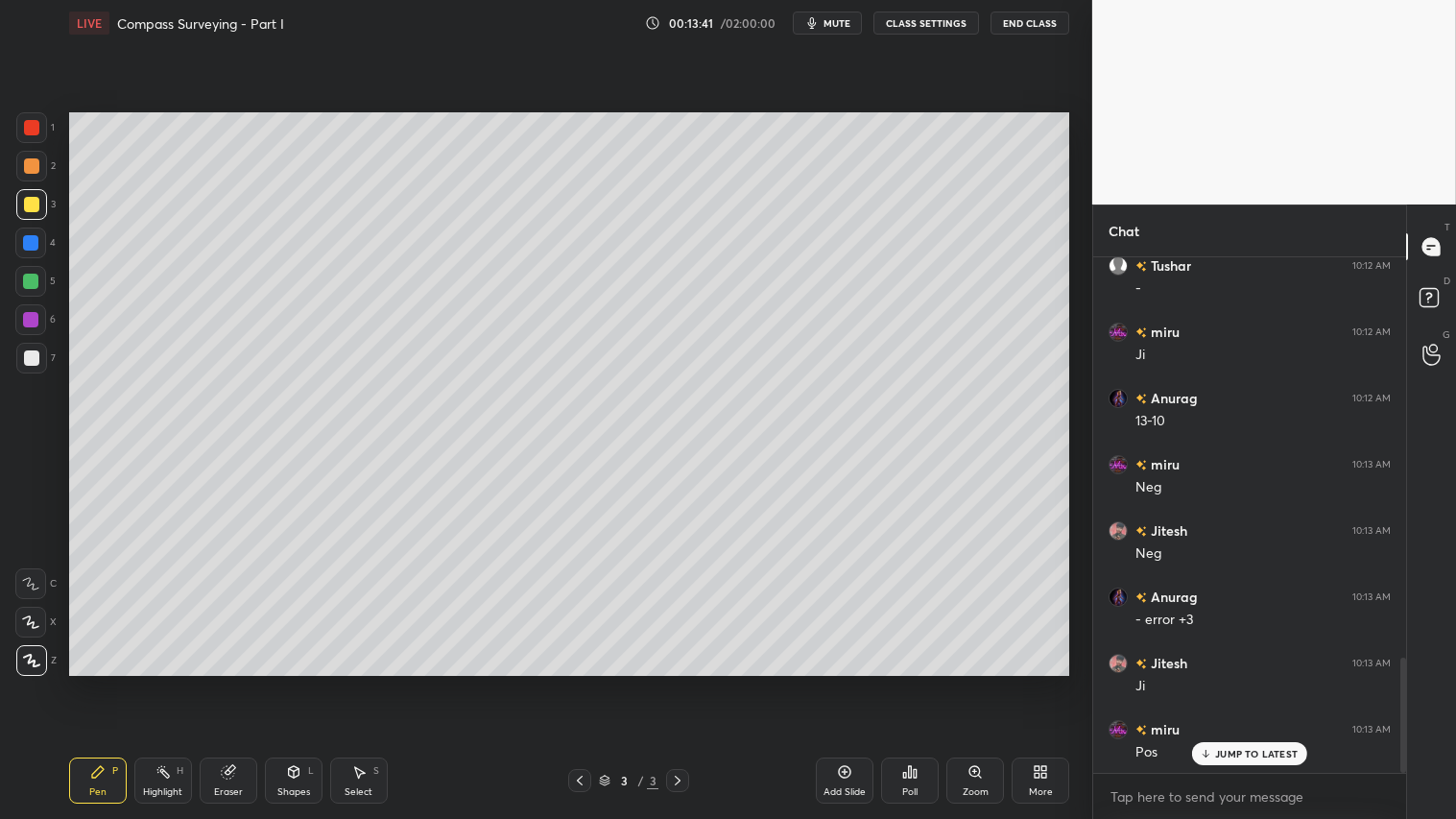 click at bounding box center (32, 358) 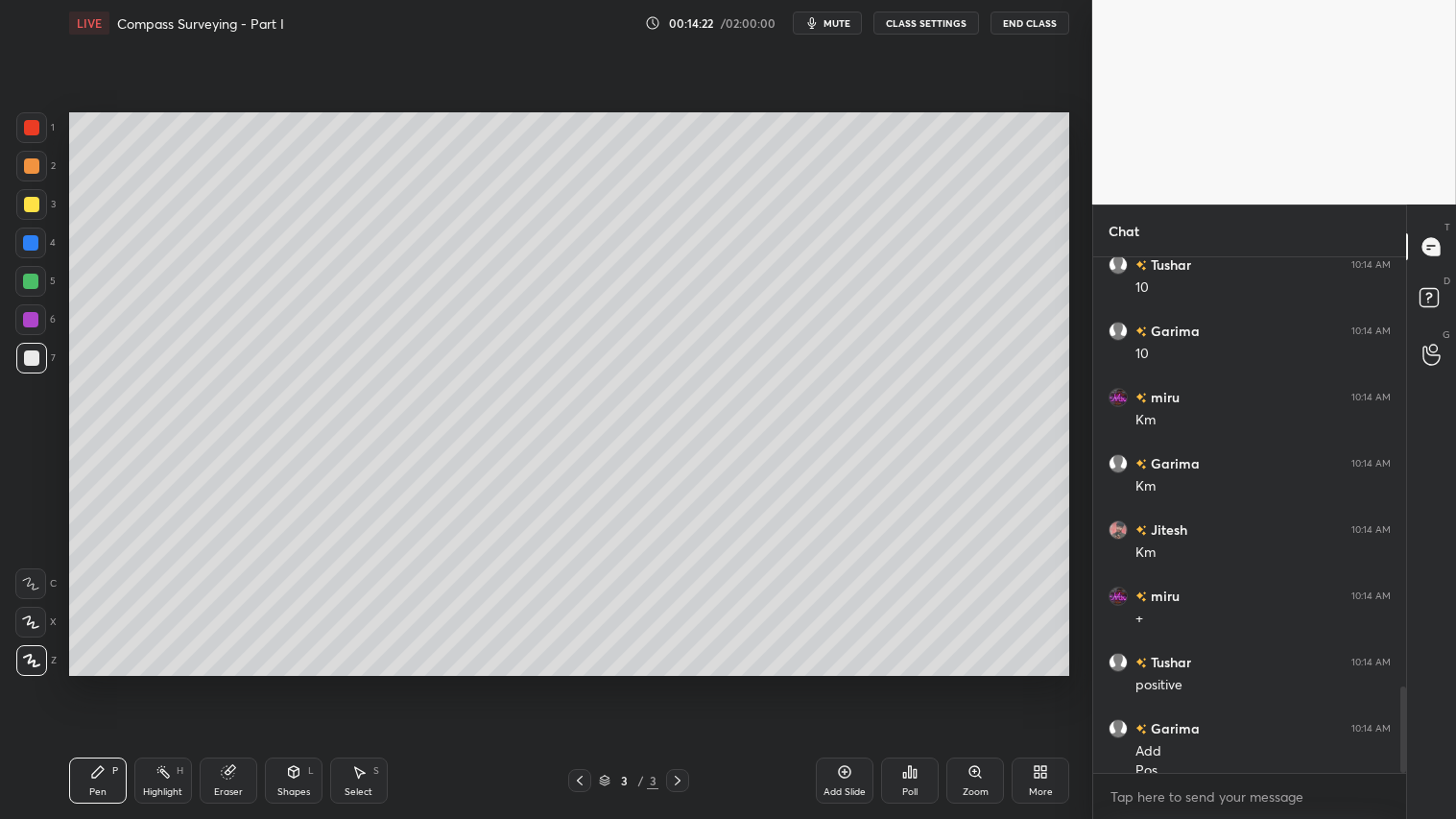 scroll, scrollTop: 2549, scrollLeft: 0, axis: vertical 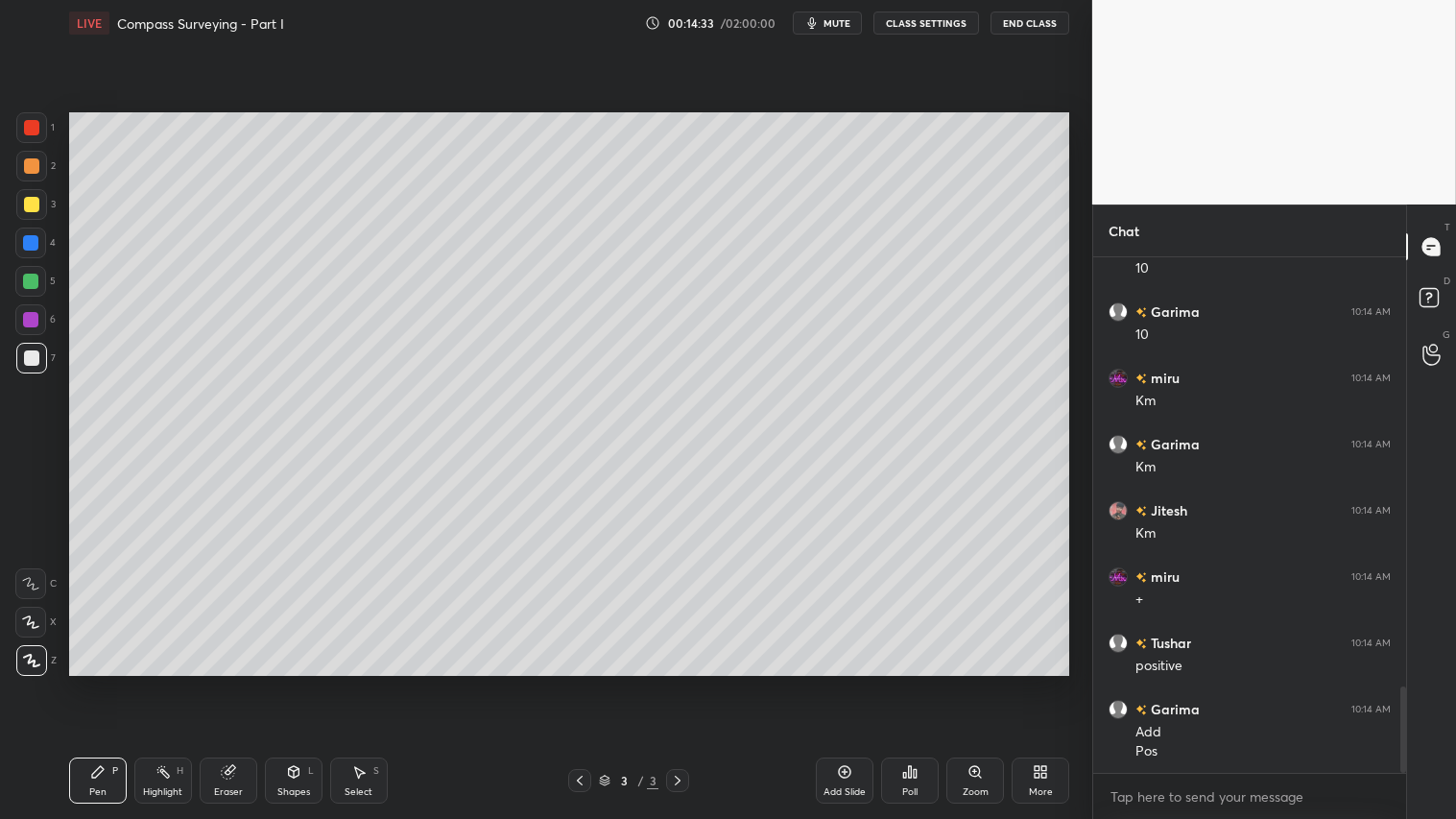 click on "Eraser" at bounding box center (228, 781) 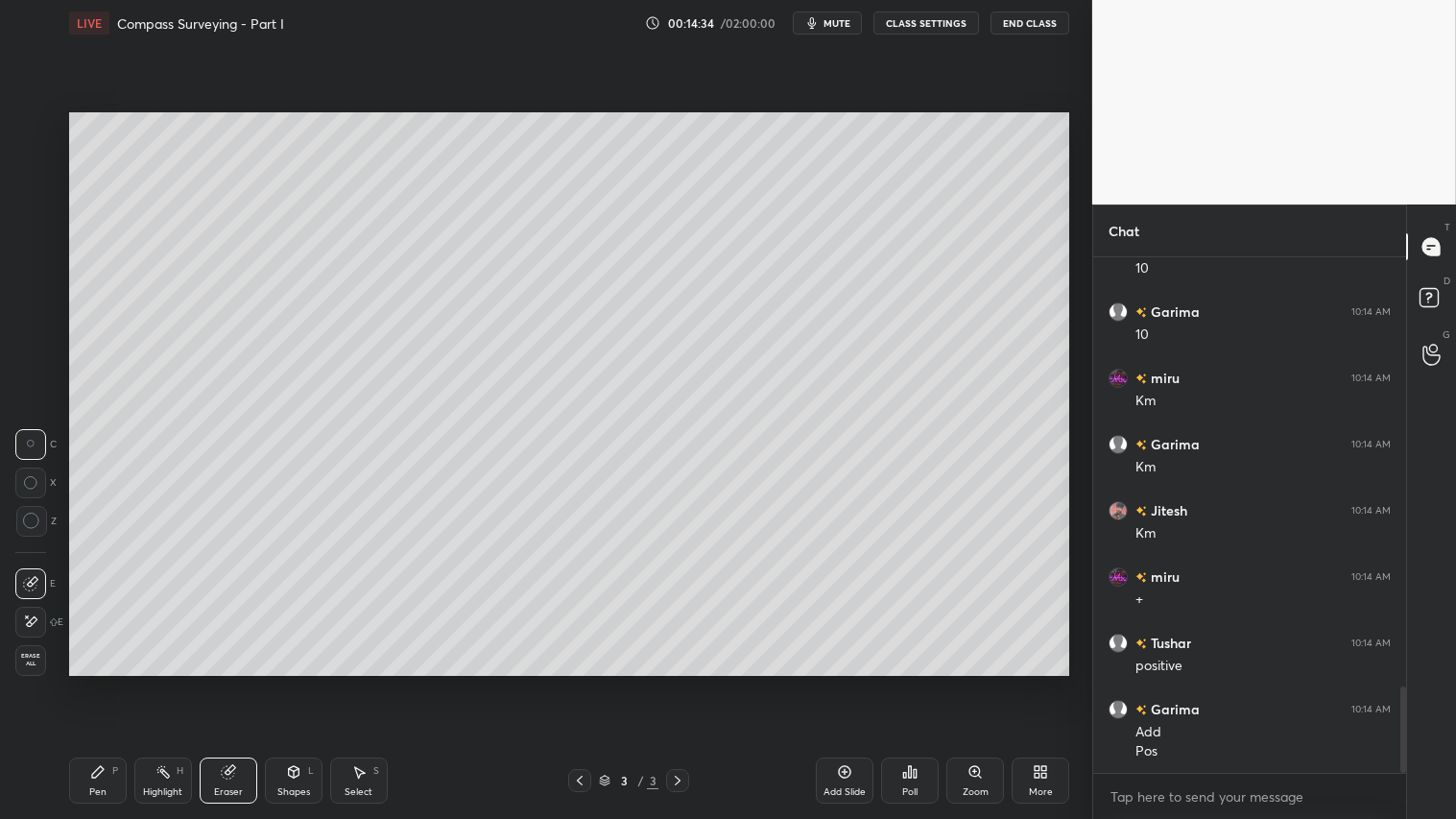 drag, startPoint x: 24, startPoint y: 517, endPoint x: 55, endPoint y: 464, distance: 61.400326 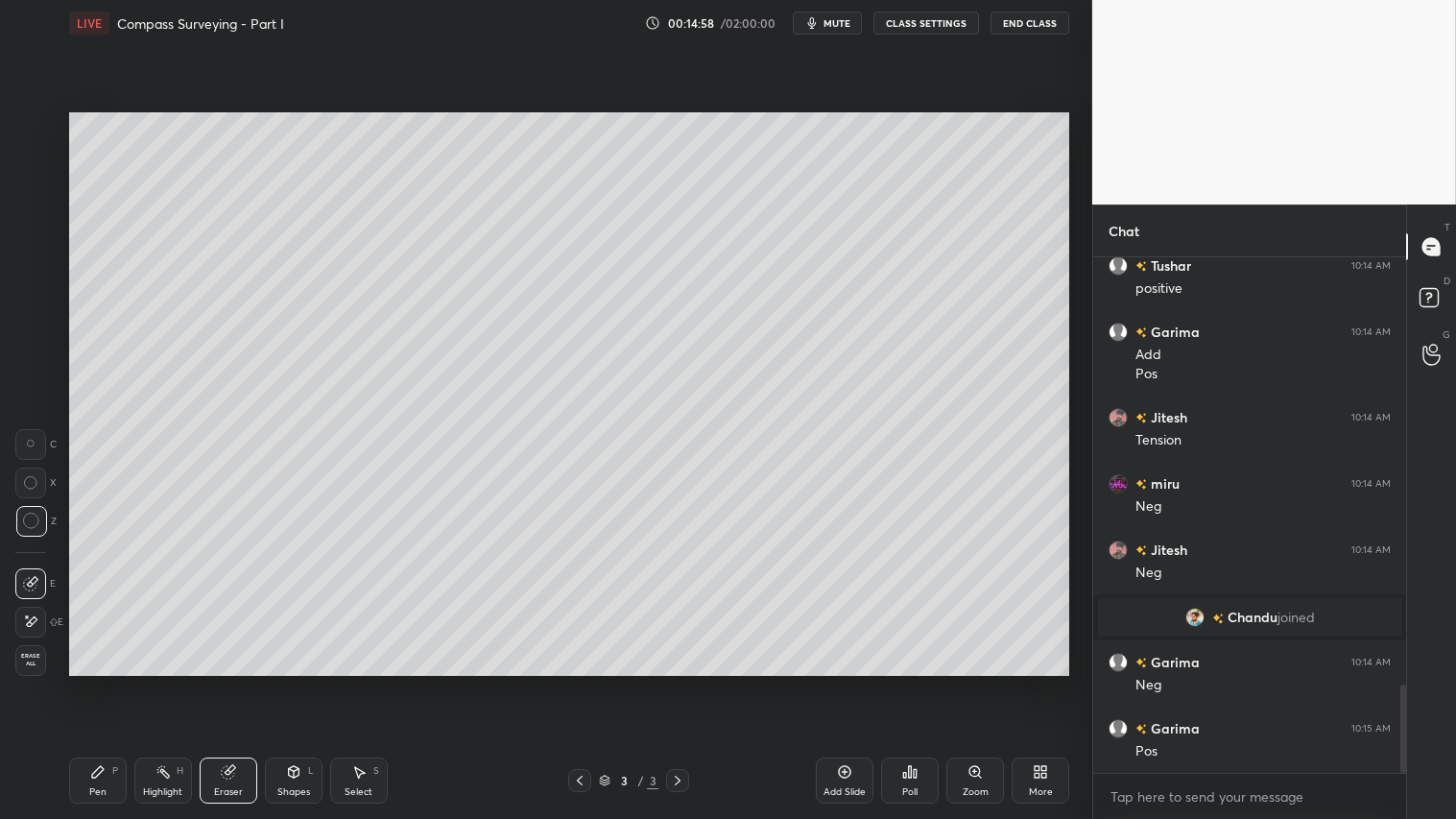 scroll, scrollTop: 2477, scrollLeft: 0, axis: vertical 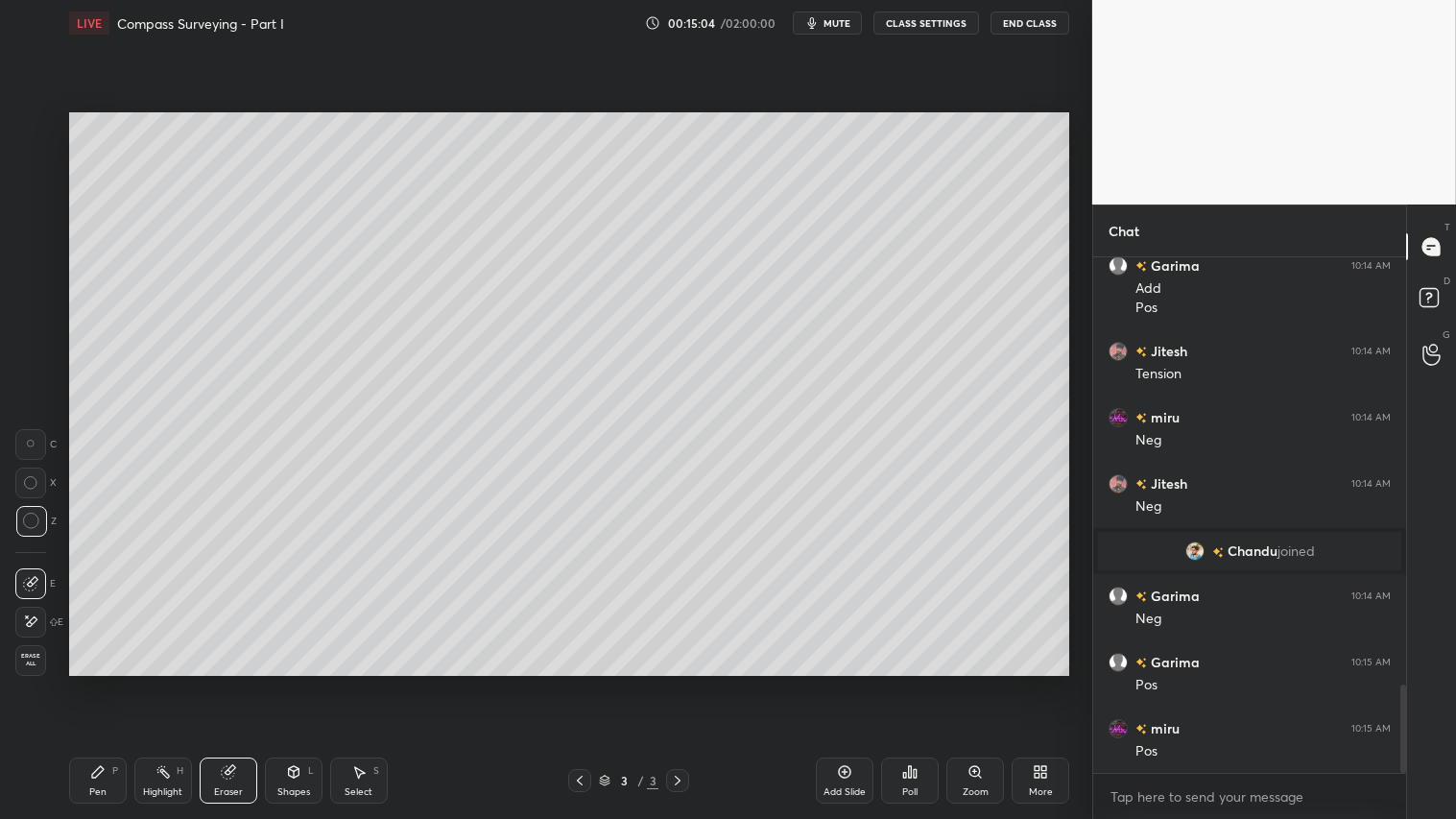 click on "Pen P" at bounding box center (98, 781) 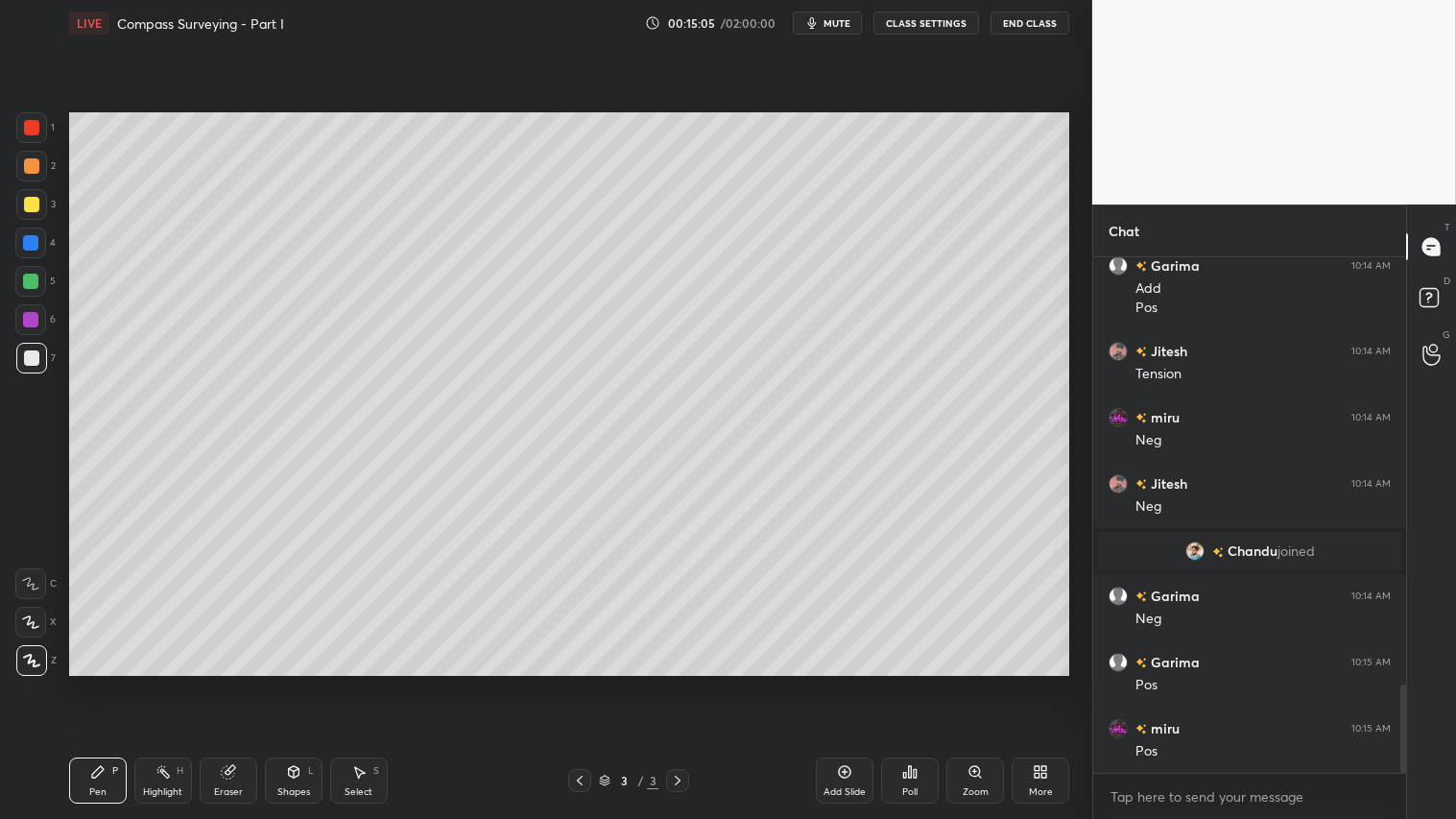 click at bounding box center [32, 166] 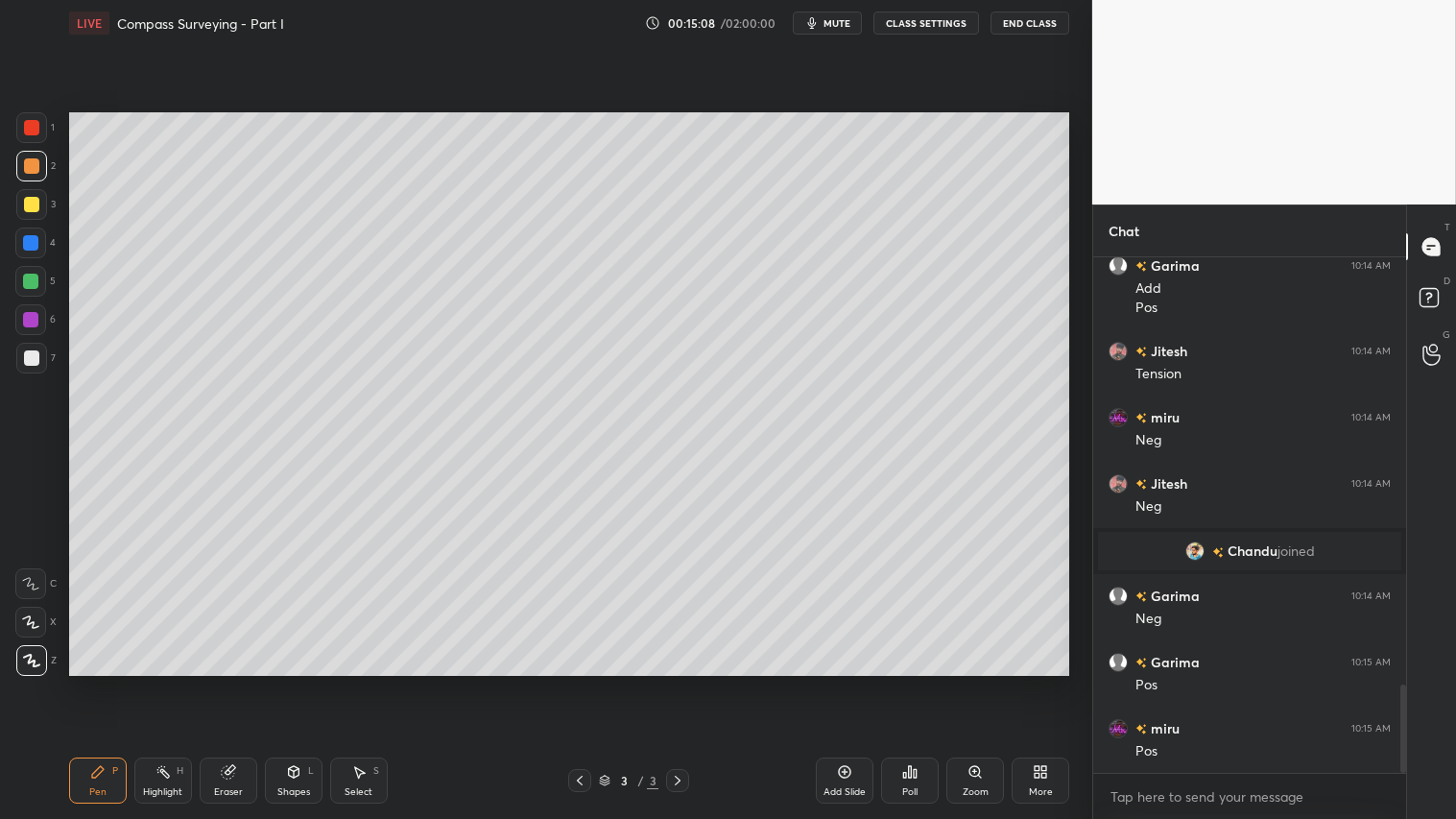 click on "Pen P" at bounding box center [98, 781] 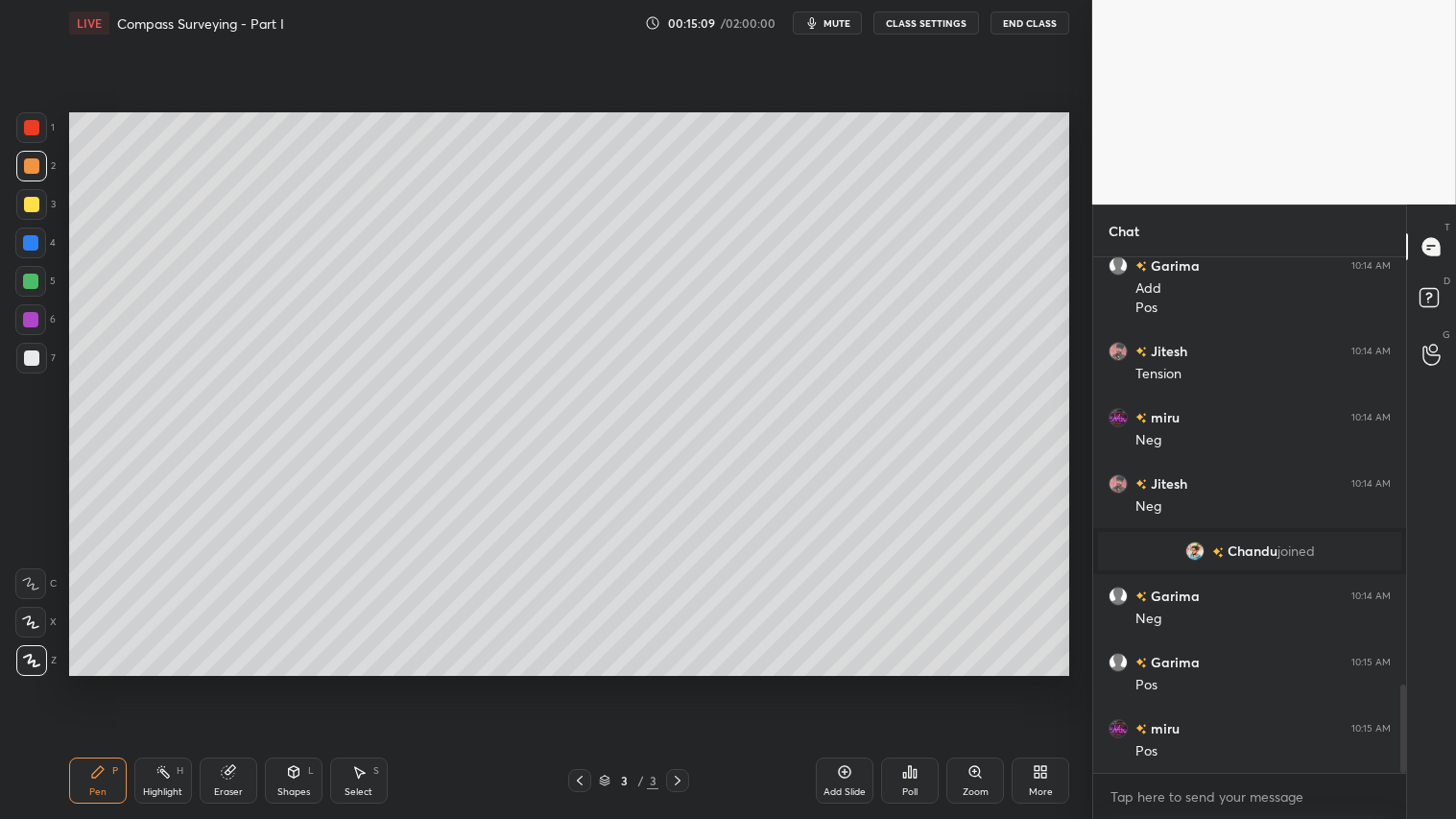 click at bounding box center [32, 166] 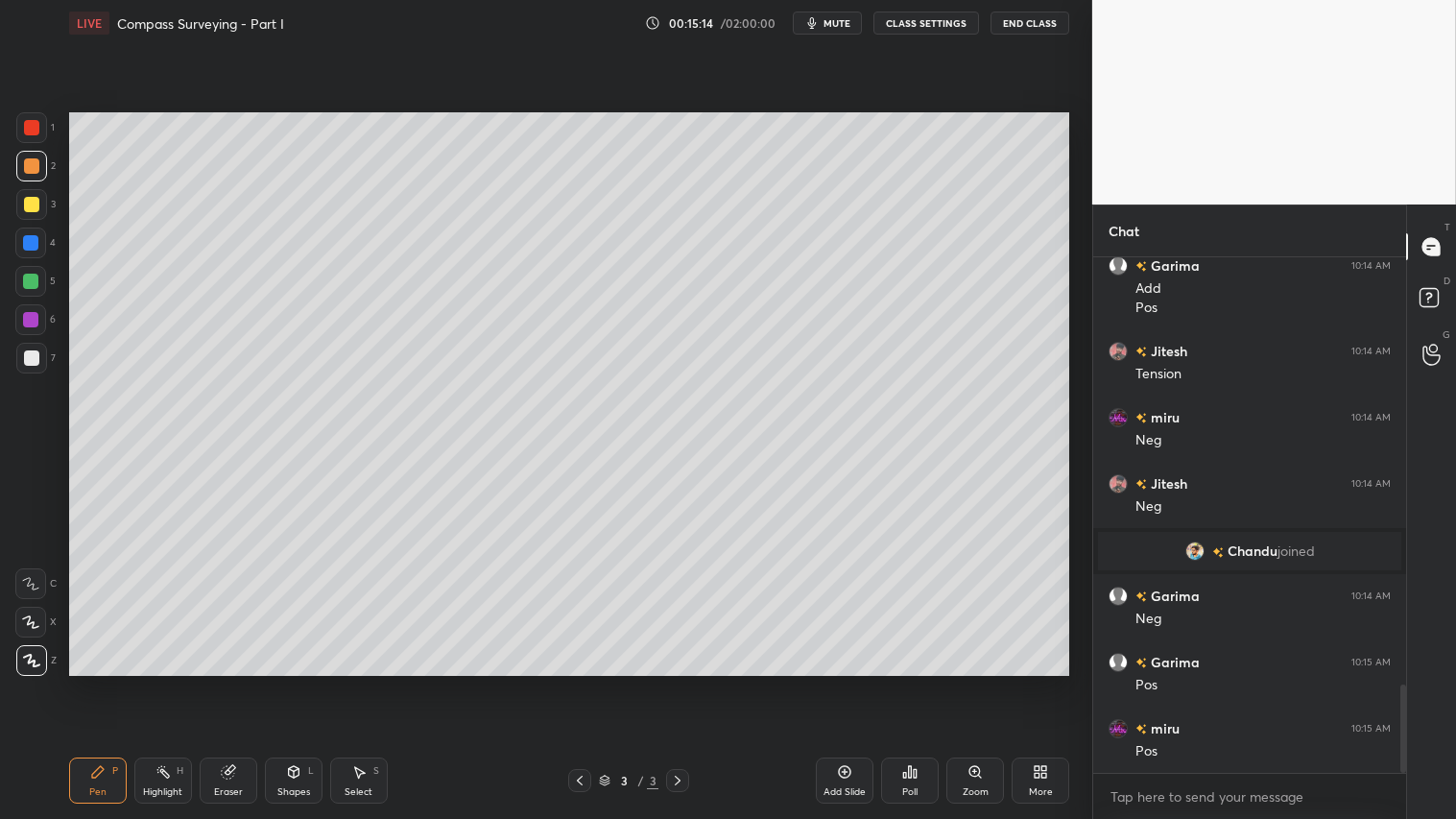 click on "Pen P" at bounding box center (98, 781) 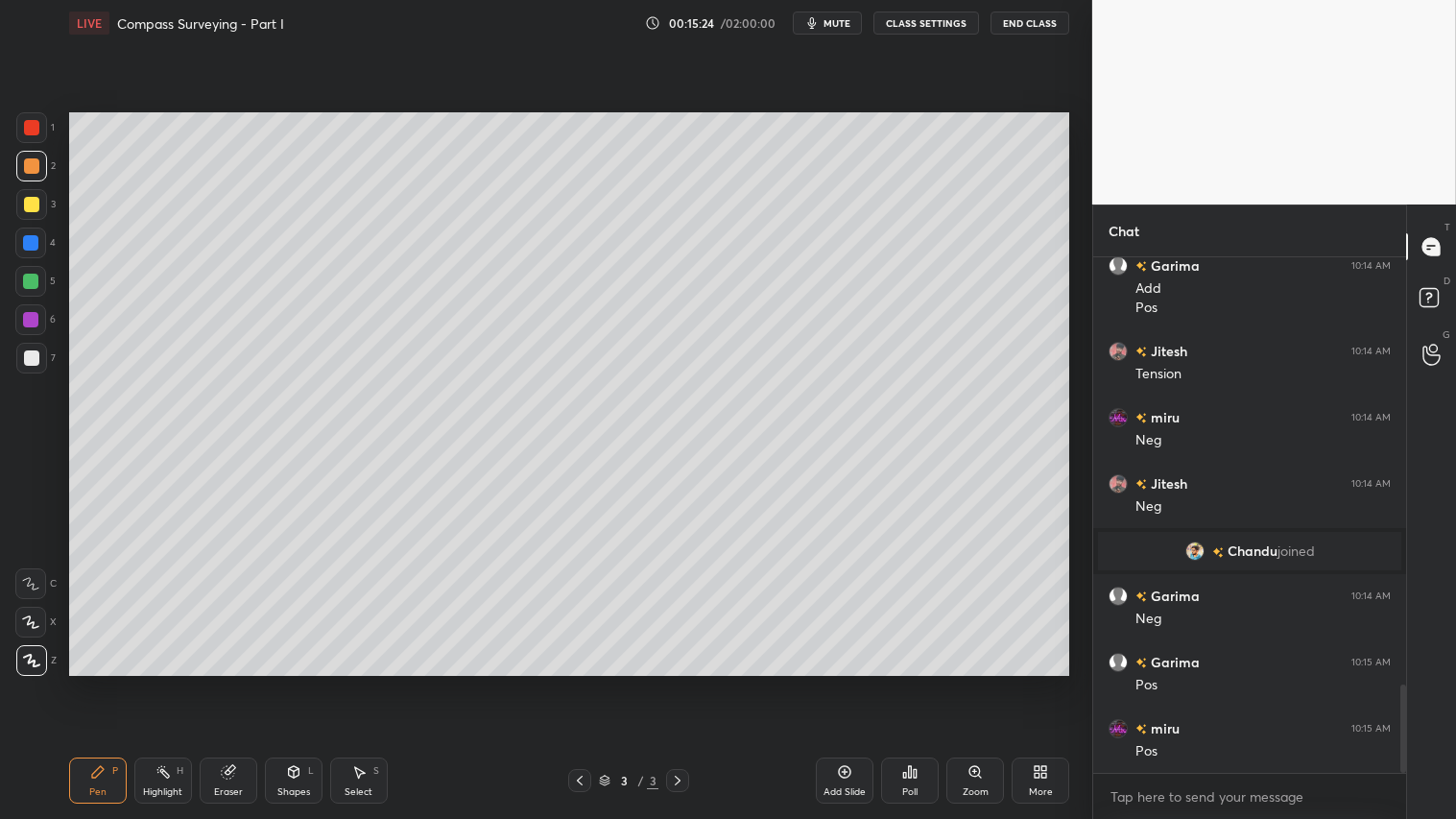 click on "Eraser" at bounding box center (228, 781) 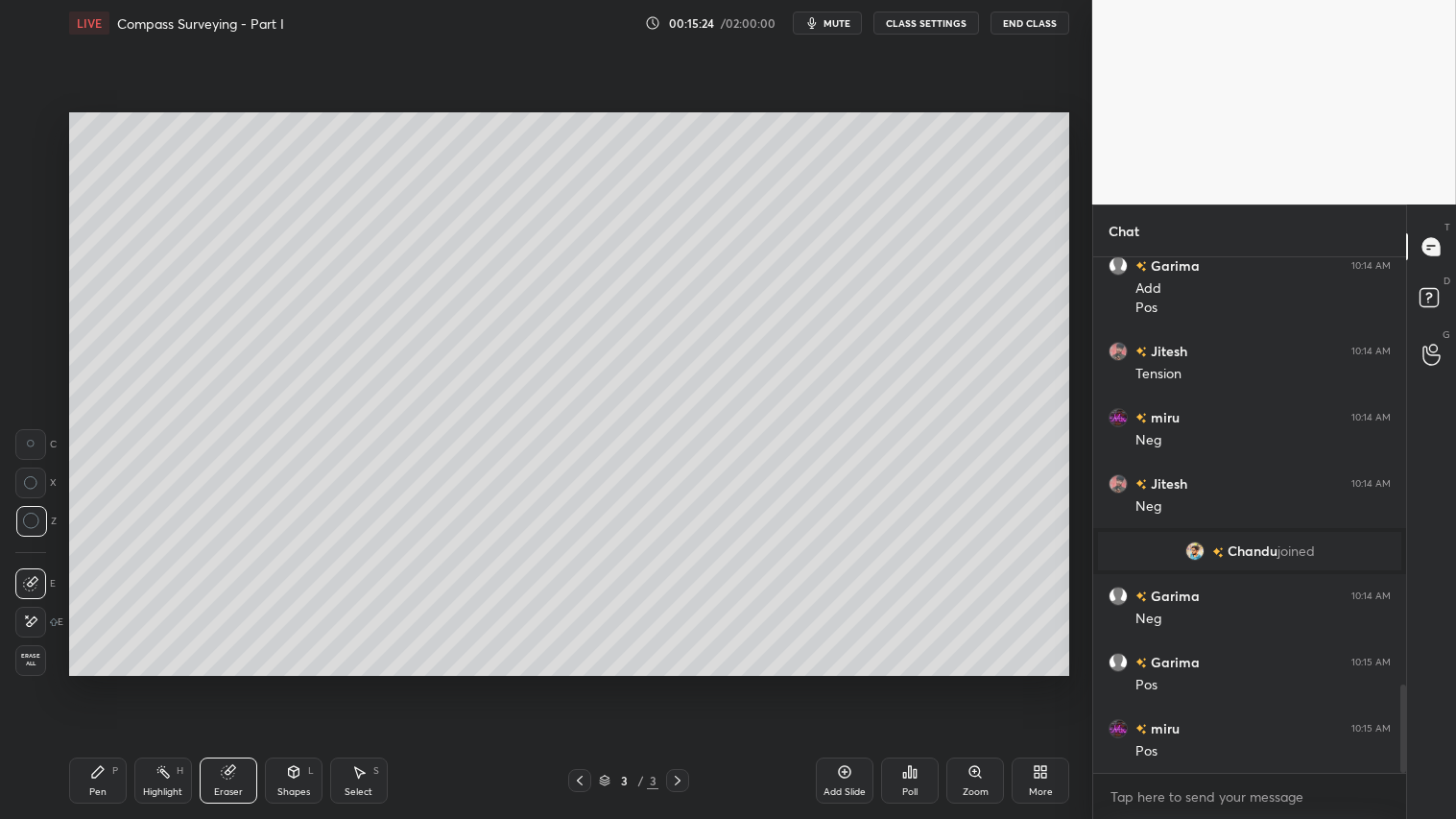 click on "Eraser" at bounding box center [228, 792] 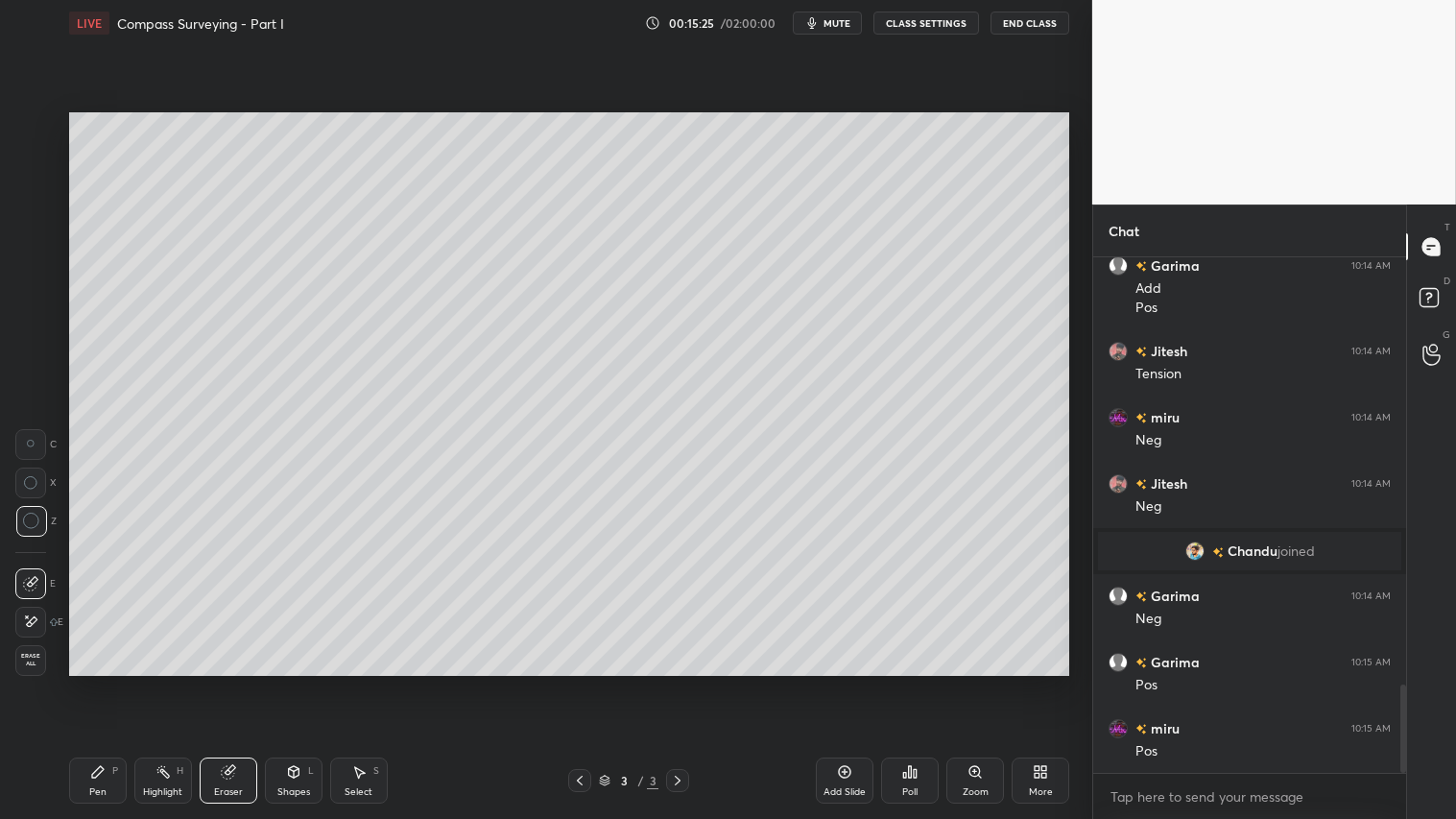 click on "Eraser" at bounding box center [228, 792] 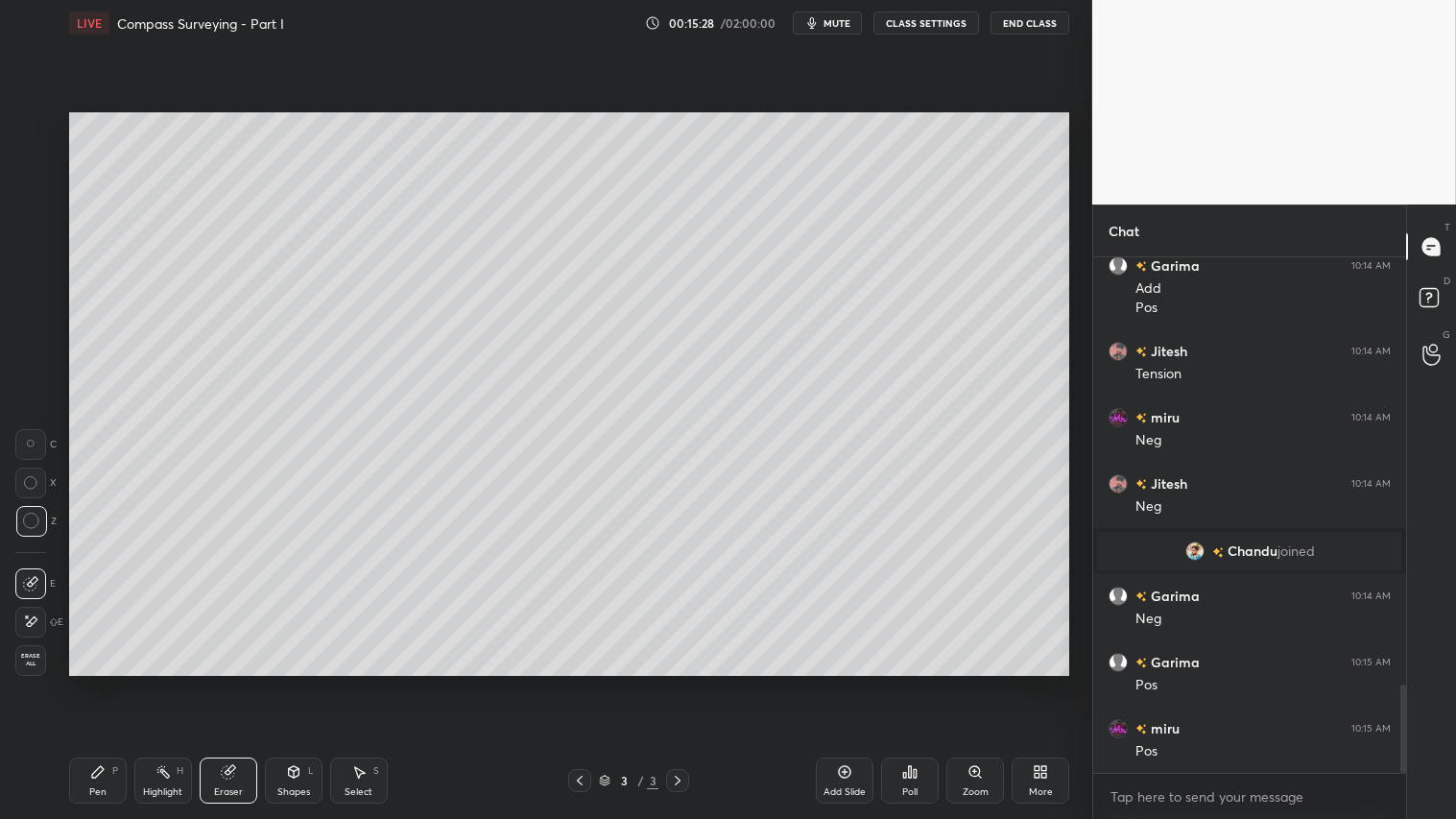 click on "Pen P" at bounding box center [98, 781] 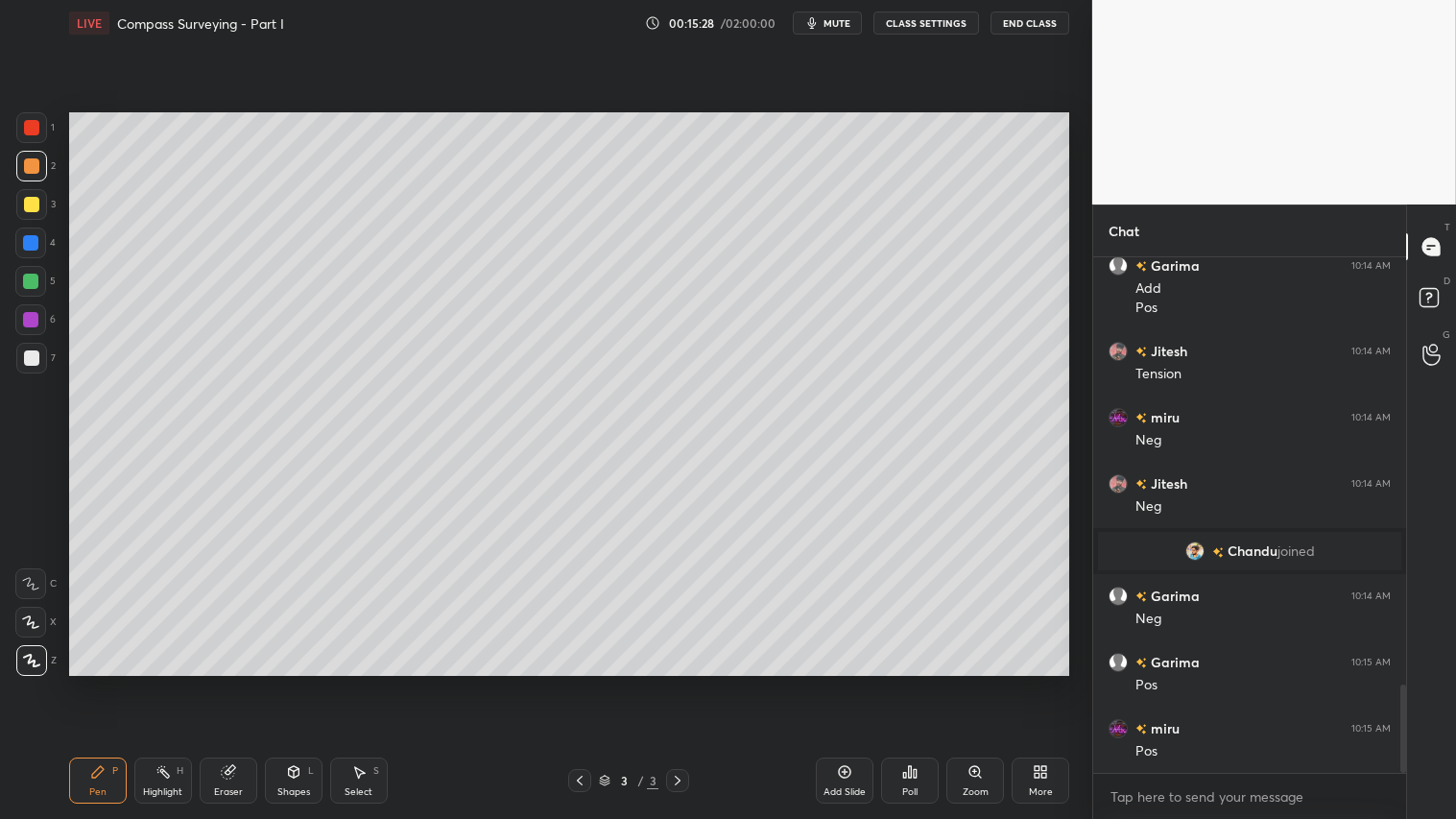 click on "Pen P" at bounding box center [98, 781] 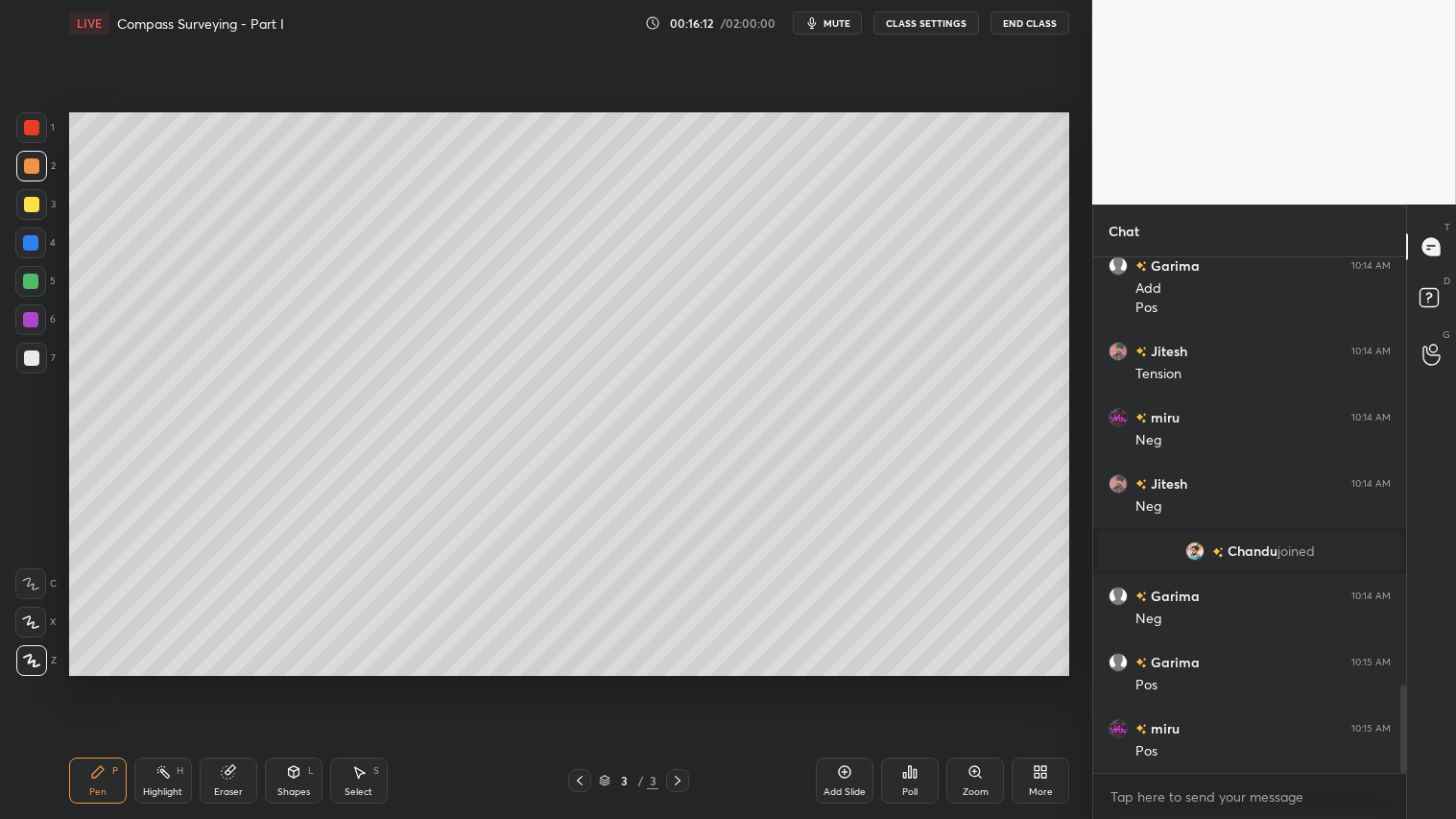 scroll, scrollTop: 2542, scrollLeft: 0, axis: vertical 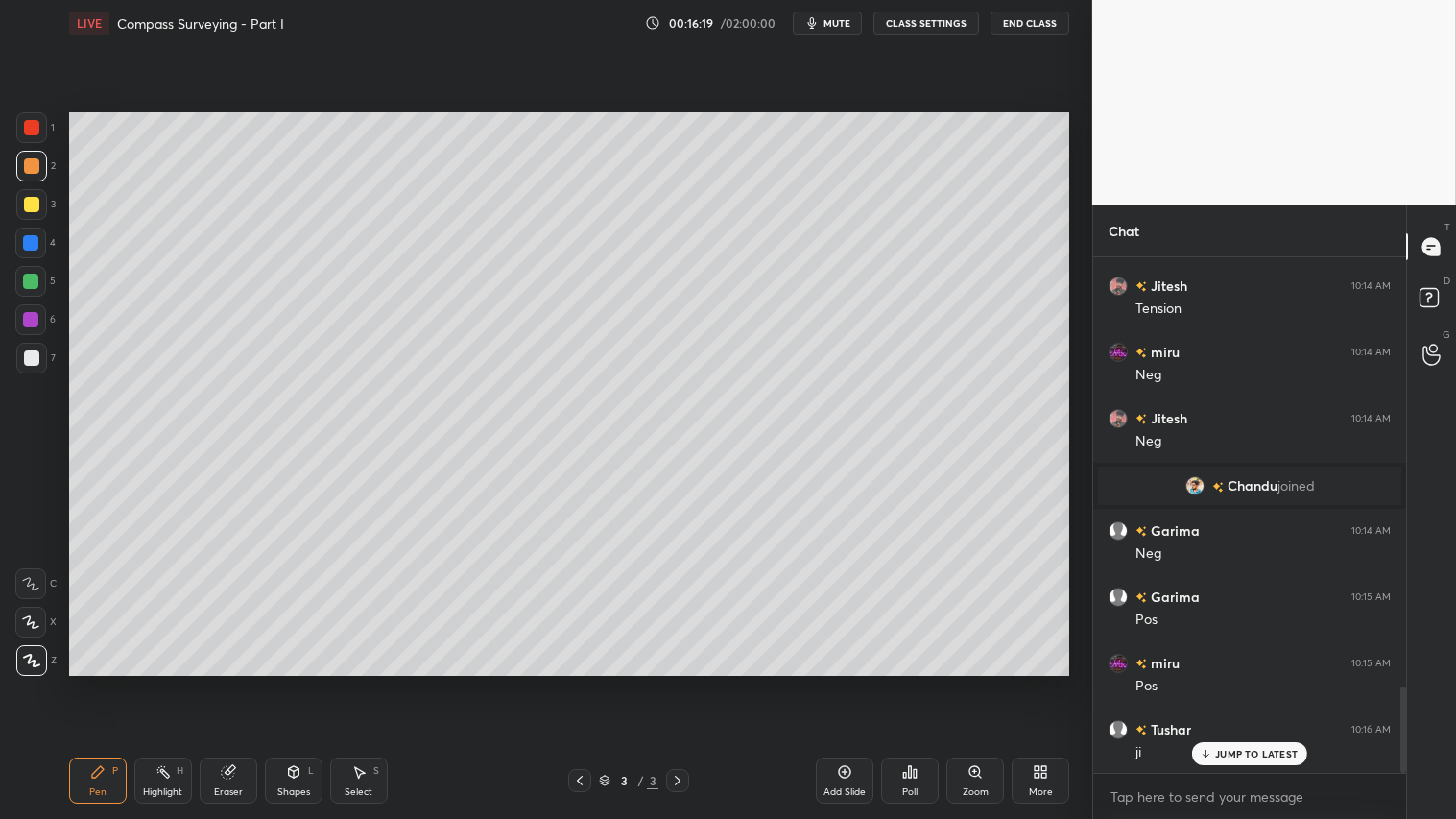 click on "Eraser" at bounding box center [228, 792] 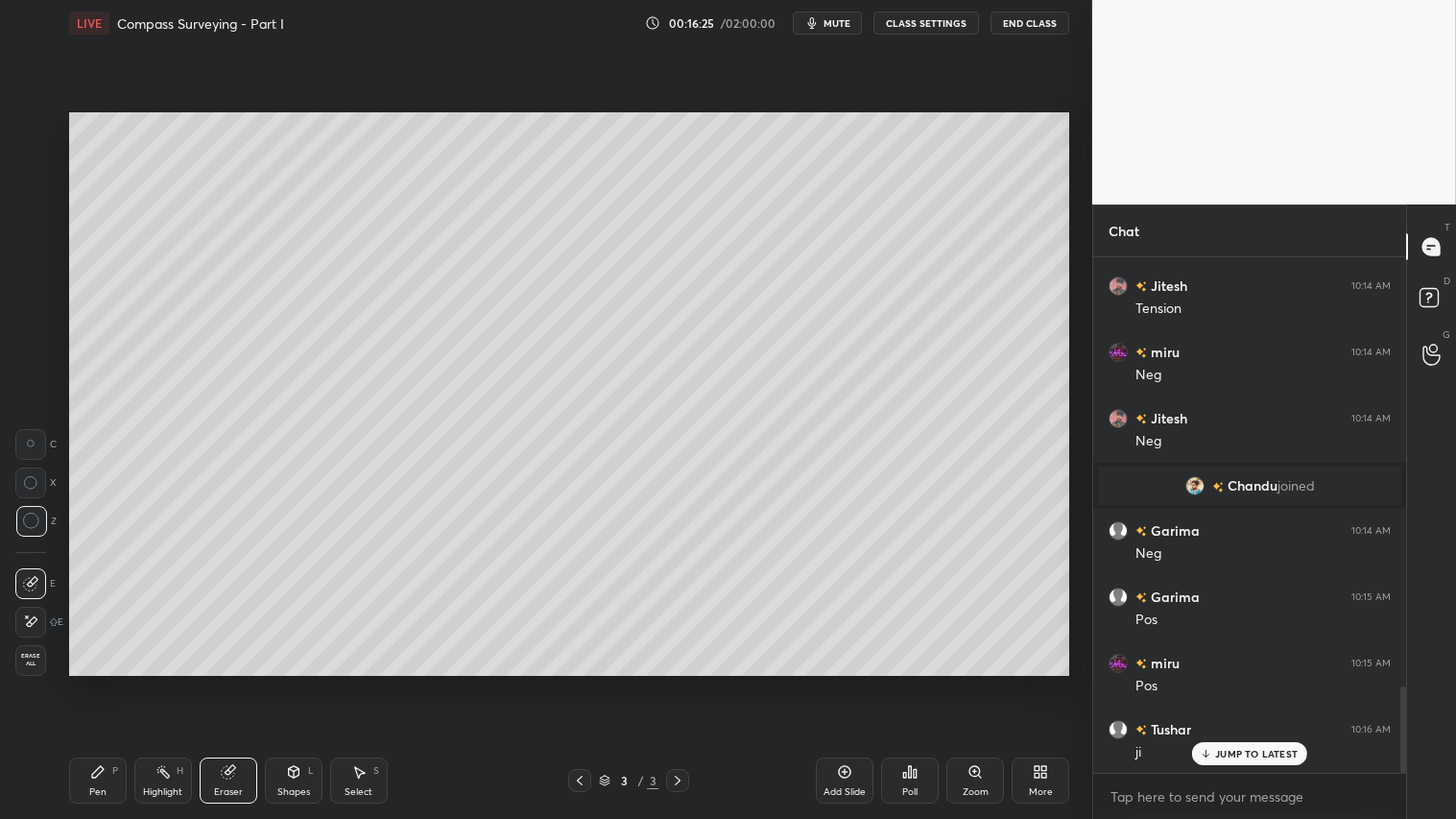 click 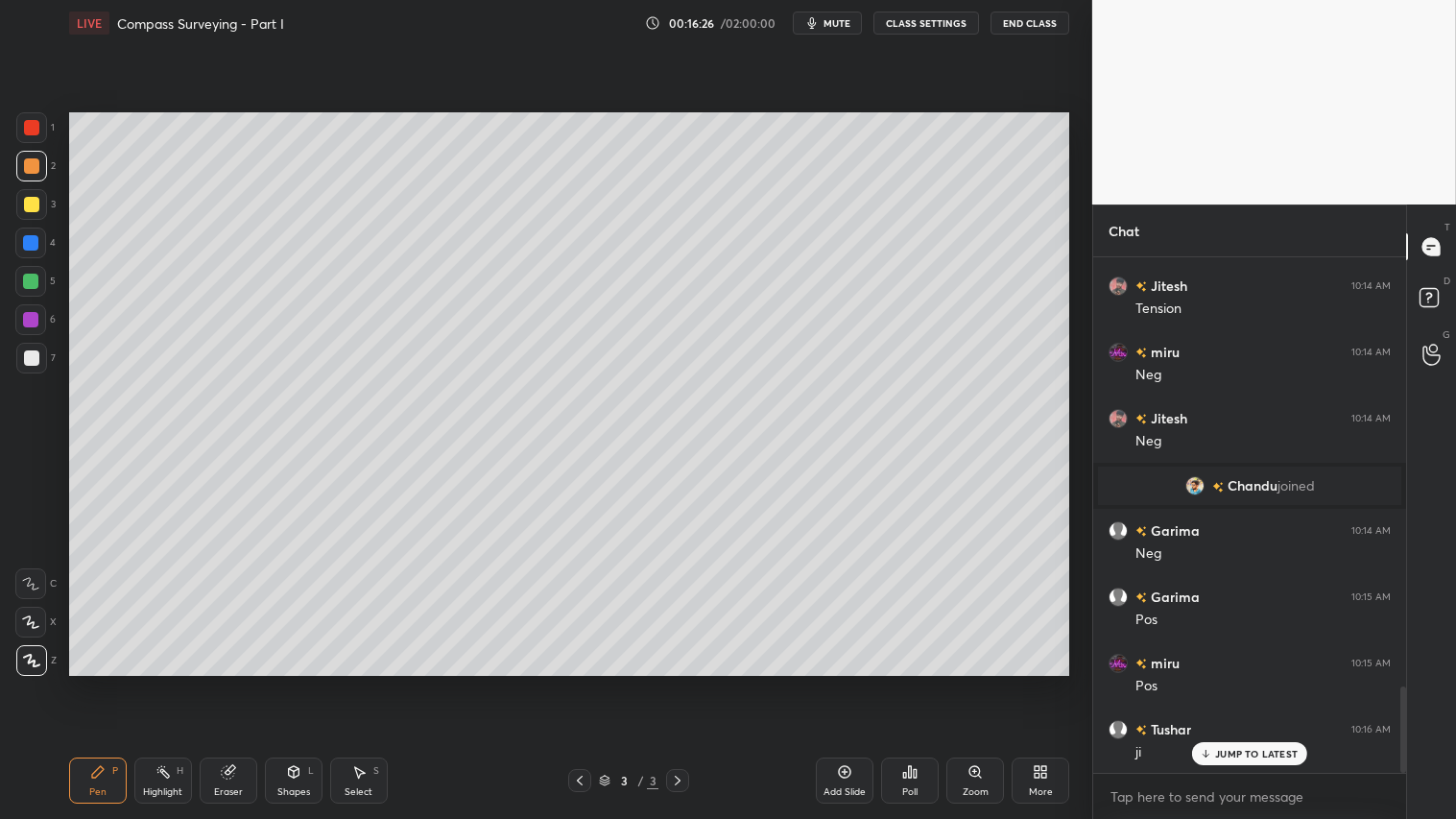 click at bounding box center (32, 166) 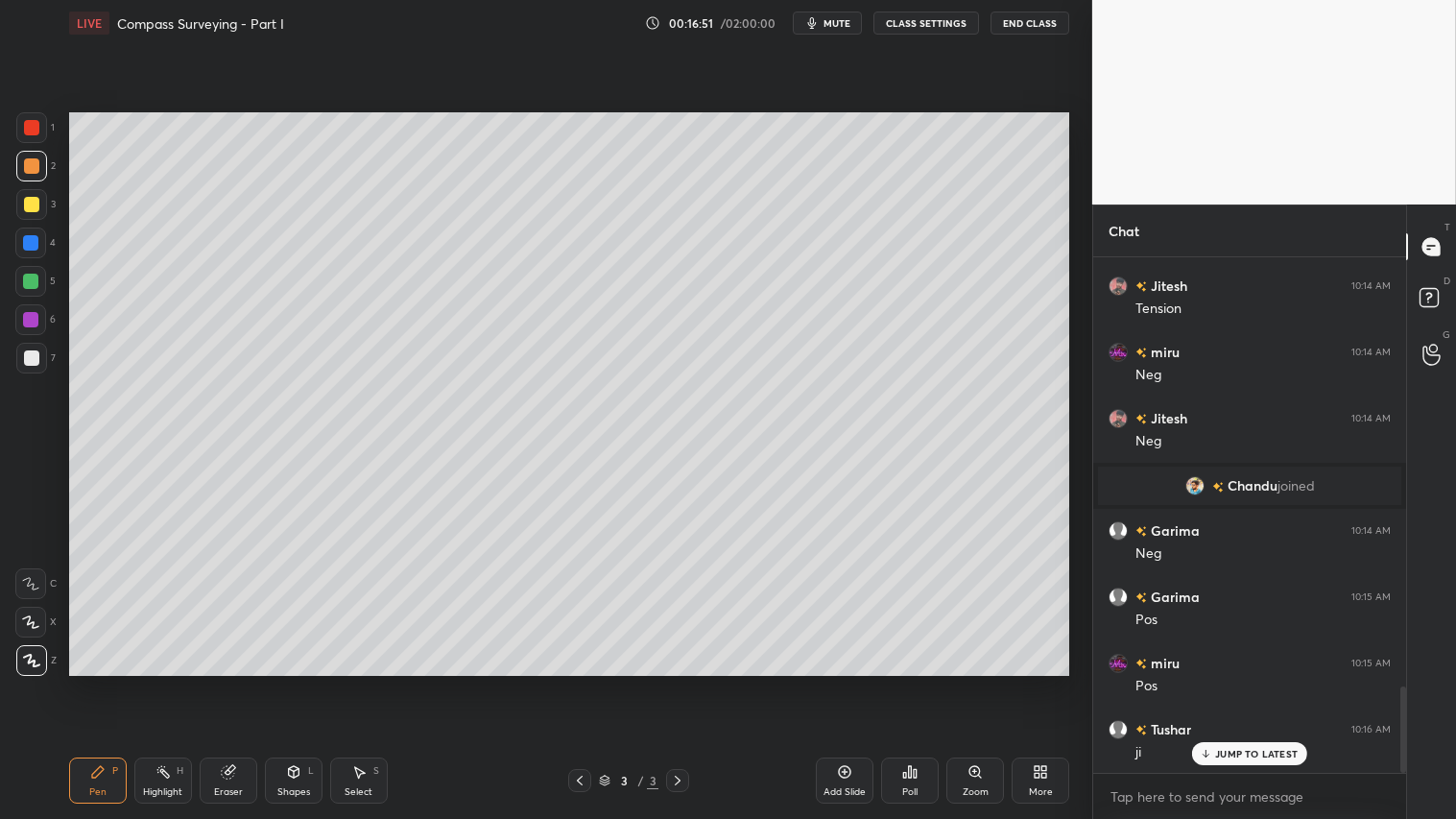 scroll, scrollTop: 2589, scrollLeft: 0, axis: vertical 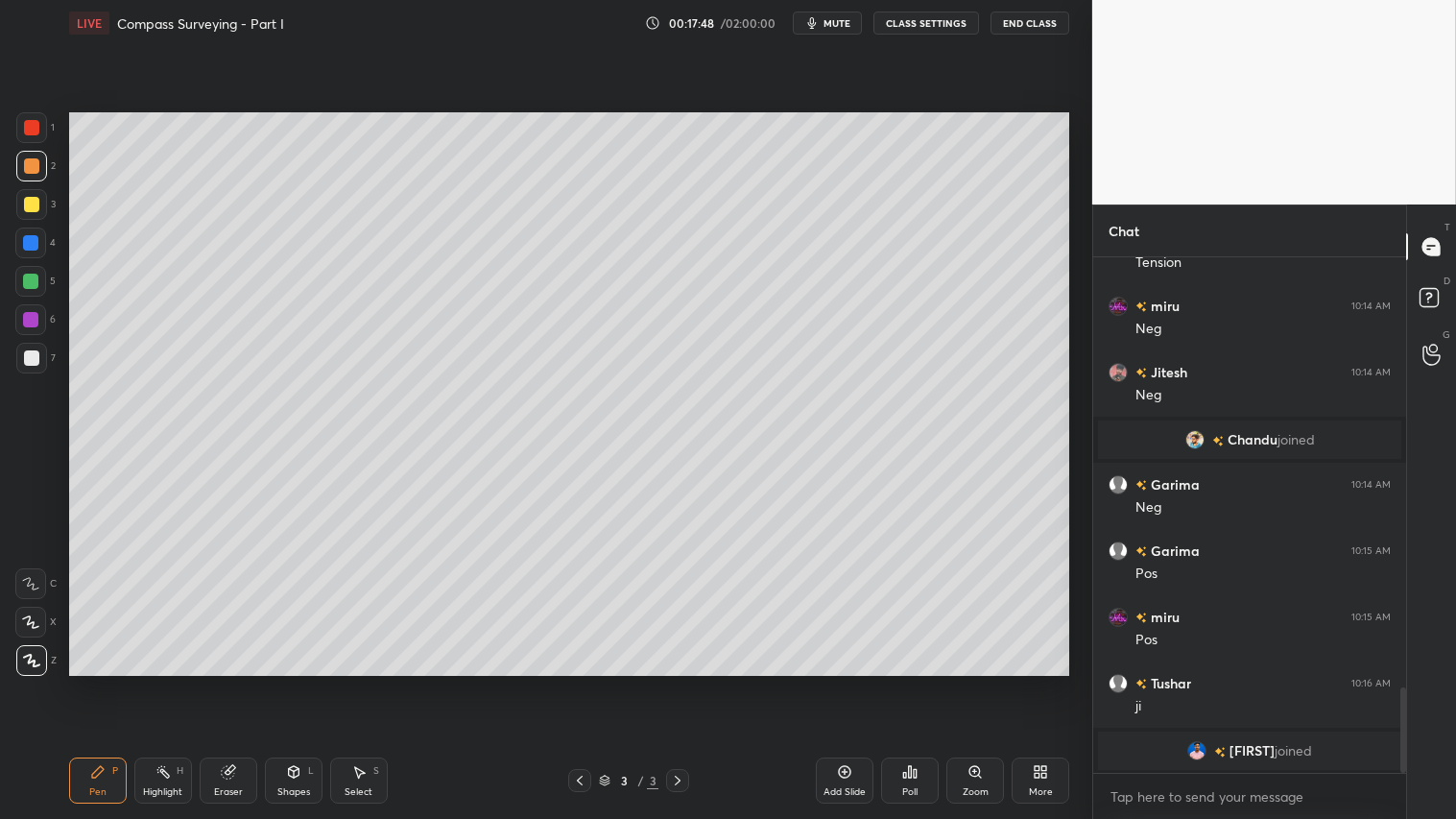 click at bounding box center (32, 166) 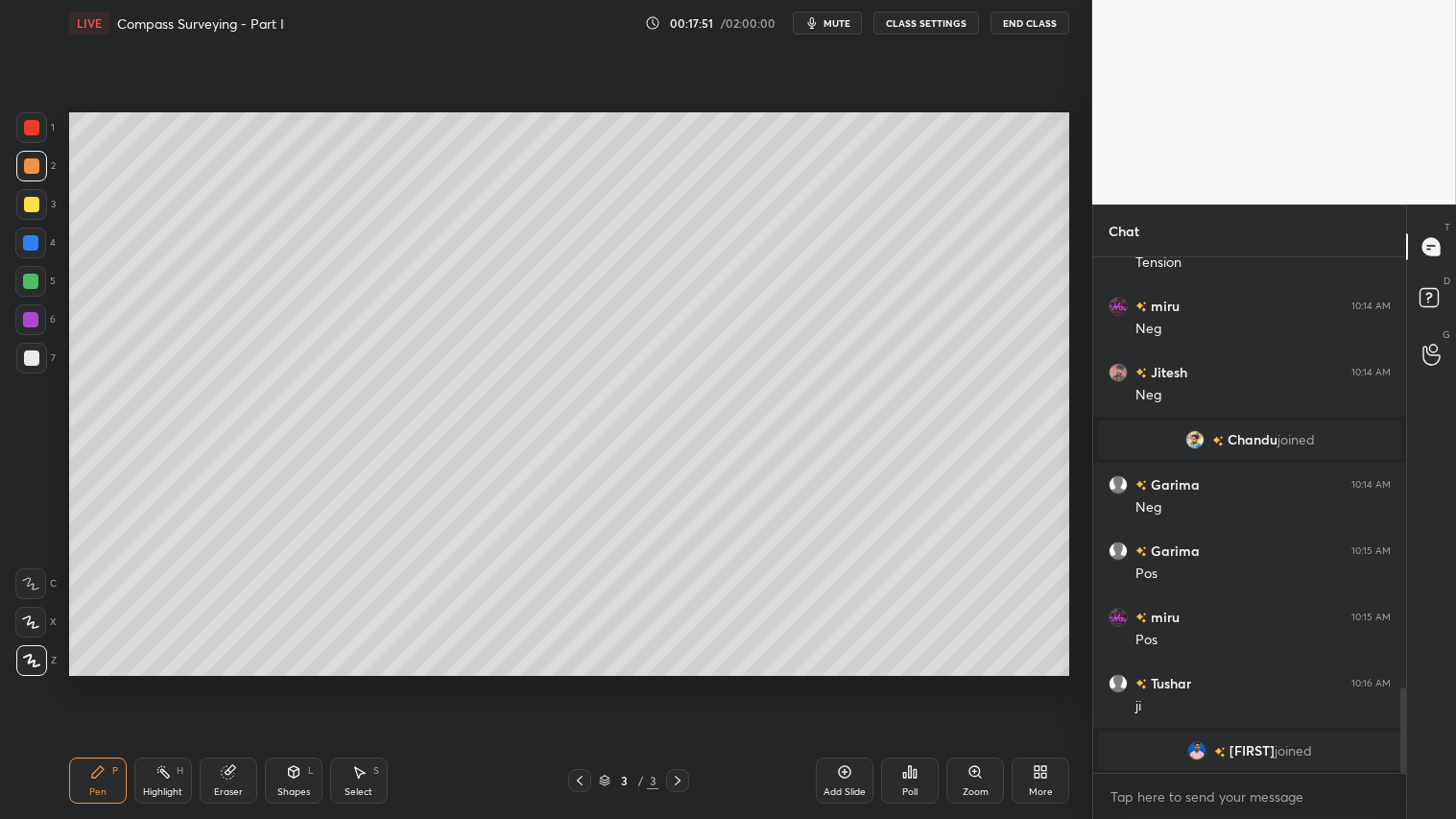 click on "Pen" at bounding box center (98, 792) 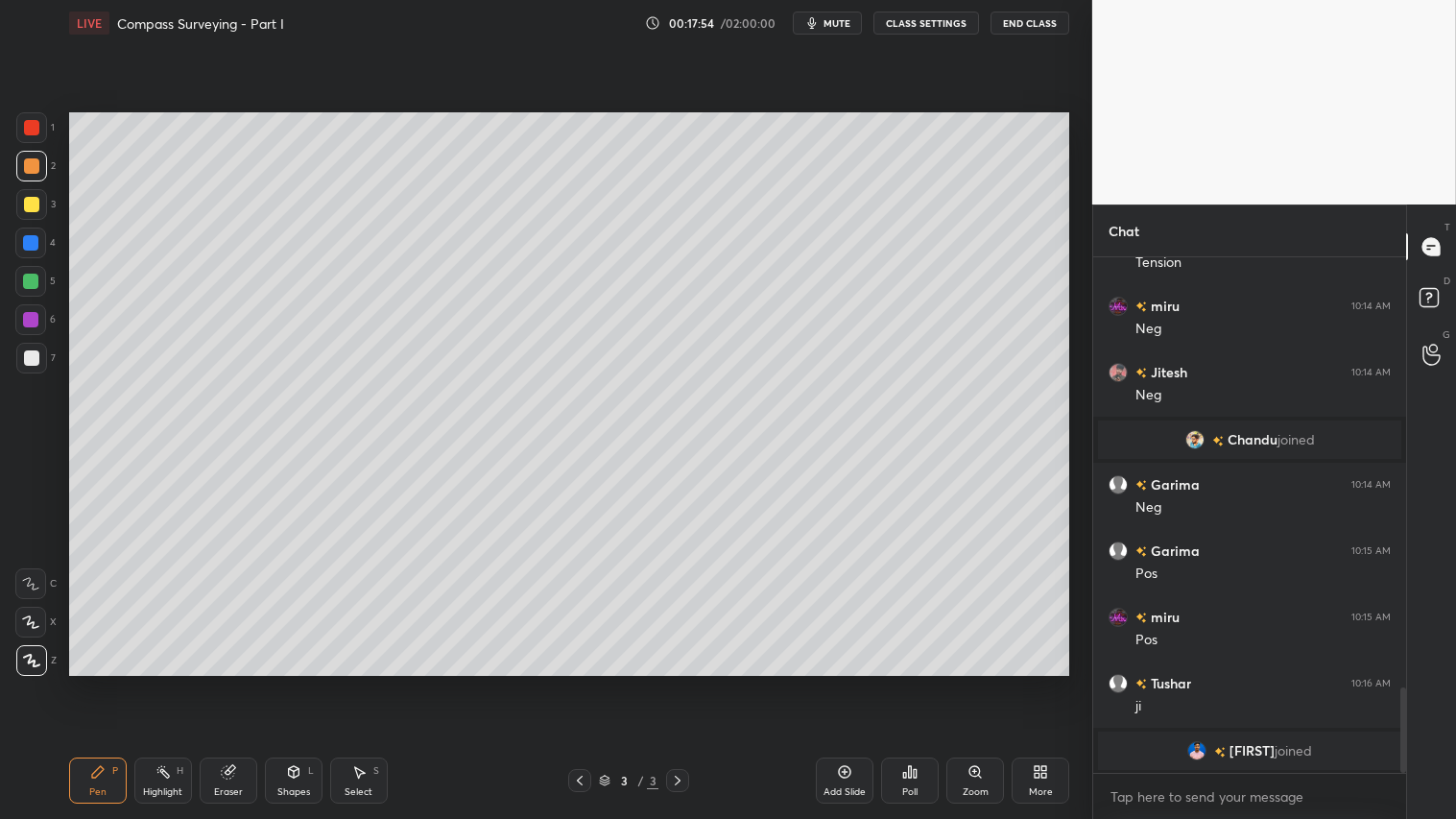 drag, startPoint x: 29, startPoint y: 199, endPoint x: 33, endPoint y: 229, distance: 30.265 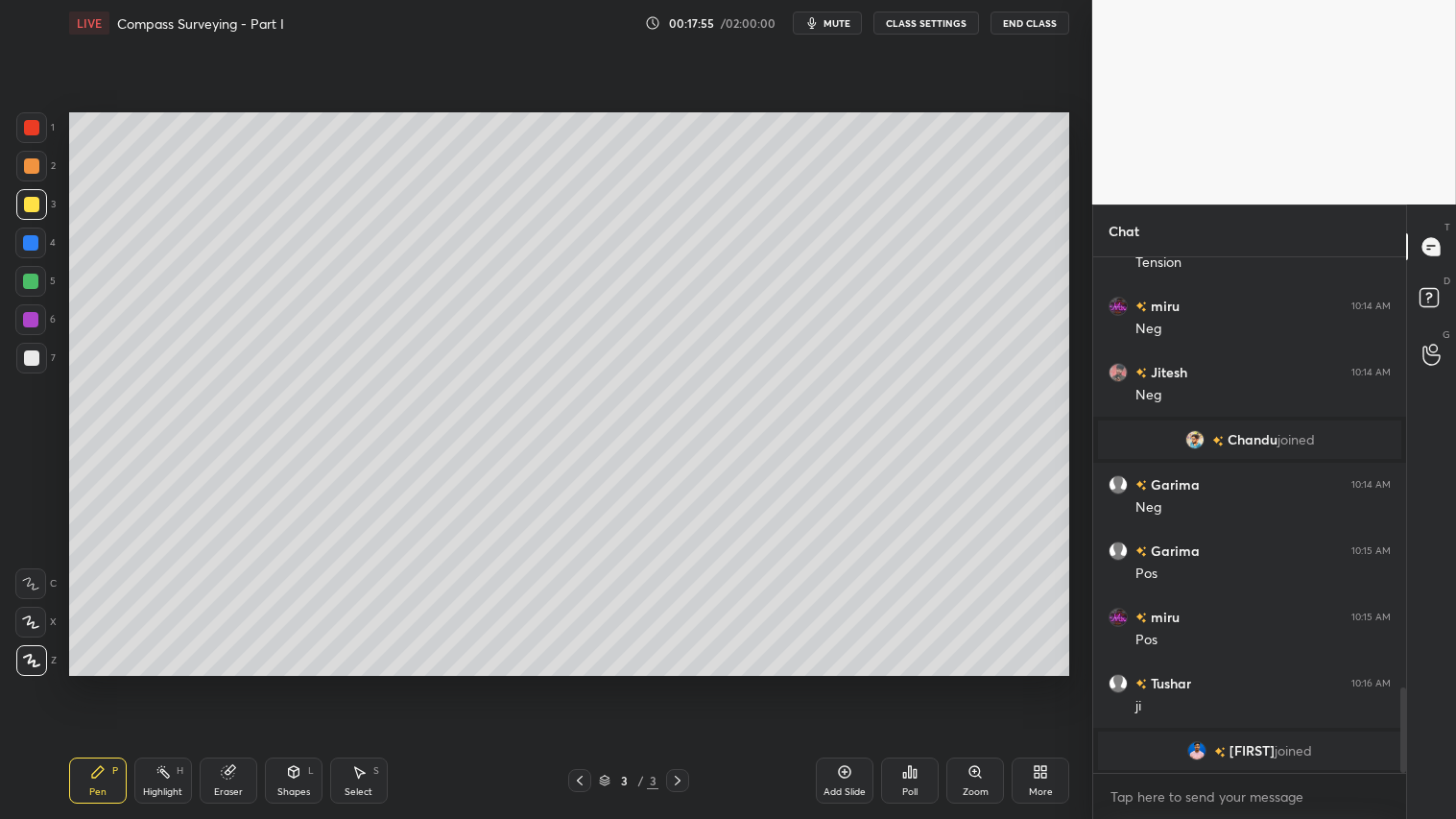 drag, startPoint x: 23, startPoint y: 351, endPoint x: 60, endPoint y: 523, distance: 175.93465 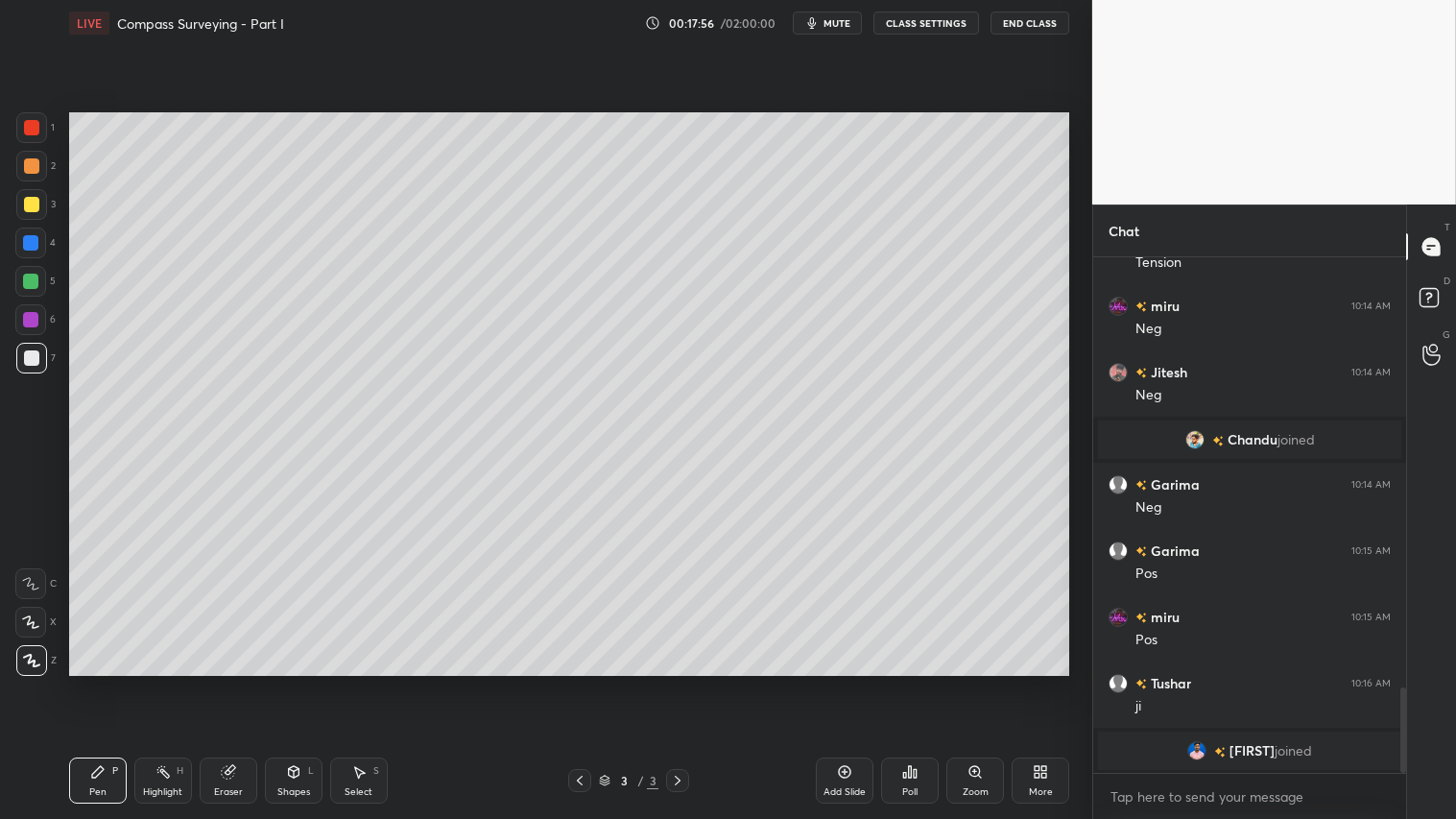 click on "Pen P" at bounding box center [98, 781] 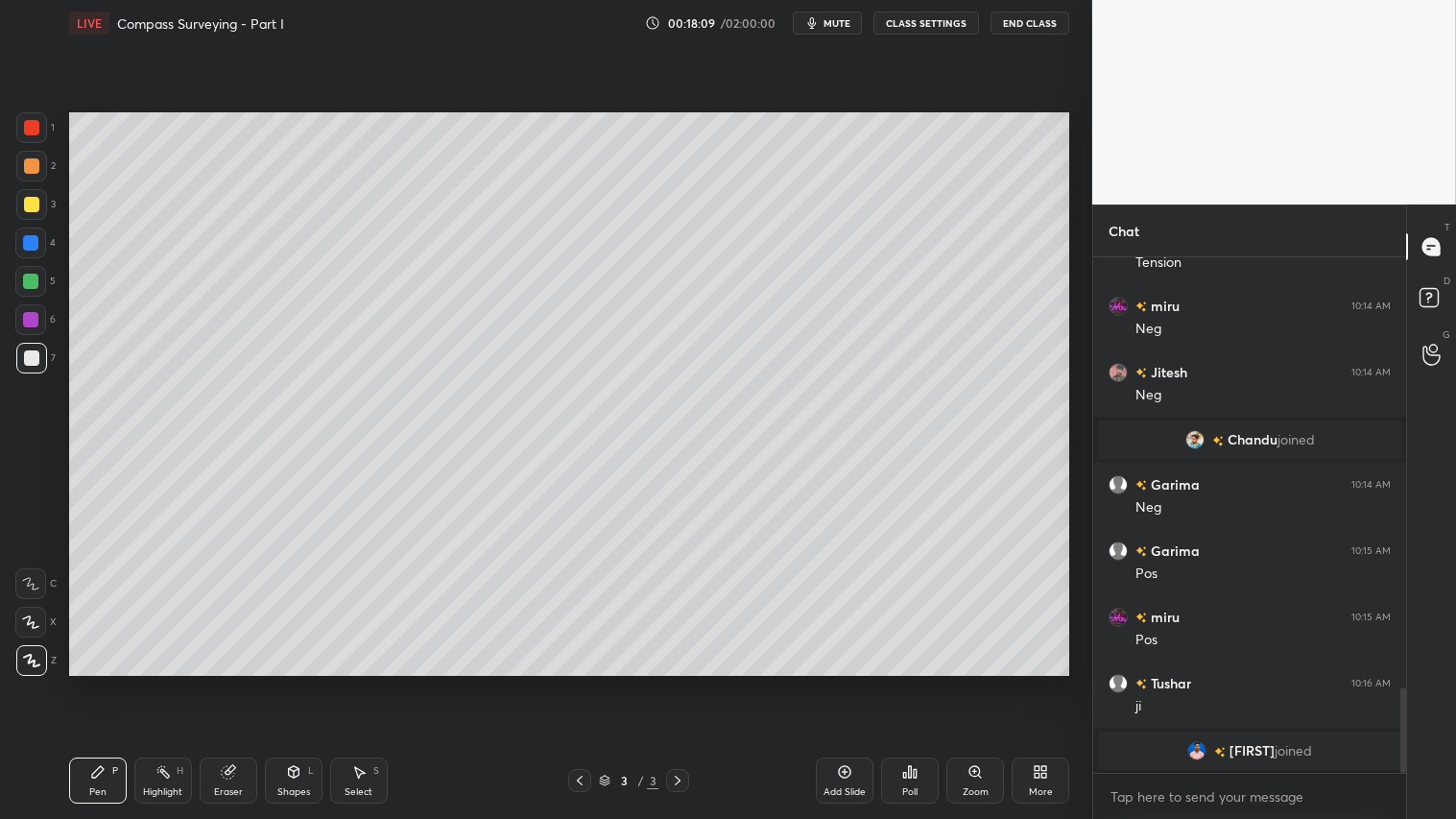 click at bounding box center (32, 358) 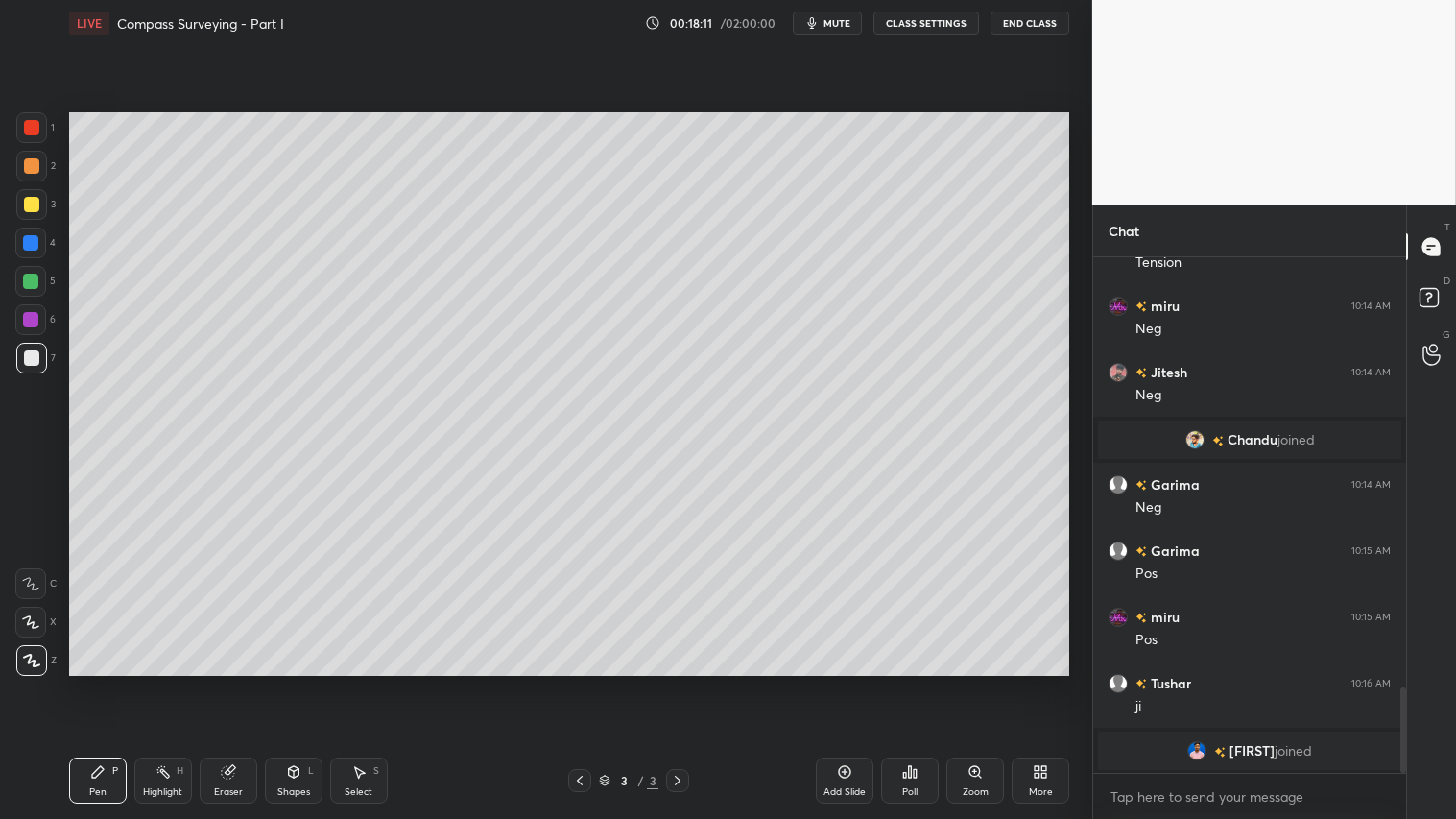 click on "Pen" at bounding box center (98, 792) 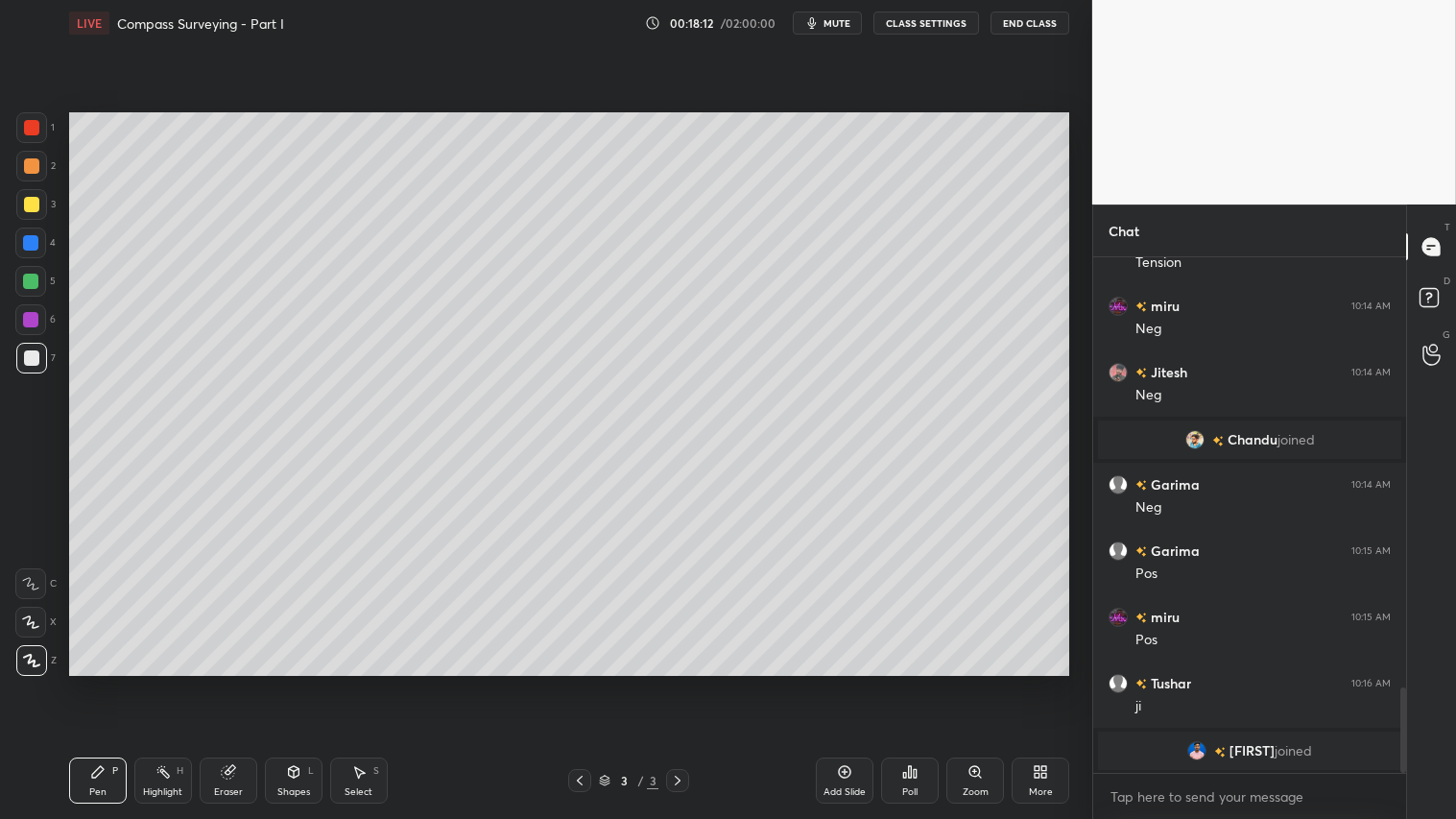 click on "Pen" at bounding box center [98, 792] 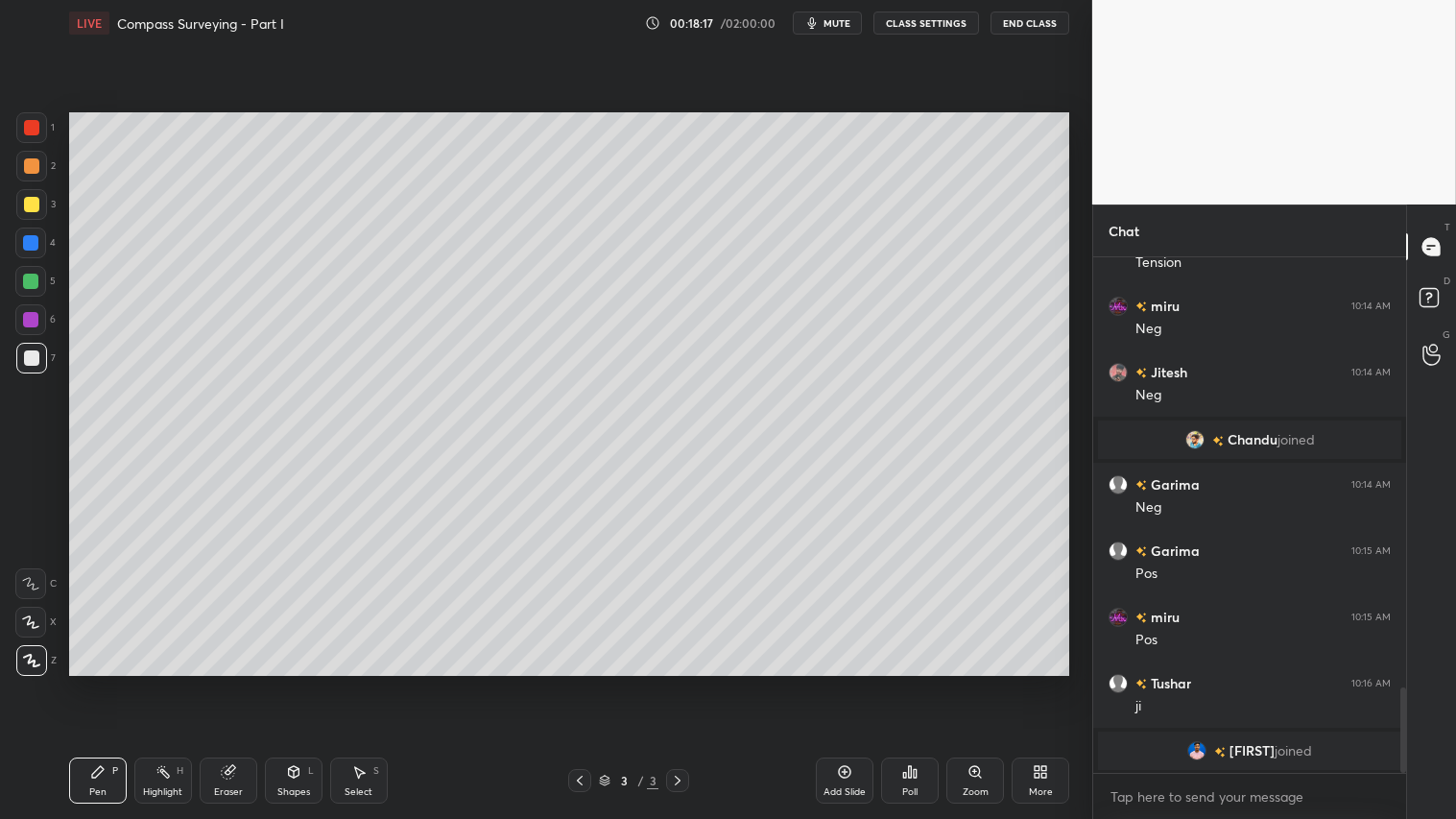 click on "Pen" at bounding box center [98, 792] 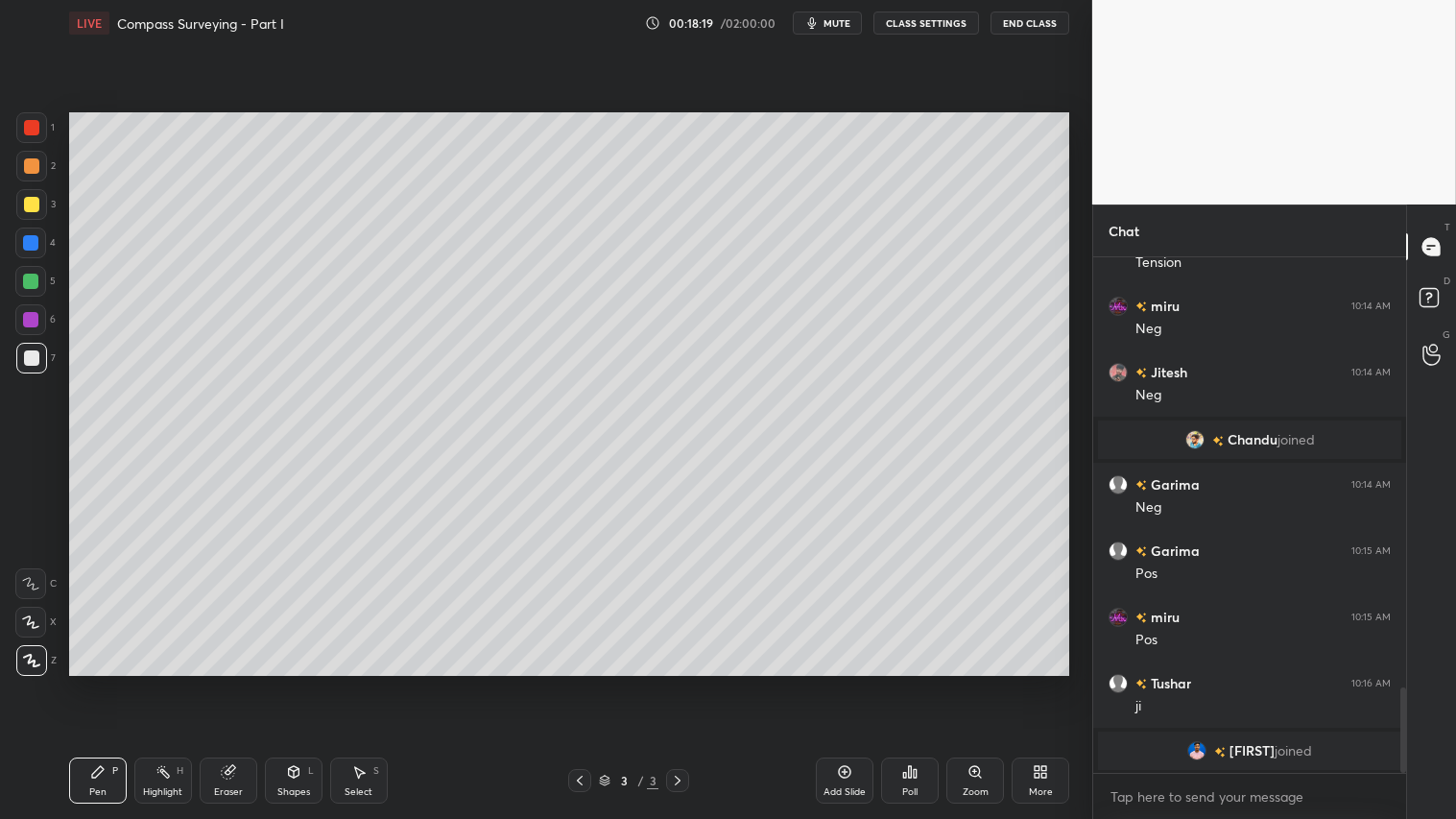 click 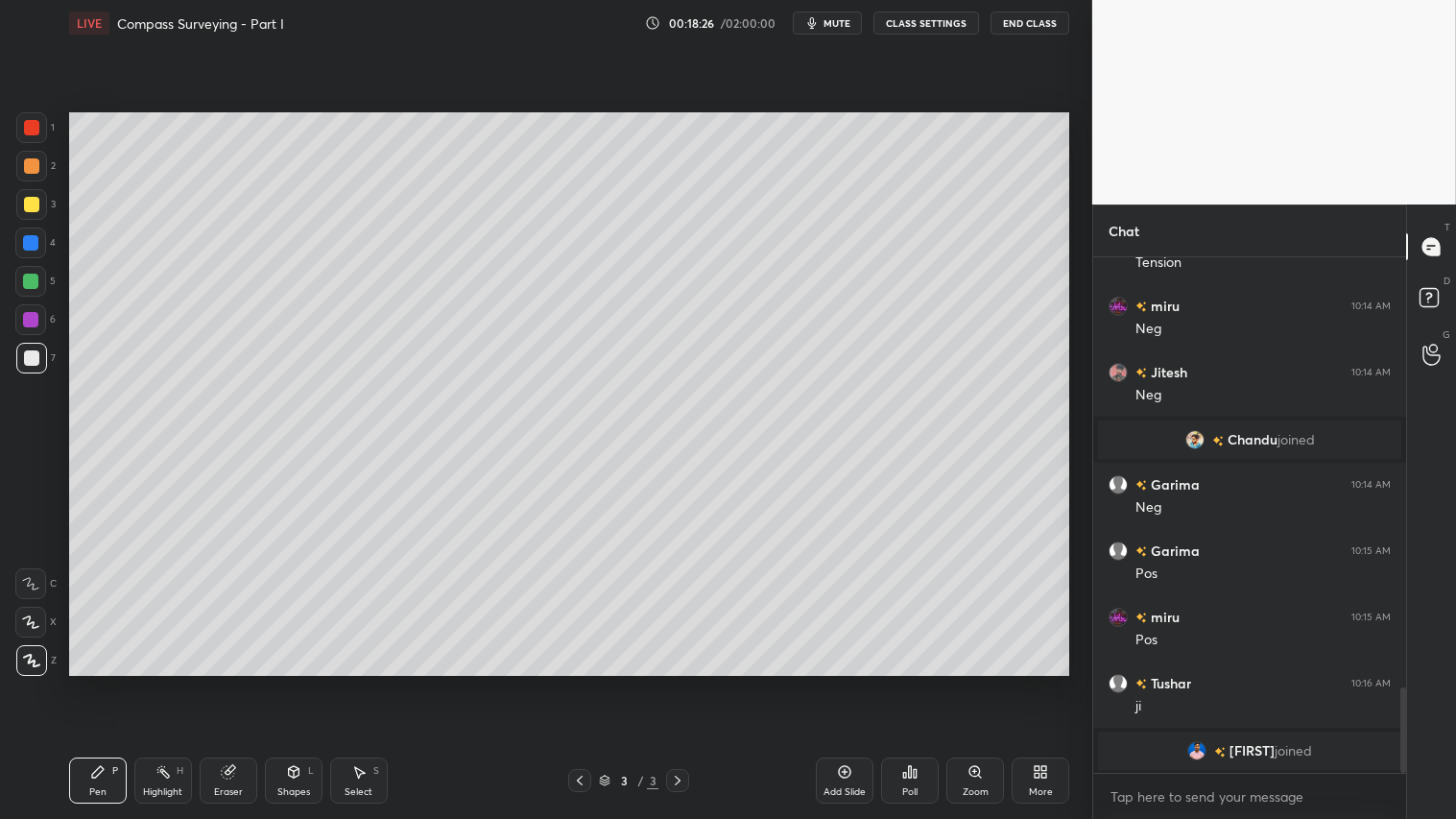click on "Eraser" at bounding box center [228, 781] 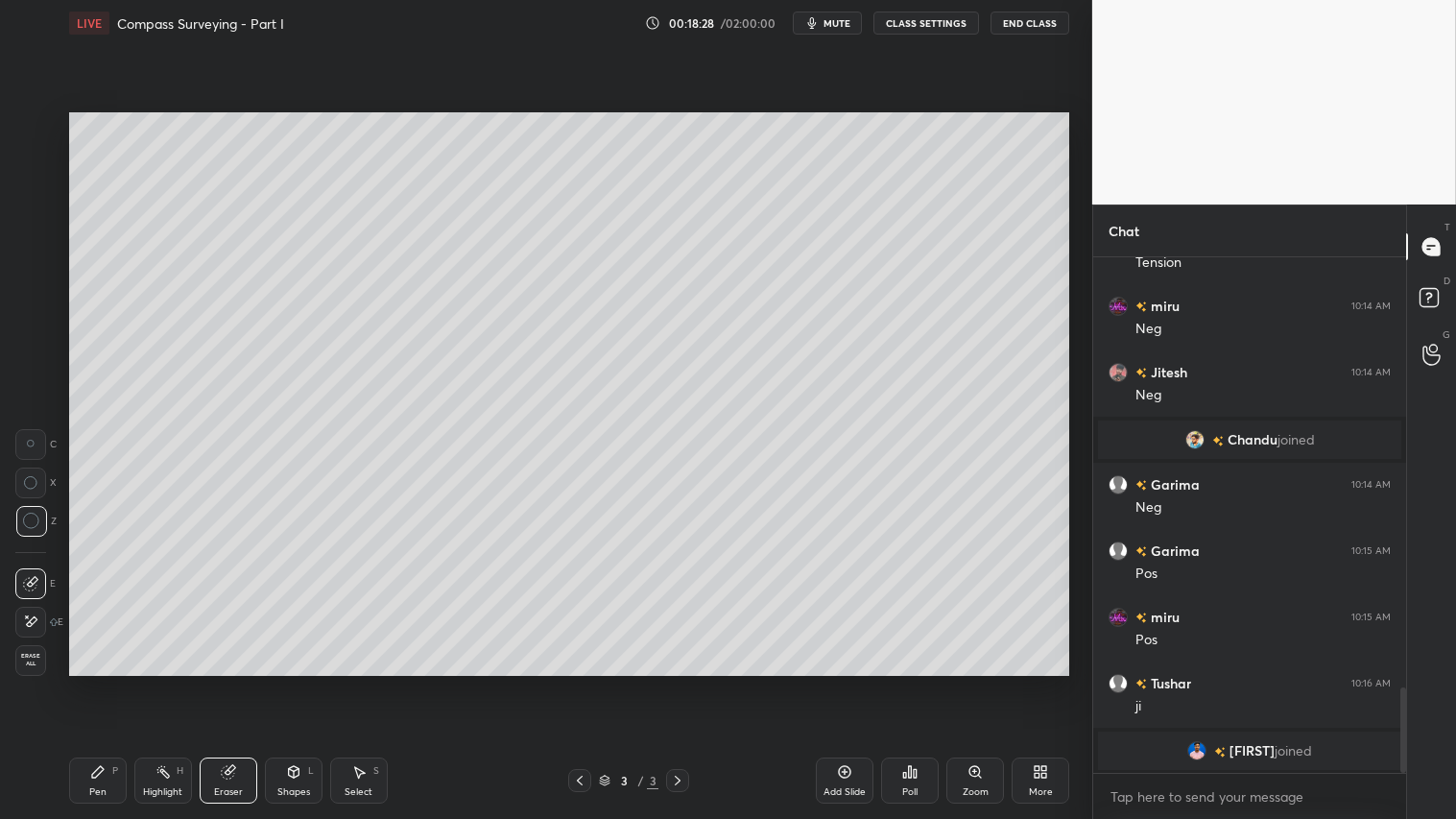 click on "Pen P" at bounding box center [98, 781] 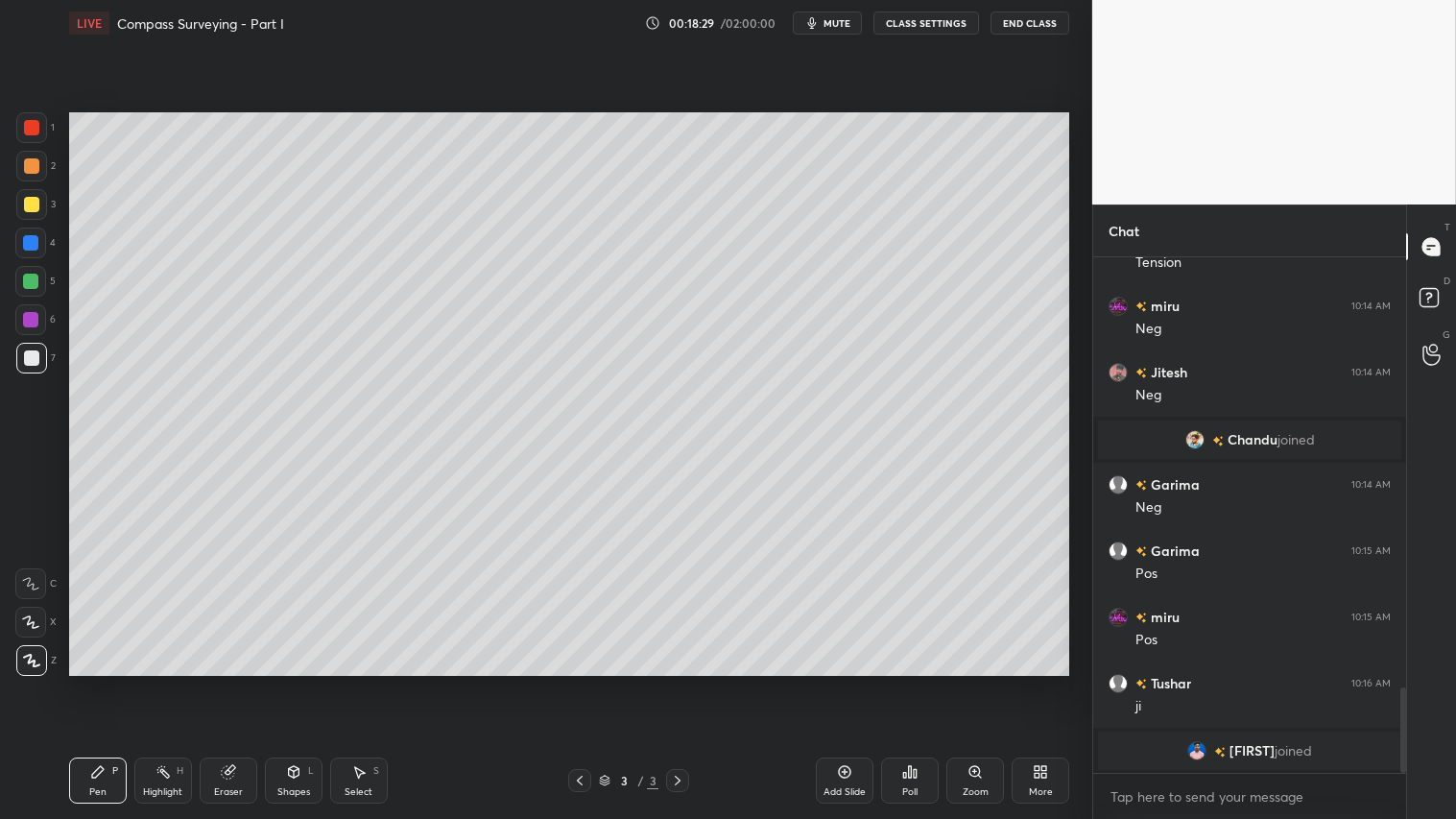 click 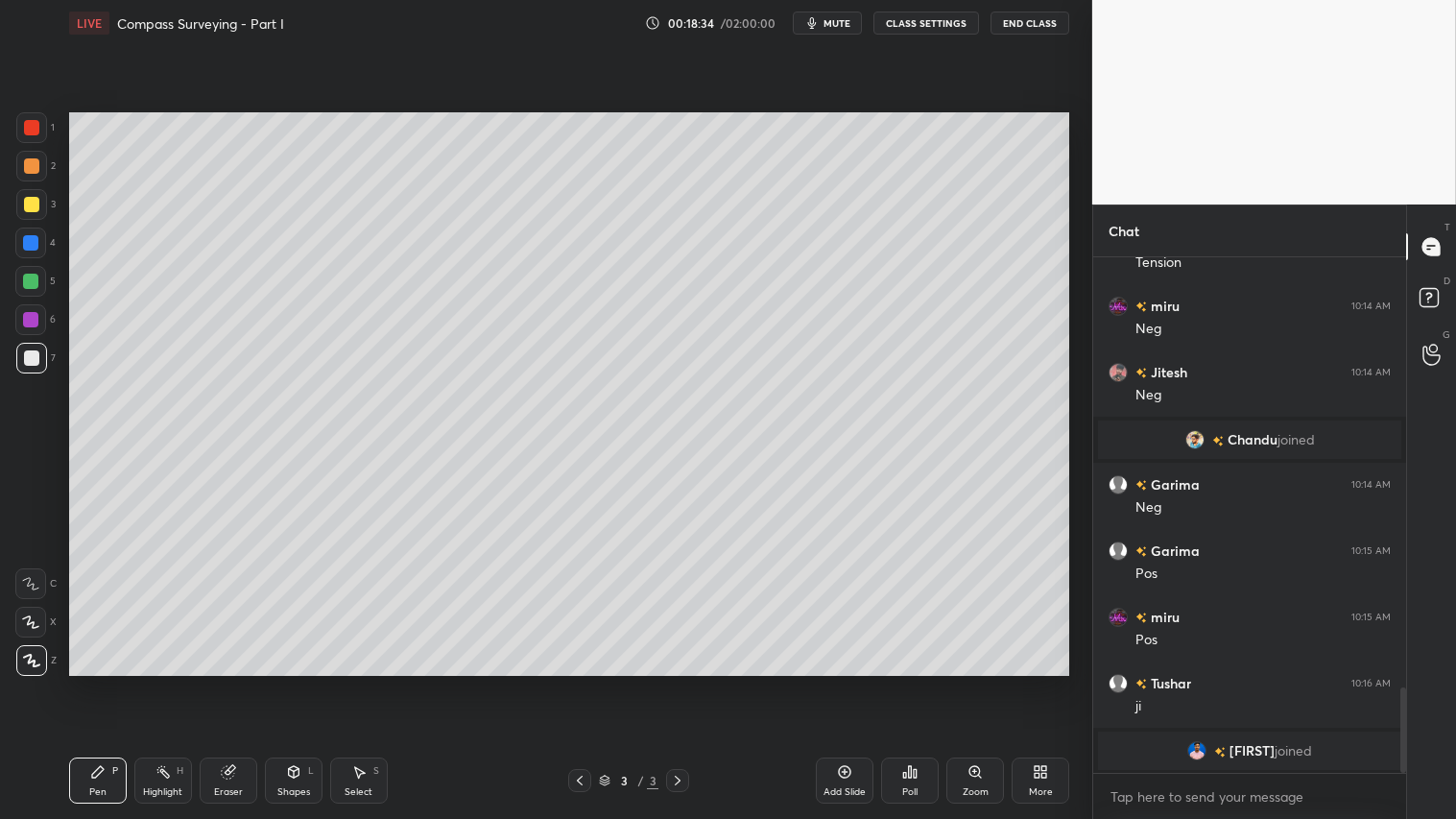 click on "Shapes L" at bounding box center [294, 781] 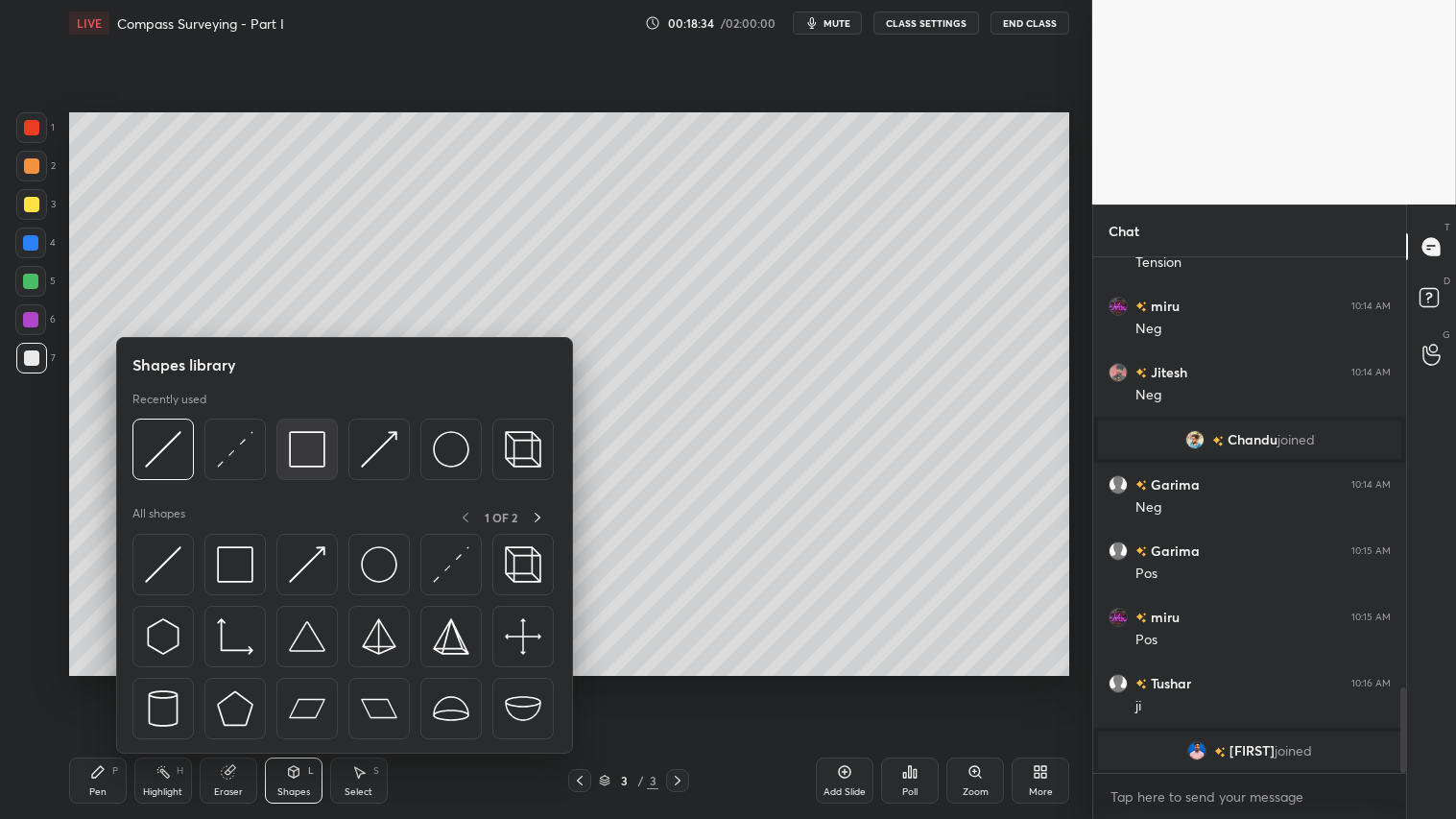 click at bounding box center [307, 449] 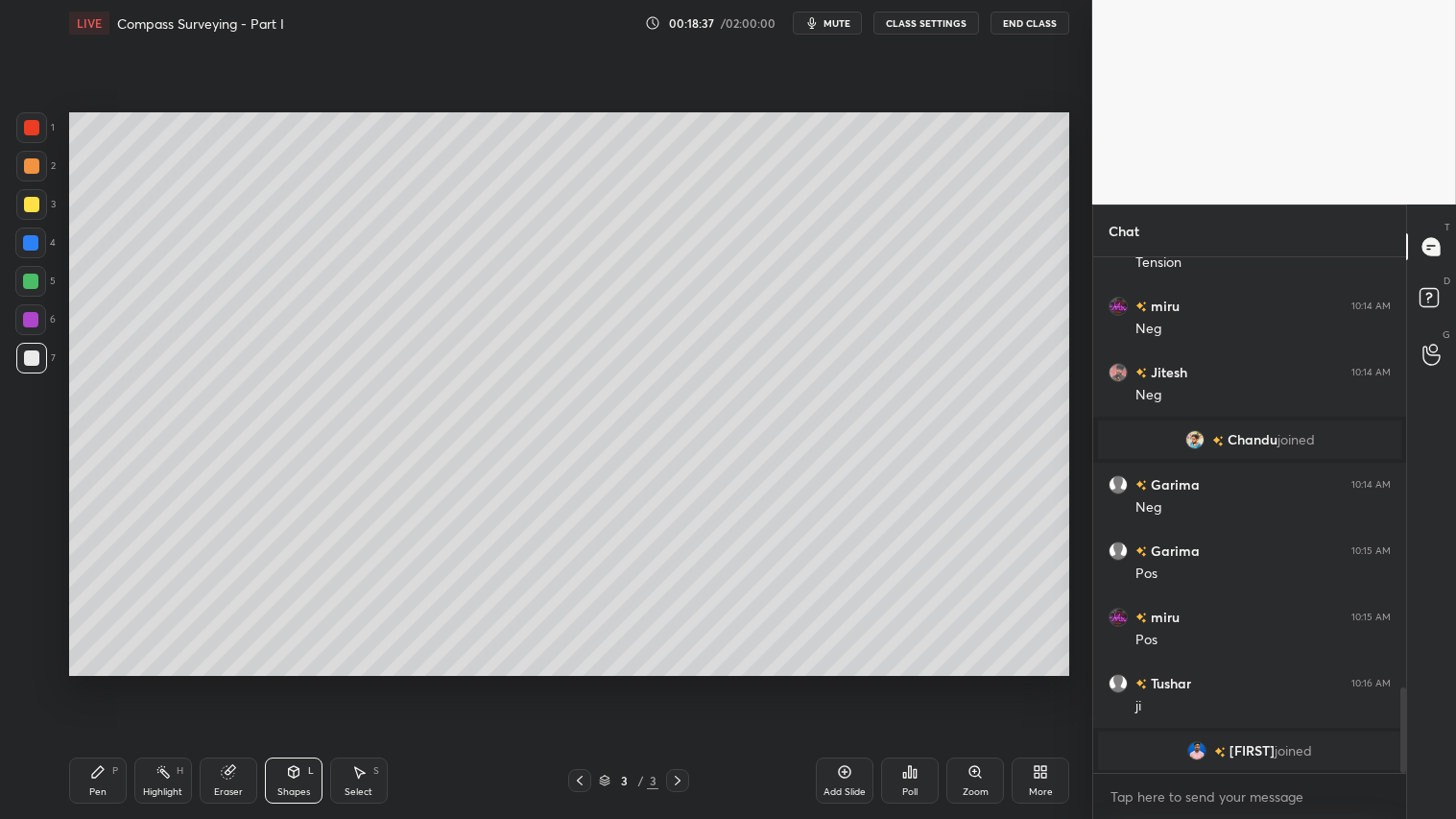 scroll, scrollTop: 2655, scrollLeft: 0, axis: vertical 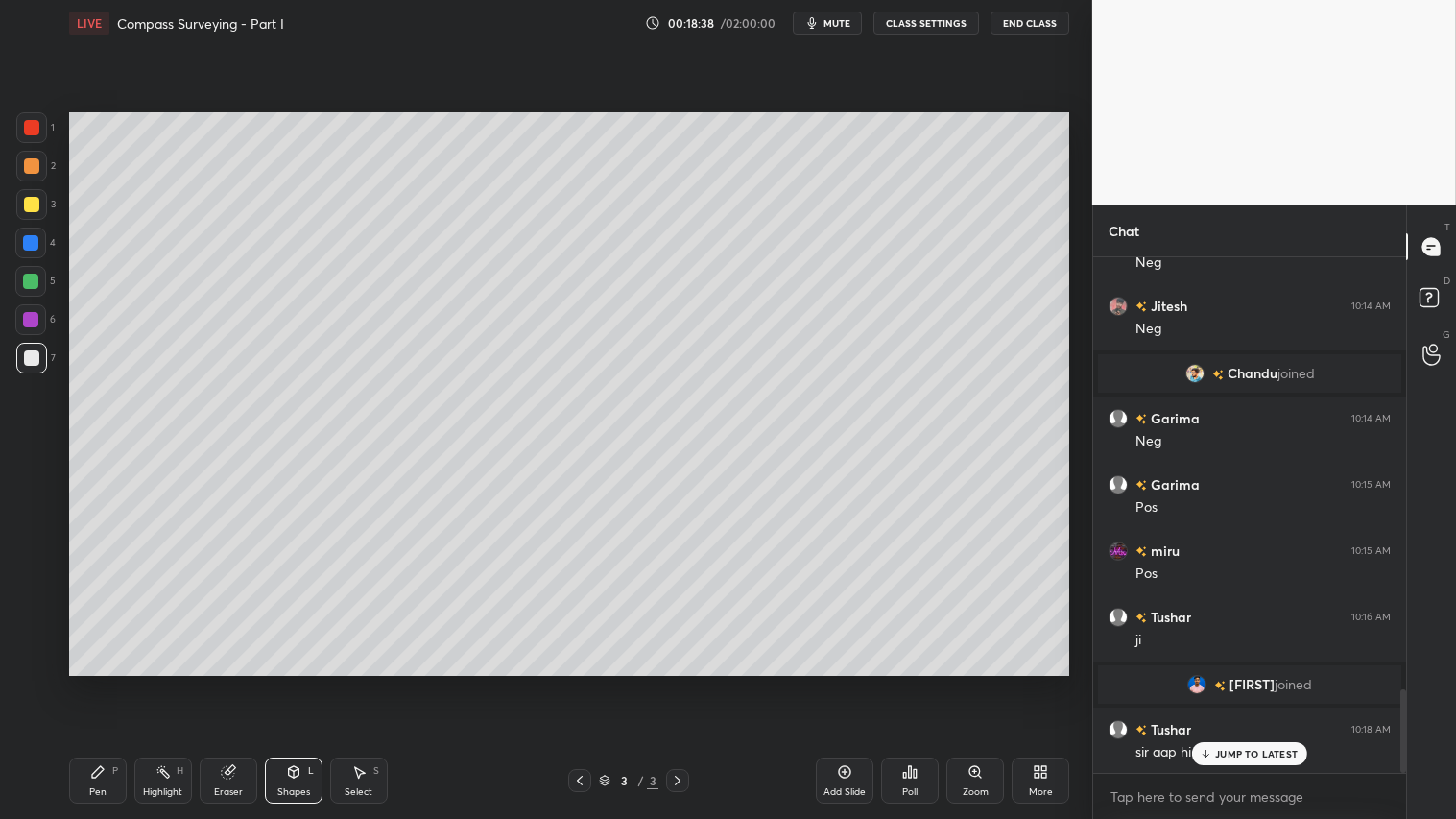 click on "JUMP TO LATEST" at bounding box center [1256, 754] 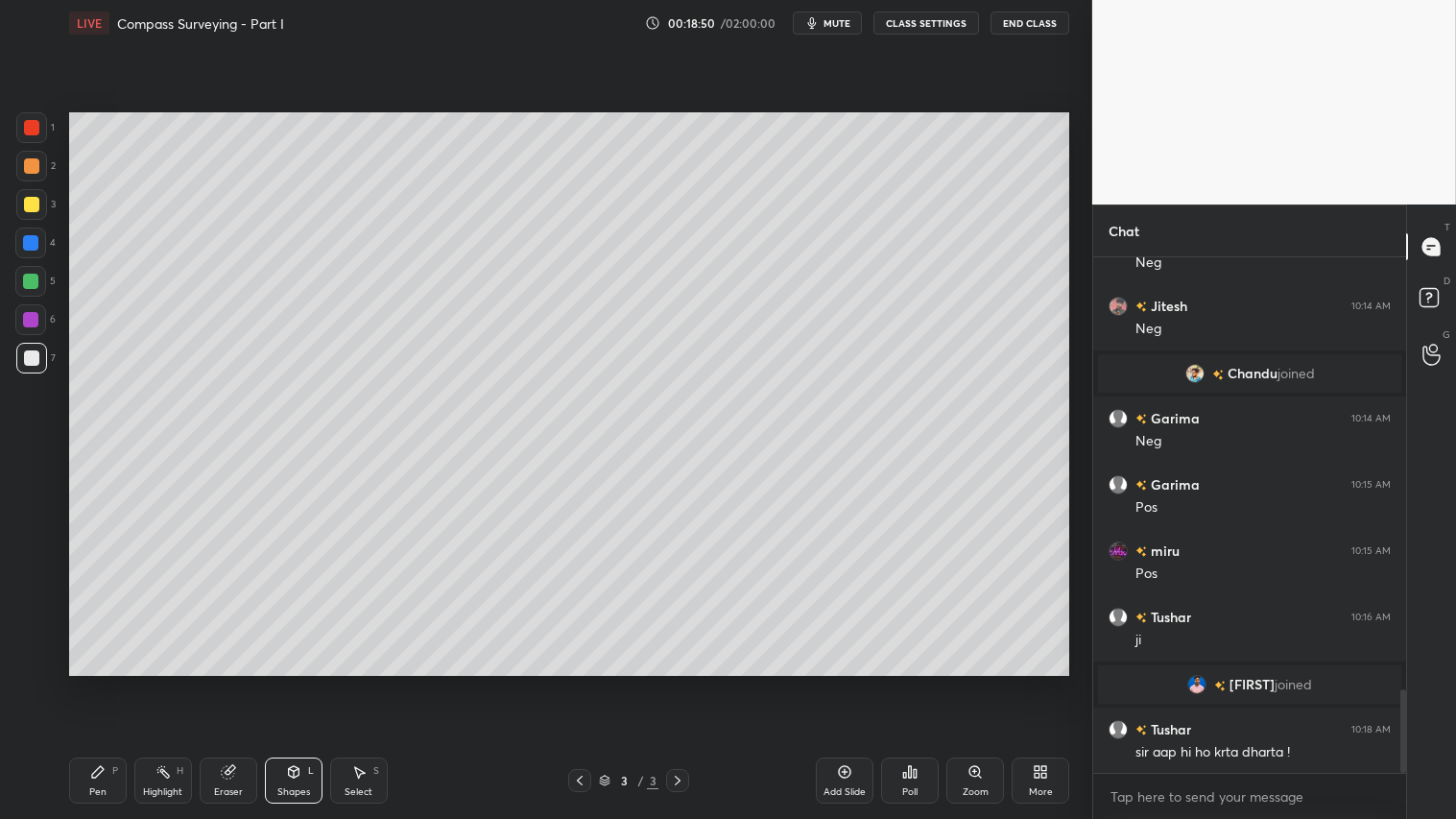 click on "2" at bounding box center [36, 166] 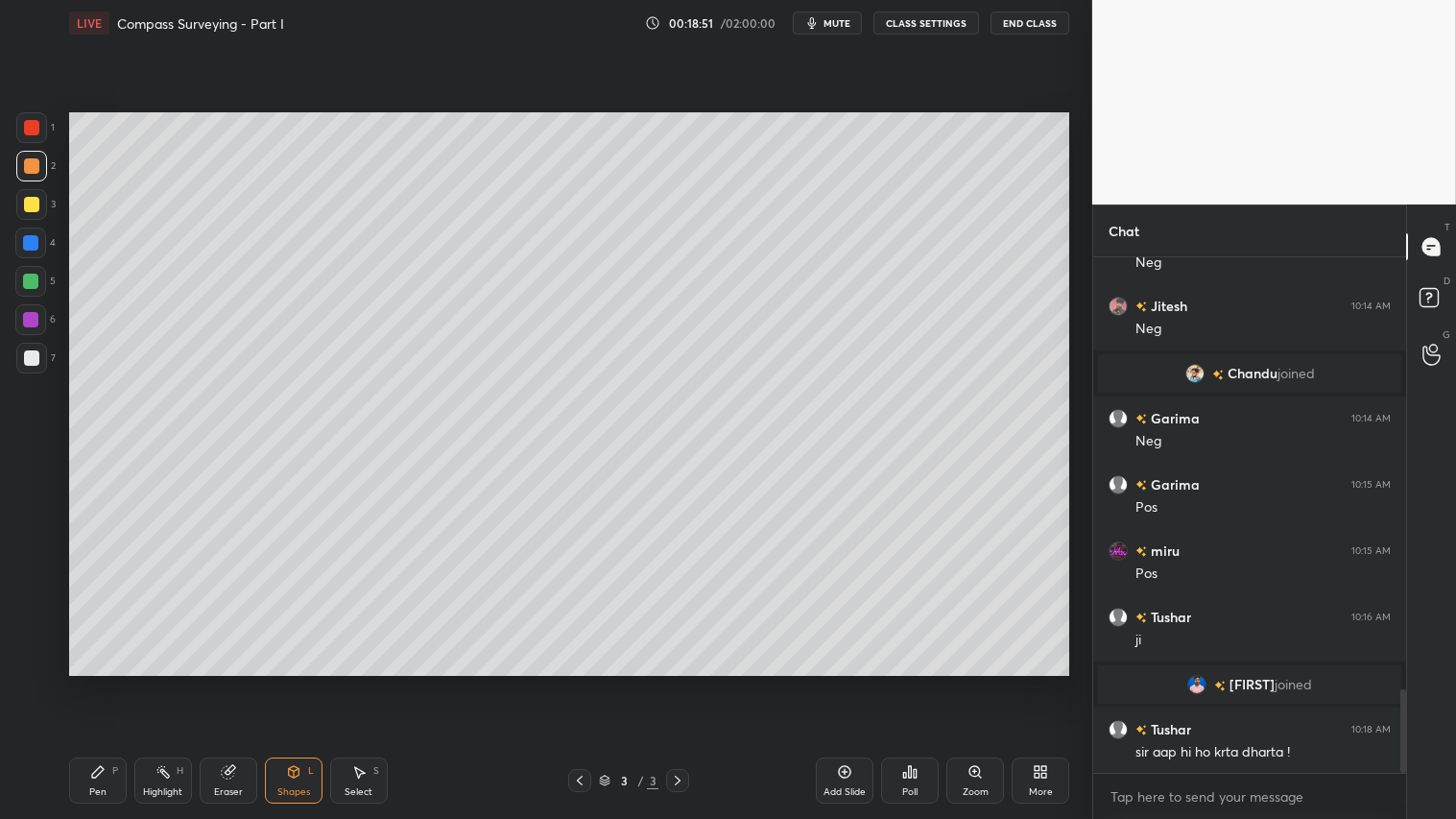click on "Pen P" at bounding box center (98, 781) 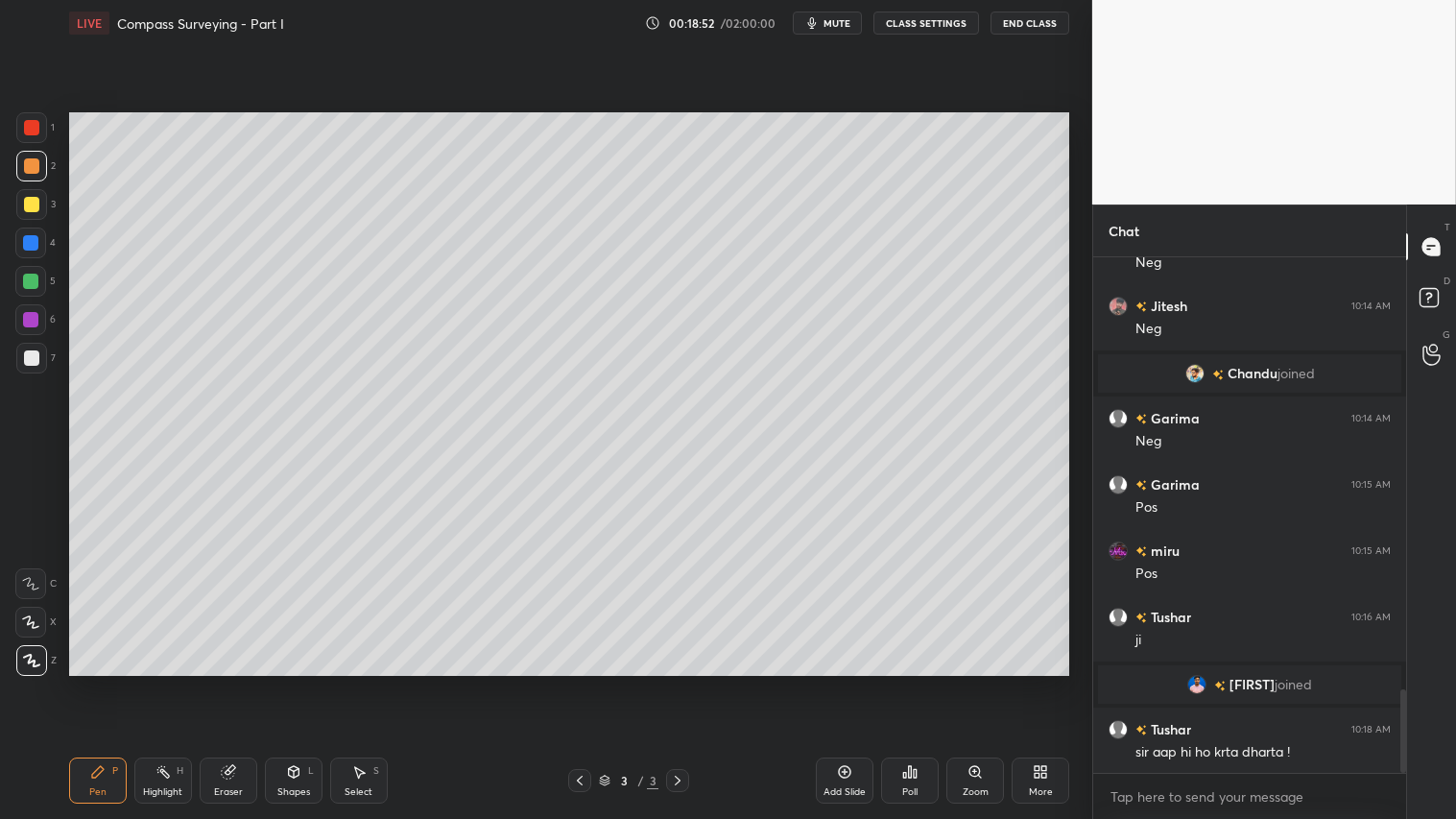 drag, startPoint x: 31, startPoint y: 165, endPoint x: 58, endPoint y: 319, distance: 156.34897 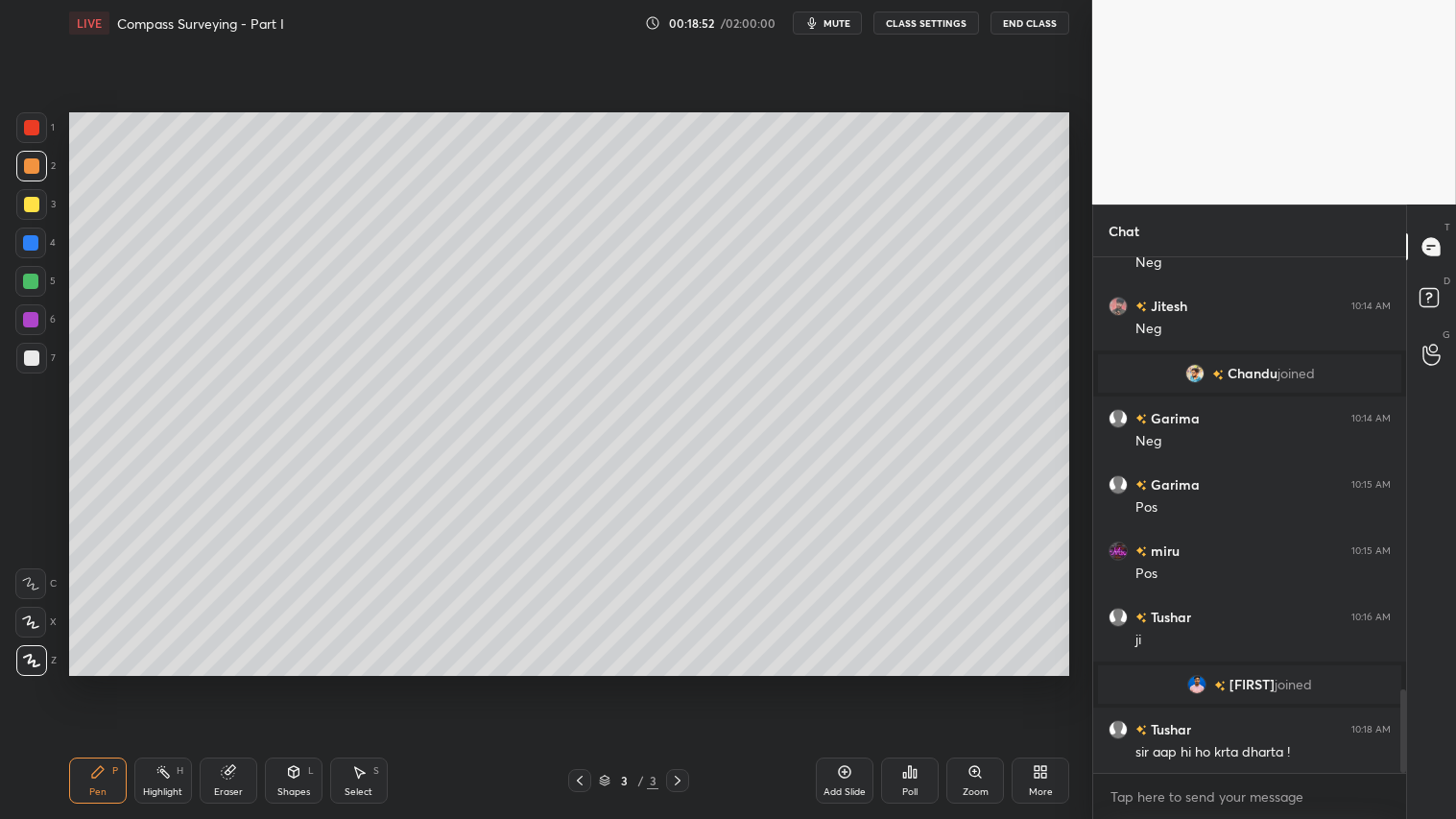 click at bounding box center [32, 166] 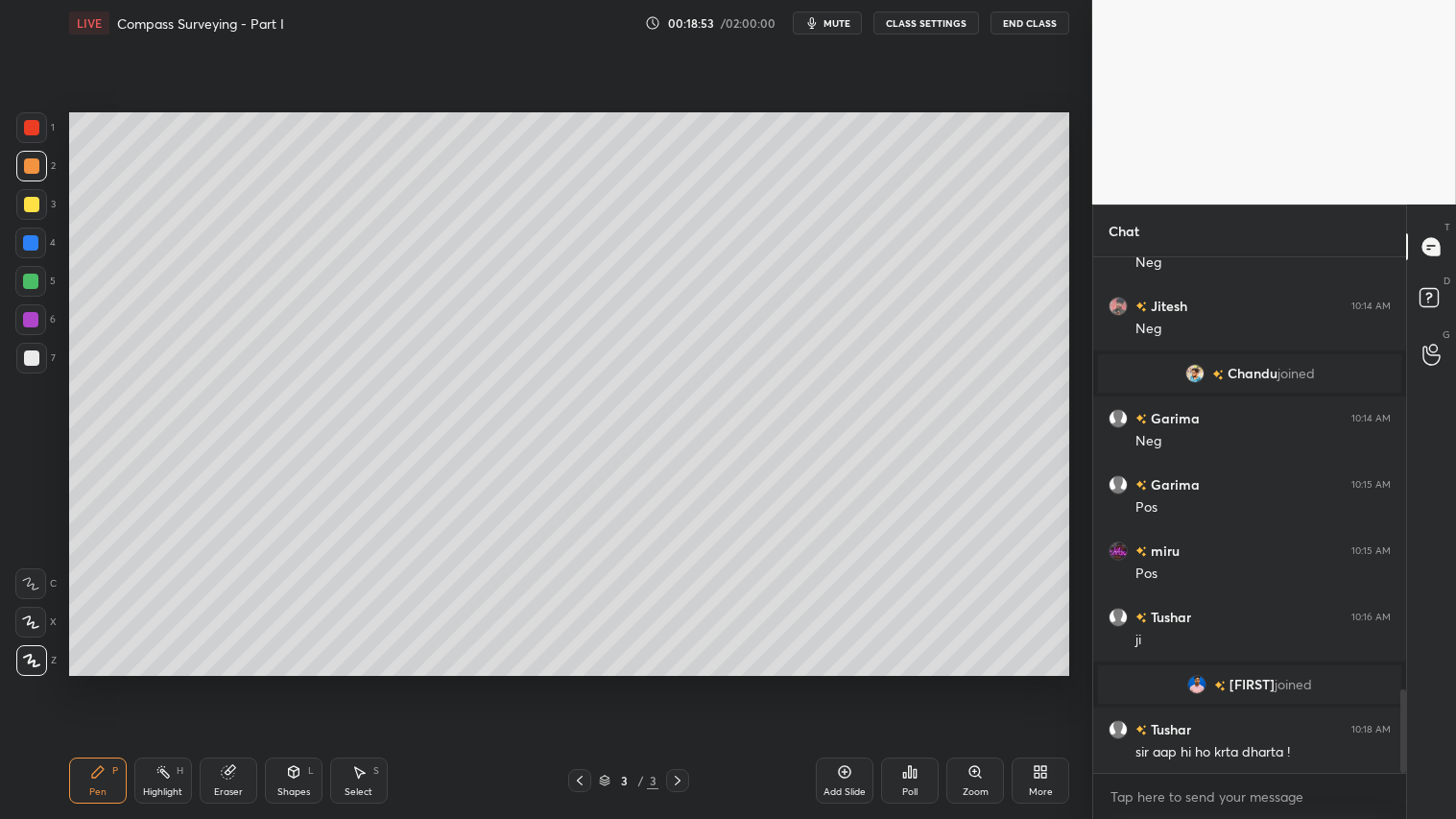 click on "Pen P Highlight H Eraser Shapes L Select S 3 / 3 Add Slide Poll Zoom More" at bounding box center [569, 781] 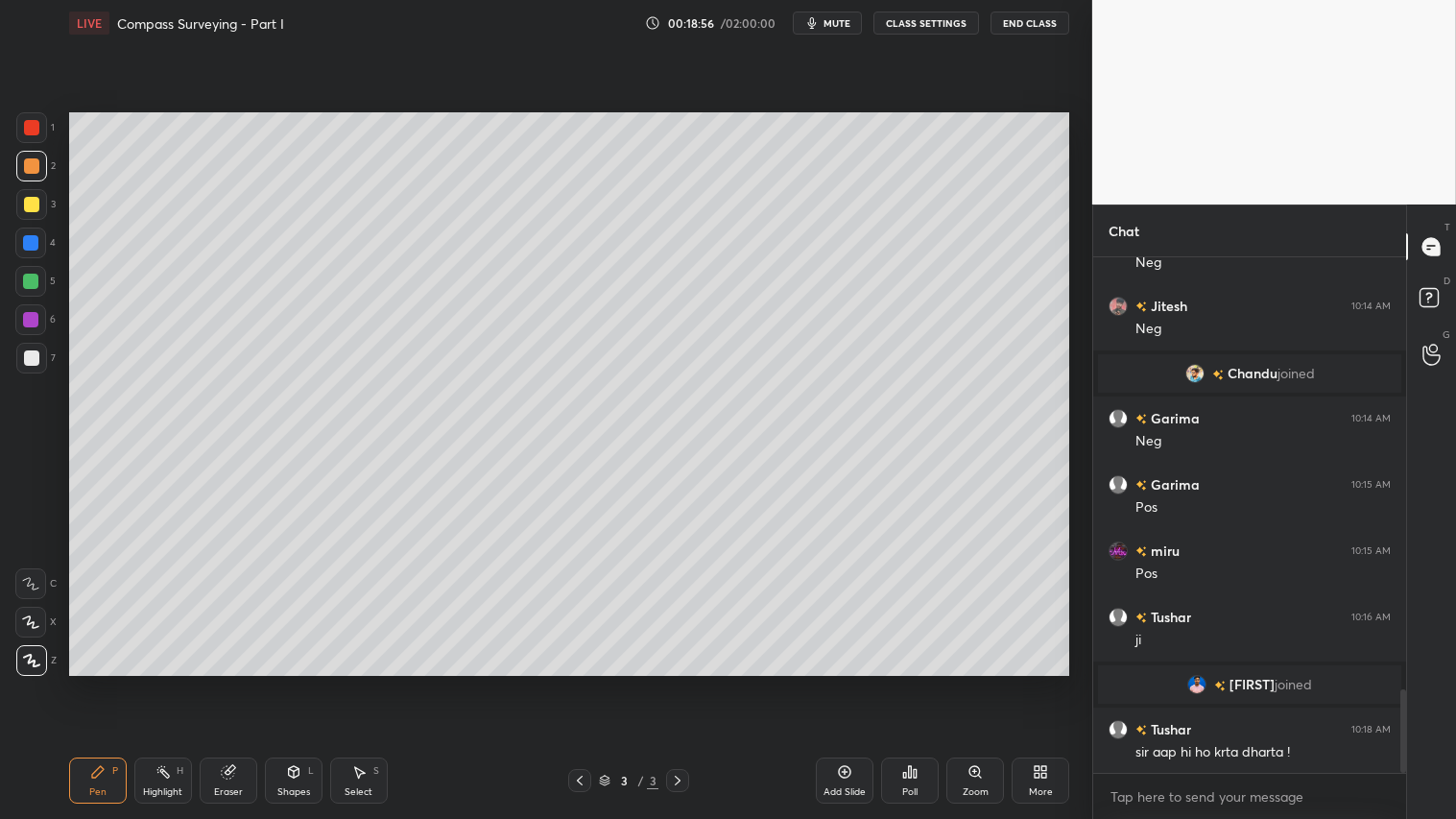 click at bounding box center (32, 166) 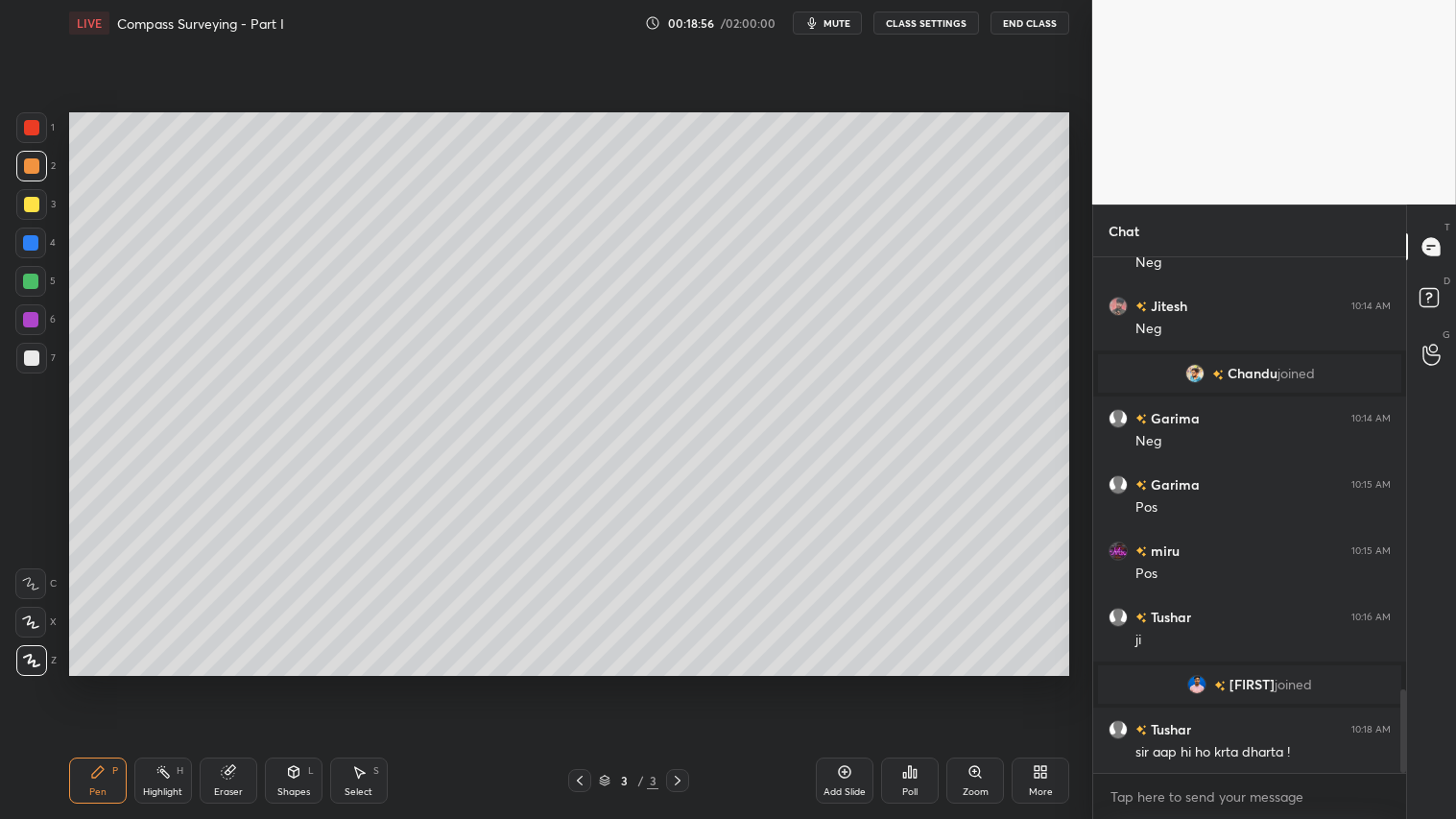 click on "Pen P" at bounding box center (98, 781) 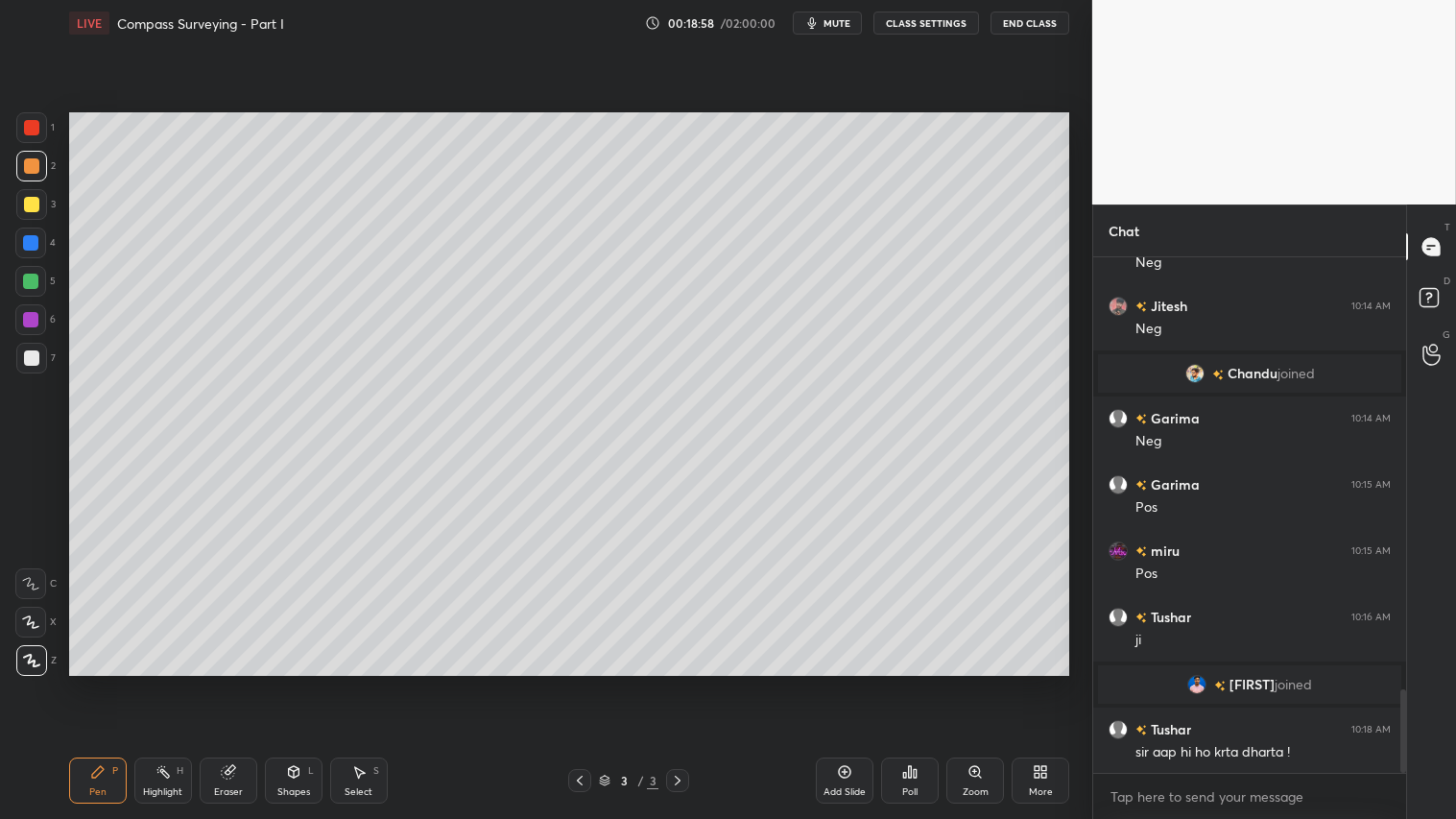 scroll, scrollTop: 2722, scrollLeft: 0, axis: vertical 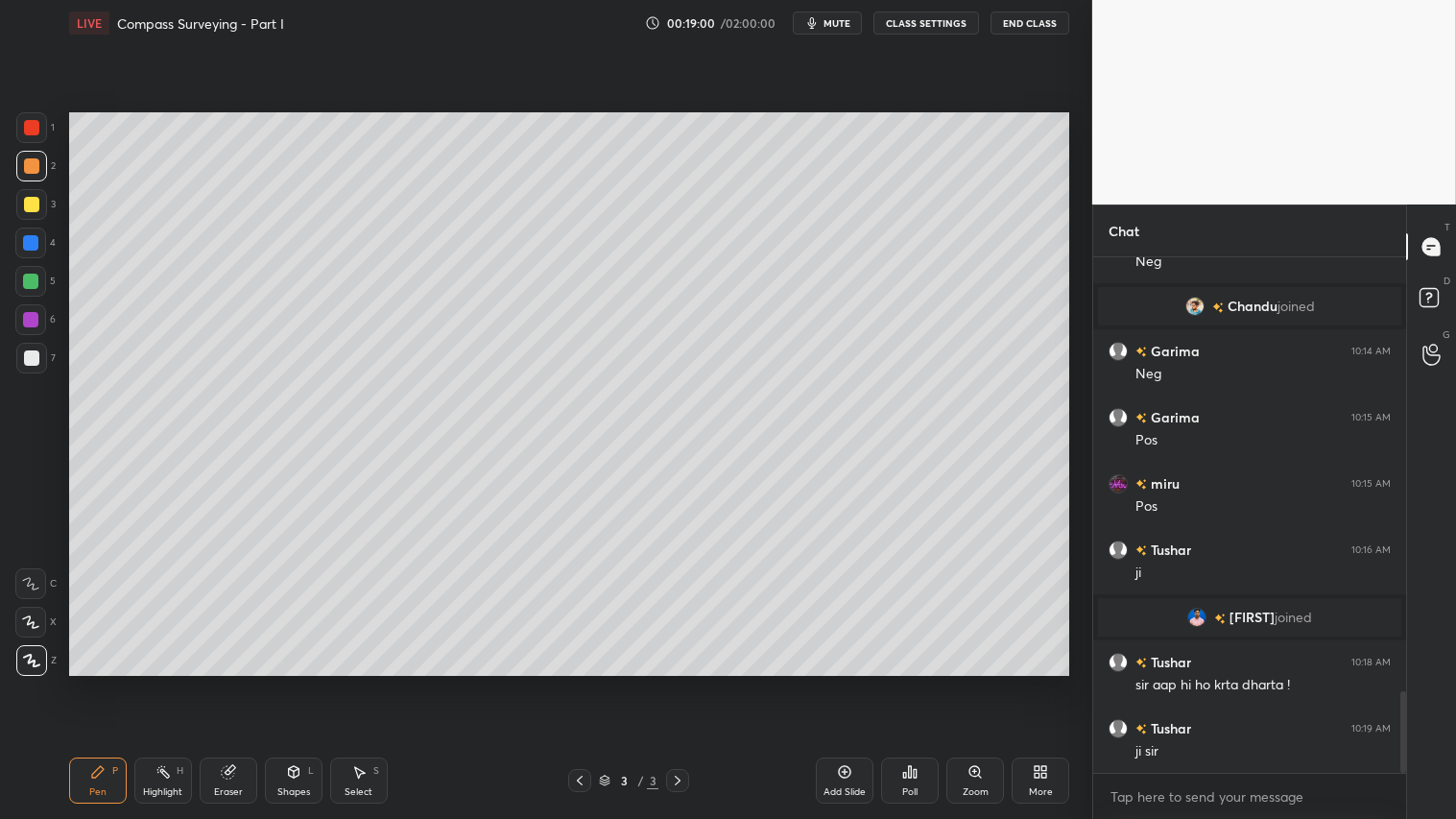click on "Add Slide" at bounding box center (845, 781) 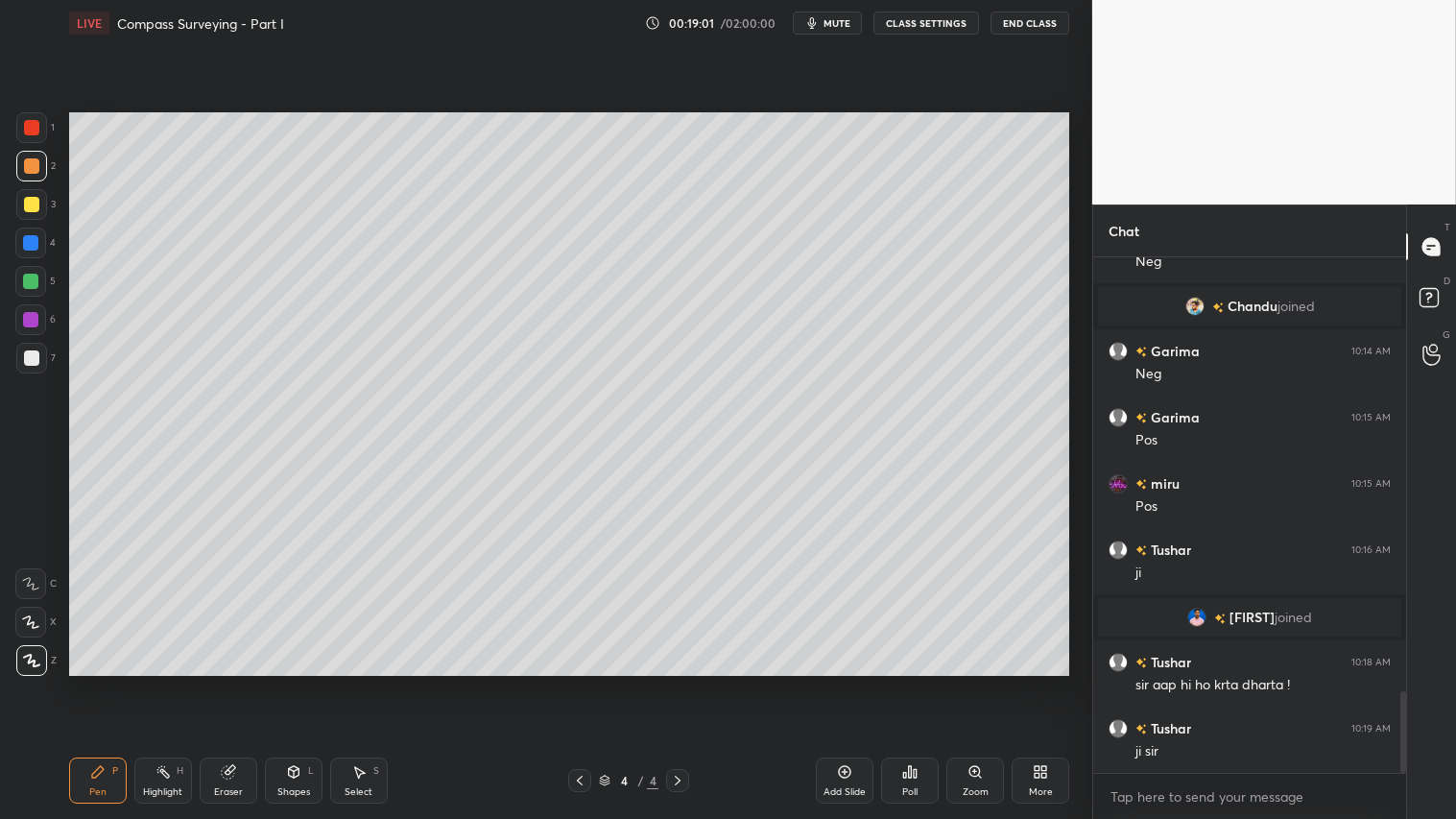 click 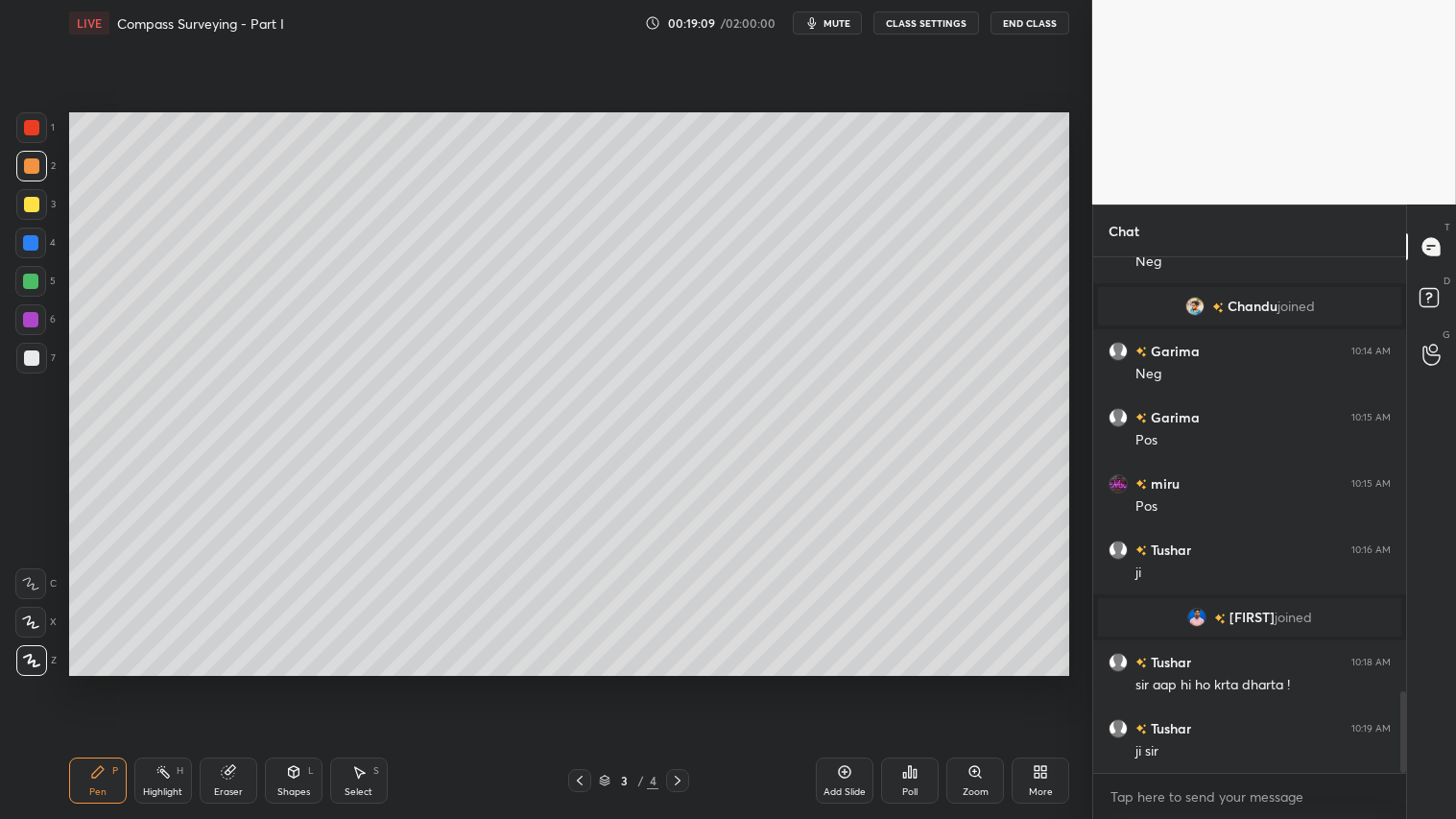 click 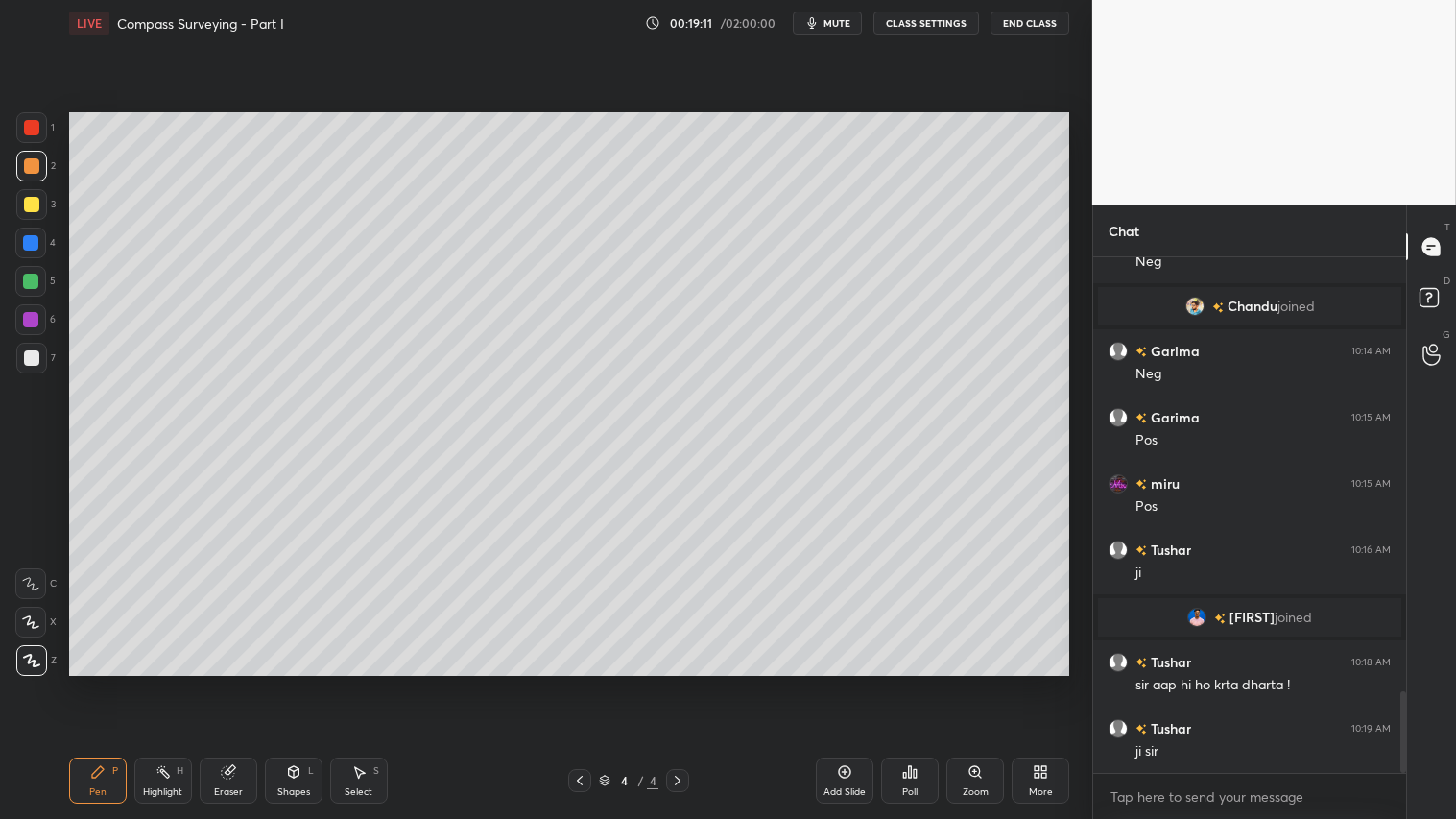 click at bounding box center [32, 166] 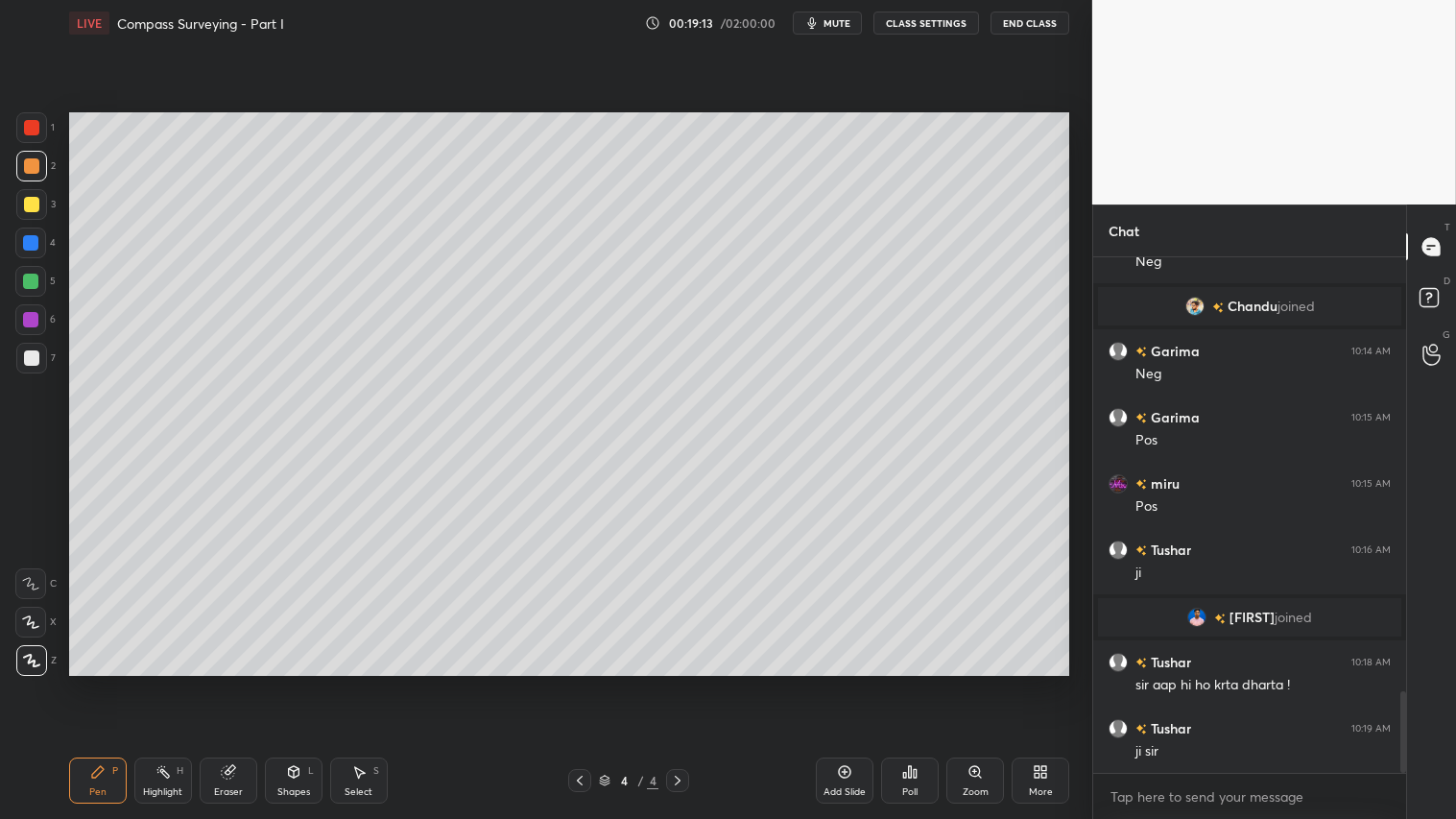 click on "Pen P" at bounding box center [98, 781] 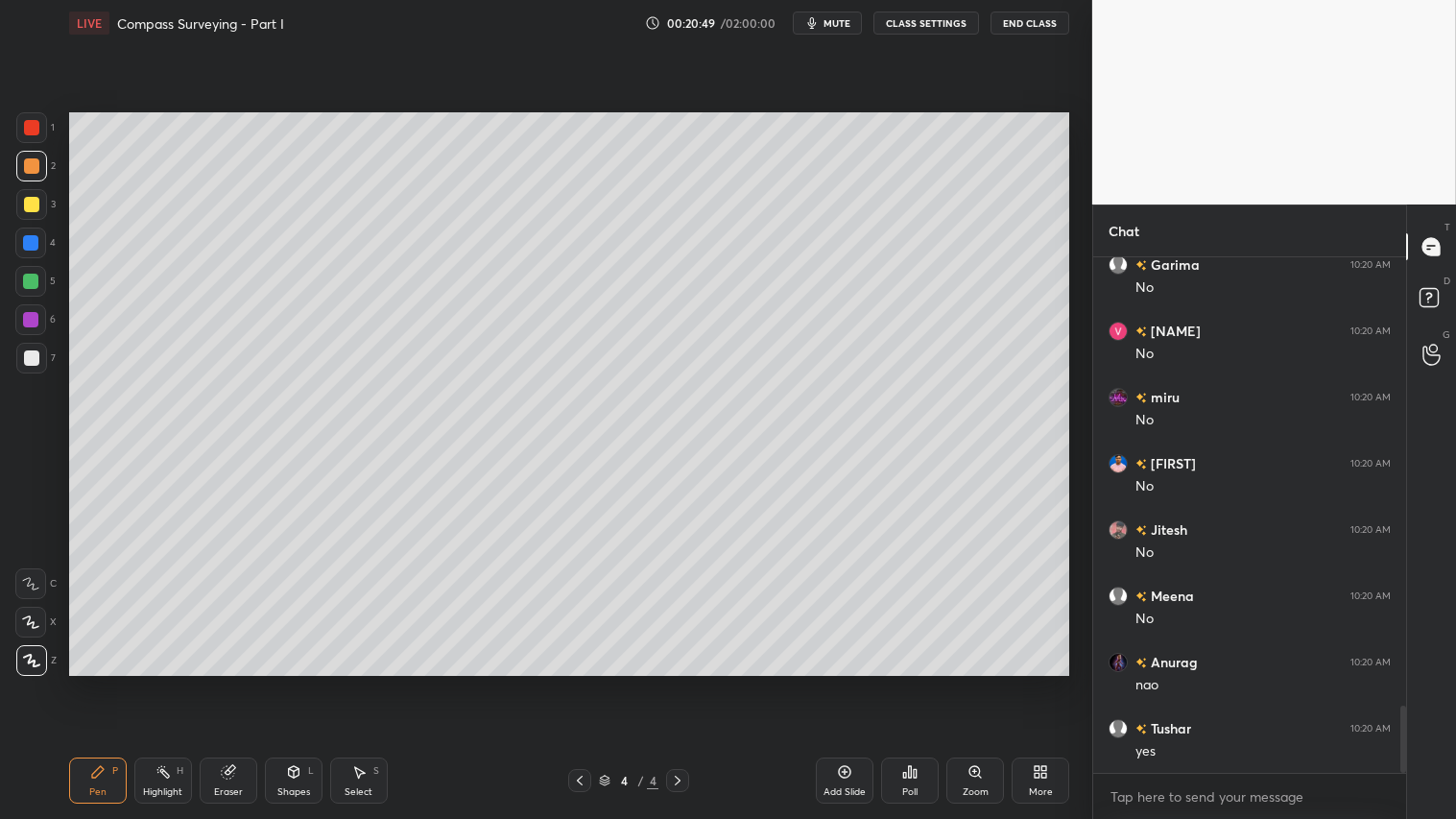 scroll, scrollTop: 3451, scrollLeft: 0, axis: vertical 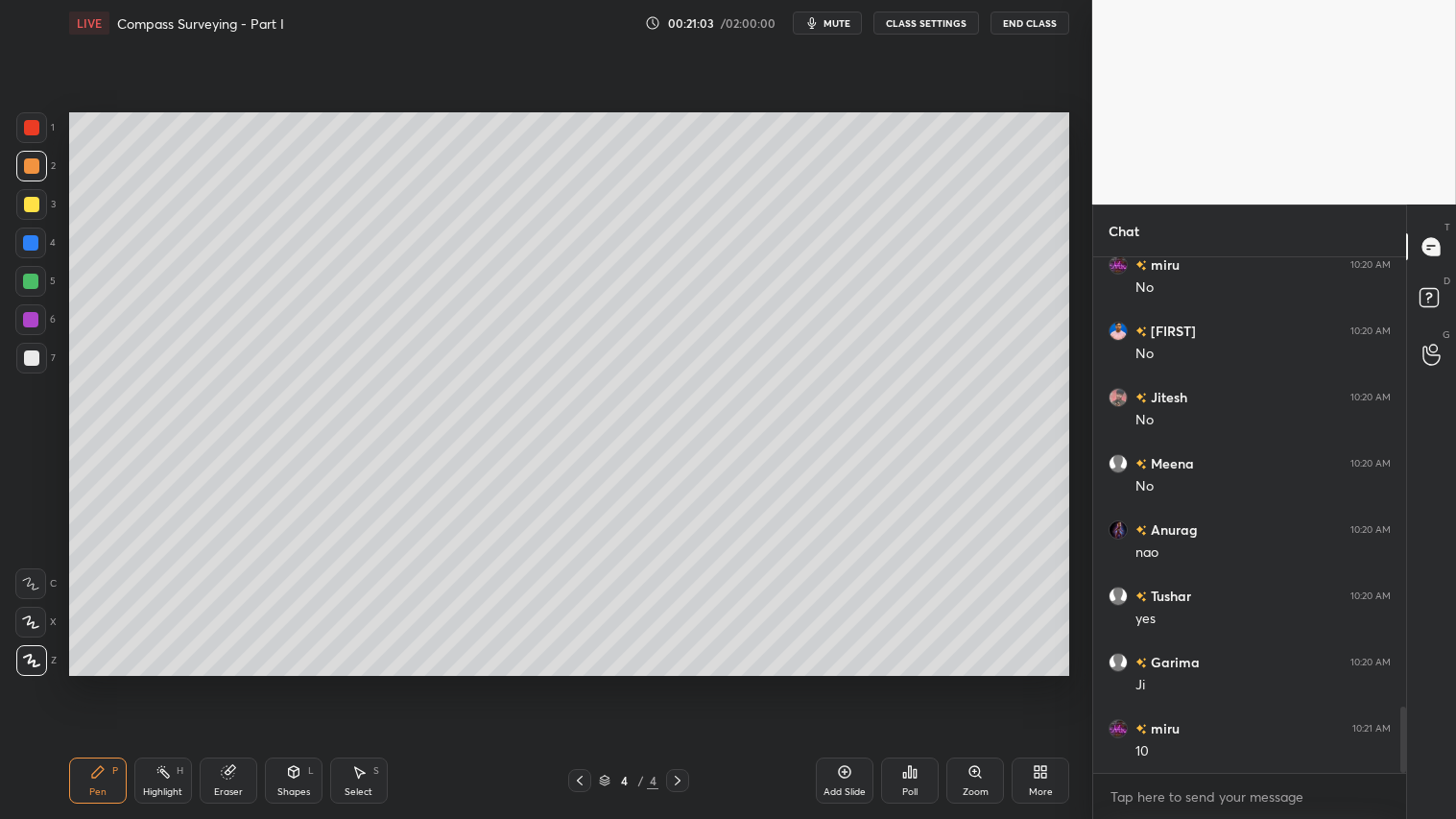 click at bounding box center [32, 358] 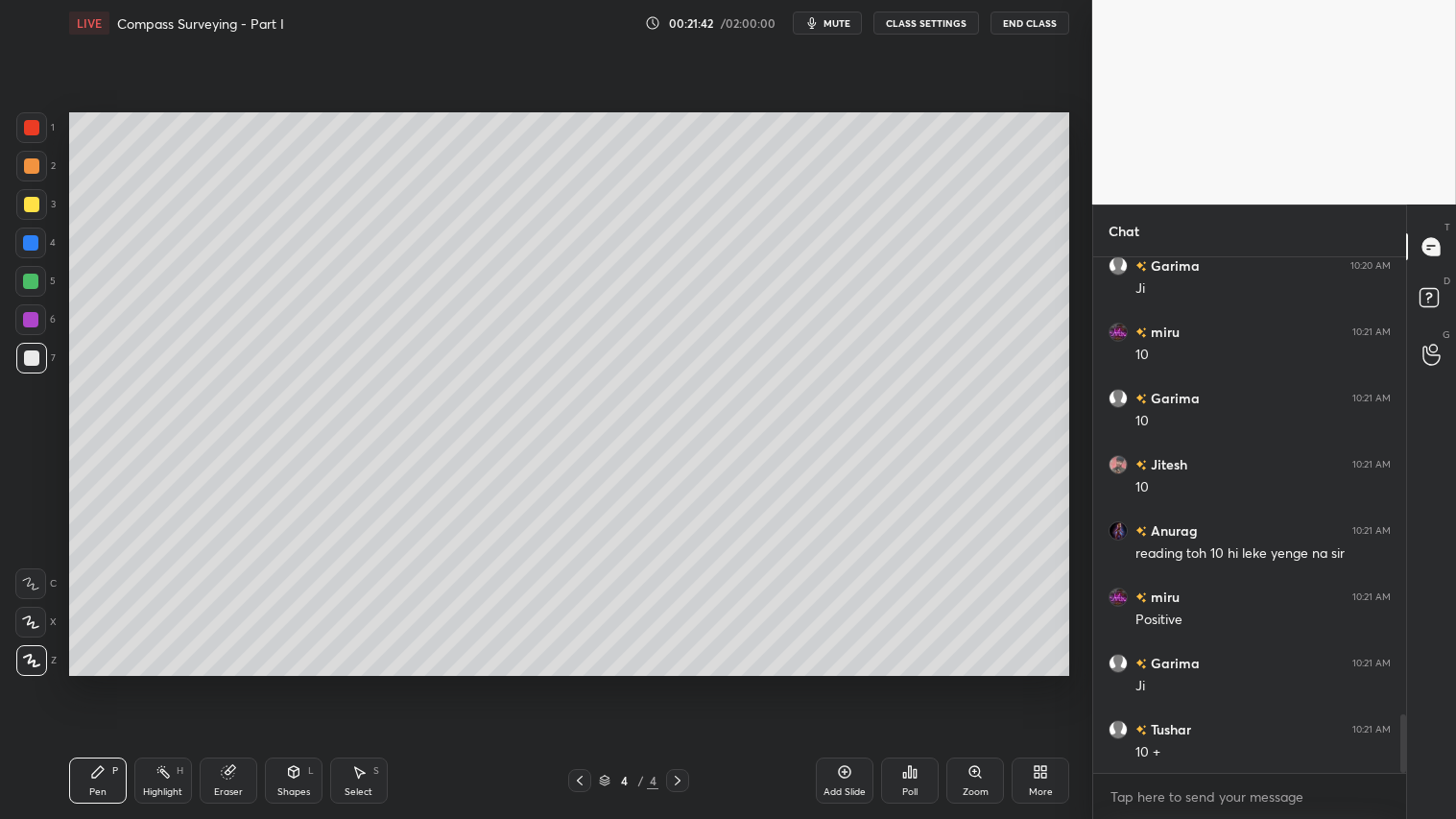 scroll, scrollTop: 3998, scrollLeft: 0, axis: vertical 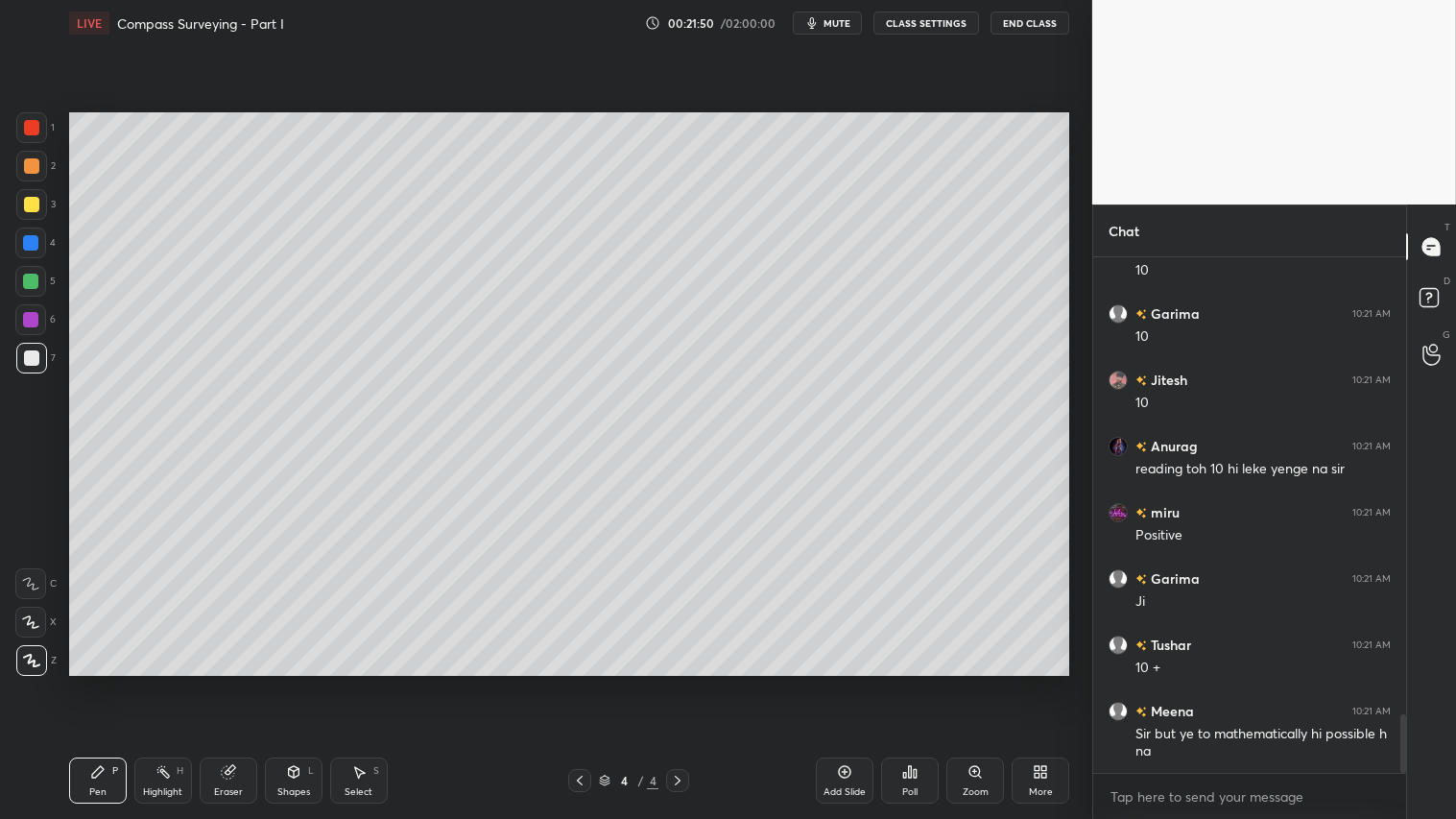 click at bounding box center [32, 166] 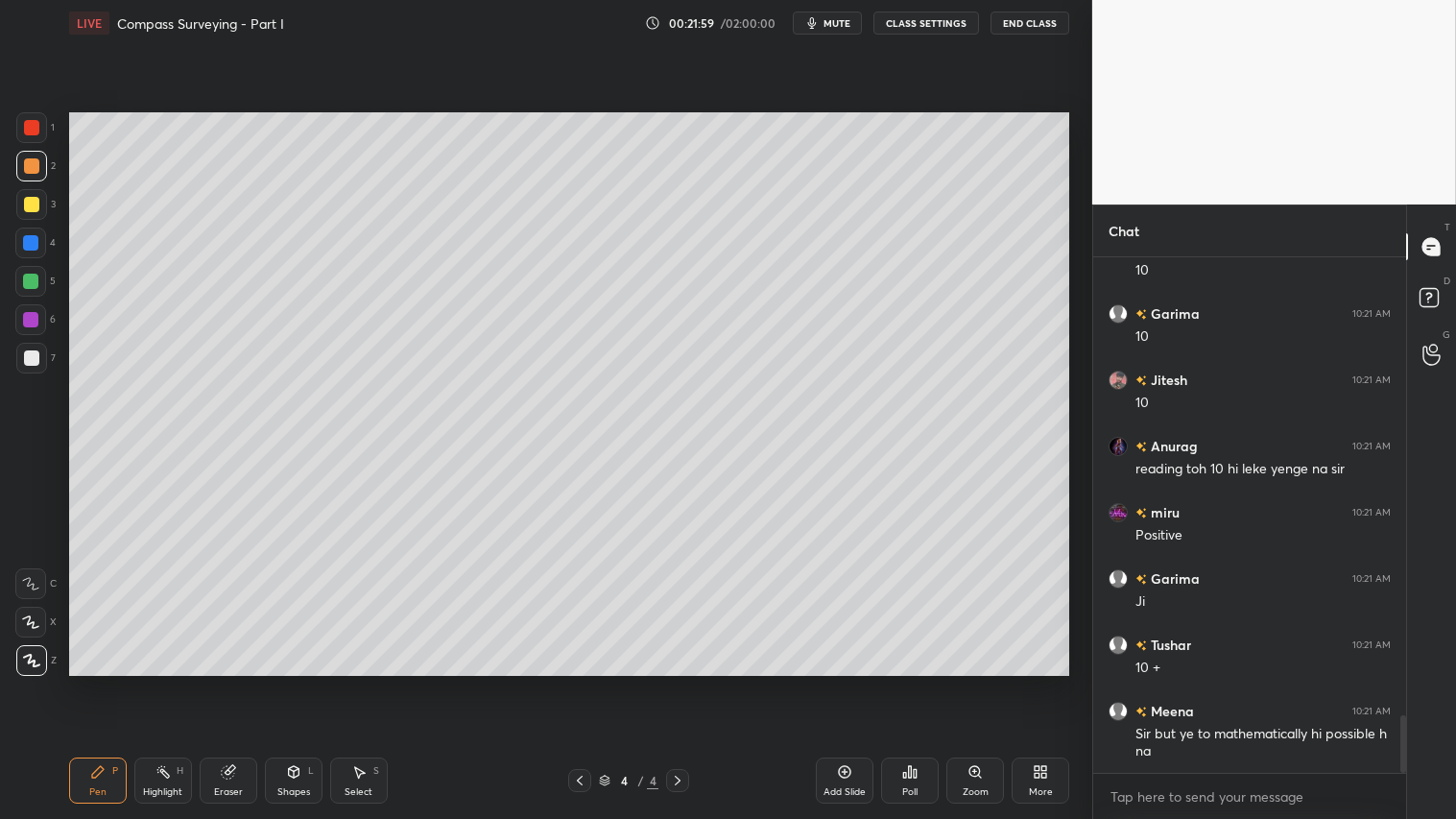 scroll, scrollTop: 4064, scrollLeft: 0, axis: vertical 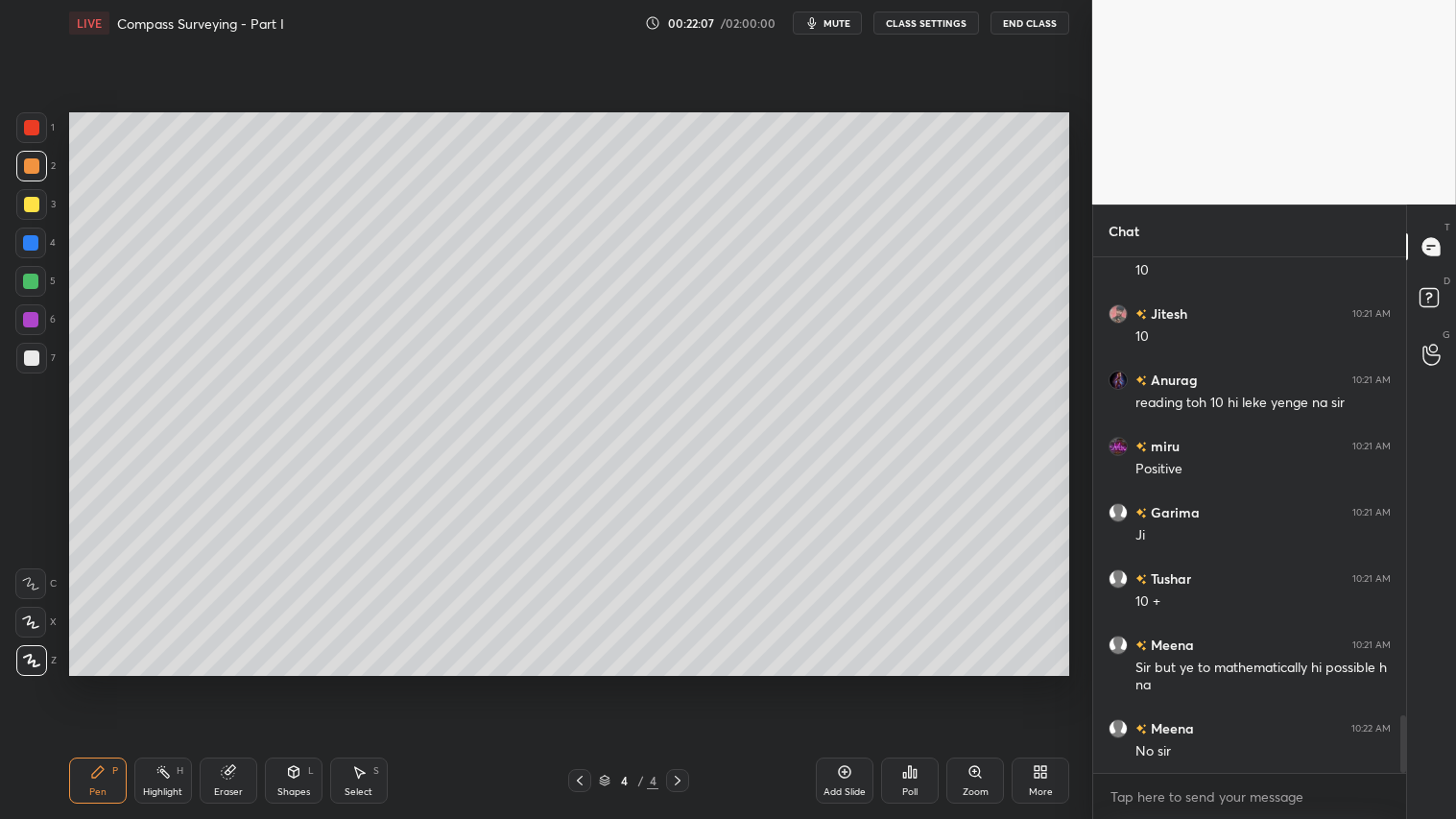click at bounding box center [32, 166] 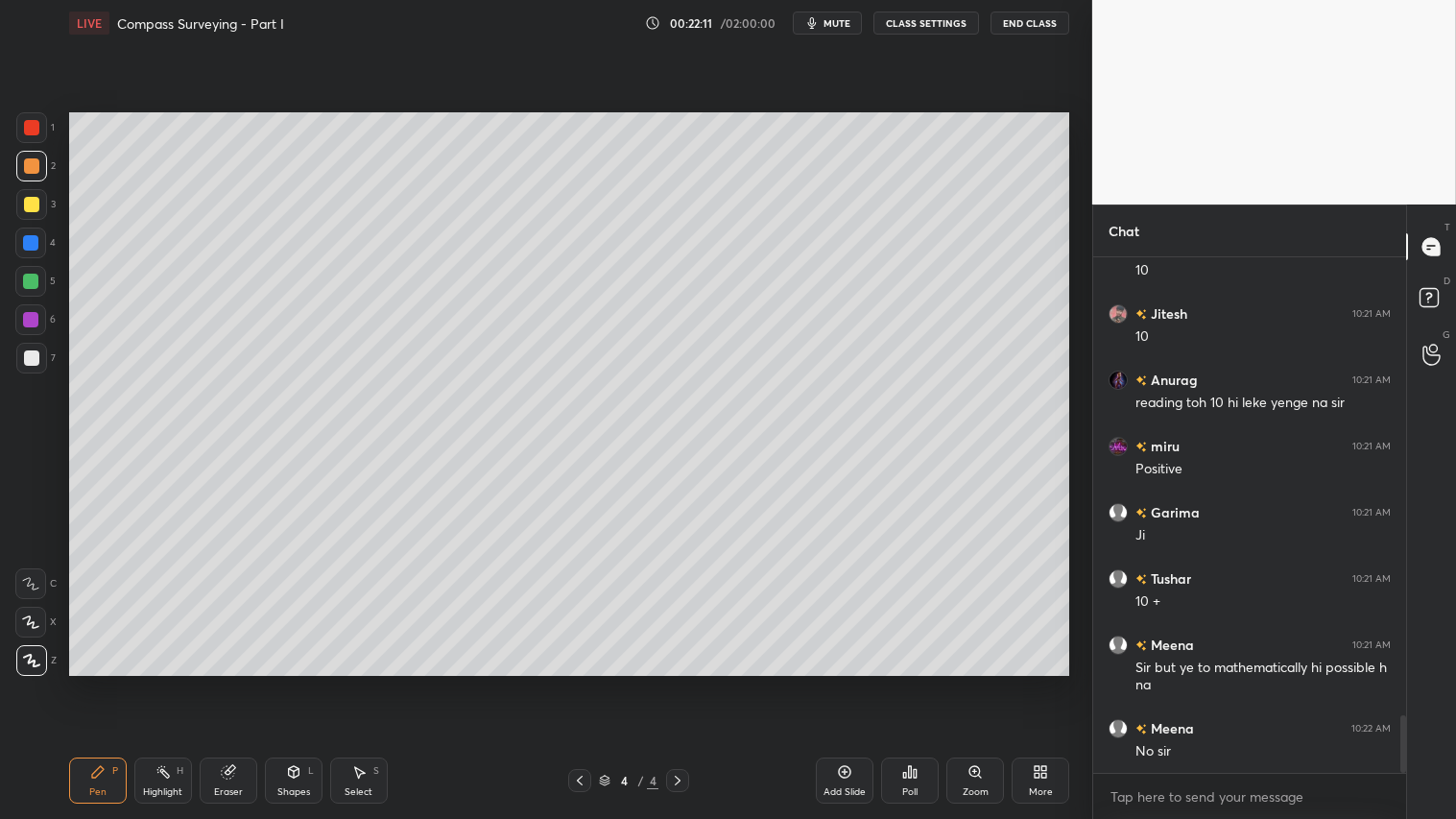 click at bounding box center [32, 166] 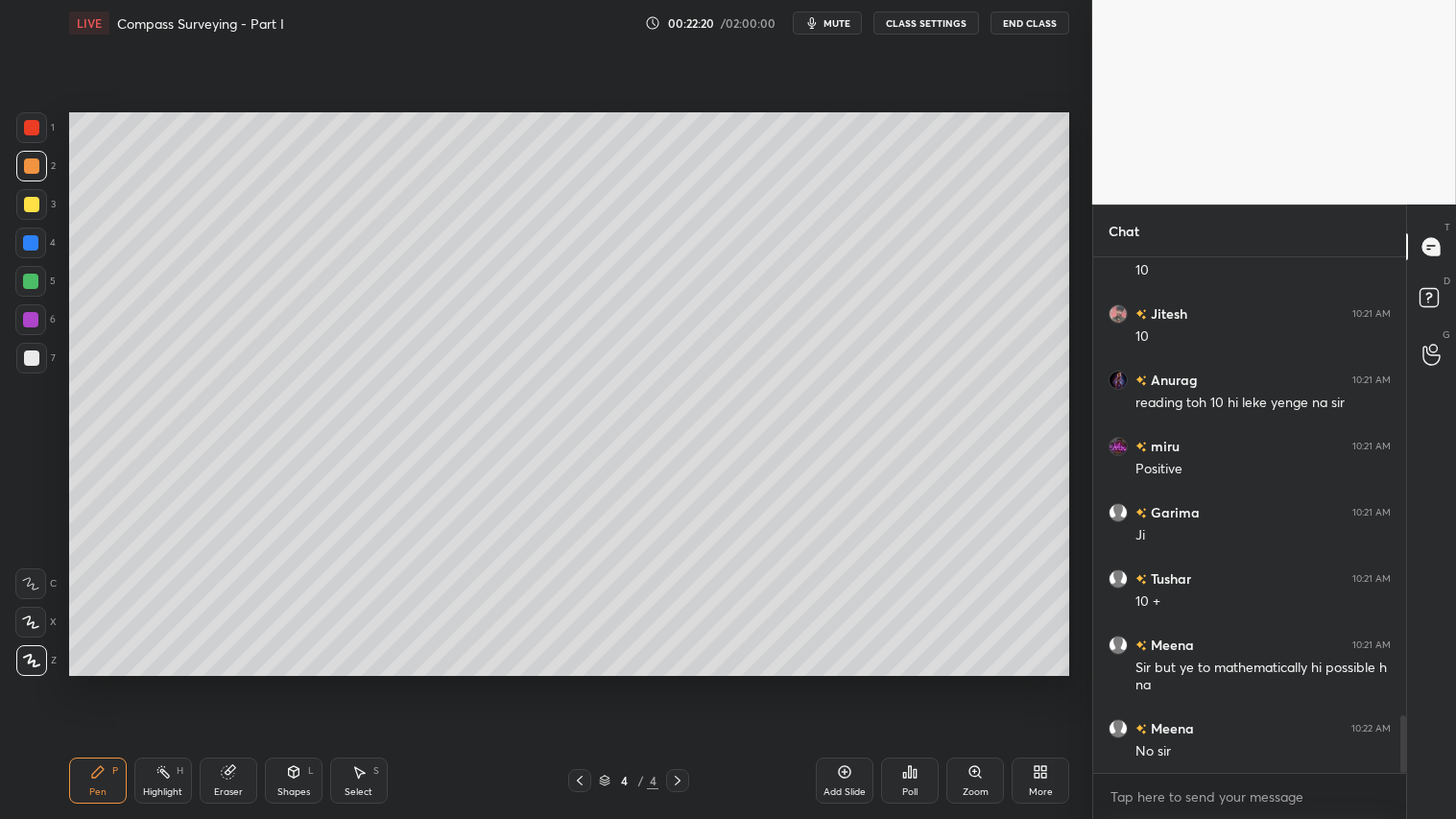 scroll, scrollTop: 4083, scrollLeft: 0, axis: vertical 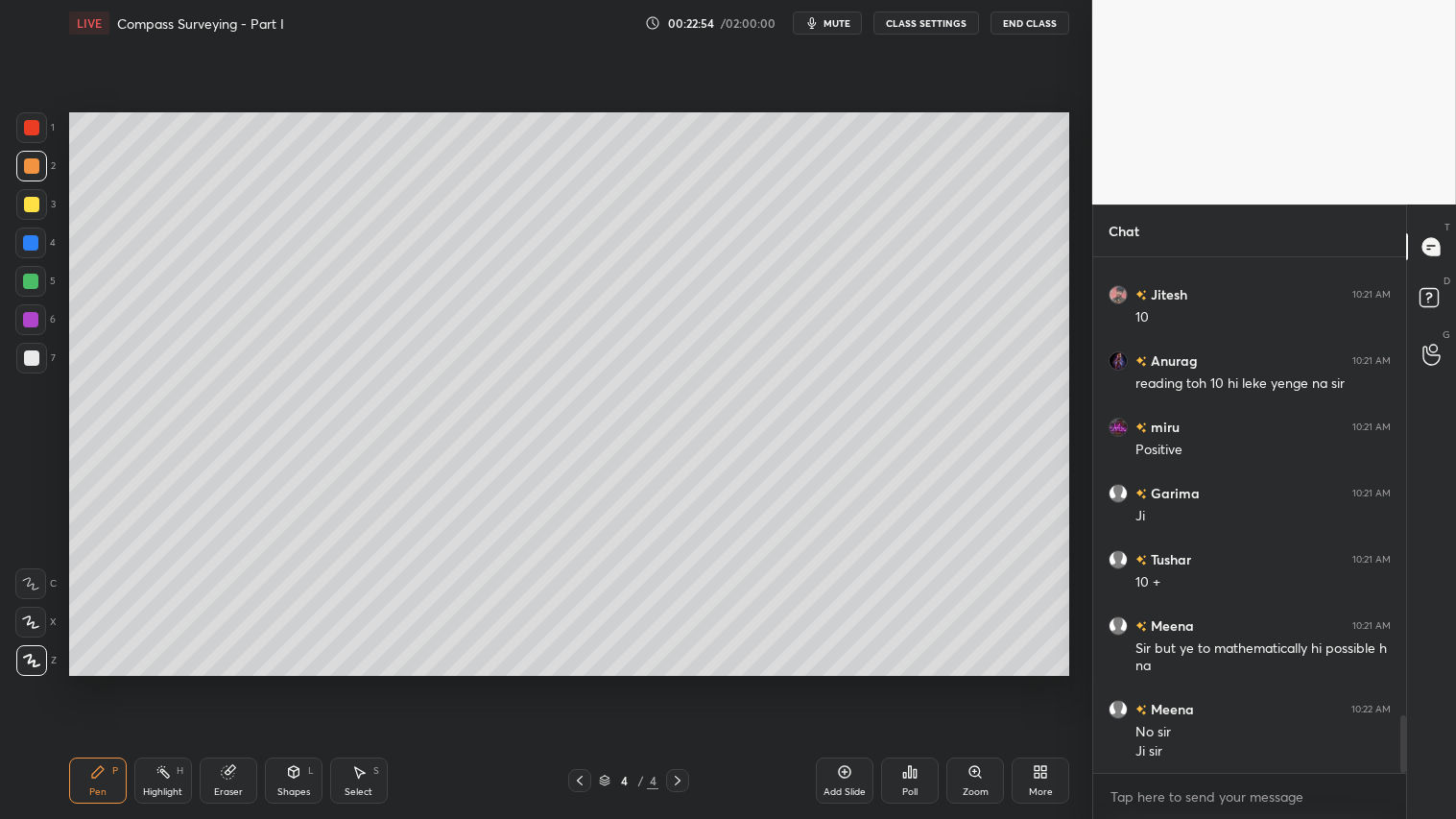 click on "Eraser" at bounding box center [228, 781] 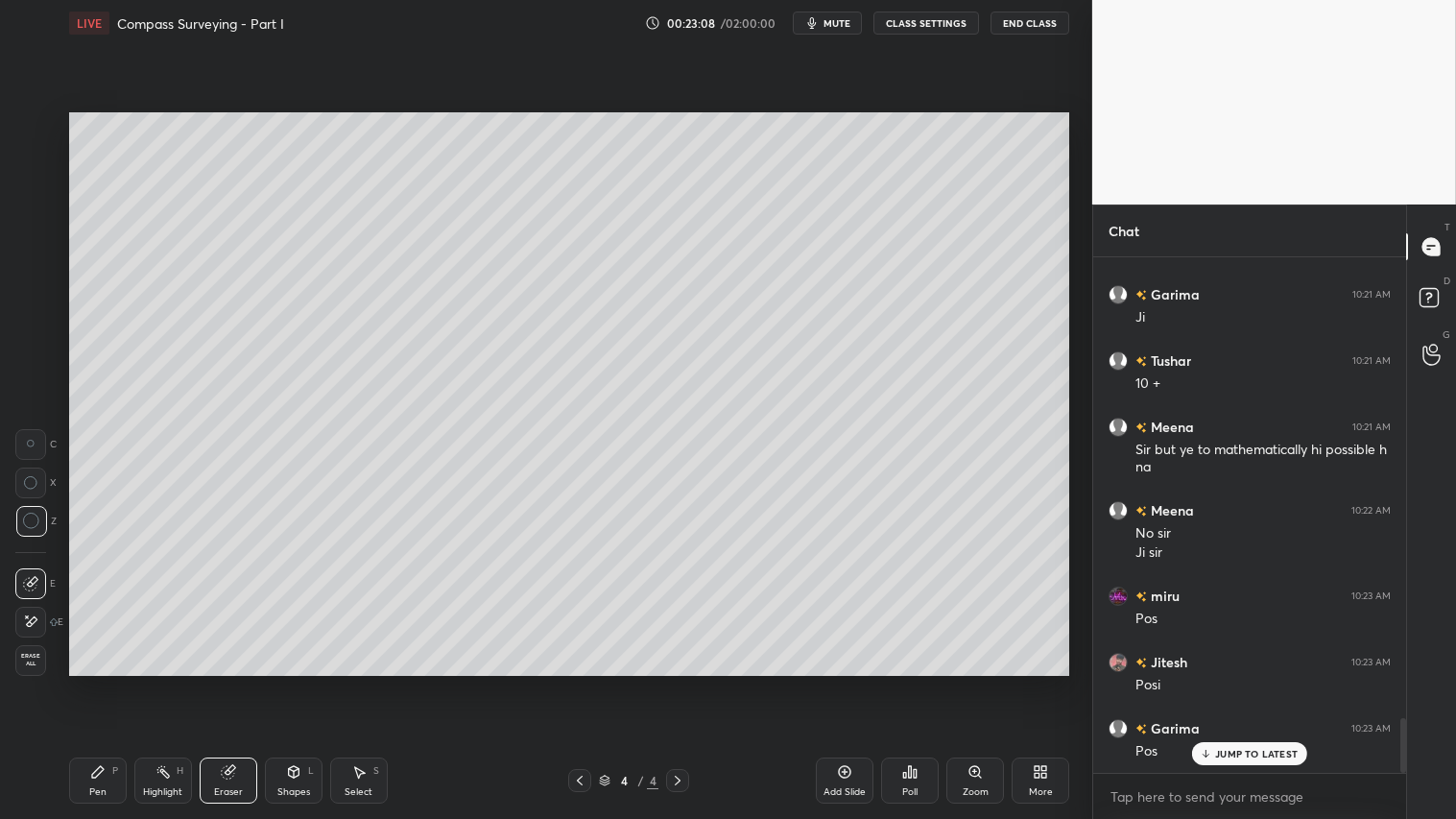 scroll, scrollTop: 4348, scrollLeft: 0, axis: vertical 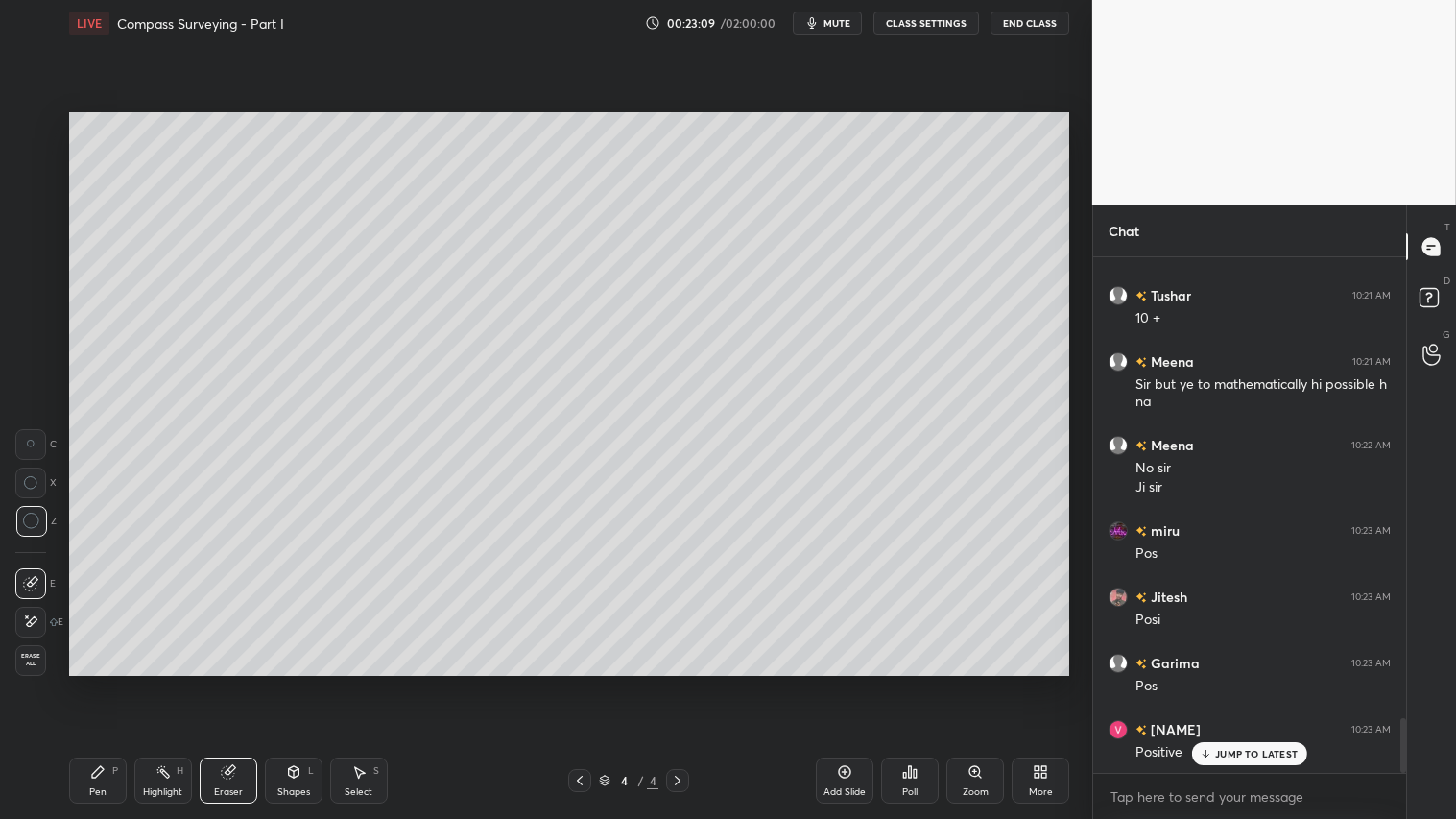 click on "Erase all" at bounding box center (31, 660) 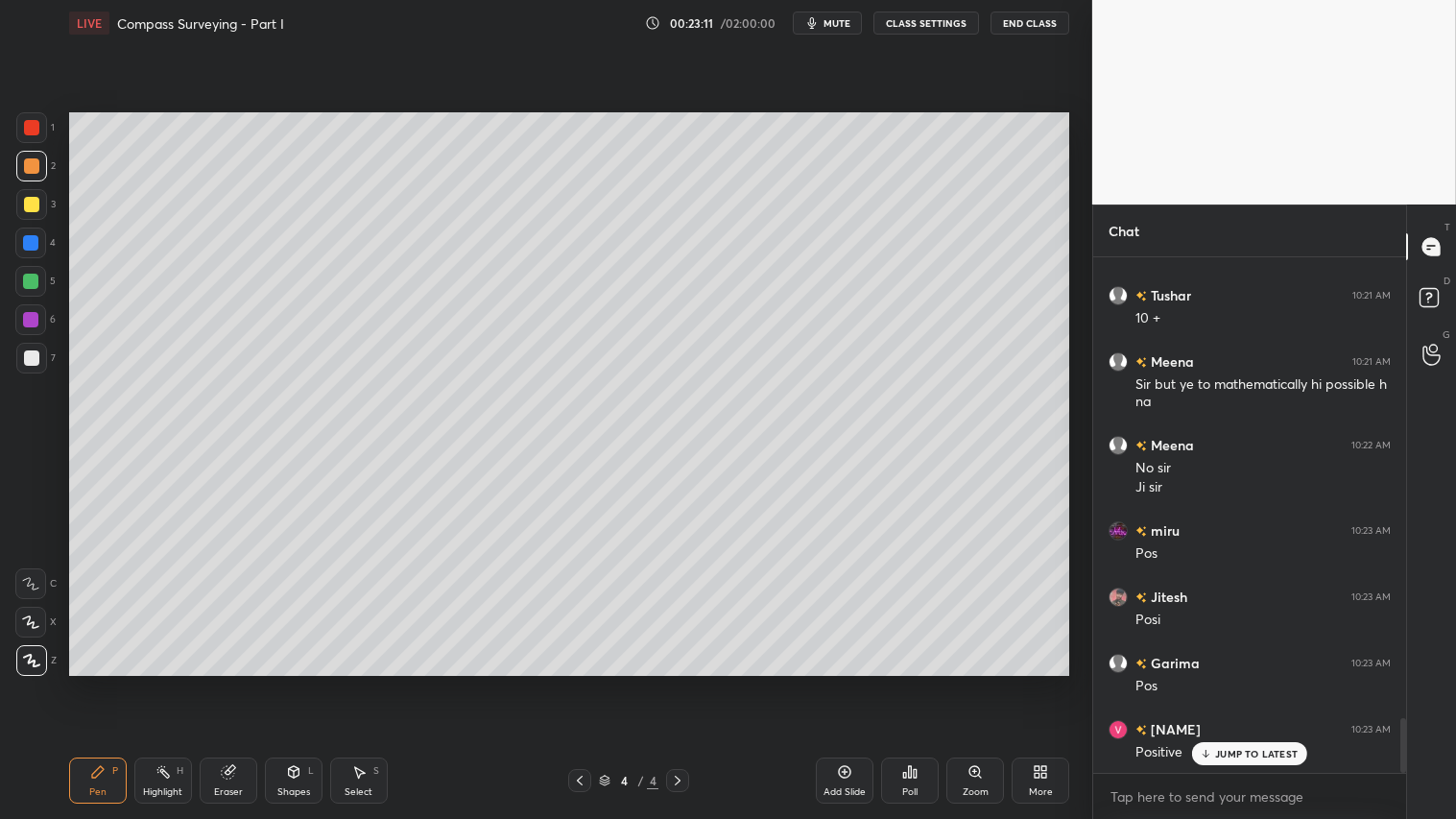 click 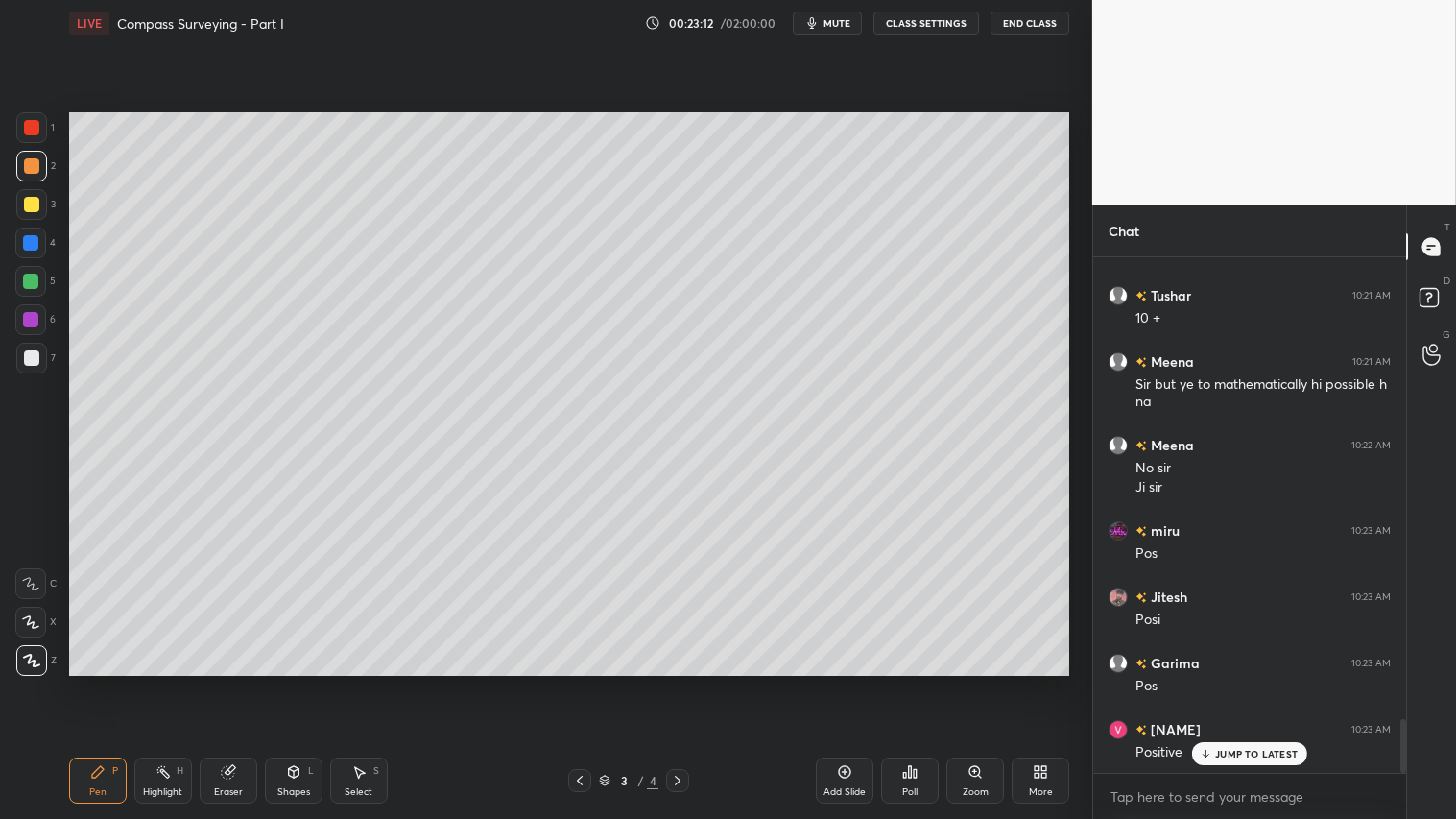 scroll, scrollTop: 4431, scrollLeft: 0, axis: vertical 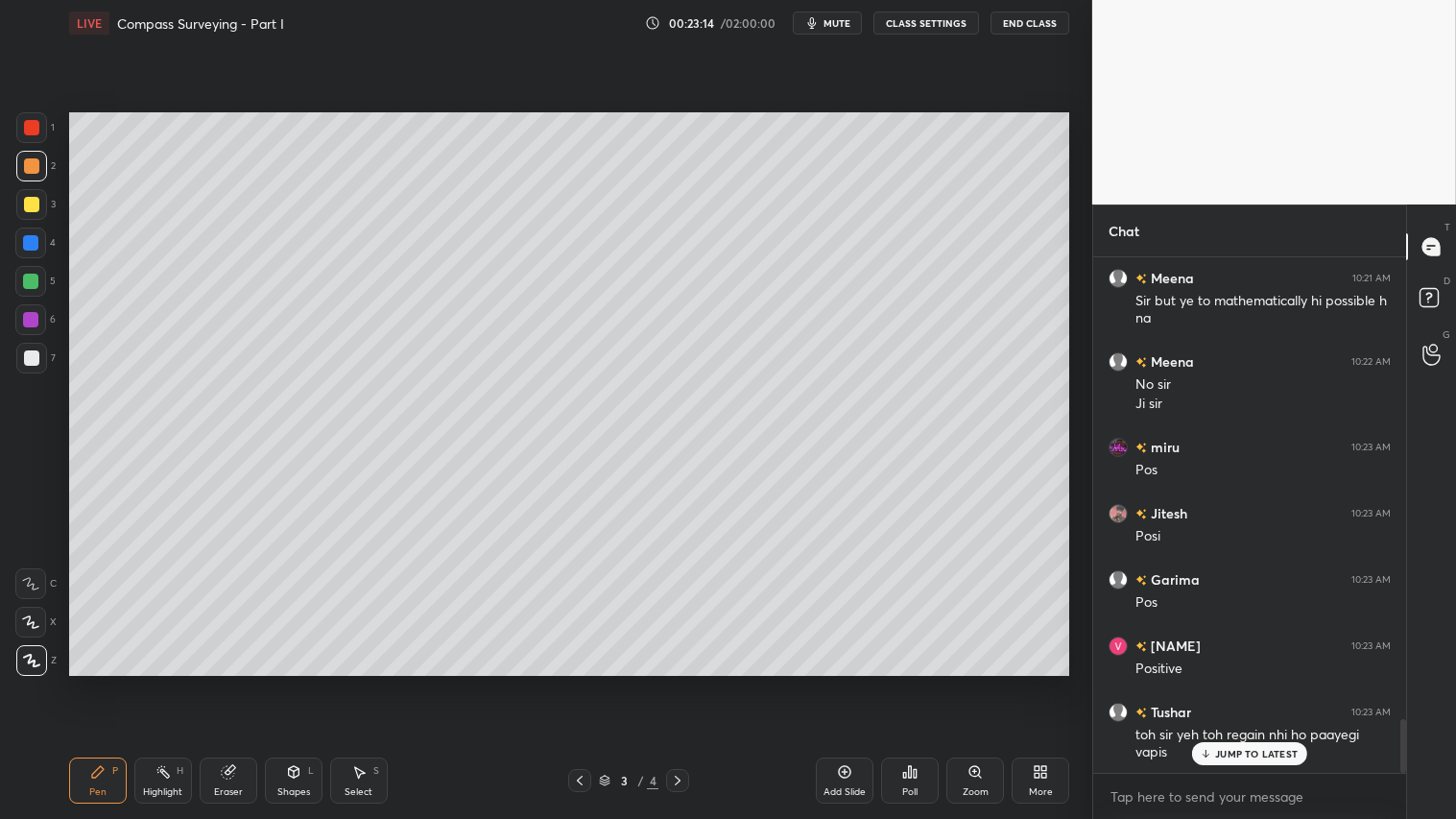 click at bounding box center (32, 166) 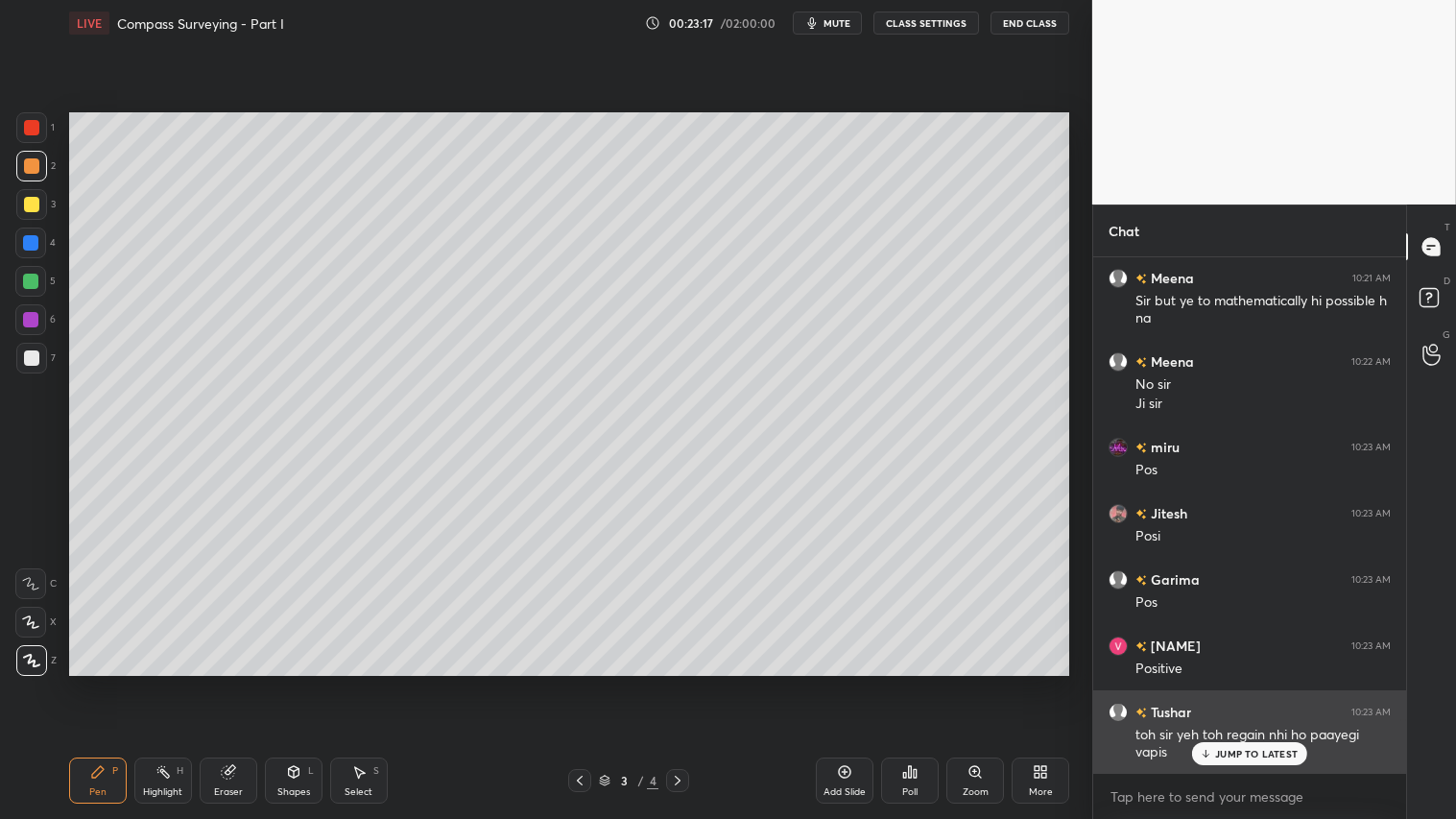 click 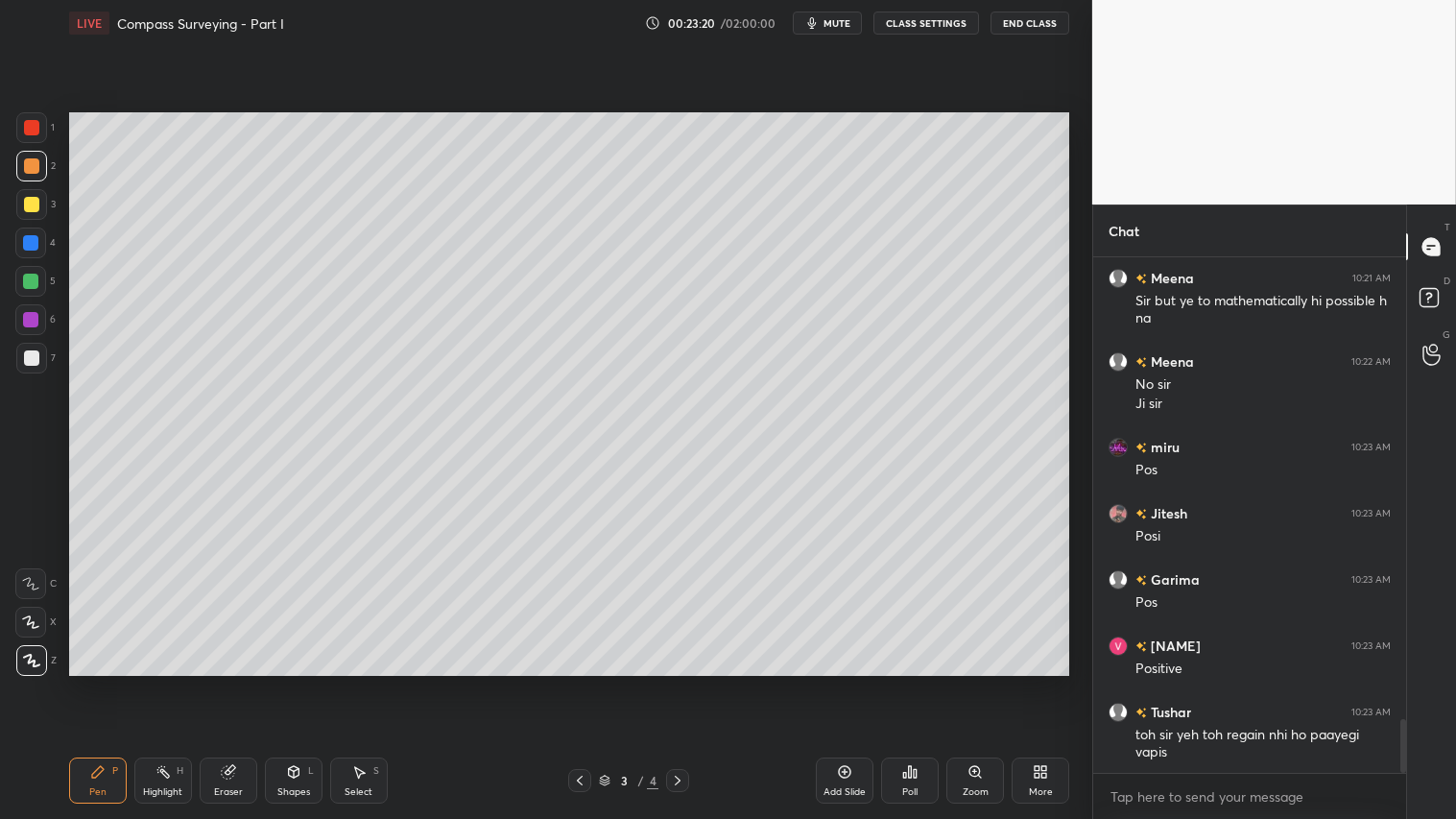 click at bounding box center (32, 166) 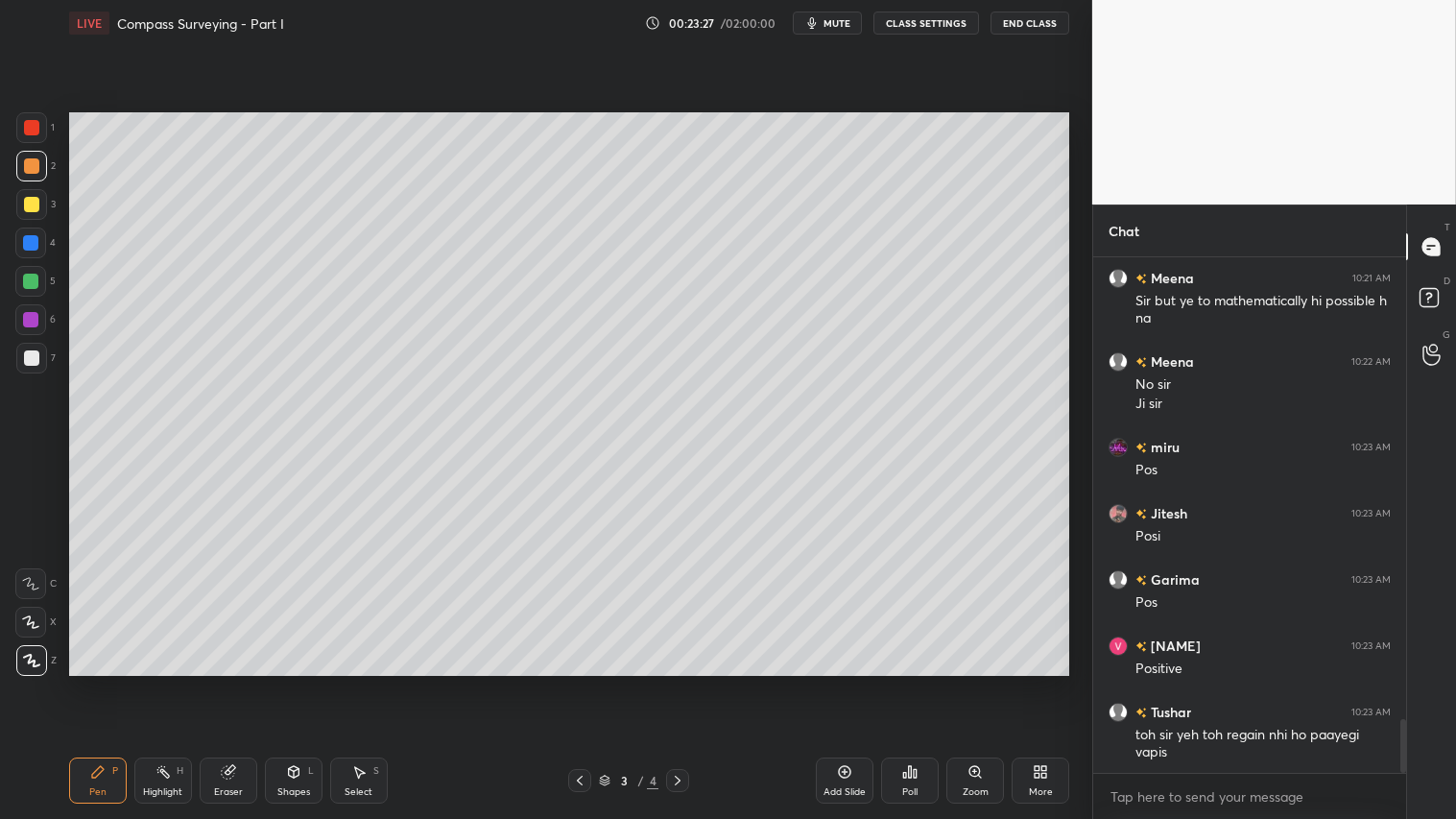 click at bounding box center [32, 166] 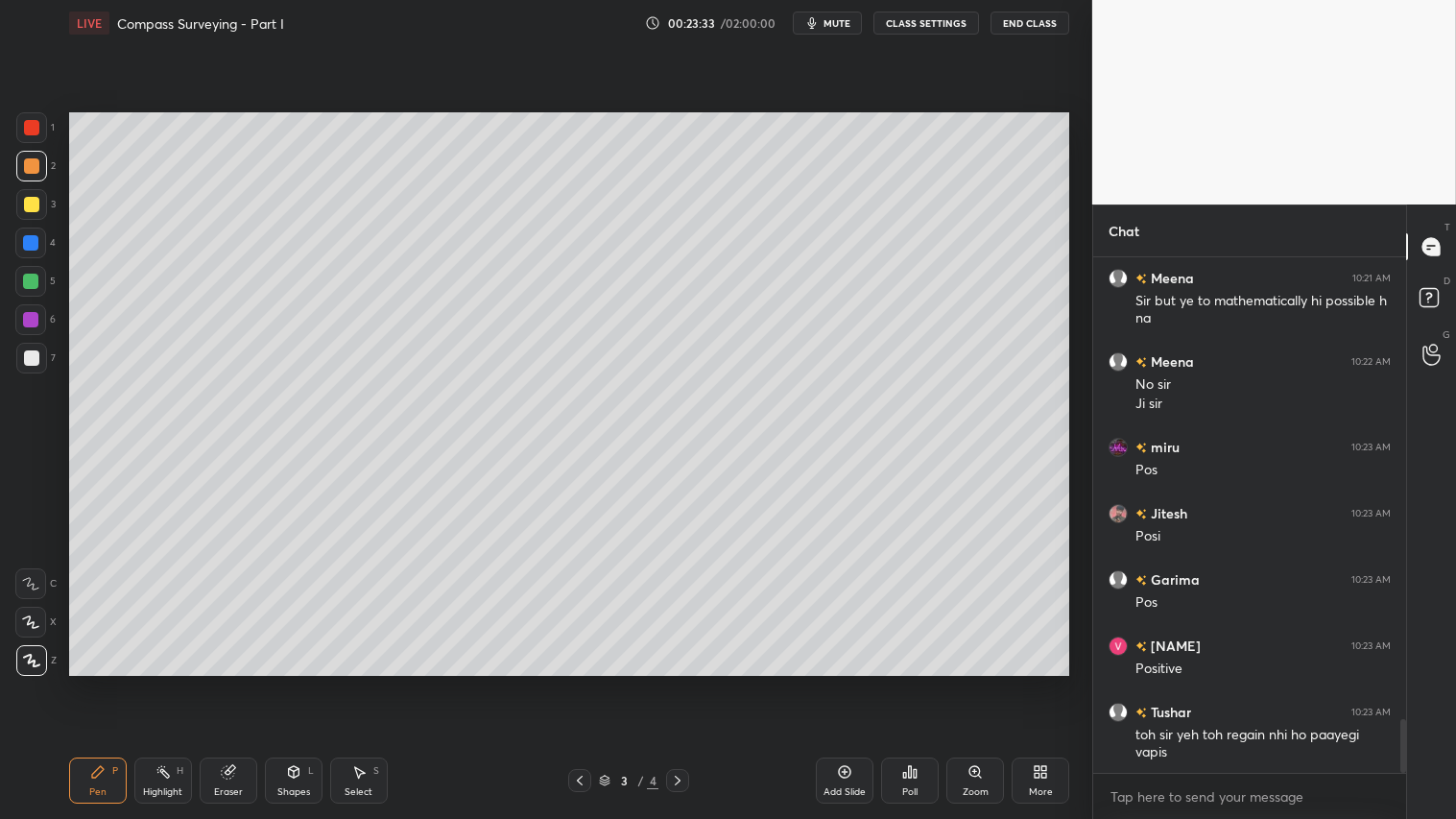 drag, startPoint x: 36, startPoint y: 177, endPoint x: 34, endPoint y: 151, distance: 26.07681 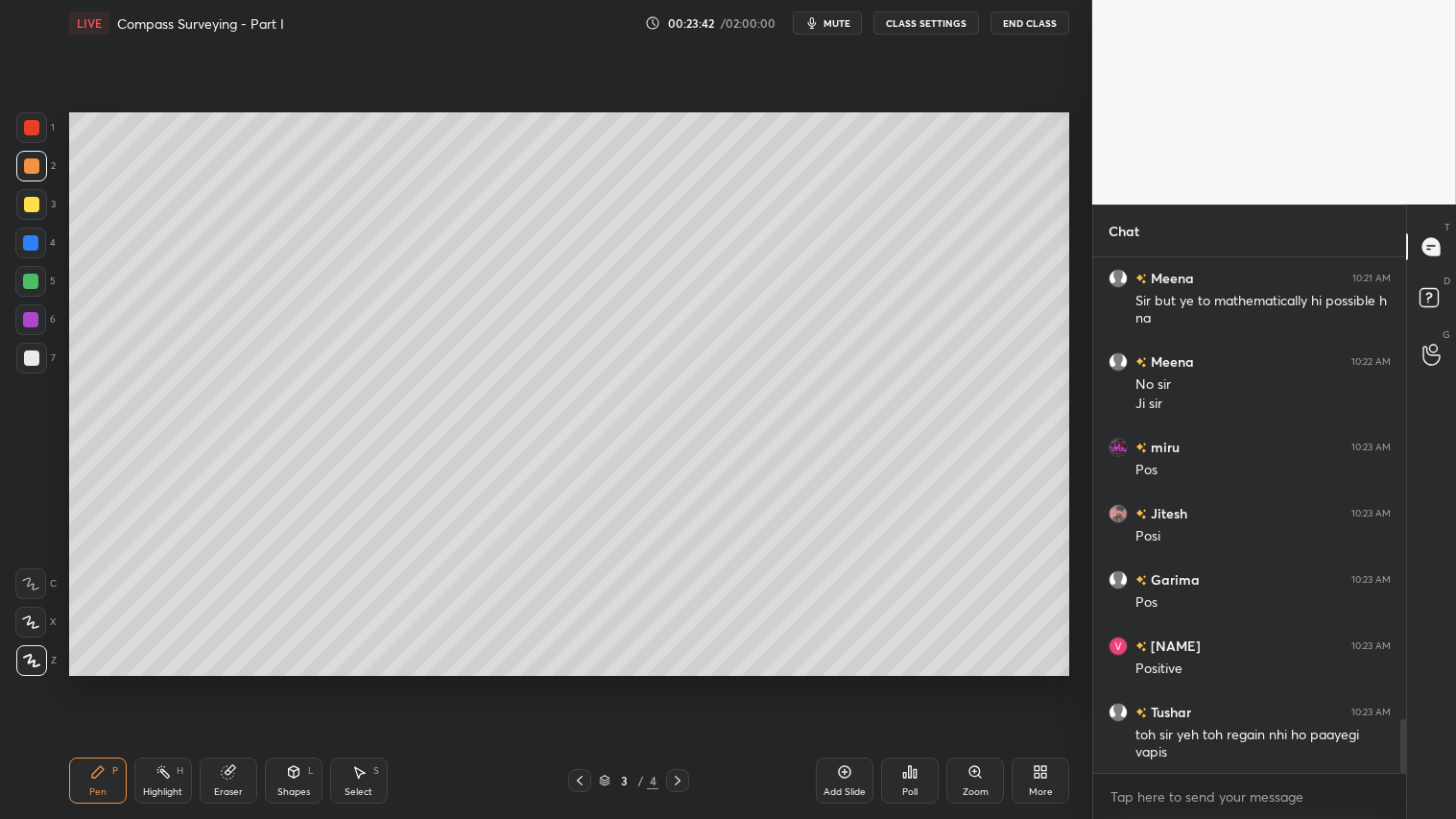 click 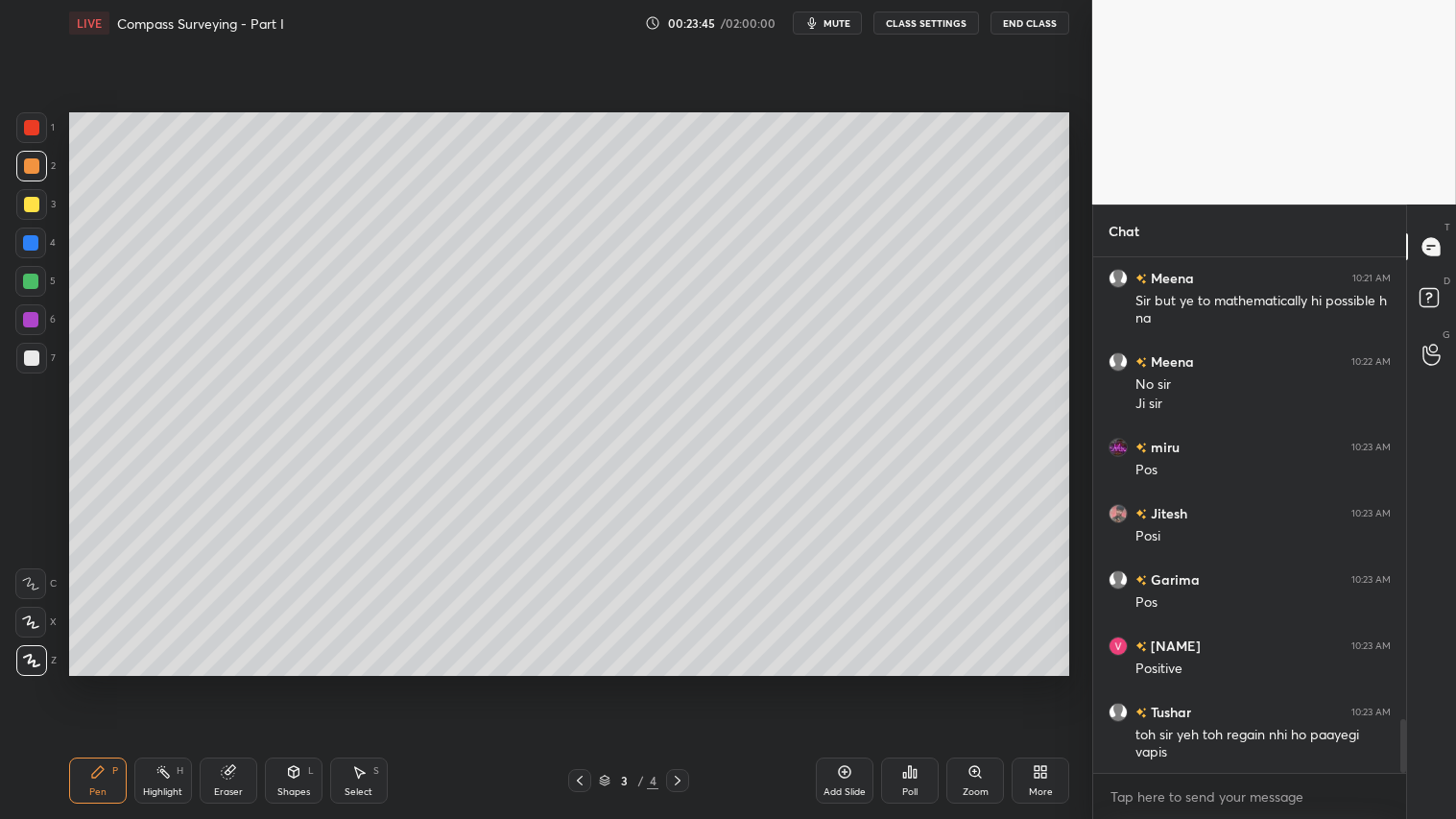 click 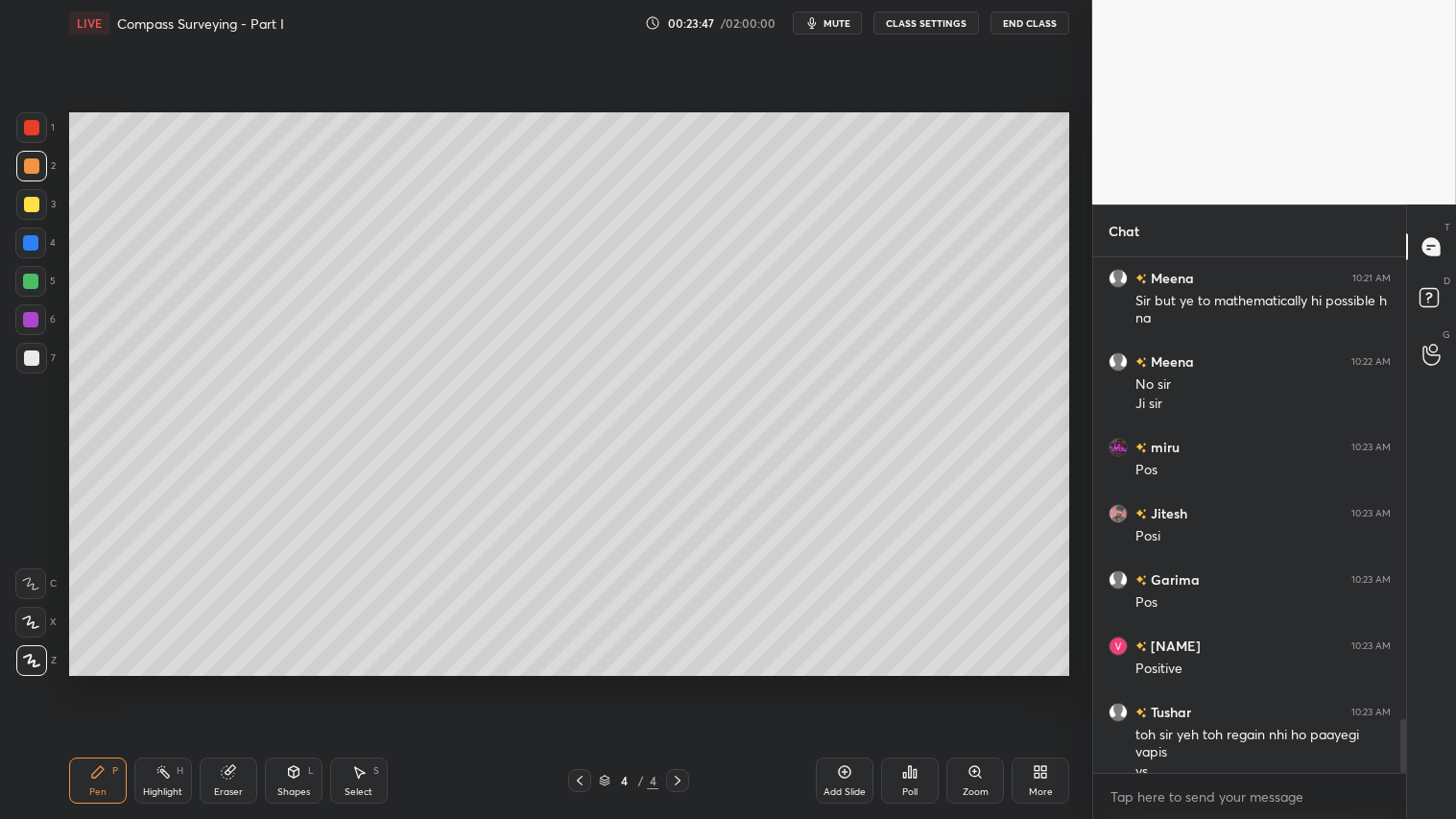 scroll, scrollTop: 4450, scrollLeft: 0, axis: vertical 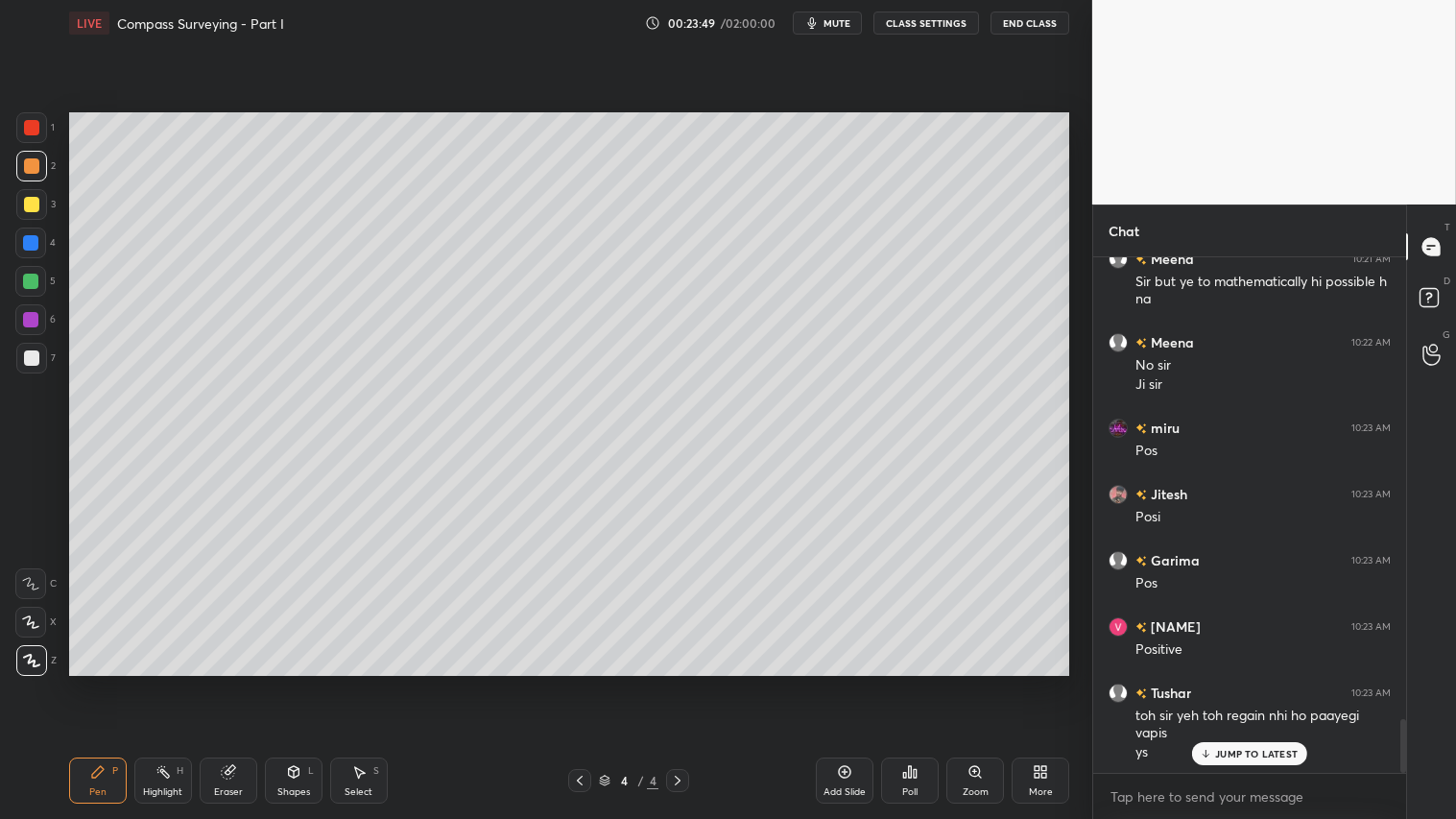 click on "JUMP TO LATEST" at bounding box center [1256, 754] 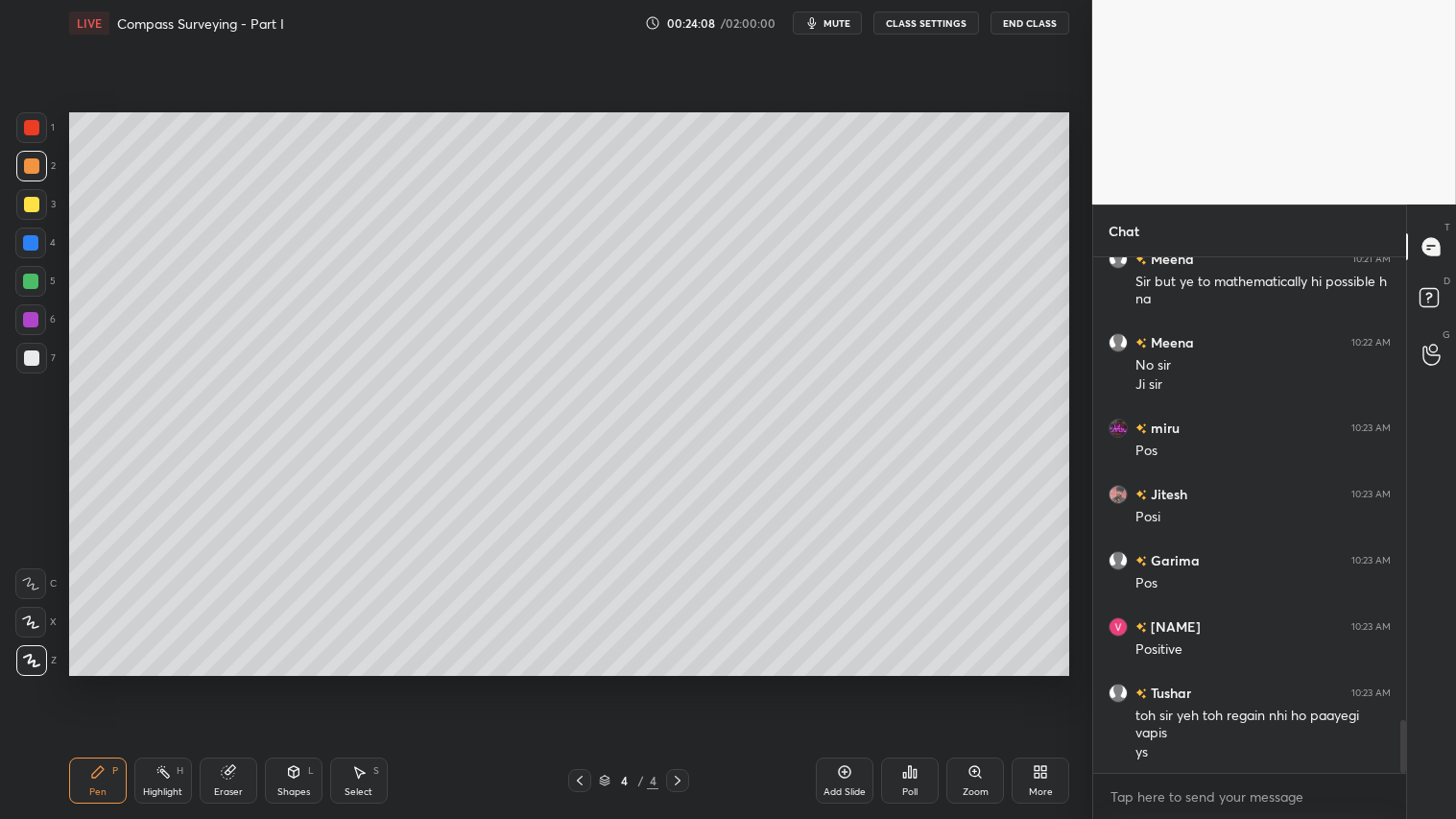 scroll, scrollTop: 4517, scrollLeft: 0, axis: vertical 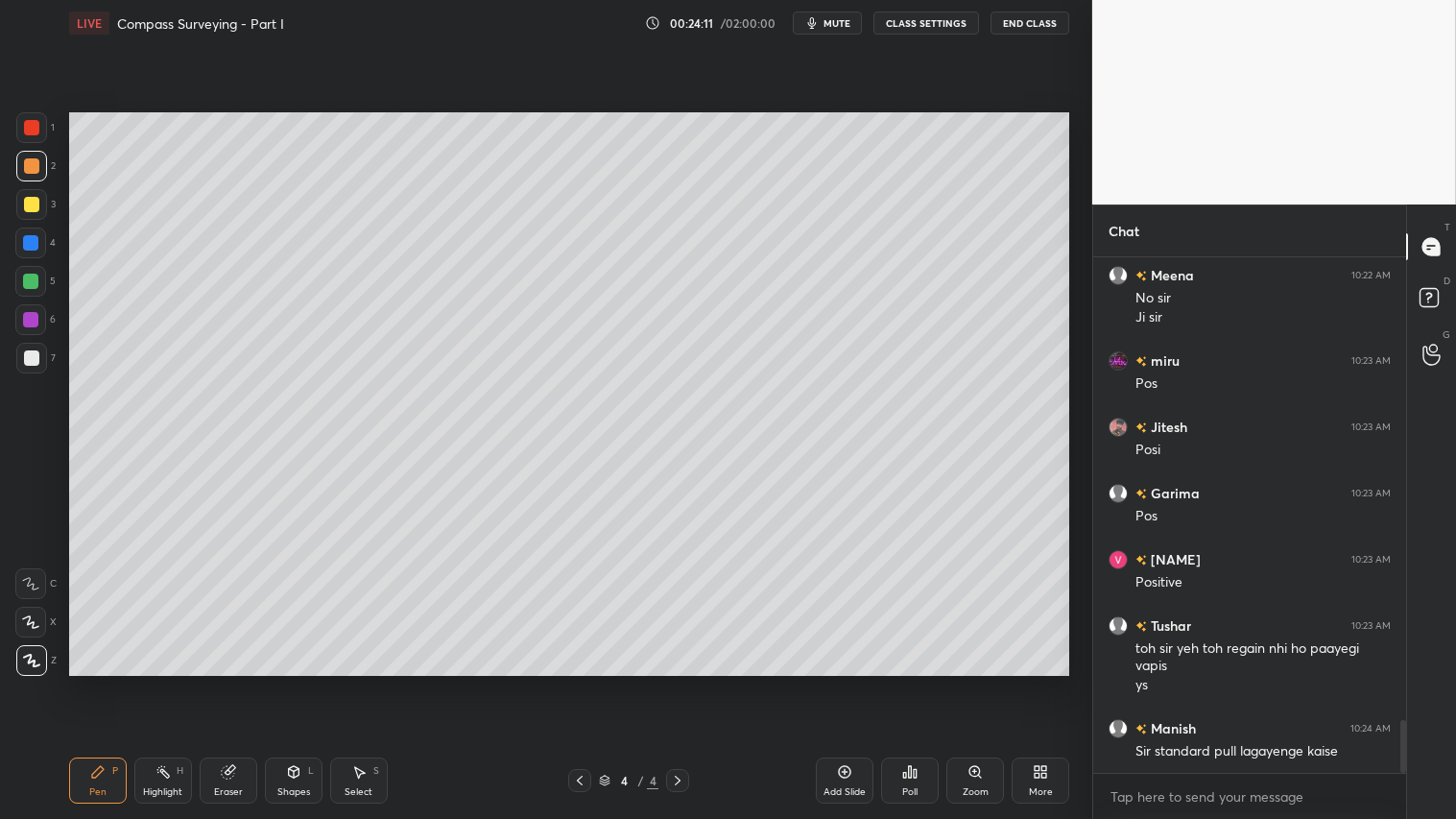 click at bounding box center (32, 166) 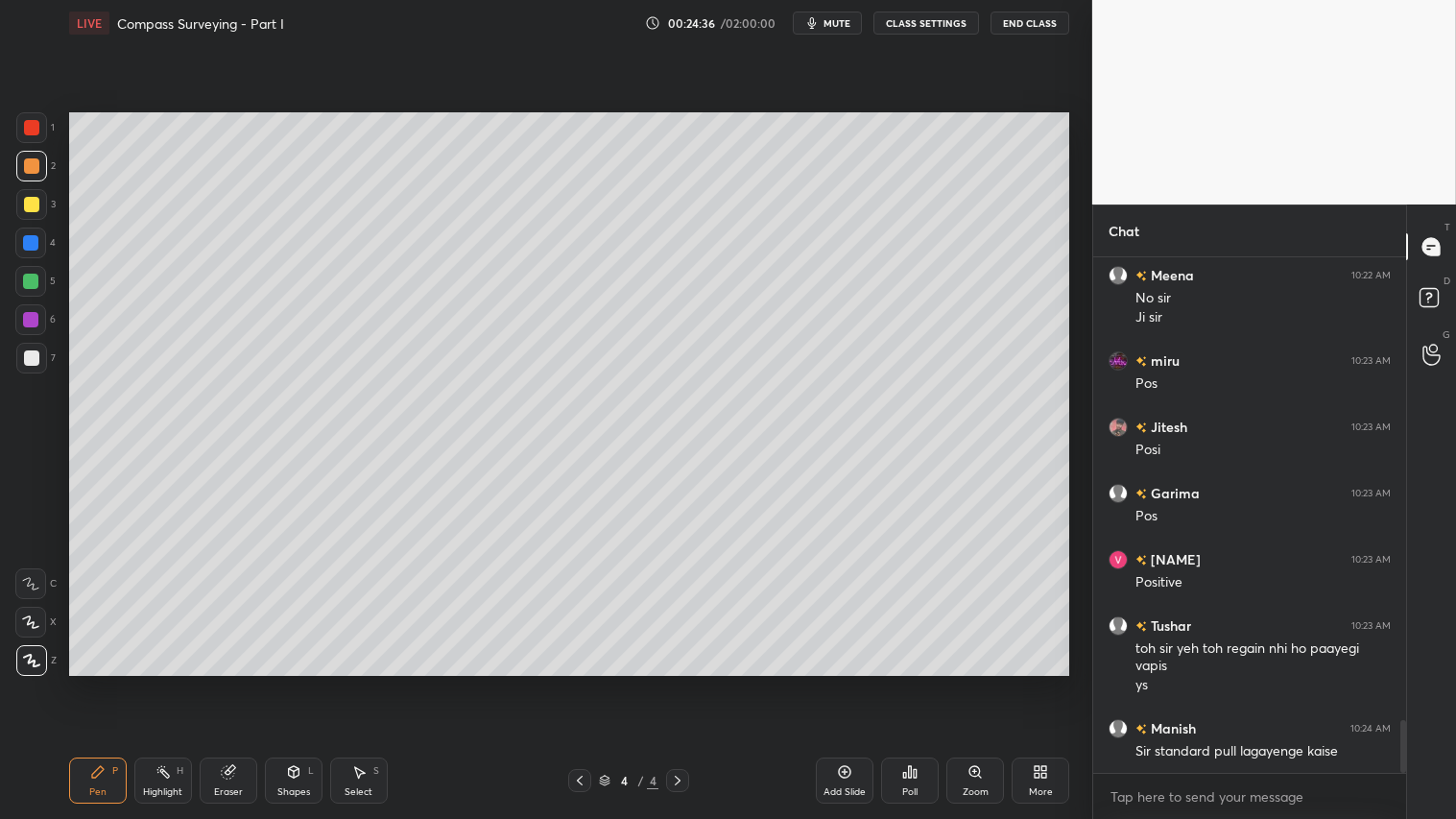 drag, startPoint x: 32, startPoint y: 148, endPoint x: 36, endPoint y: 163, distance: 15.524175 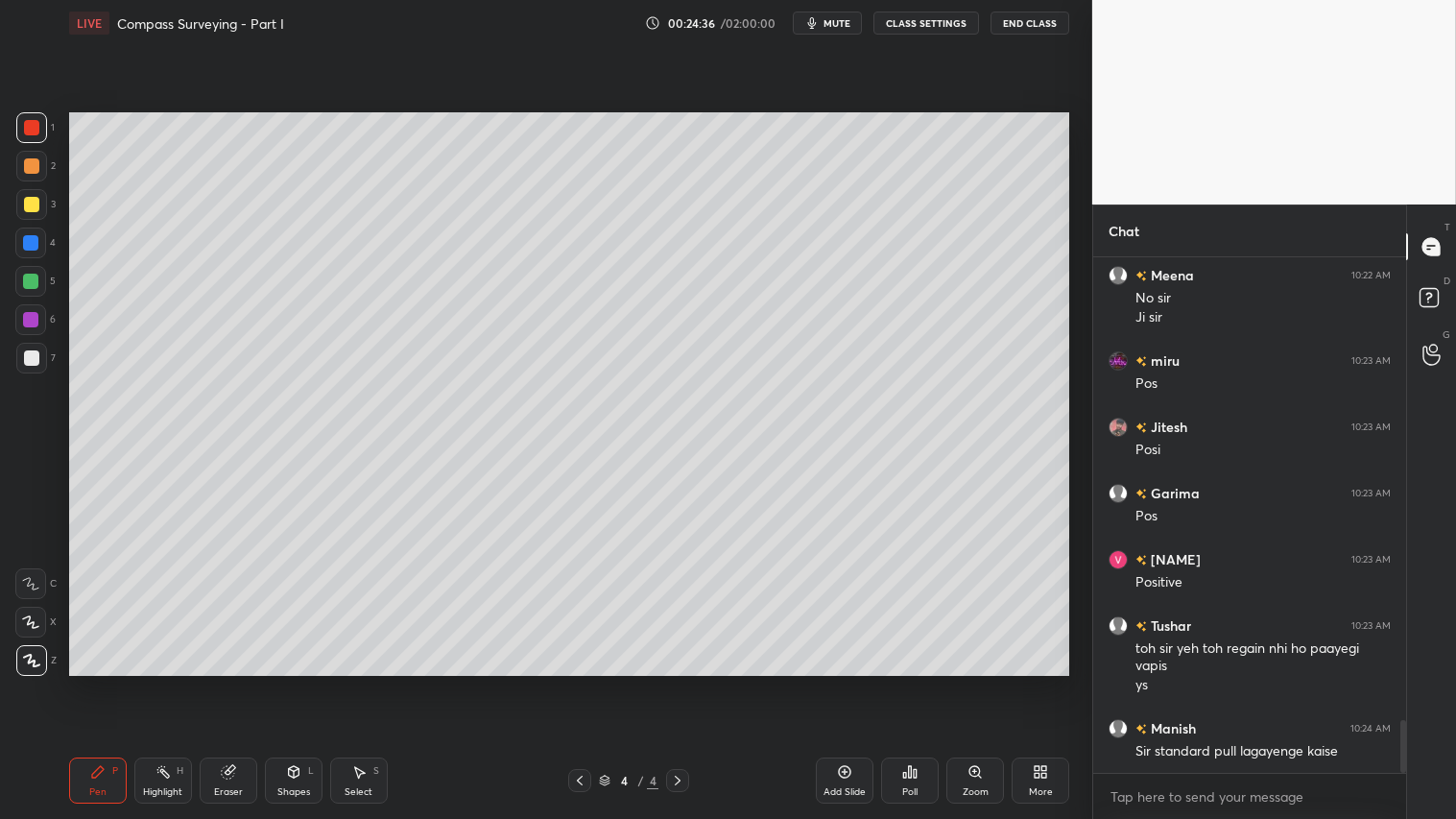 click at bounding box center (32, 166) 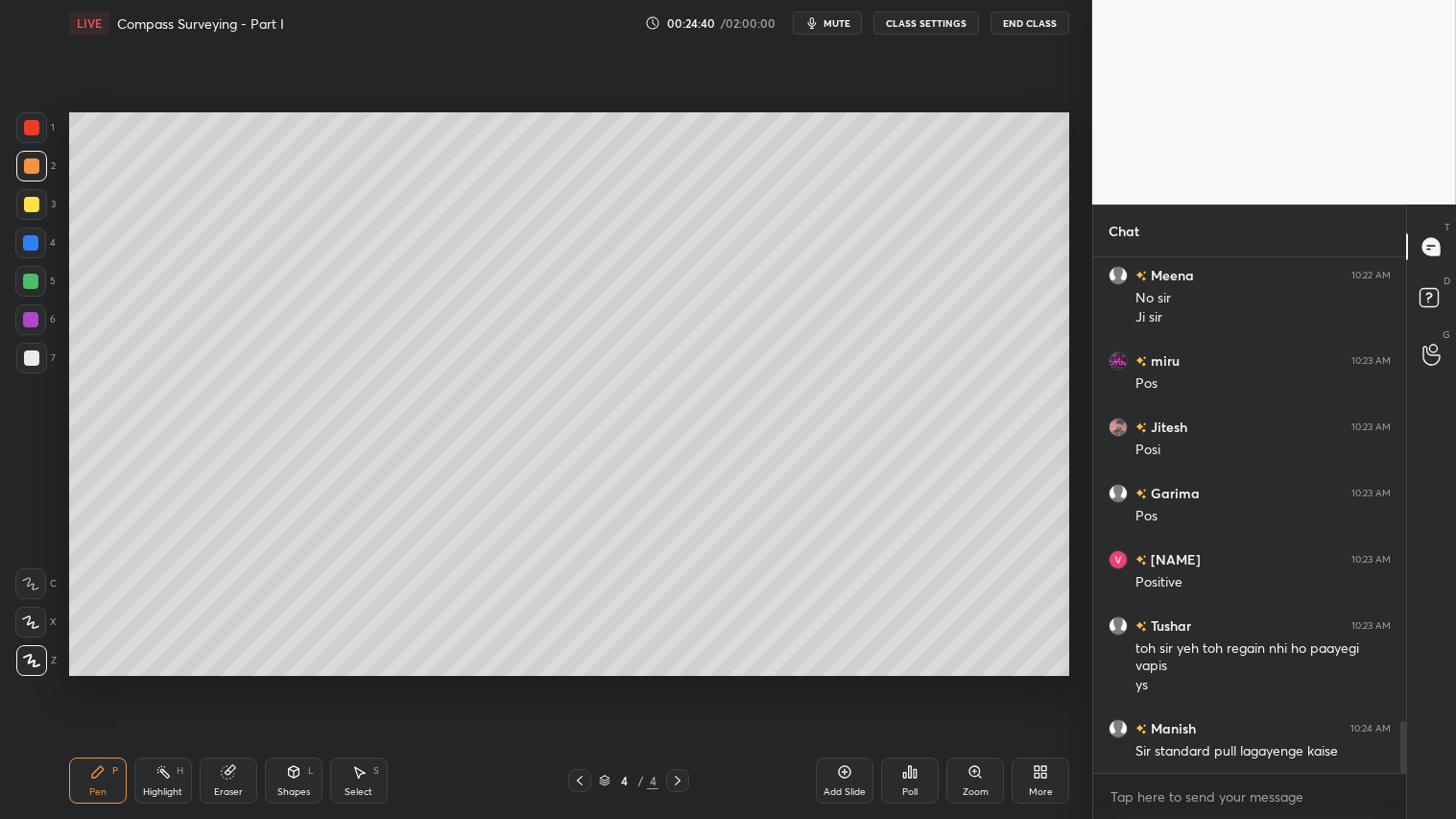 scroll, scrollTop: 4584, scrollLeft: 0, axis: vertical 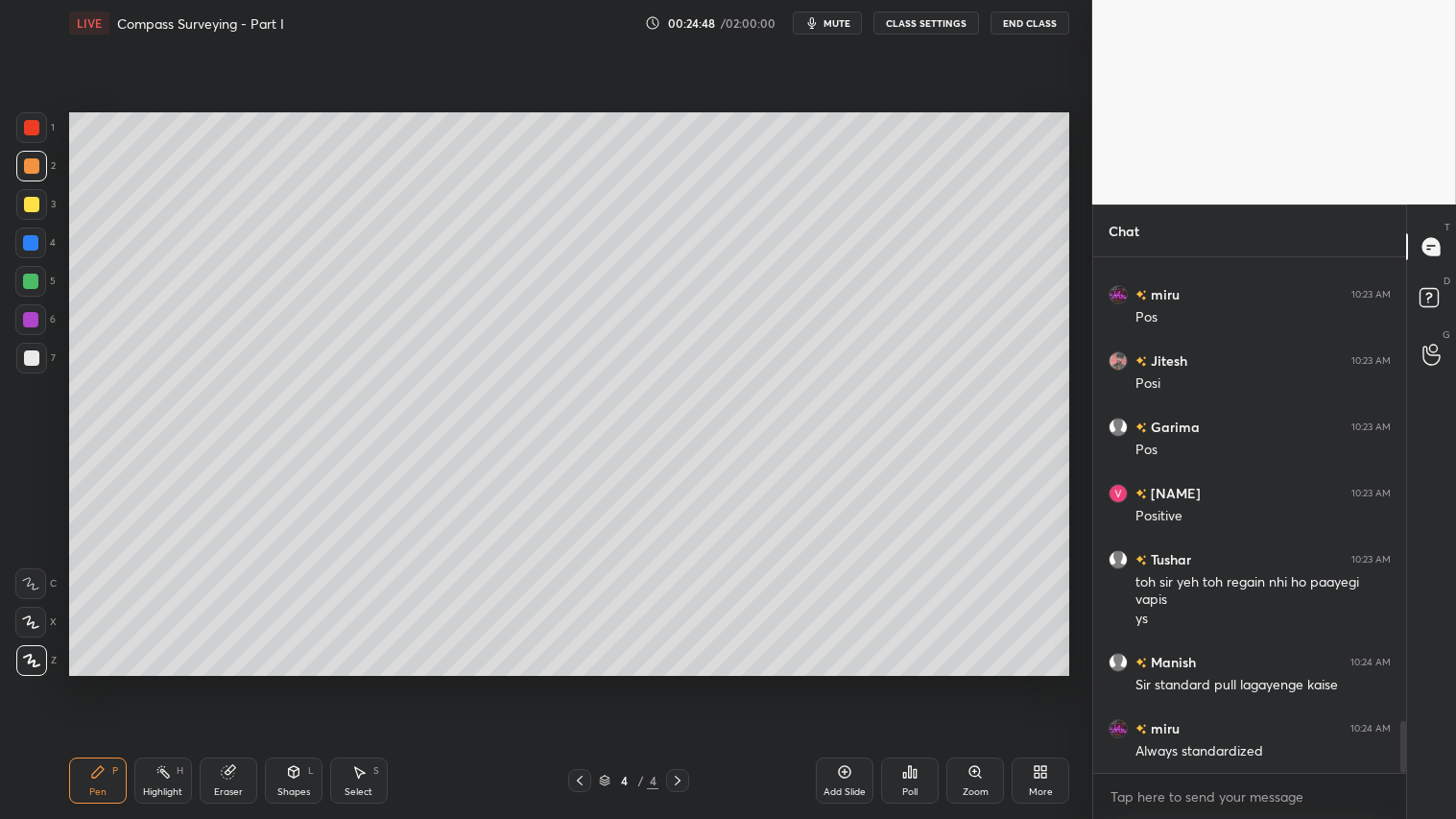 click at bounding box center (32, 166) 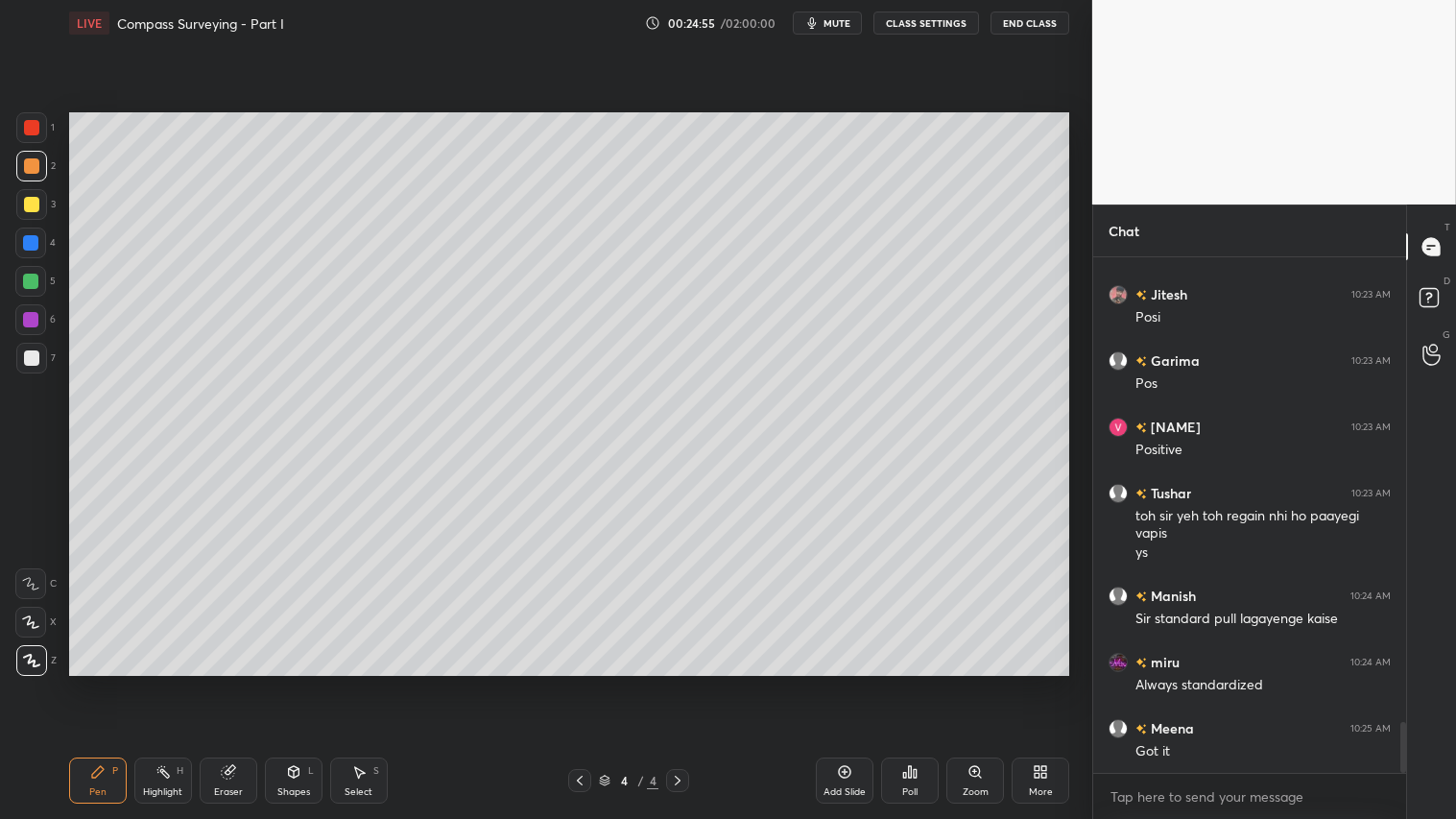 scroll, scrollTop: 4716, scrollLeft: 0, axis: vertical 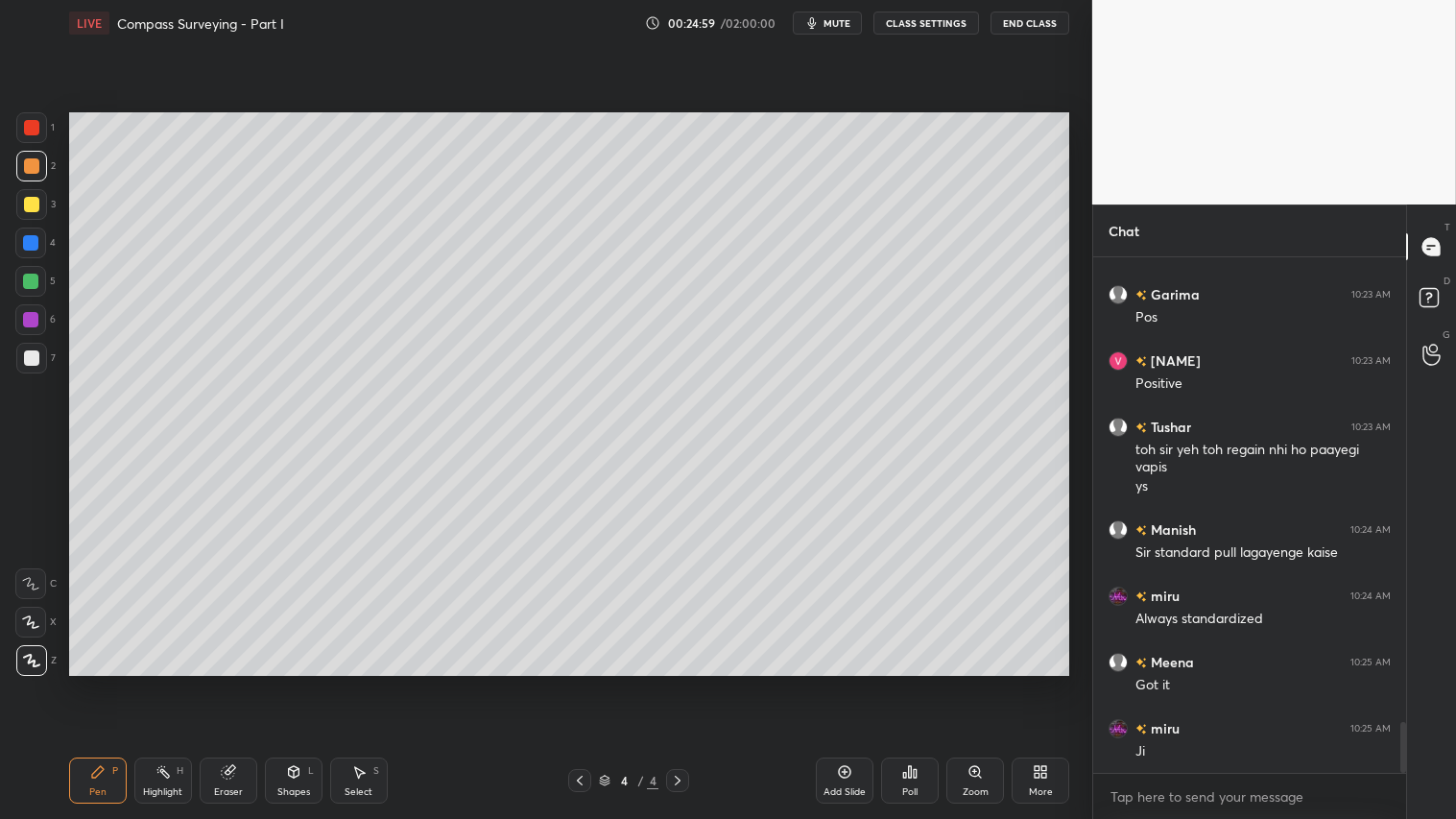 click at bounding box center (32, 166) 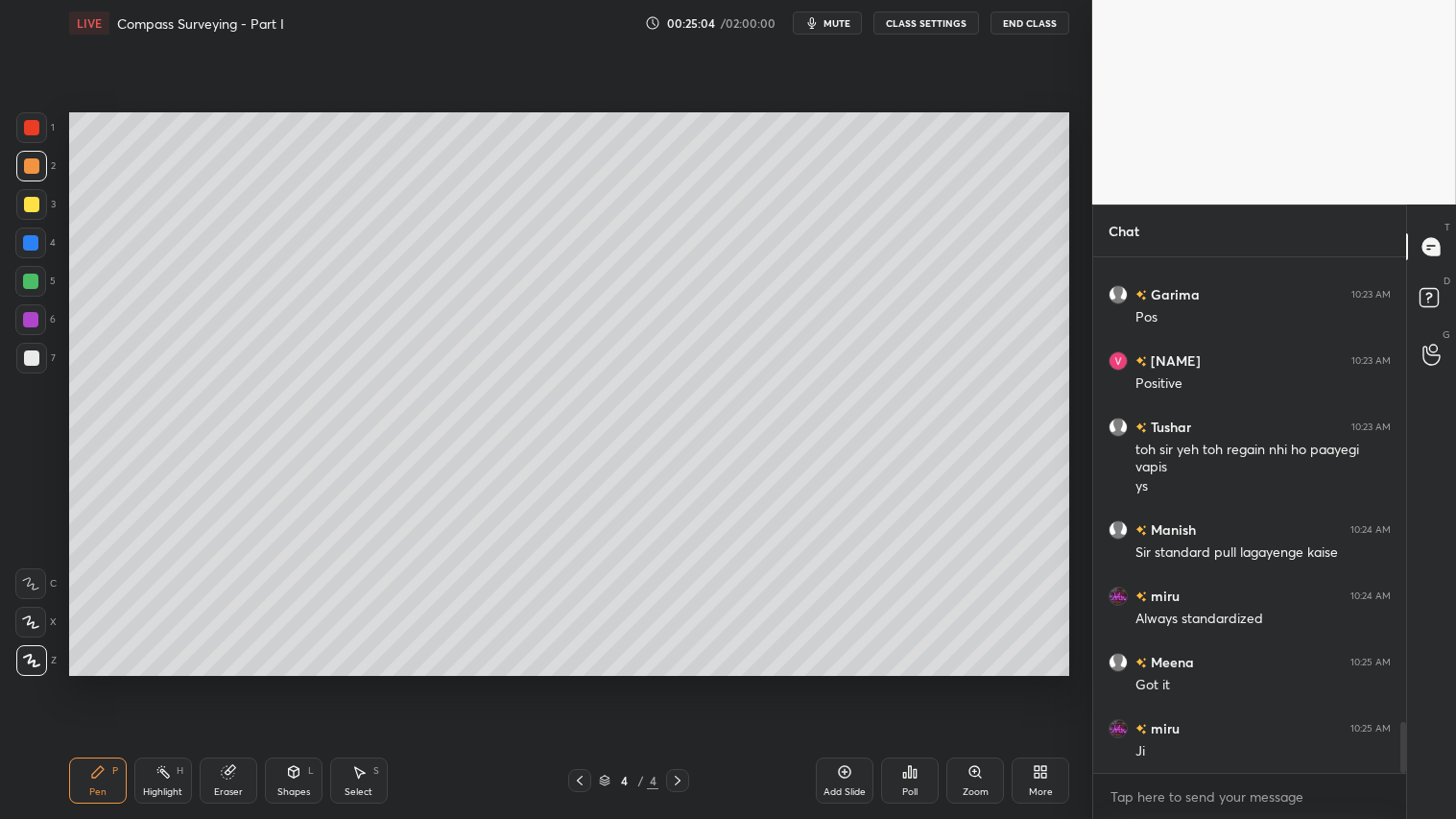 click at bounding box center [32, 166] 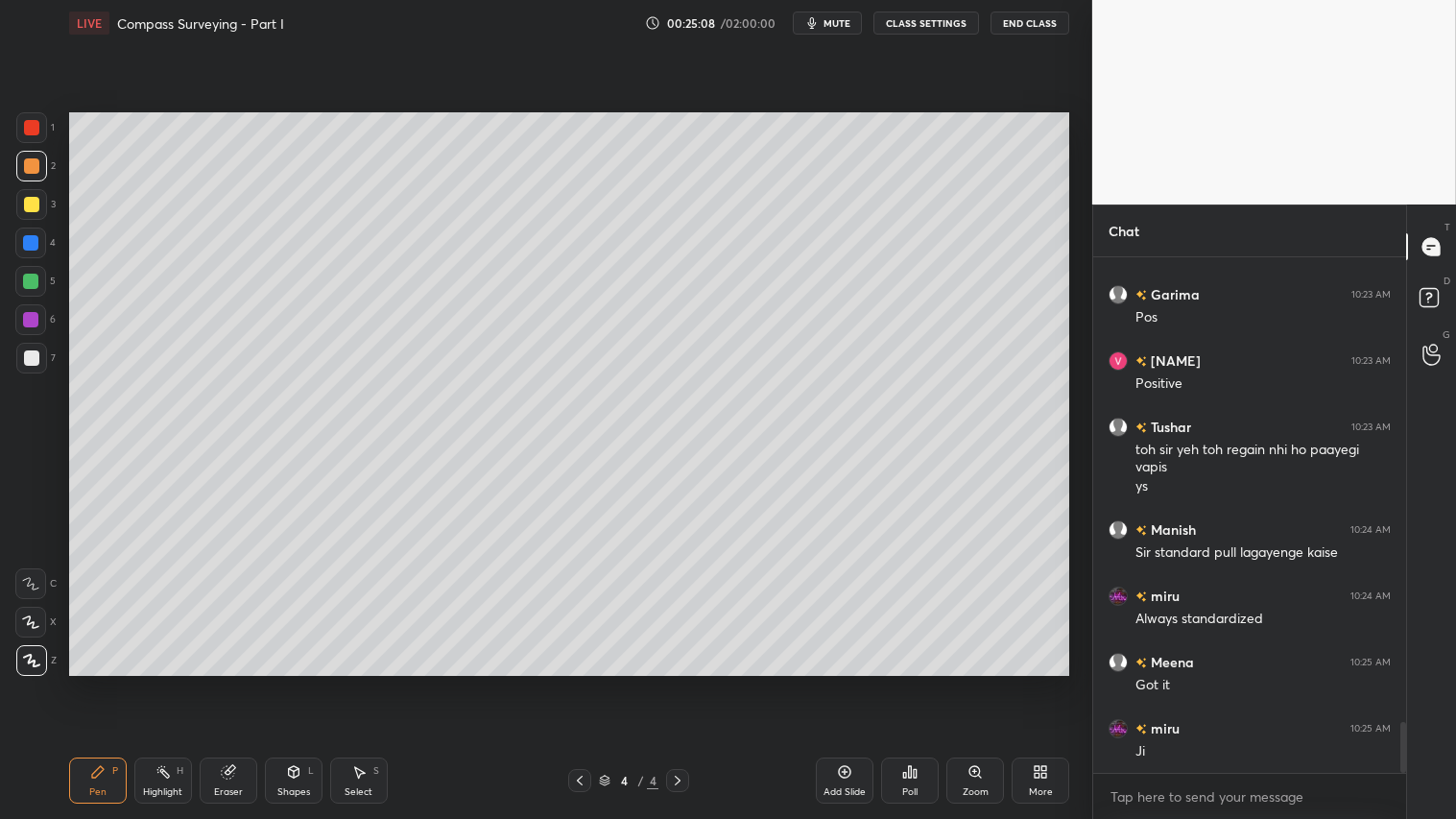 click at bounding box center [32, 166] 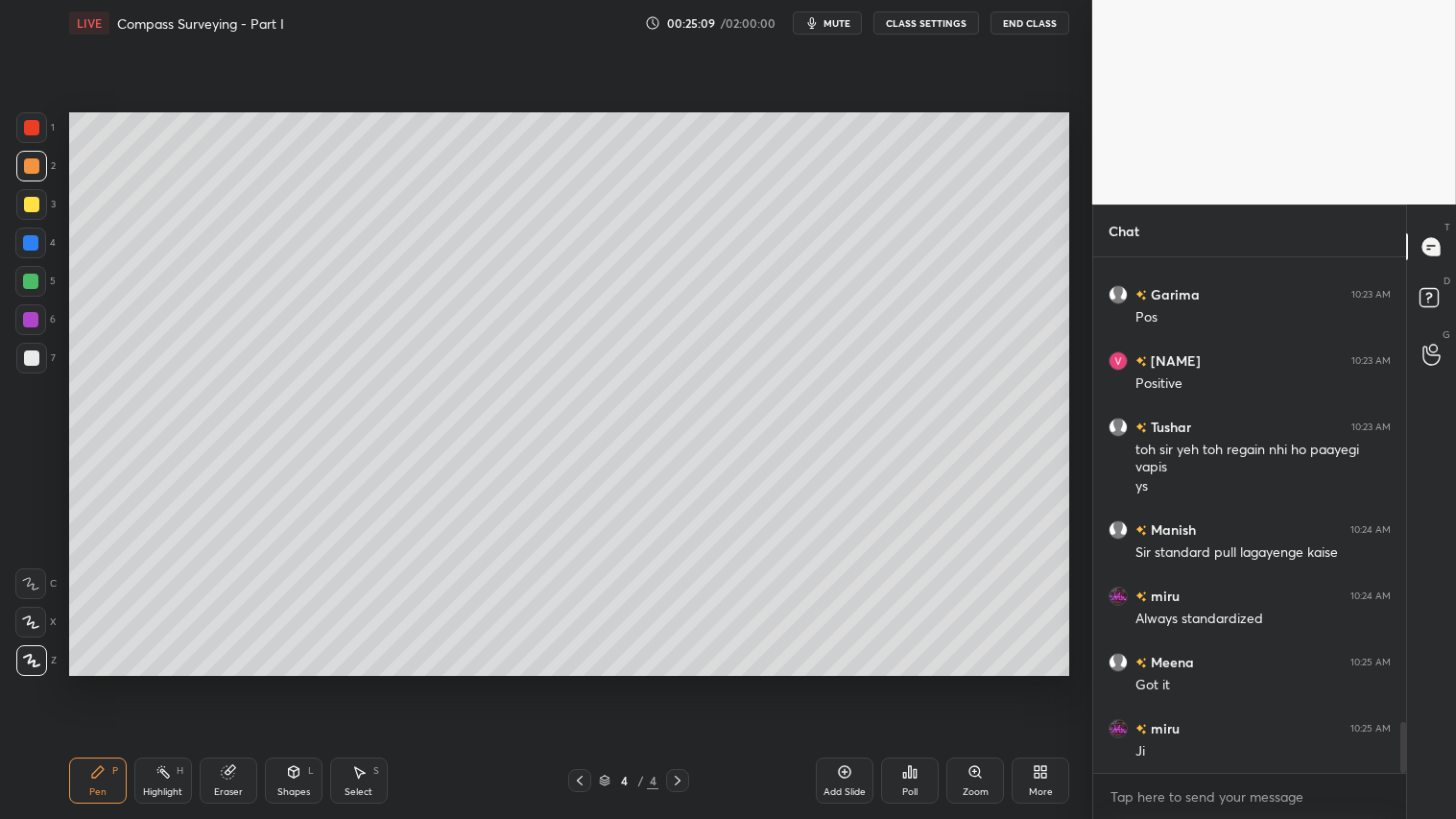 click on "Pen P" at bounding box center [98, 781] 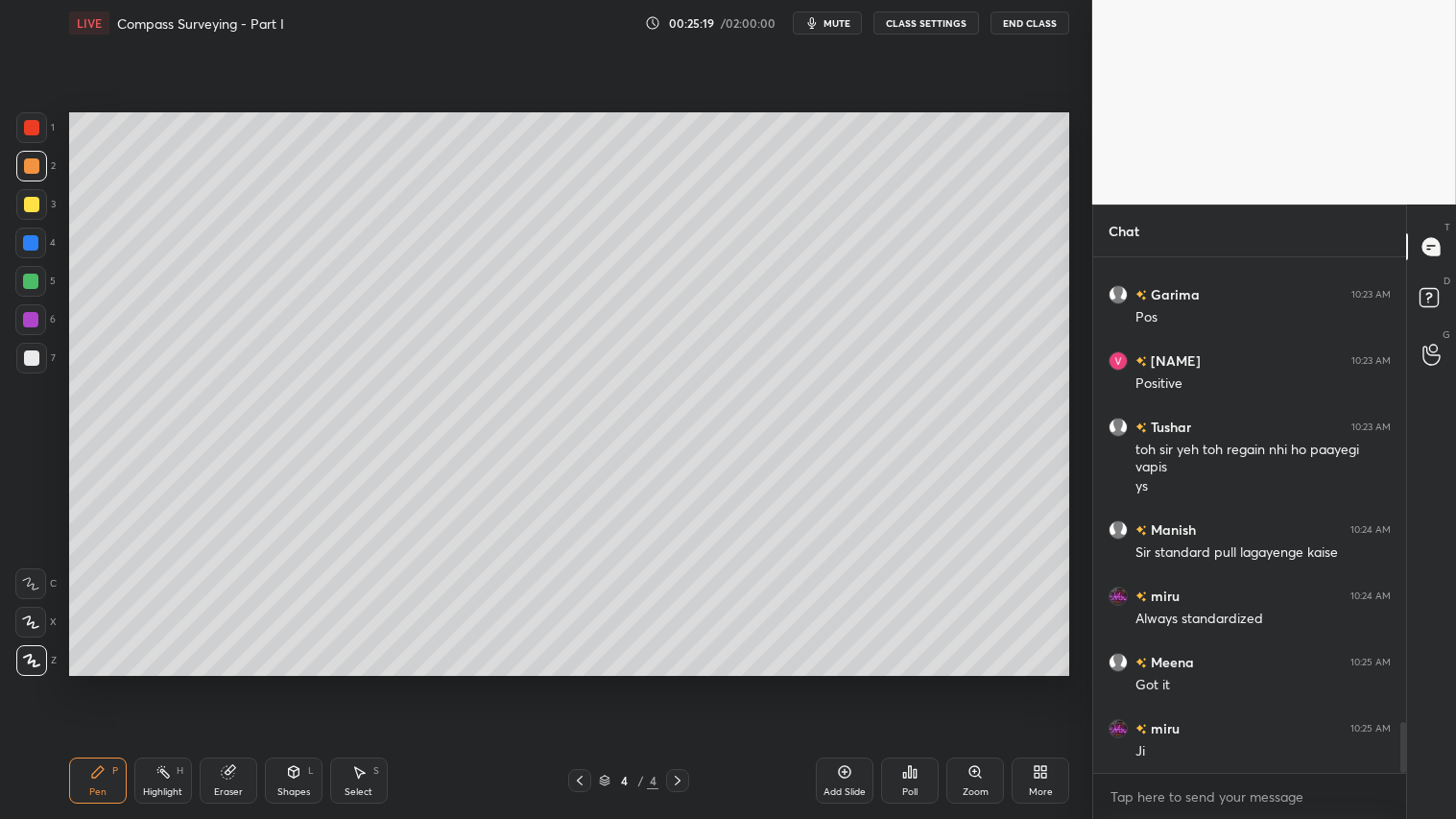 drag, startPoint x: 27, startPoint y: 167, endPoint x: 58, endPoint y: 378, distance: 213.2651 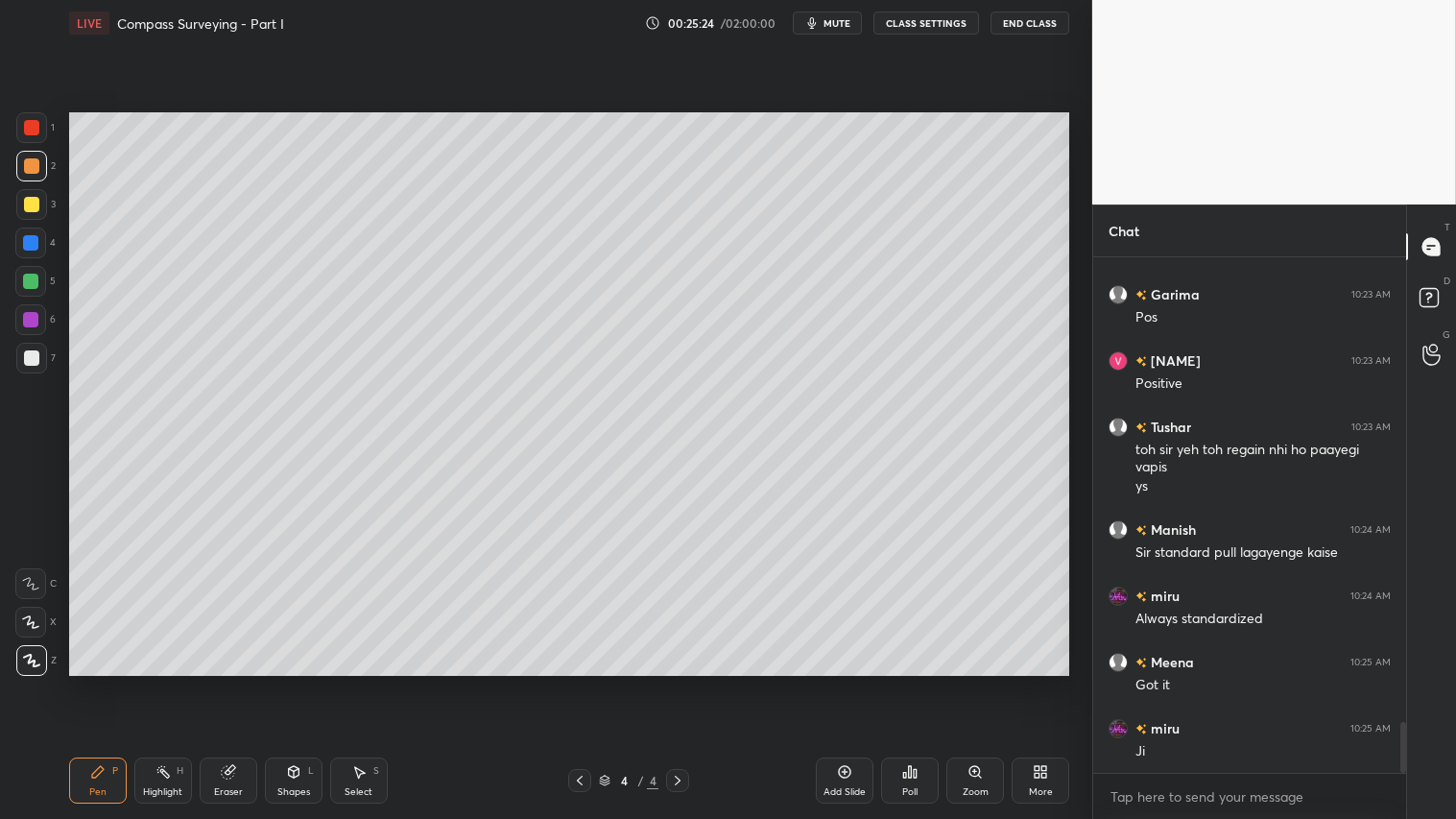 click 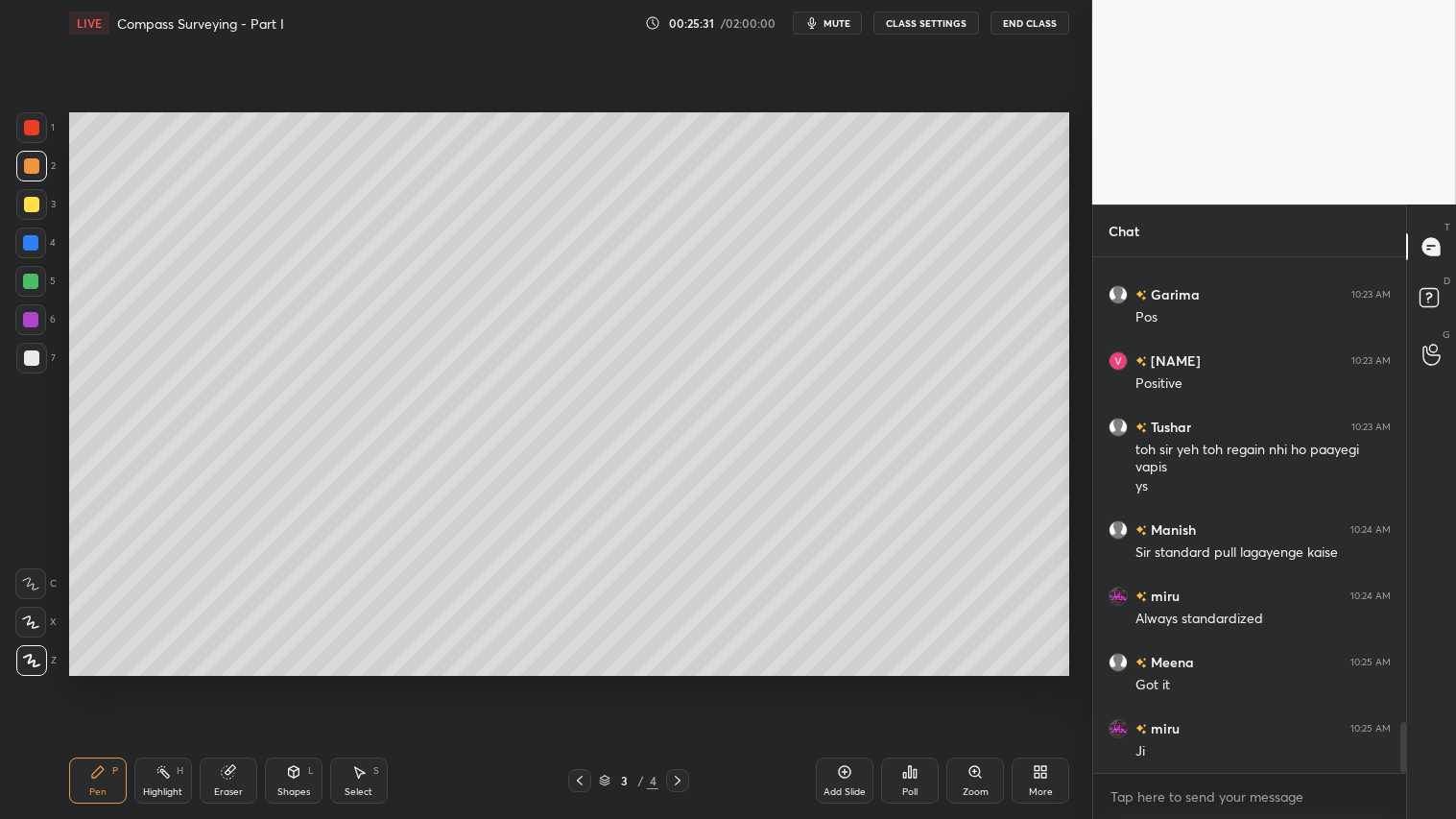 click 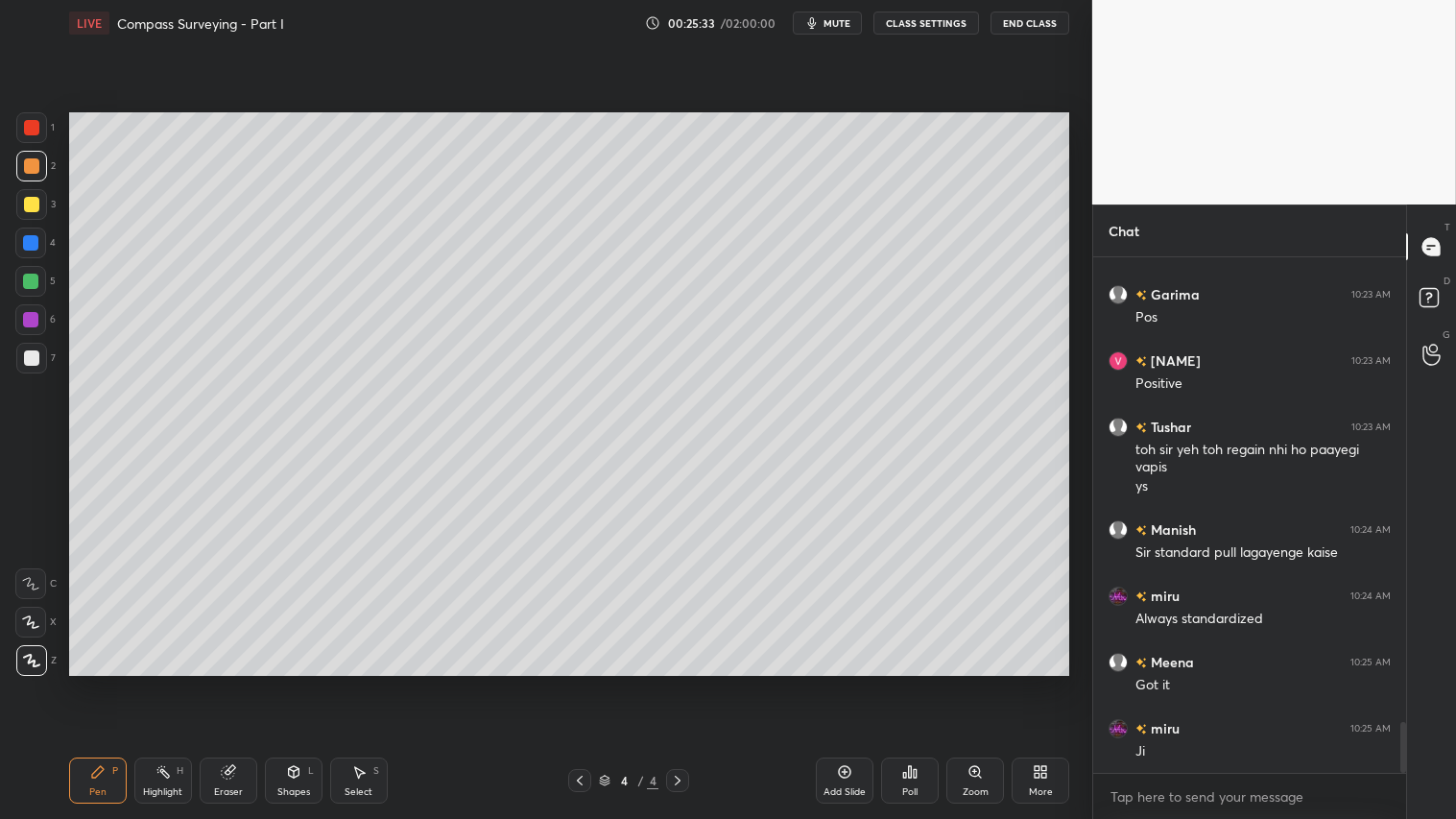 drag, startPoint x: 29, startPoint y: 161, endPoint x: 46, endPoint y: 303, distance: 143.01399 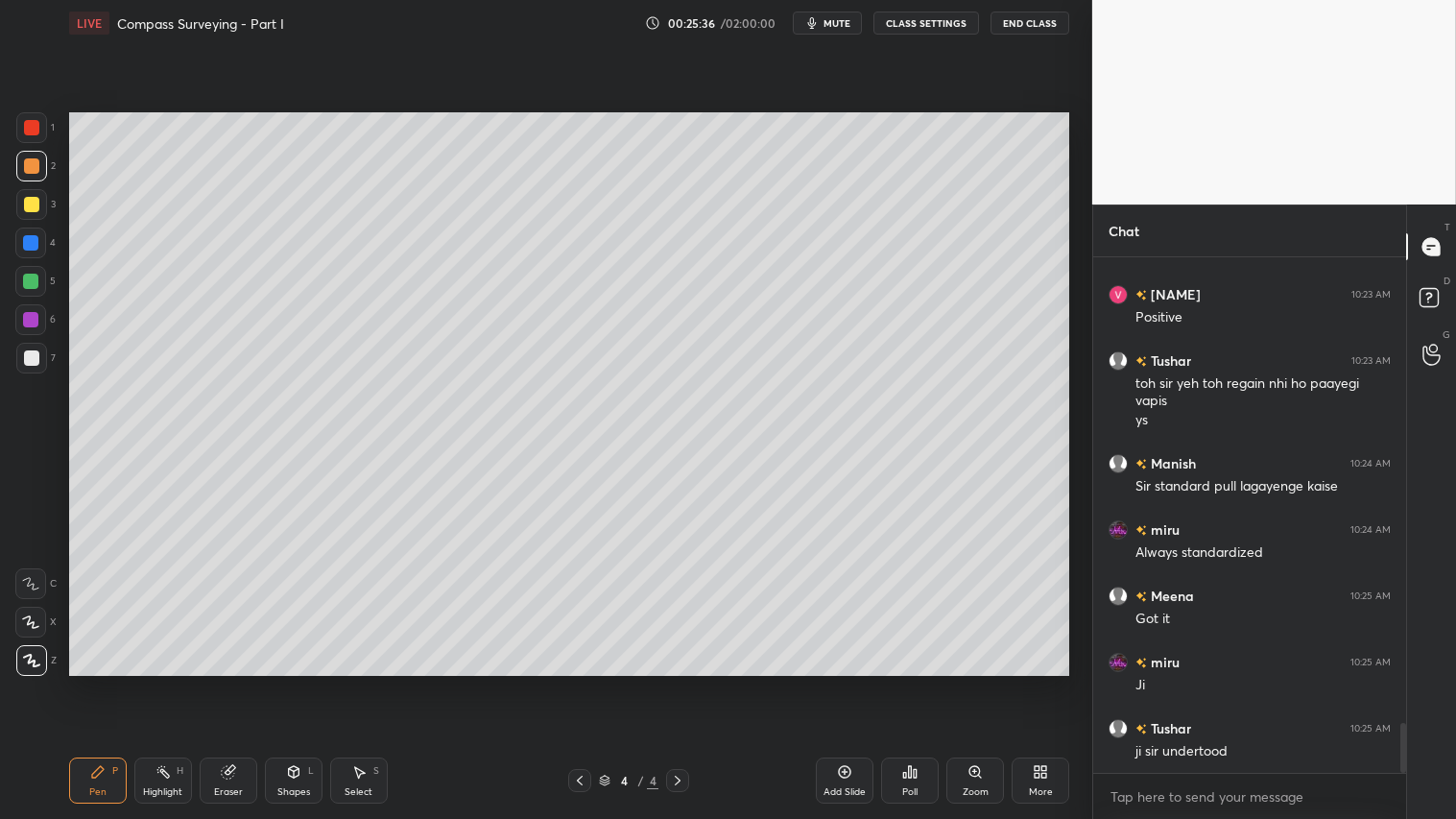 click at bounding box center [32, 166] 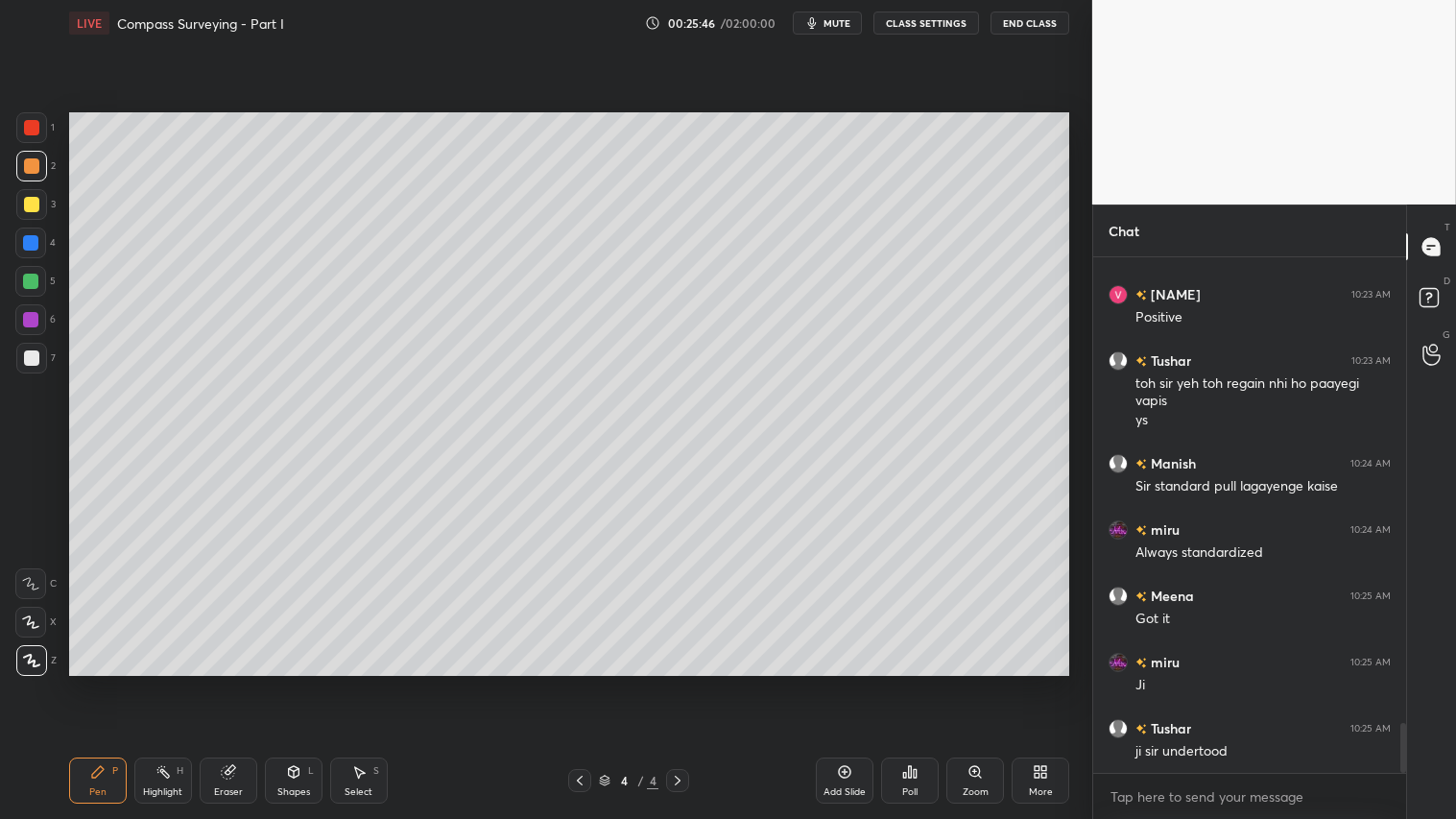 click at bounding box center (32, 166) 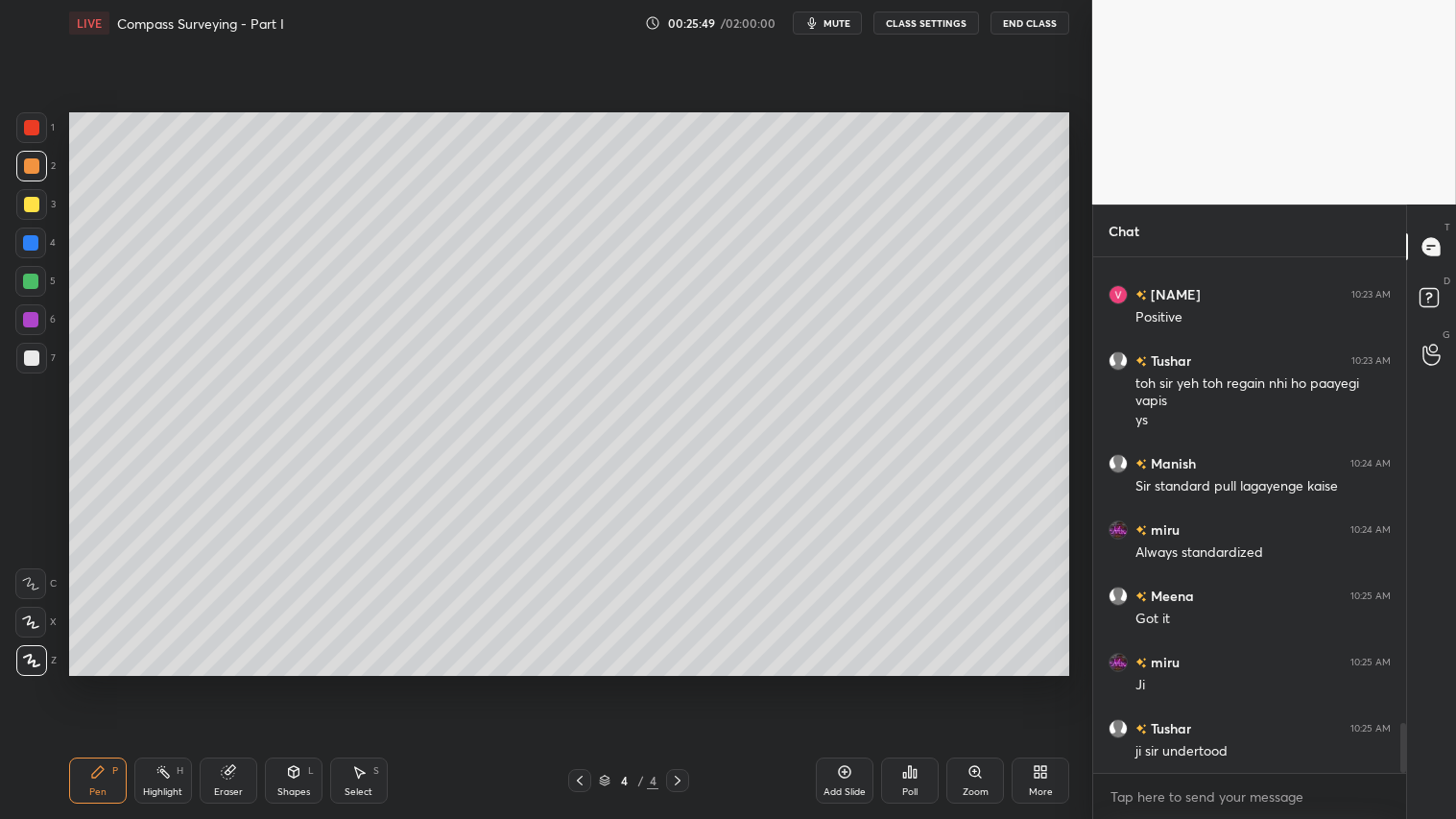 click at bounding box center [32, 166] 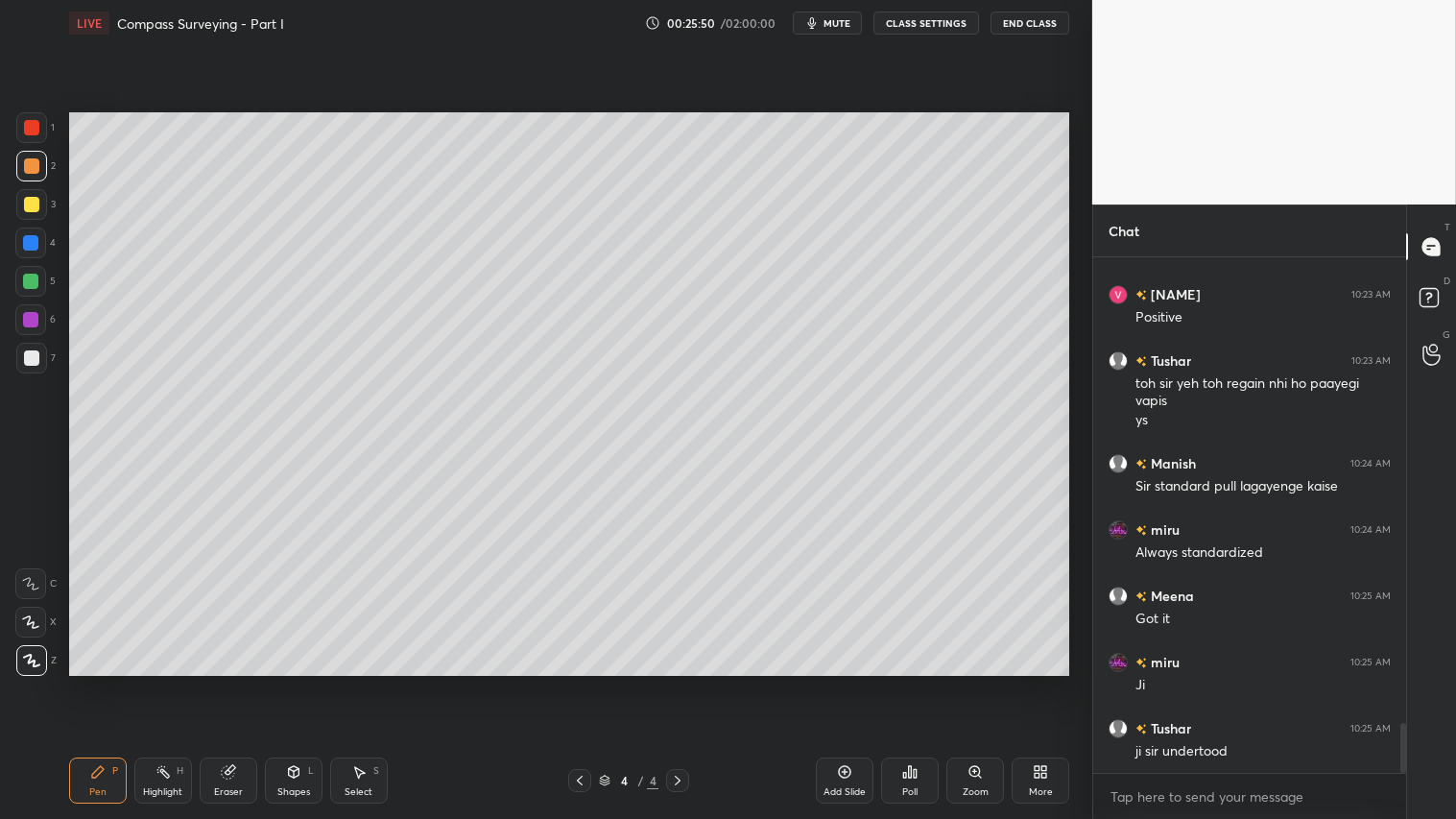 drag, startPoint x: 94, startPoint y: 780, endPoint x: 96, endPoint y: 763, distance: 17.117243 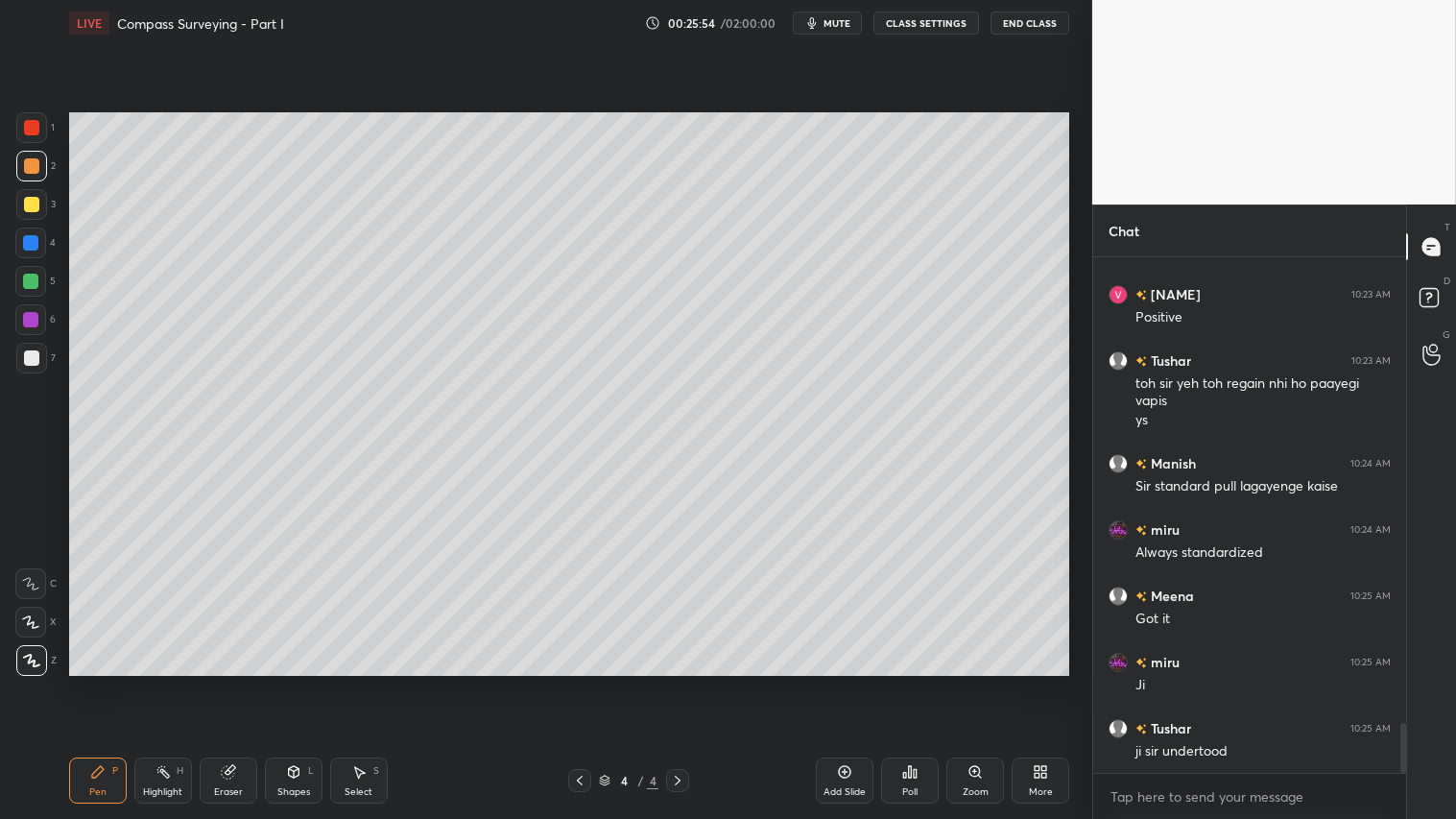 click on "Pen P" at bounding box center [98, 781] 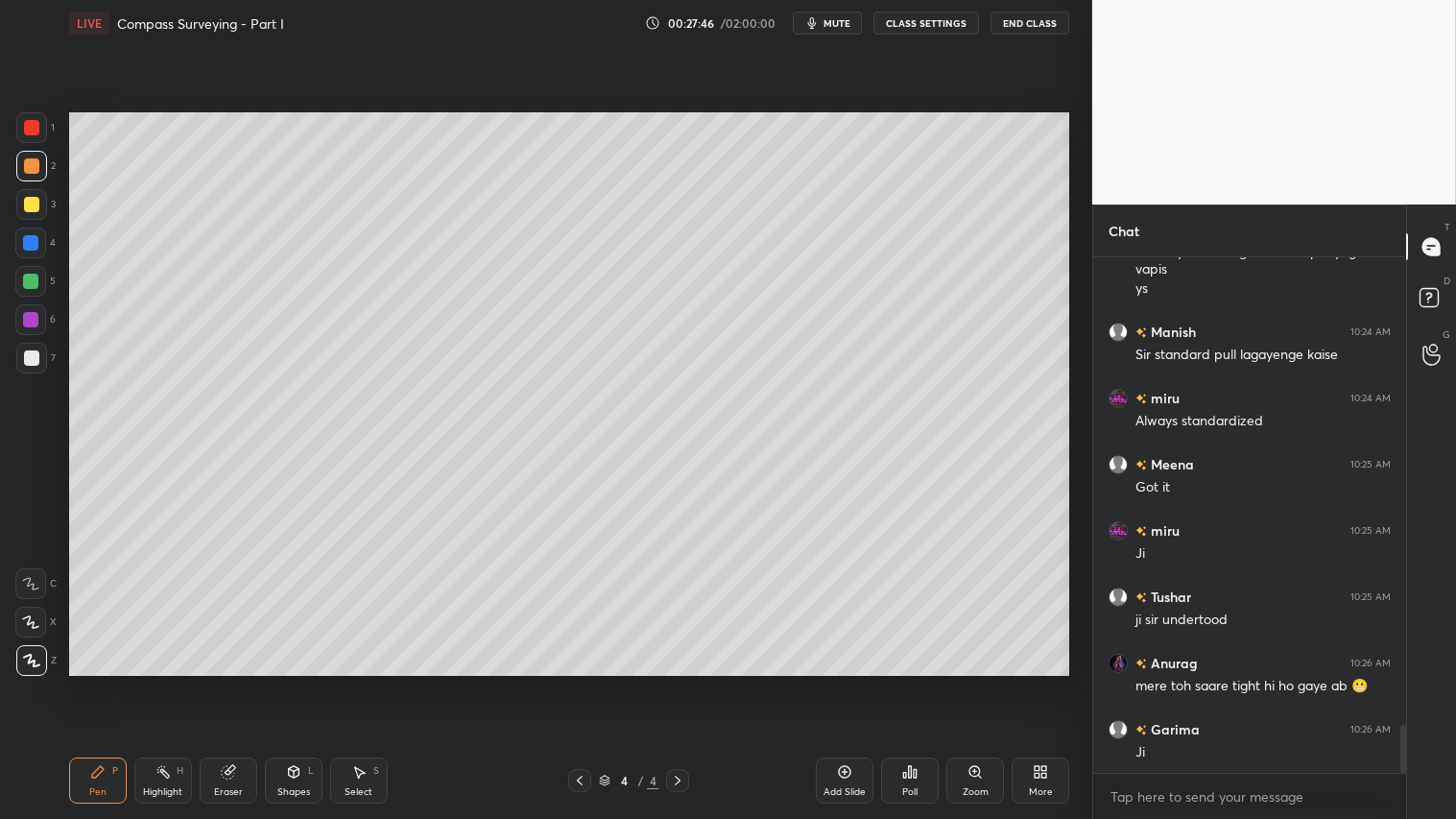 scroll, scrollTop: 5016, scrollLeft: 0, axis: vertical 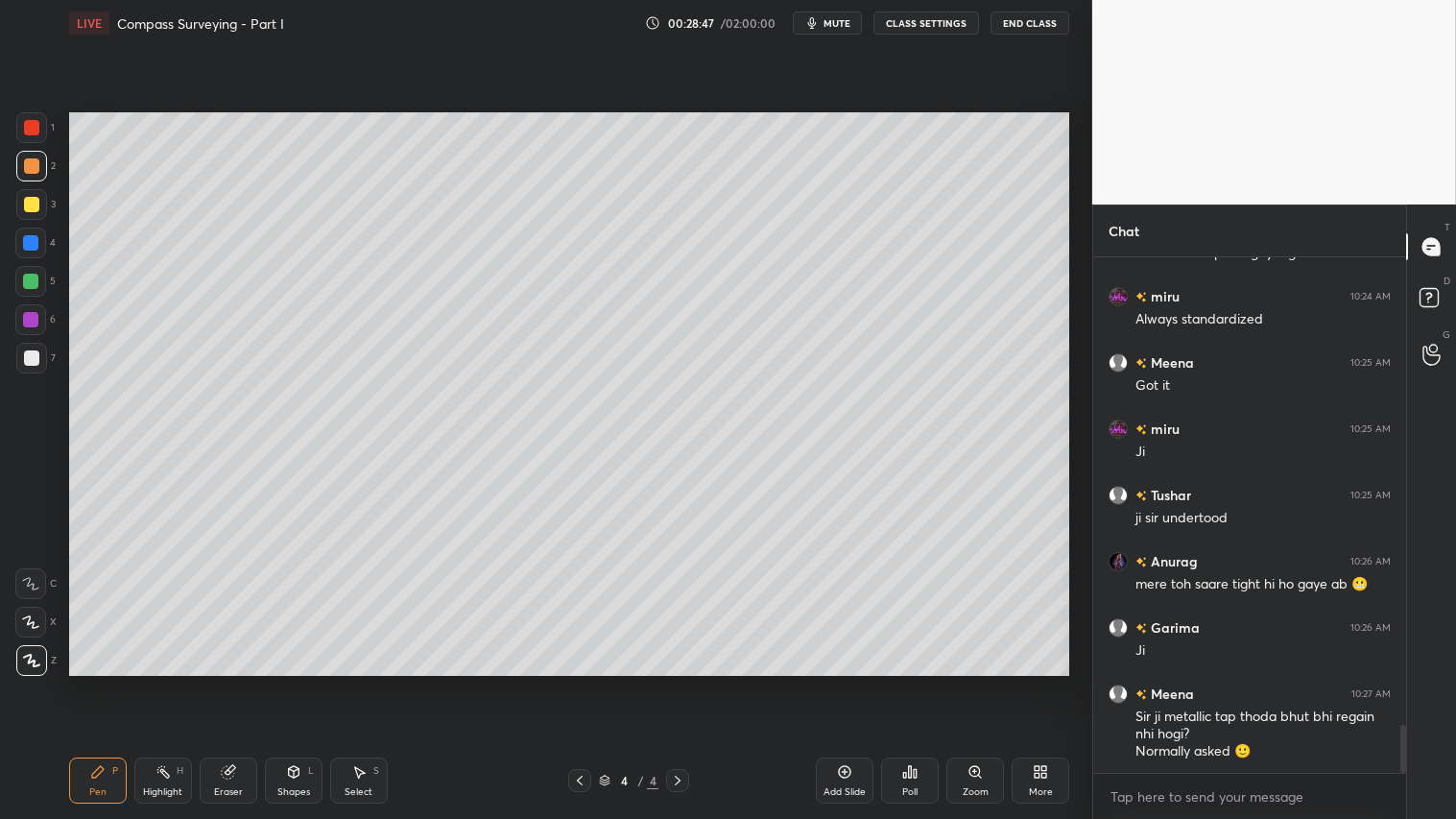 click at bounding box center [32, 205] 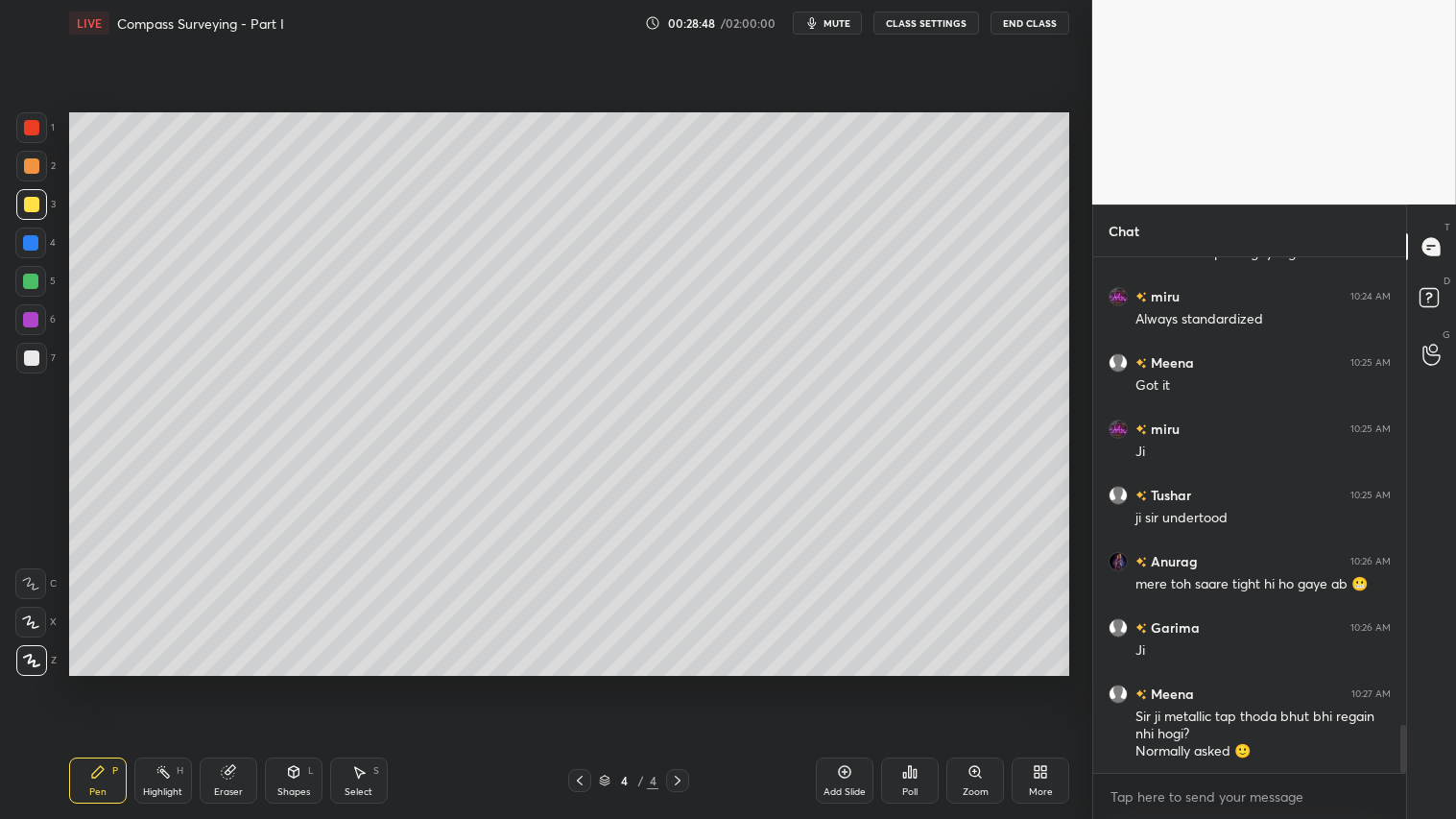 click on "Shapes" at bounding box center (294, 792) 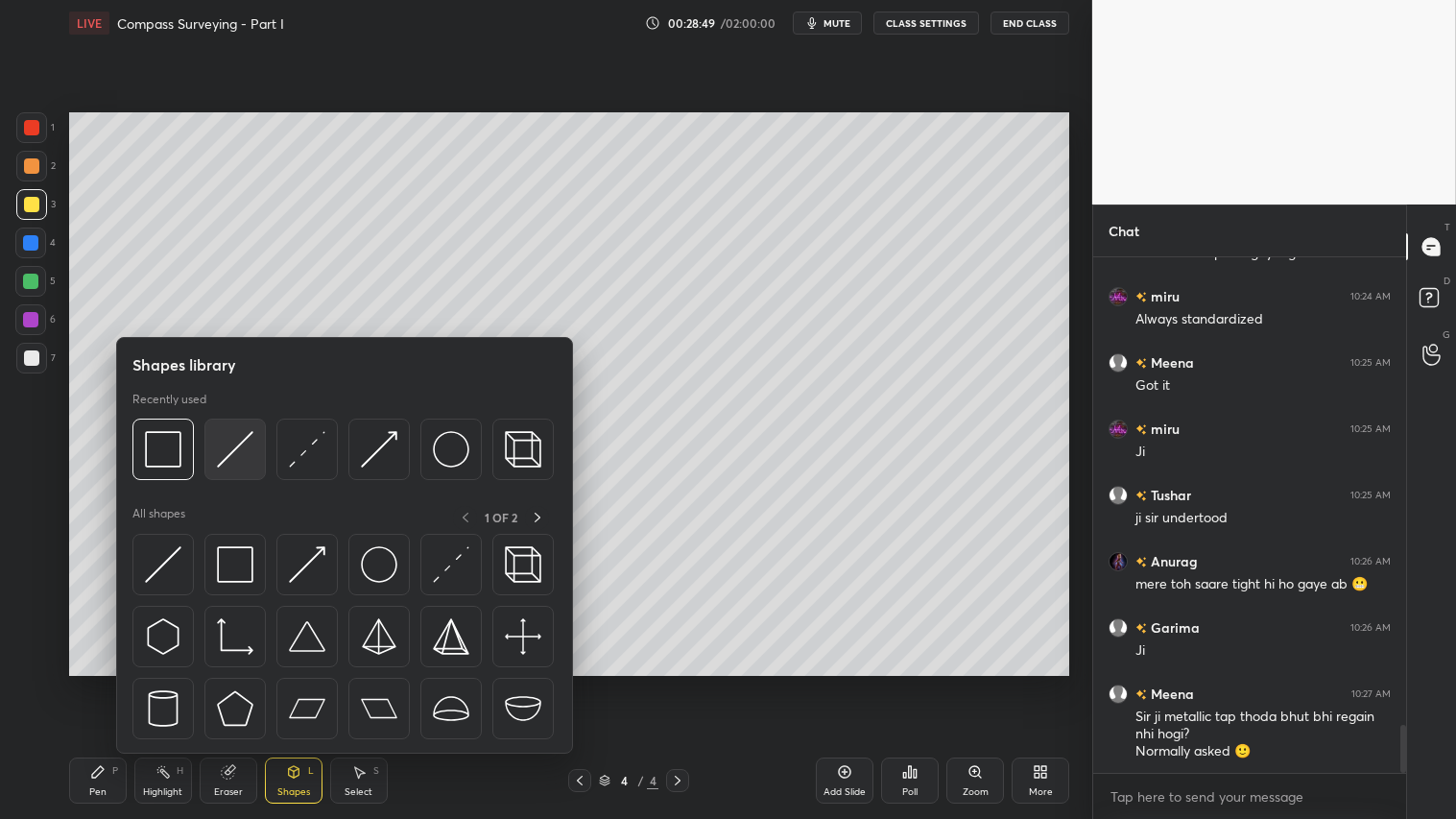 click at bounding box center (235, 449) 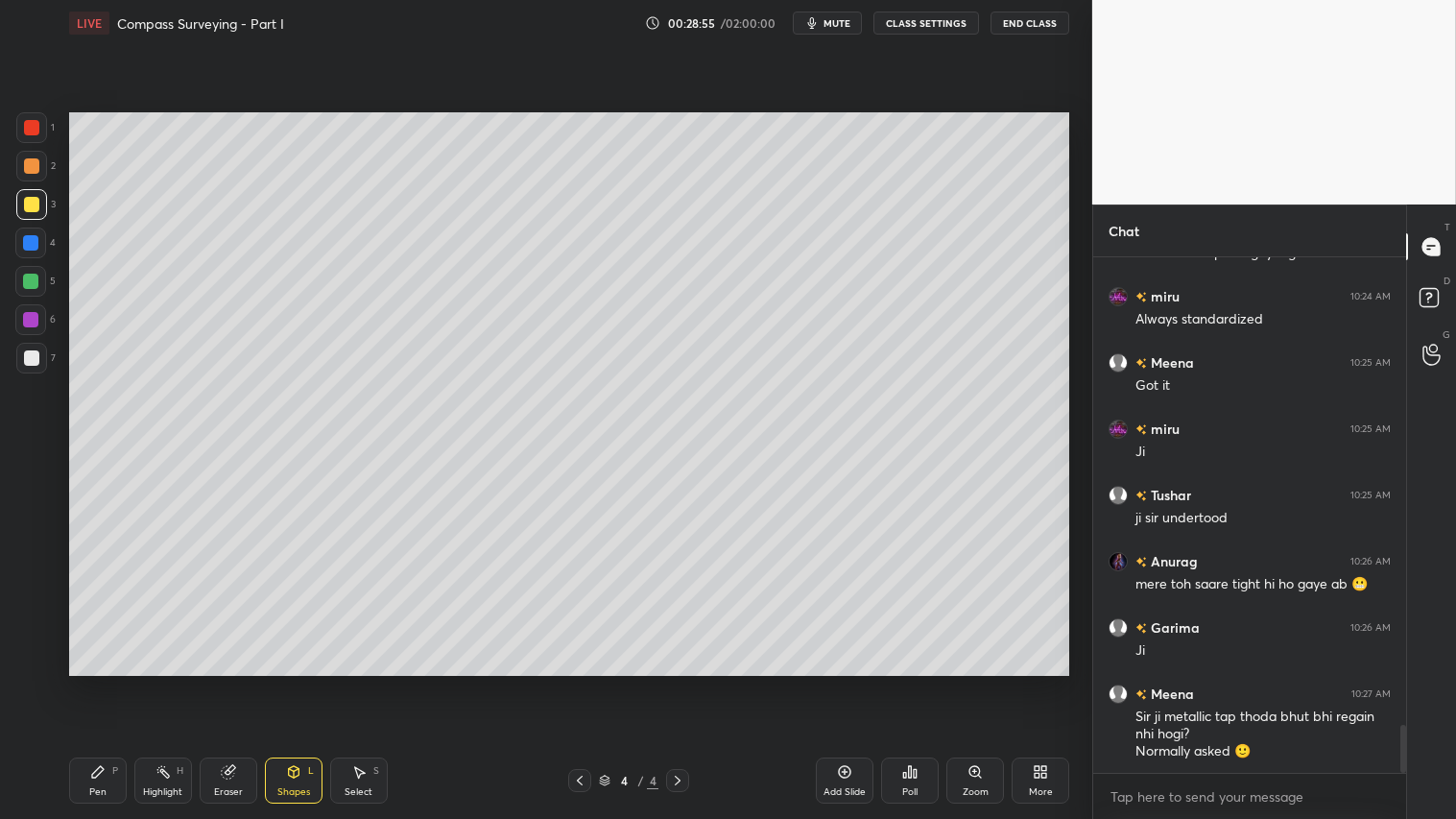 click at bounding box center [32, 166] 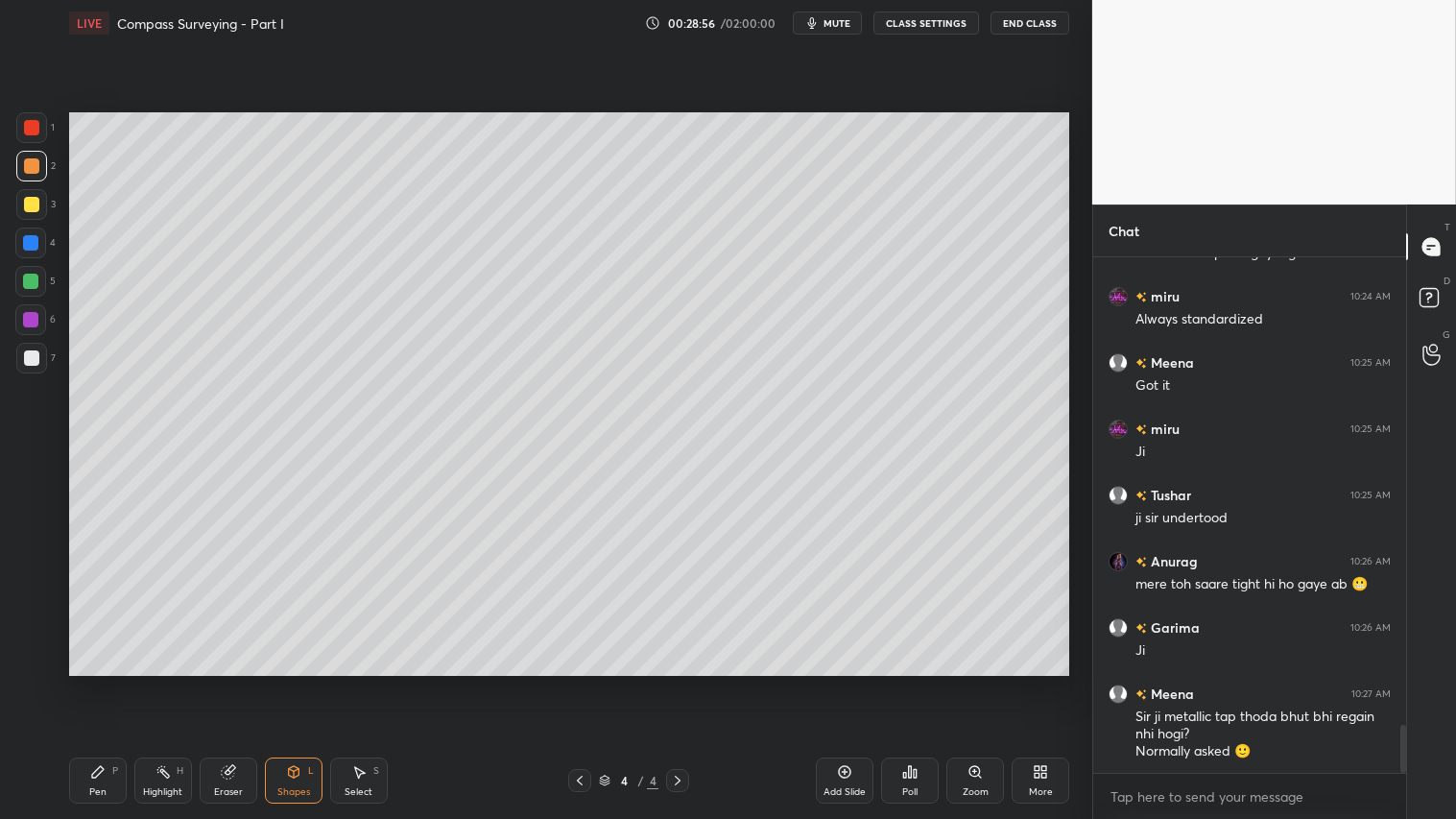drag, startPoint x: 90, startPoint y: 789, endPoint x: 93, endPoint y: 774, distance: 15.29706 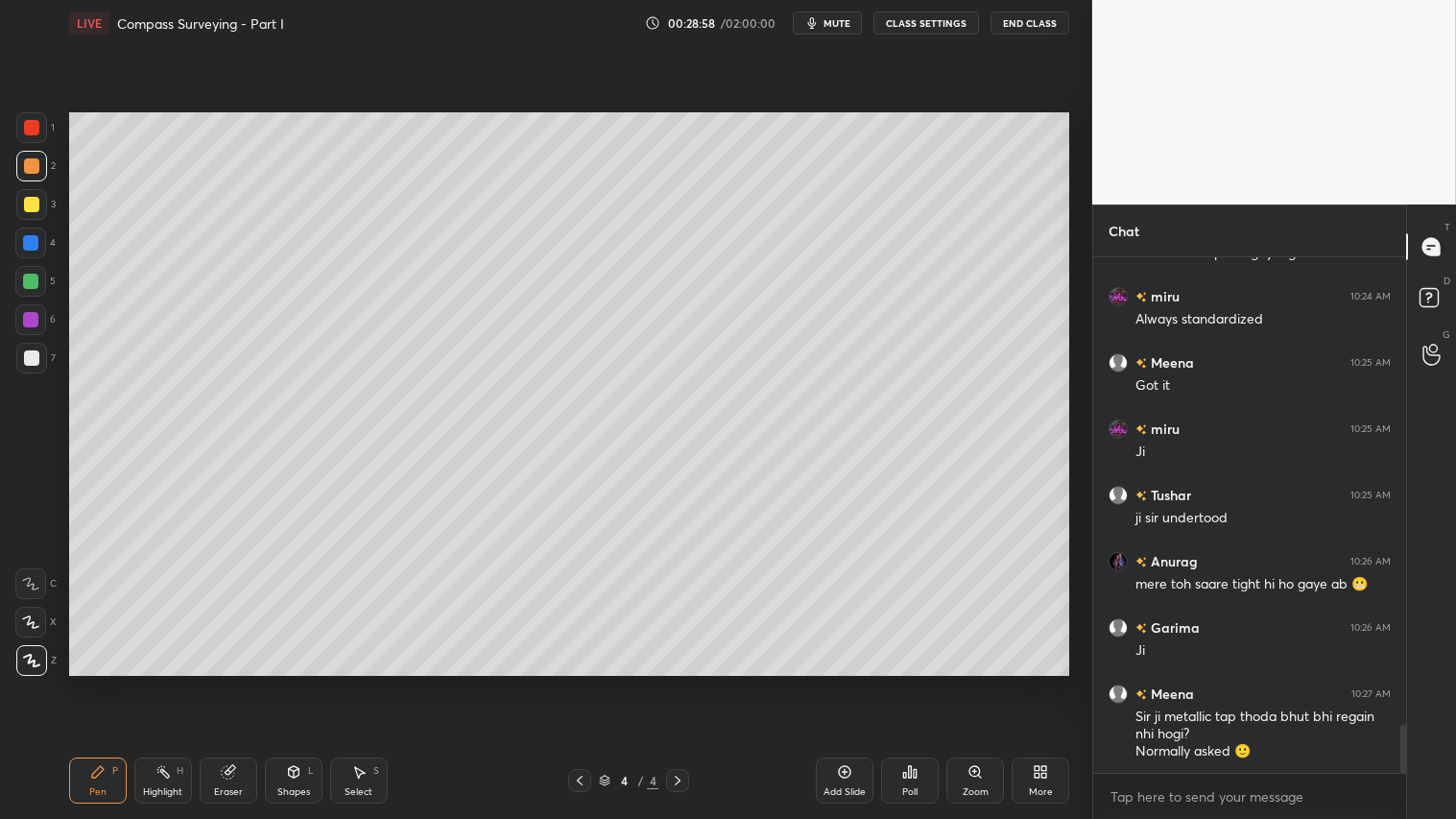 click at bounding box center (32, 166) 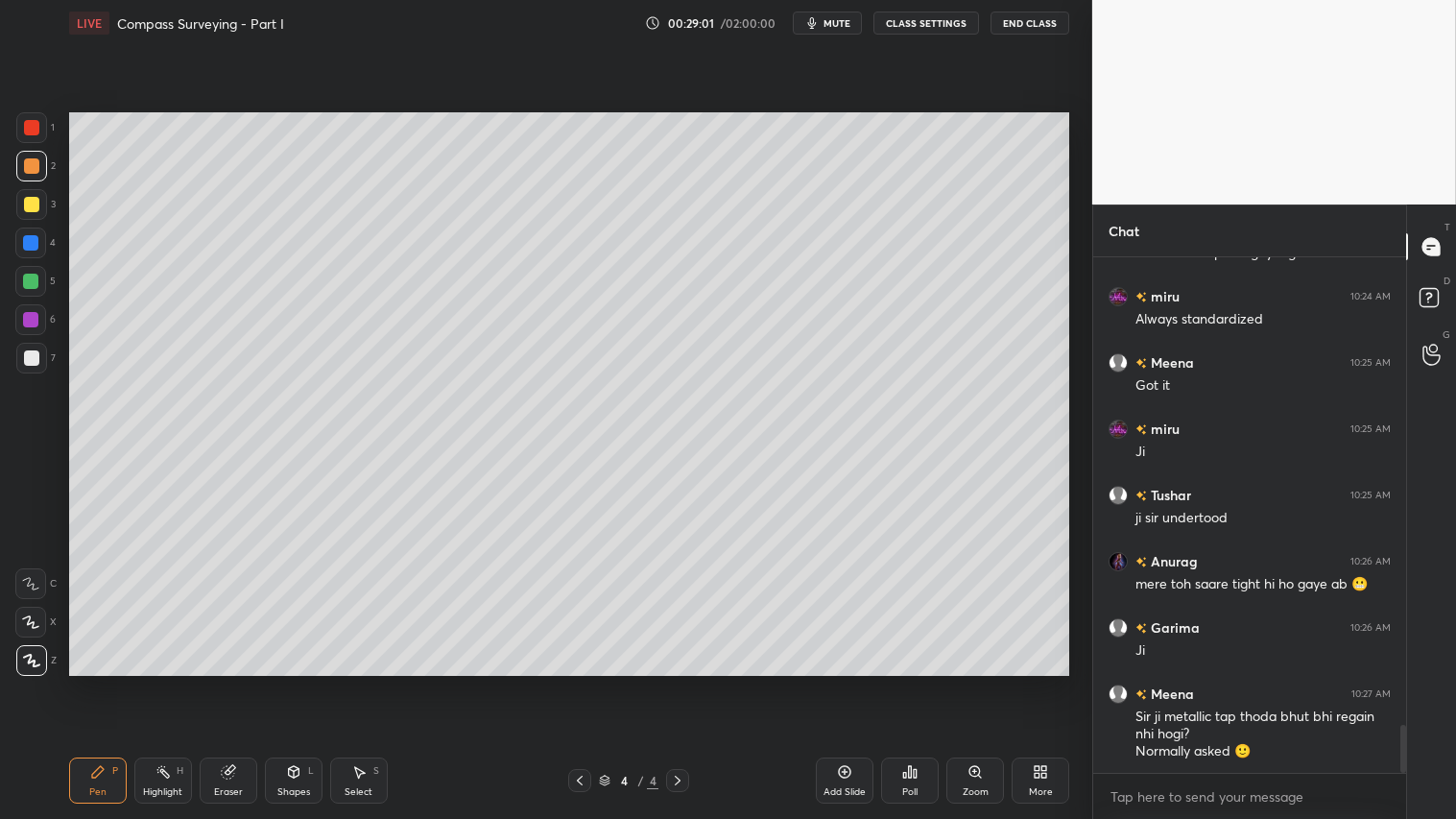 click on "Pen" at bounding box center [98, 792] 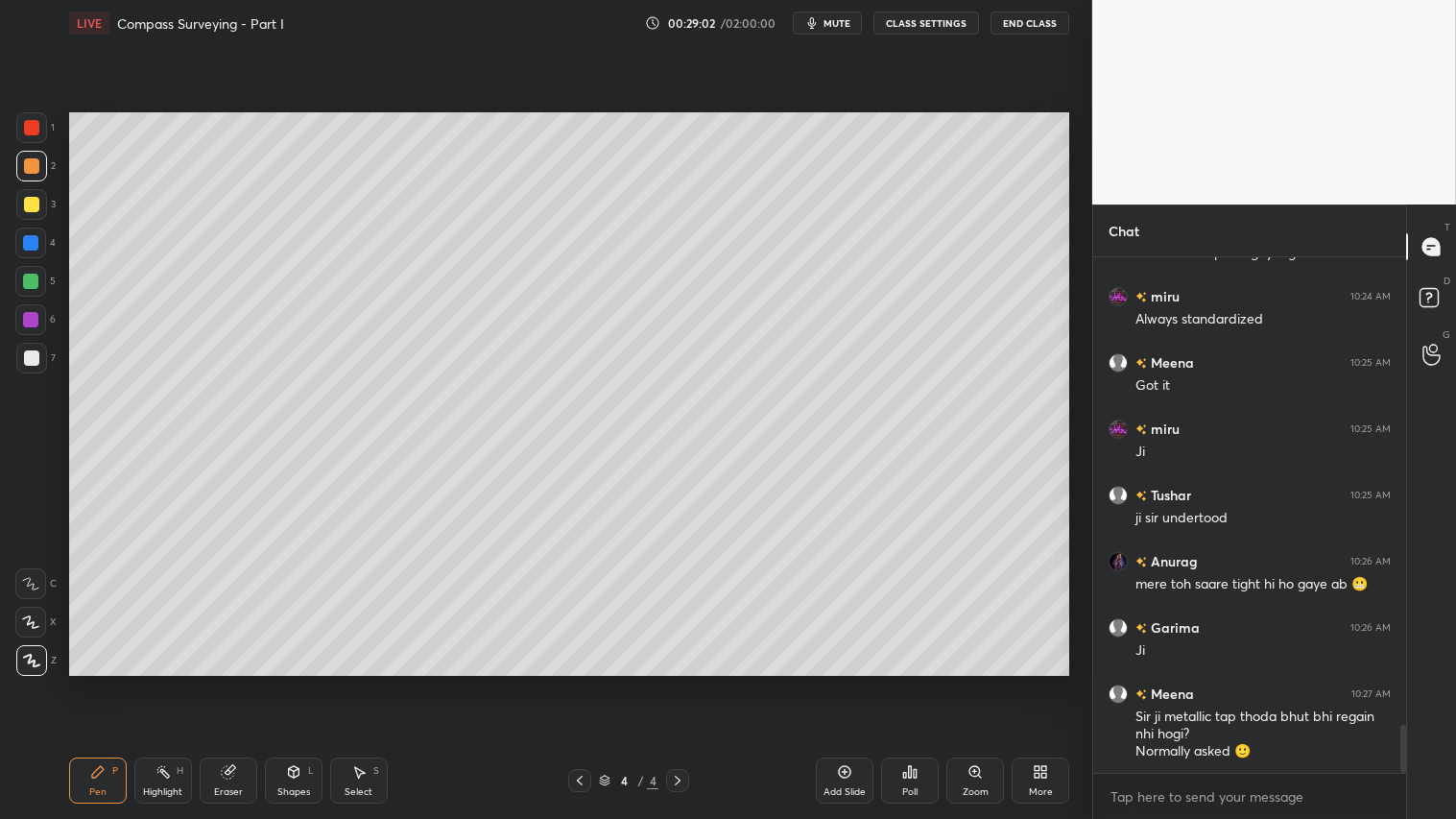 click at bounding box center (32, 166) 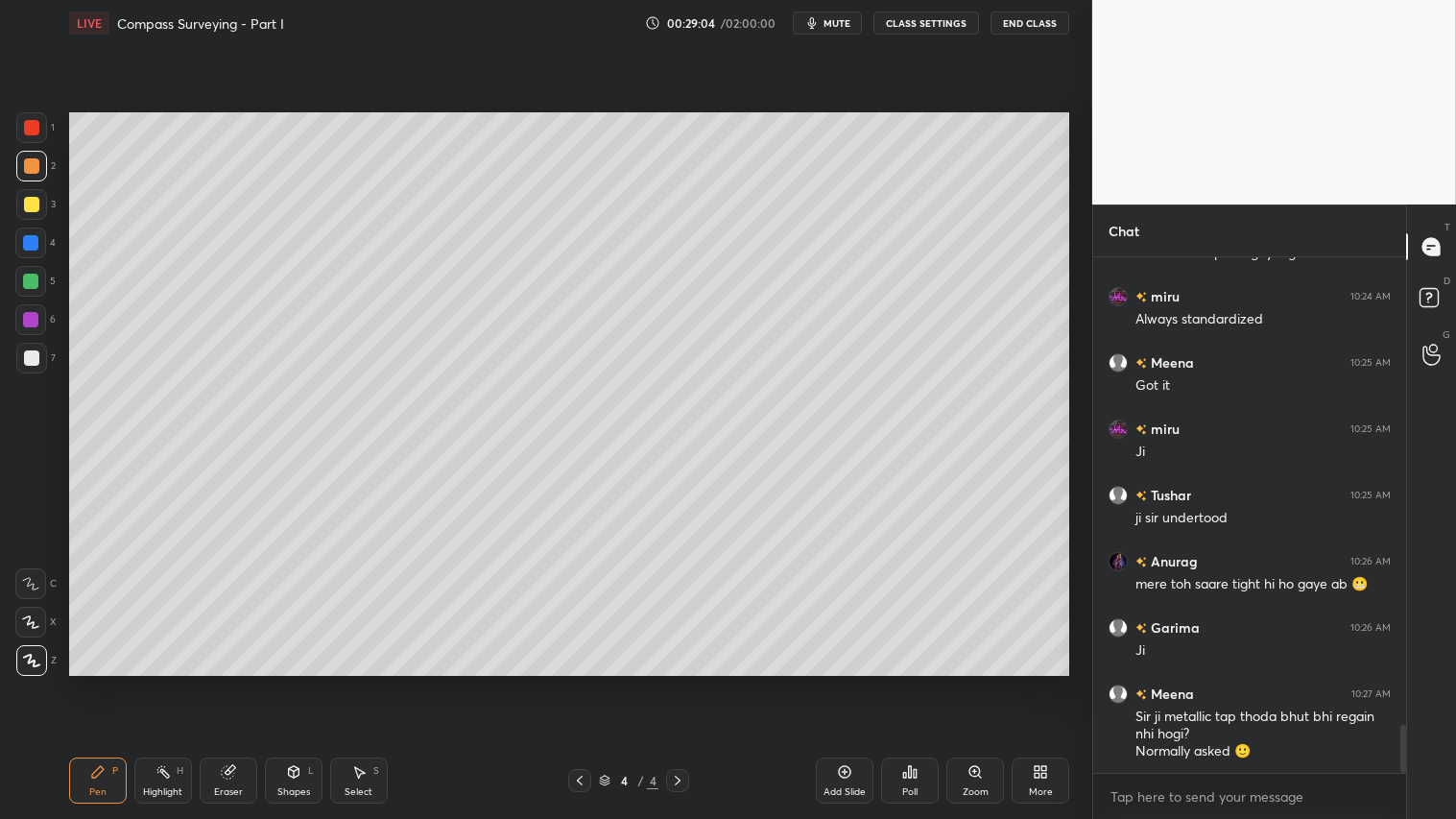 click 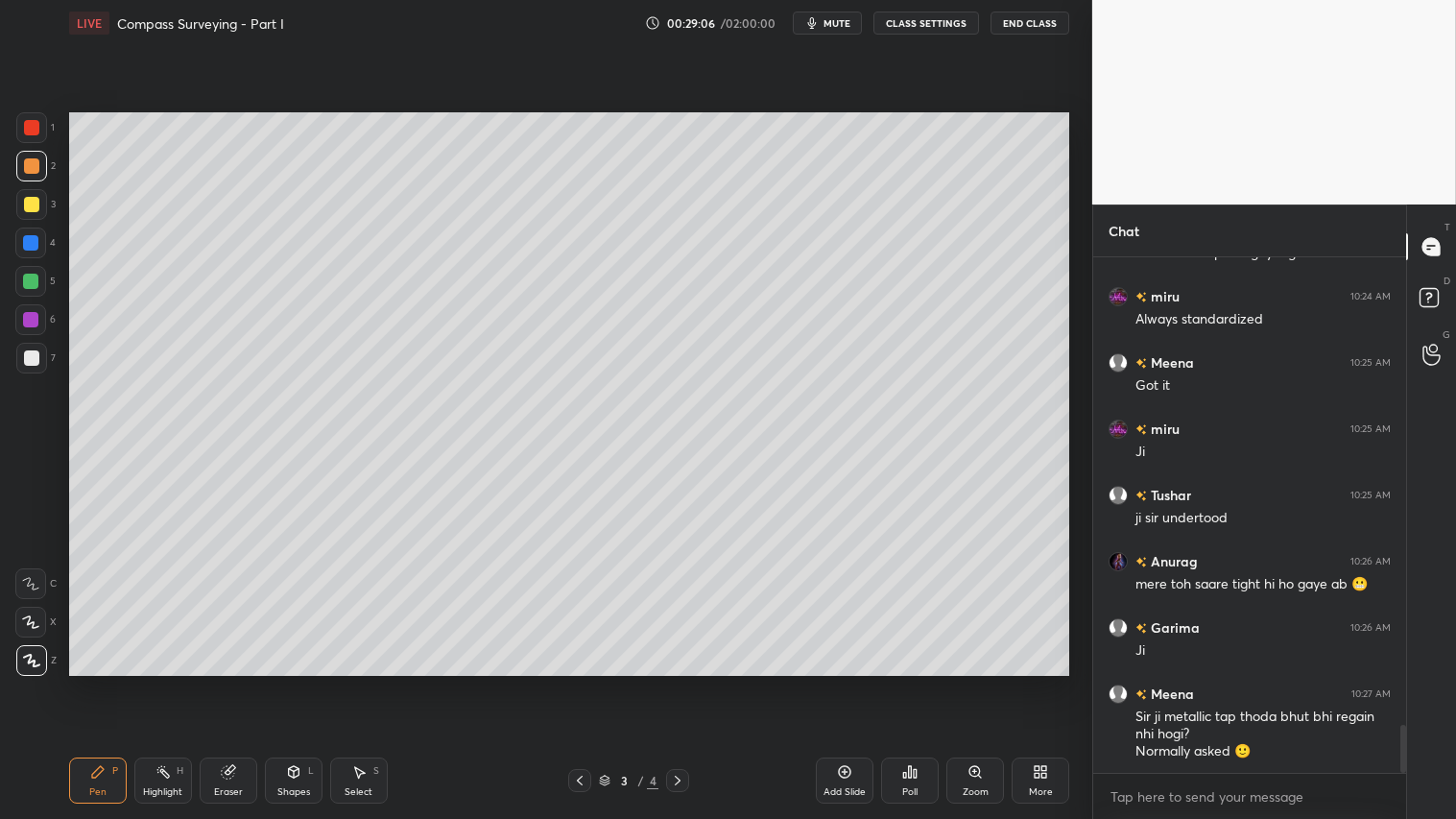 click 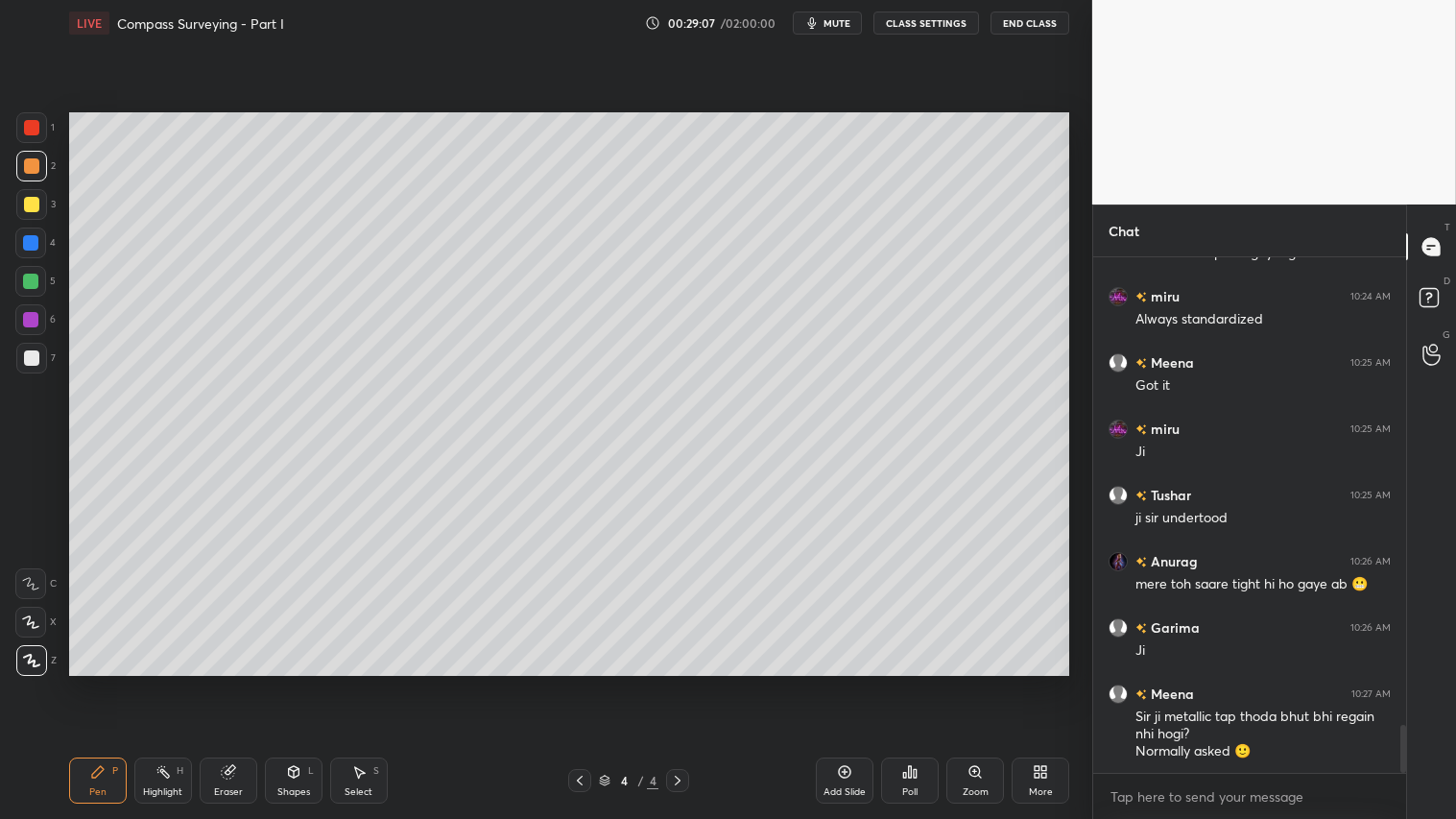 click 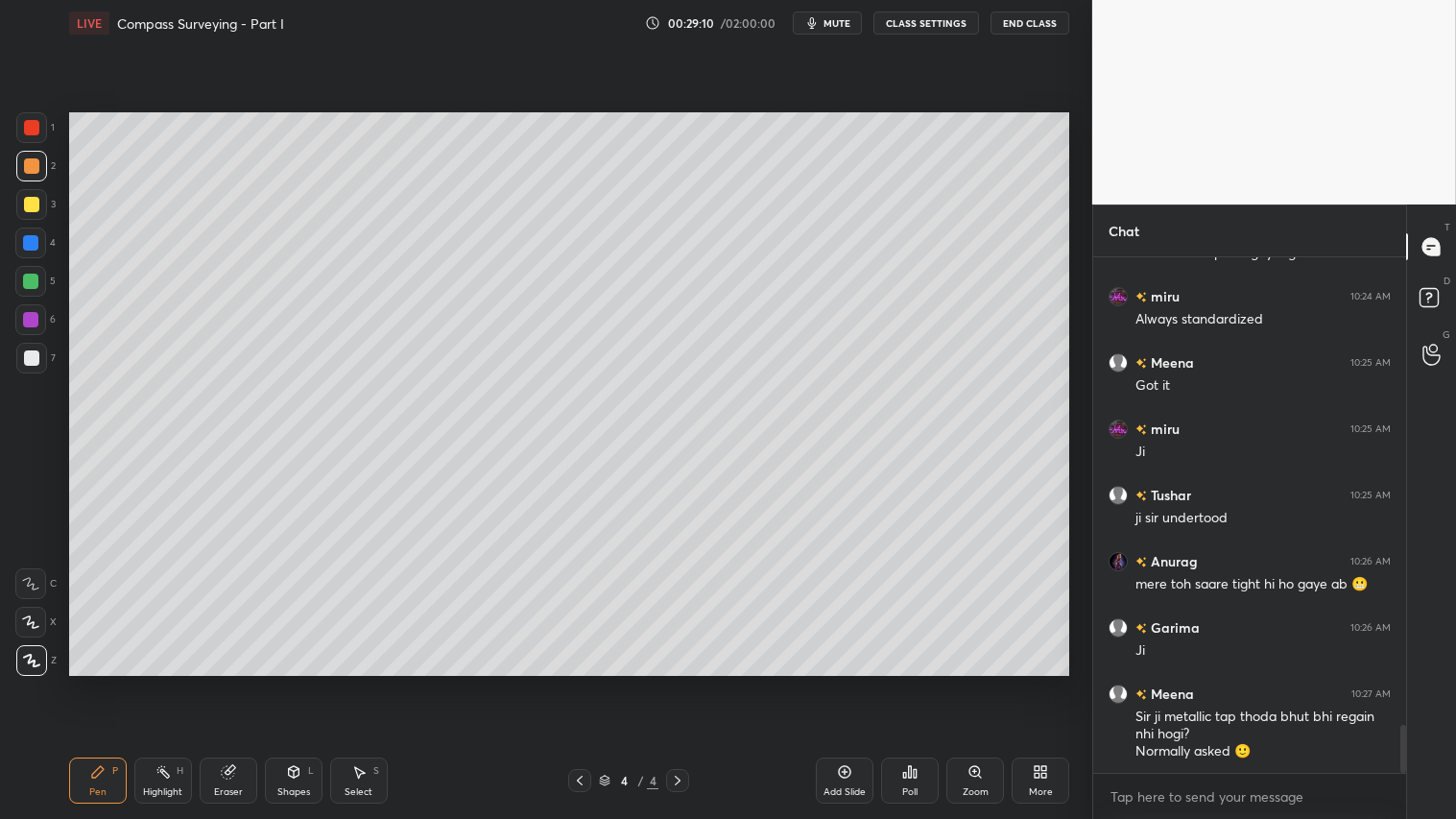 click on "Add Slide" at bounding box center (845, 792) 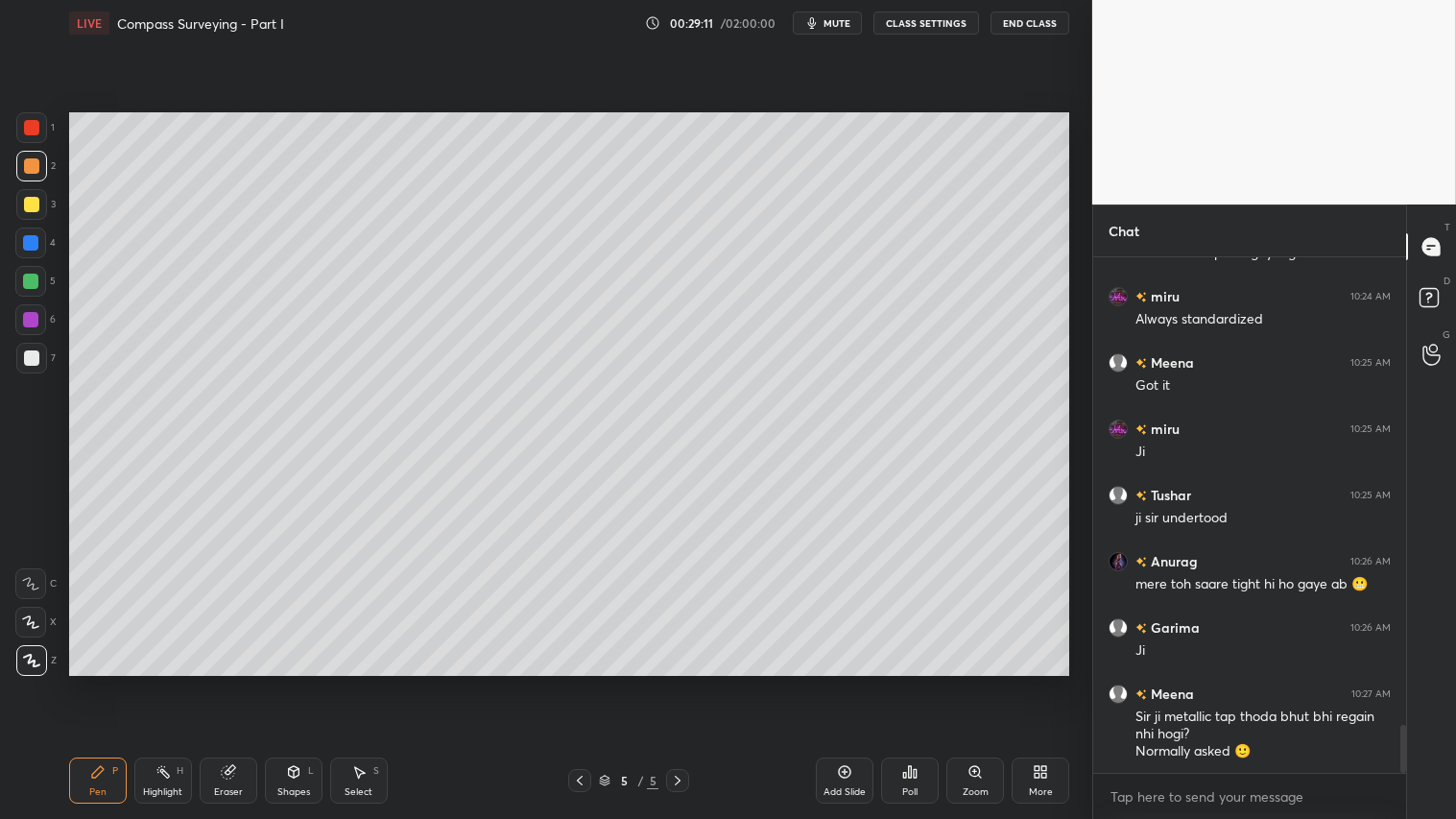 scroll, scrollTop: 5062, scrollLeft: 0, axis: vertical 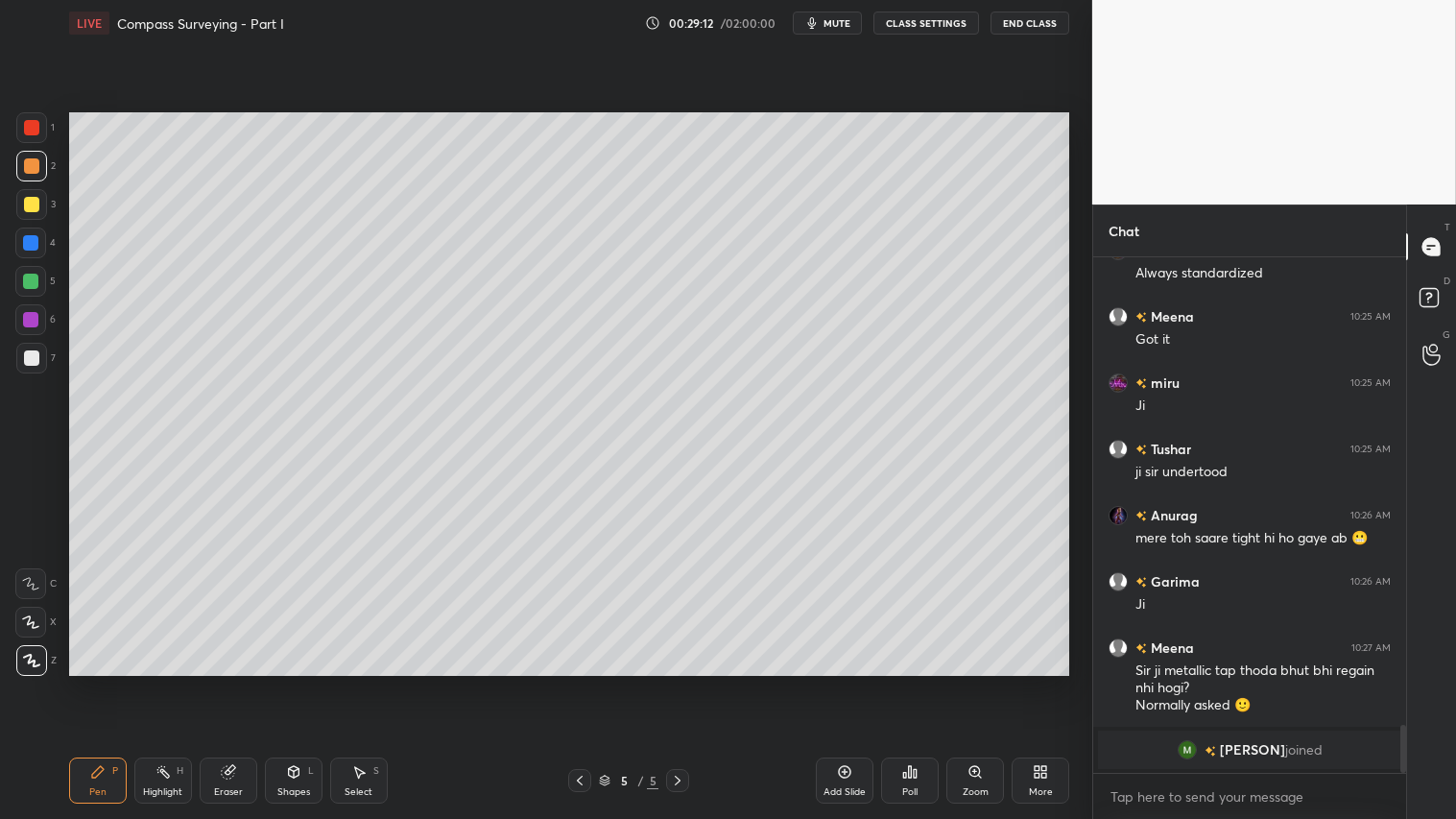 click 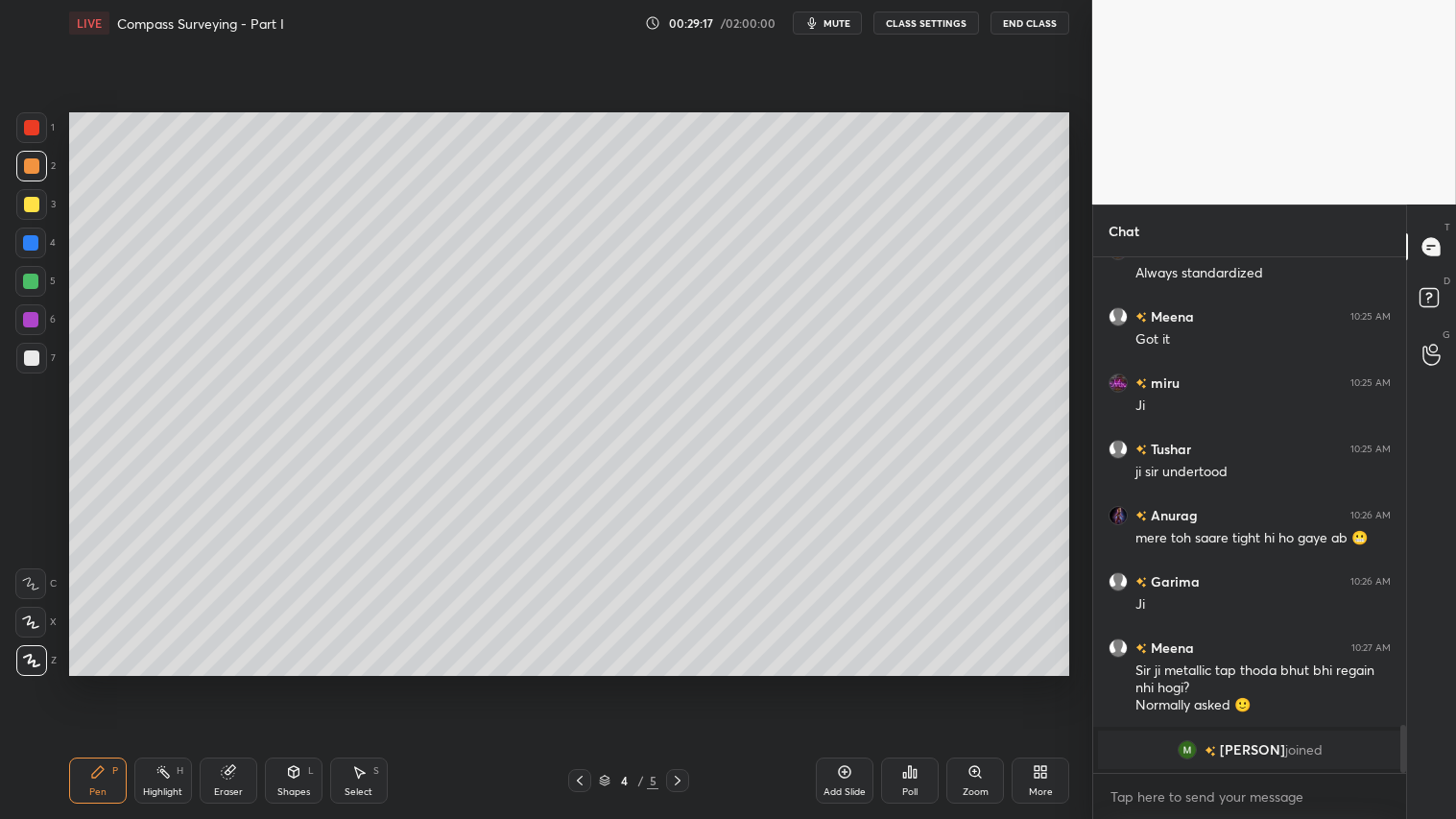 click 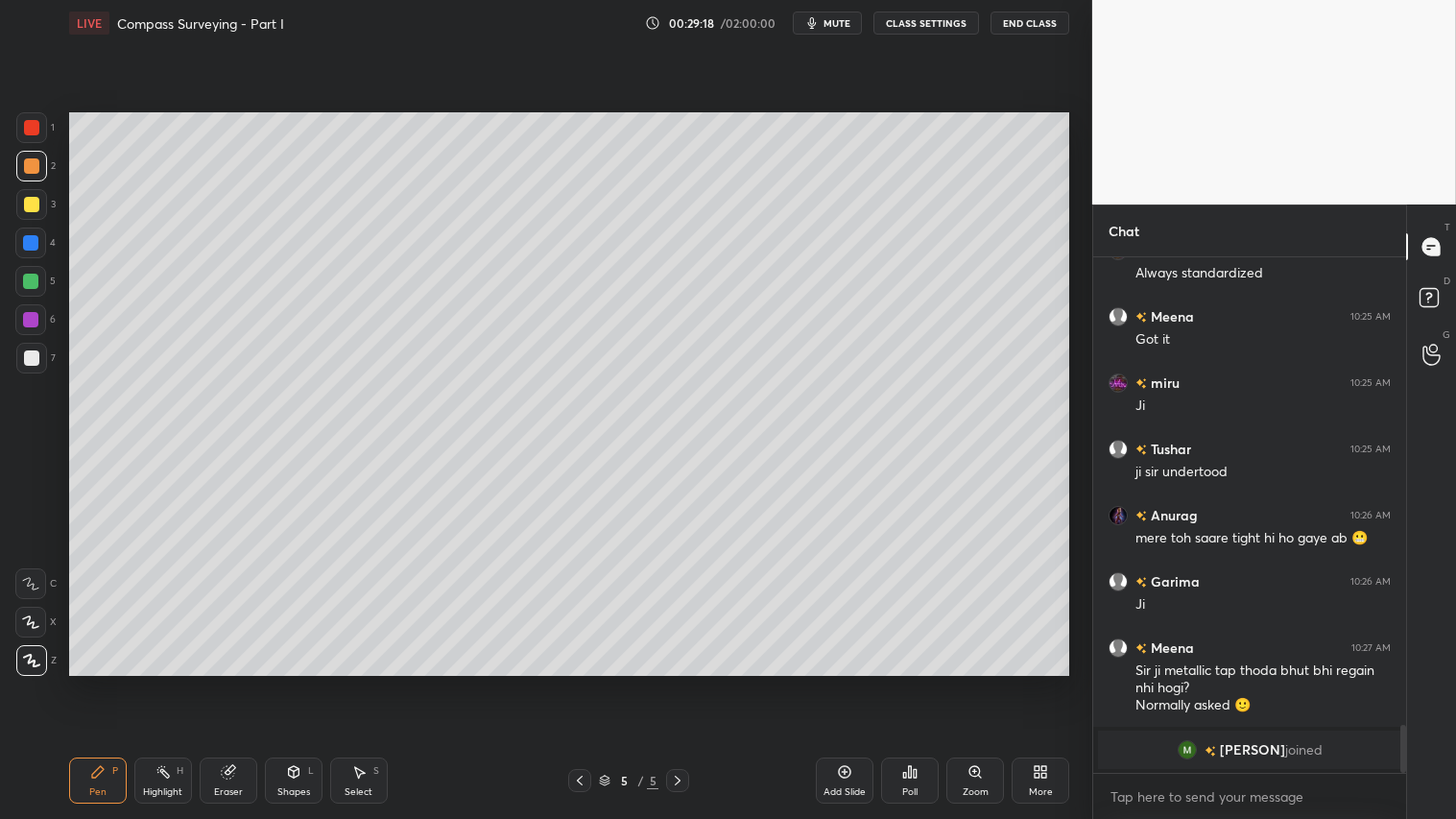 click at bounding box center [31, 281] 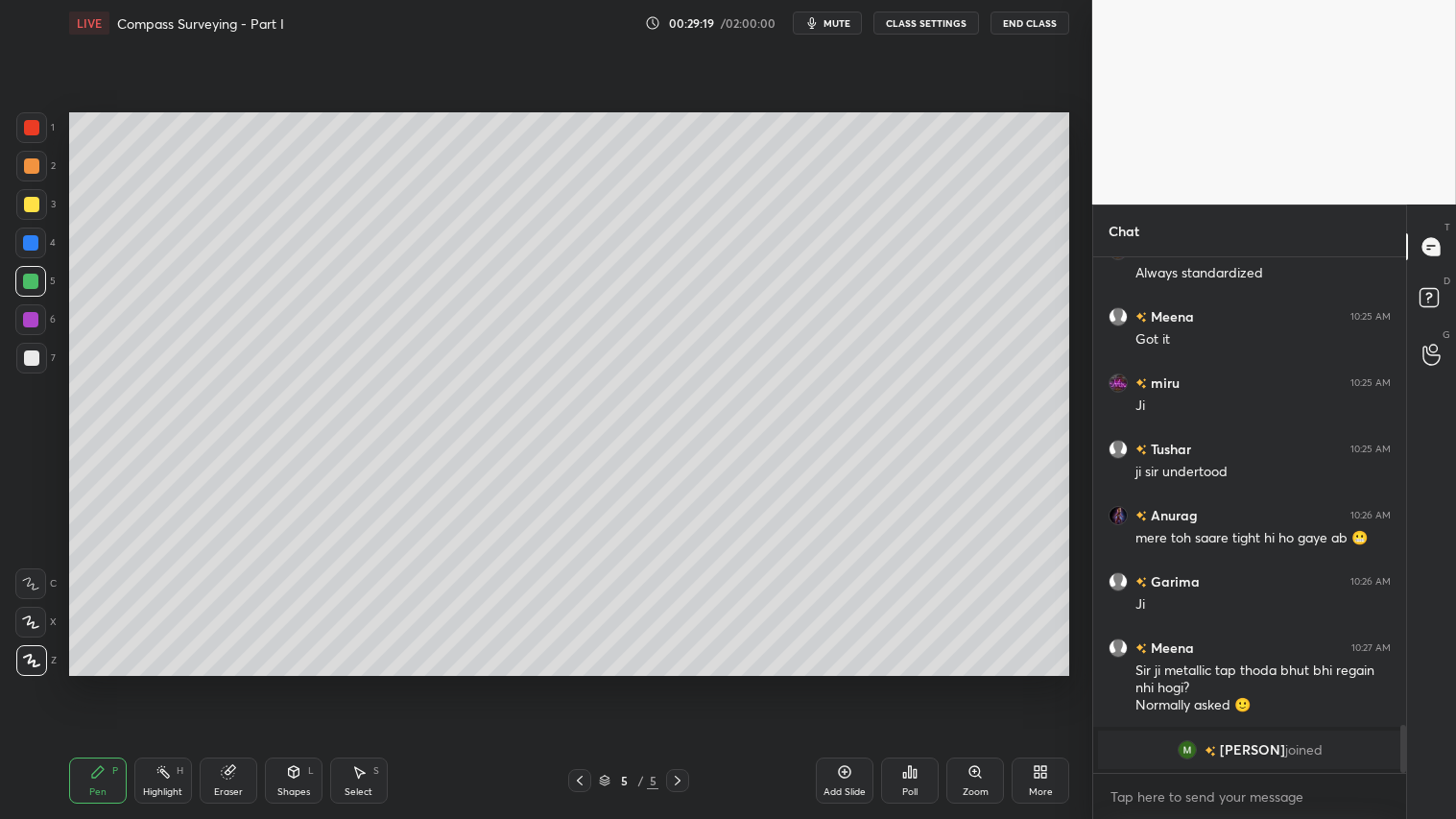 click at bounding box center [32, 205] 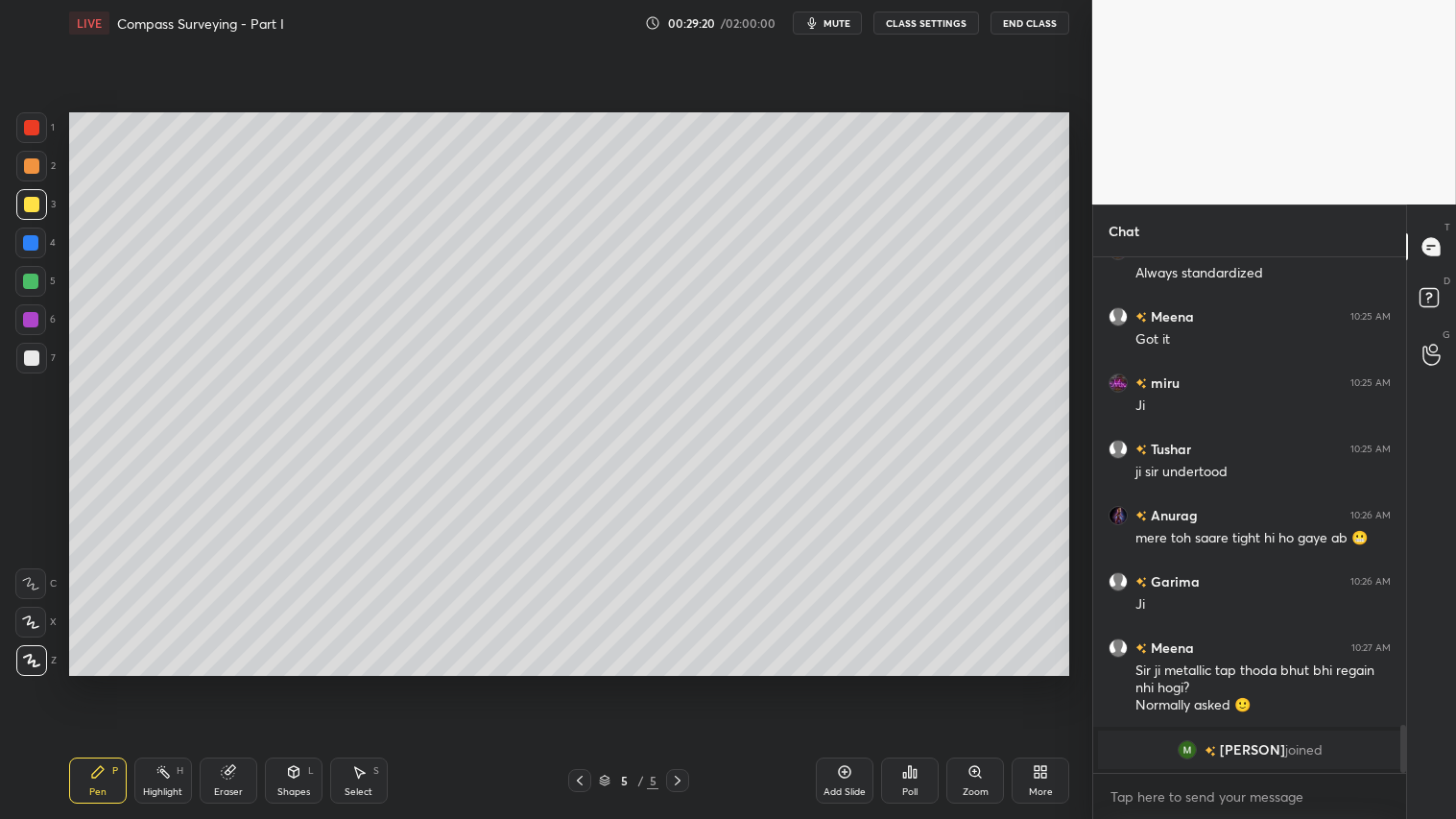 drag, startPoint x: 98, startPoint y: 781, endPoint x: 102, endPoint y: 742, distance: 39.2046 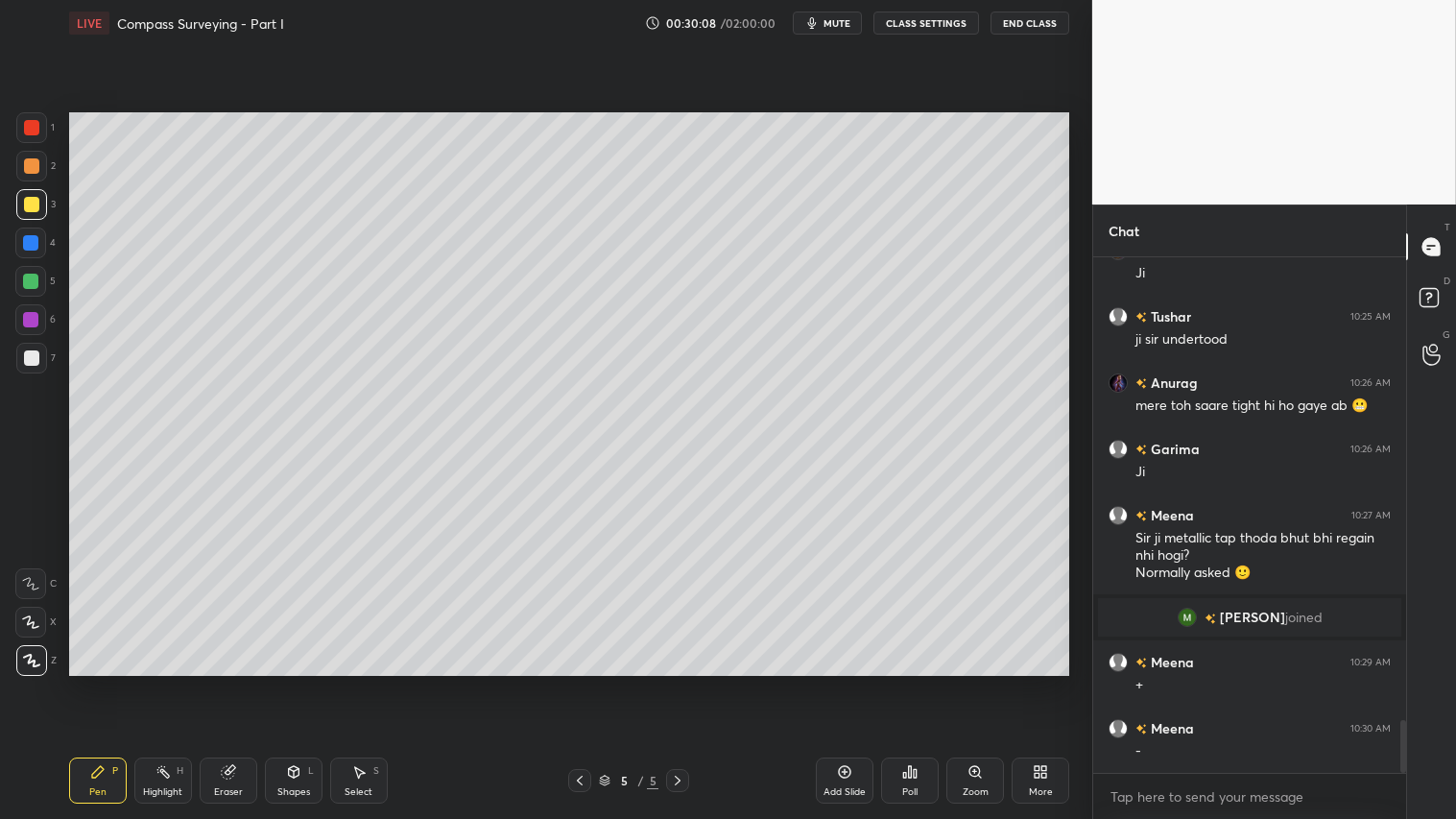 scroll, scrollTop: 4534, scrollLeft: 0, axis: vertical 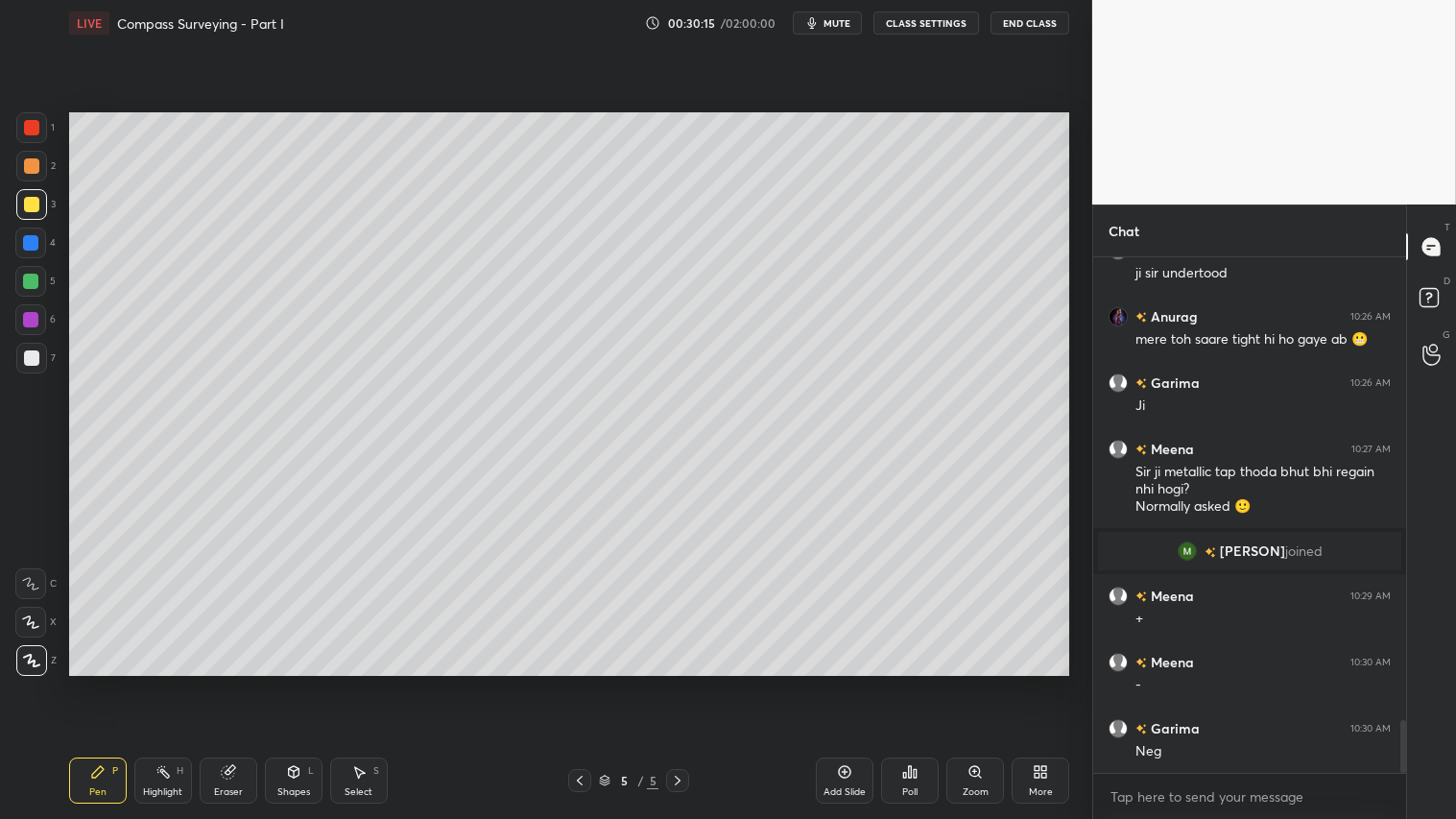 click 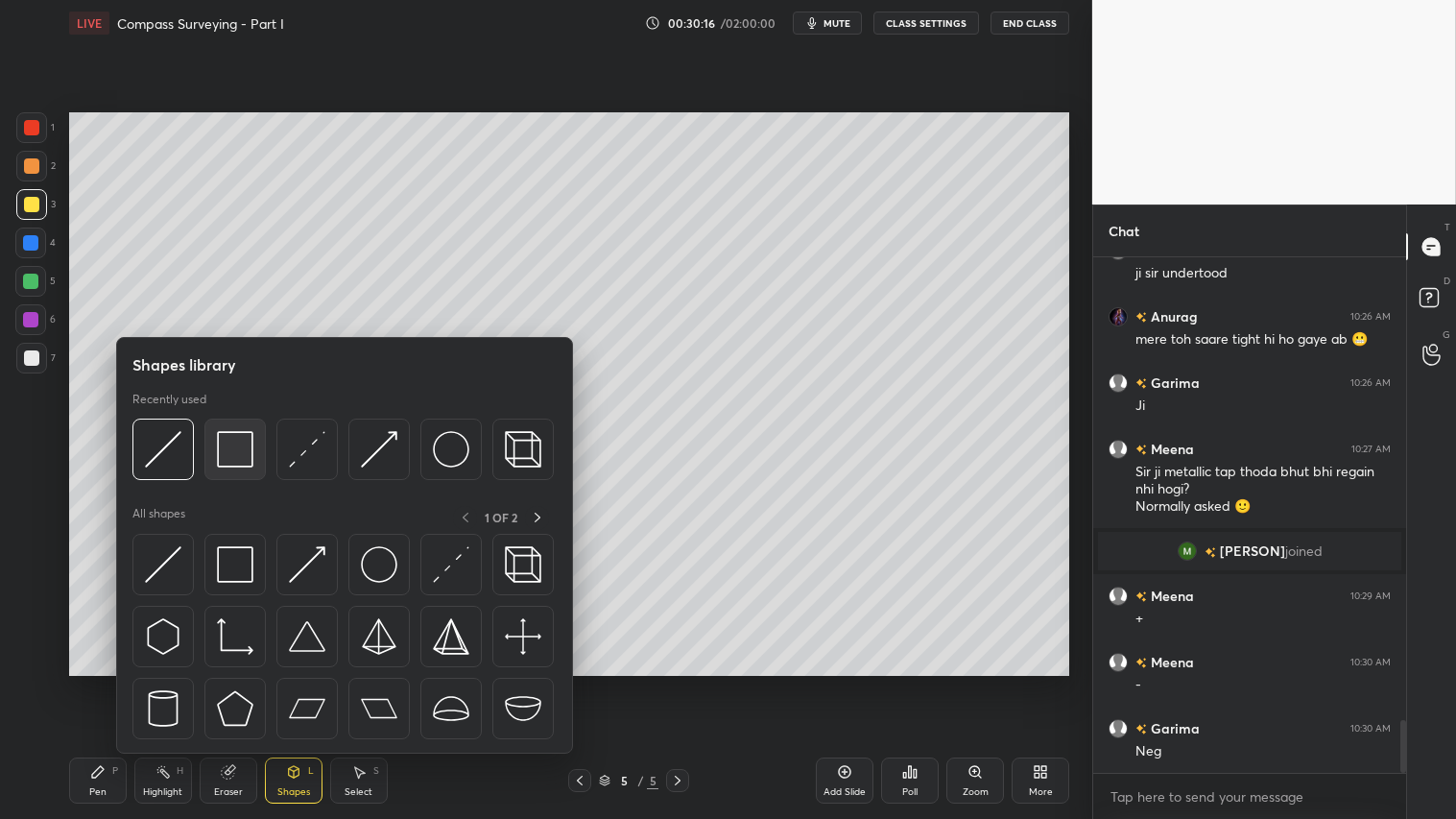 click at bounding box center (235, 449) 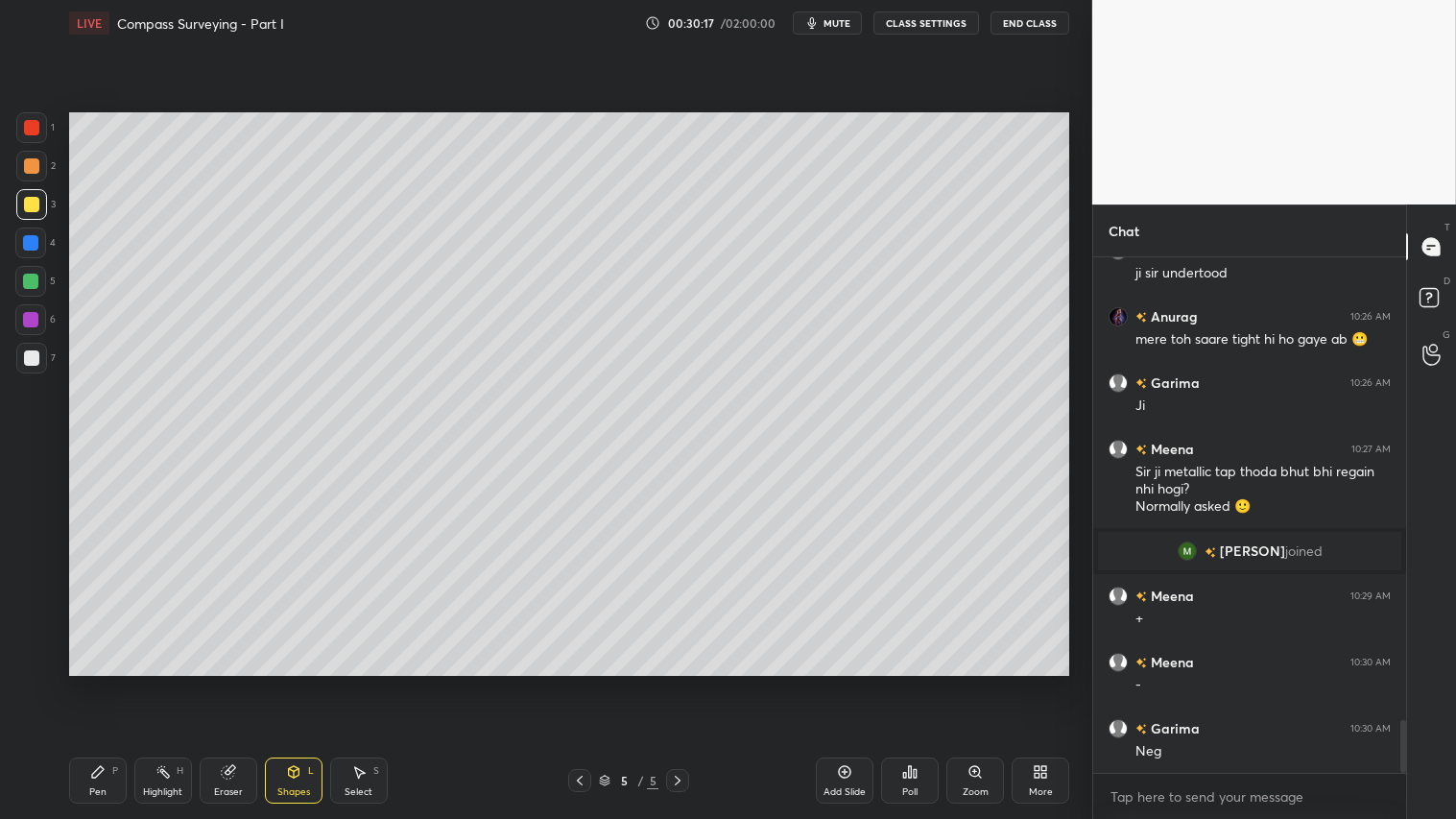 click at bounding box center (32, 358) 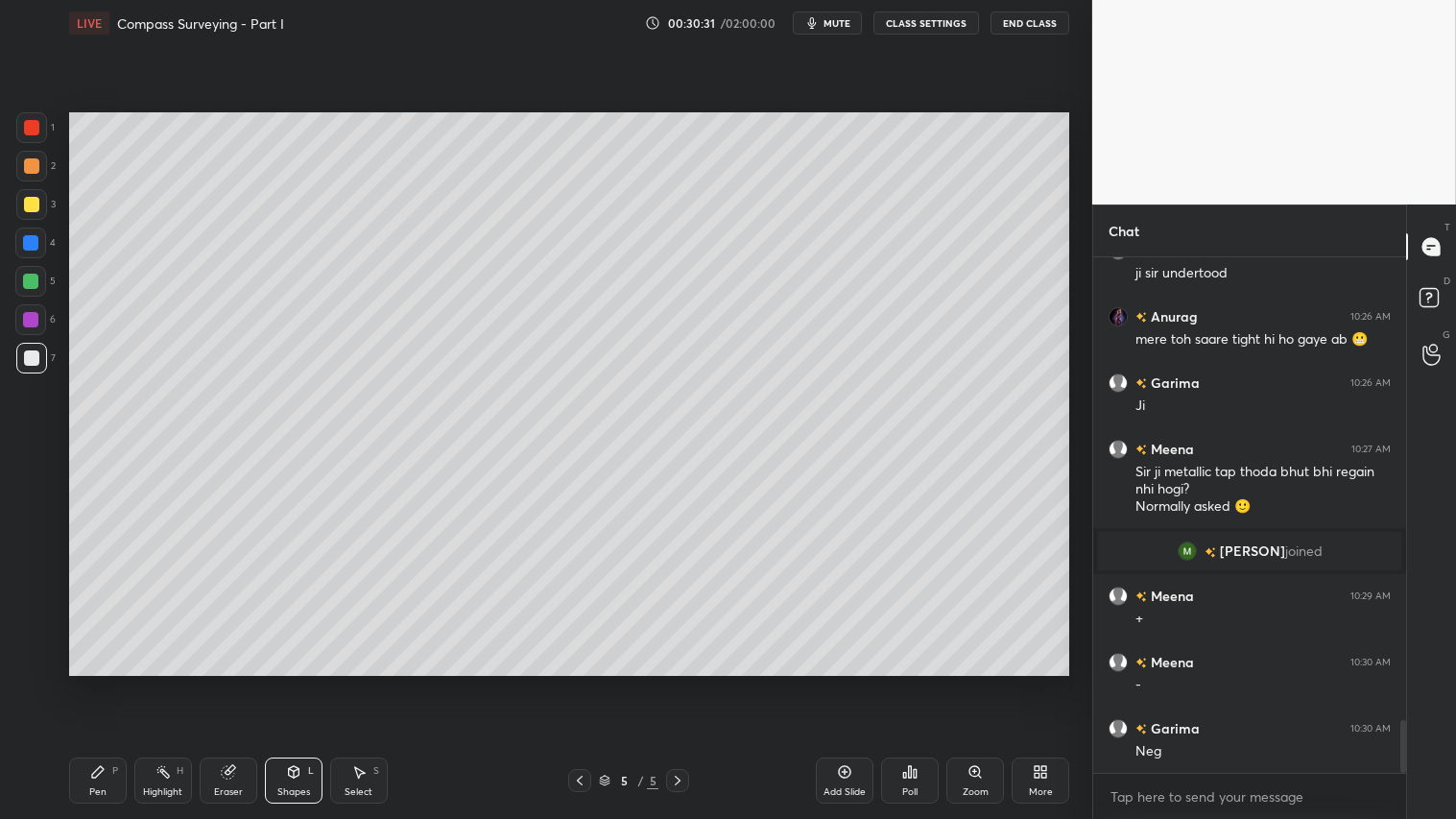 click at bounding box center [32, 166] 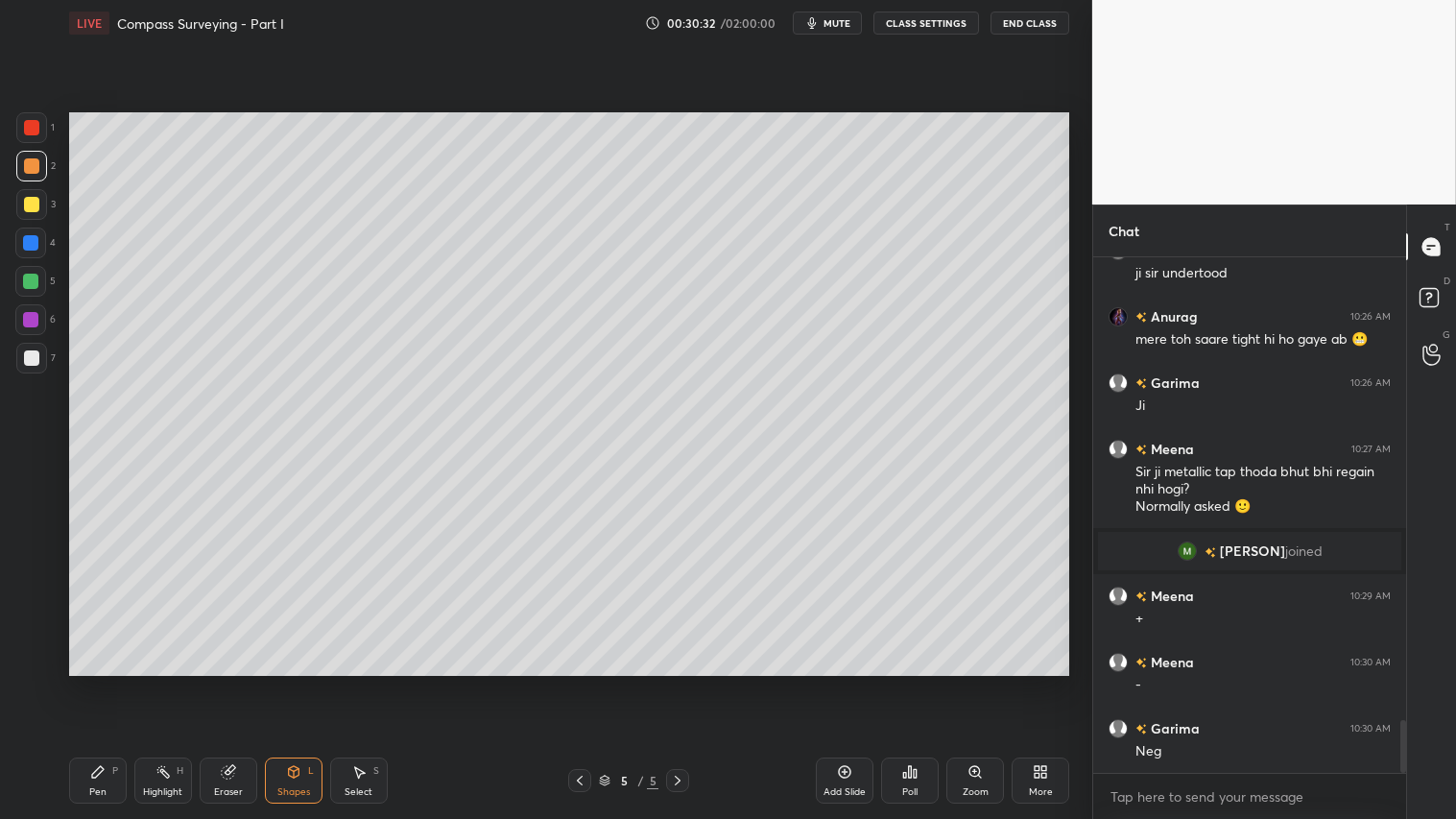 click on "Pen P" at bounding box center [98, 781] 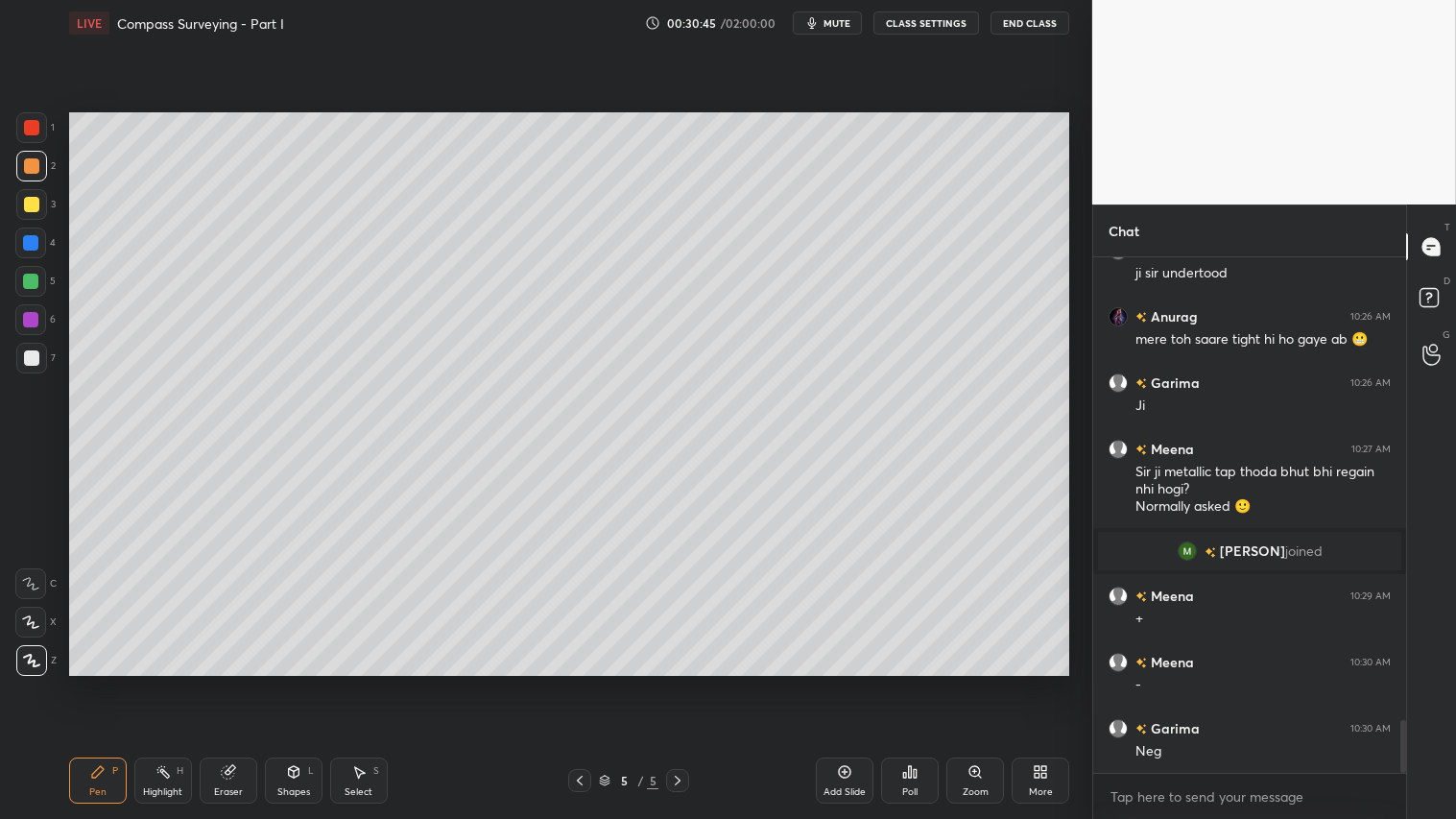 drag, startPoint x: 34, startPoint y: 160, endPoint x: 34, endPoint y: 149, distance: 11 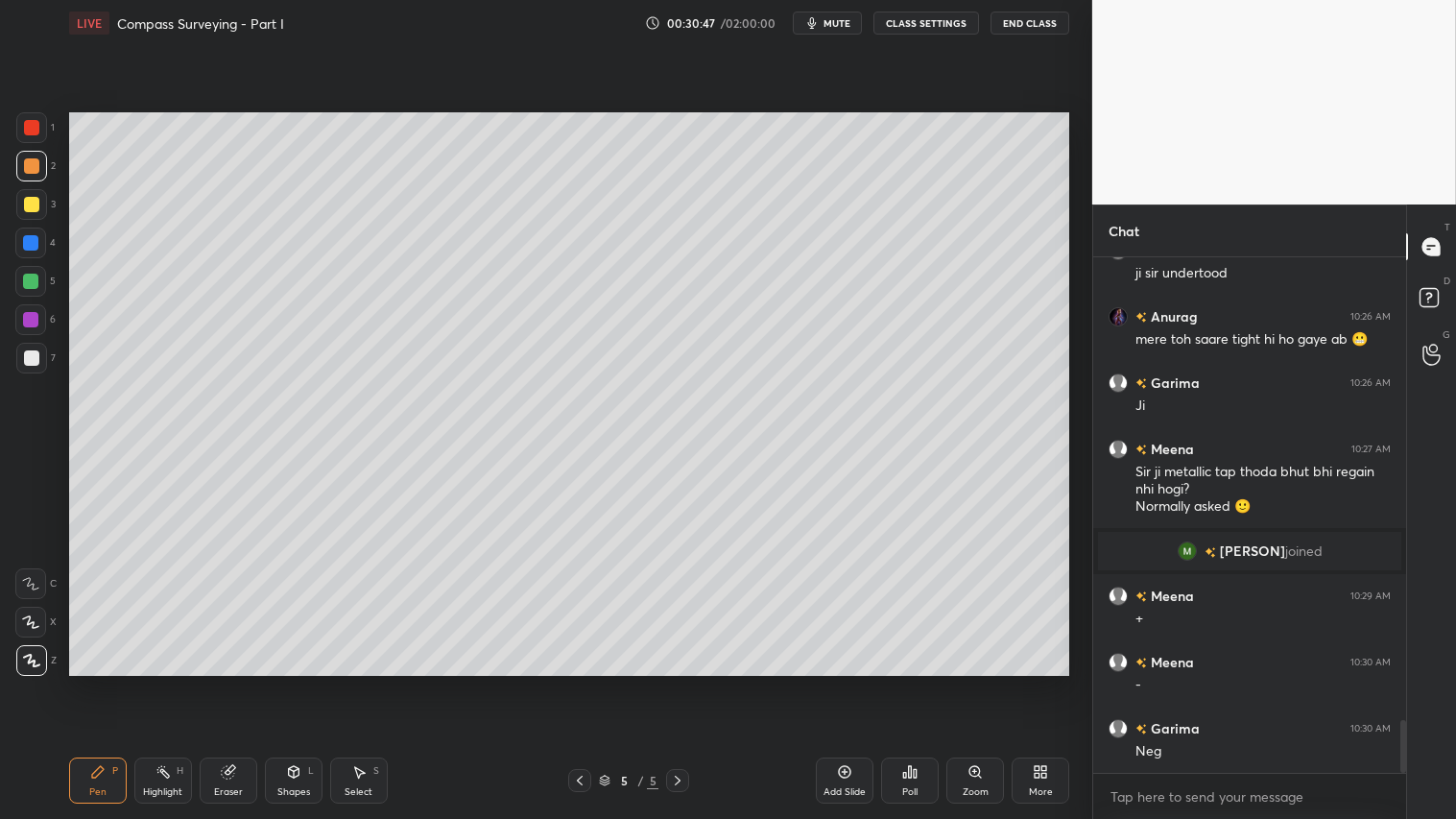 click on "Pen" at bounding box center [98, 792] 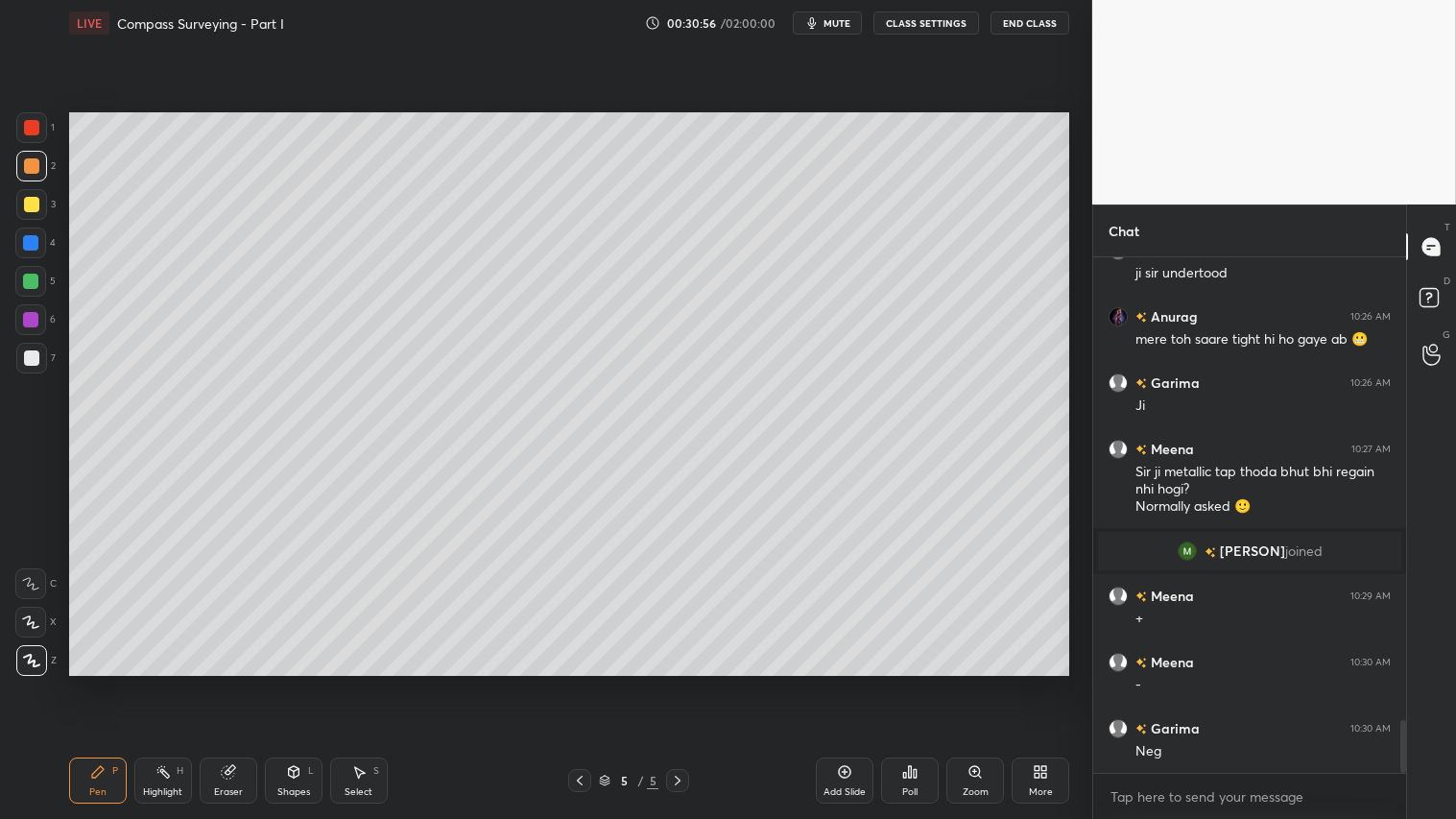 click 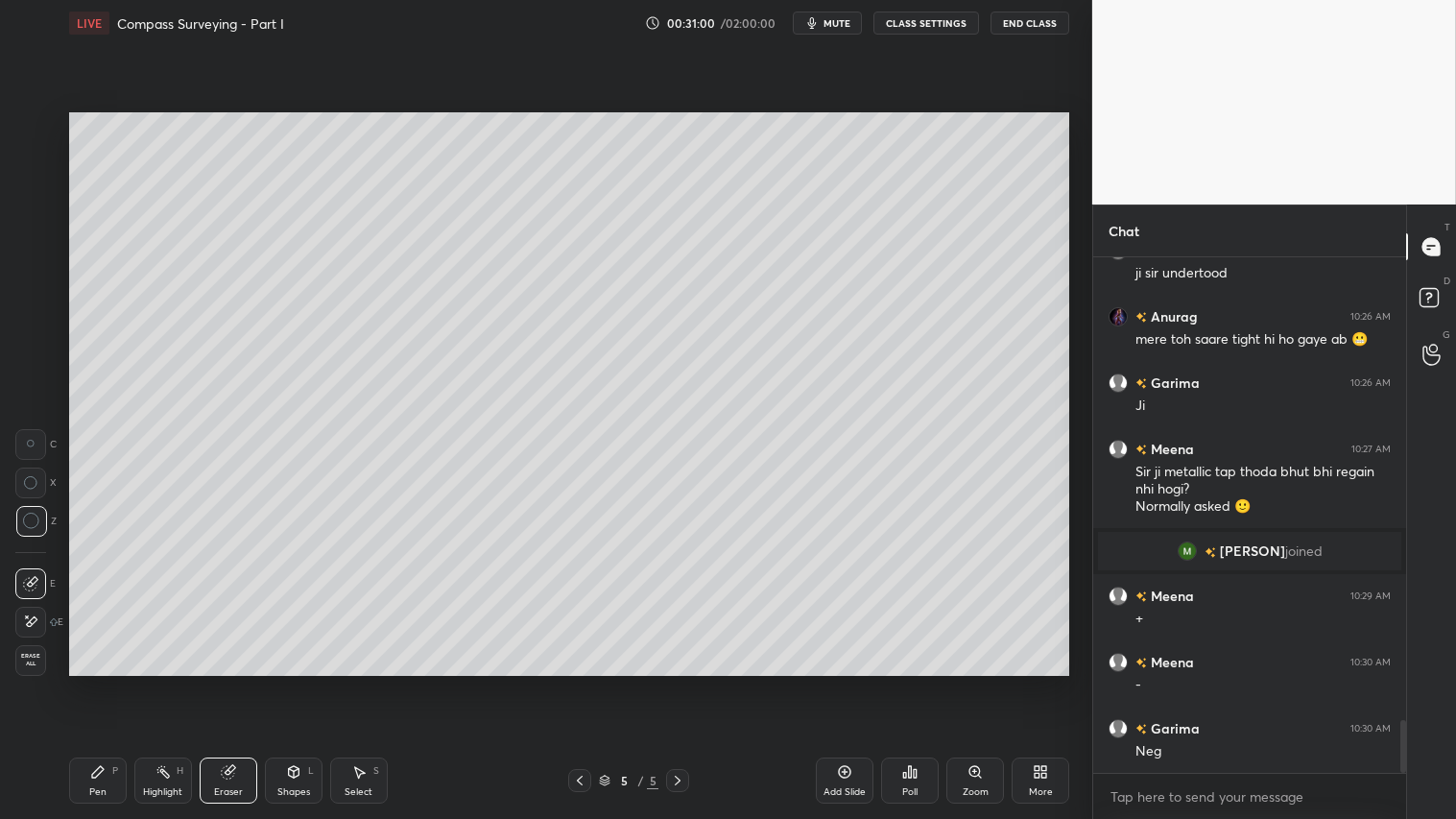 click on "Pen P" at bounding box center [98, 781] 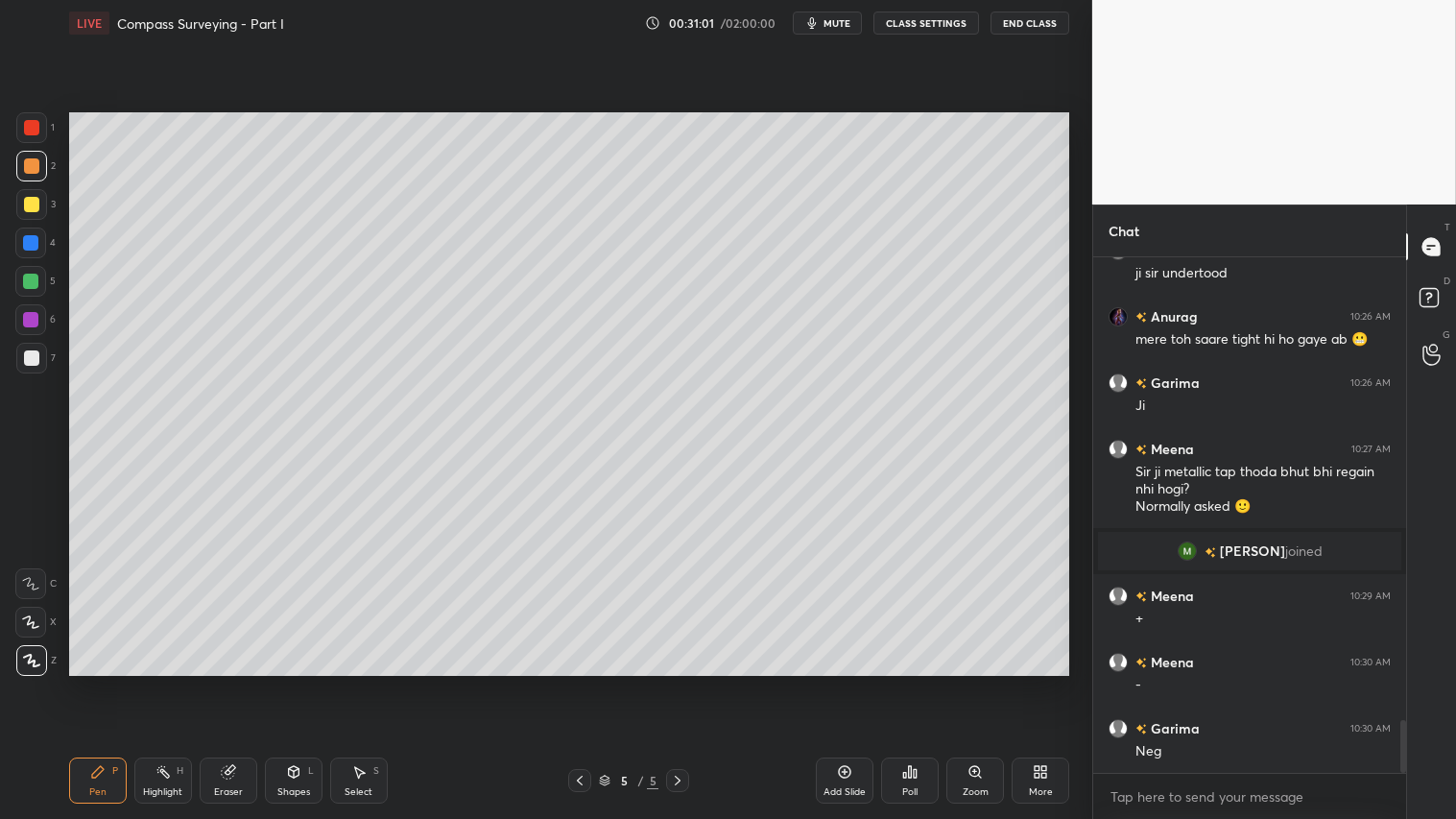 click at bounding box center [32, 166] 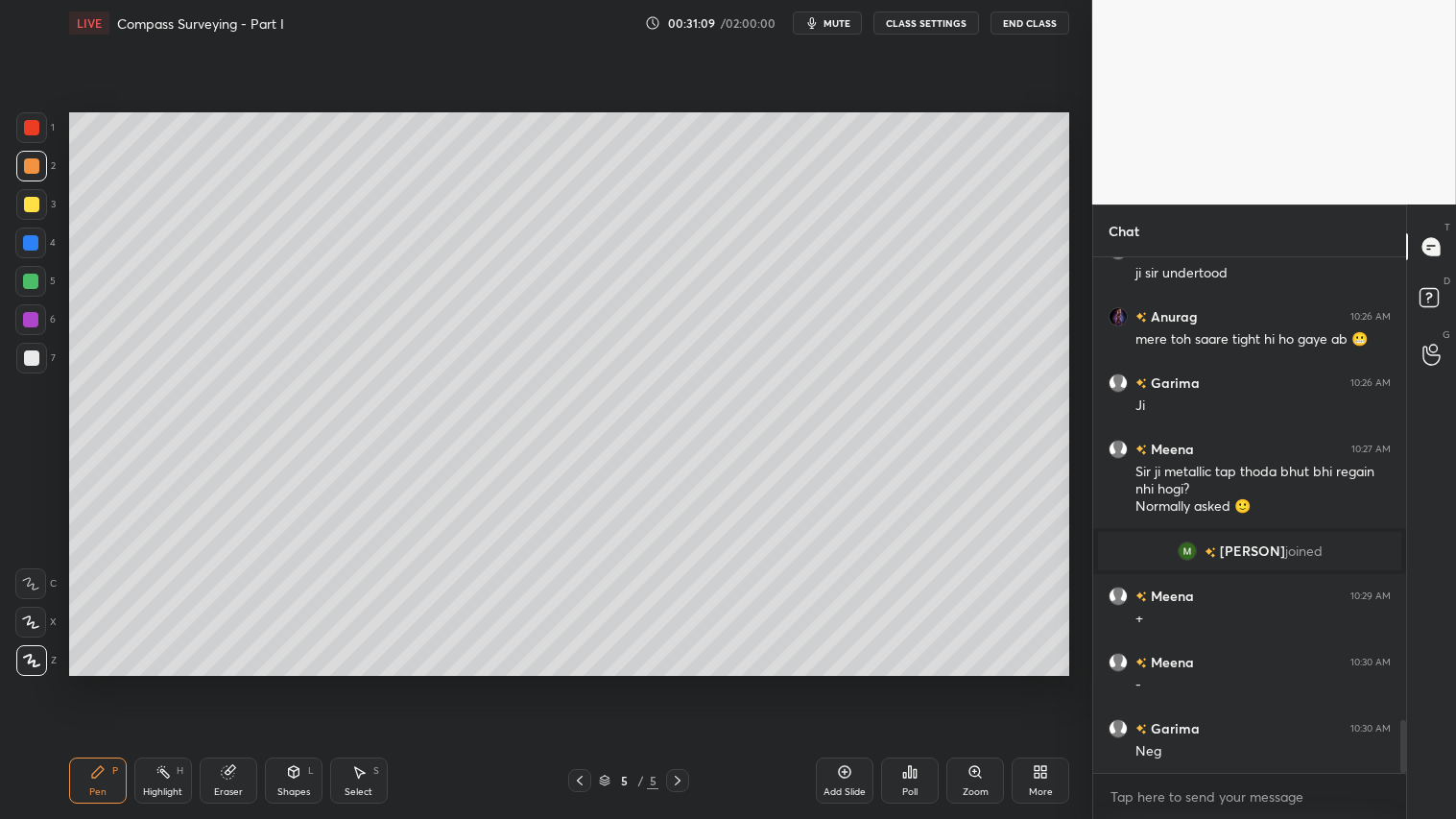 click on "Shapes L" at bounding box center (294, 781) 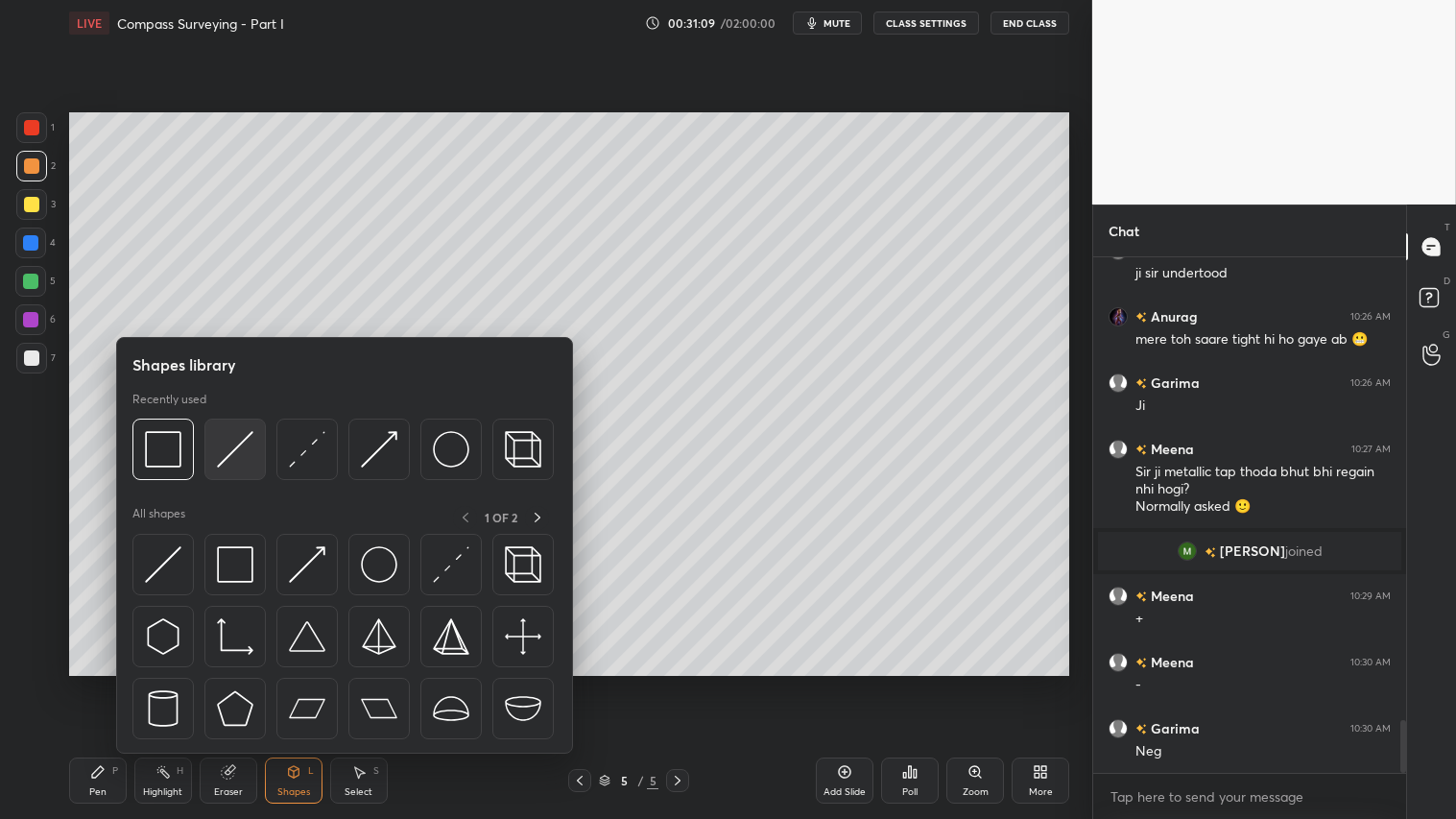 click at bounding box center (235, 449) 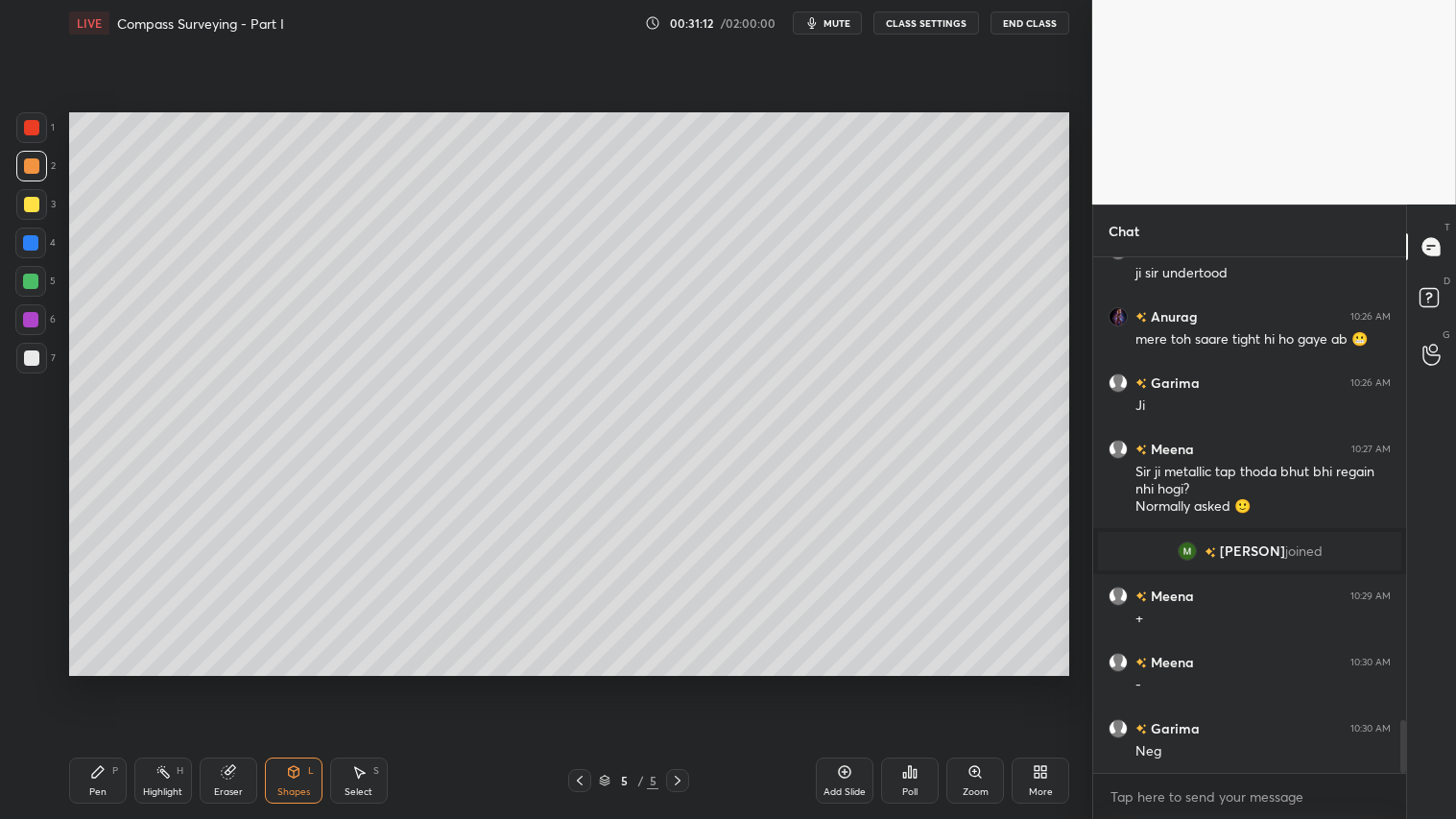 drag, startPoint x: 104, startPoint y: 779, endPoint x: 108, endPoint y: 763, distance: 16.492423 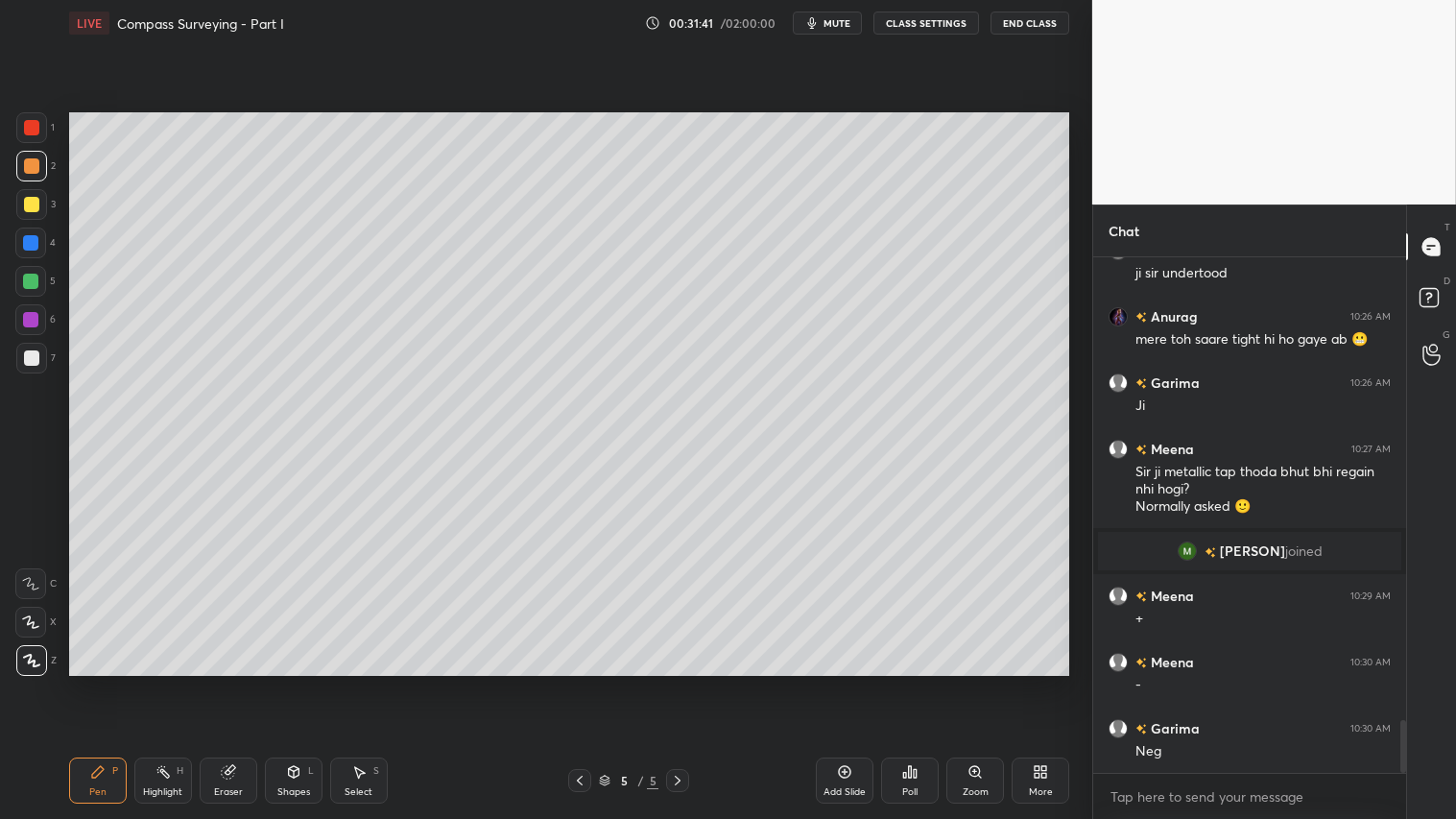 click on "Shapes L" at bounding box center [294, 781] 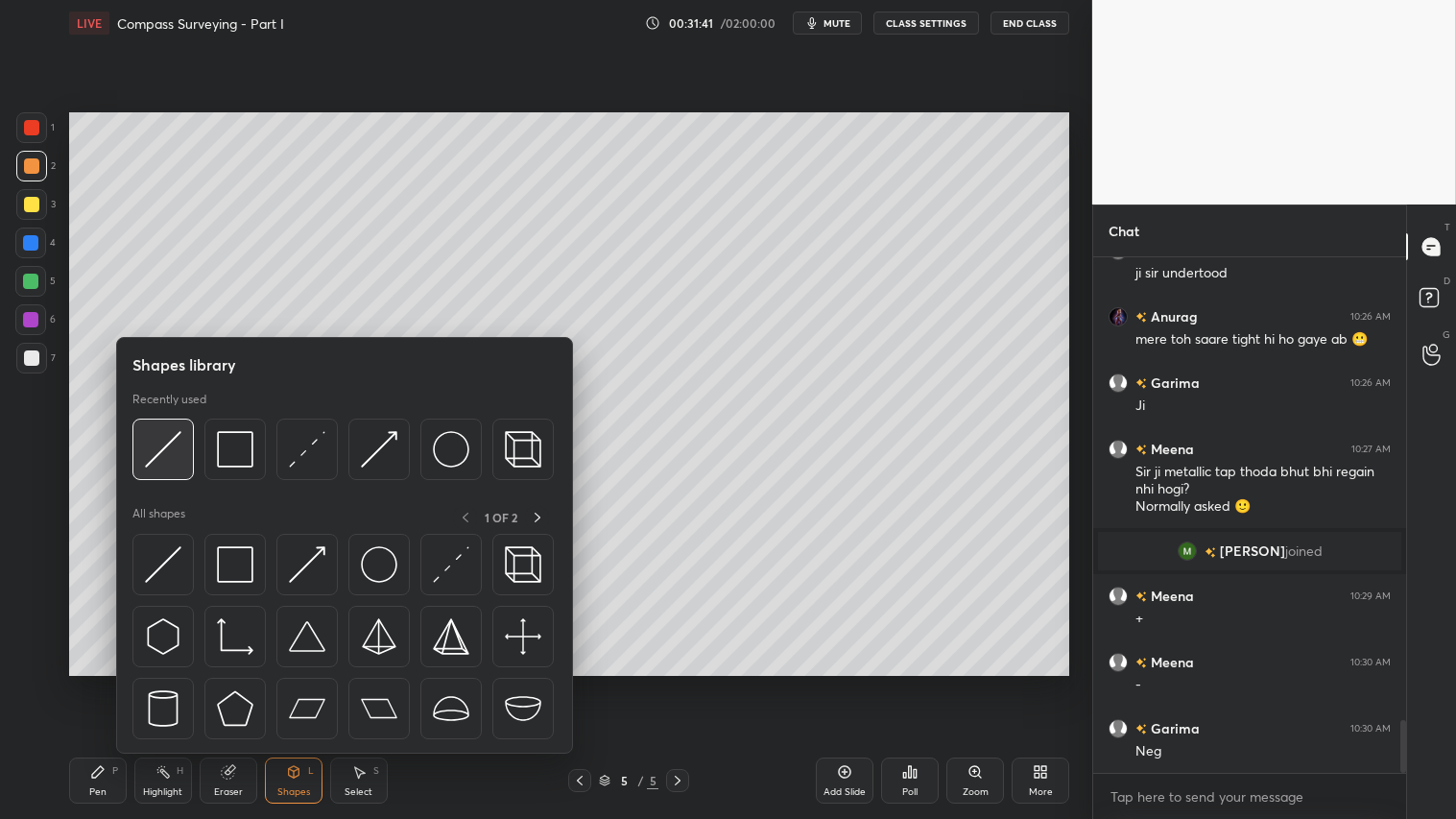 click at bounding box center [163, 449] 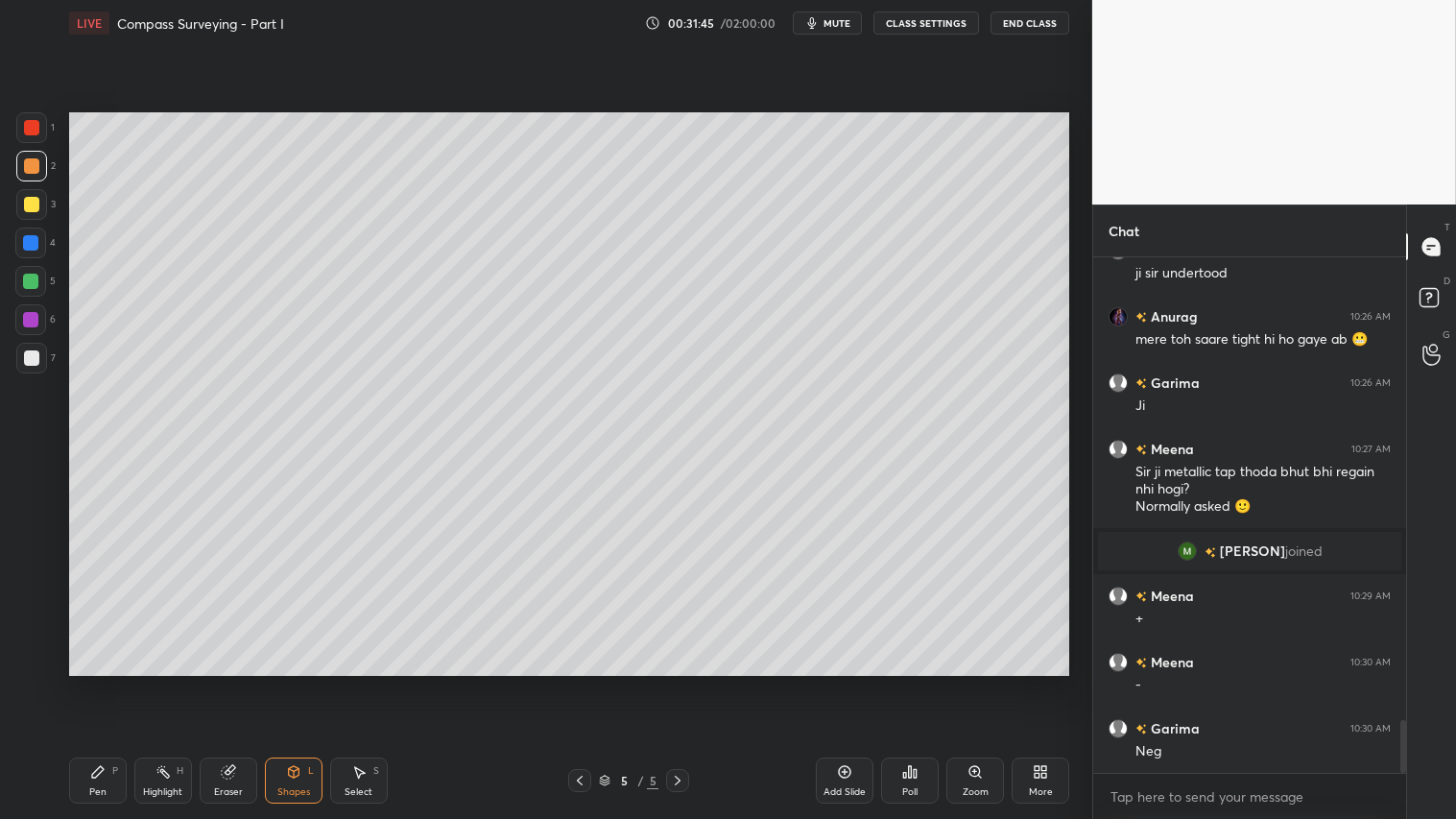 click on "Pen P" at bounding box center (98, 781) 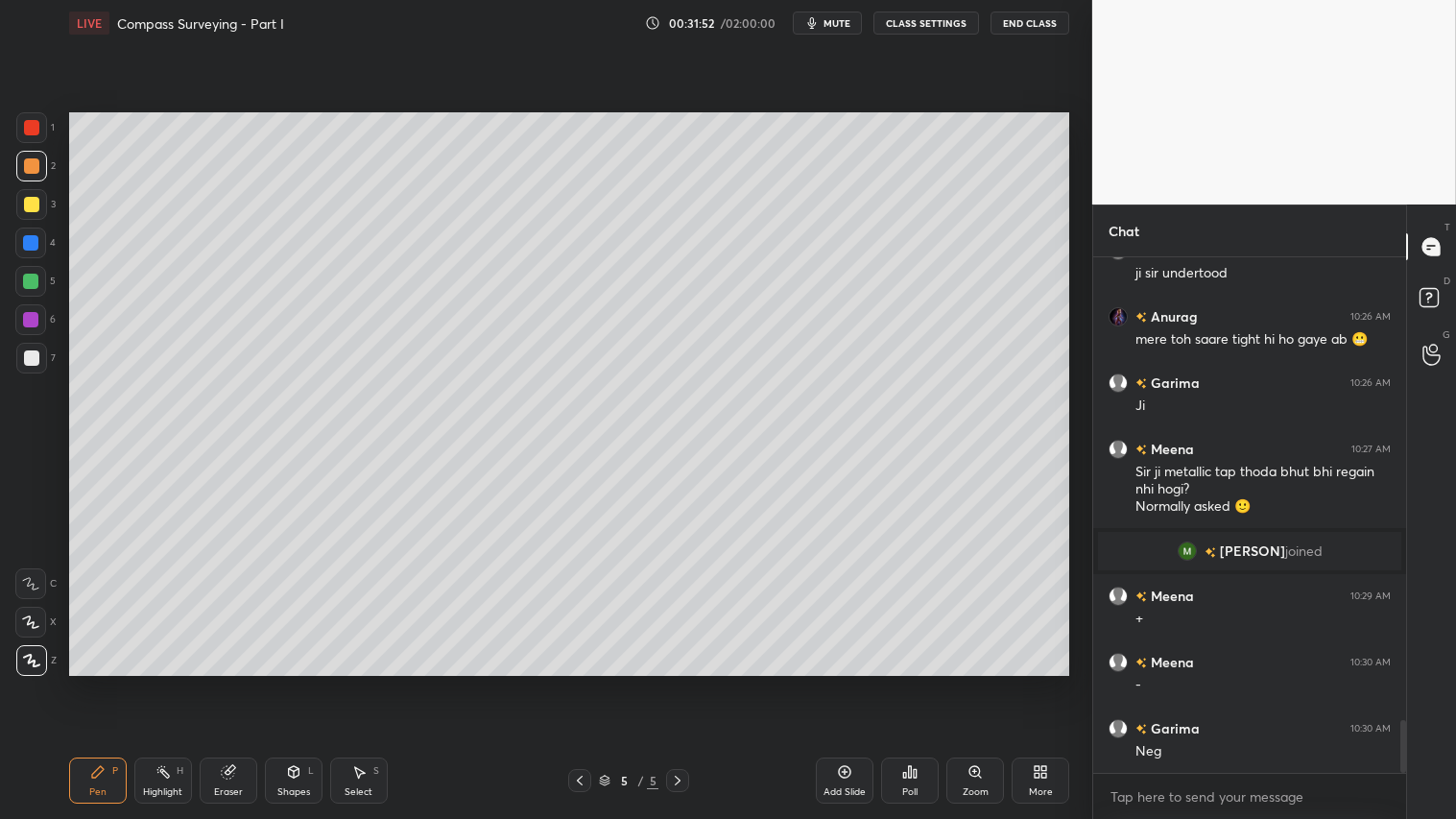 click 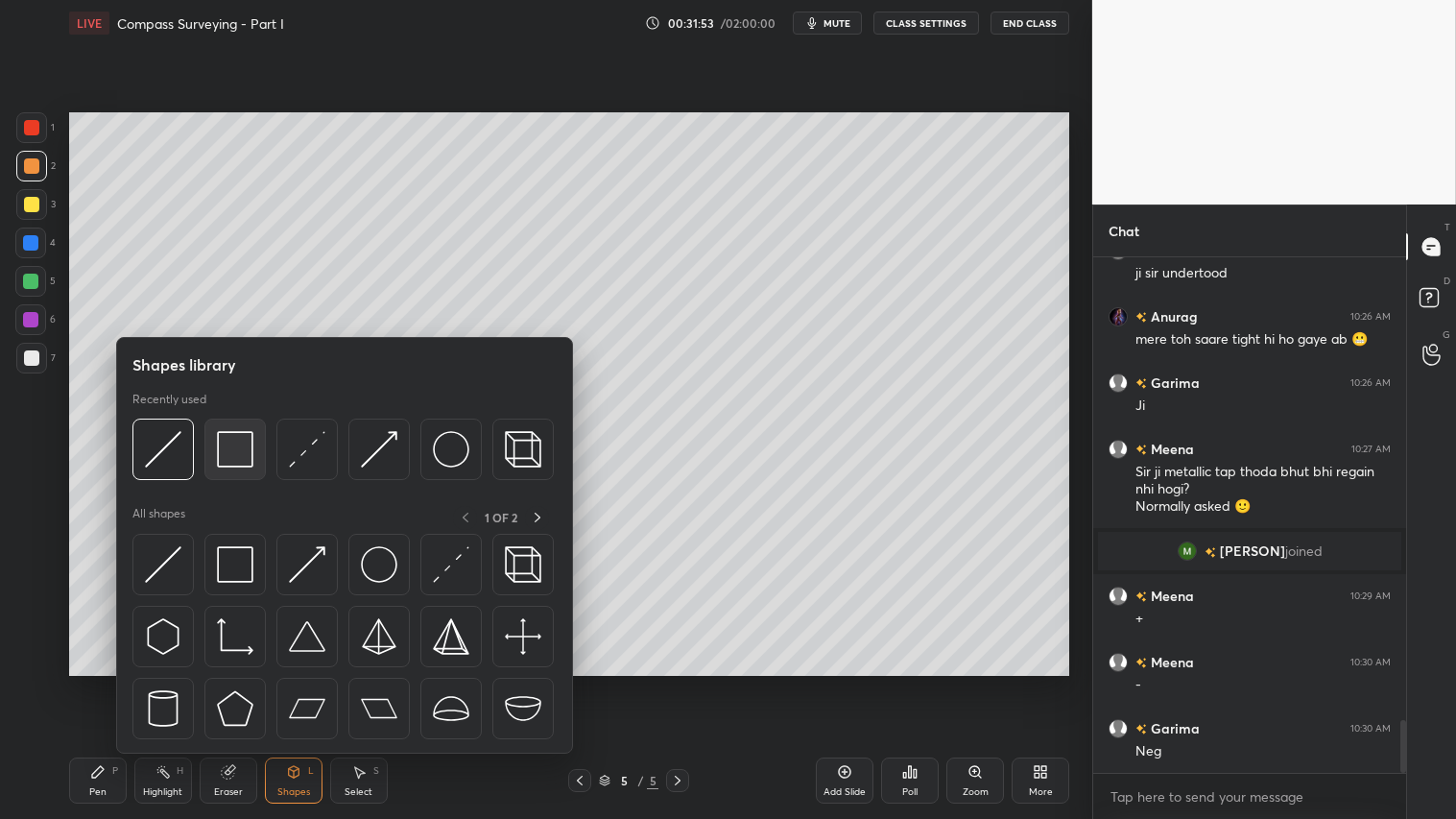 click at bounding box center [235, 449] 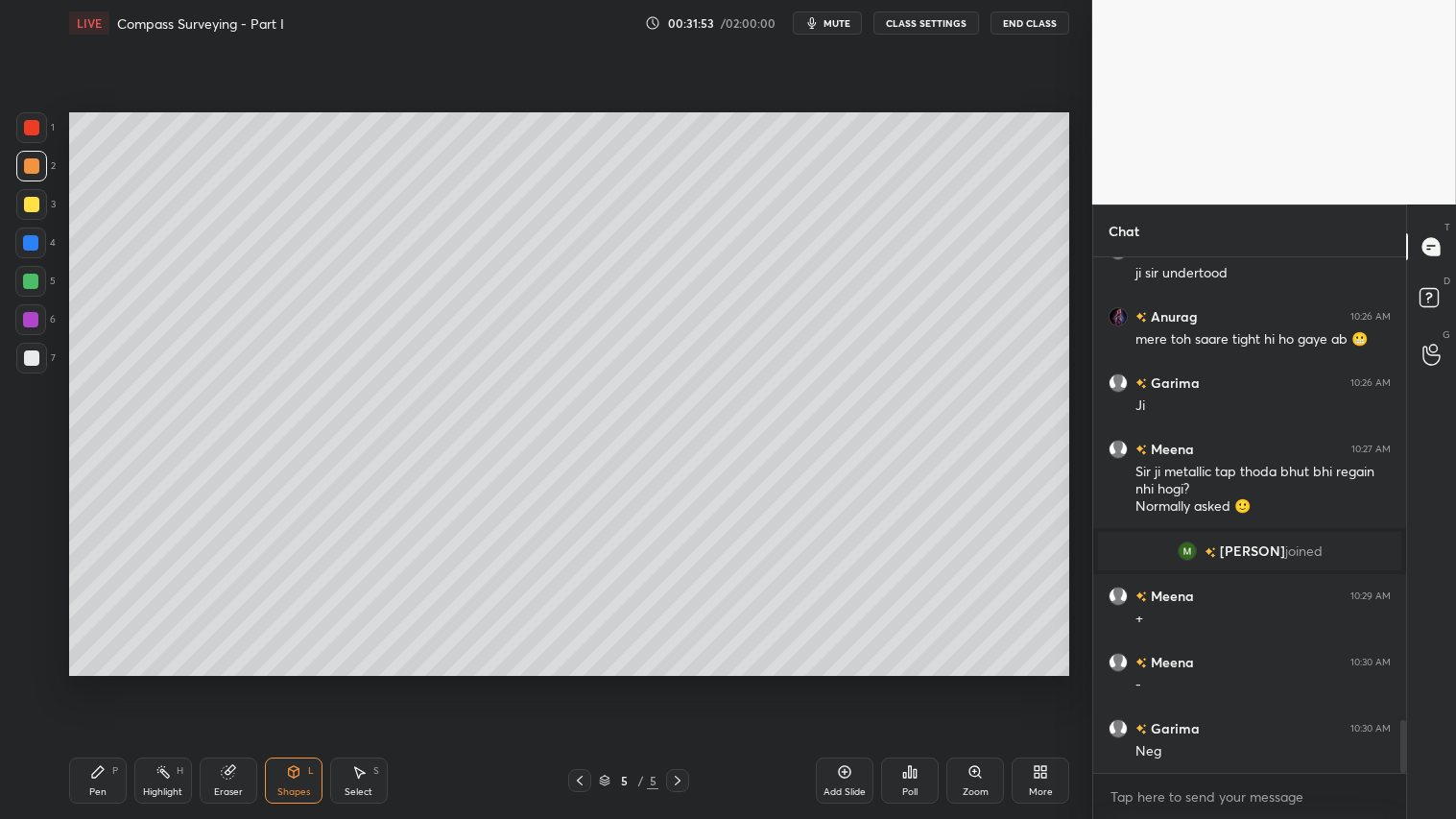 click at bounding box center [32, 358] 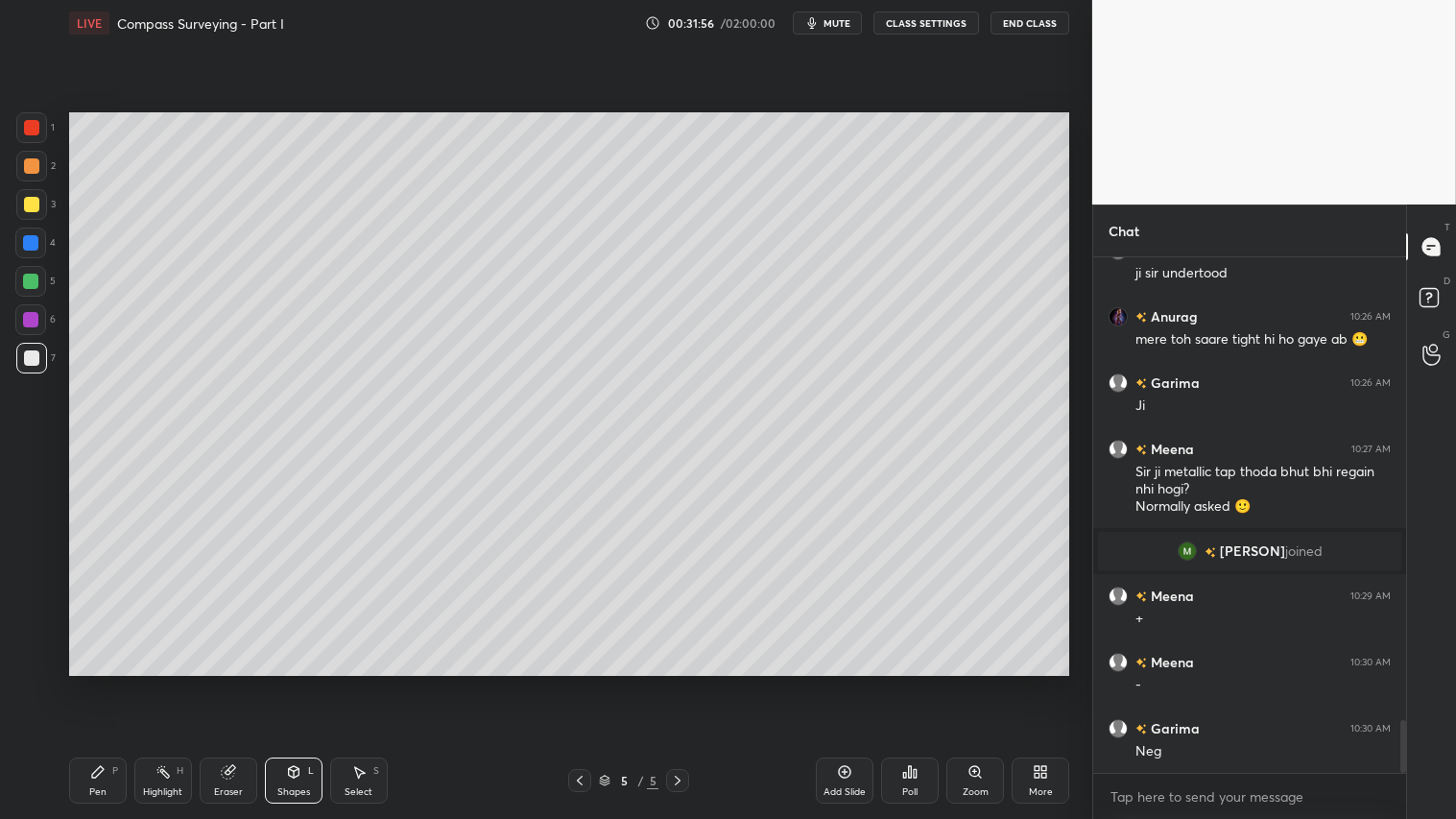 click at bounding box center (31, 281) 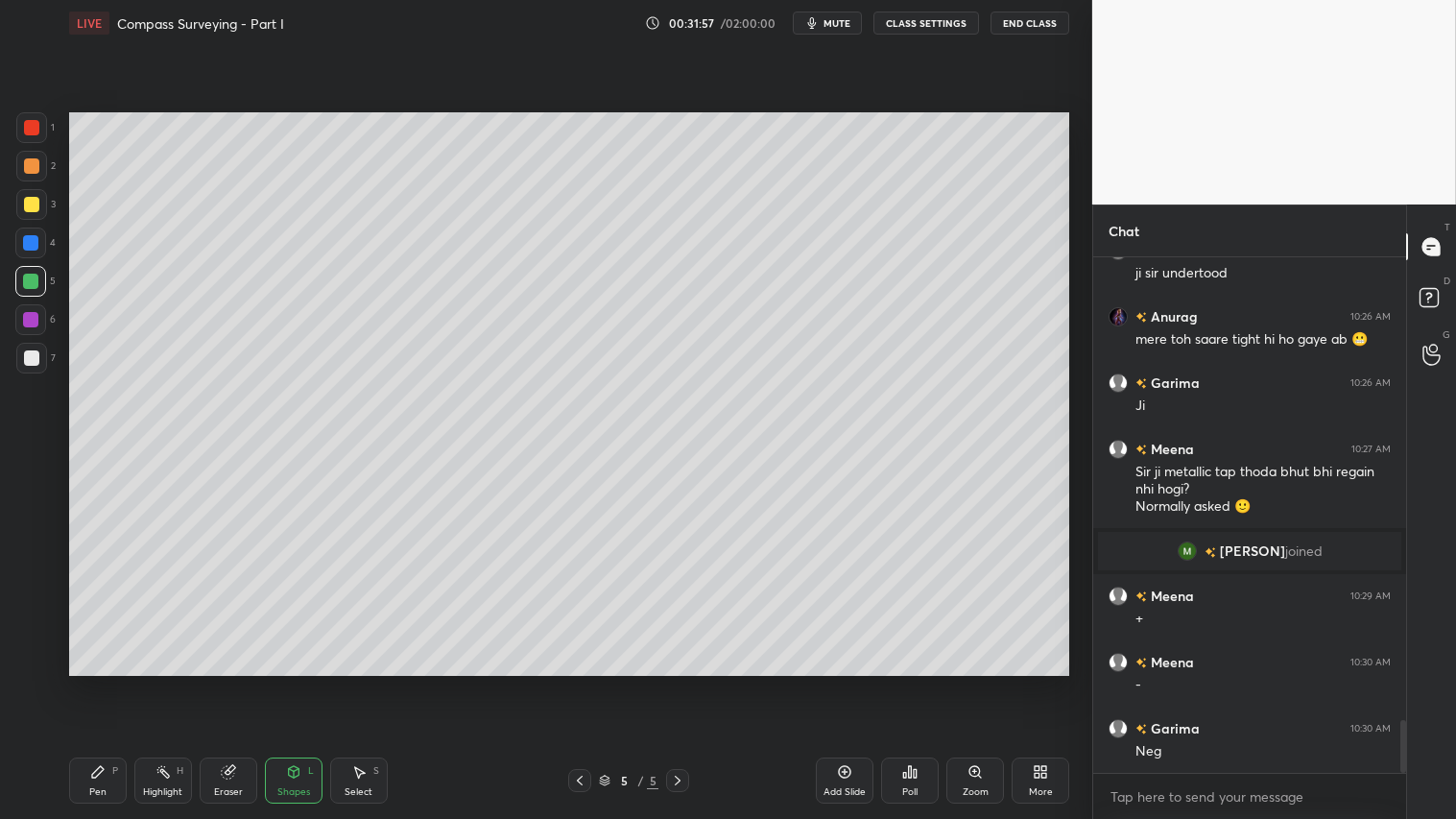 drag, startPoint x: 27, startPoint y: 197, endPoint x: 60, endPoint y: 212, distance: 36.249138 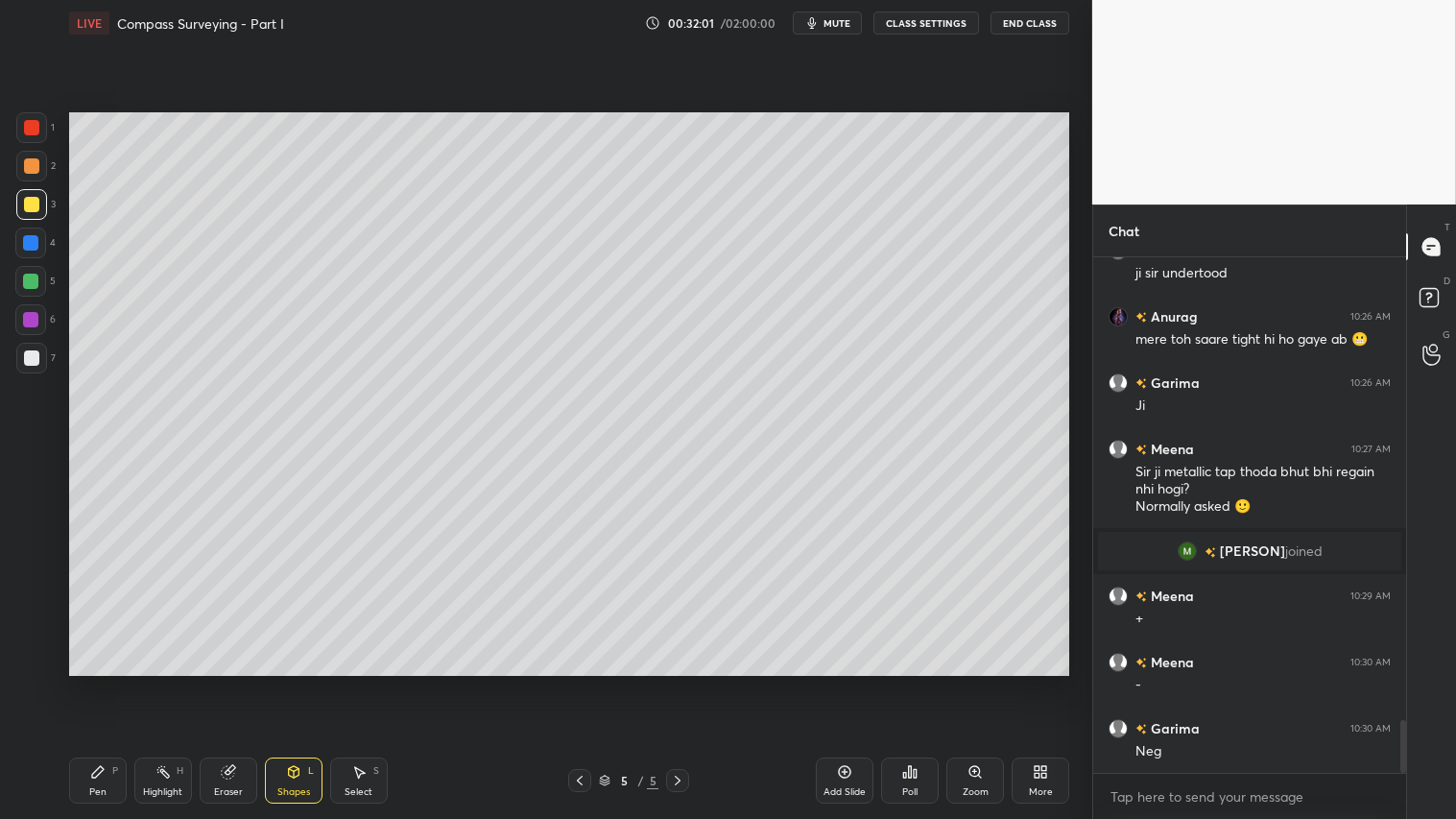 click on "Pen" at bounding box center [98, 792] 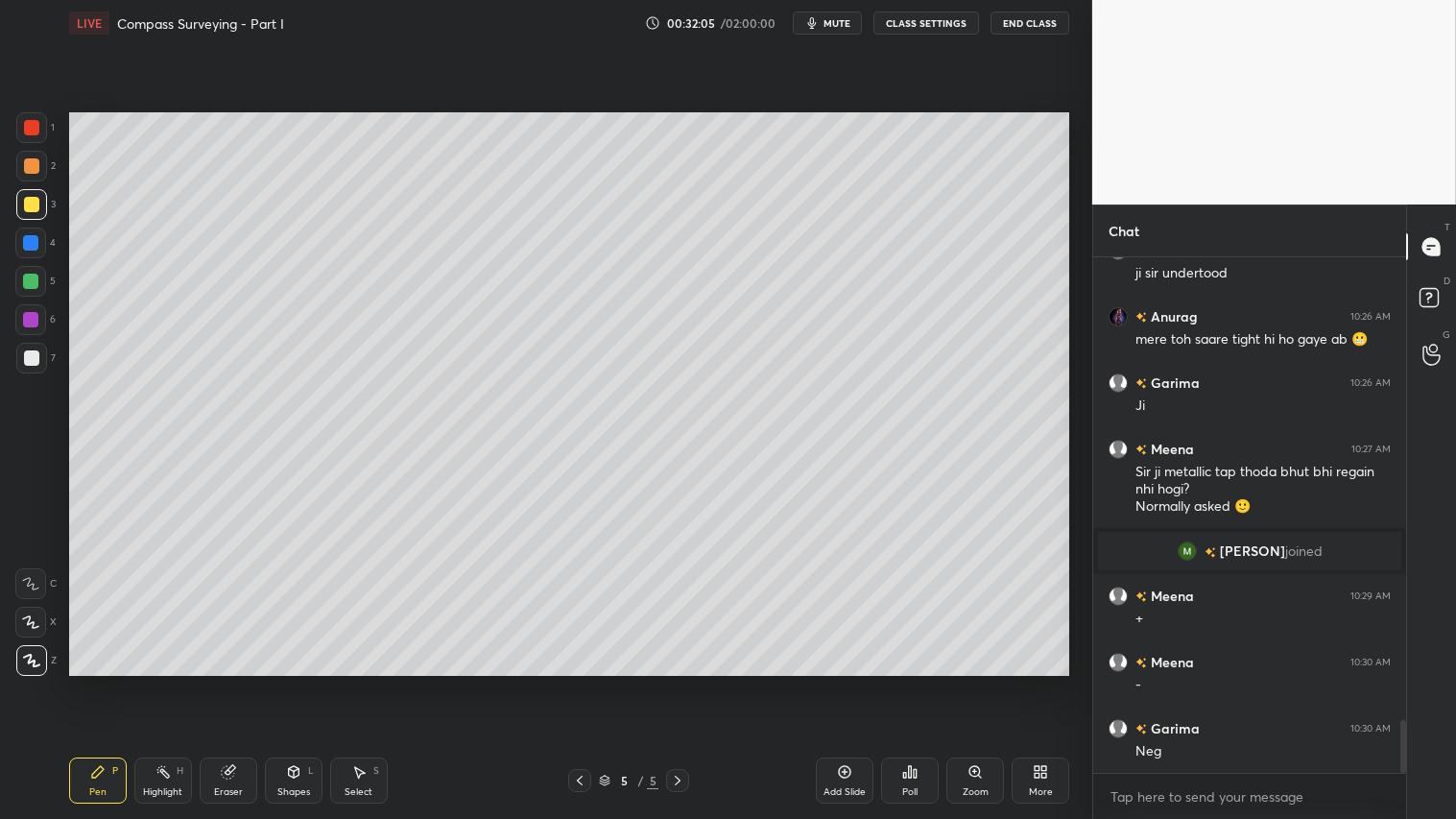 drag, startPoint x: 35, startPoint y: 169, endPoint x: 44, endPoint y: 219, distance: 50.80354 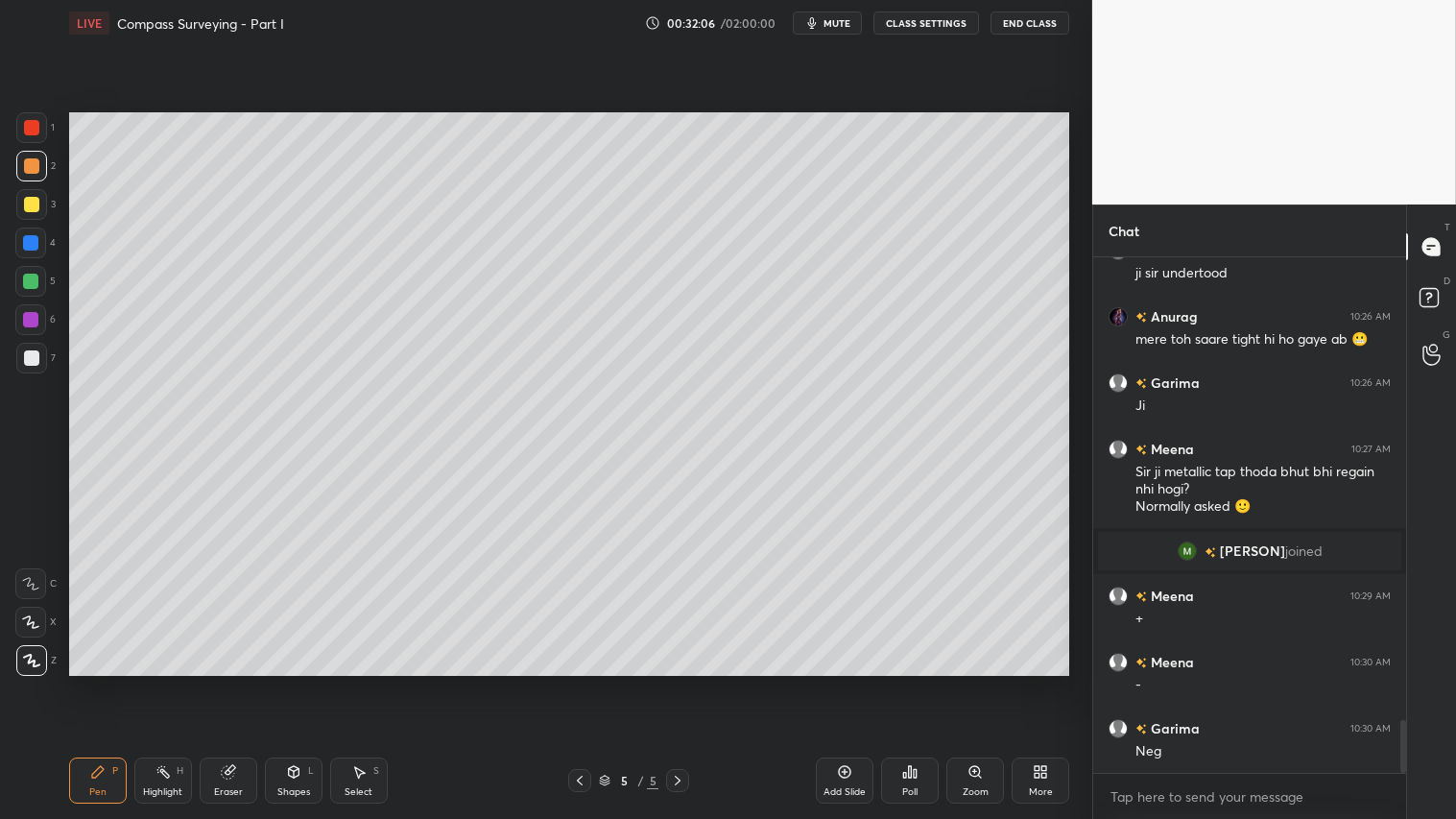 click on "Pen P" at bounding box center [98, 781] 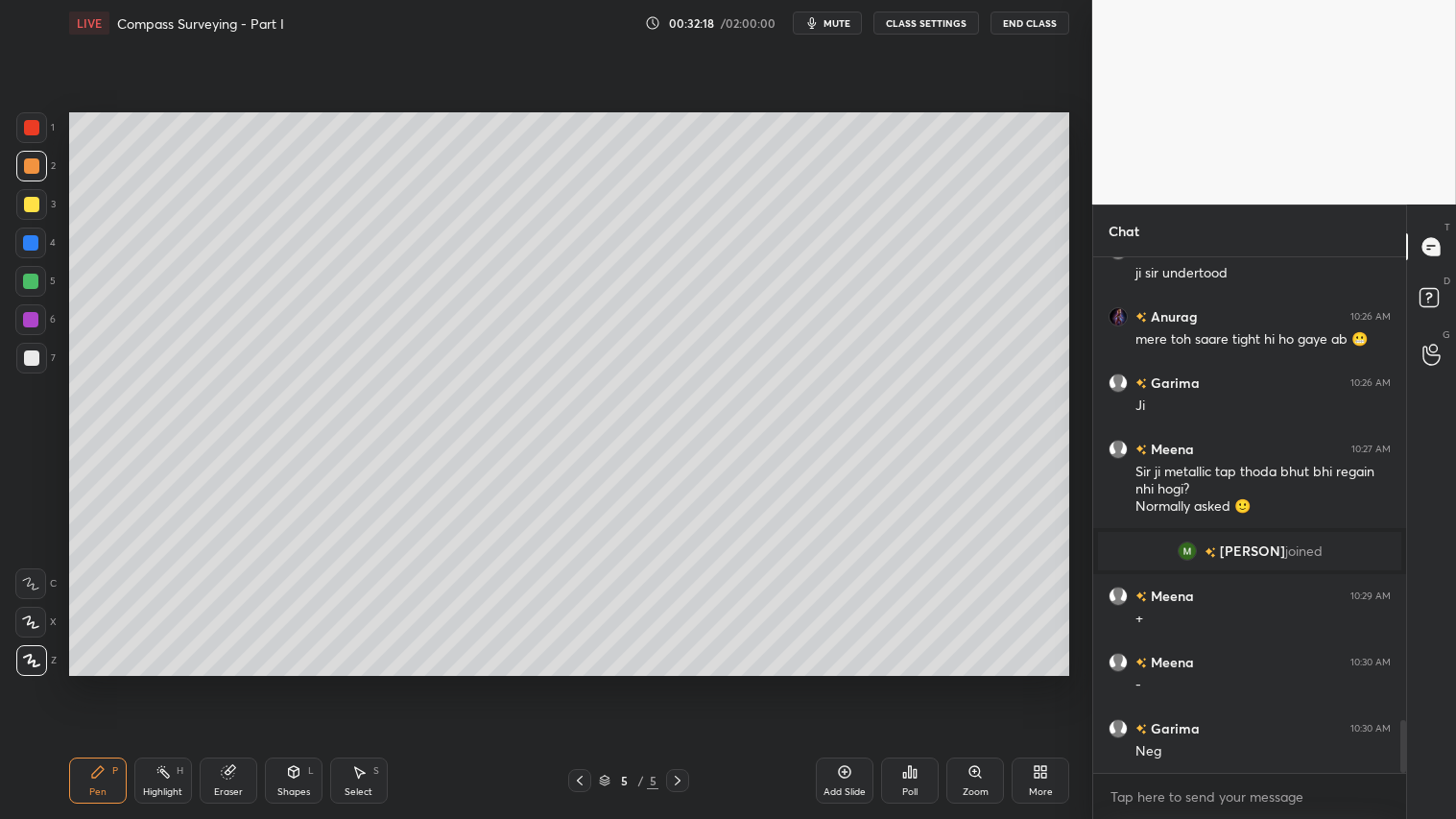 click at bounding box center (32, 166) 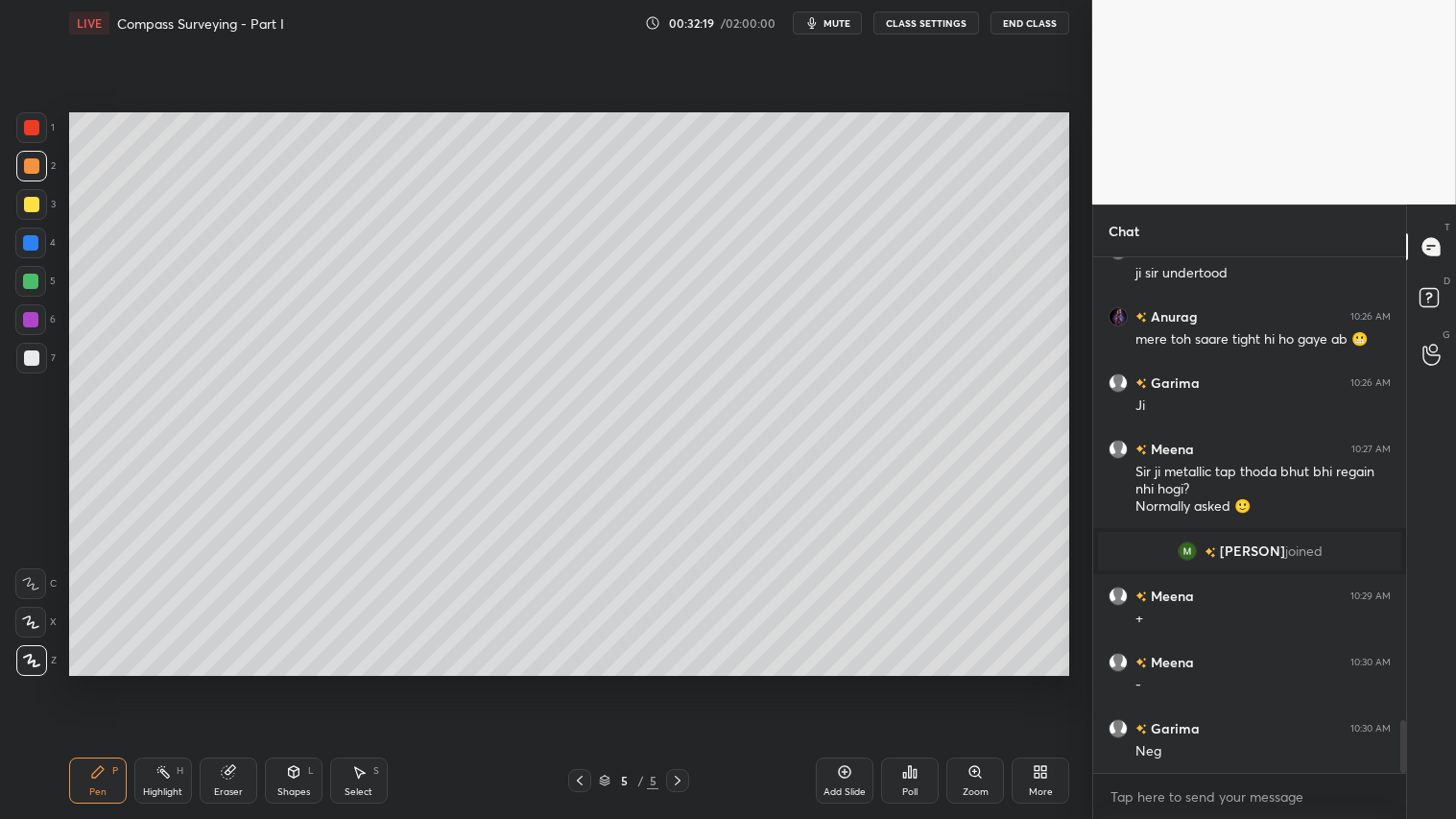 click on "P" at bounding box center [115, 771] 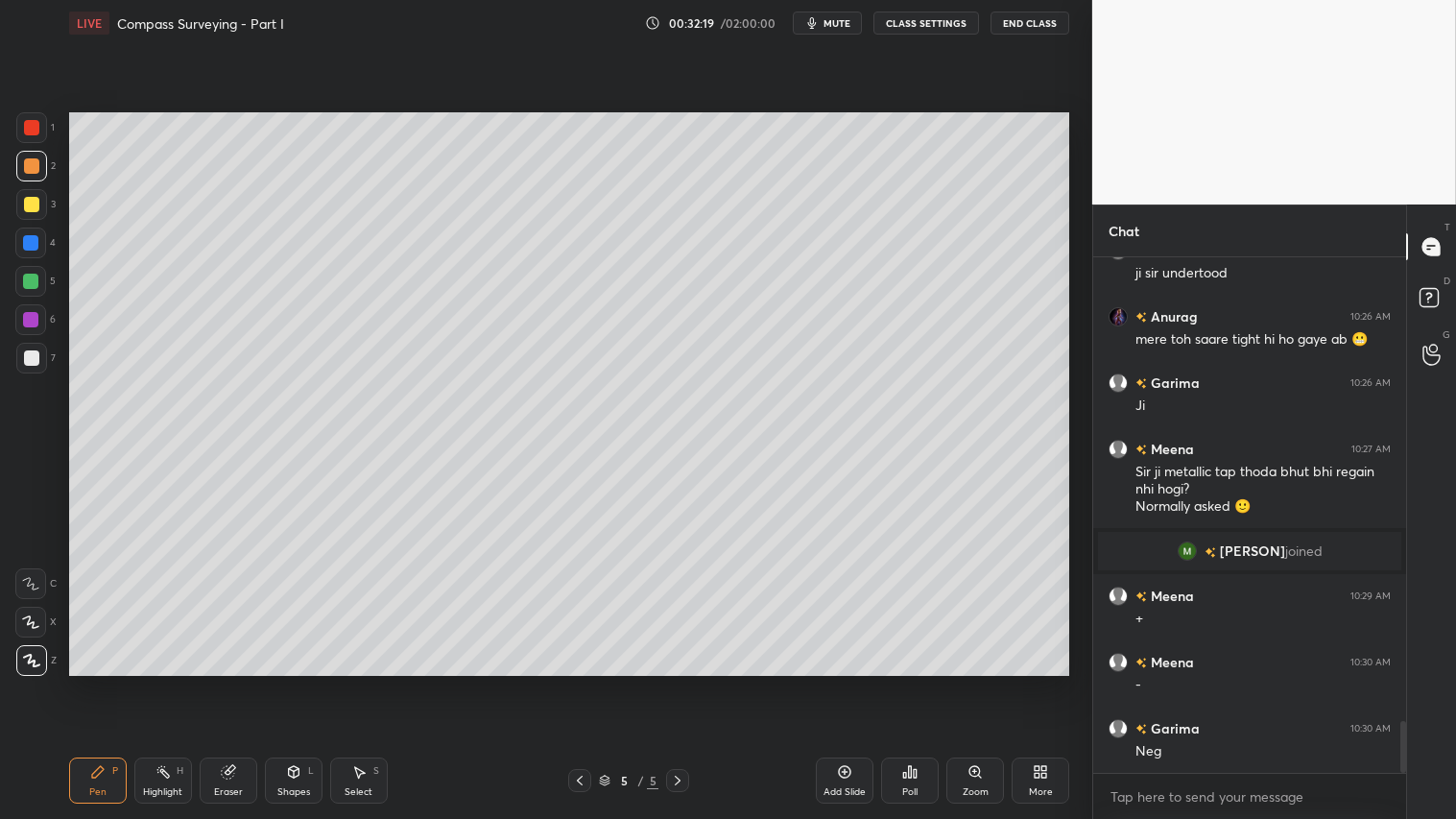 scroll, scrollTop: 4600, scrollLeft: 0, axis: vertical 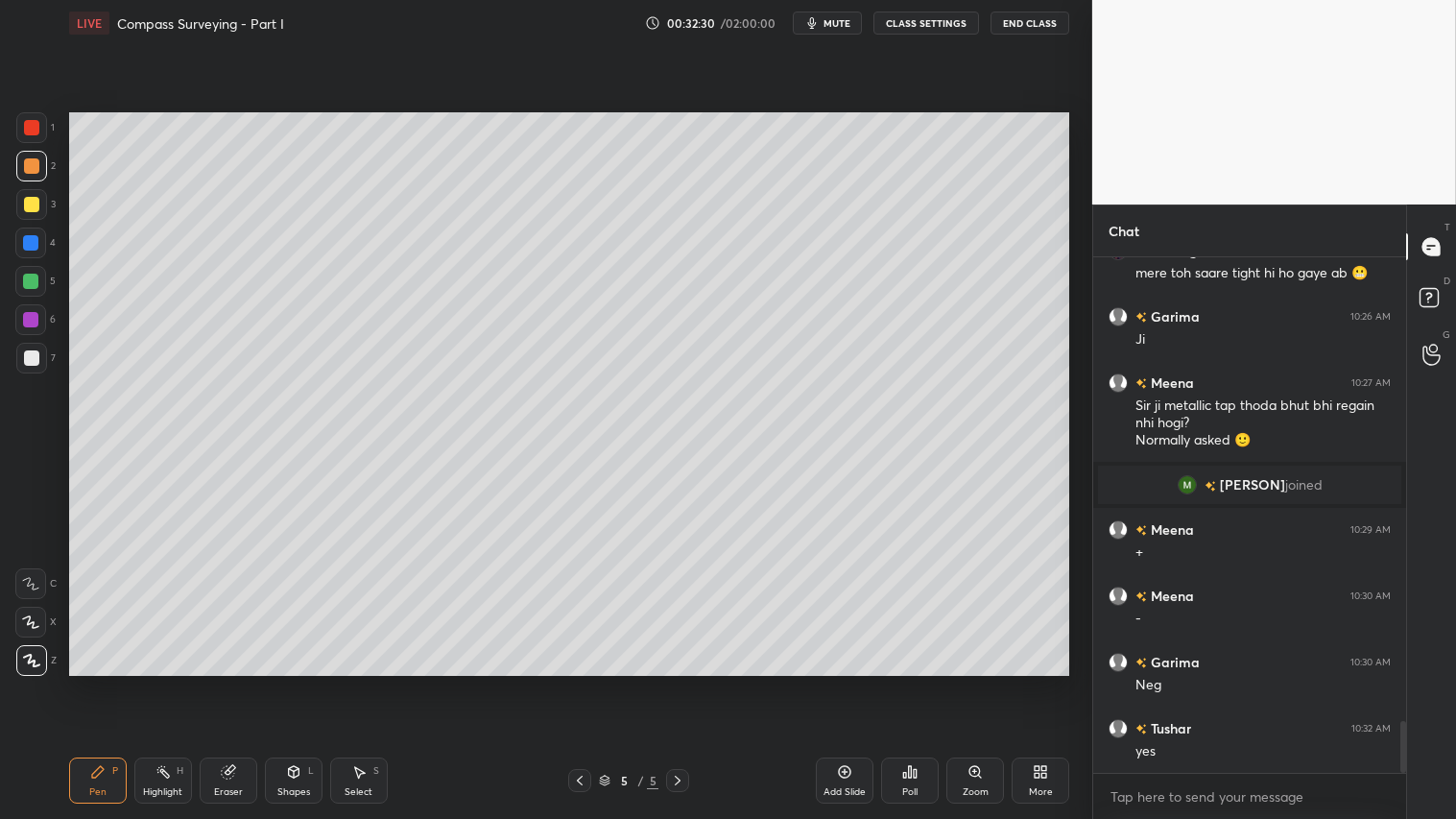 click at bounding box center (32, 166) 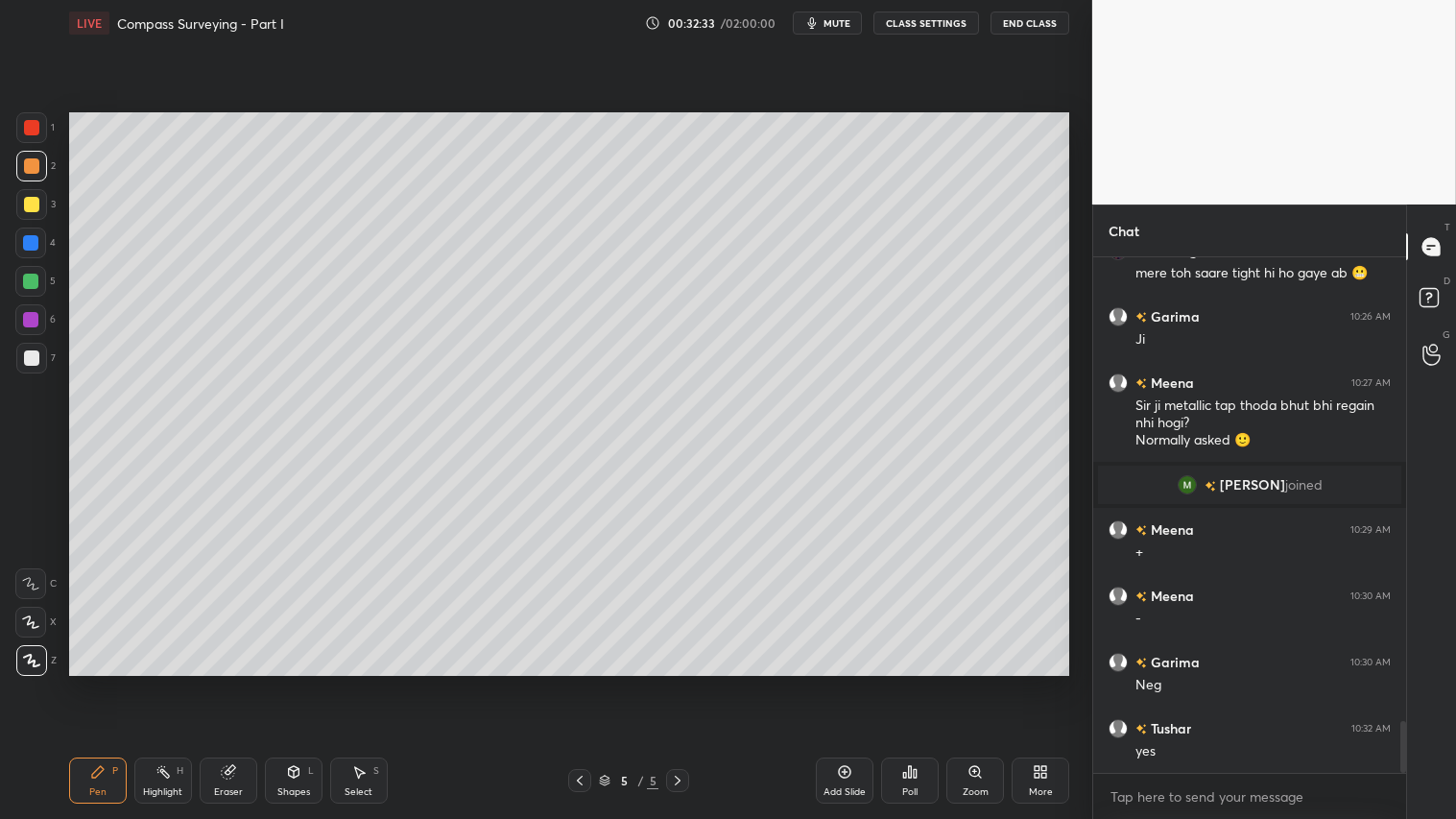 click at bounding box center (32, 166) 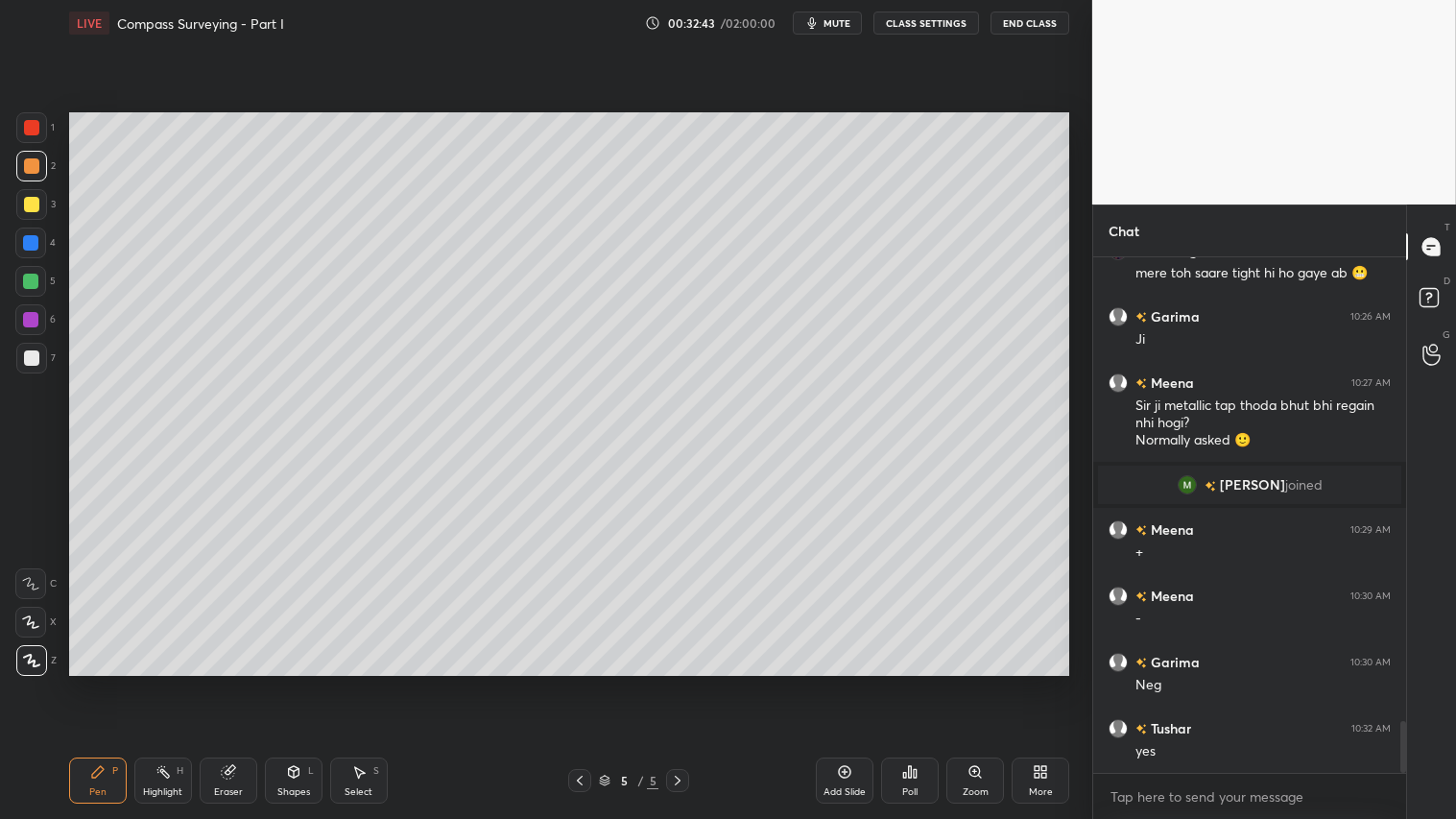 click at bounding box center (32, 166) 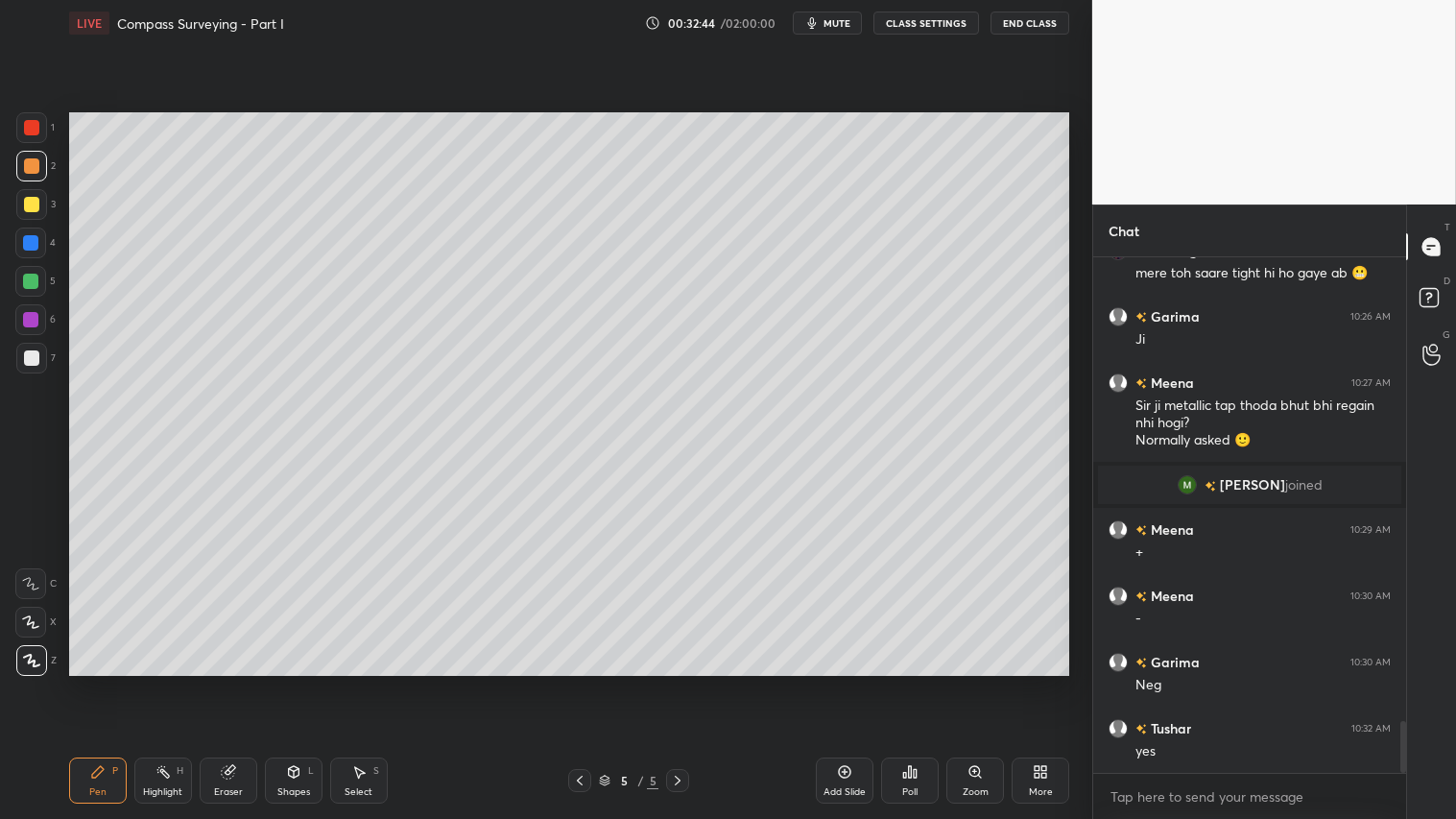 click on "Pen P" at bounding box center [98, 781] 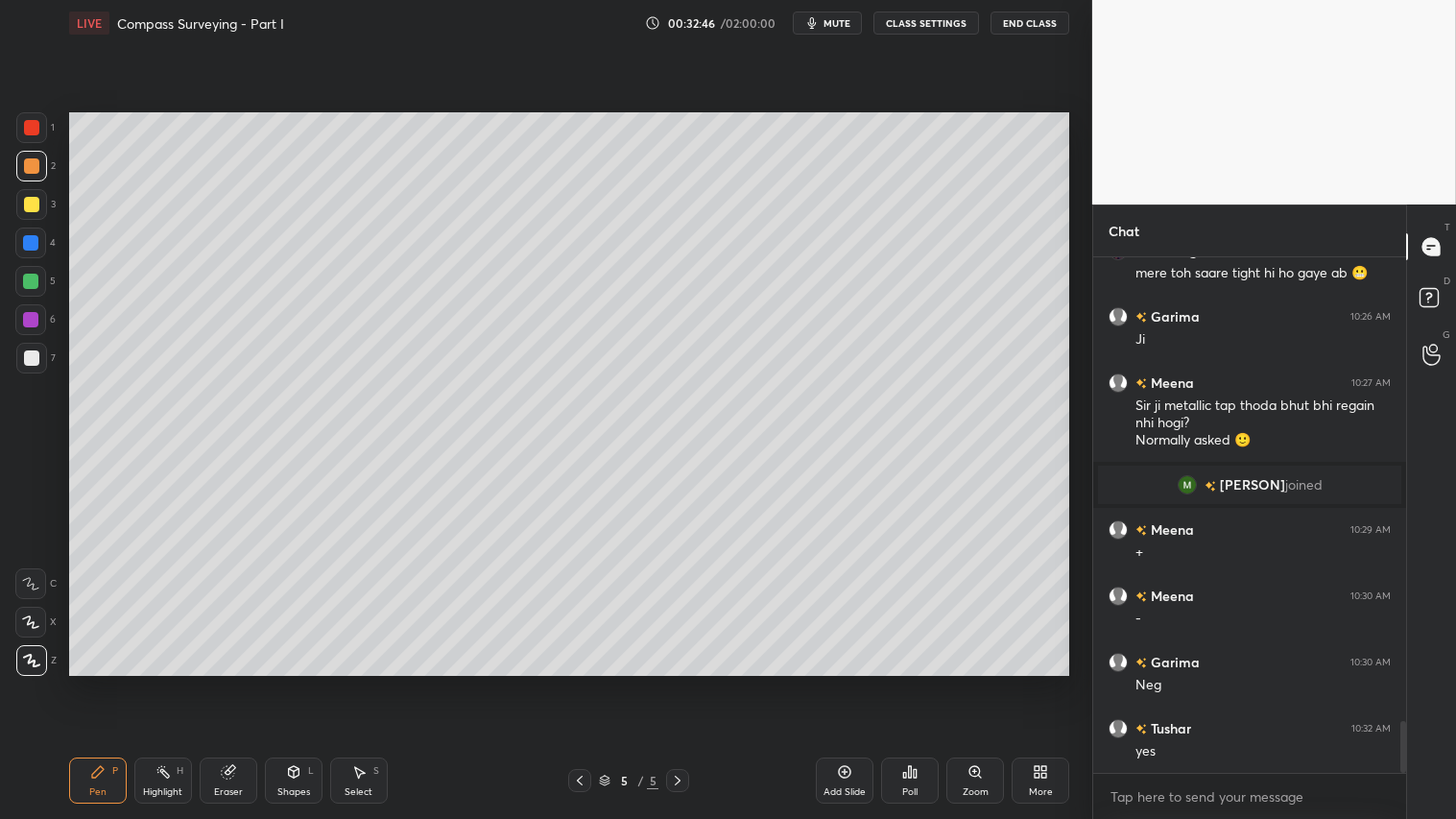 click at bounding box center (32, 166) 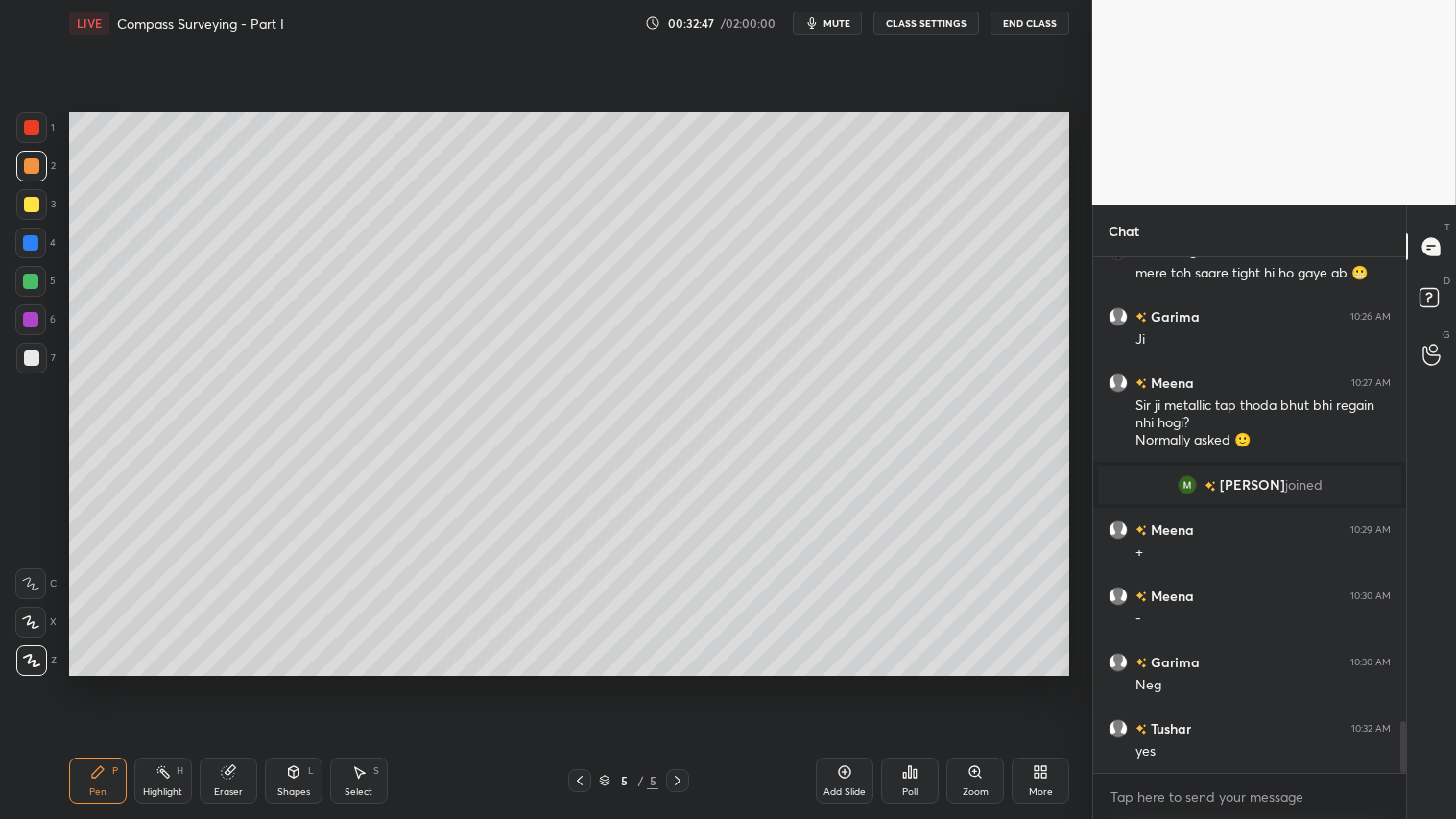 click on "Pen P" at bounding box center [98, 781] 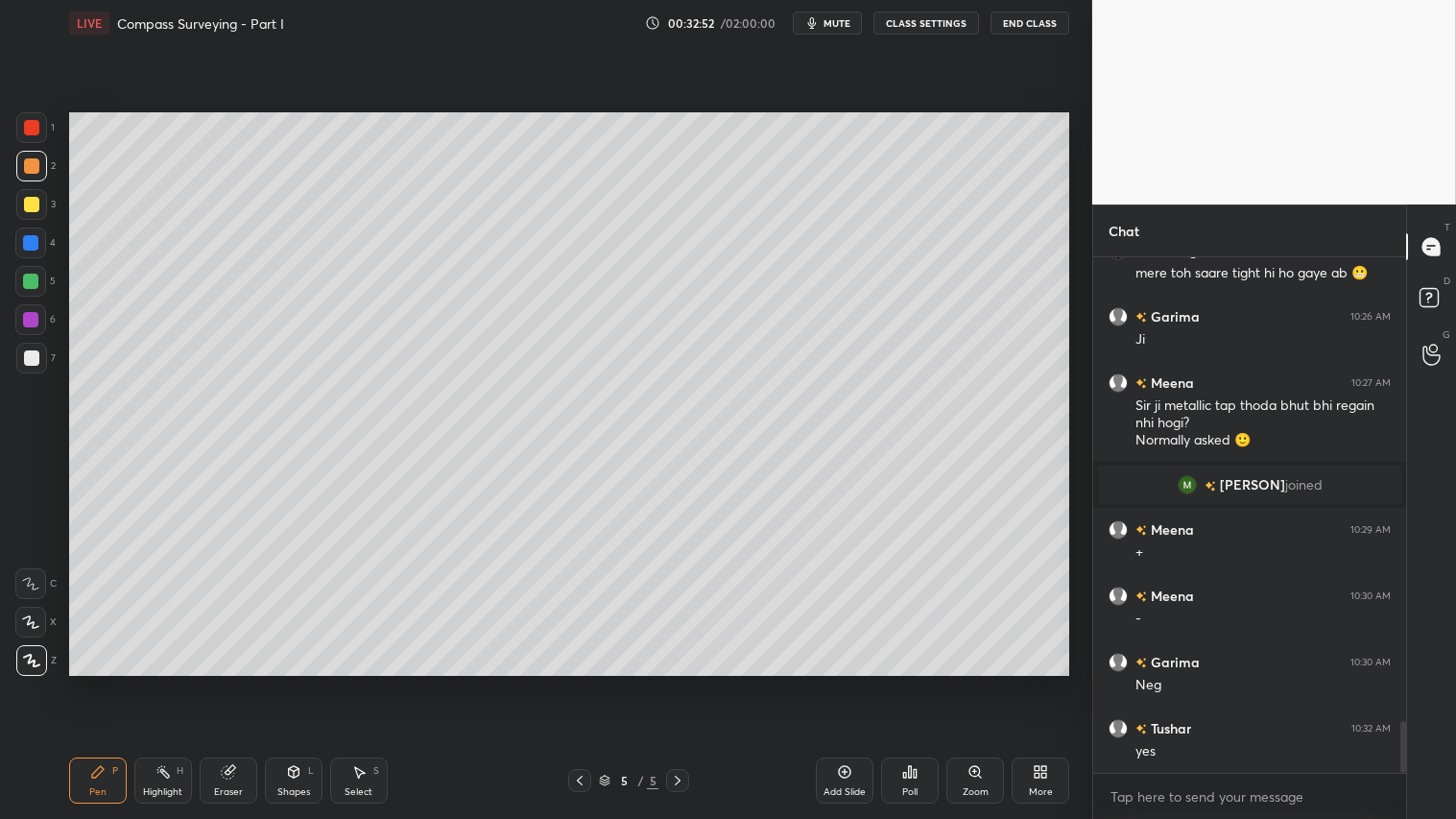 click at bounding box center (32, 166) 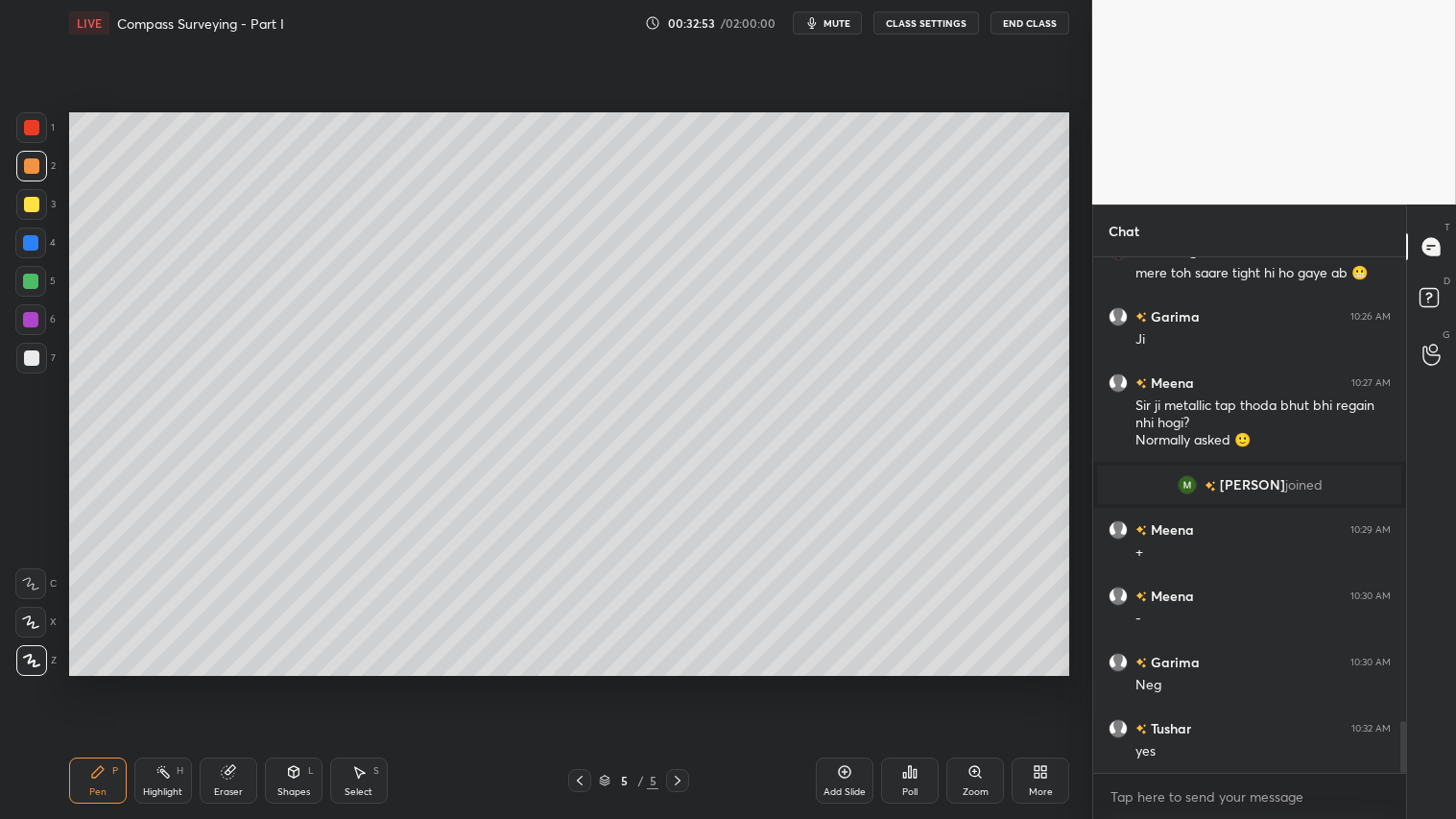 click on "Pen" at bounding box center [98, 792] 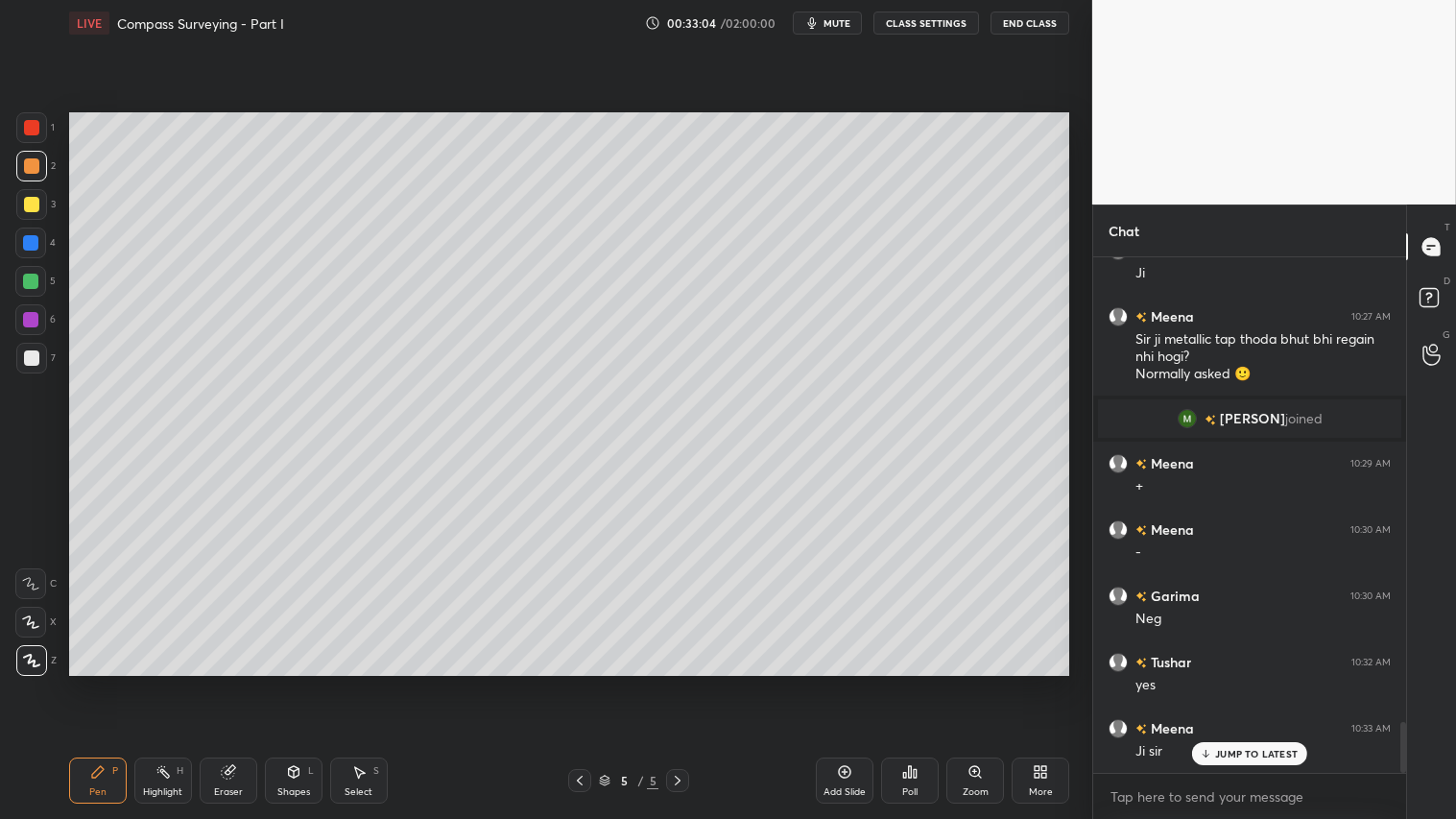 scroll, scrollTop: 4732, scrollLeft: 0, axis: vertical 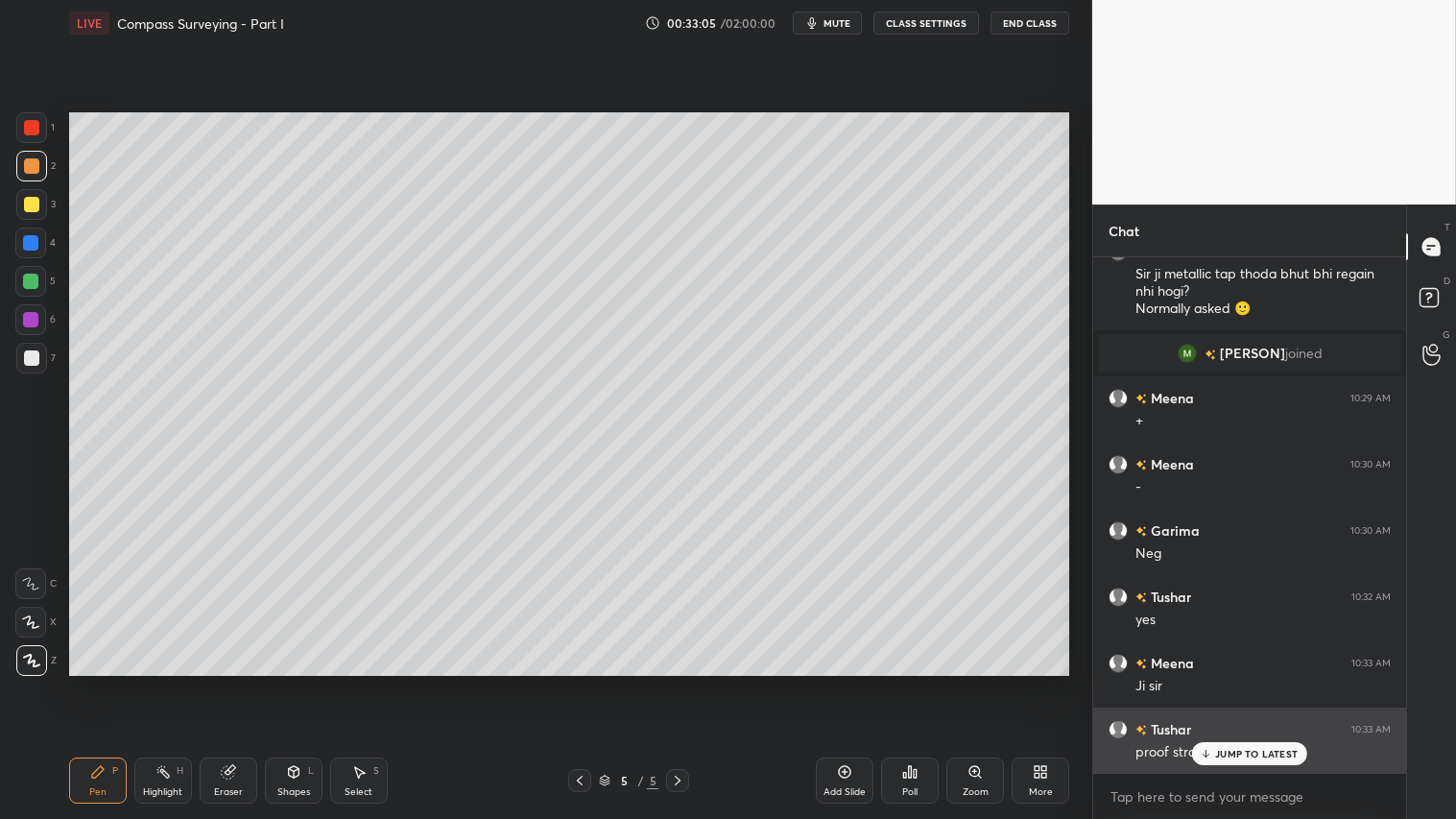 click on "JUMP TO LATEST" at bounding box center [1250, 754] 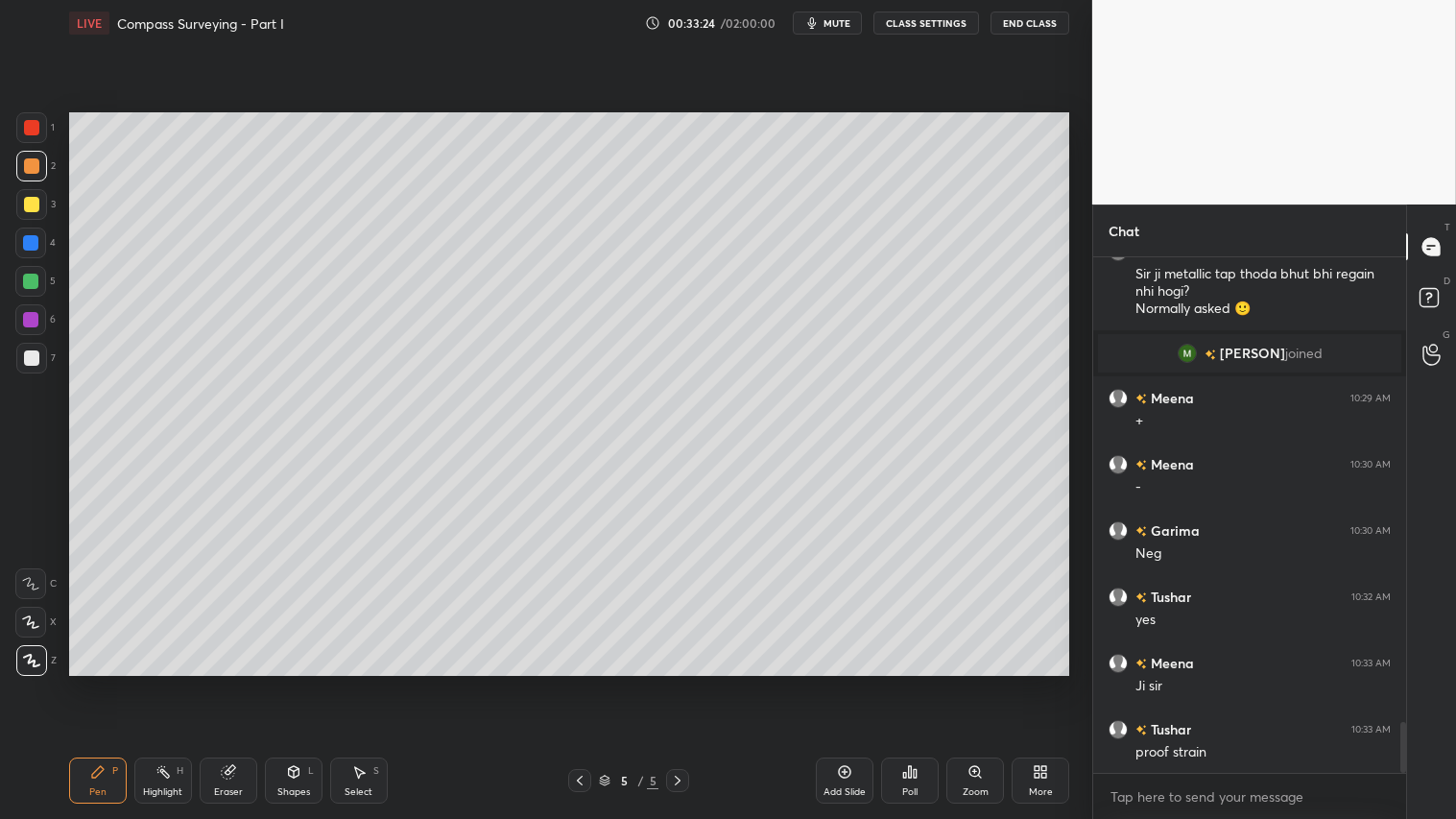 click 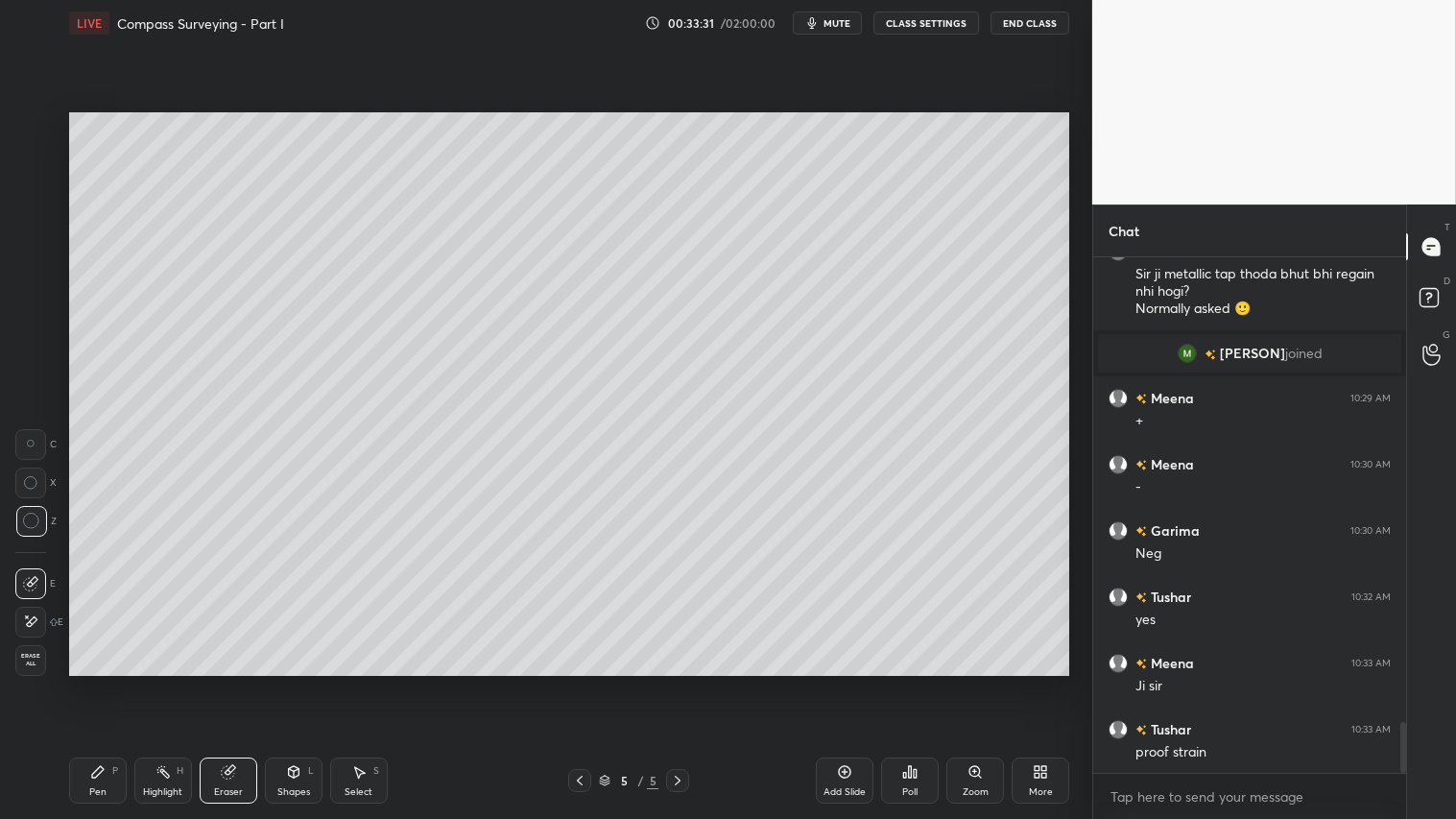 click on "Pen P" at bounding box center (98, 781) 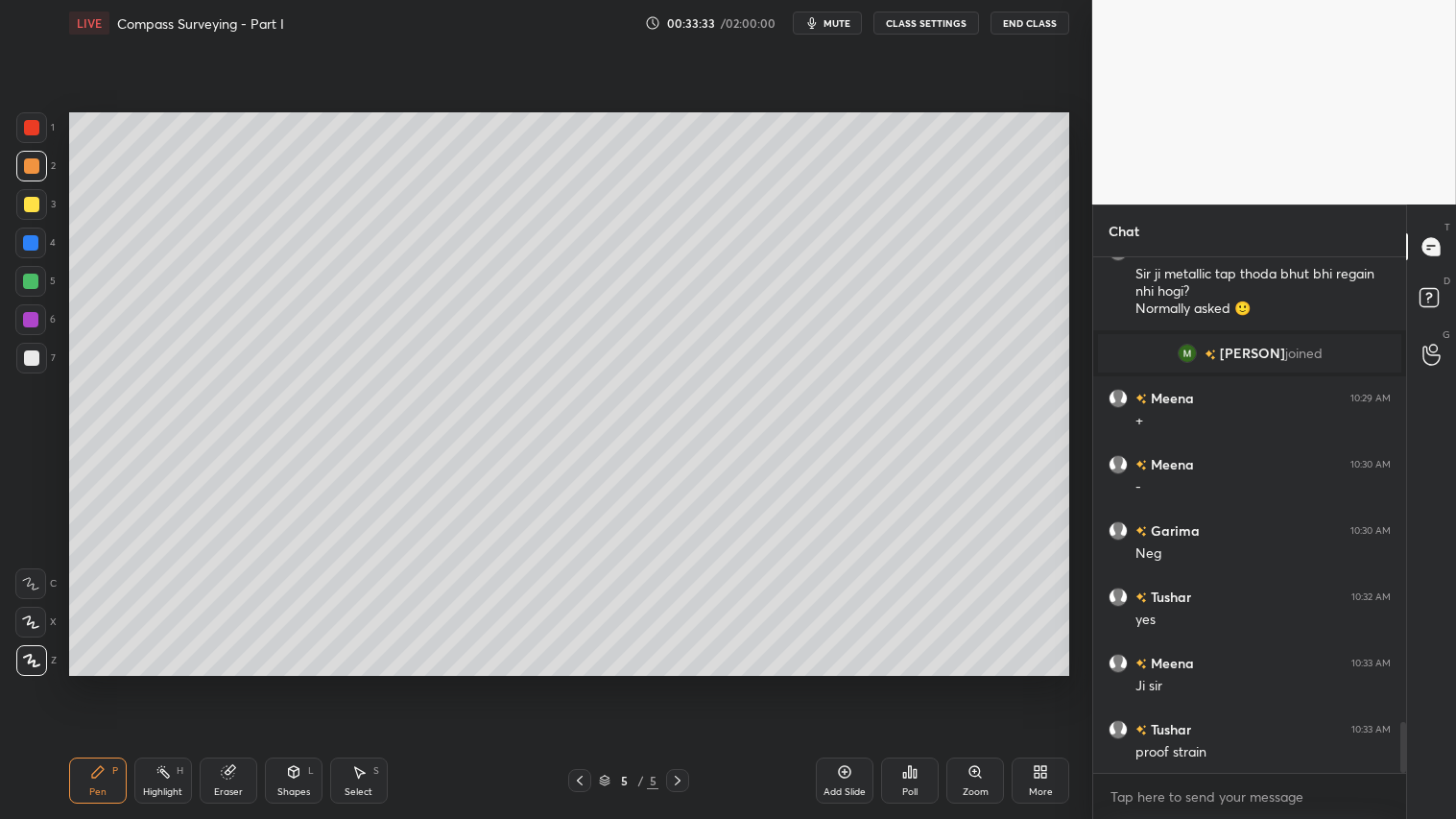 click at bounding box center [32, 166] 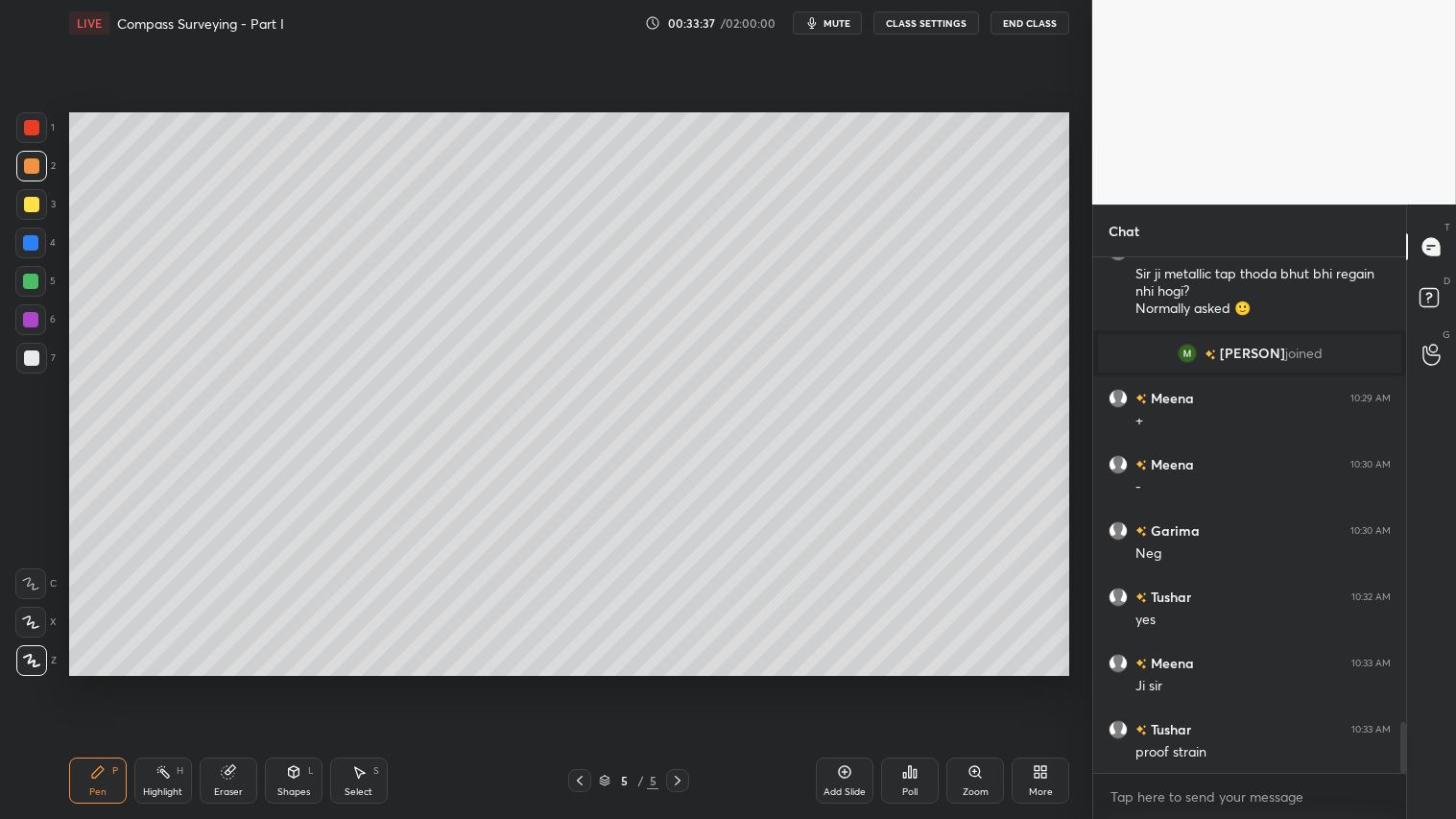click at bounding box center (32, 166) 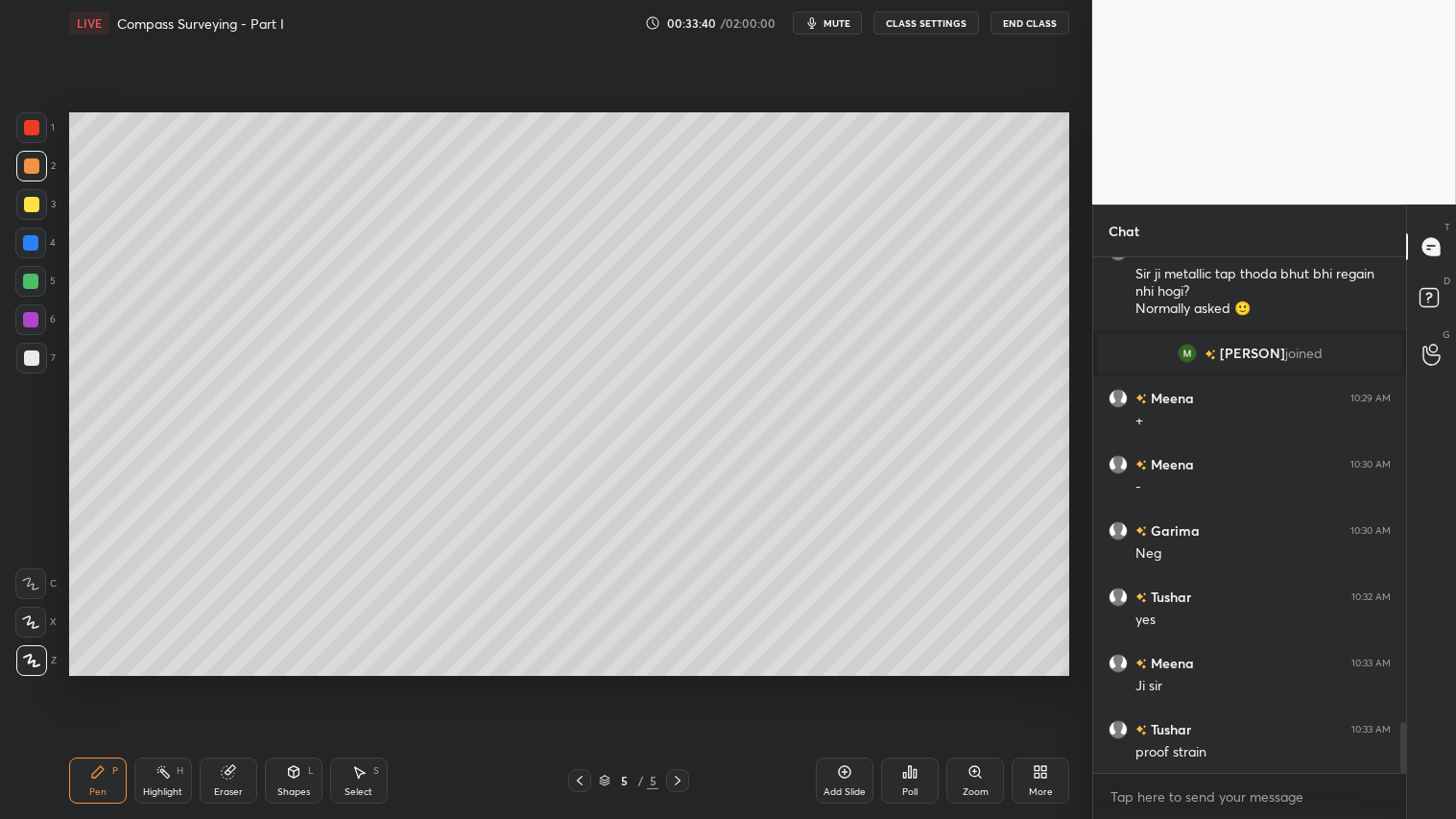 drag, startPoint x: 90, startPoint y: 789, endPoint x: 98, endPoint y: 781, distance: 11.3137085 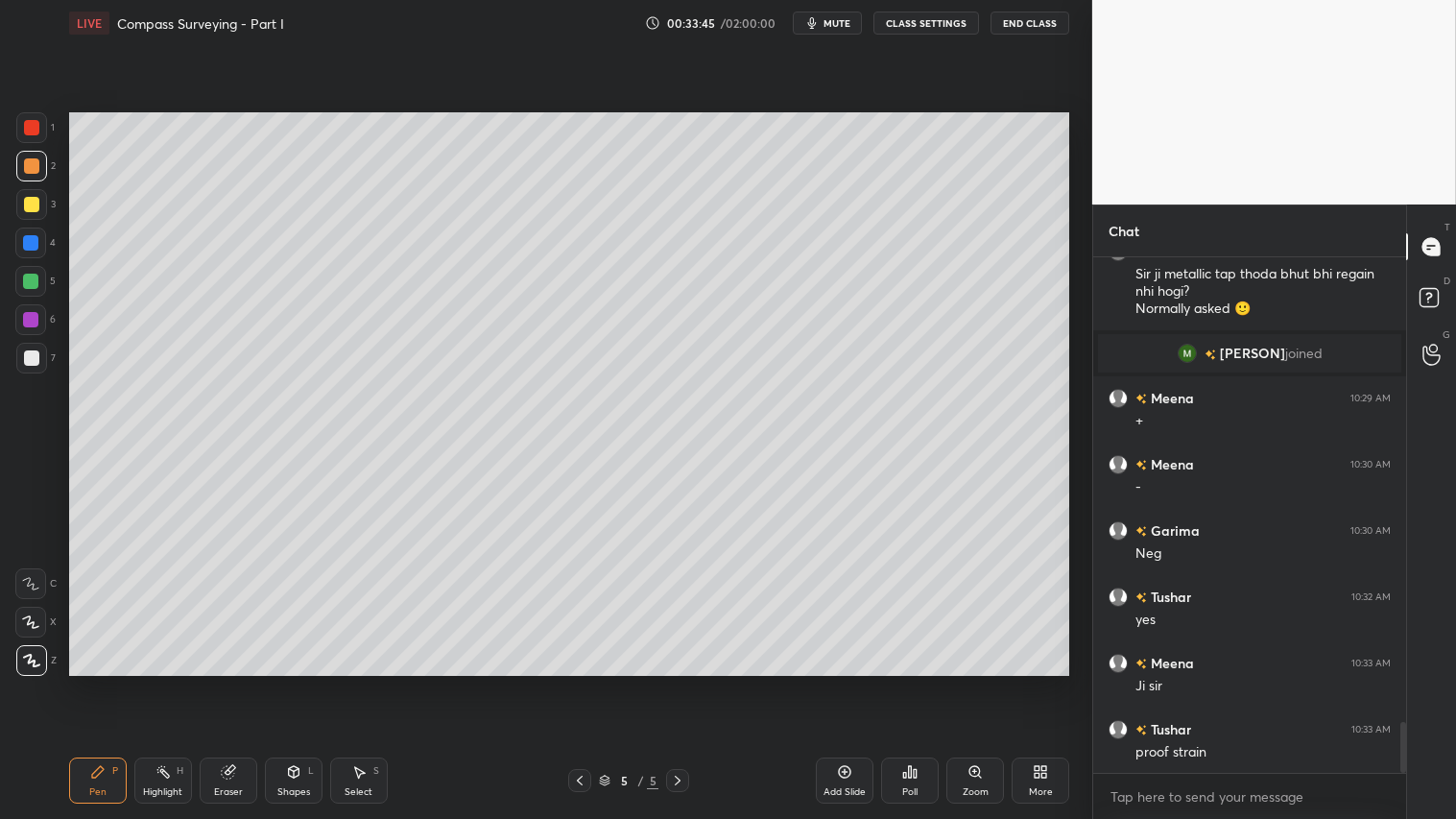 drag, startPoint x: 32, startPoint y: 159, endPoint x: 33, endPoint y: 178, distance: 19.026298 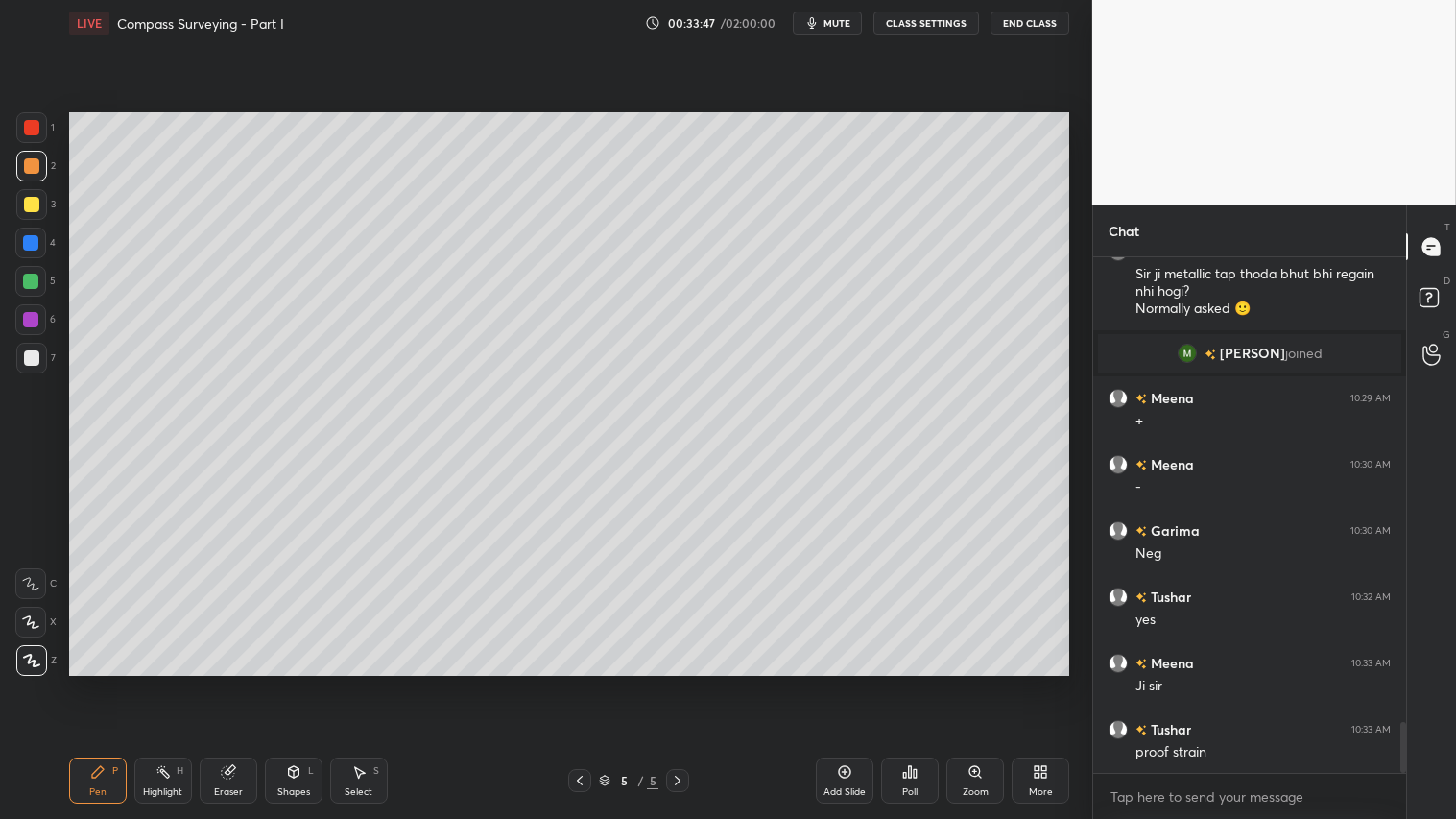 drag, startPoint x: 110, startPoint y: 765, endPoint x: 107, endPoint y: 751, distance: 14.317821 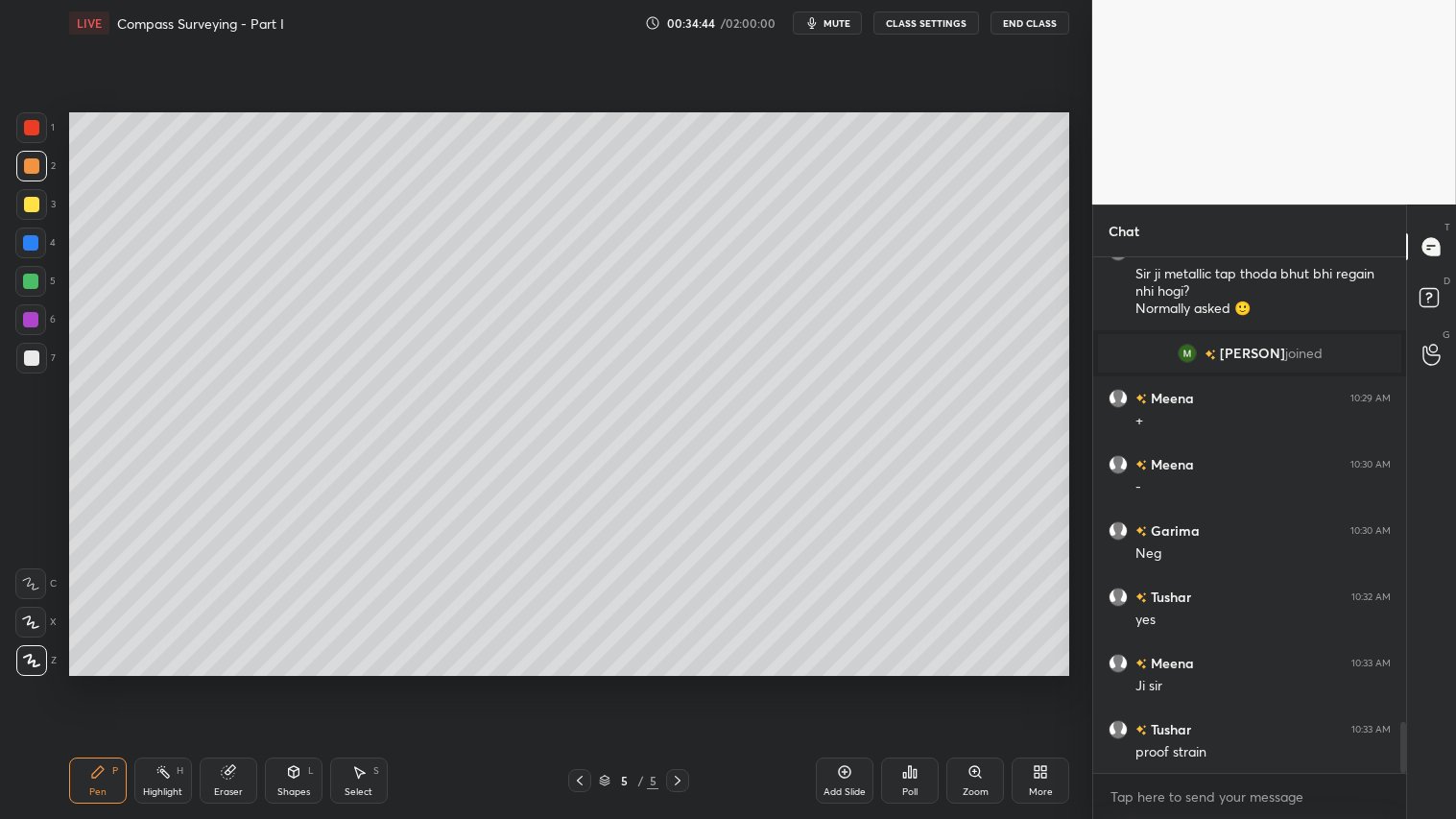 click at bounding box center (32, 166) 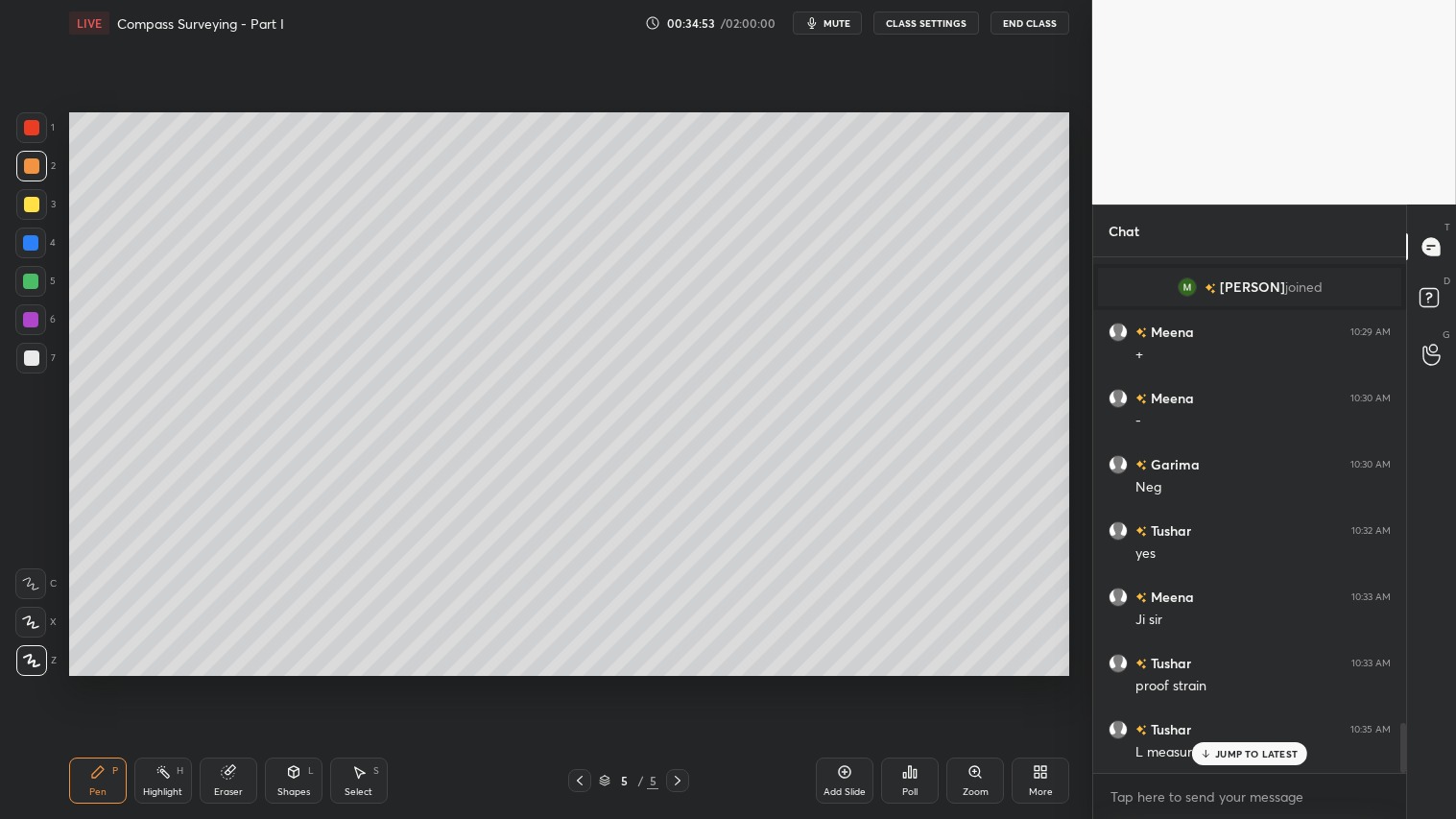scroll, scrollTop: 4864, scrollLeft: 0, axis: vertical 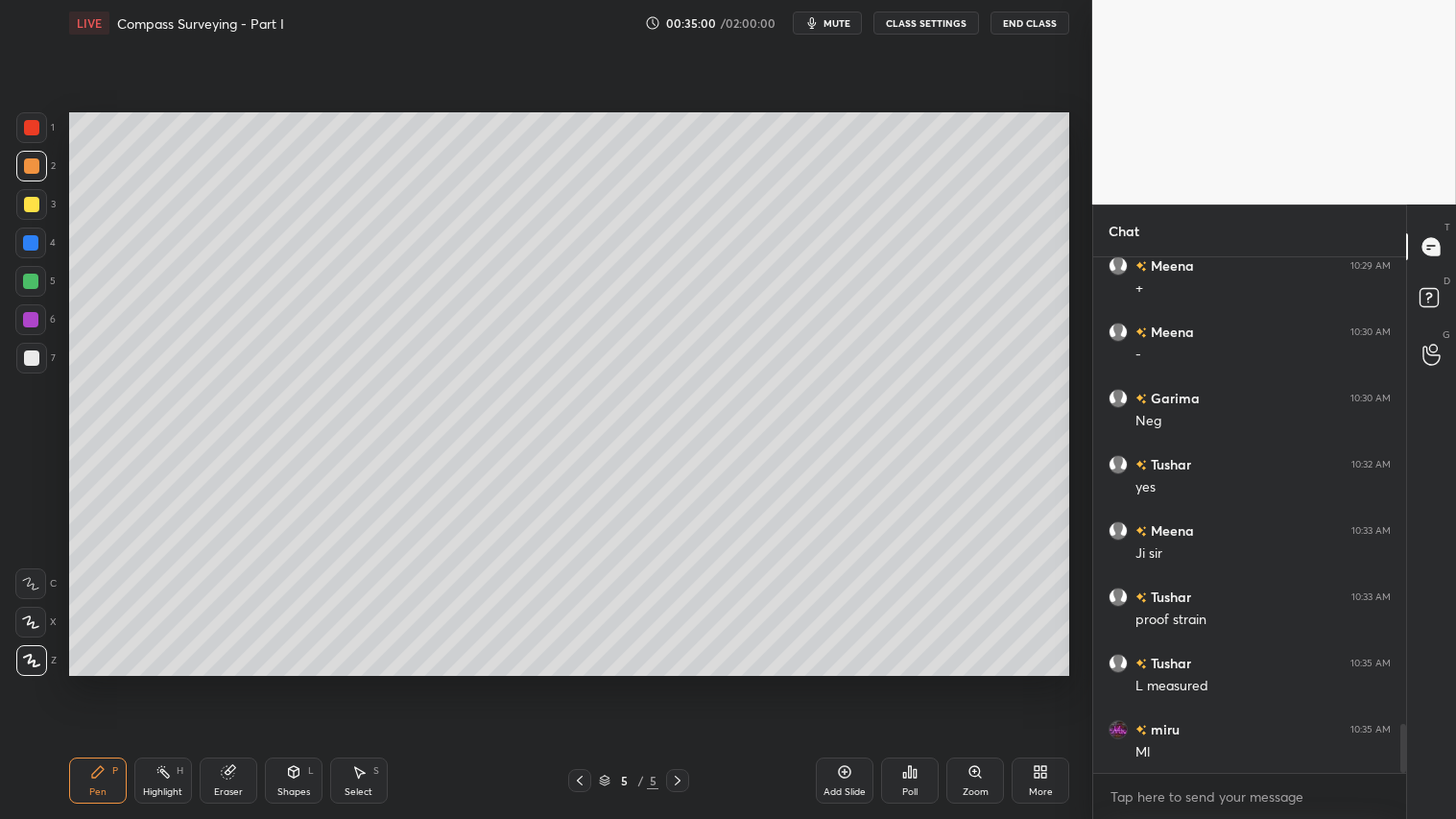 click at bounding box center (32, 166) 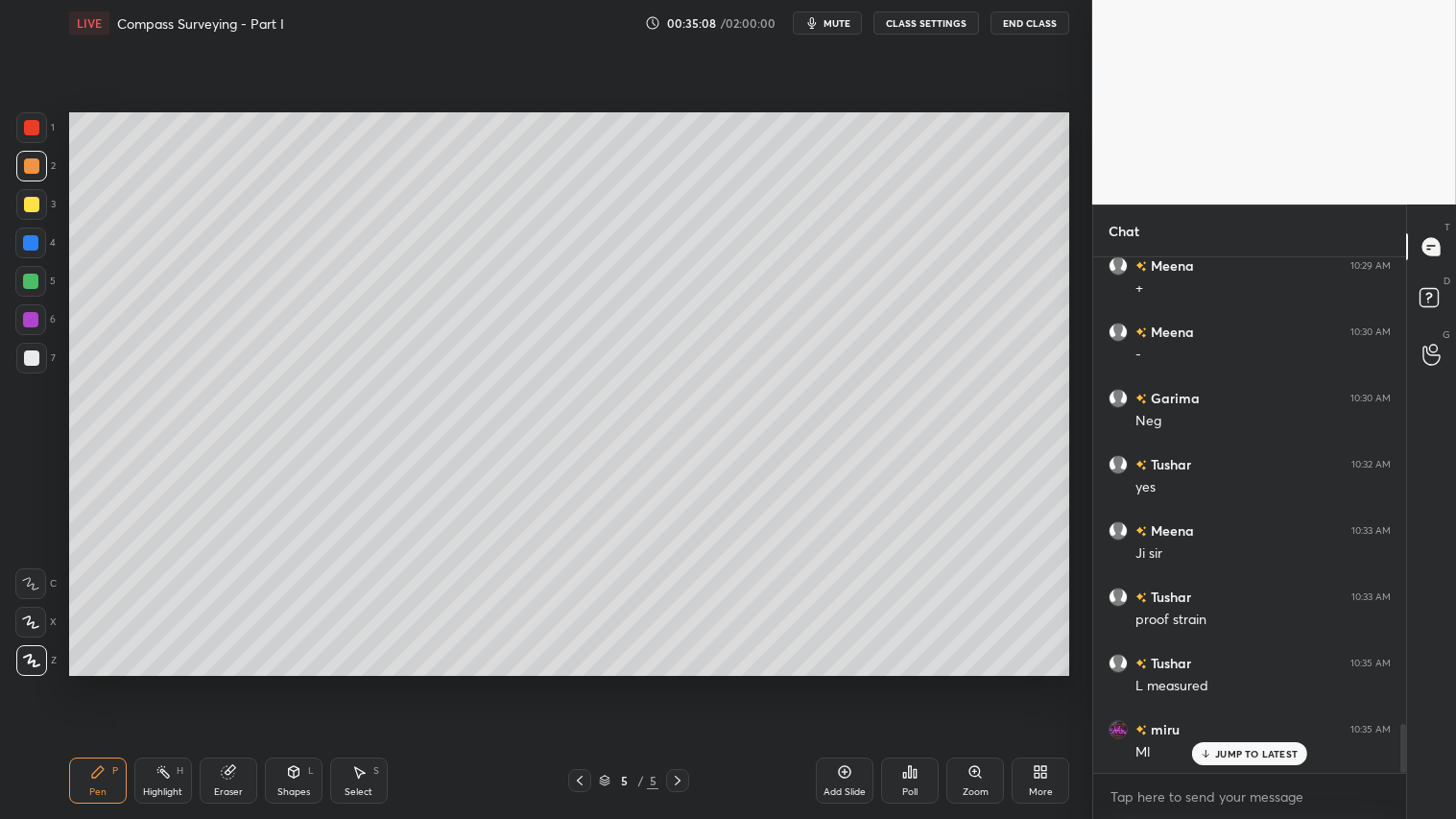 scroll, scrollTop: 4930, scrollLeft: 0, axis: vertical 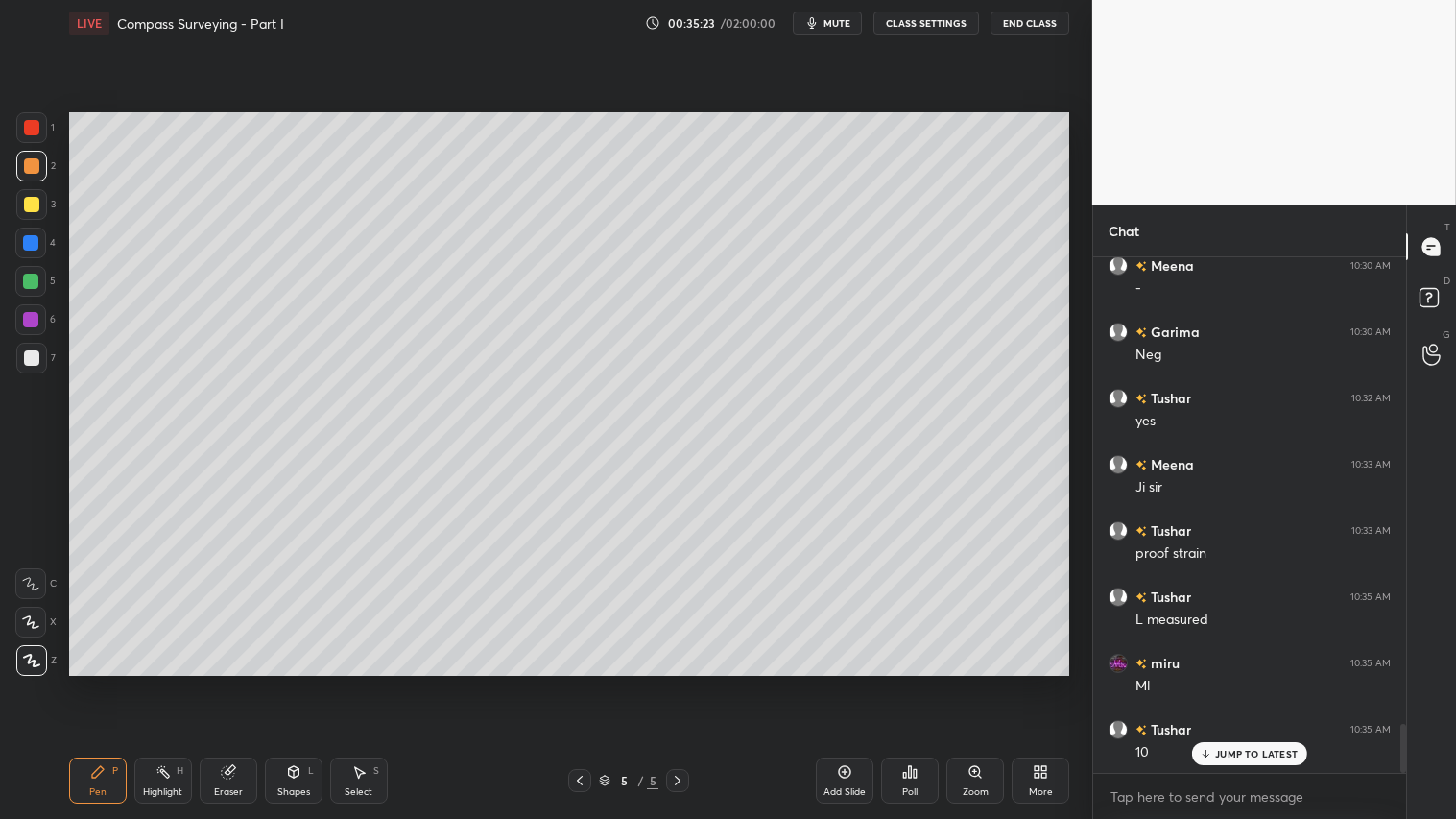 drag, startPoint x: 577, startPoint y: 782, endPoint x: 586, endPoint y: 787, distance: 10.29563 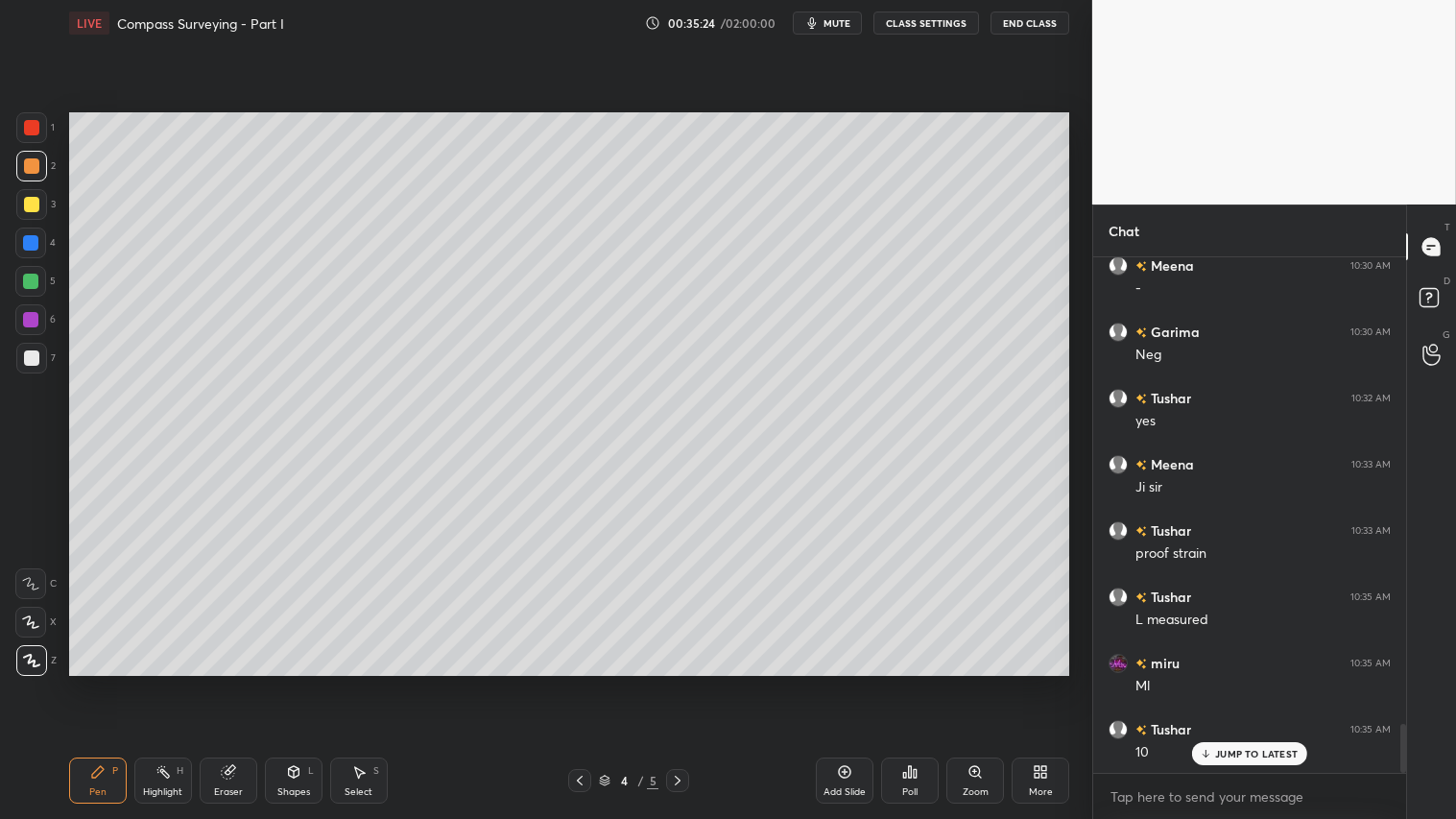 click 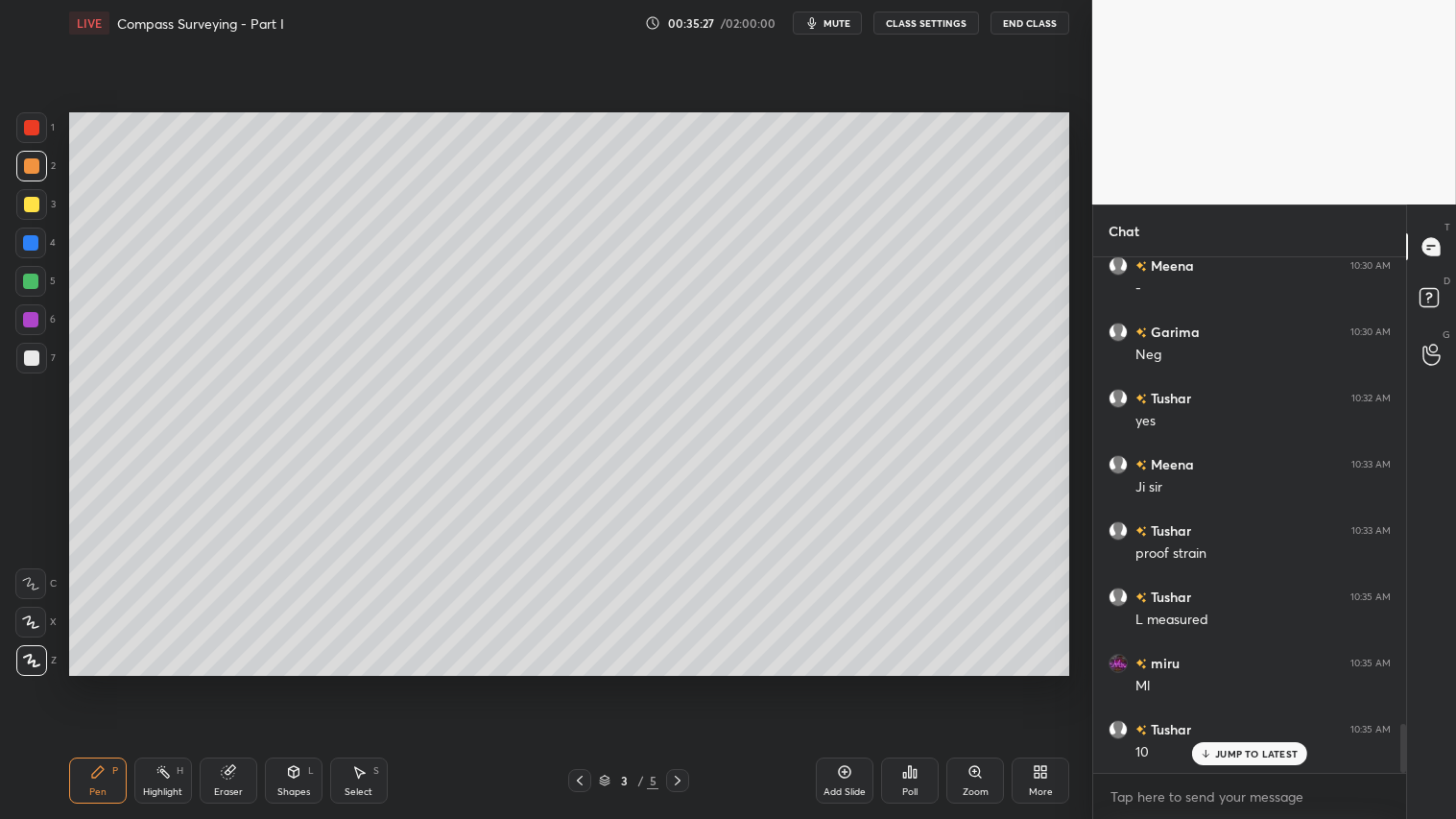 click 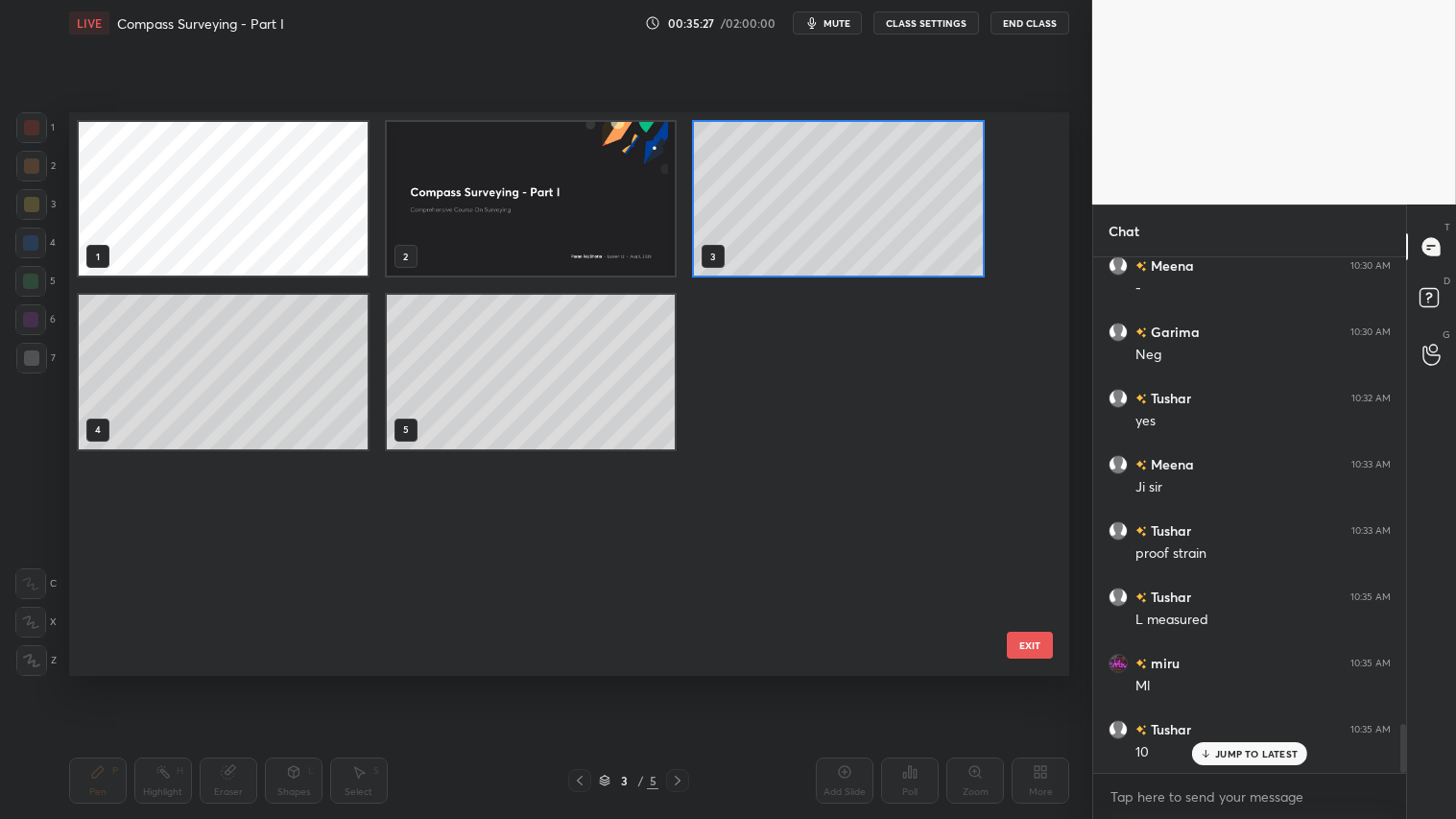 scroll, scrollTop: 5, scrollLeft: 11, axis: both 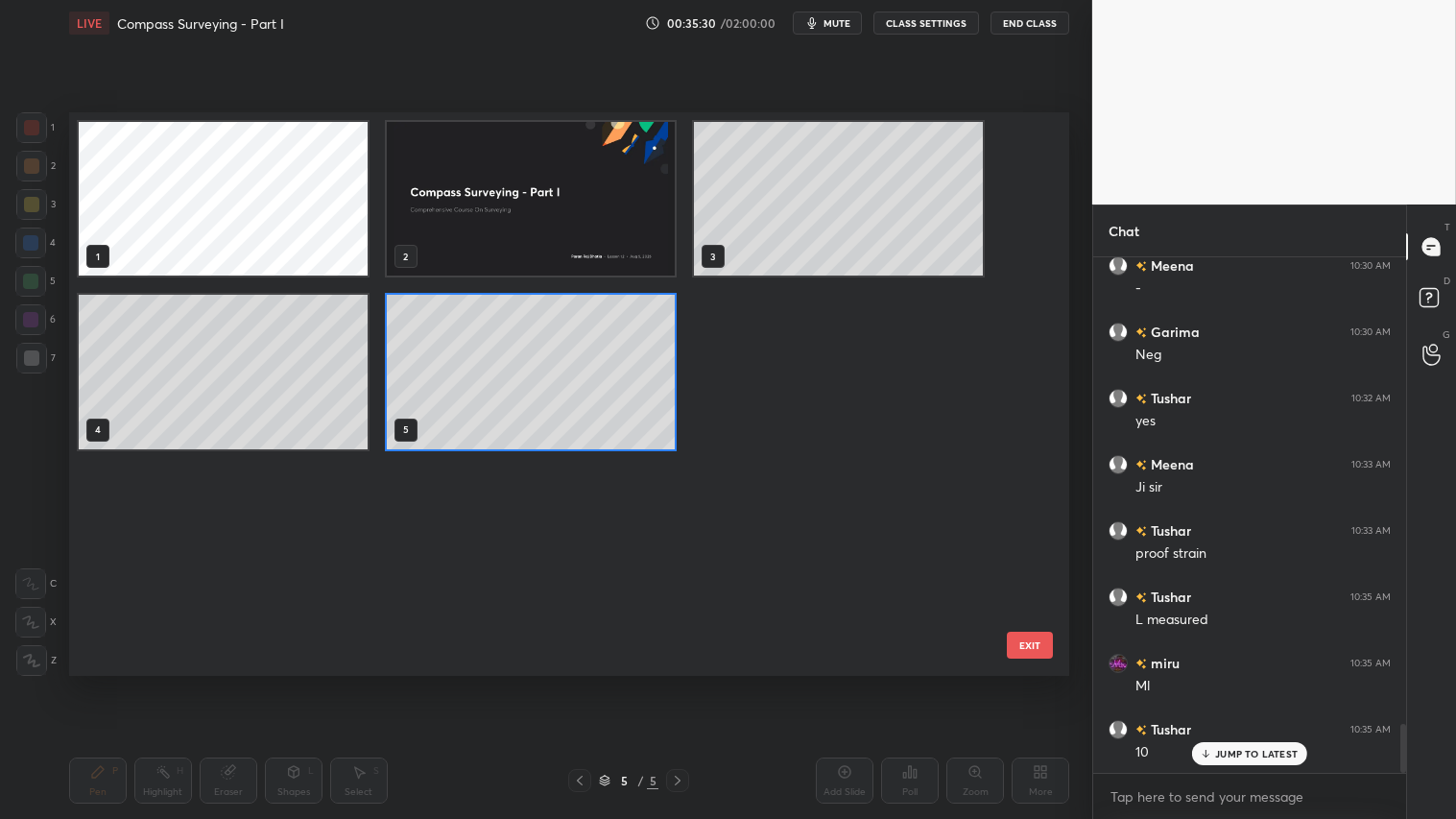 click on "EXIT" at bounding box center [1030, 645] 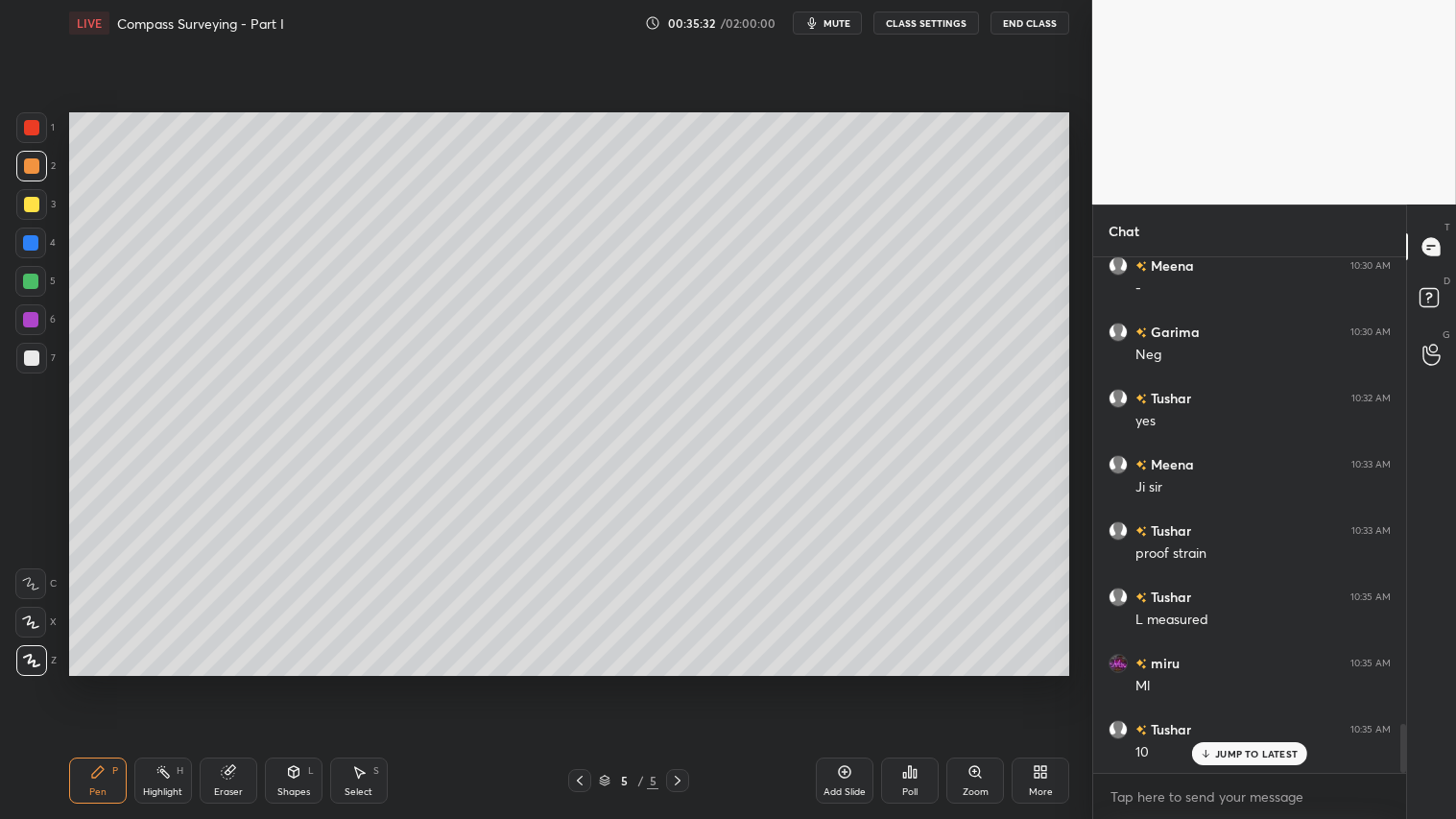 click 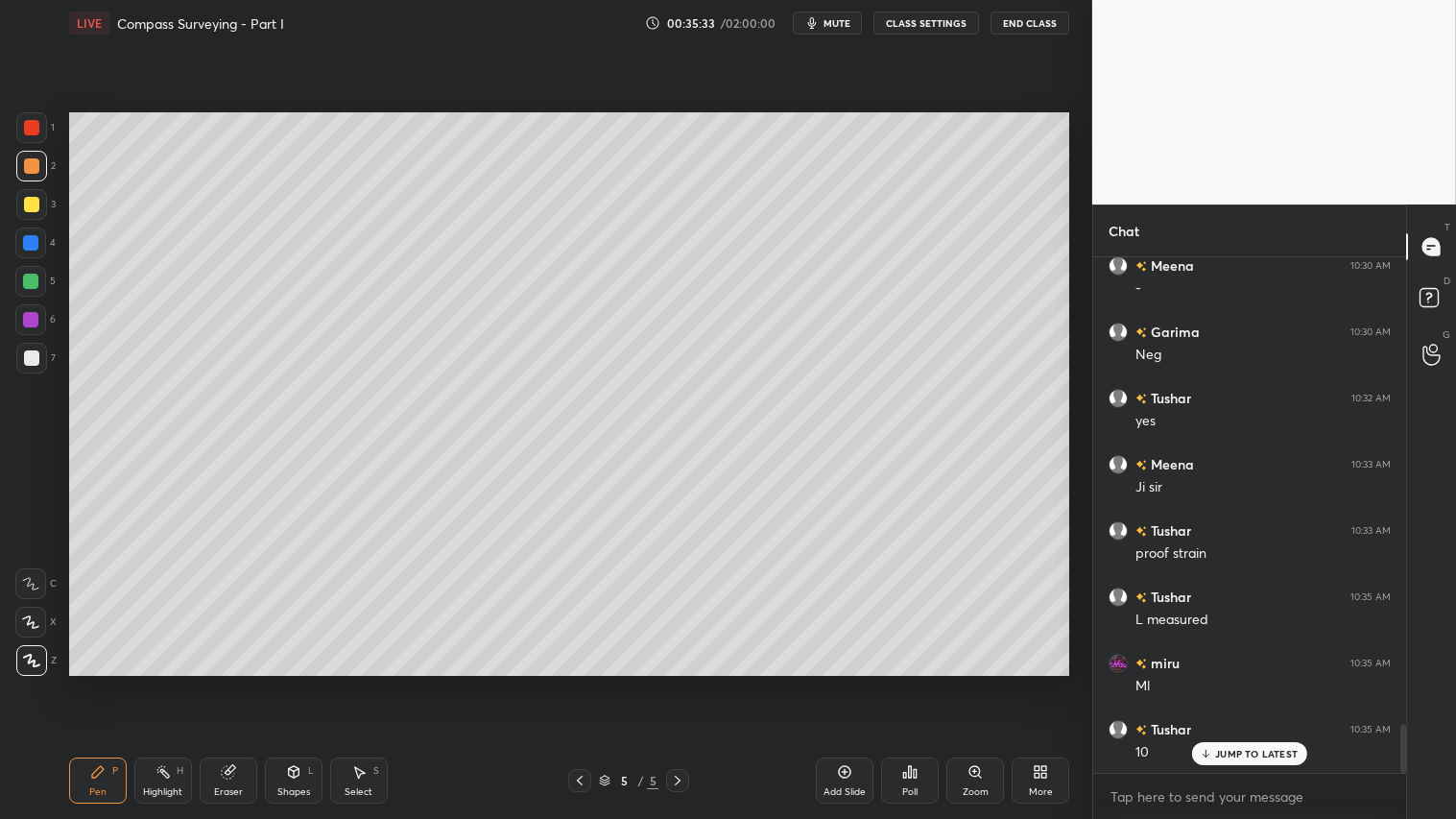 click on "Add Slide" at bounding box center (845, 781) 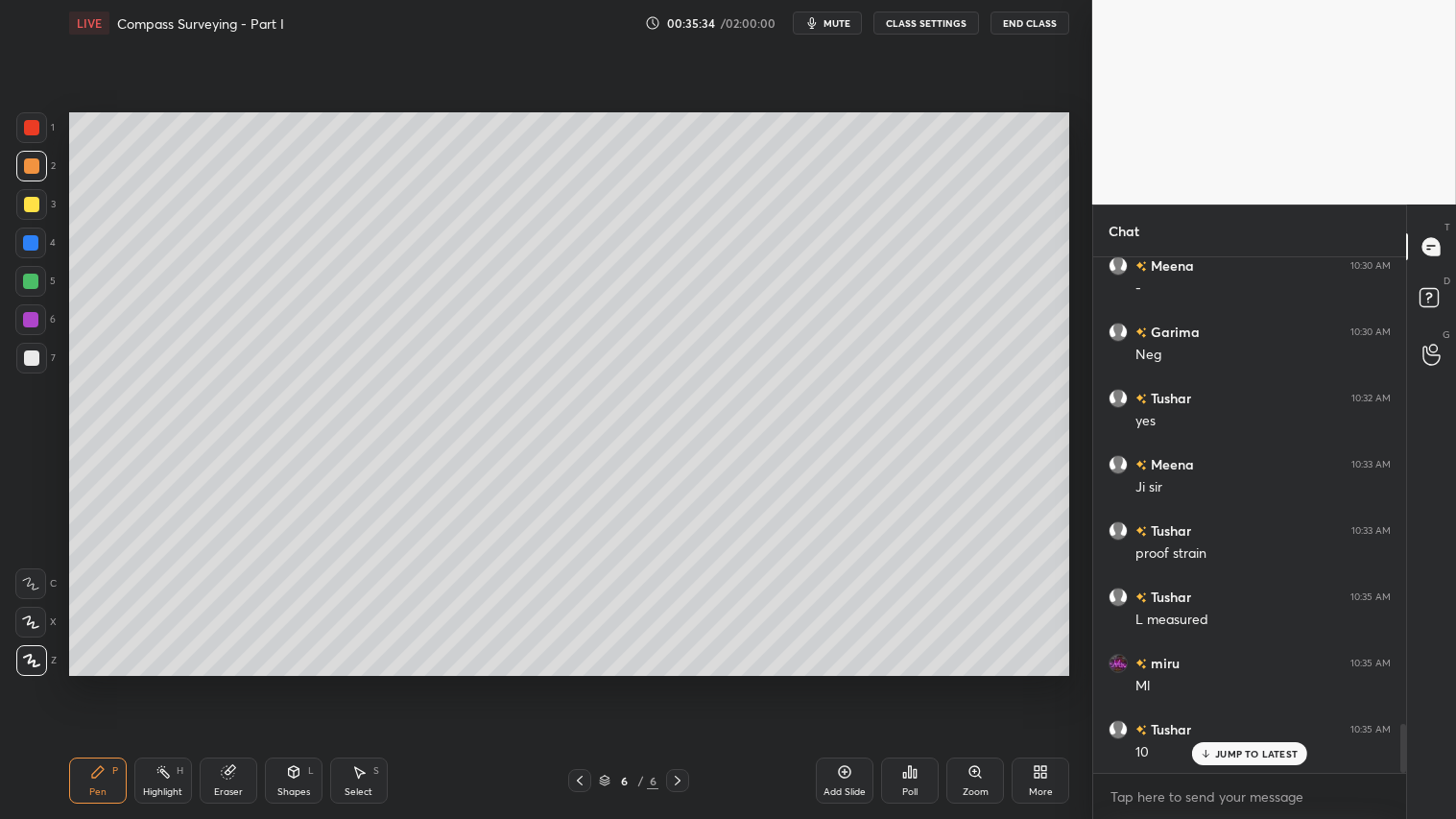 drag, startPoint x: 24, startPoint y: 204, endPoint x: 27, endPoint y: 299, distance: 95.04736 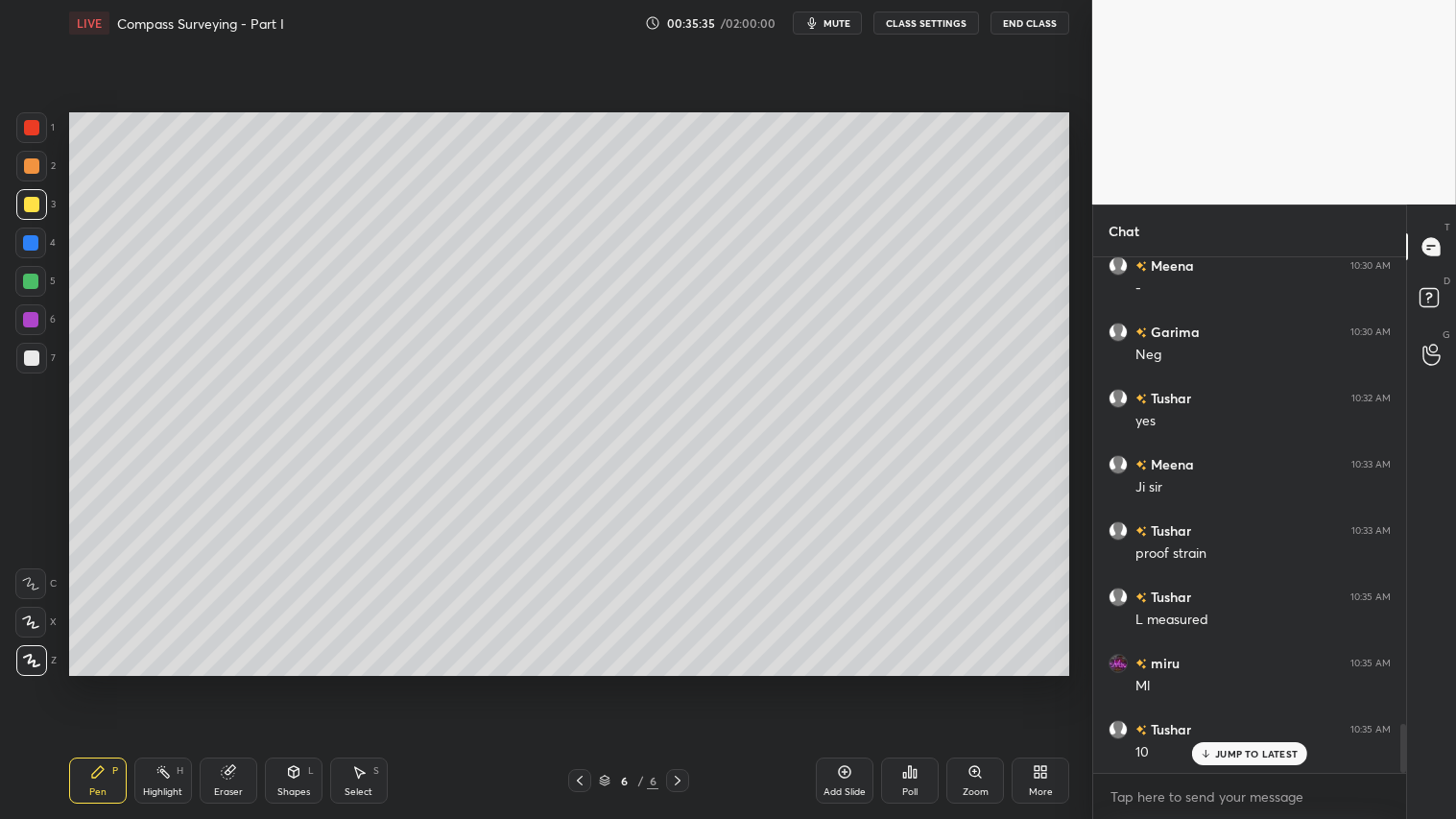 click on "Pen P" at bounding box center [98, 781] 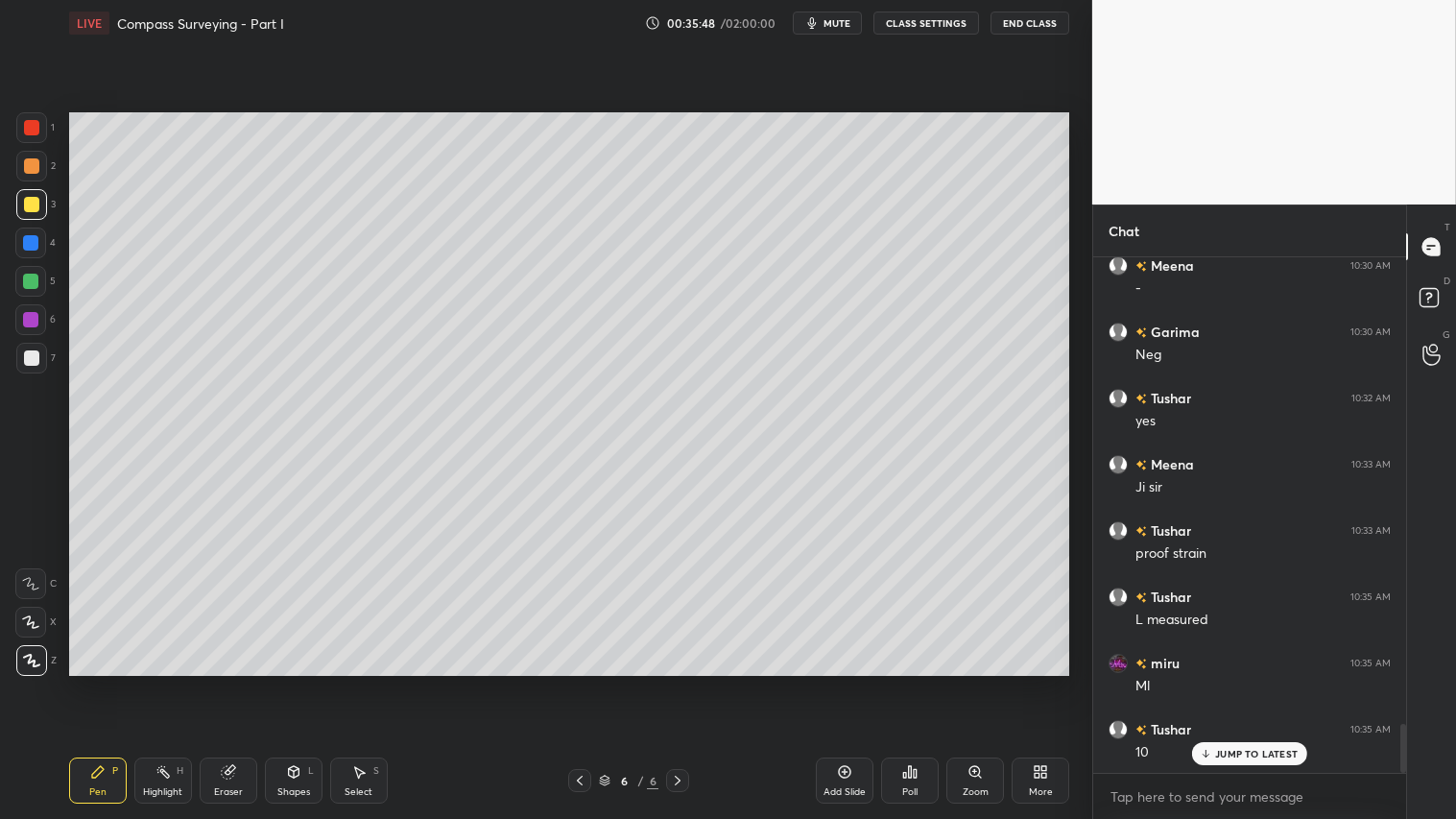 drag, startPoint x: 301, startPoint y: 787, endPoint x: 310, endPoint y: 779, distance: 12.041595 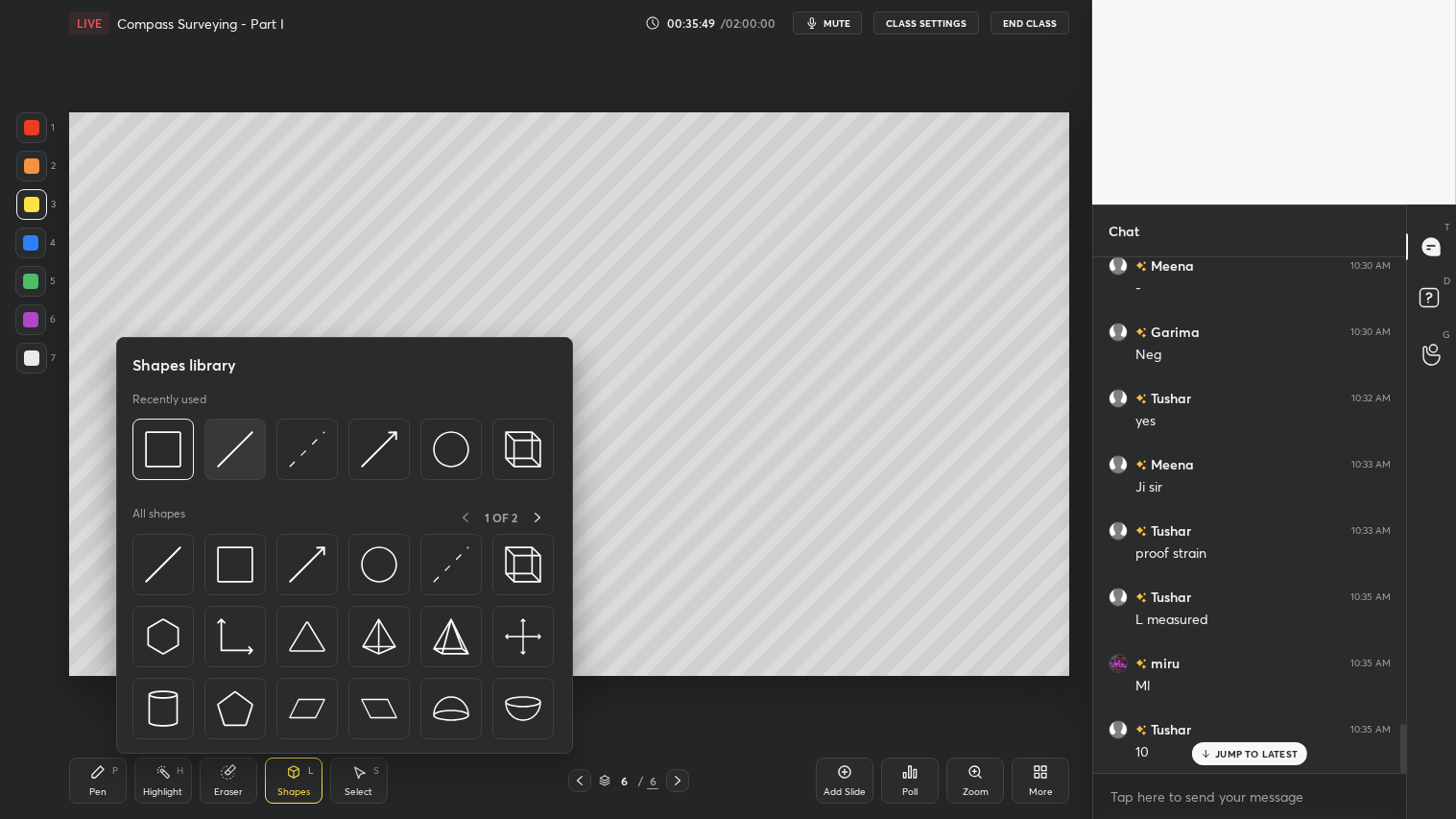 click at bounding box center (235, 449) 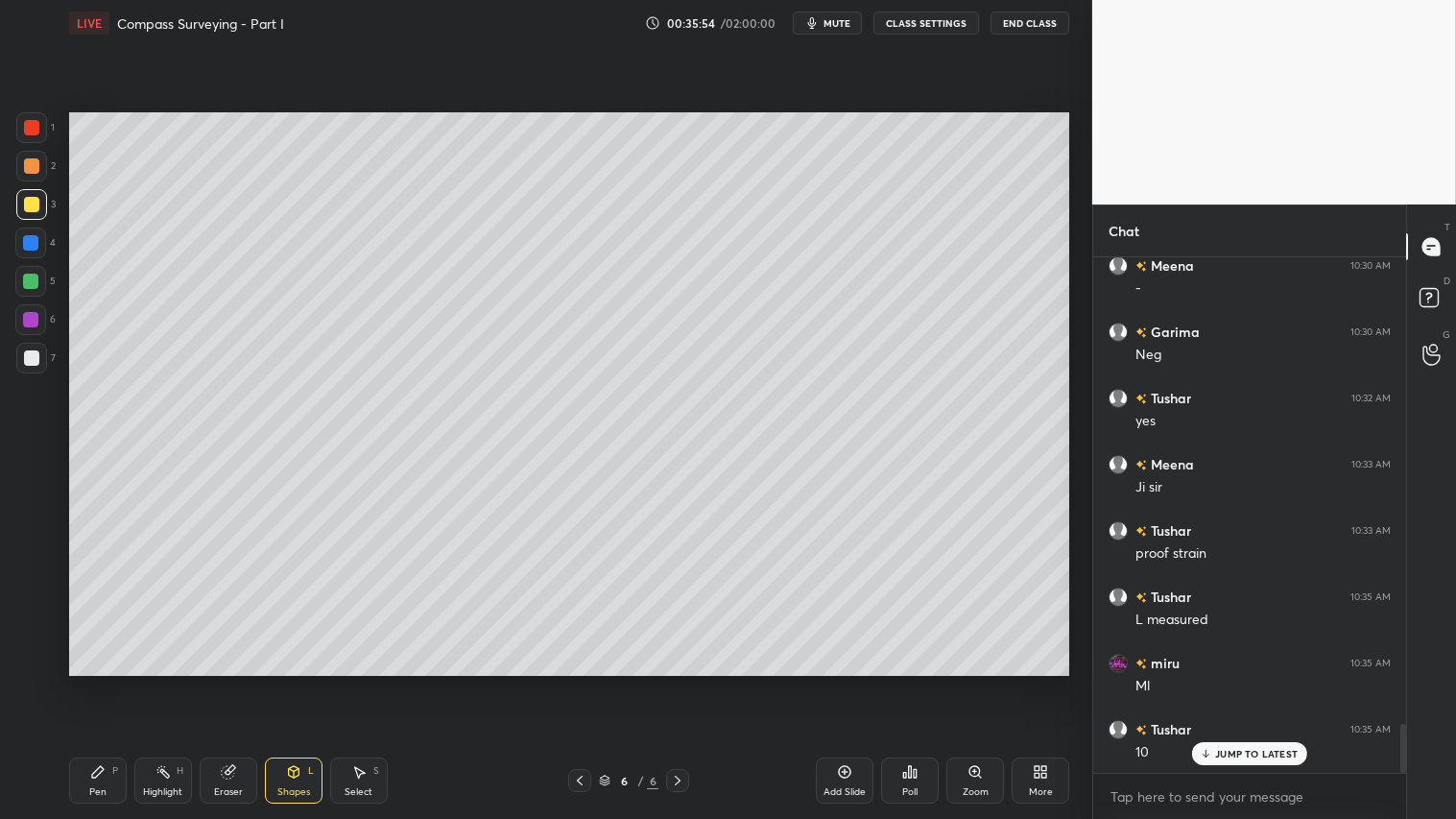 click on "Pen P" at bounding box center (98, 781) 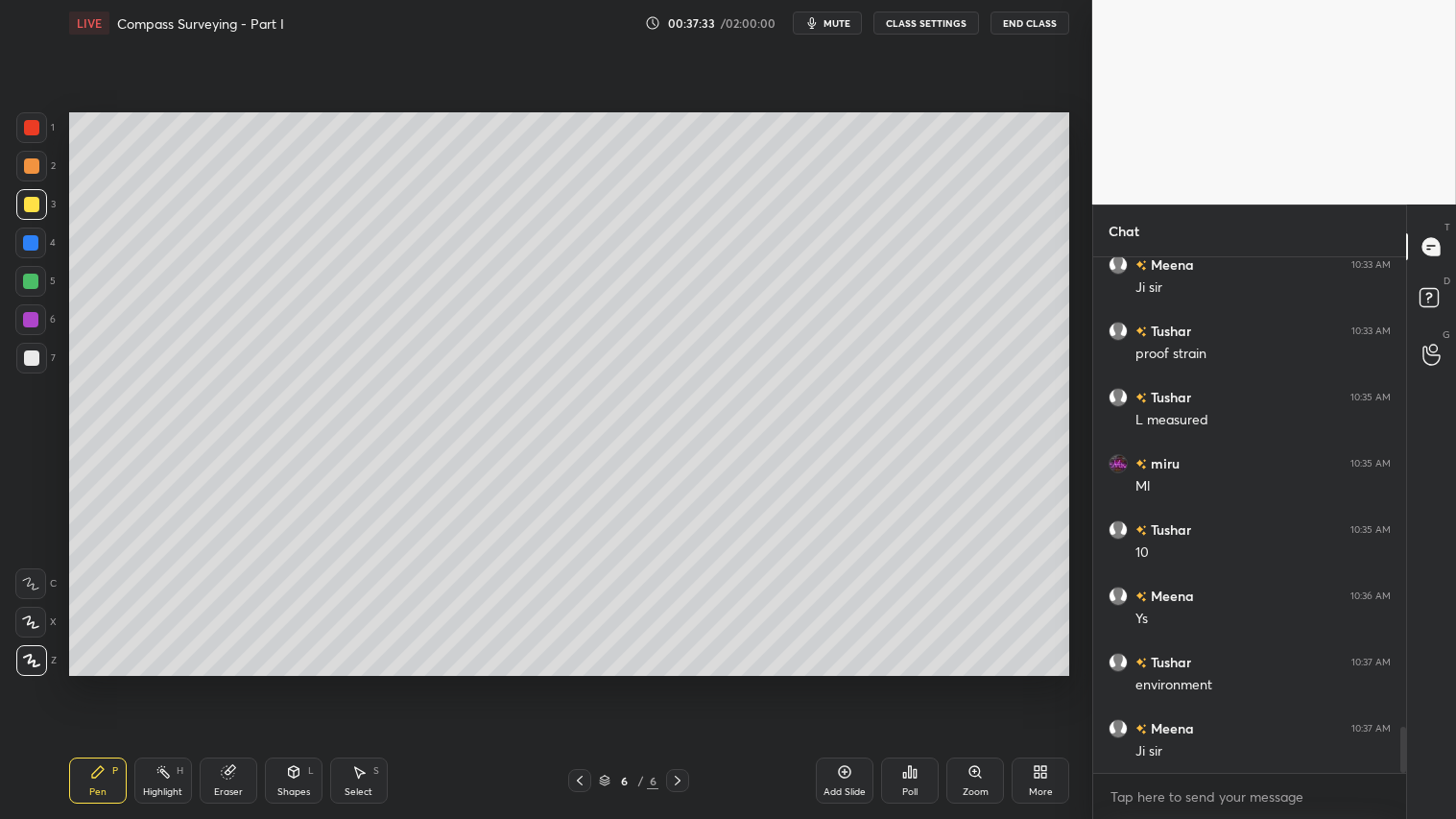 scroll, scrollTop: 5196, scrollLeft: 0, axis: vertical 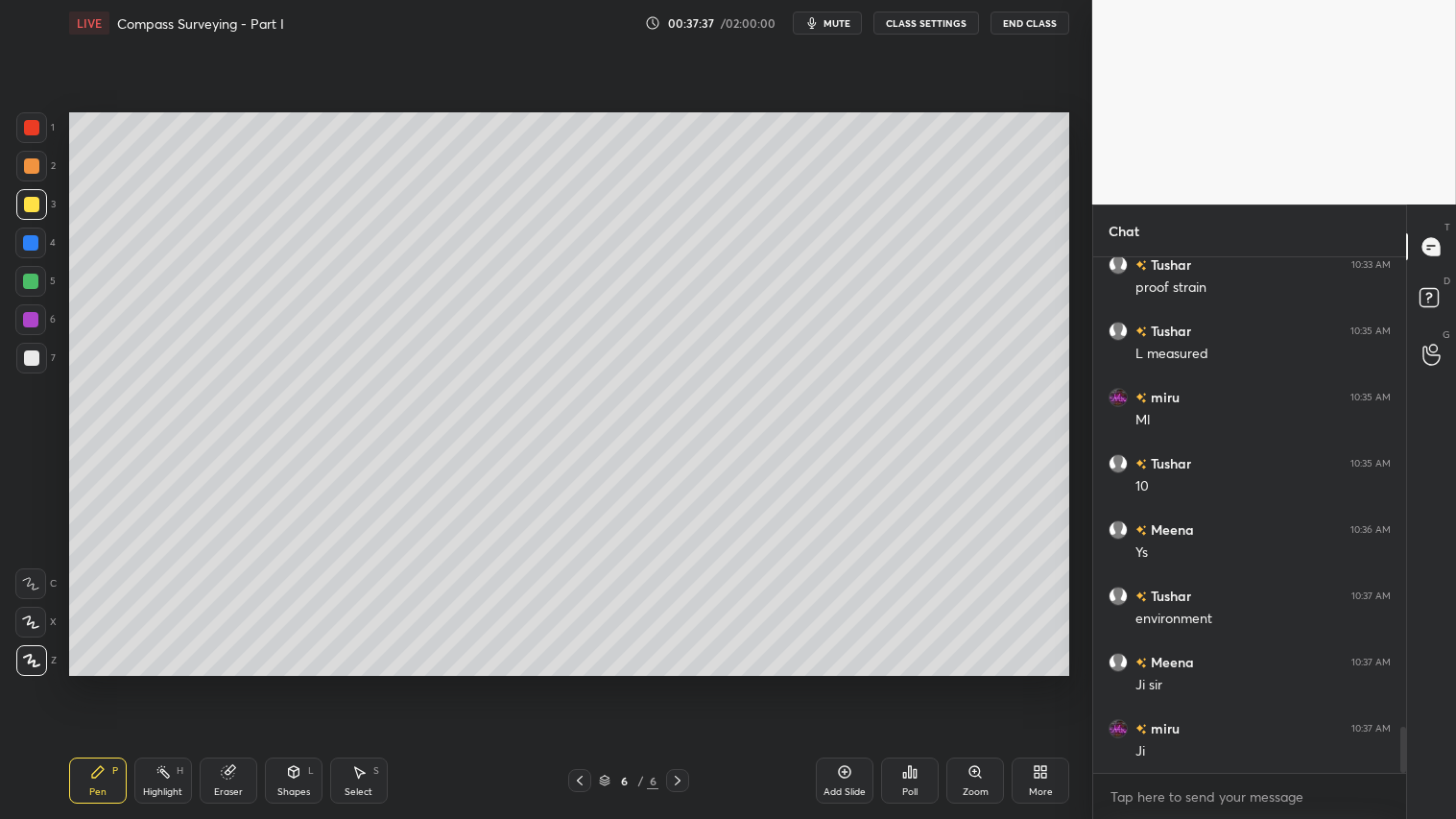 click on "Pen P" at bounding box center (98, 781) 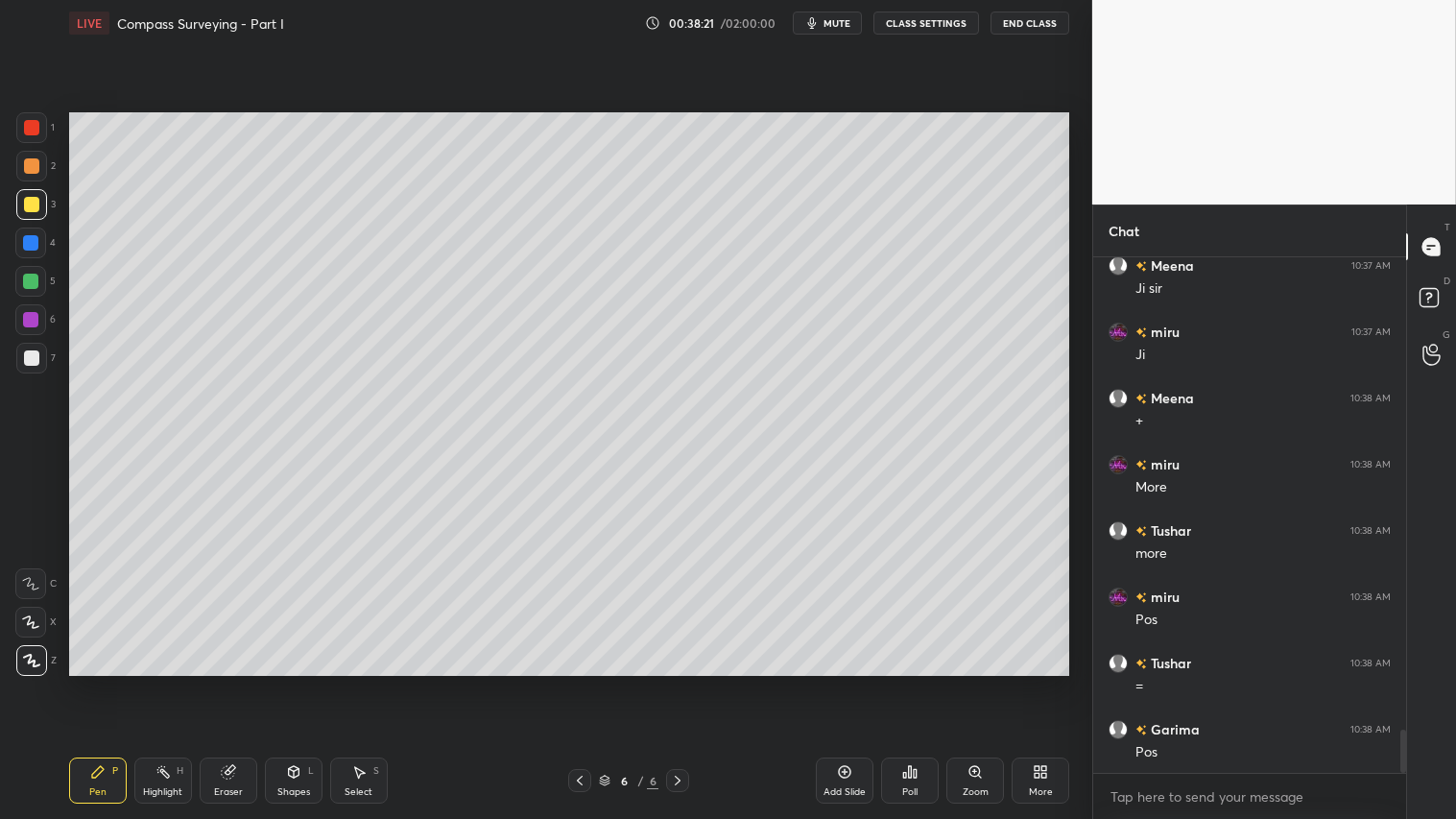 scroll, scrollTop: 5660, scrollLeft: 0, axis: vertical 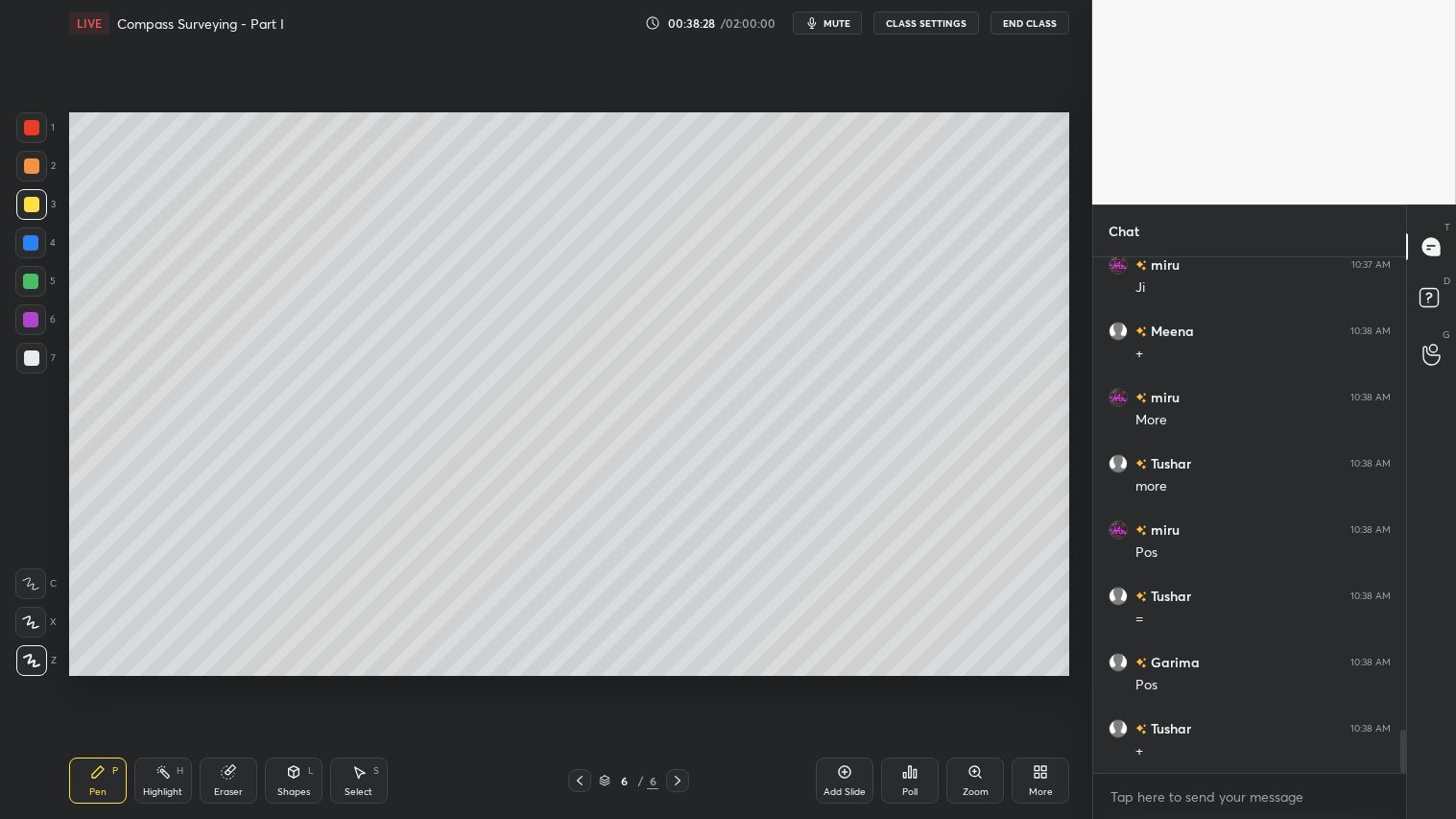 drag, startPoint x: 236, startPoint y: 784, endPoint x: 241, endPoint y: 683, distance: 101.12369 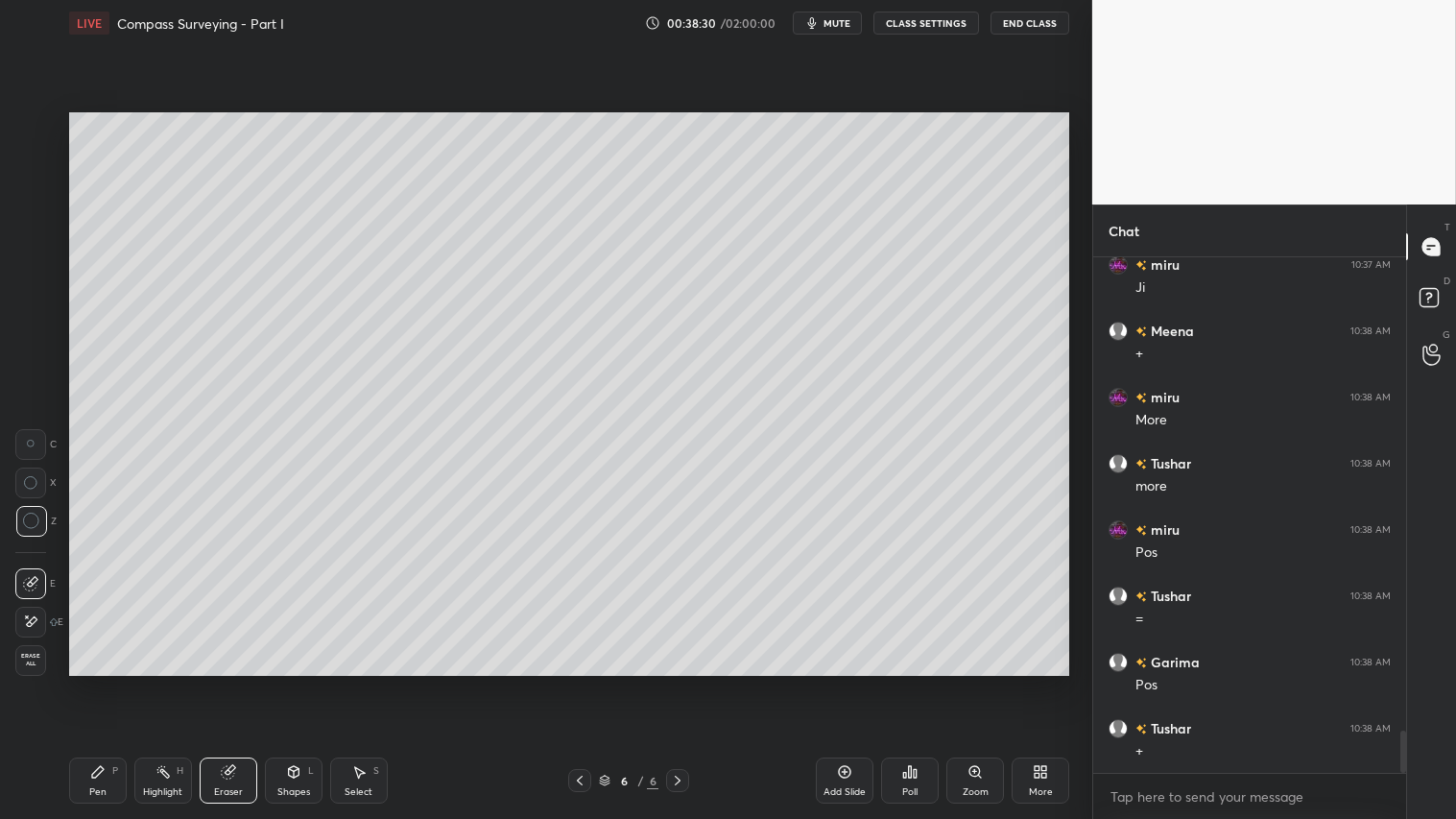 scroll, scrollTop: 5726, scrollLeft: 0, axis: vertical 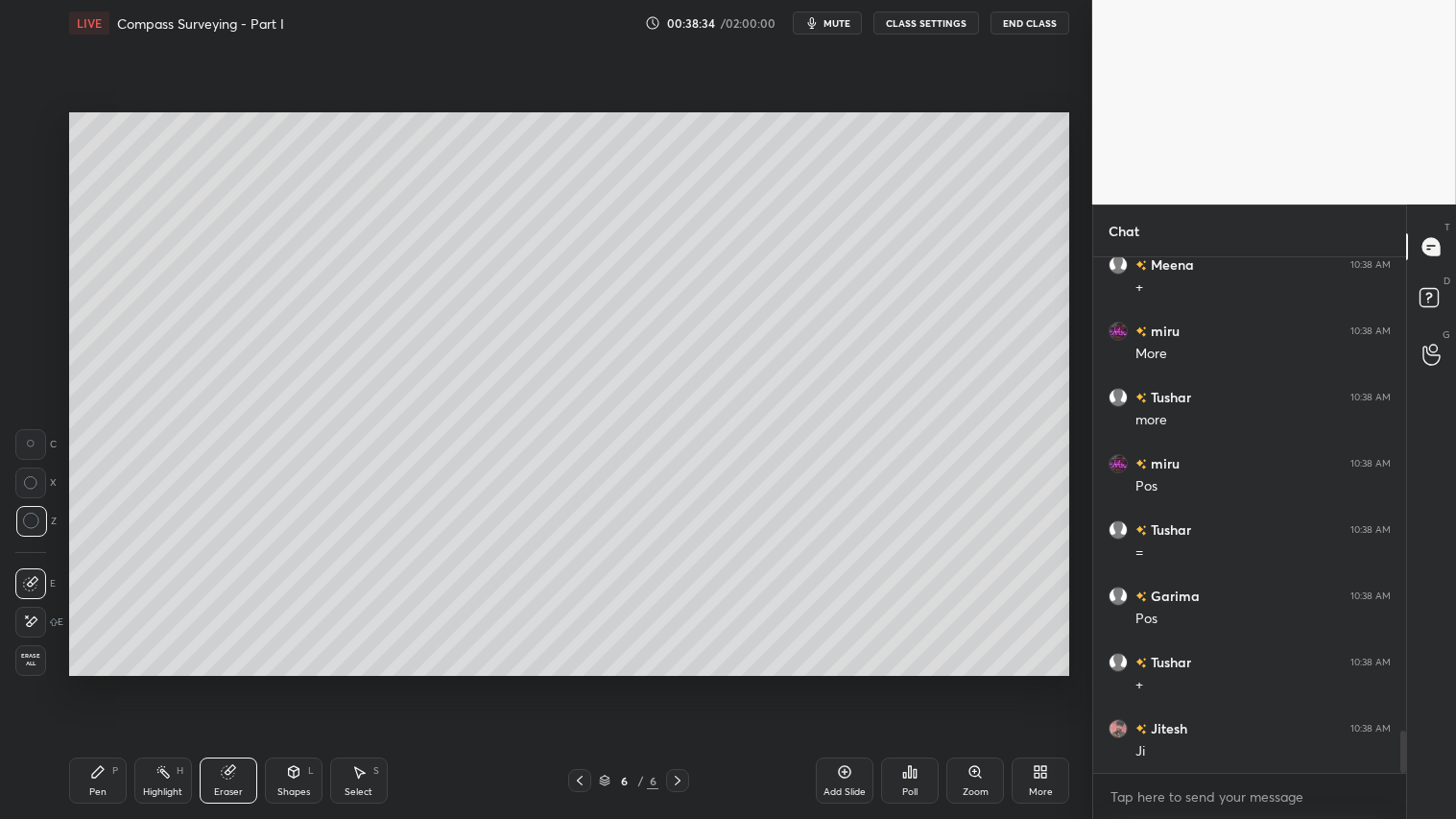 click on "Pen P" at bounding box center [98, 781] 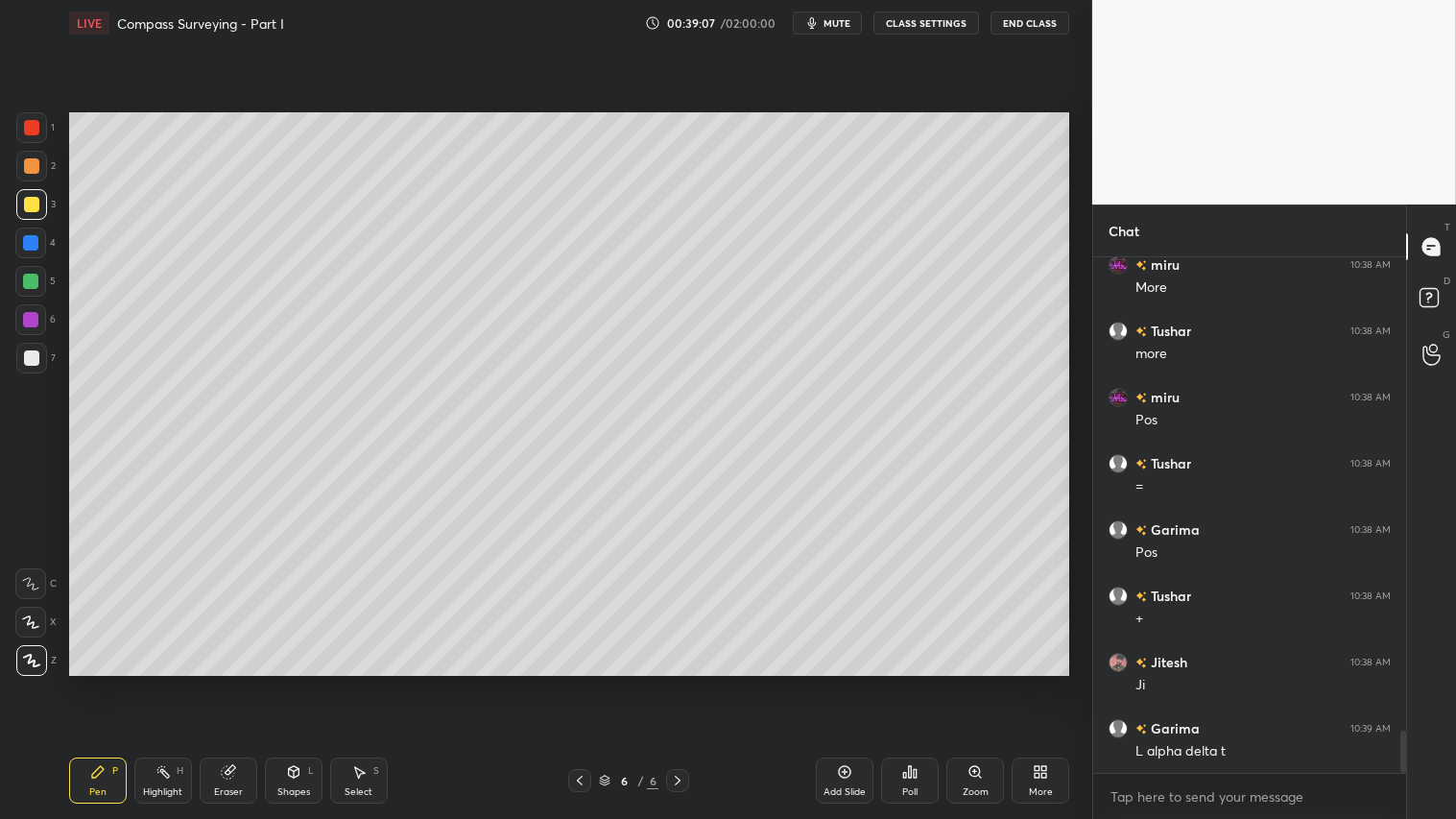 scroll, scrollTop: 5859, scrollLeft: 0, axis: vertical 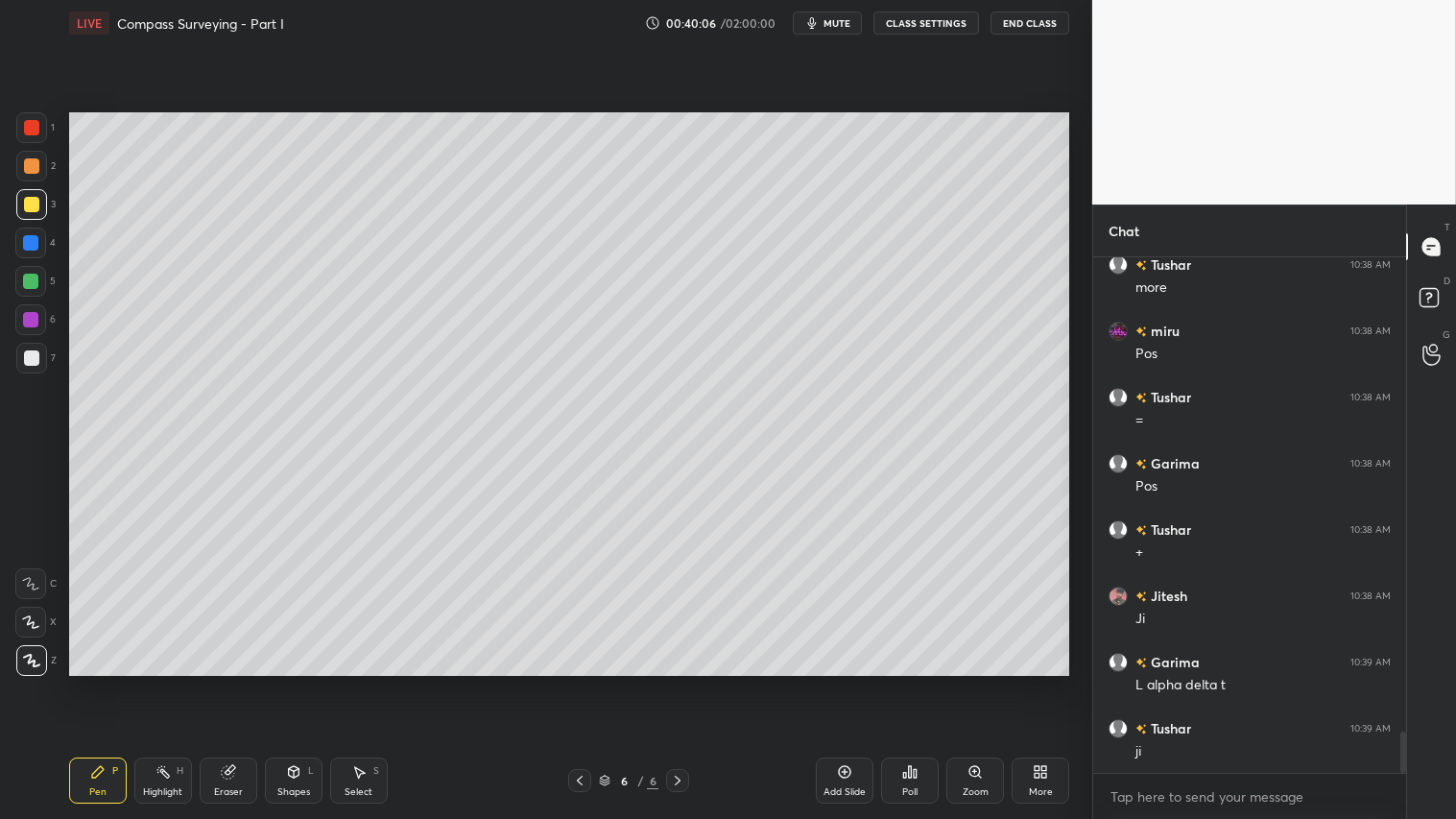 drag, startPoint x: 227, startPoint y: 774, endPoint x: 358, endPoint y: 795, distance: 132.67253 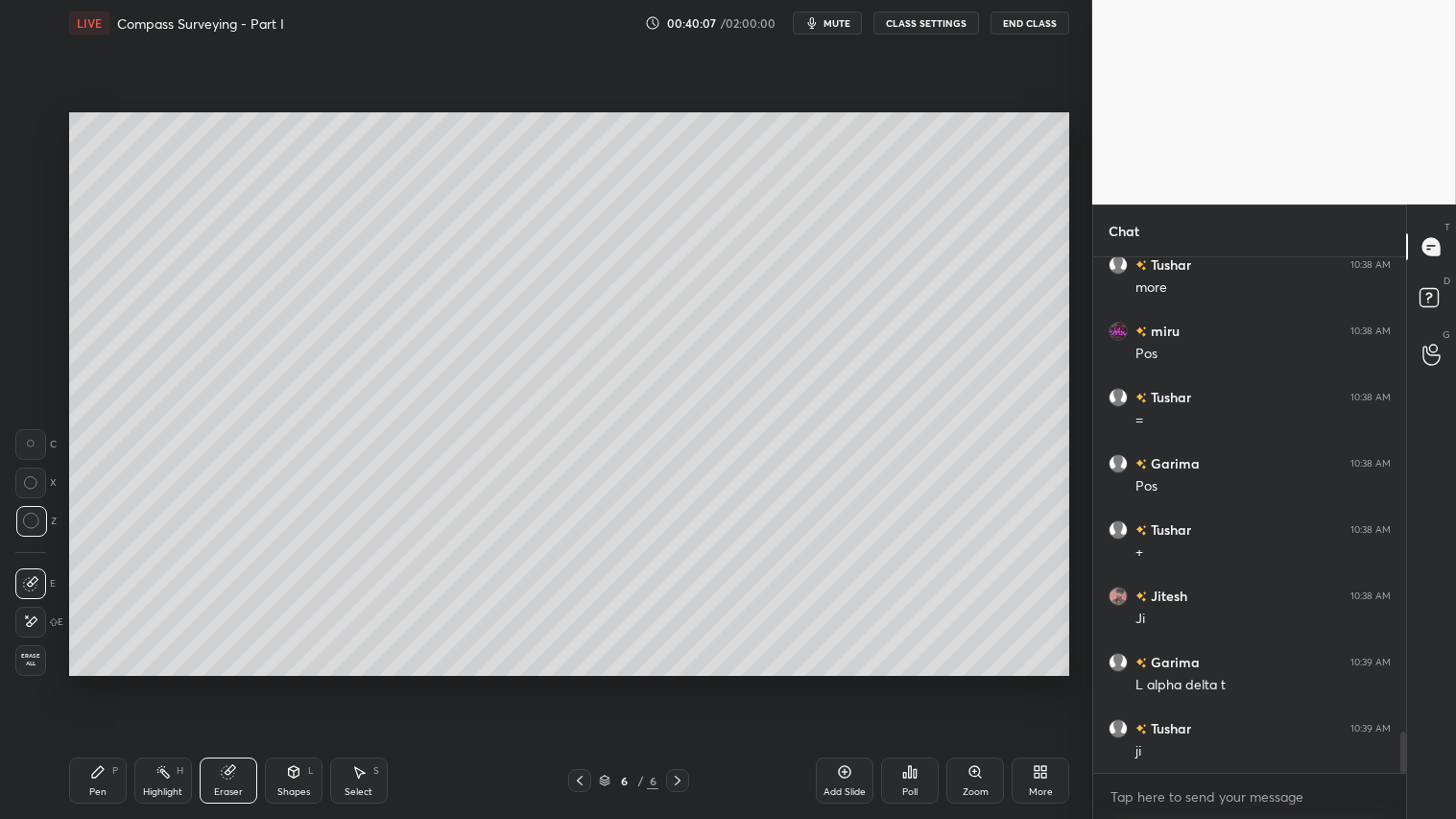 click on "Pen P" at bounding box center (98, 781) 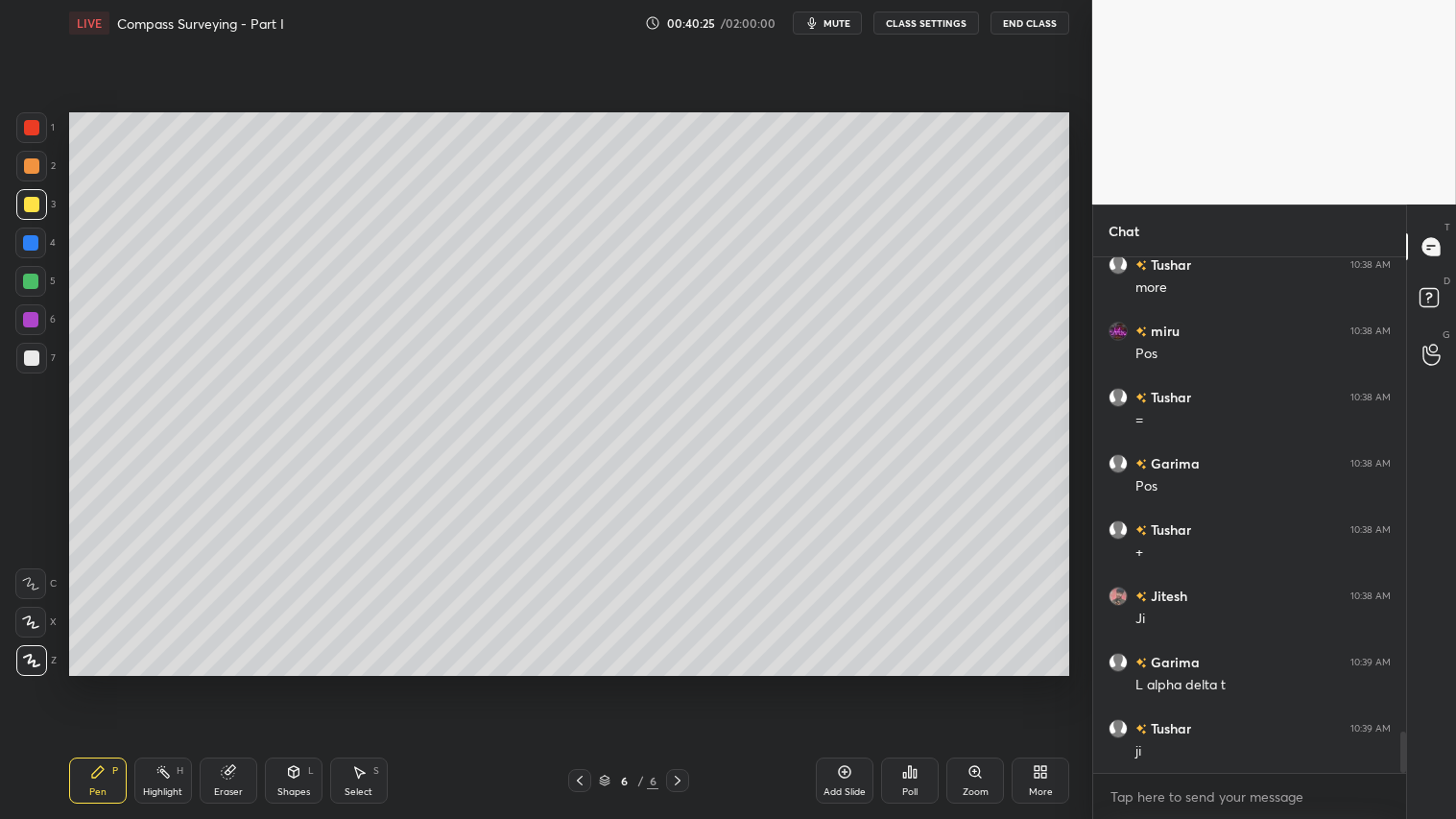 drag, startPoint x: 213, startPoint y: 771, endPoint x: 293, endPoint y: 682, distance: 119.67038 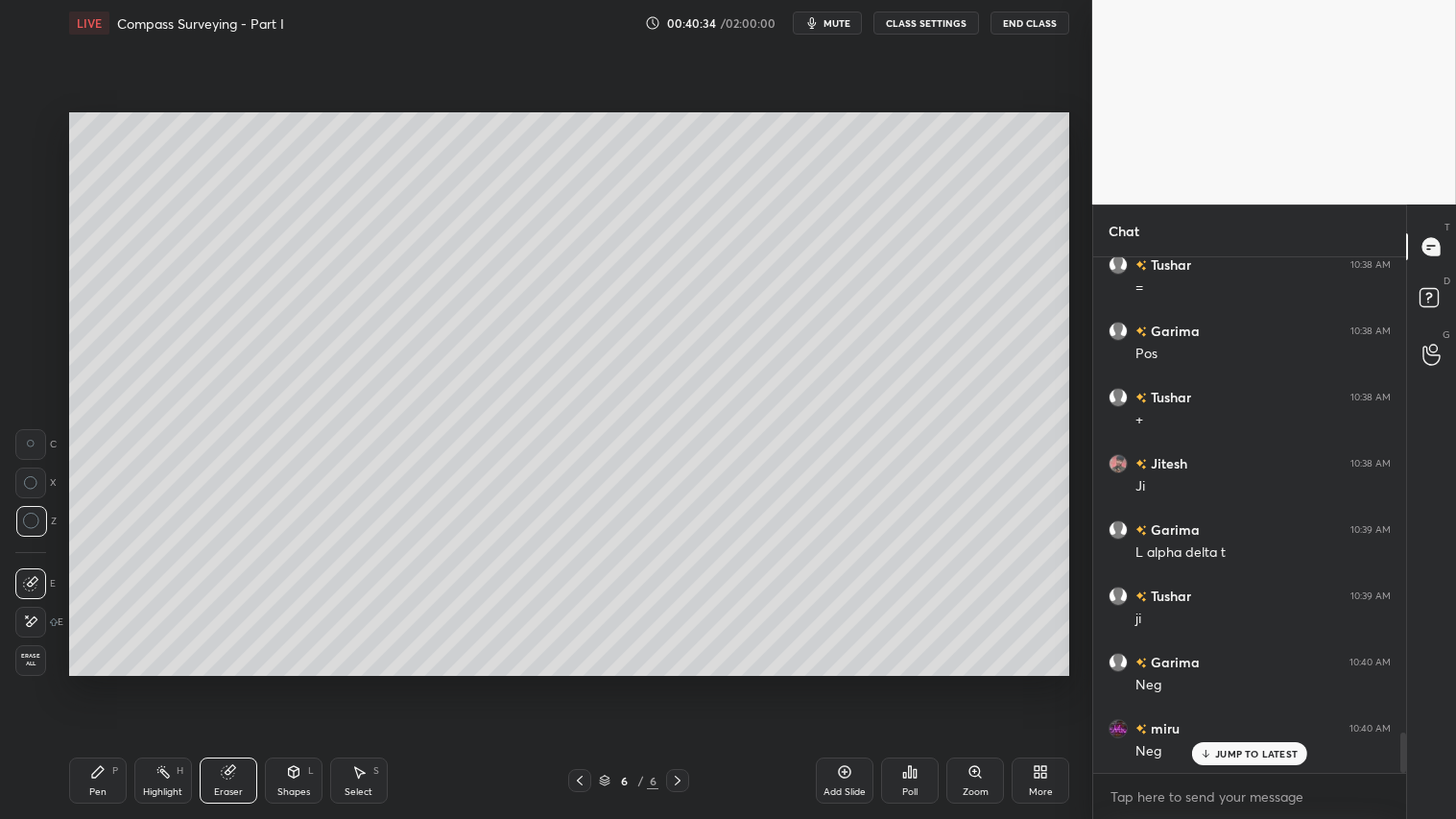 scroll, scrollTop: 6057, scrollLeft: 0, axis: vertical 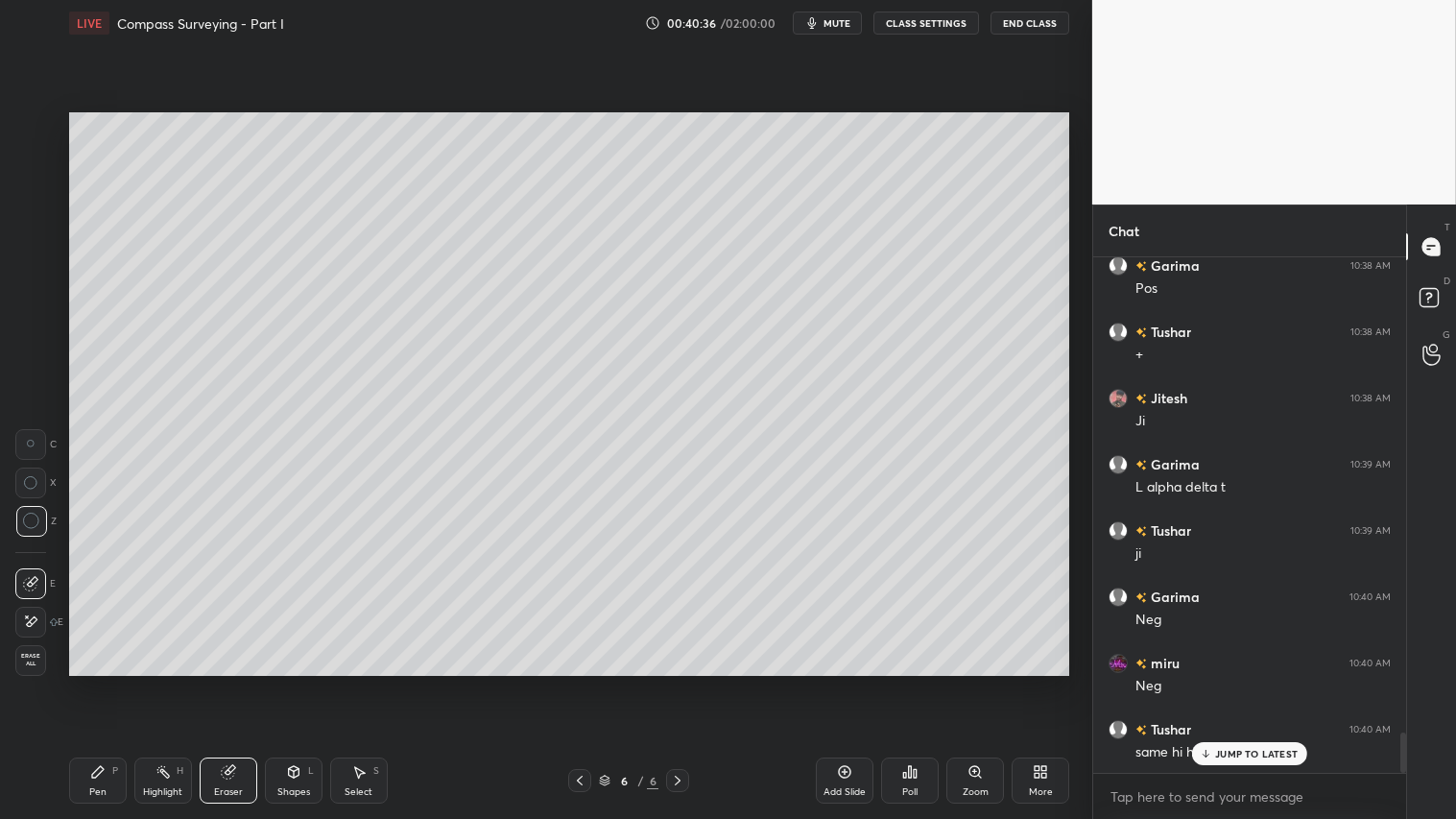 click on "Pen P" at bounding box center [98, 781] 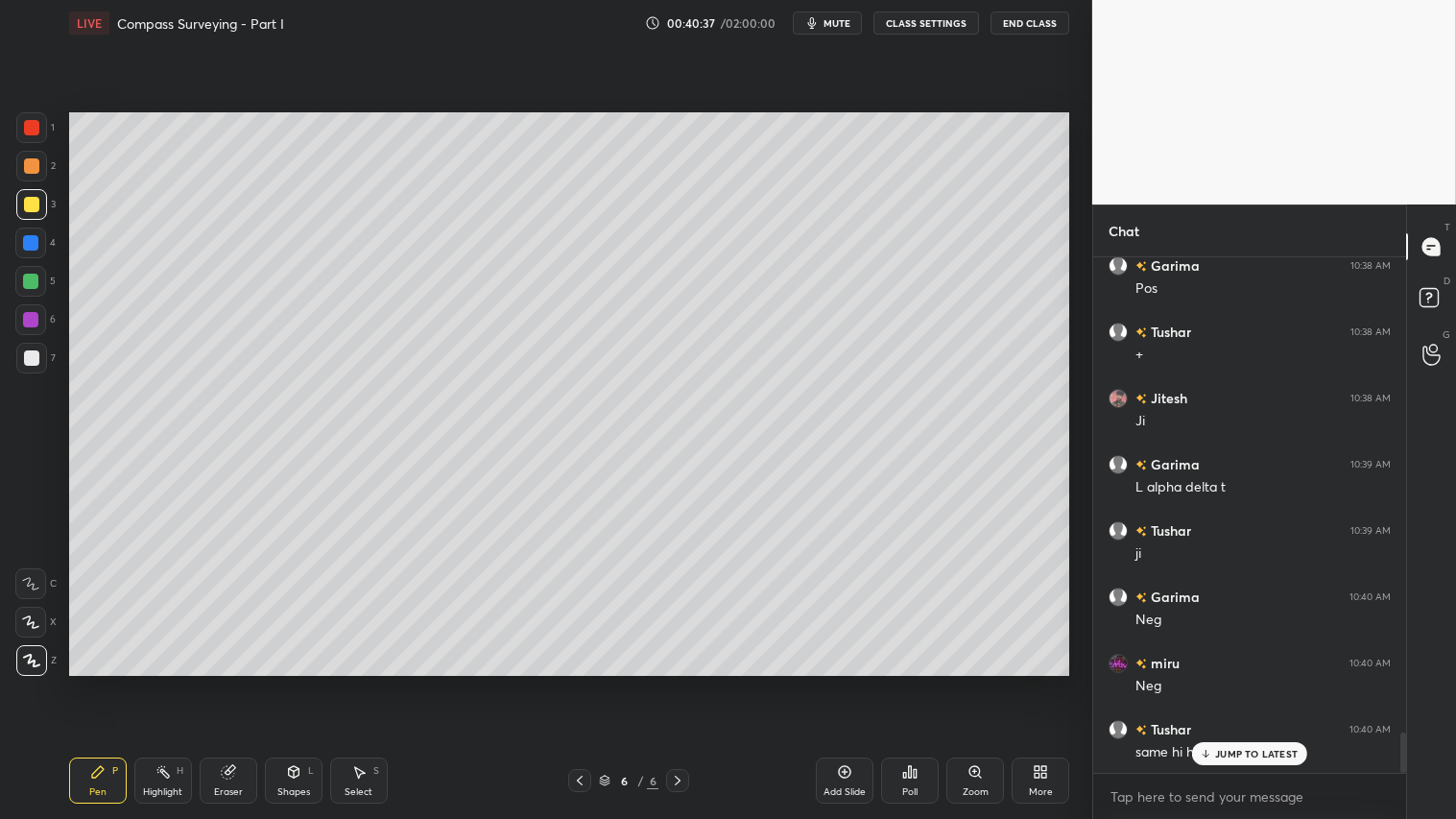 drag, startPoint x: 29, startPoint y: 170, endPoint x: 34, endPoint y: 515, distance: 345.03623 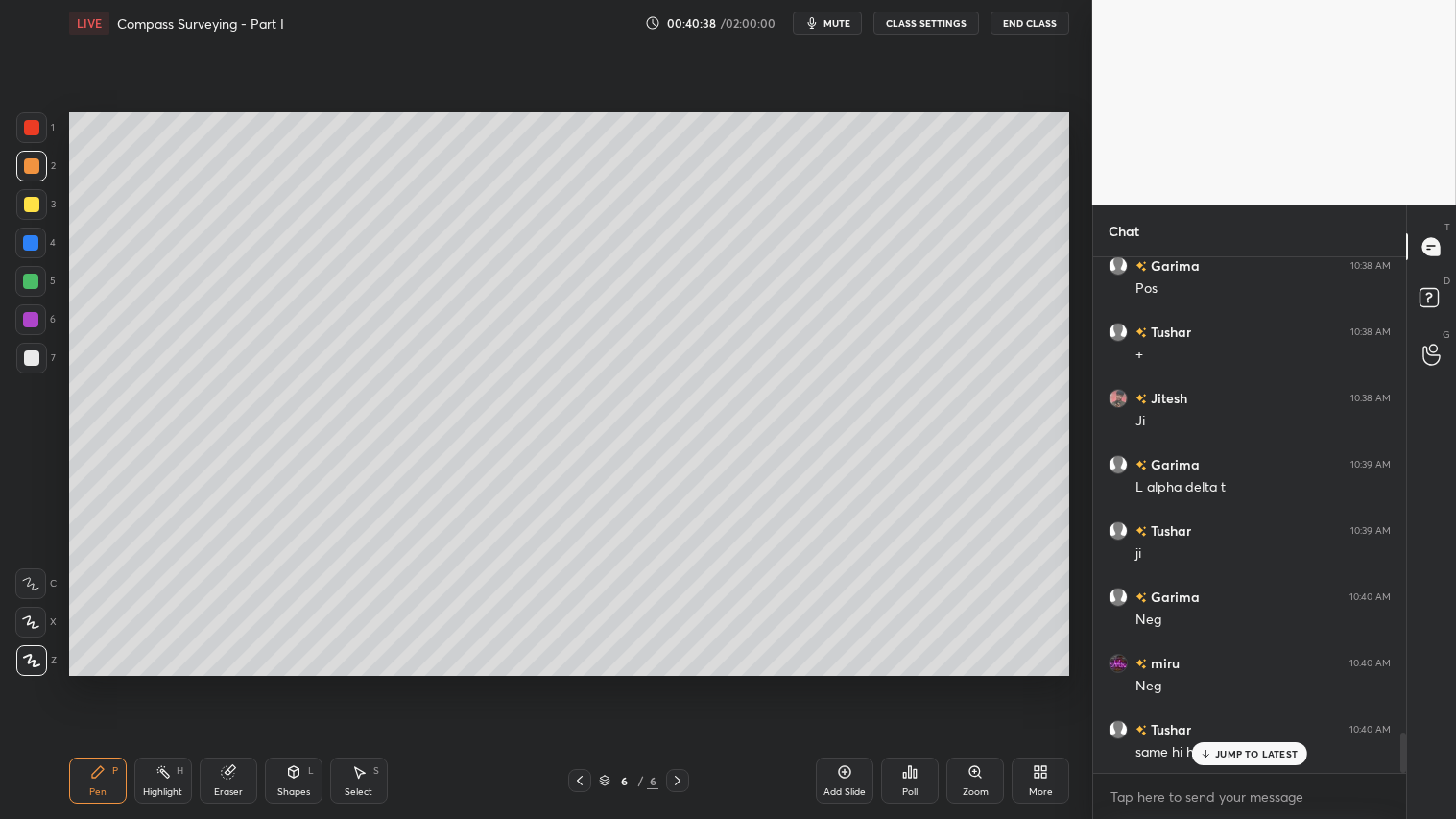 click on "Pen P" at bounding box center (98, 781) 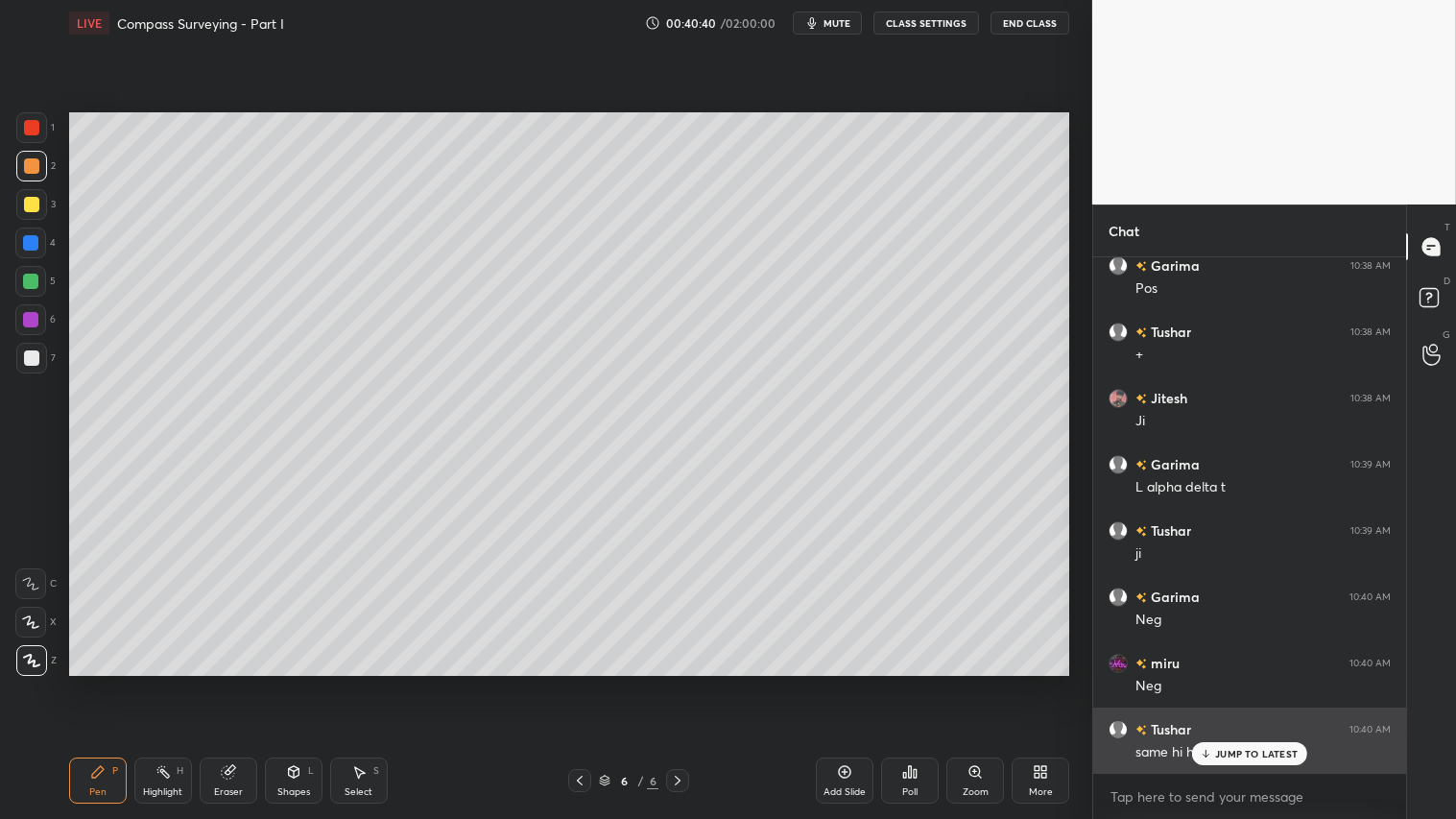click on "JUMP TO LATEST" at bounding box center (1256, 754) 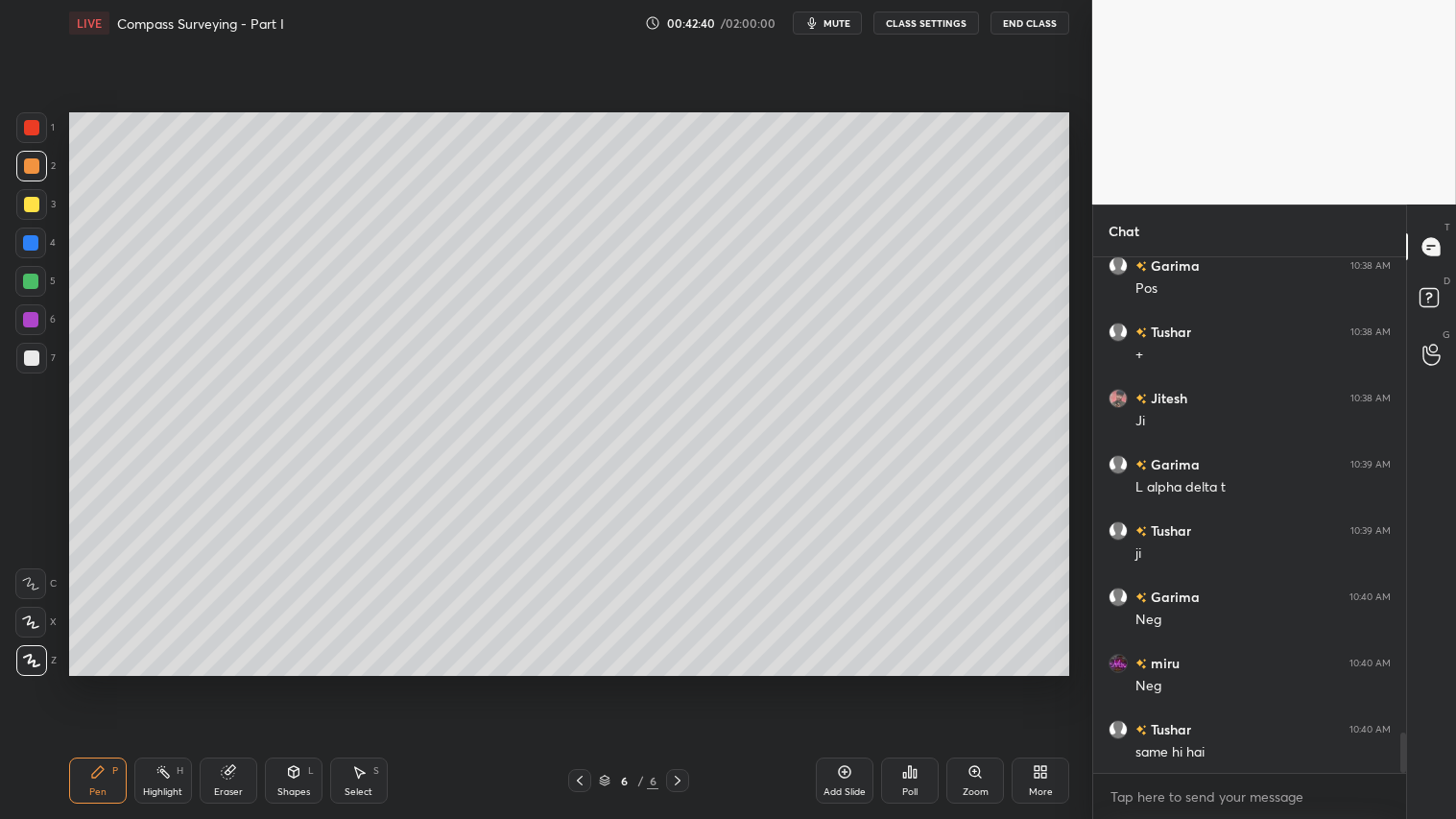click on "Shapes" at bounding box center [294, 792] 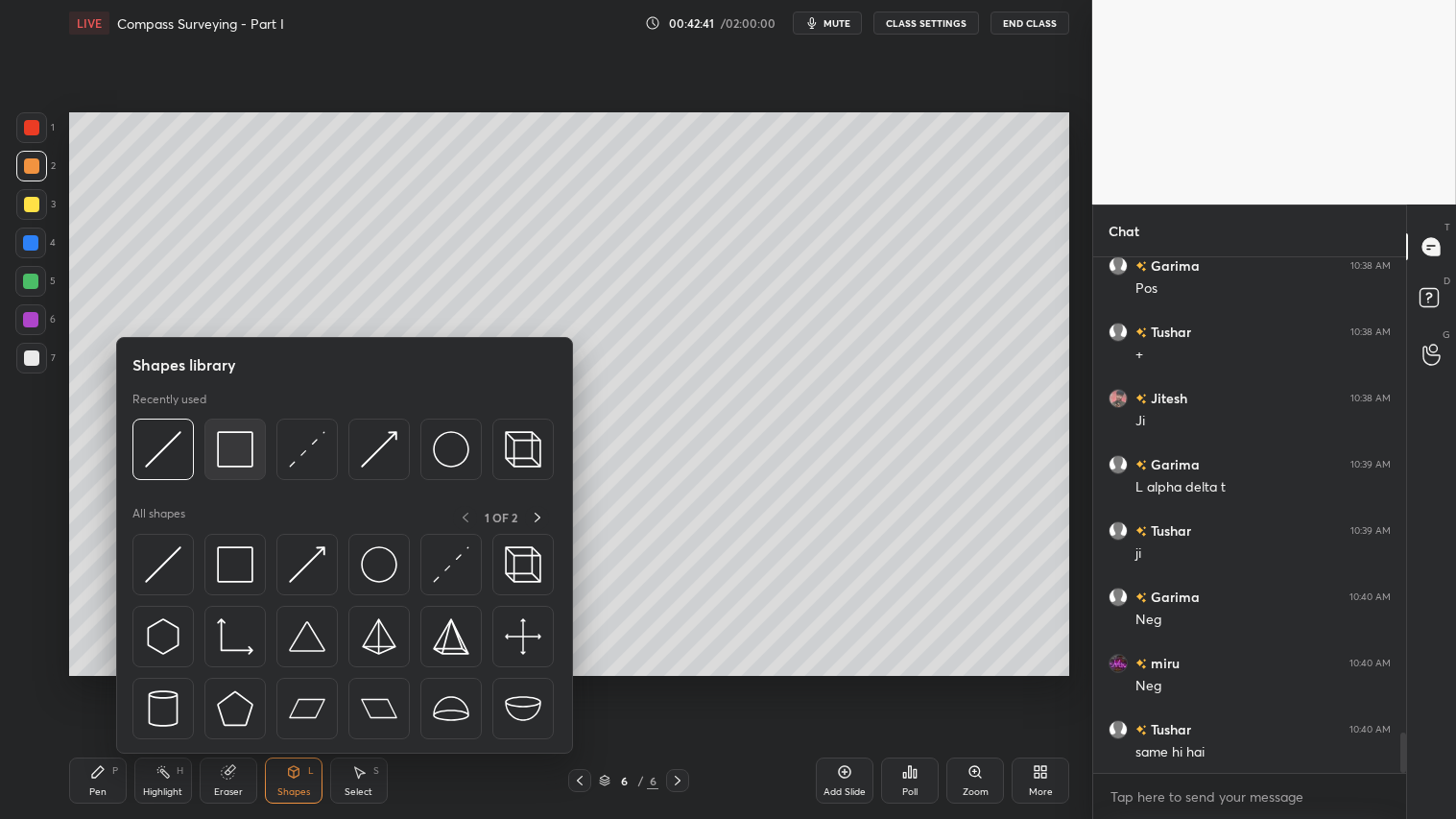 click at bounding box center (235, 449) 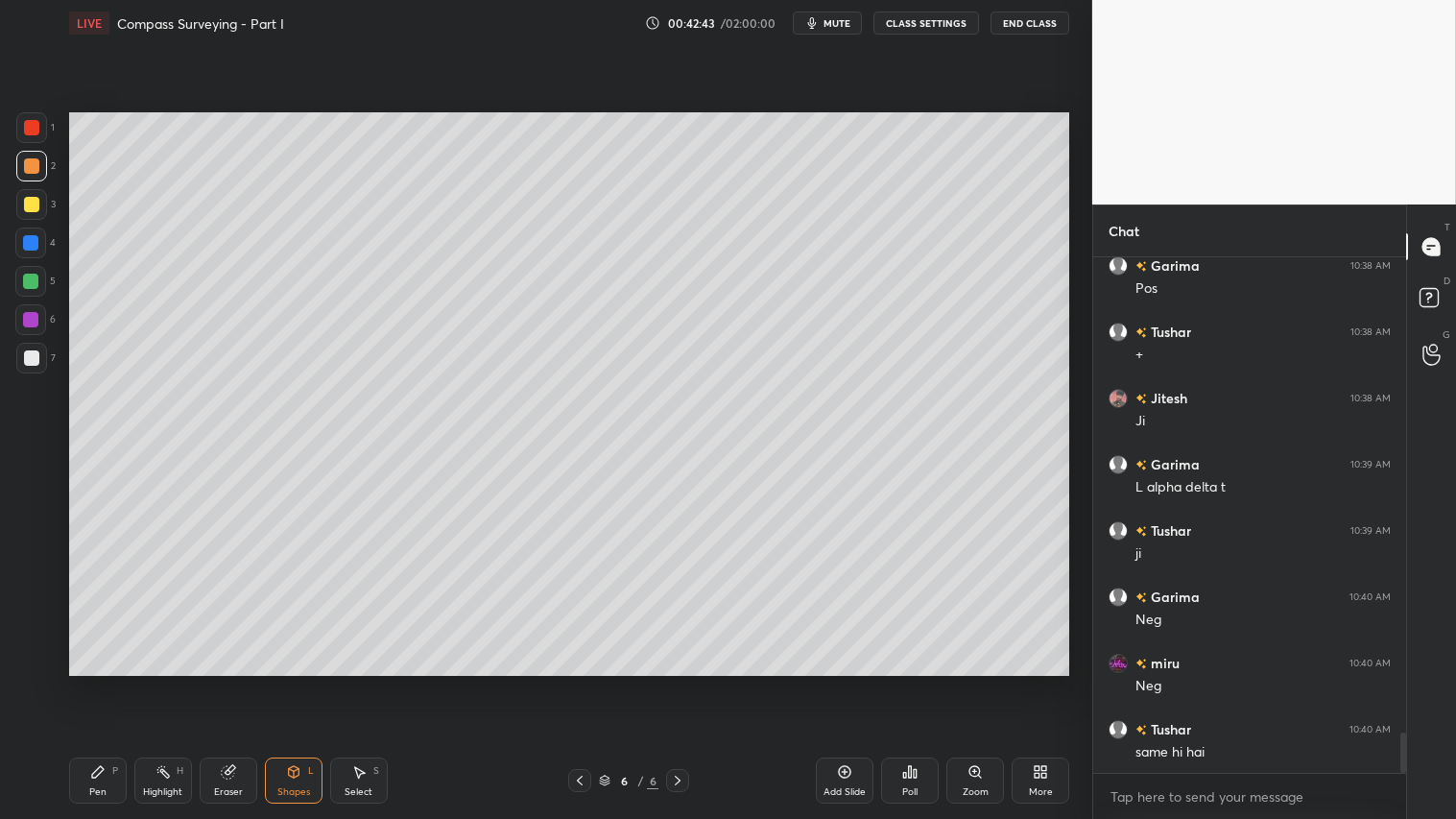 drag, startPoint x: 30, startPoint y: 159, endPoint x: 25, endPoint y: 183, distance: 24.515301 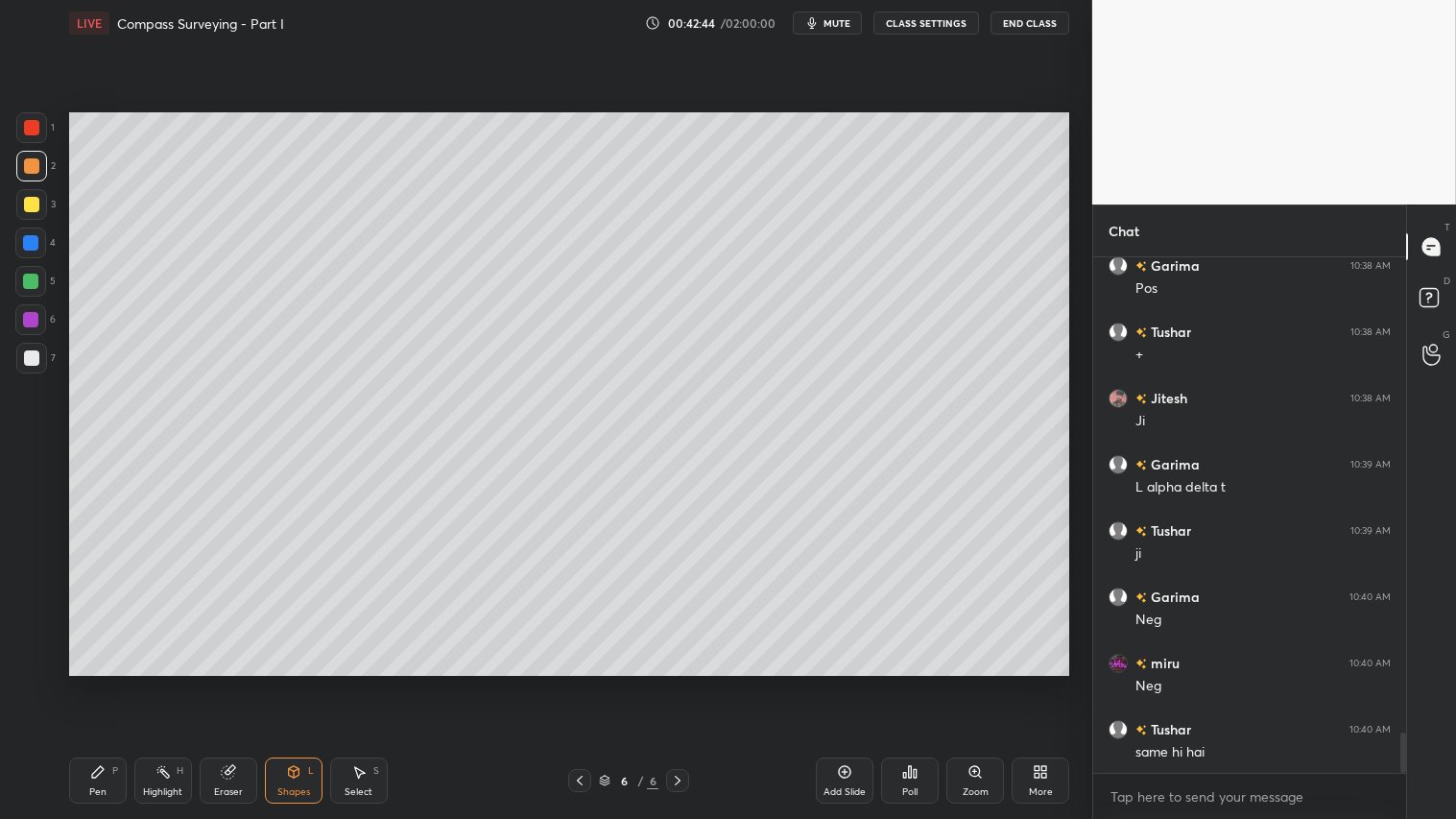 click on "Pen P" at bounding box center [98, 781] 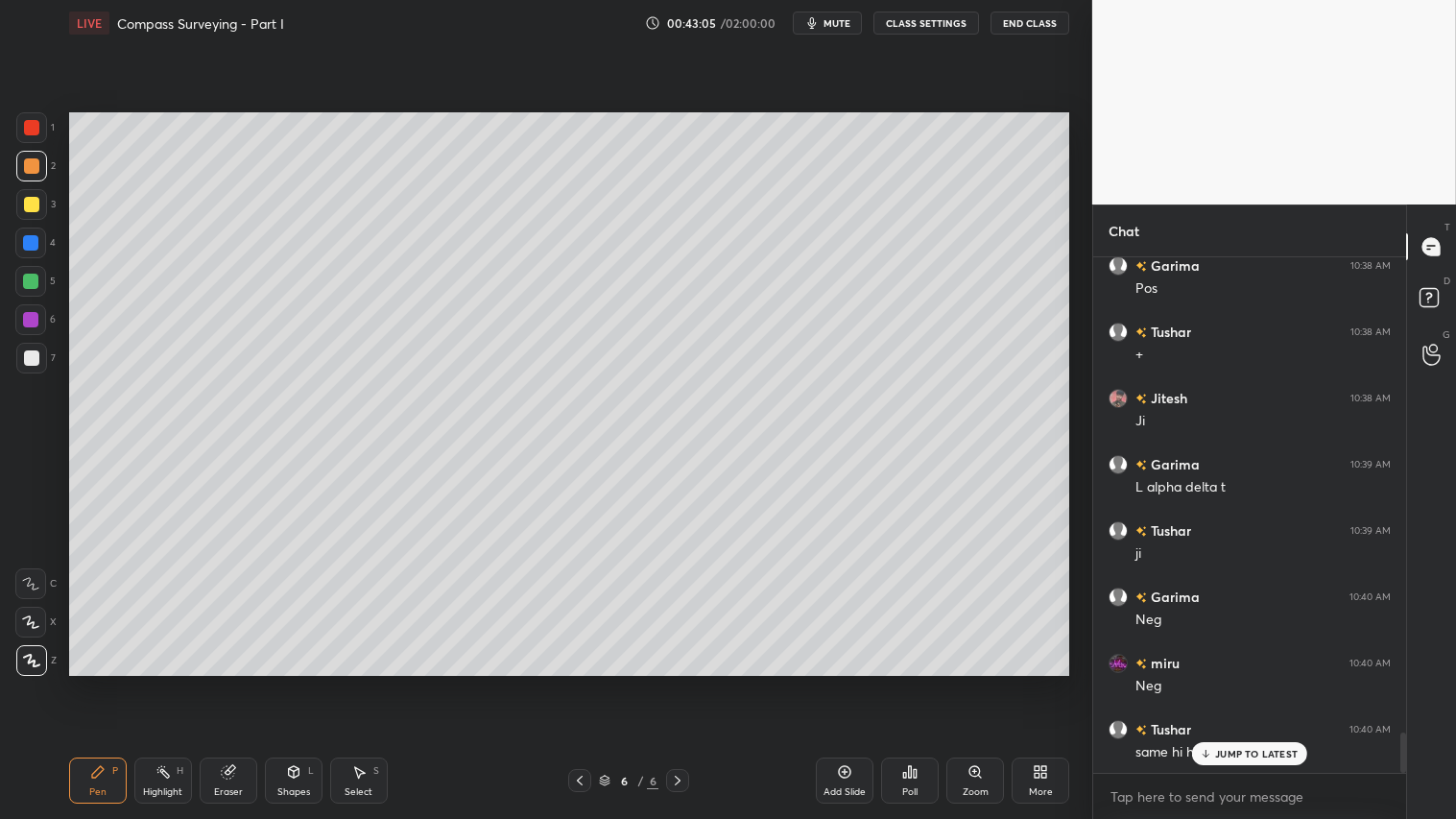 scroll, scrollTop: 6103, scrollLeft: 0, axis: vertical 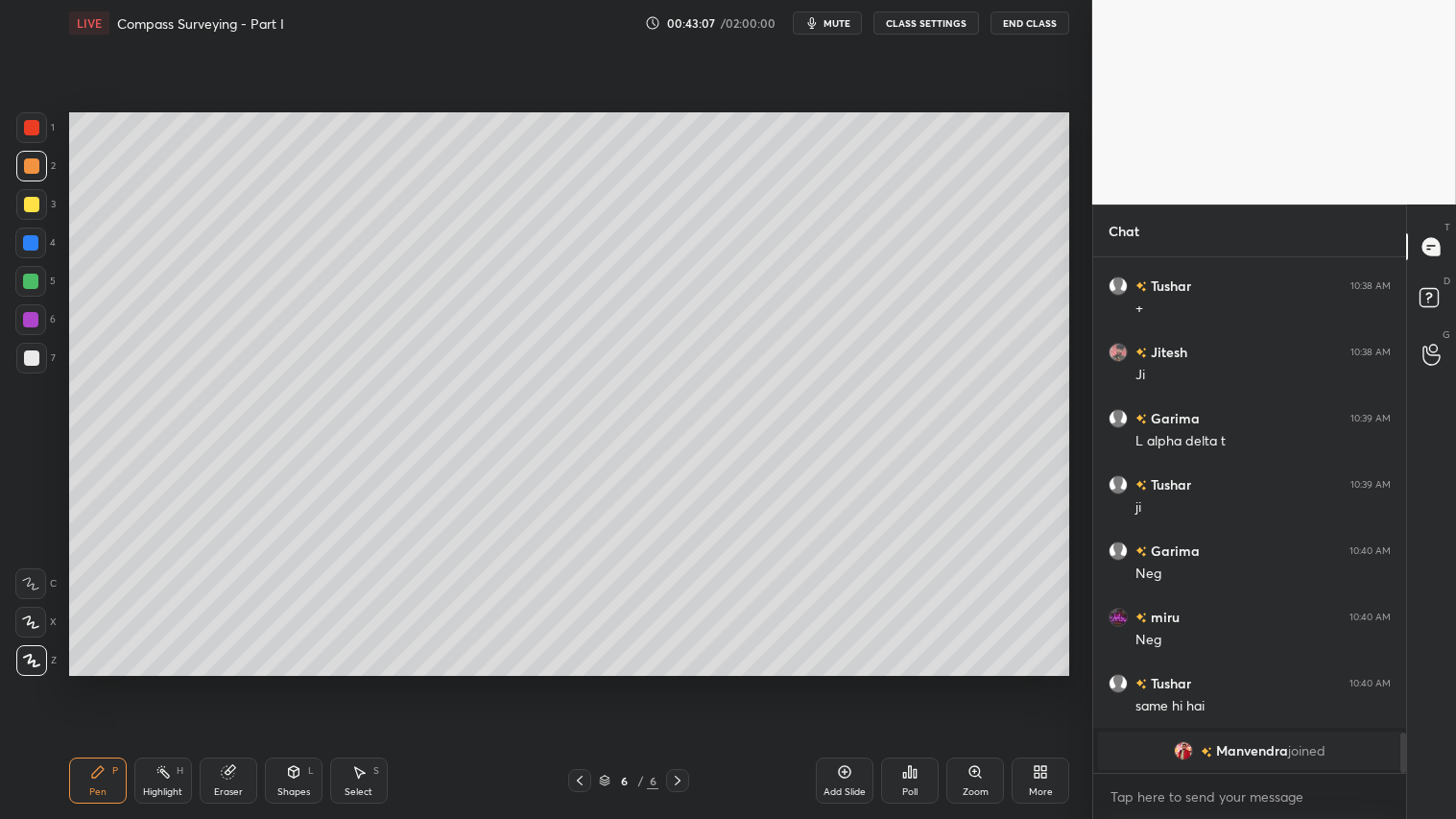 click on "Eraser" at bounding box center [228, 781] 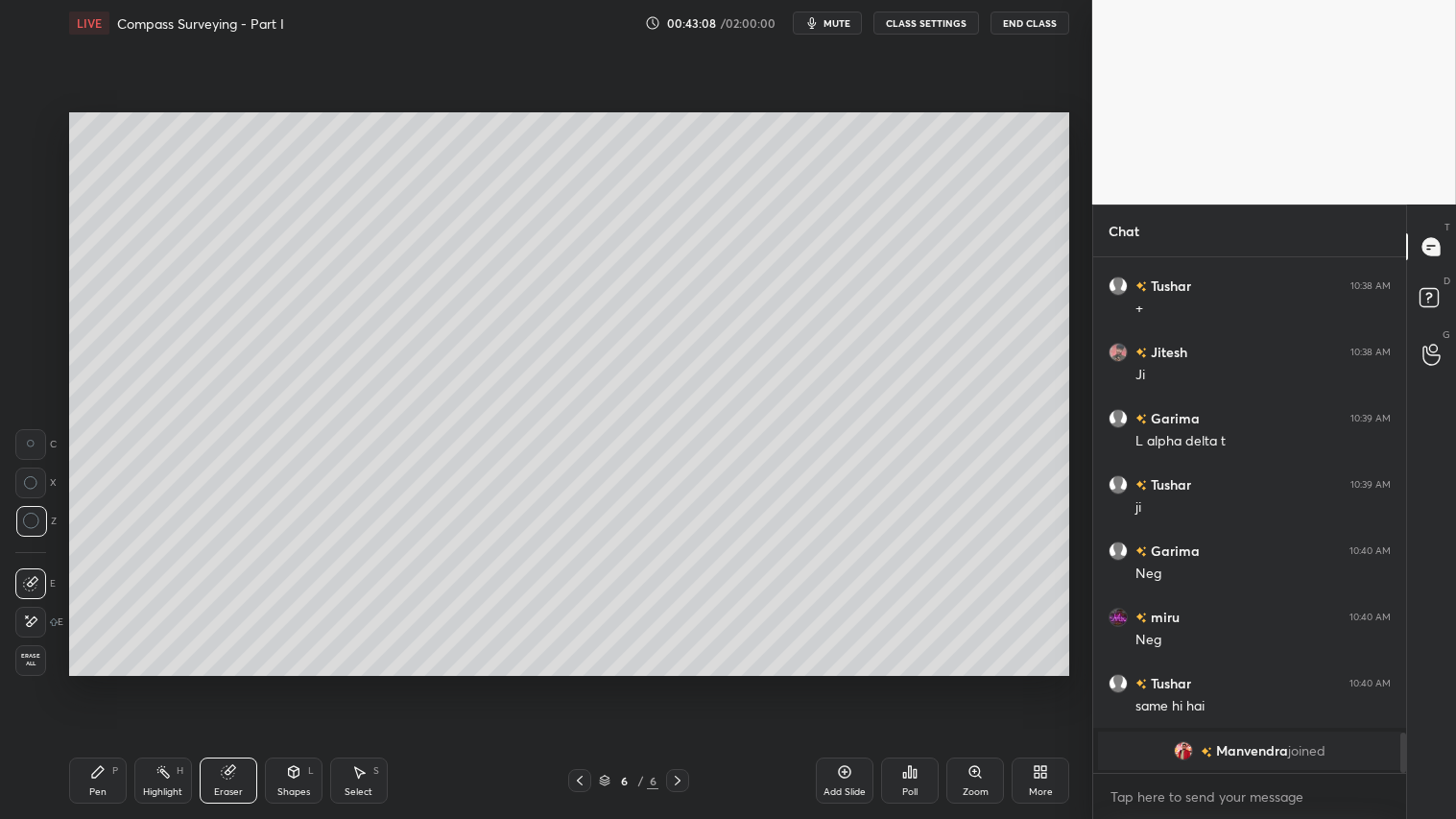 click on "Pen P" at bounding box center (98, 781) 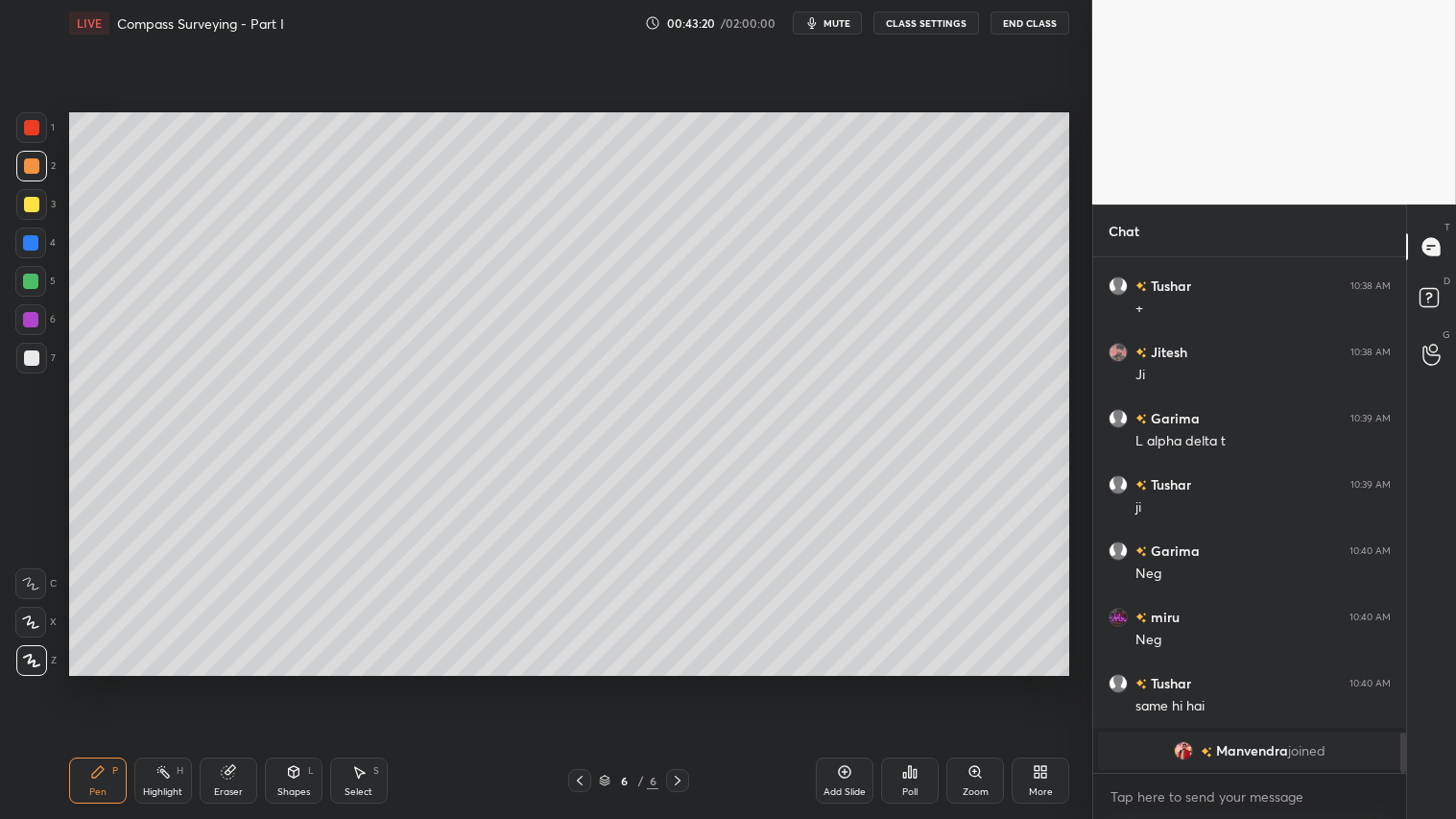 drag, startPoint x: 92, startPoint y: 782, endPoint x: 93, endPoint y: 772, distance: 10.049876 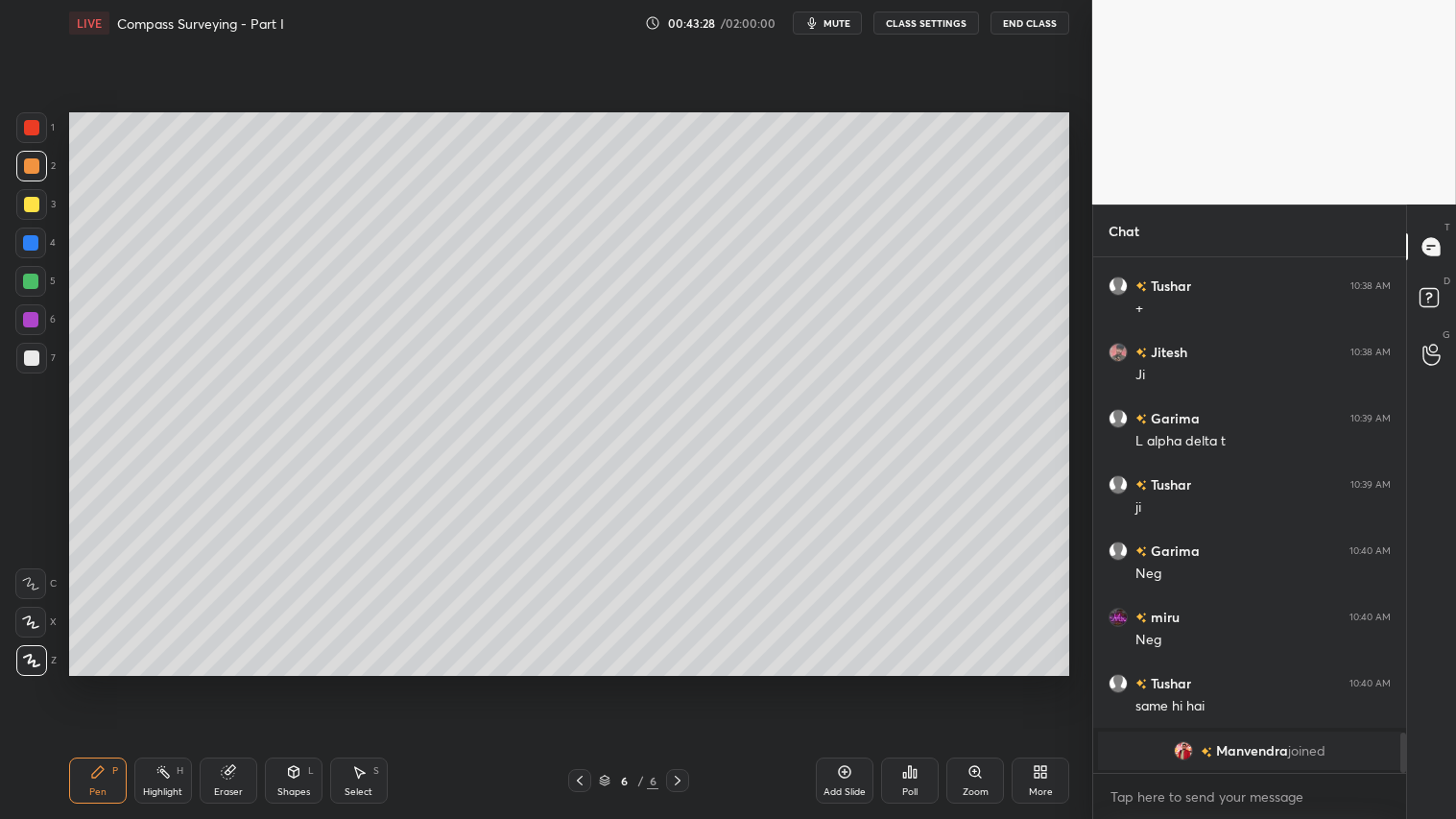 click 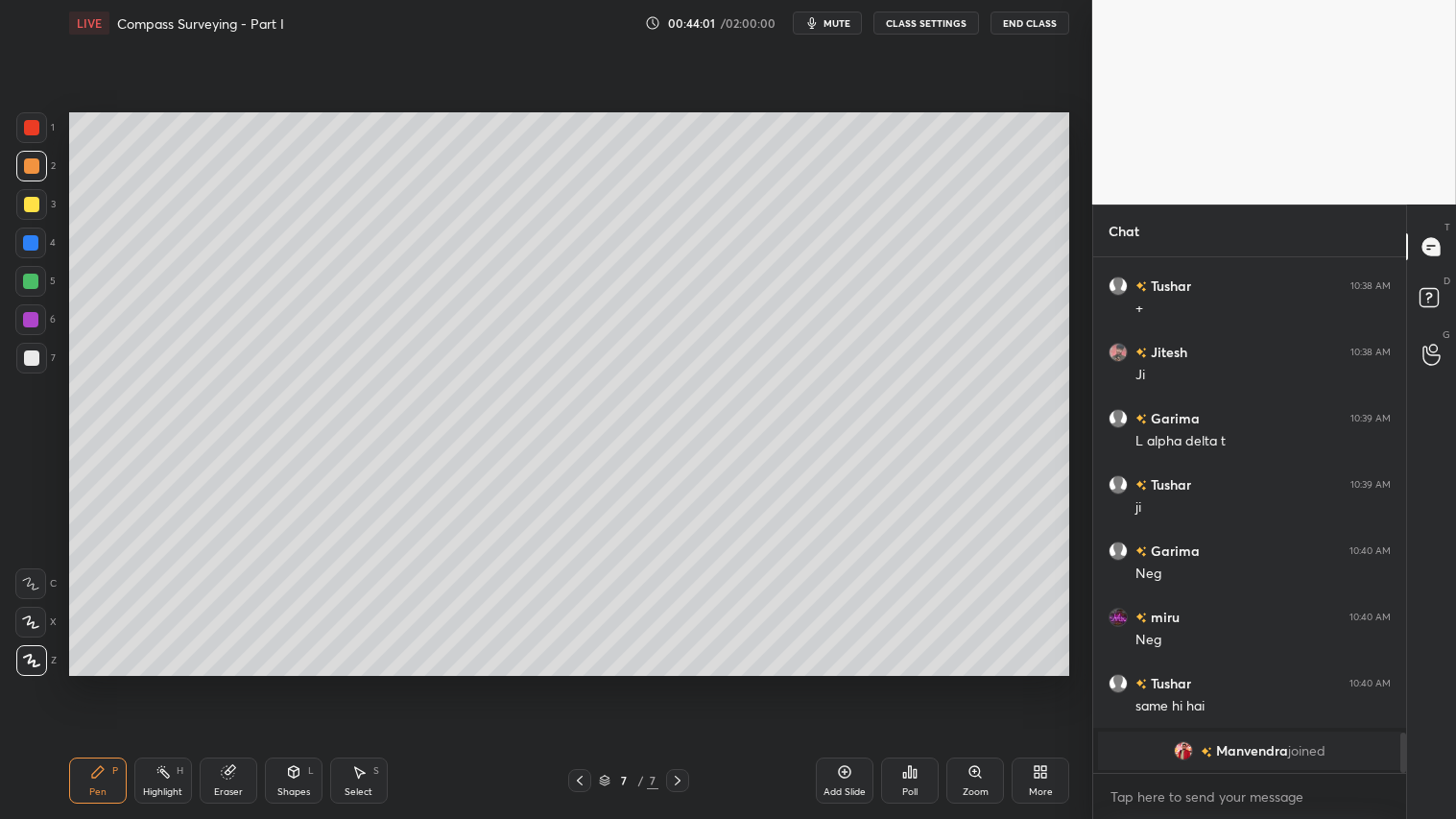click at bounding box center [32, 166] 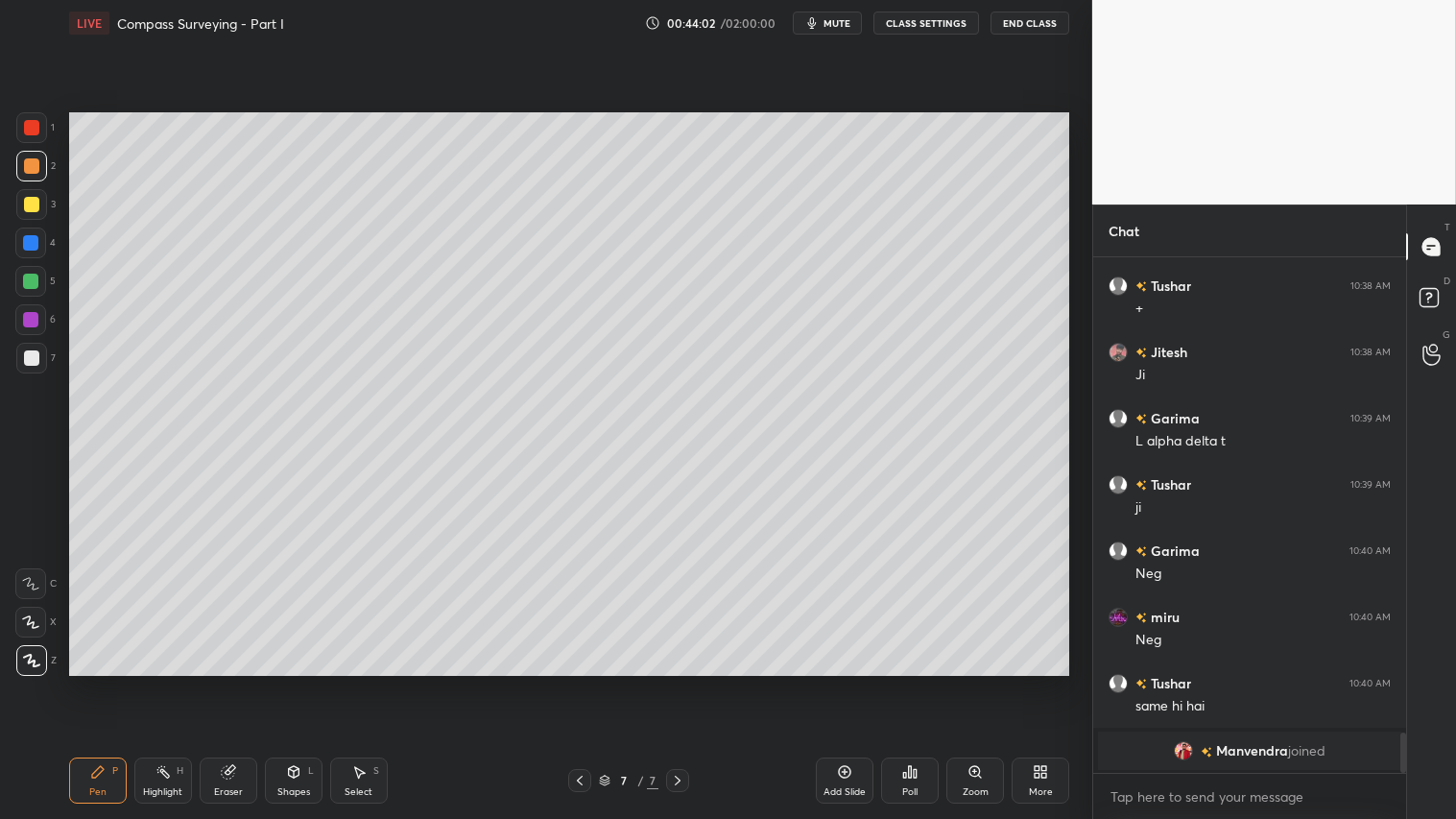 drag, startPoint x: 103, startPoint y: 795, endPoint x: 102, endPoint y: 697, distance: 98.0051 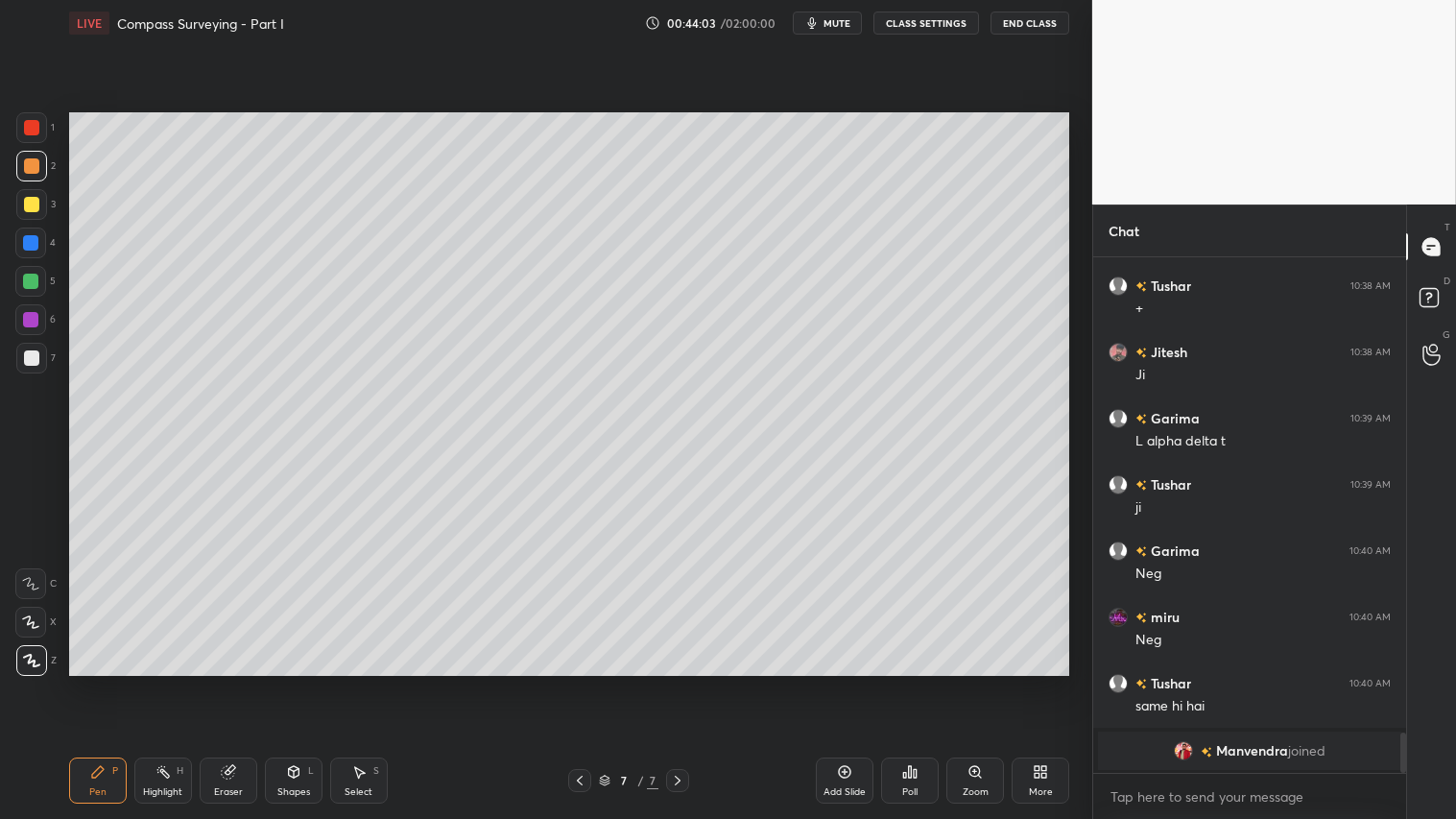 click at bounding box center [32, 205] 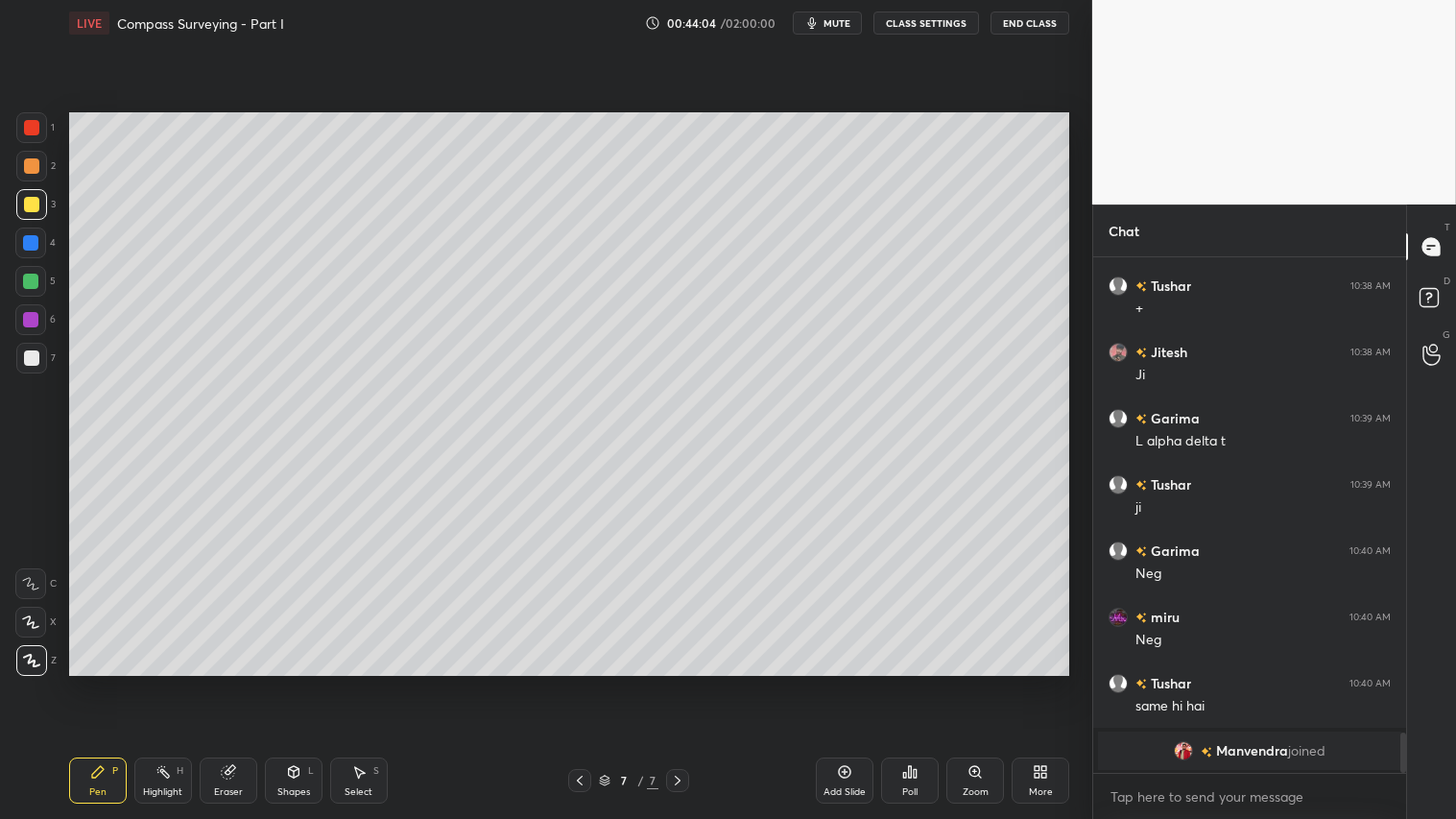 click 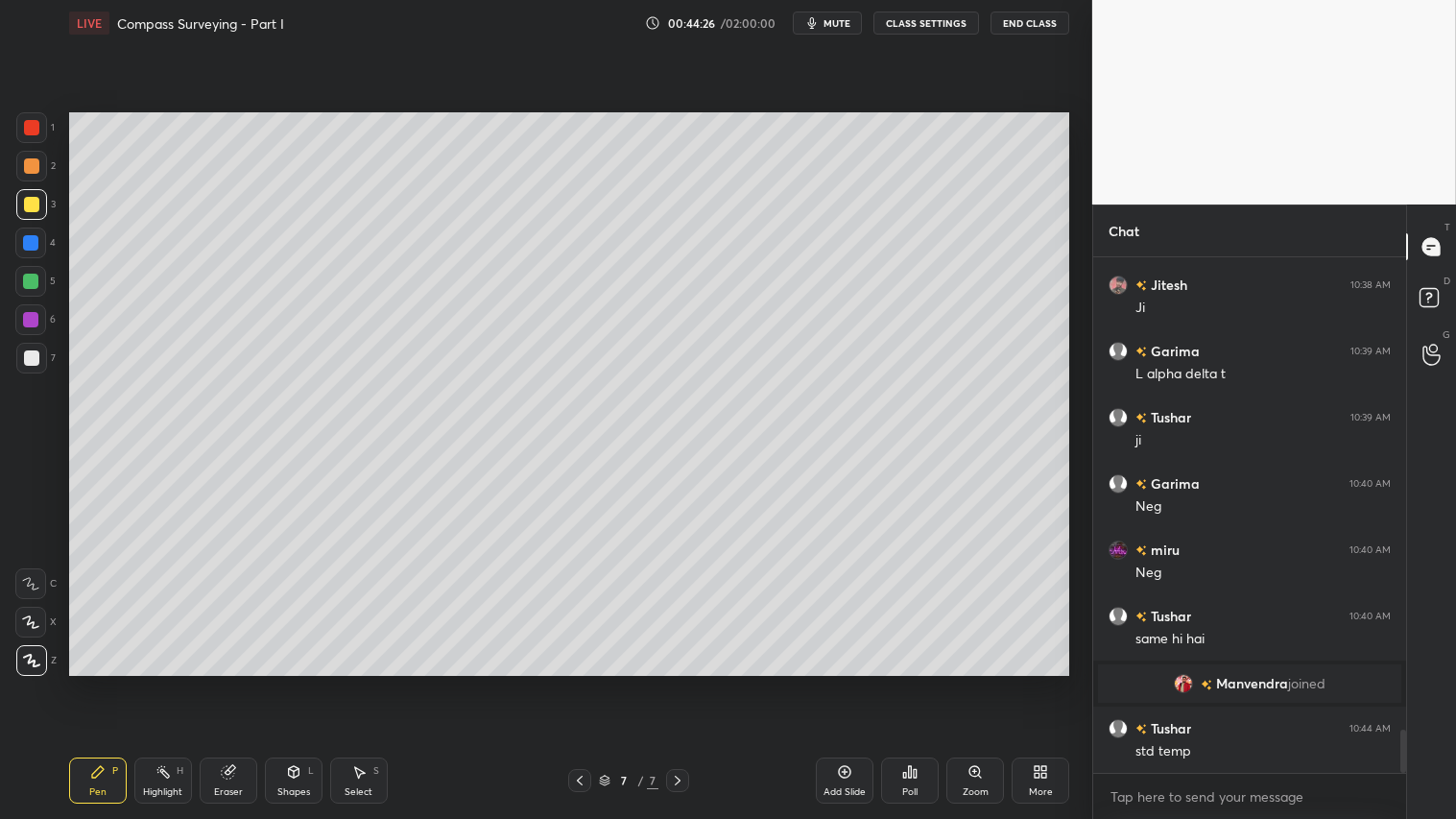 scroll, scrollTop: 5590, scrollLeft: 0, axis: vertical 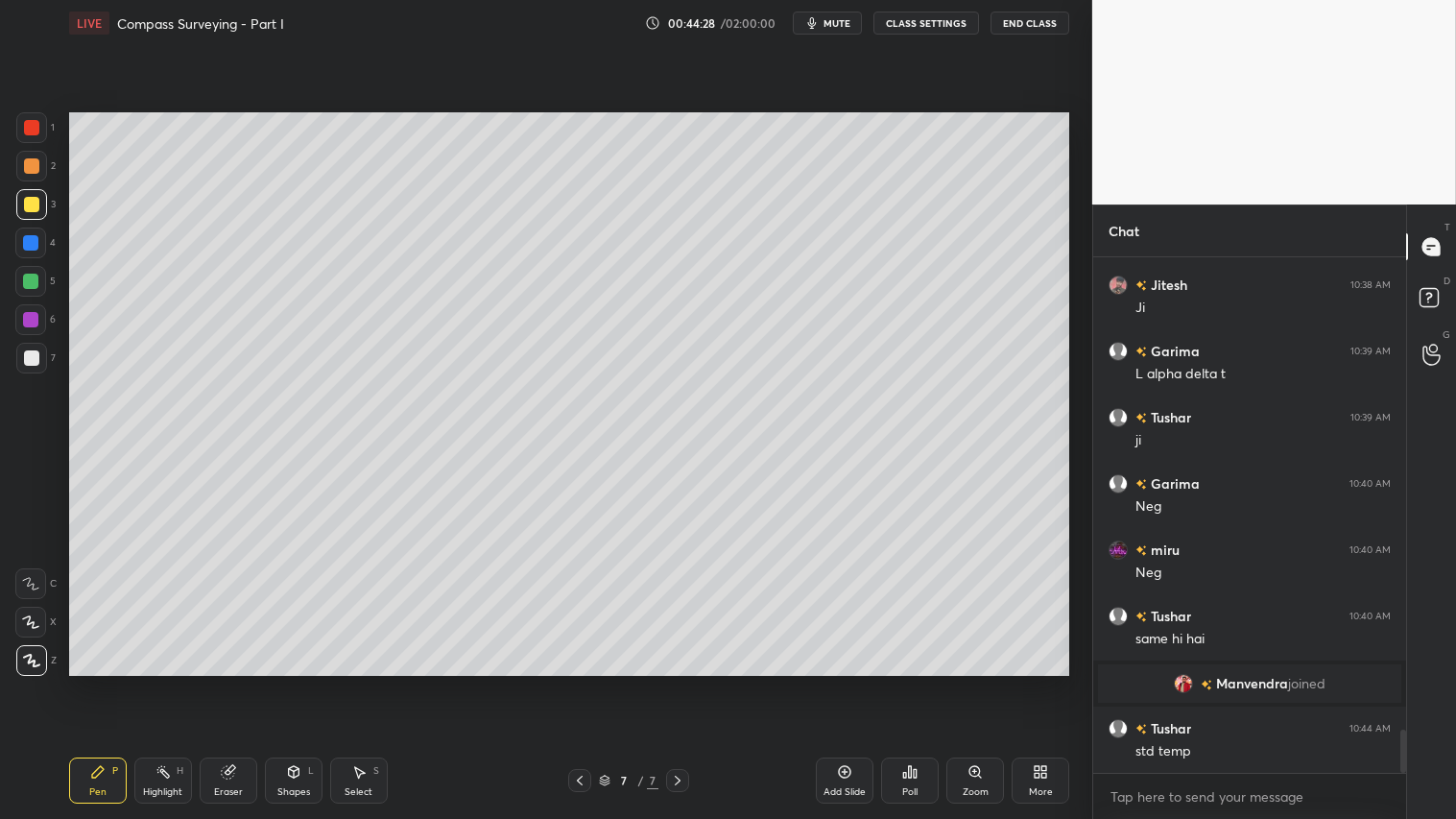 click on "Eraser" at bounding box center [228, 781] 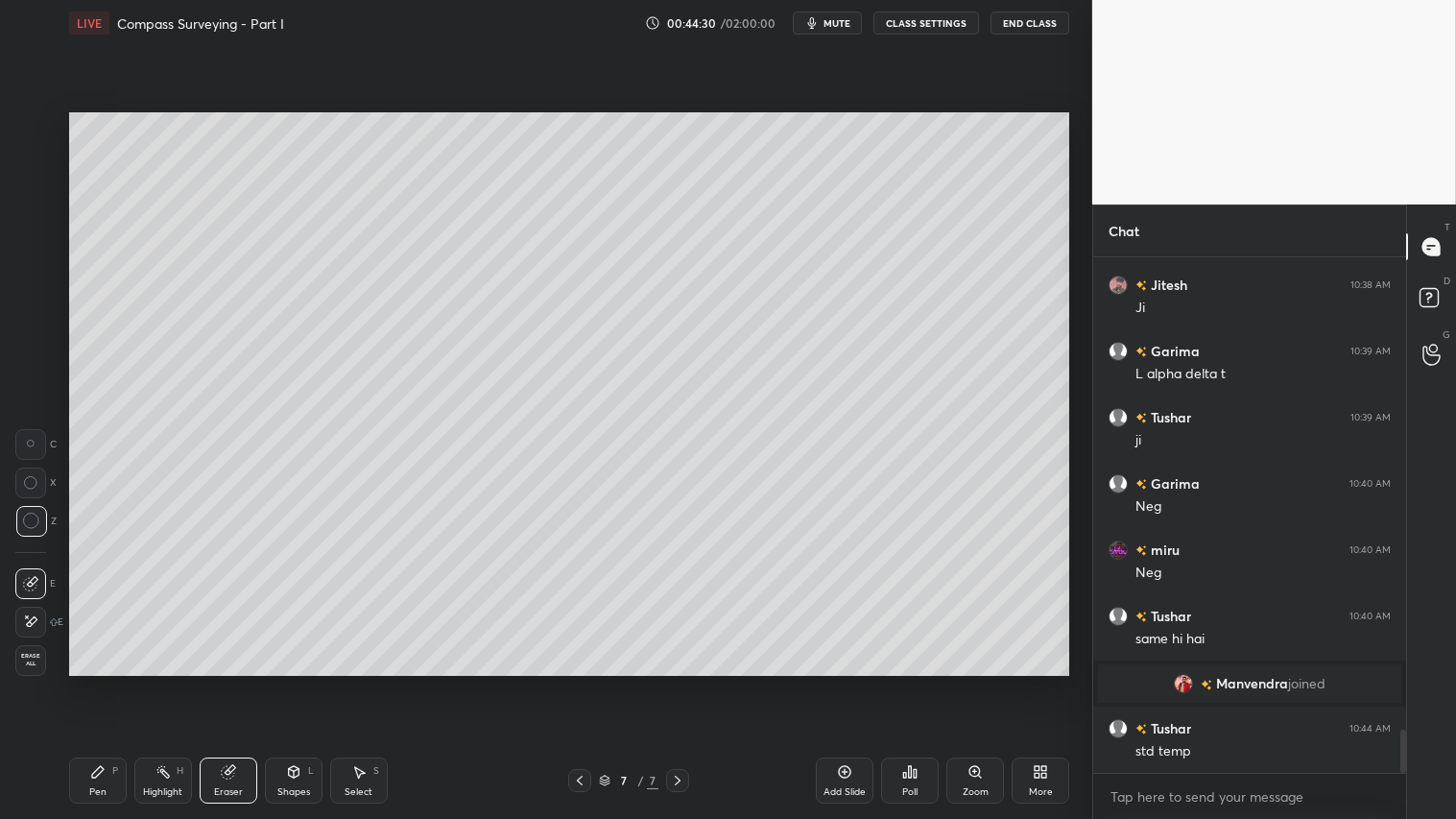 drag, startPoint x: 99, startPoint y: 793, endPoint x: 160, endPoint y: 717, distance: 97.452553 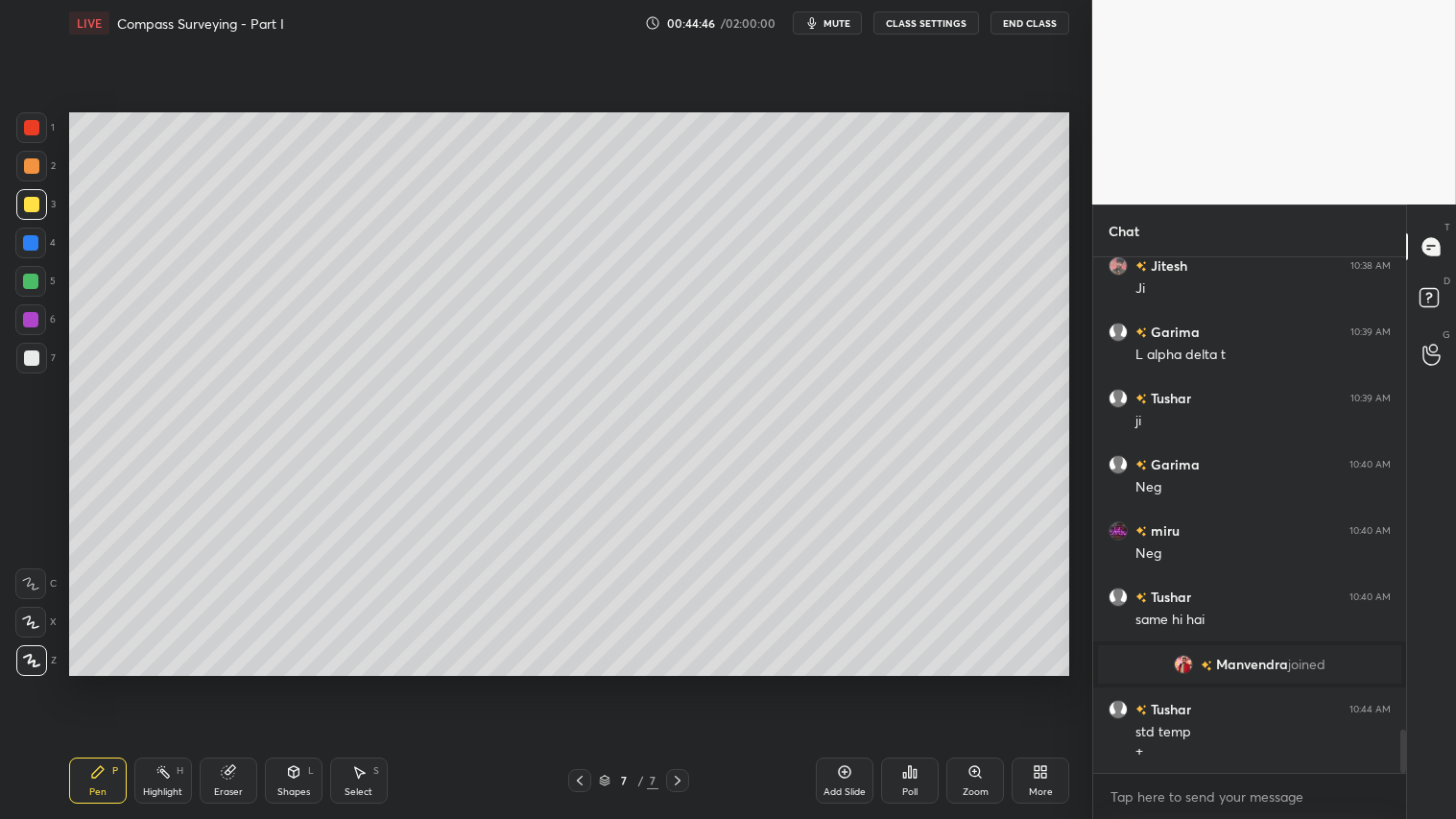 scroll, scrollTop: 5675, scrollLeft: 0, axis: vertical 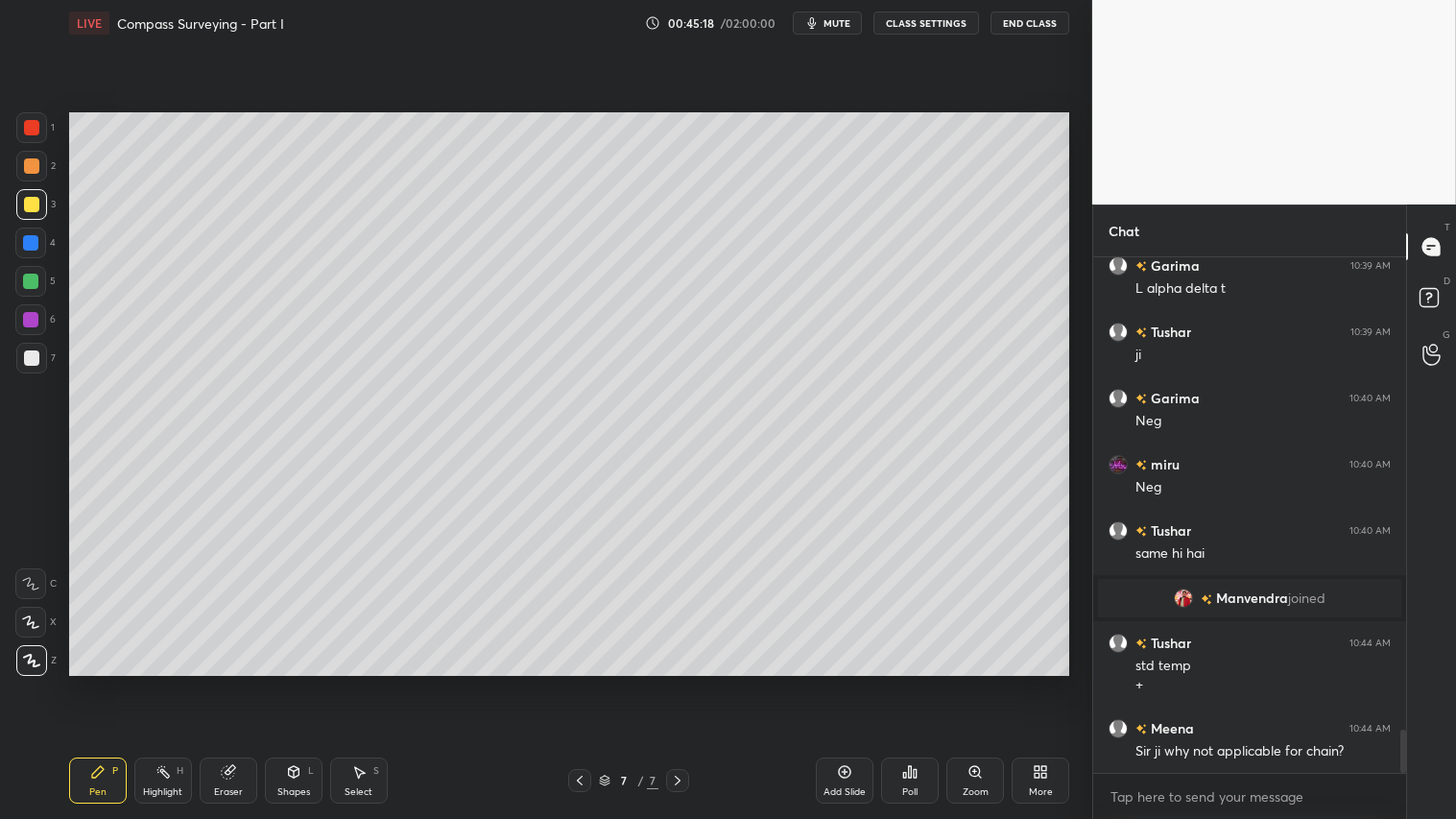 click 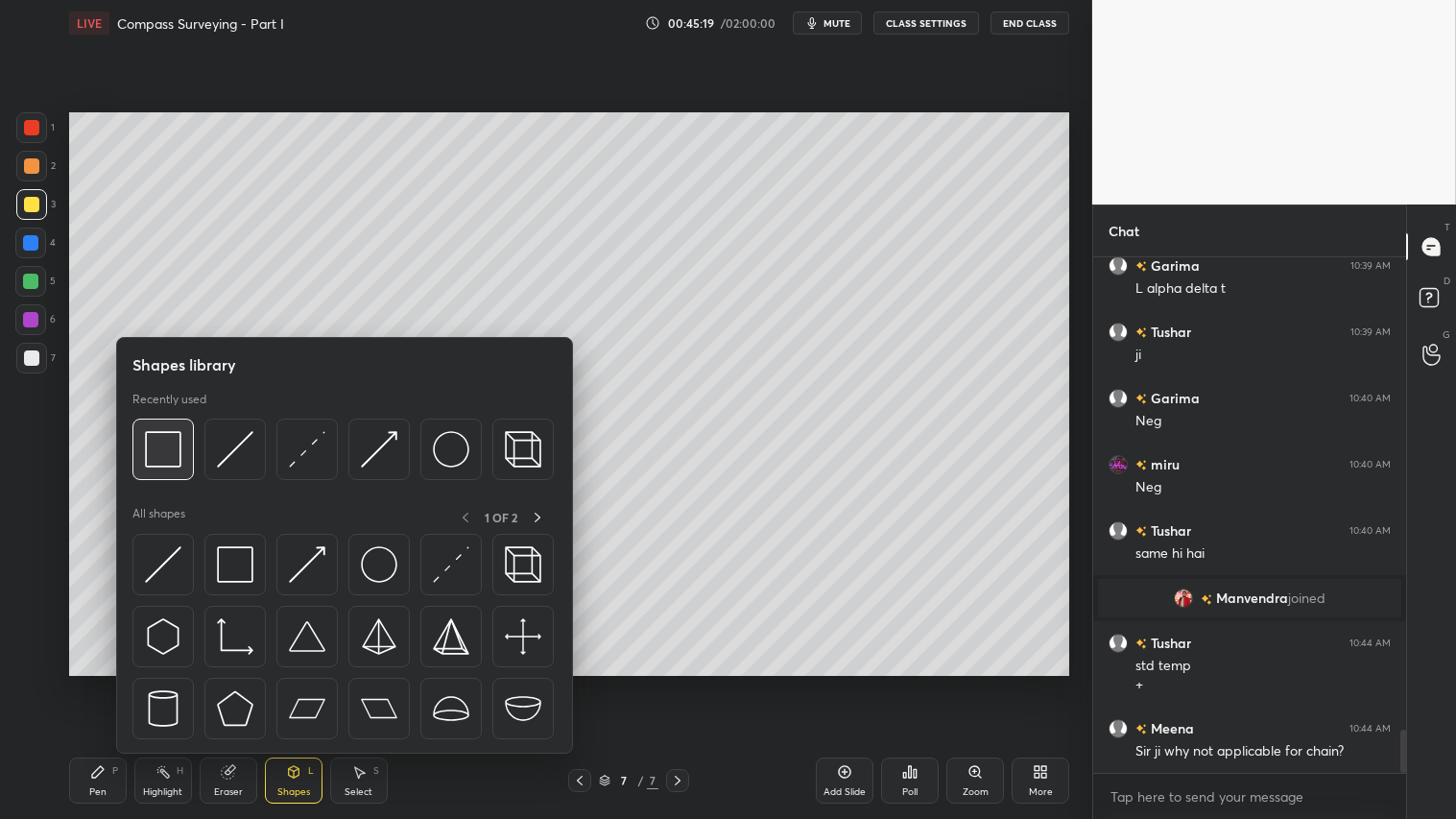click at bounding box center (163, 449) 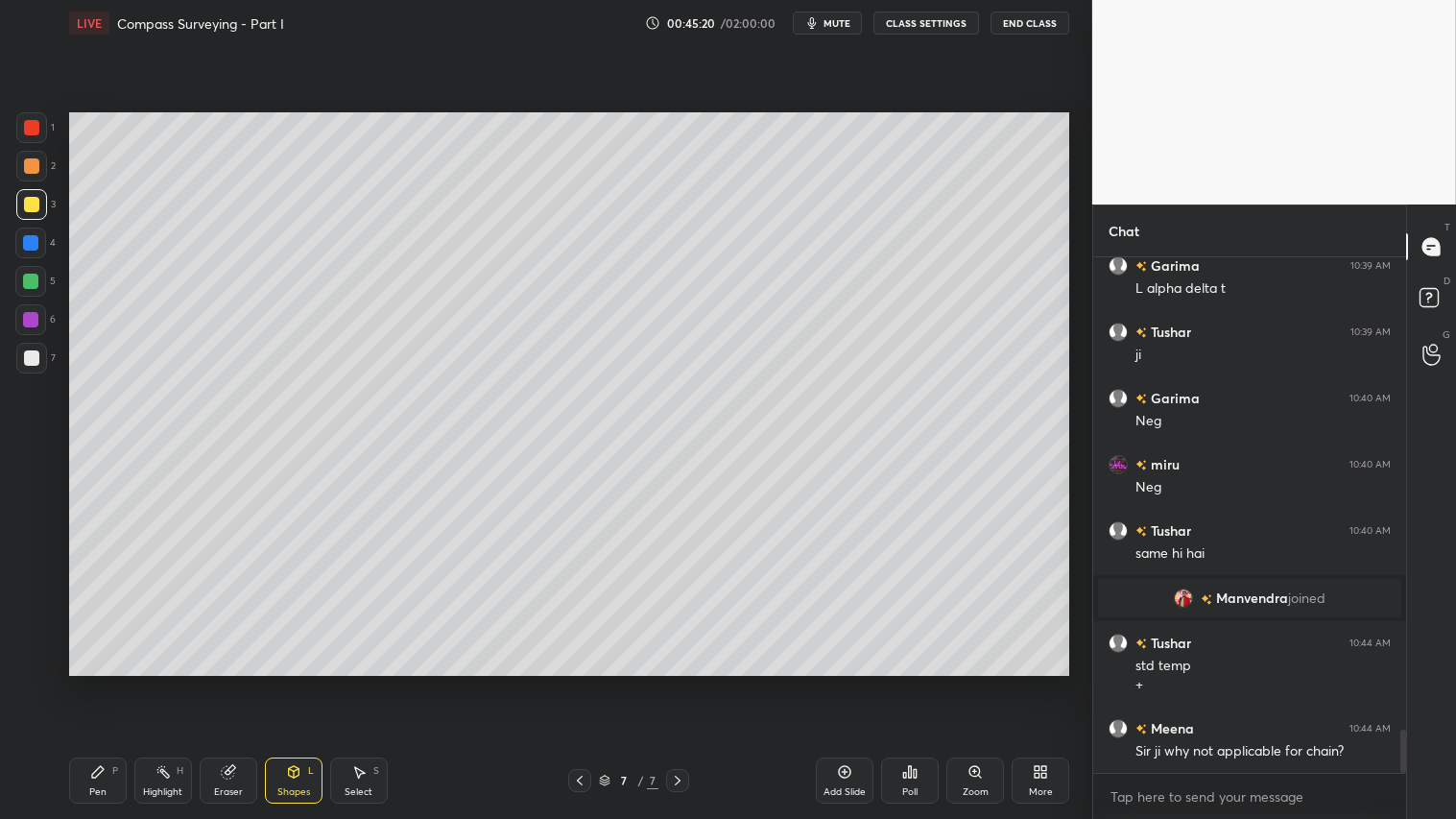 click at bounding box center (32, 358) 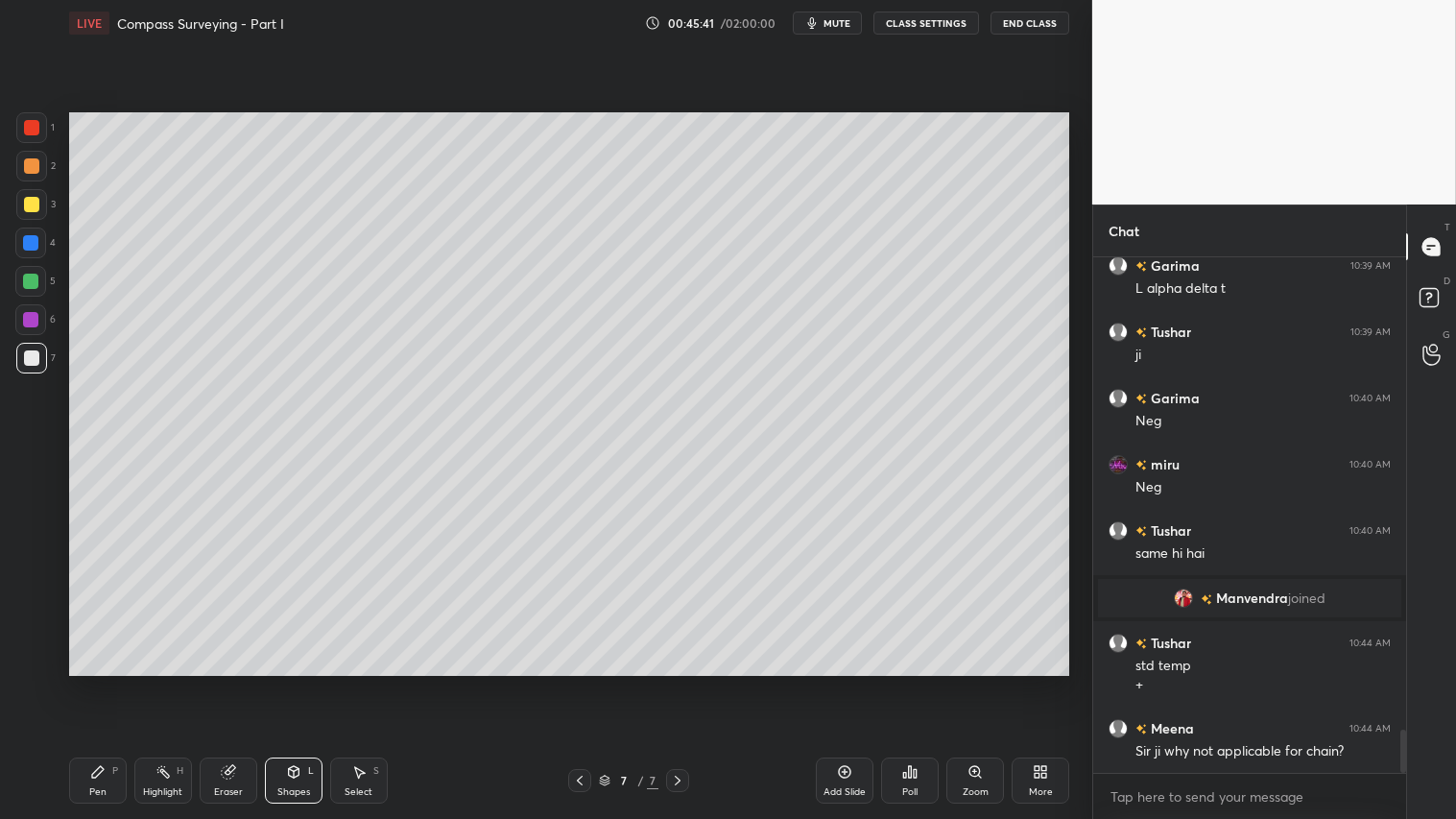 click at bounding box center (32, 166) 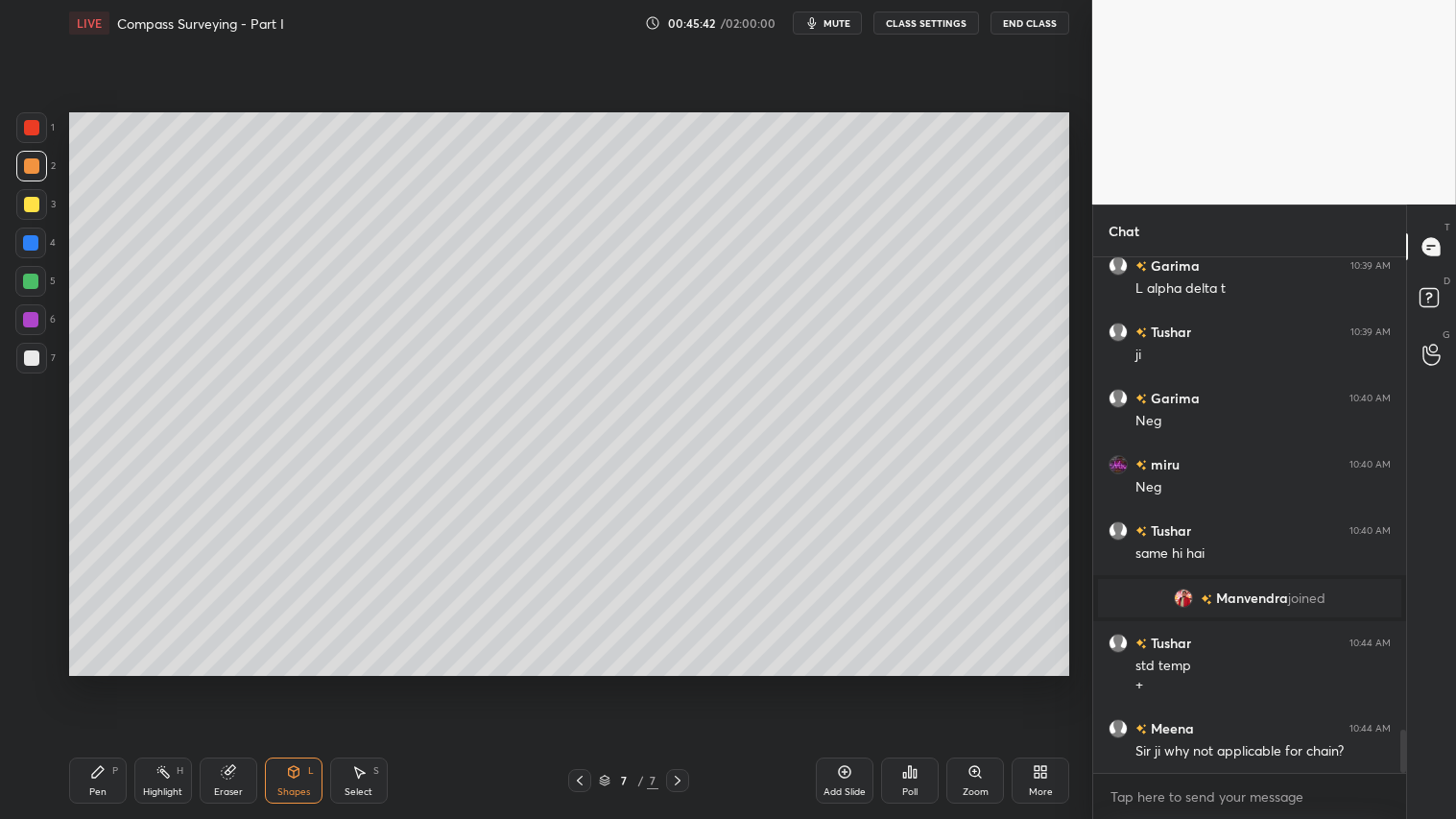 click on "Pen" at bounding box center [98, 792] 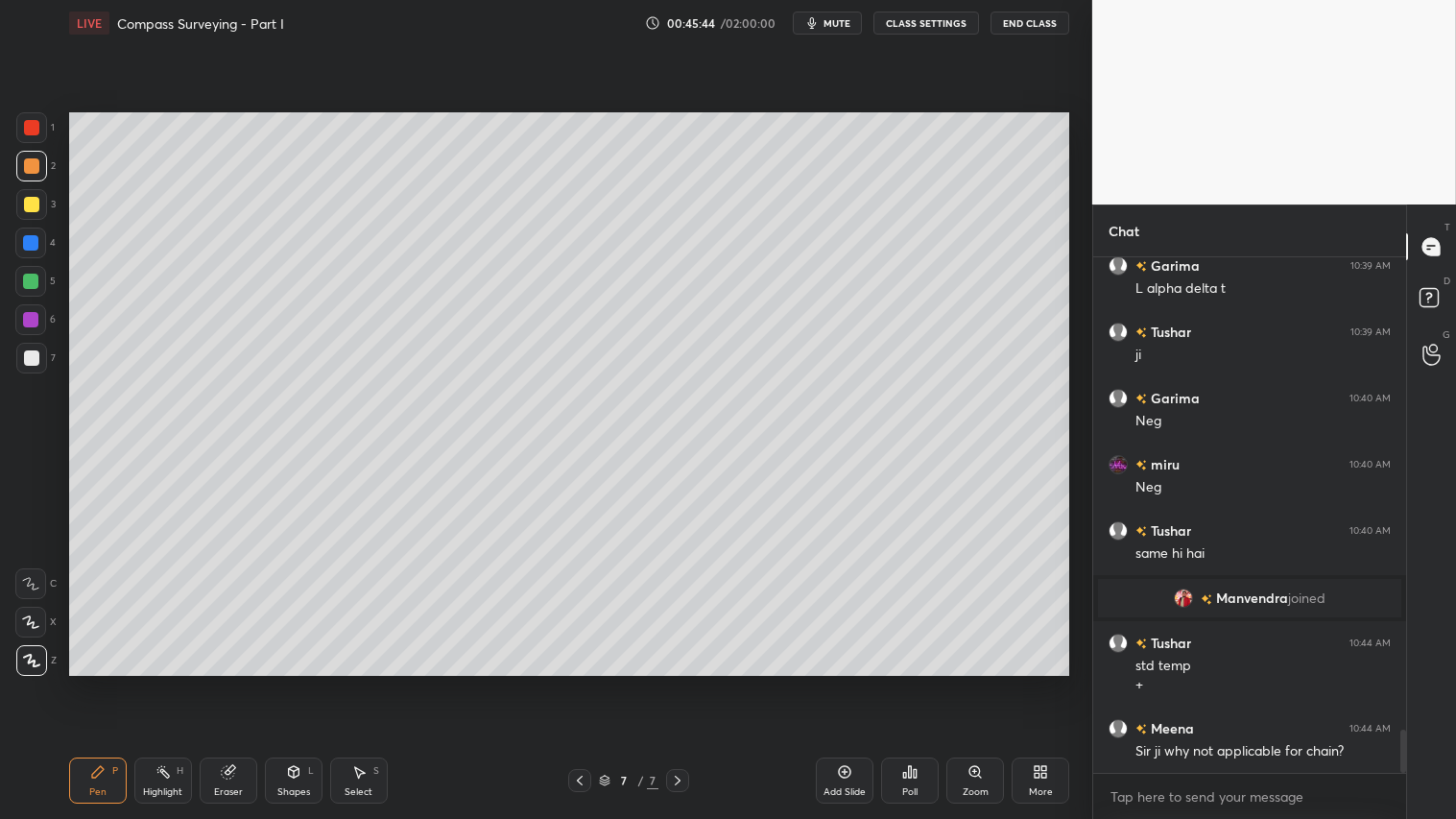 click 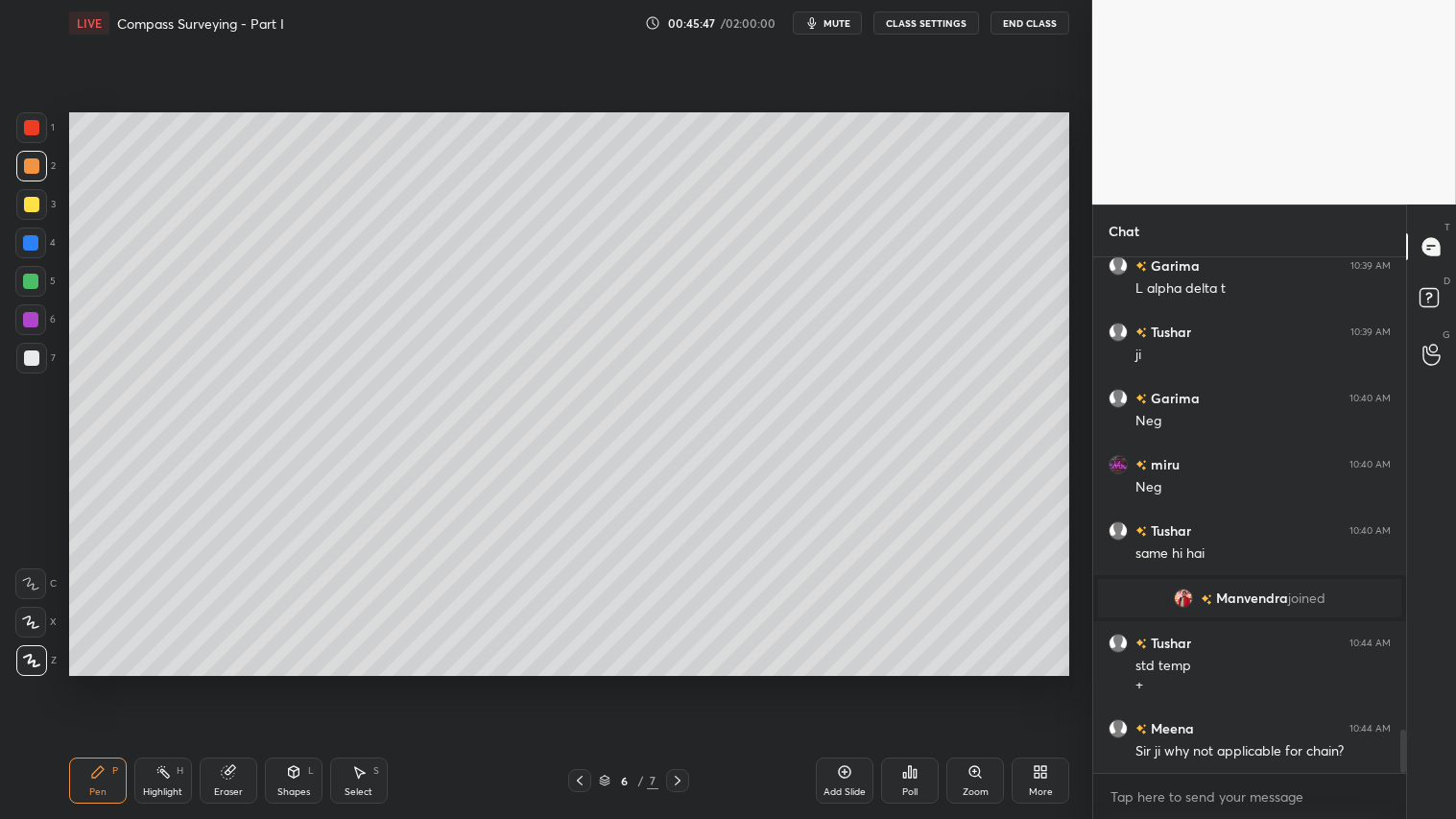 click 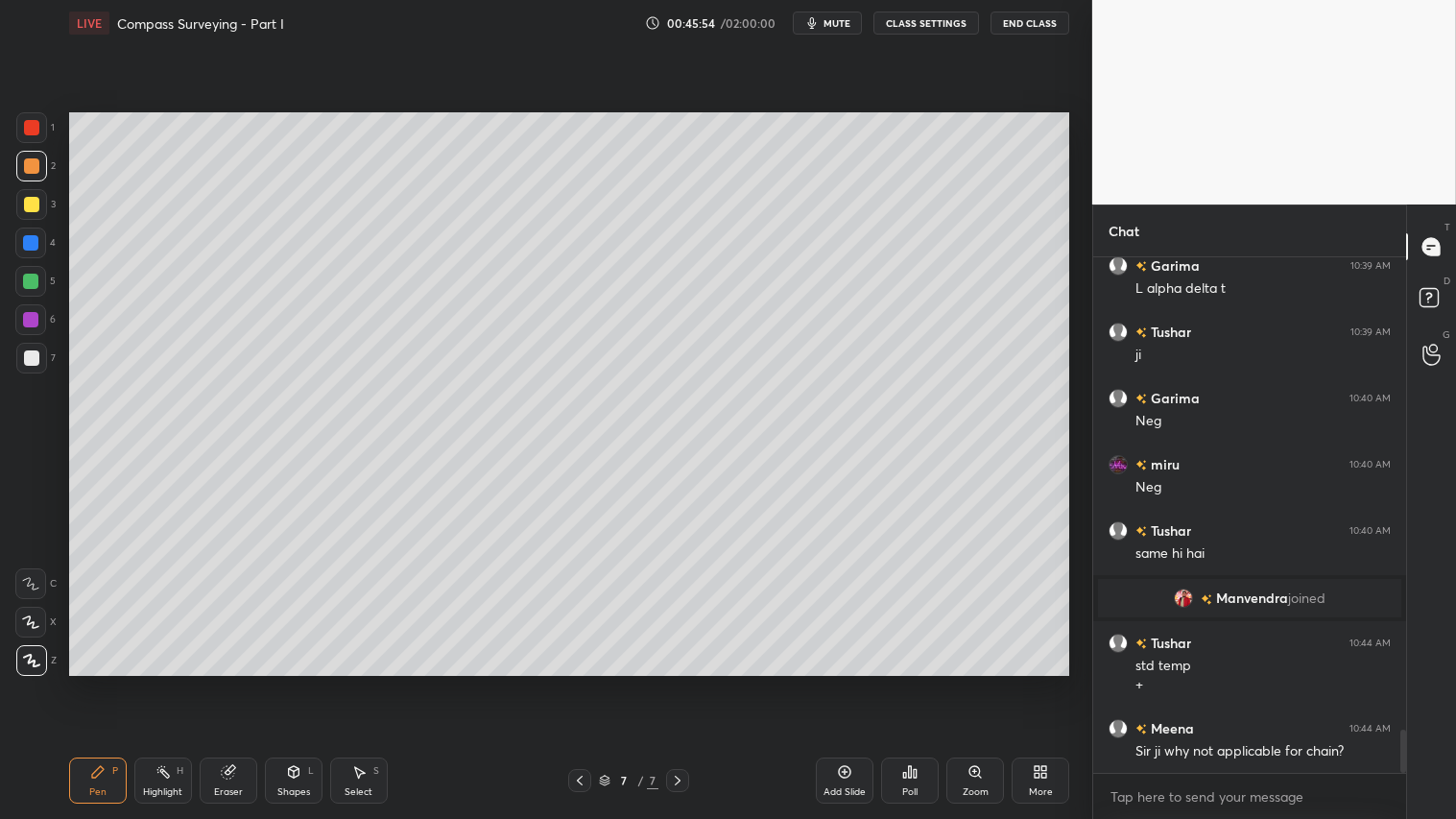 drag, startPoint x: 288, startPoint y: 785, endPoint x: 300, endPoint y: 762, distance: 25.942244 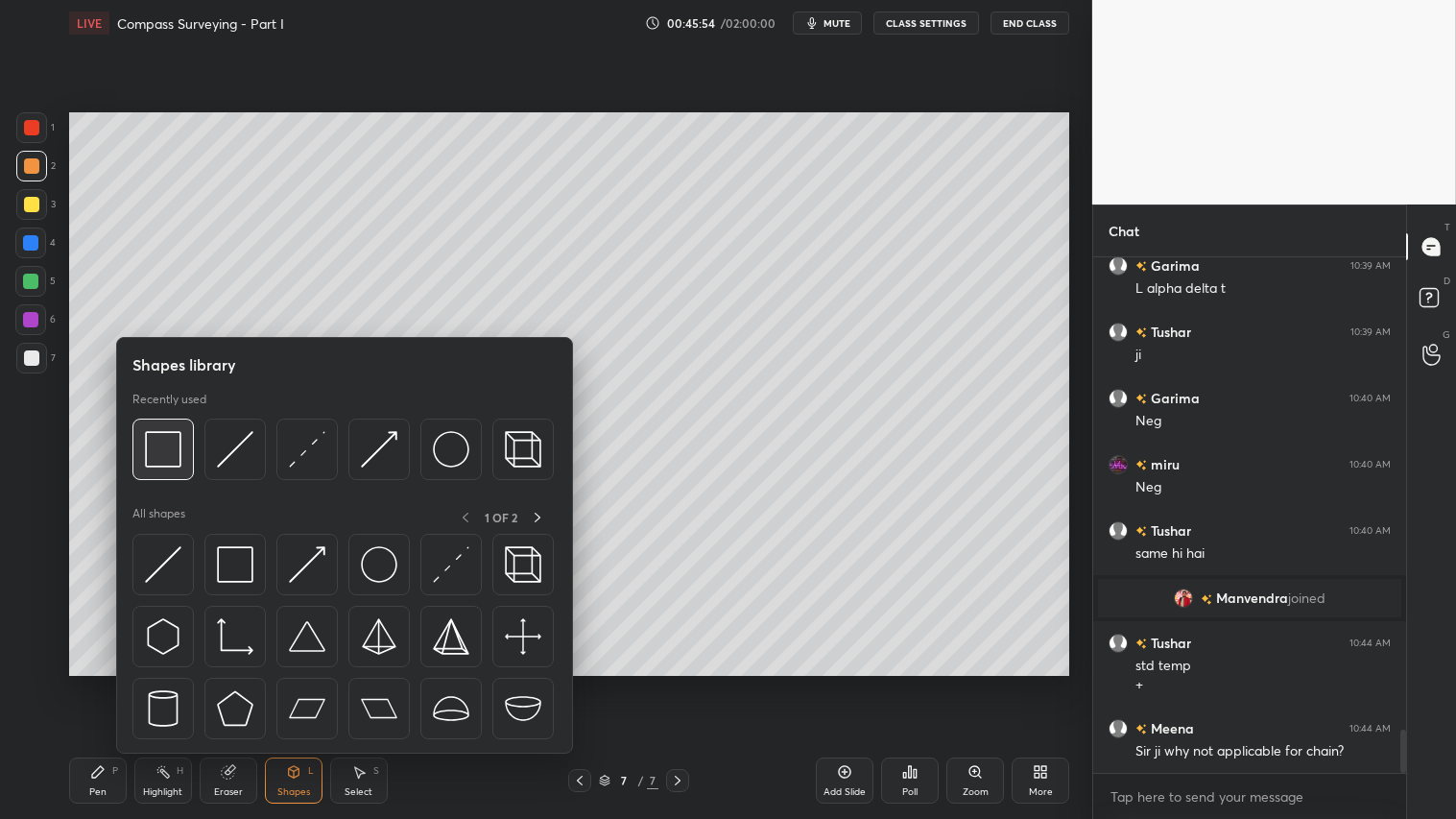 click at bounding box center [163, 449] 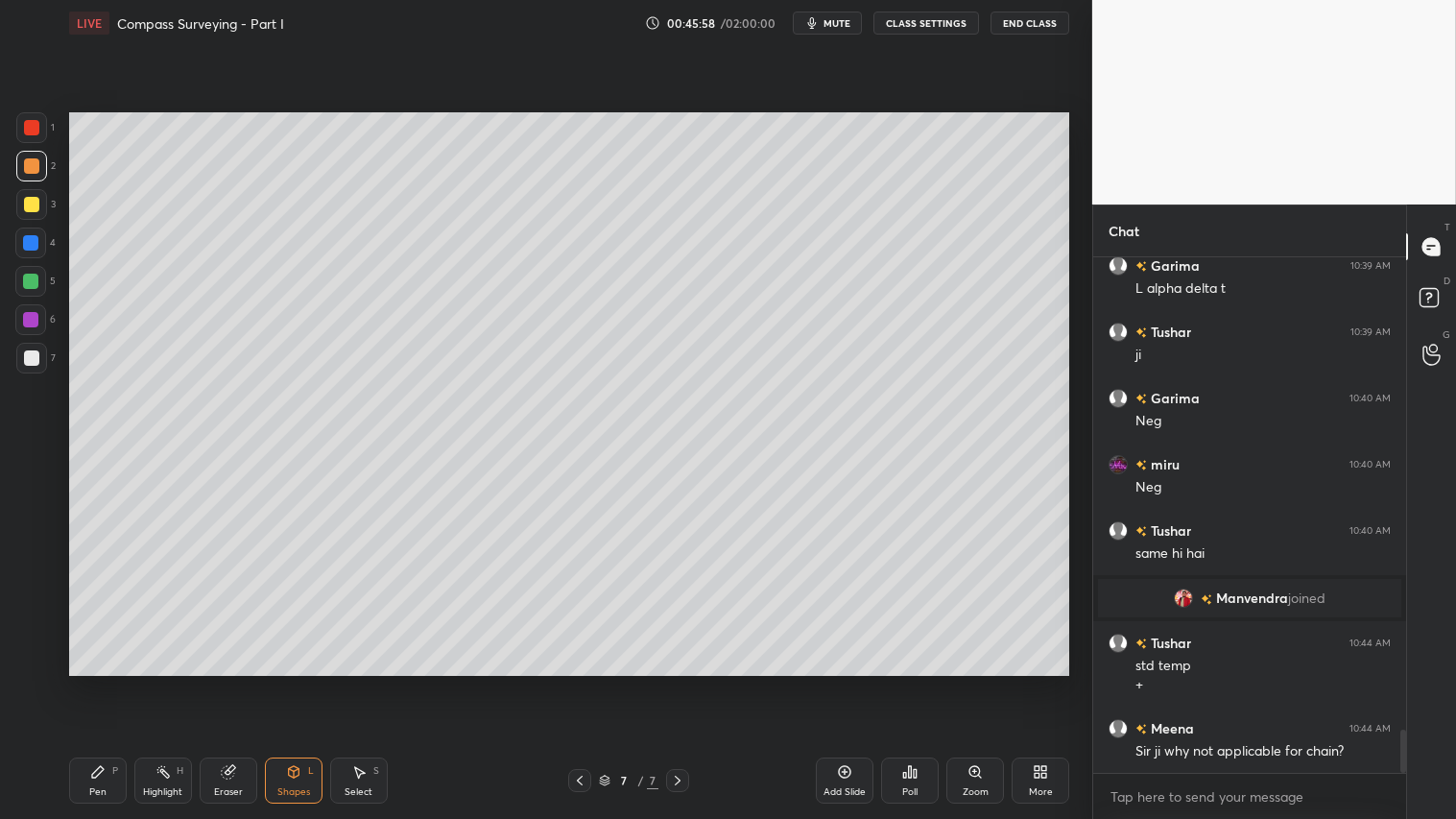 click at bounding box center (32, 358) 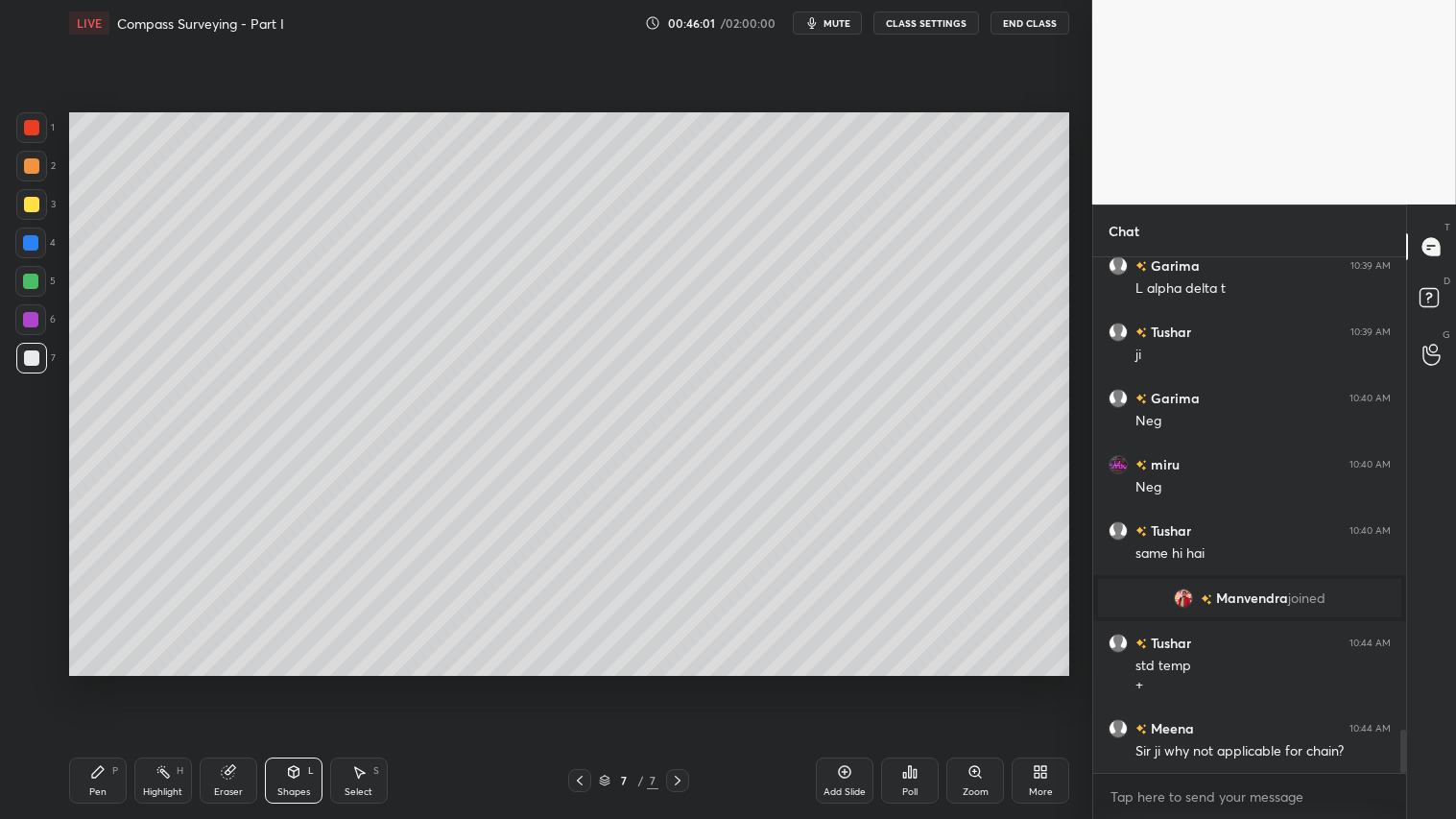 click at bounding box center [32, 166] 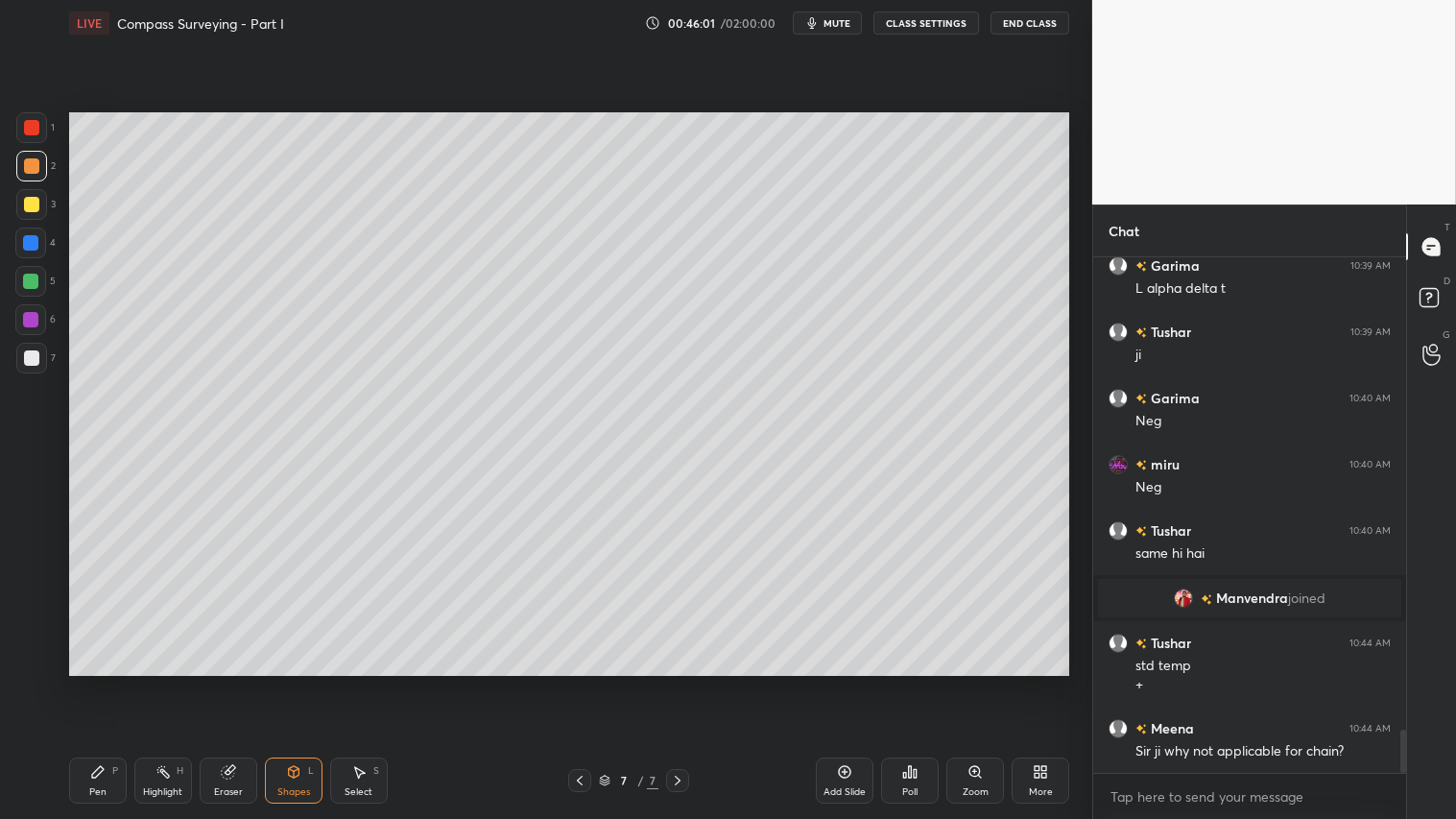drag, startPoint x: 102, startPoint y: 790, endPoint x: 94, endPoint y: 782, distance: 11.3137085 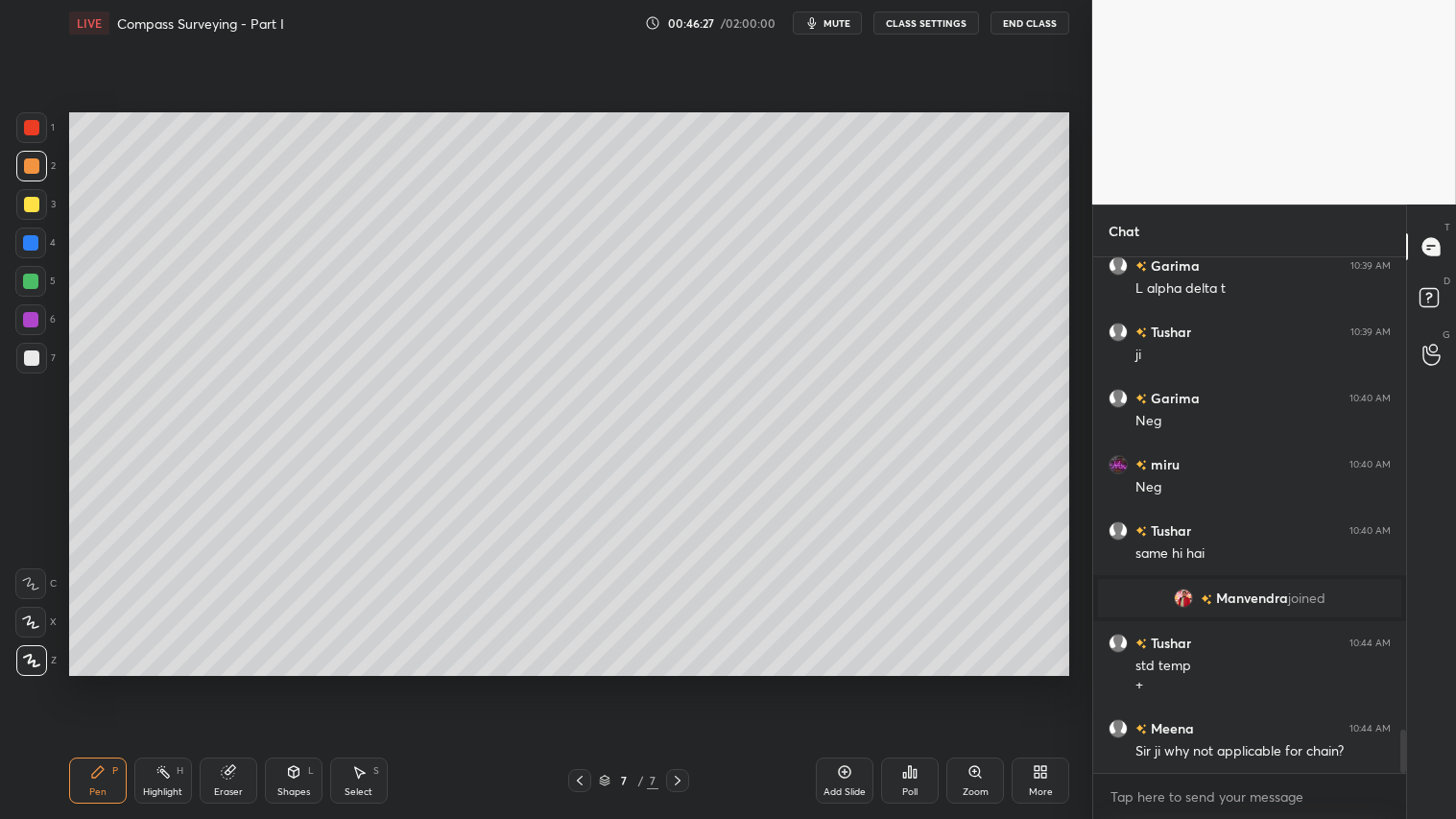 drag, startPoint x: 223, startPoint y: 779, endPoint x: 241, endPoint y: 765, distance: 22.803509 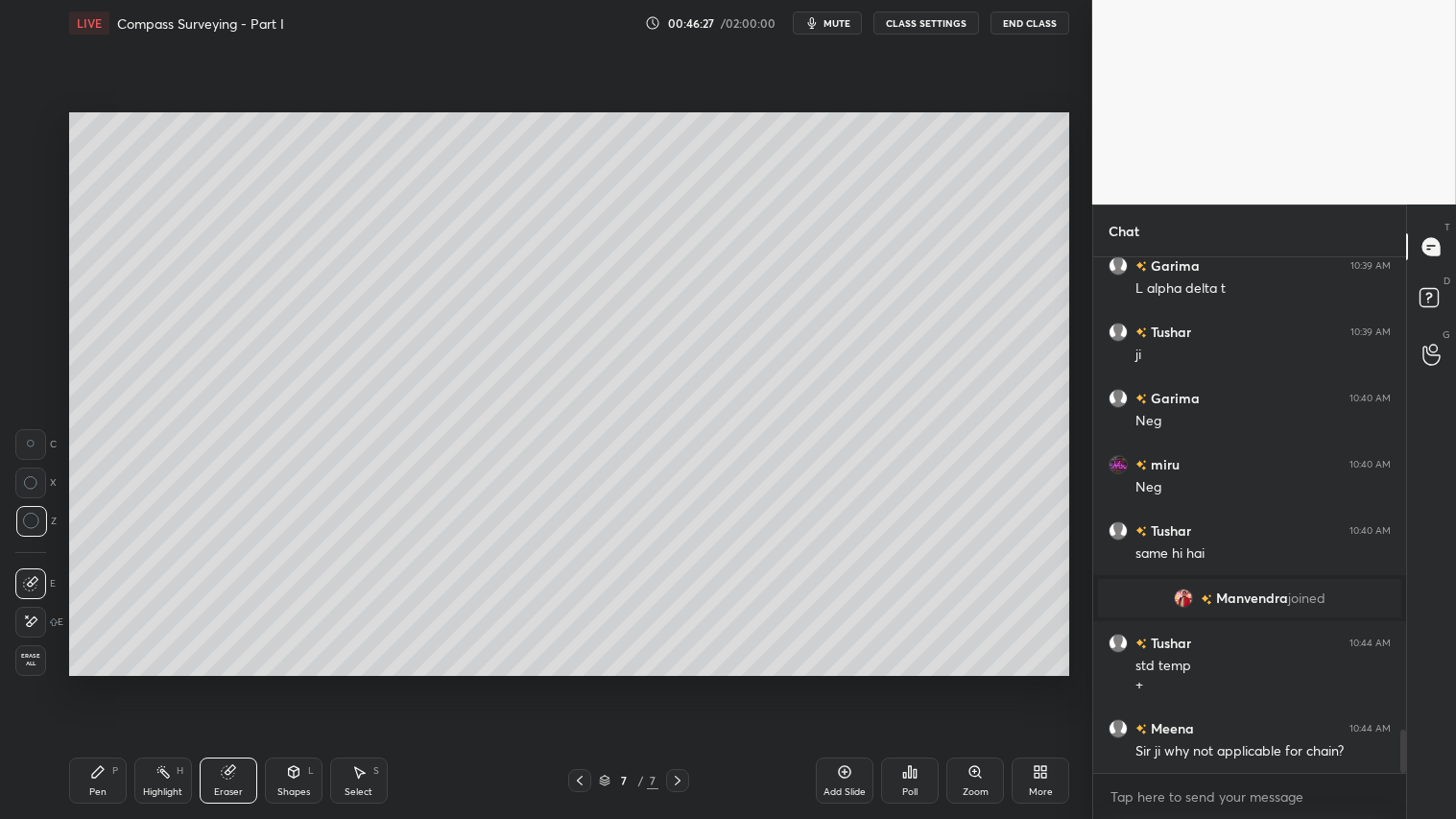 drag, startPoint x: 288, startPoint y: 744, endPoint x: 348, endPoint y: 687, distance: 83 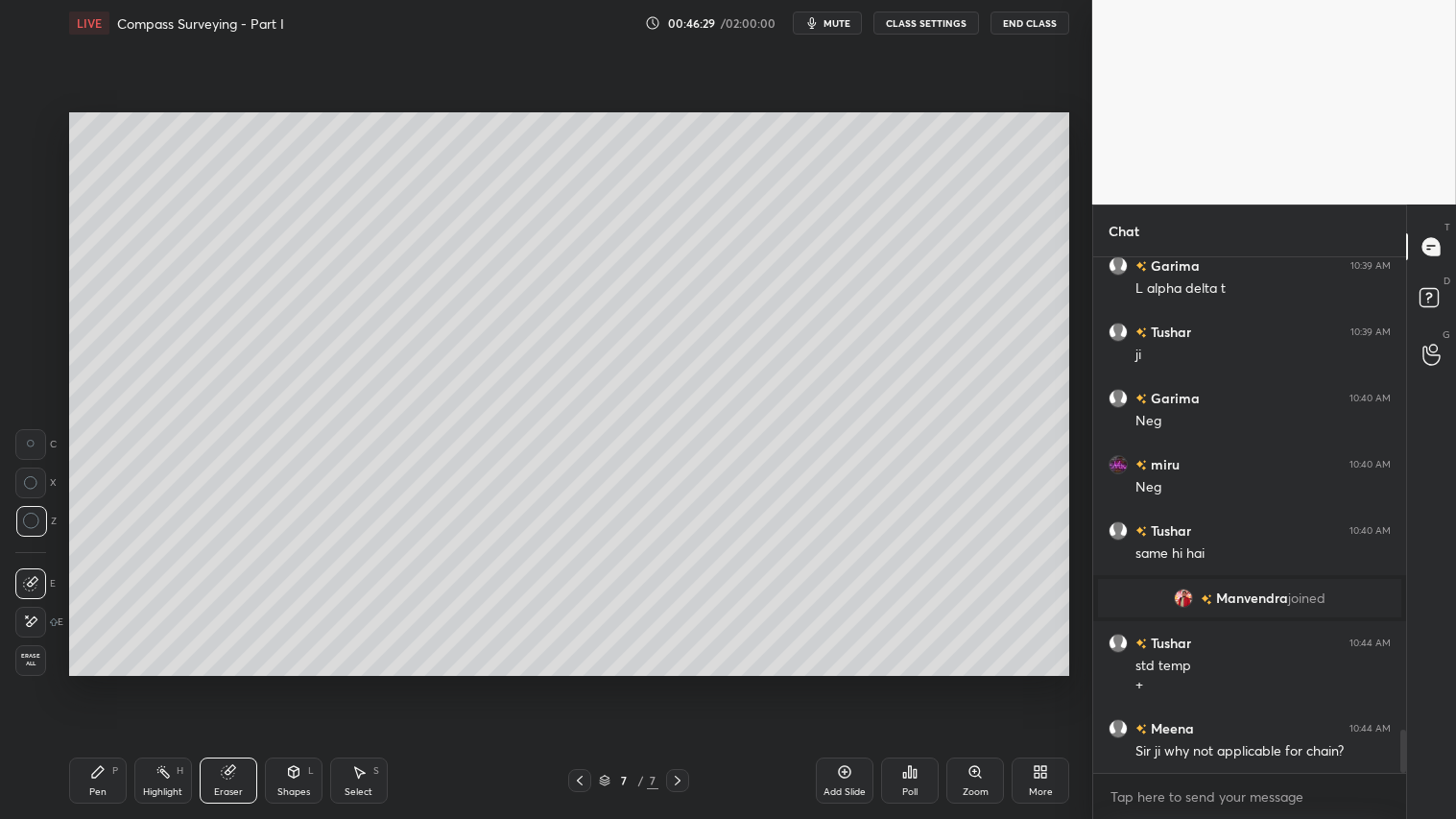 click on "Pen" at bounding box center [98, 792] 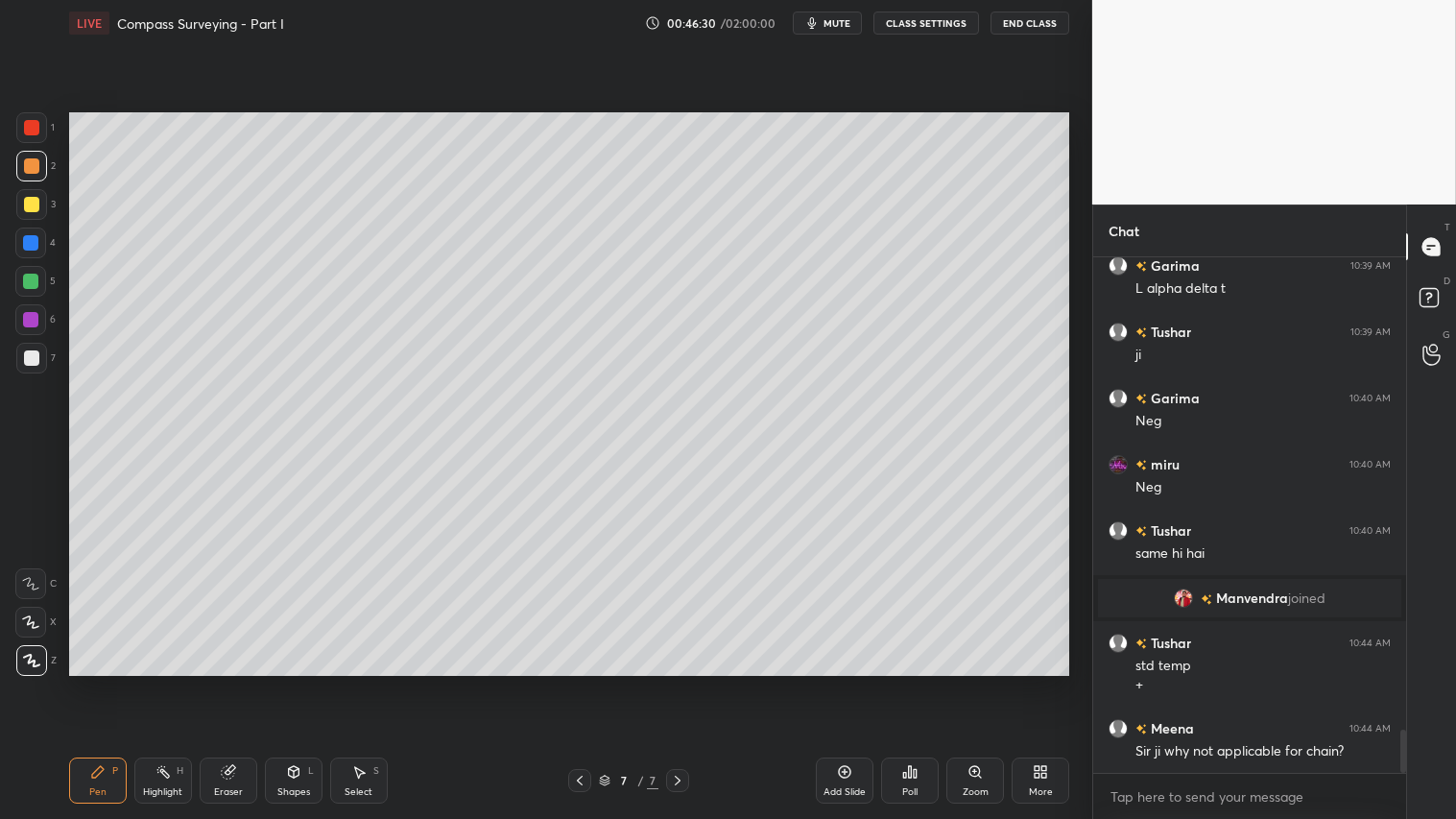 click 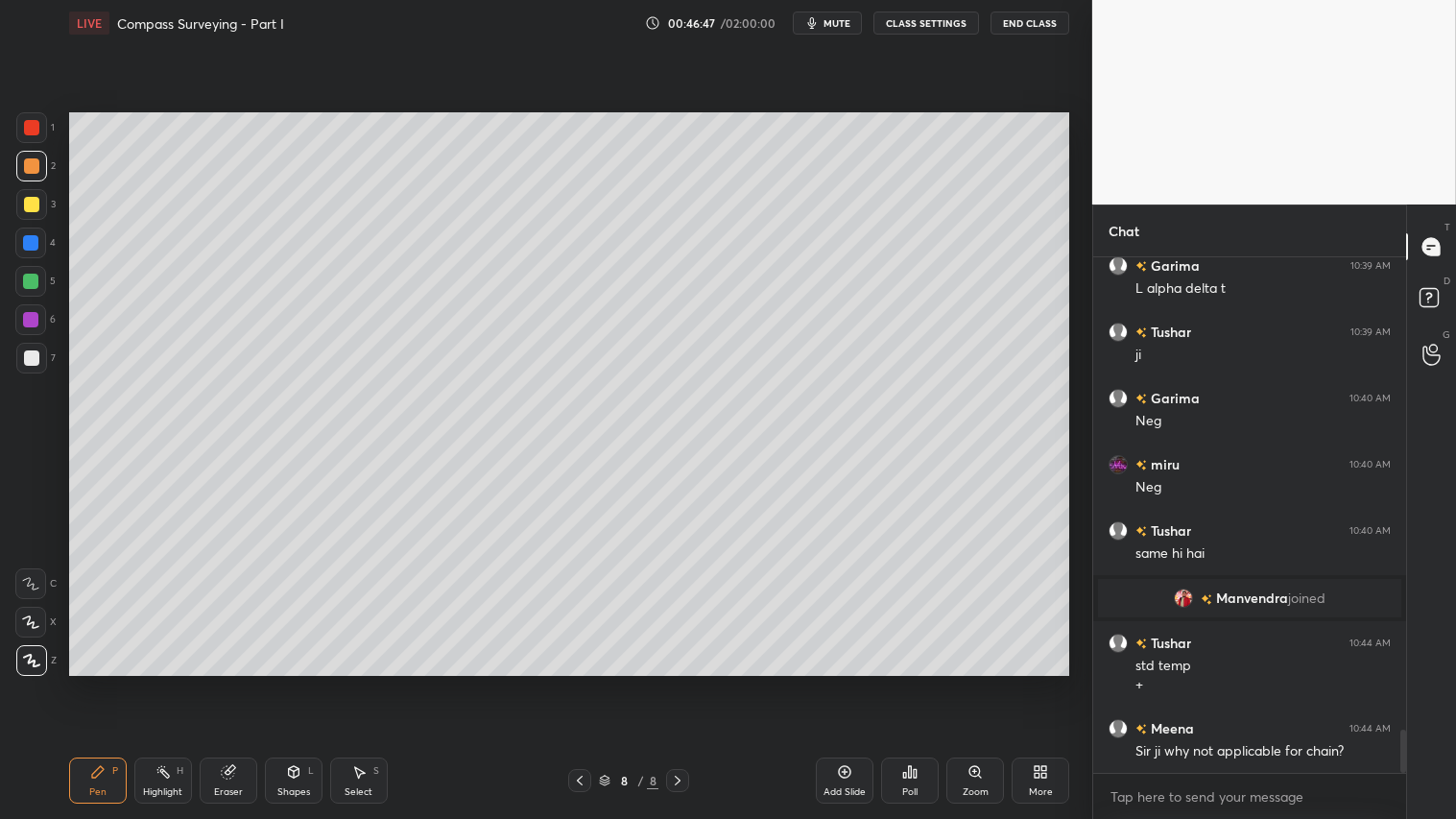 click on "Eraser" at bounding box center [228, 781] 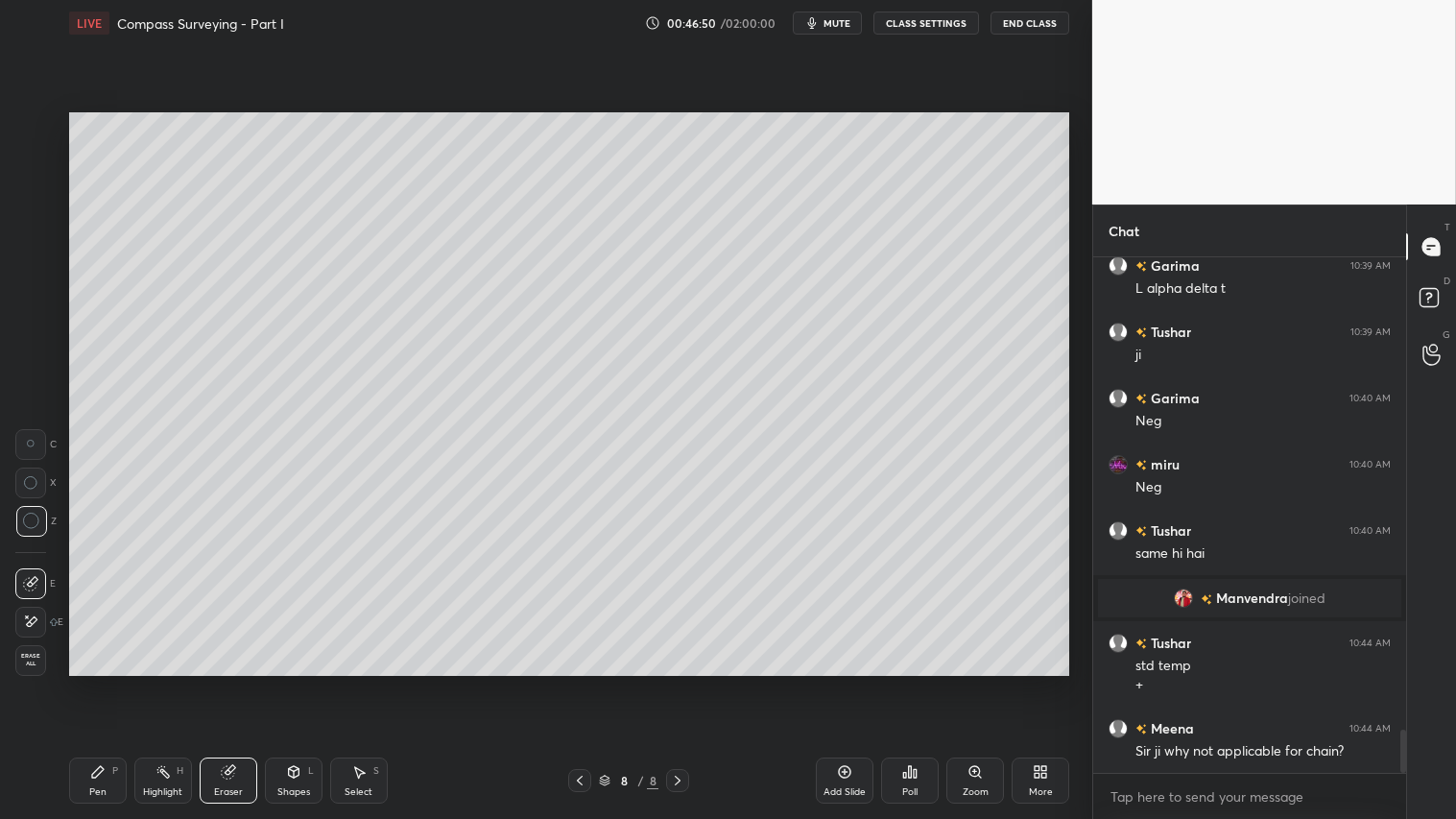 click on "Pen P" at bounding box center [98, 781] 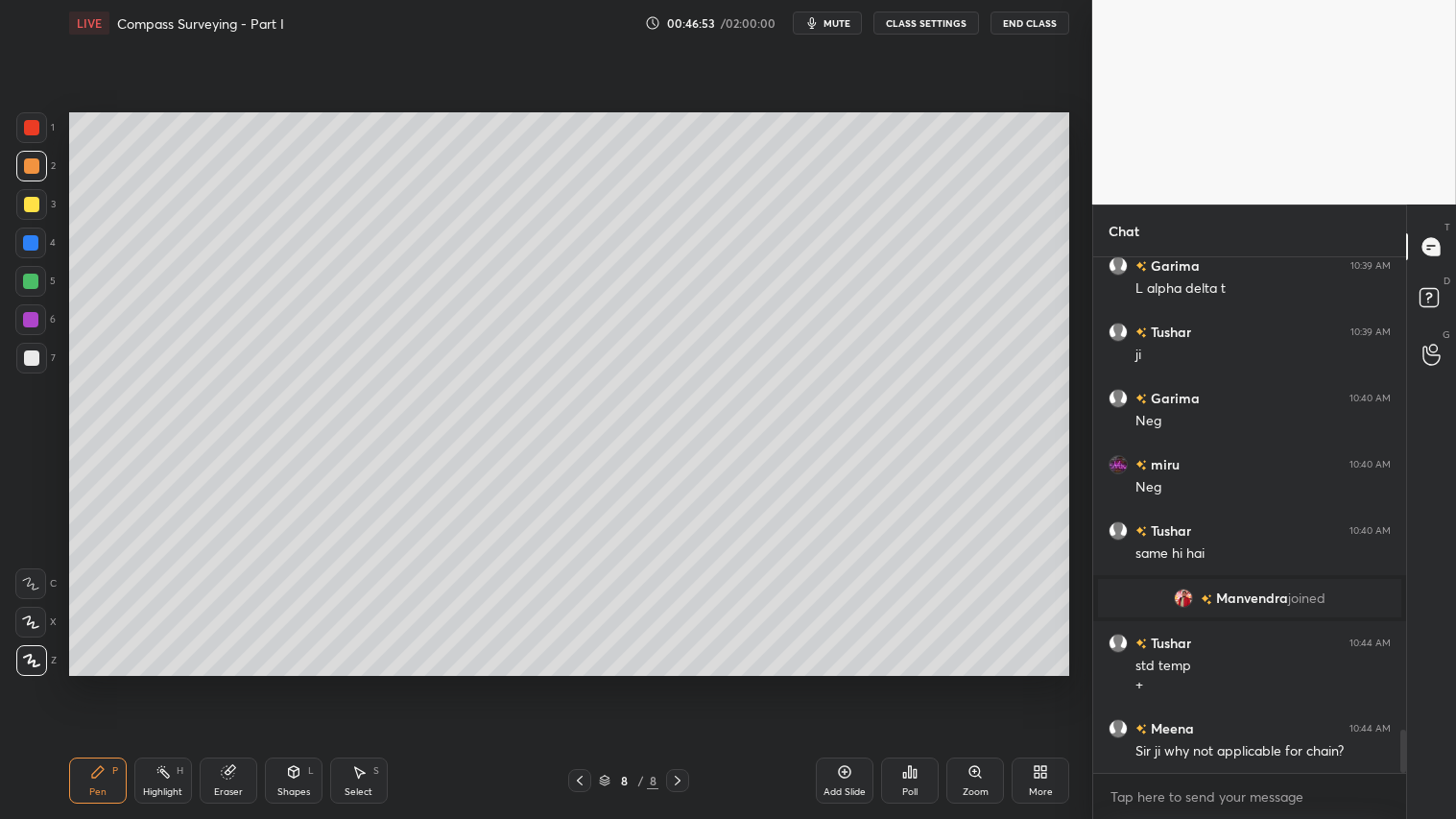 scroll, scrollTop: 5742, scrollLeft: 0, axis: vertical 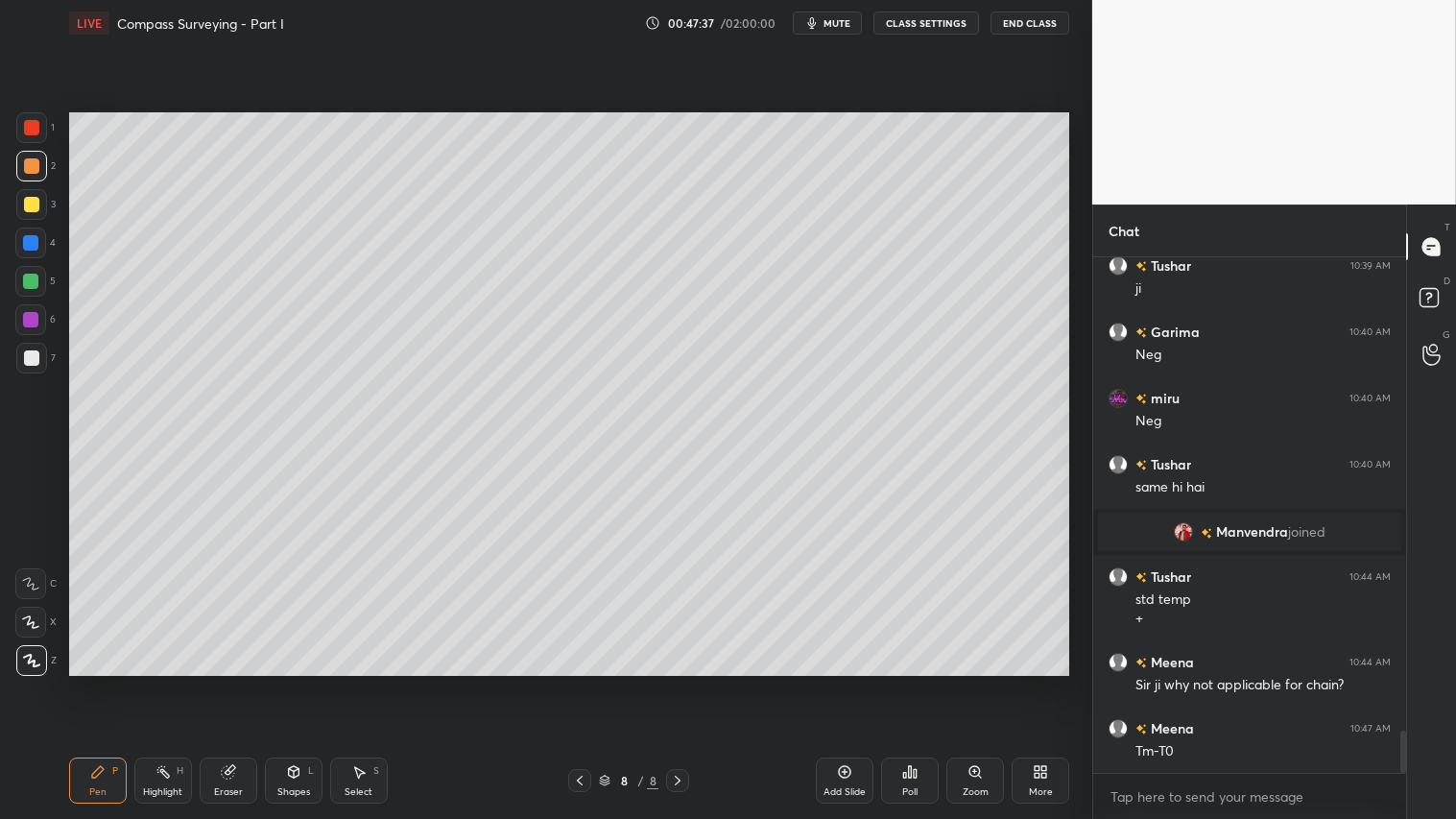 click on "Shapes L" at bounding box center (294, 781) 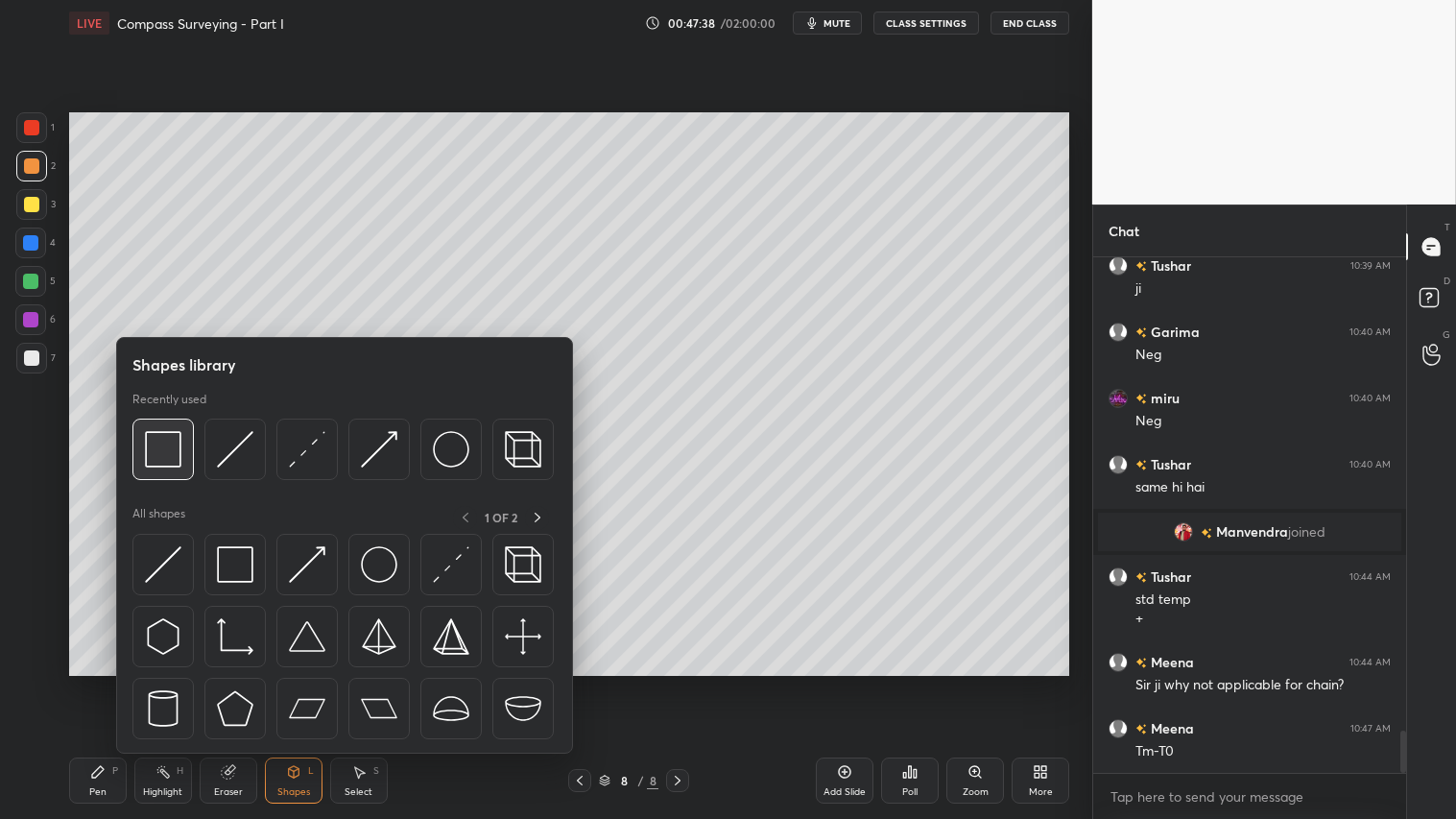 click at bounding box center (163, 449) 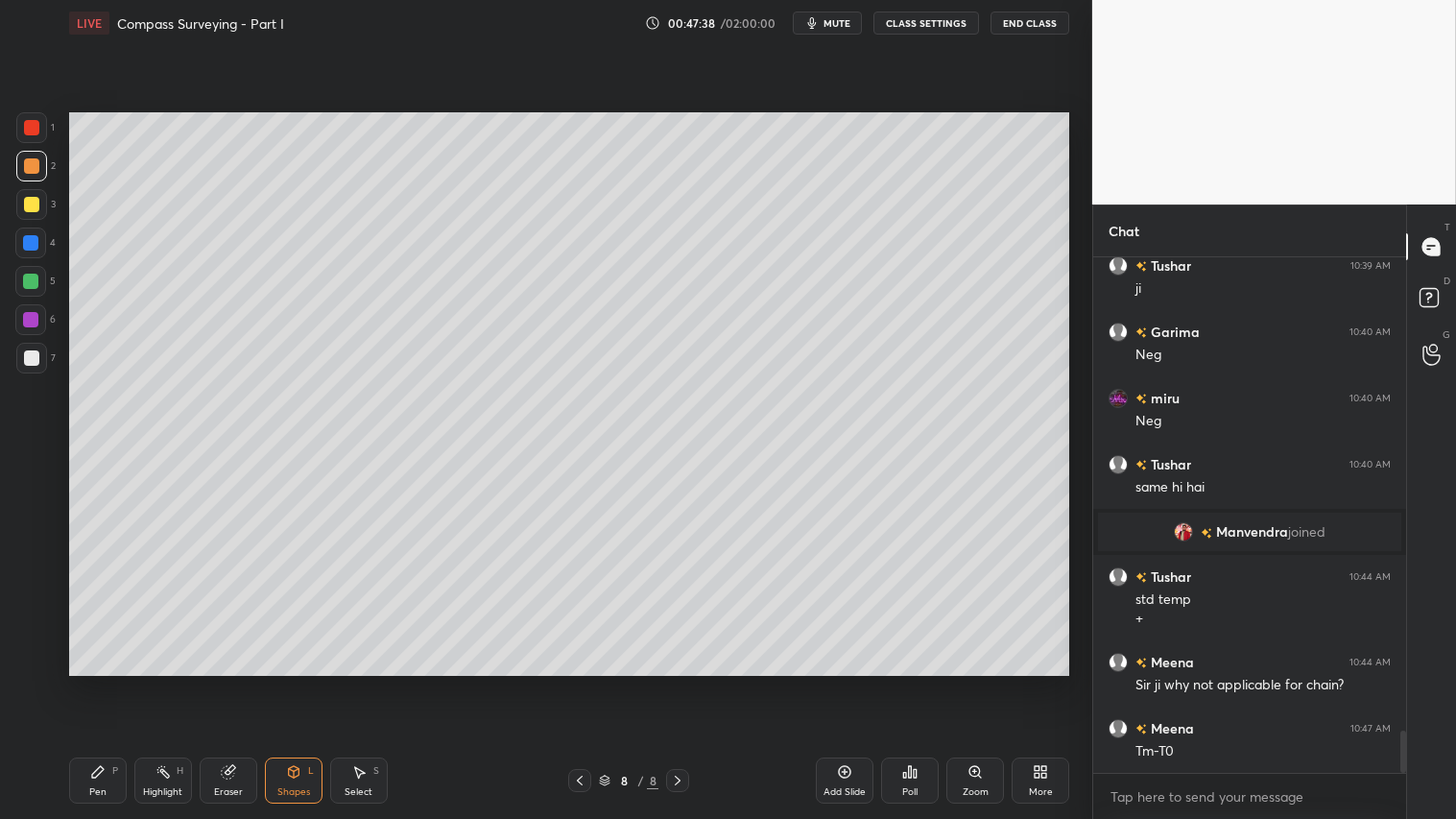 drag, startPoint x: 23, startPoint y: 358, endPoint x: 64, endPoint y: 348, distance: 42.2019 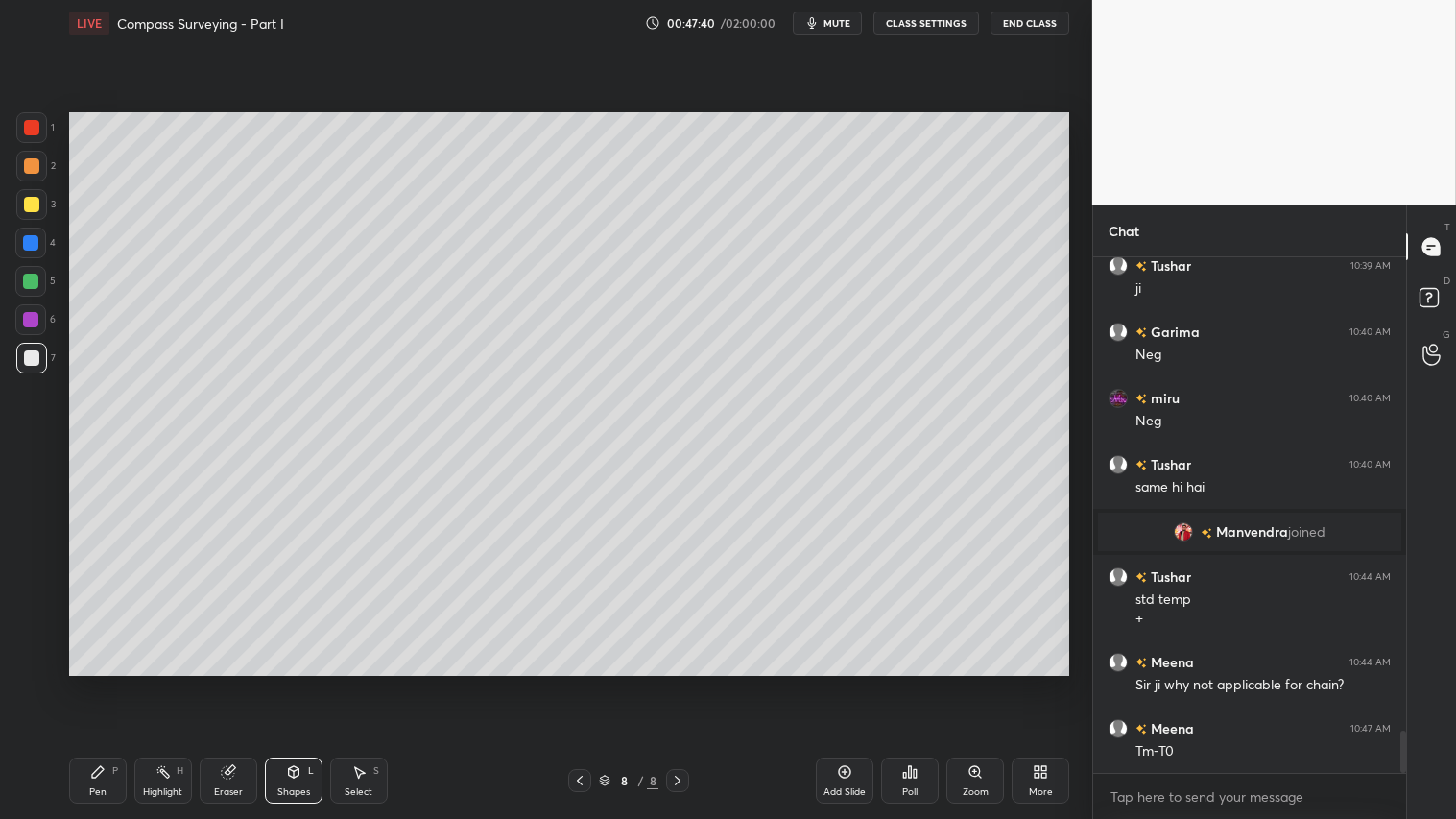click at bounding box center (32, 166) 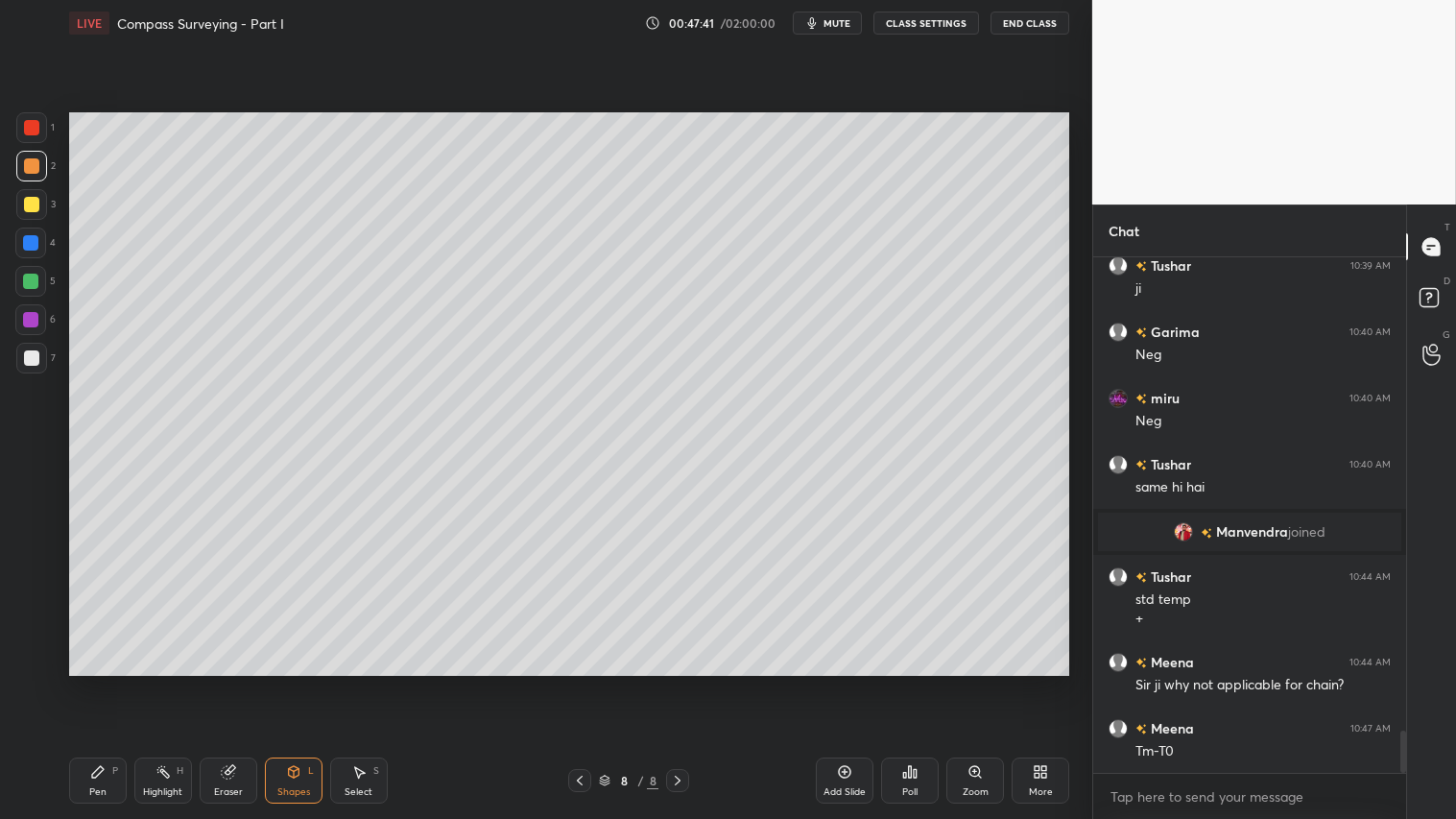 drag, startPoint x: 104, startPoint y: 779, endPoint x: 96, endPoint y: 759, distance: 21.540659 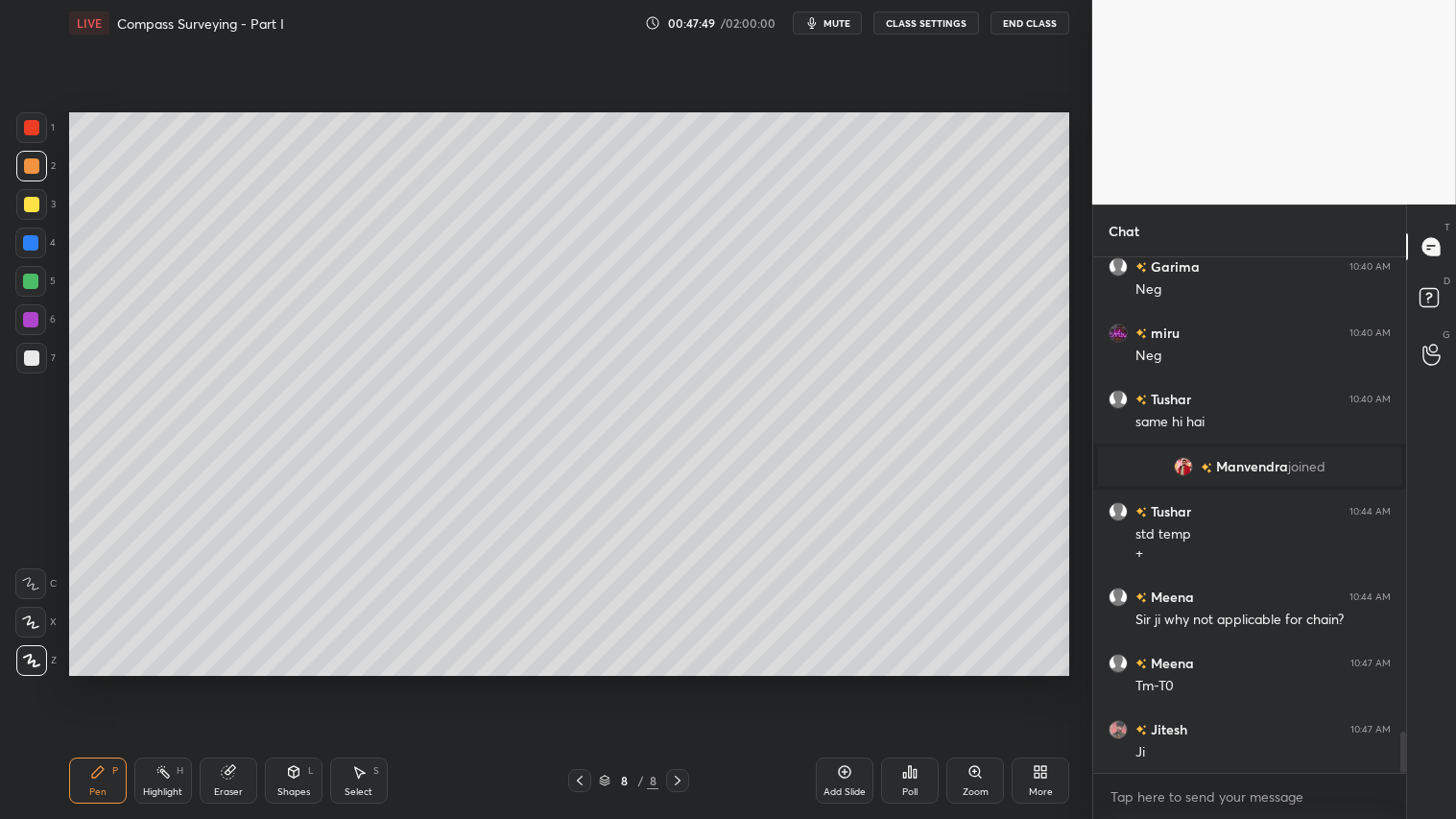 scroll, scrollTop: 5873, scrollLeft: 0, axis: vertical 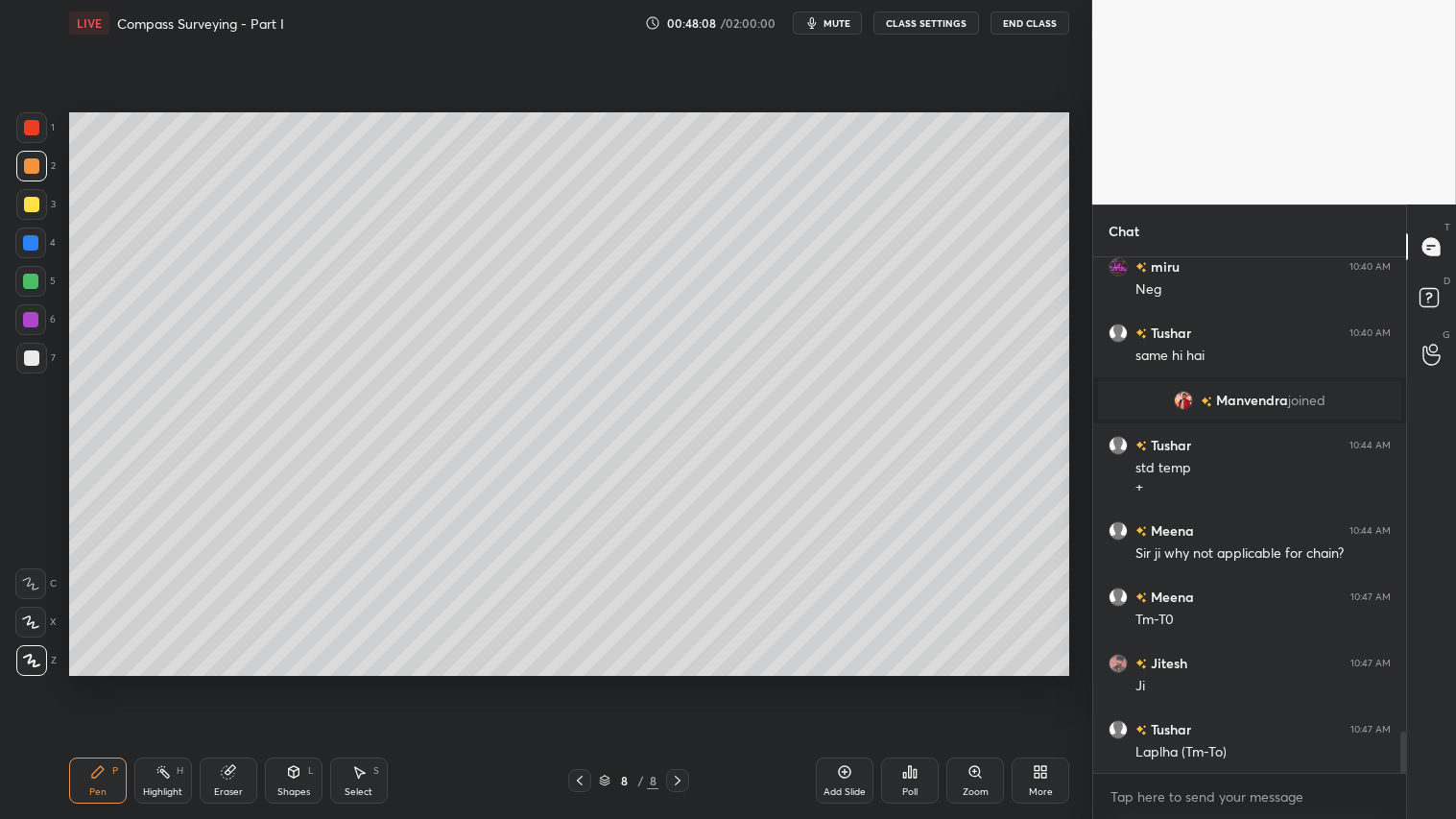 drag, startPoint x: 22, startPoint y: 163, endPoint x: 34, endPoint y: 204, distance: 42.72002 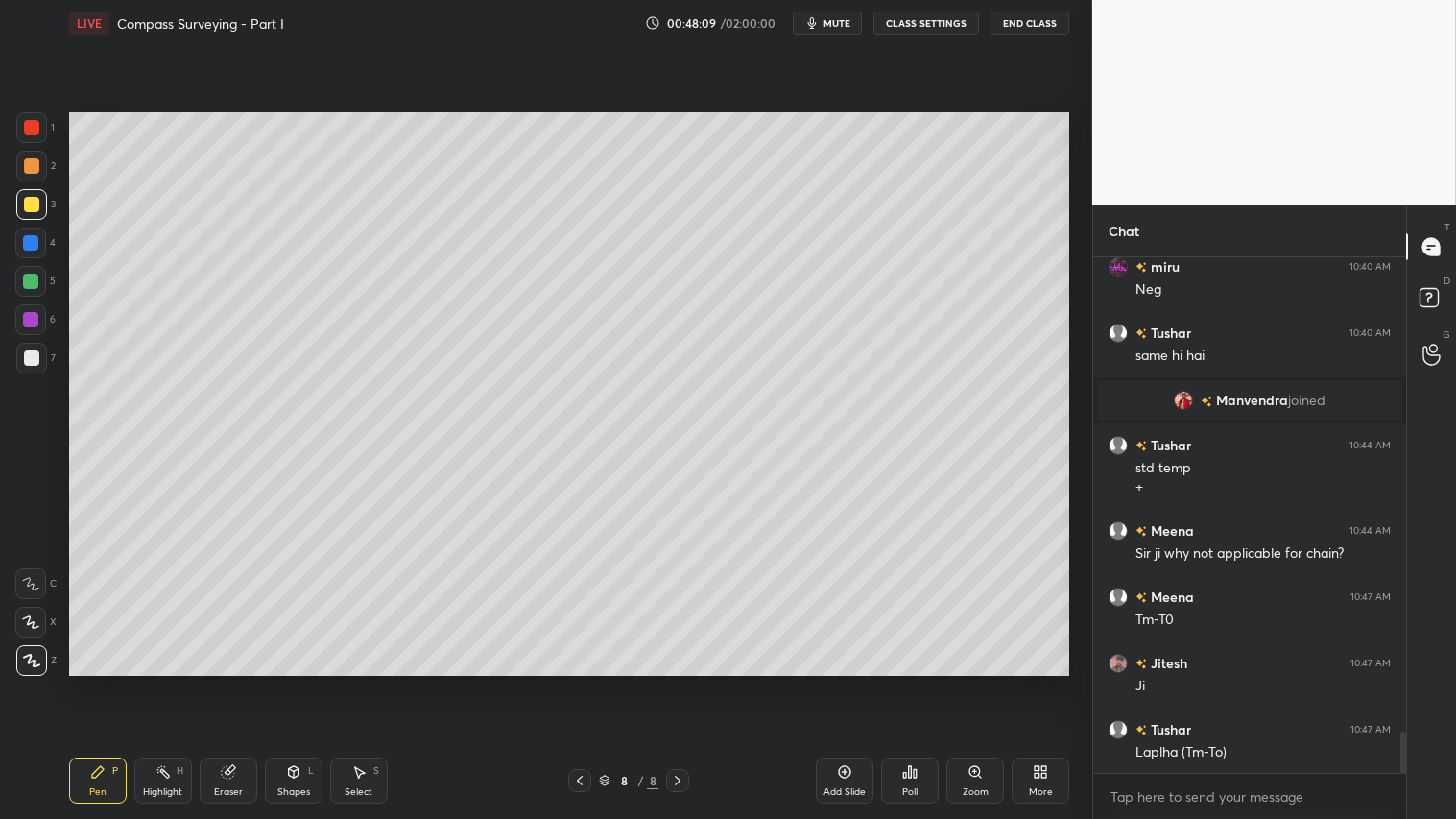 click 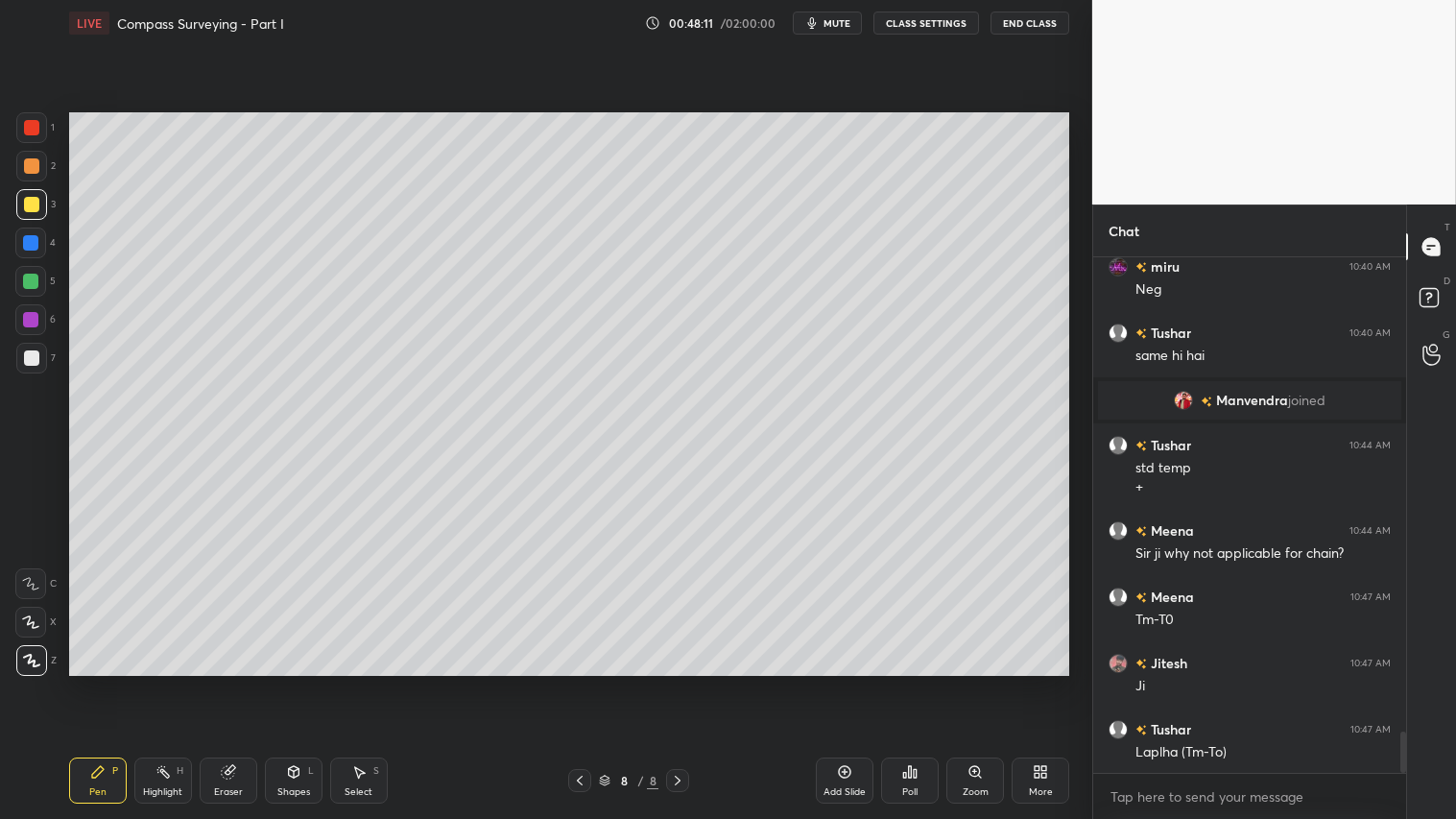 click 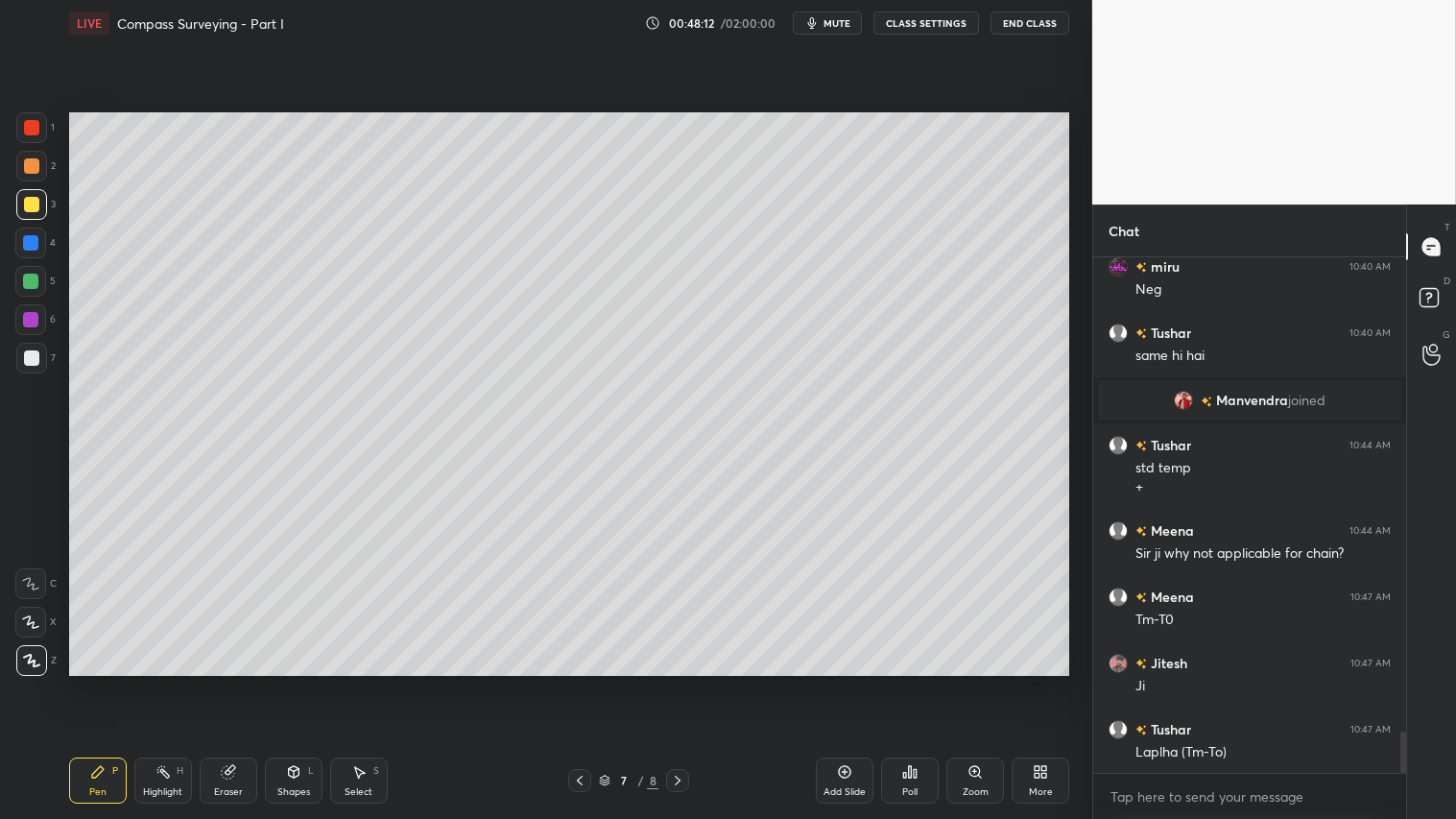 click 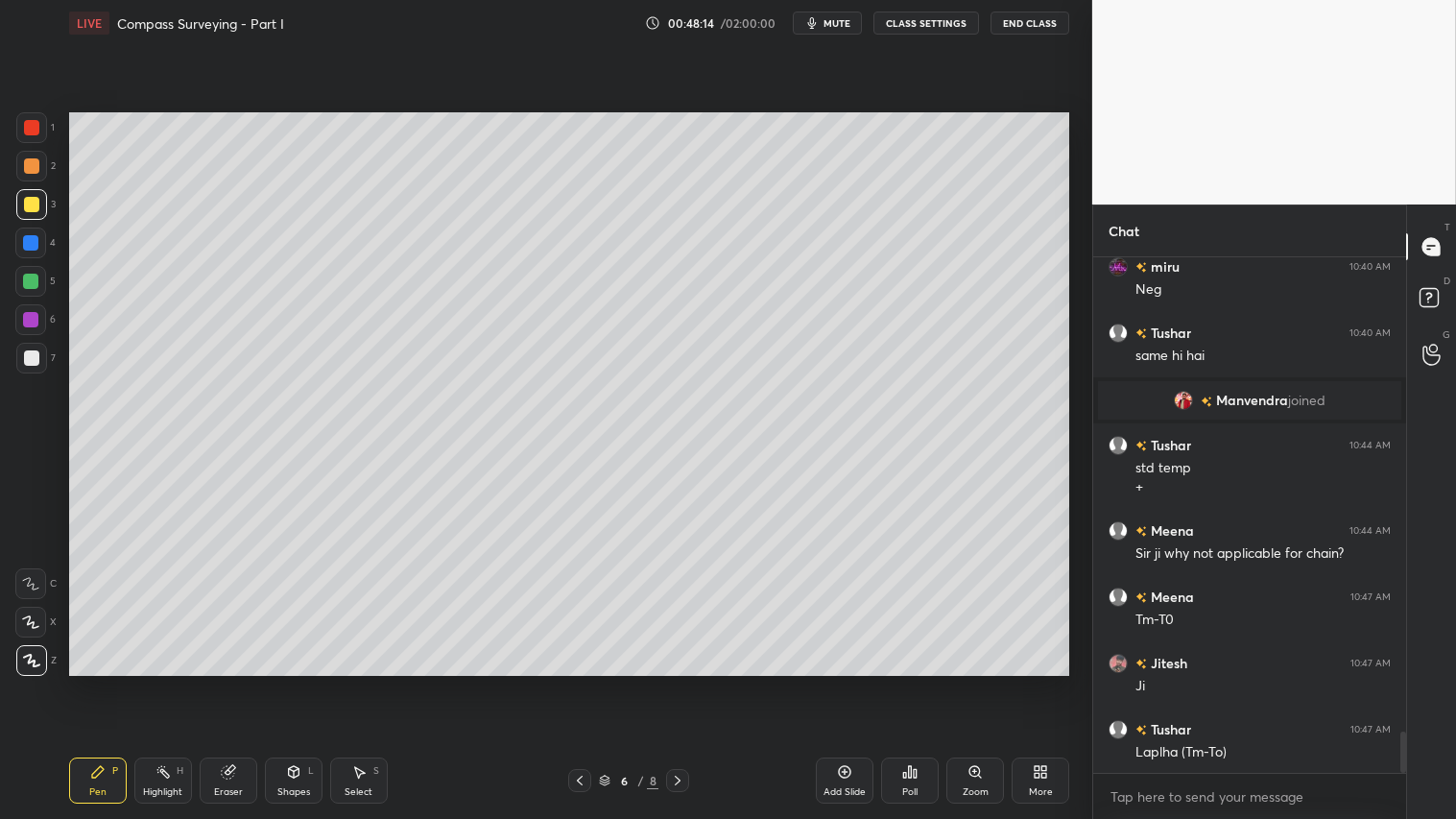 click 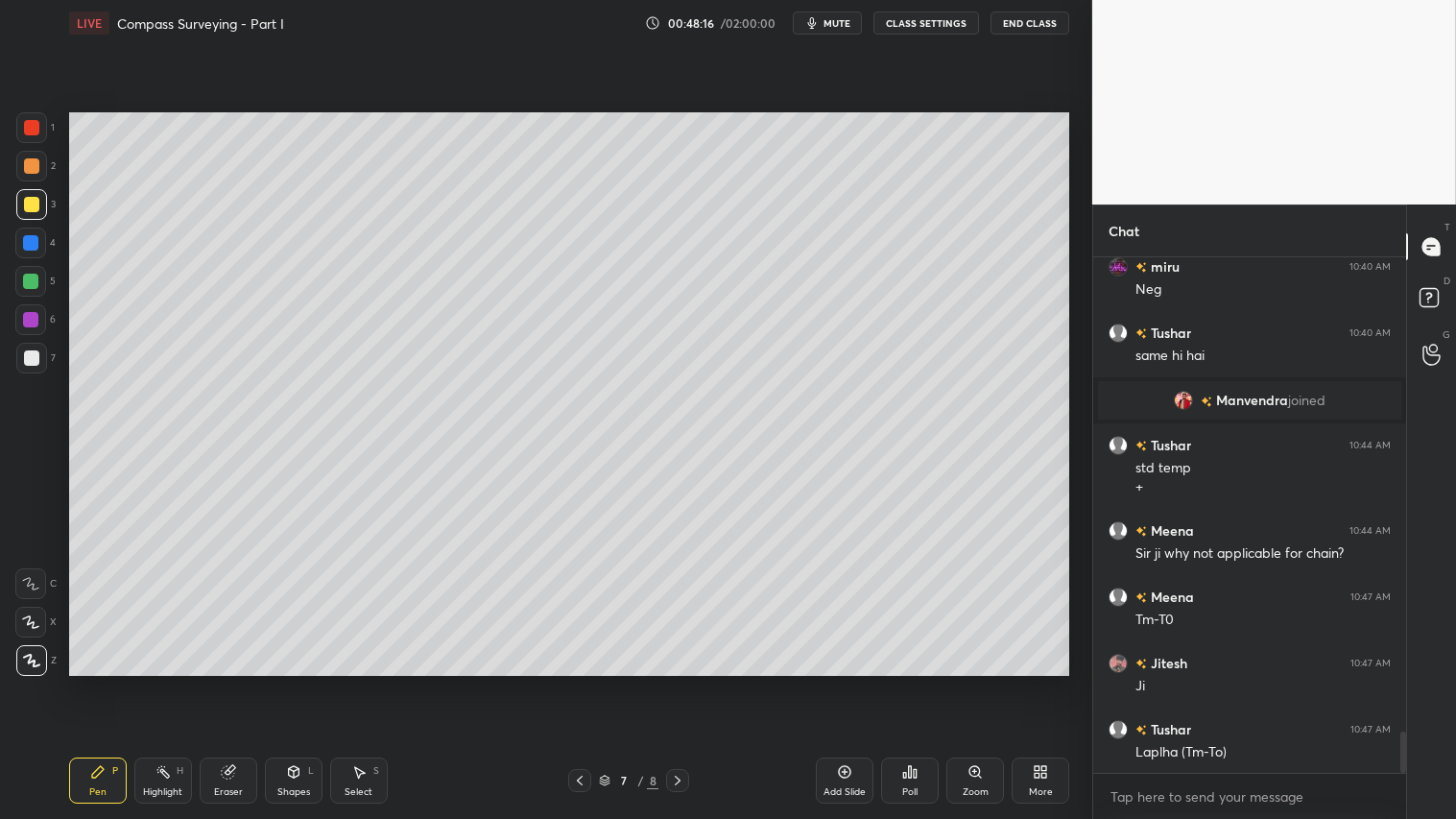 click 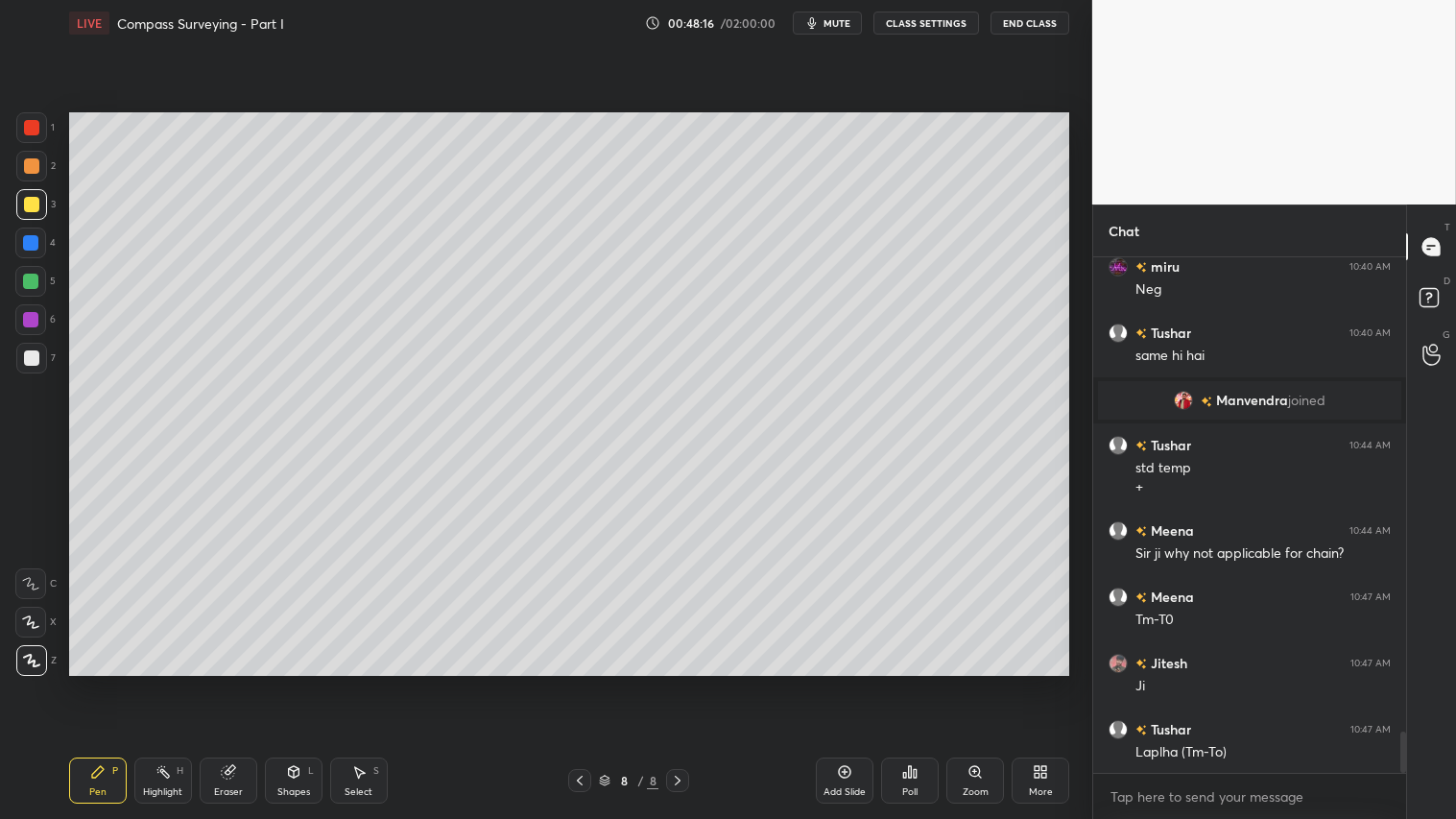 click at bounding box center [678, 781] 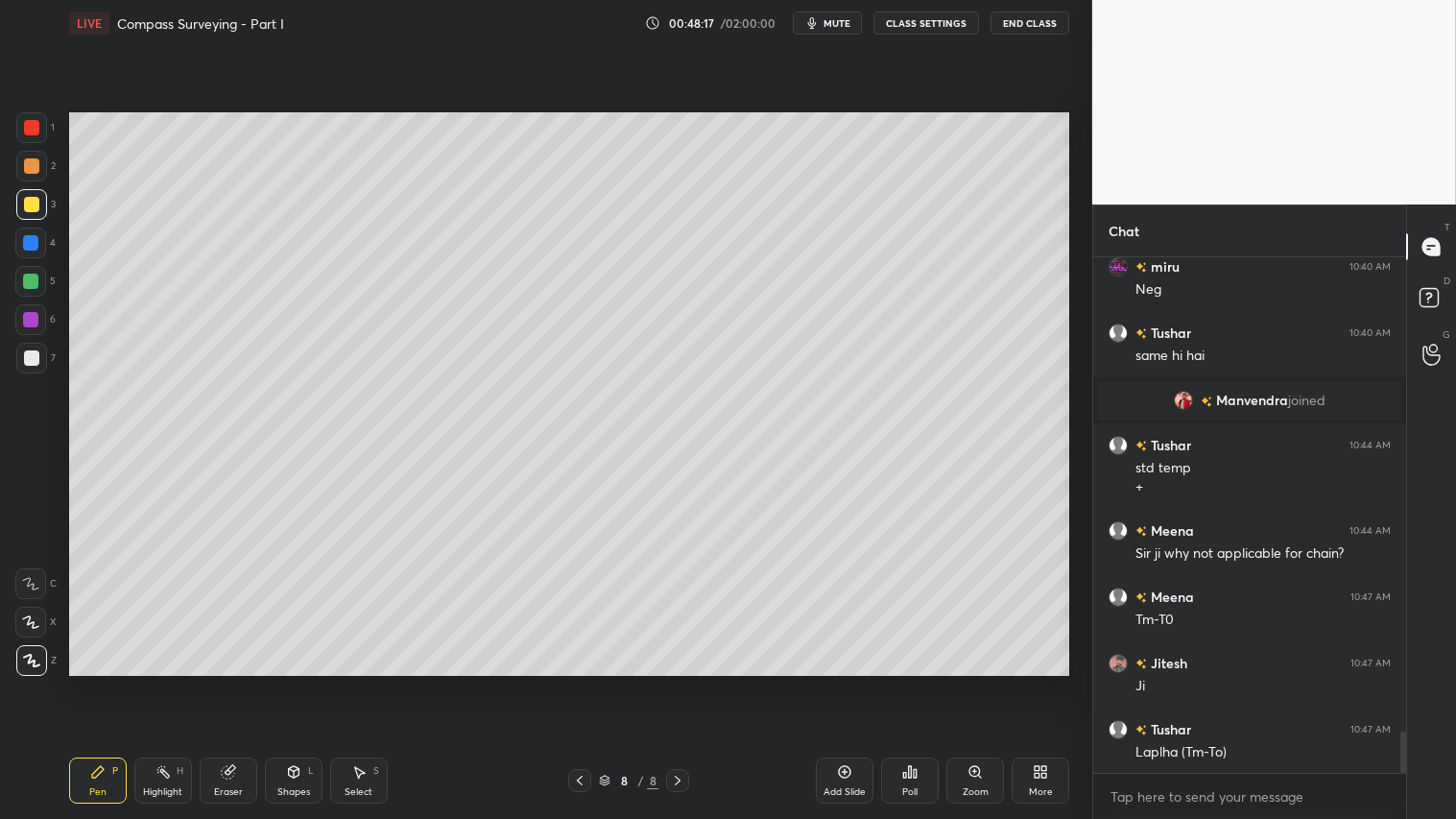 click on "Add Slide" at bounding box center [845, 781] 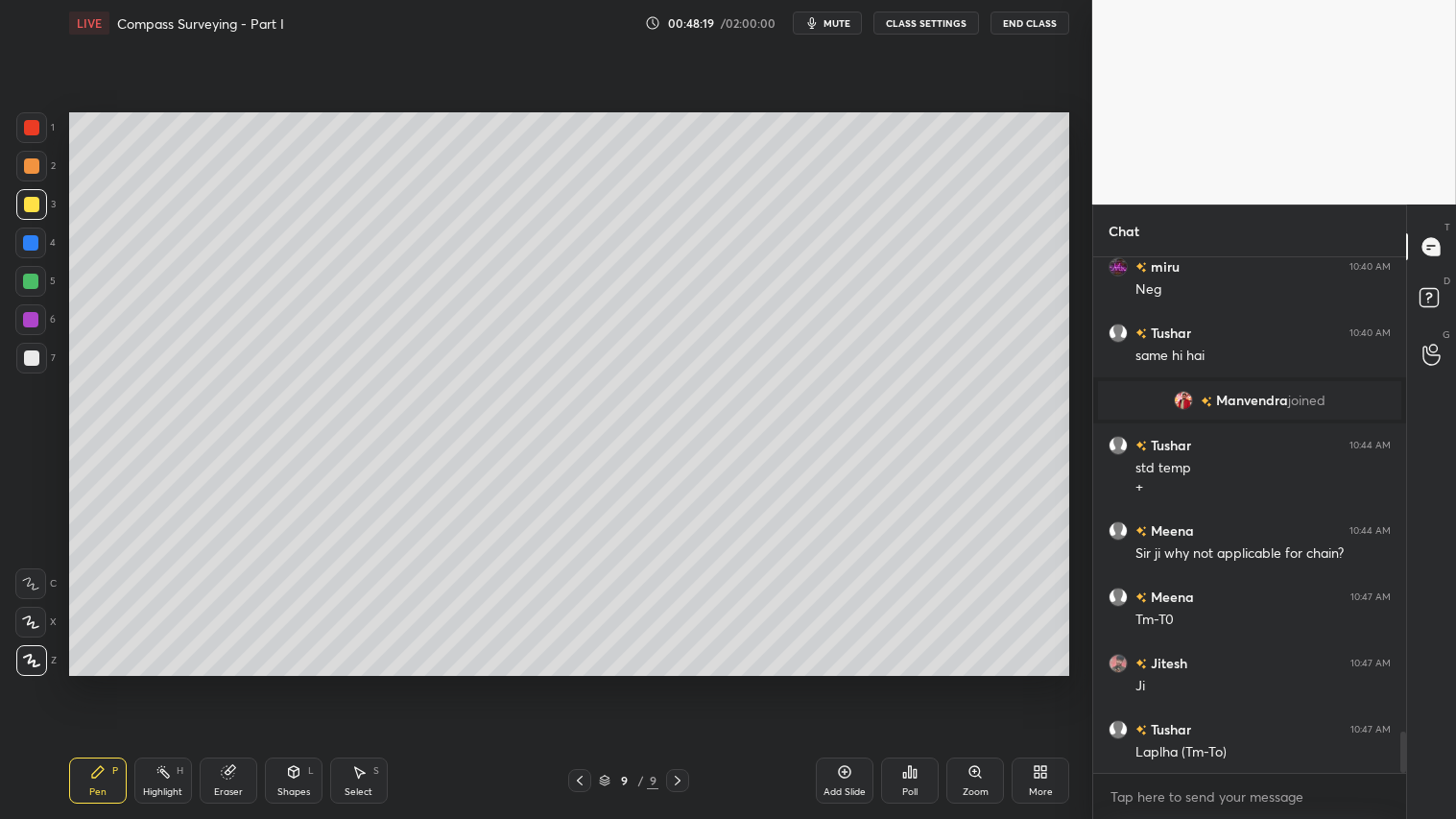 click at bounding box center (32, 205) 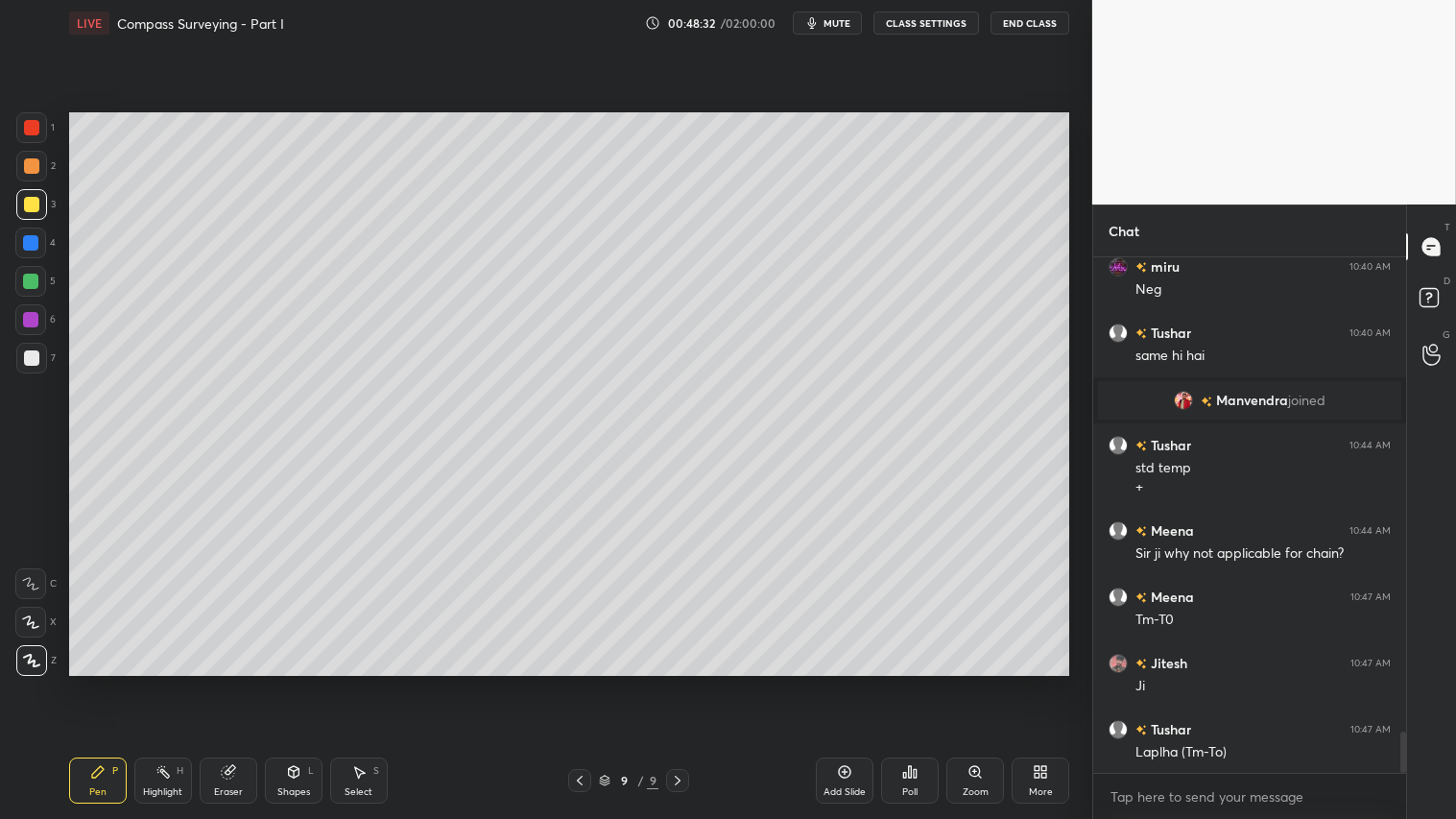 click on "Shapes L" at bounding box center (294, 781) 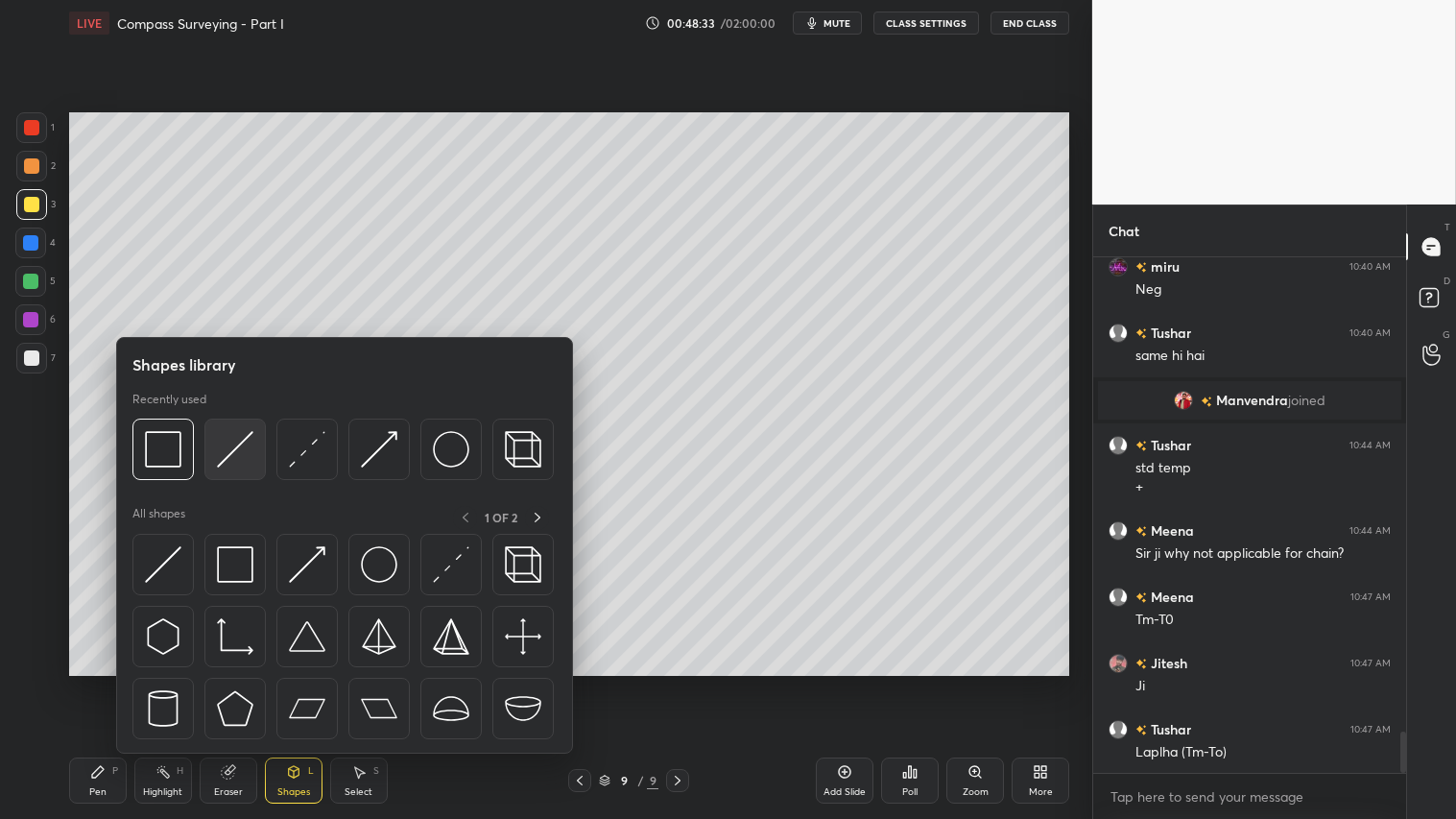 click at bounding box center [235, 449] 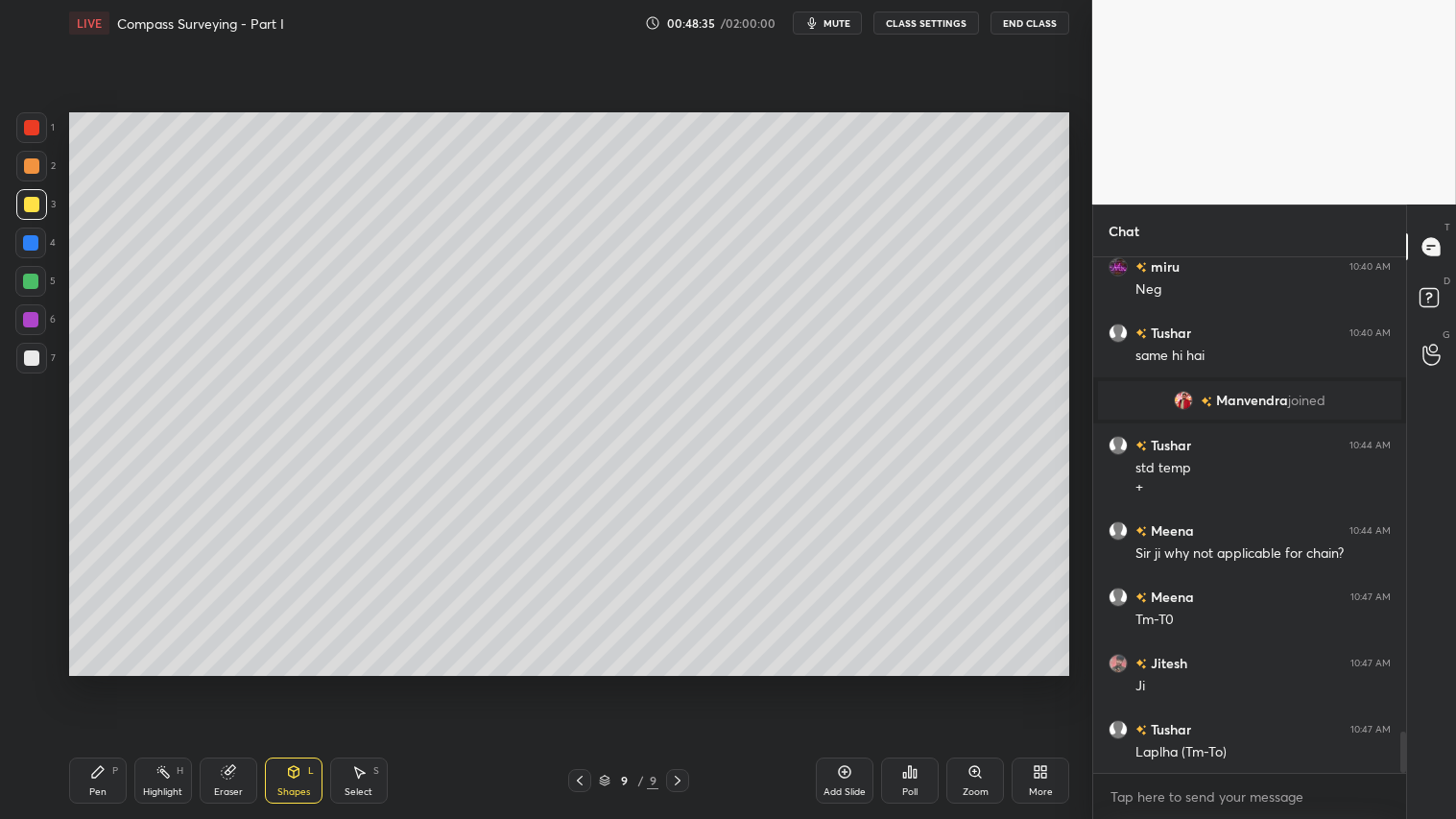 click on "Pen P" at bounding box center (98, 781) 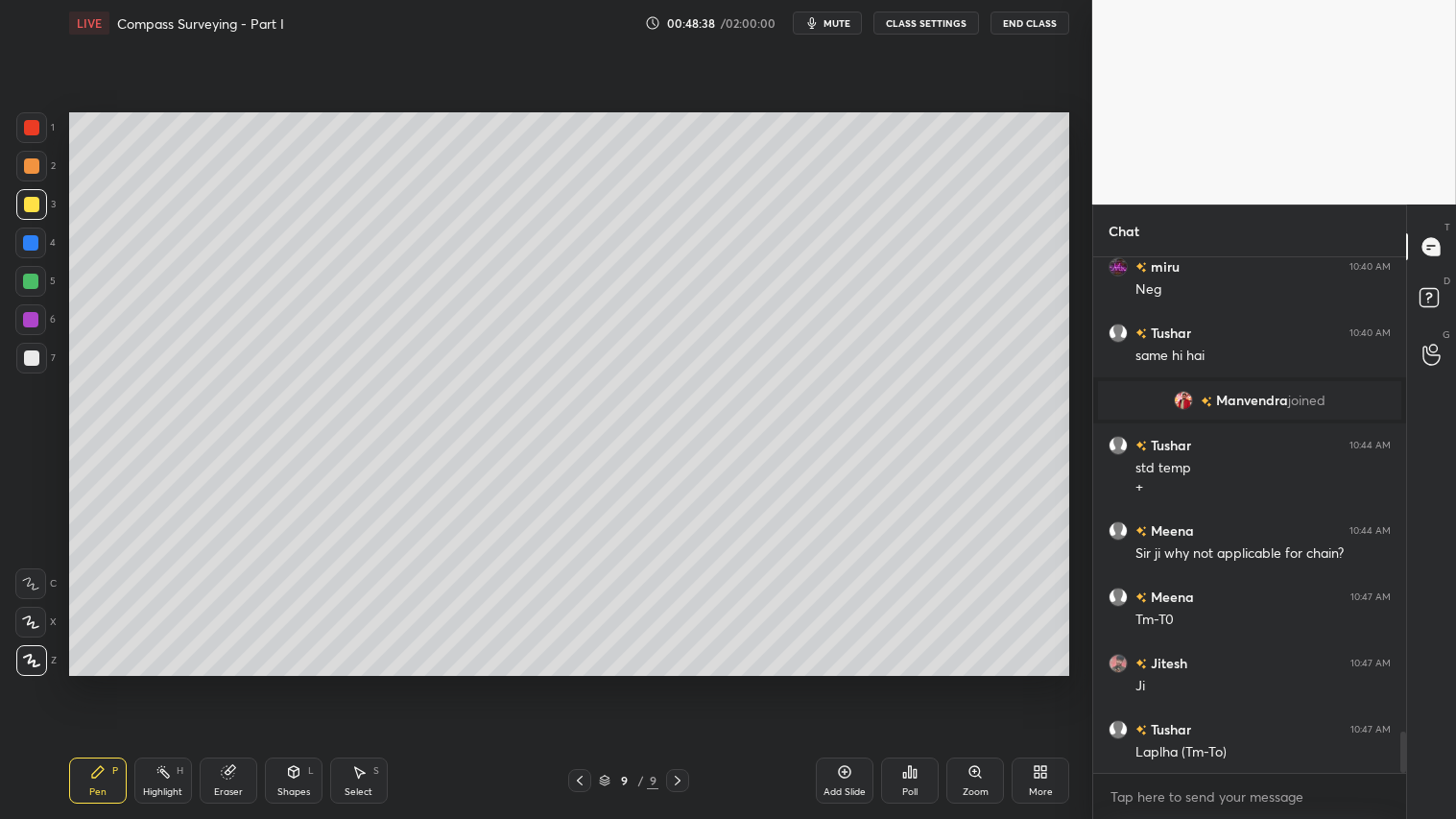 click 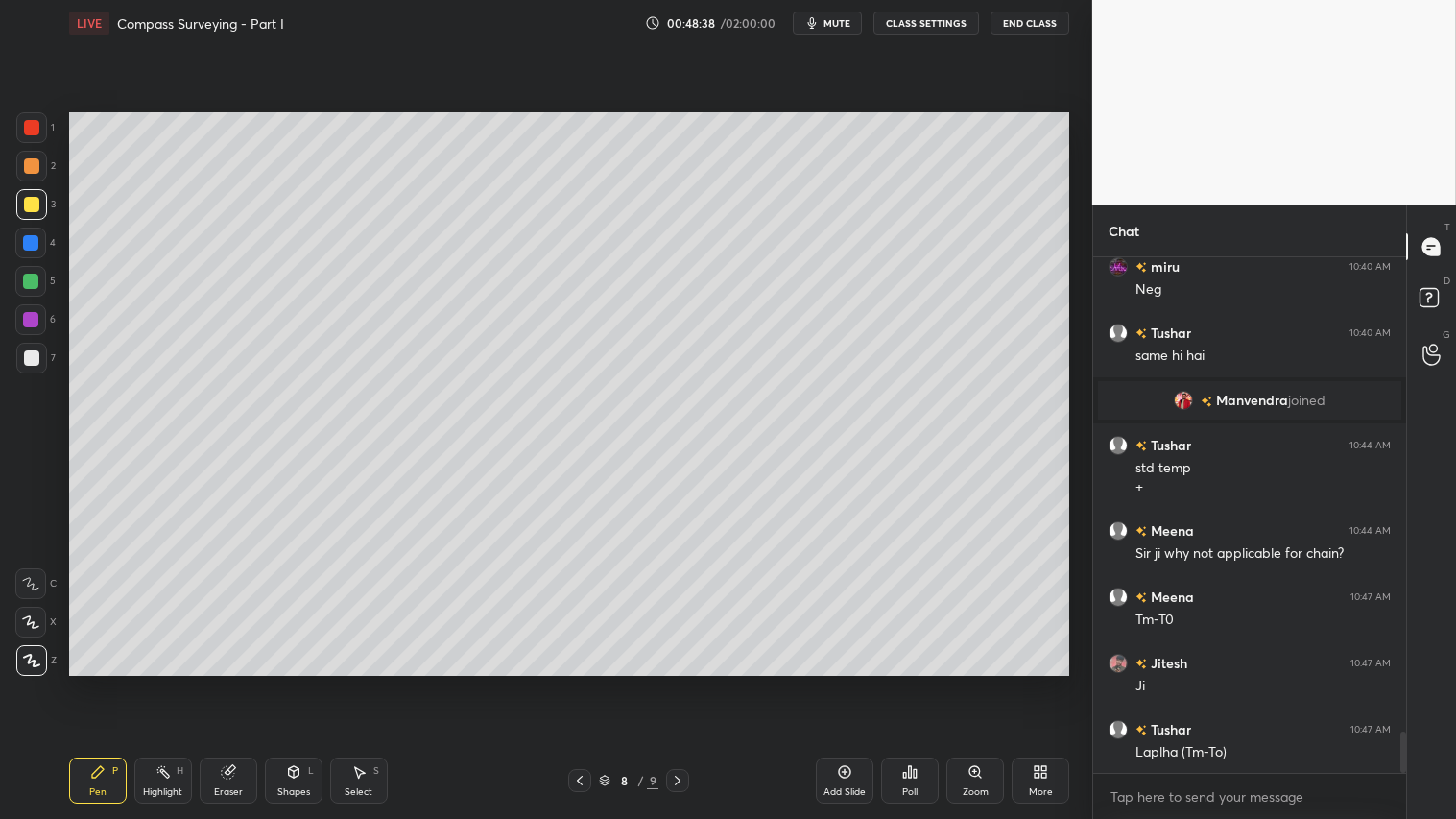 click 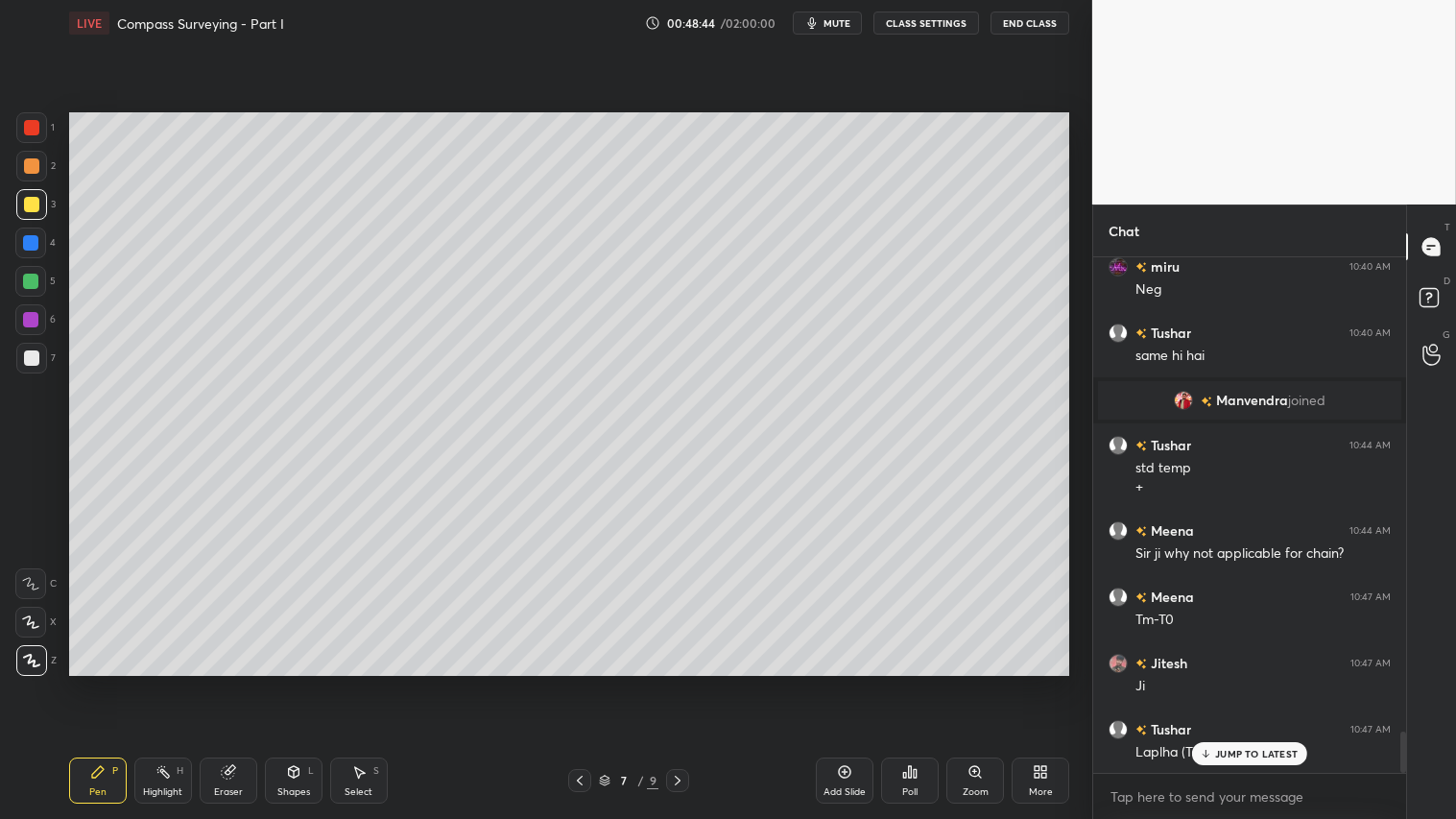 scroll, scrollTop: 5939, scrollLeft: 0, axis: vertical 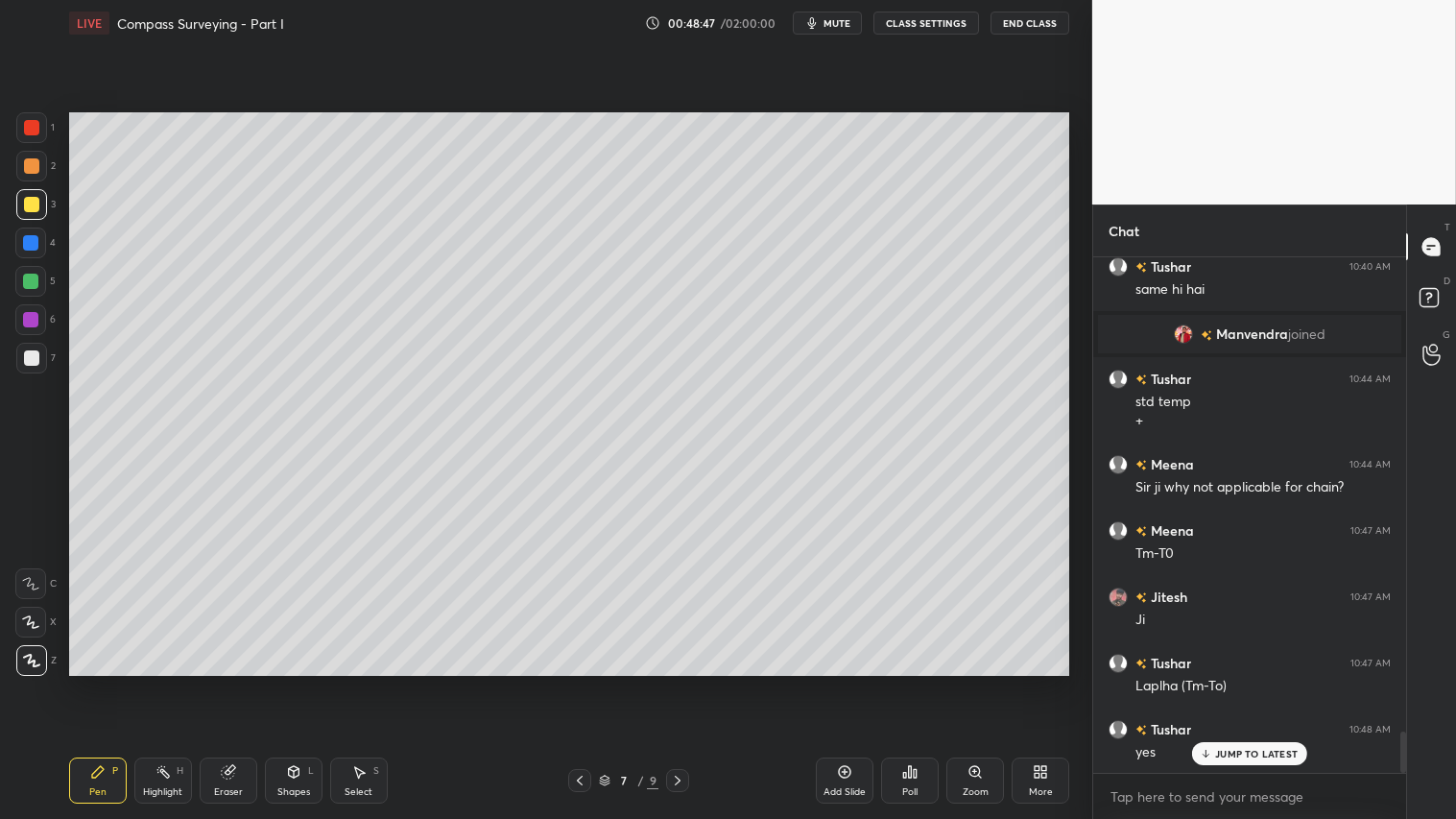 click at bounding box center [32, 205] 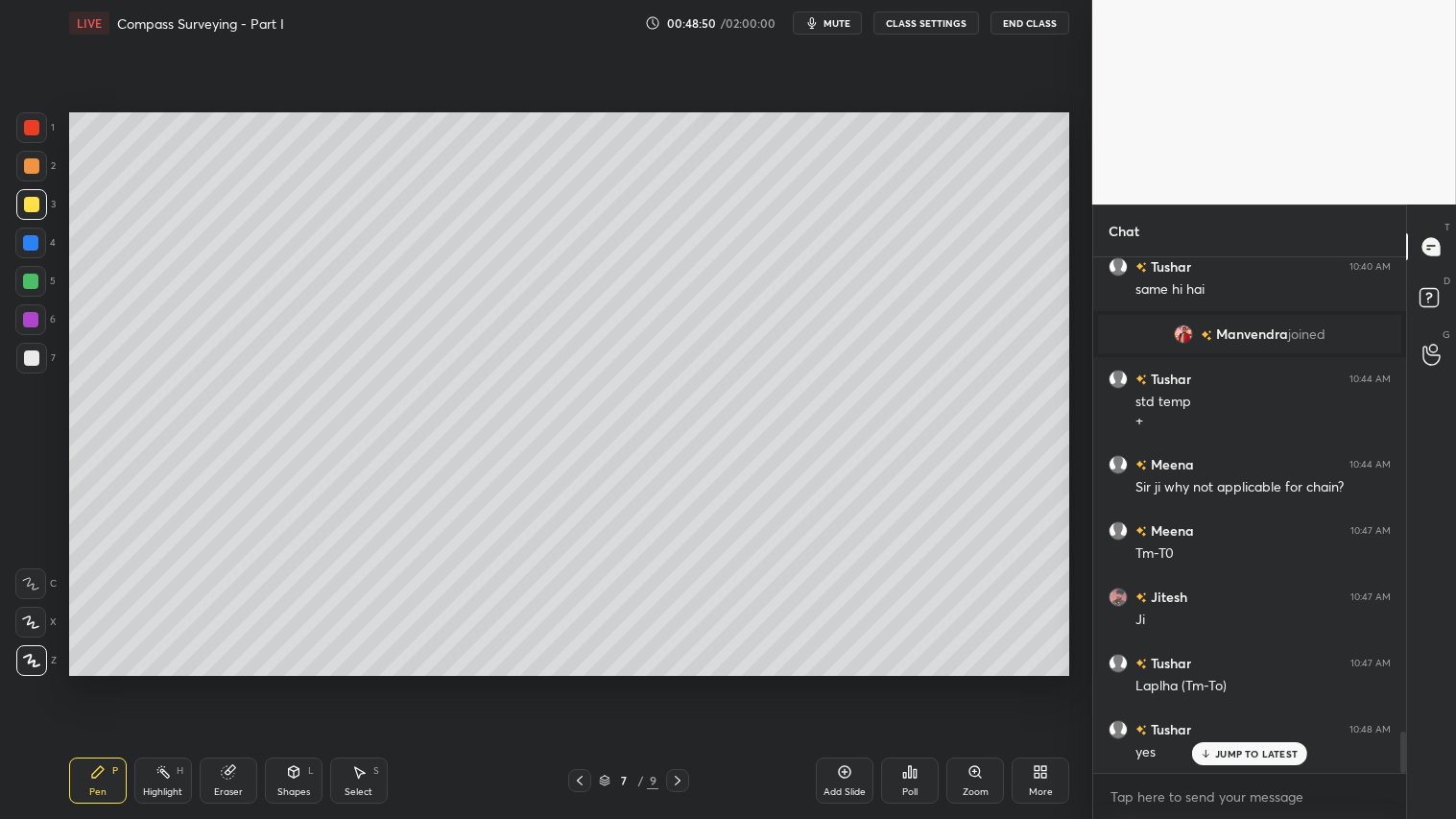click 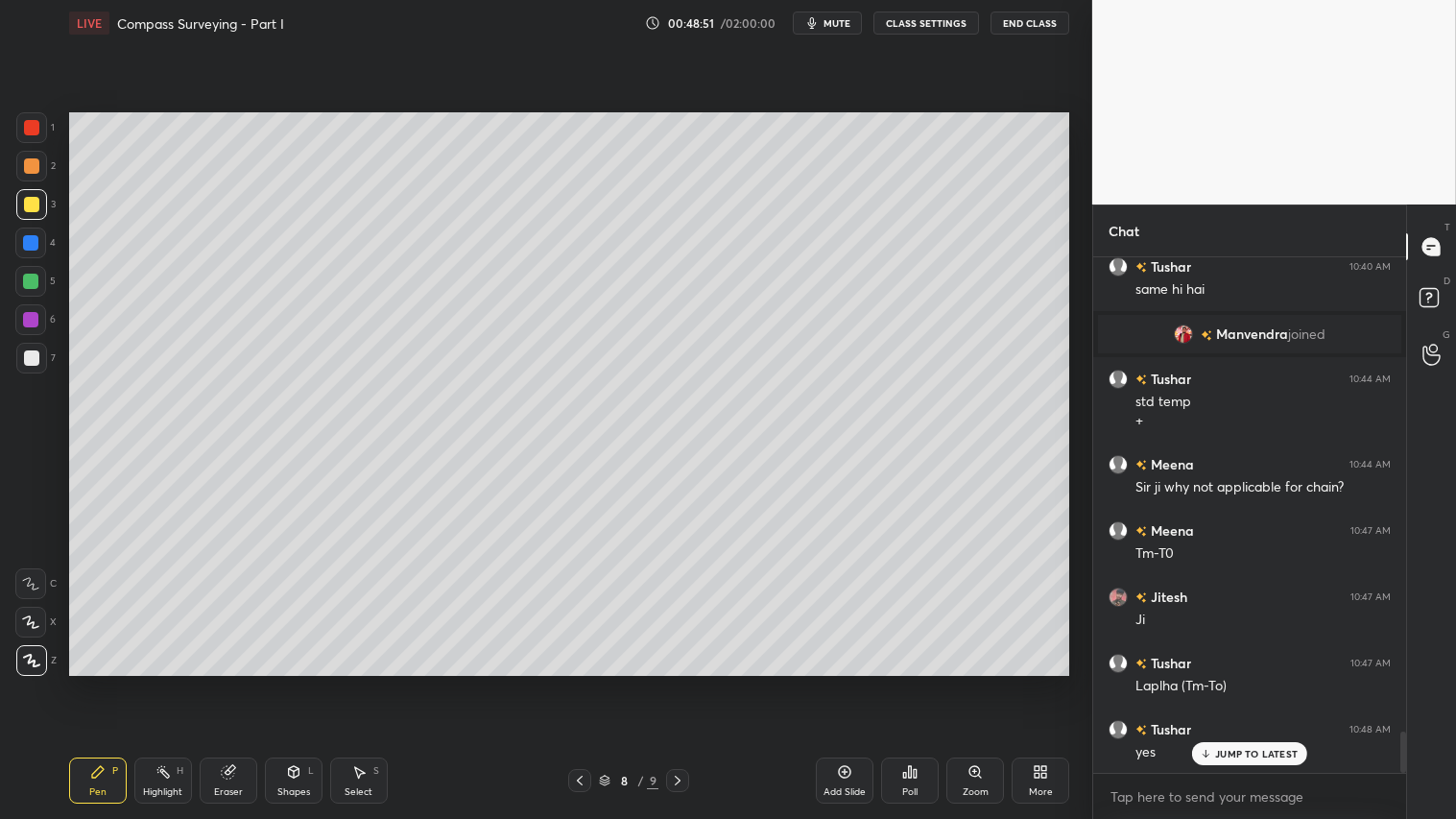 click 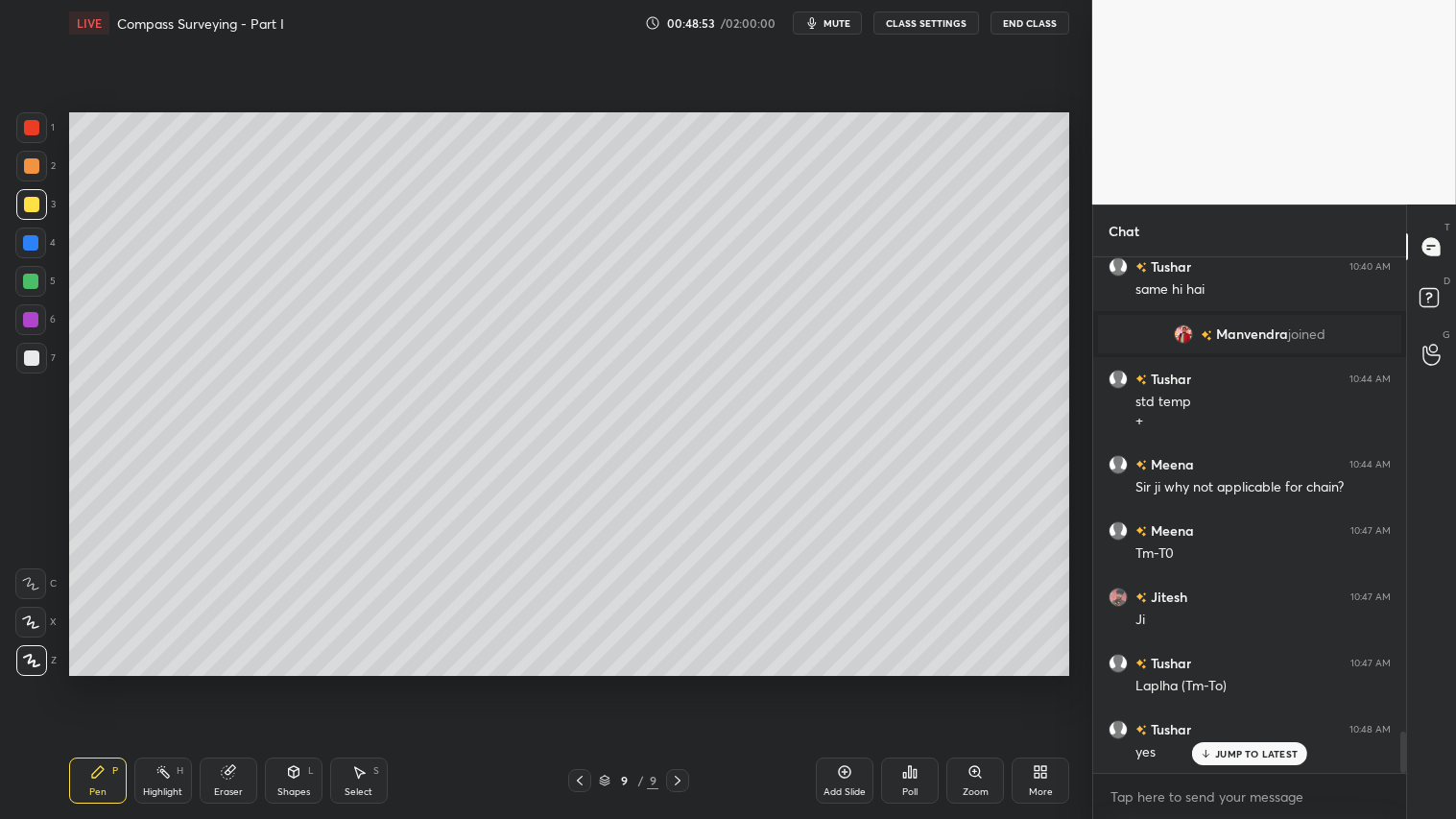 click on "Pen P" at bounding box center (98, 781) 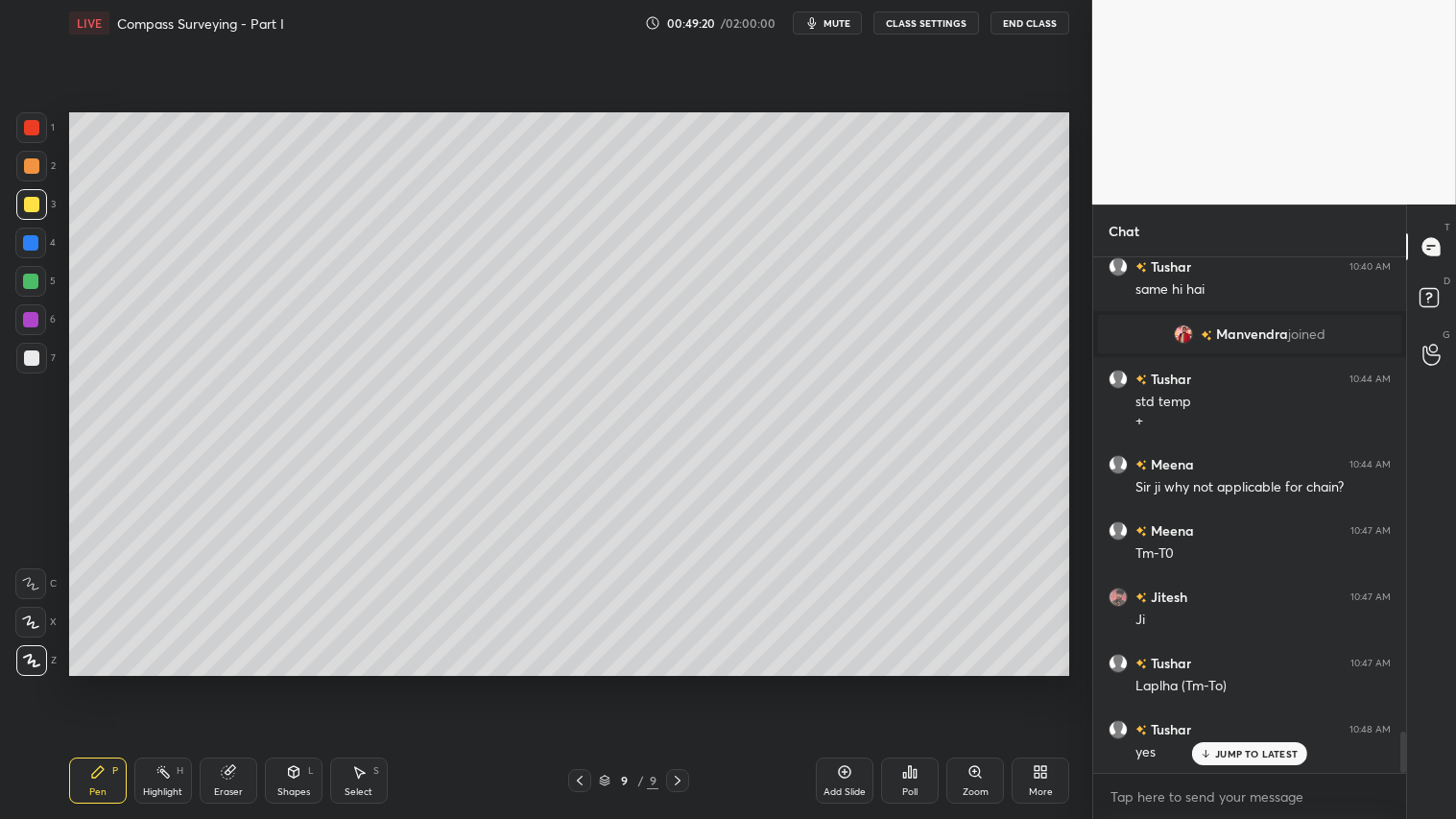 click on "Shapes" at bounding box center (294, 792) 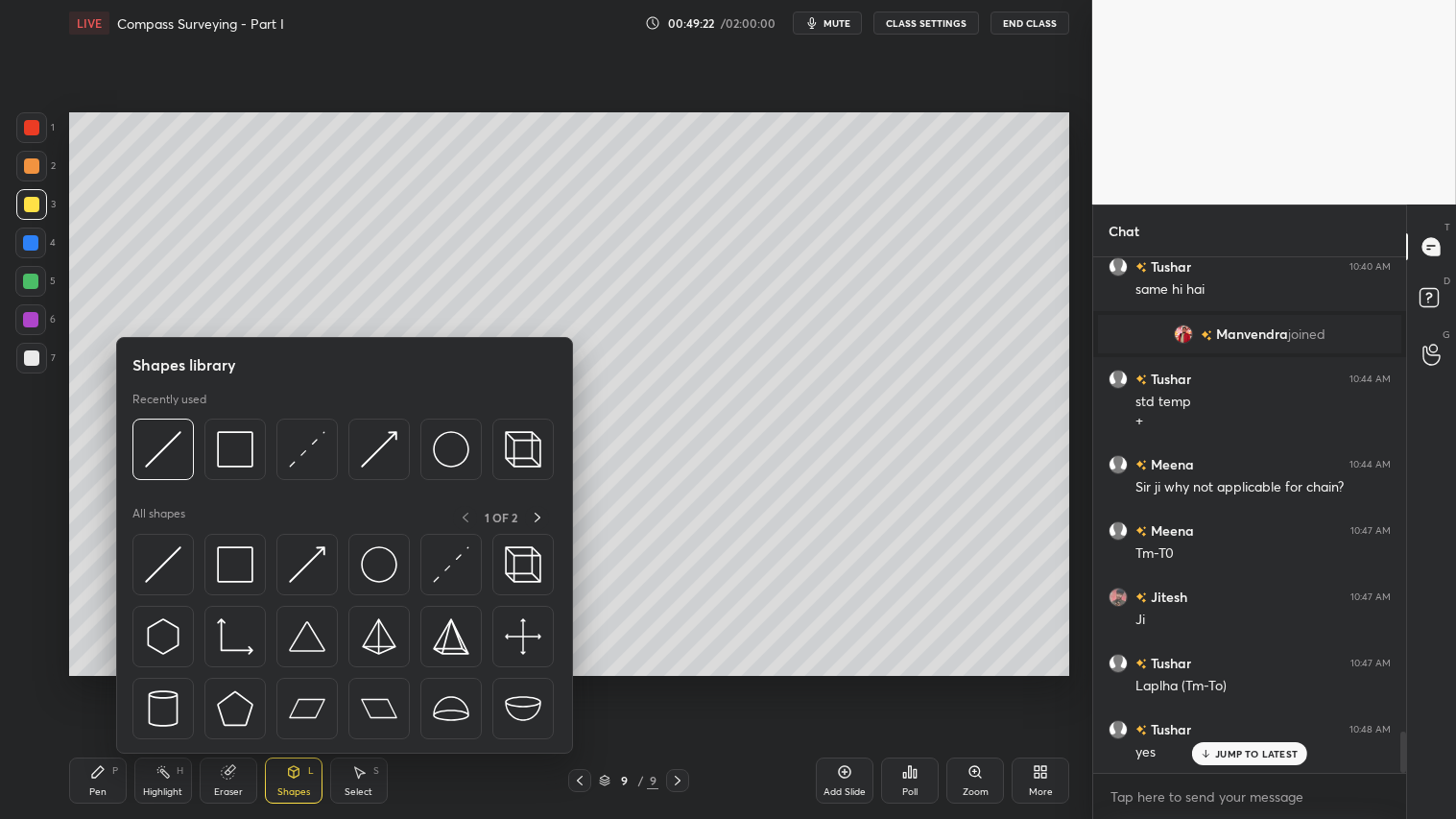 drag, startPoint x: 102, startPoint y: 798, endPoint x: 77, endPoint y: 768, distance: 39.051248 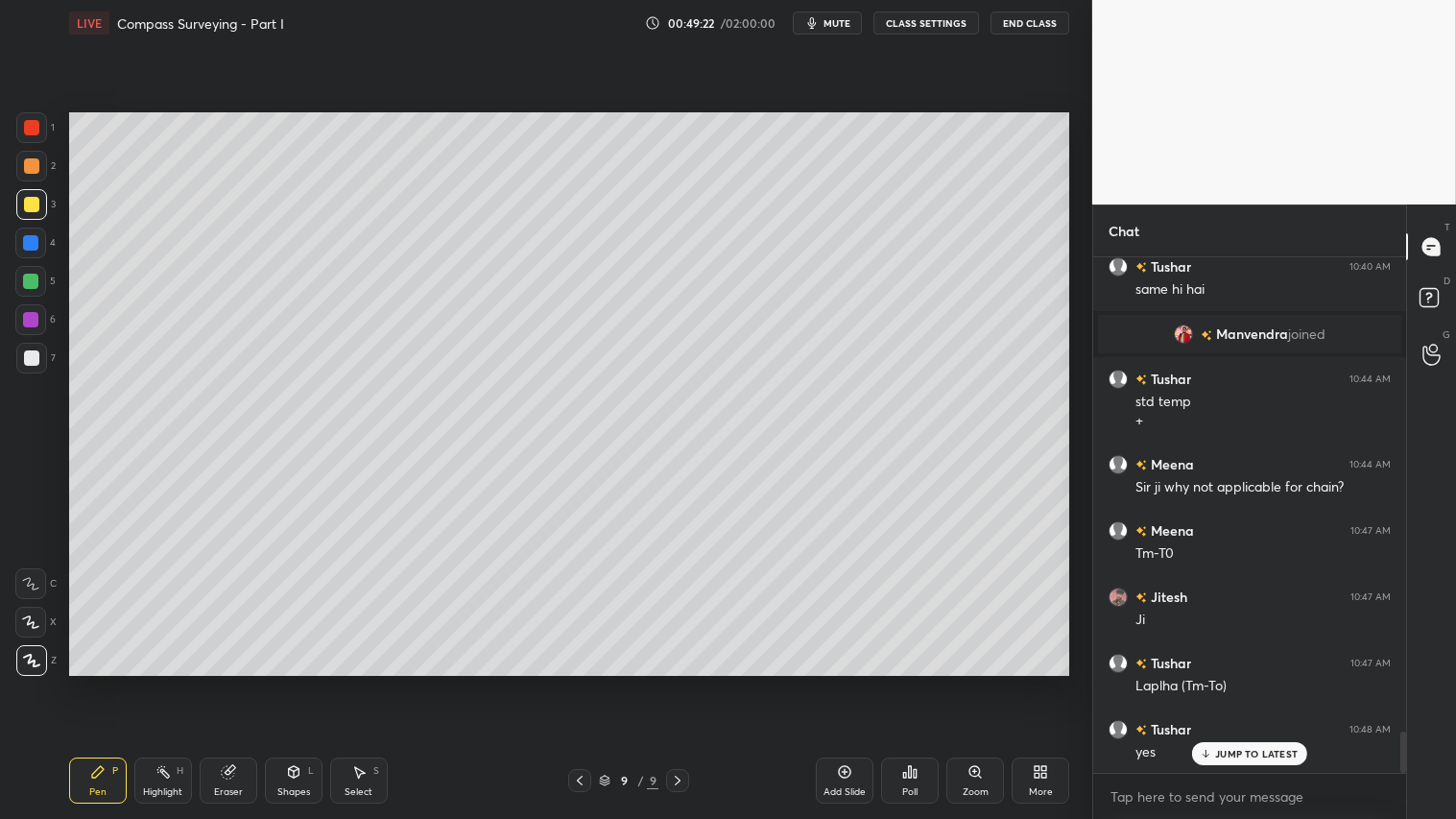 click at bounding box center (32, 166) 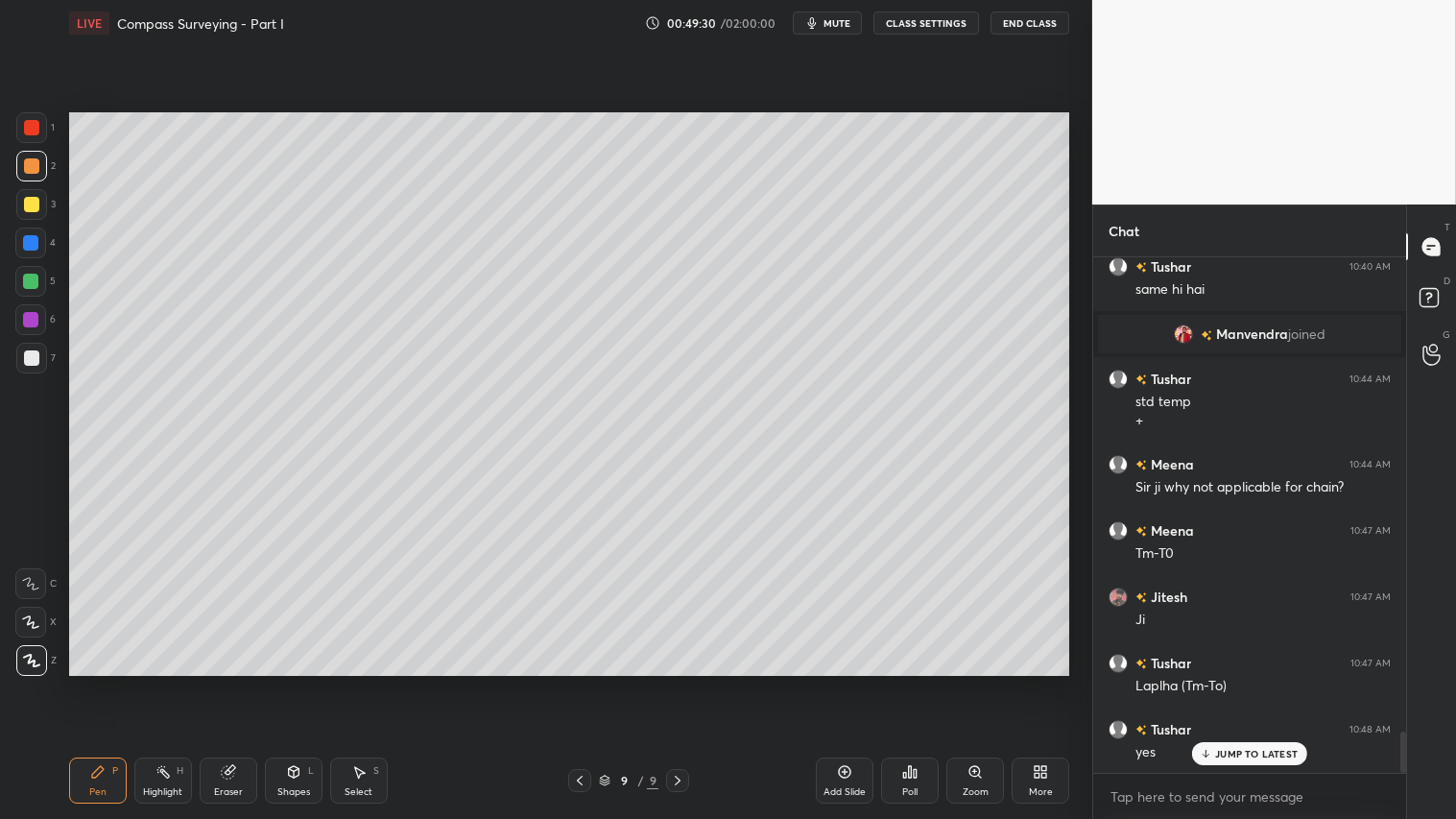 click on "Select S" at bounding box center (359, 781) 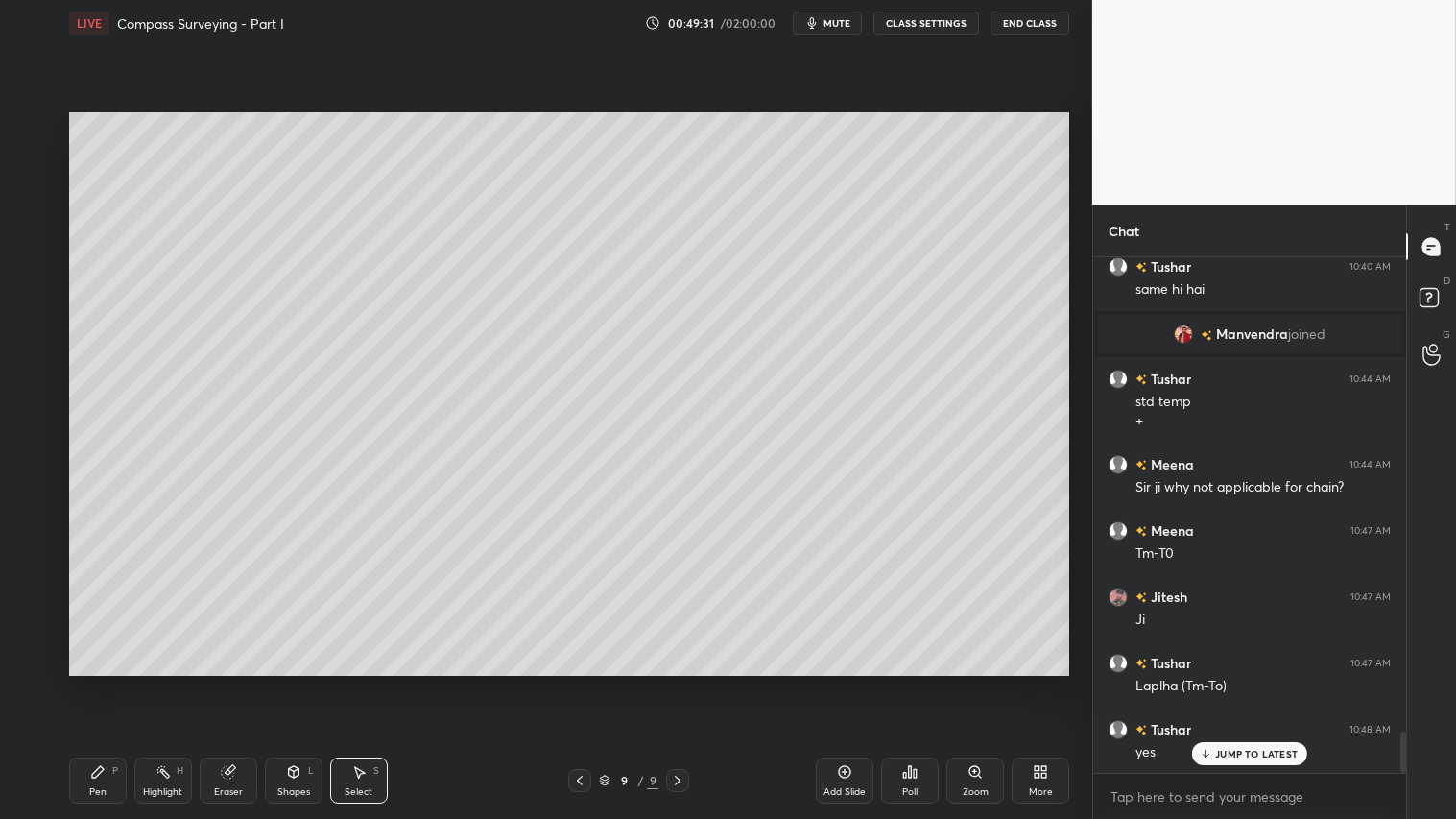 click on "Shapes L" at bounding box center [294, 781] 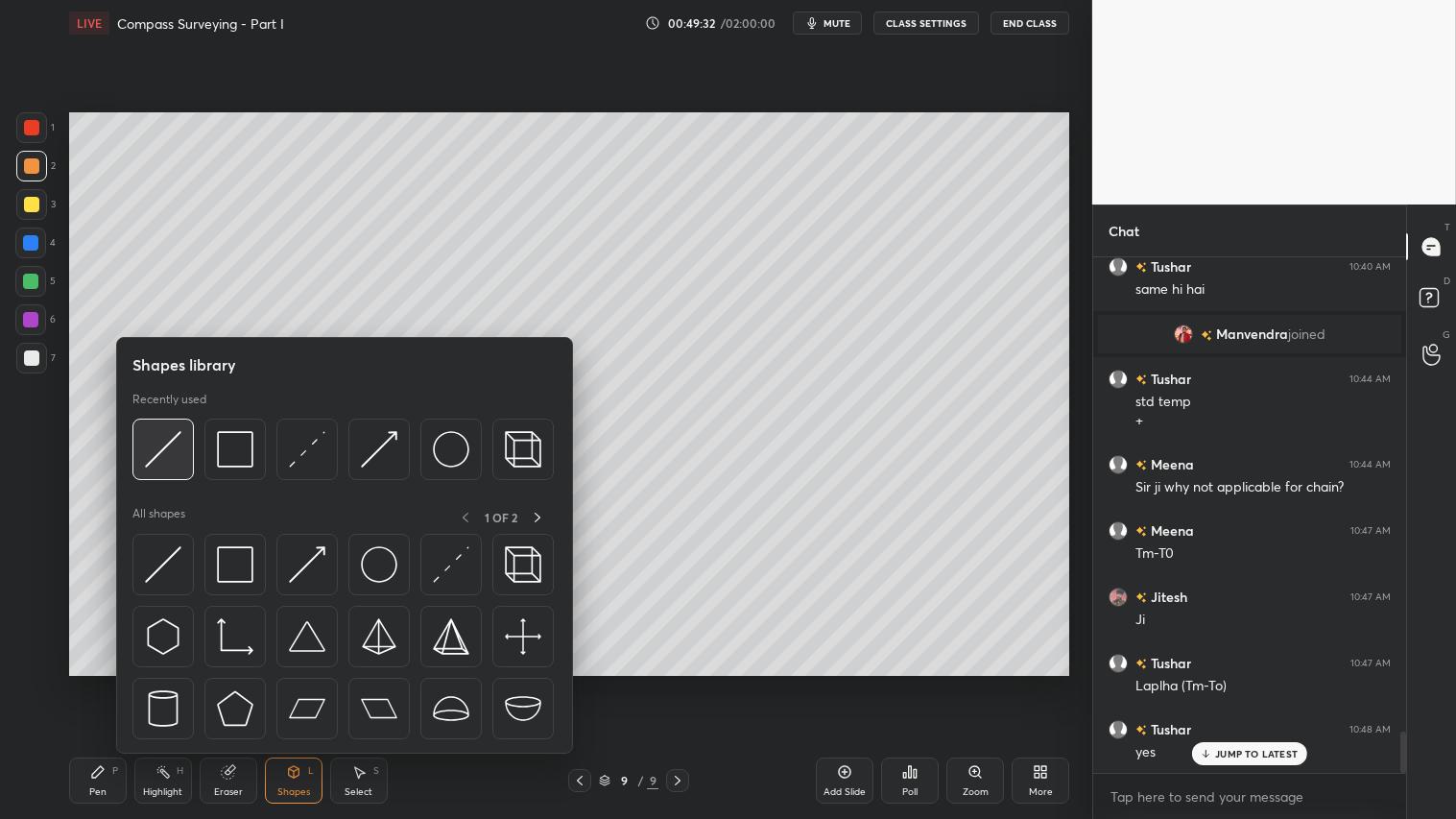 click at bounding box center (163, 449) 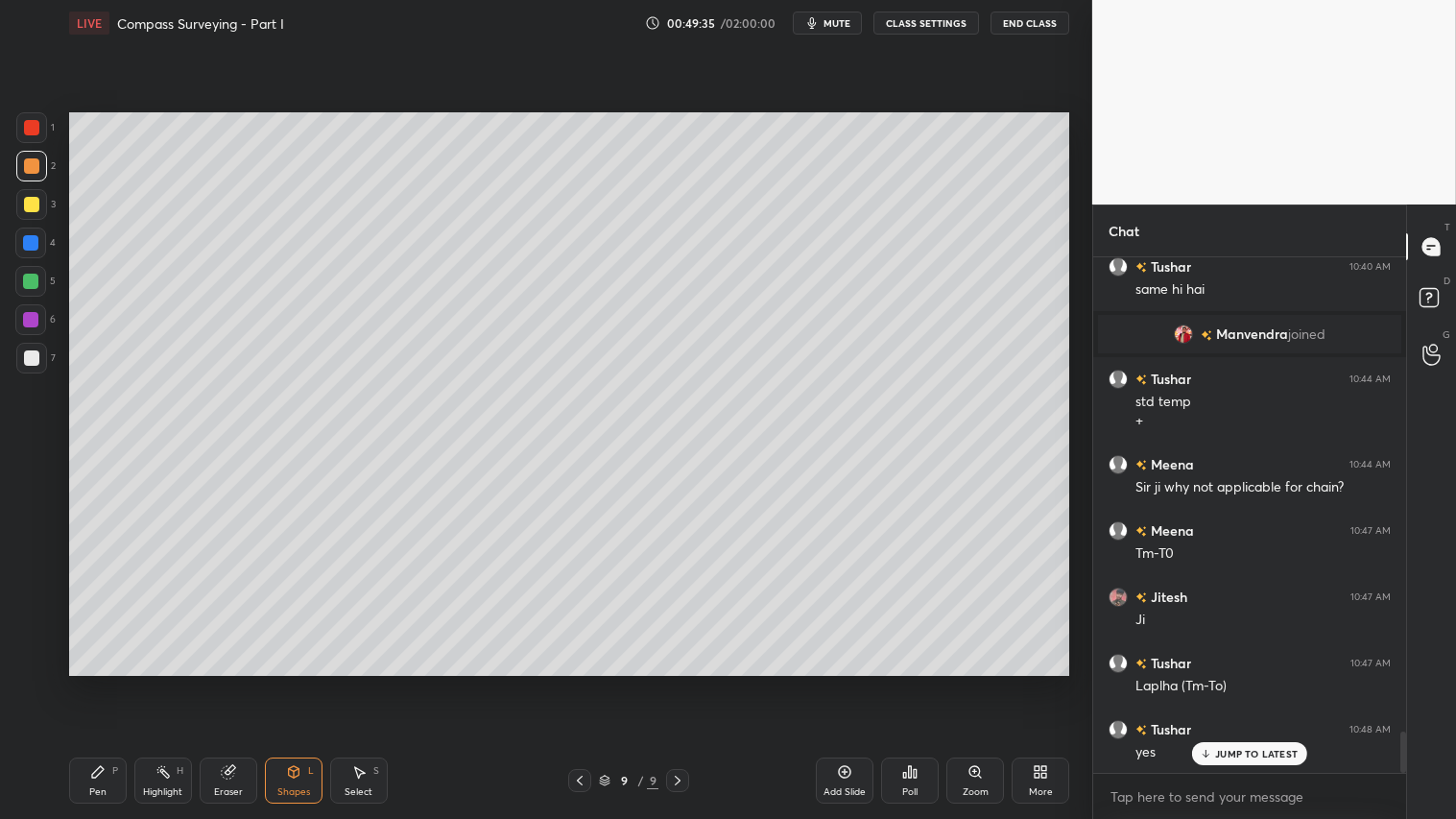 drag, startPoint x: 33, startPoint y: 131, endPoint x: 43, endPoint y: 151, distance: 22.36068 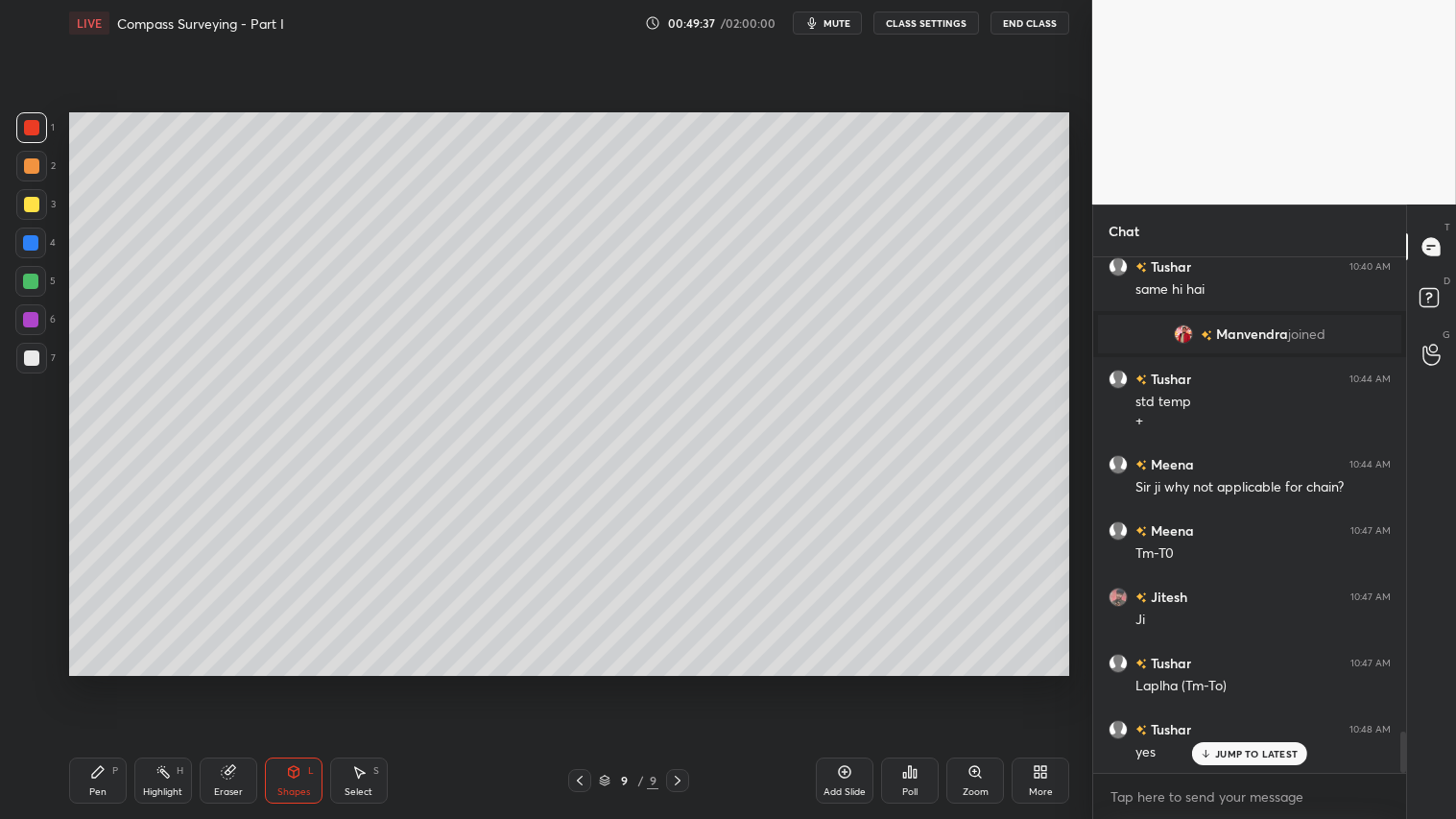 drag, startPoint x: 33, startPoint y: 202, endPoint x: 58, endPoint y: 208, distance: 25.70992 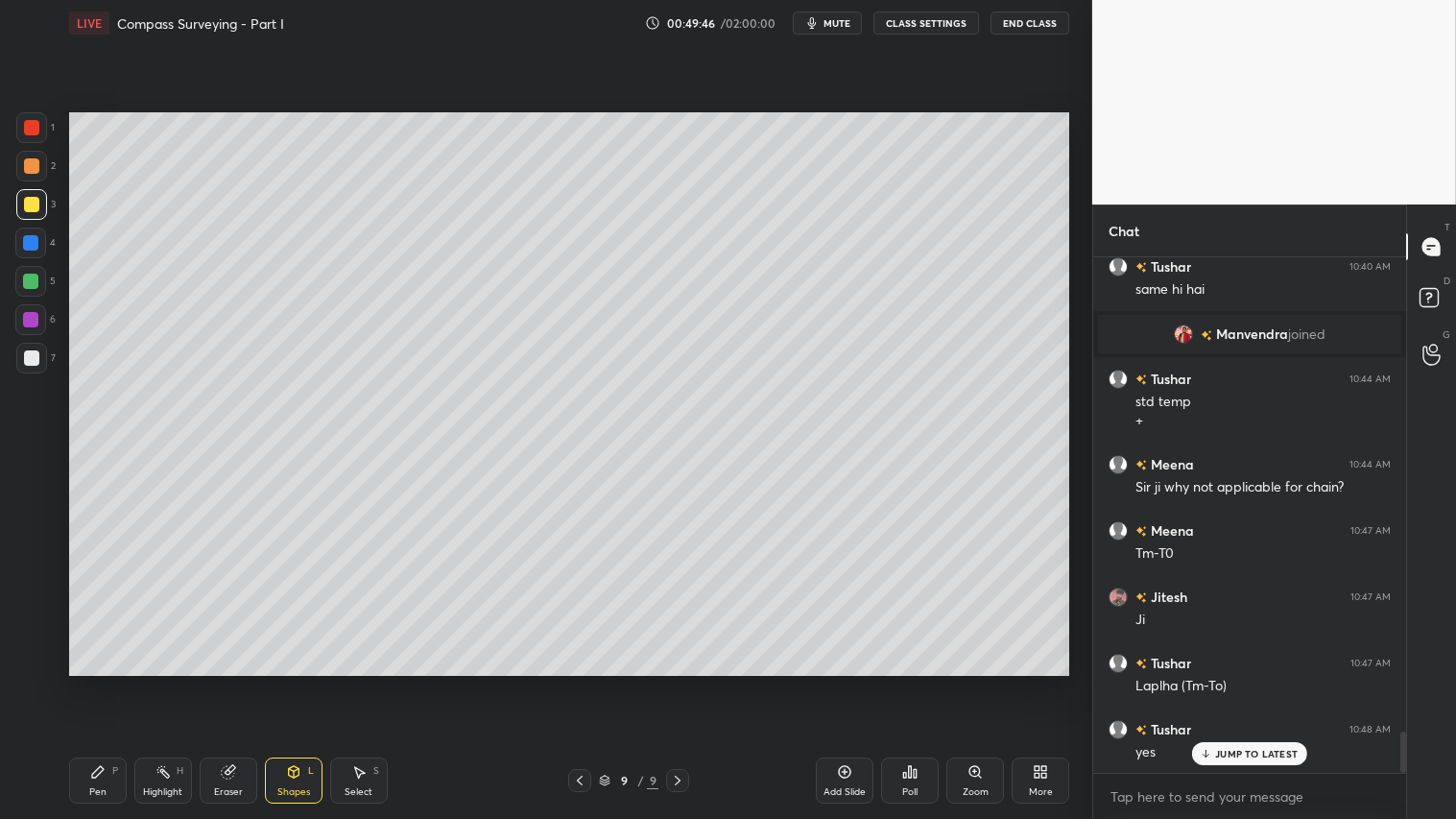 click at bounding box center (32, 358) 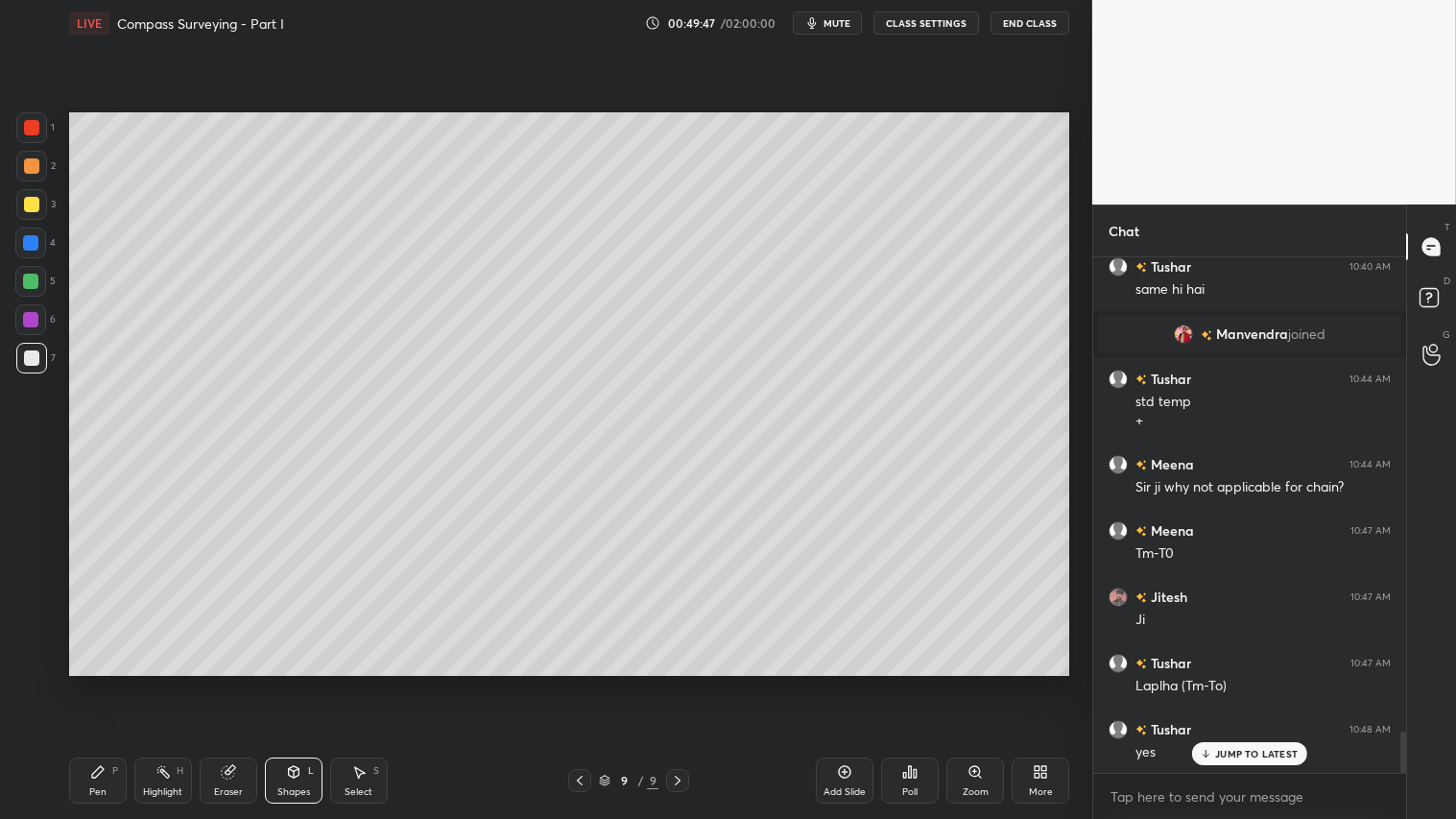 drag, startPoint x: 288, startPoint y: 780, endPoint x: 294, endPoint y: 770, distance: 11.661904 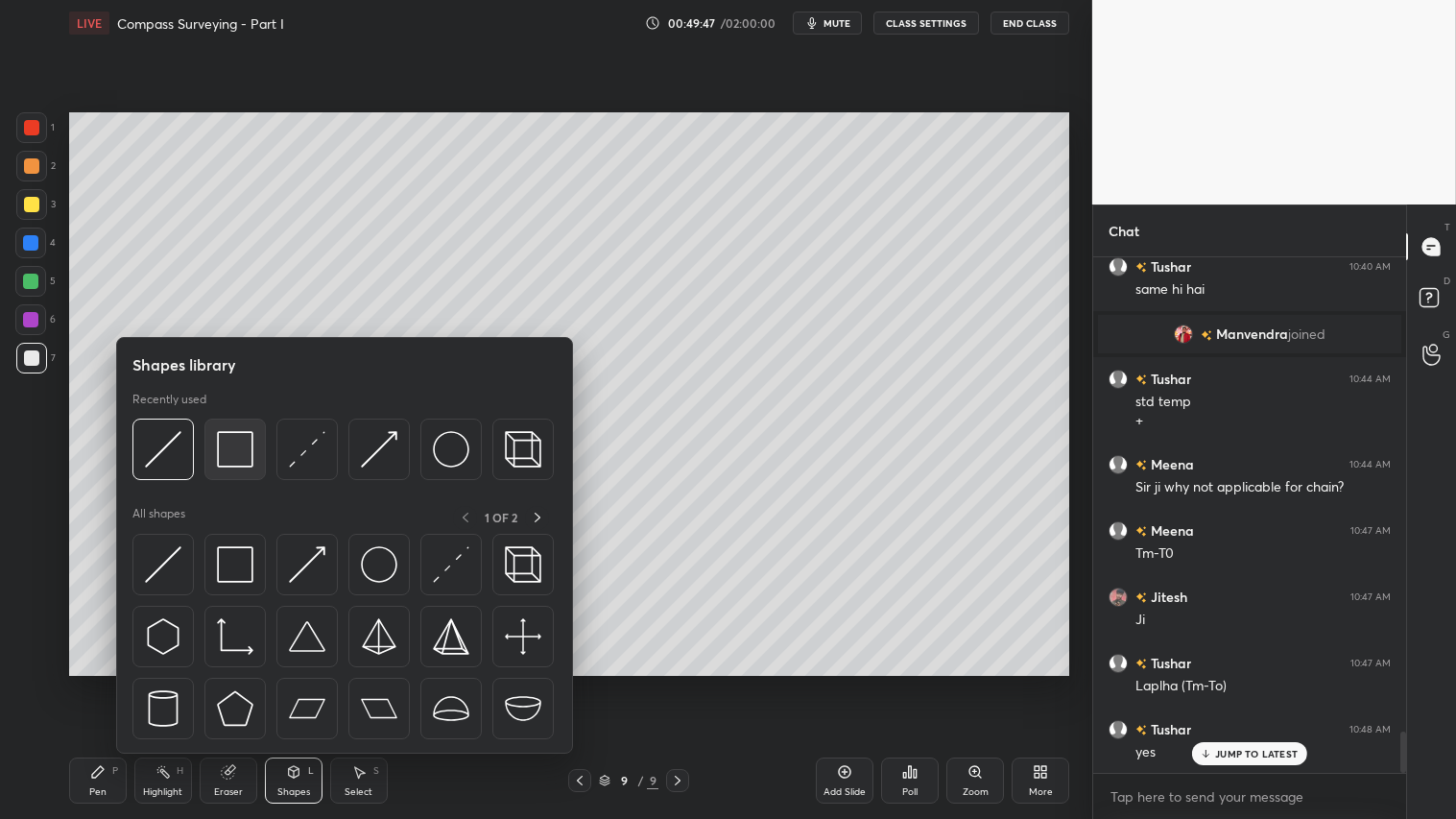 click at bounding box center (235, 449) 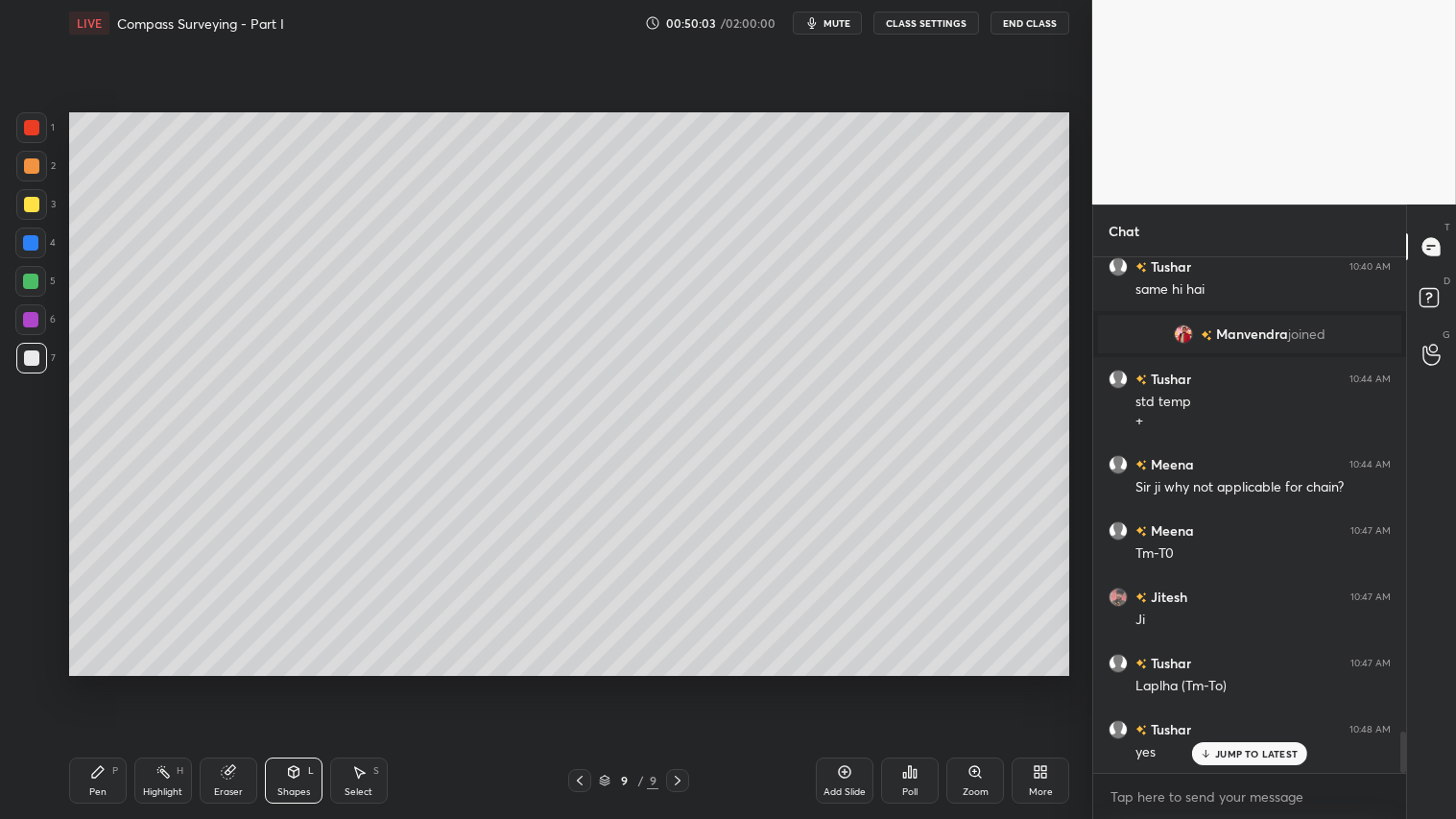 click on "Pen P" at bounding box center [98, 781] 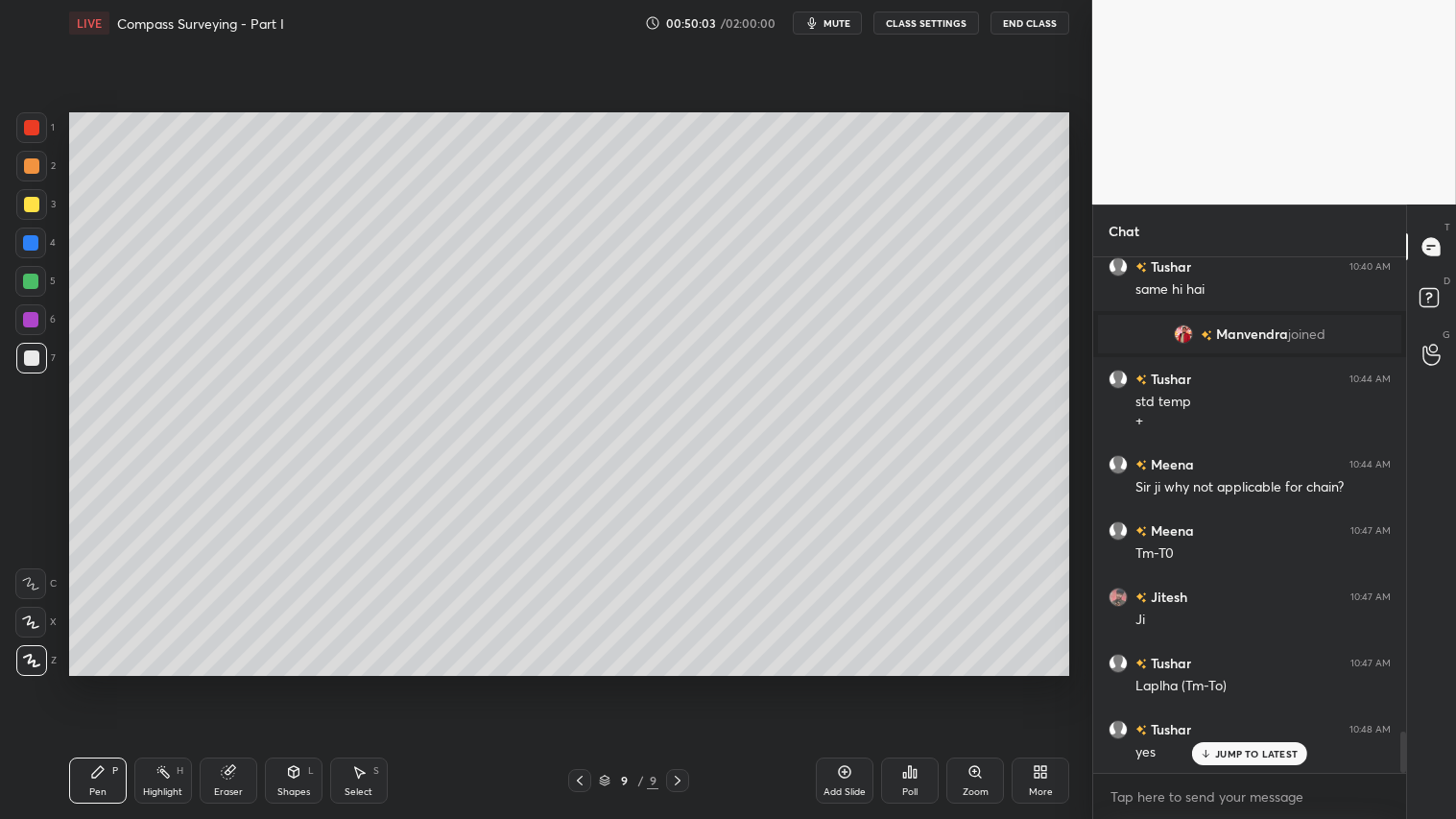 click on "Shapes L" at bounding box center [294, 781] 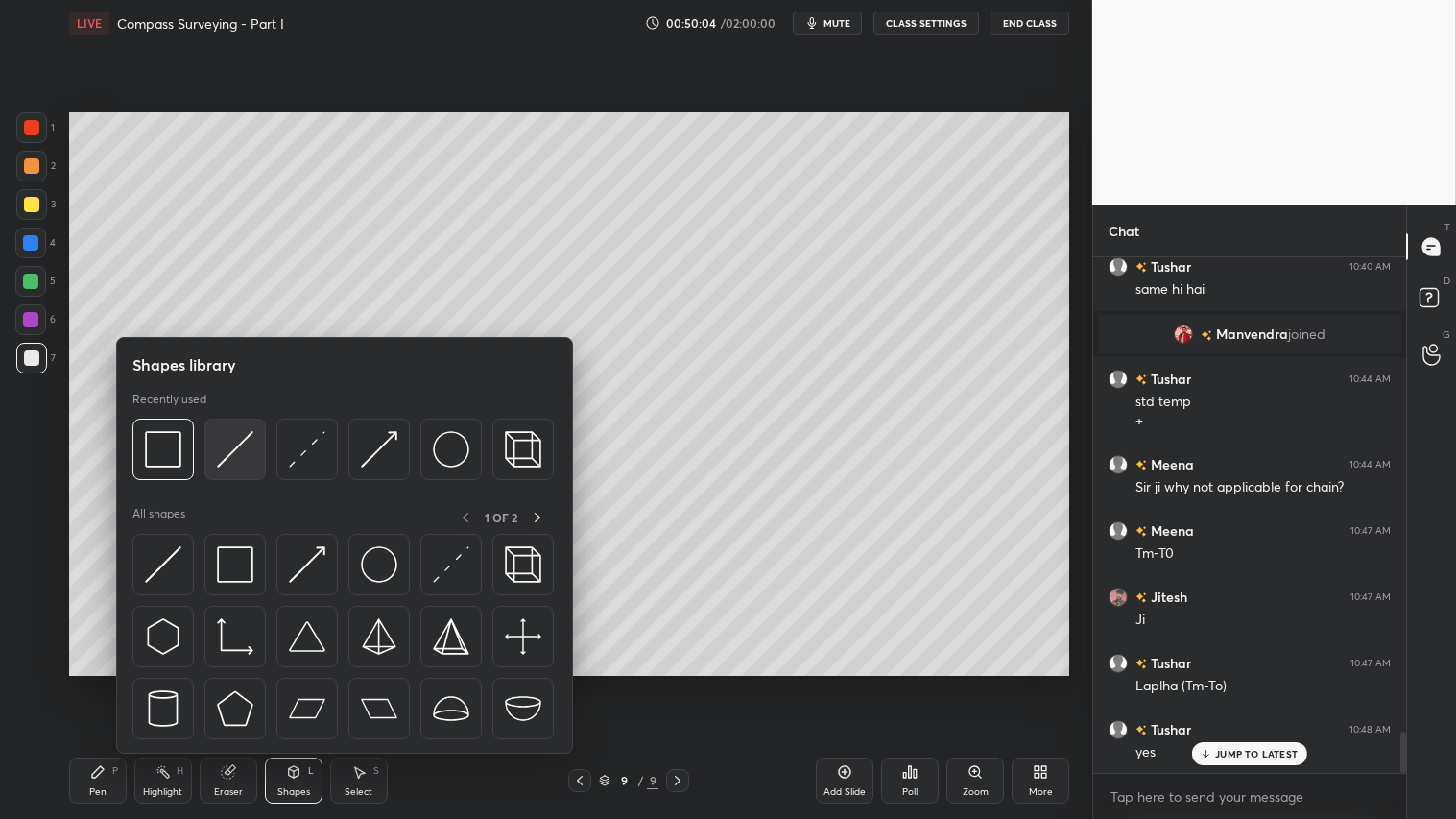 click at bounding box center [235, 449] 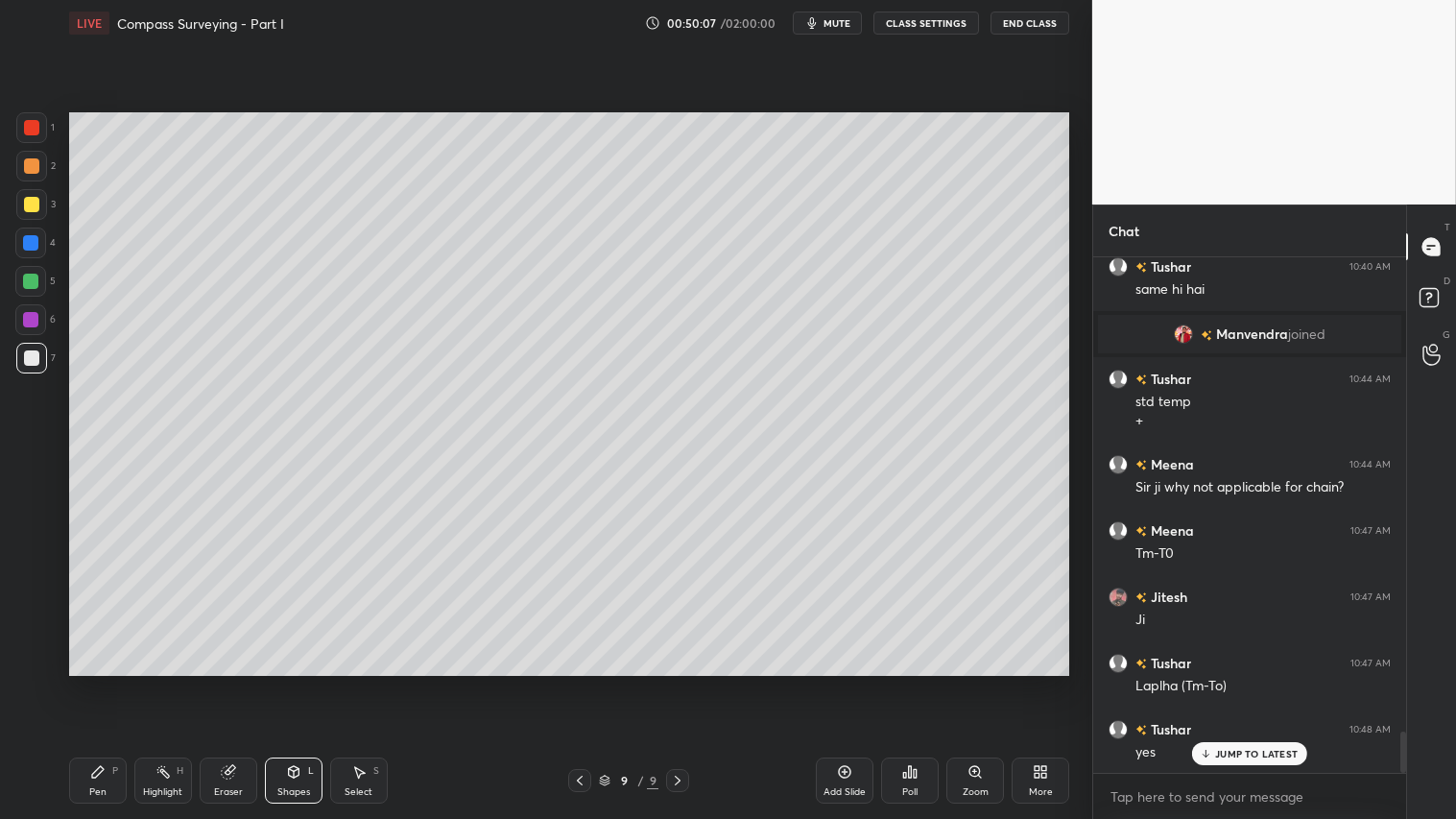 click at bounding box center [32, 128] 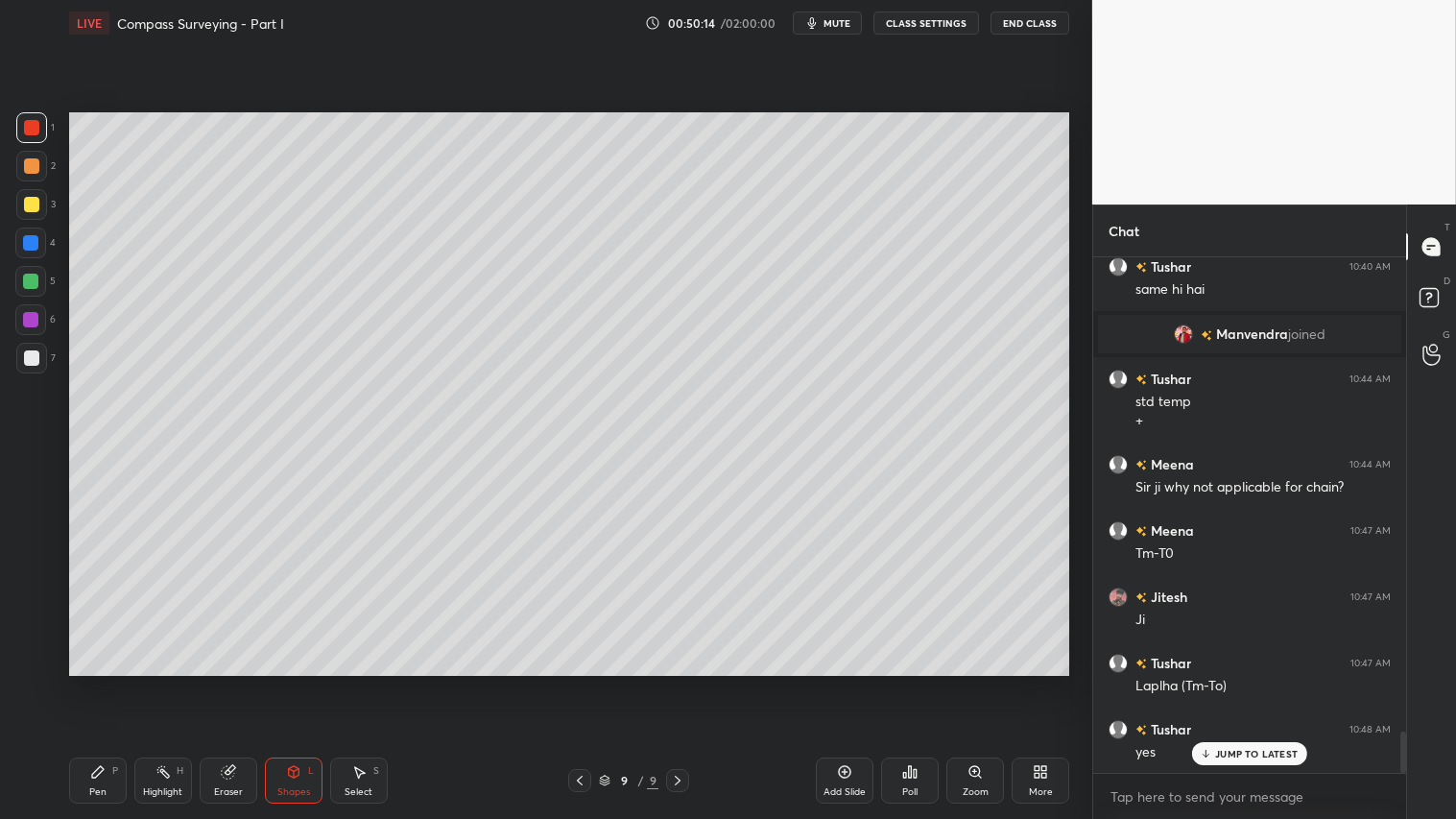click on "Pen P Highlight H Eraser Shapes L Select S" at bounding box center [255, 781] 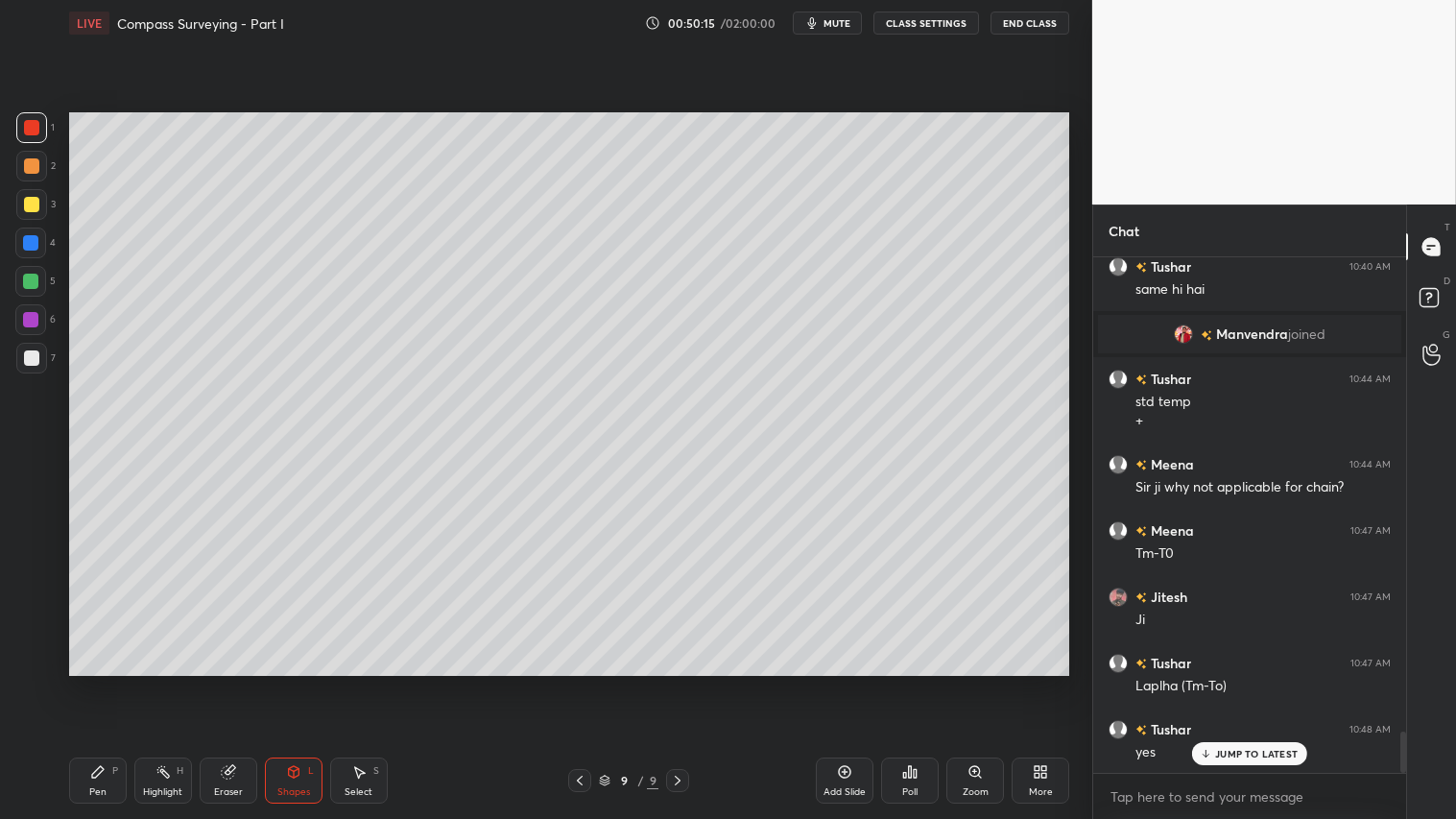 click on "Shapes L" at bounding box center [294, 781] 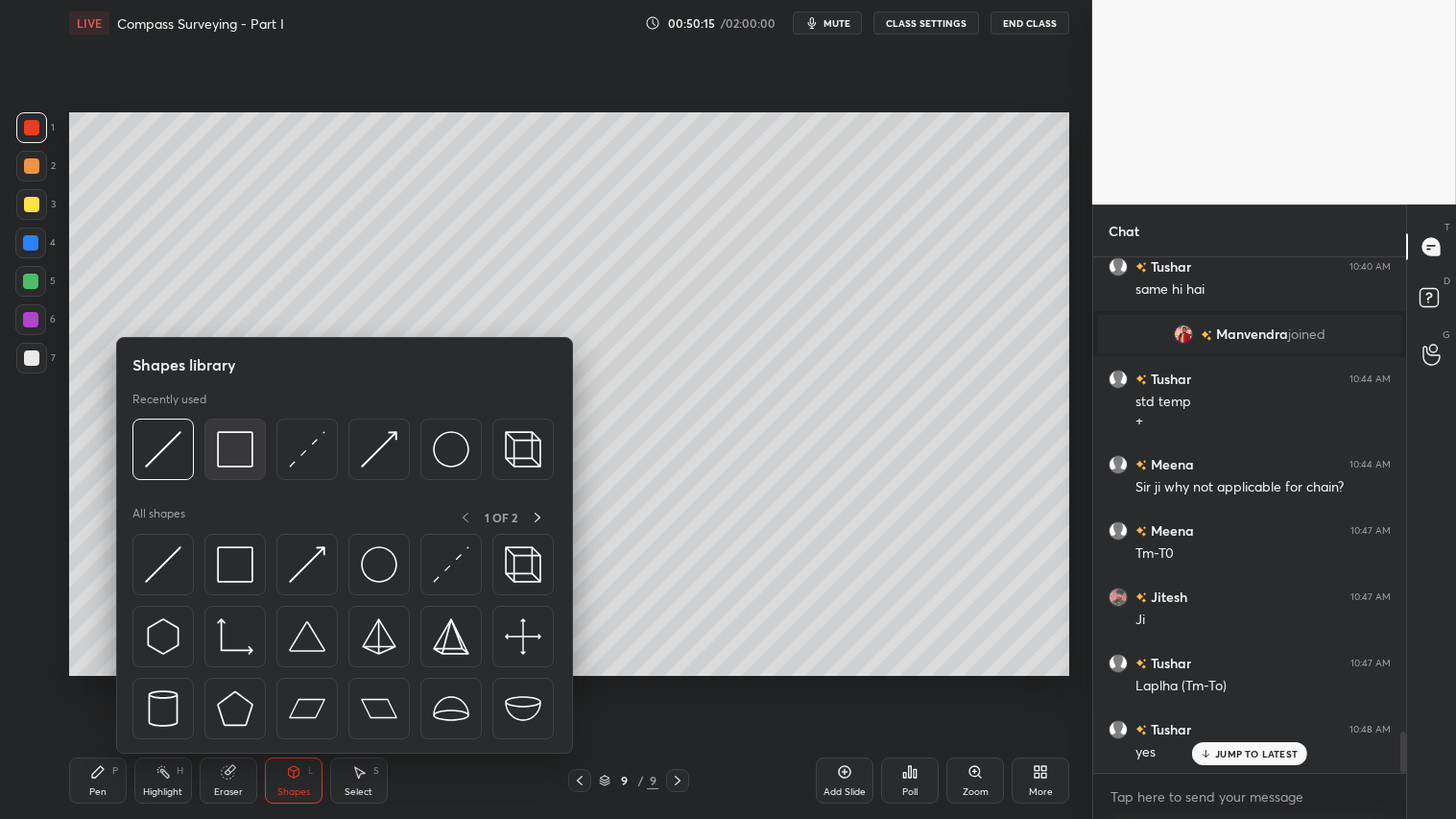 click at bounding box center (235, 449) 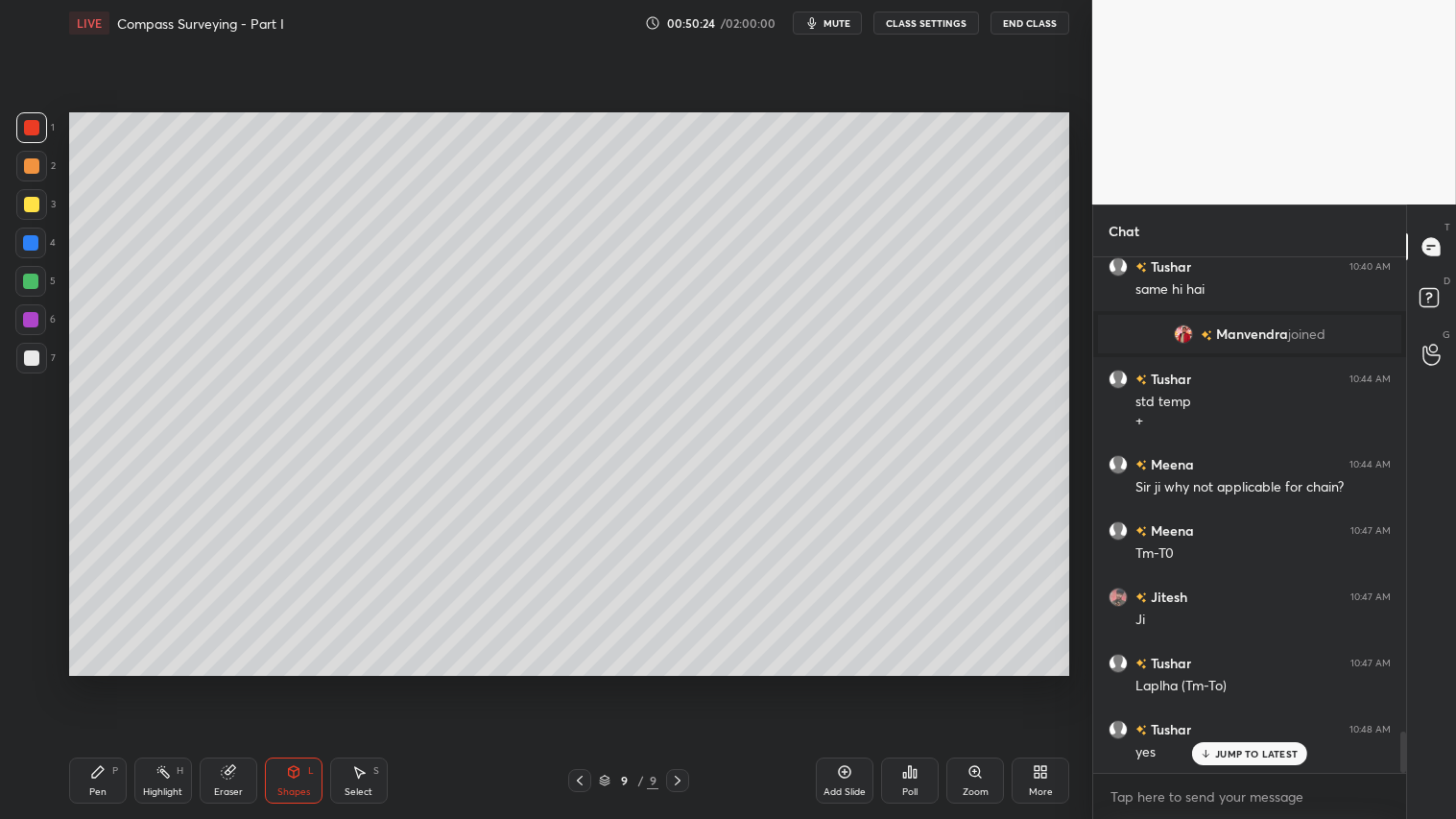 click on "Shapes" at bounding box center [294, 792] 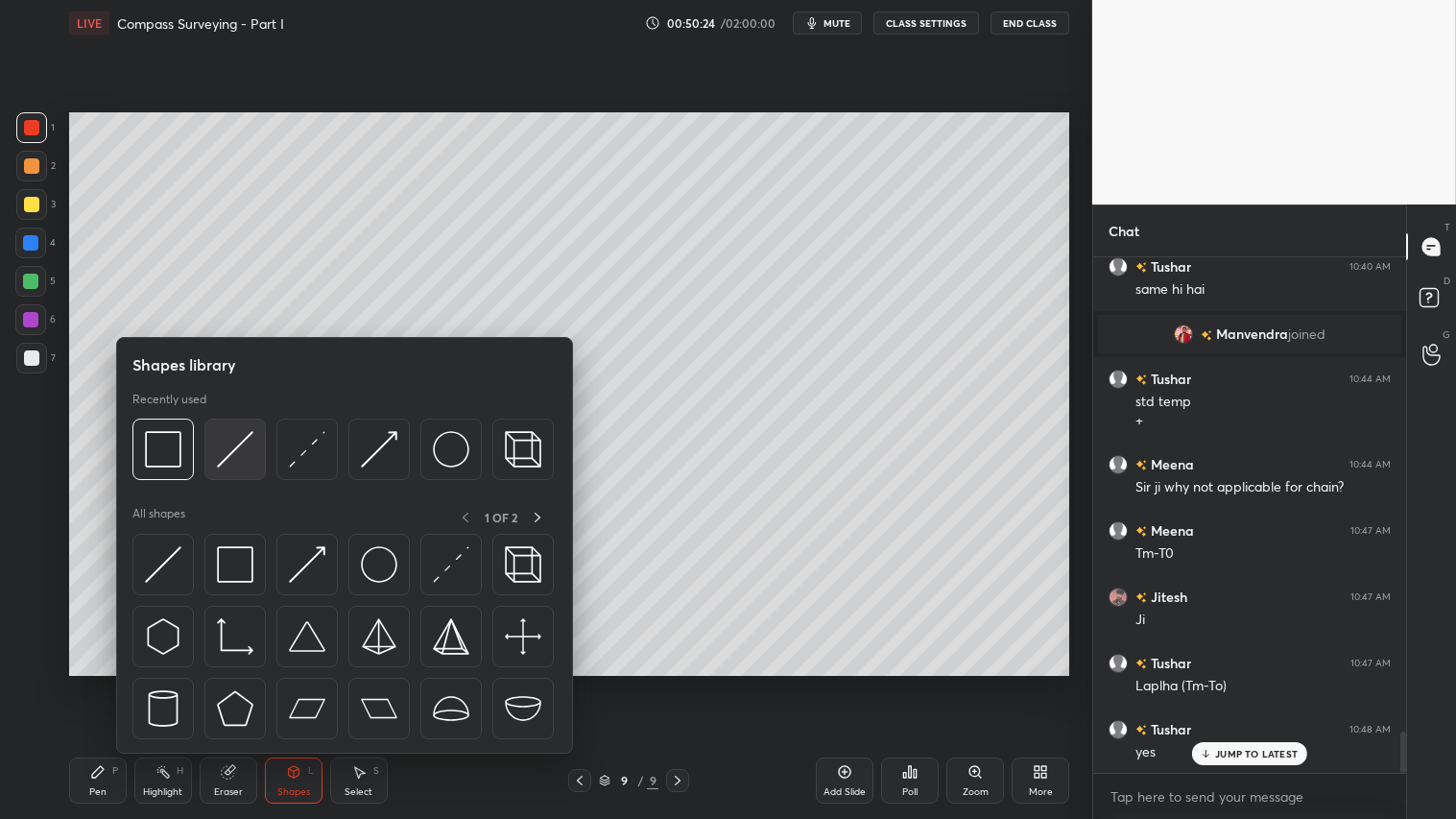 click at bounding box center [235, 449] 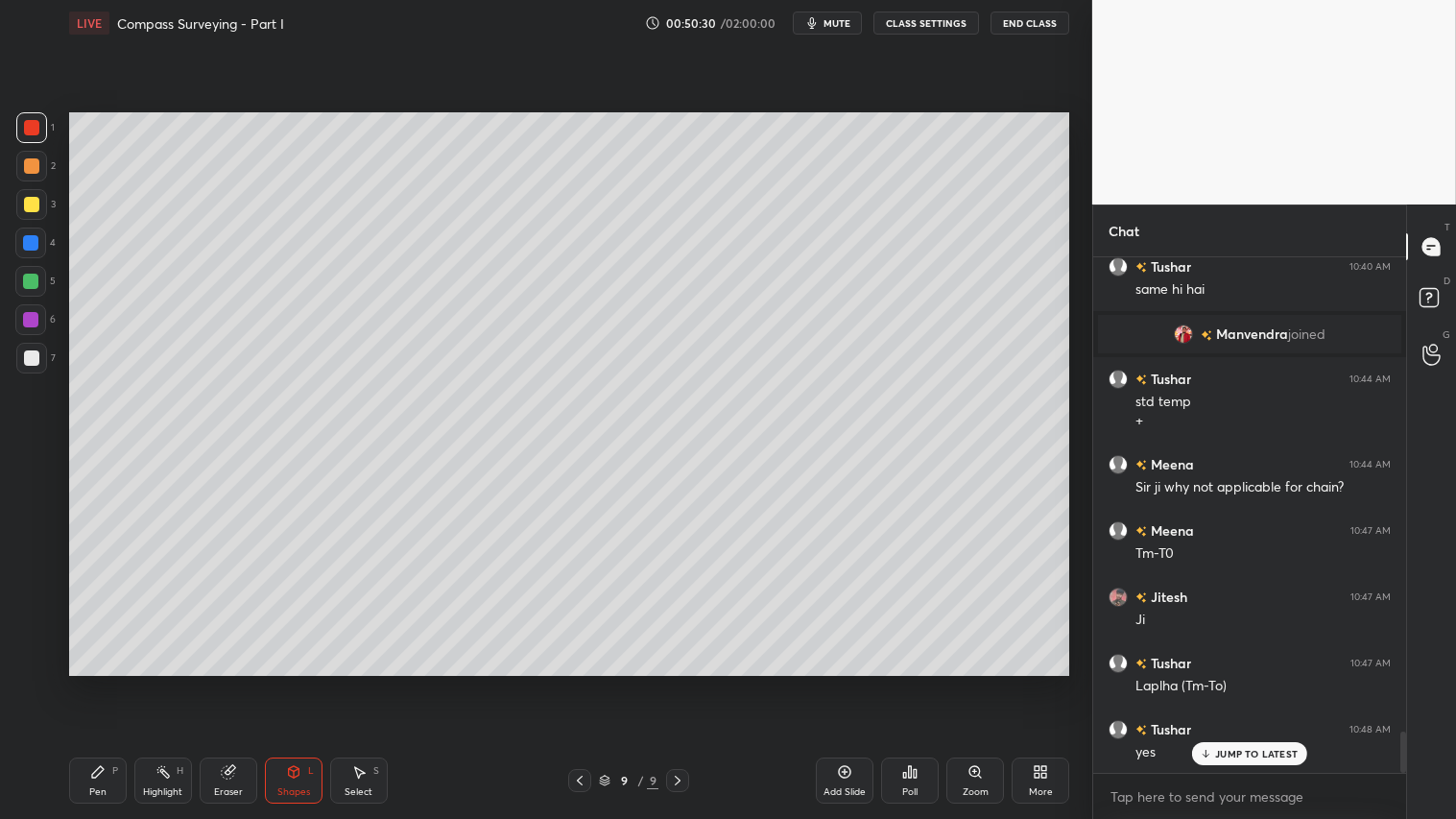 click on "Shapes L" at bounding box center [294, 781] 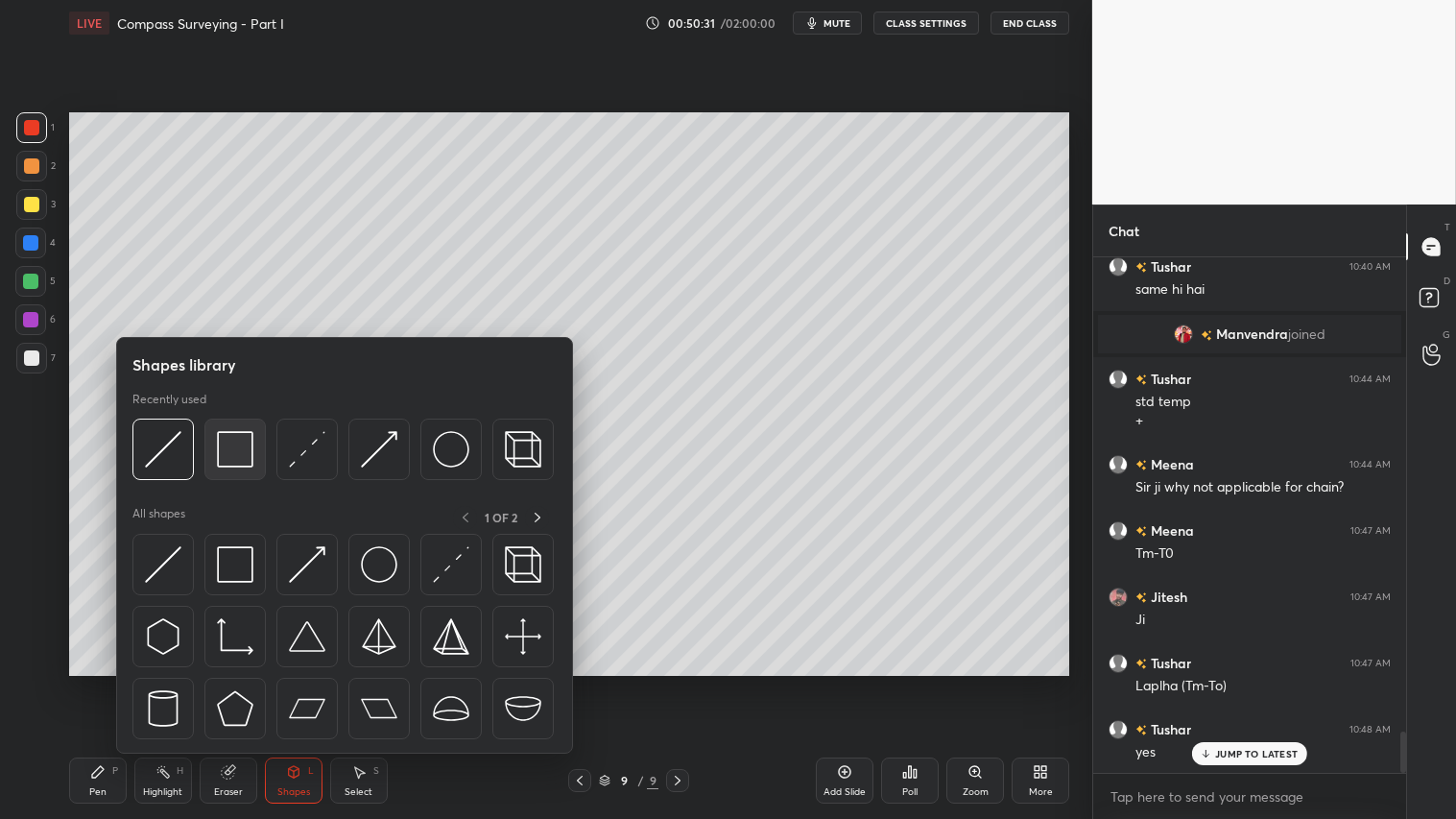 click at bounding box center (235, 449) 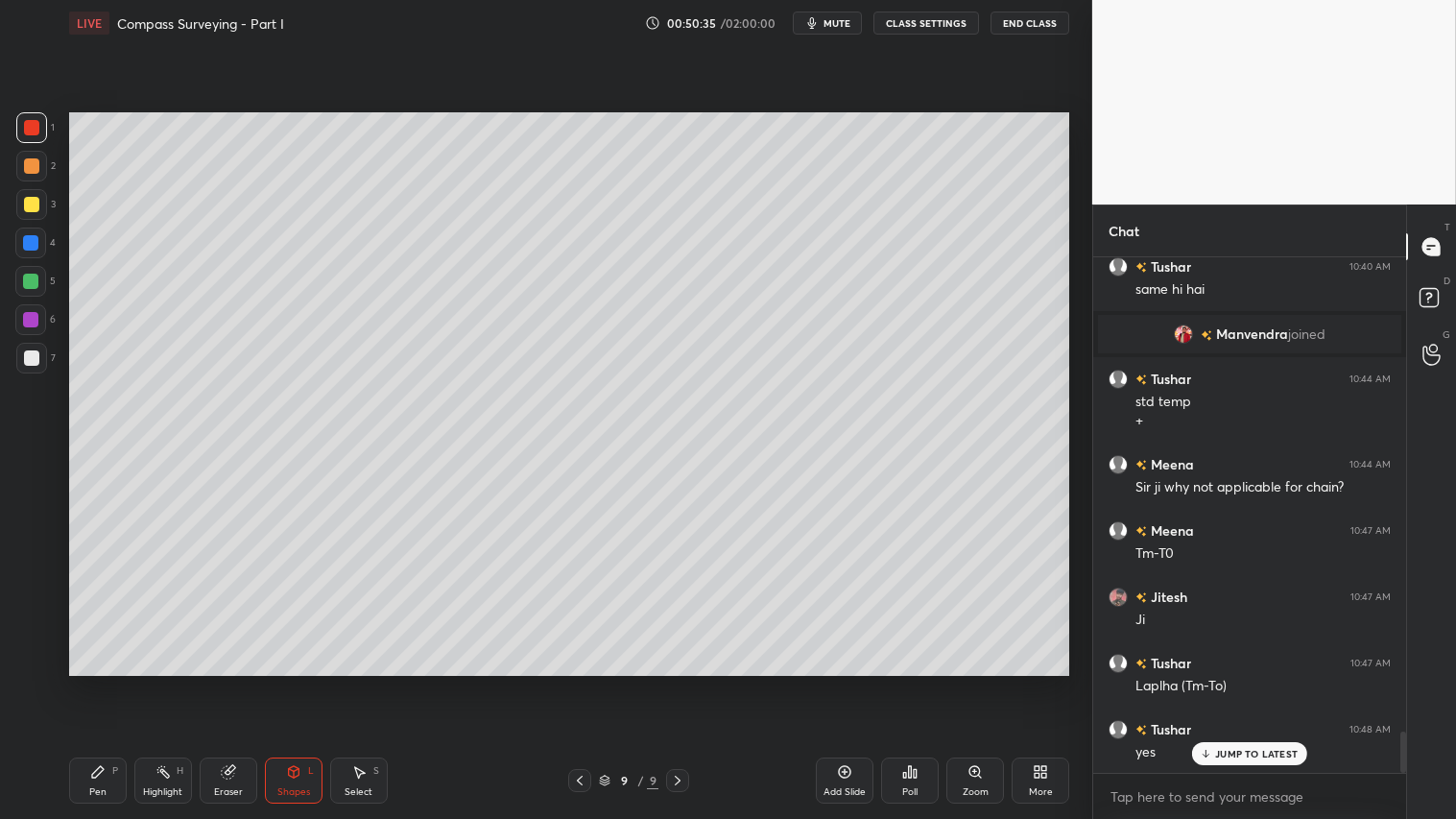 click on "Shapes L" at bounding box center [294, 781] 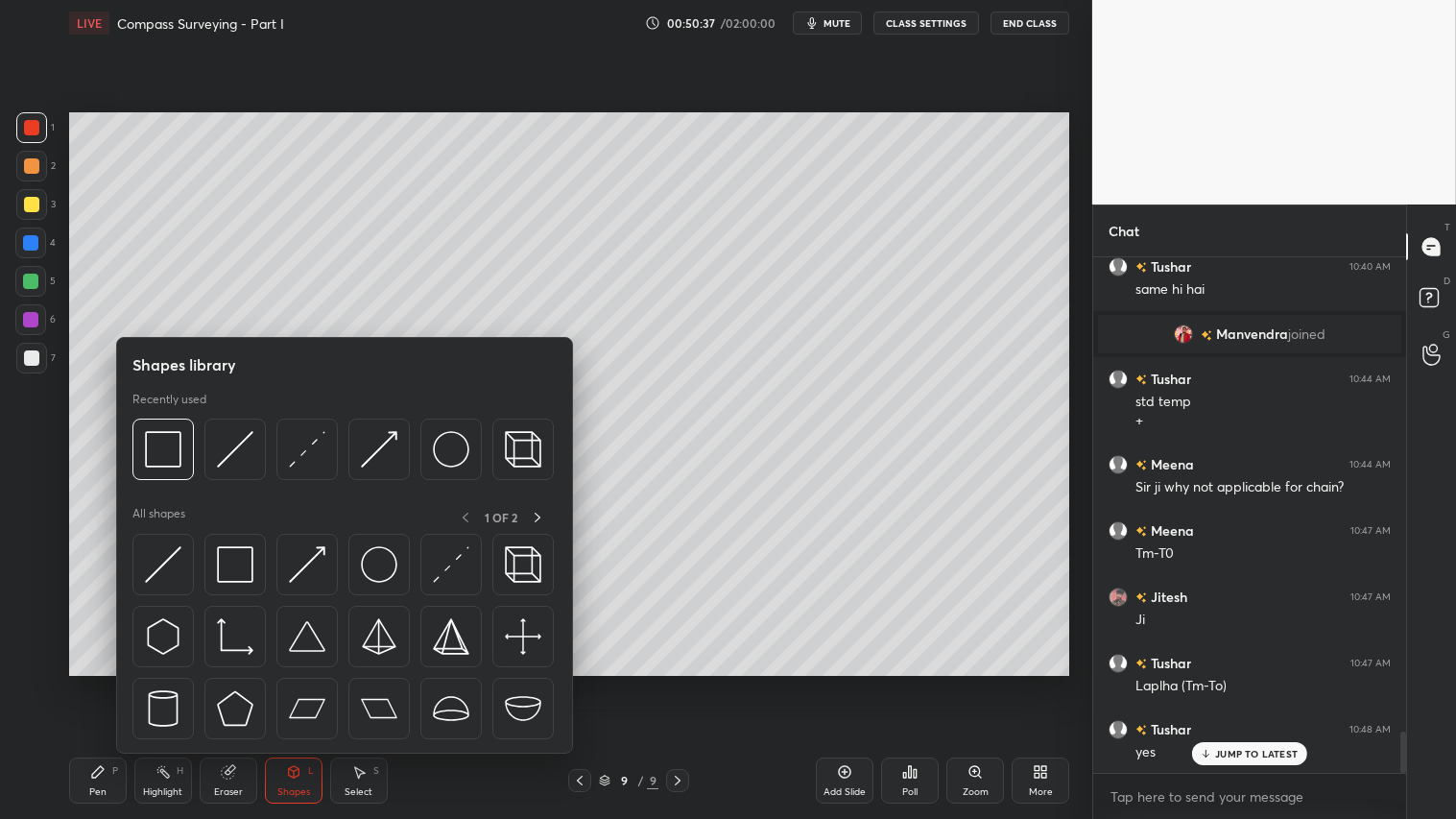click 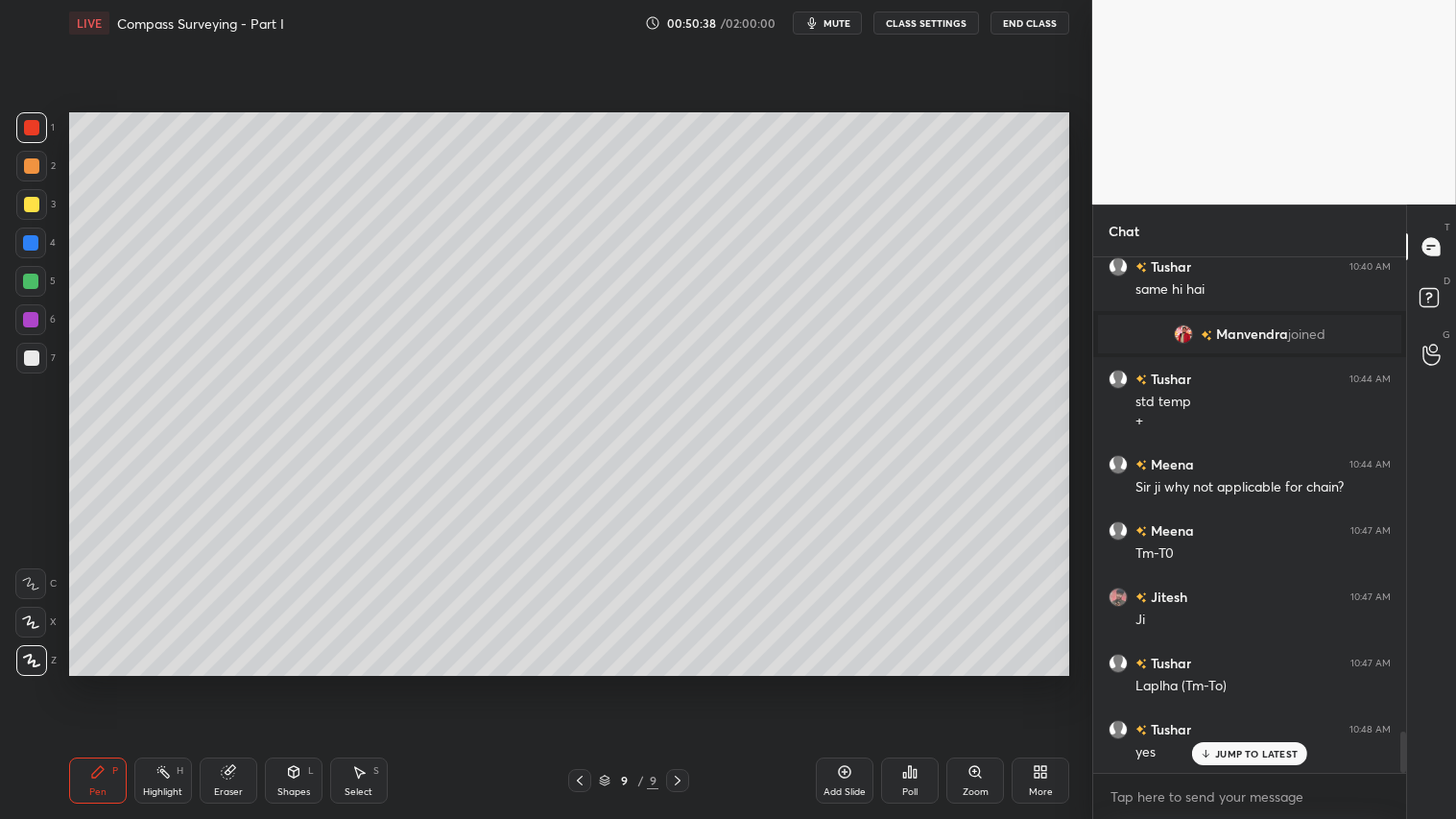 click at bounding box center [32, 205] 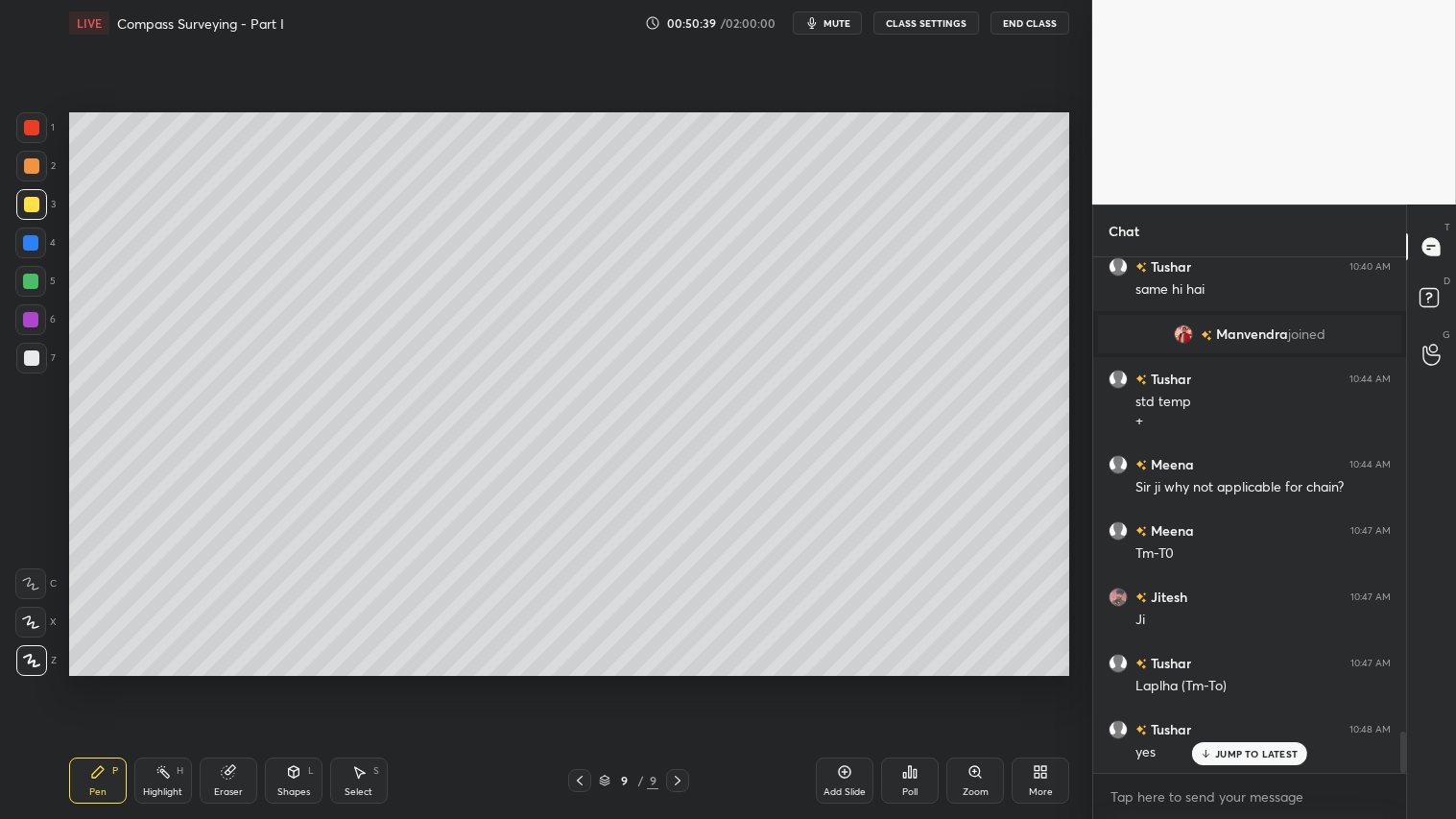 click at bounding box center (32, 166) 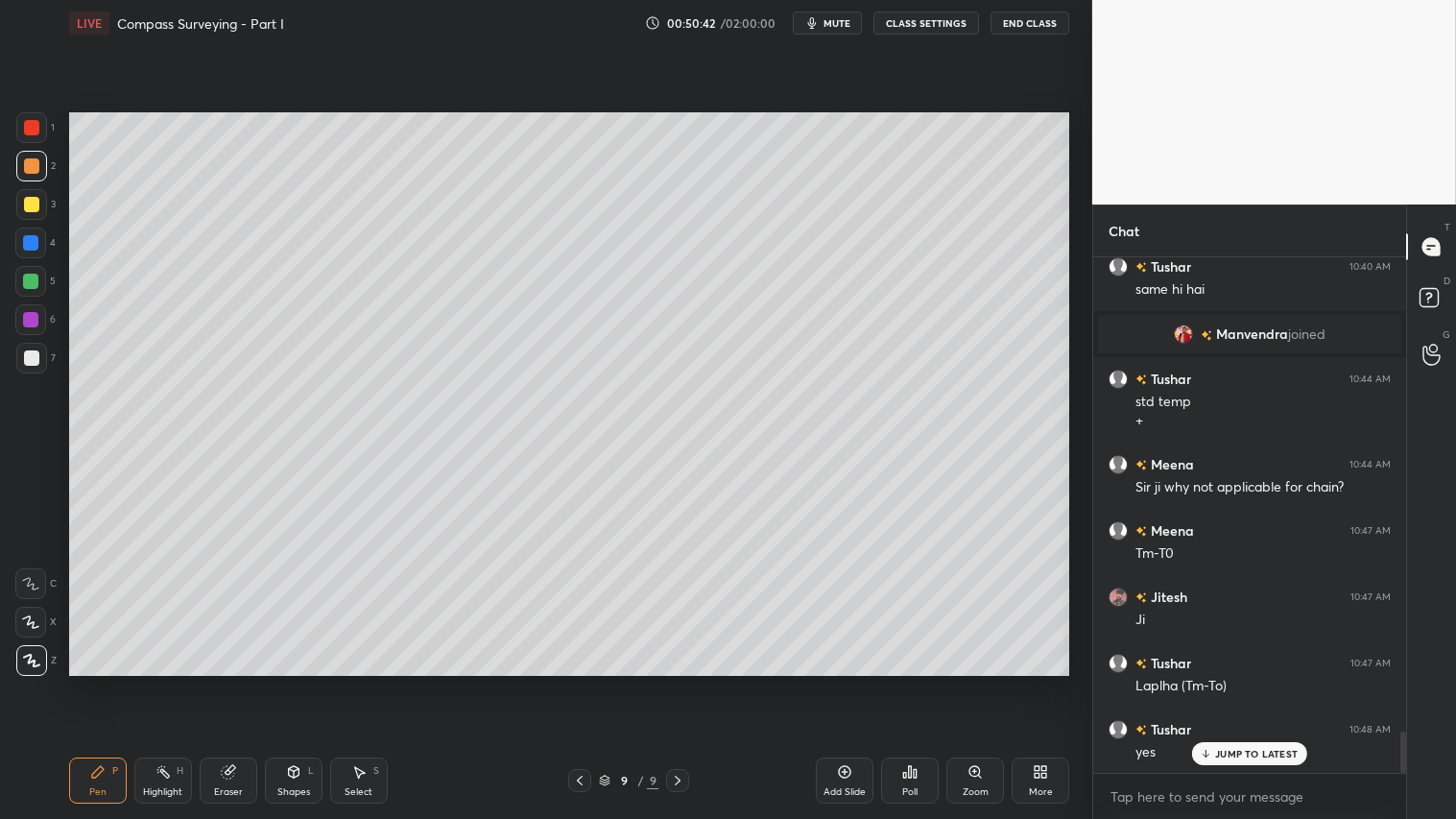 click at bounding box center (31, 281) 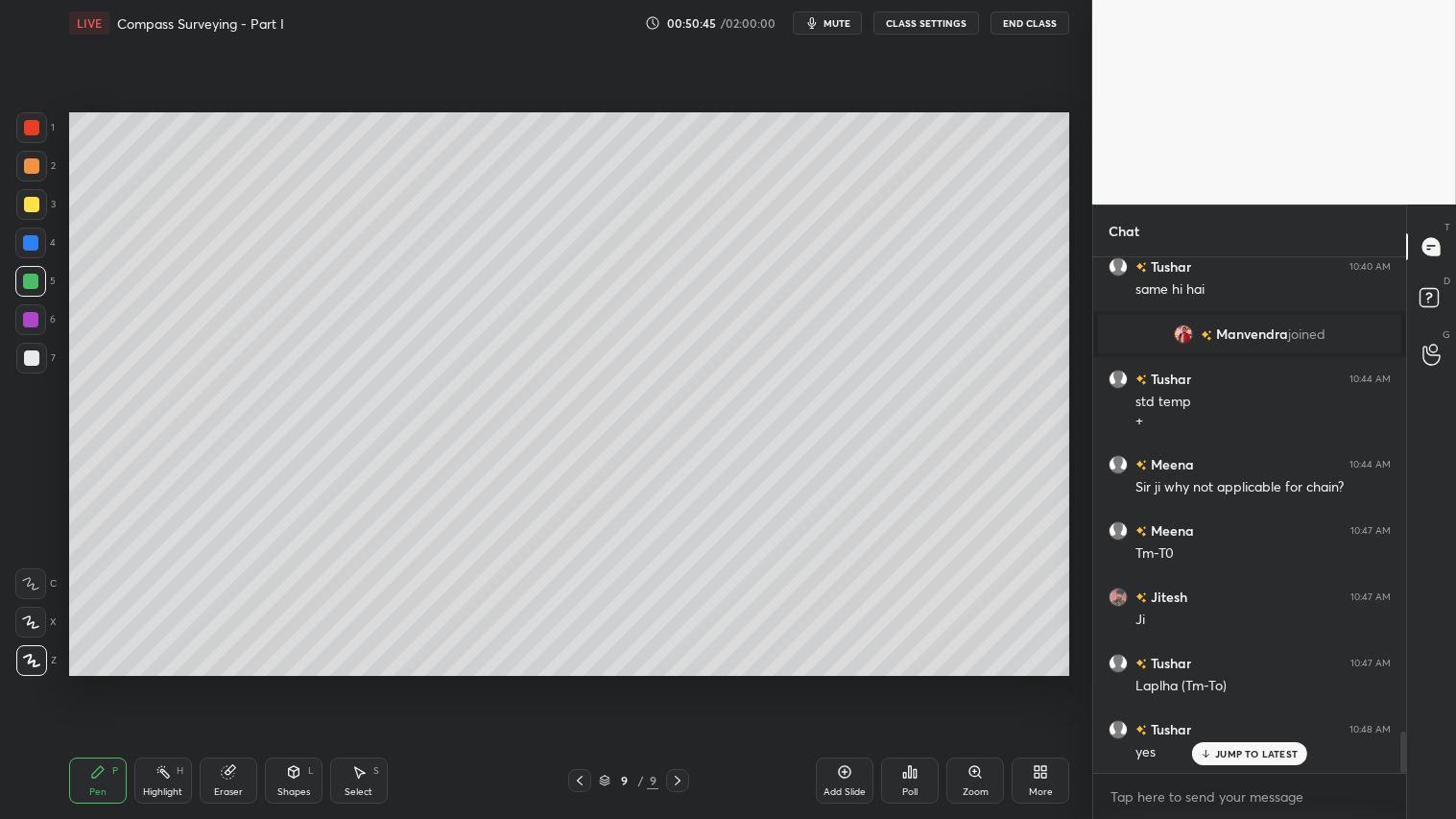 click at bounding box center [32, 166] 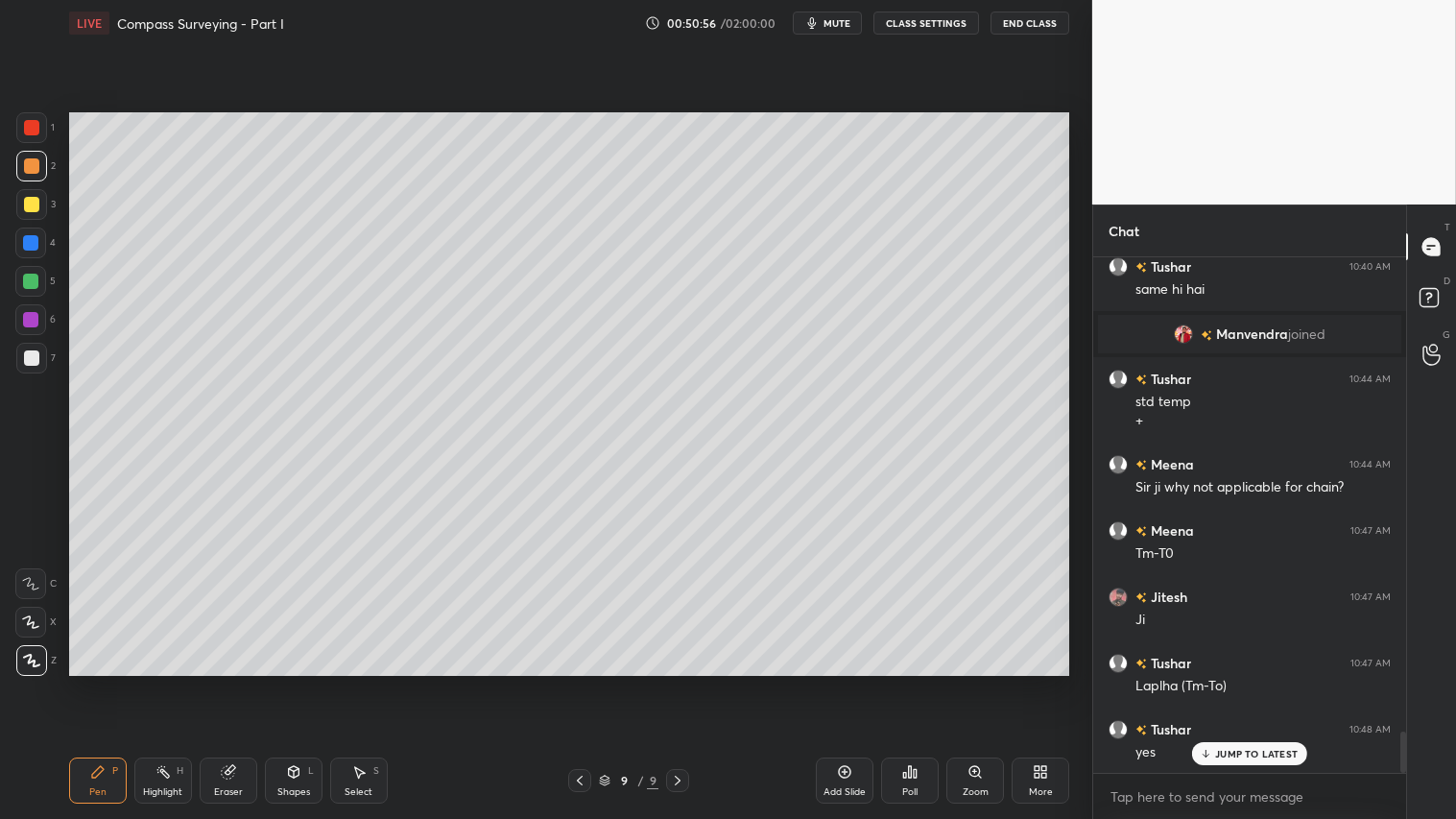 drag, startPoint x: 241, startPoint y: 784, endPoint x: 314, endPoint y: 695, distance: 115.10864 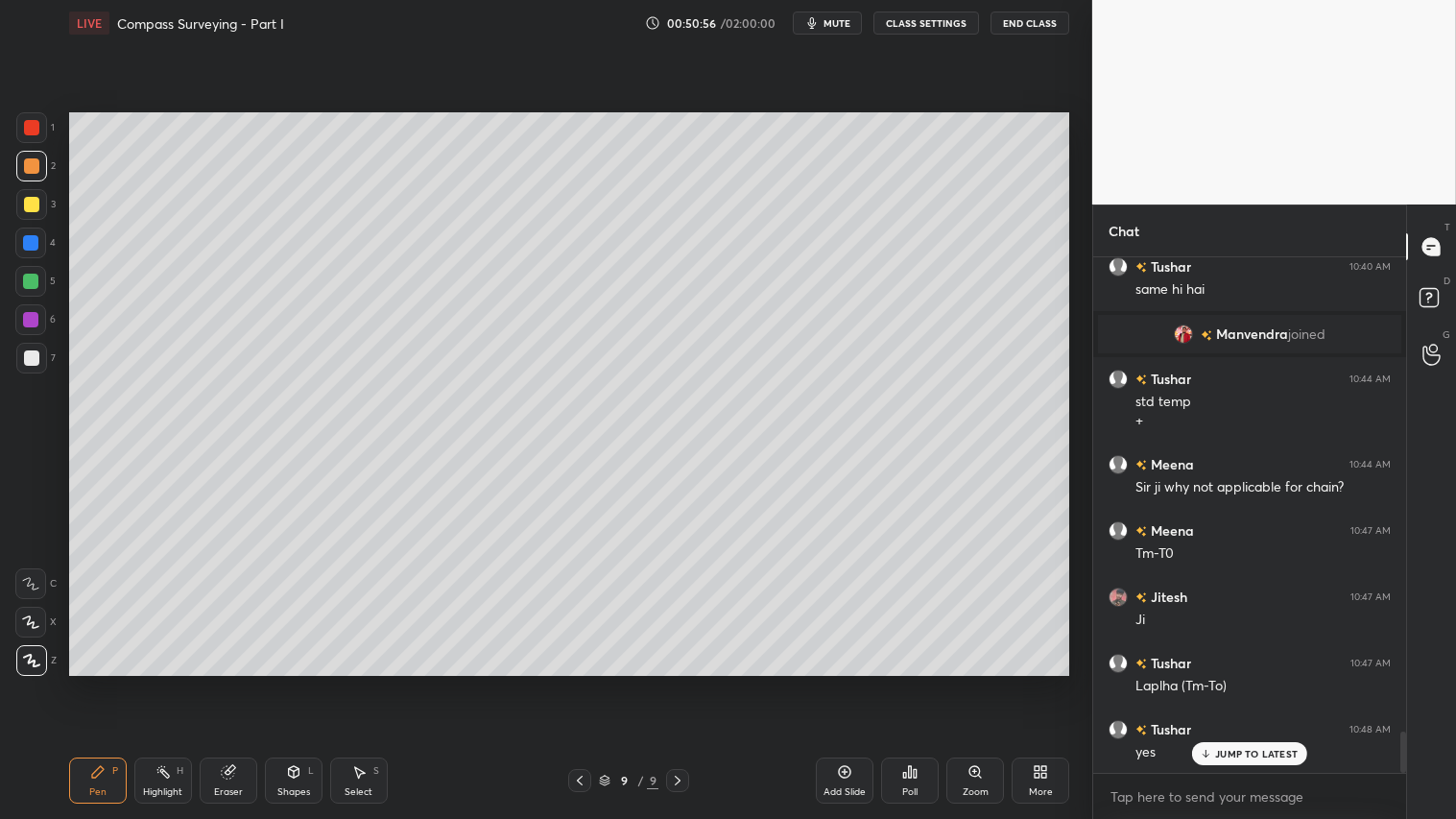 click on "Eraser" at bounding box center (228, 781) 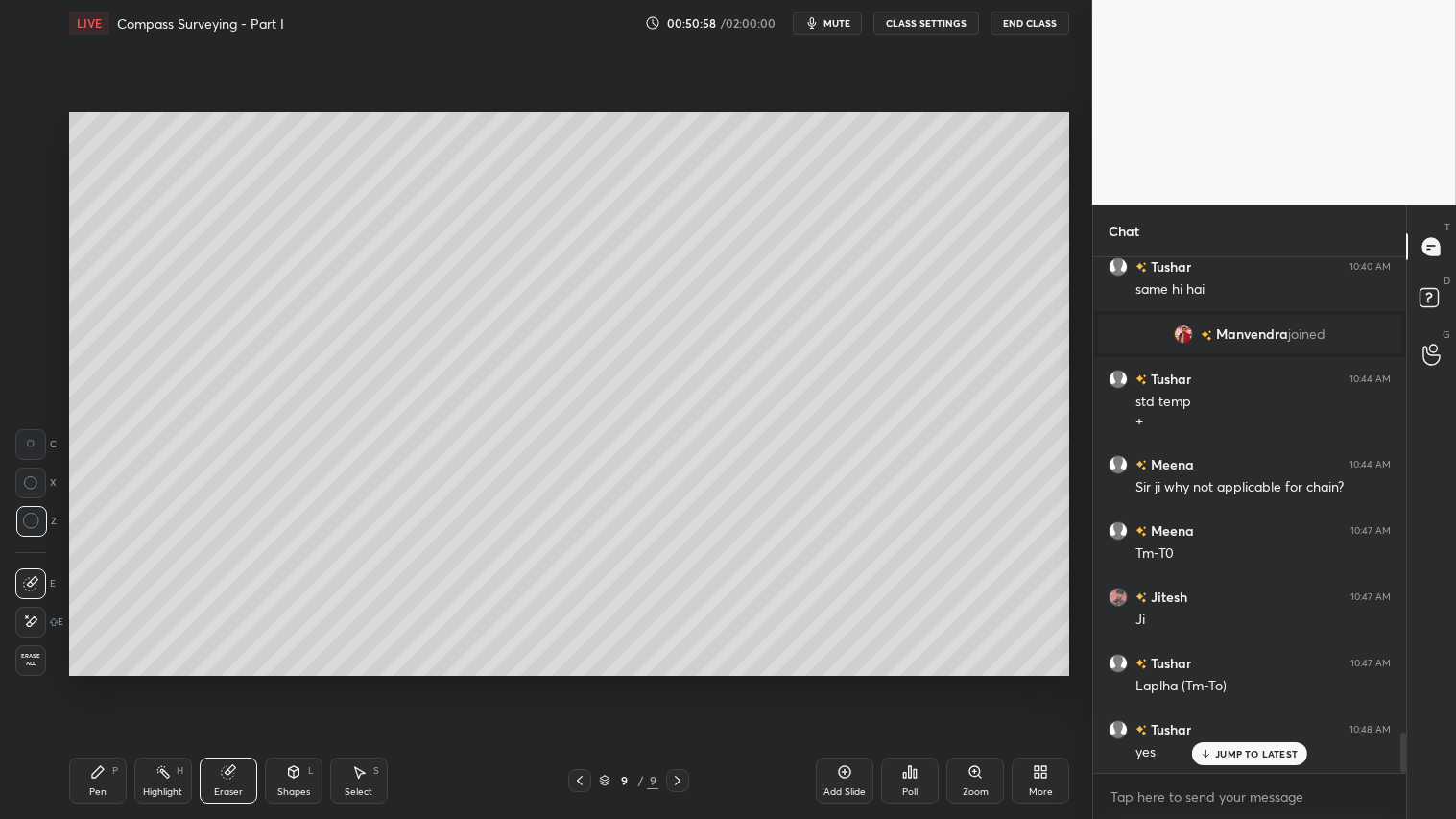 scroll, scrollTop: 6006, scrollLeft: 0, axis: vertical 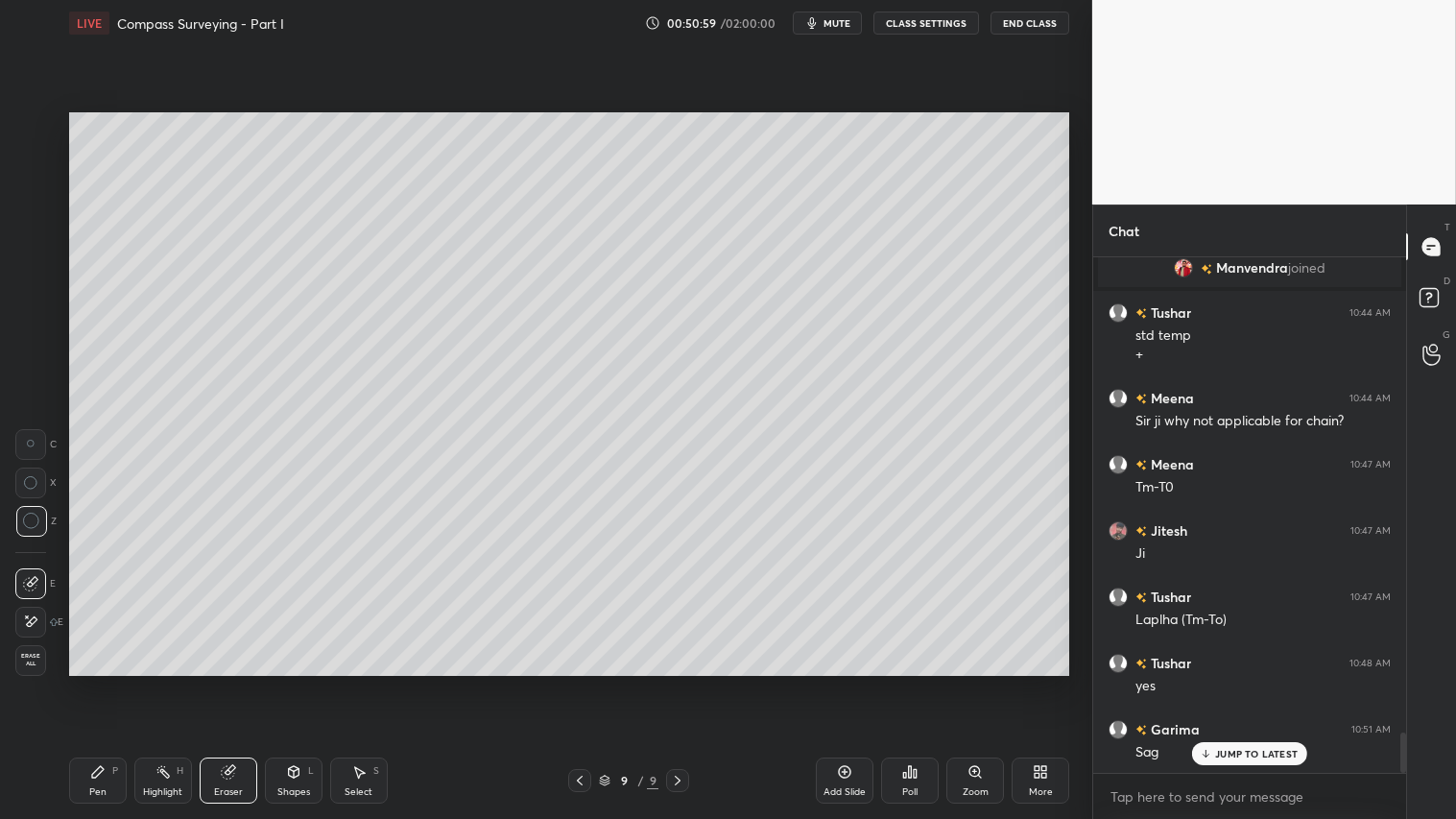 click on "Pen P" at bounding box center (98, 781) 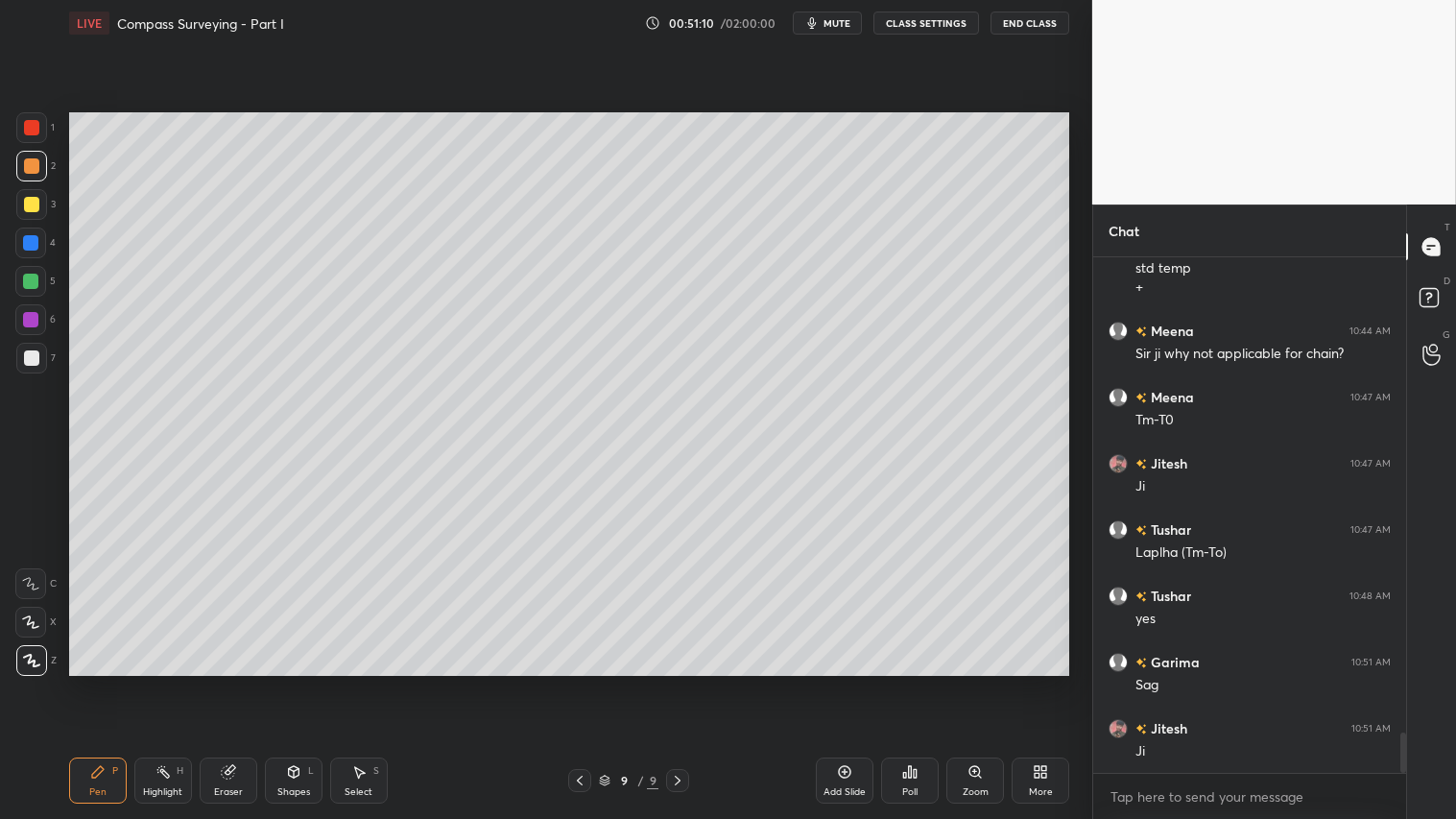 scroll, scrollTop: 6139, scrollLeft: 0, axis: vertical 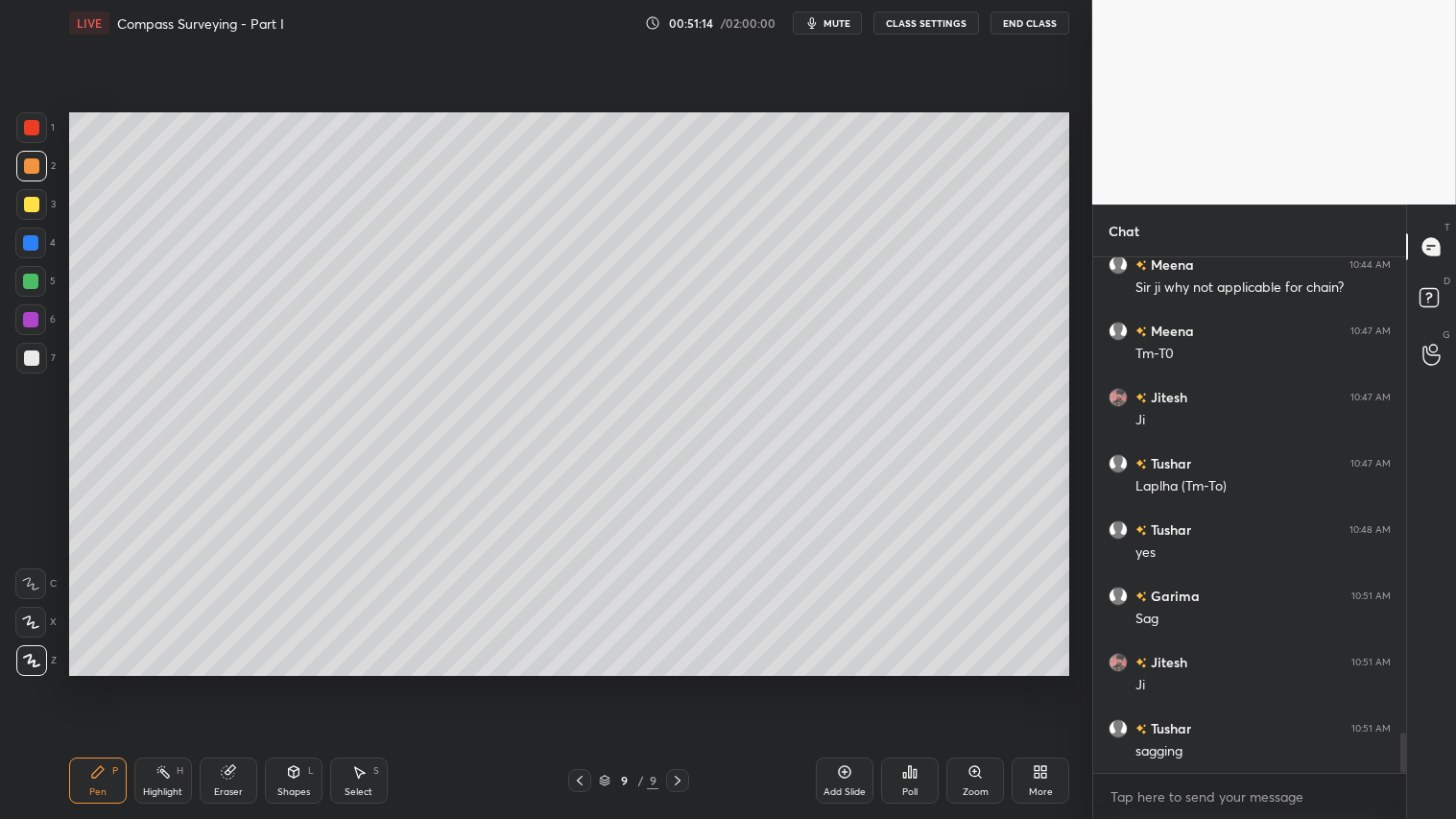 click on "Eraser" at bounding box center [228, 781] 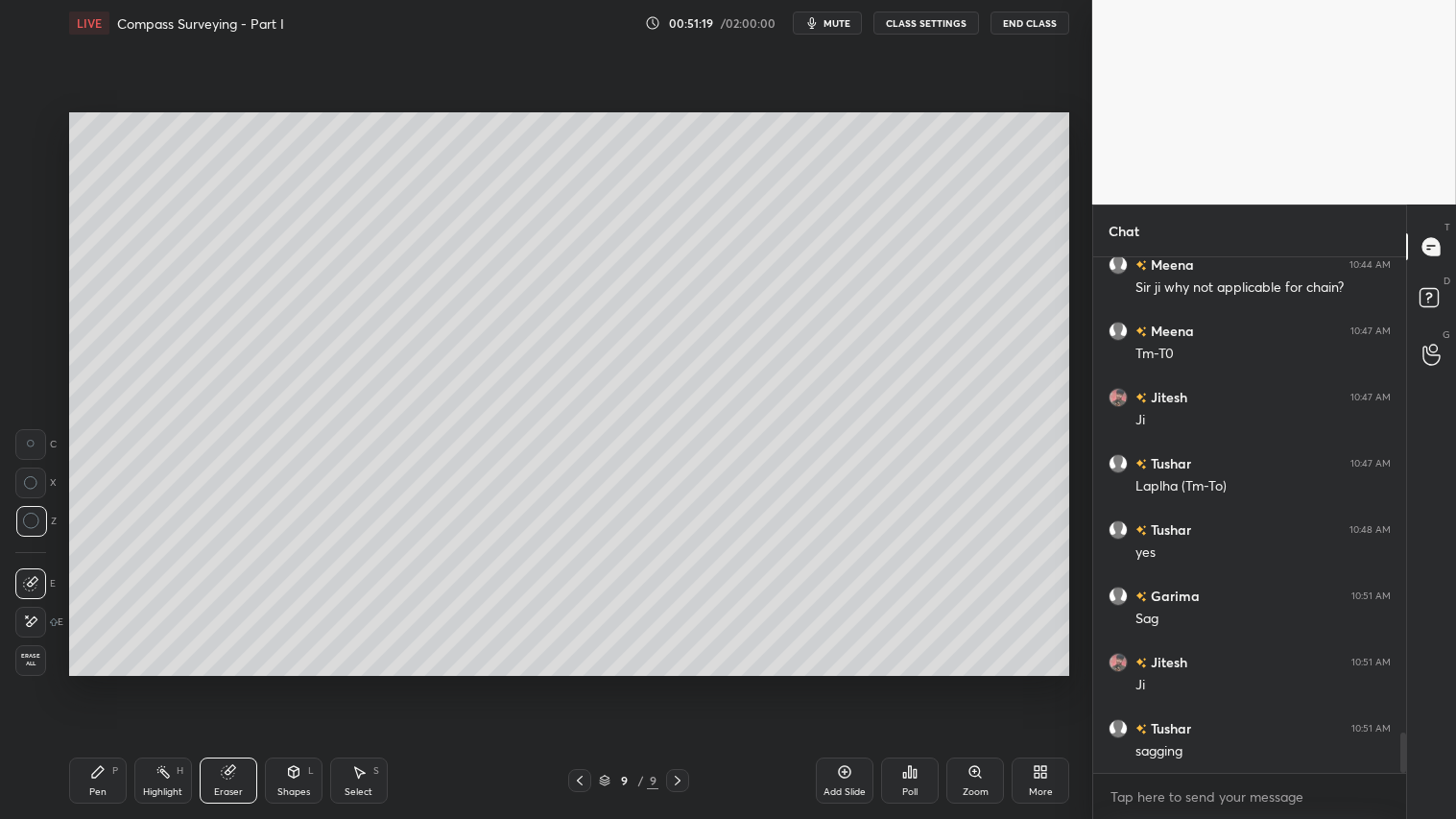 click on "Pen P" at bounding box center (98, 781) 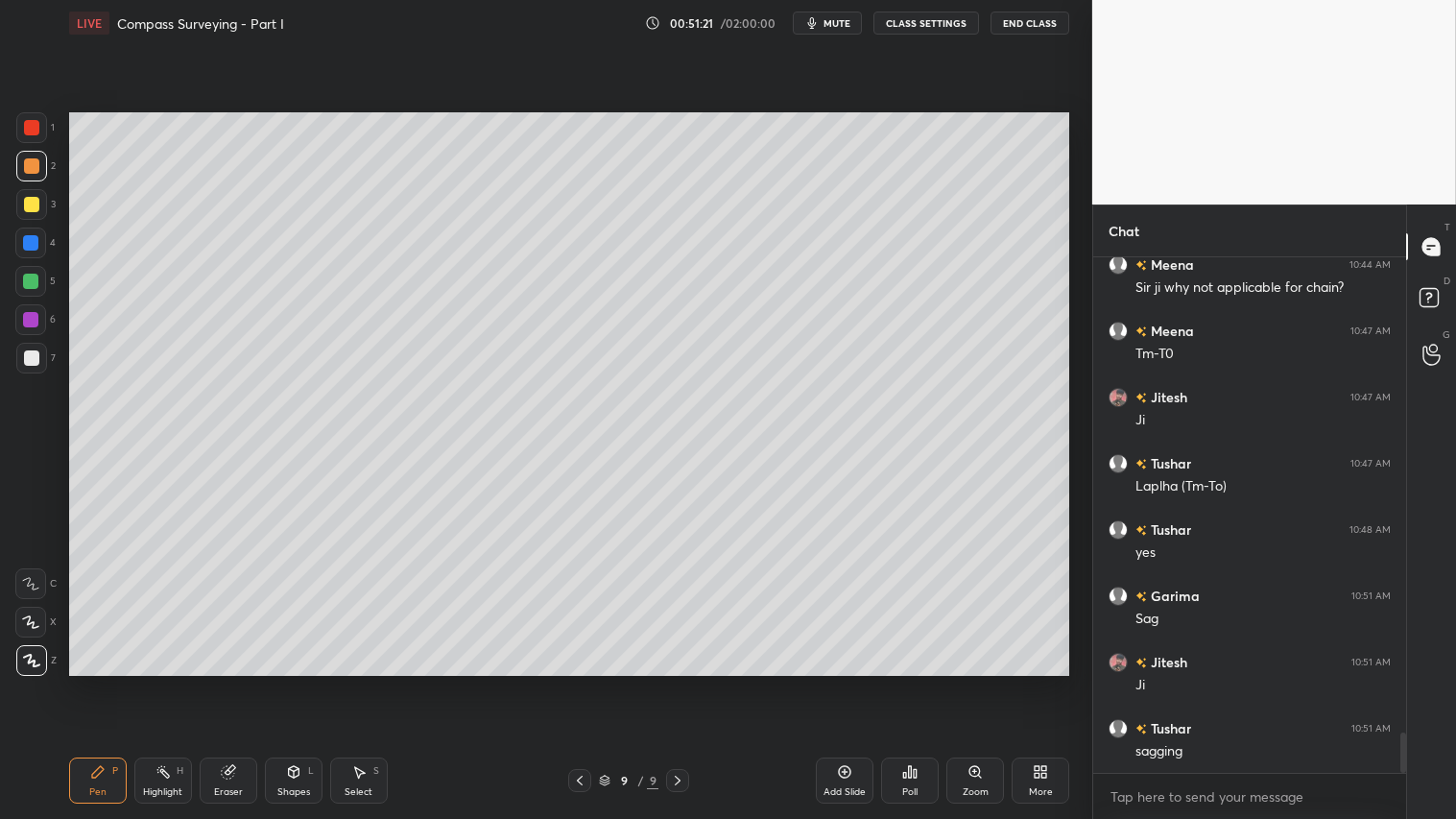 click at bounding box center [32, 128] 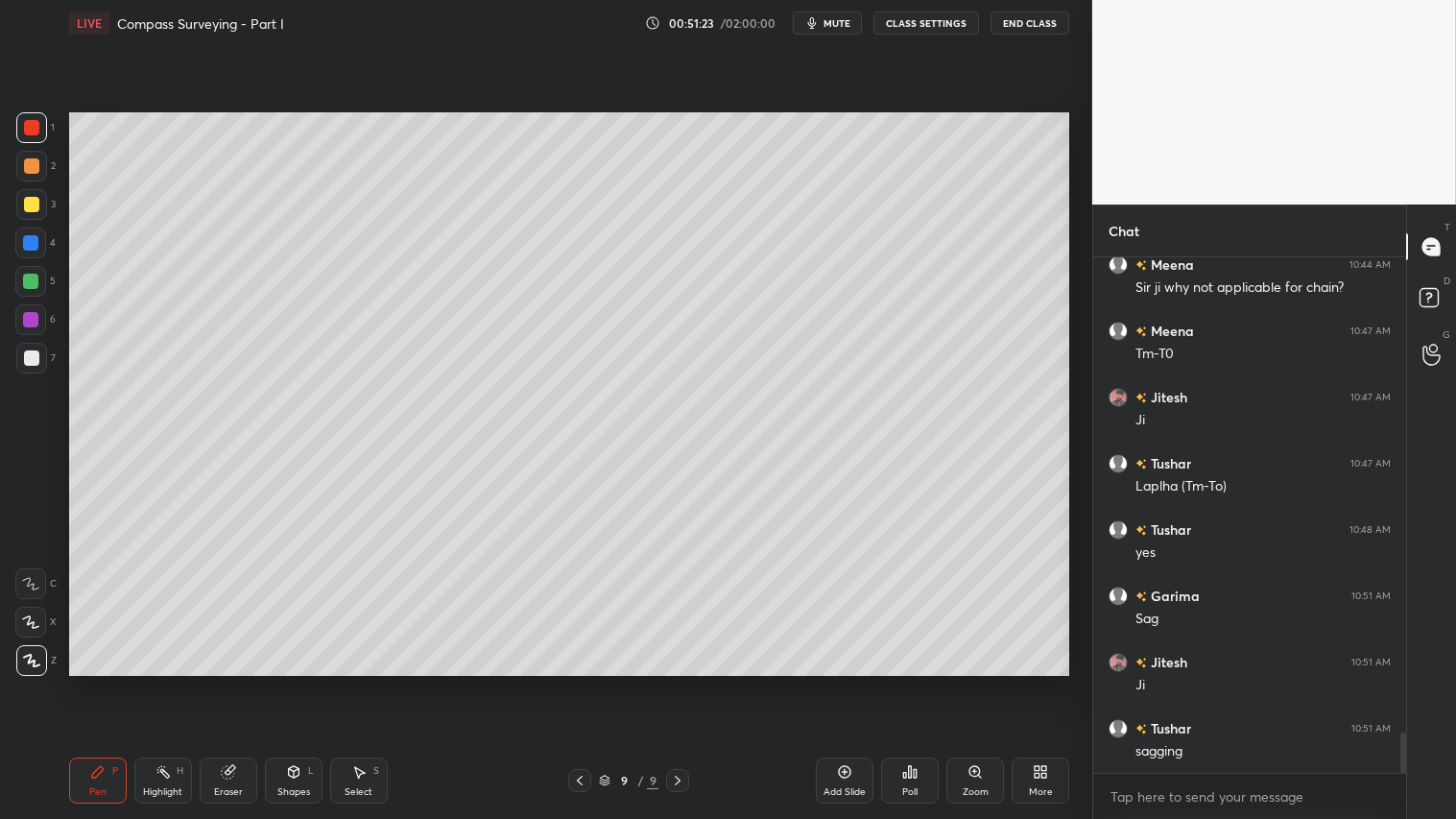 drag, startPoint x: 33, startPoint y: 272, endPoint x: 60, endPoint y: 269, distance: 27.166155 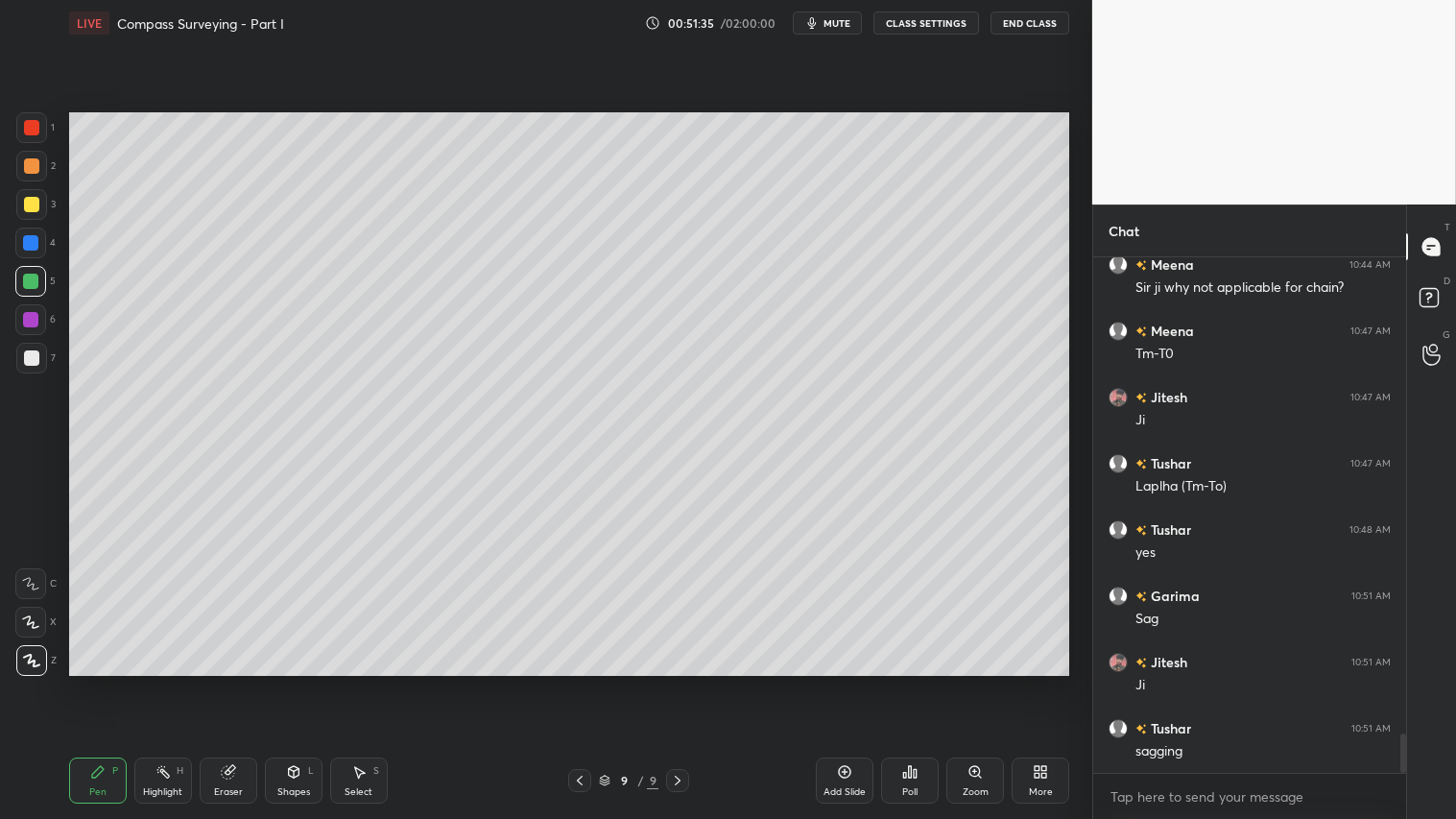 scroll, scrollTop: 6205, scrollLeft: 0, axis: vertical 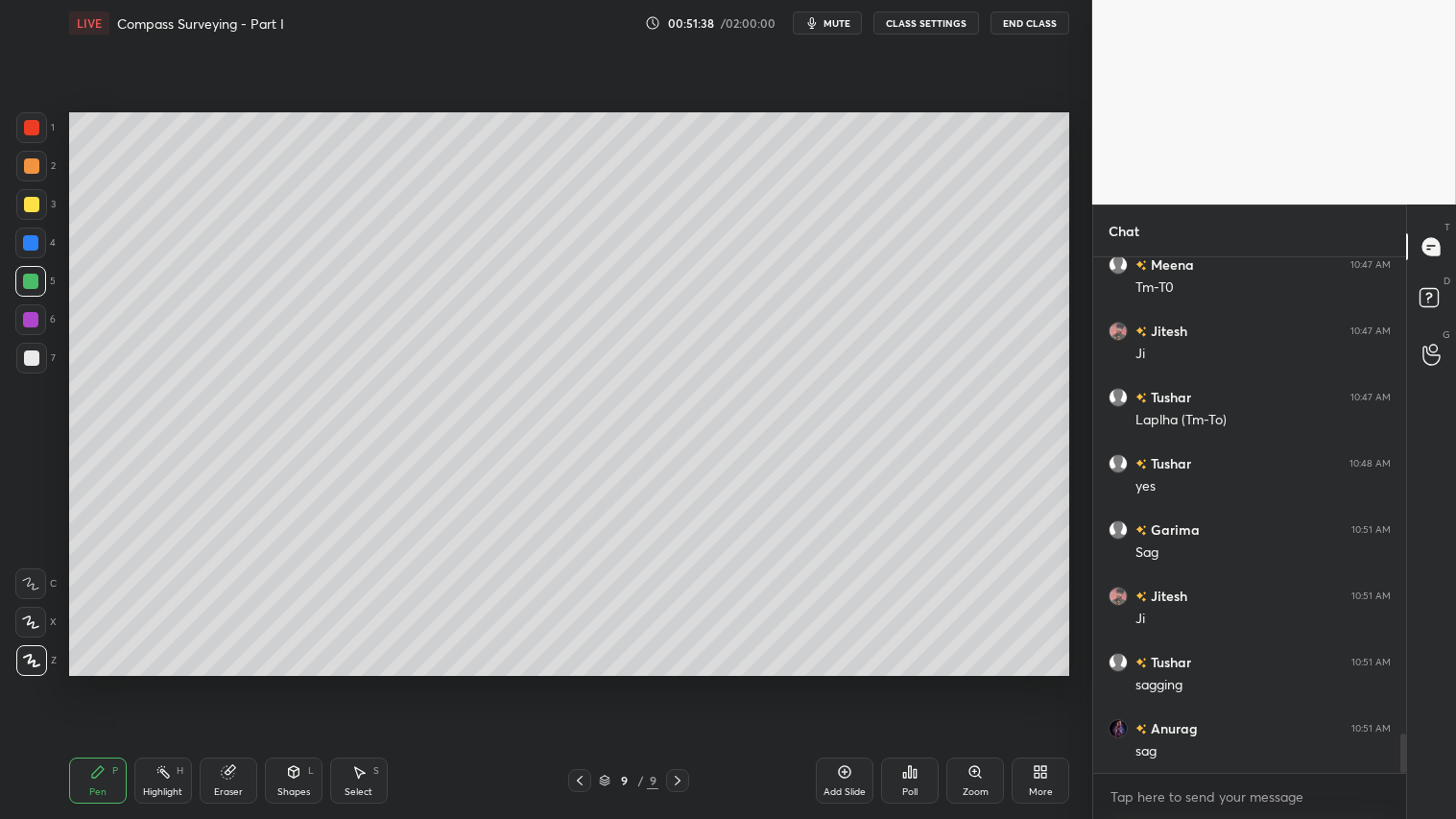 click at bounding box center [32, 166] 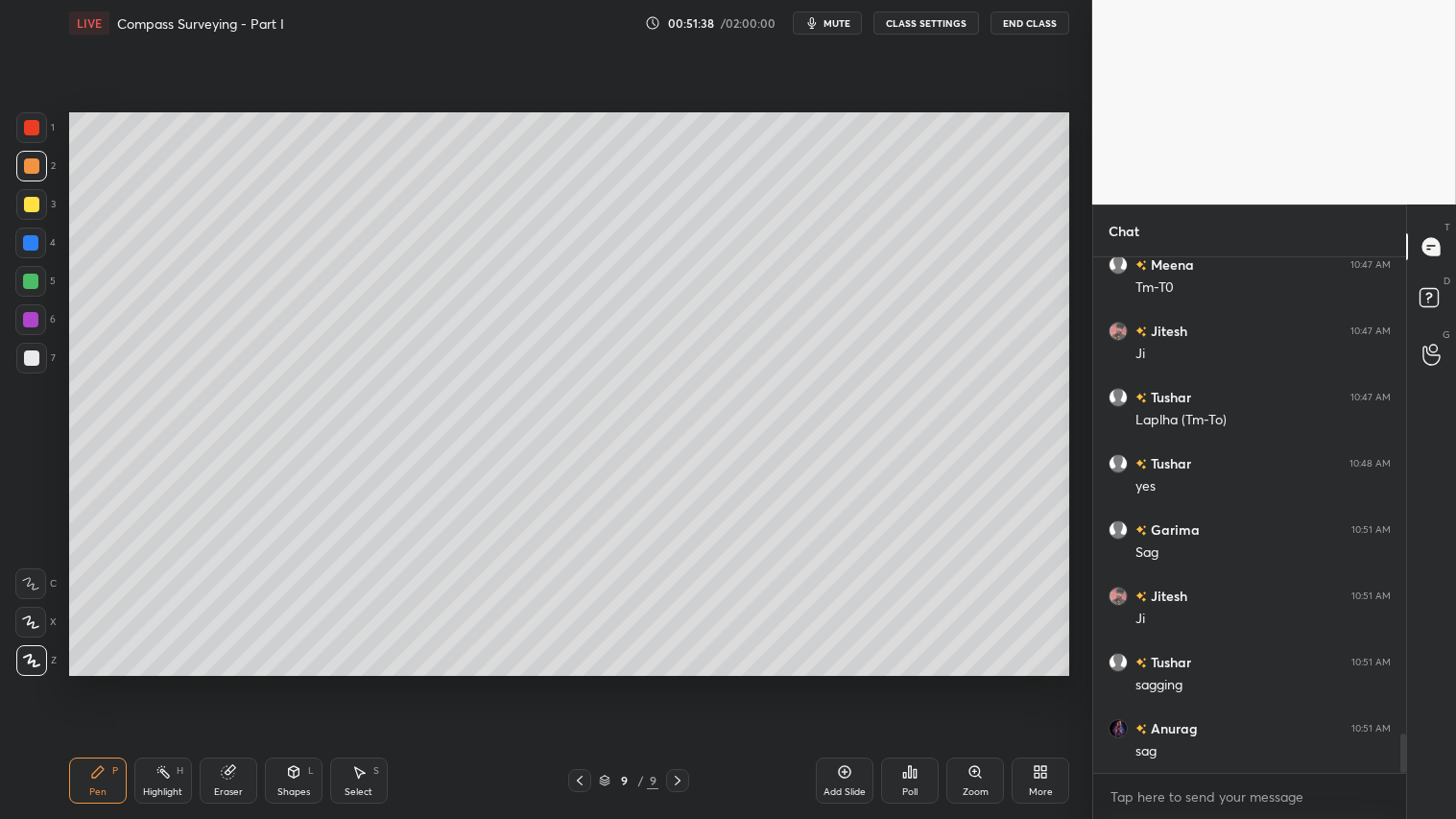 click on "Shapes" at bounding box center (294, 792) 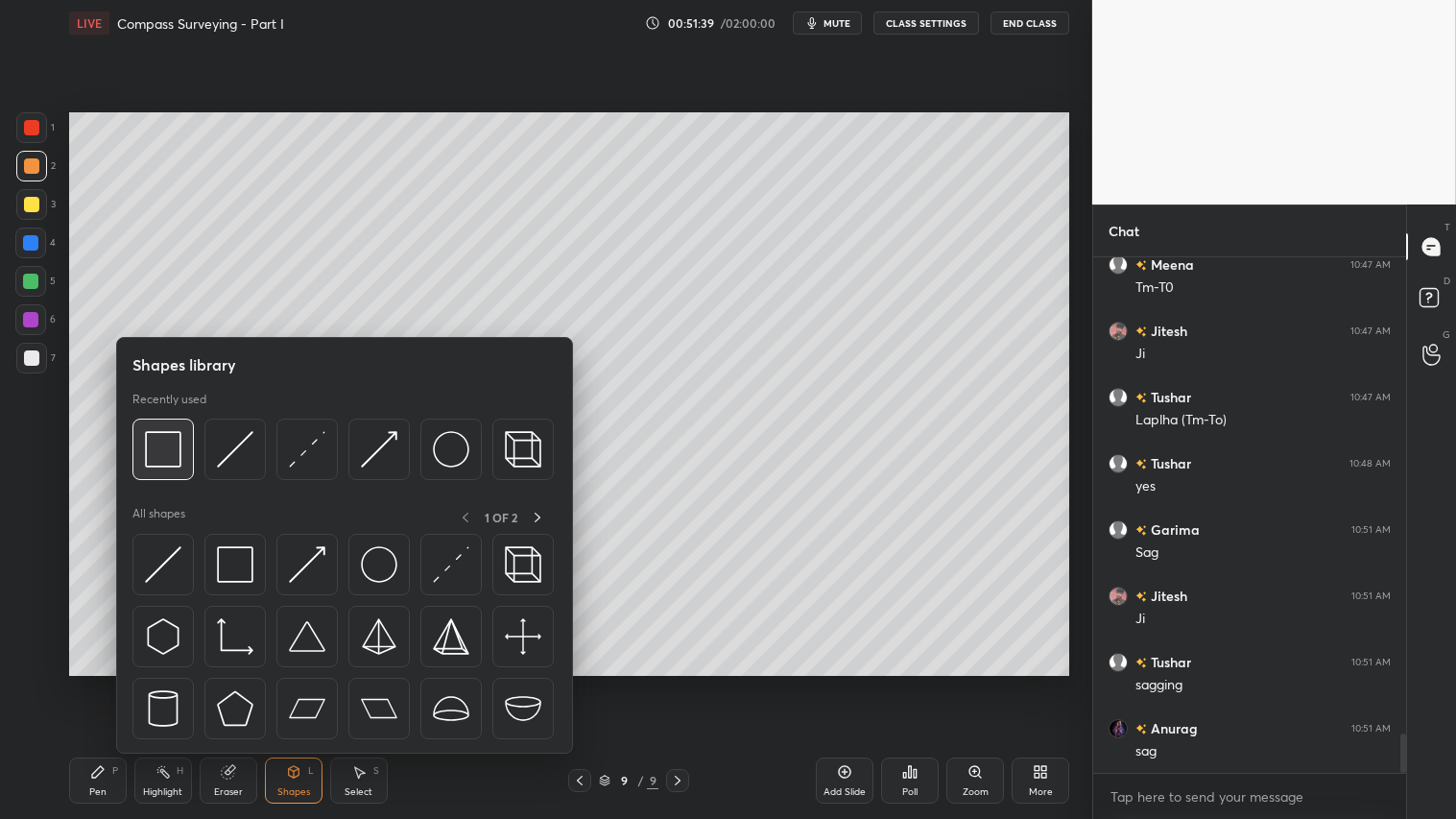 click at bounding box center [163, 449] 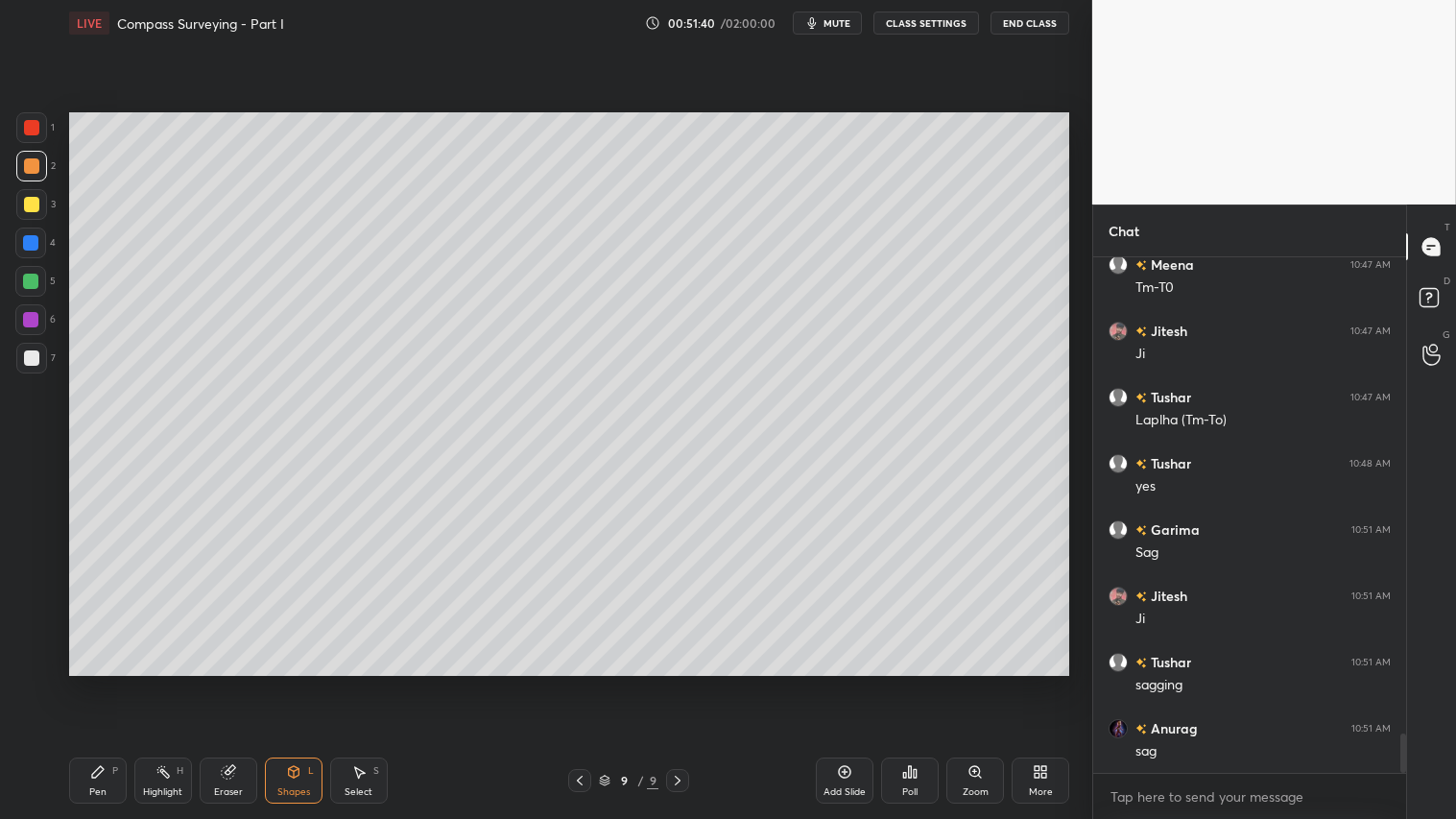 click 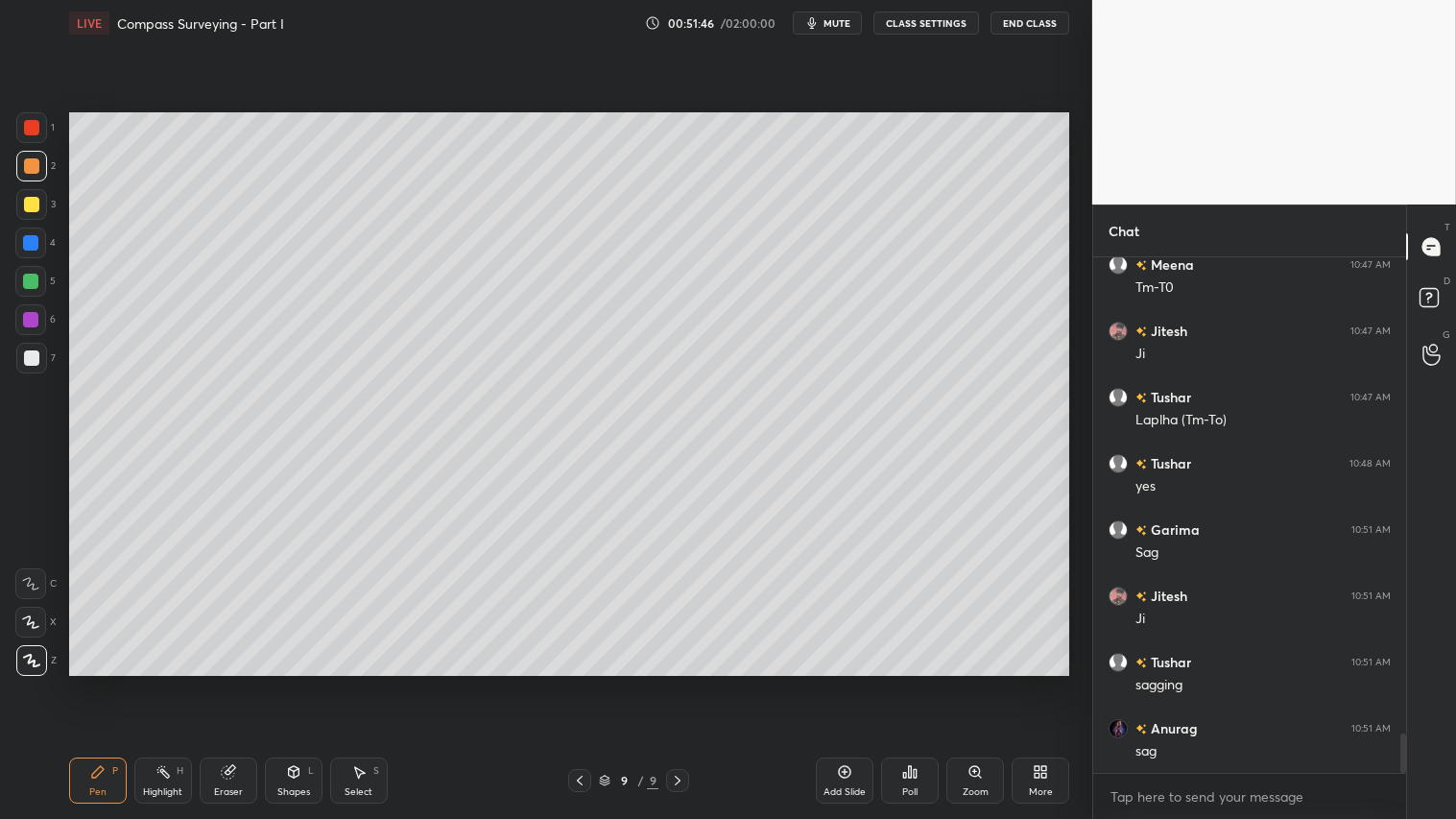 click at bounding box center [32, 166] 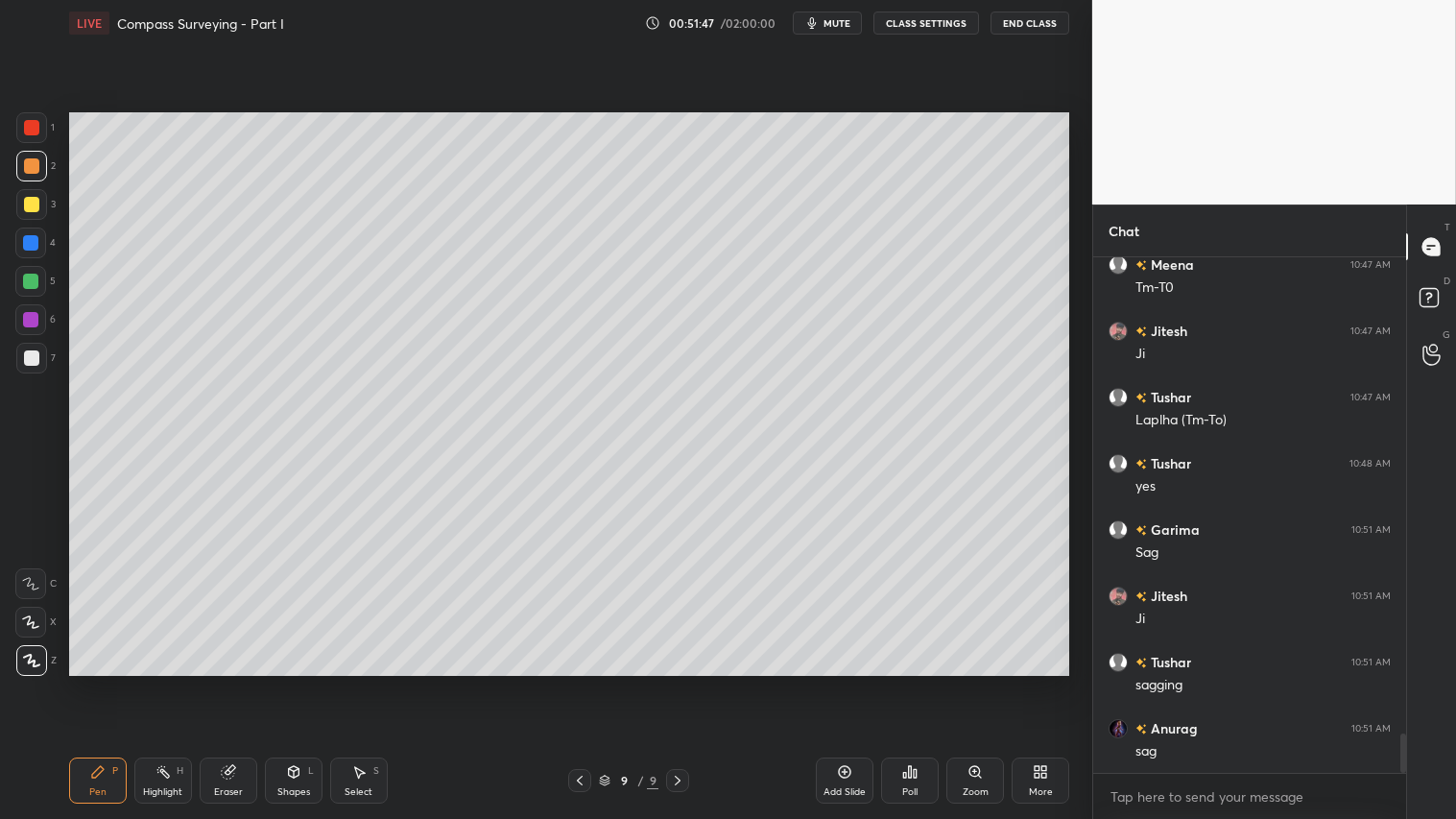 click 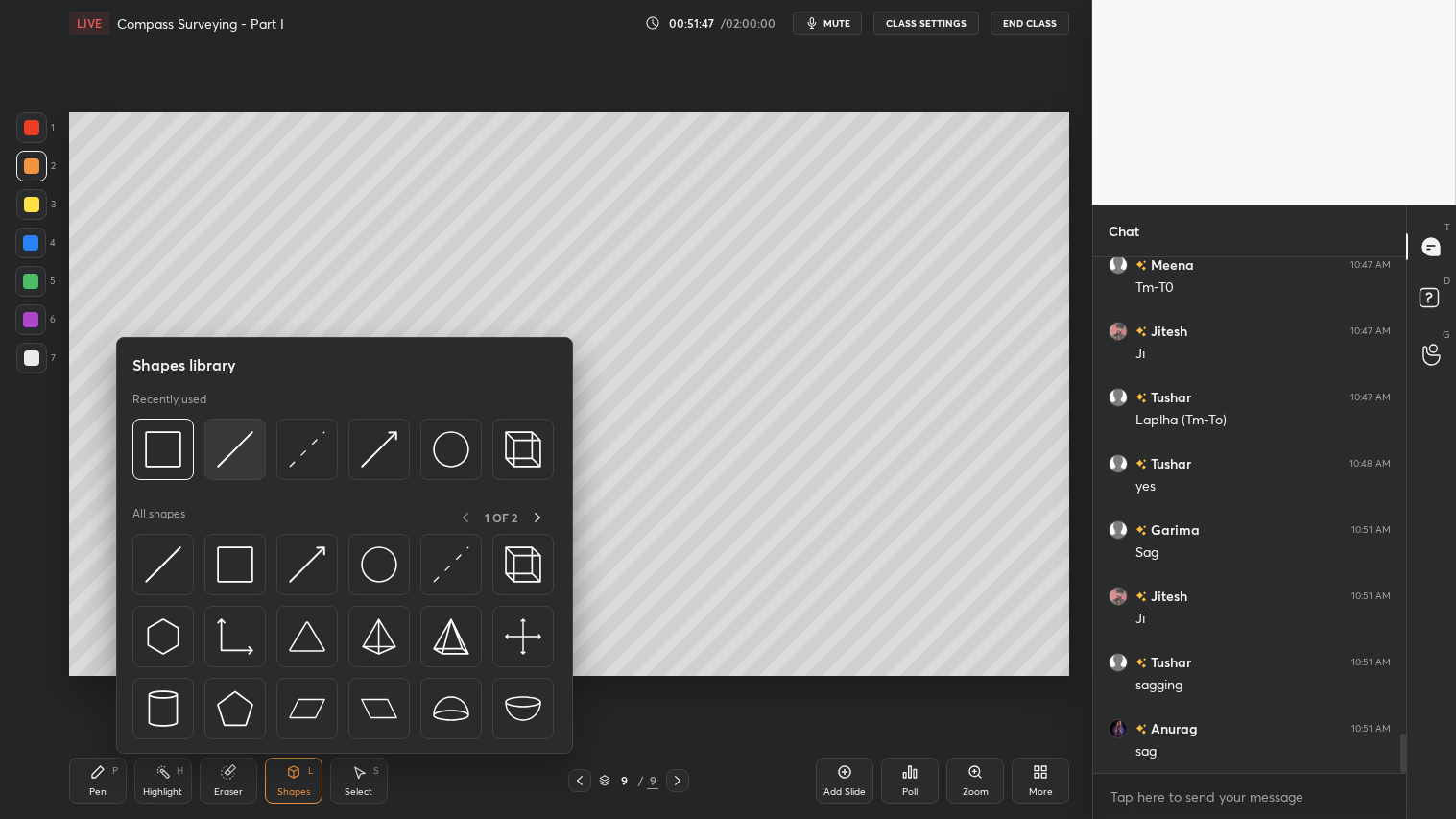 click at bounding box center [235, 449] 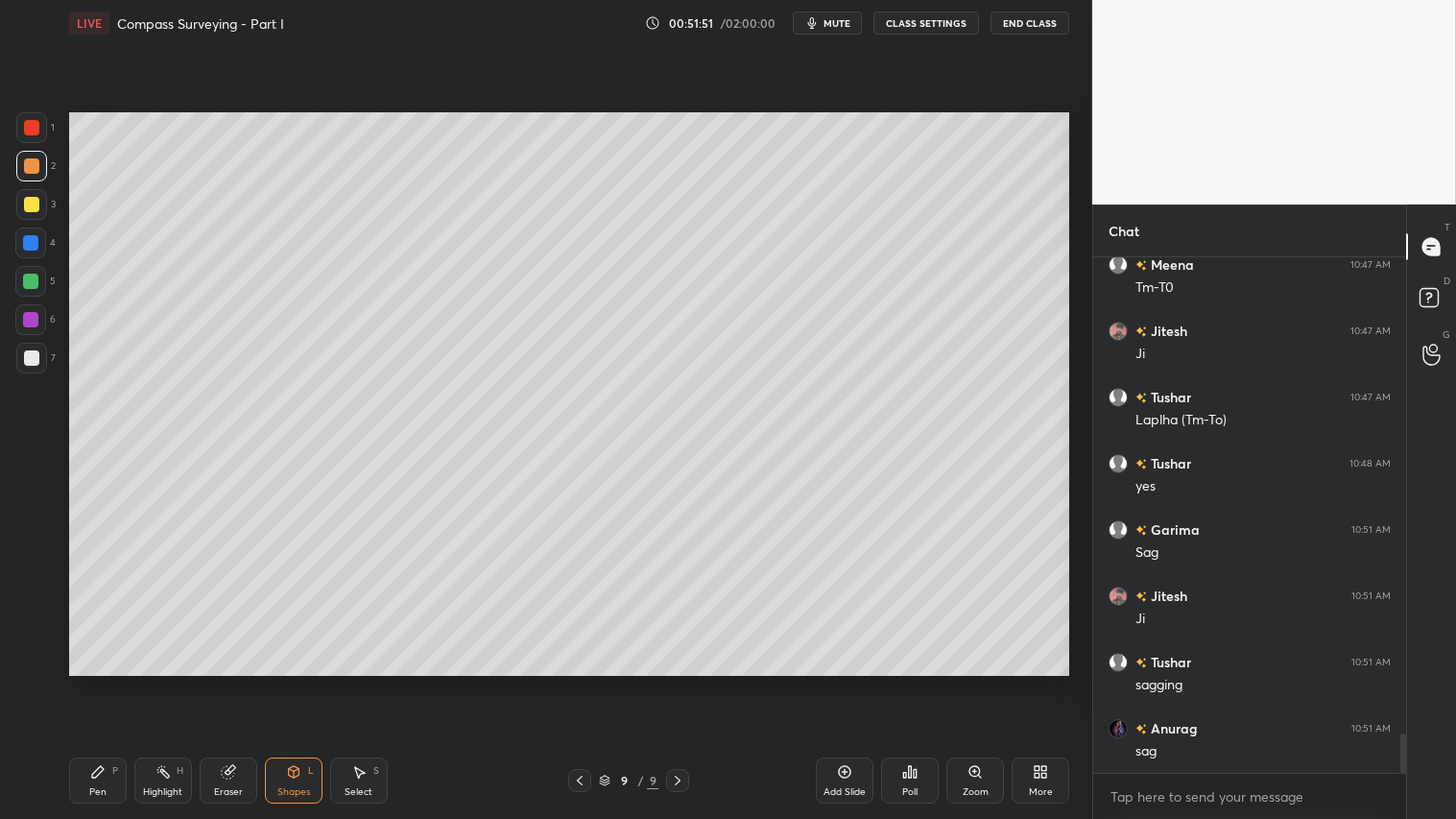 click at bounding box center (32, 358) 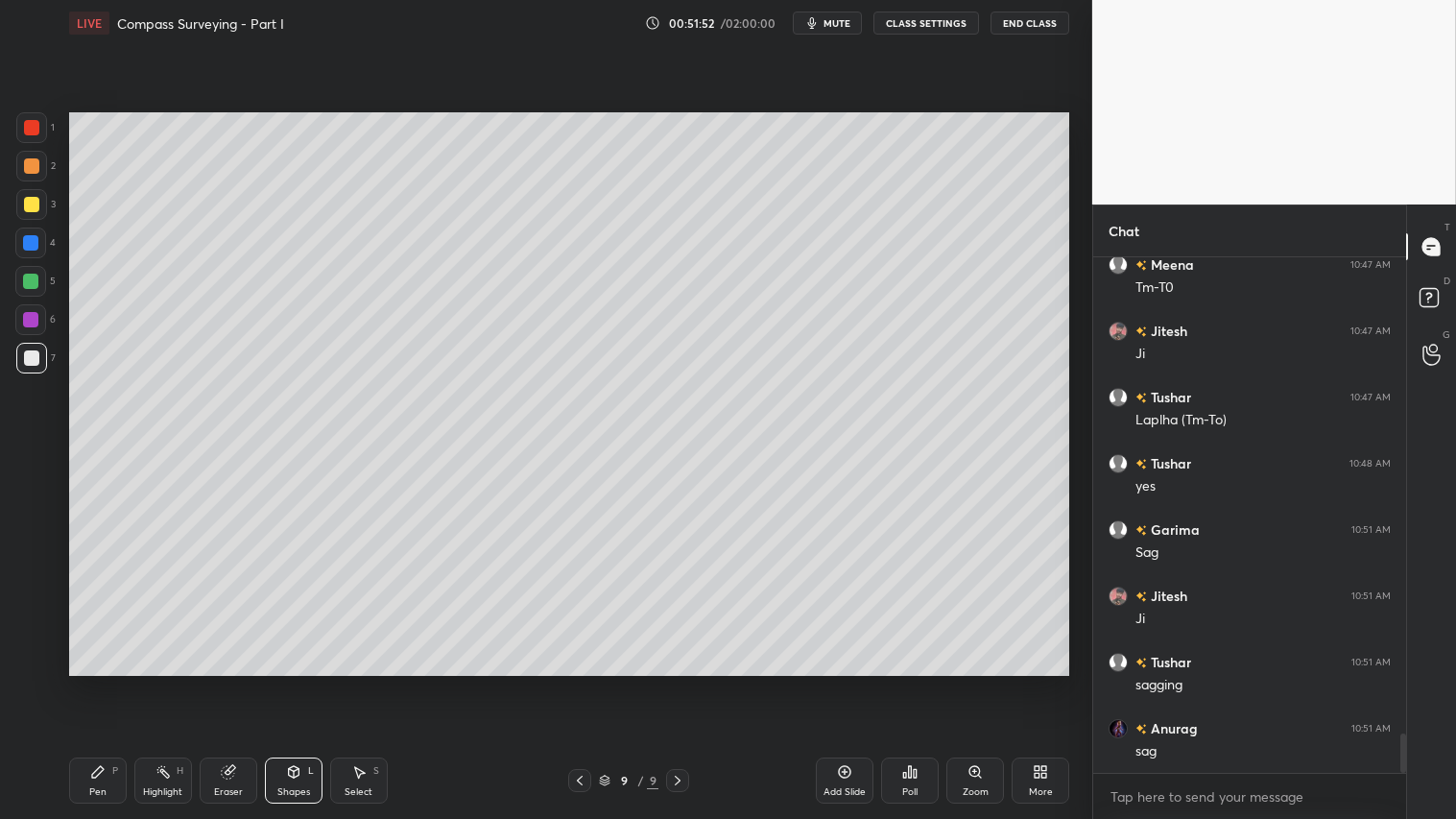 drag, startPoint x: 284, startPoint y: 799, endPoint x: 284, endPoint y: 781, distance: 18 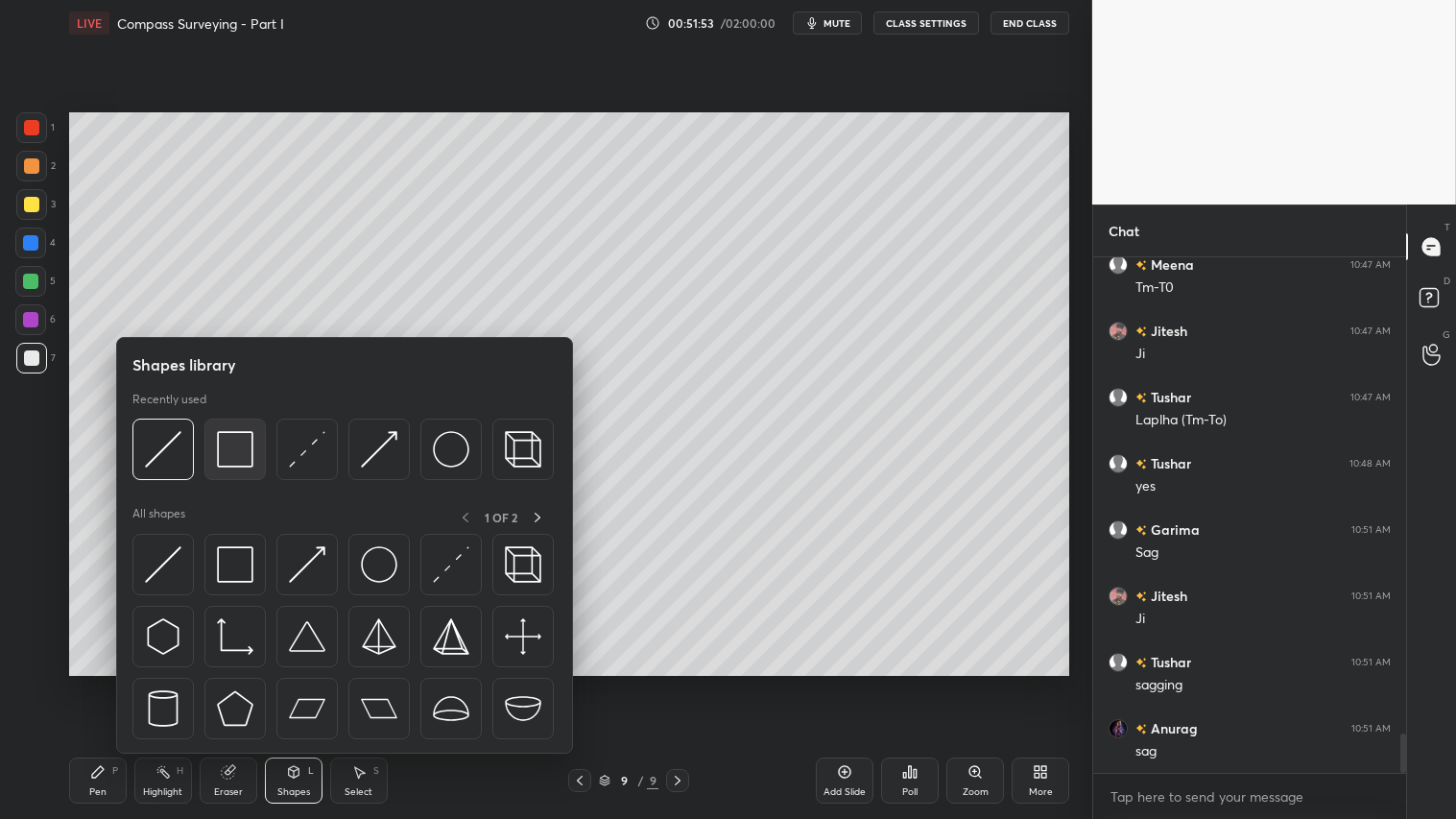 scroll, scrollTop: 6272, scrollLeft: 0, axis: vertical 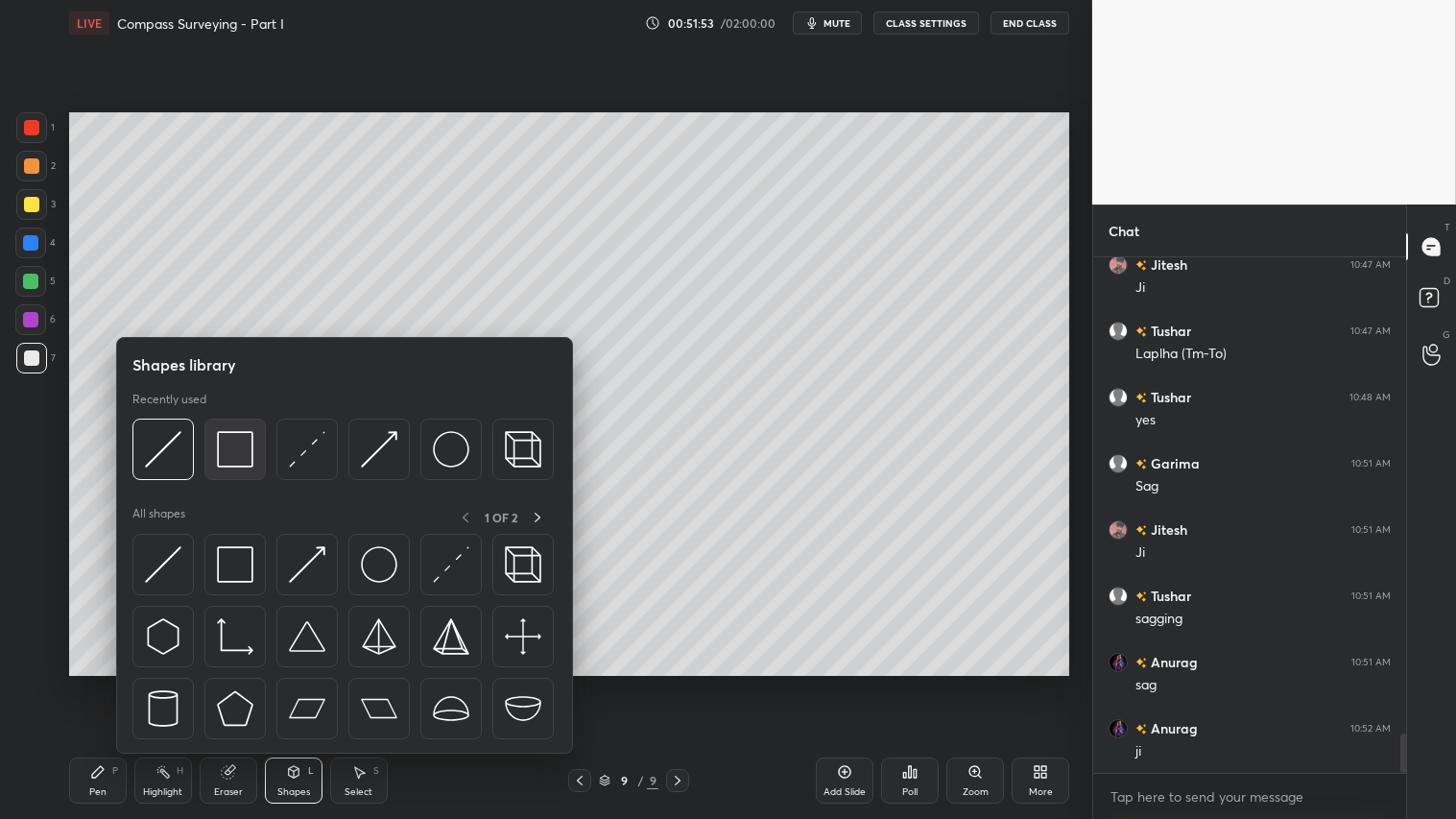 click at bounding box center [235, 449] 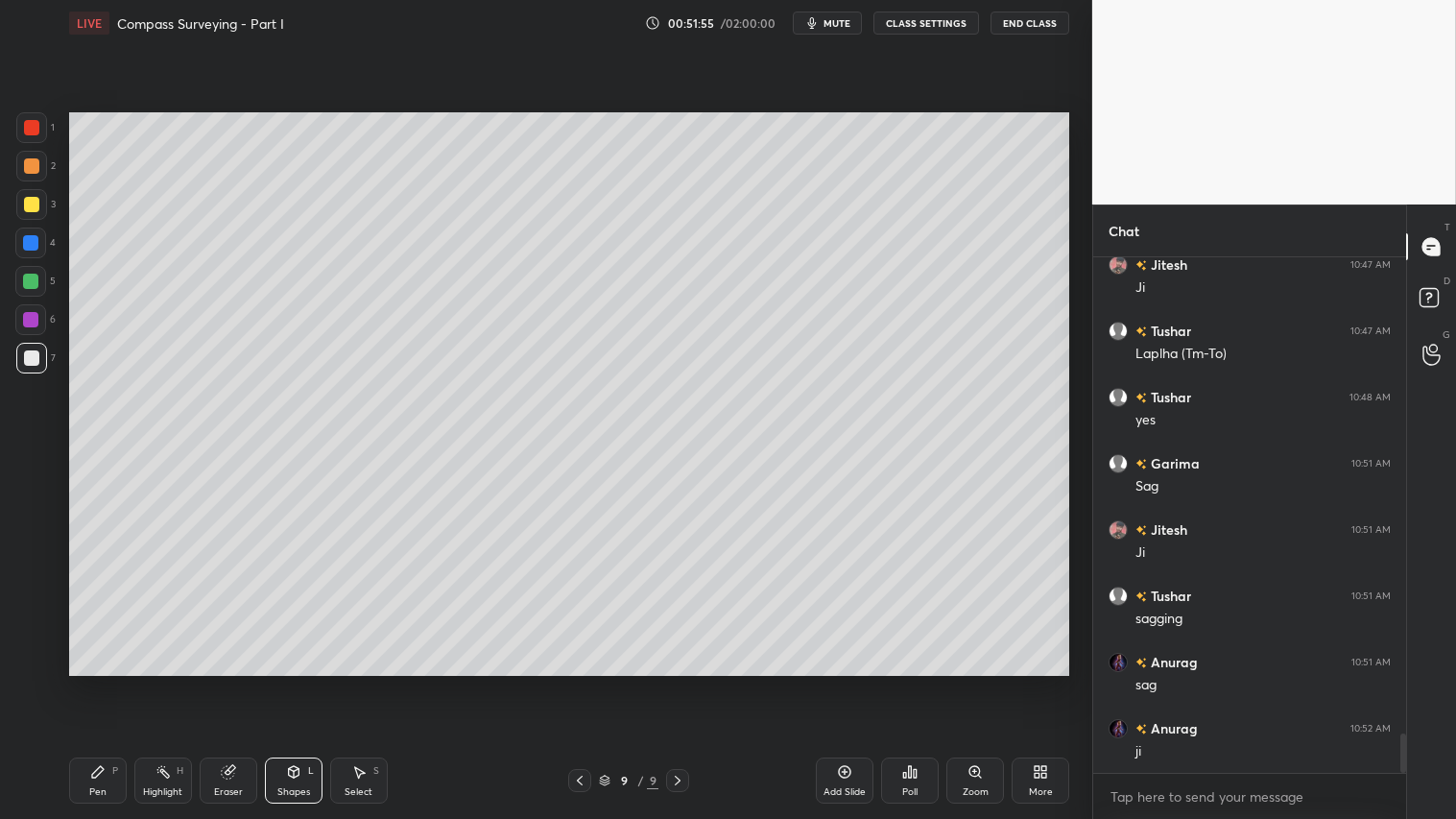 drag, startPoint x: 33, startPoint y: 163, endPoint x: 52, endPoint y: 403, distance: 240.75091 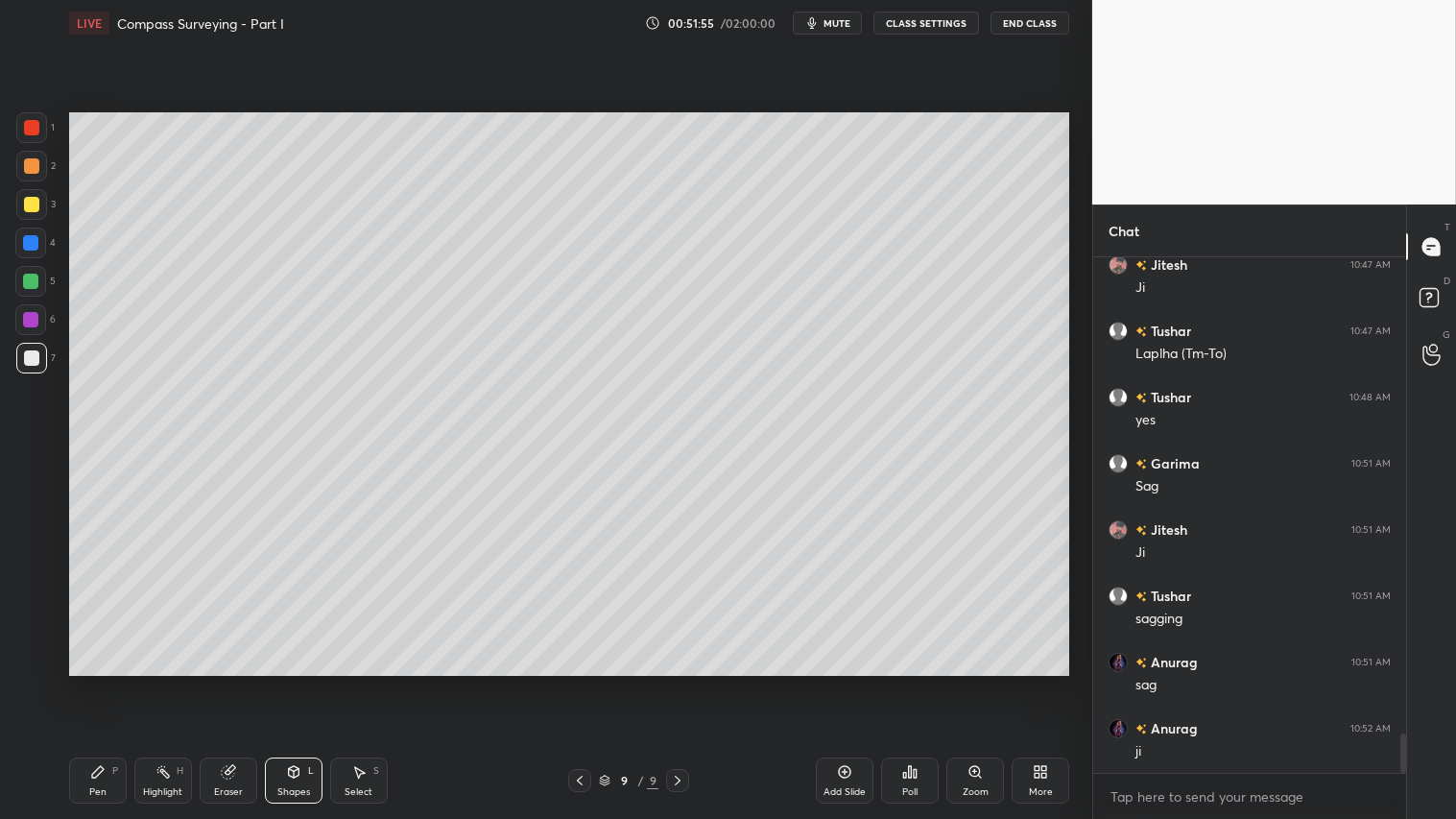 click at bounding box center [32, 166] 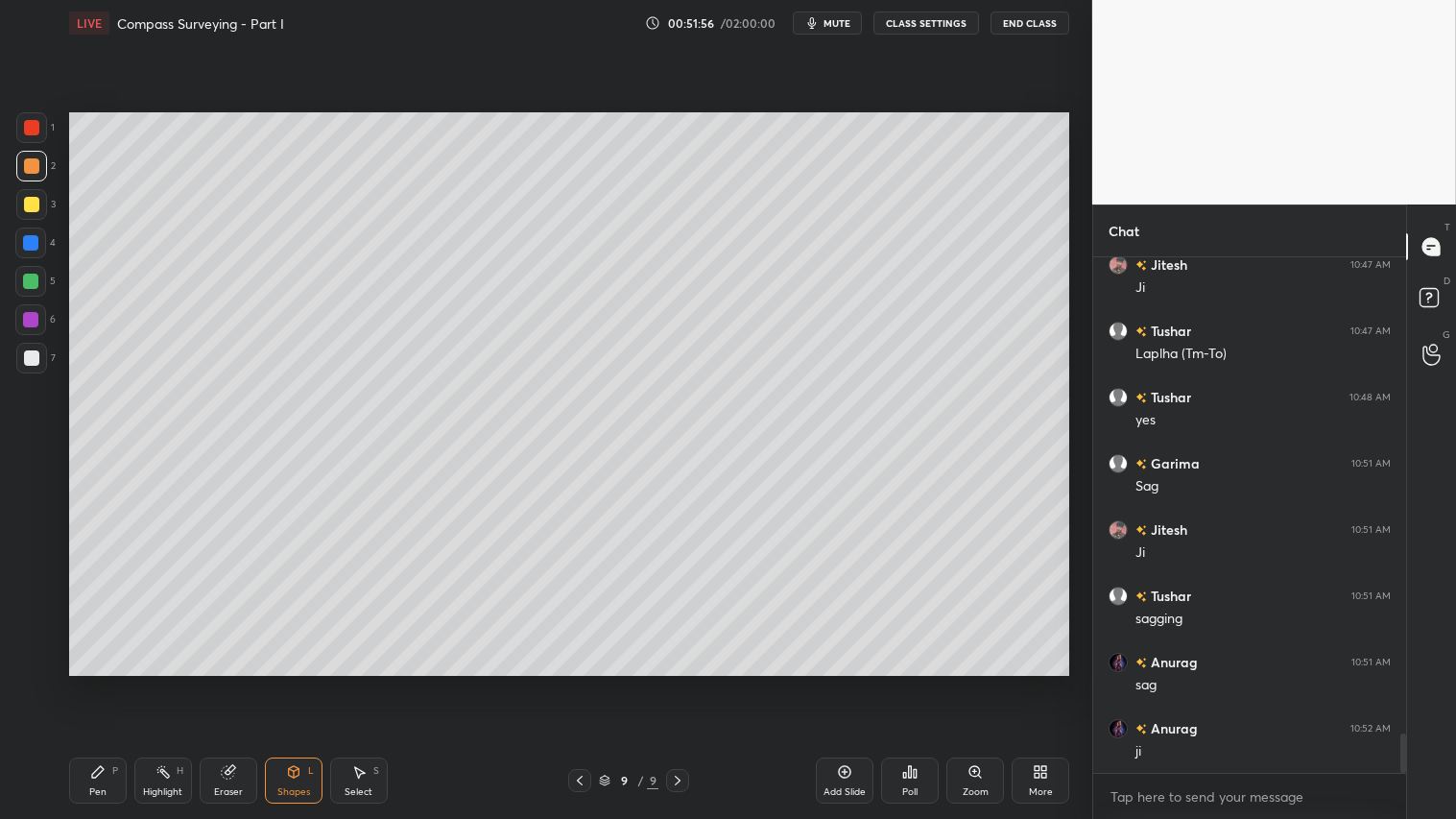 click on "Shapes" at bounding box center [294, 792] 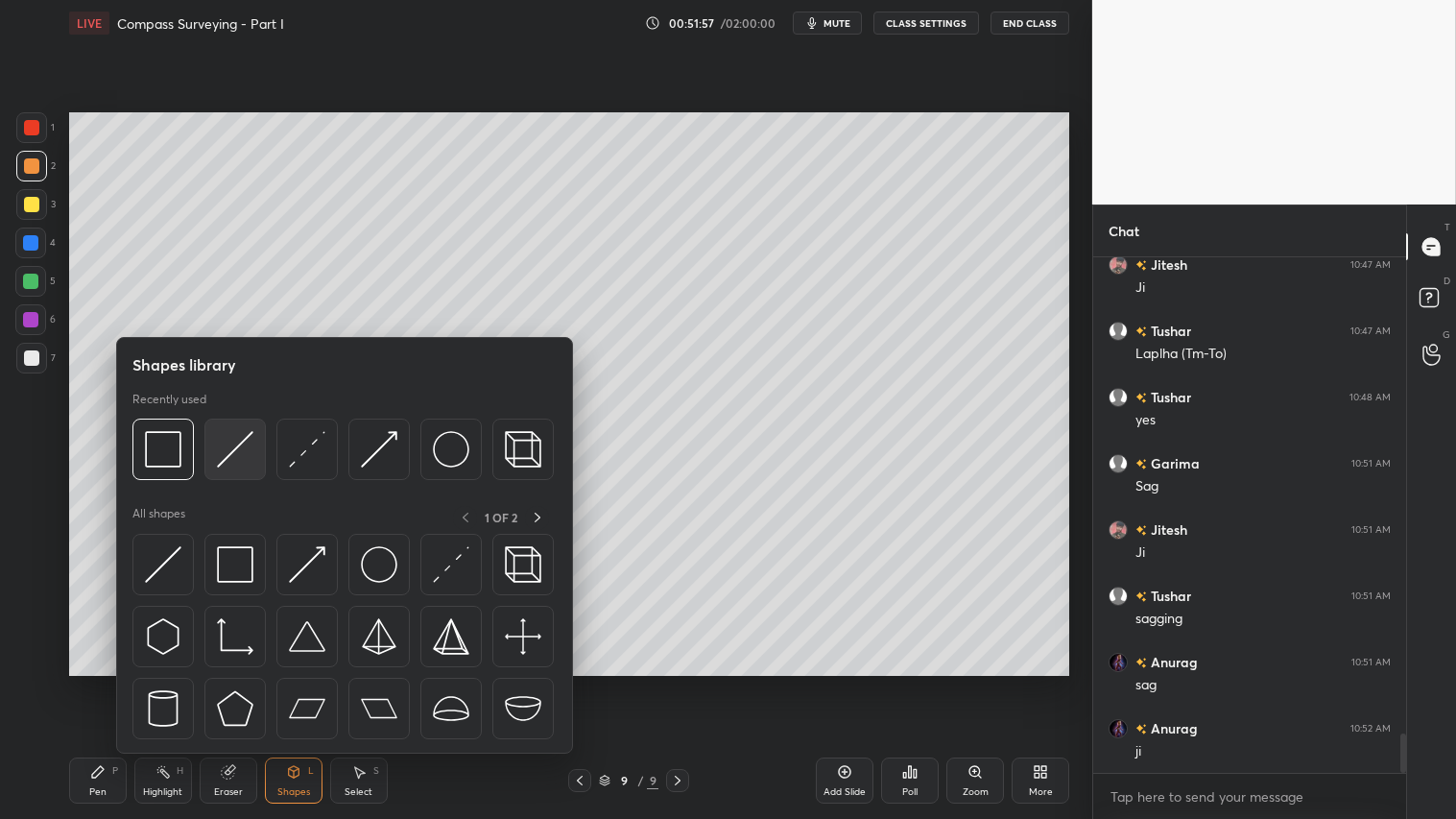 click at bounding box center (235, 449) 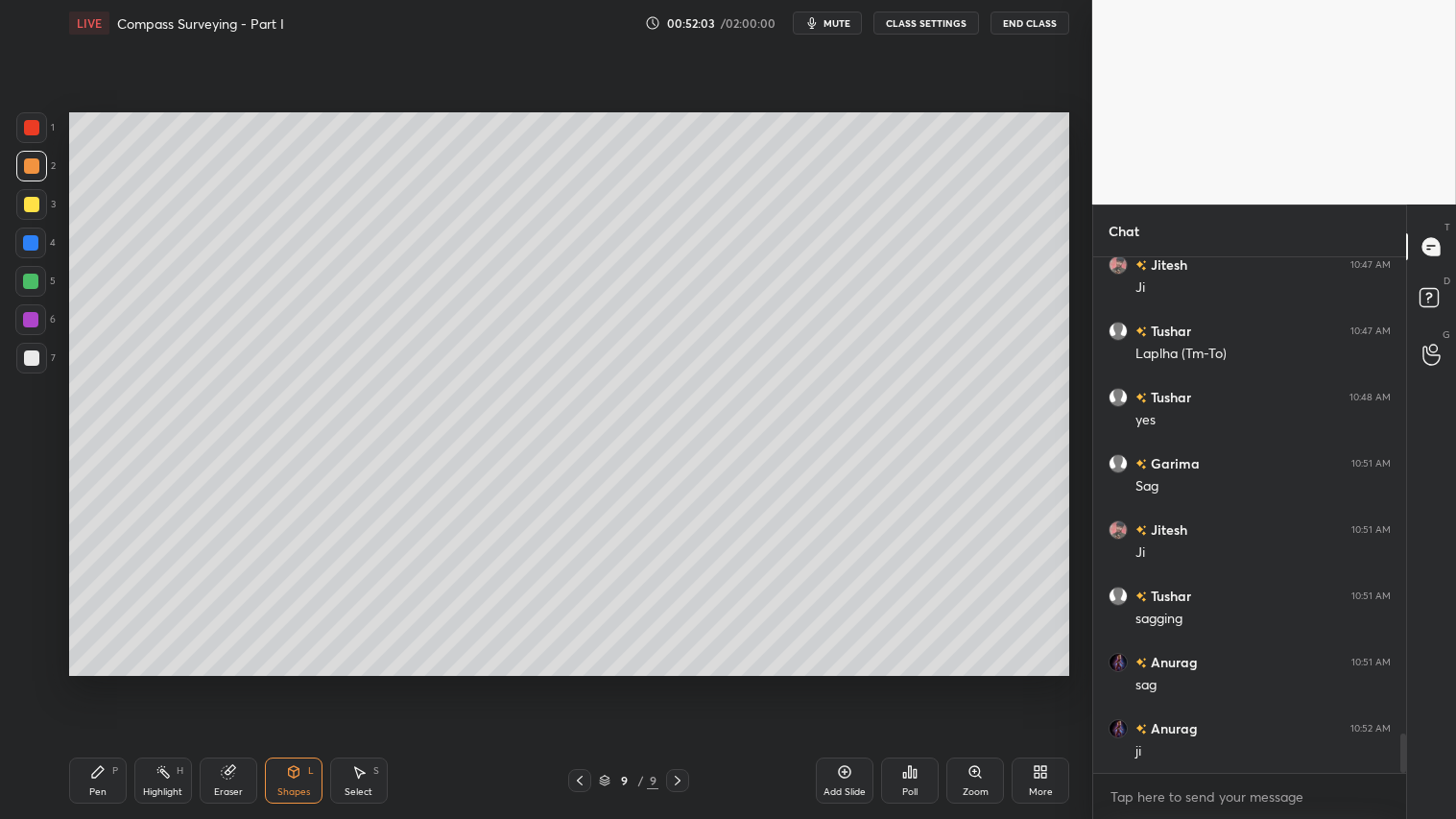 click on "Pen P" at bounding box center (98, 781) 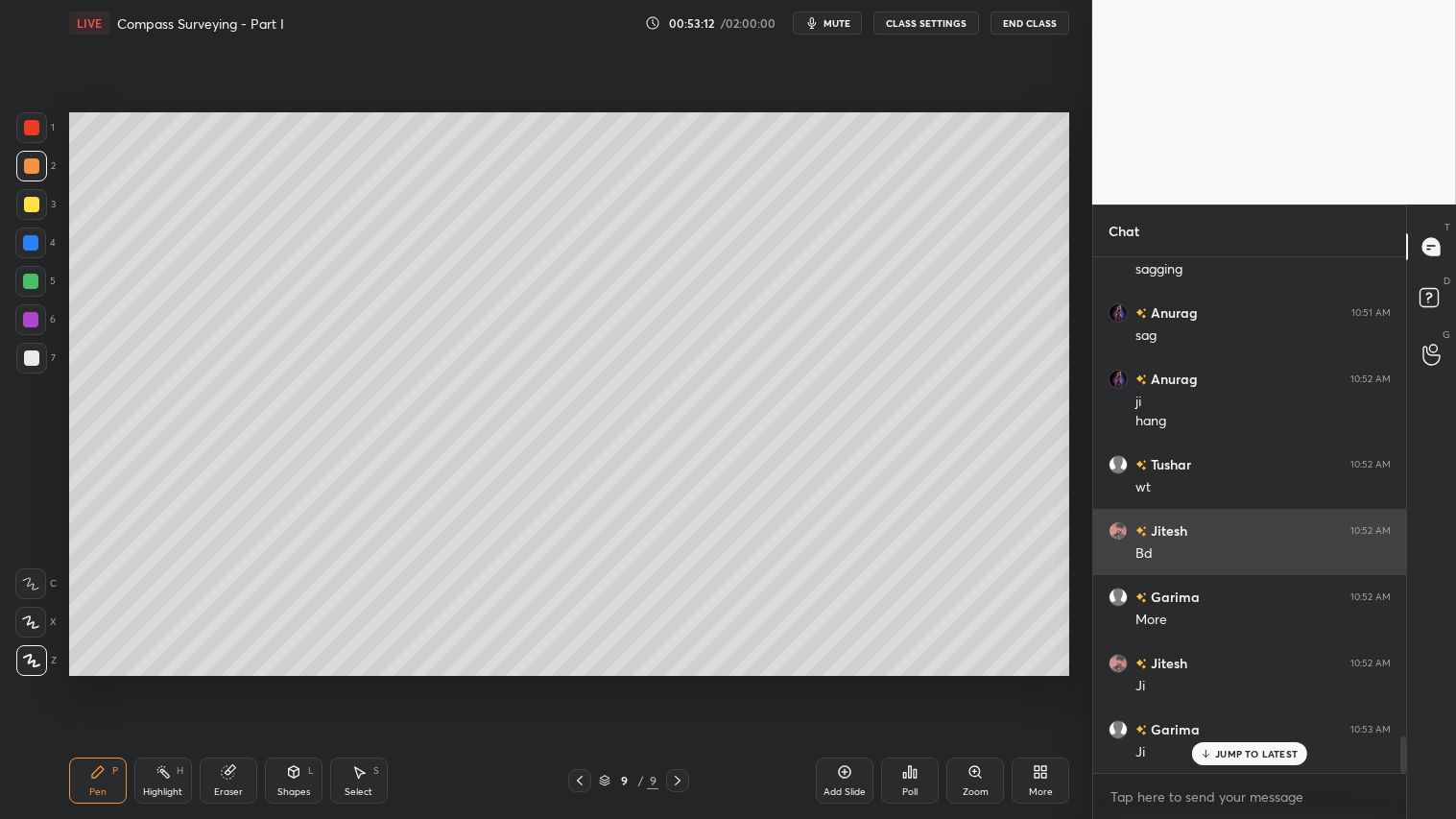 scroll, scrollTop: 6687, scrollLeft: 0, axis: vertical 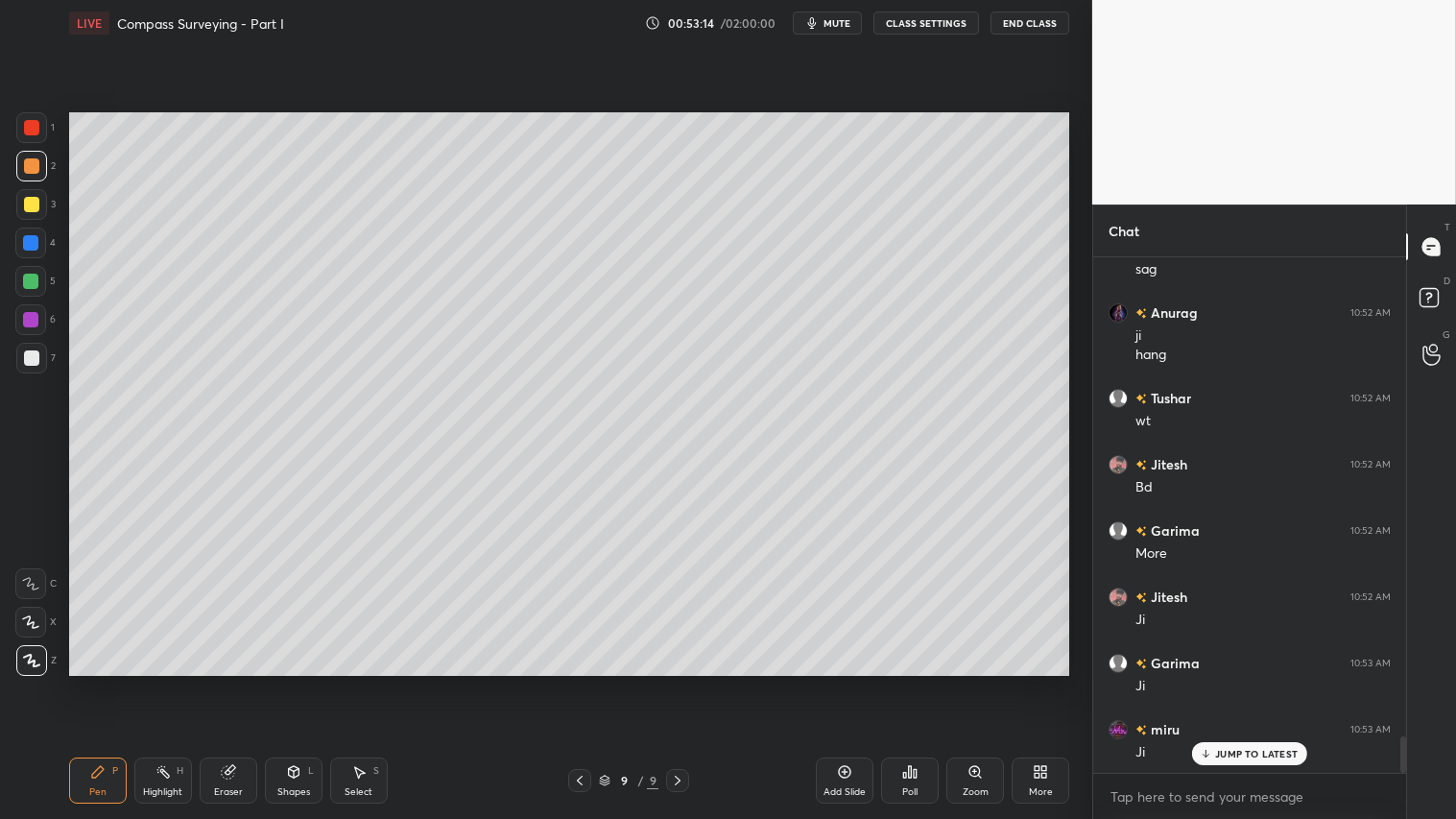 click 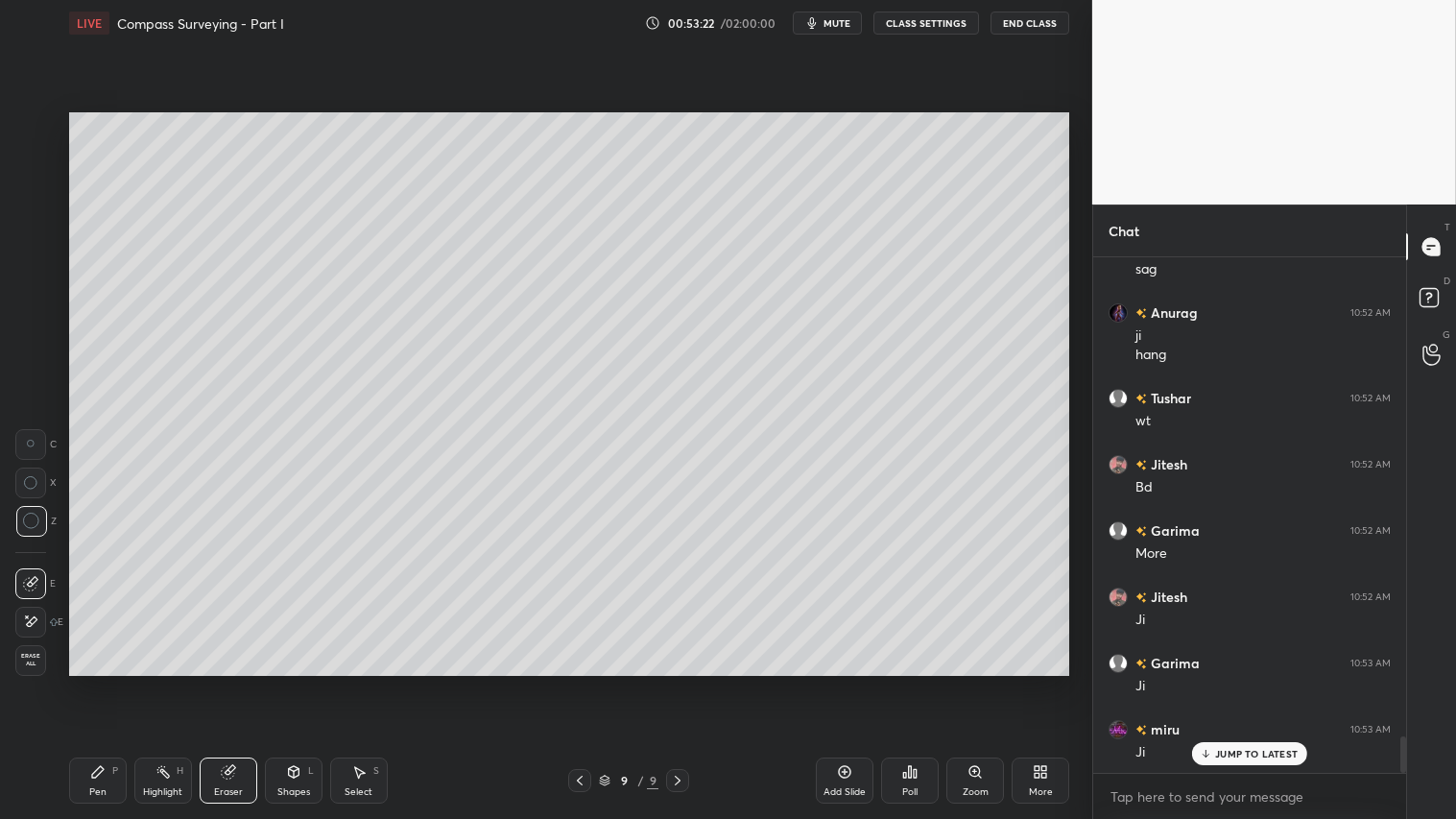 drag, startPoint x: 97, startPoint y: 770, endPoint x: 86, endPoint y: 775, distance: 12.083046 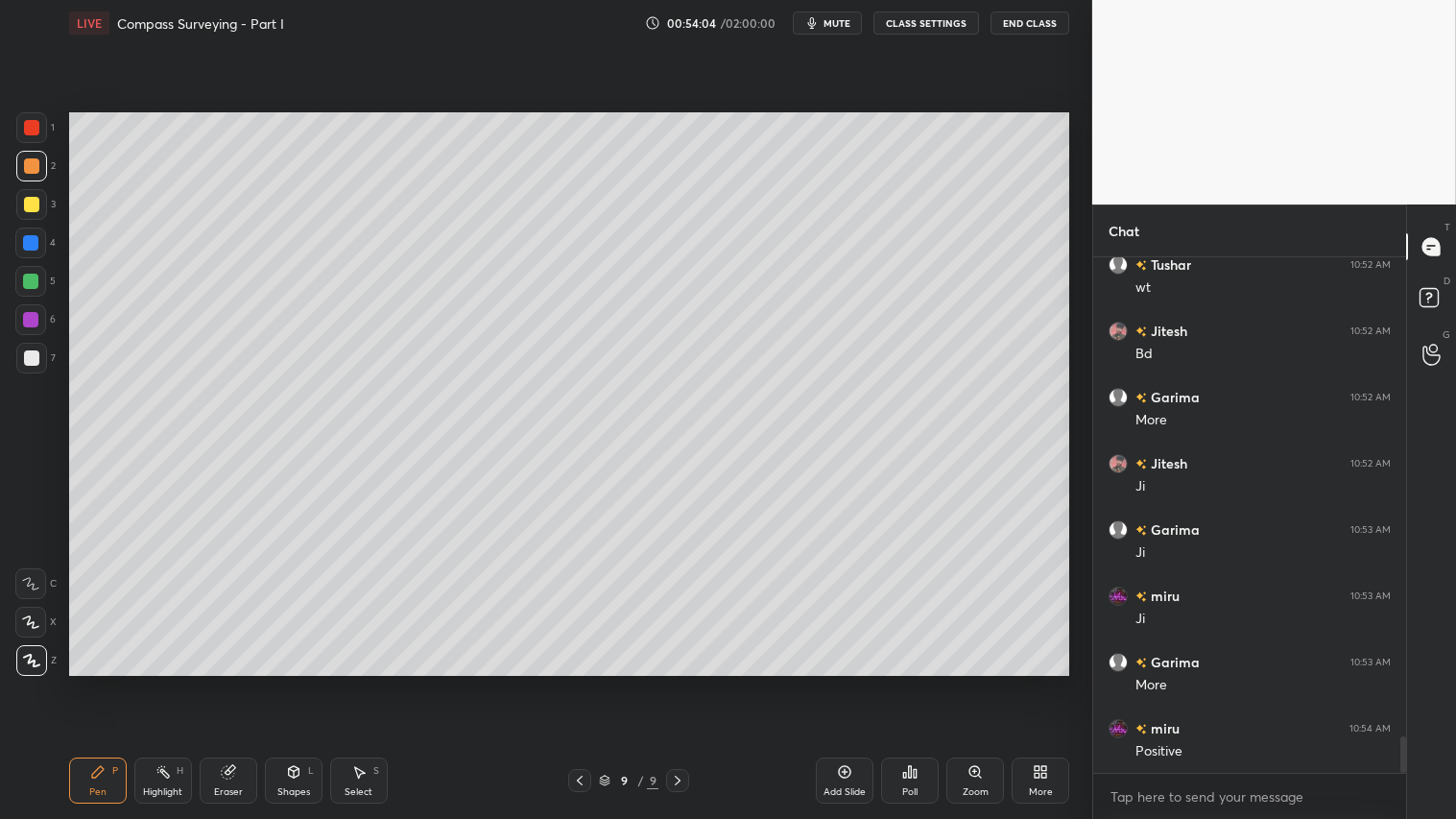 scroll, scrollTop: 6887, scrollLeft: 0, axis: vertical 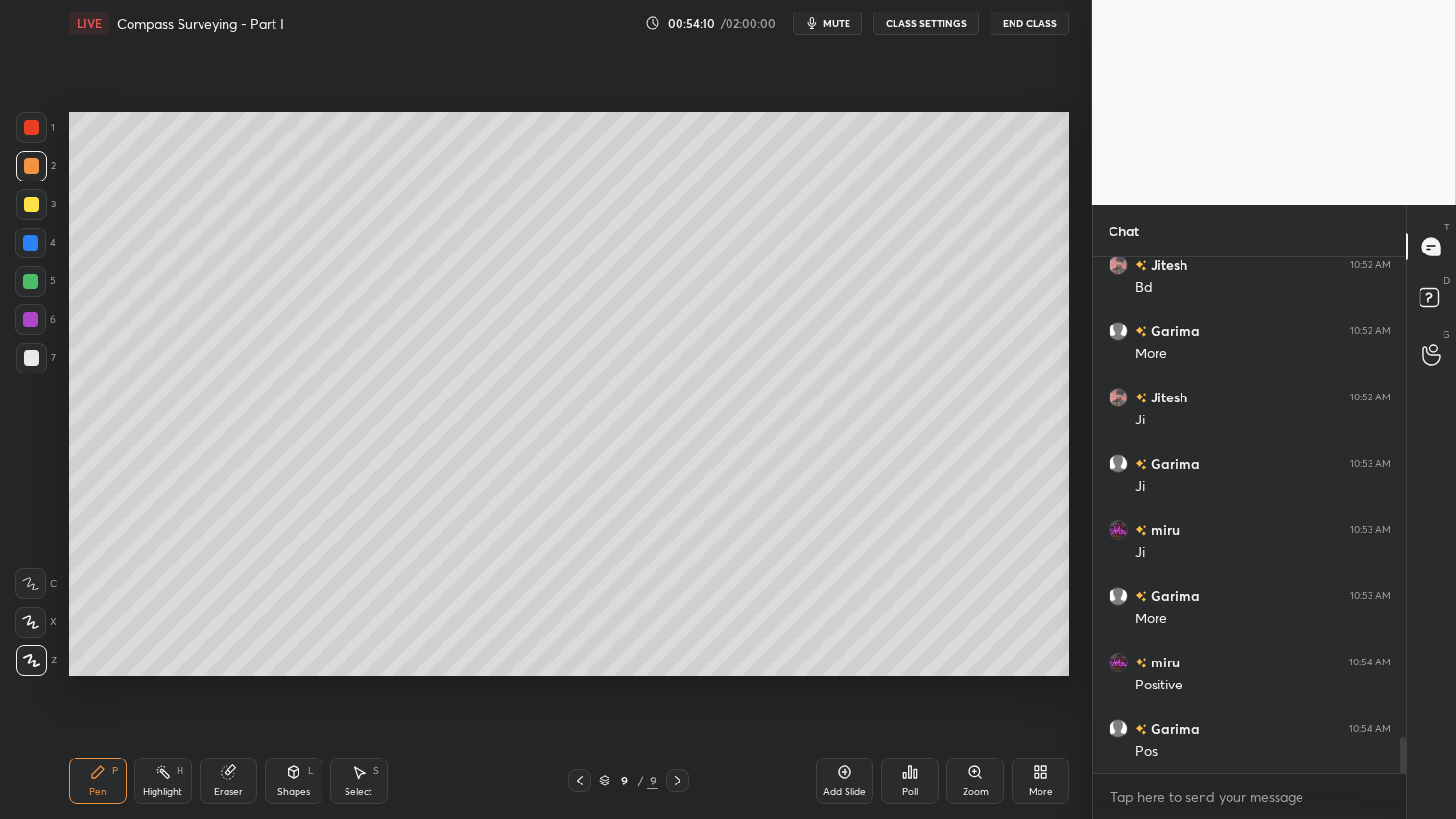 click 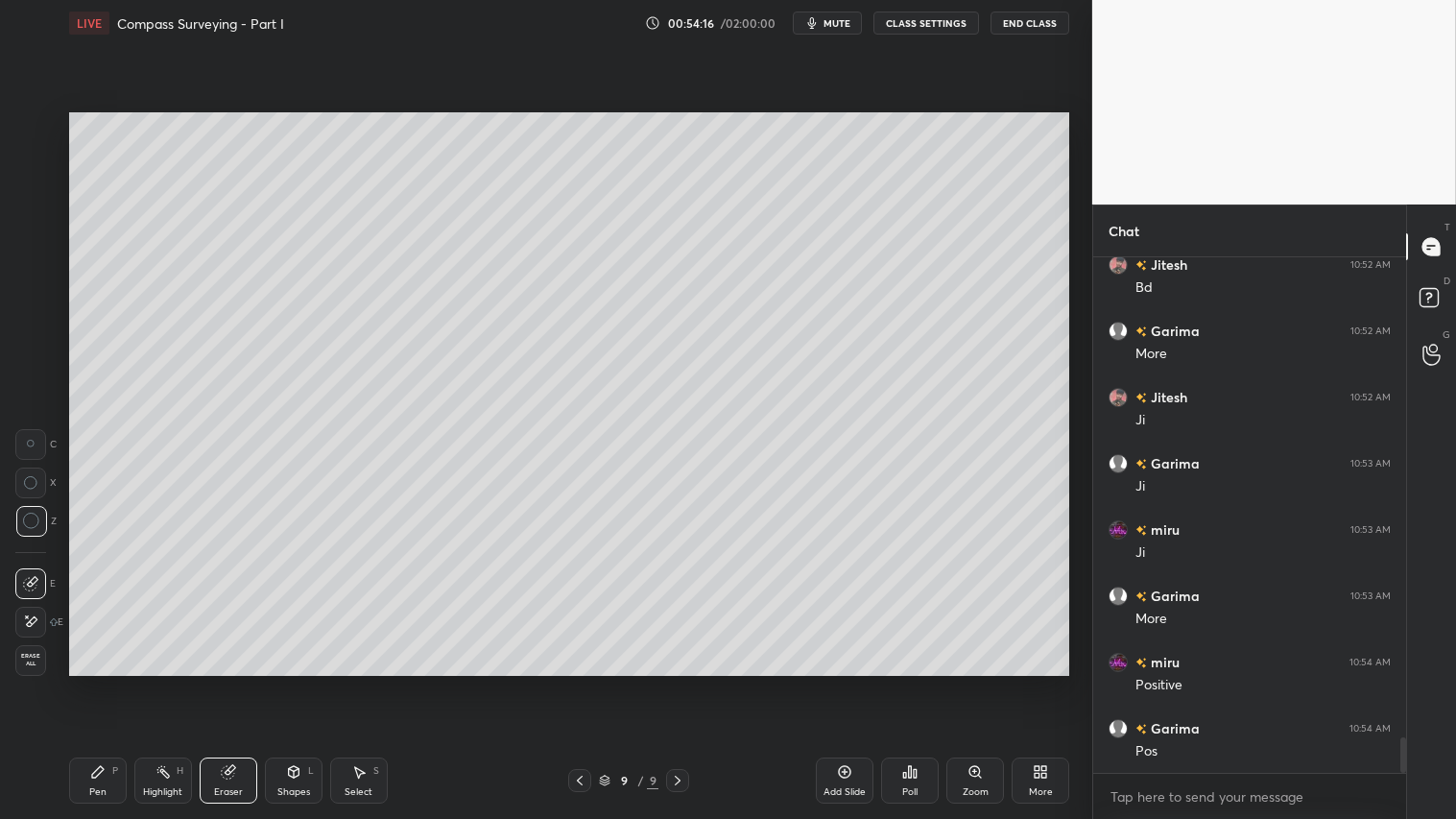 scroll, scrollTop: 6953, scrollLeft: 0, axis: vertical 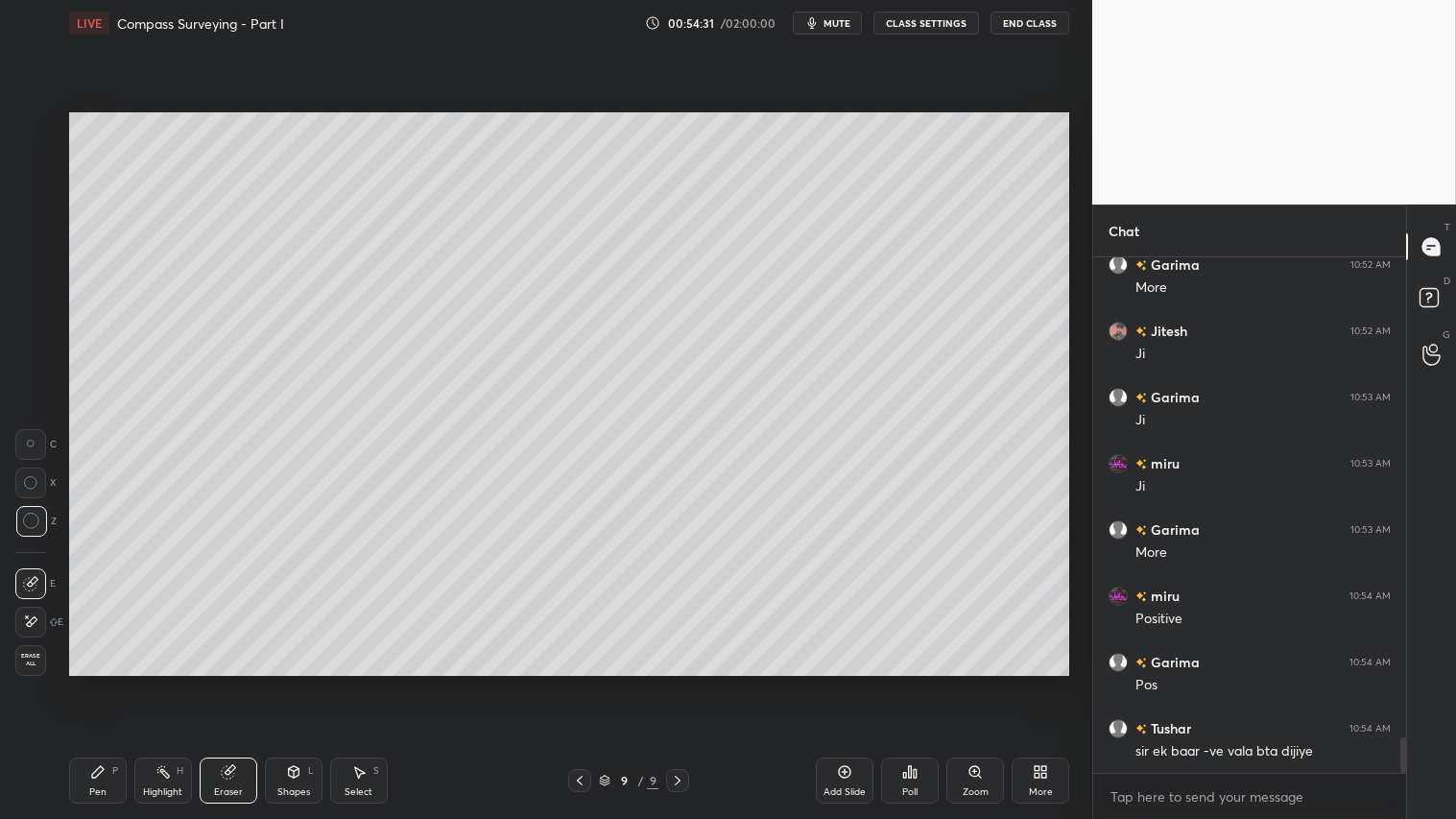 click on "Pen P" at bounding box center [98, 781] 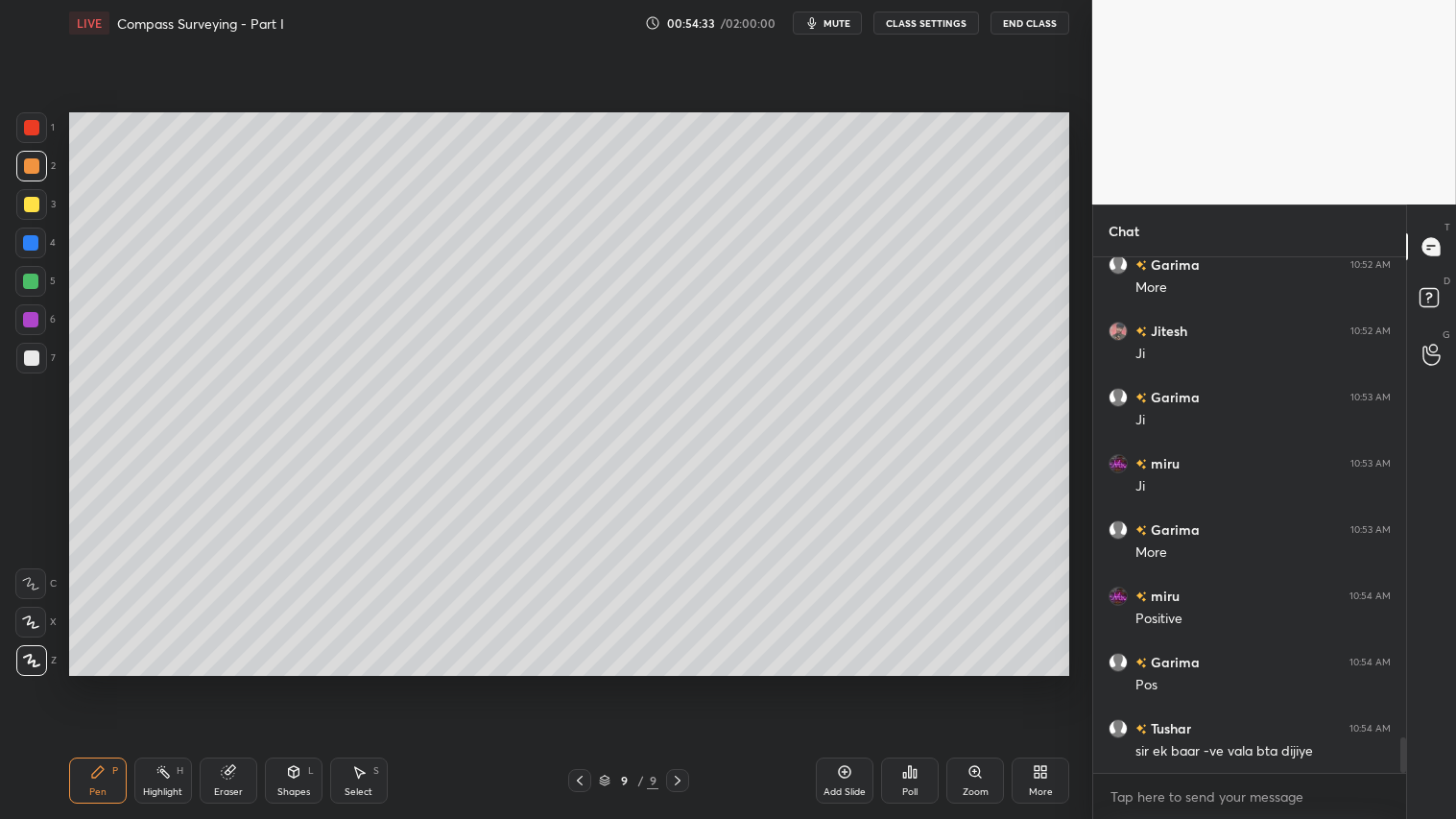 drag, startPoint x: 27, startPoint y: 173, endPoint x: 38, endPoint y: 185, distance: 16.278821 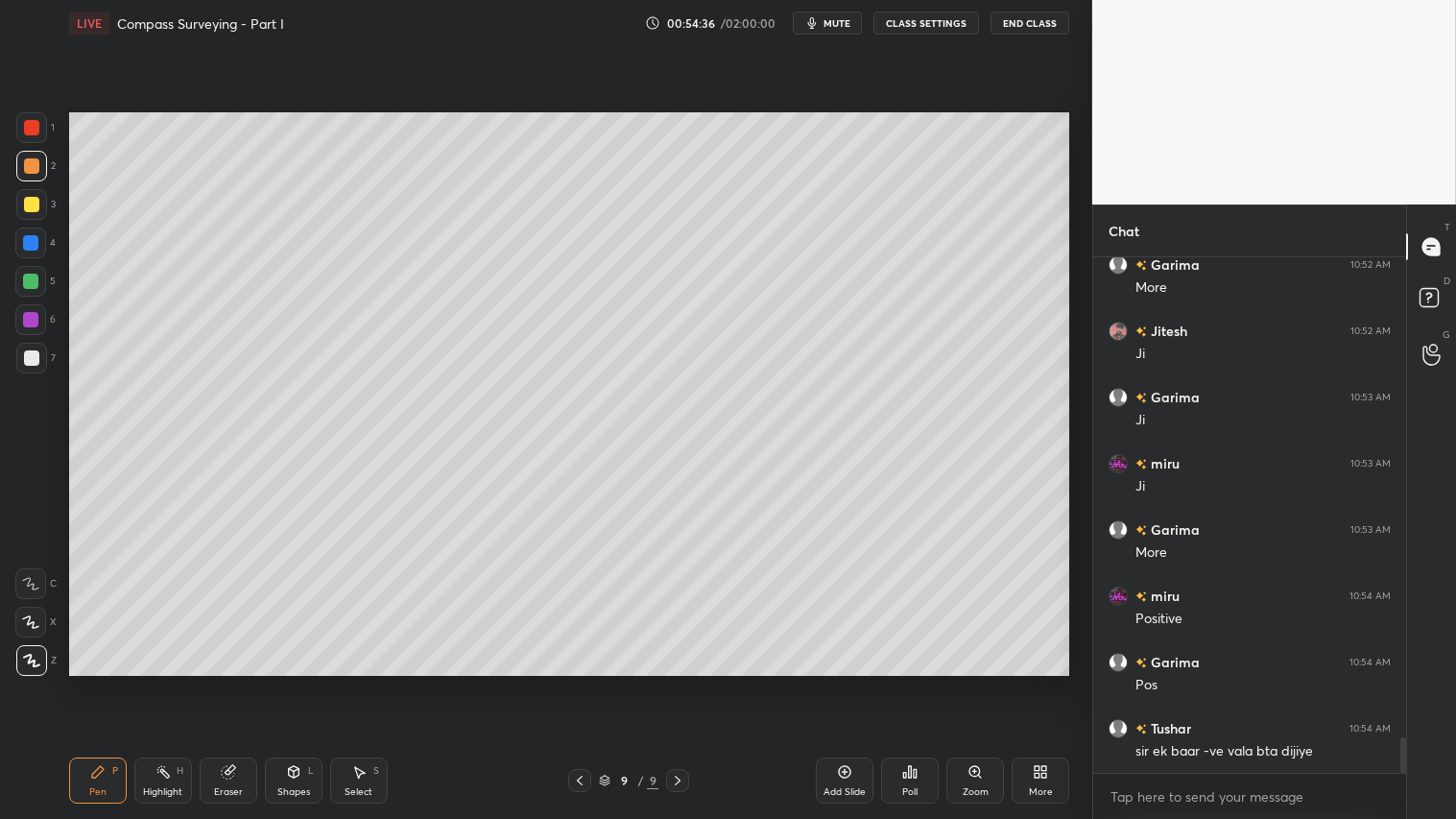 drag, startPoint x: 32, startPoint y: 203, endPoint x: 65, endPoint y: 267, distance: 72.007 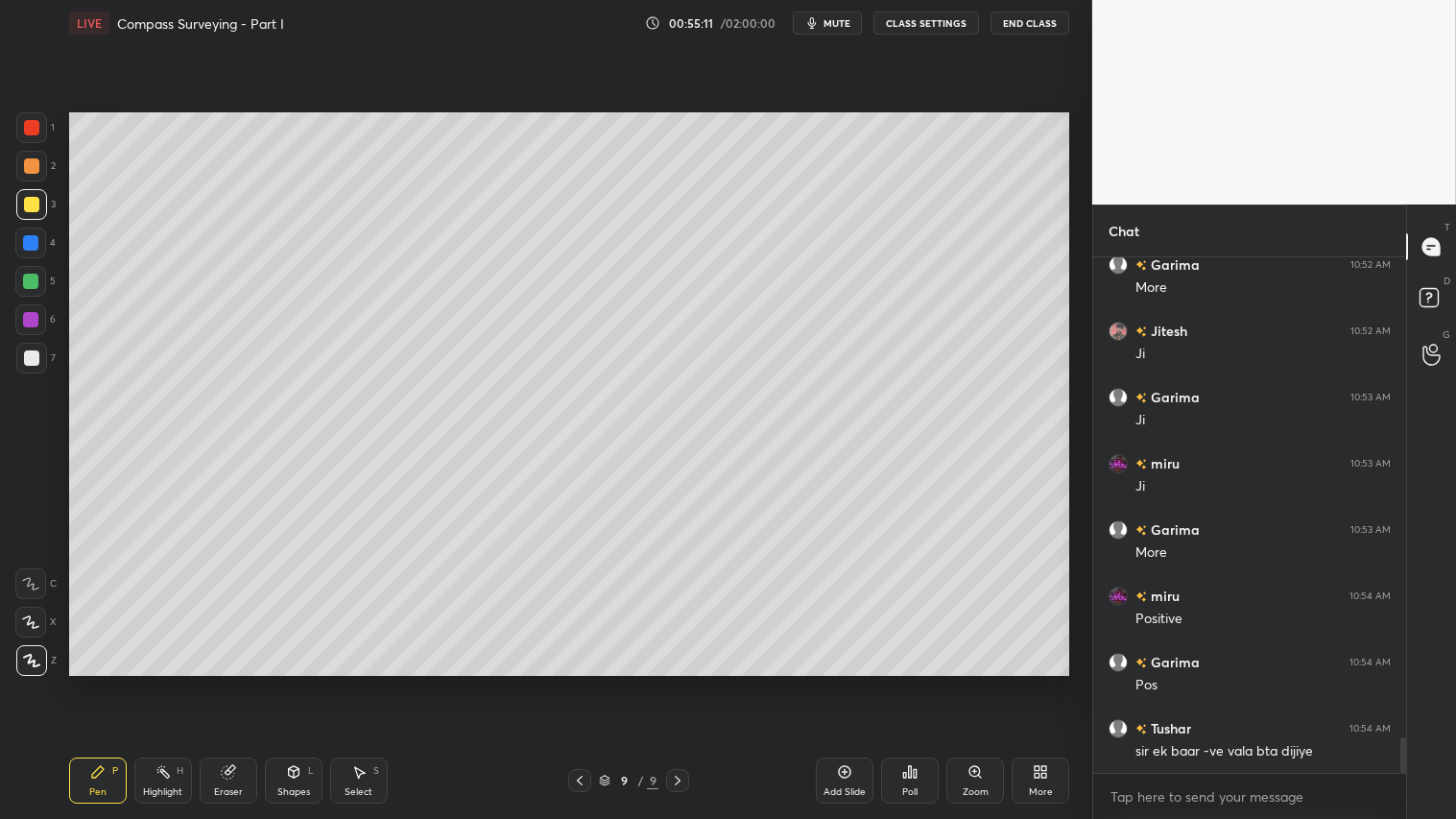 scroll, scrollTop: 7020, scrollLeft: 0, axis: vertical 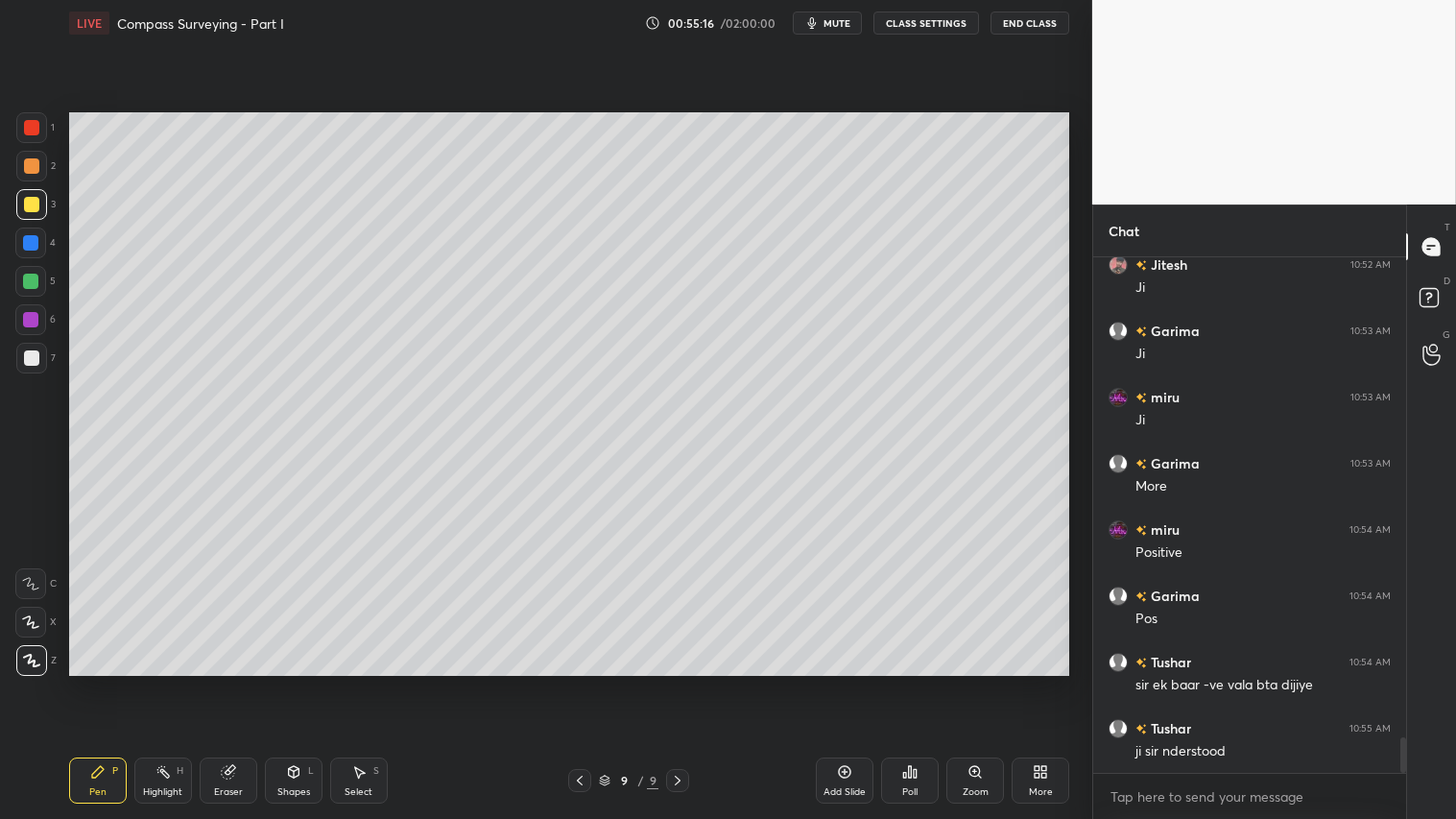 click on "Eraser" at bounding box center [228, 781] 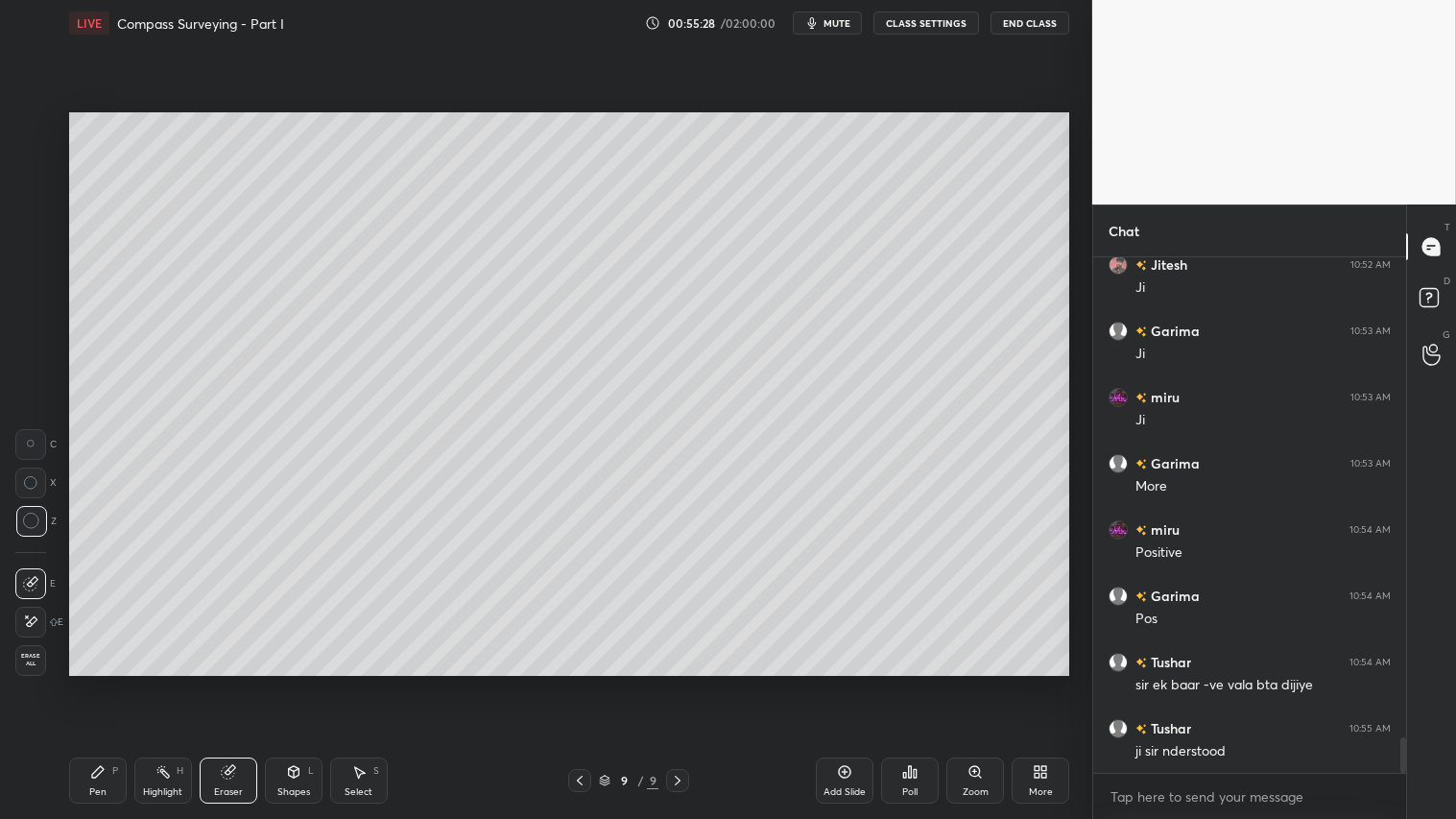 drag, startPoint x: 94, startPoint y: 783, endPoint x: 96, endPoint y: 763, distance: 20.099751 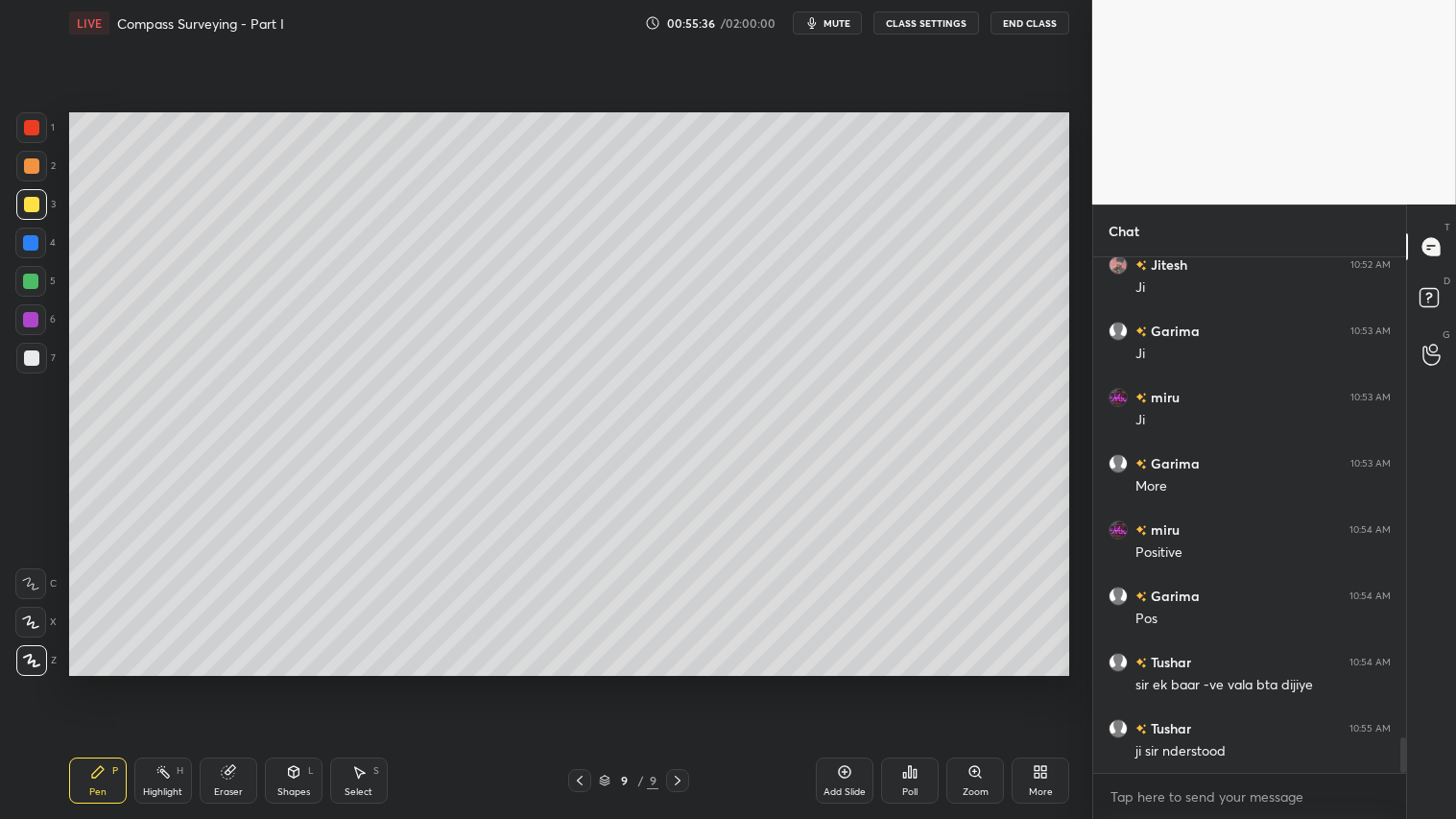 click at bounding box center [32, 166] 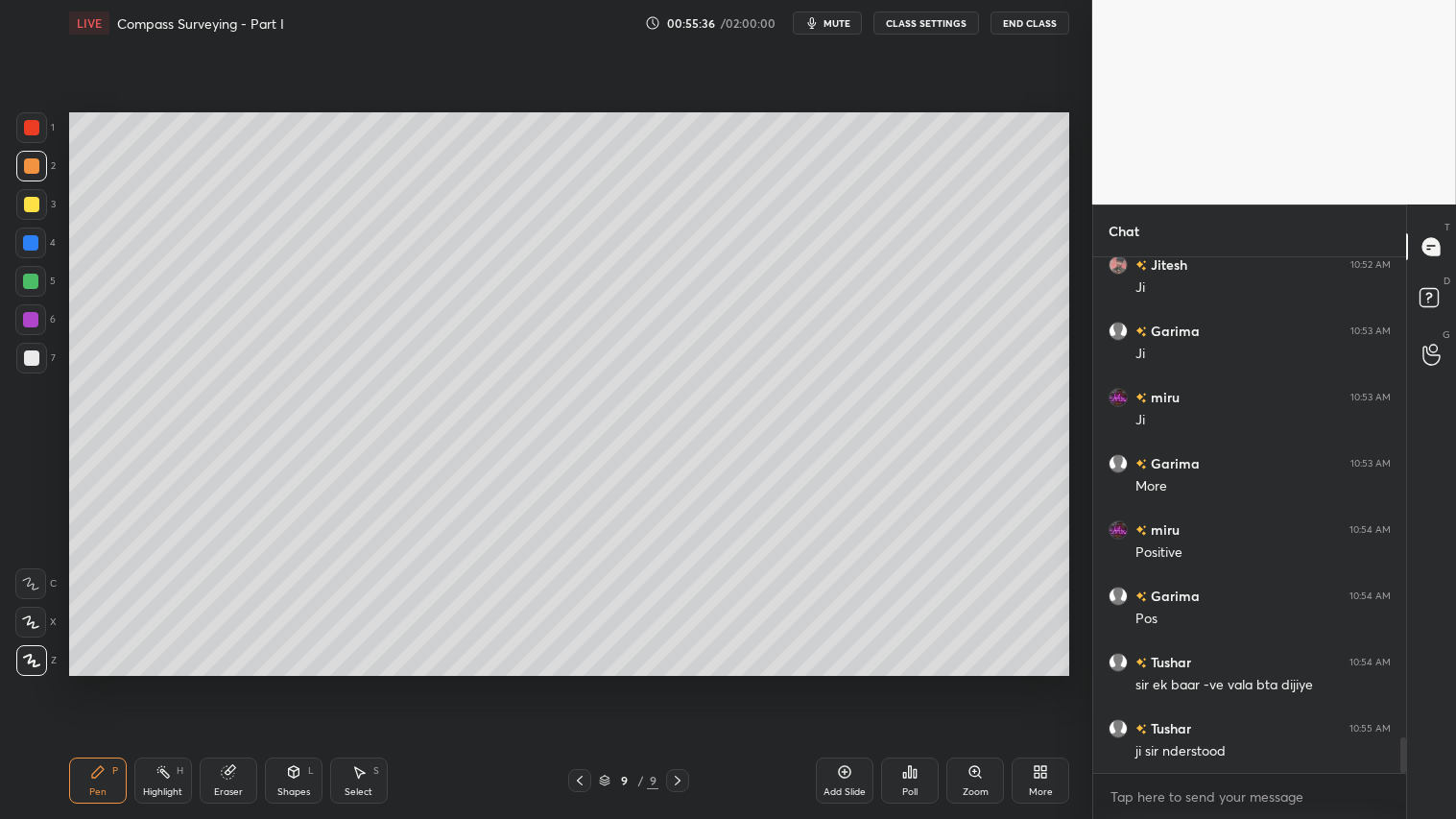 click on "Pen P" at bounding box center [98, 781] 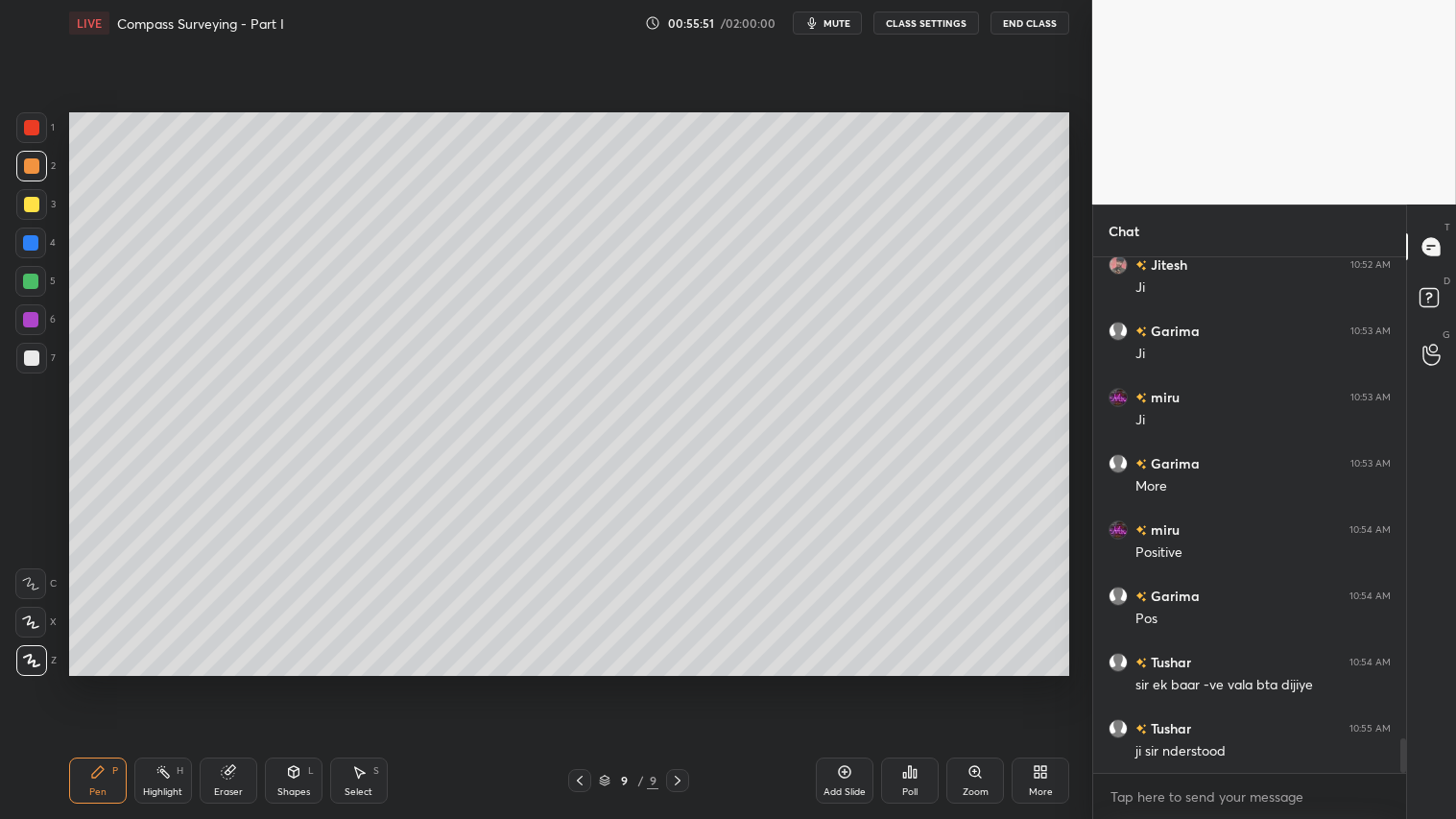 scroll, scrollTop: 7086, scrollLeft: 0, axis: vertical 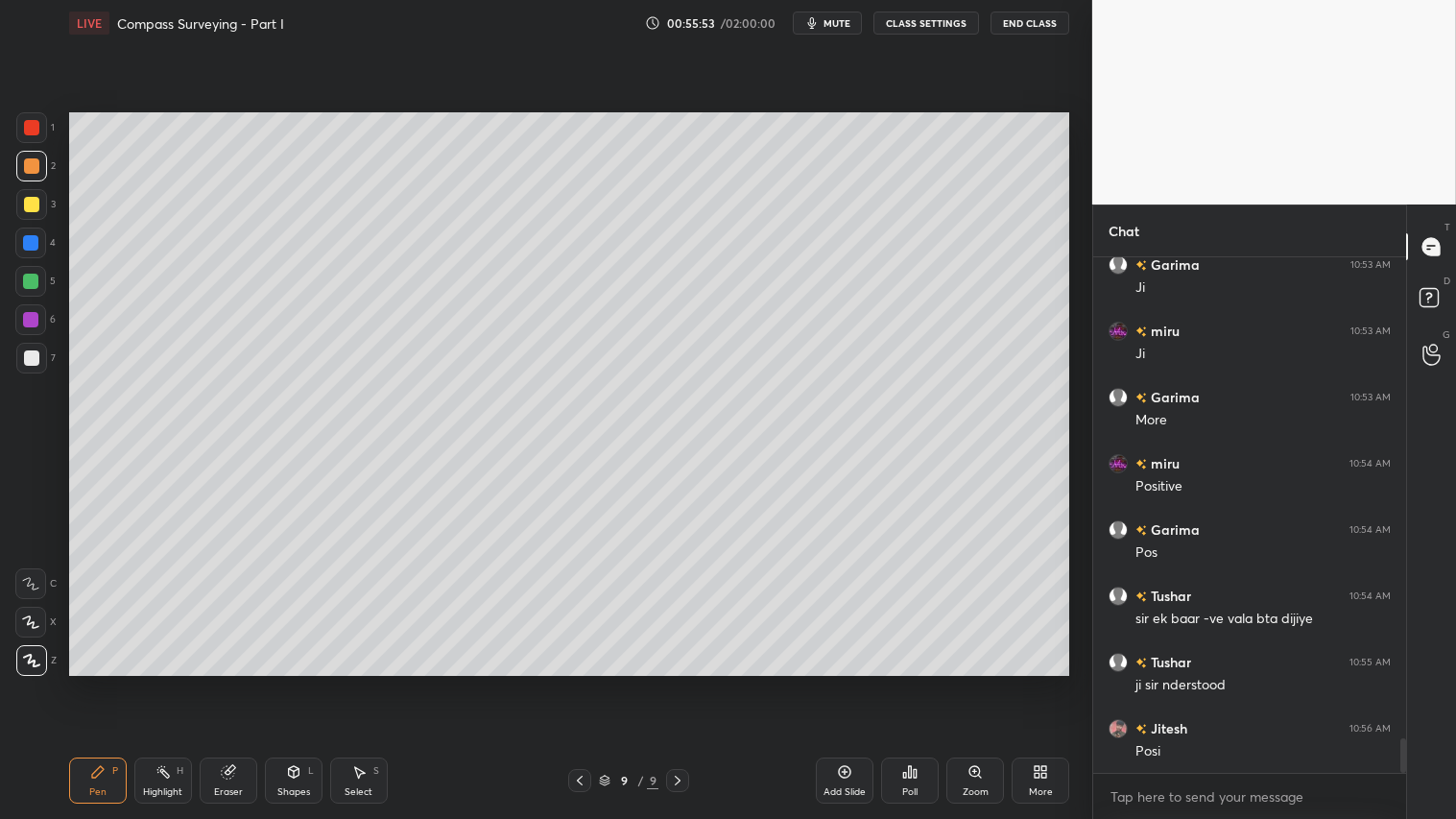 click at bounding box center [32, 166] 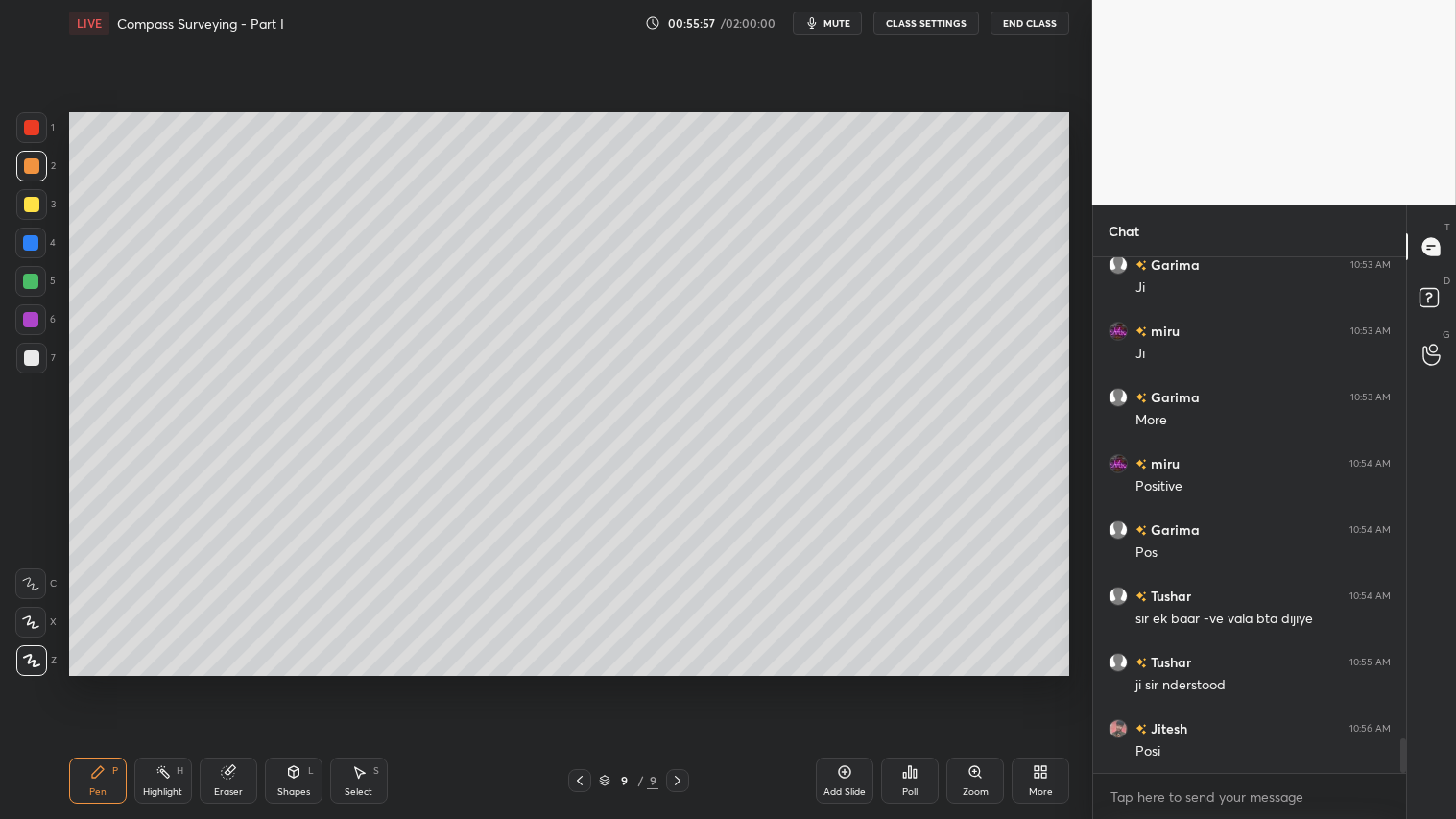 click at bounding box center (32, 128) 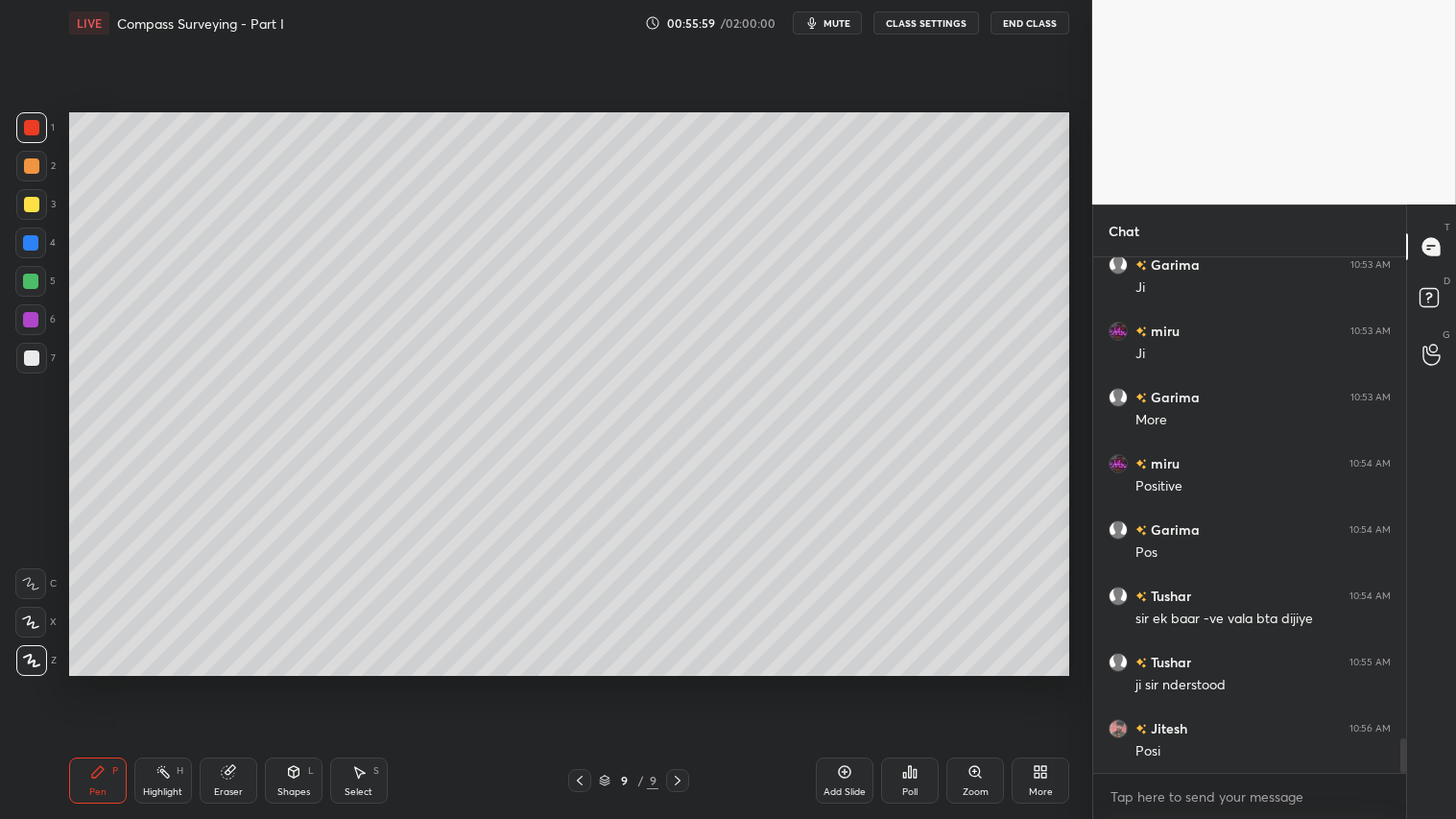 click at bounding box center (32, 205) 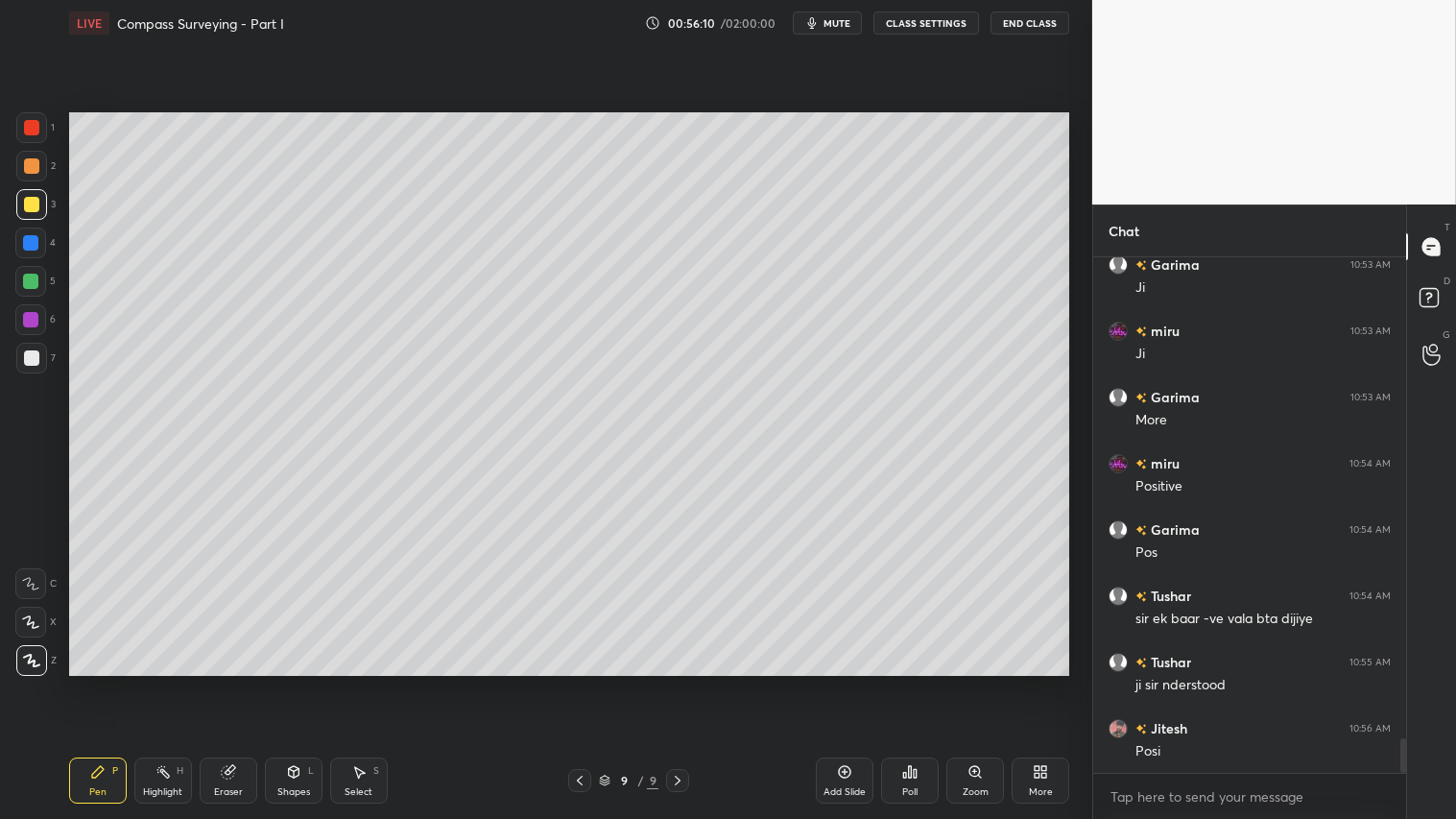 click at bounding box center [32, 166] 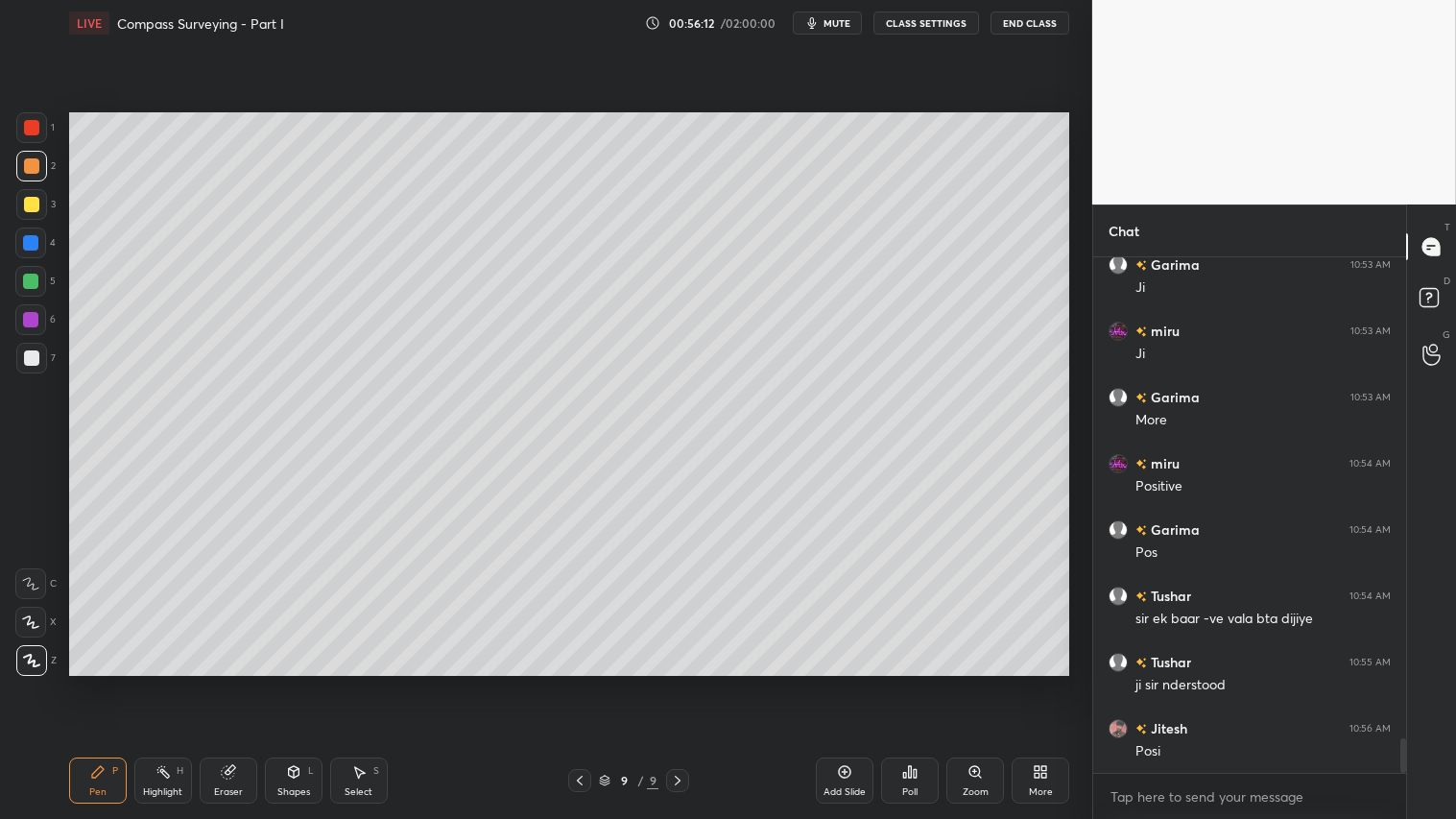 click on "Pen P" at bounding box center (98, 781) 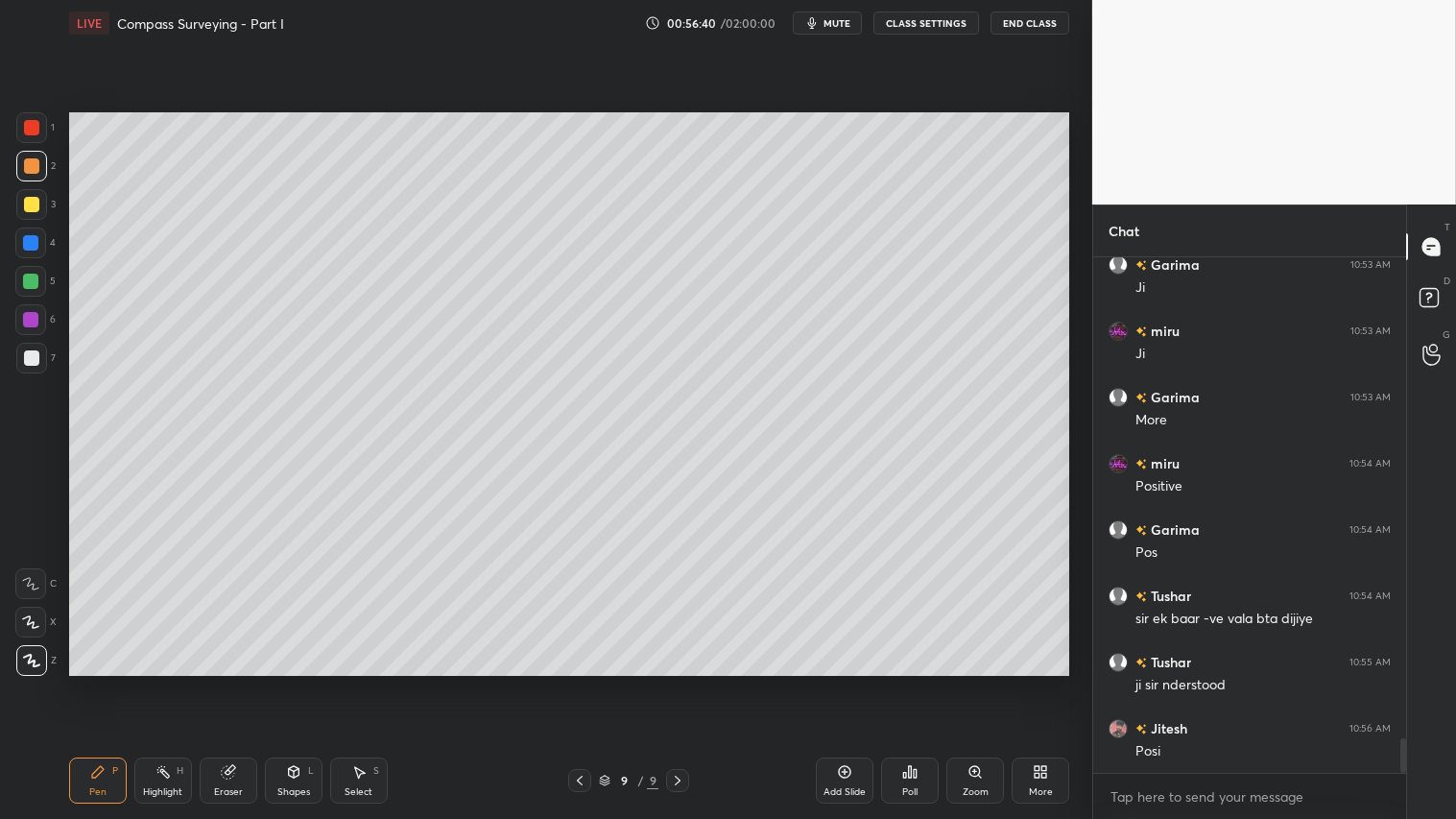 click on "Pen" at bounding box center [98, 792] 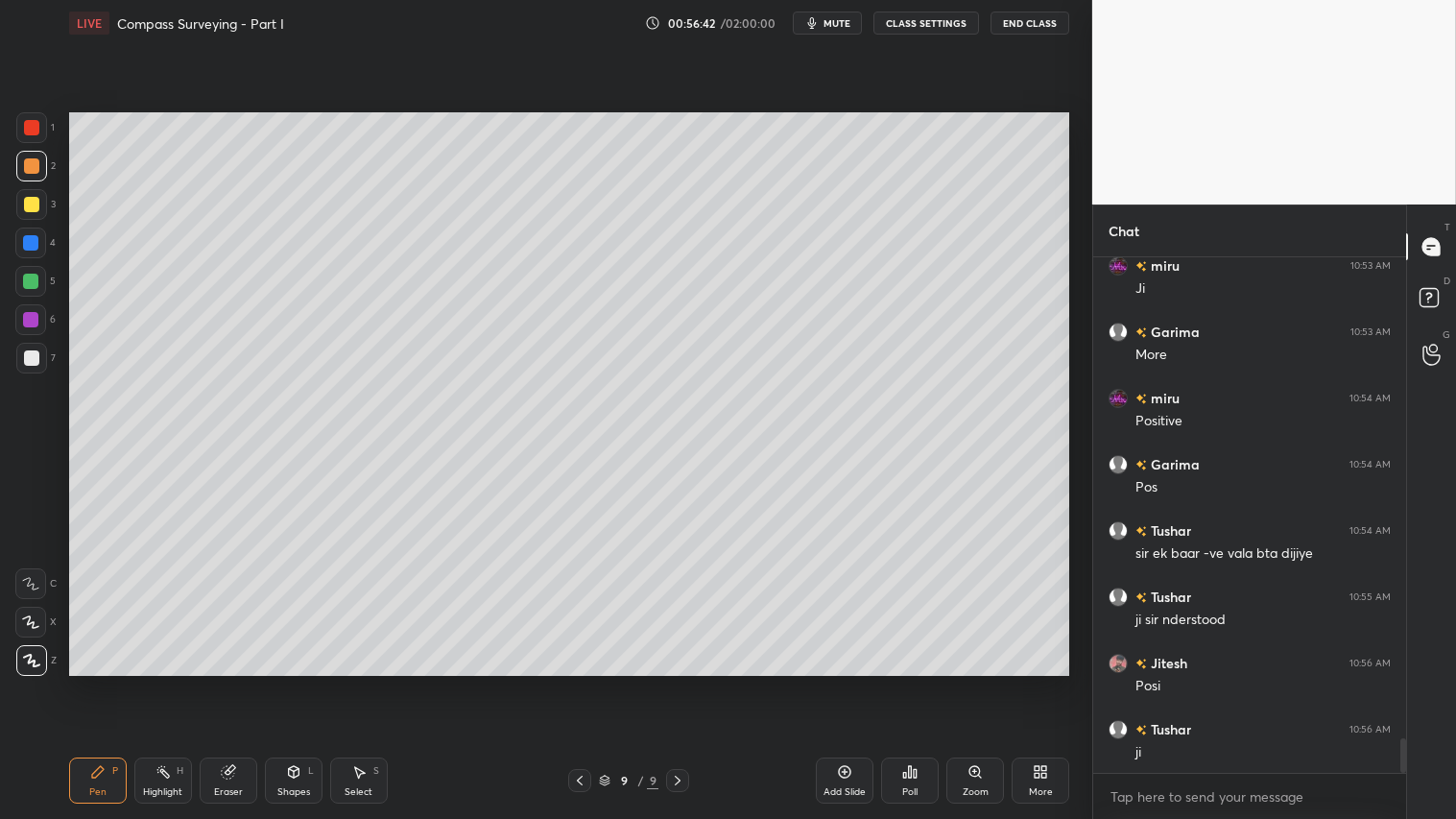 scroll, scrollTop: 7217, scrollLeft: 0, axis: vertical 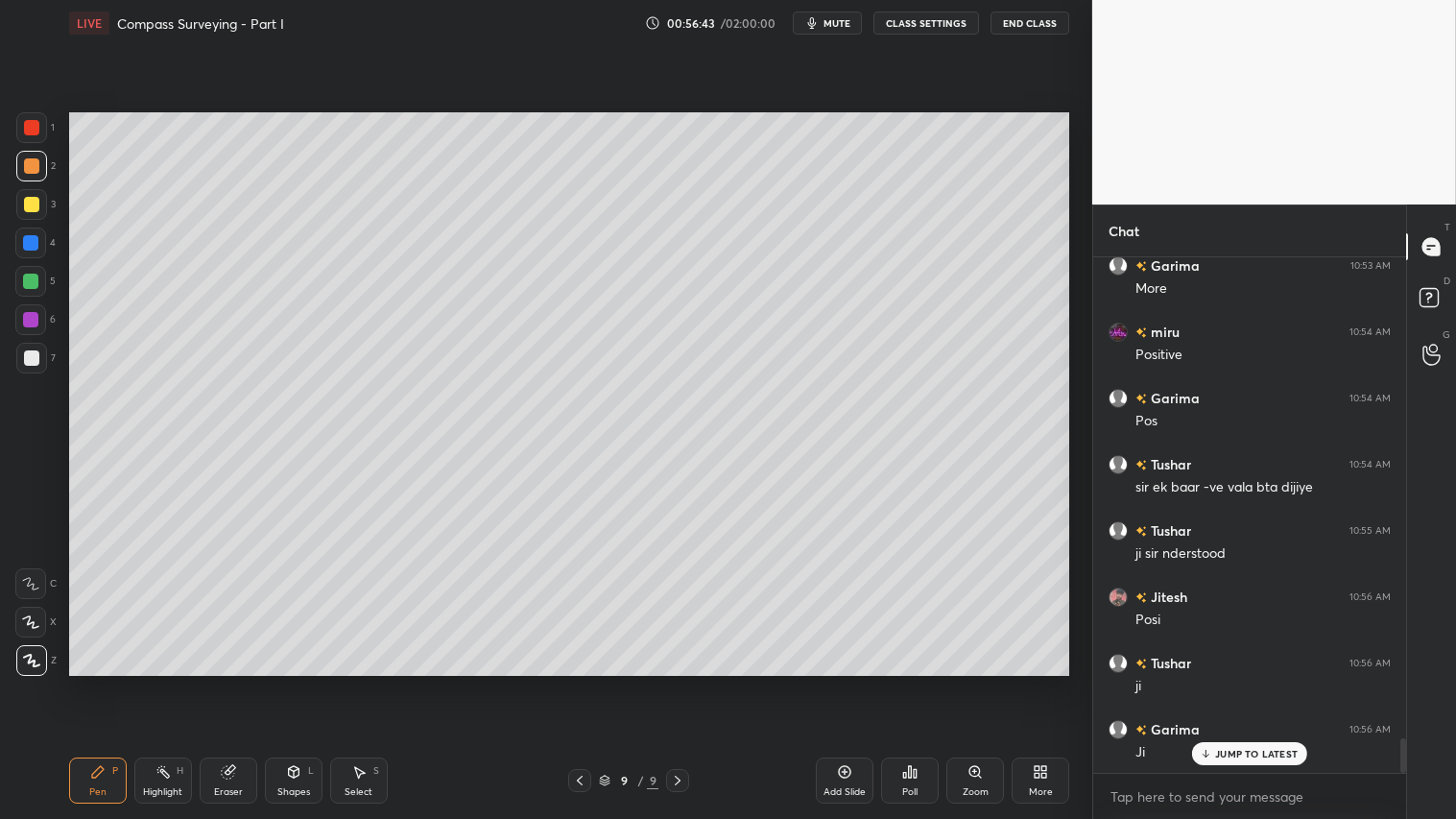 click 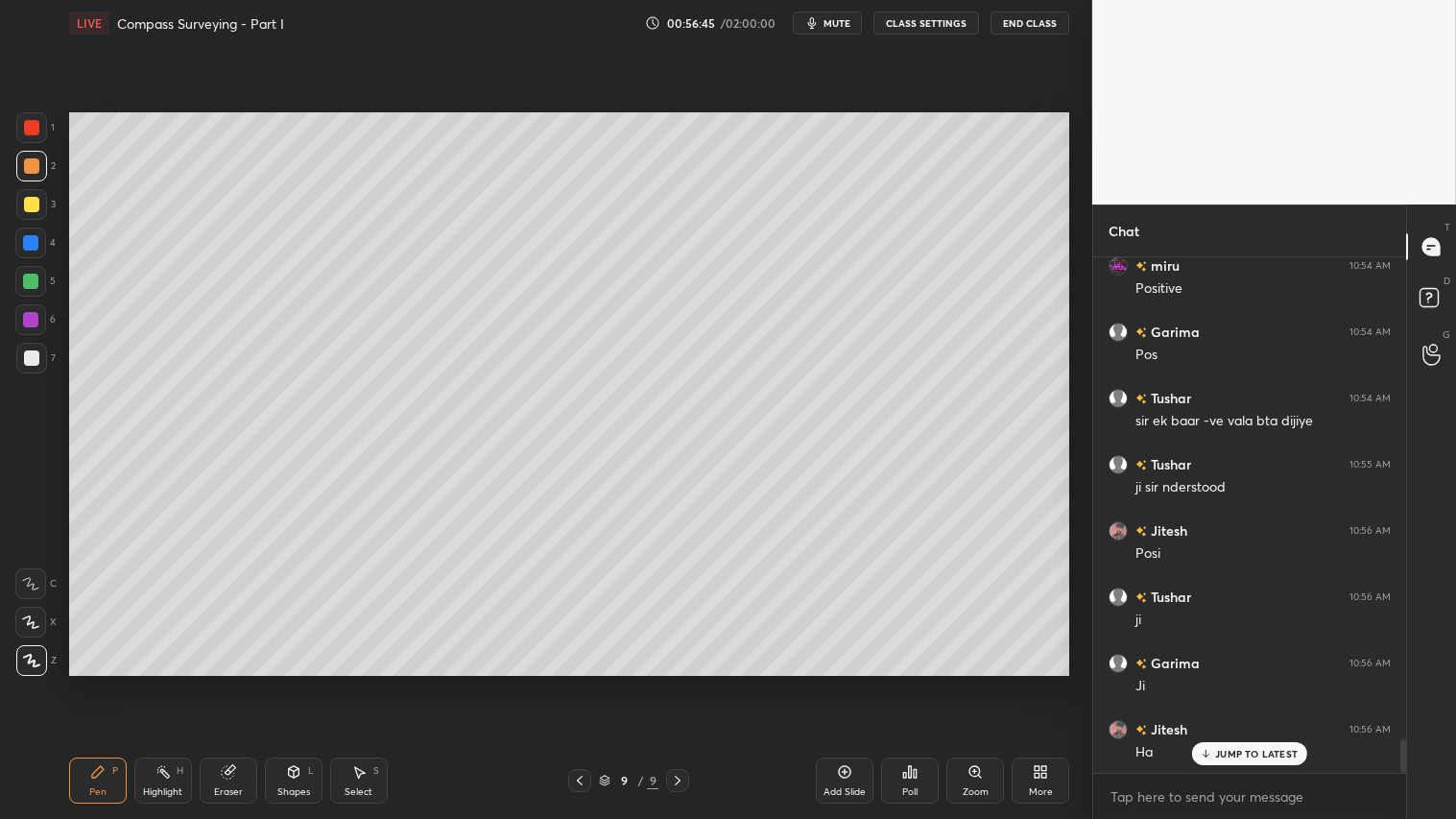scroll, scrollTop: 7350, scrollLeft: 0, axis: vertical 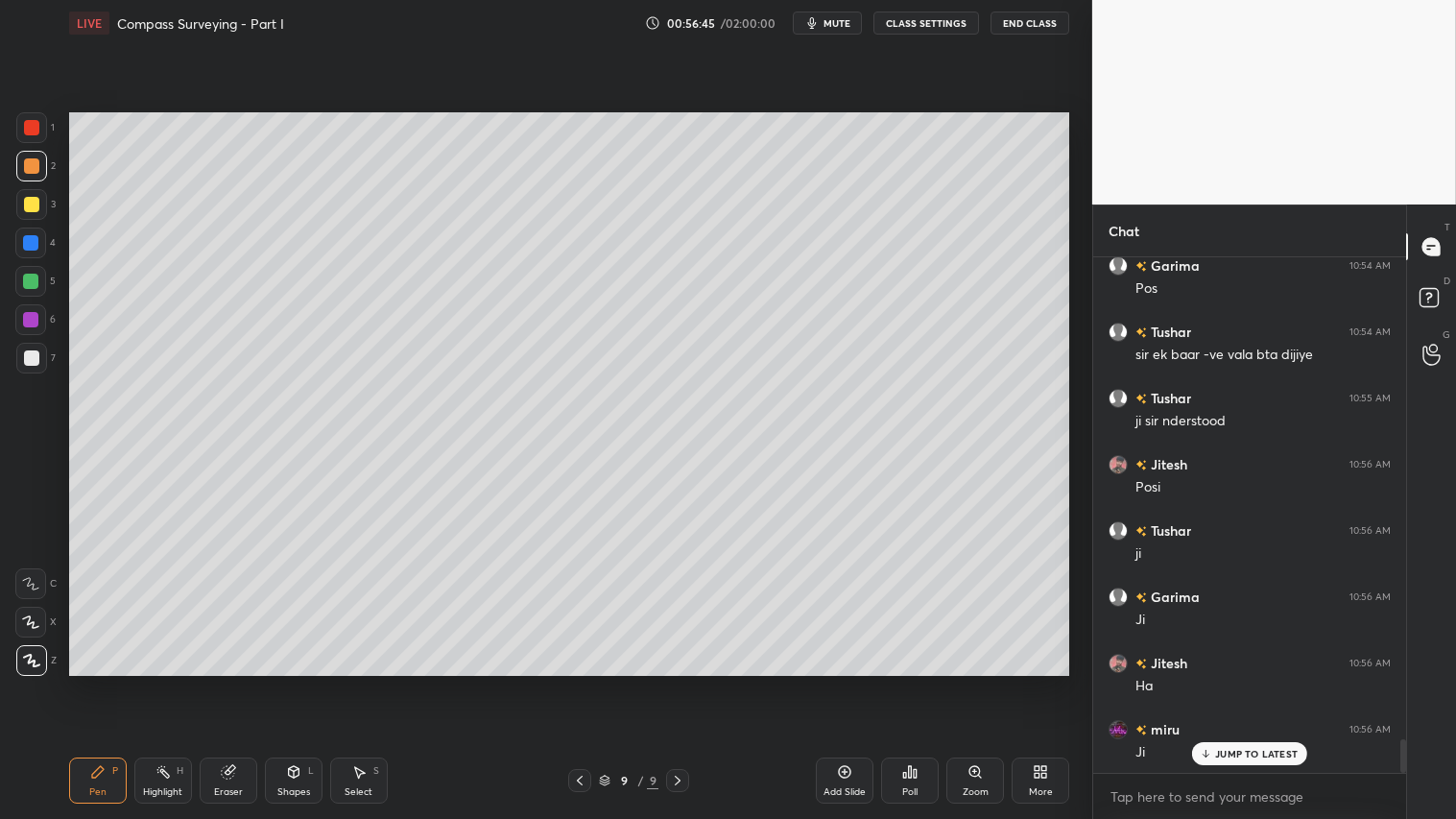 click on "Pen P" at bounding box center (98, 781) 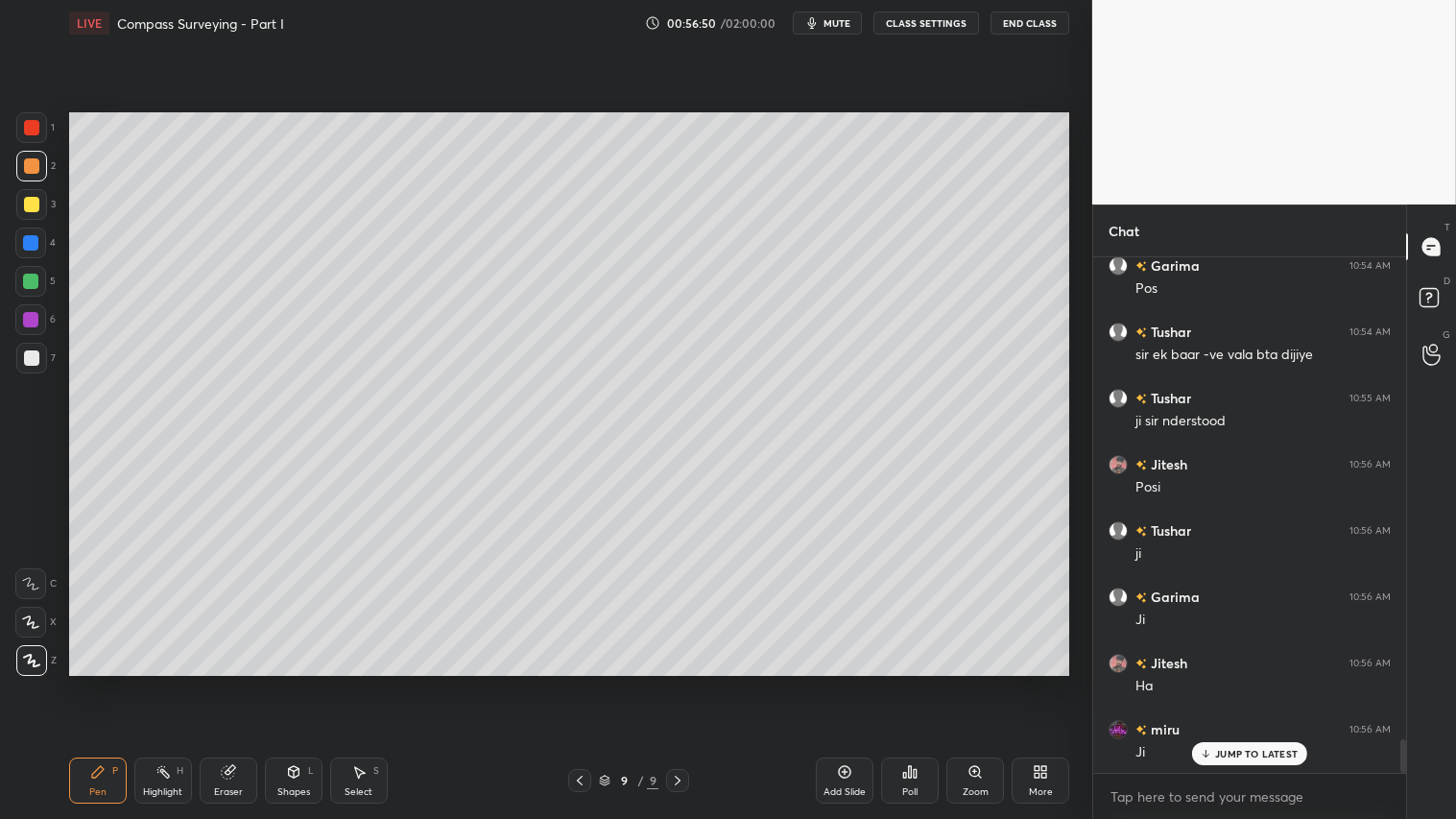 click on "Pen P" at bounding box center (98, 781) 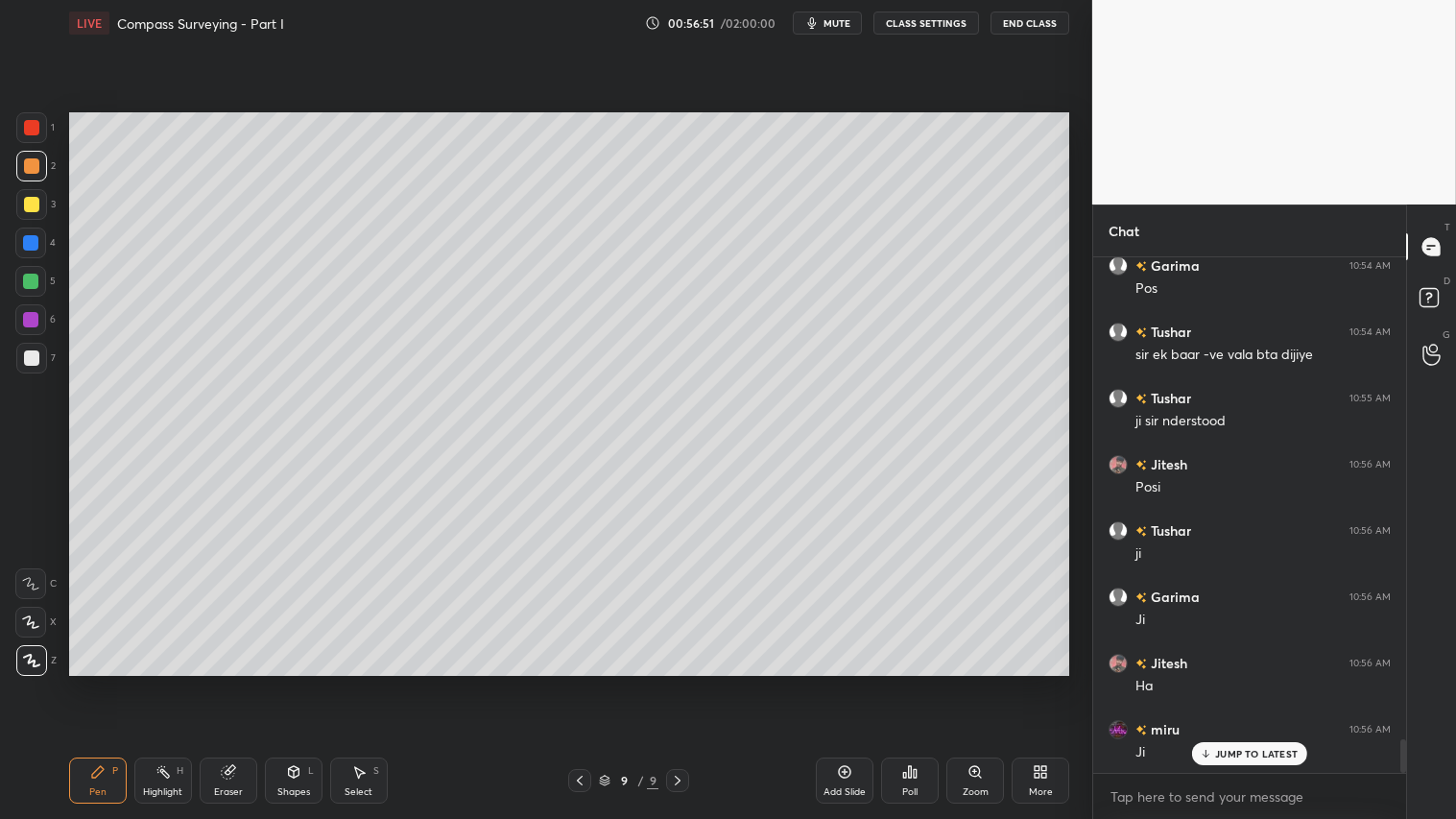 click at bounding box center [32, 166] 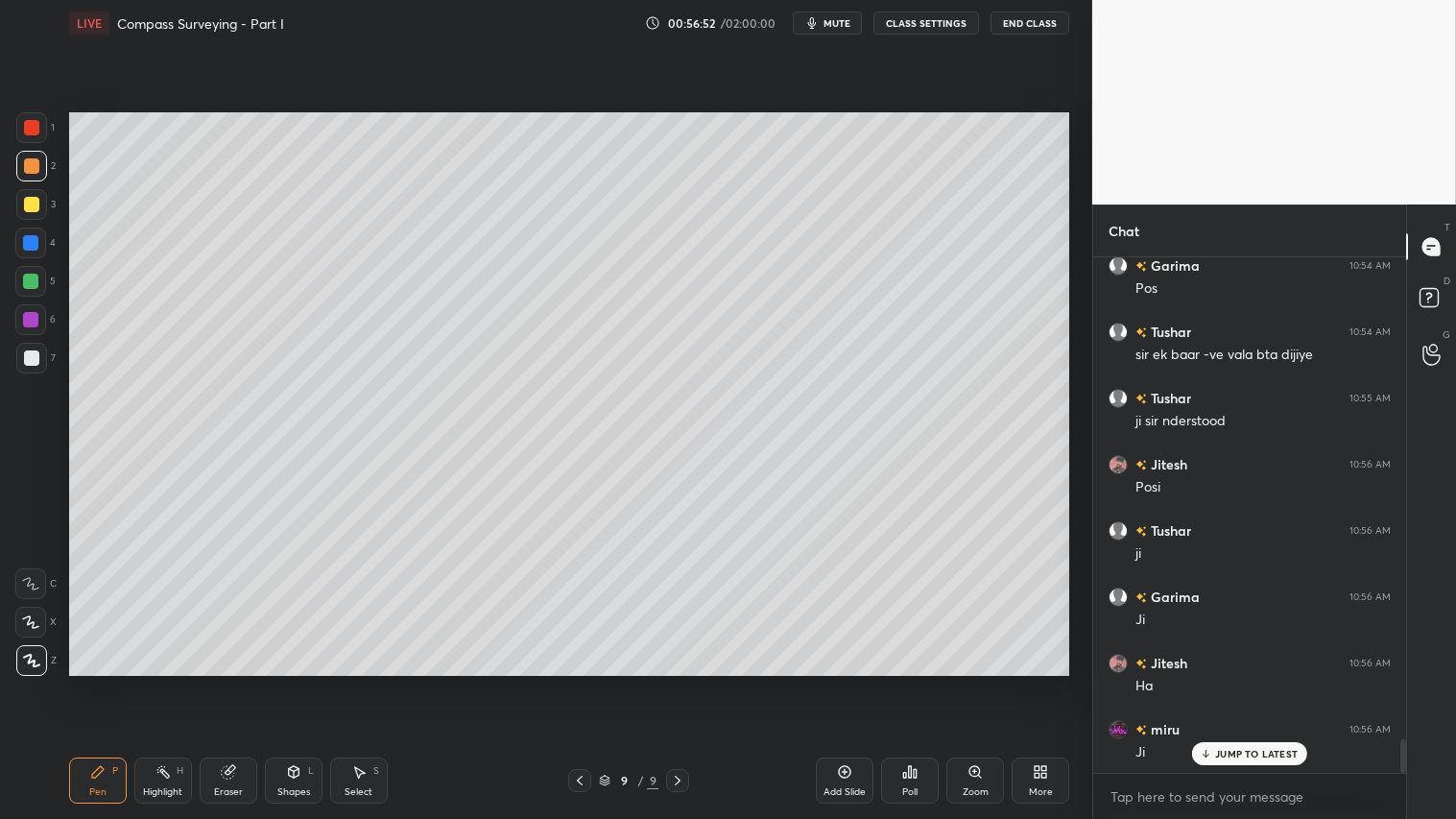 click on "Pen" at bounding box center [98, 792] 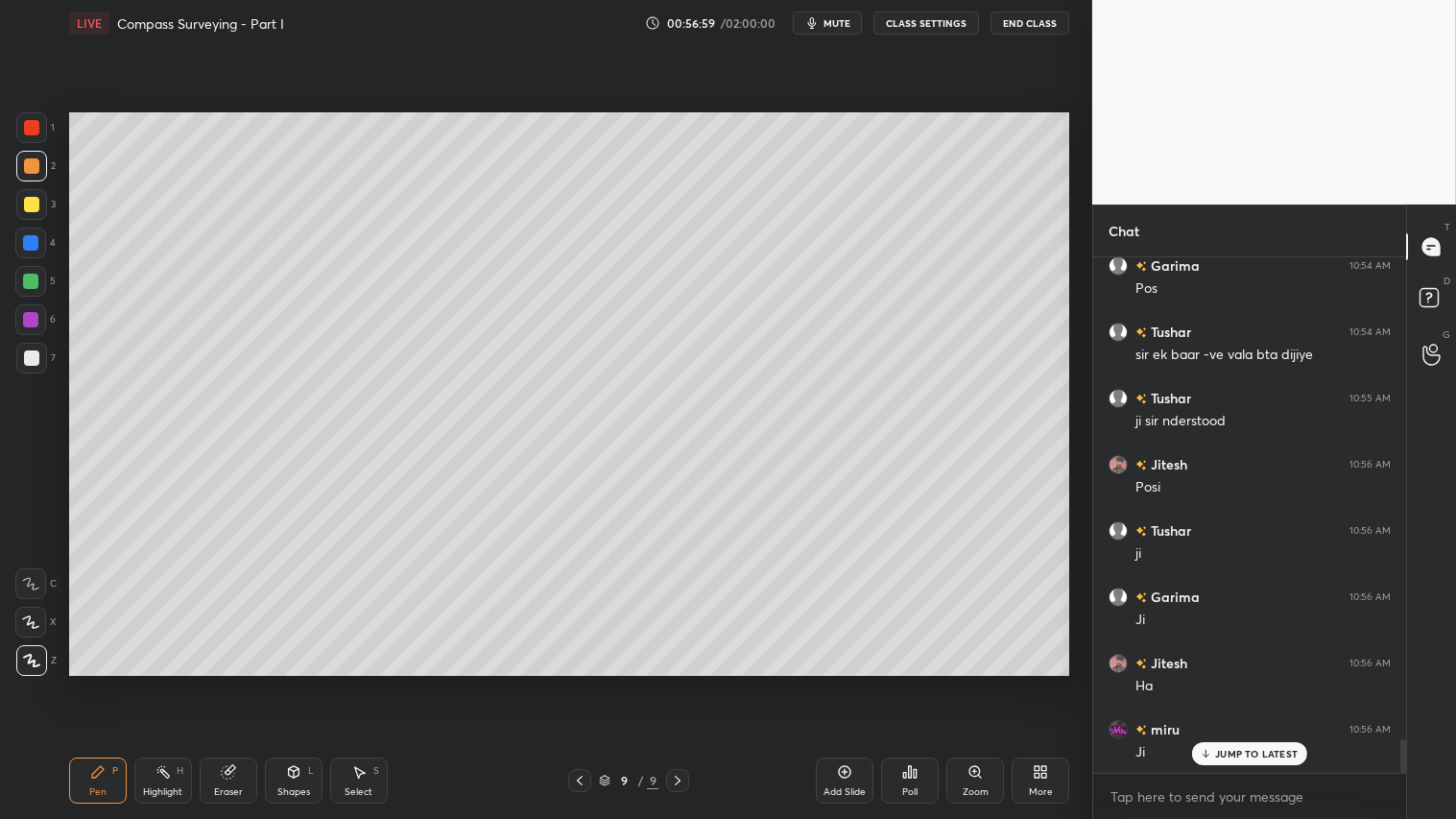 drag, startPoint x: 94, startPoint y: 781, endPoint x: 100, endPoint y: 792, distance: 12.529964 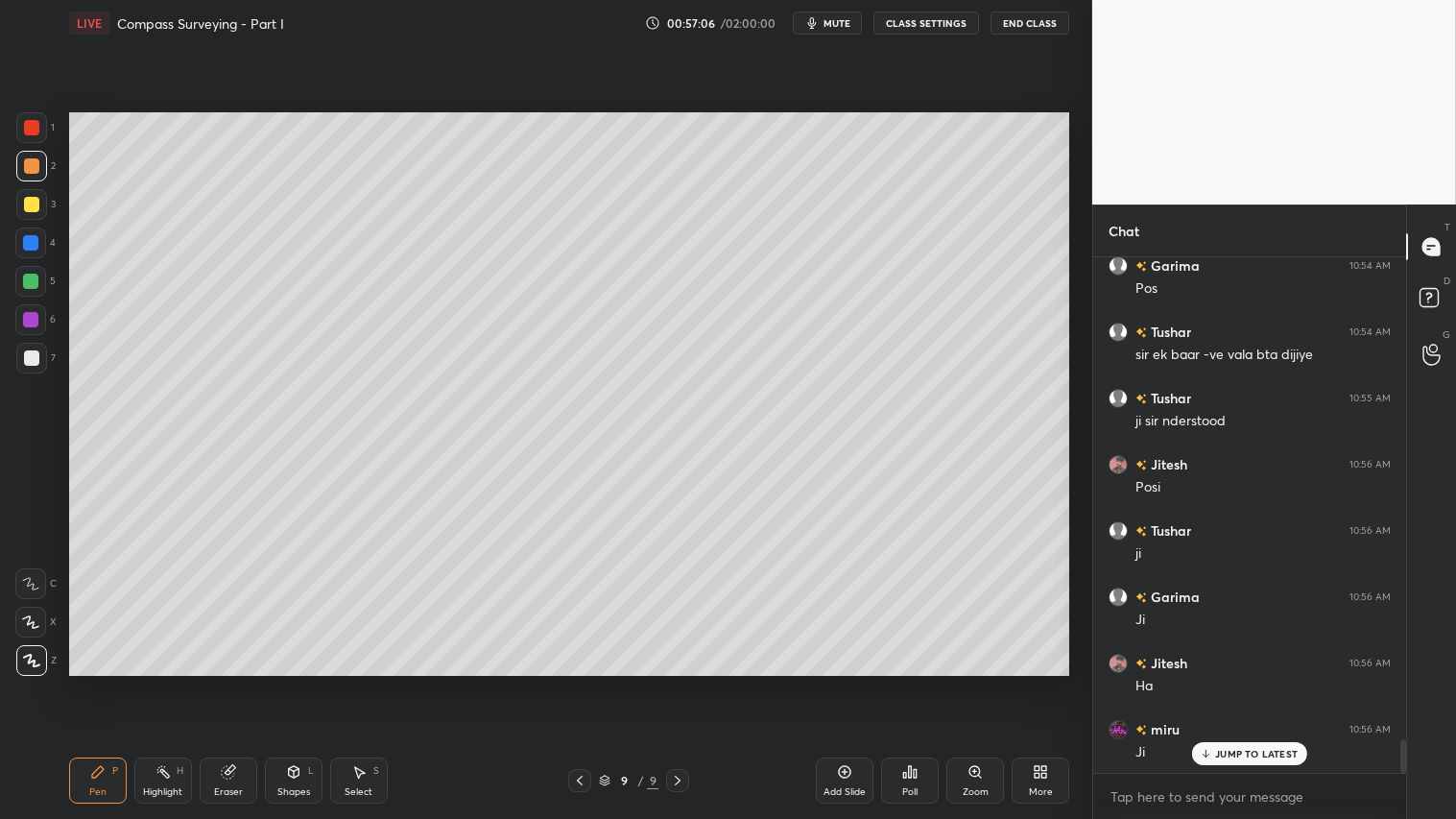 click on "Pen" at bounding box center (98, 792) 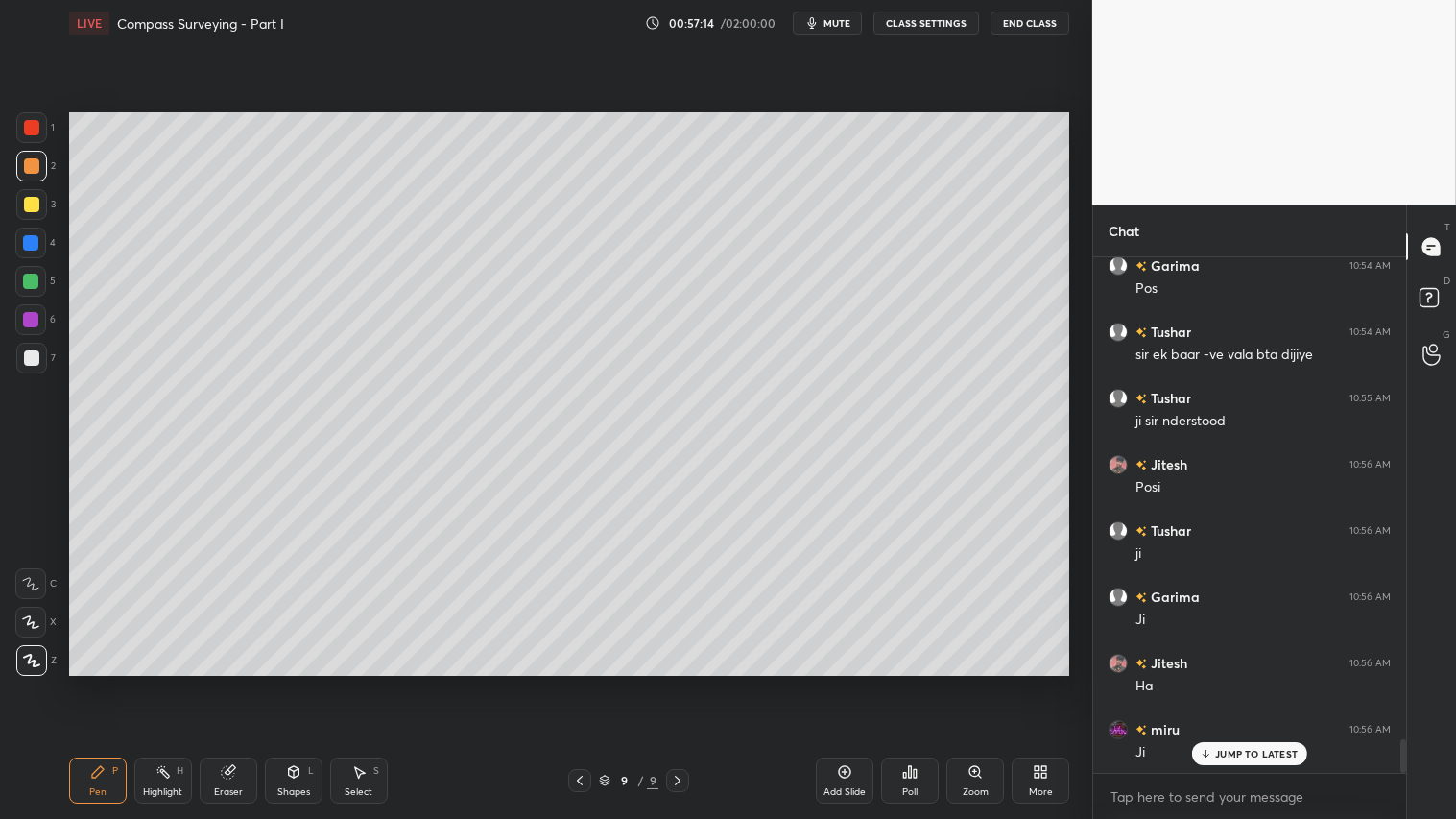click 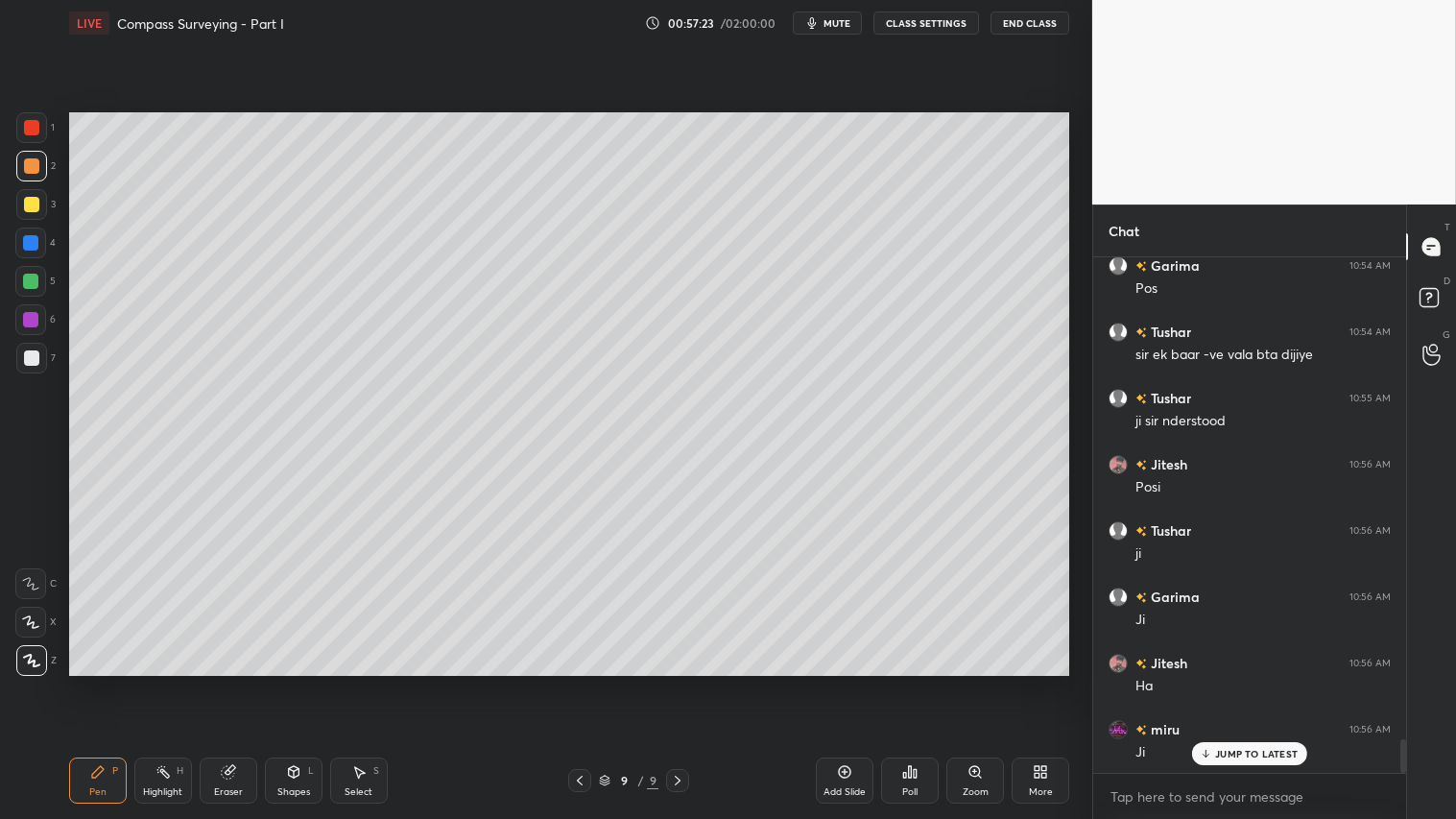 click at bounding box center (32, 166) 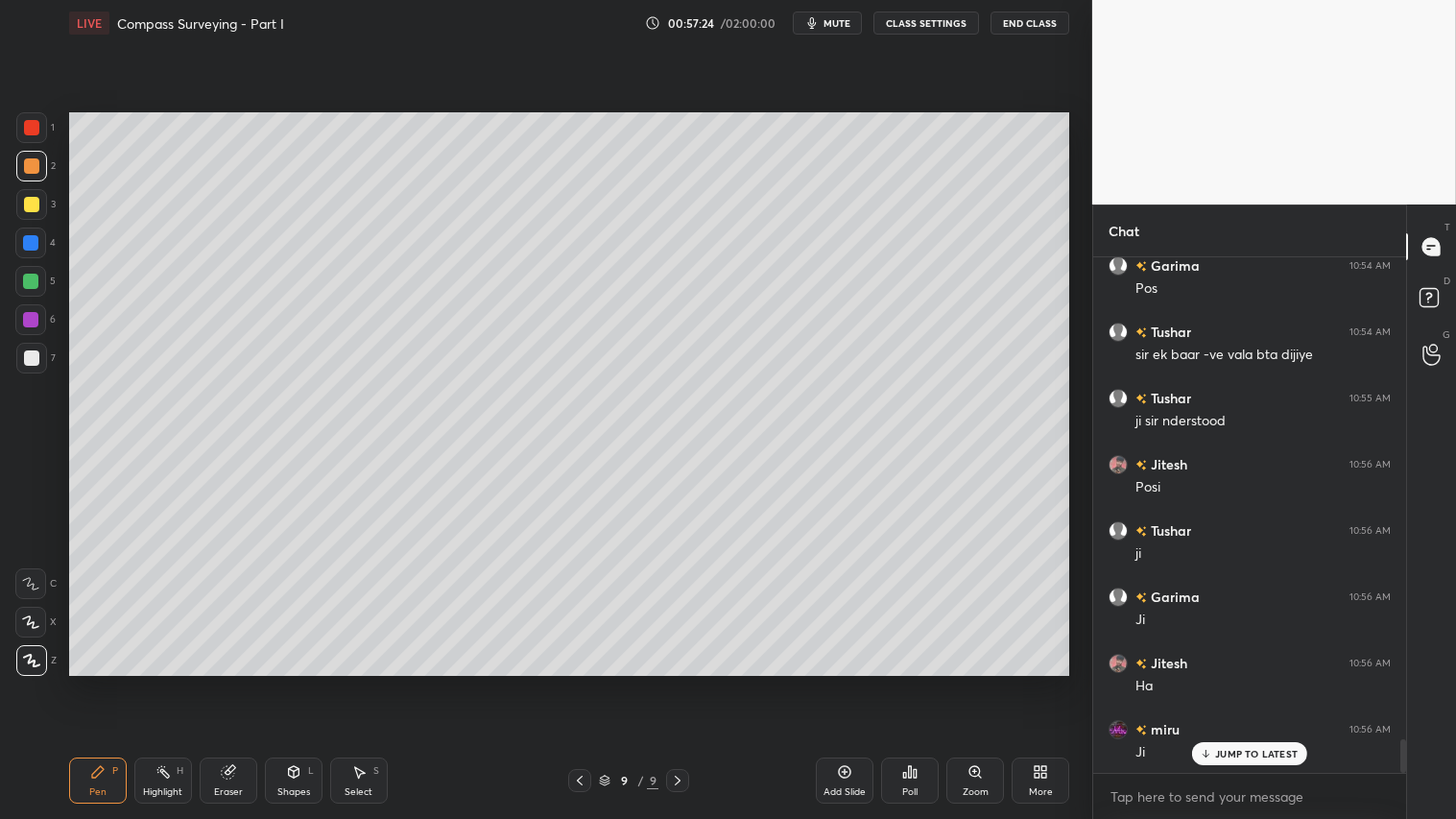click on "Pen" at bounding box center (98, 792) 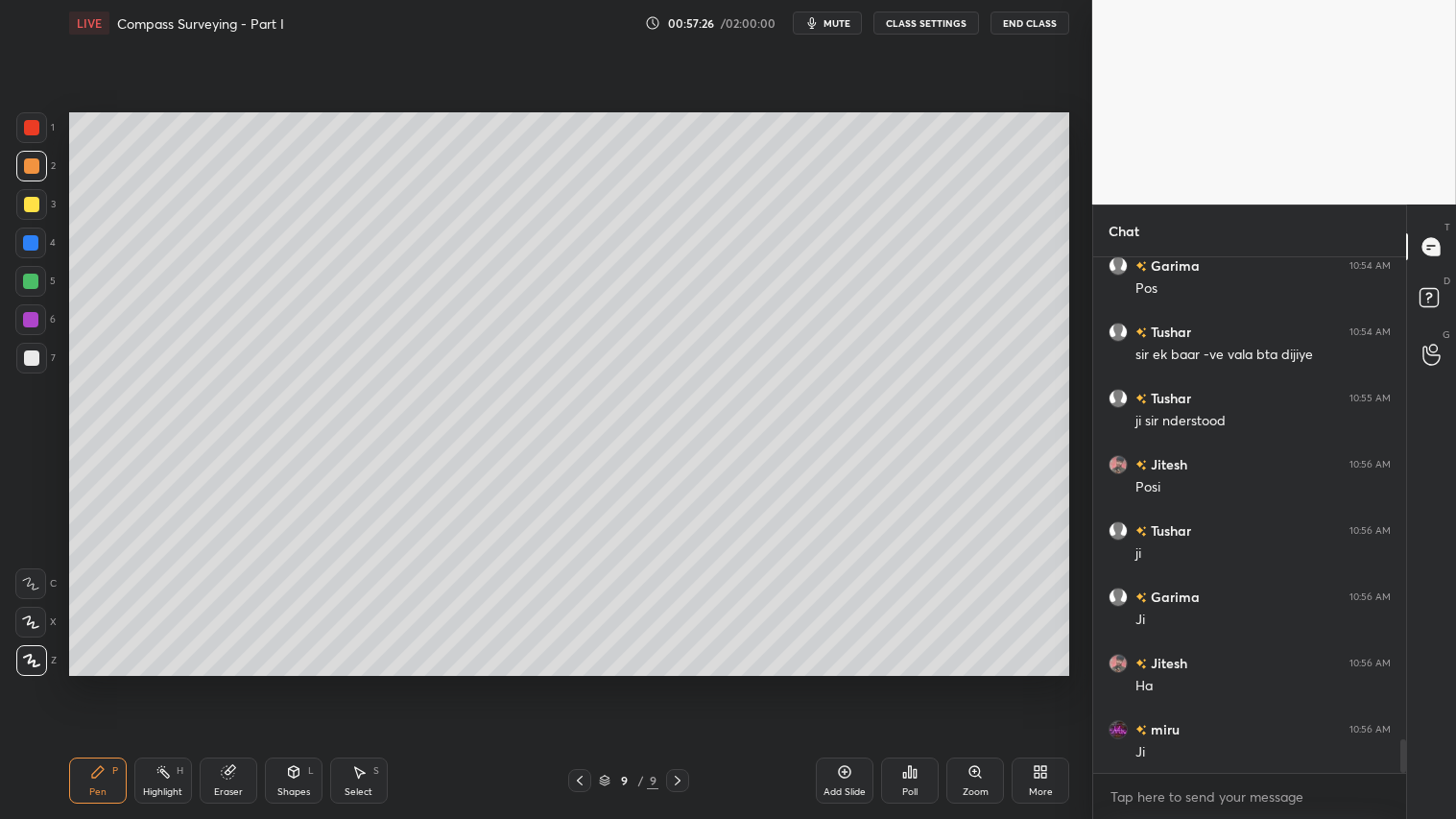 scroll, scrollTop: 7434, scrollLeft: 0, axis: vertical 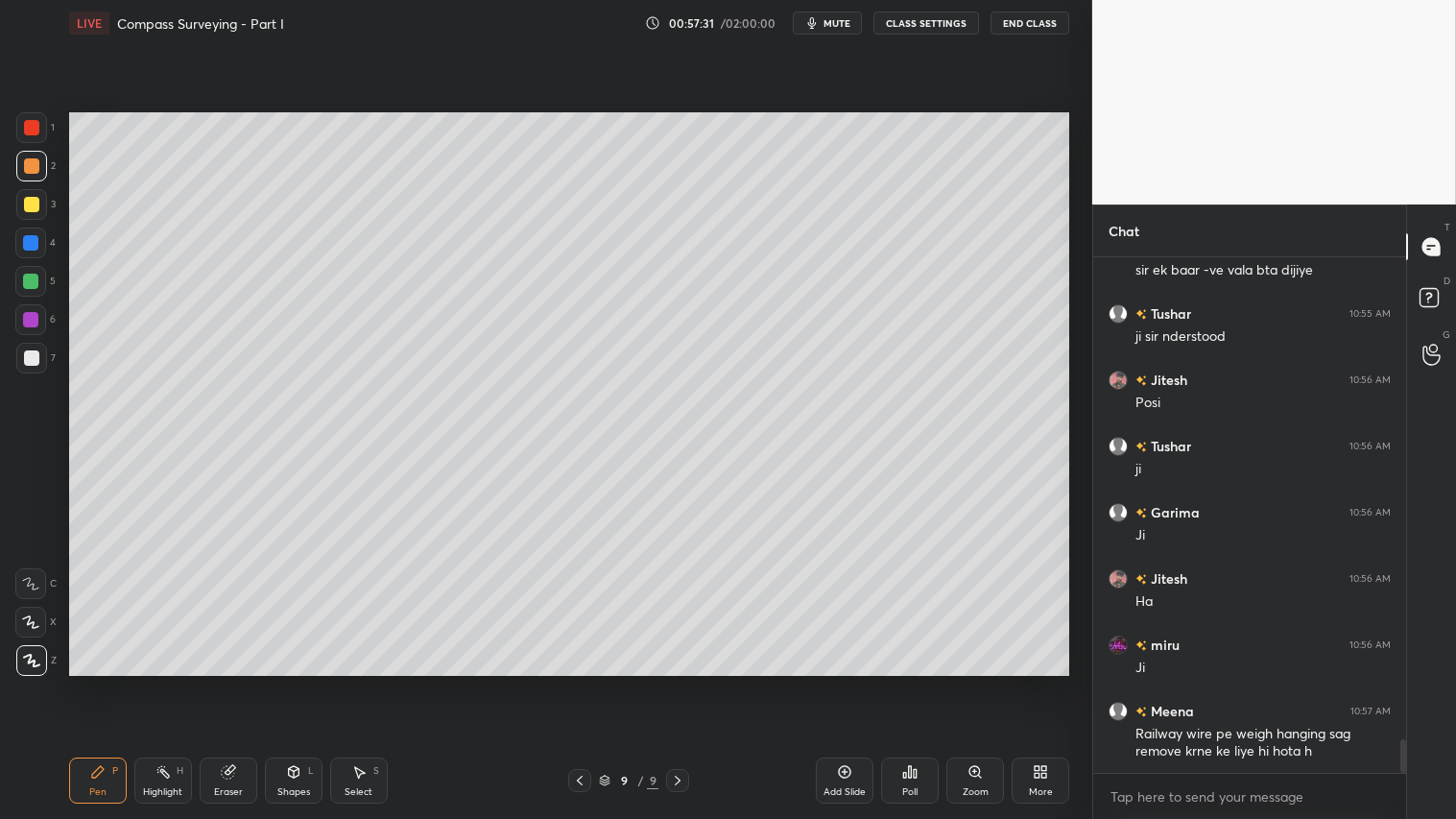 drag, startPoint x: 24, startPoint y: 166, endPoint x: 53, endPoint y: 346, distance: 182.32115 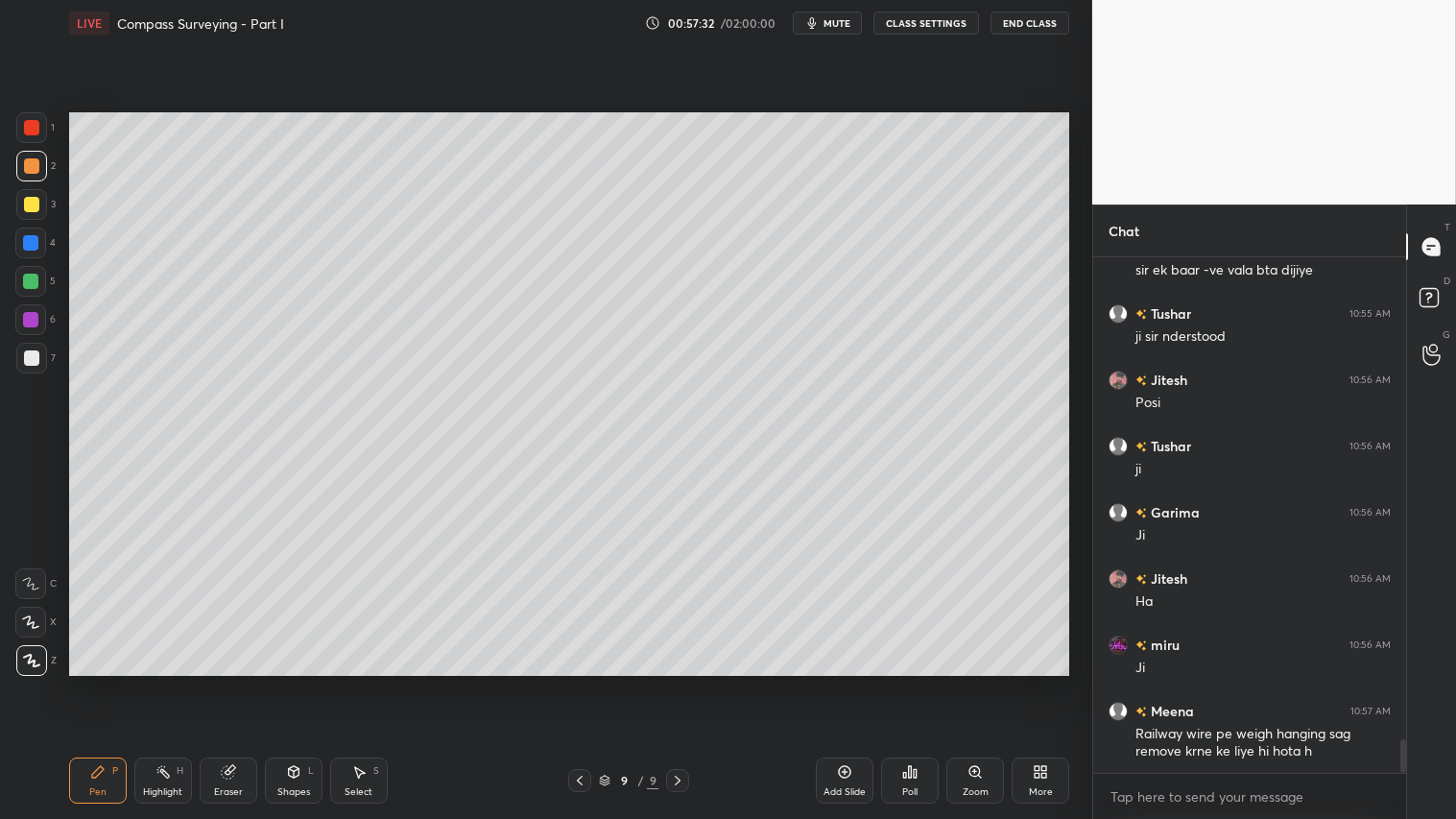 click on "Pen P" at bounding box center (98, 781) 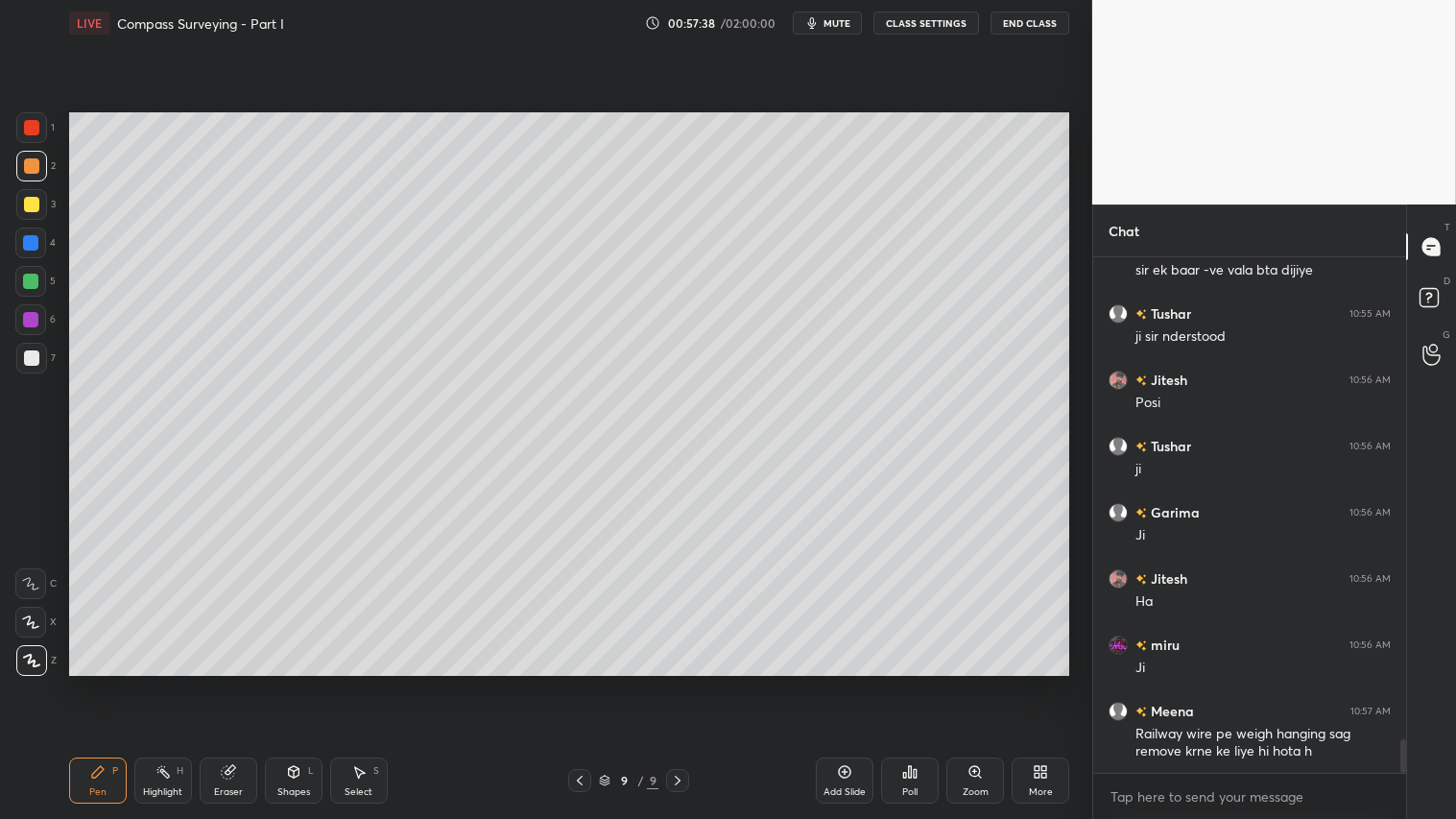 click on "Pen P" at bounding box center [98, 781] 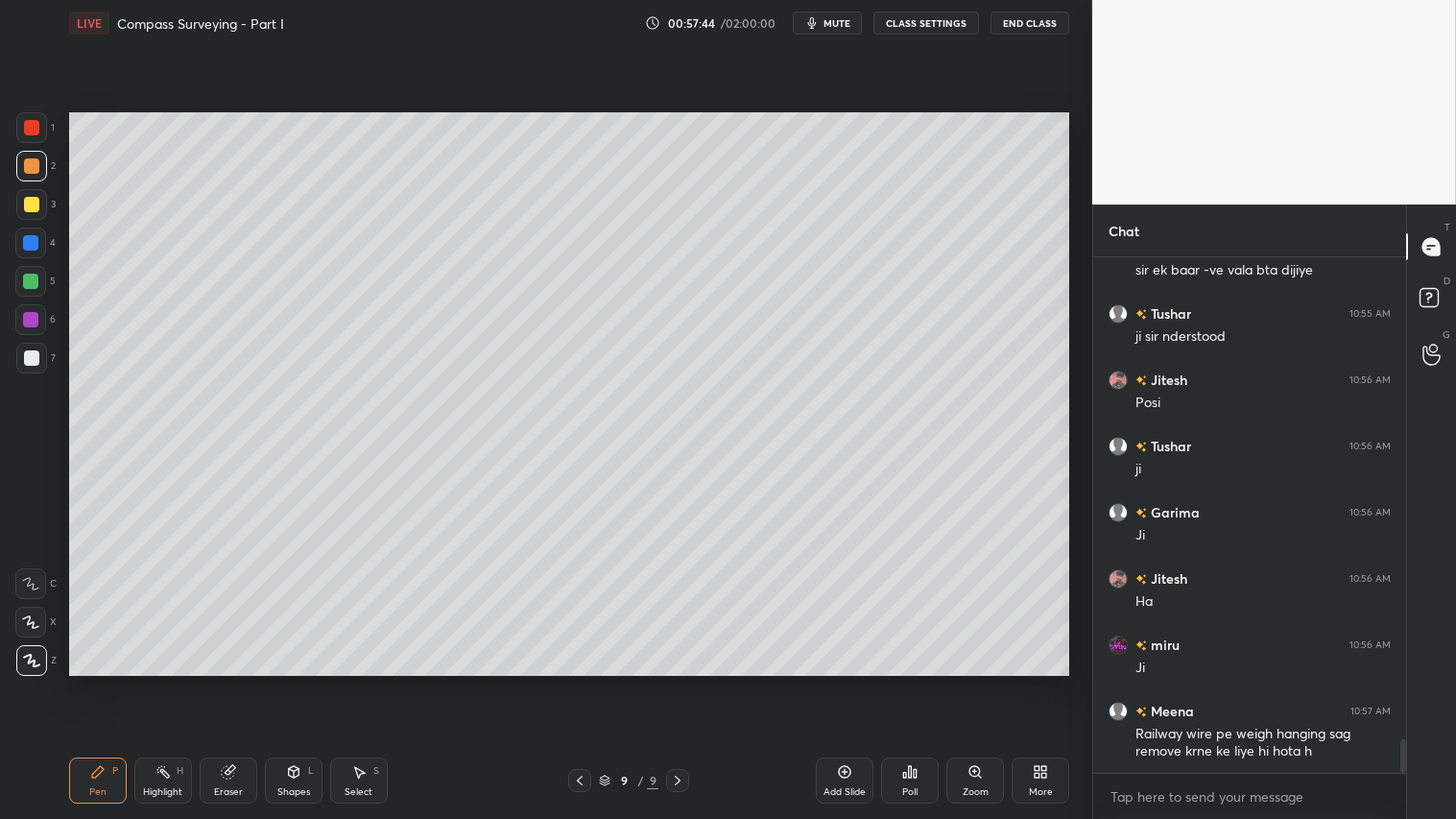 click at bounding box center (32, 166) 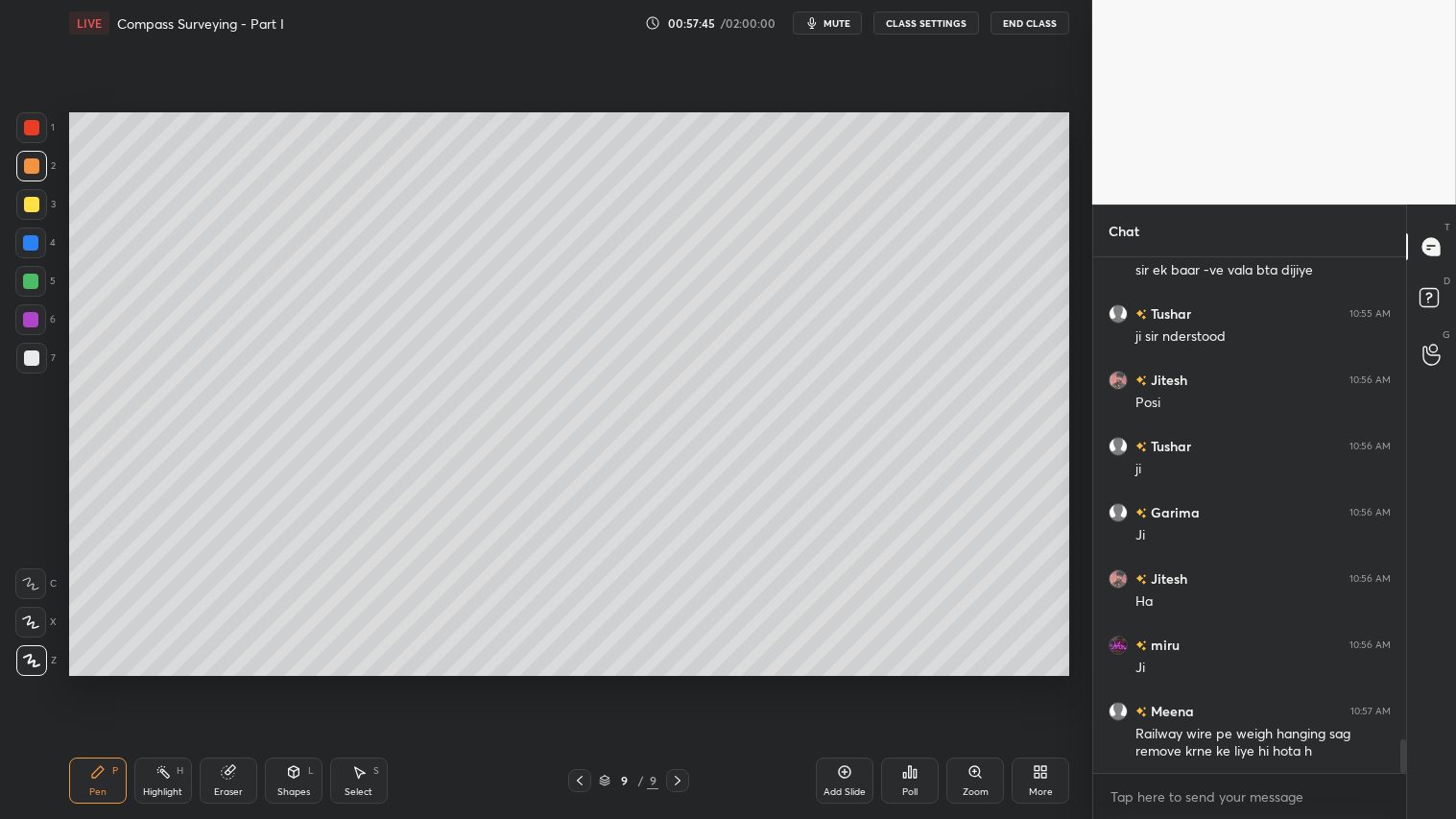 click on "Pen P" at bounding box center (98, 781) 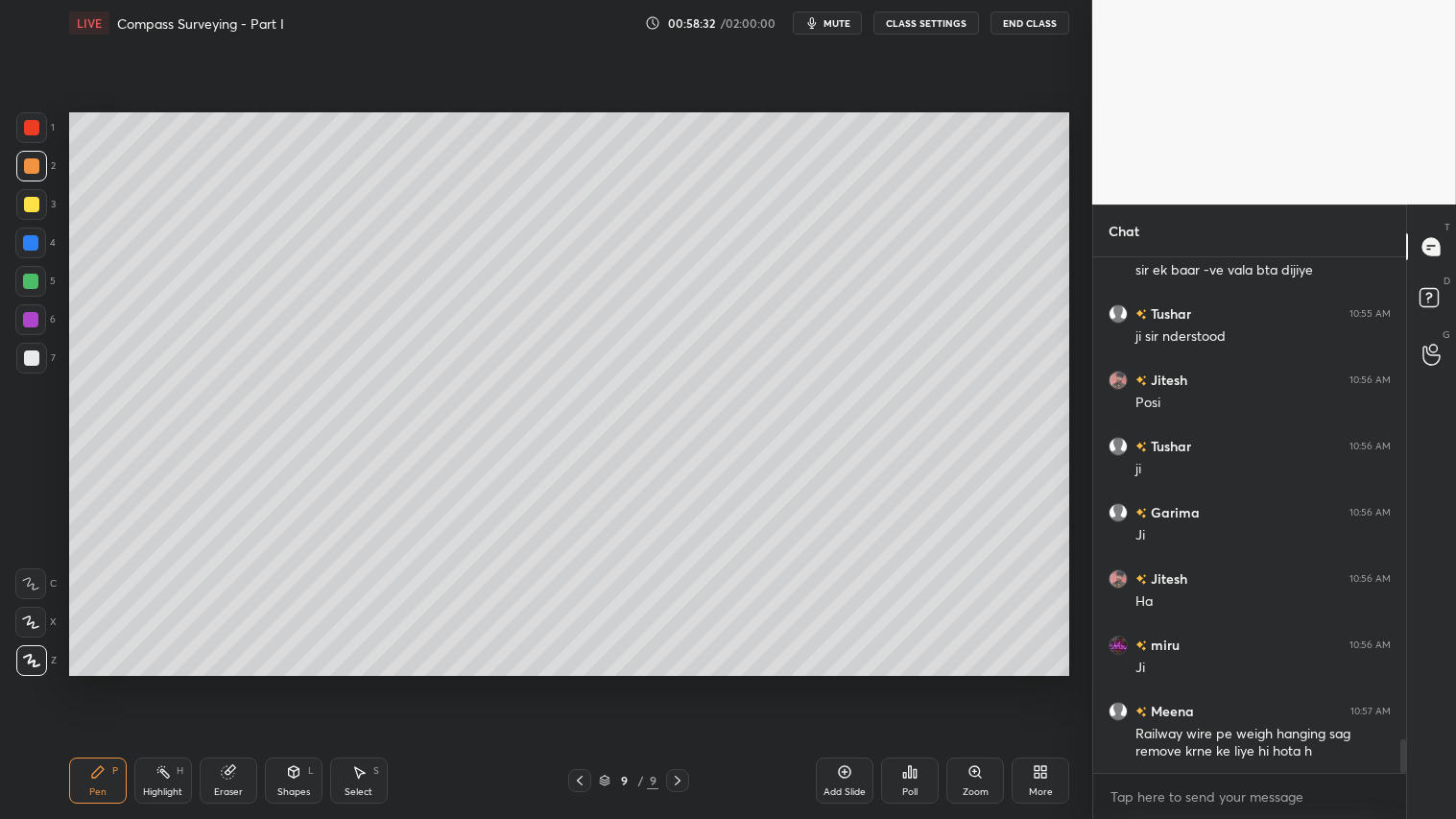 drag, startPoint x: 26, startPoint y: 169, endPoint x: 64, endPoint y: 250, distance: 89.47067 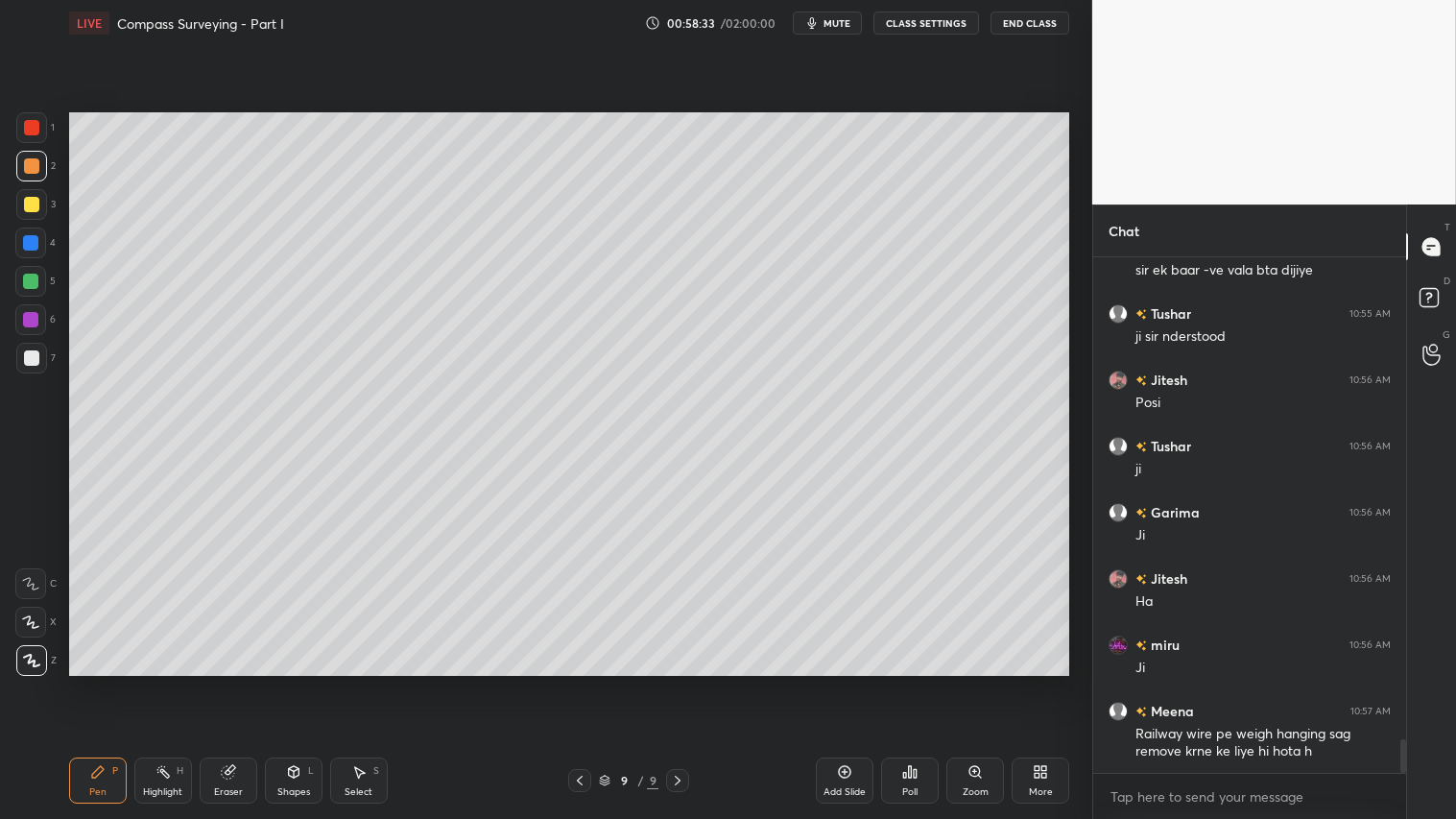 click 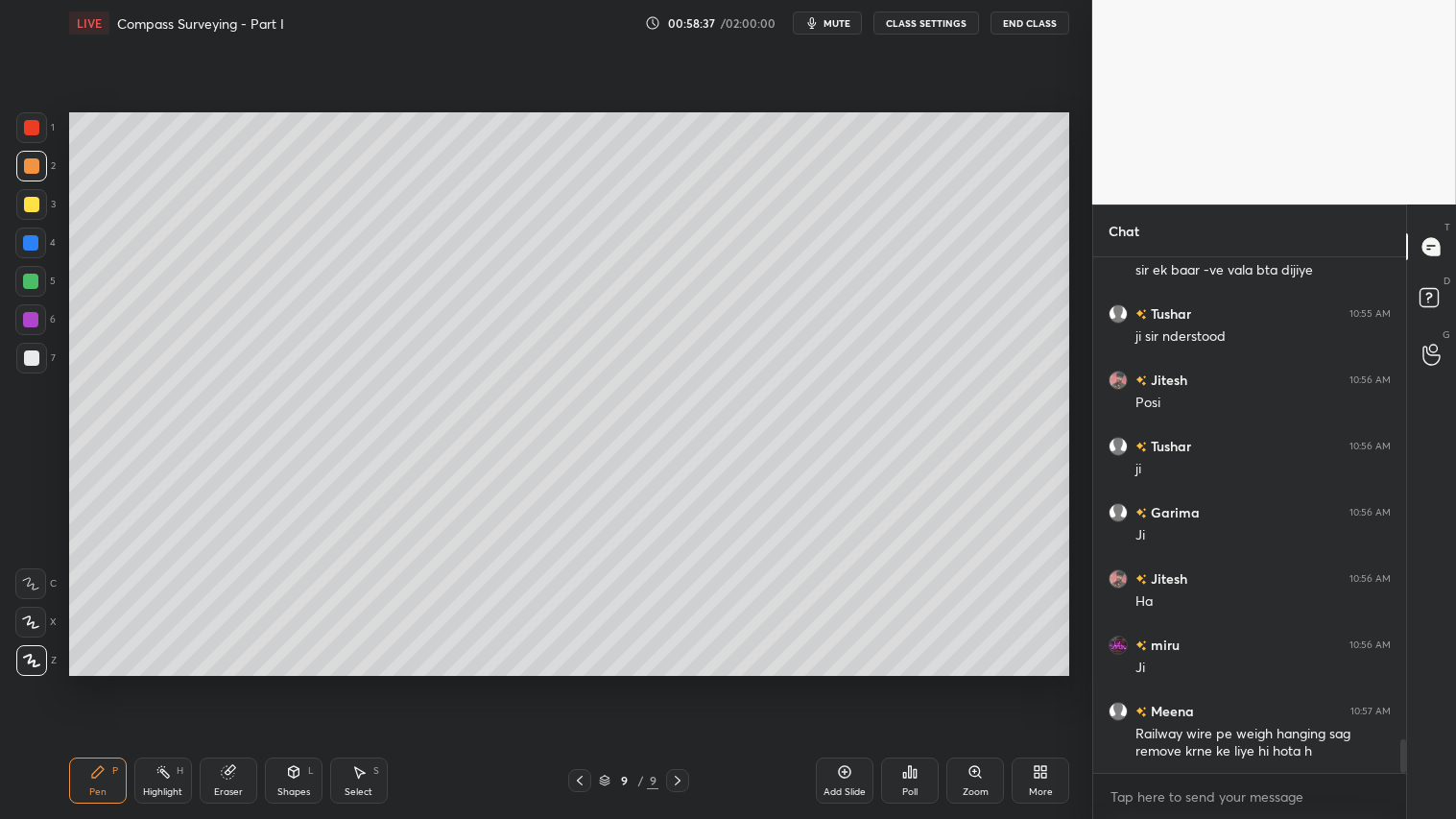 click on "Pen P" at bounding box center [98, 781] 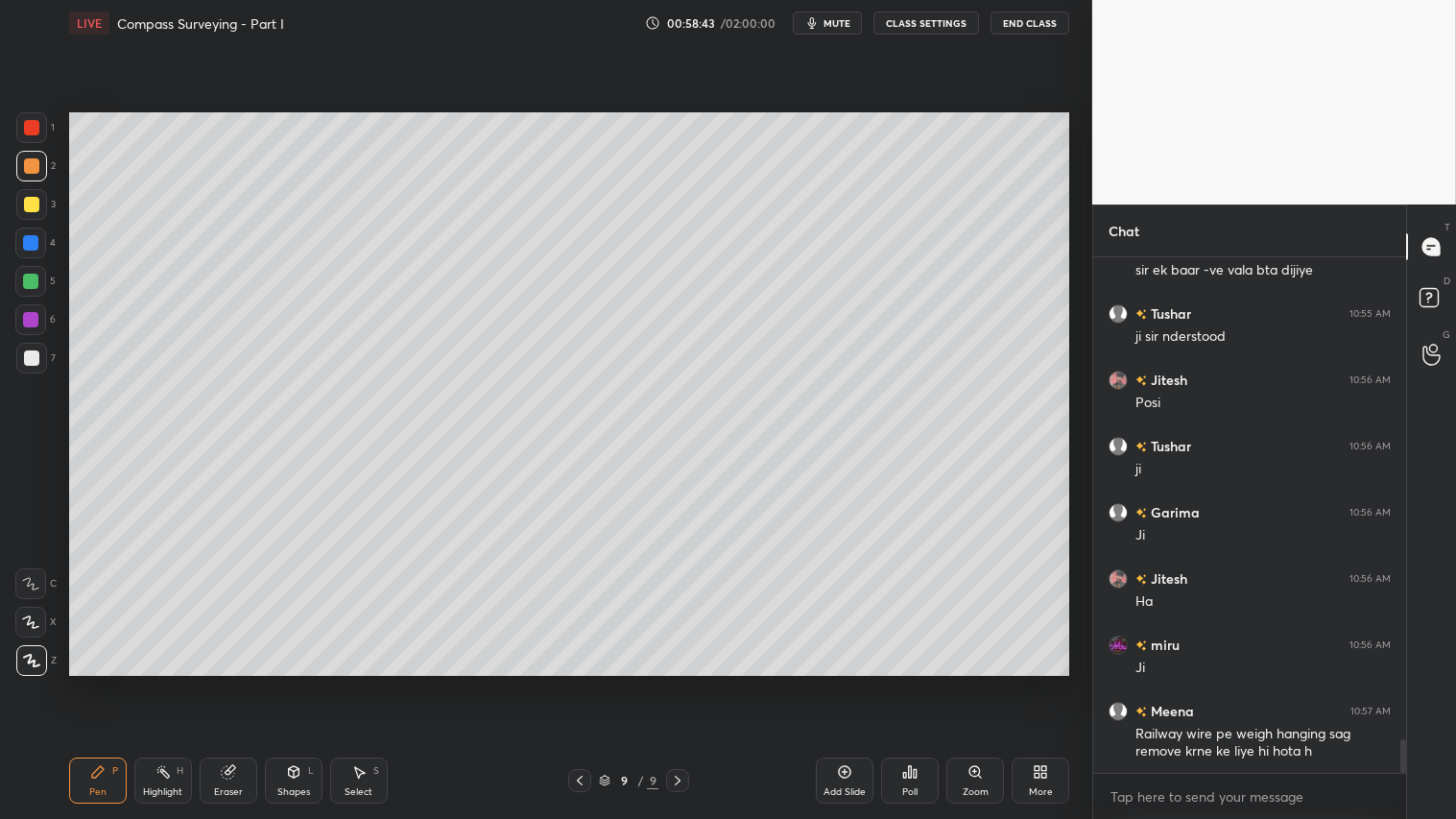 click at bounding box center (32, 166) 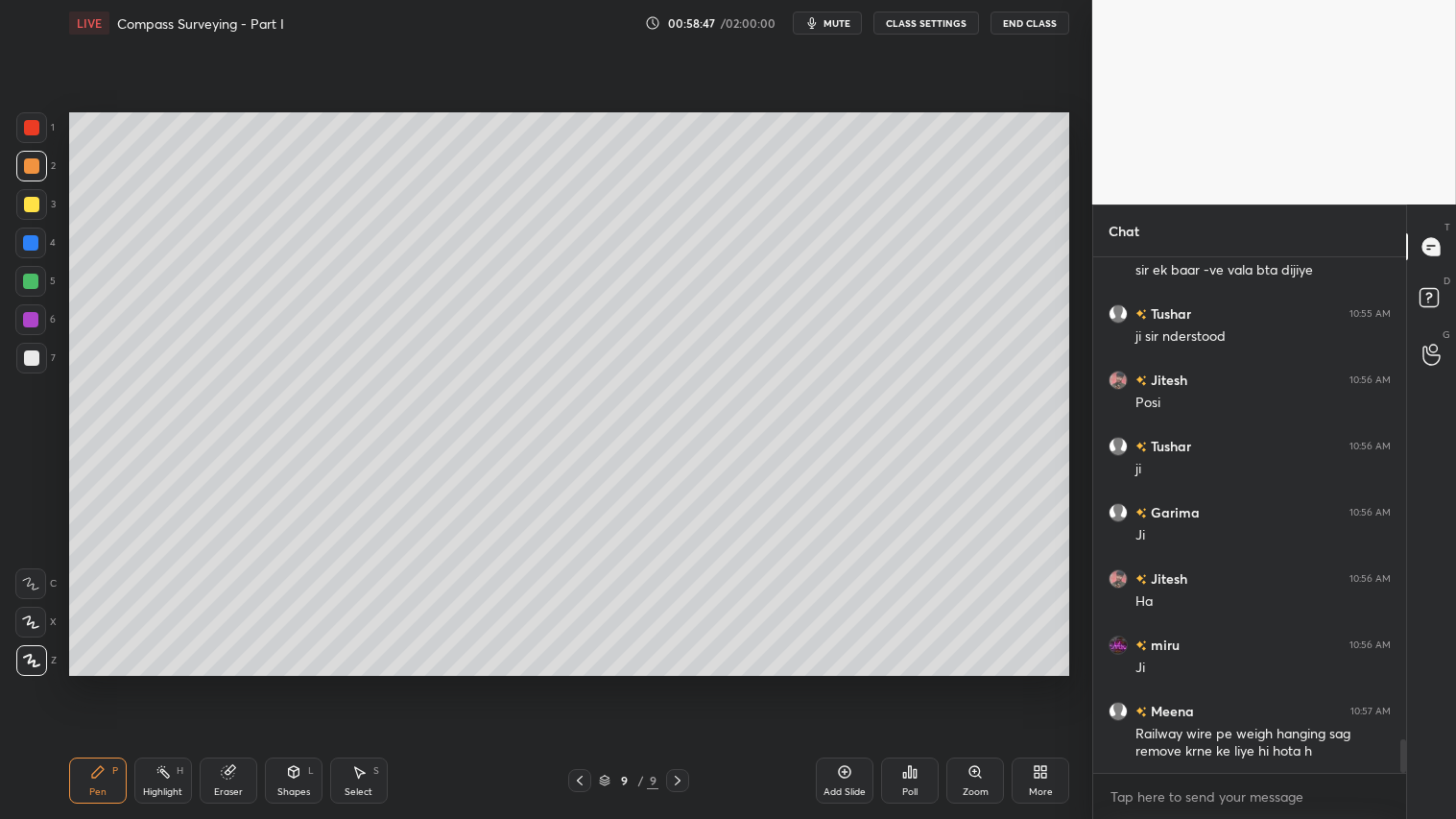 click on "Pen P" at bounding box center (98, 781) 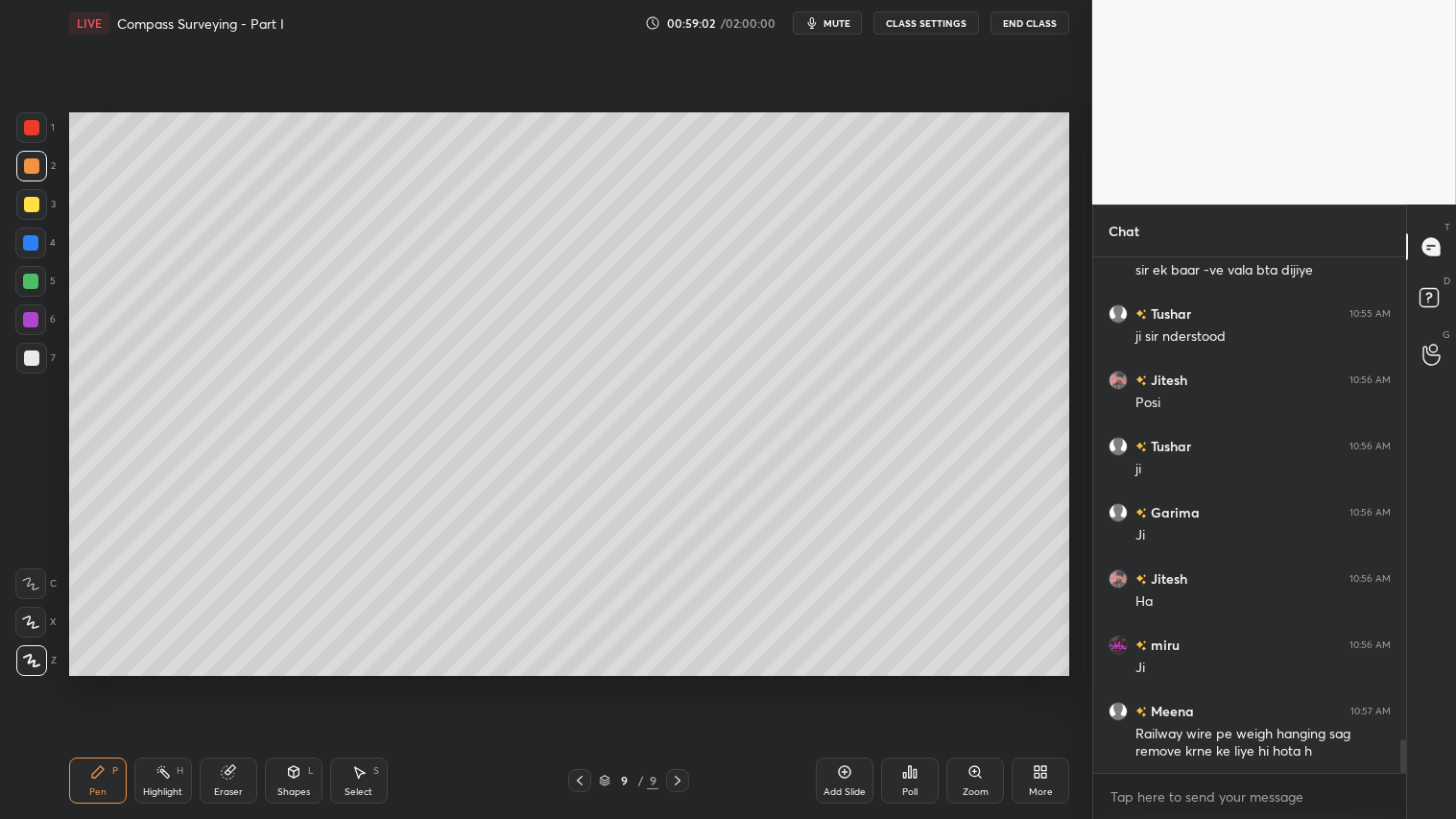 click on "Eraser" at bounding box center (228, 792) 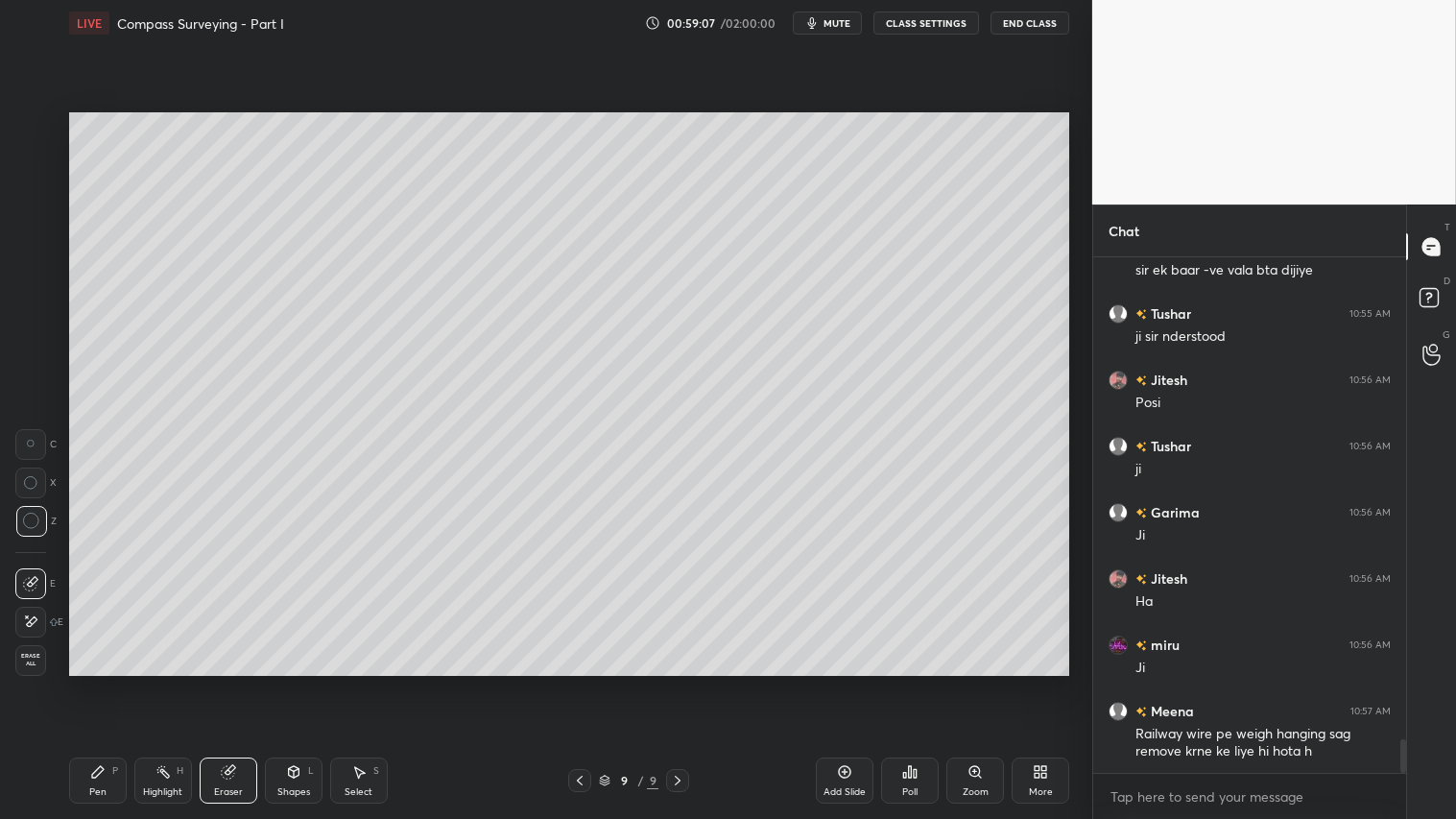 drag, startPoint x: 96, startPoint y: 784, endPoint x: 101, endPoint y: 775, distance: 10.29563 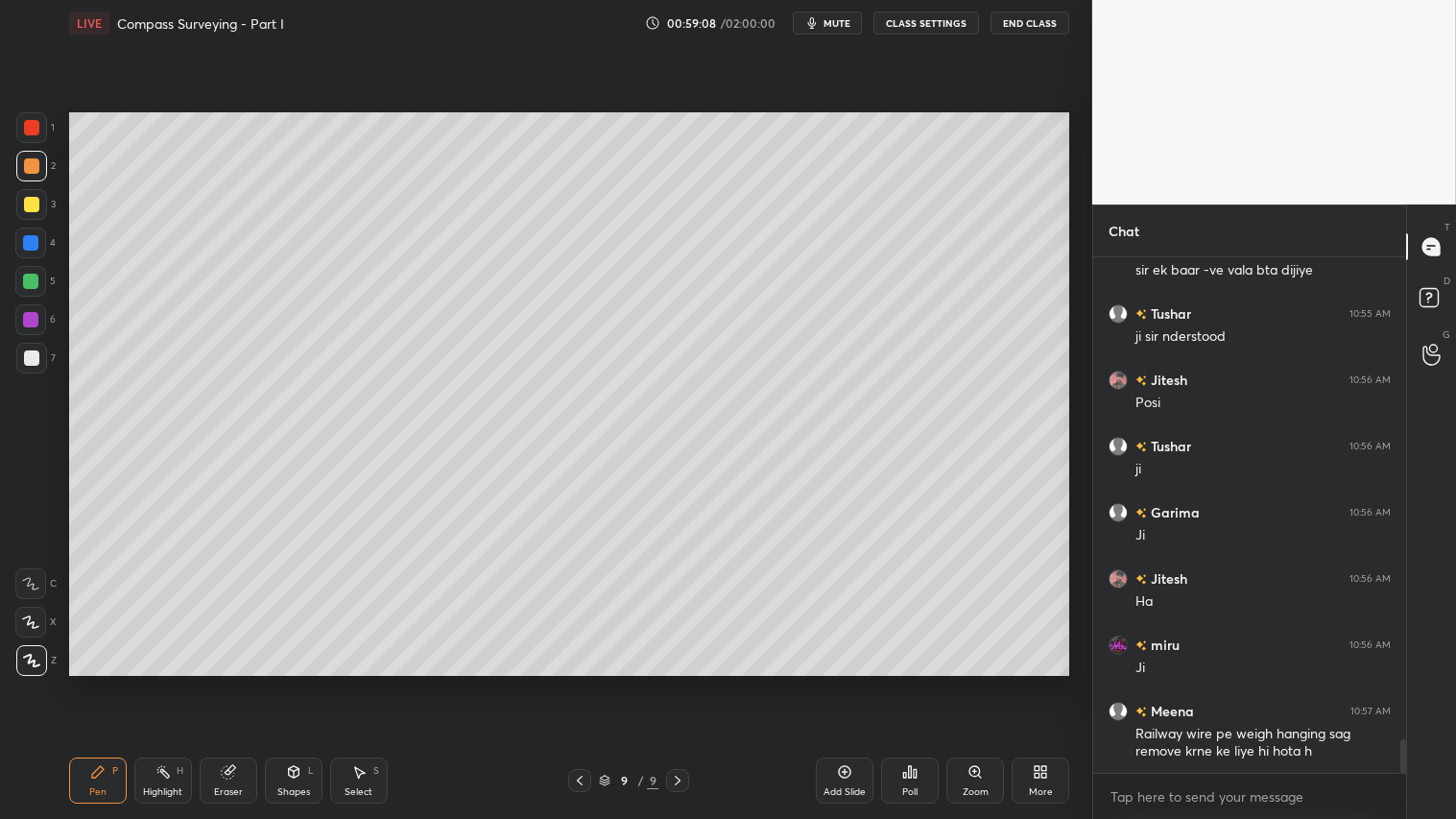 drag, startPoint x: 89, startPoint y: 797, endPoint x: 346, endPoint y: 717, distance: 269.16352 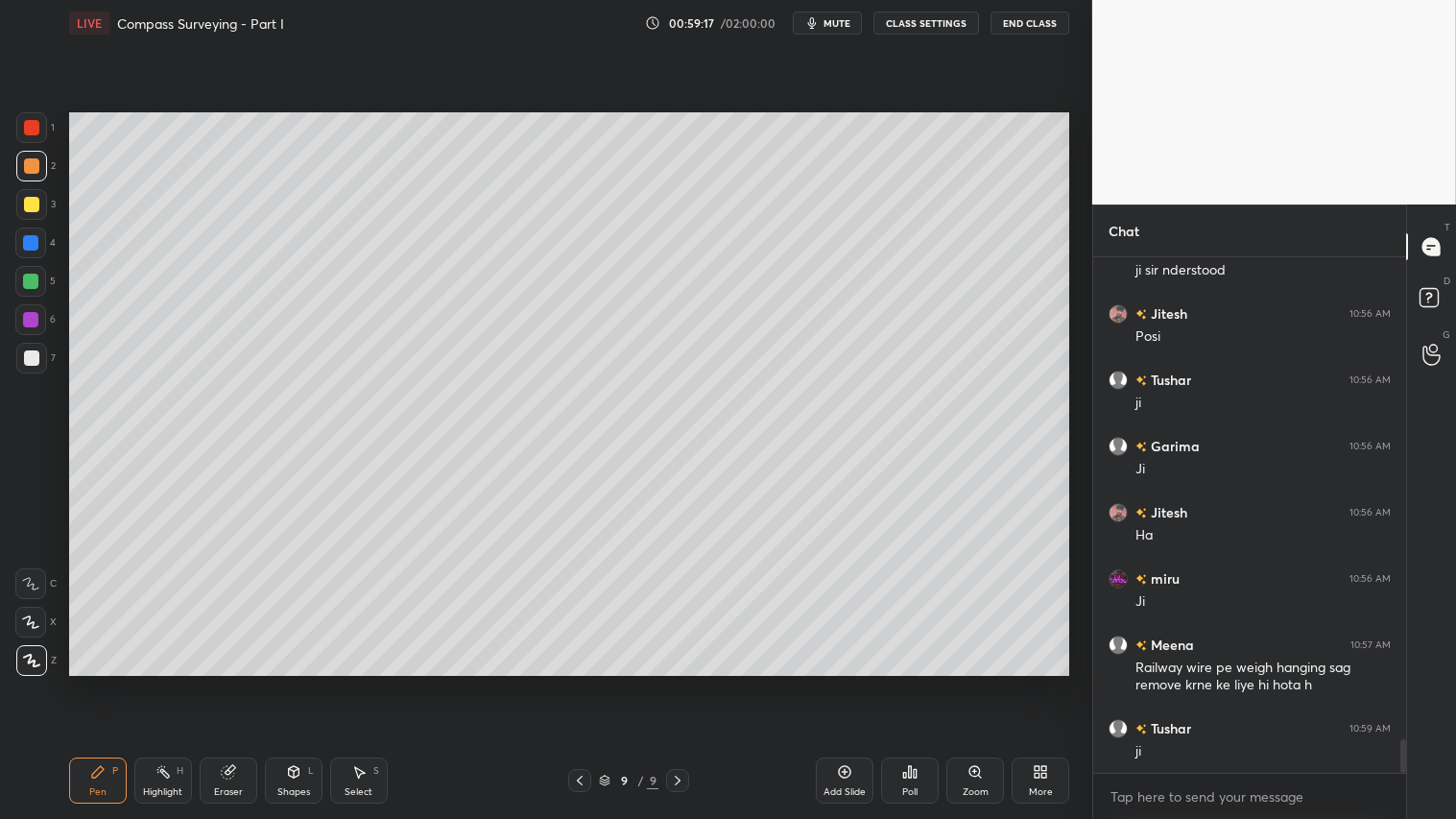 click 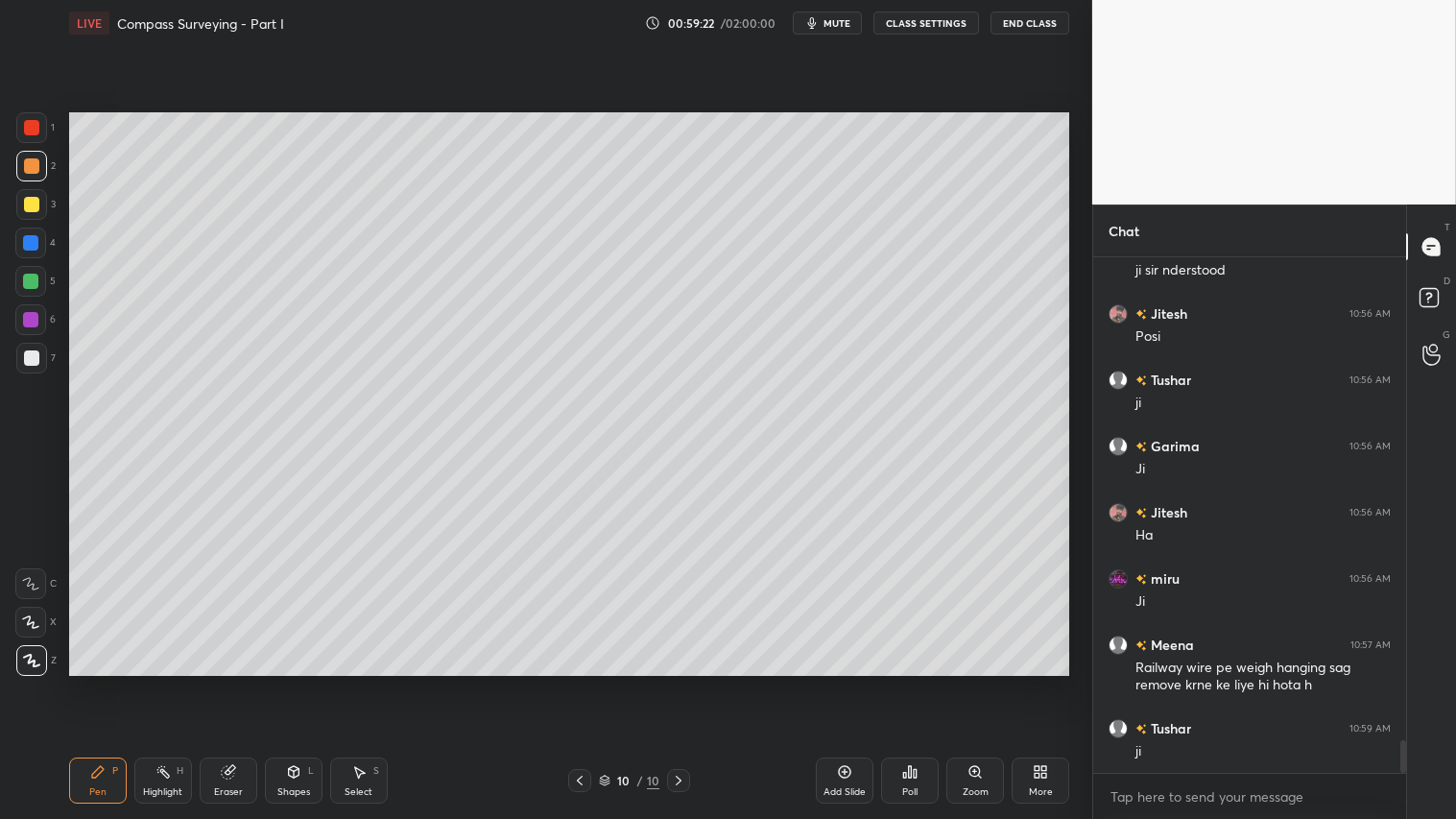 scroll, scrollTop: 7567, scrollLeft: 0, axis: vertical 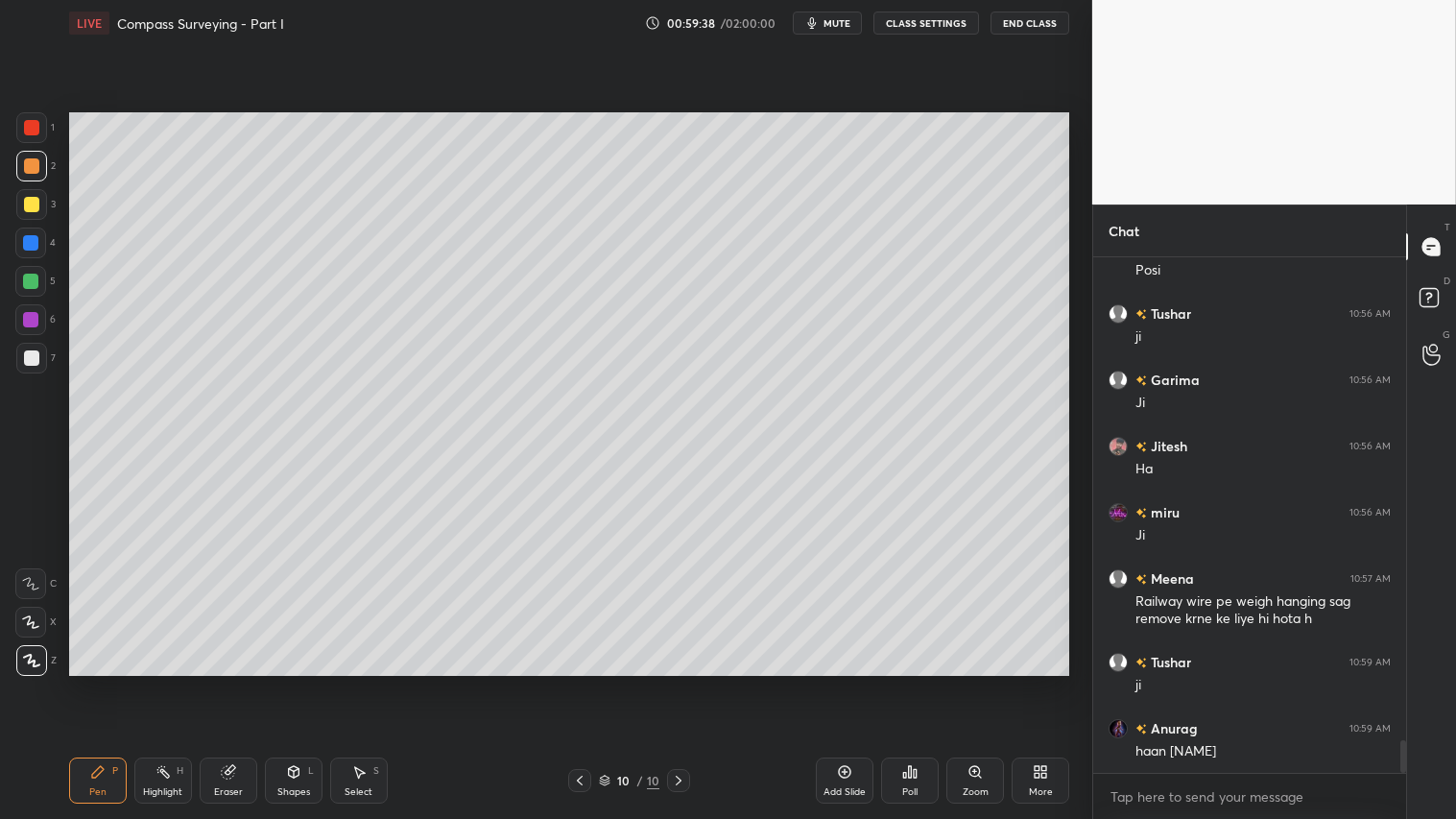 drag, startPoint x: 230, startPoint y: 780, endPoint x: 235, endPoint y: 757, distance: 23.5372 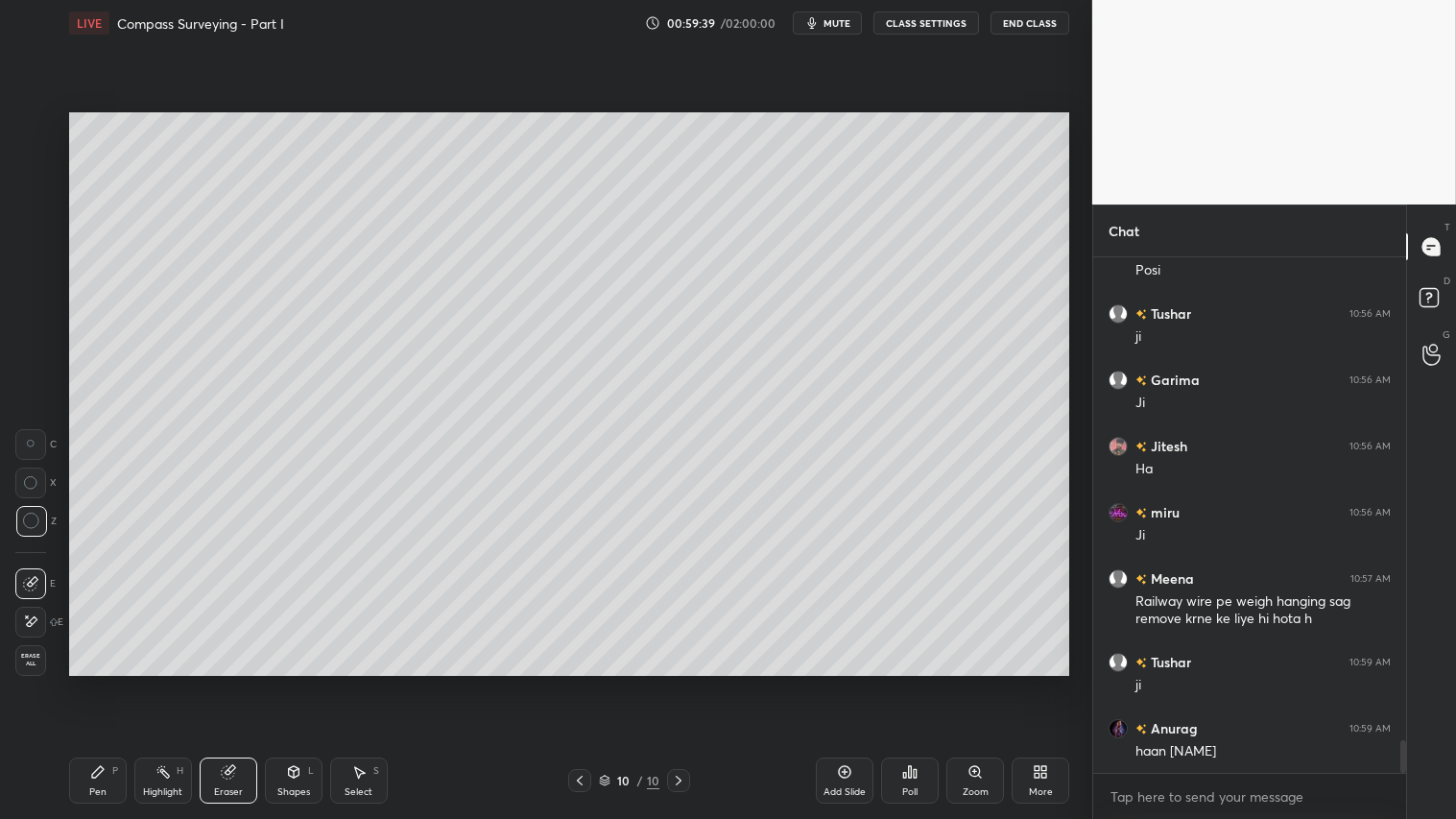 click on "Pen P" at bounding box center [98, 781] 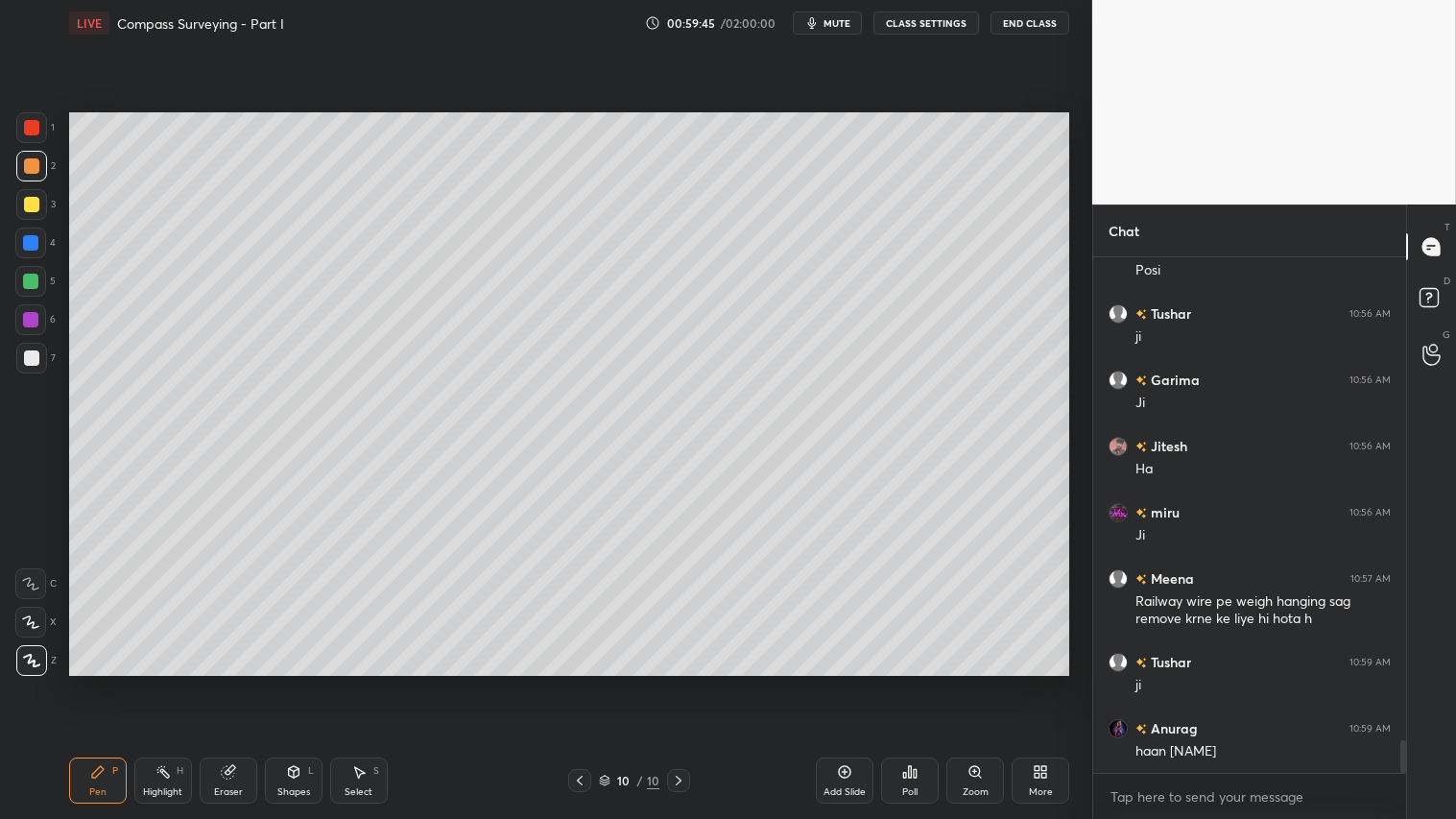 click at bounding box center (32, 205) 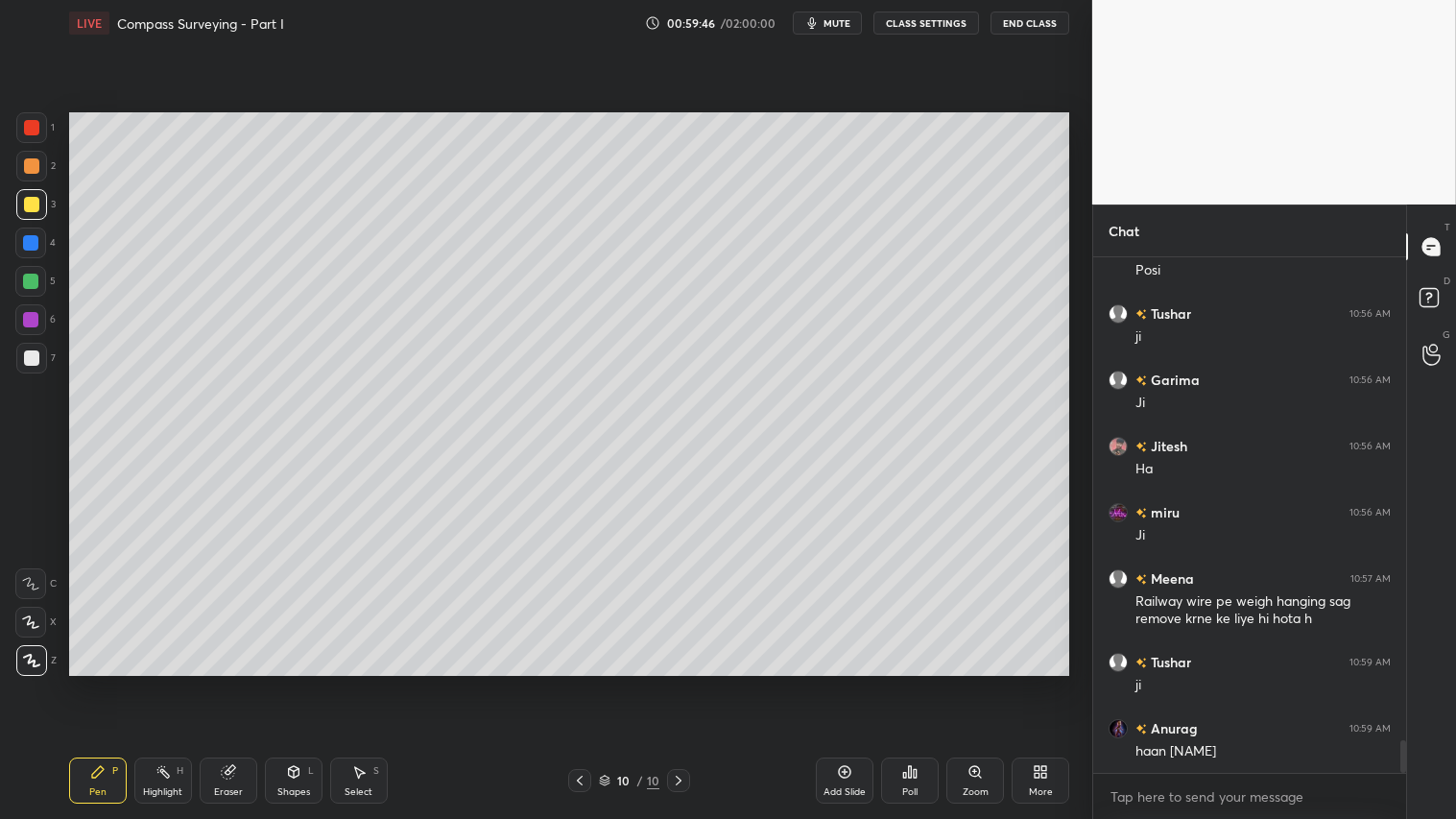click on "Pen" at bounding box center (98, 792) 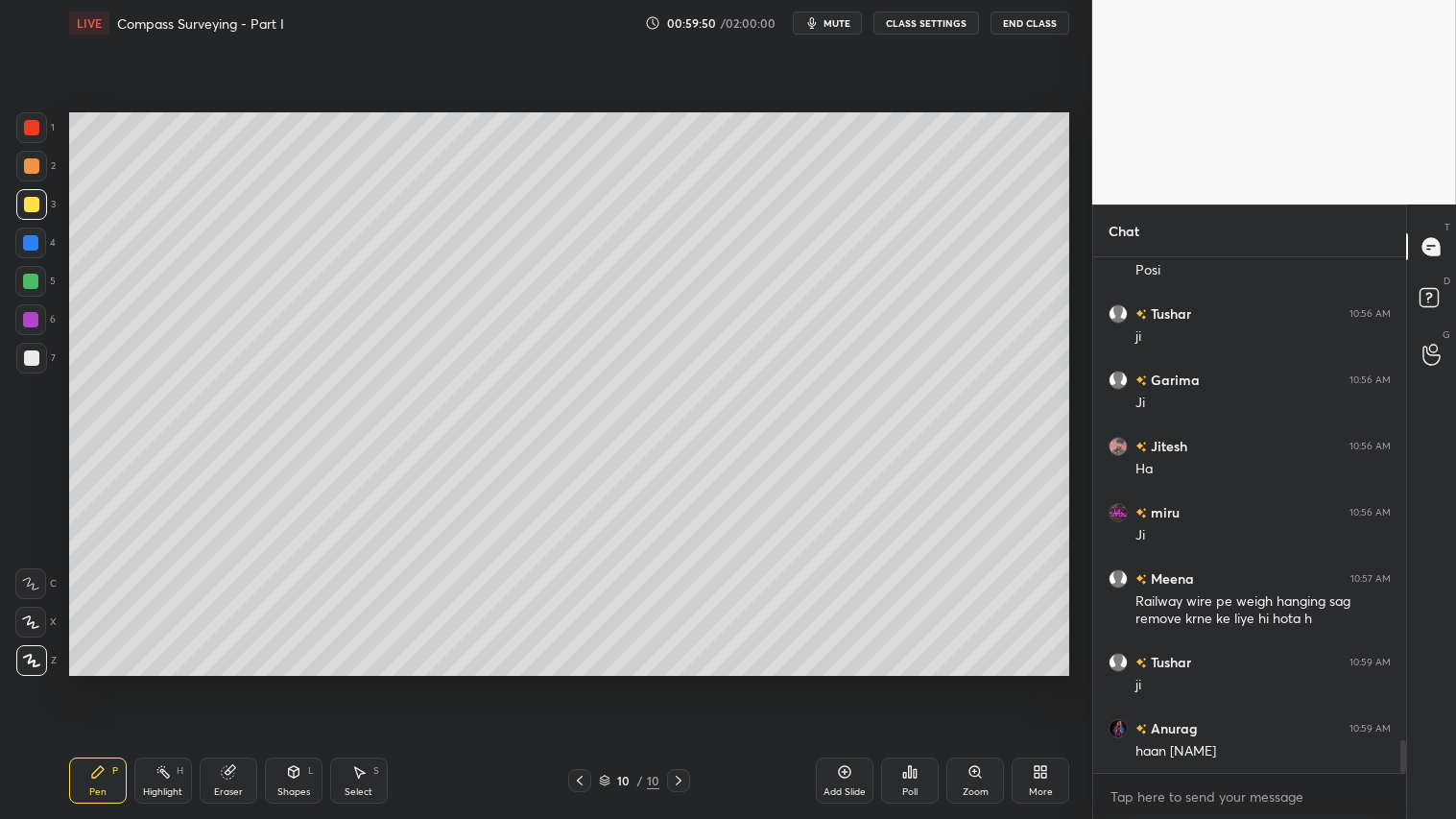 click 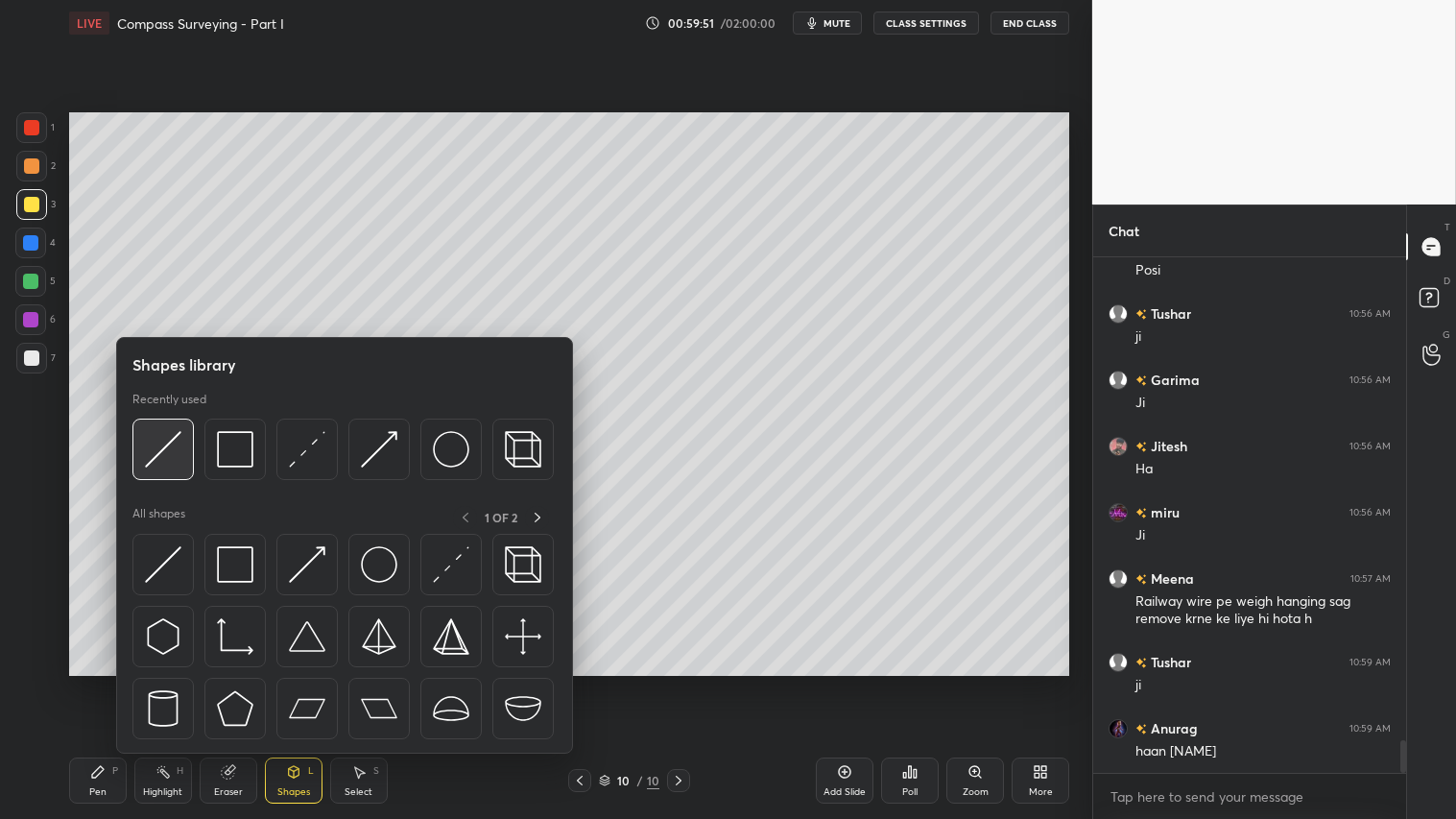 click at bounding box center (163, 449) 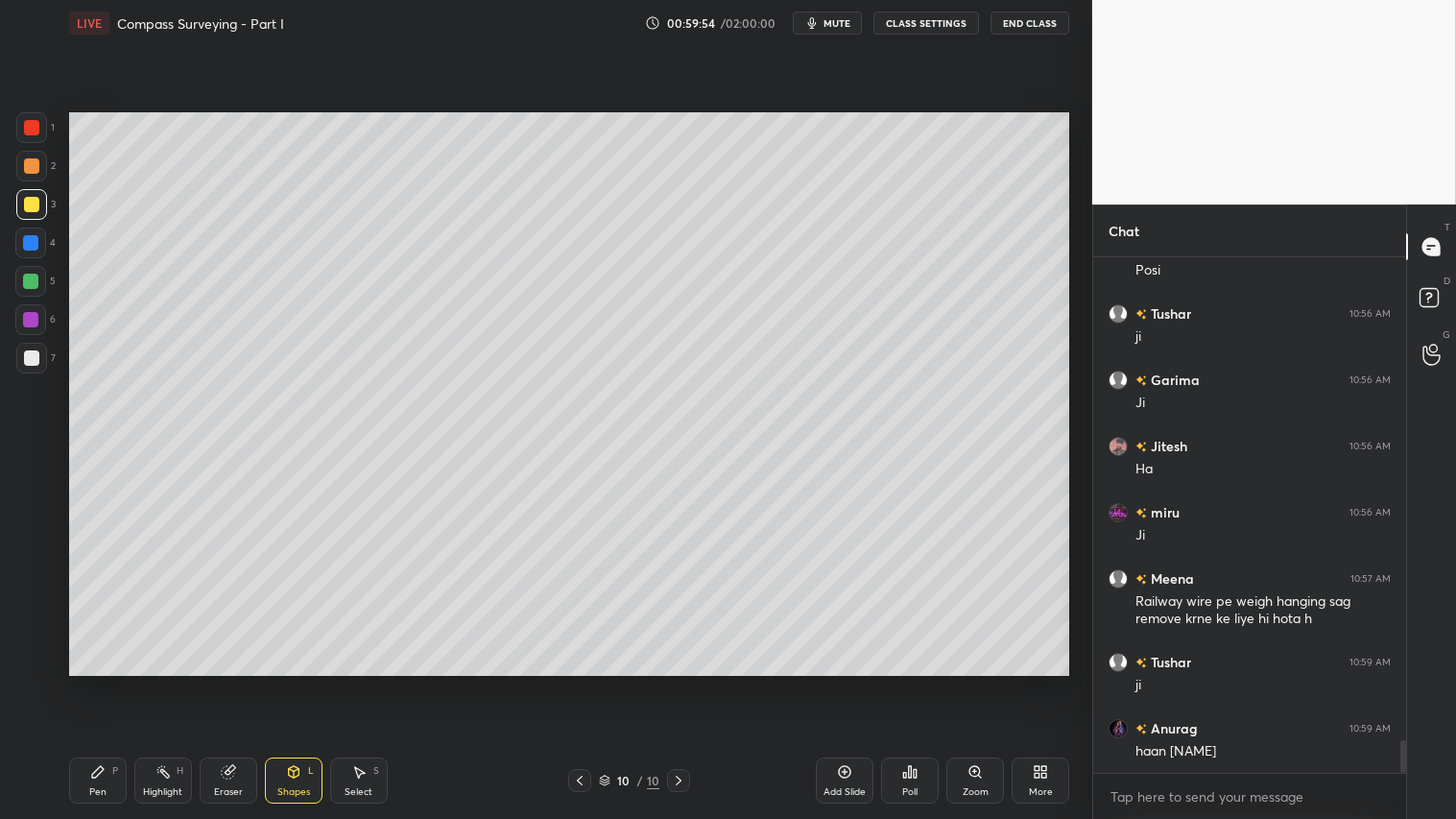 click at bounding box center [32, 205] 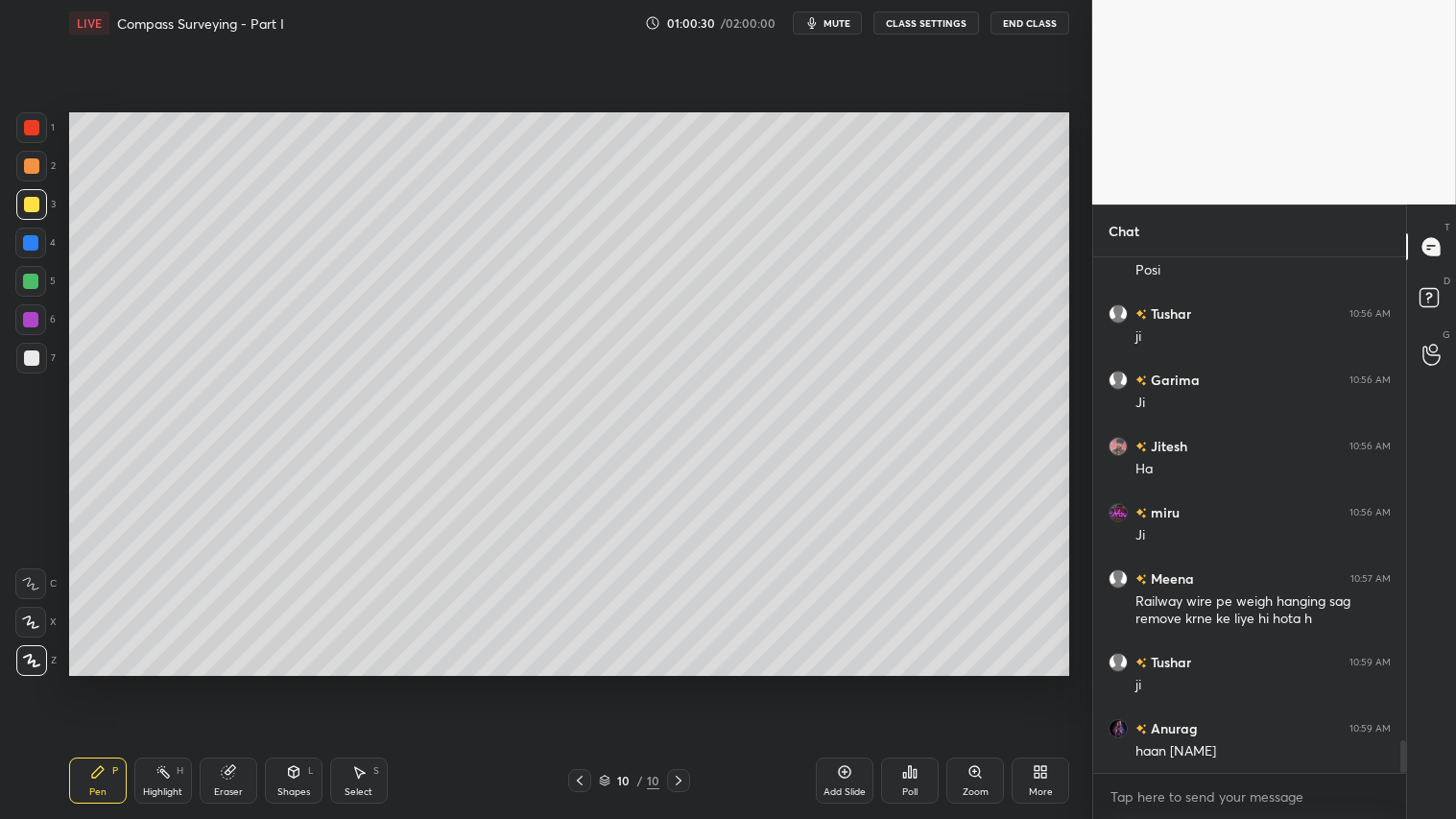 drag, startPoint x: 302, startPoint y: 787, endPoint x: 300, endPoint y: 759, distance: 28.071338 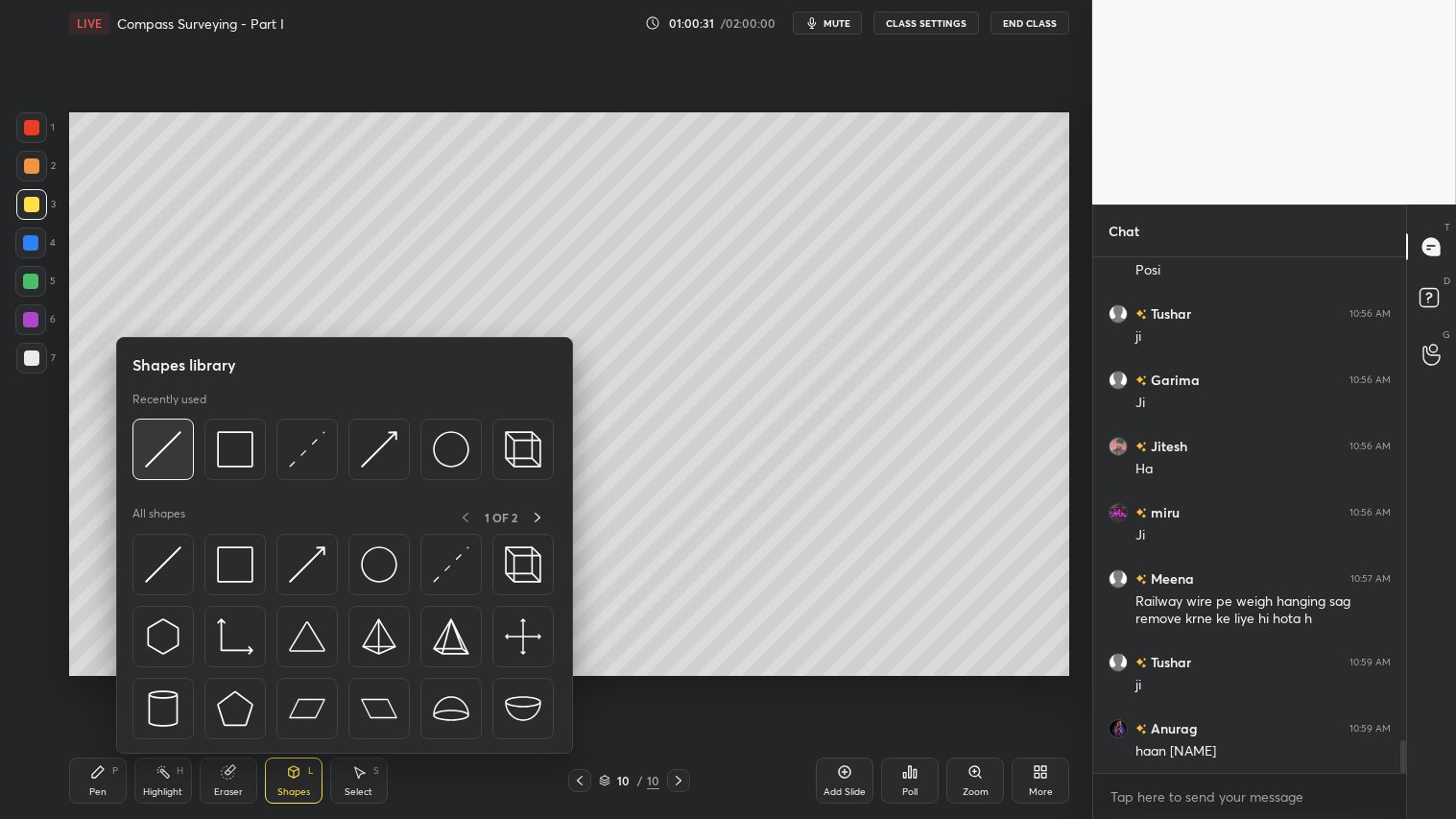 click at bounding box center [163, 449] 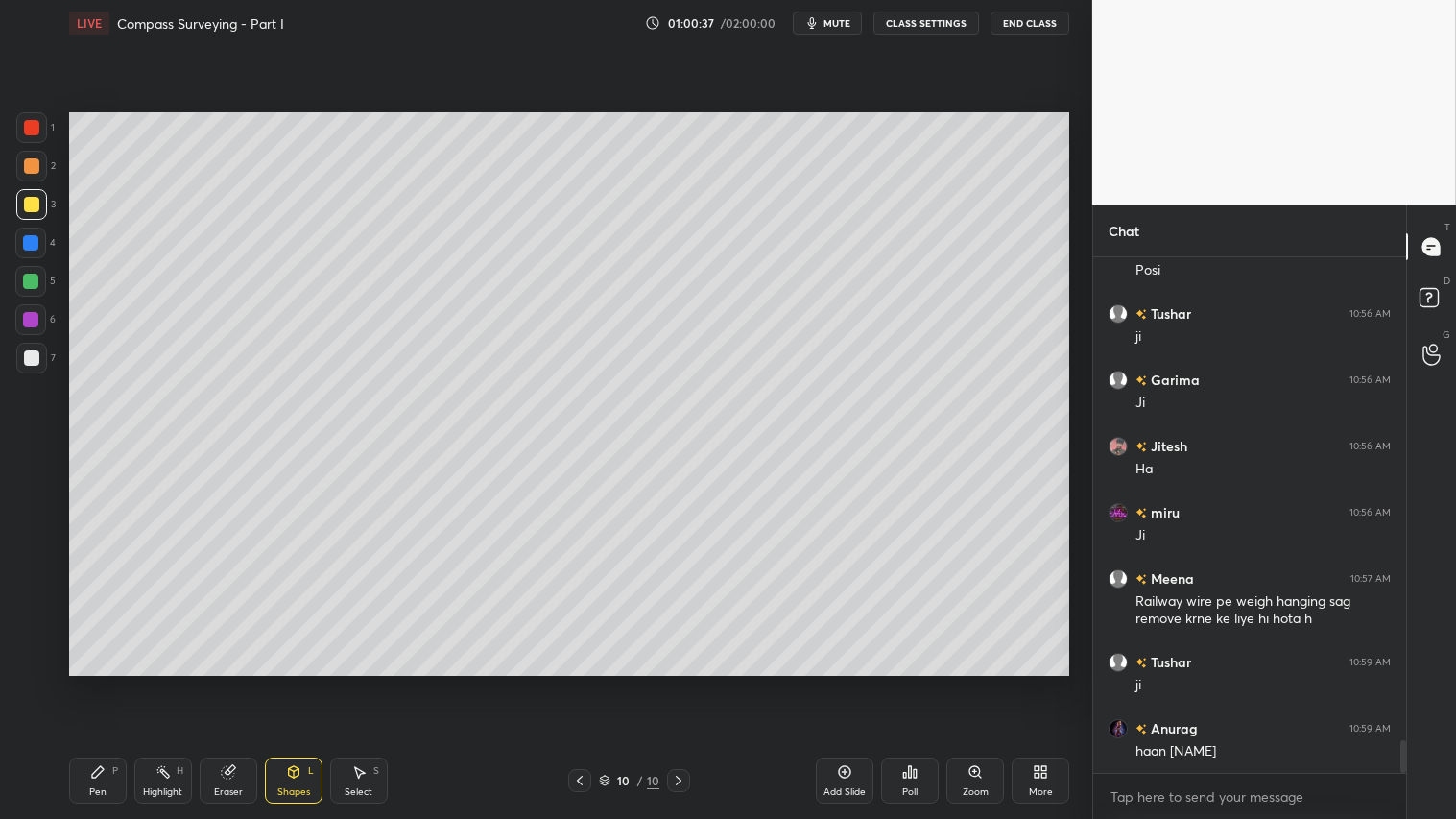 click at bounding box center (32, 166) 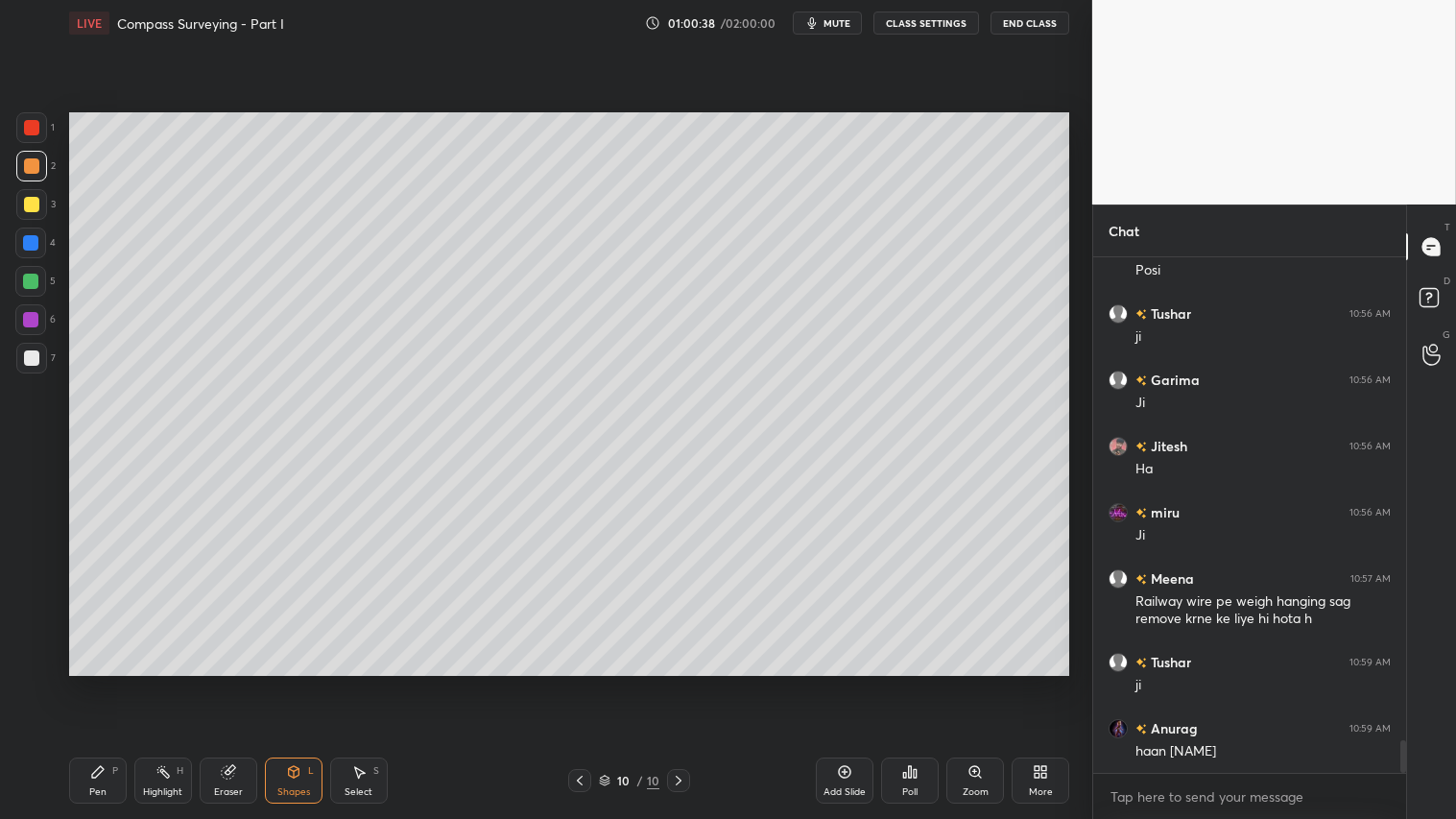 click on "Pen P" at bounding box center [98, 781] 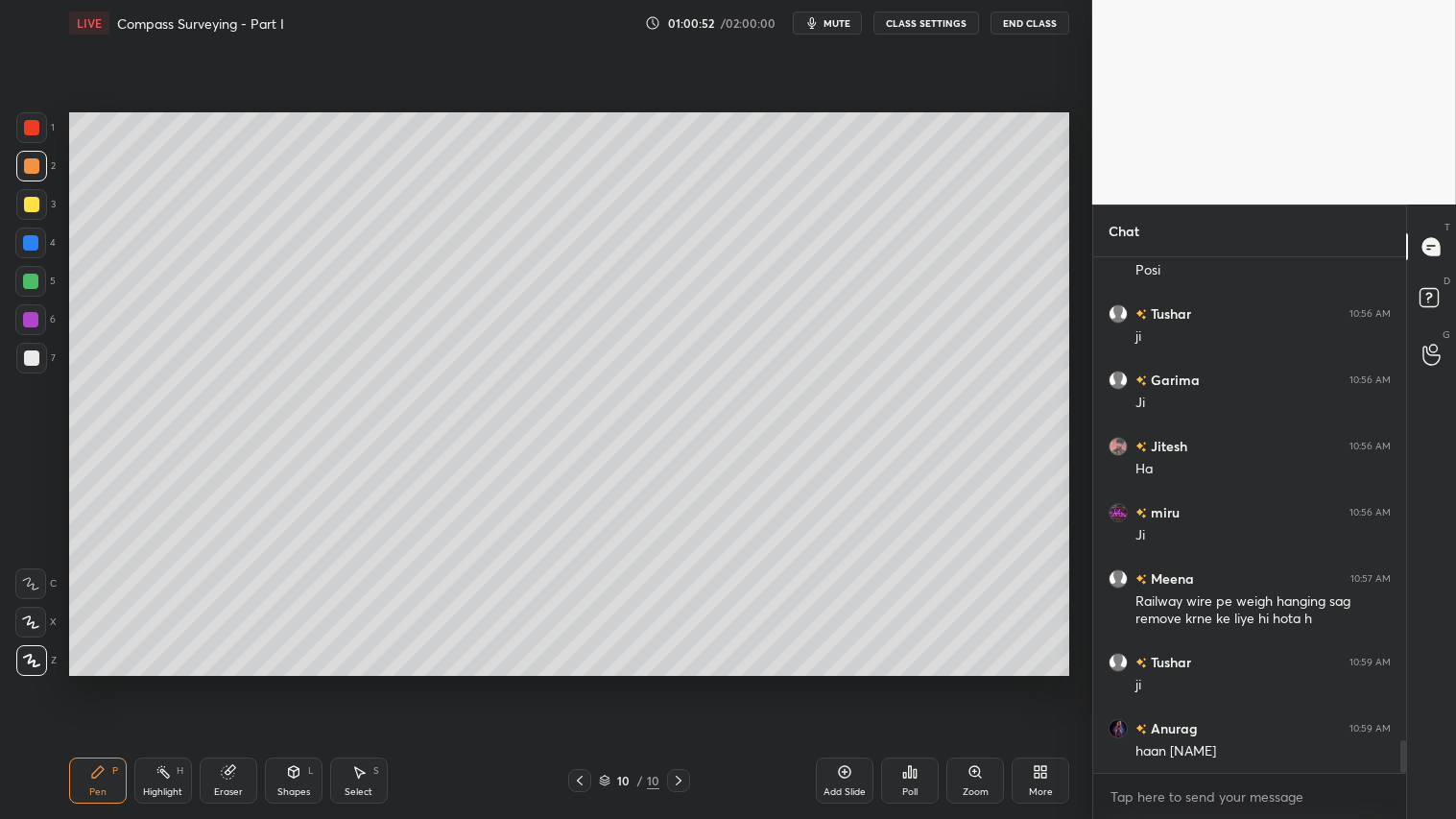 click on "Shapes" at bounding box center [294, 792] 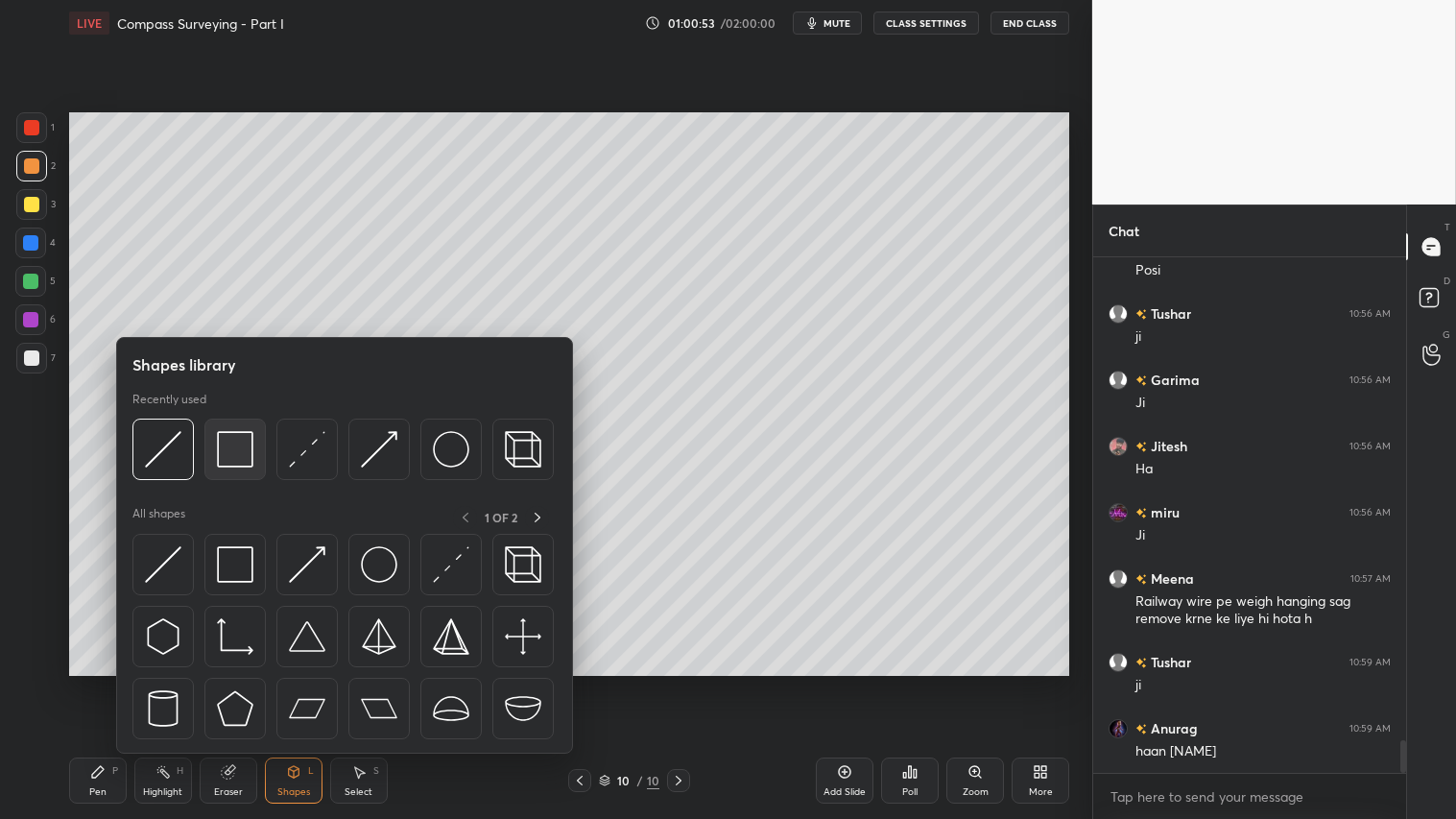 click at bounding box center (235, 449) 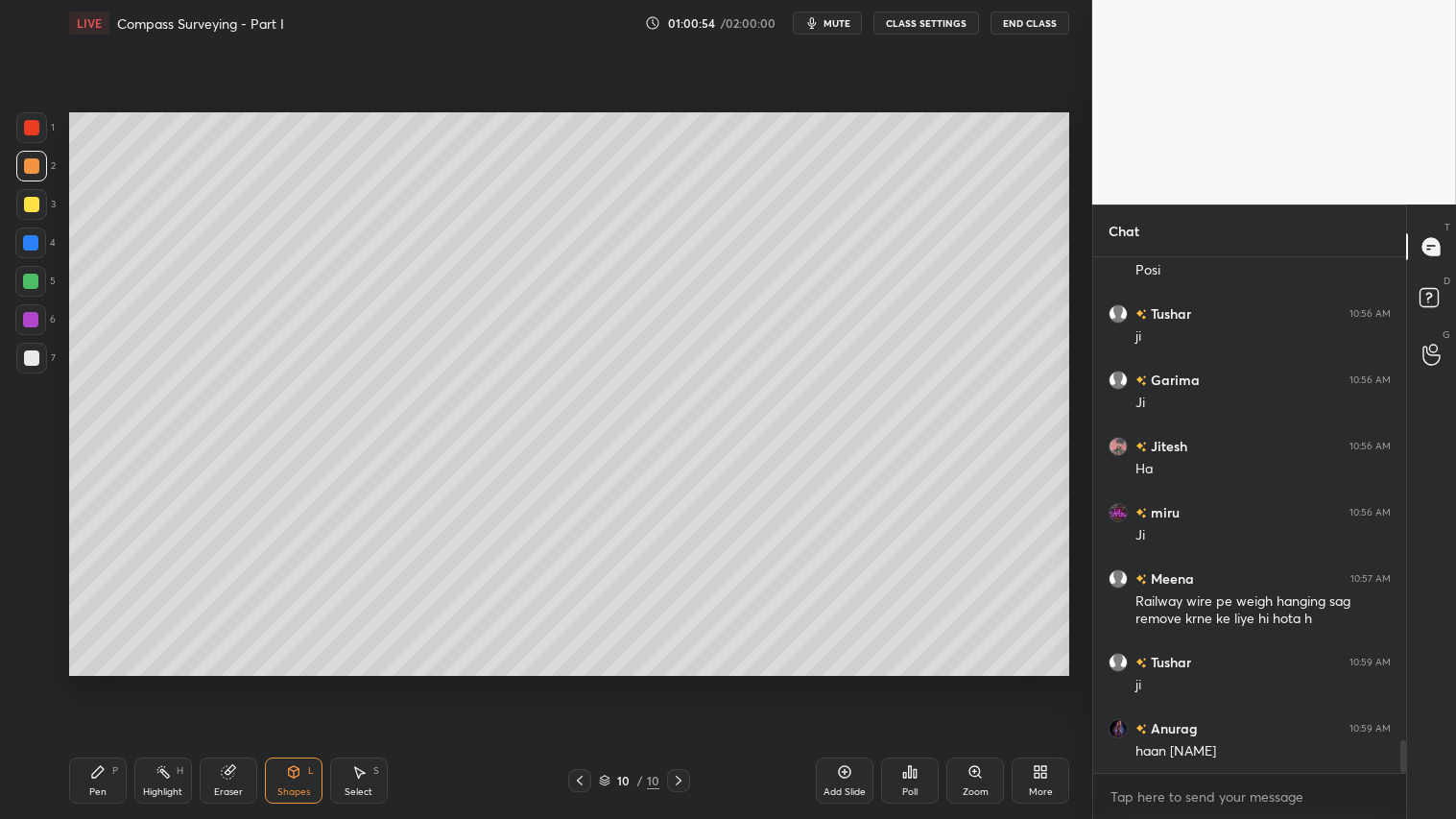 drag, startPoint x: 39, startPoint y: 358, endPoint x: 49, endPoint y: 352, distance: 11.661904 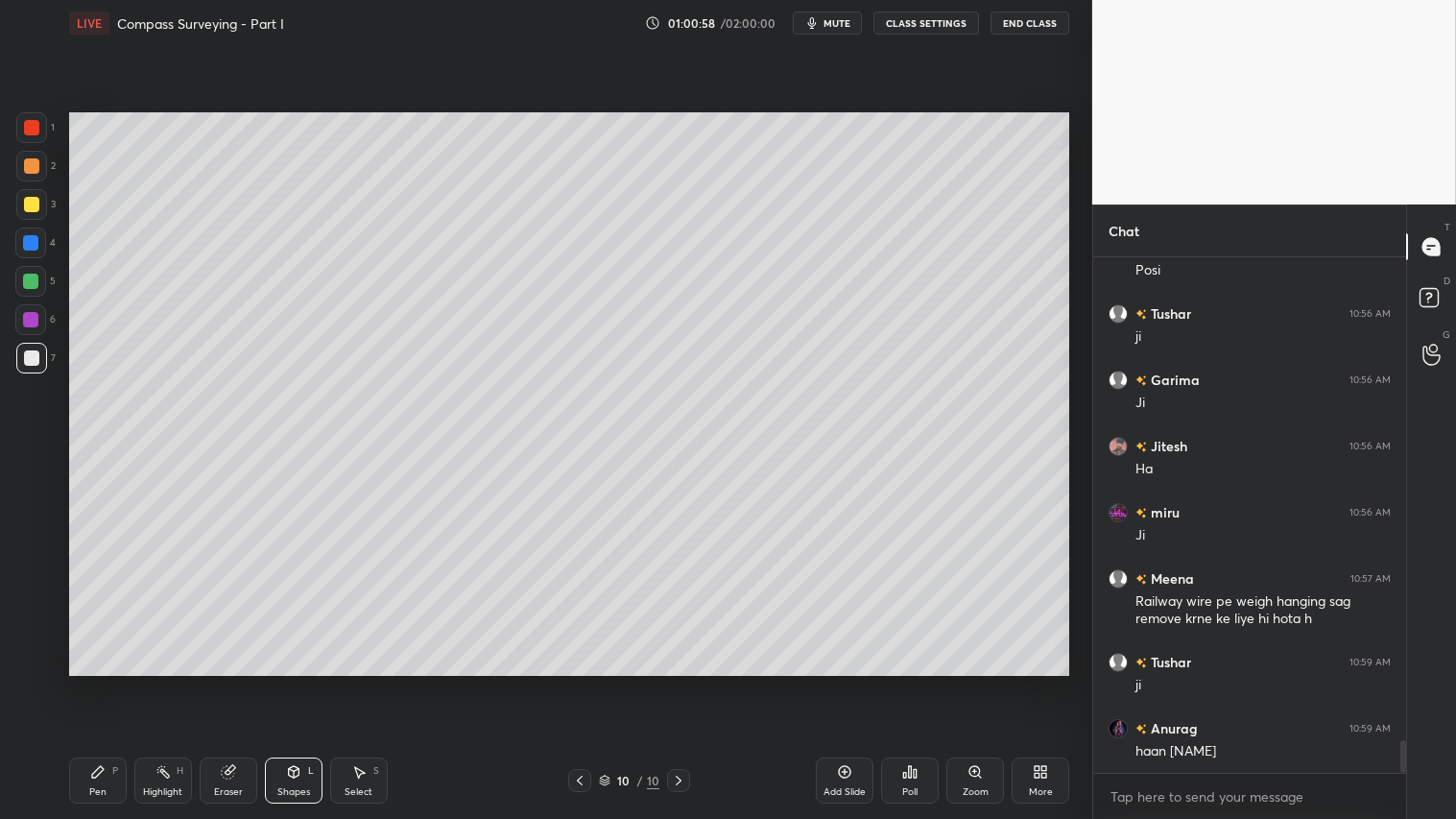 click on "Pen P" at bounding box center (98, 781) 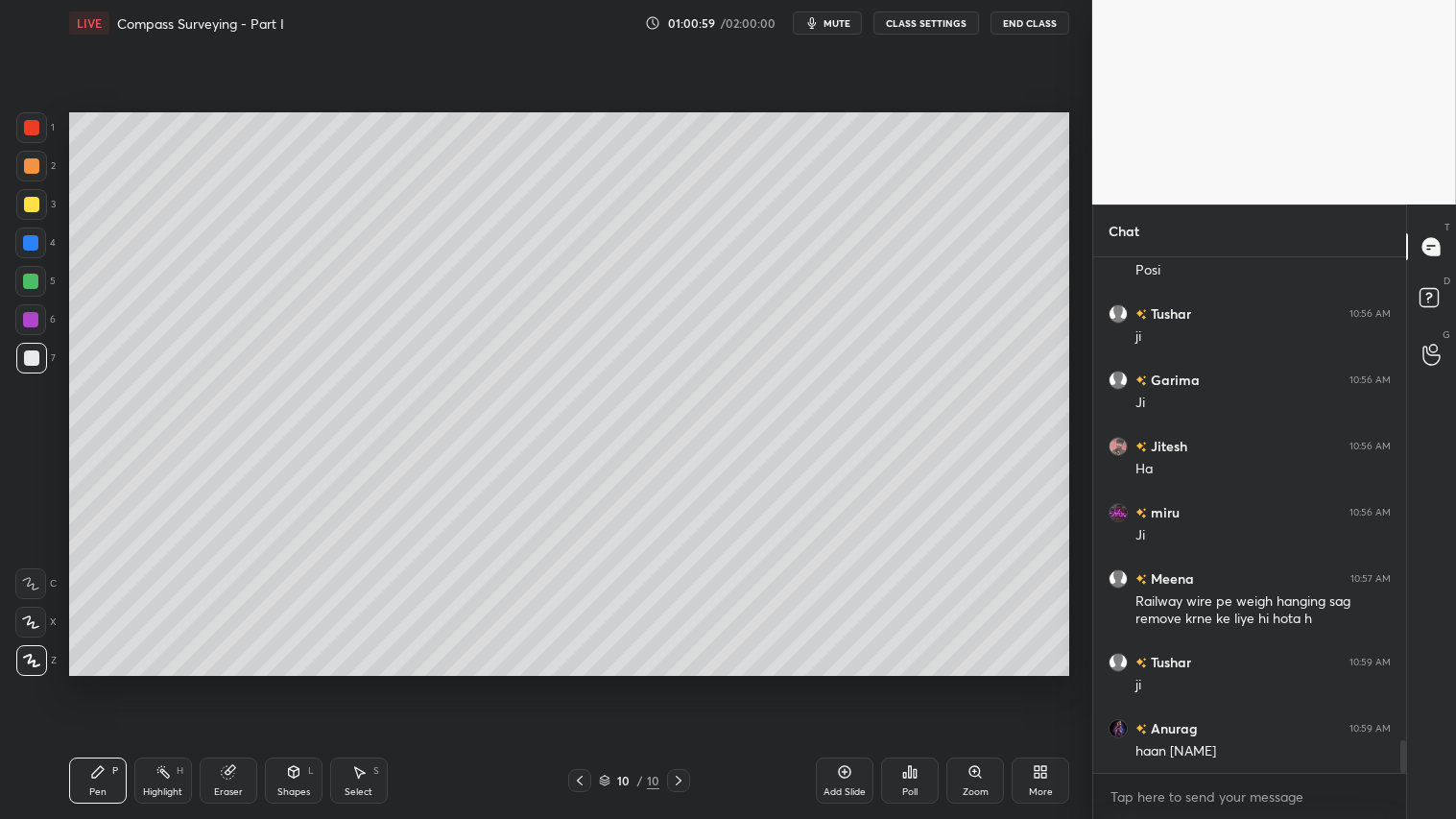 drag, startPoint x: 26, startPoint y: 161, endPoint x: 29, endPoint y: 173, distance: 12.369317 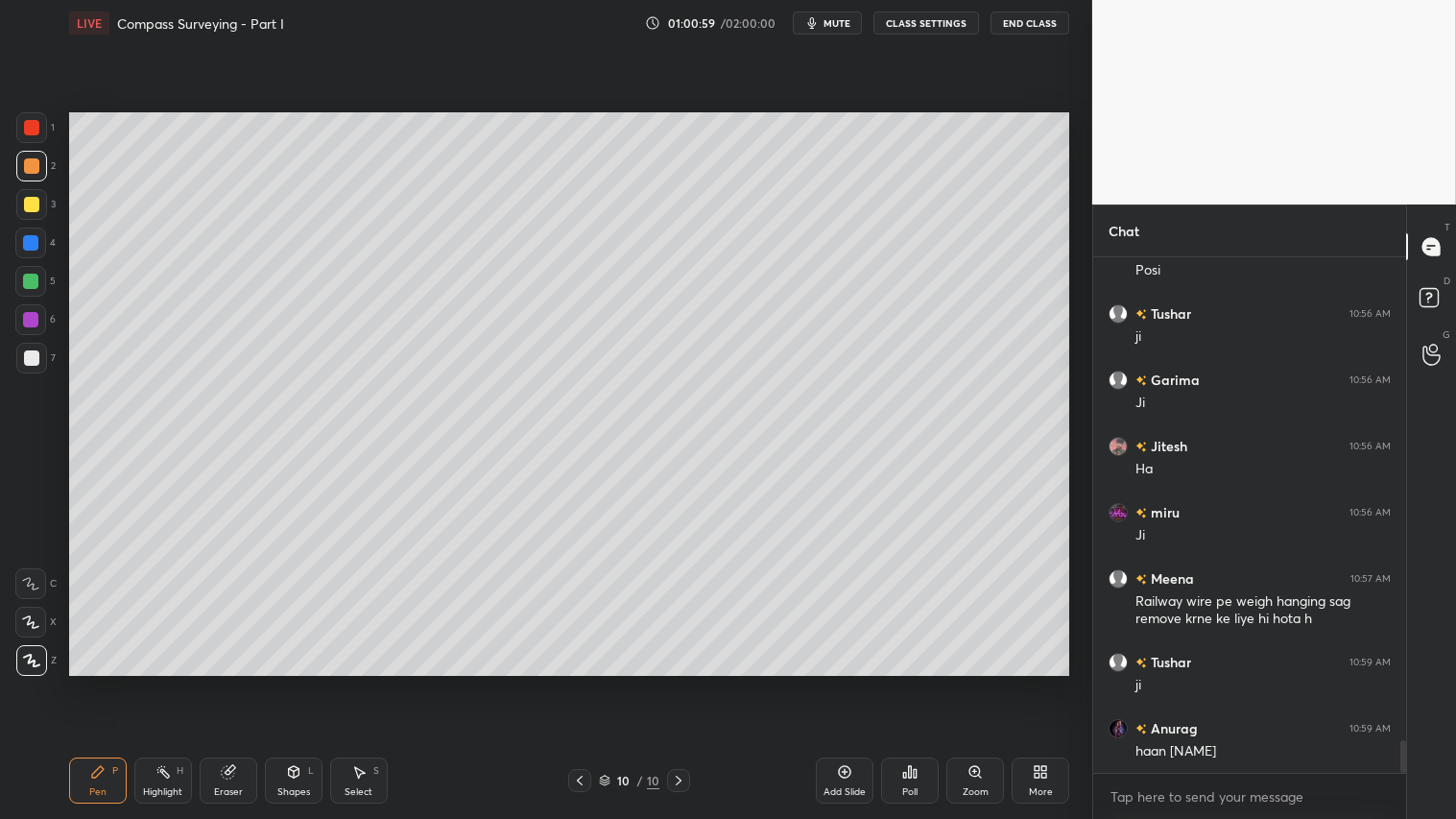 click on "Pen P" at bounding box center [98, 781] 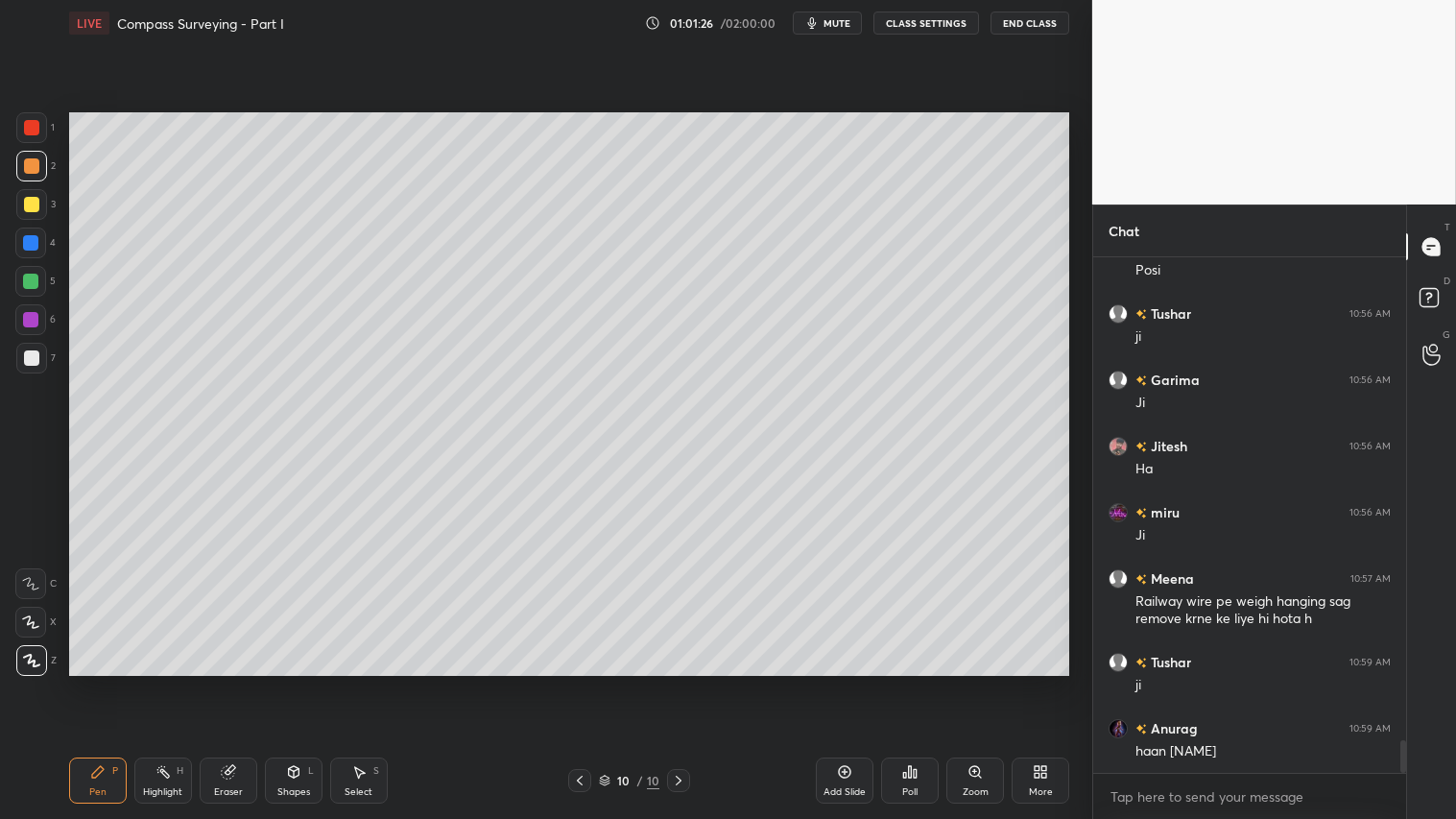 drag, startPoint x: 232, startPoint y: 781, endPoint x: 322, endPoint y: 749, distance: 95.51963 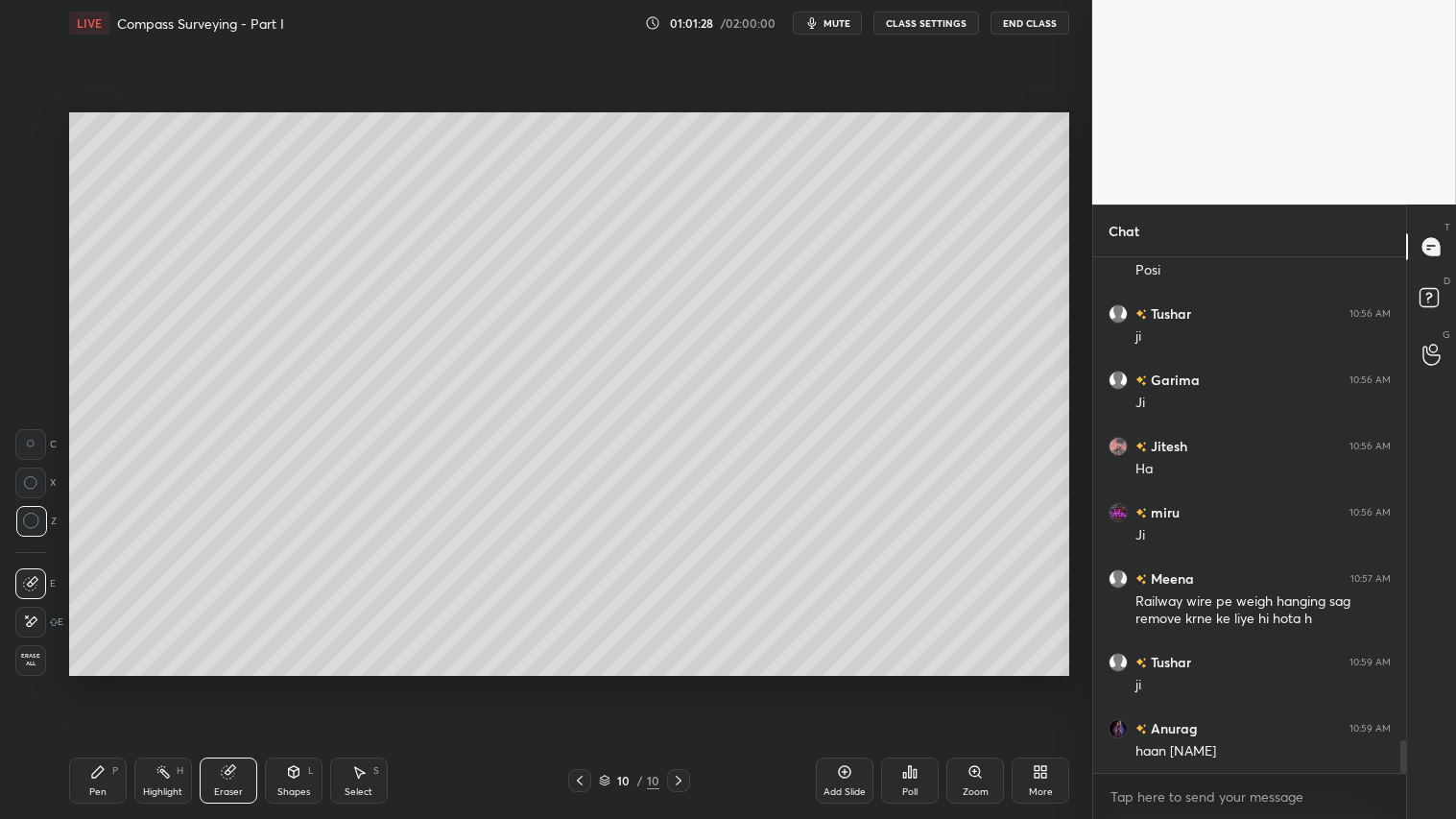 click on "Pen" at bounding box center (98, 792) 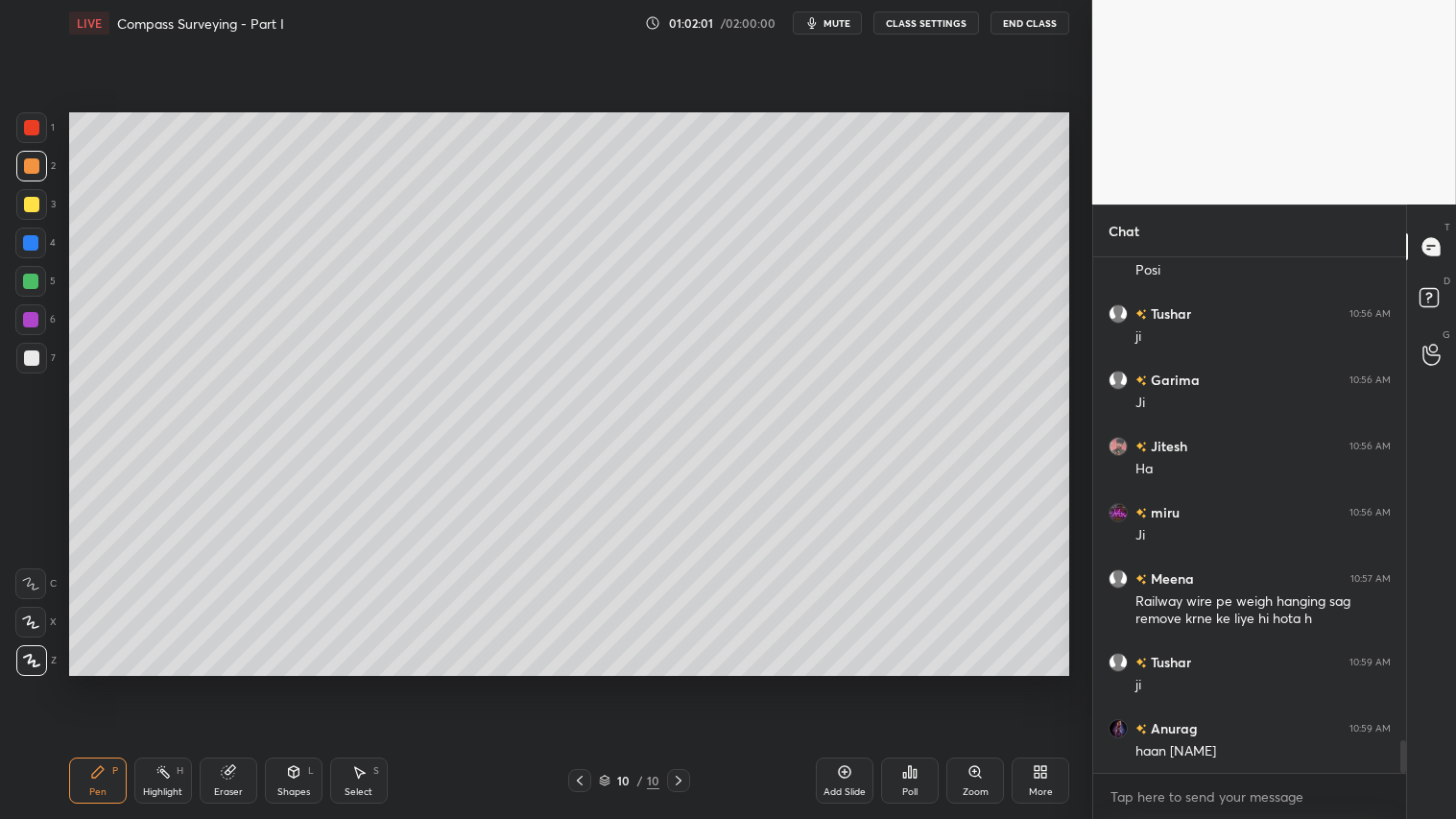 click at bounding box center [32, 205] 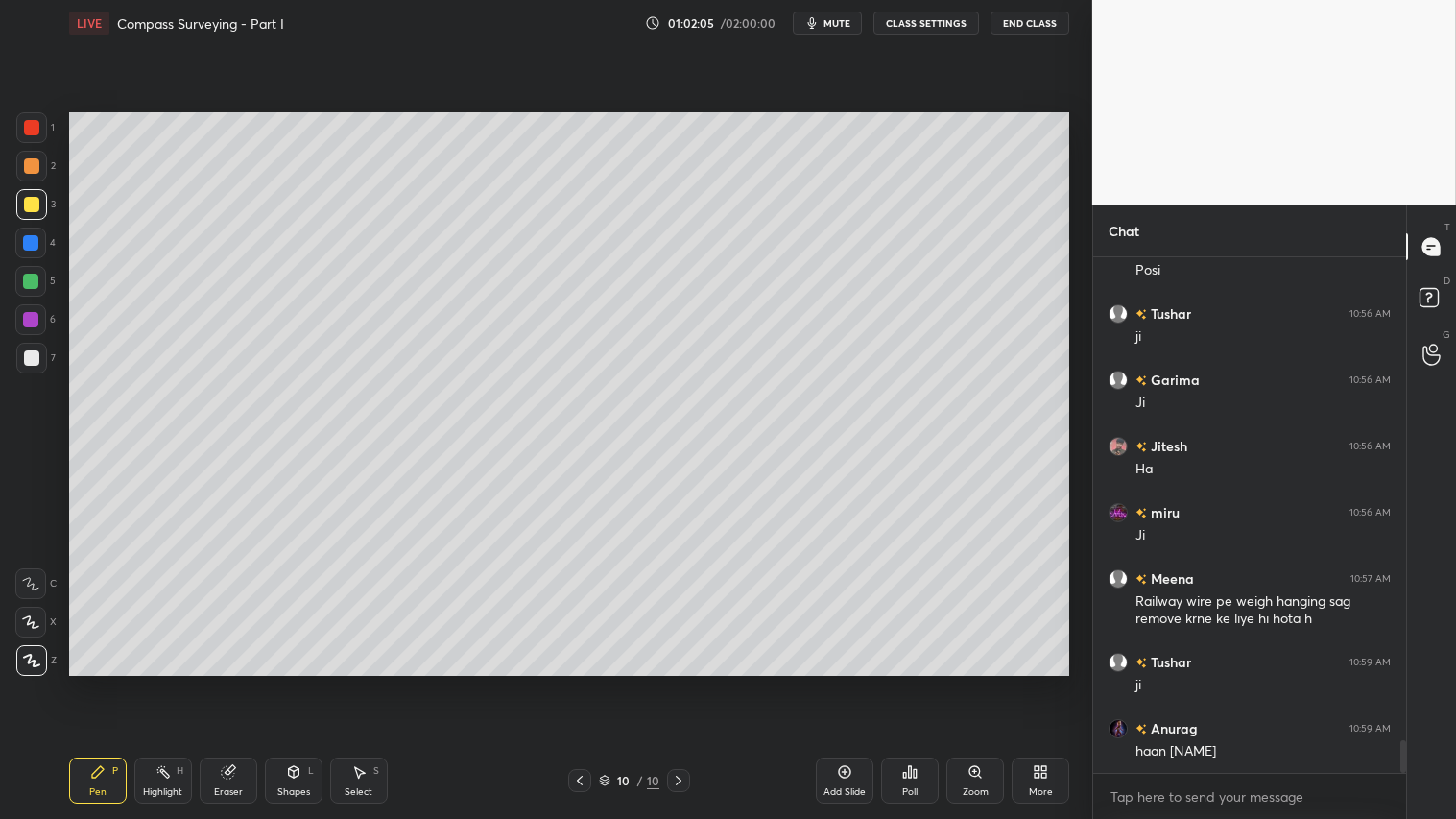 click 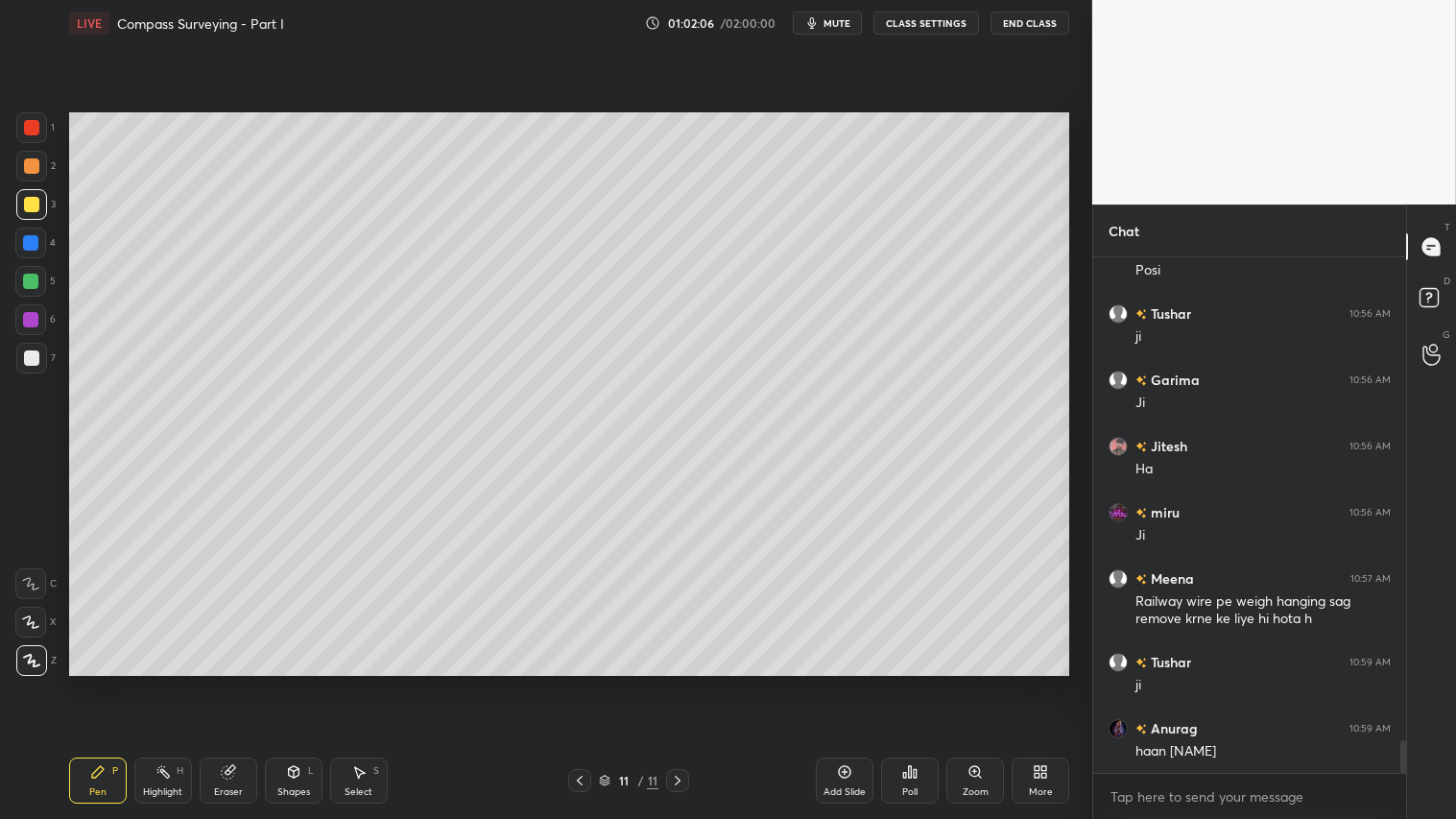 click at bounding box center (32, 166) 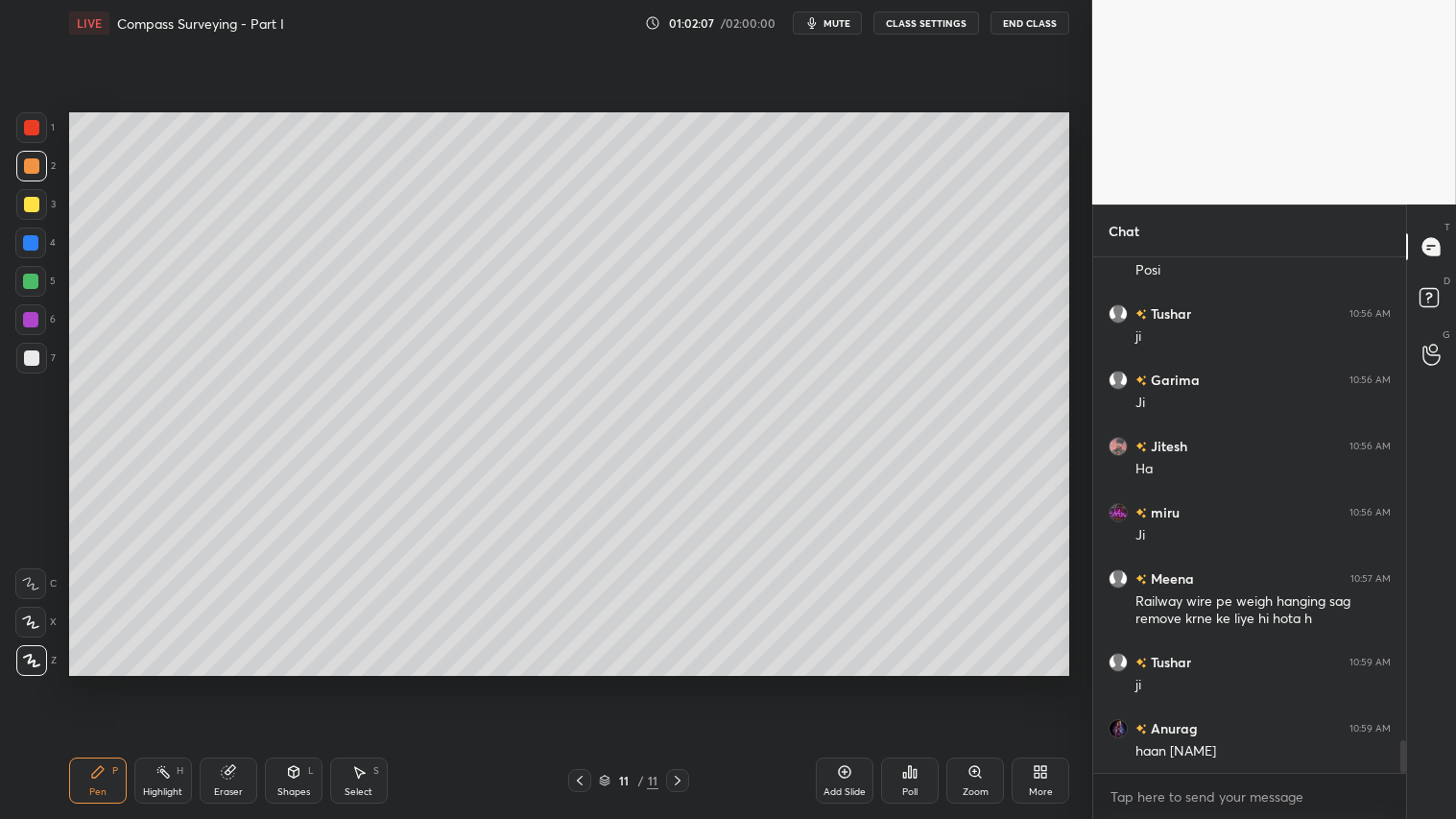 click on "Pen P" at bounding box center (98, 781) 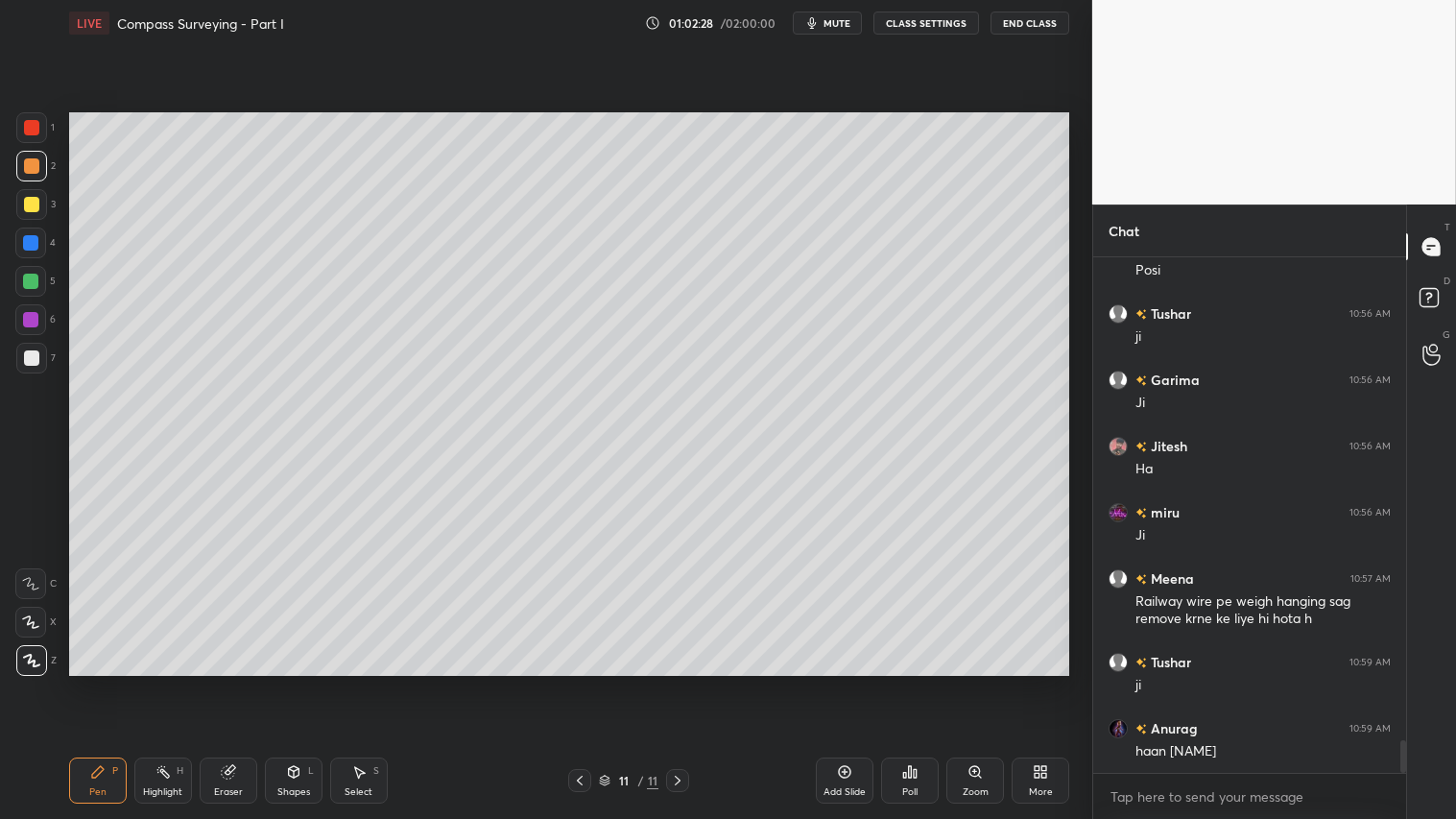 click 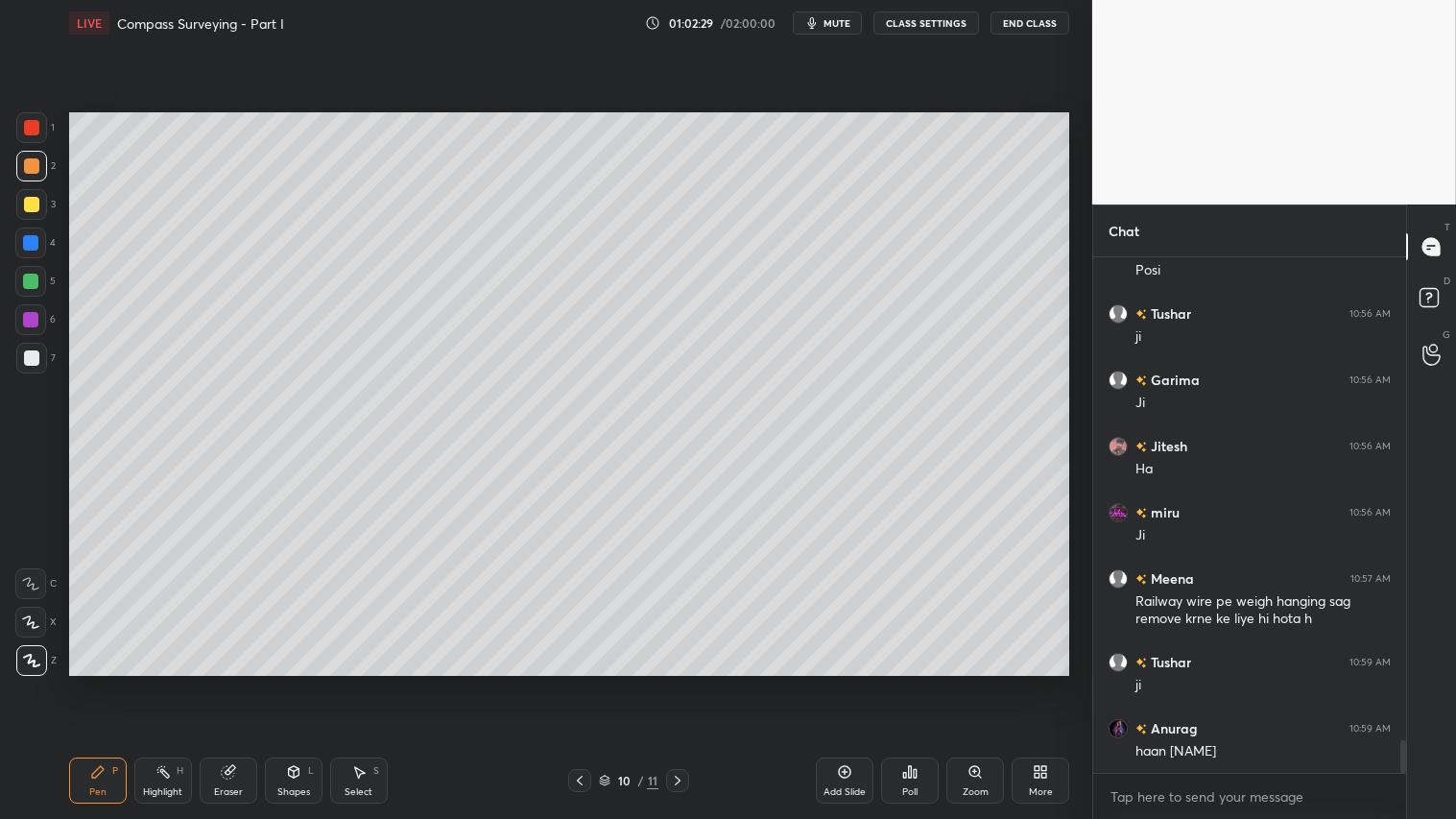 click at bounding box center (678, 781) 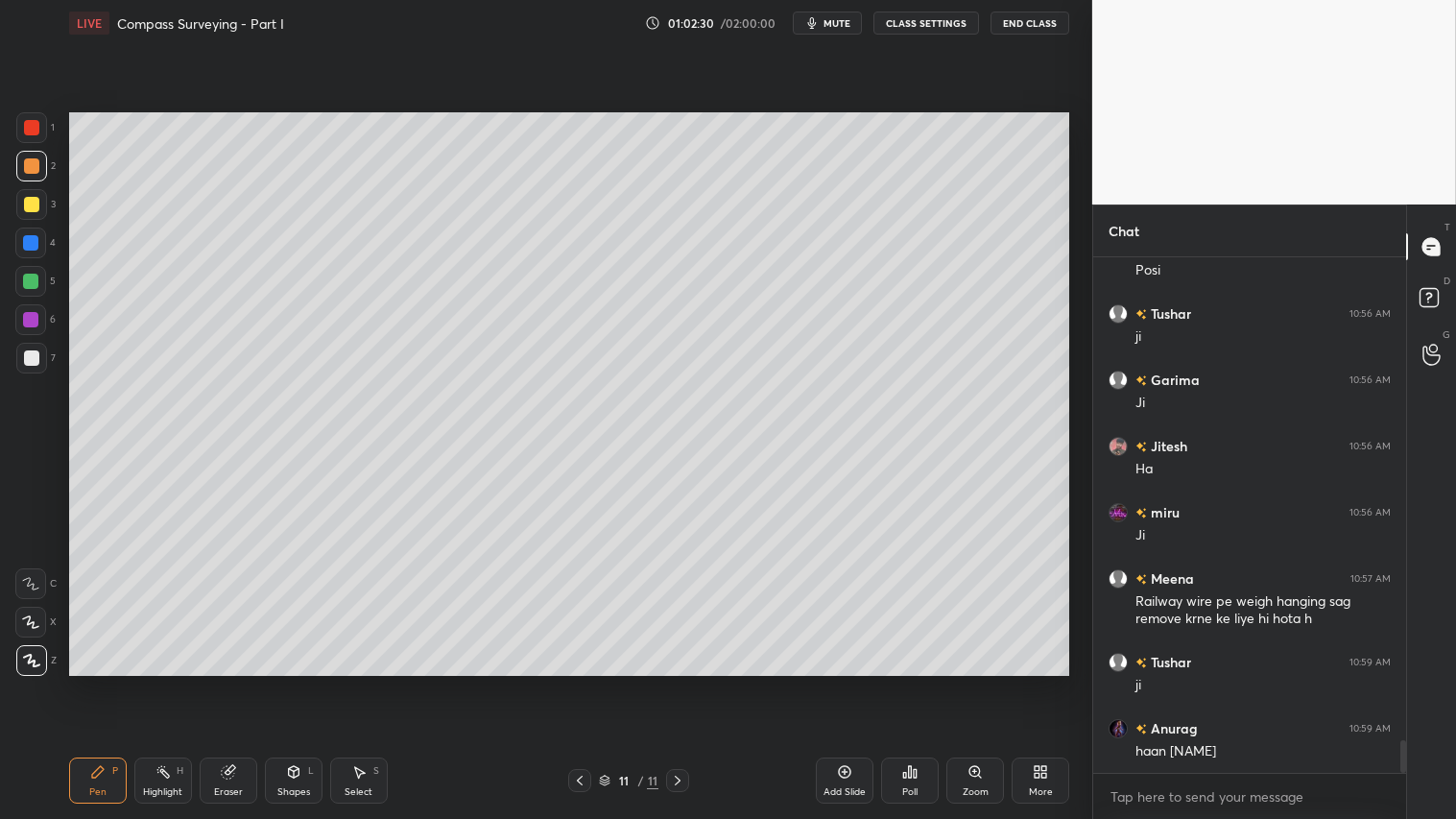click at bounding box center (32, 205) 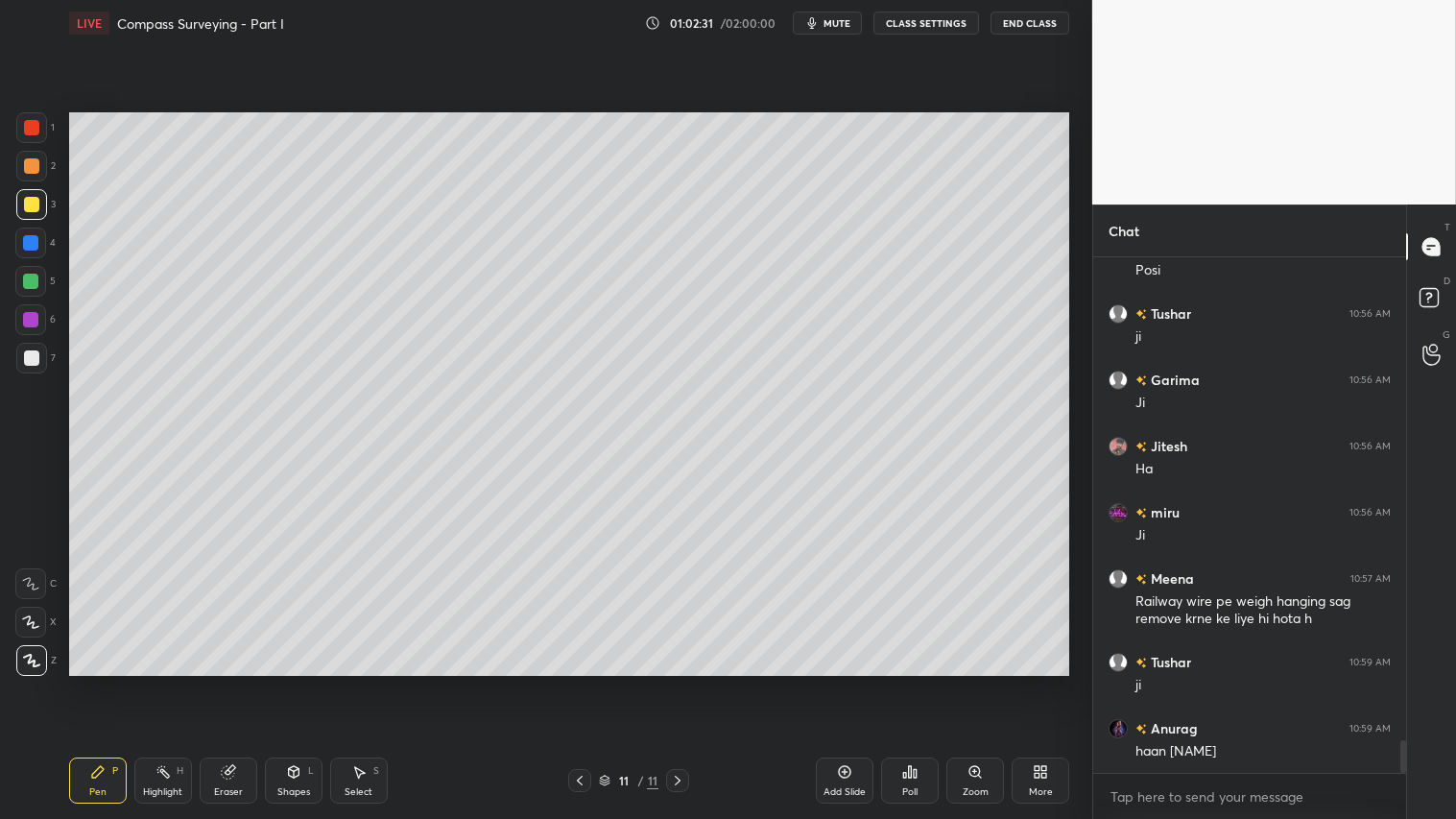 drag, startPoint x: 94, startPoint y: 783, endPoint x: 127, endPoint y: 691, distance: 97.73945 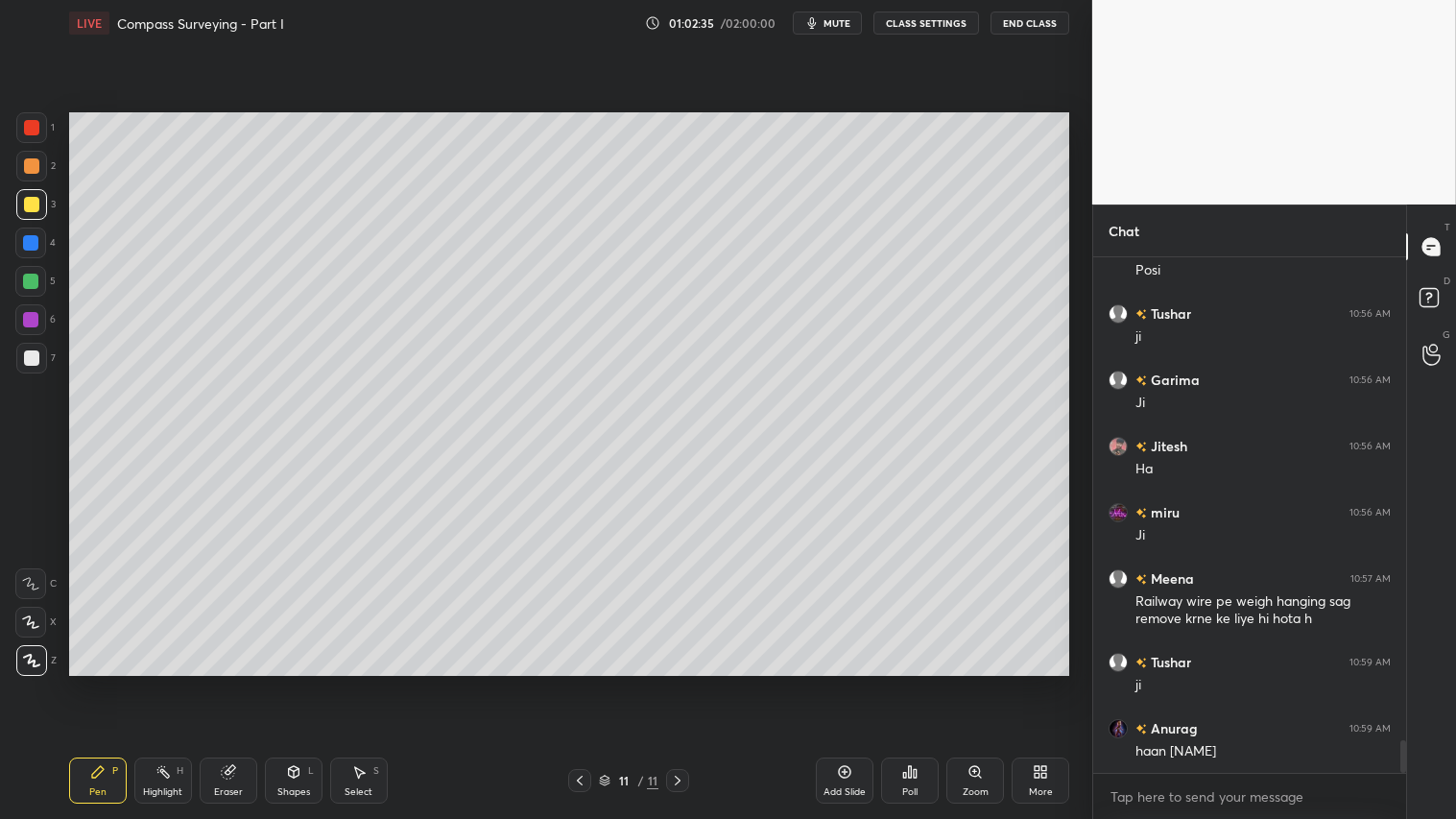 click on "Shapes L" at bounding box center (294, 781) 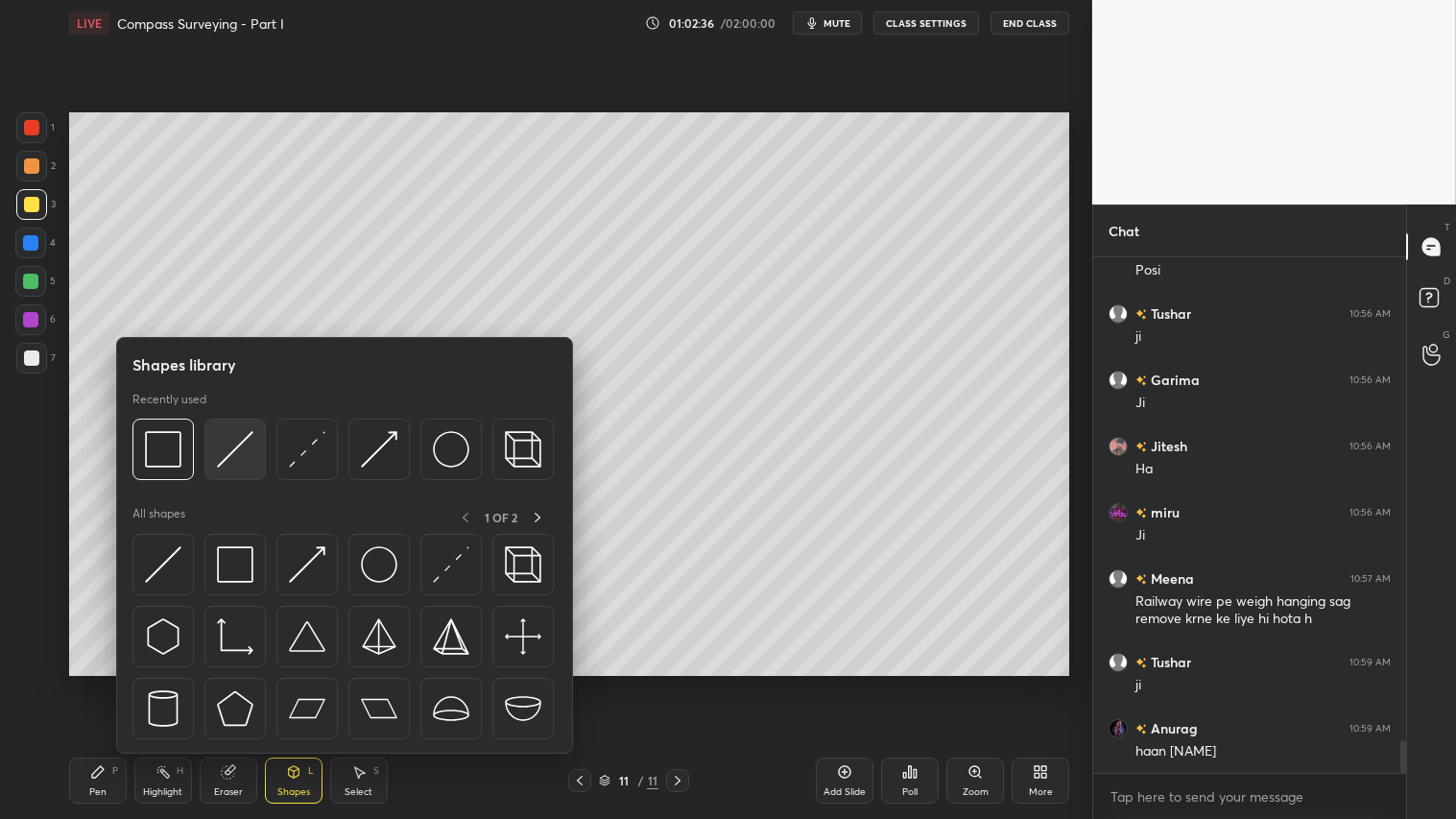 click at bounding box center (235, 449) 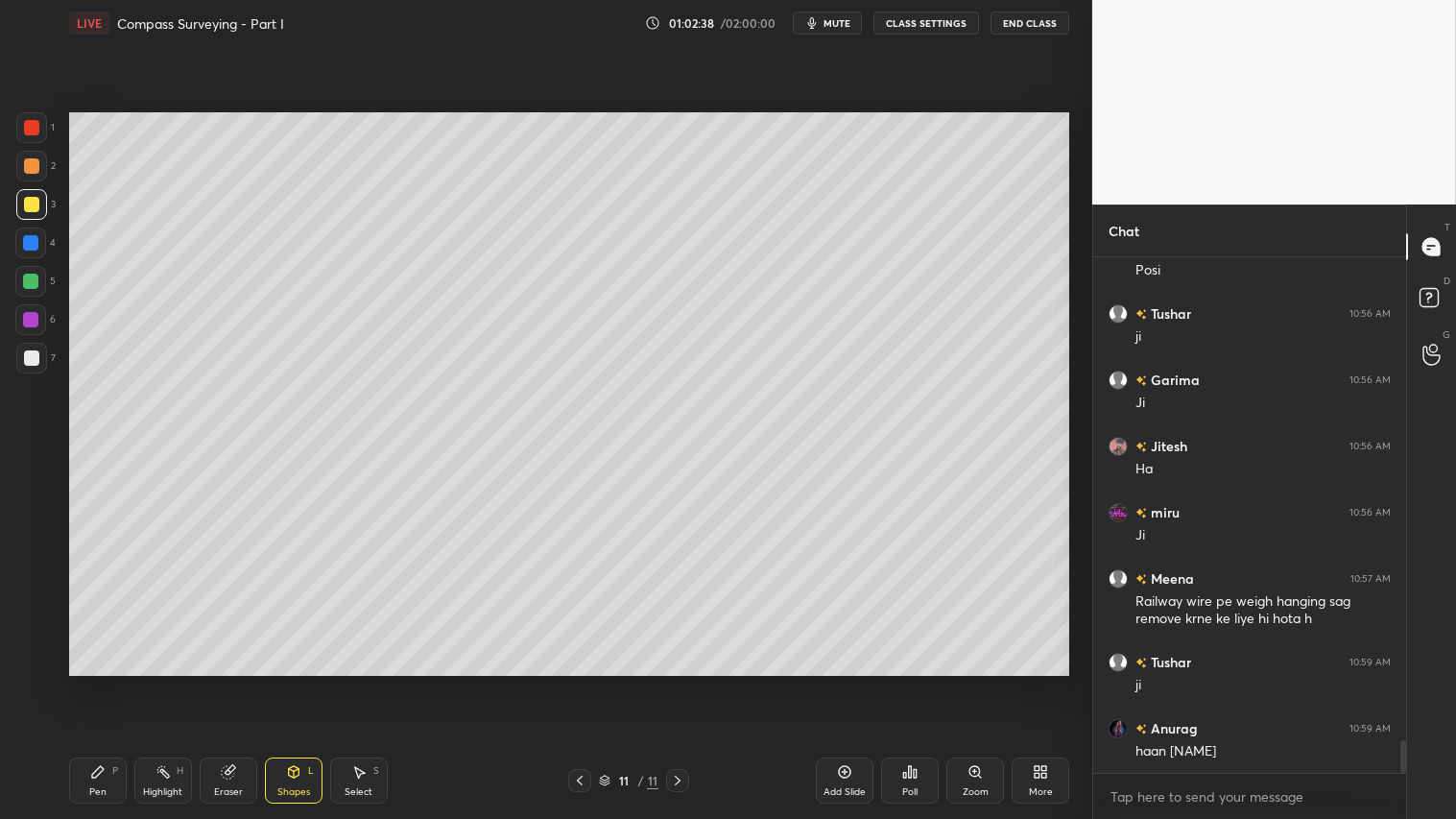 drag, startPoint x: 33, startPoint y: 163, endPoint x: 56, endPoint y: 389, distance: 227.16734 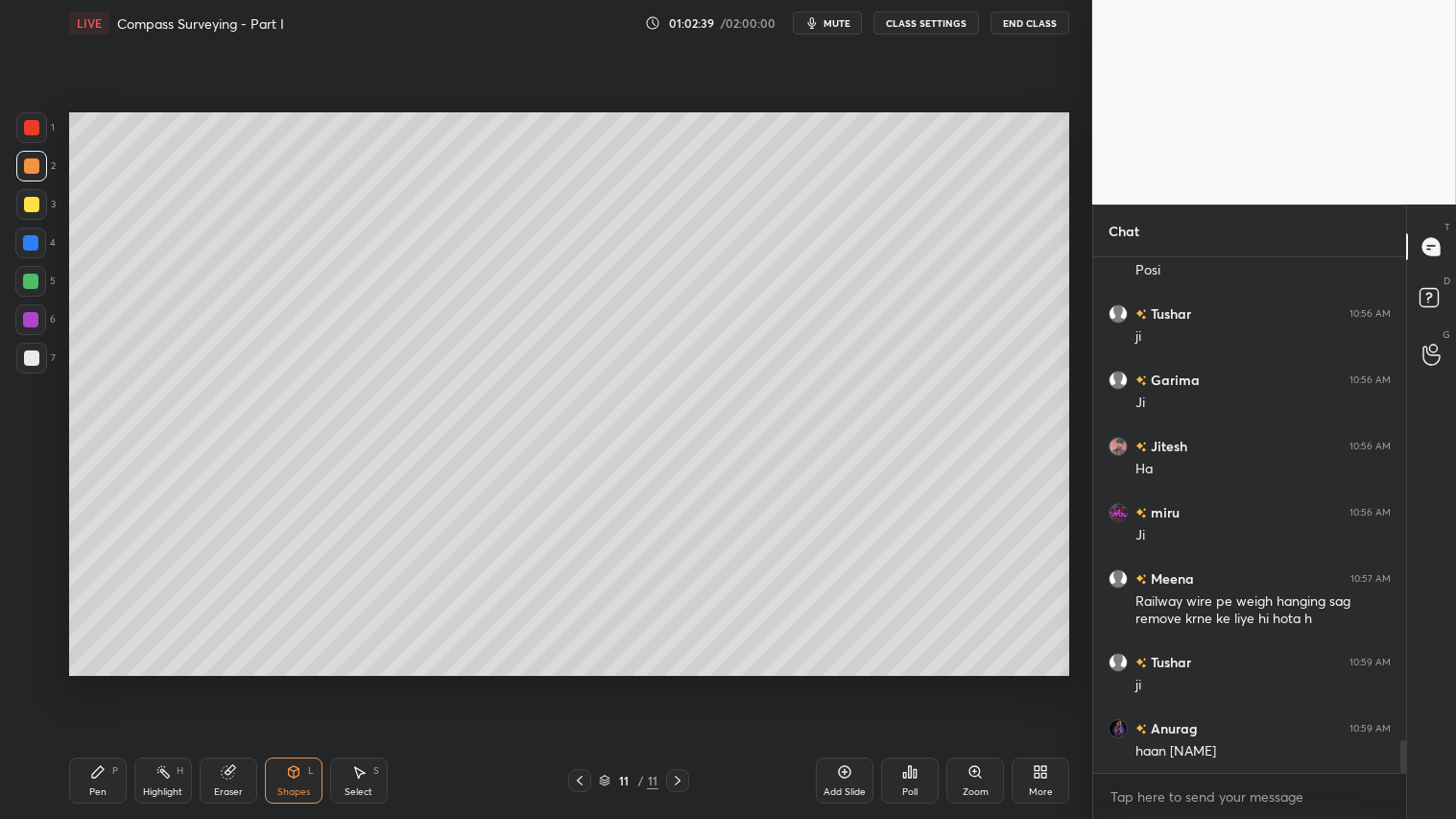 click at bounding box center (32, 205) 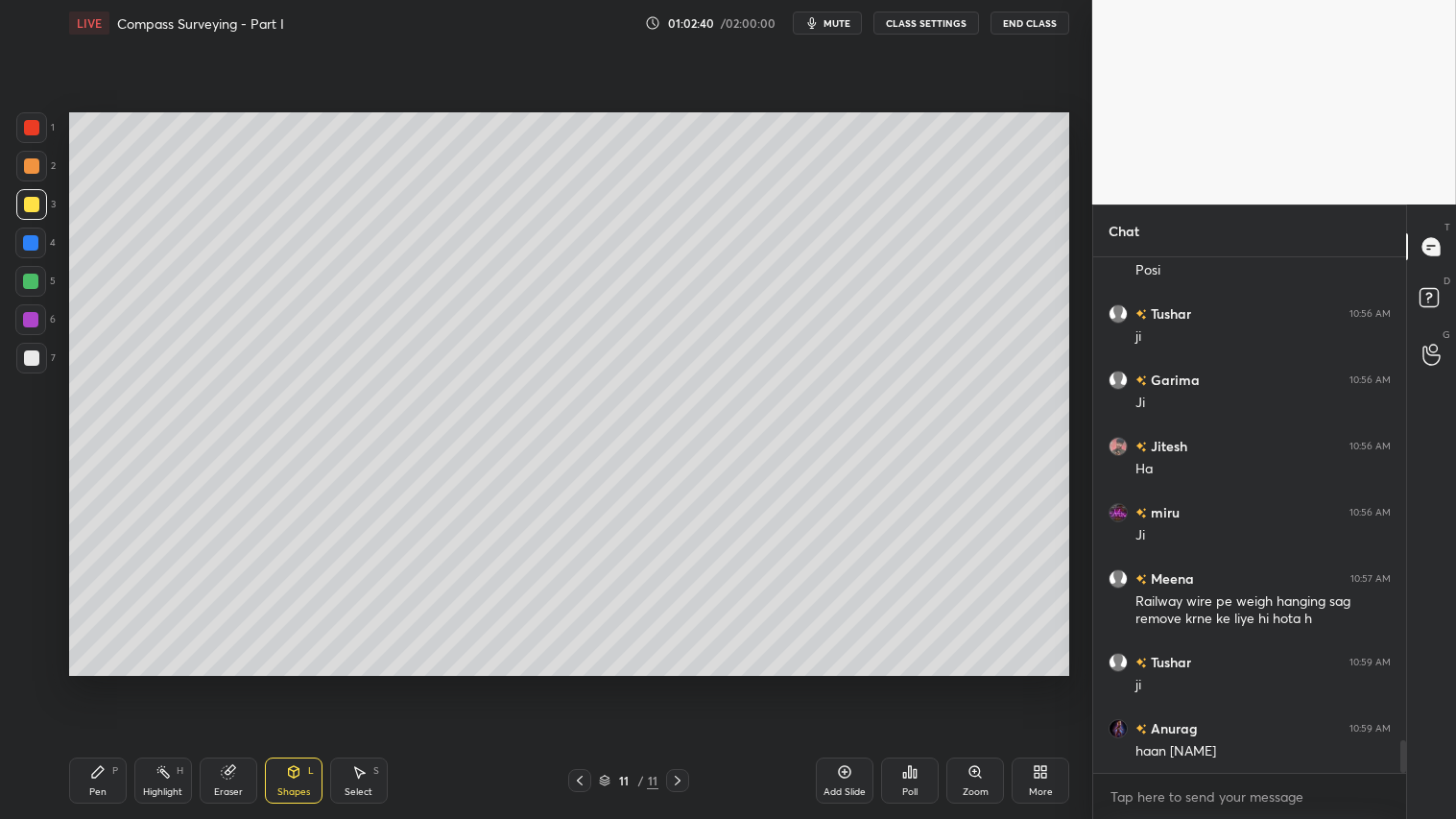 click on "Pen P" at bounding box center (98, 781) 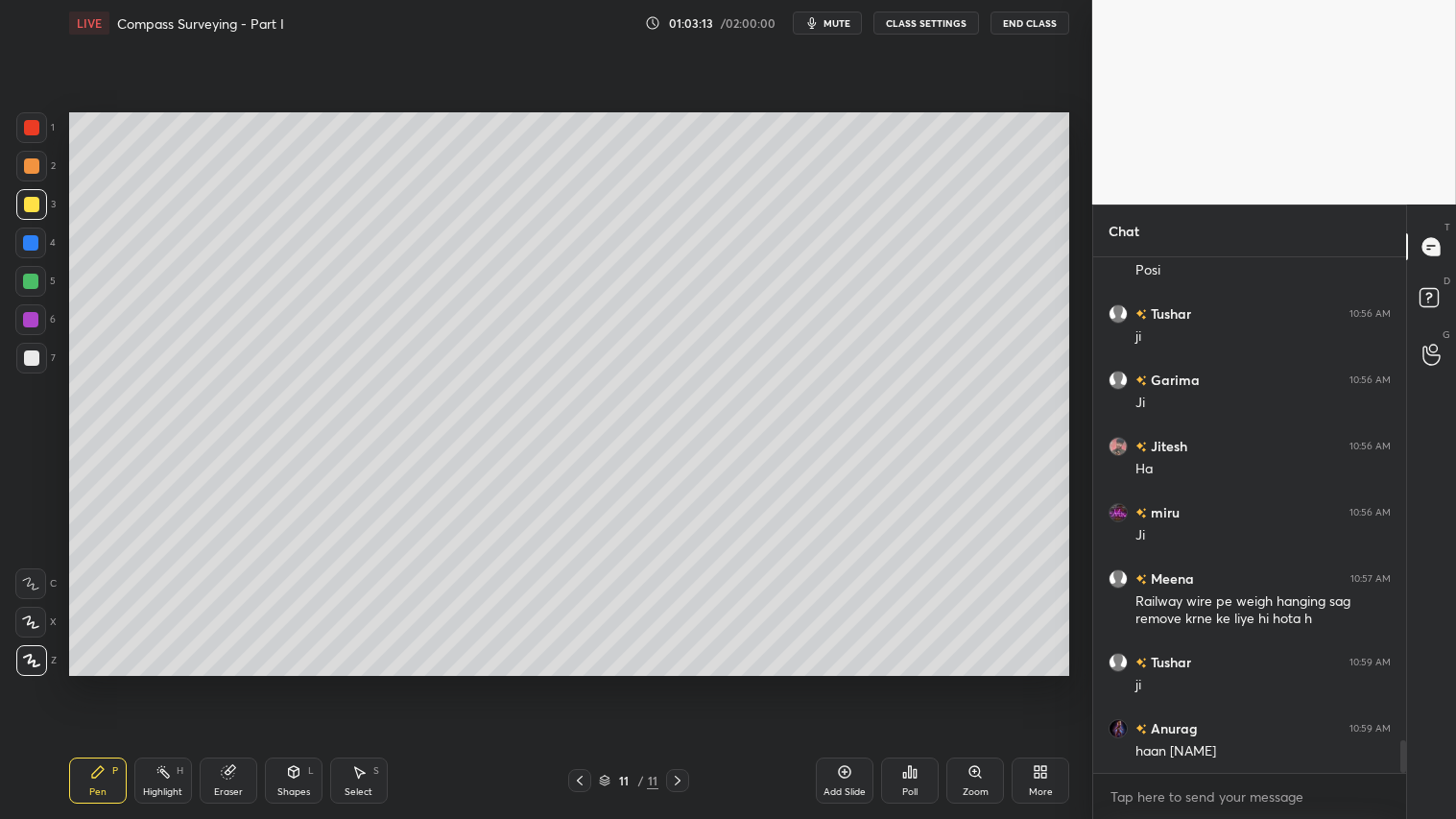 click on "Shapes L" at bounding box center (294, 781) 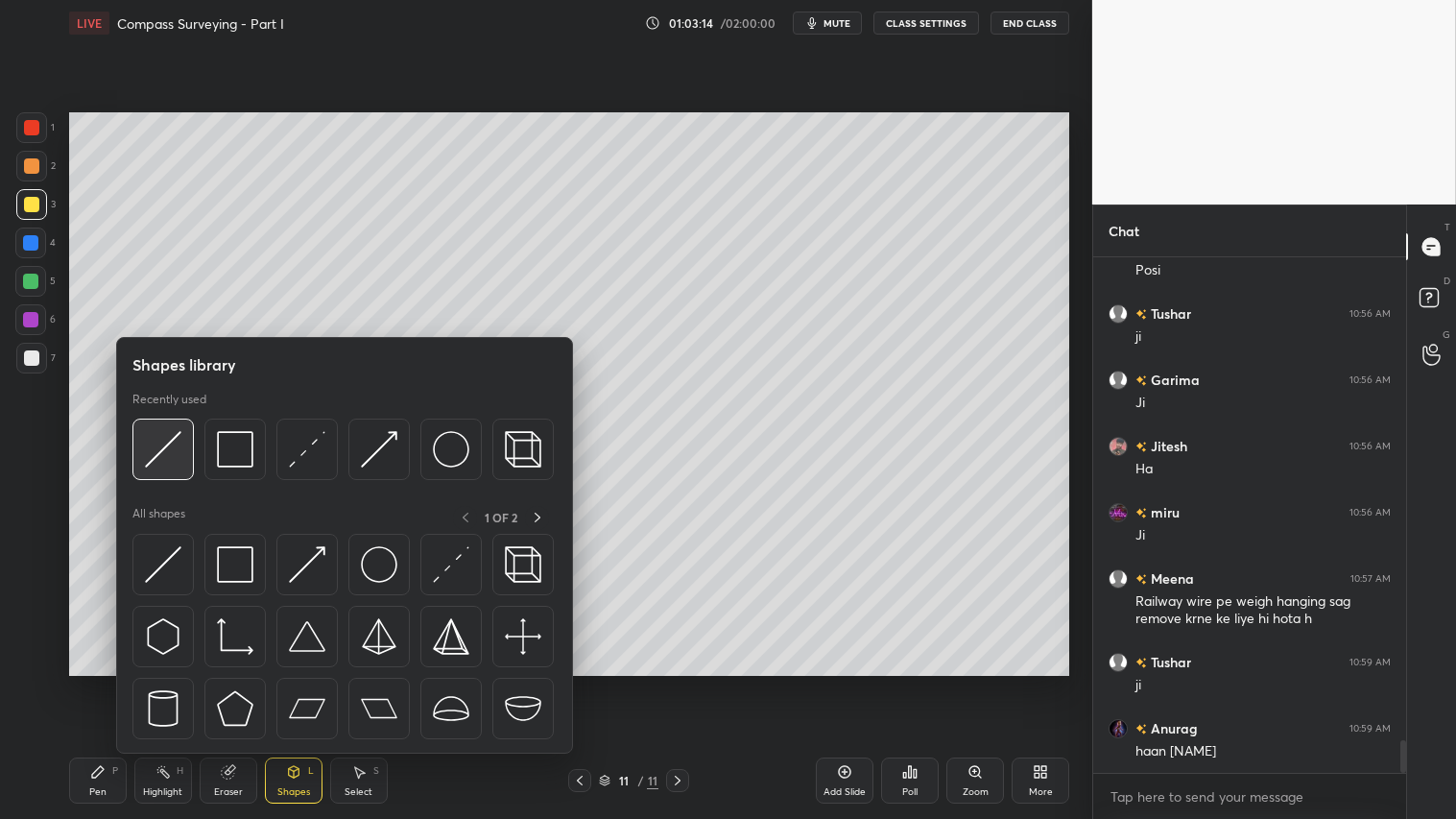 click at bounding box center (163, 449) 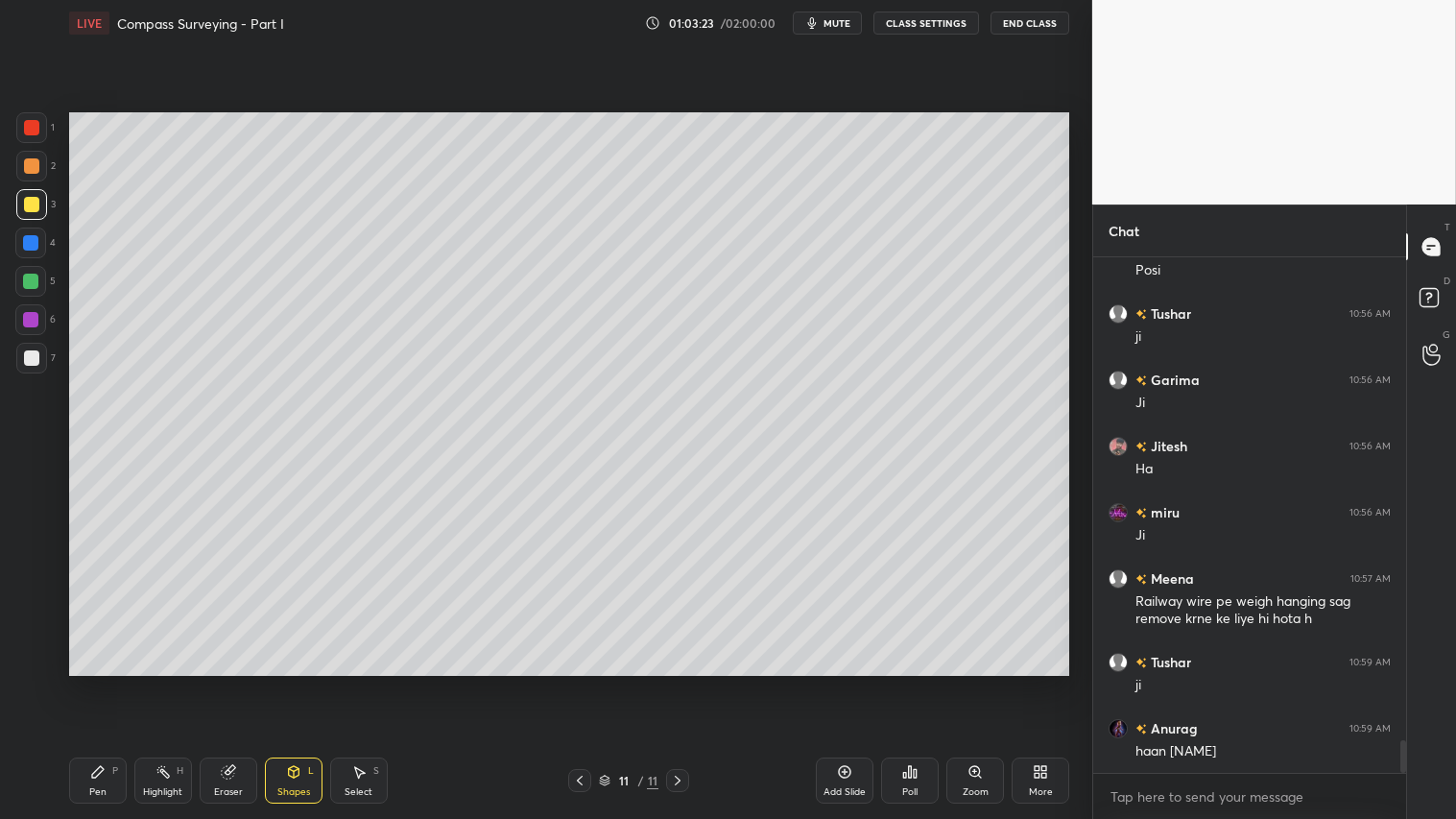 drag, startPoint x: 26, startPoint y: 163, endPoint x: 53, endPoint y: 246, distance: 87.28115 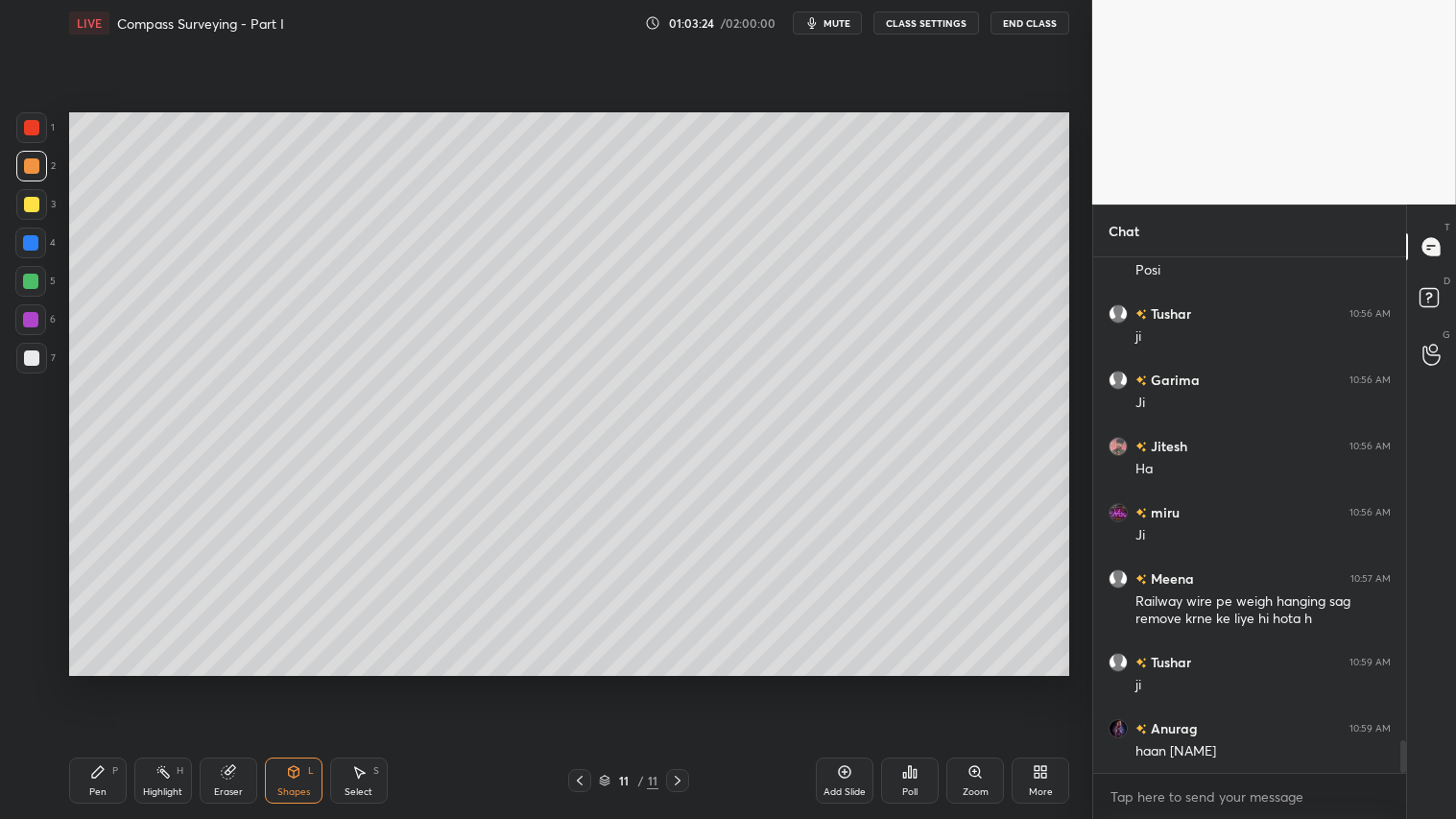 click on "Pen P" at bounding box center [98, 781] 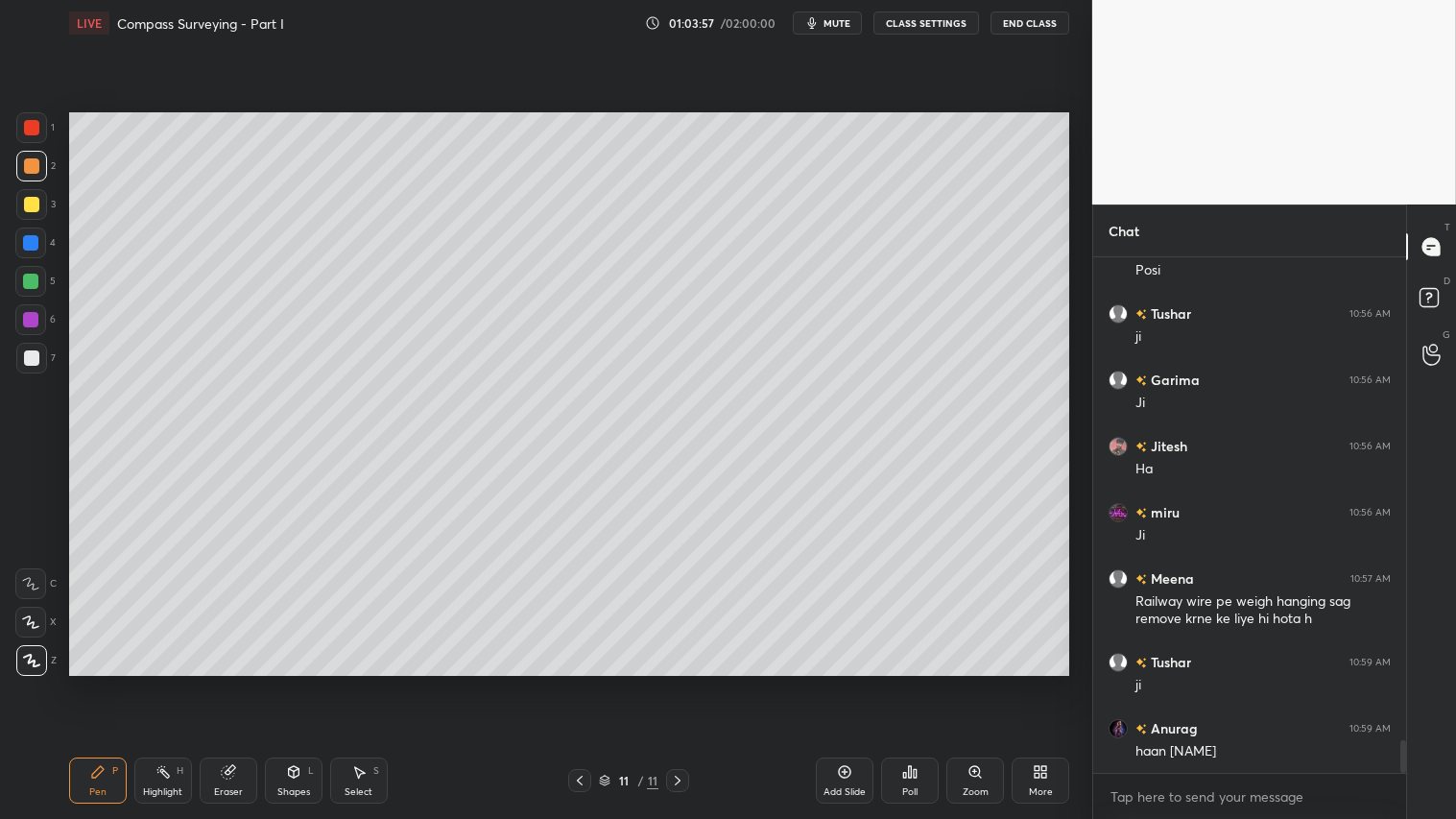 scroll, scrollTop: 7633, scrollLeft: 0, axis: vertical 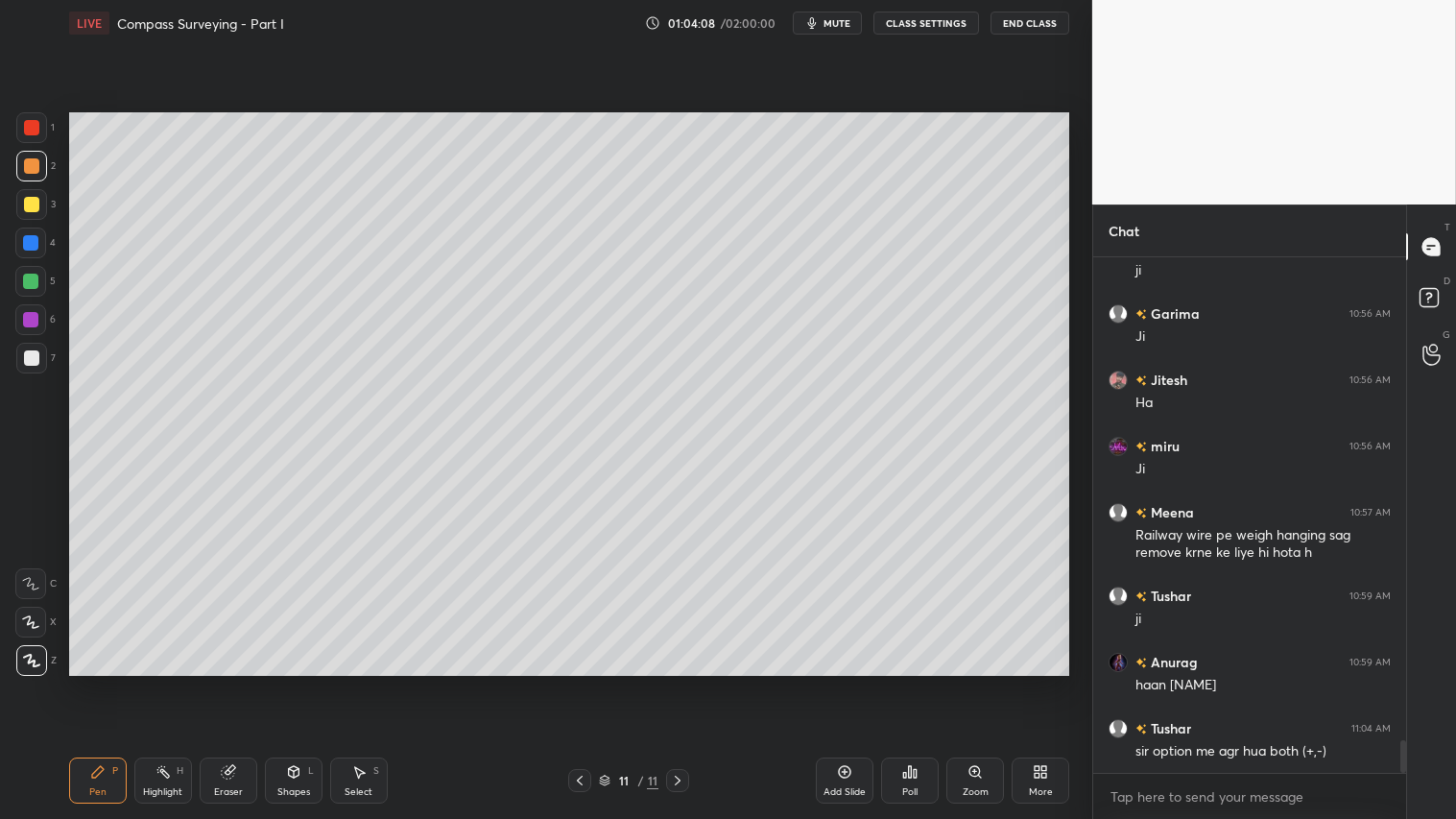 click on "Shapes L" at bounding box center (294, 781) 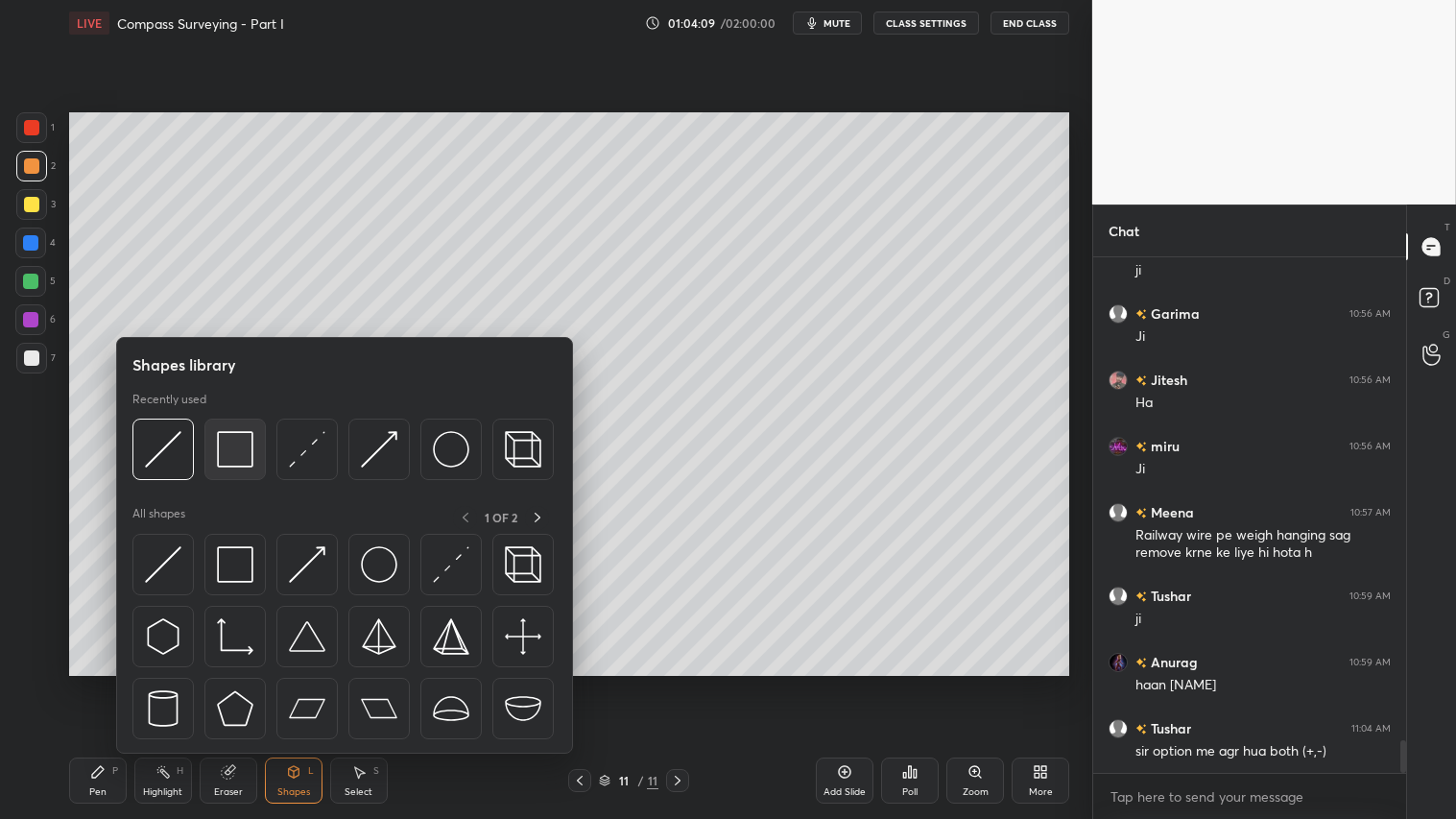 click at bounding box center (235, 449) 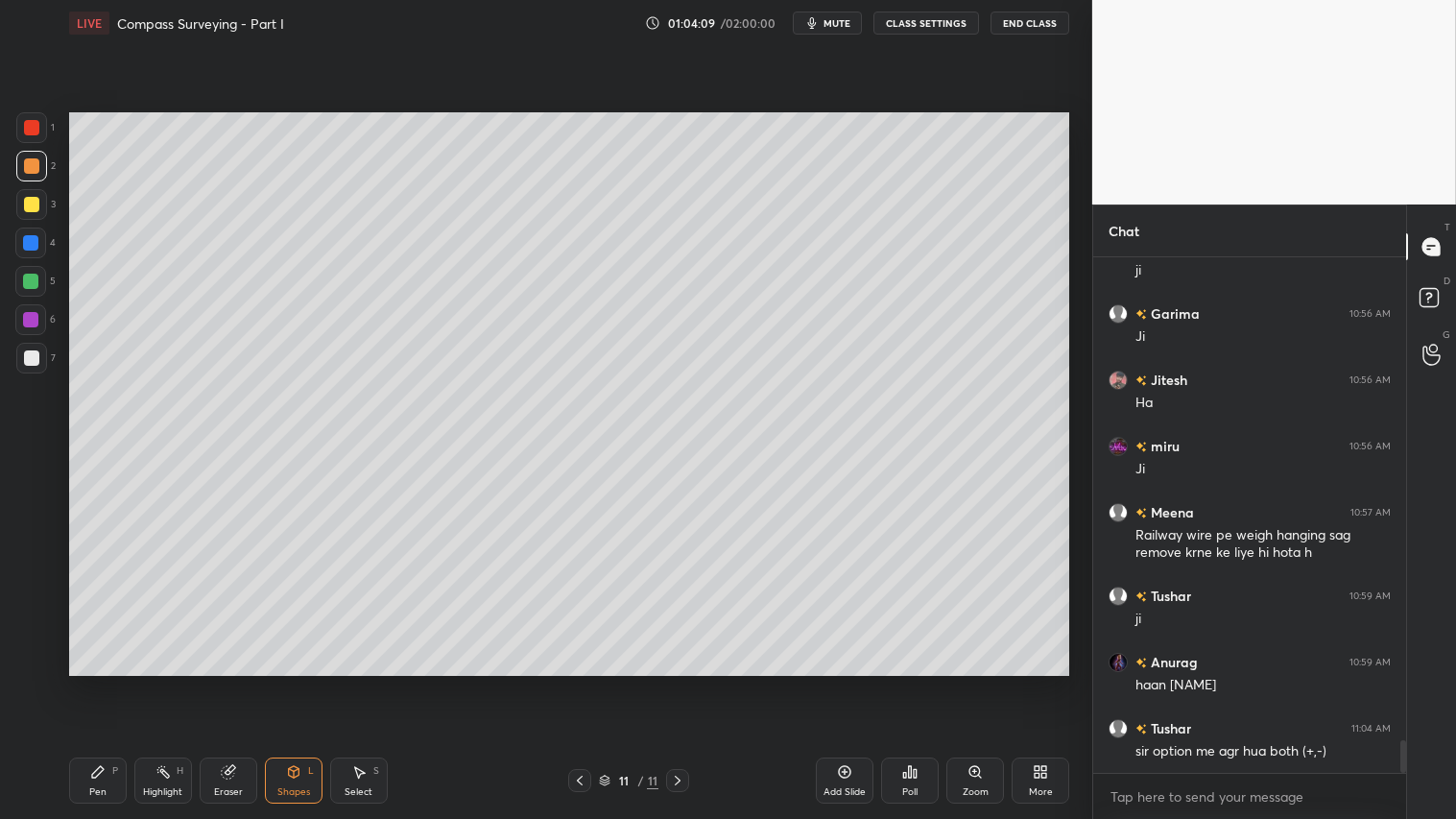 click at bounding box center [32, 358] 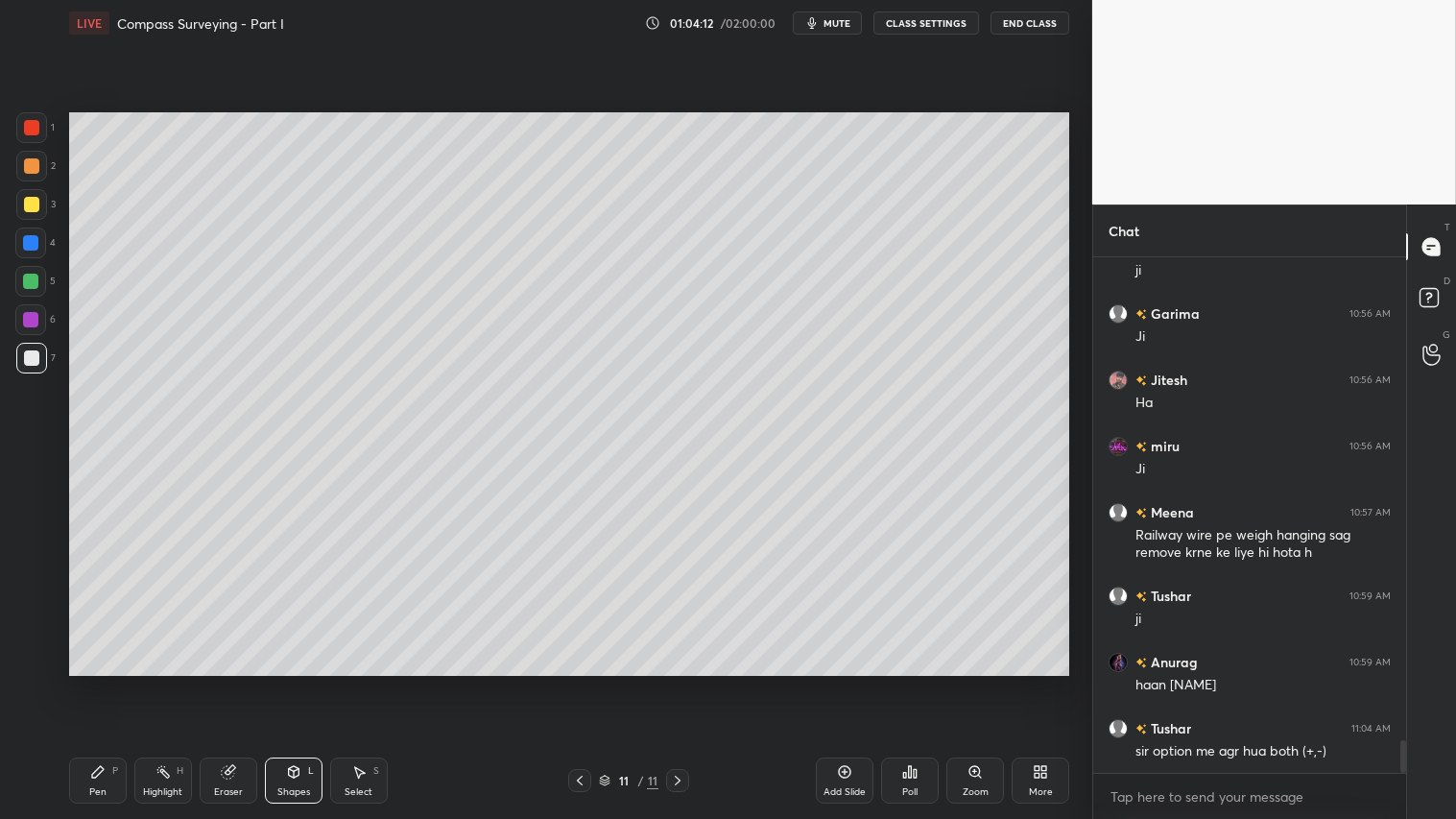 click on "Shapes L" at bounding box center [294, 781] 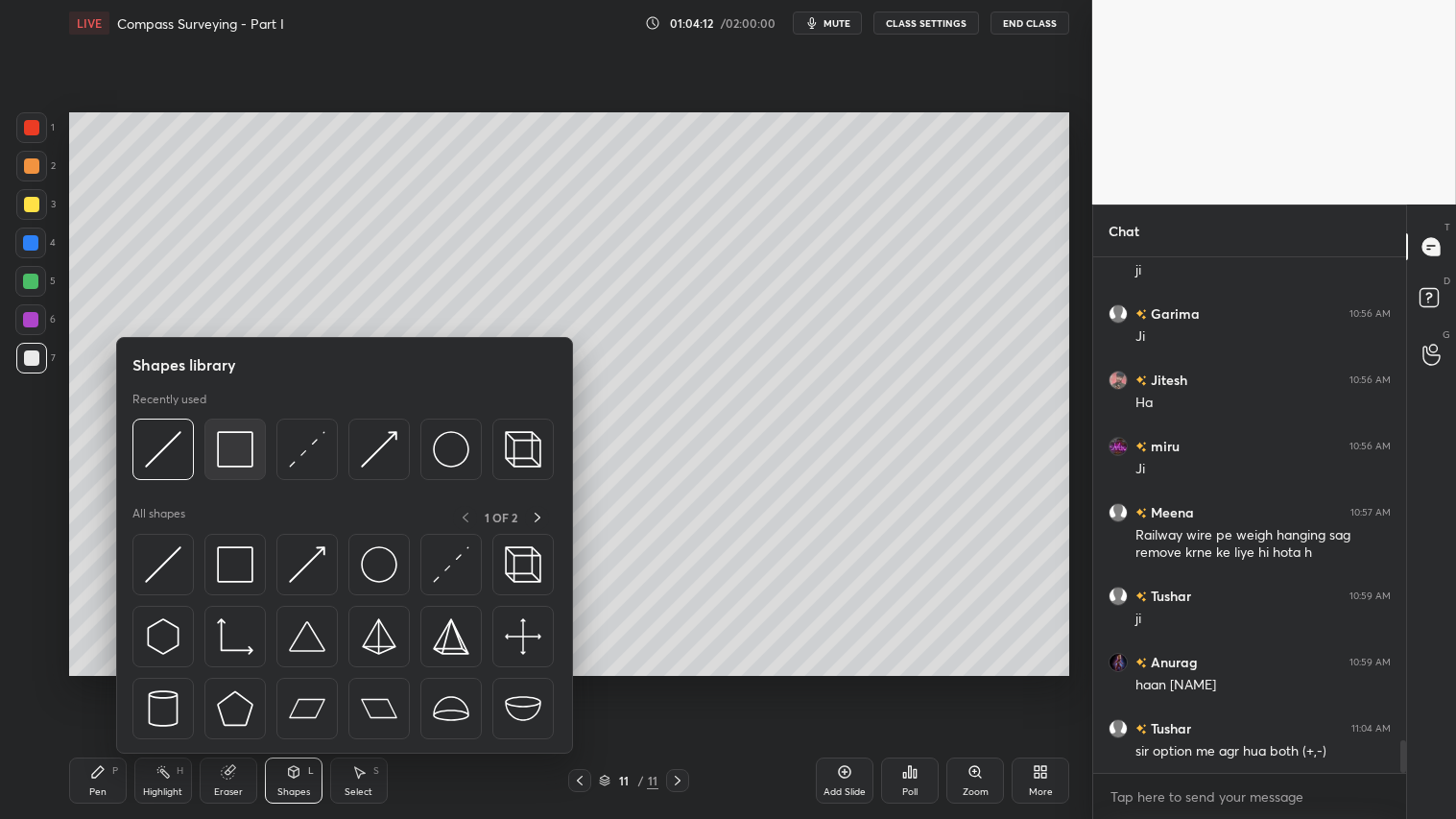 click at bounding box center [235, 449] 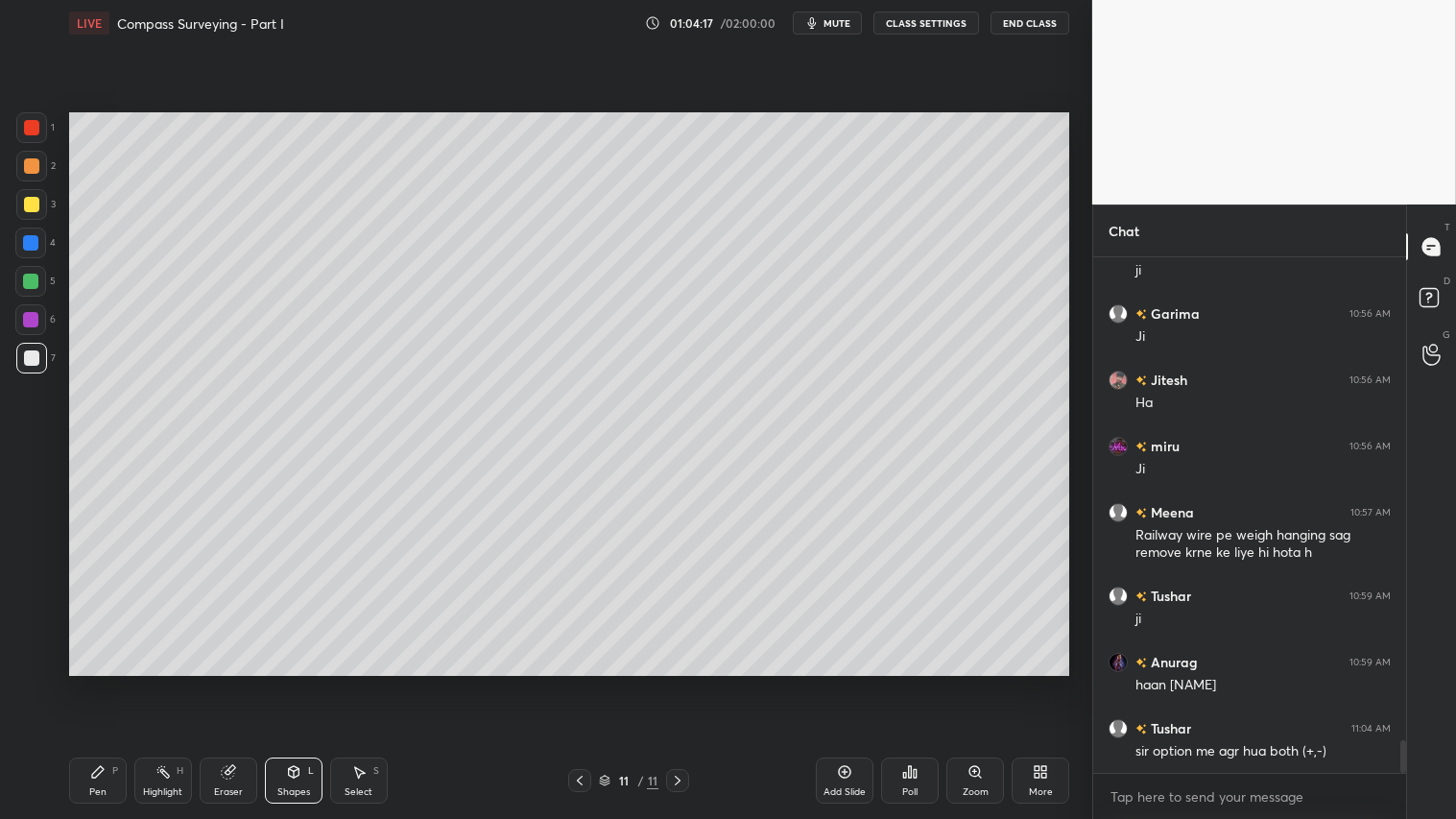 click at bounding box center [32, 166] 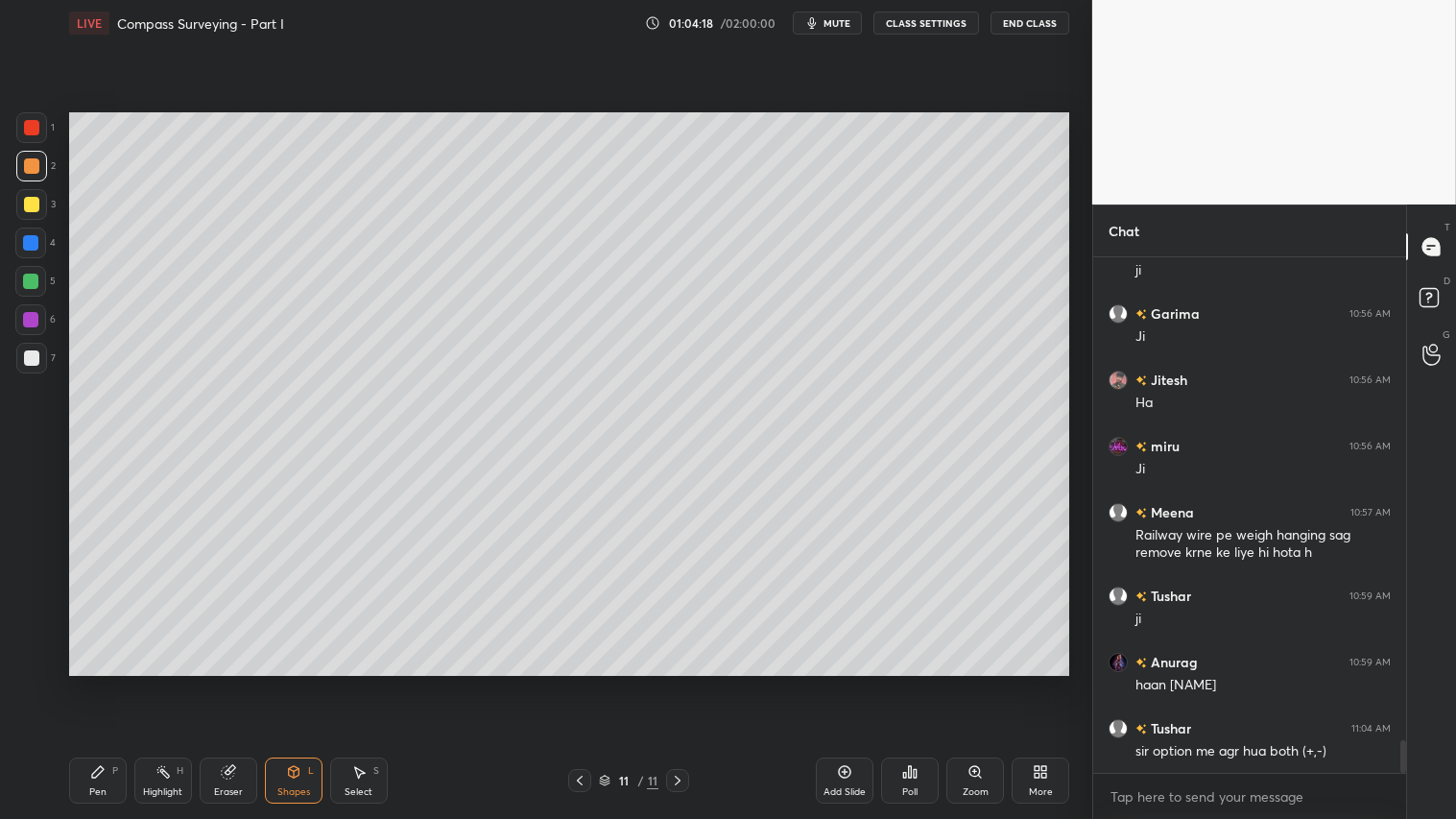 drag, startPoint x: 87, startPoint y: 775, endPoint x: 82, endPoint y: 759, distance: 16.763055 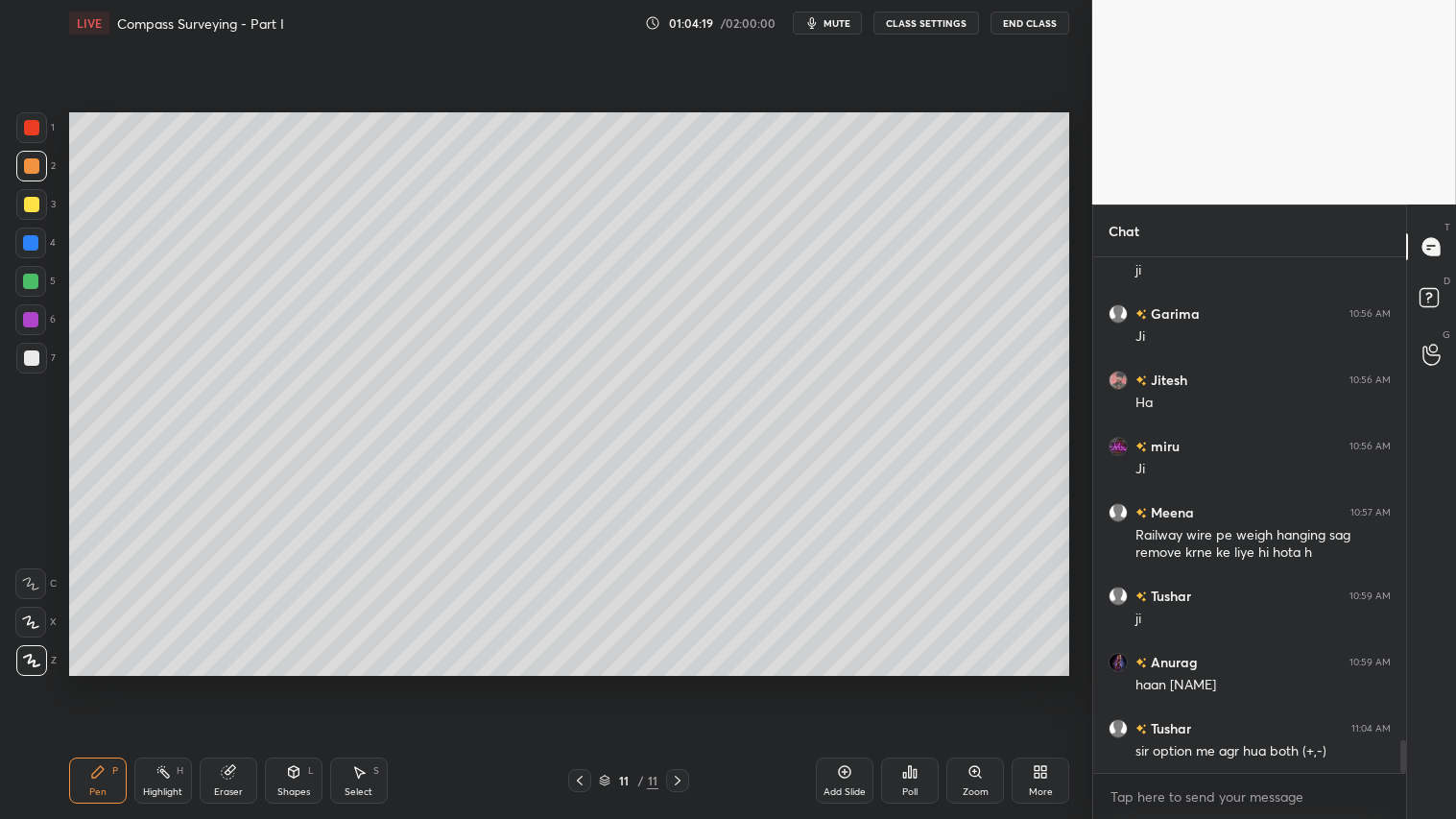 drag, startPoint x: 571, startPoint y: 779, endPoint x: 589, endPoint y: 780, distance: 18.027756 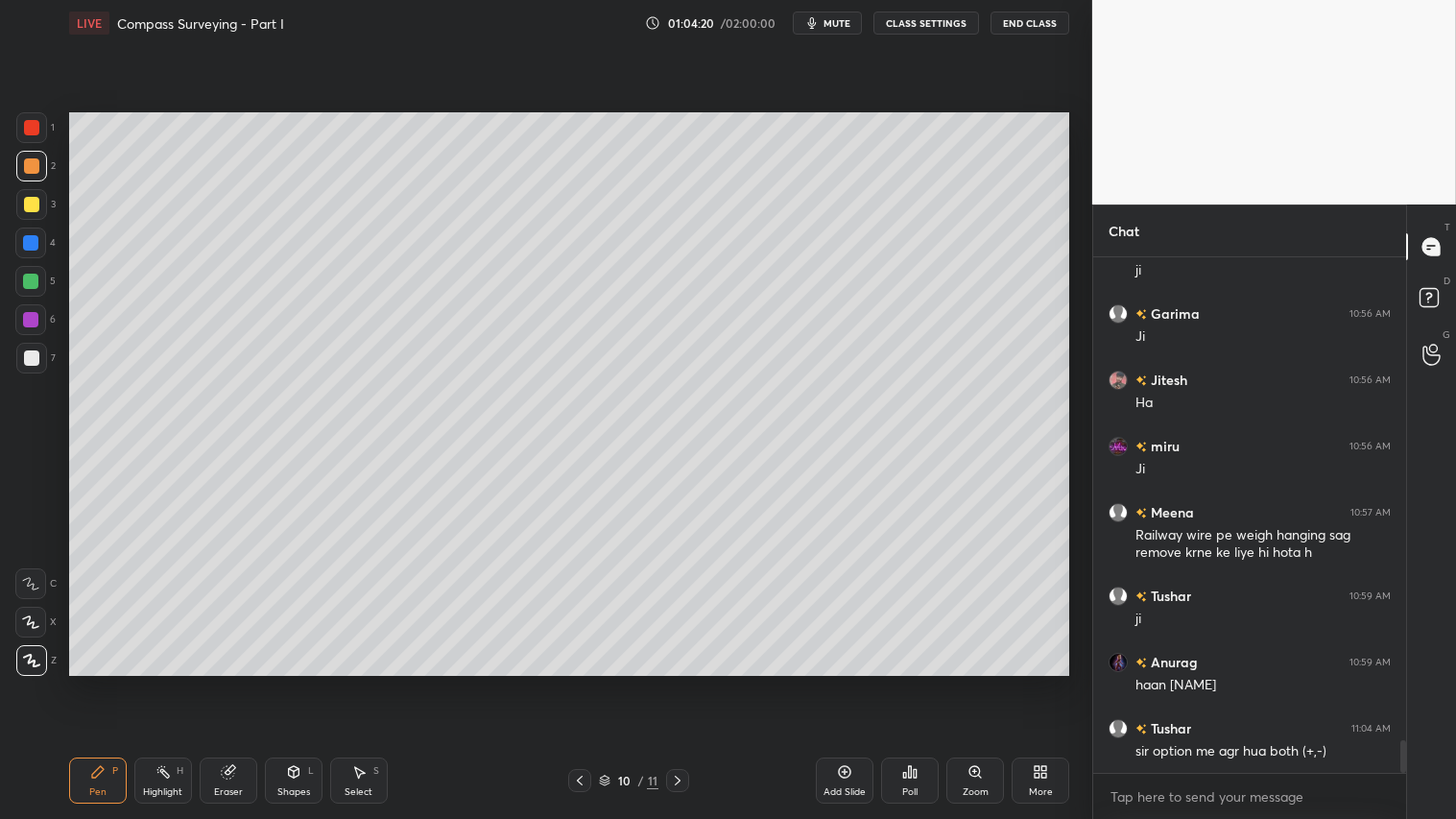click at bounding box center [678, 781] 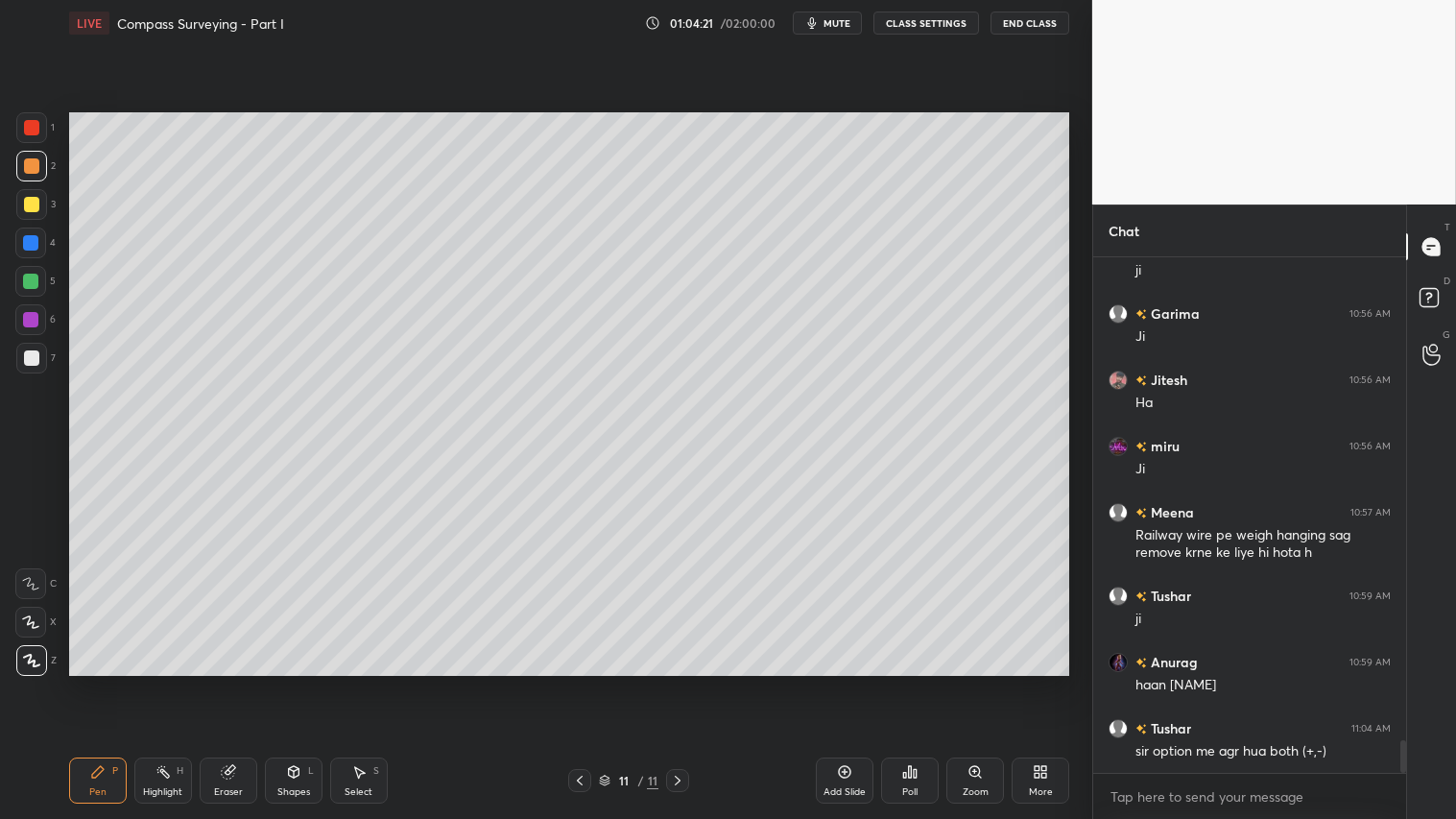 click at bounding box center (32, 166) 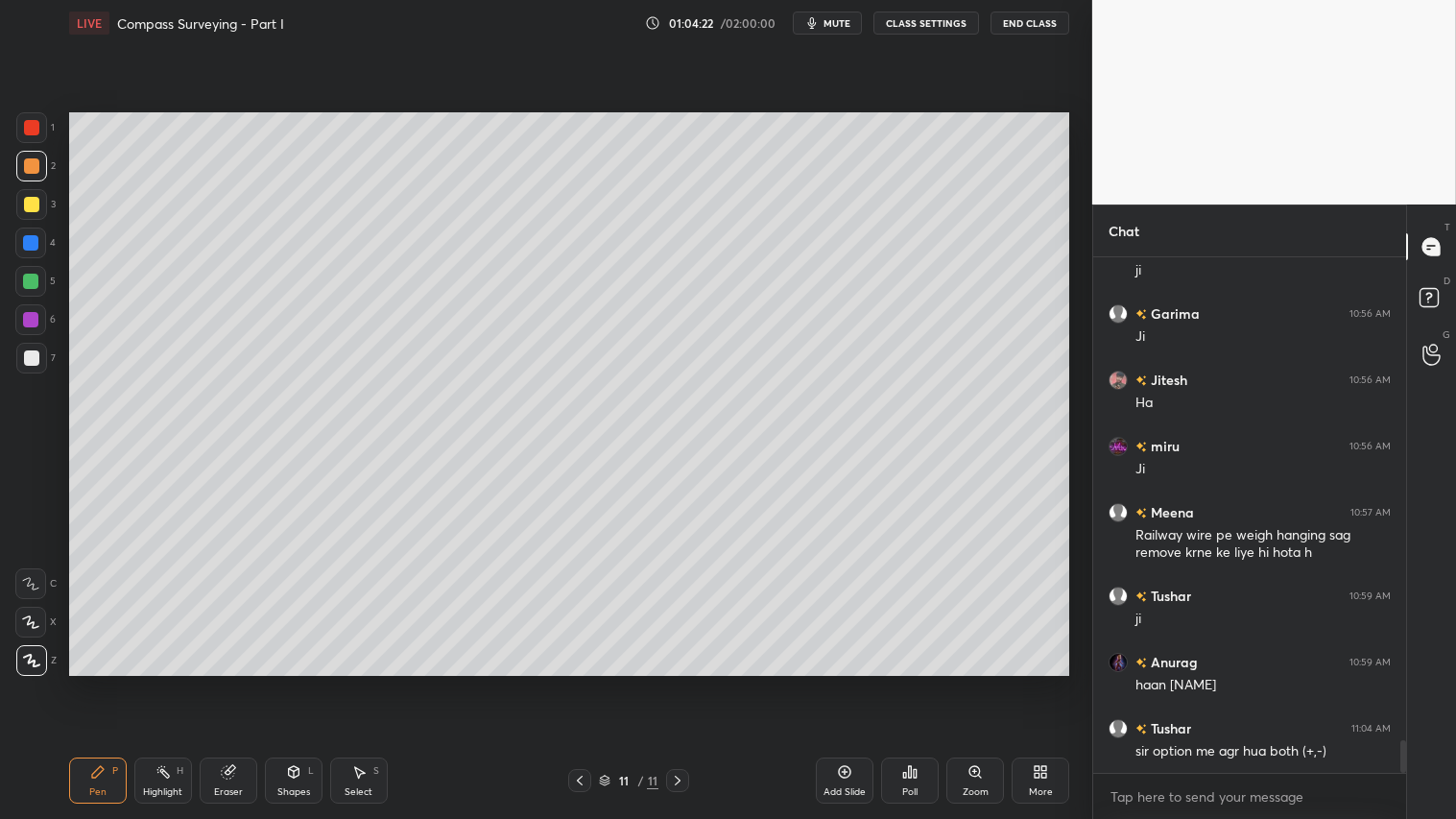 click on "Pen" at bounding box center (98, 792) 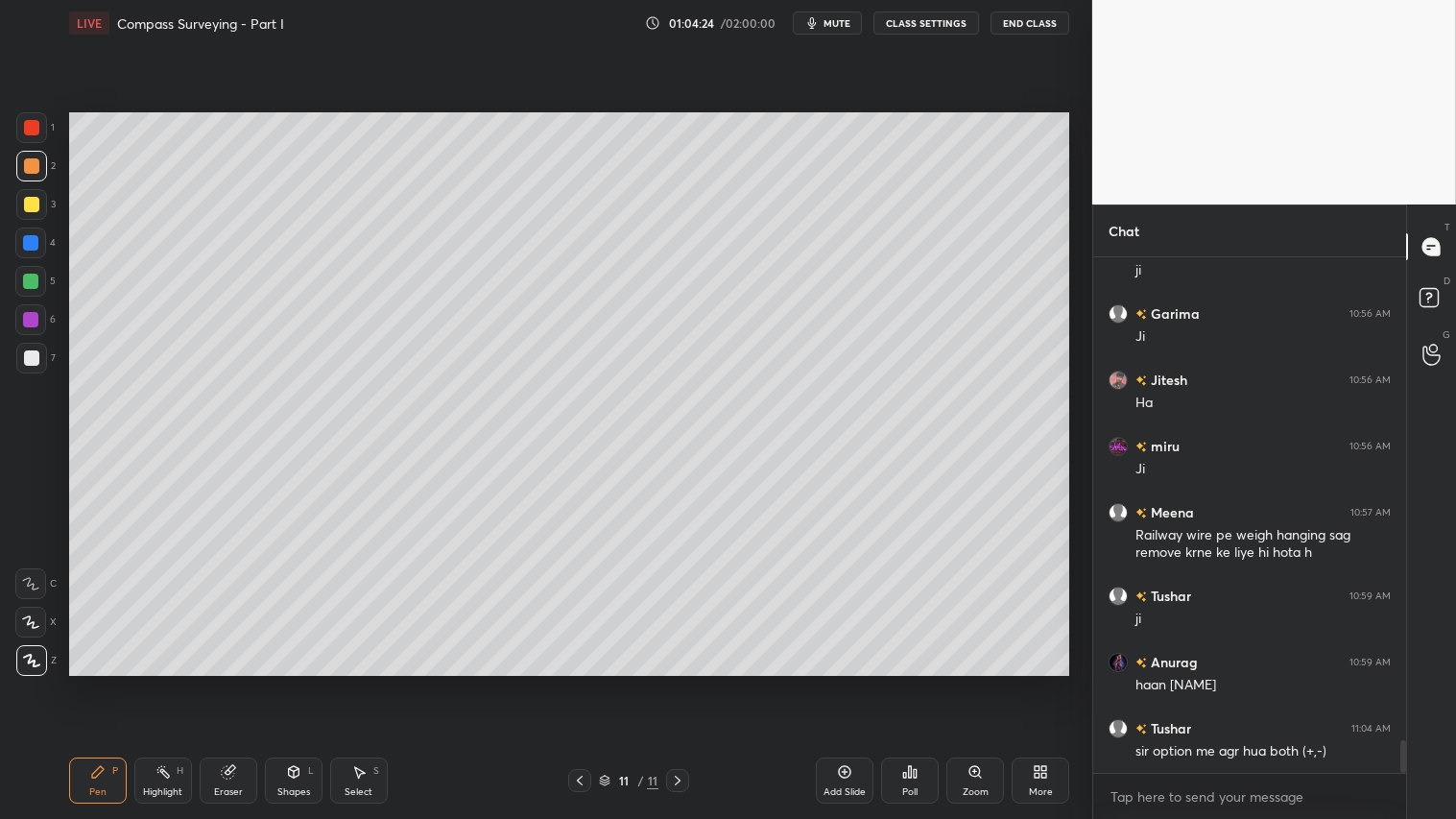 click 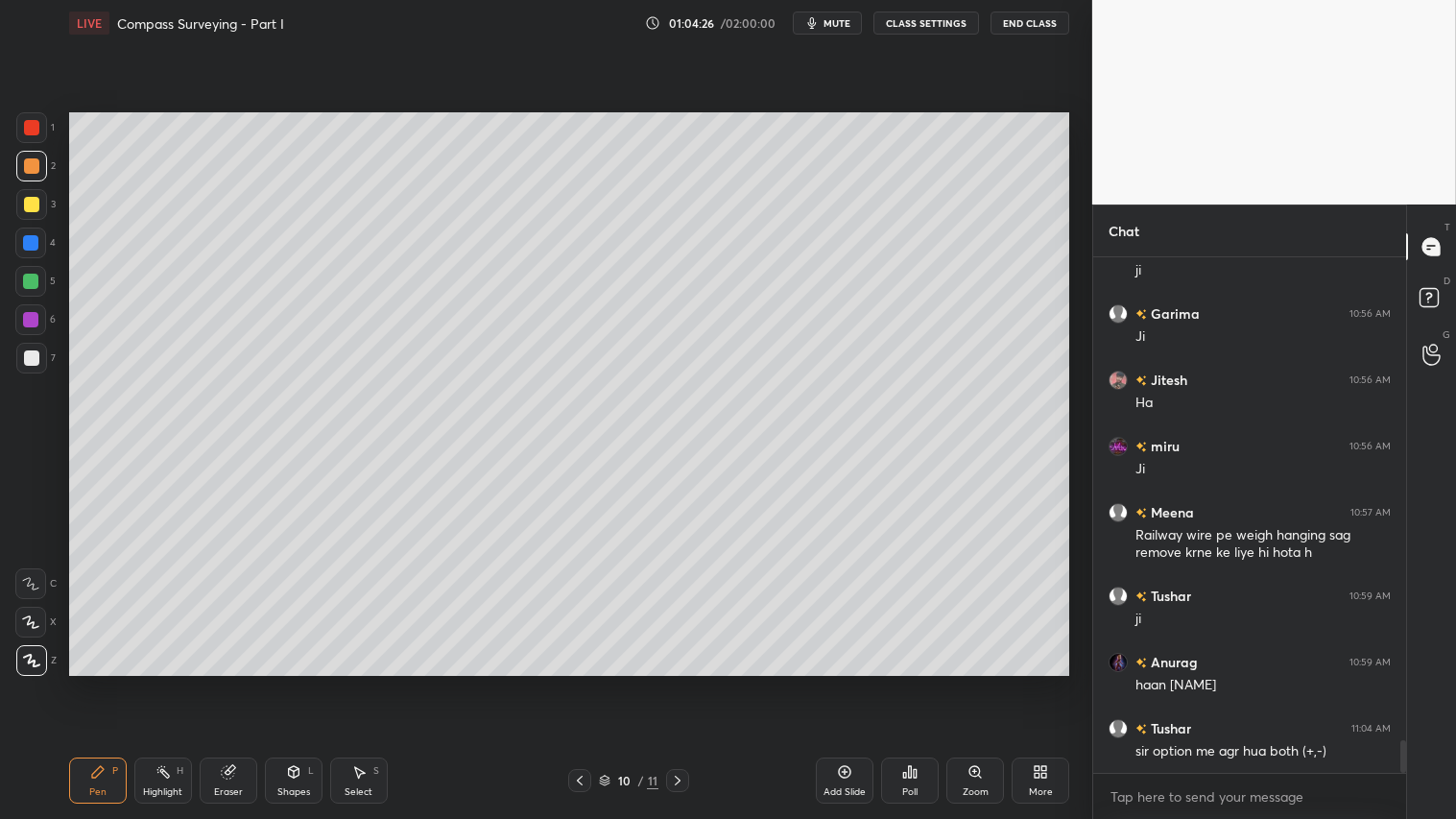 drag, startPoint x: 679, startPoint y: 781, endPoint x: 668, endPoint y: 776, distance: 12.083046 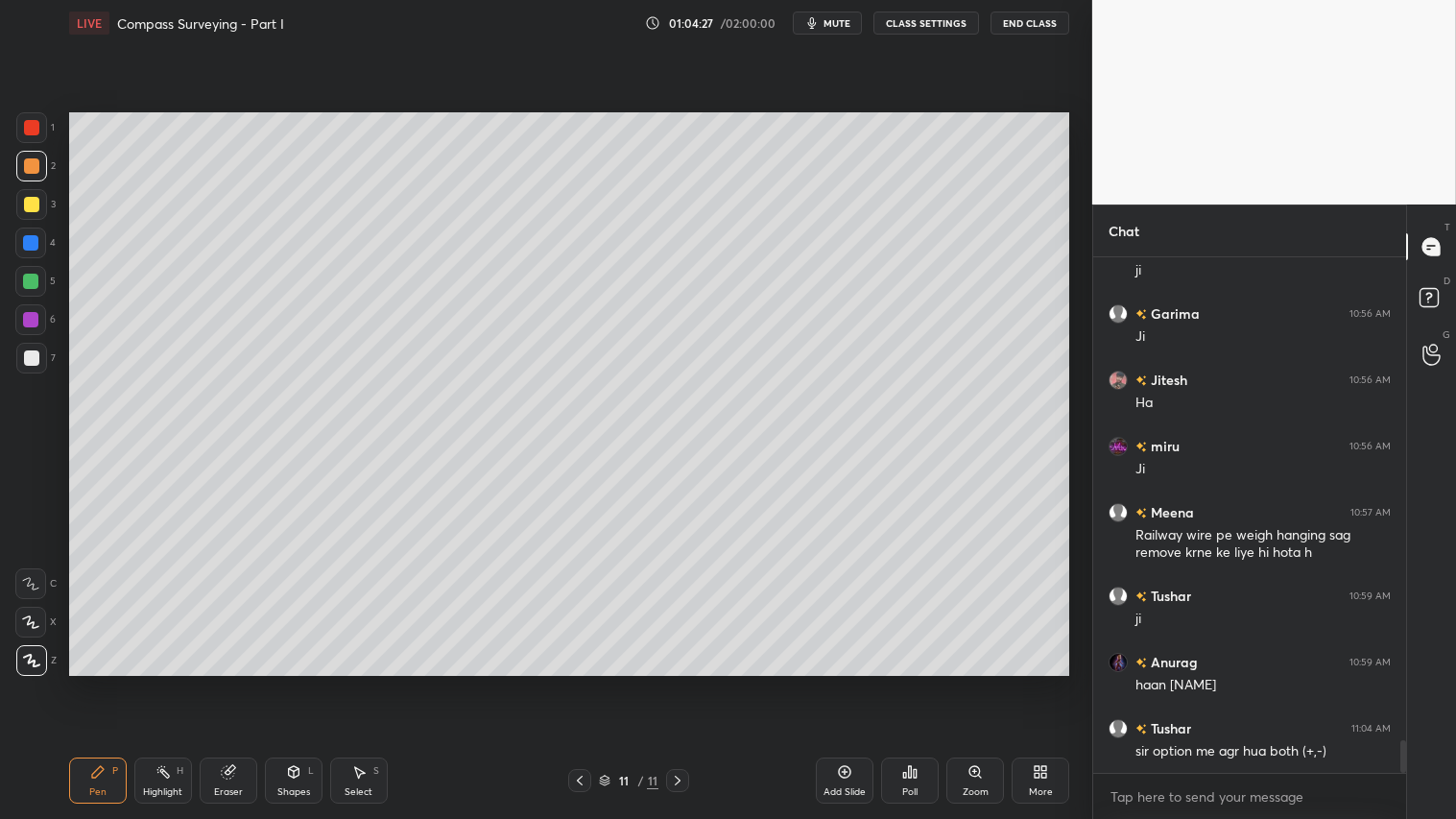 click at bounding box center [32, 166] 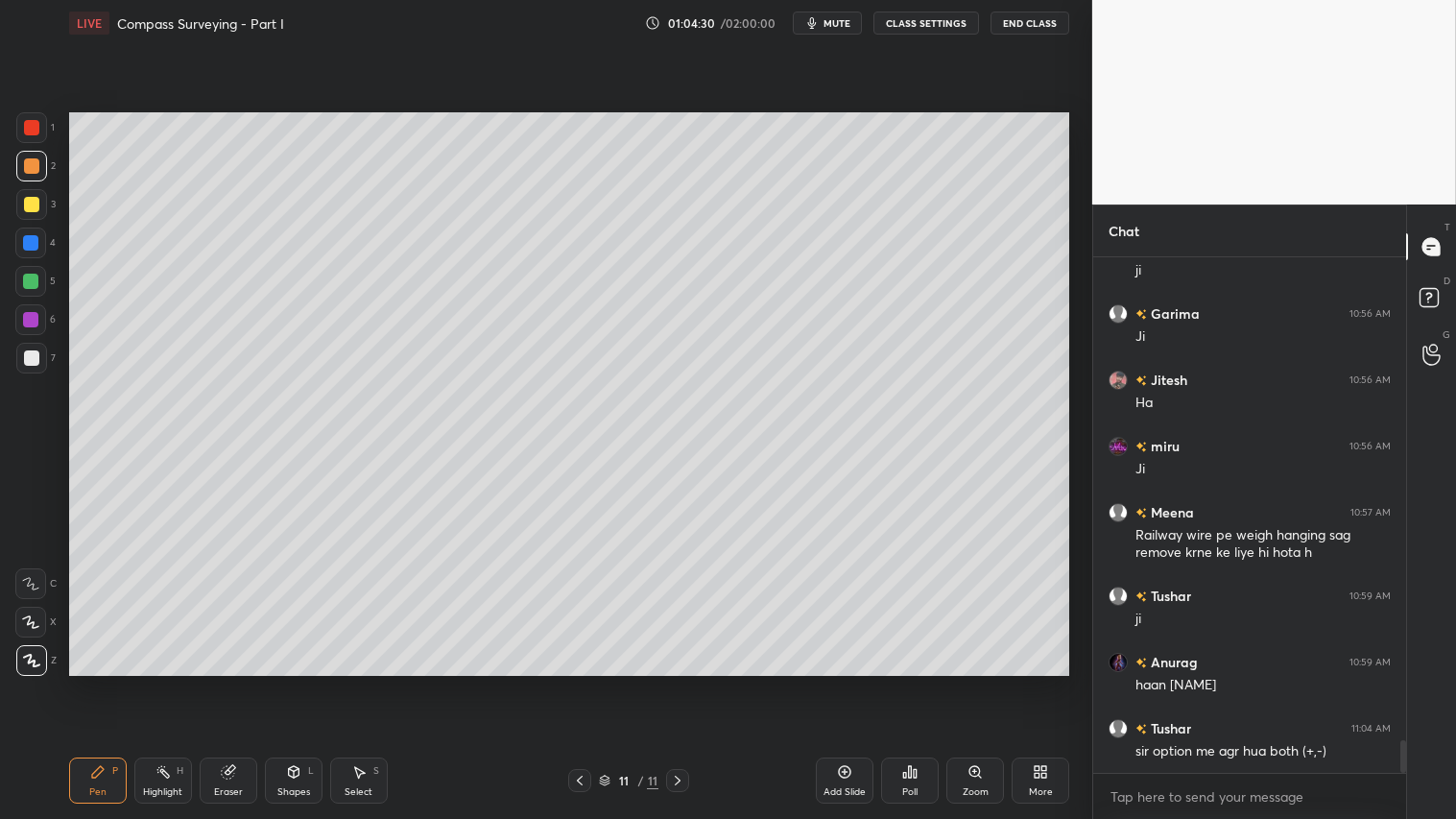 drag, startPoint x: 577, startPoint y: 779, endPoint x: 669, endPoint y: 783, distance: 92.0869 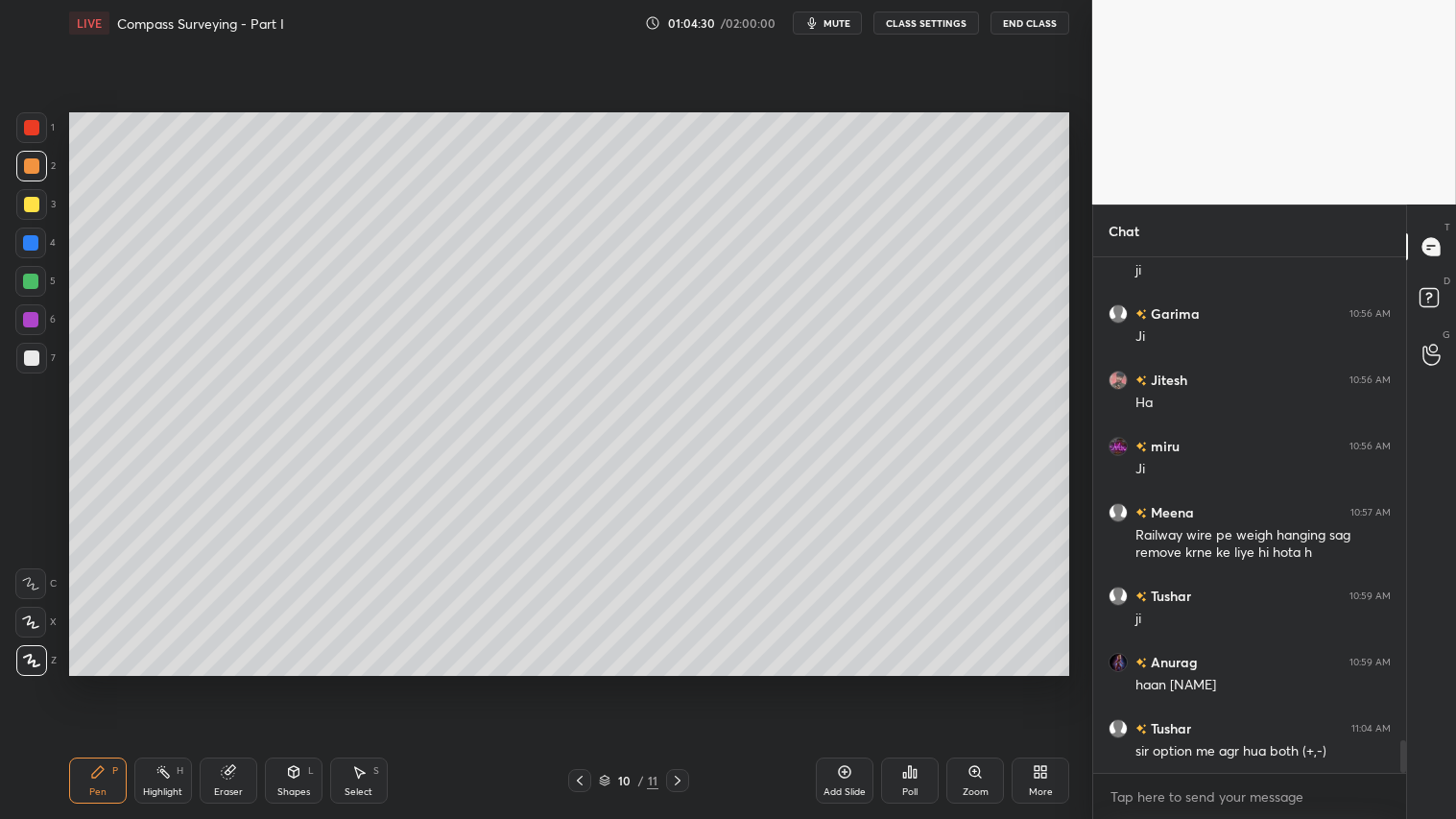 click 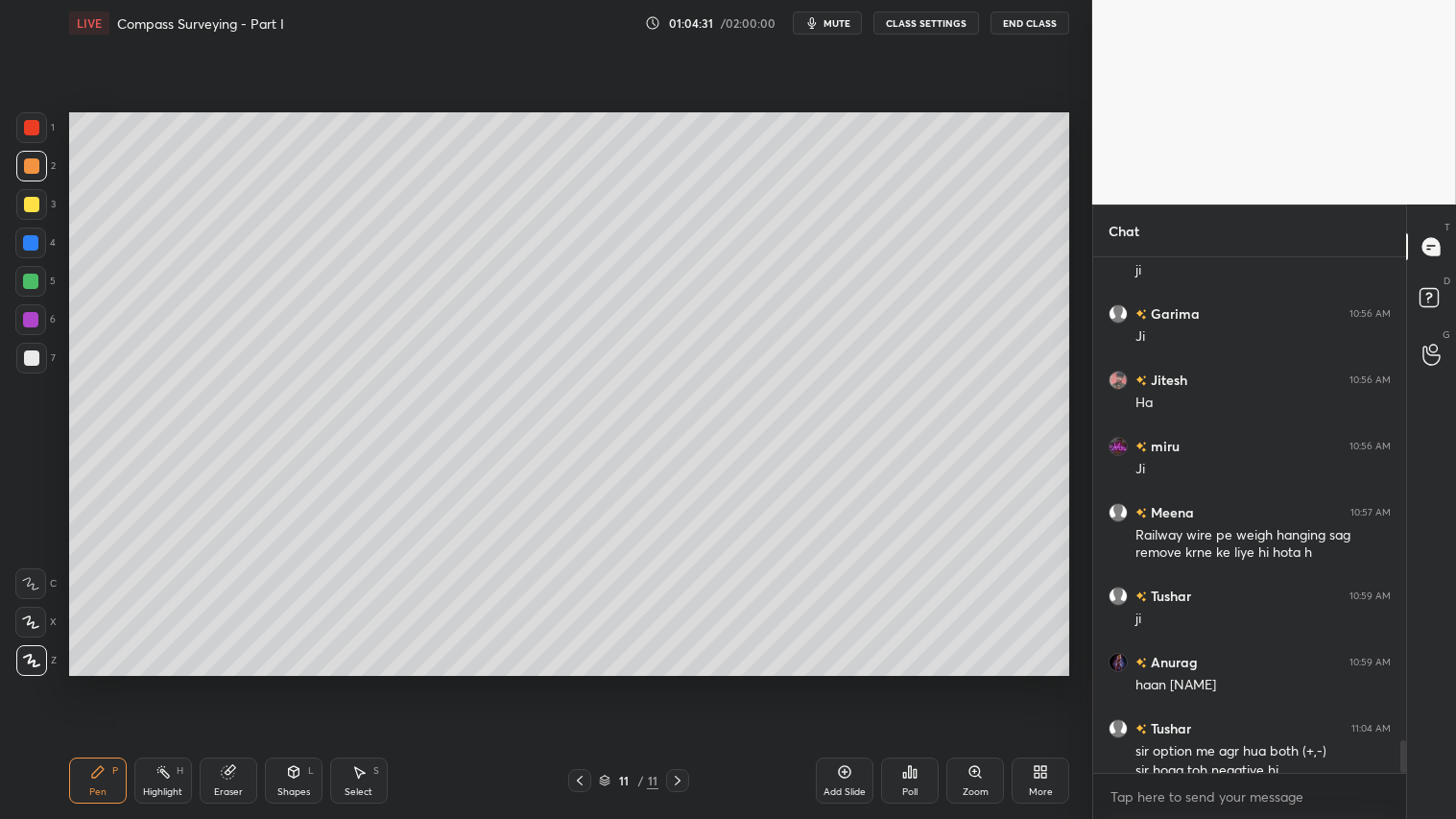 scroll, scrollTop: 7652, scrollLeft: 0, axis: vertical 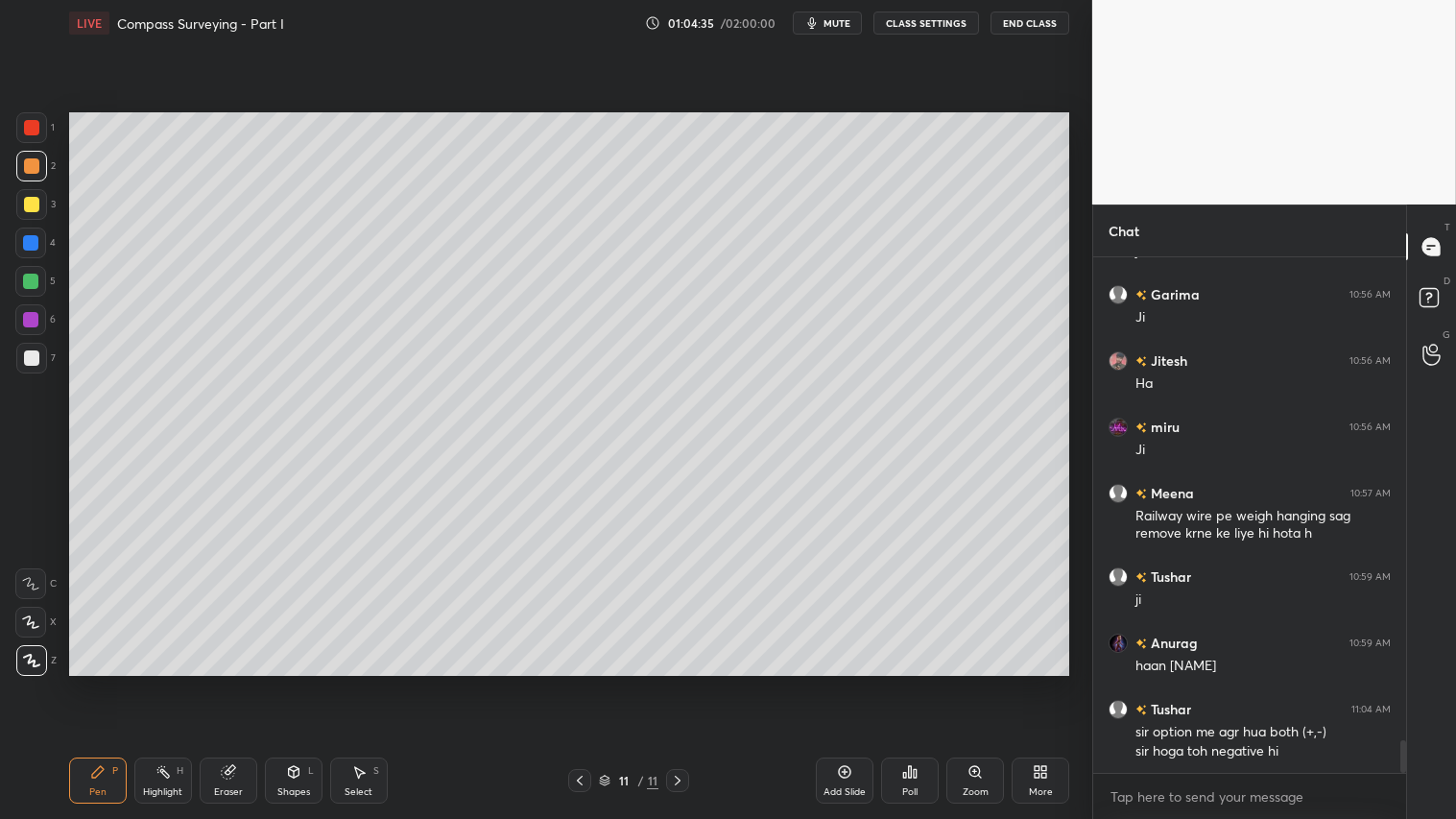 click at bounding box center [32, 166] 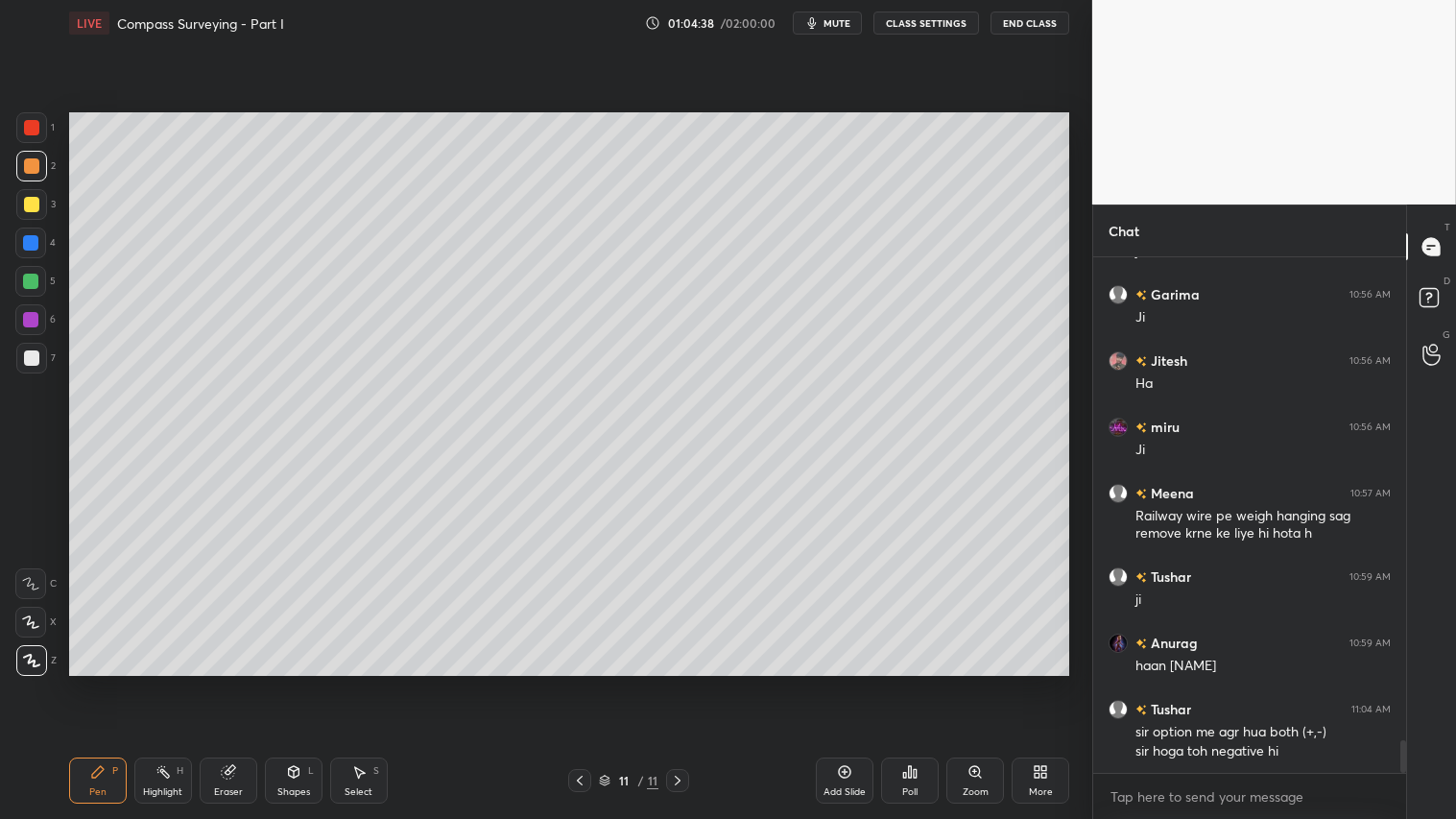 click at bounding box center [32, 166] 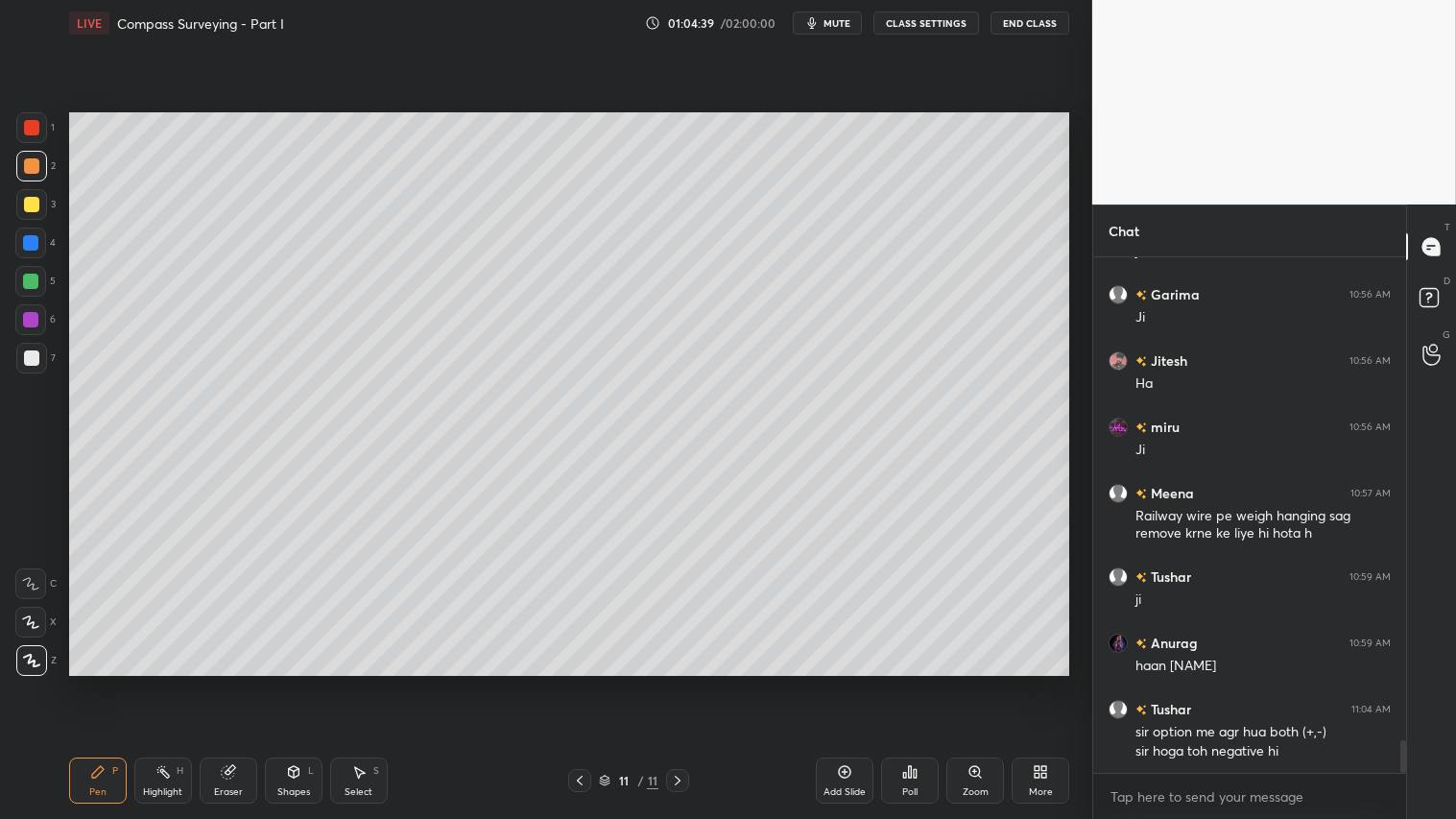 click on "Pen P" at bounding box center [98, 781] 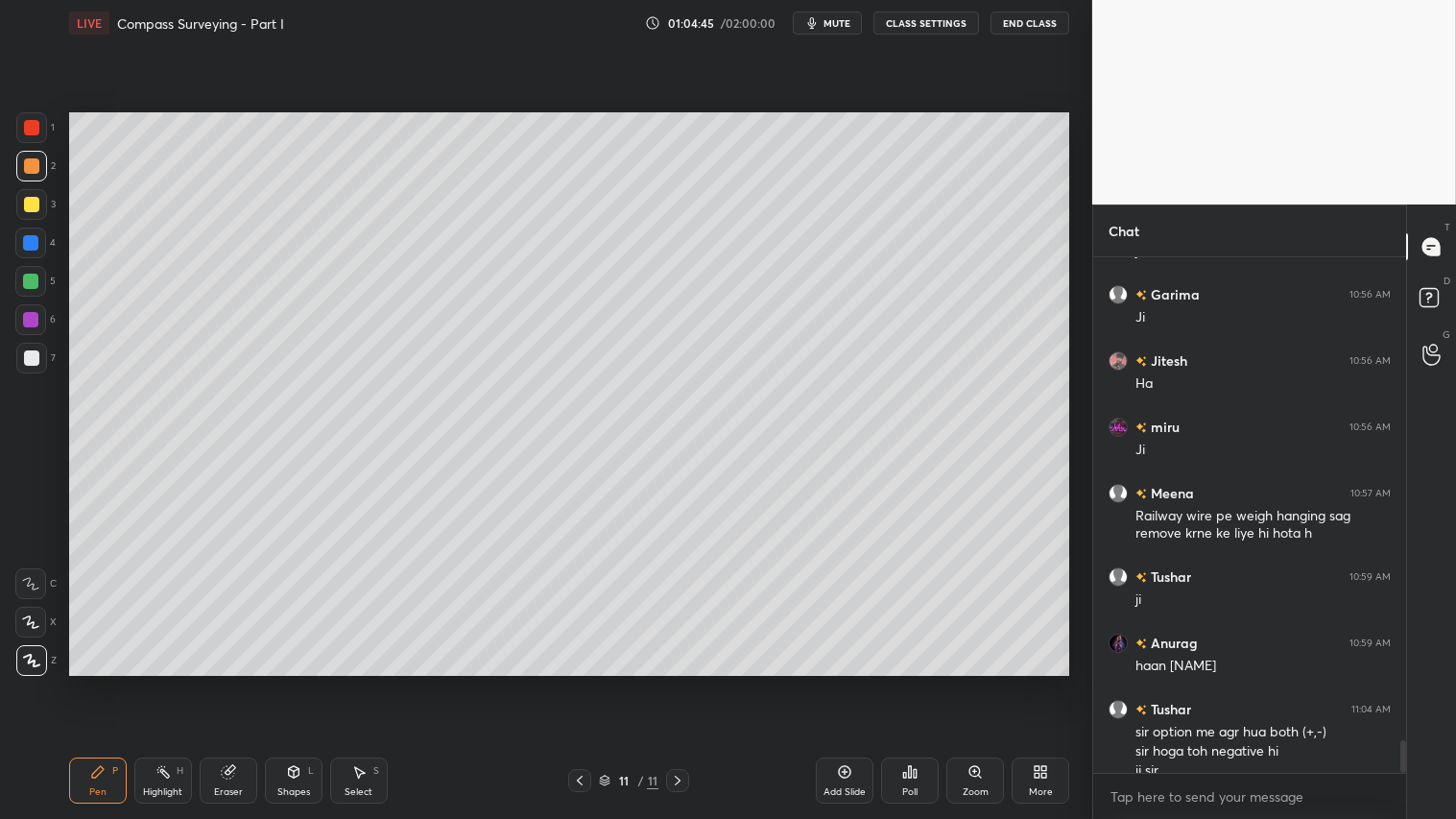 scroll, scrollTop: 7672, scrollLeft: 0, axis: vertical 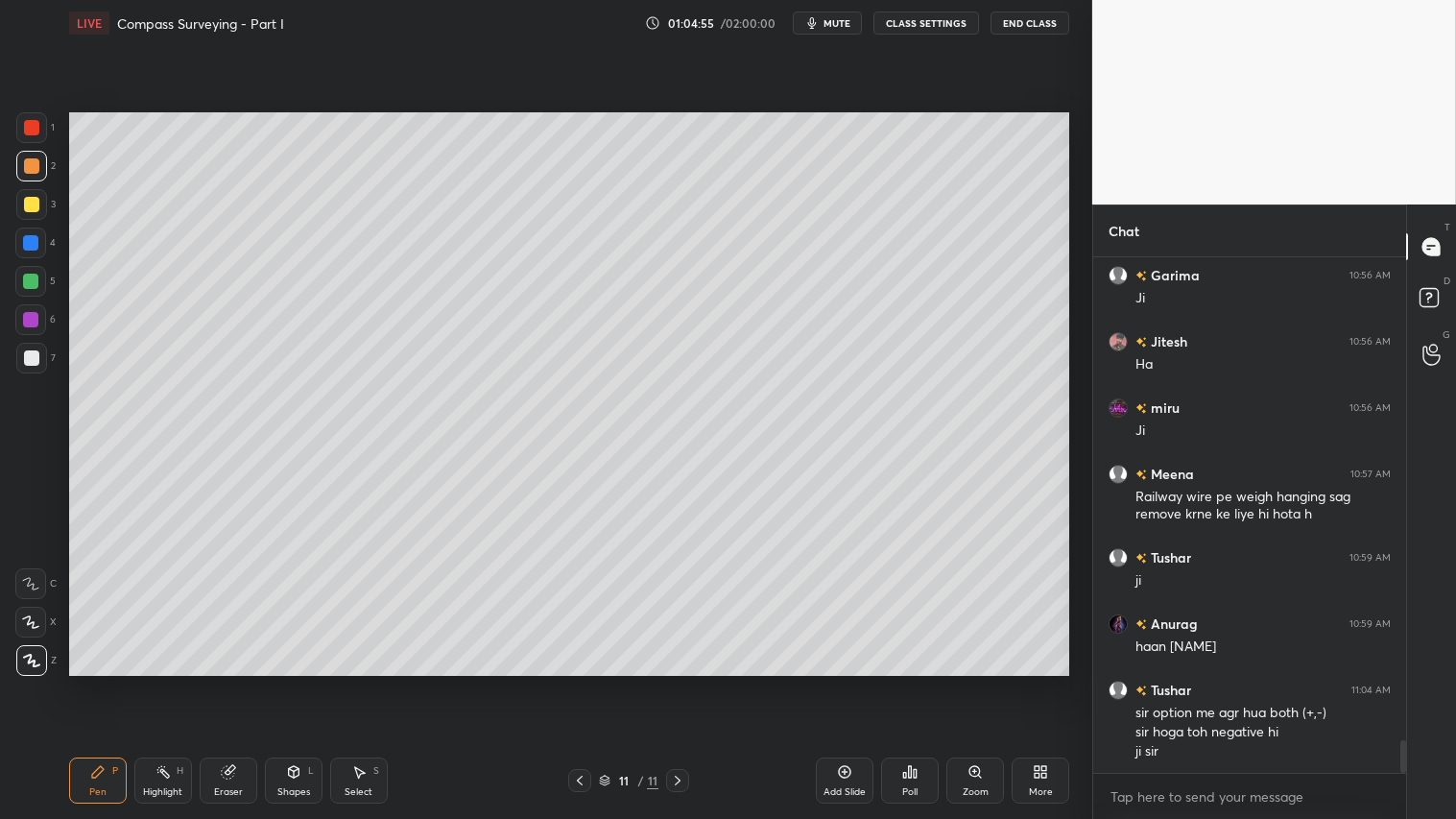 click at bounding box center (32, 166) 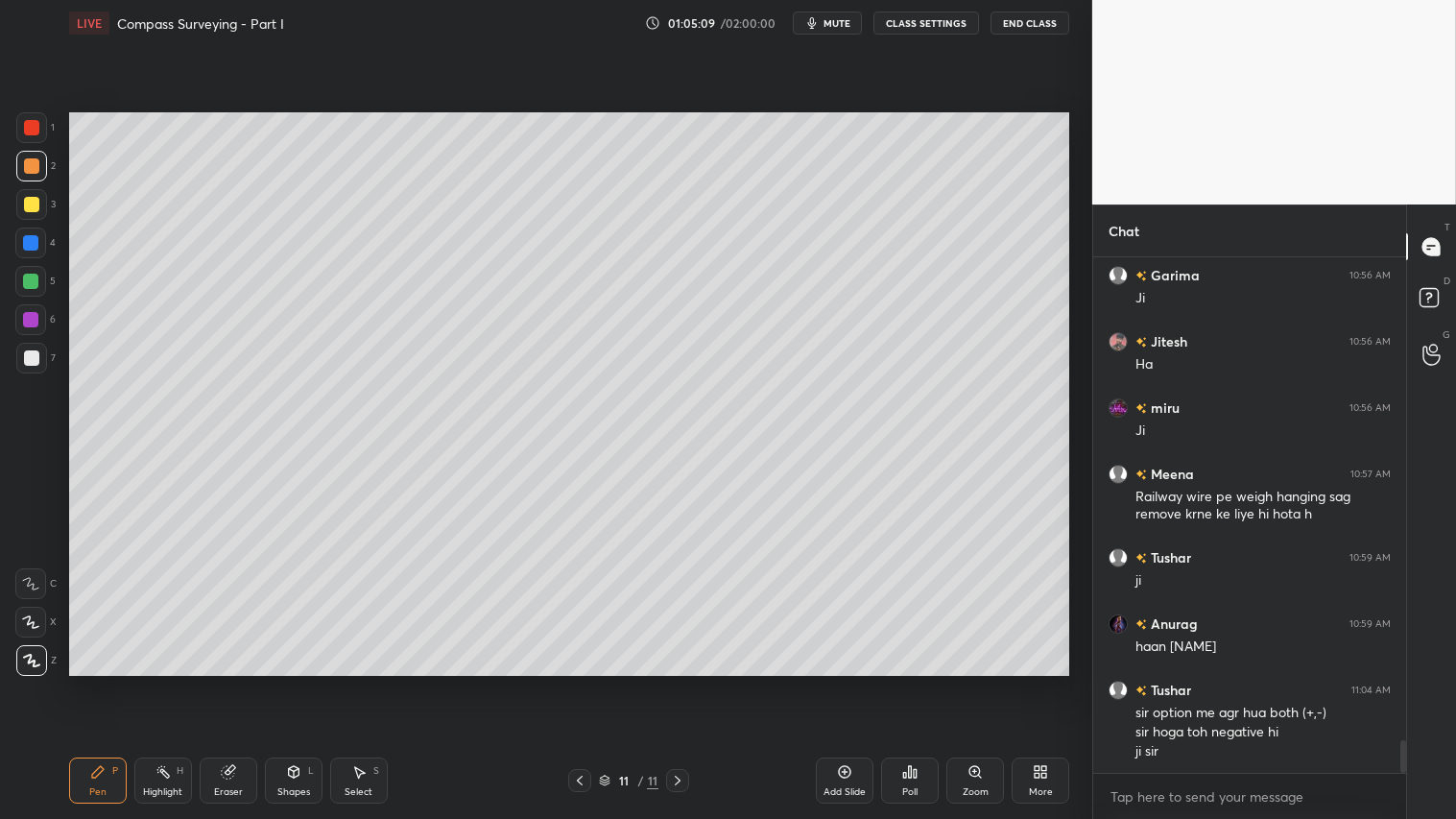 click at bounding box center [32, 166] 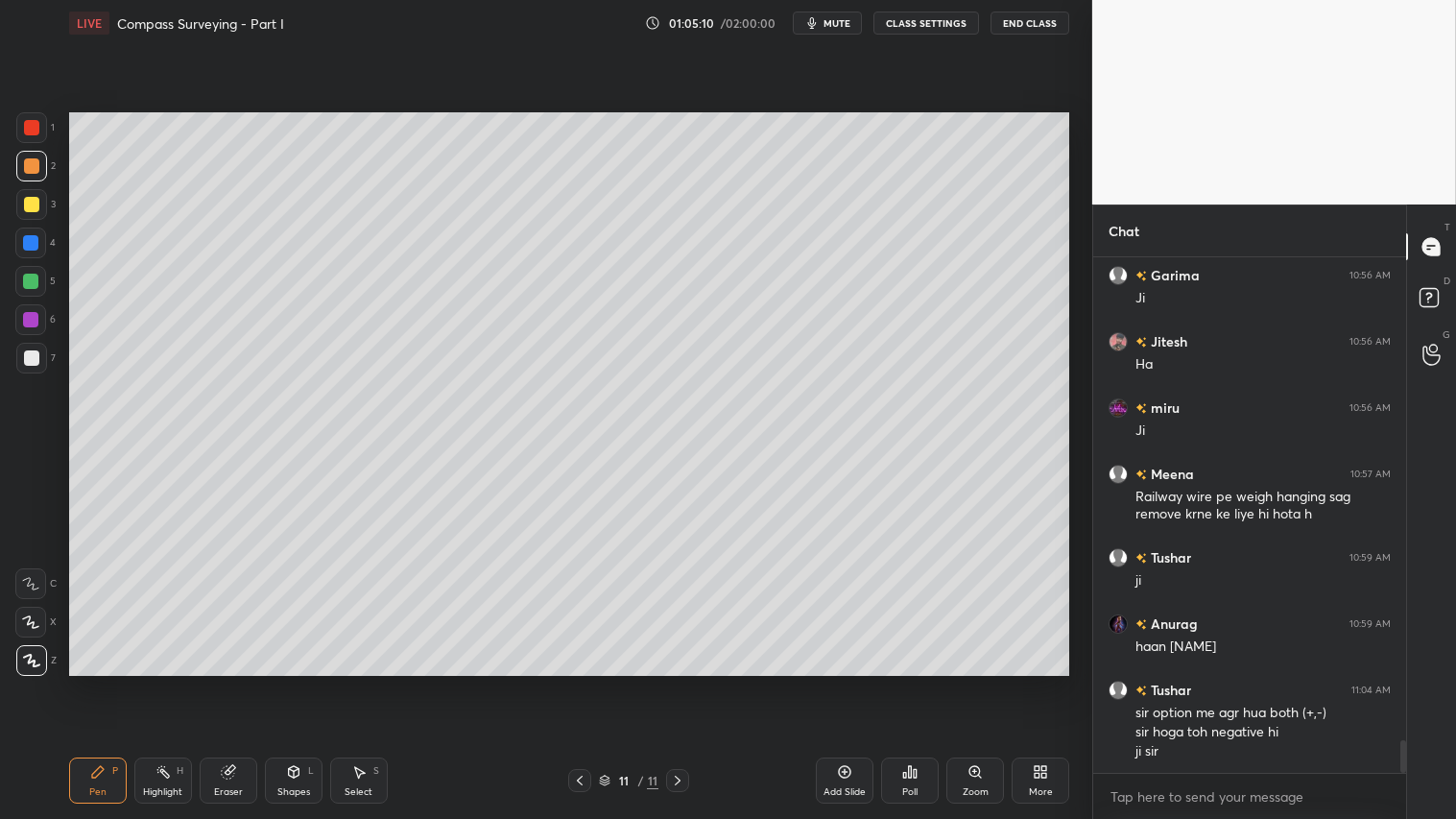 click on "Pen P" at bounding box center [98, 781] 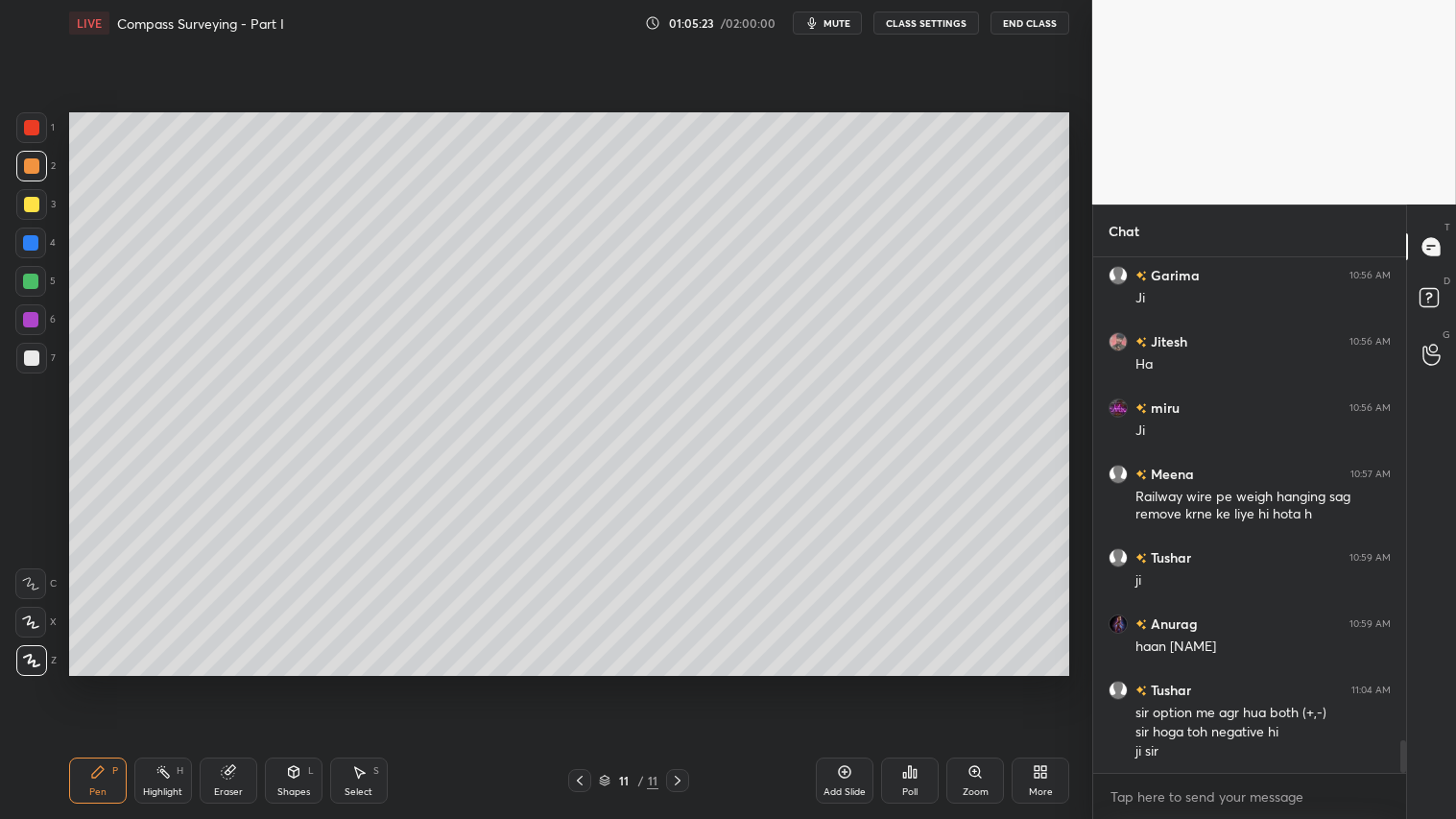 drag, startPoint x: 305, startPoint y: 785, endPoint x: 304, endPoint y: 774, distance: 11.045361 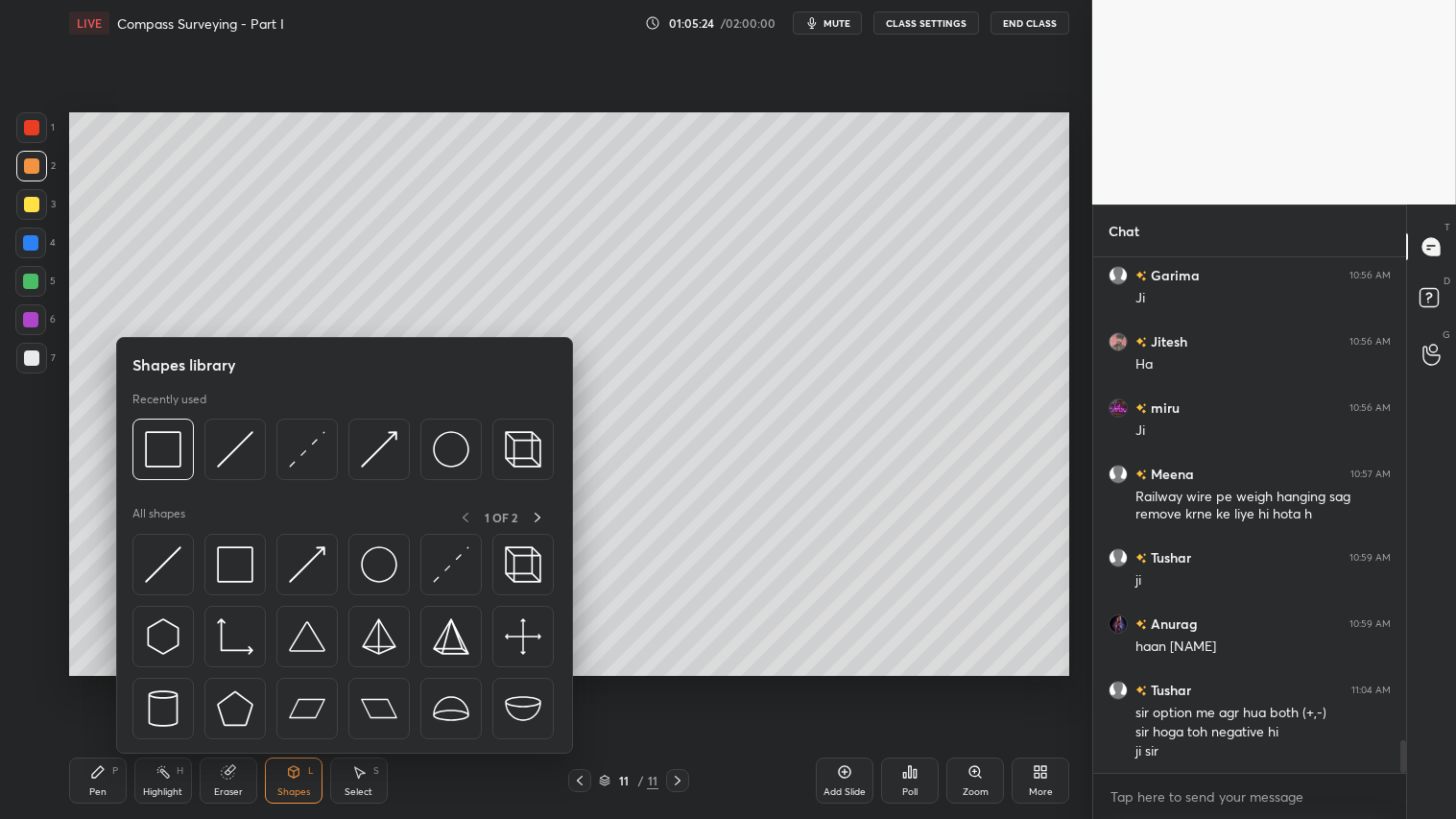 click on "Pen P" at bounding box center [98, 781] 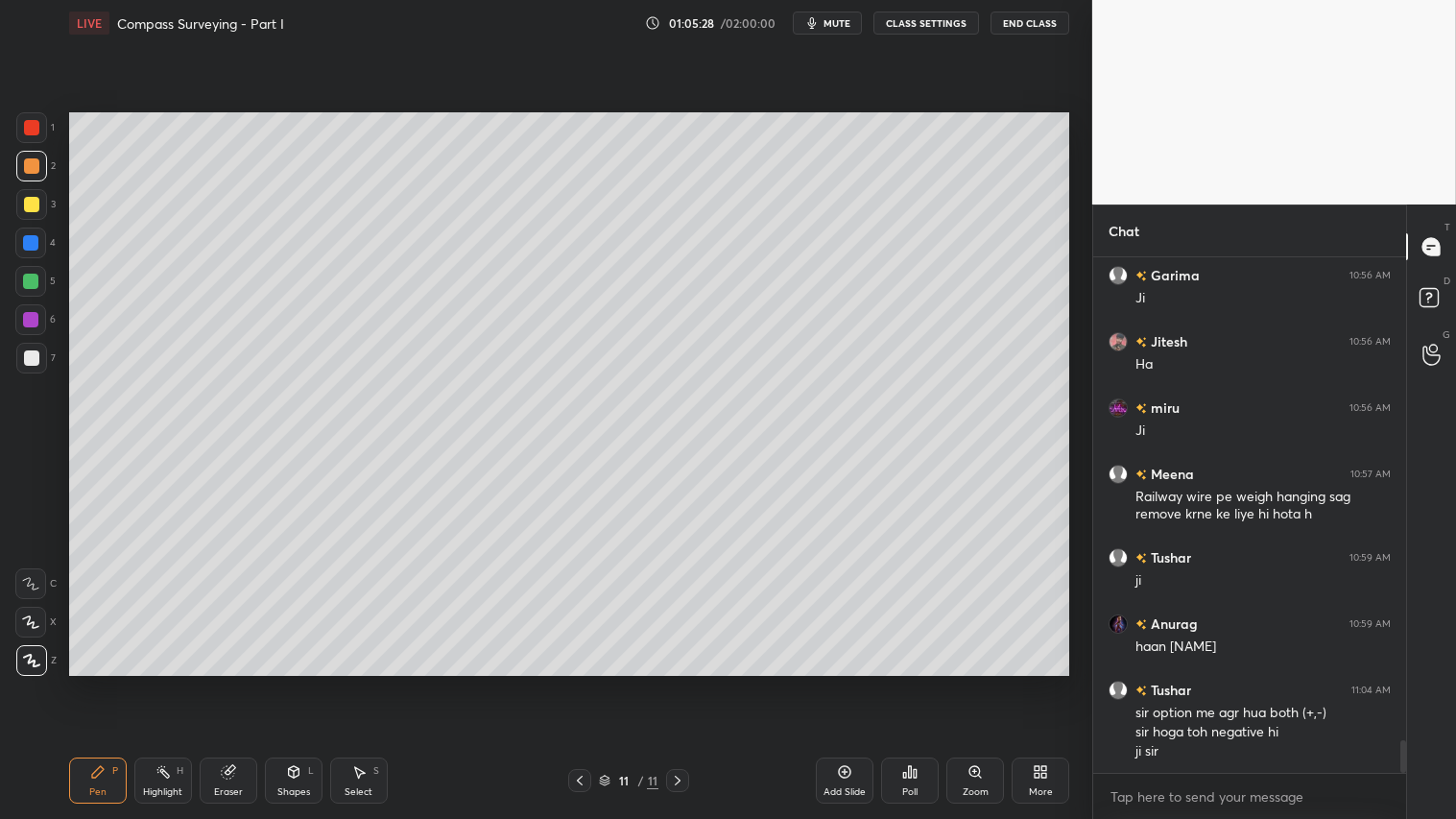 click 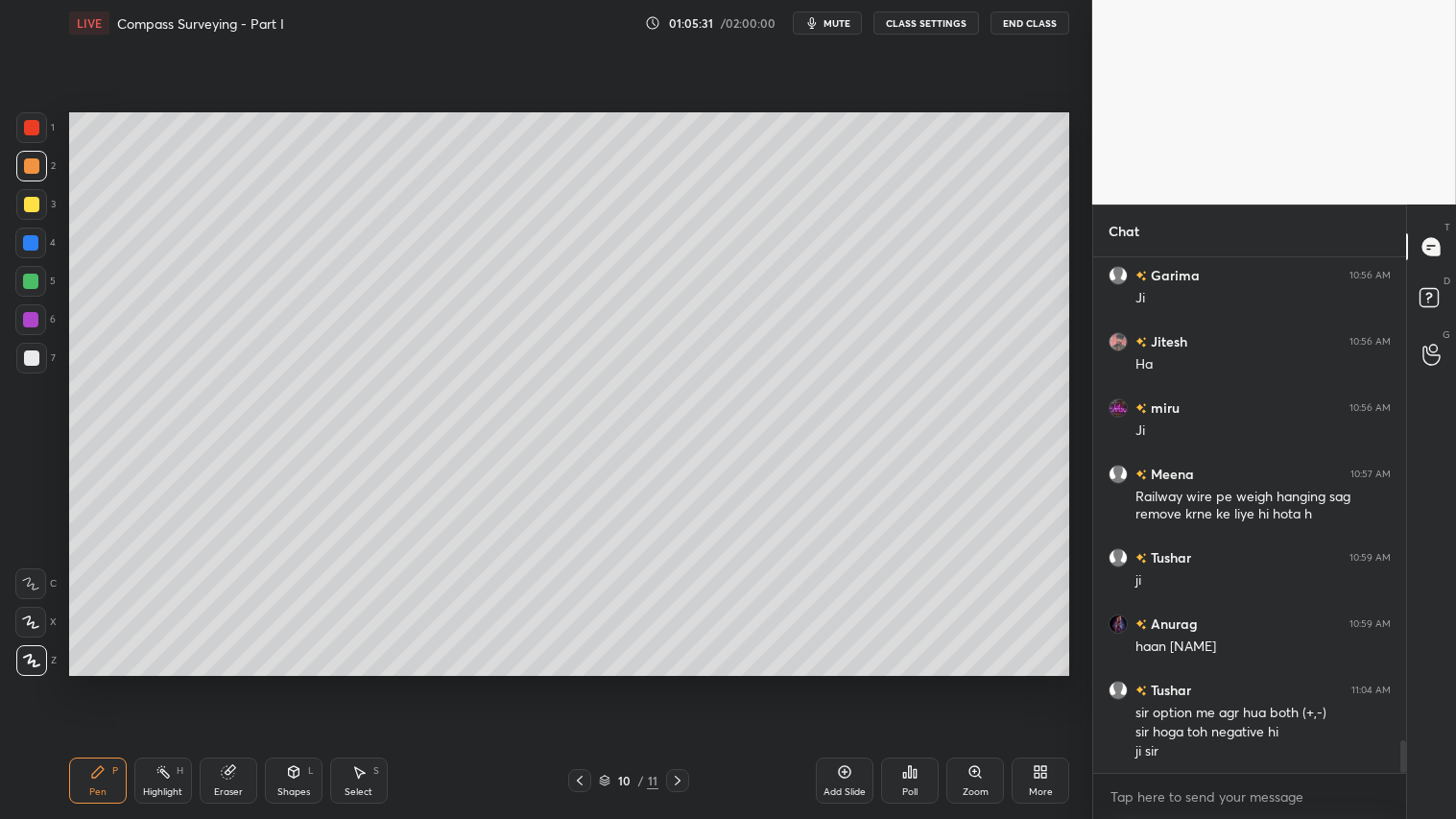 click 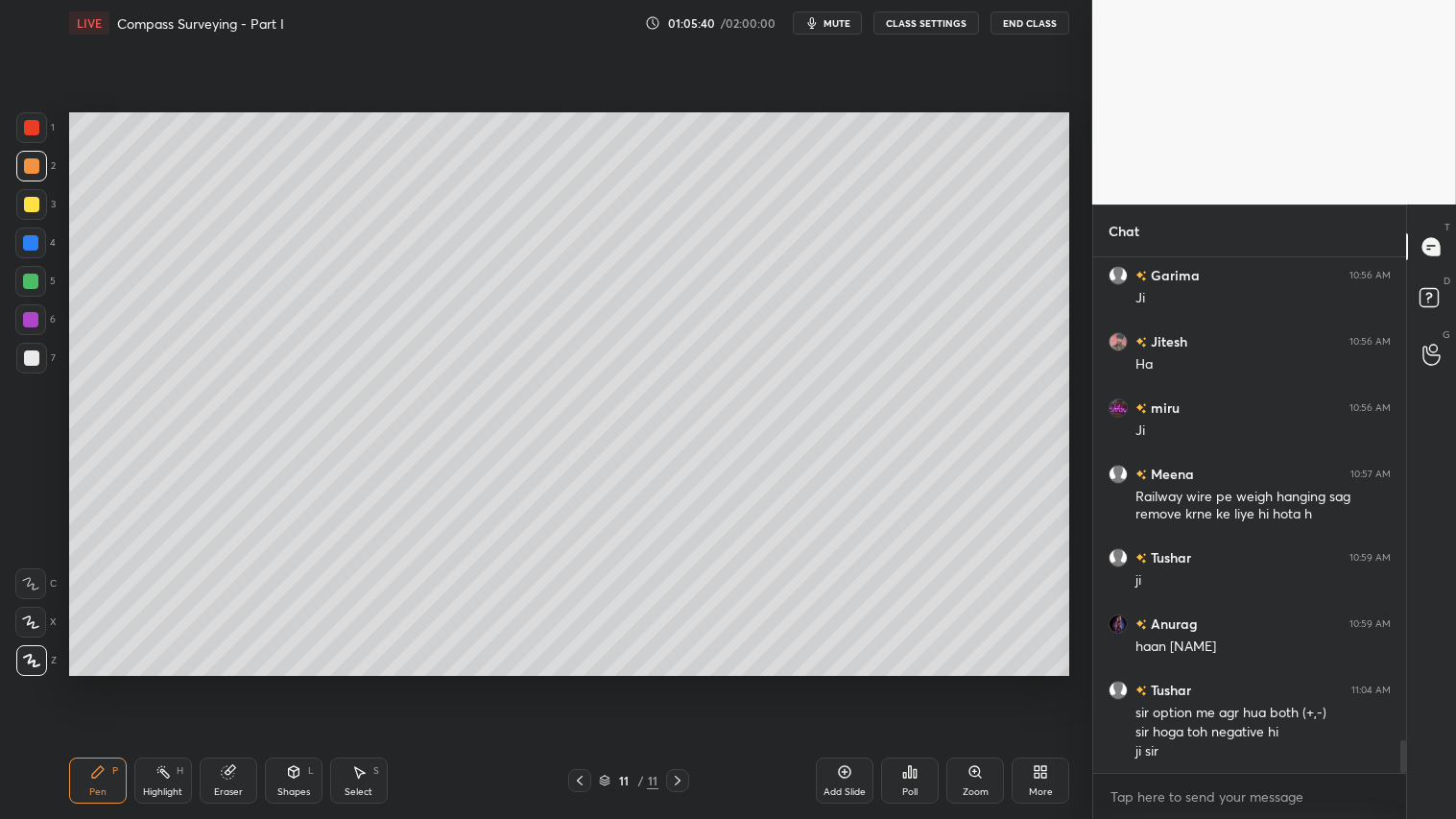 scroll, scrollTop: 7737, scrollLeft: 0, axis: vertical 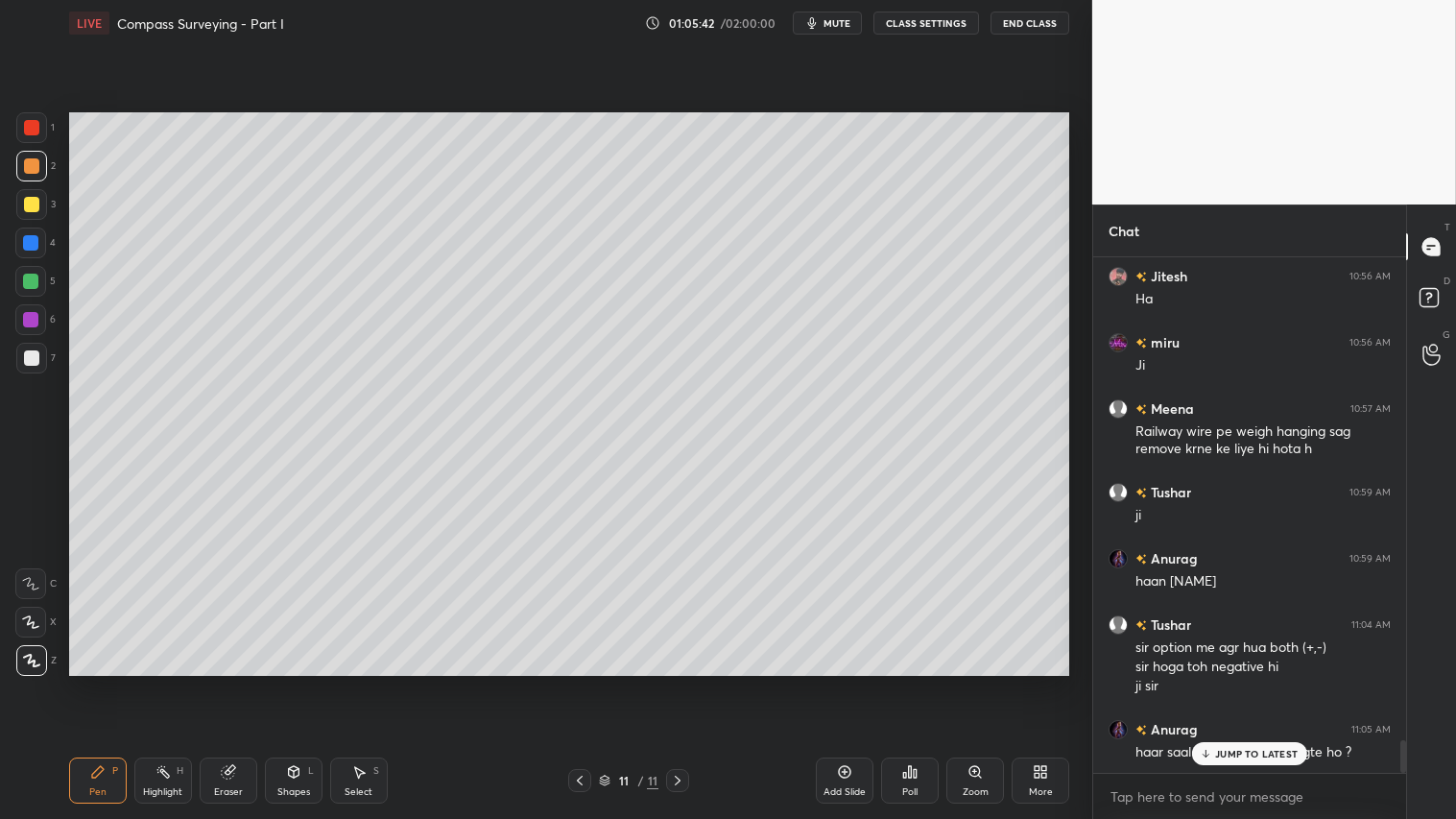 click at bounding box center [32, 166] 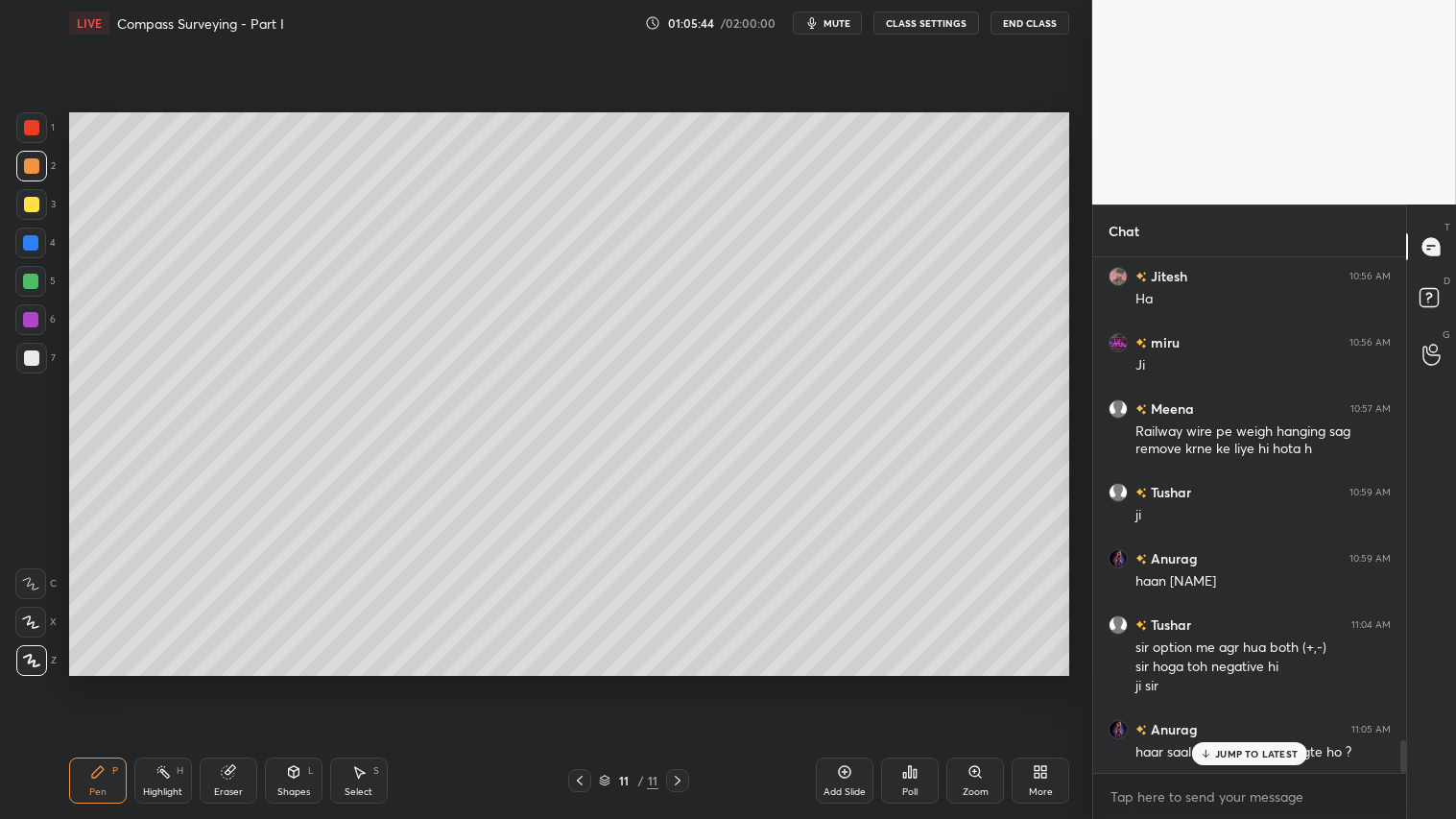 click on "JUMP TO LATEST" at bounding box center [1256, 754] 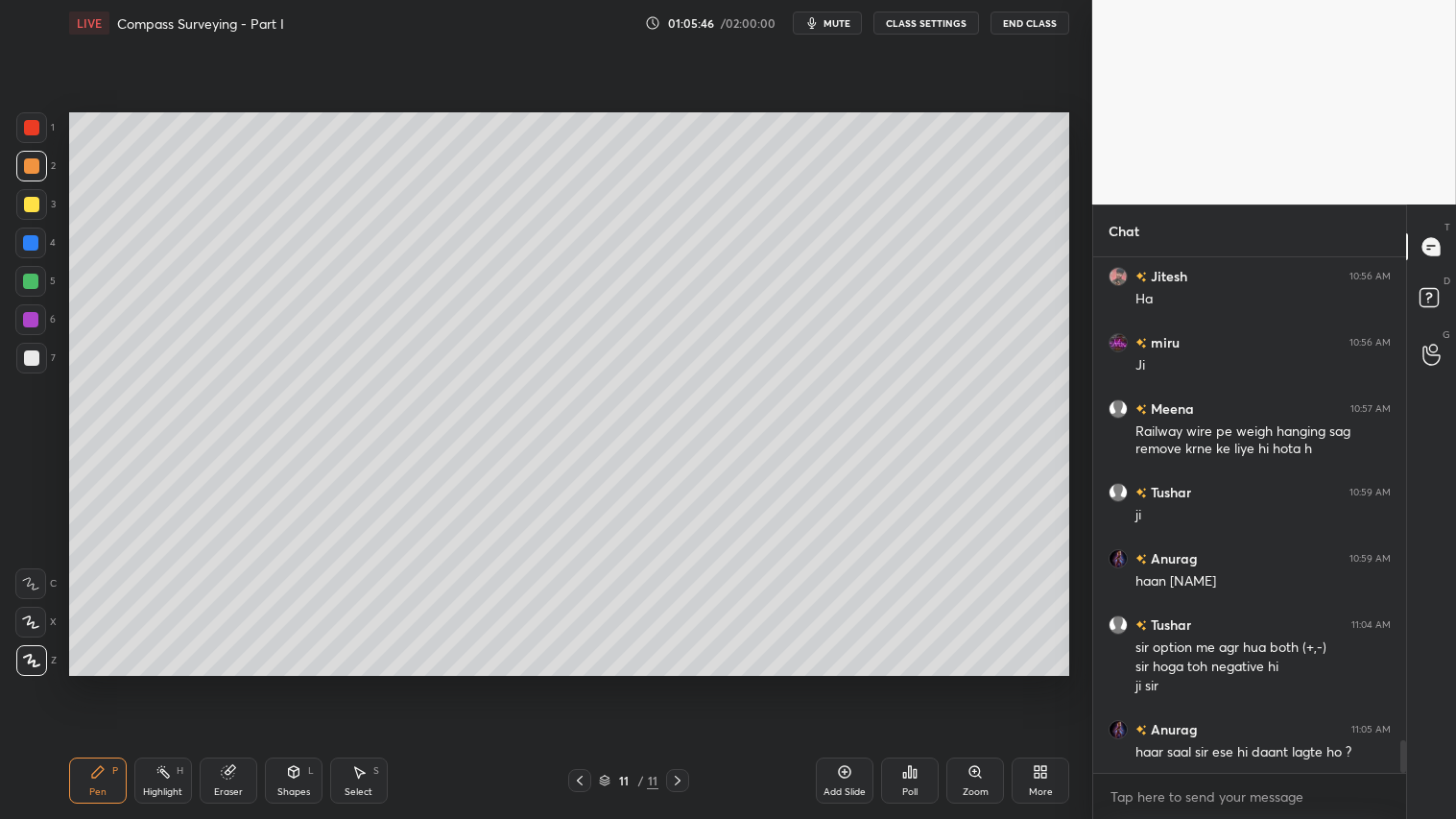 click on "Pen P Highlight H Eraser Shapes L Select S 11 / 11 Add Slide Poll Zoom More" at bounding box center (569, 781) 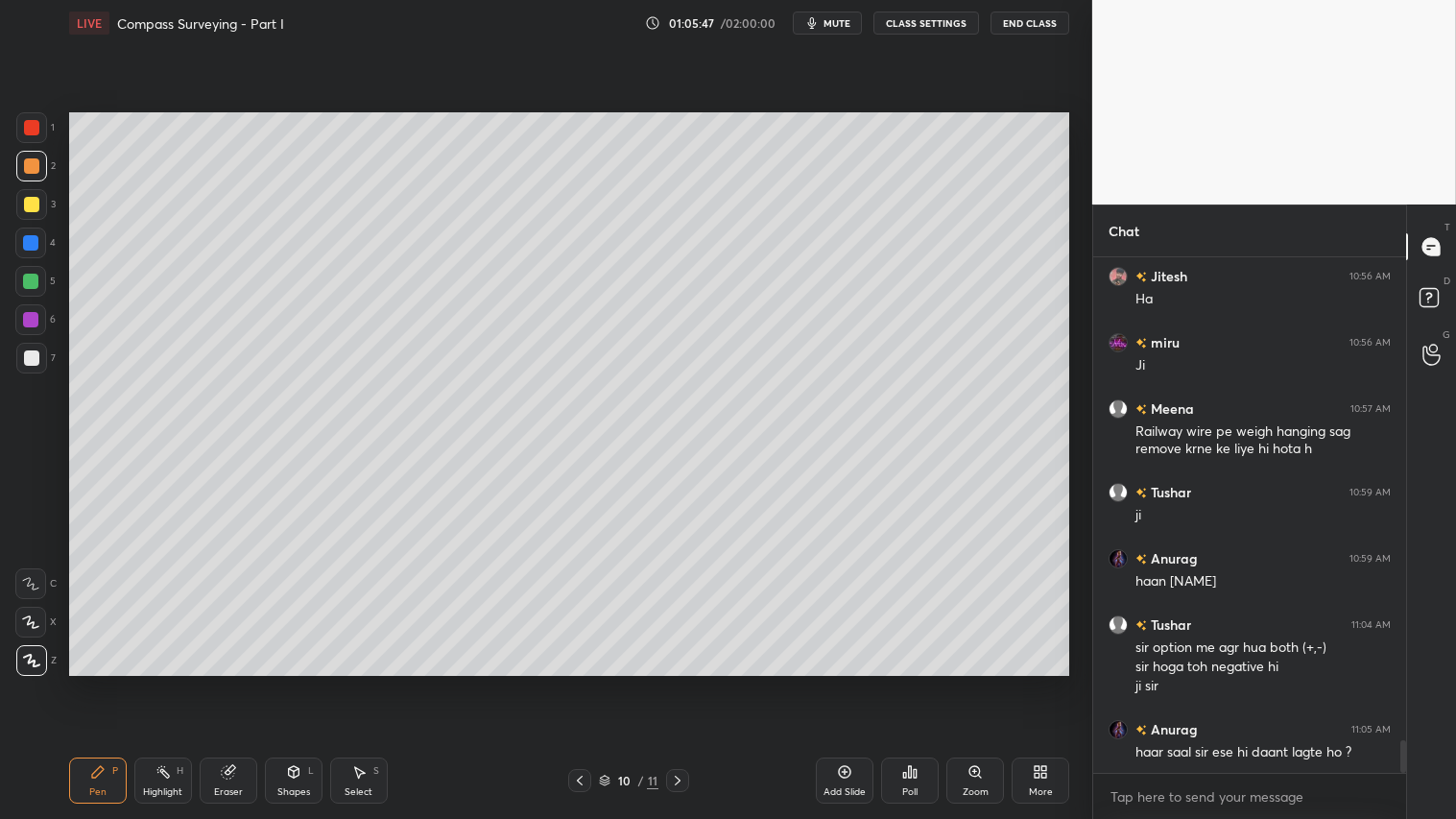 click 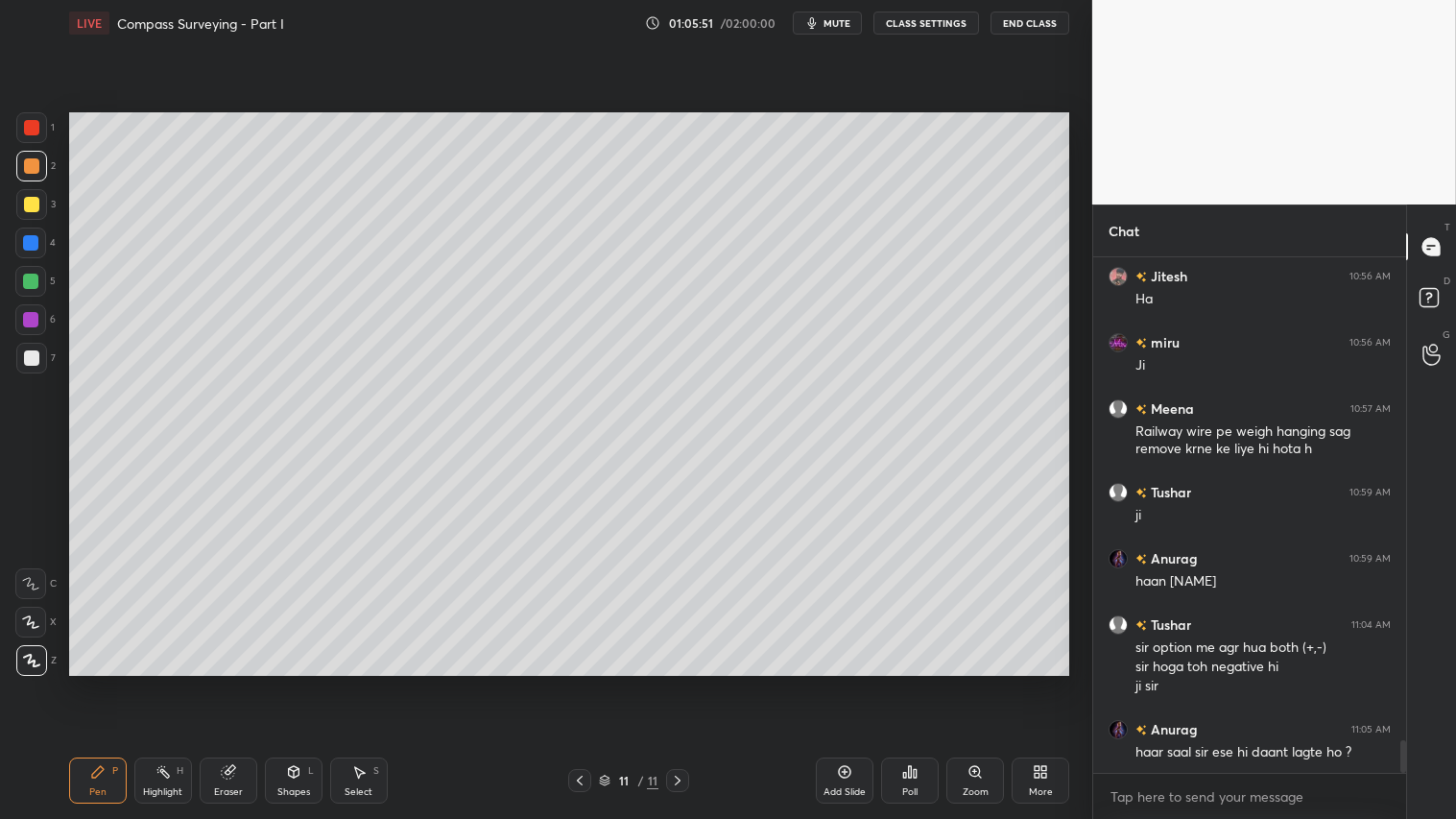 click at bounding box center [32, 166] 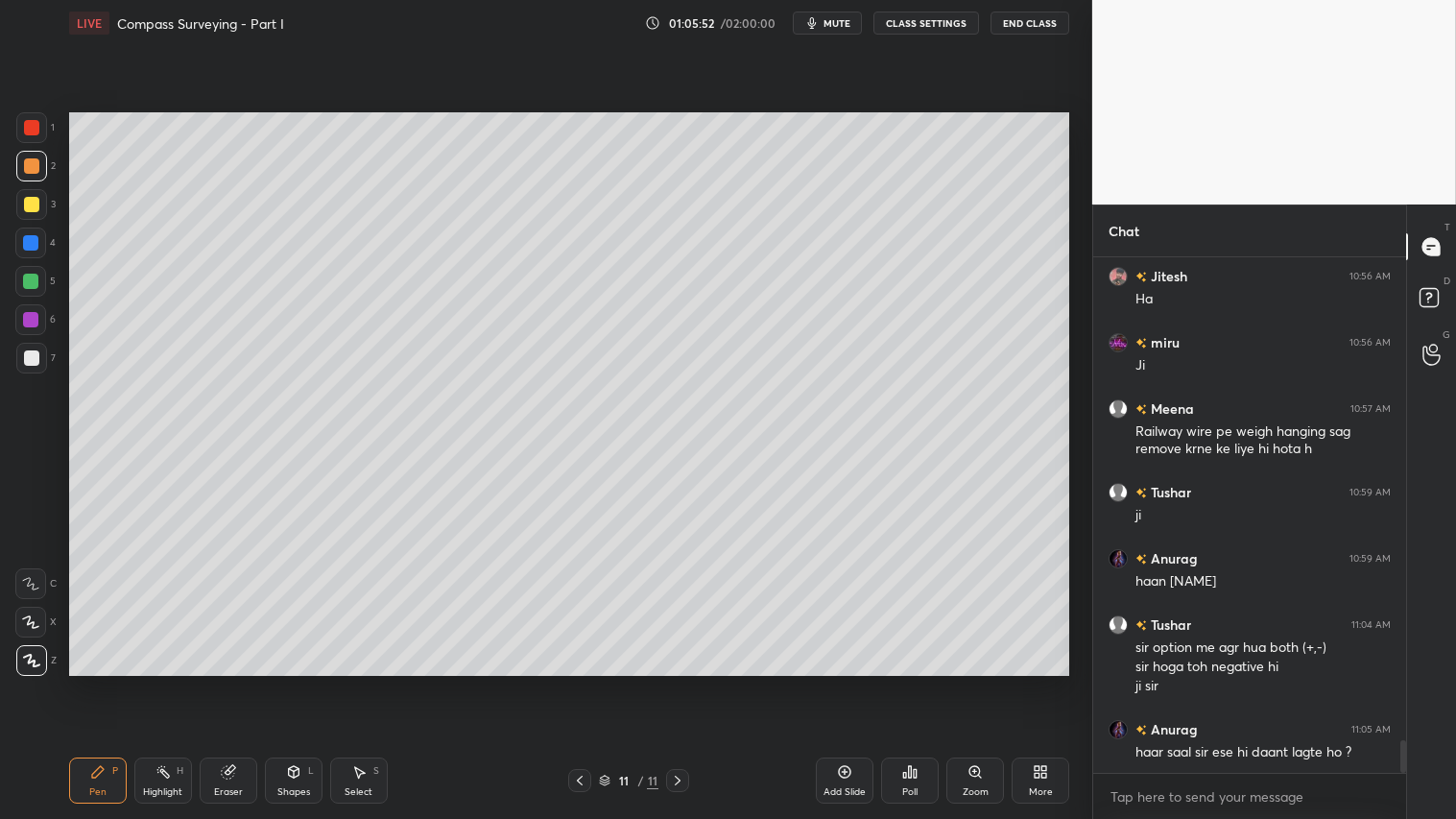 click 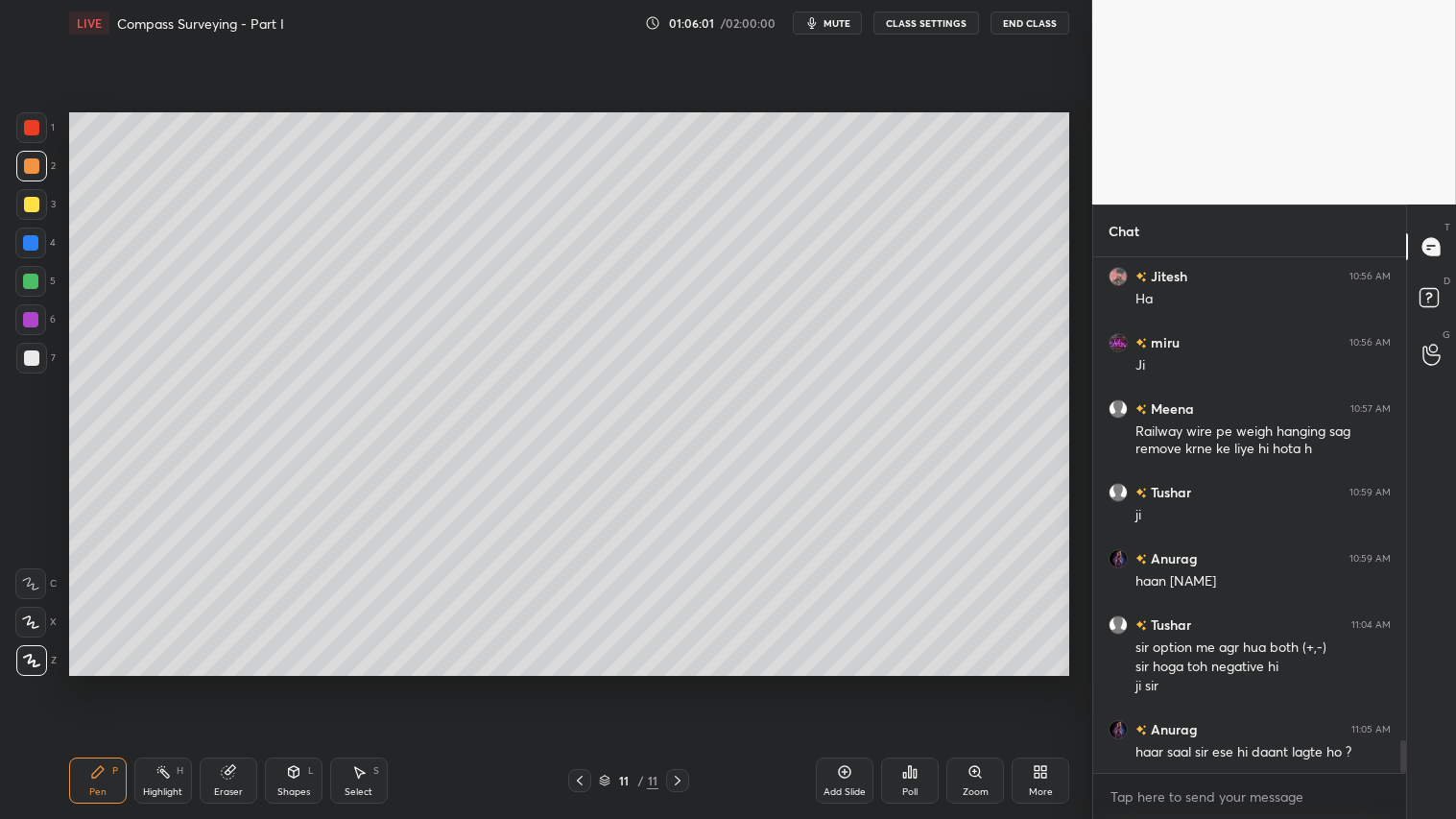 click at bounding box center [32, 166] 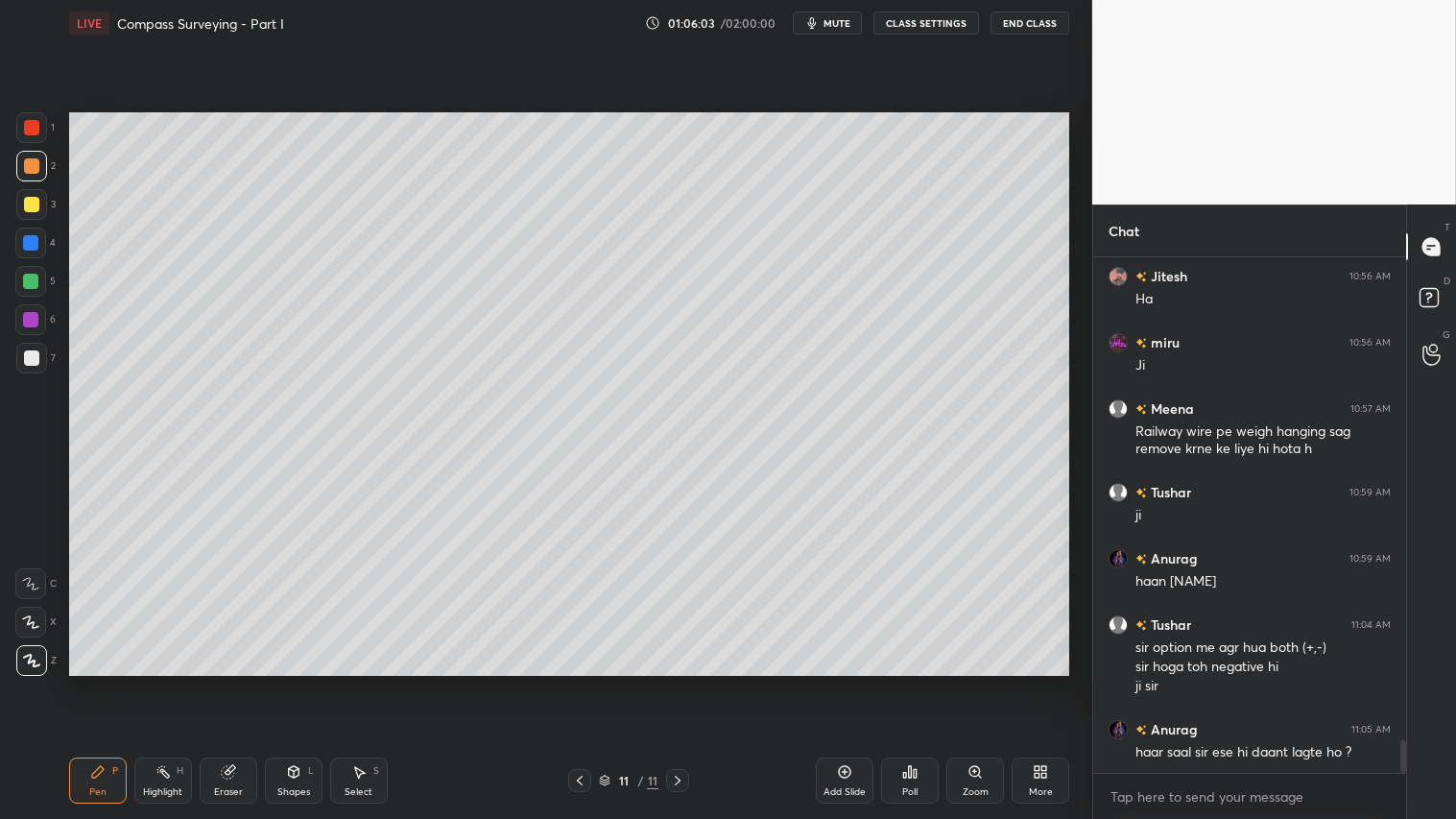 click at bounding box center (32, 166) 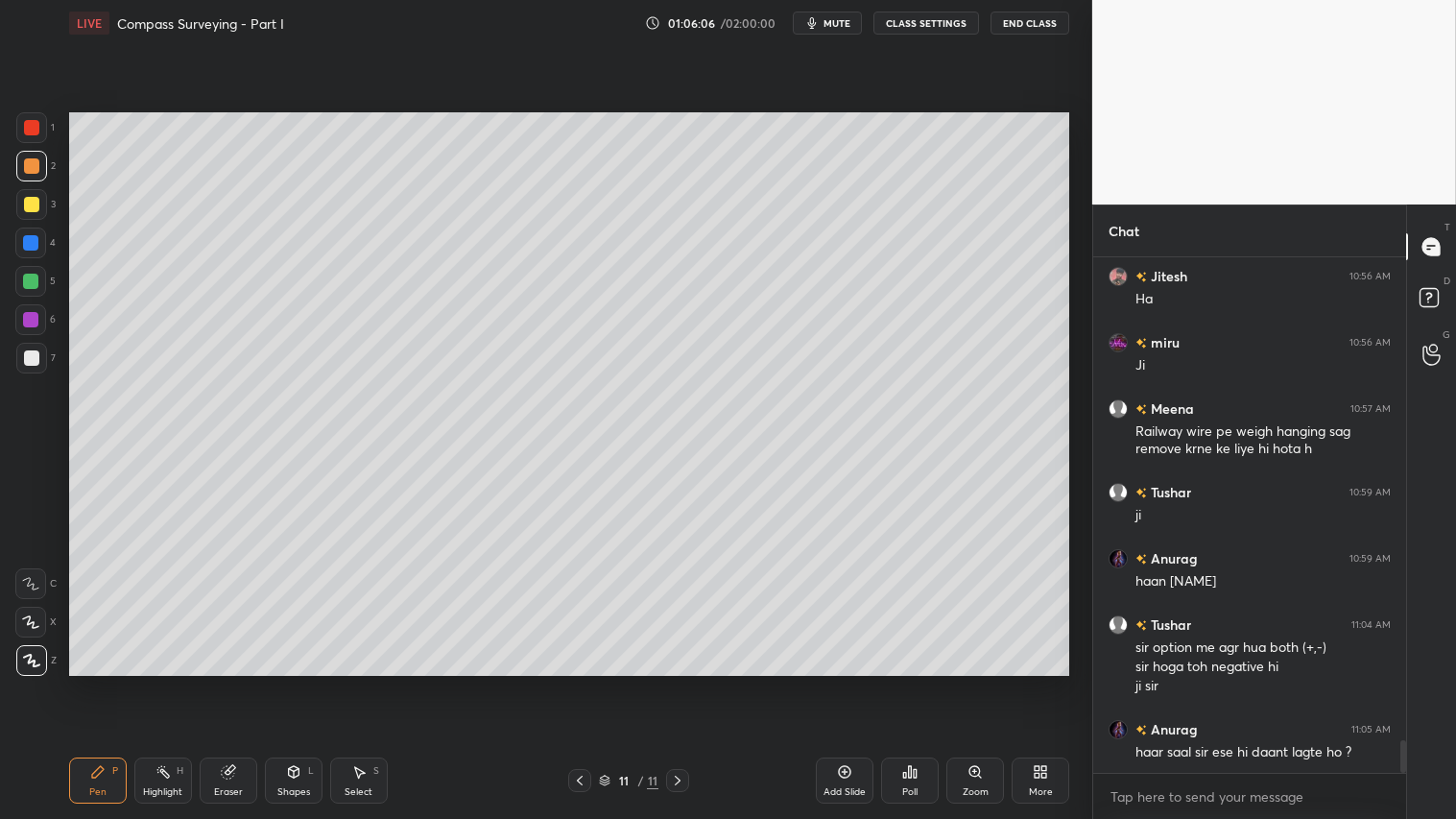 click at bounding box center (32, 166) 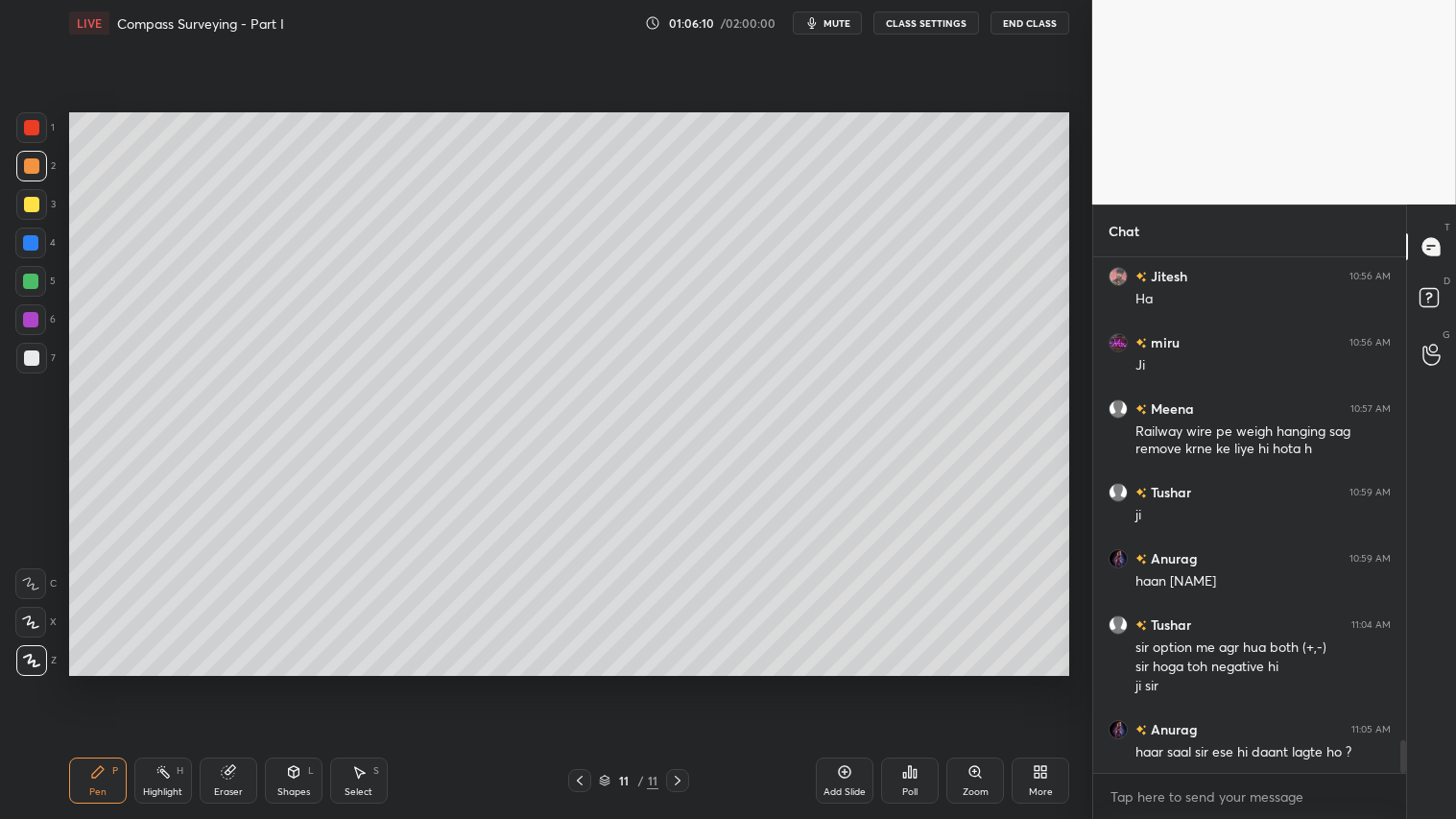 scroll, scrollTop: 7803, scrollLeft: 0, axis: vertical 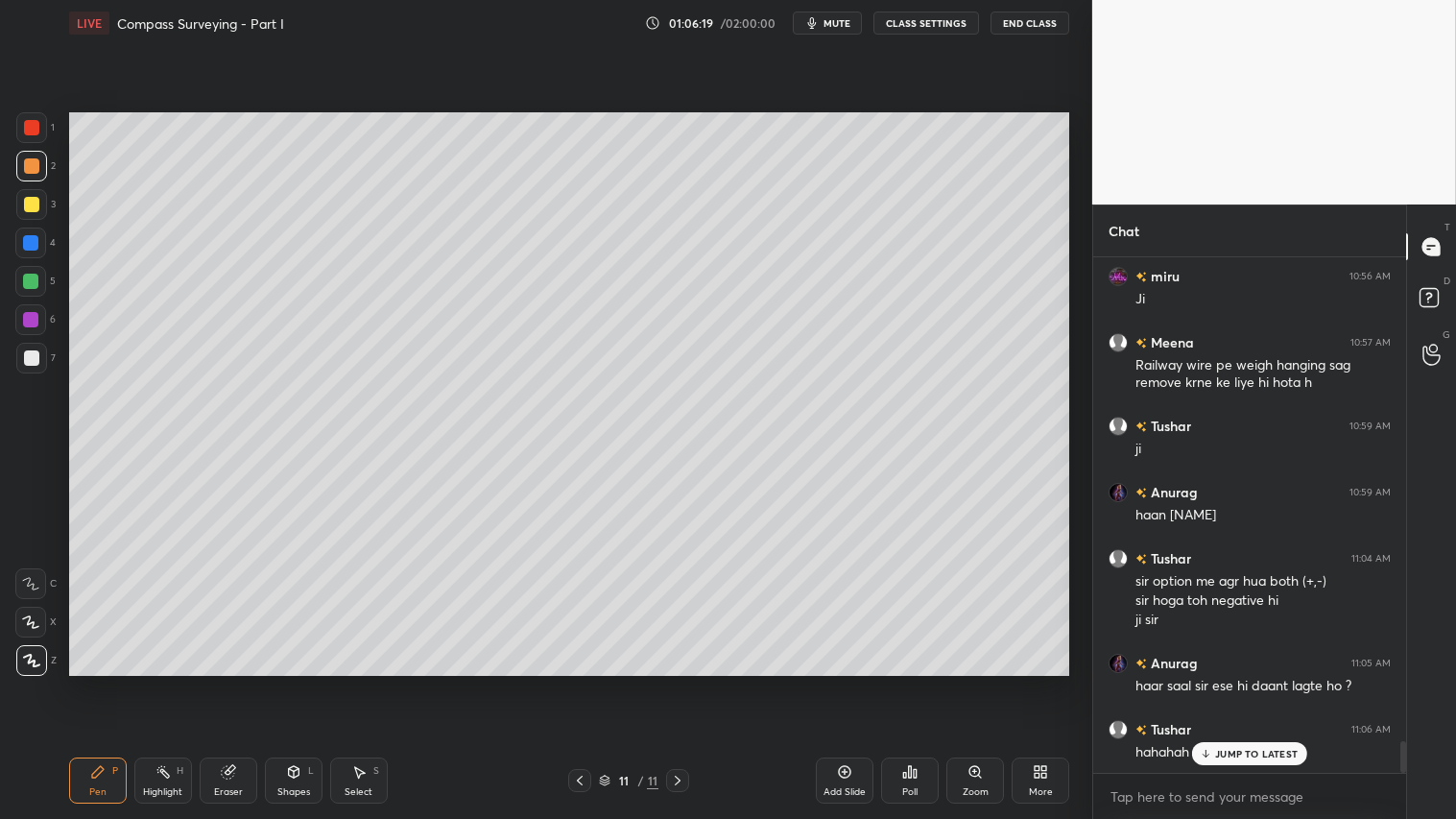 click at bounding box center [32, 166] 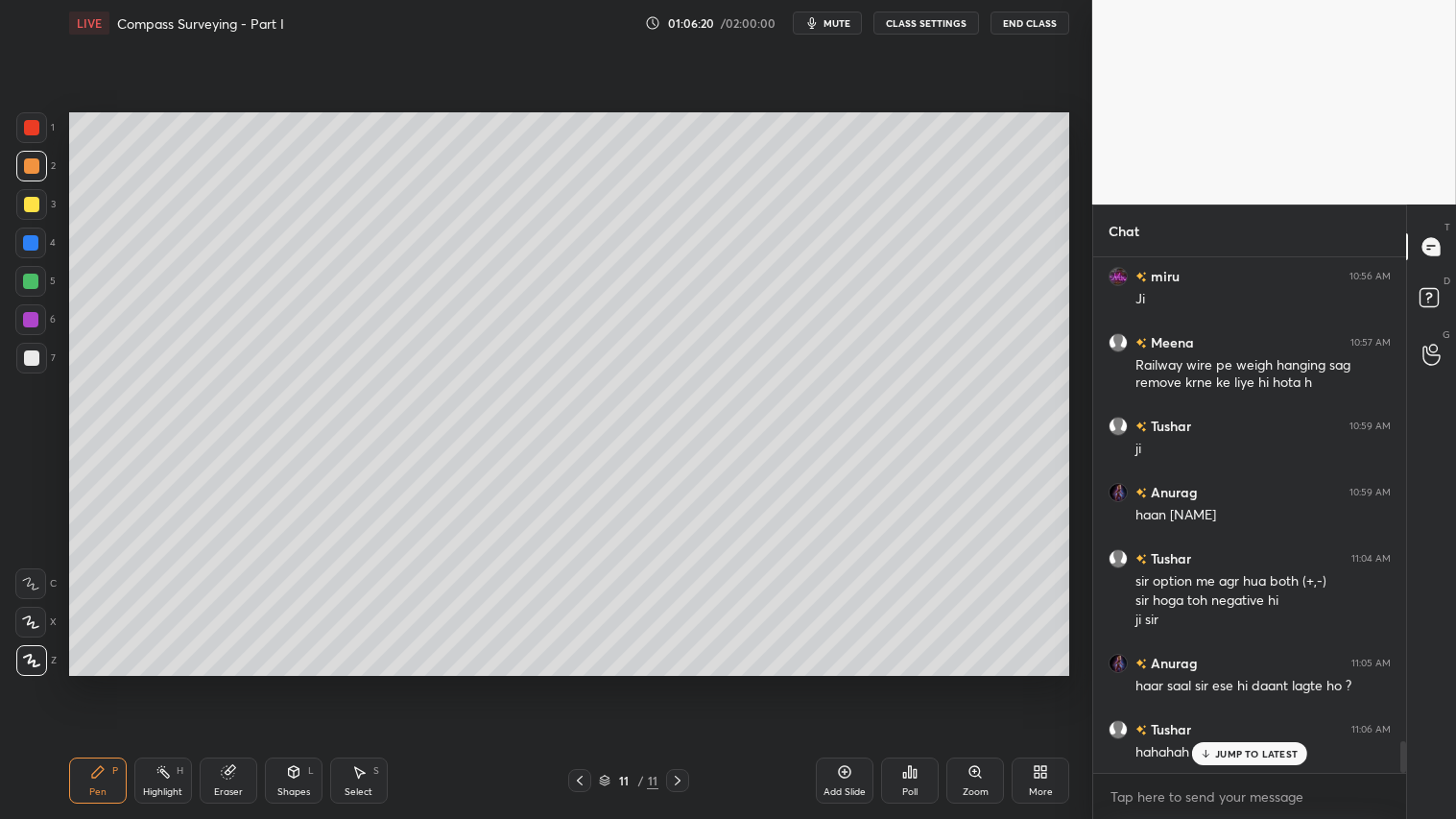 click on "Pen P" at bounding box center [98, 781] 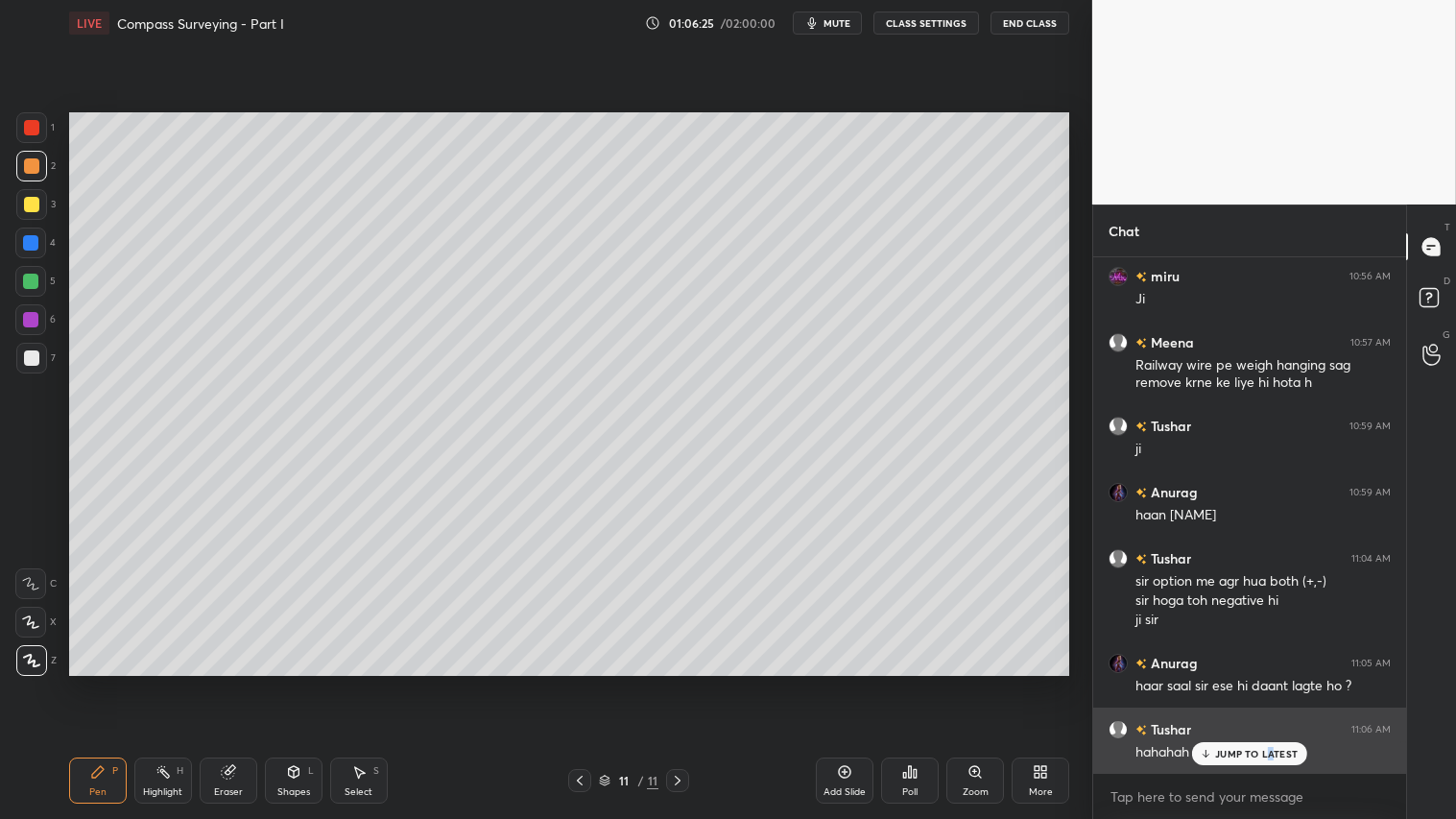 click on "JUMP TO LATEST" at bounding box center [1256, 754] 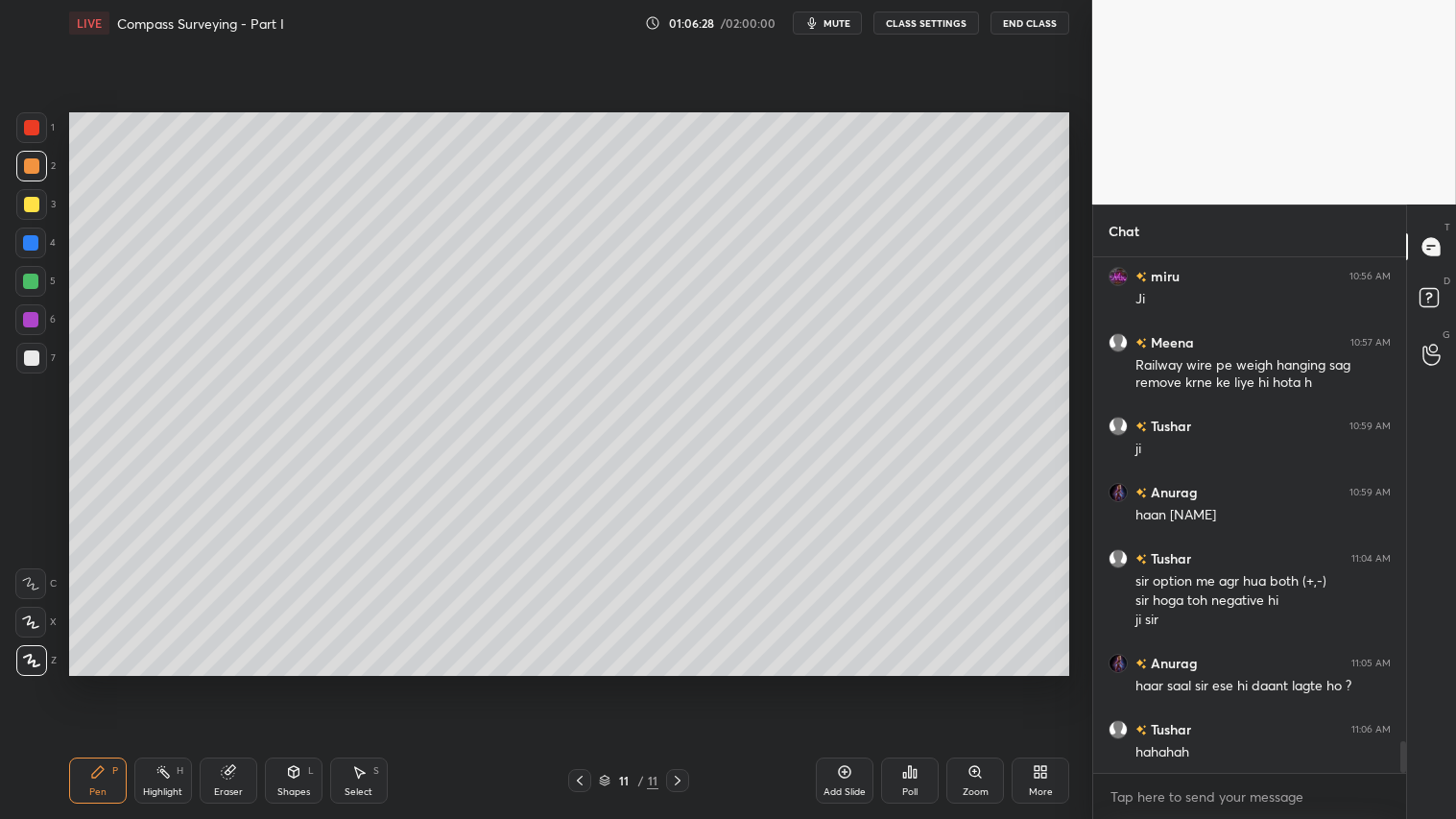 click 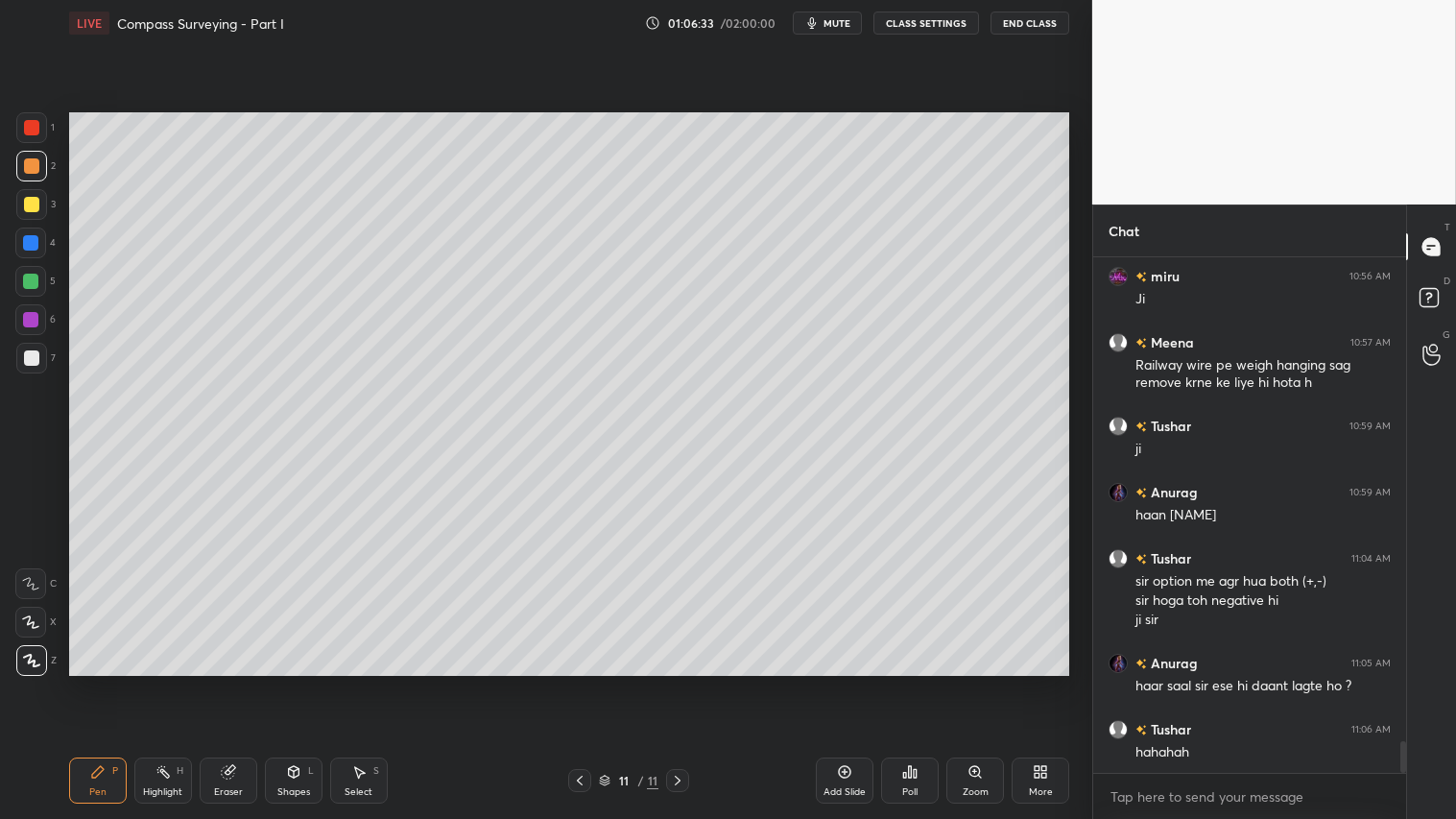 click at bounding box center (32, 166) 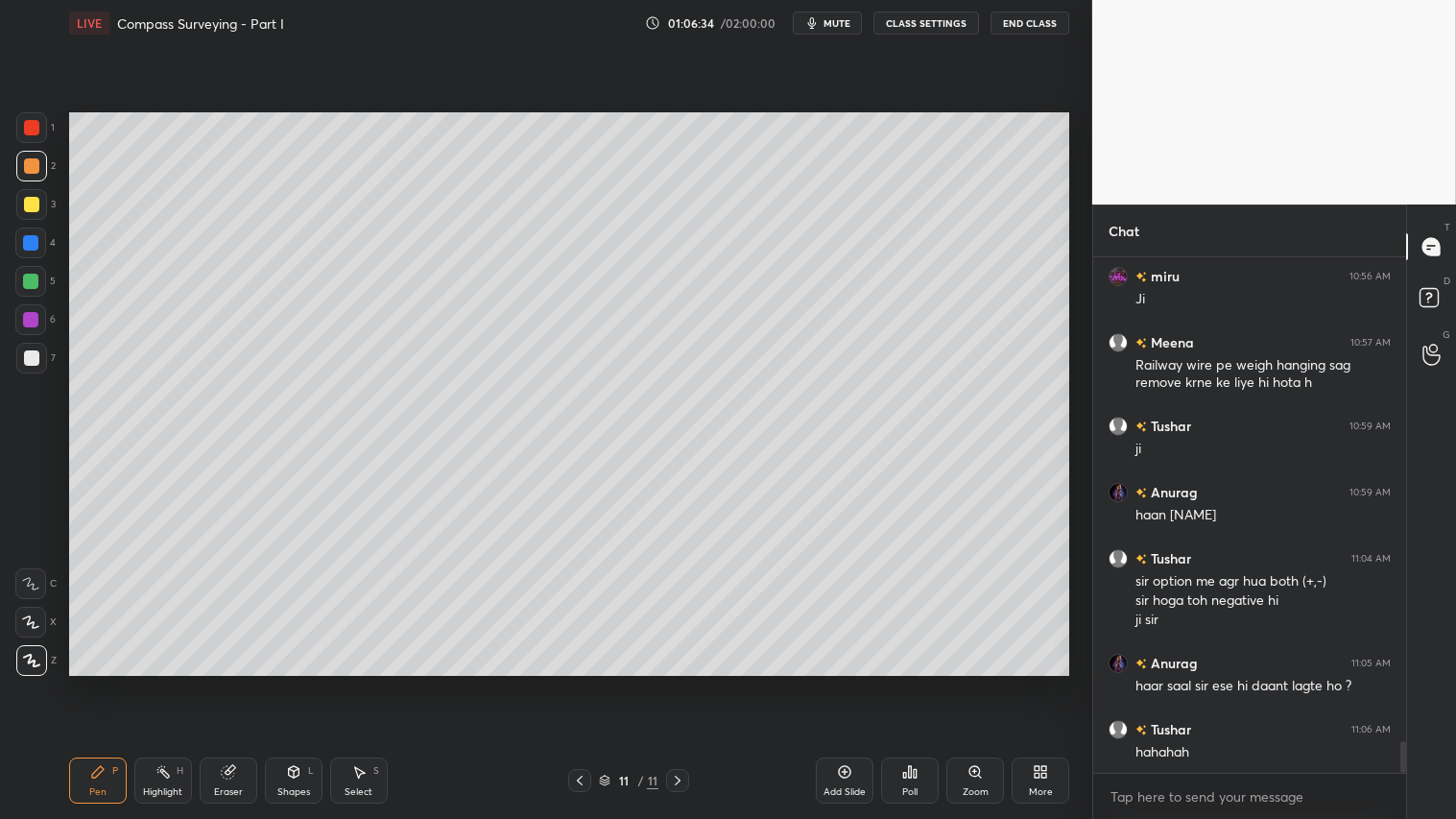 click 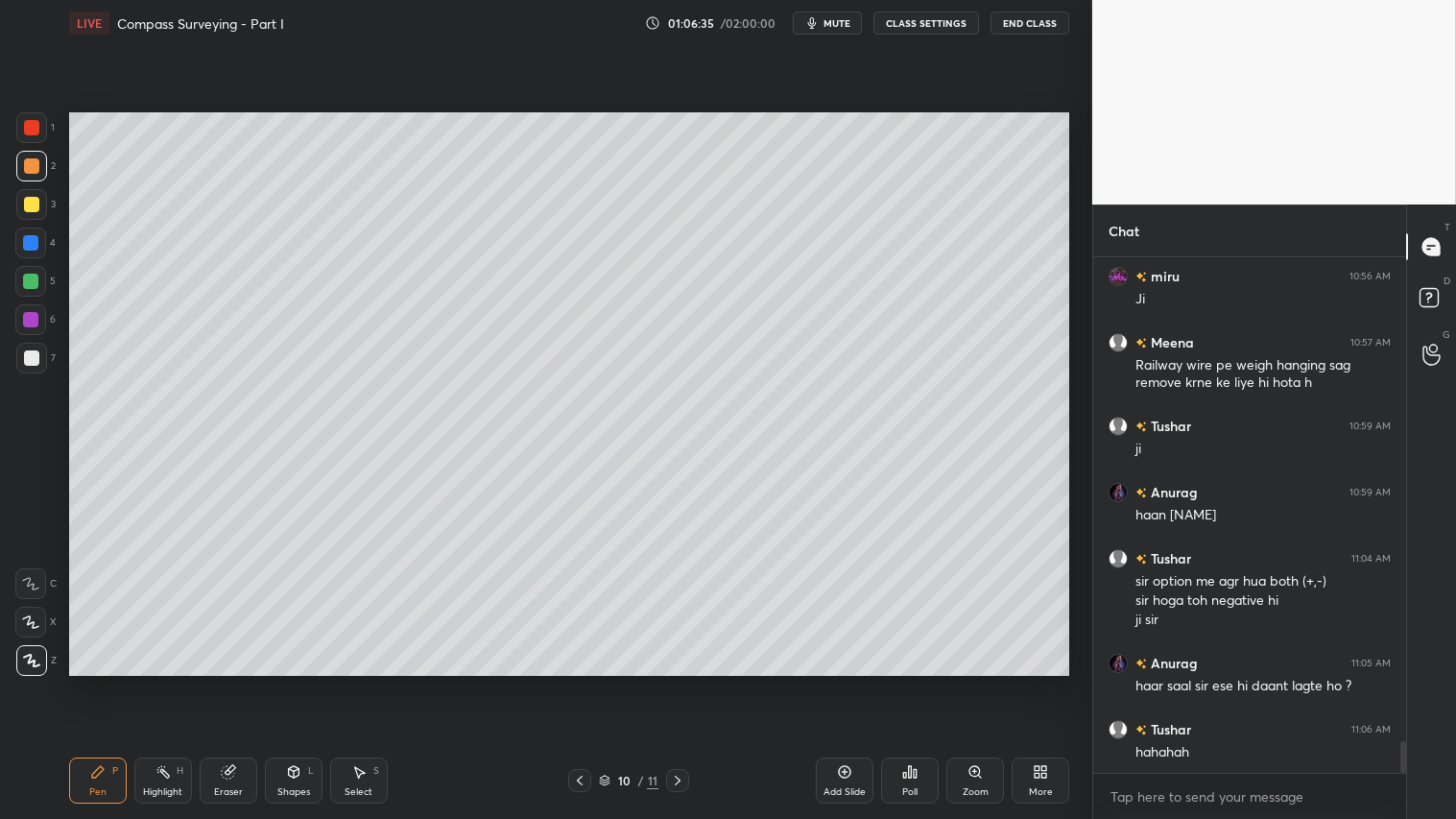 click 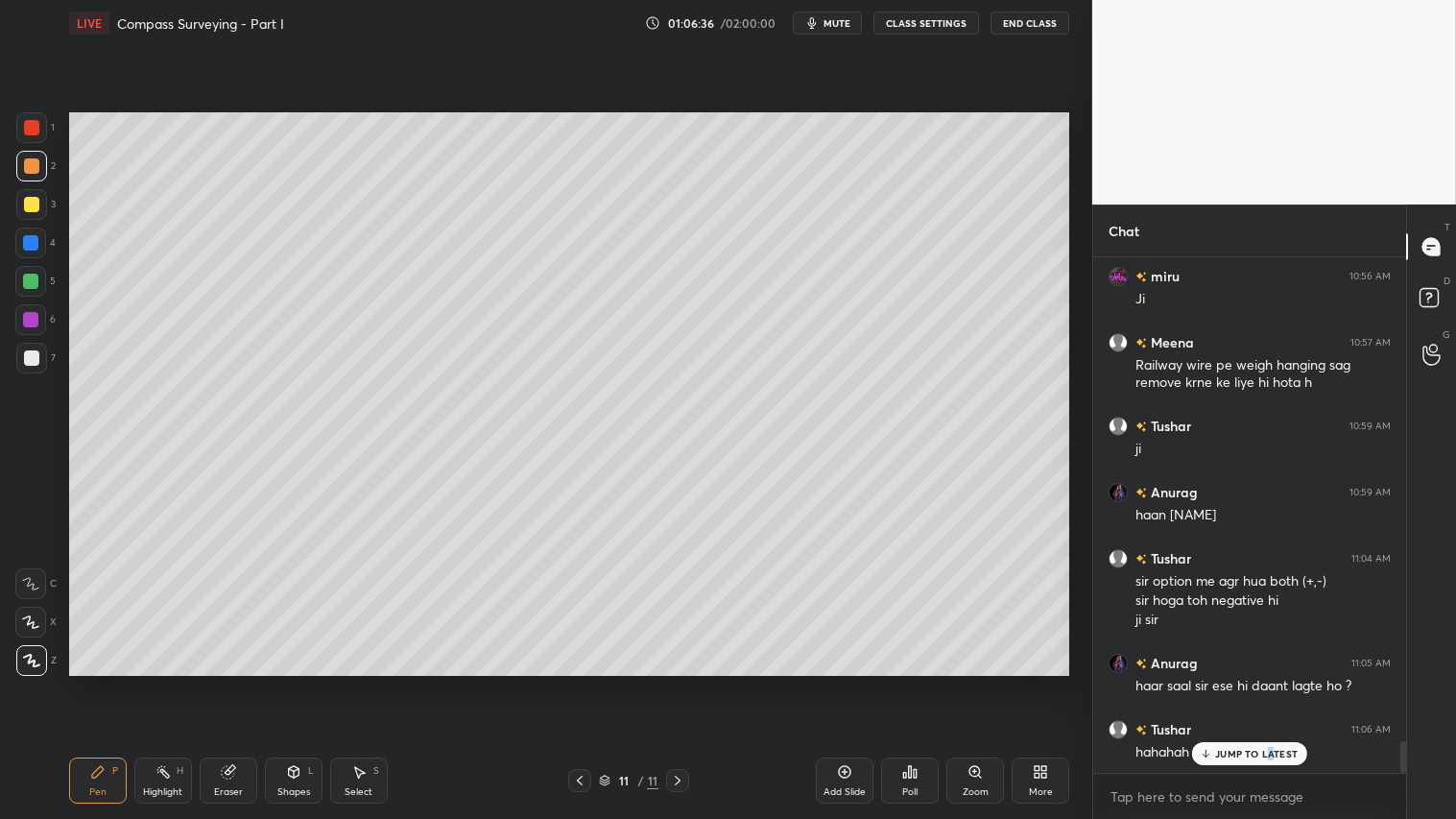 scroll, scrollTop: 7869, scrollLeft: 0, axis: vertical 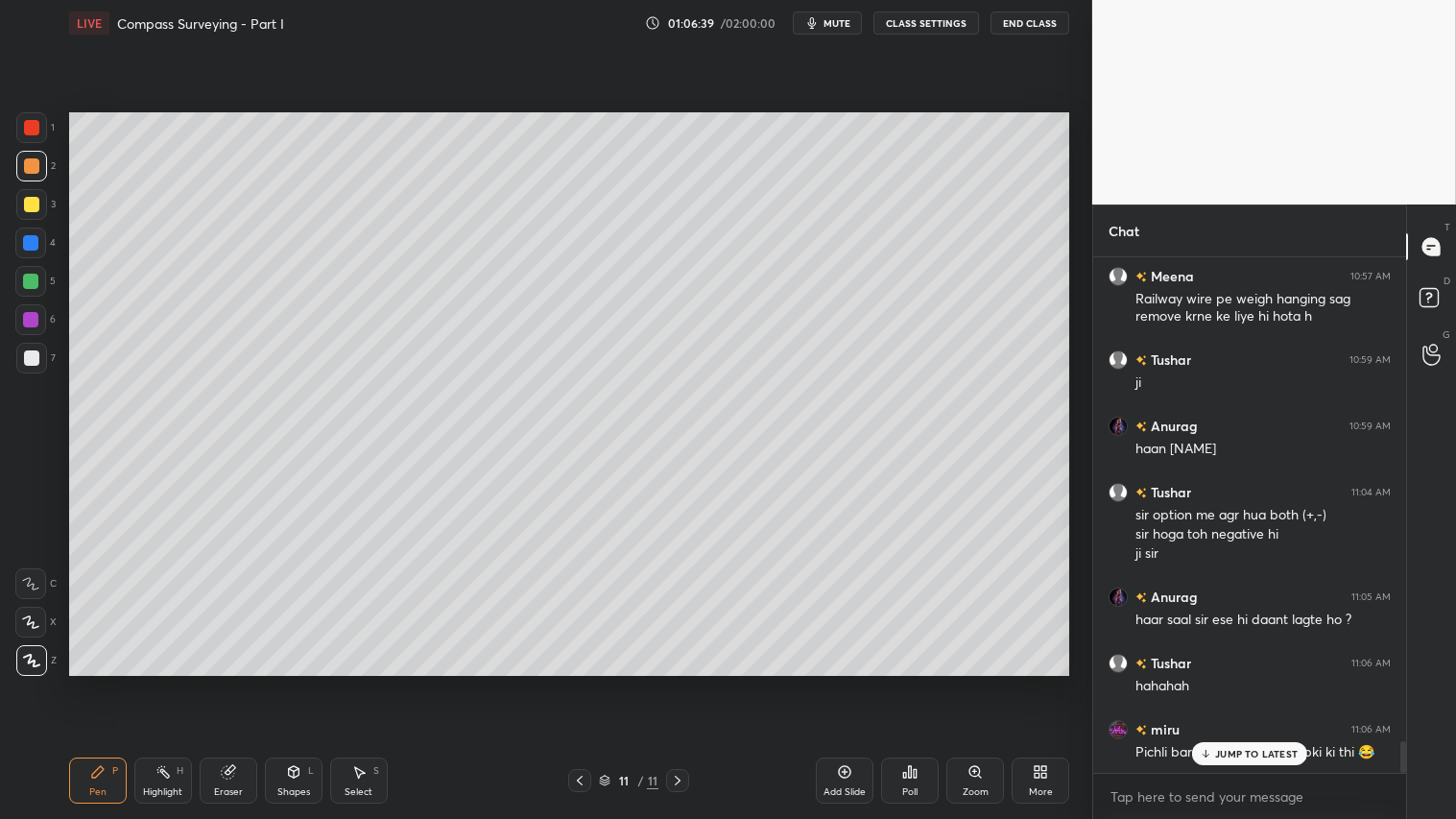 click on "JUMP TO LATEST" at bounding box center [1256, 754] 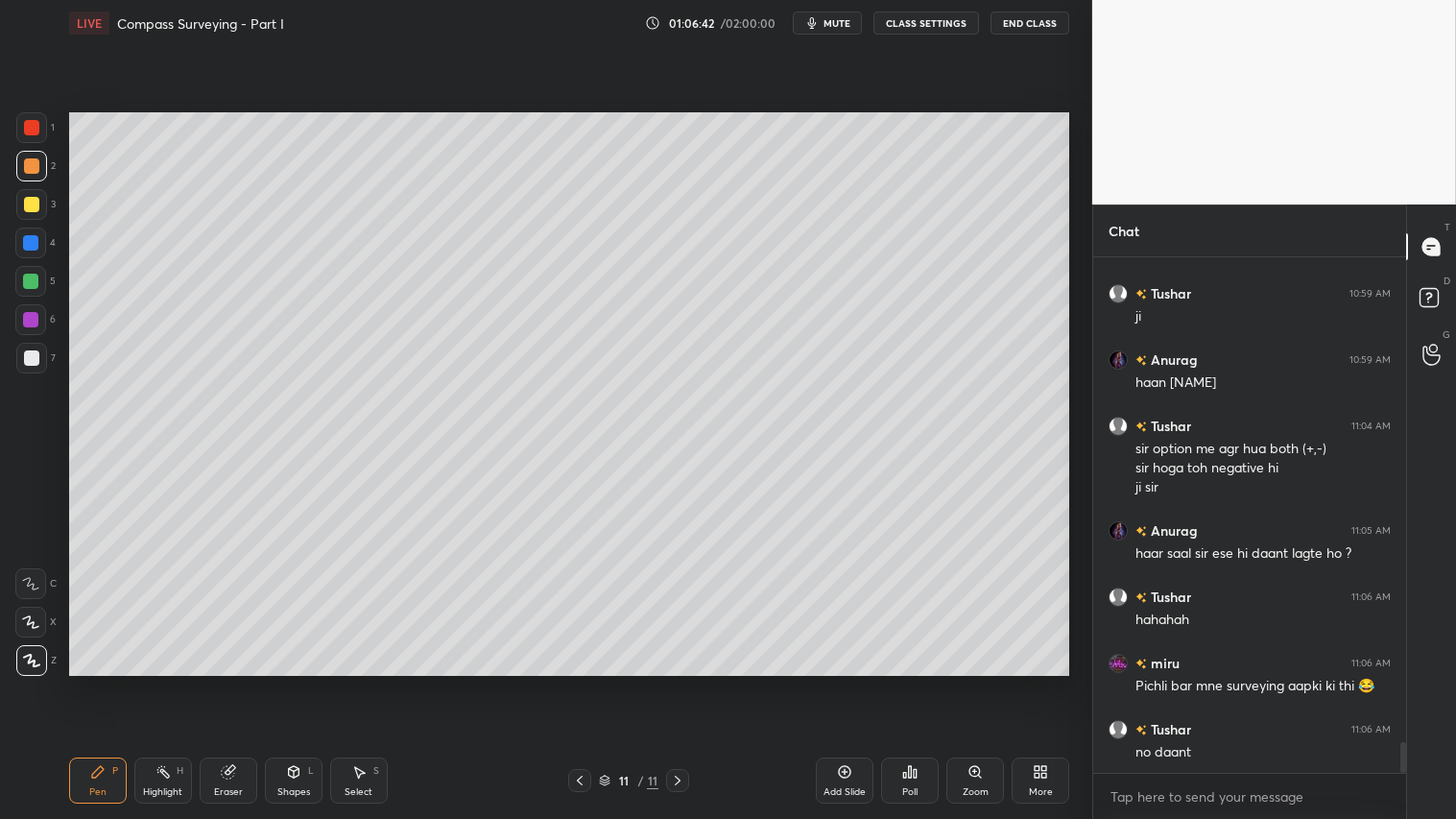 scroll, scrollTop: 8003, scrollLeft: 0, axis: vertical 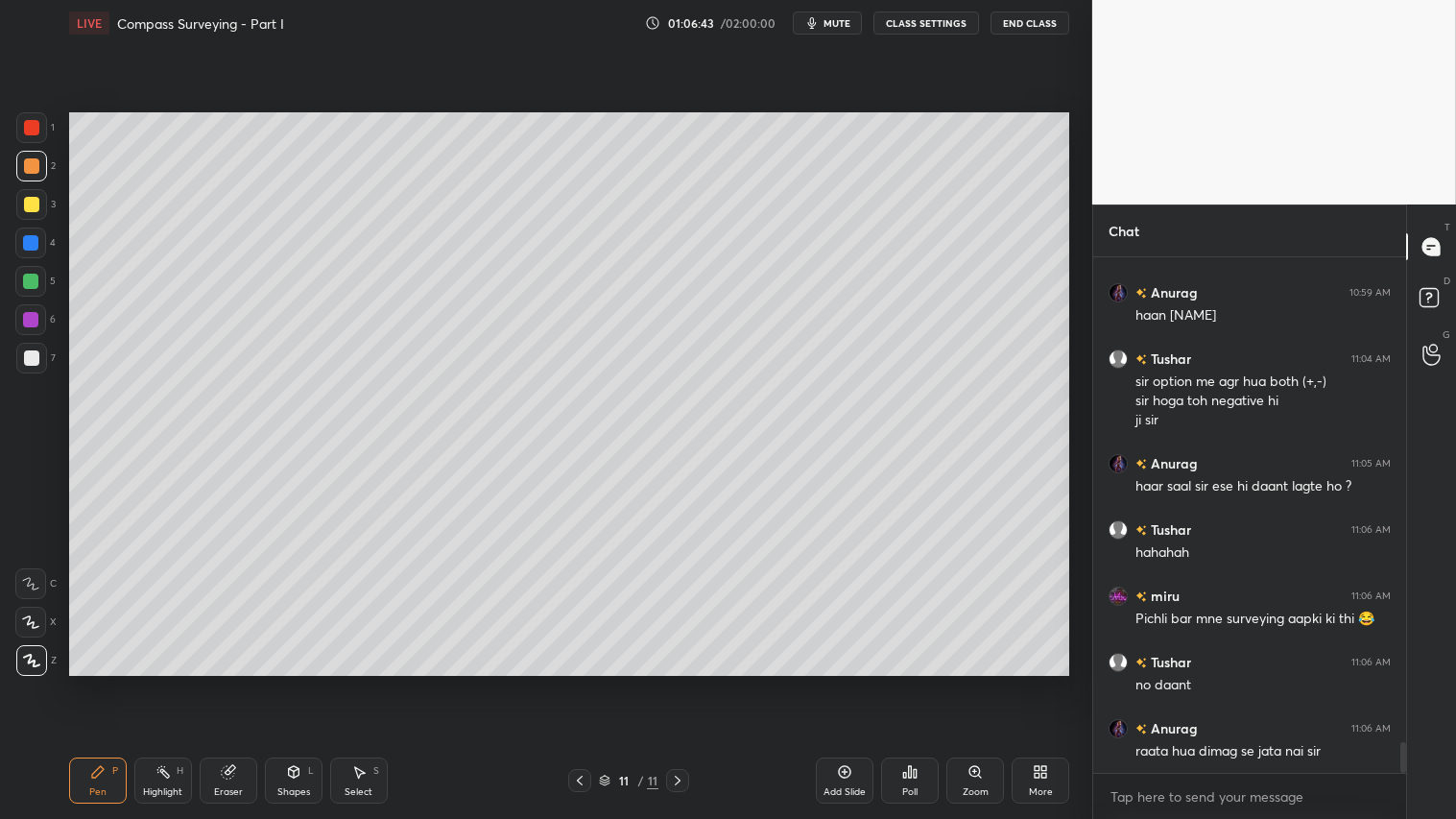 drag, startPoint x: 32, startPoint y: 169, endPoint x: 27, endPoint y: 152, distance: 17.720045 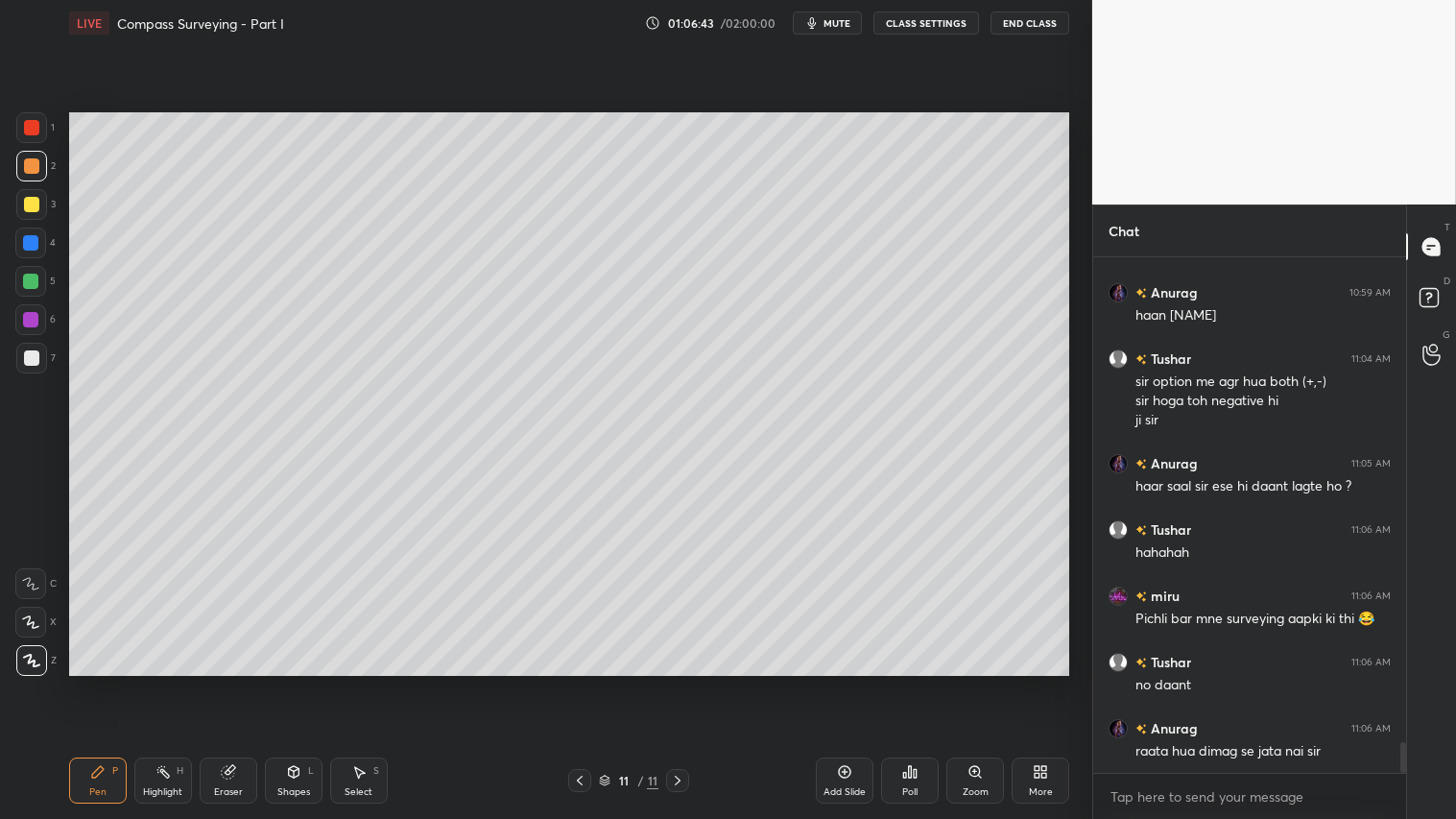 click at bounding box center (32, 166) 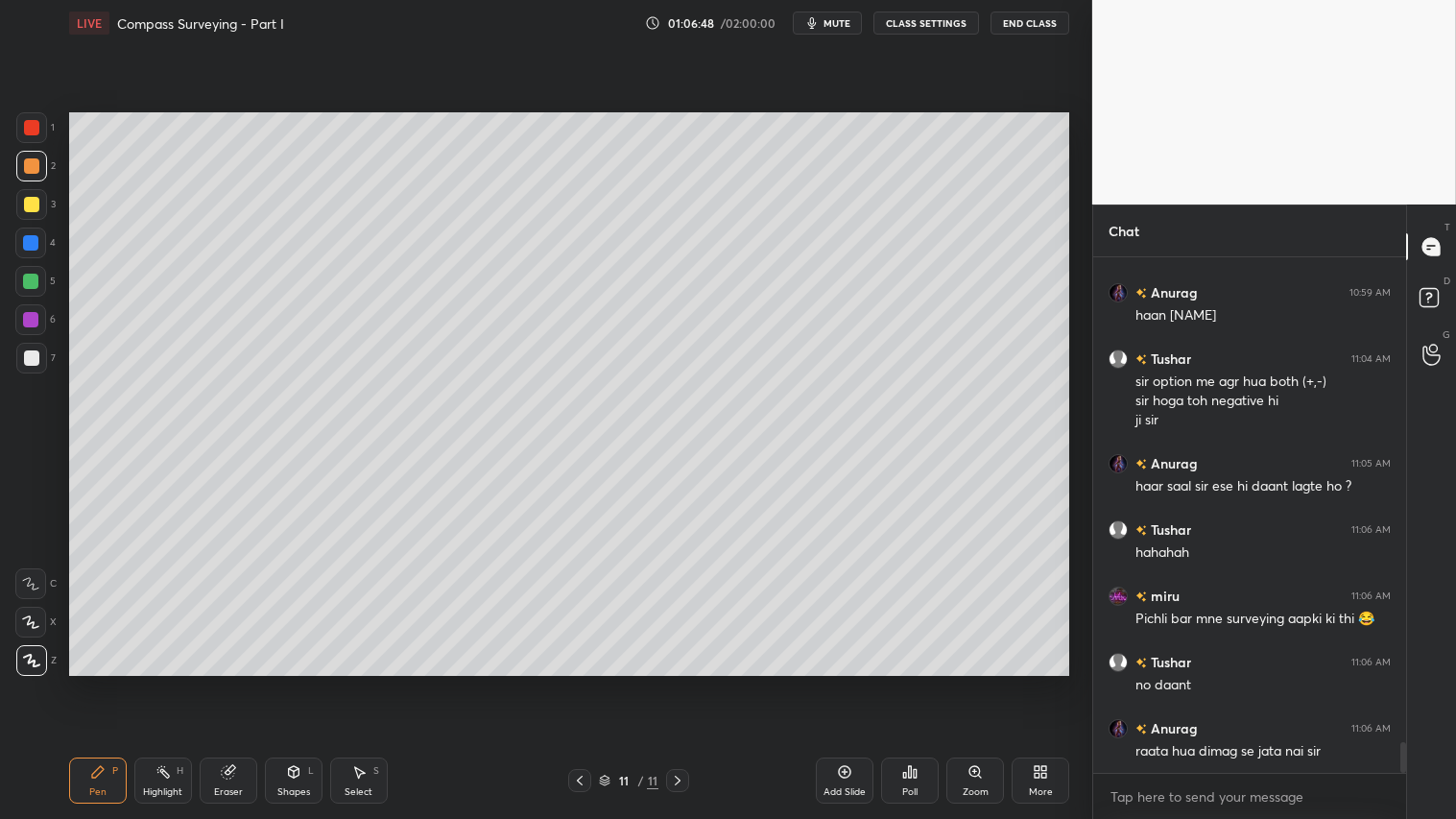 click at bounding box center [32, 166] 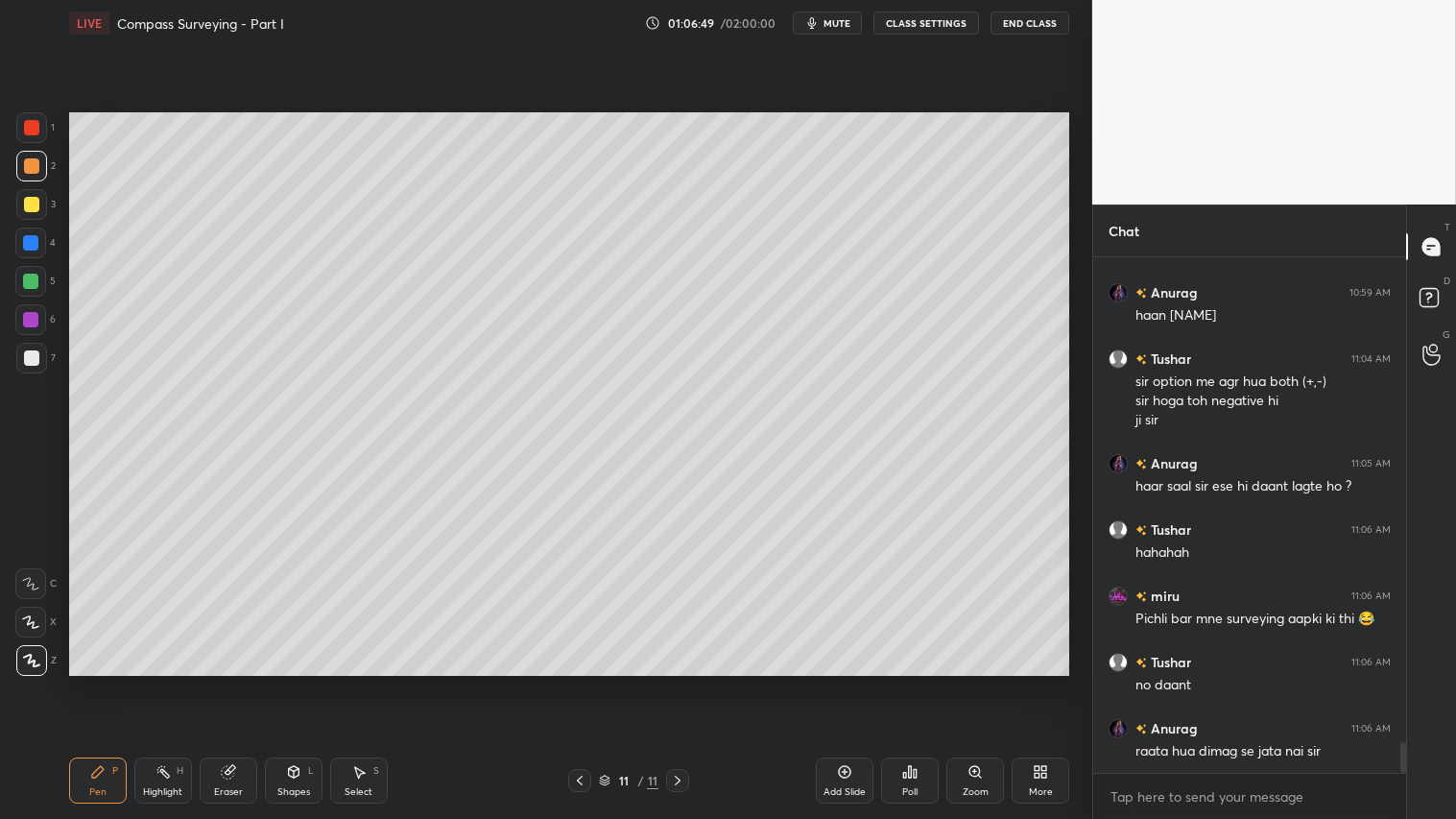 click 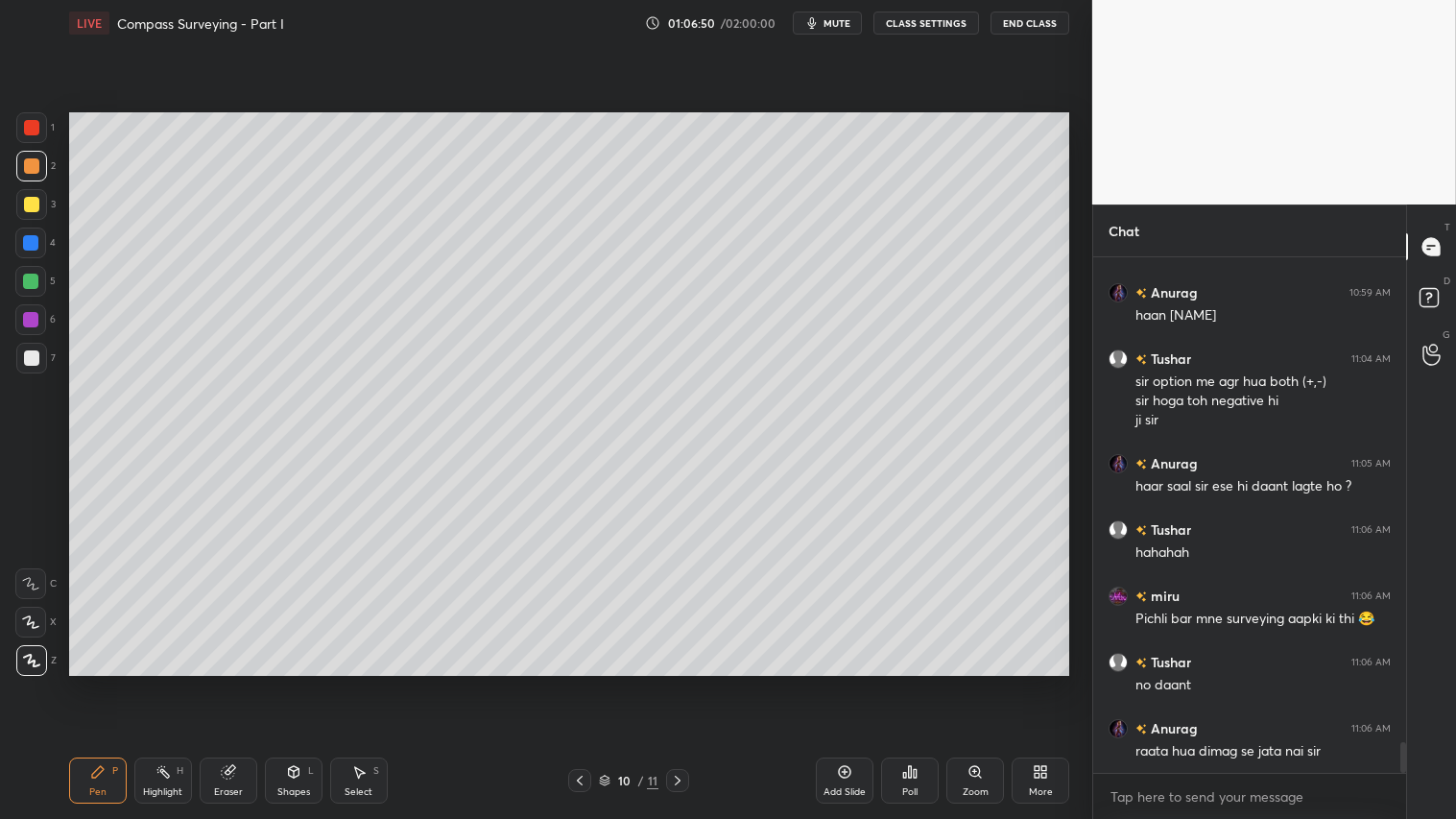 click at bounding box center [678, 781] 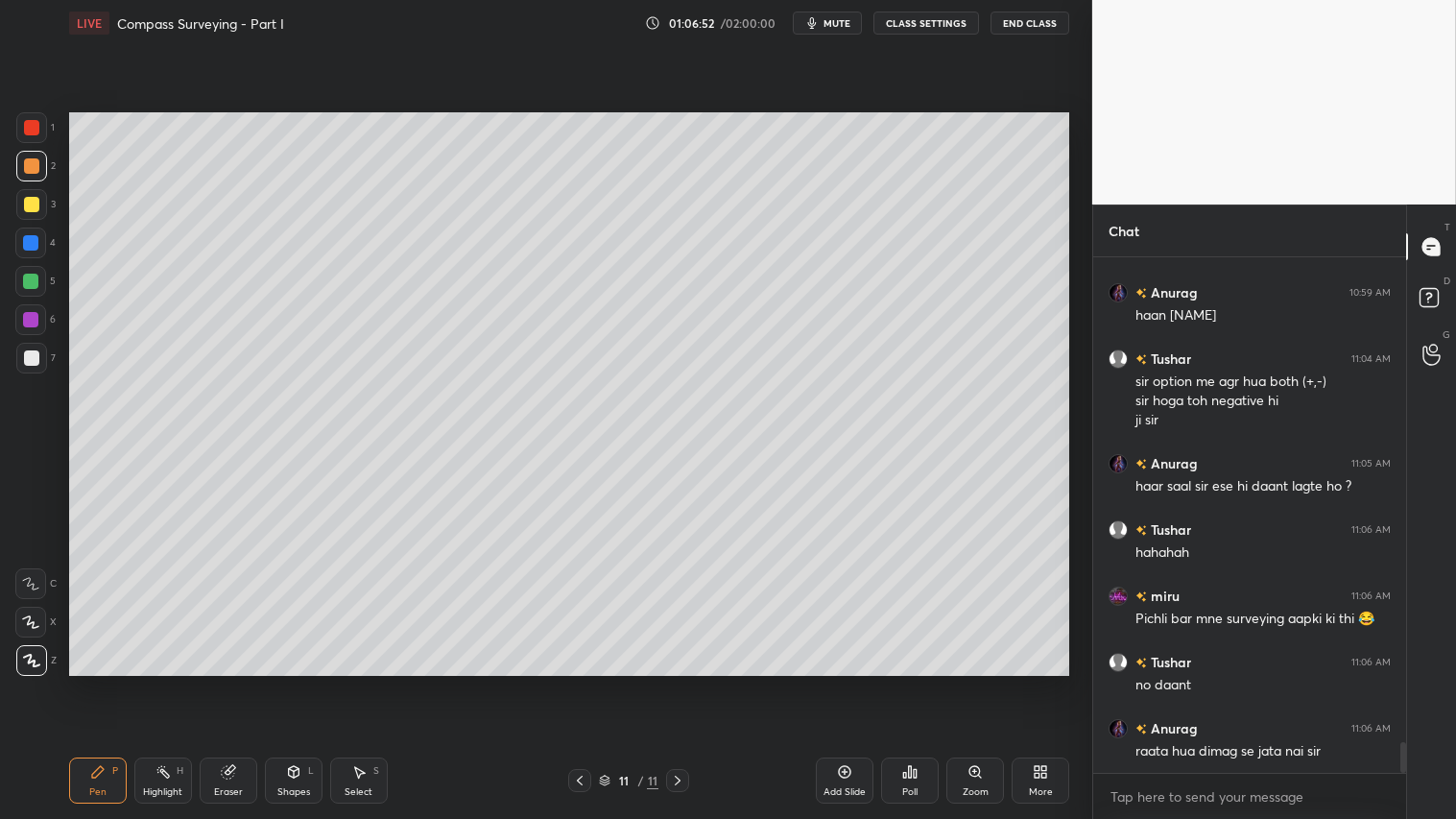 scroll, scrollTop: 8069, scrollLeft: 0, axis: vertical 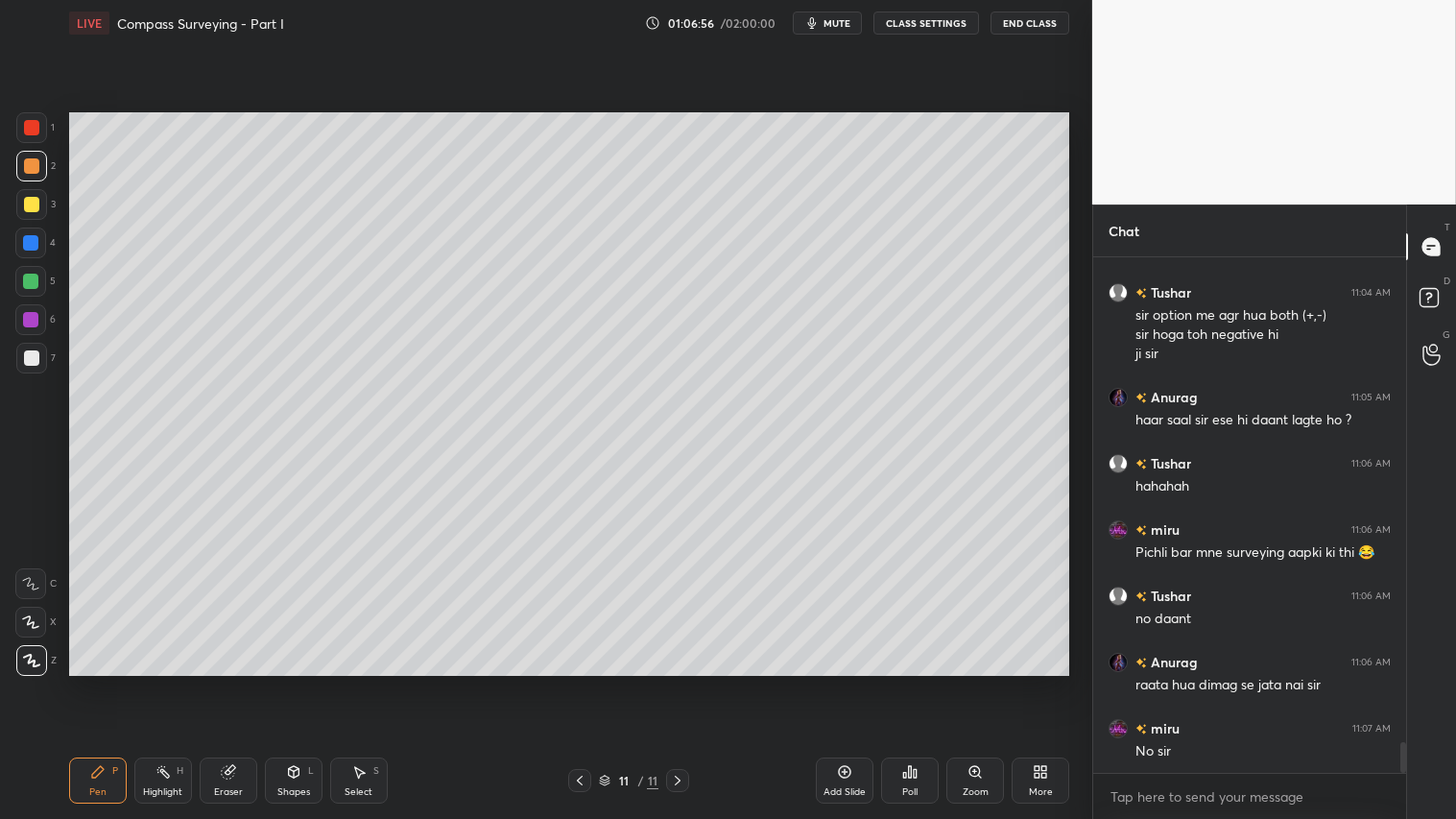 click at bounding box center (32, 166) 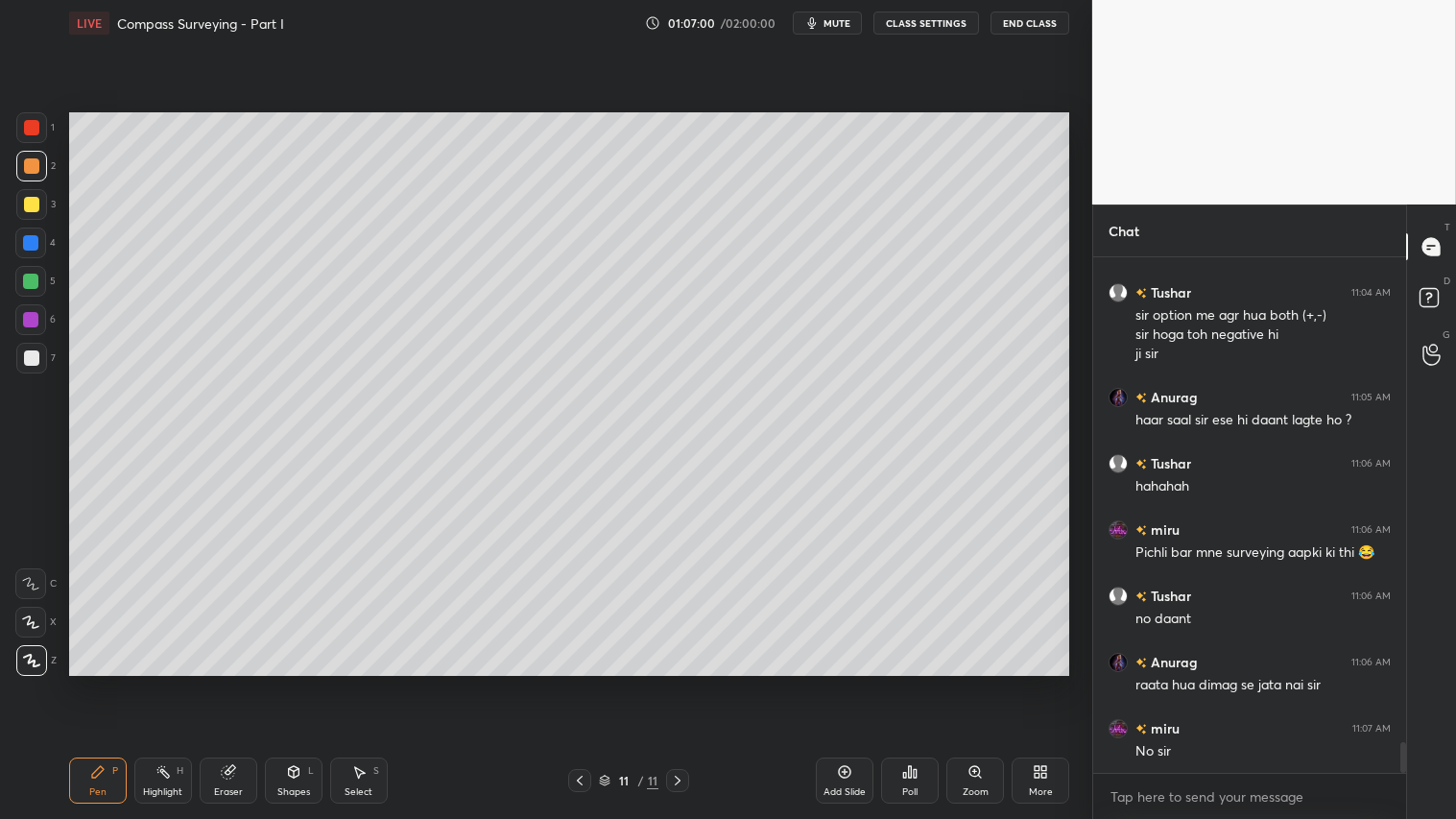 scroll, scrollTop: 8135, scrollLeft: 0, axis: vertical 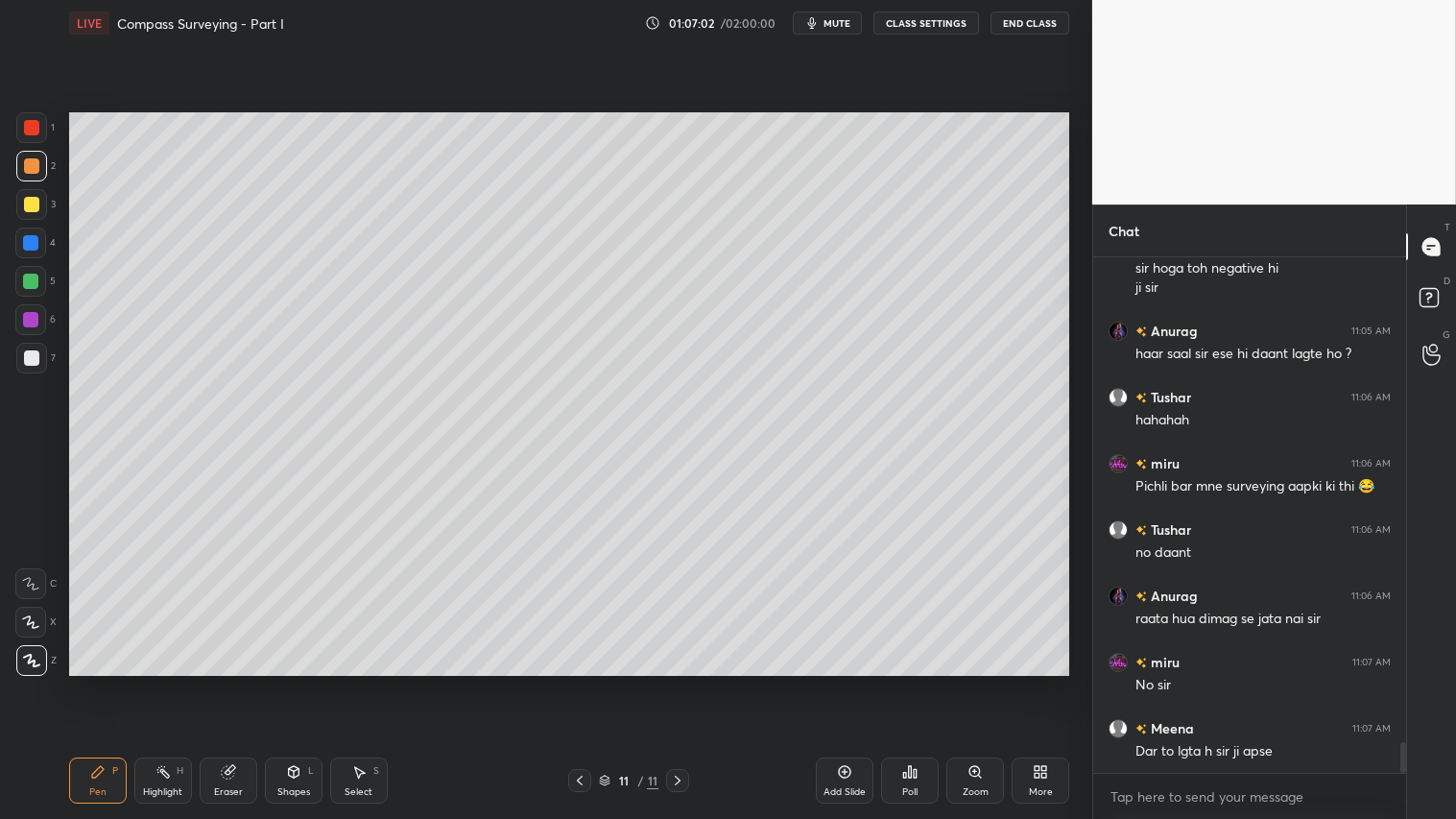 click on "Eraser" at bounding box center (228, 781) 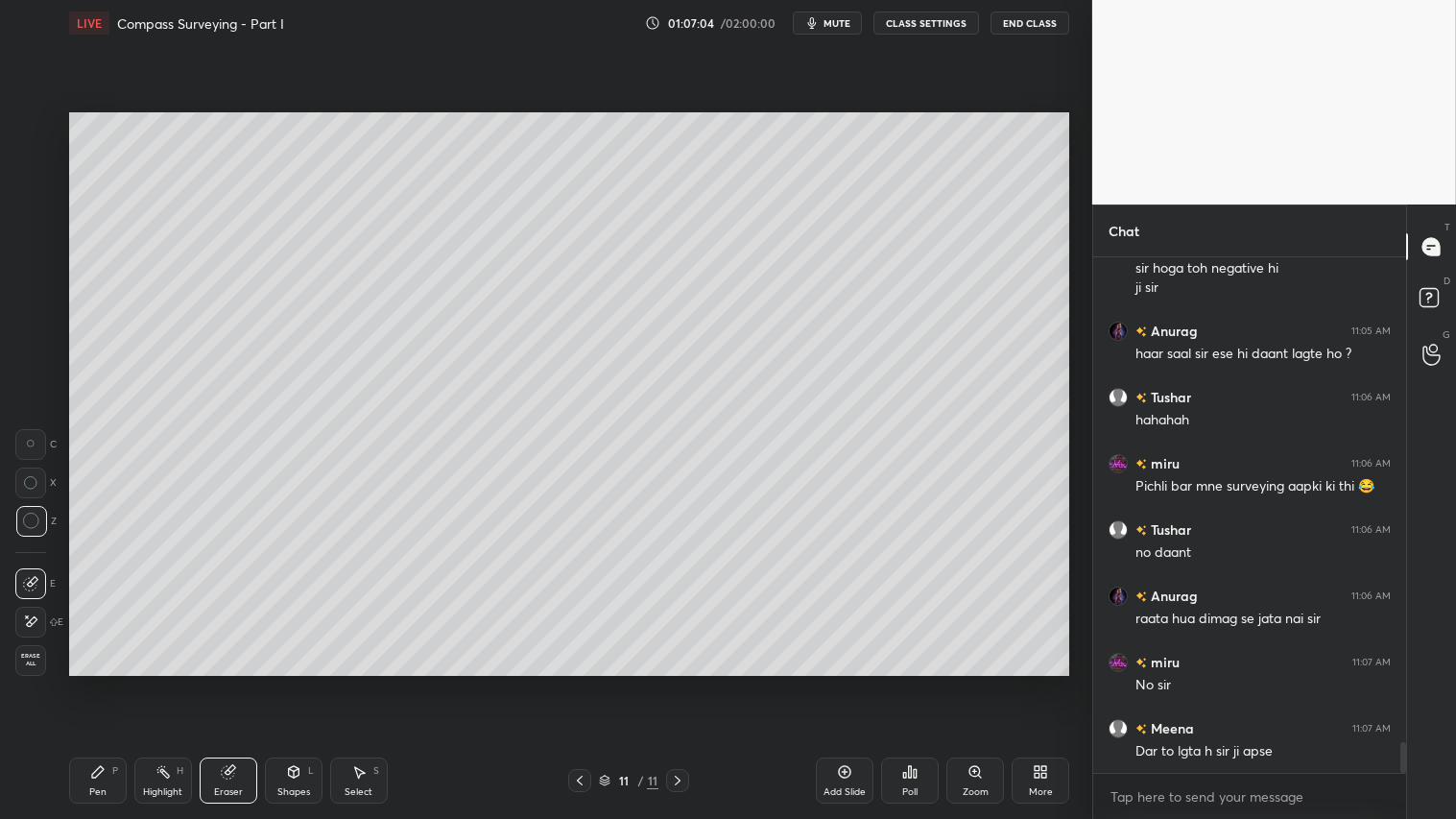 click 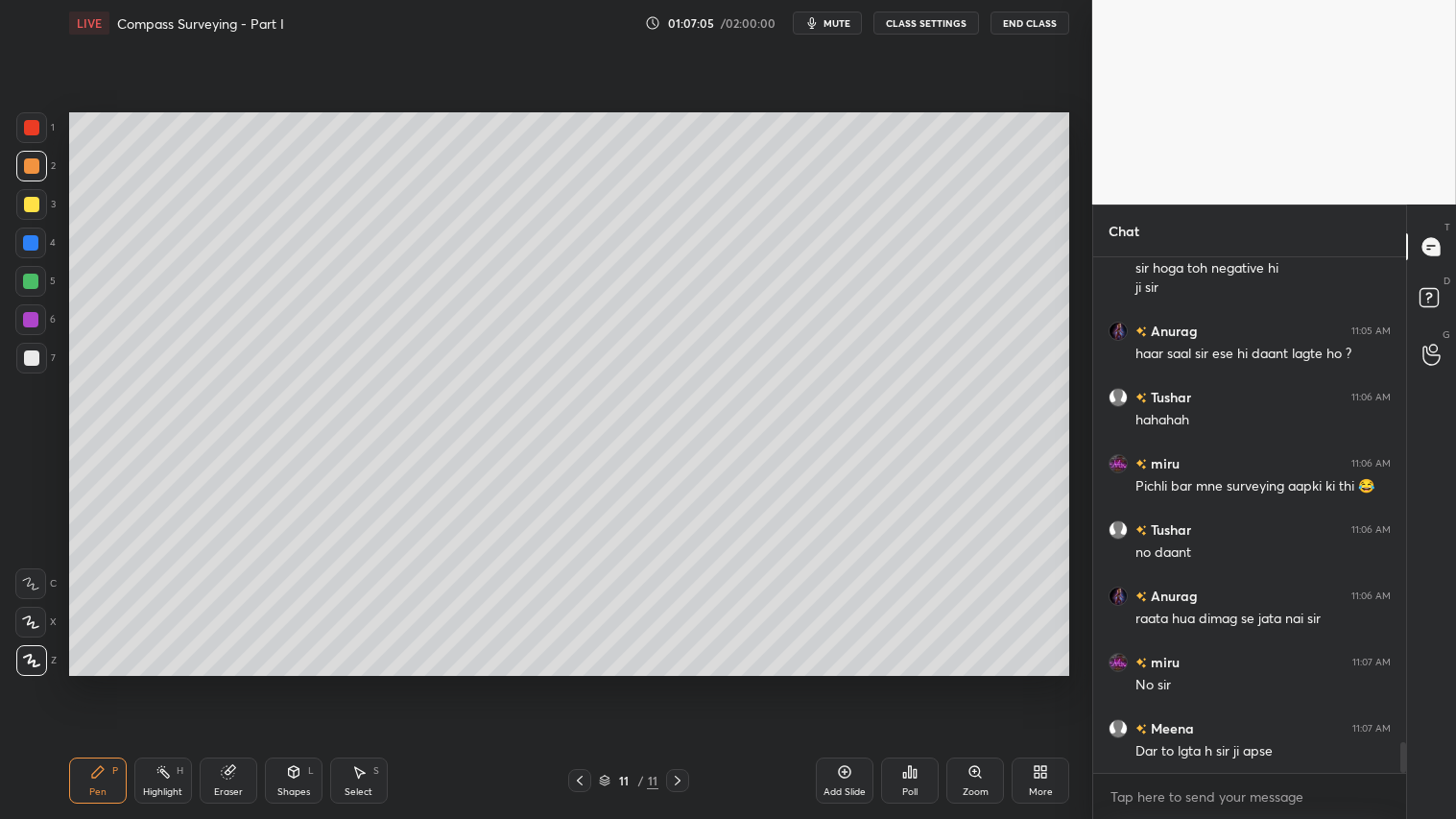 click at bounding box center [32, 166] 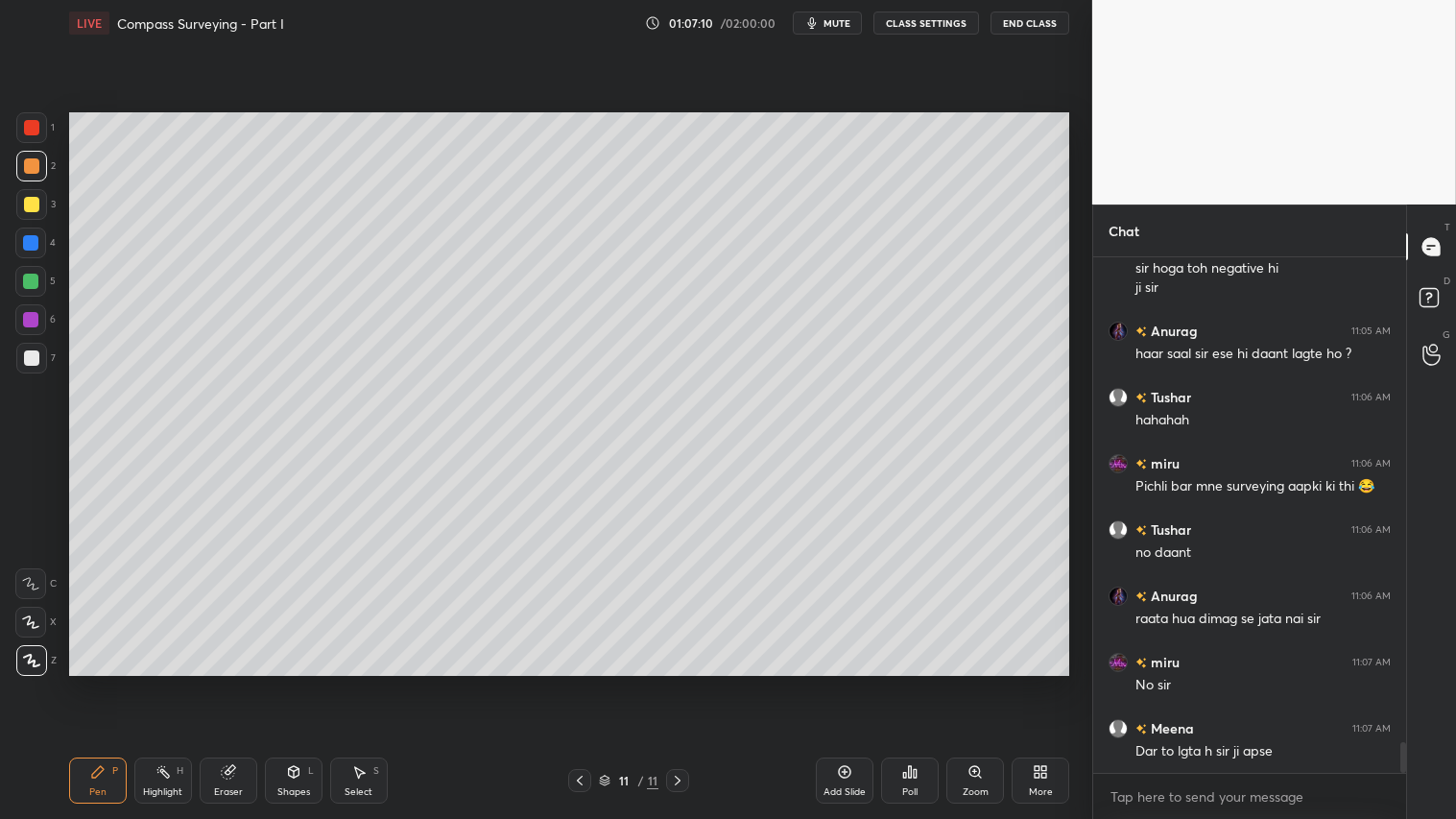 click on "Pen P" at bounding box center (98, 781) 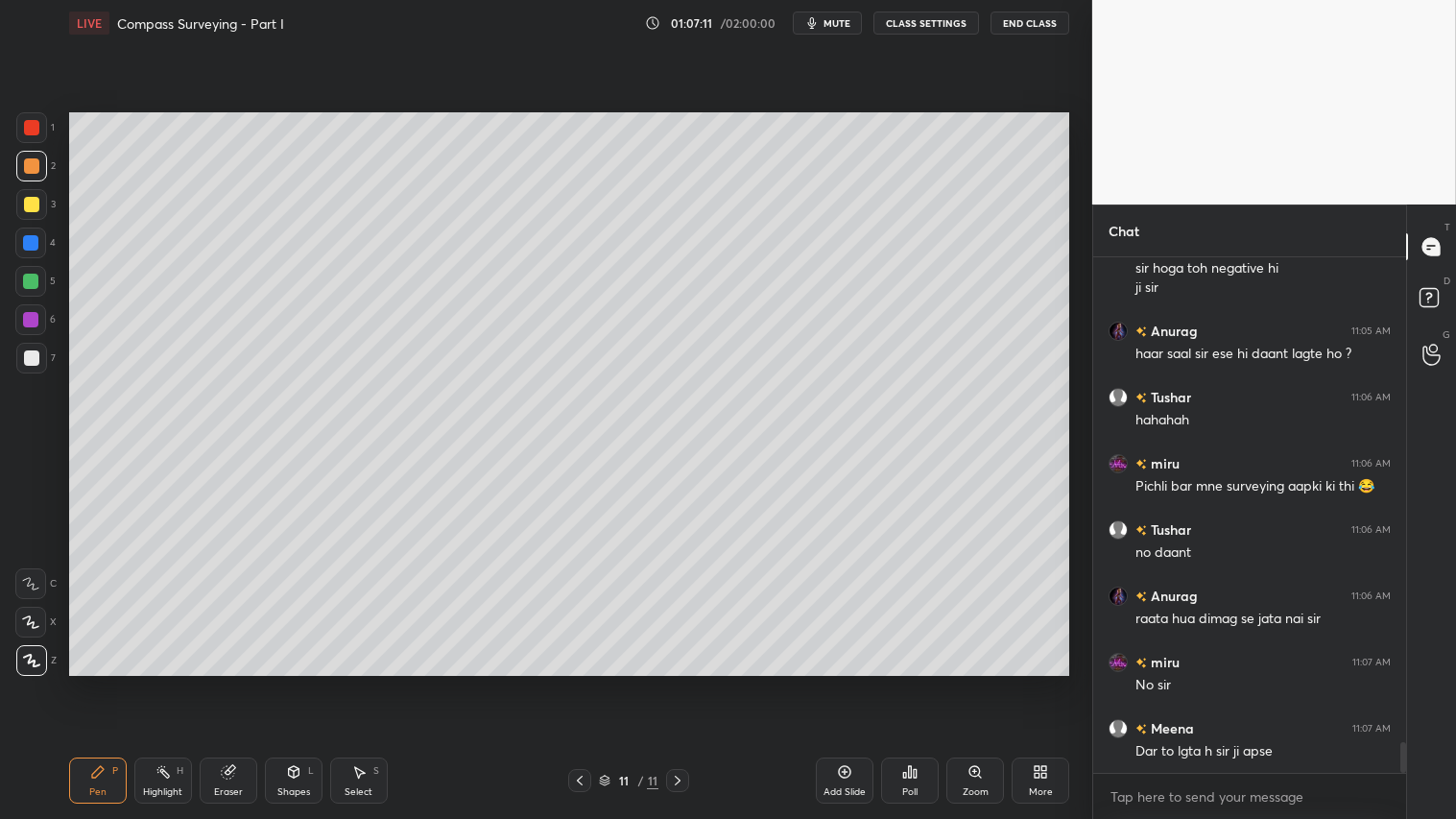 scroll, scrollTop: 8202, scrollLeft: 0, axis: vertical 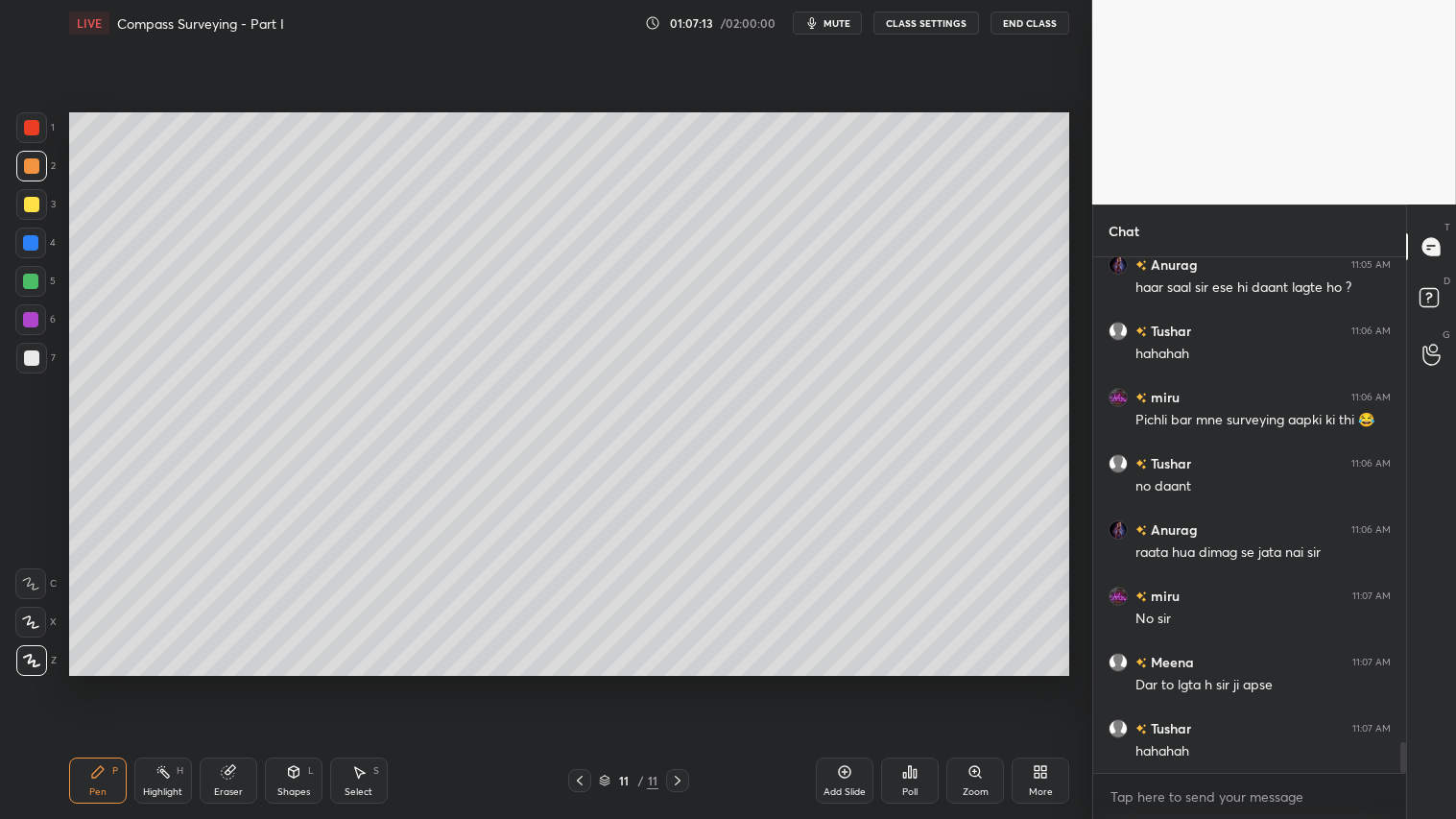click on "Pen P" at bounding box center (98, 781) 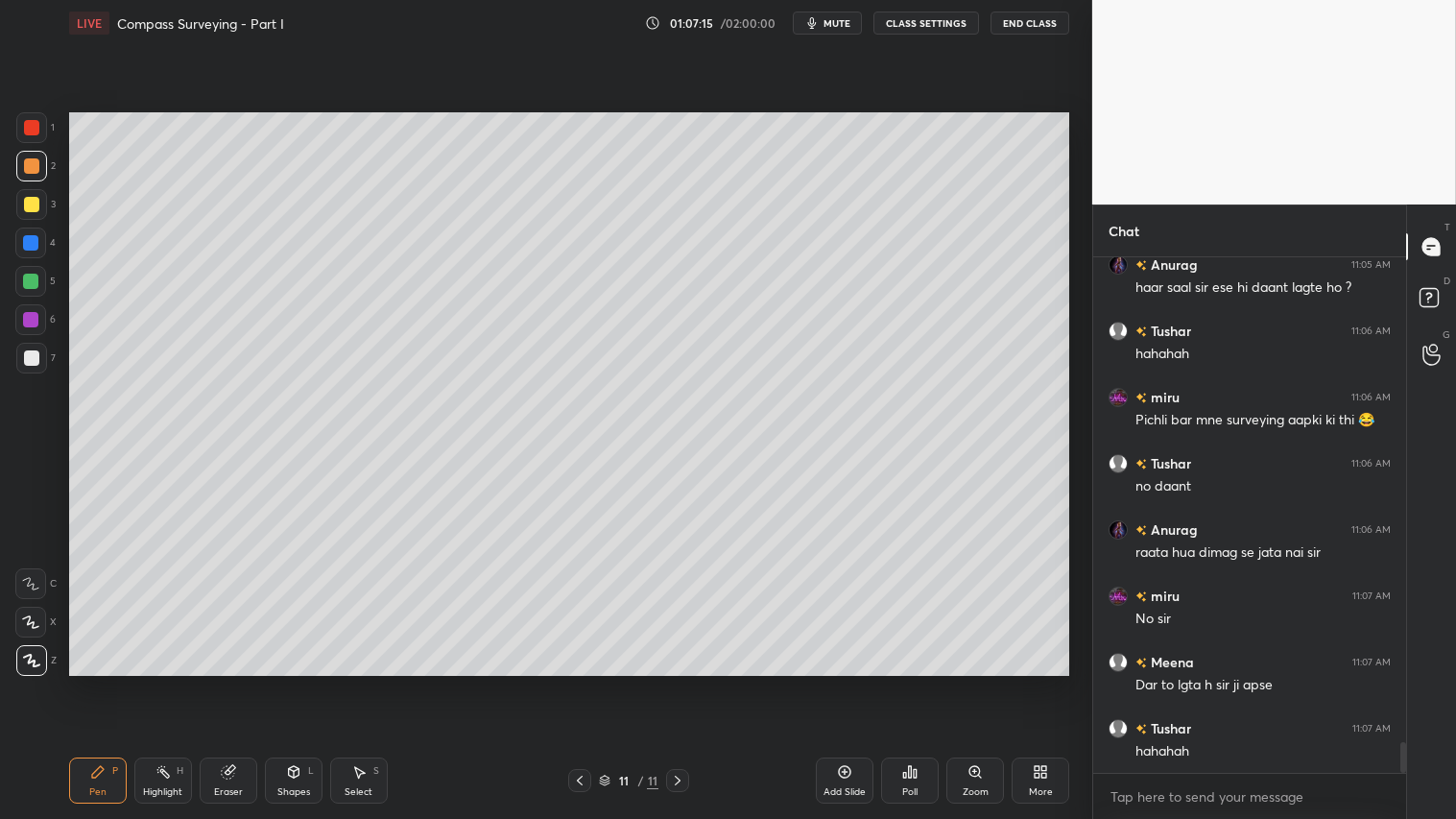 click 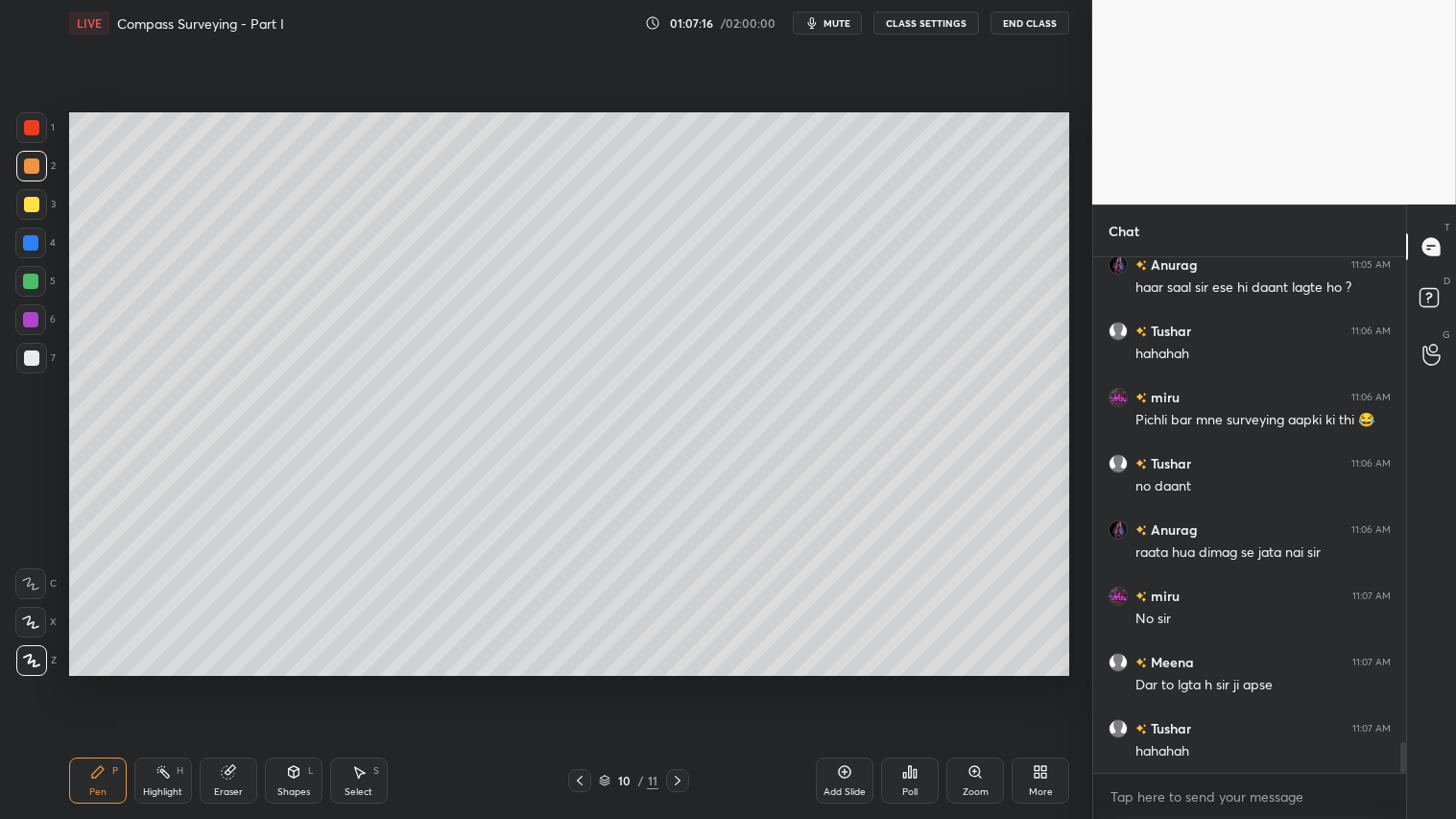 click 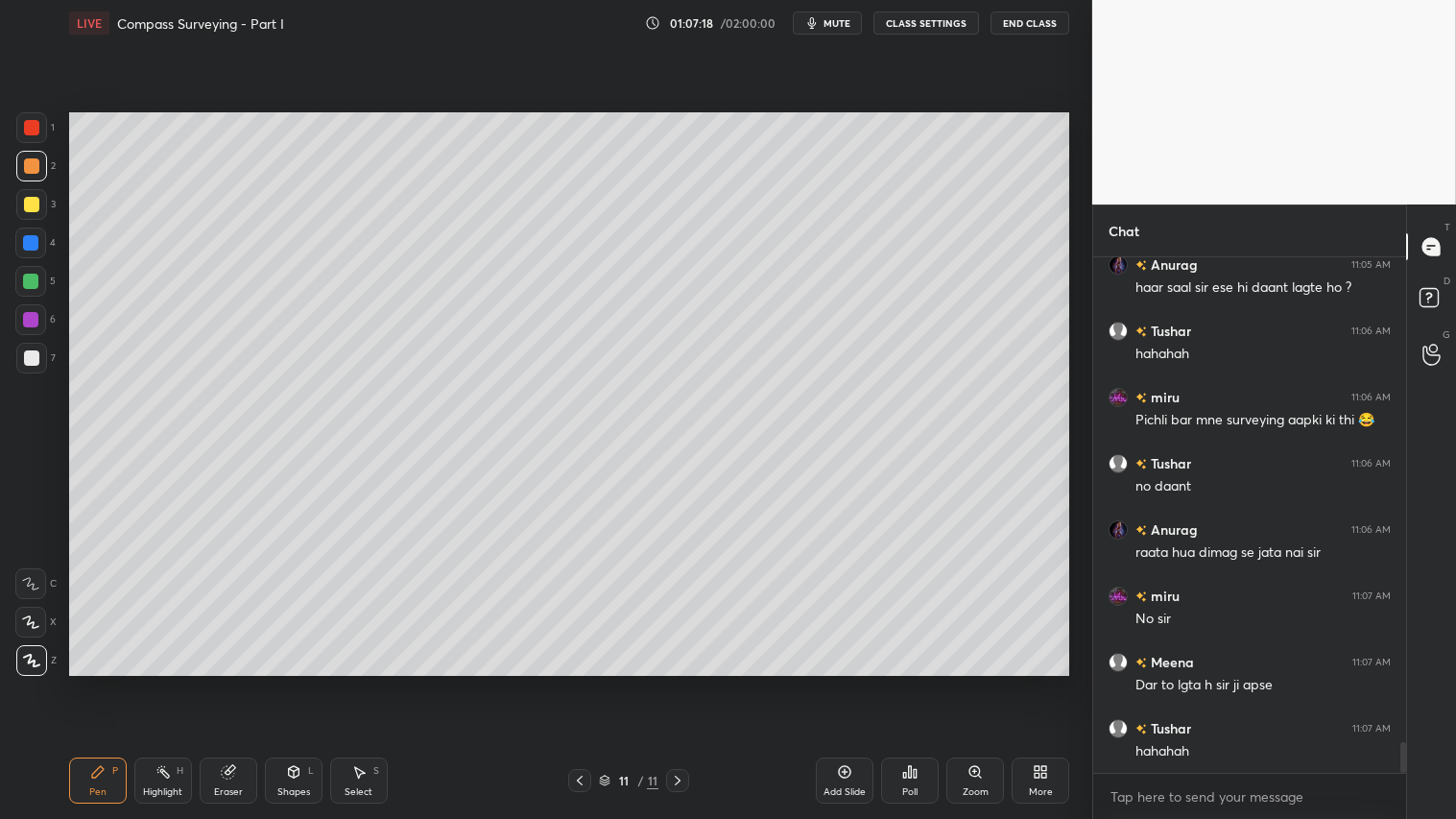 click on "Pen P" at bounding box center (98, 781) 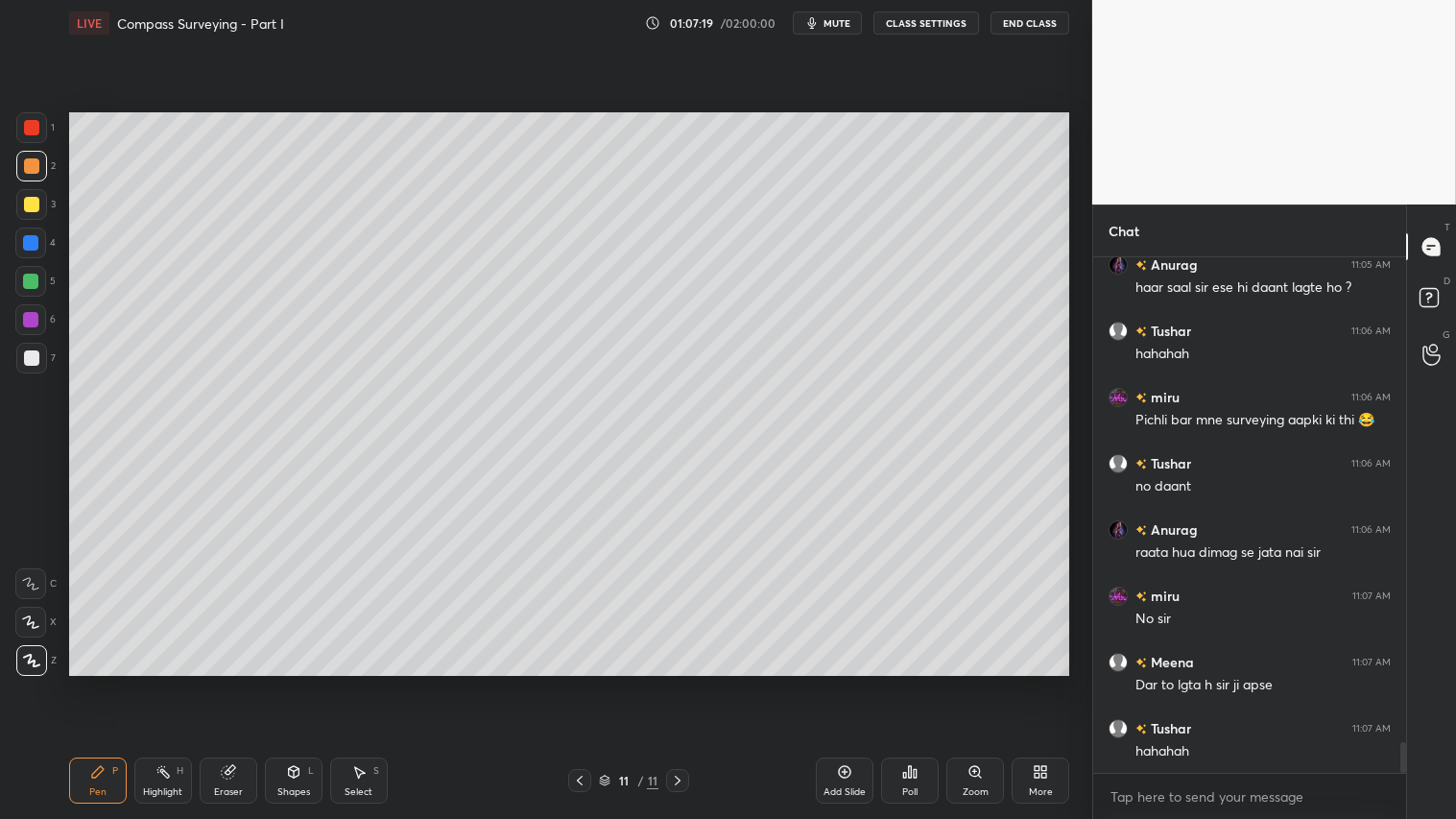 click at bounding box center (32, 166) 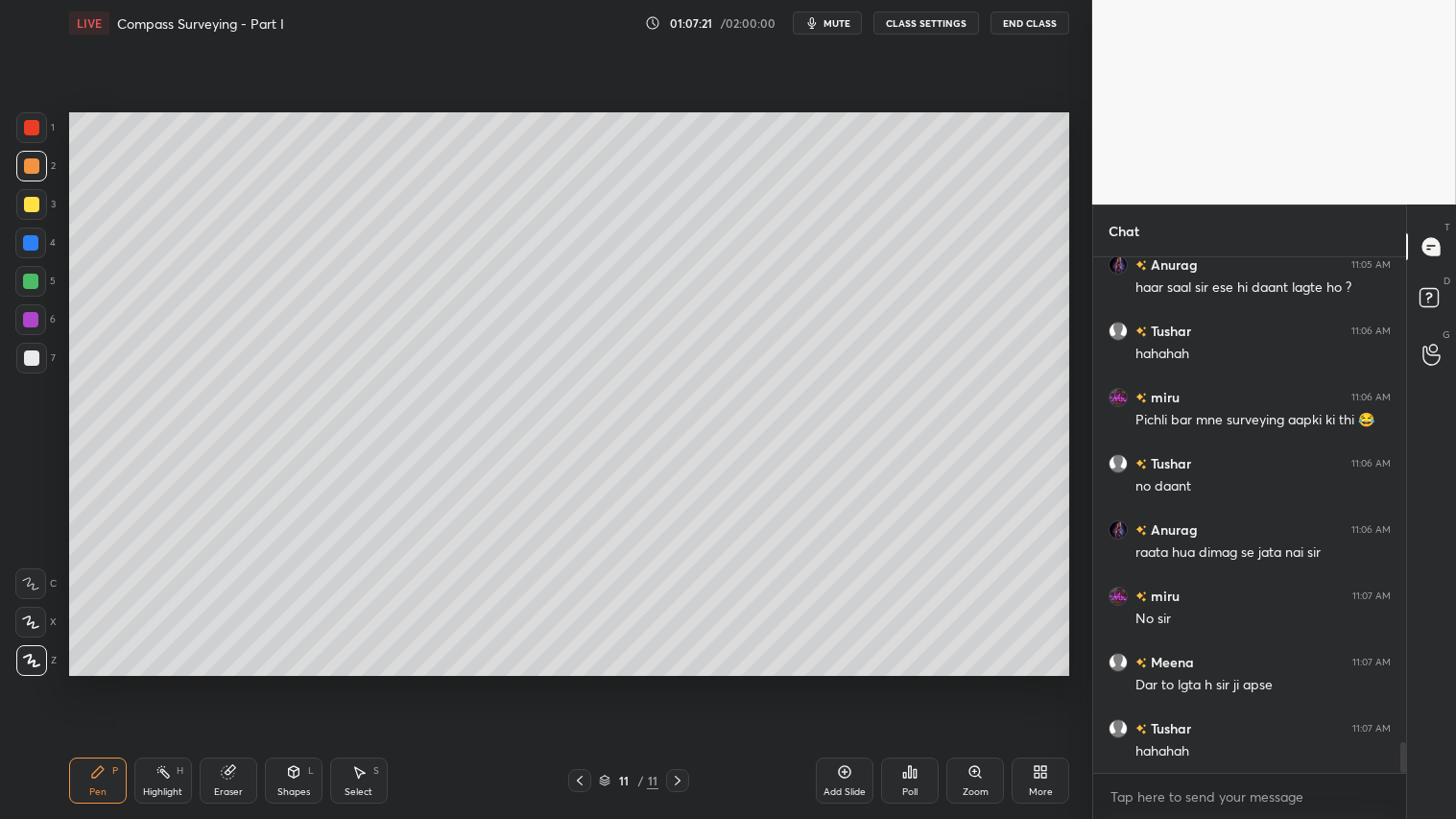 scroll, scrollTop: 8268, scrollLeft: 0, axis: vertical 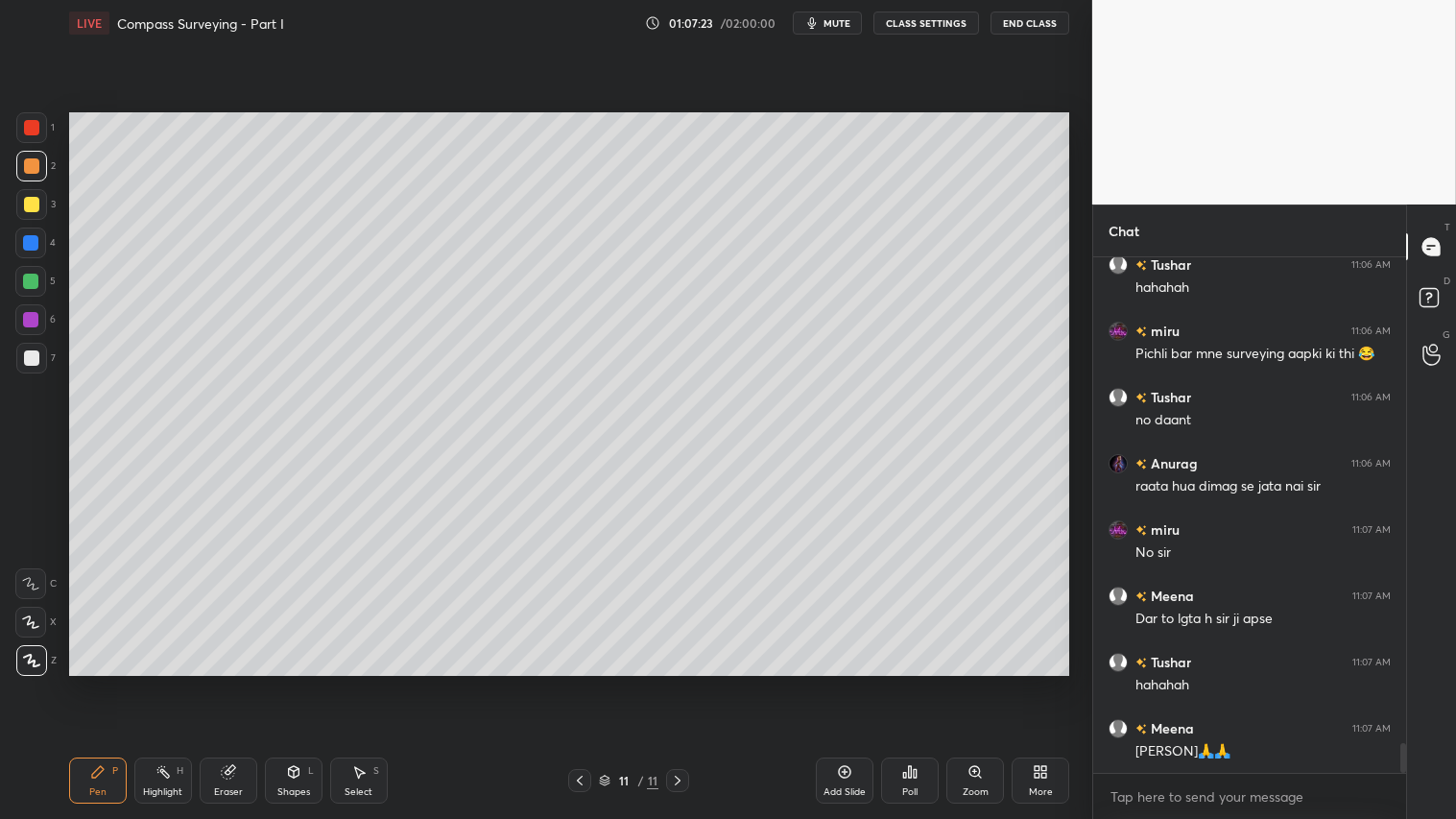 drag, startPoint x: 99, startPoint y: 784, endPoint x: 97, endPoint y: 773, distance: 11.18034 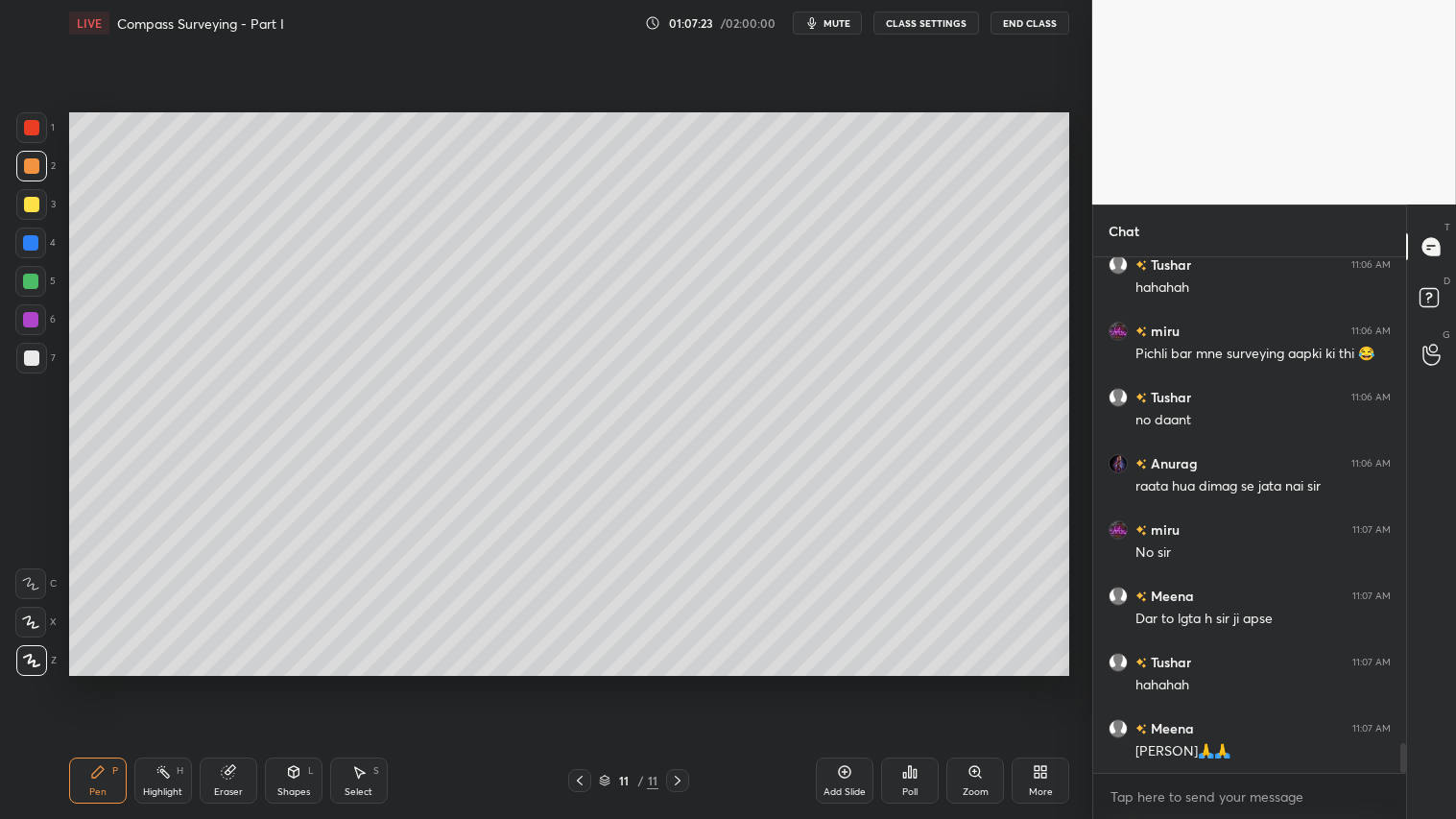 click on "Pen P" at bounding box center [98, 781] 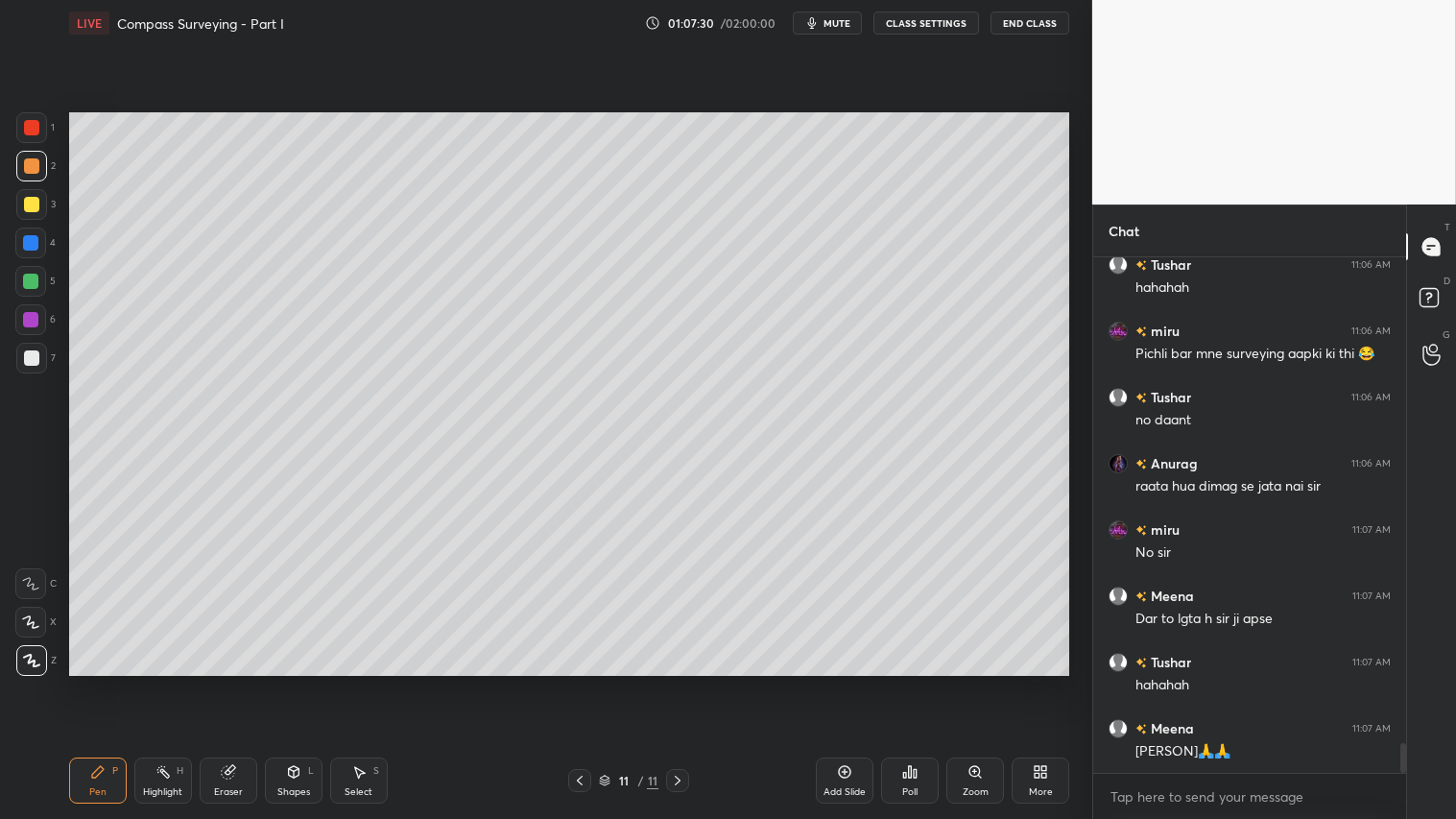 click 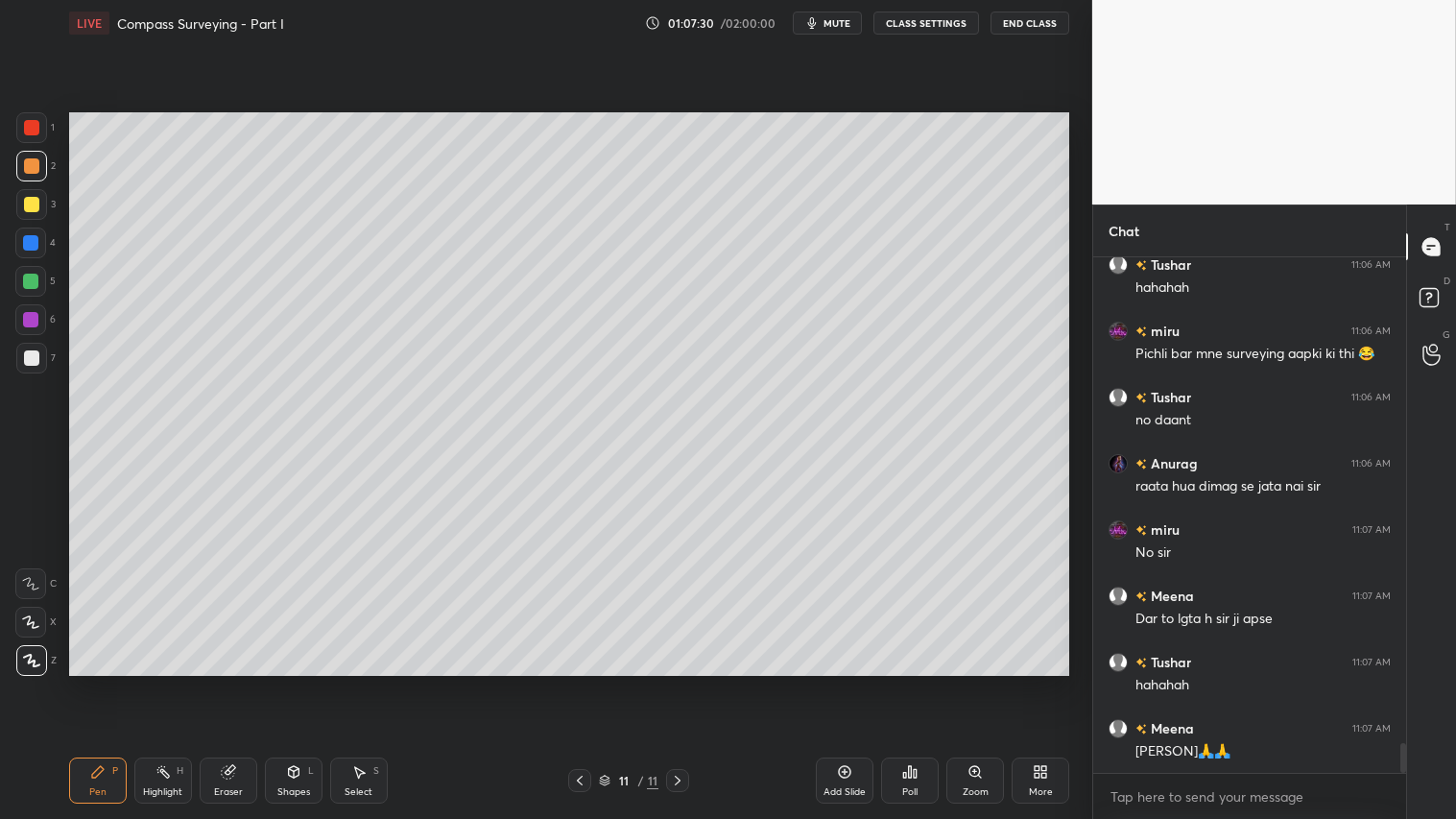 scroll, scrollTop: 8334, scrollLeft: 0, axis: vertical 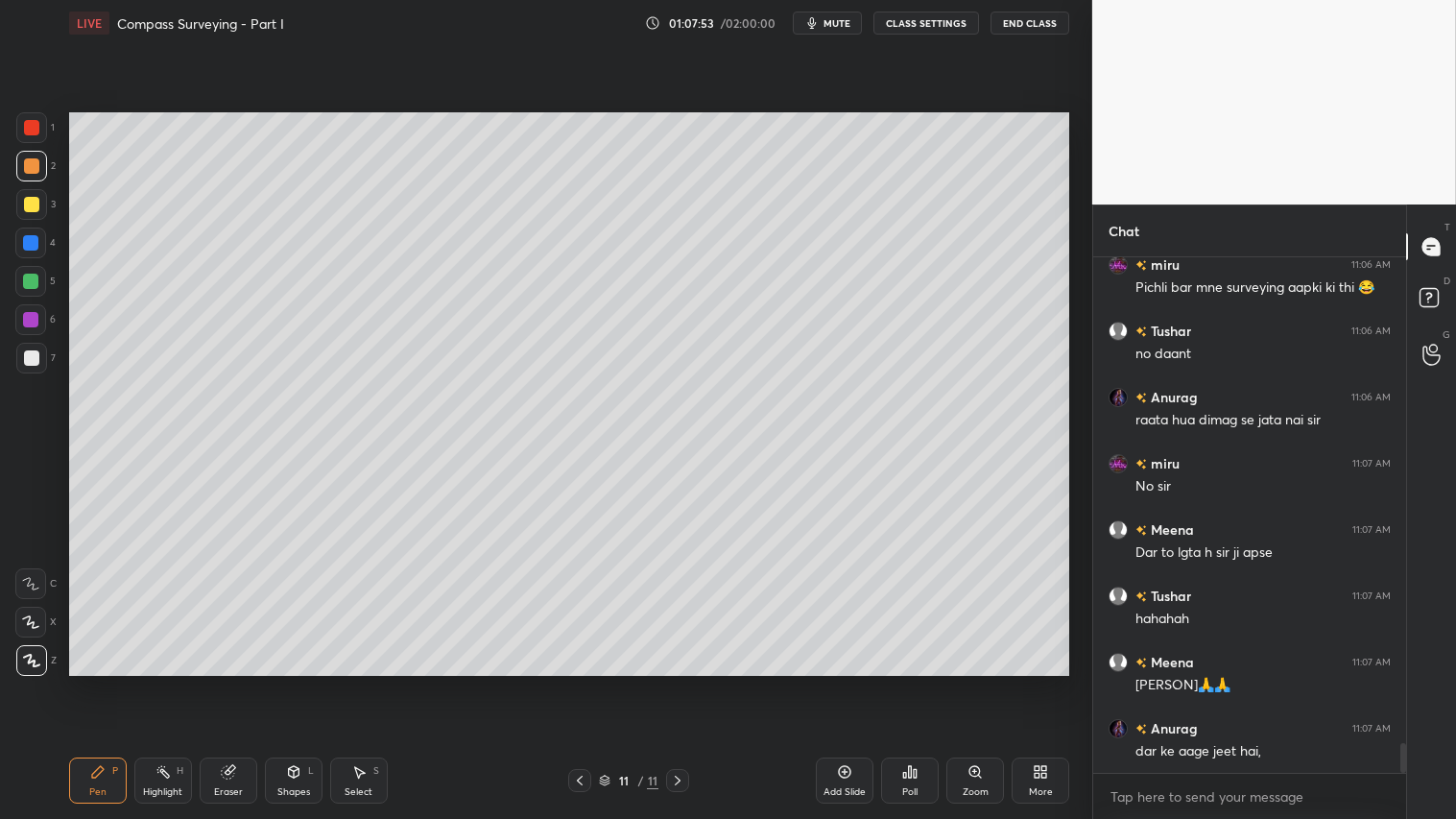 click on "Shapes" at bounding box center [294, 792] 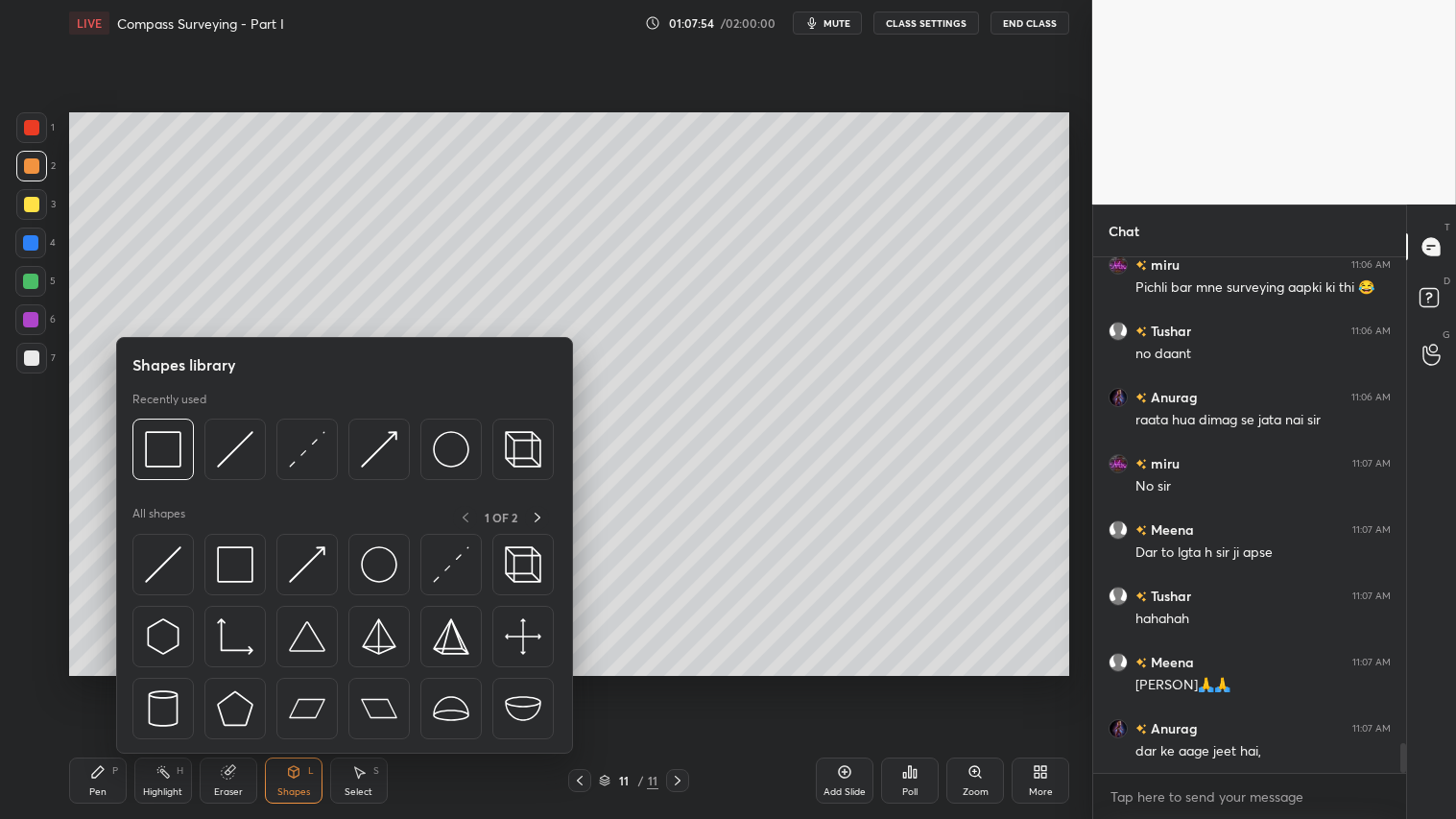 click on "Pen" at bounding box center [98, 792] 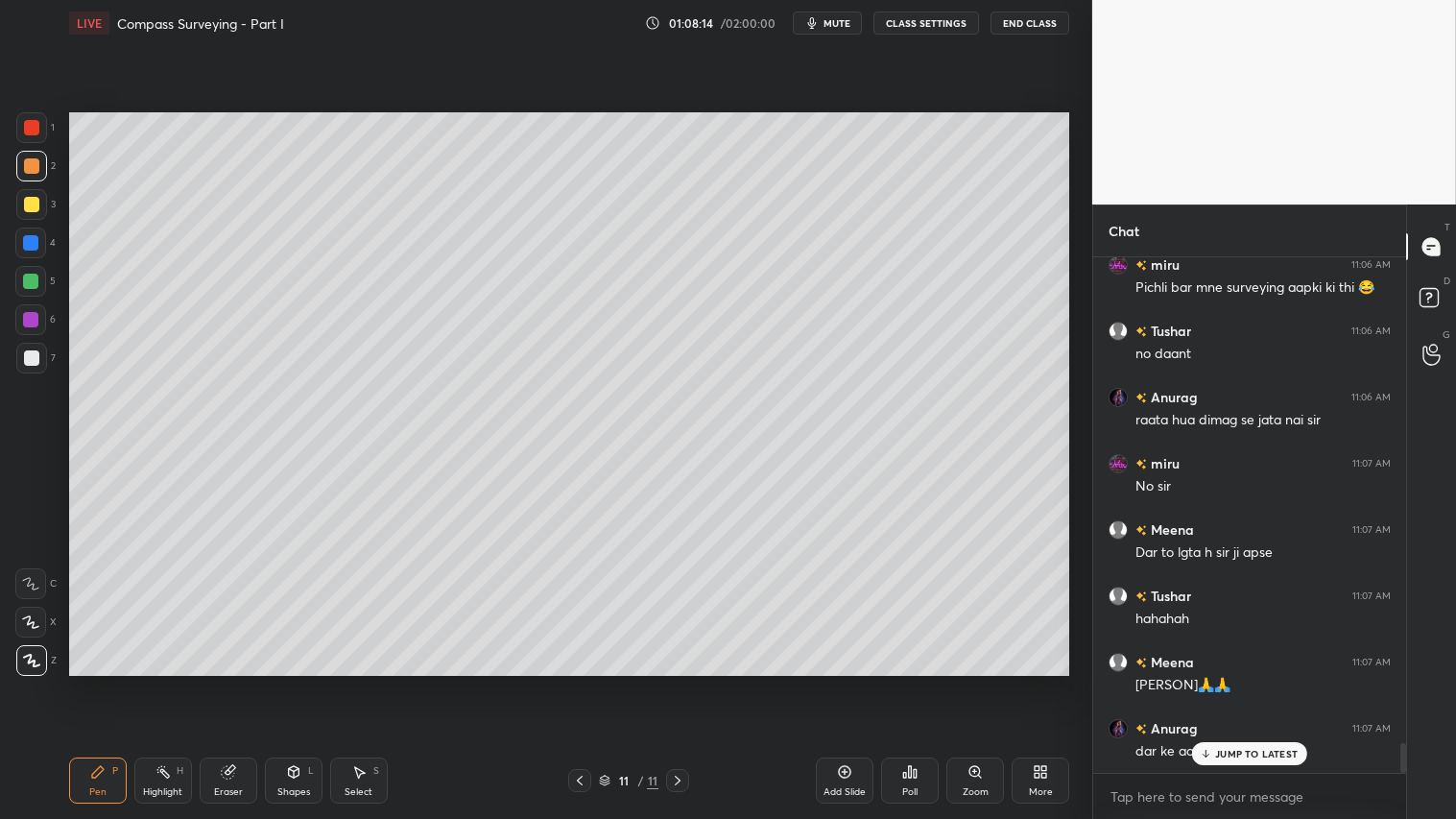scroll, scrollTop: 8417, scrollLeft: 0, axis: vertical 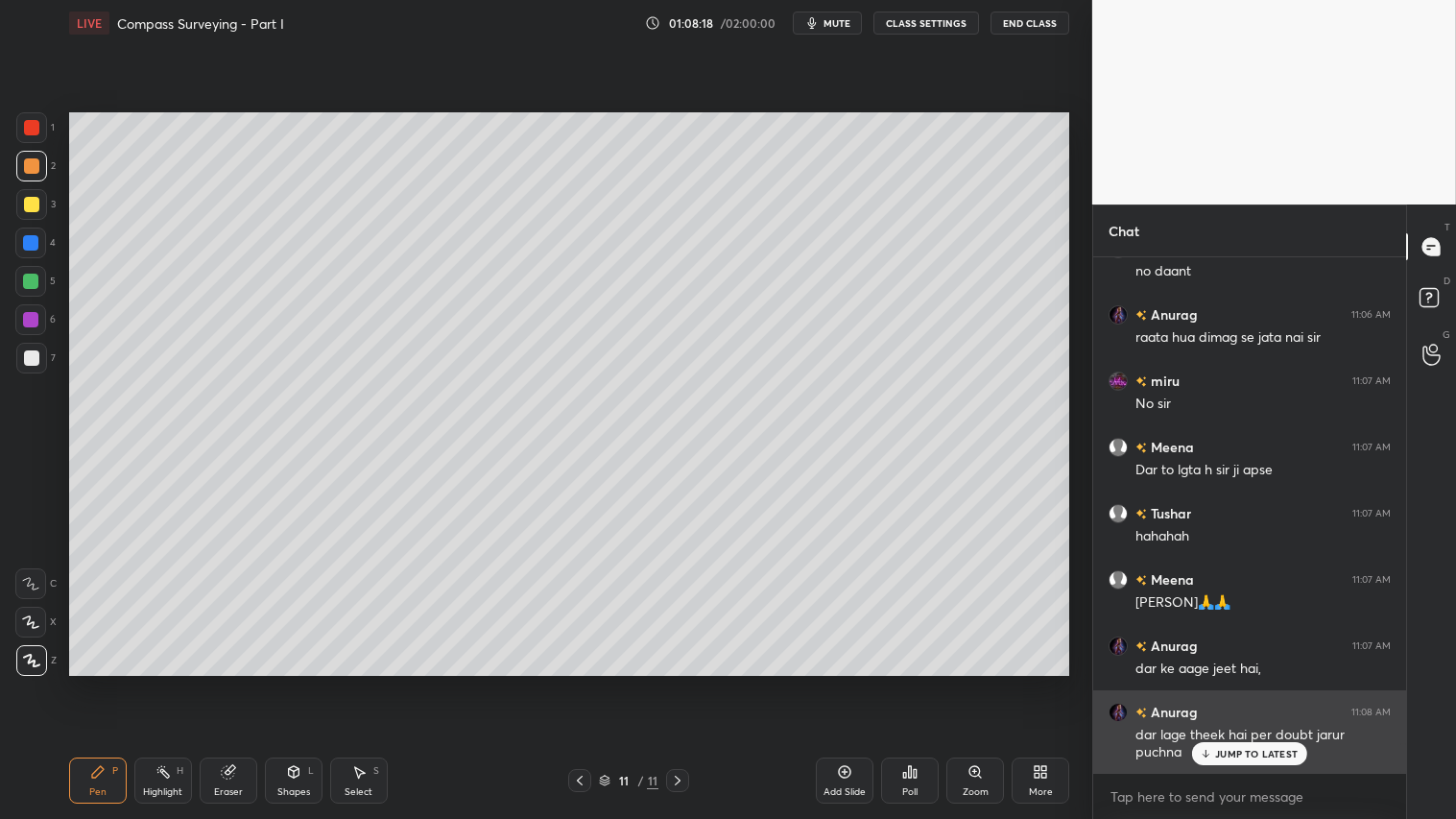 click on "JUMP TO LATEST" at bounding box center (1256, 754) 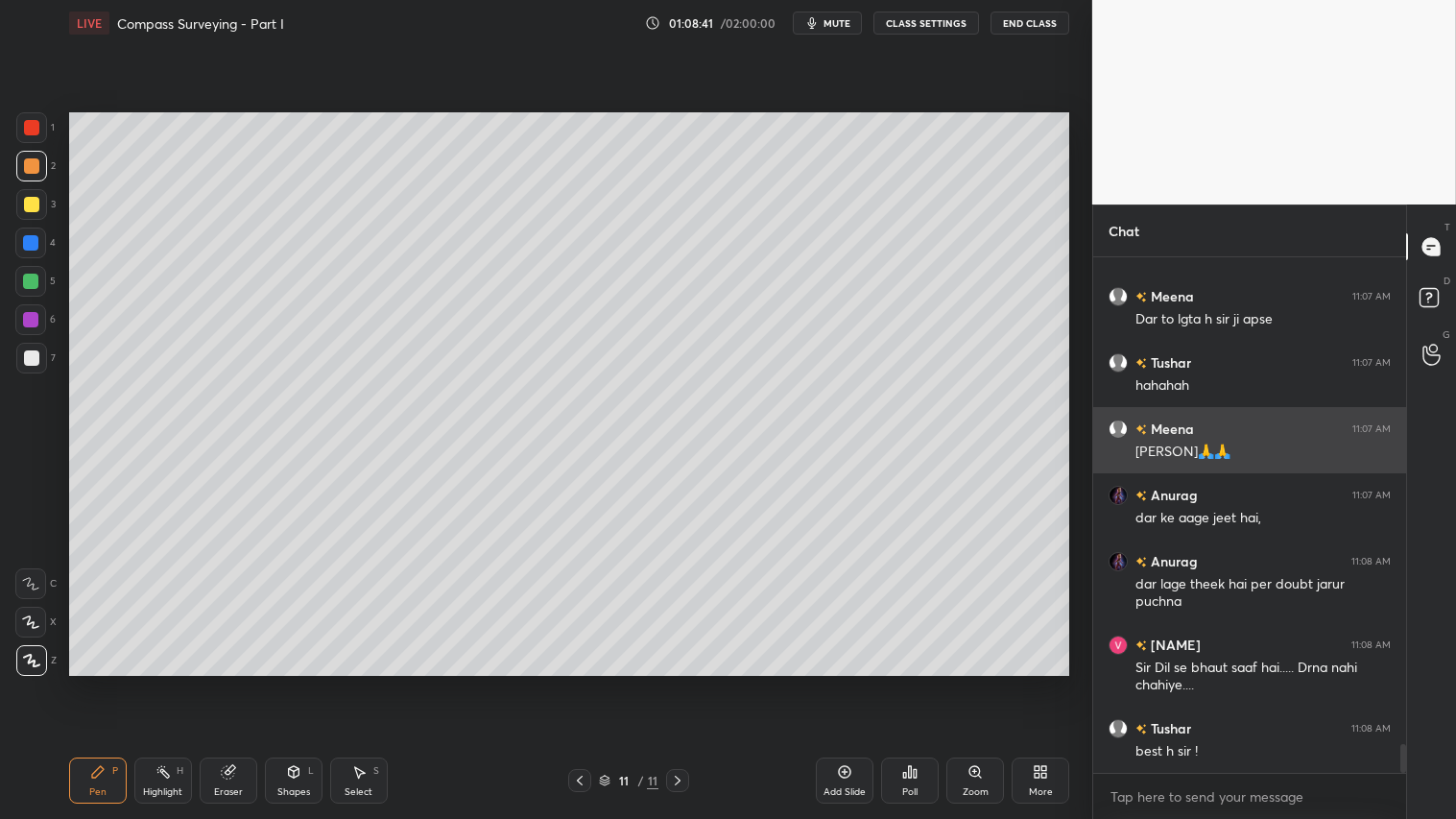 scroll, scrollTop: 8634, scrollLeft: 0, axis: vertical 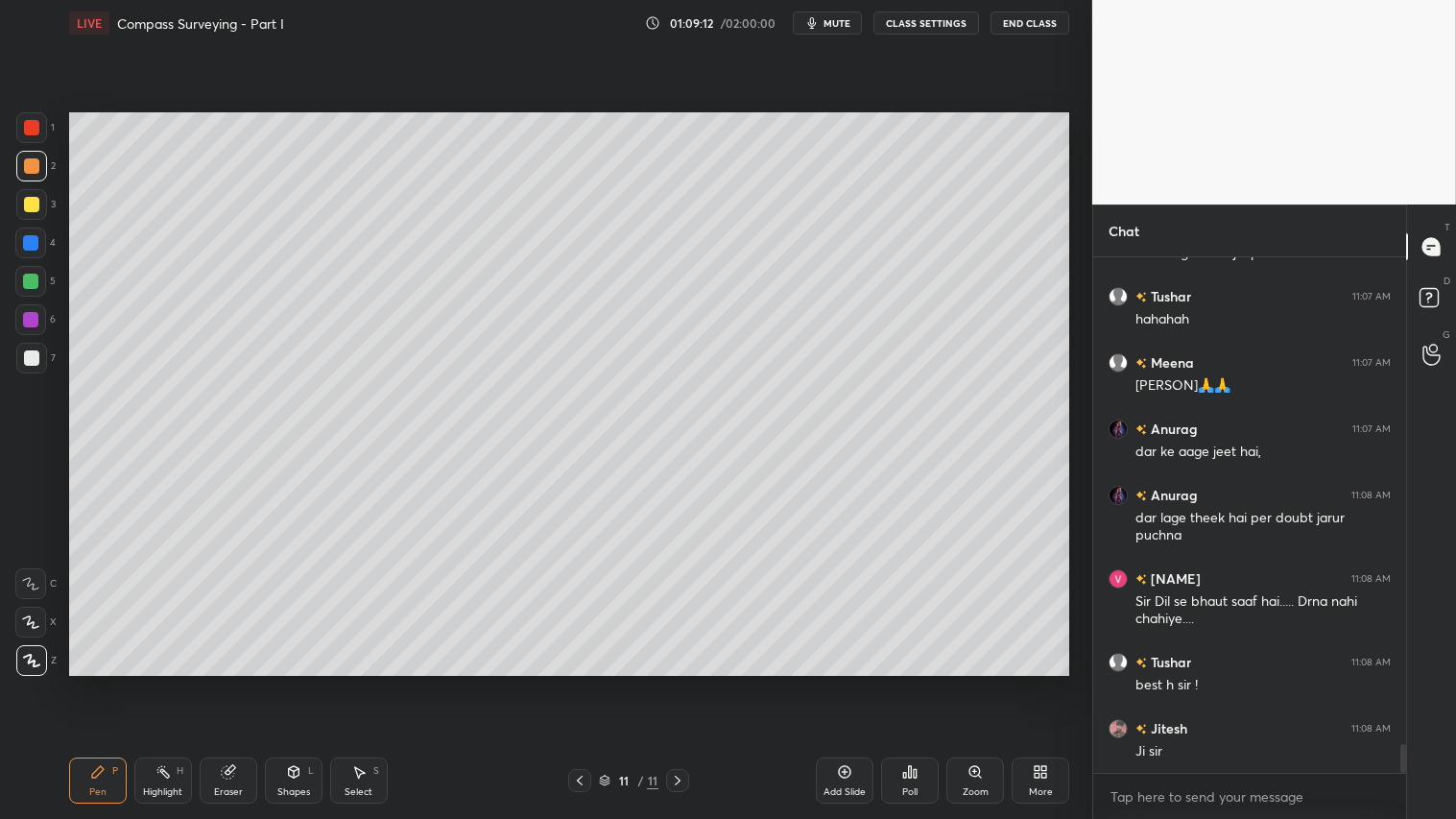 click at bounding box center (32, 166) 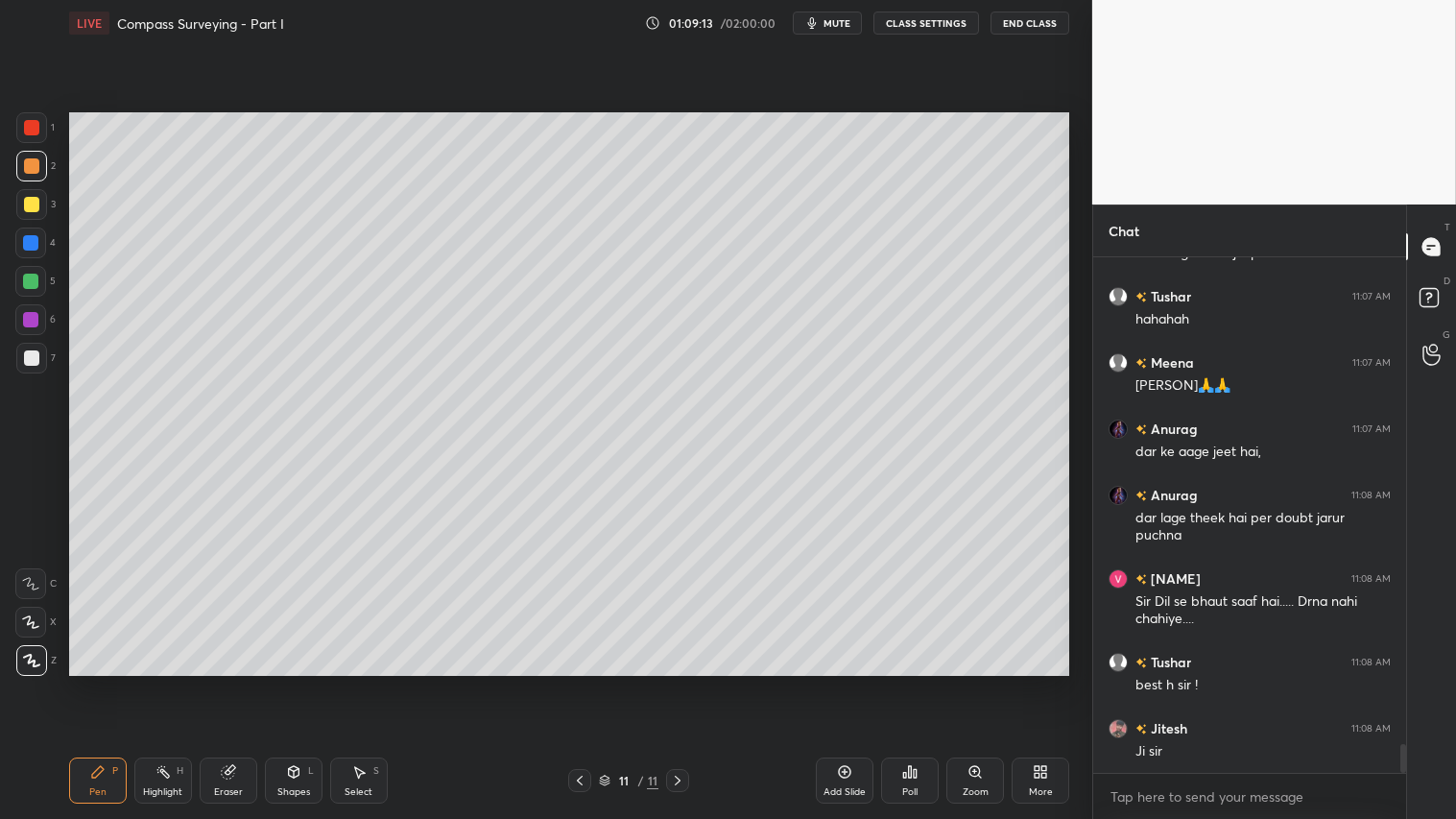 click 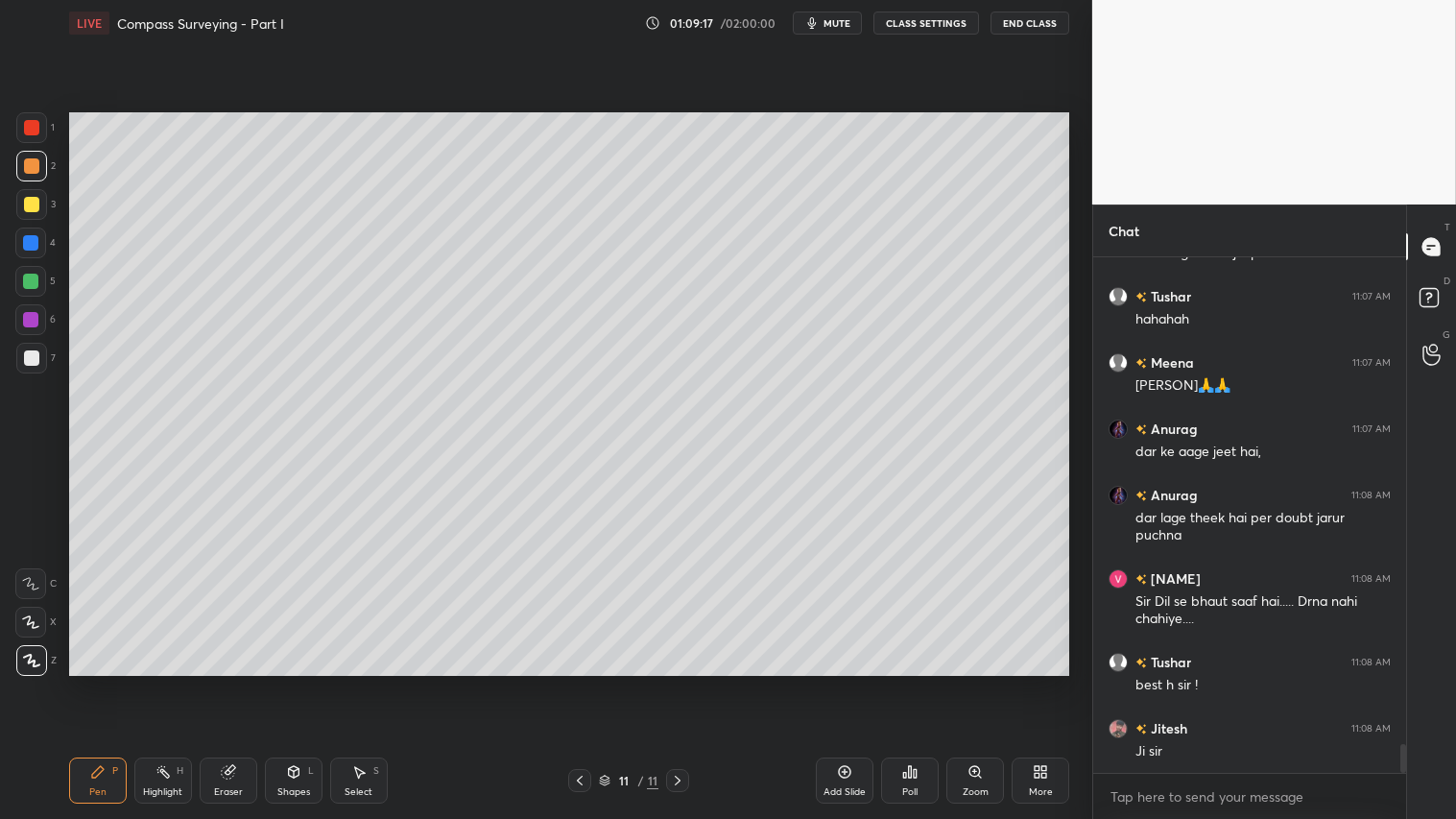 drag, startPoint x: 39, startPoint y: 157, endPoint x: 59, endPoint y: 357, distance: 200.99751 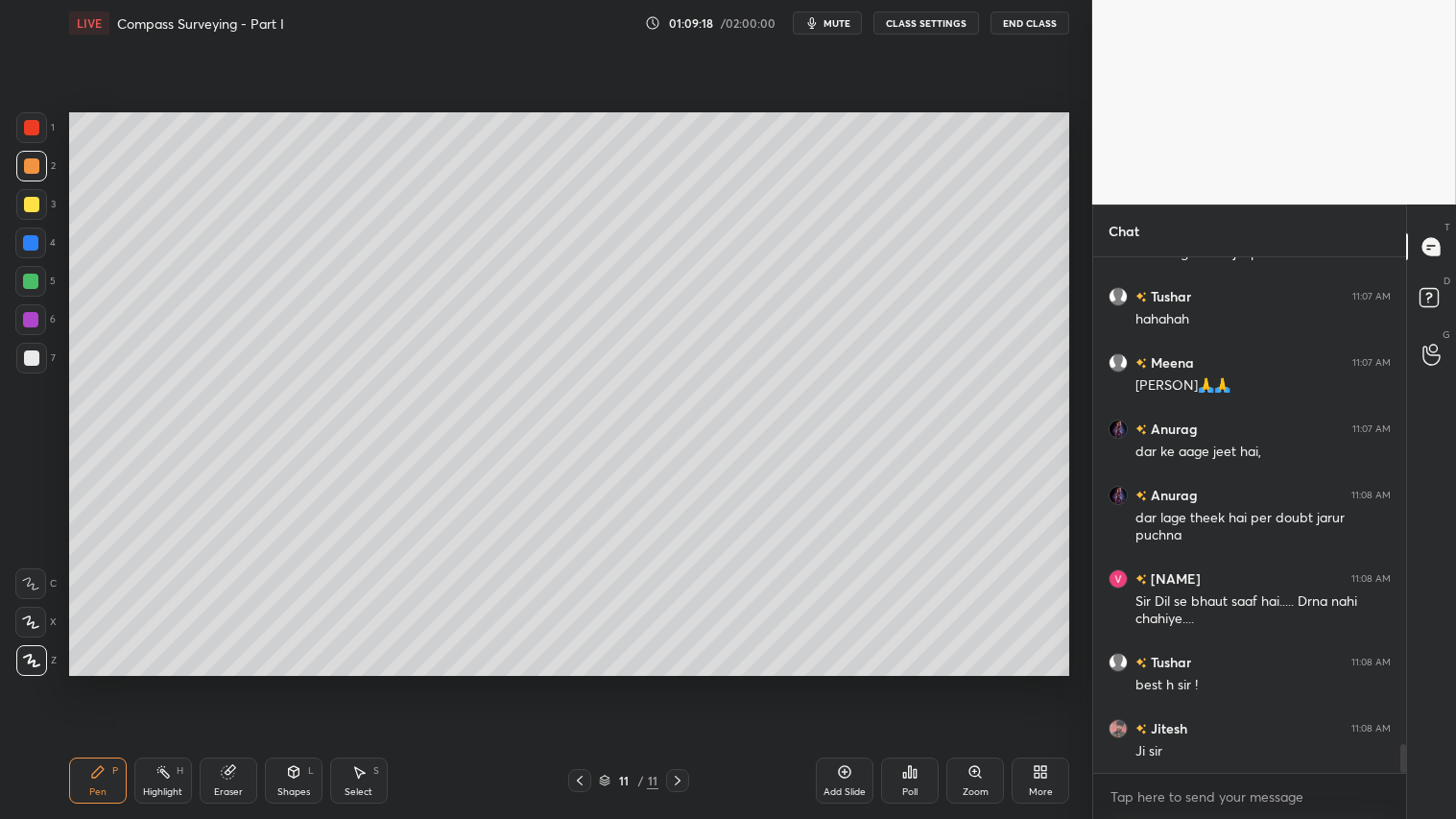 click 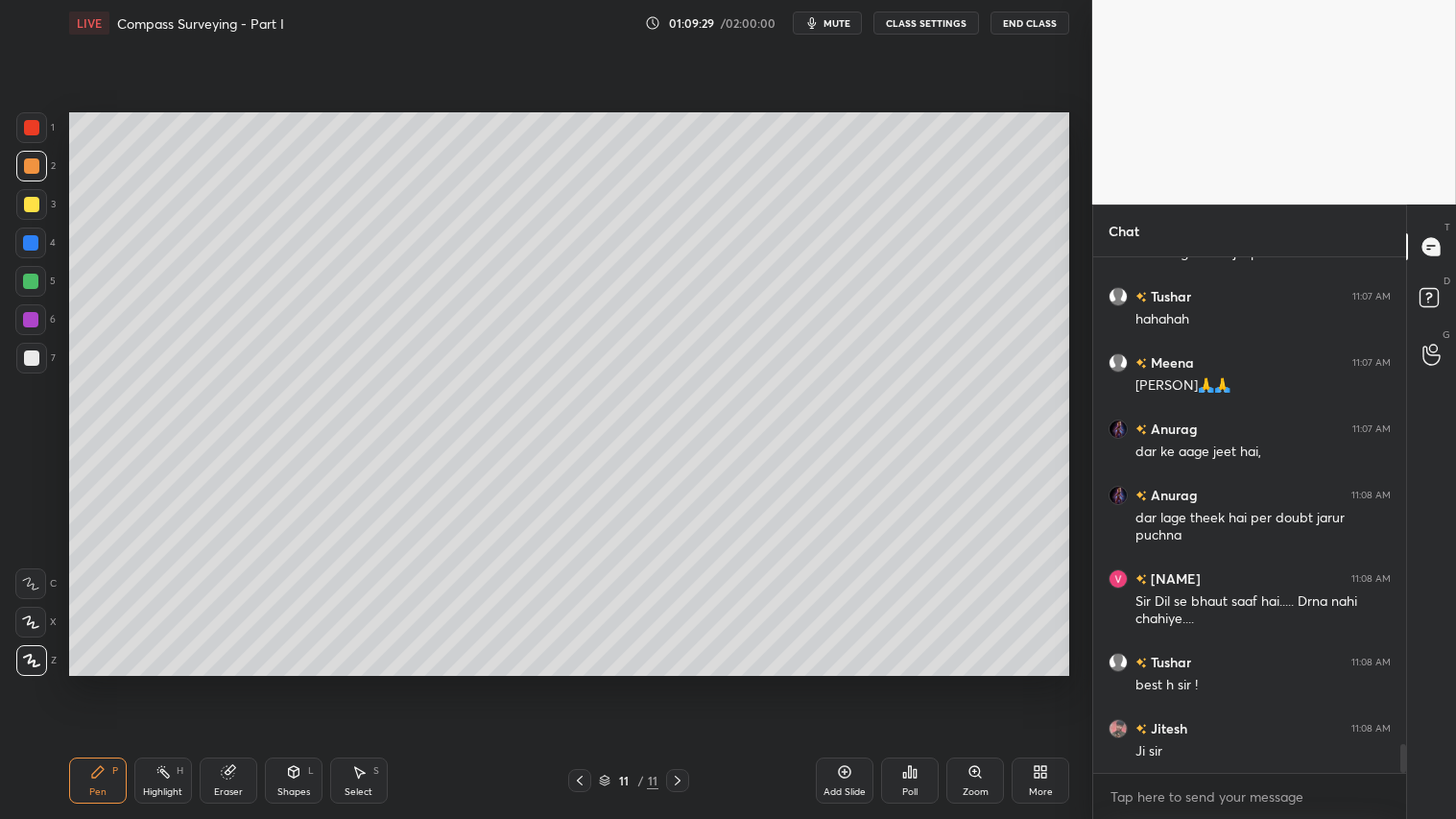 drag, startPoint x: 30, startPoint y: 155, endPoint x: 63, endPoint y: 647, distance: 493.10547 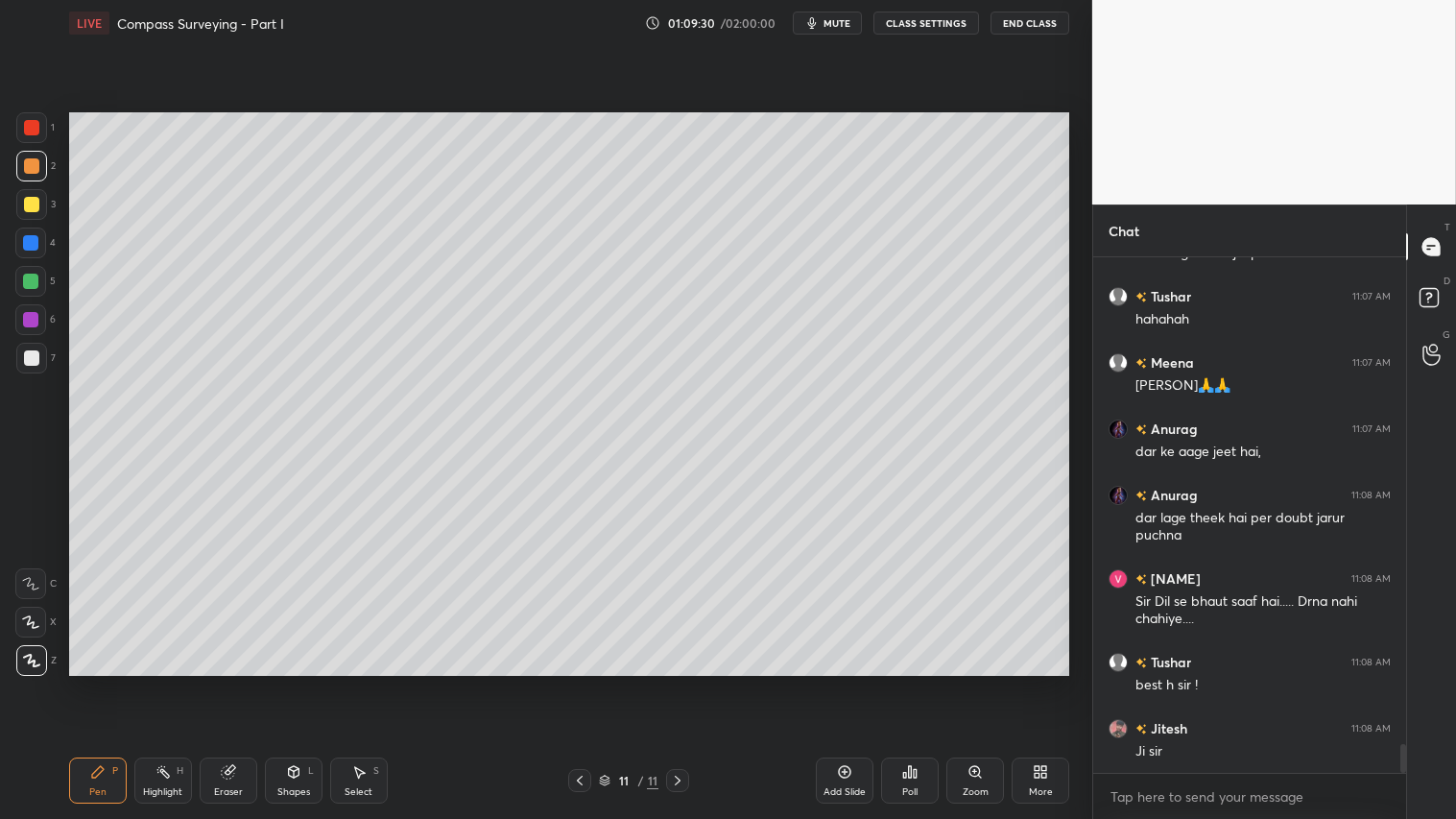 click on "Pen" at bounding box center [98, 792] 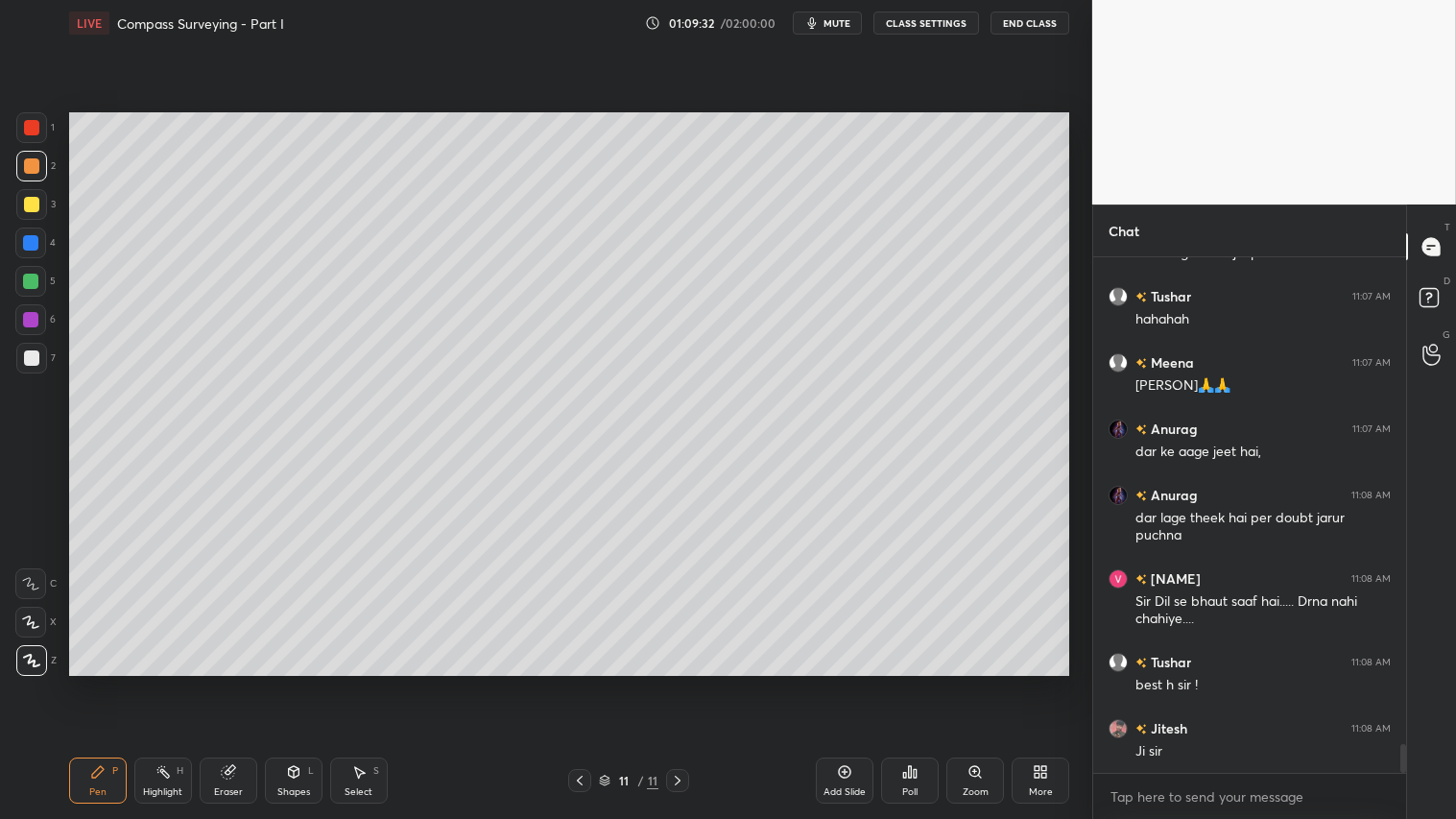 click at bounding box center [32, 166] 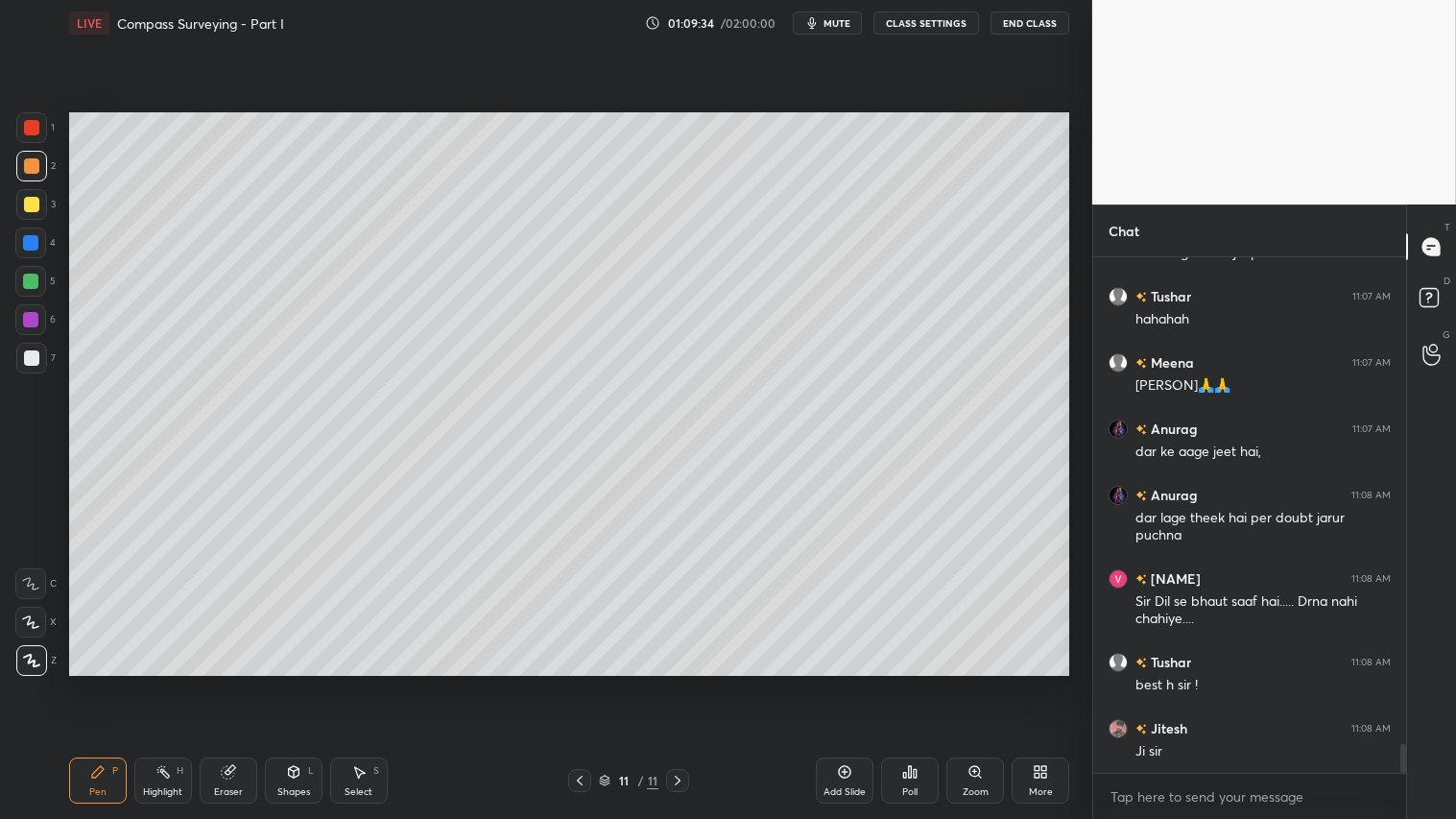scroll, scrollTop: 8700, scrollLeft: 0, axis: vertical 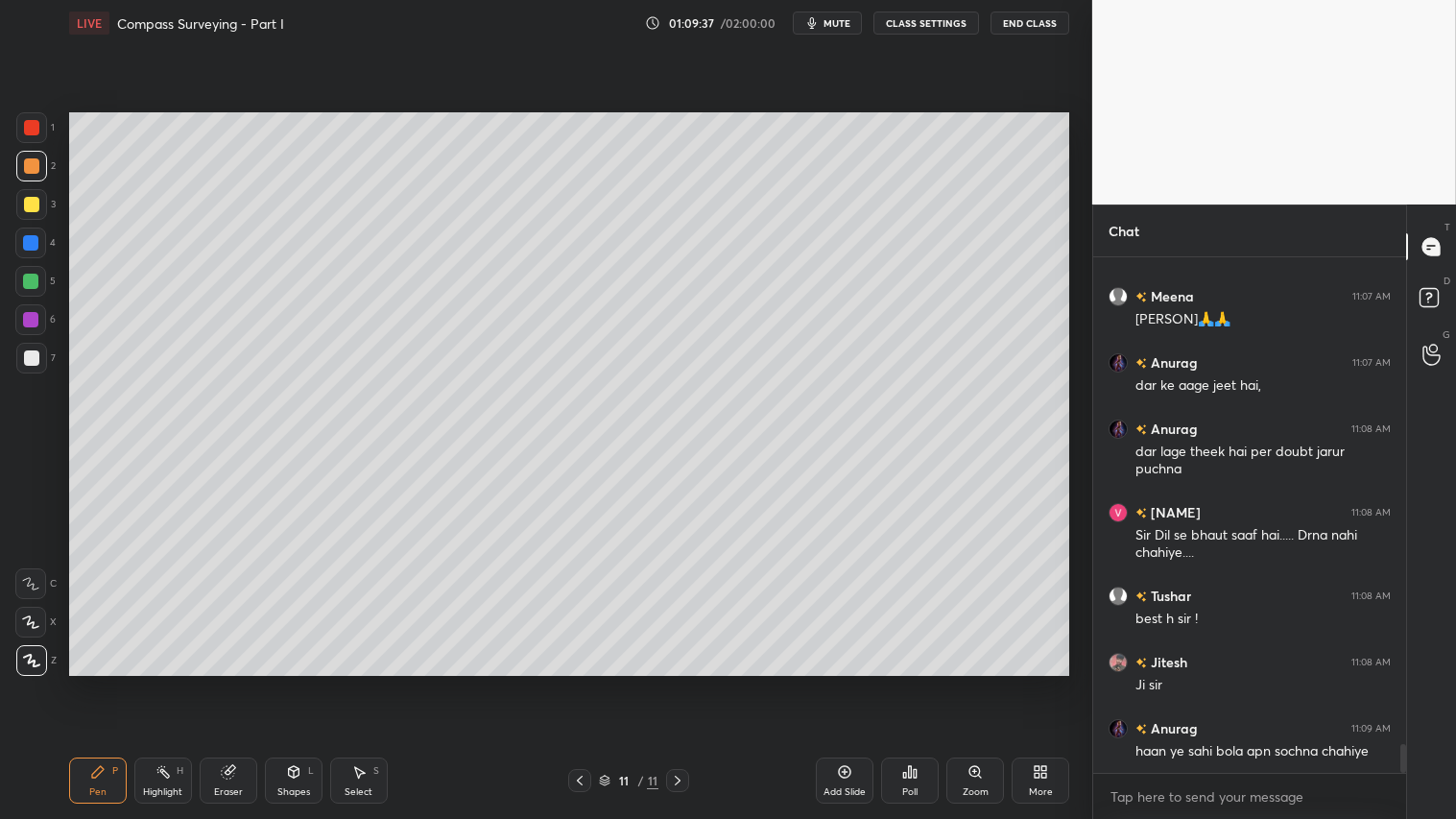 drag, startPoint x: 33, startPoint y: 158, endPoint x: 36, endPoint y: 175, distance: 17.262677 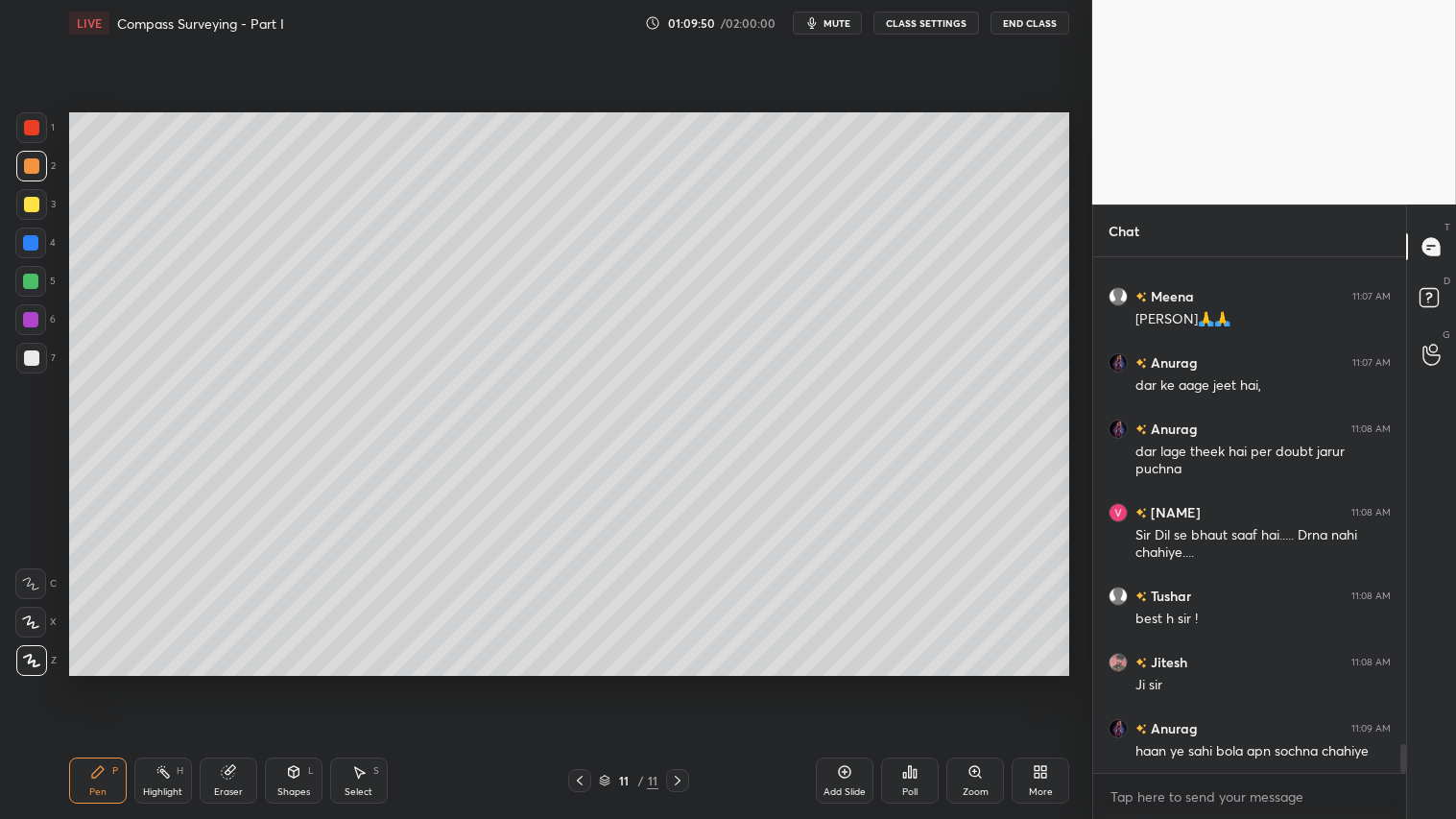 drag, startPoint x: 35, startPoint y: 166, endPoint x: 35, endPoint y: 179, distance: 13 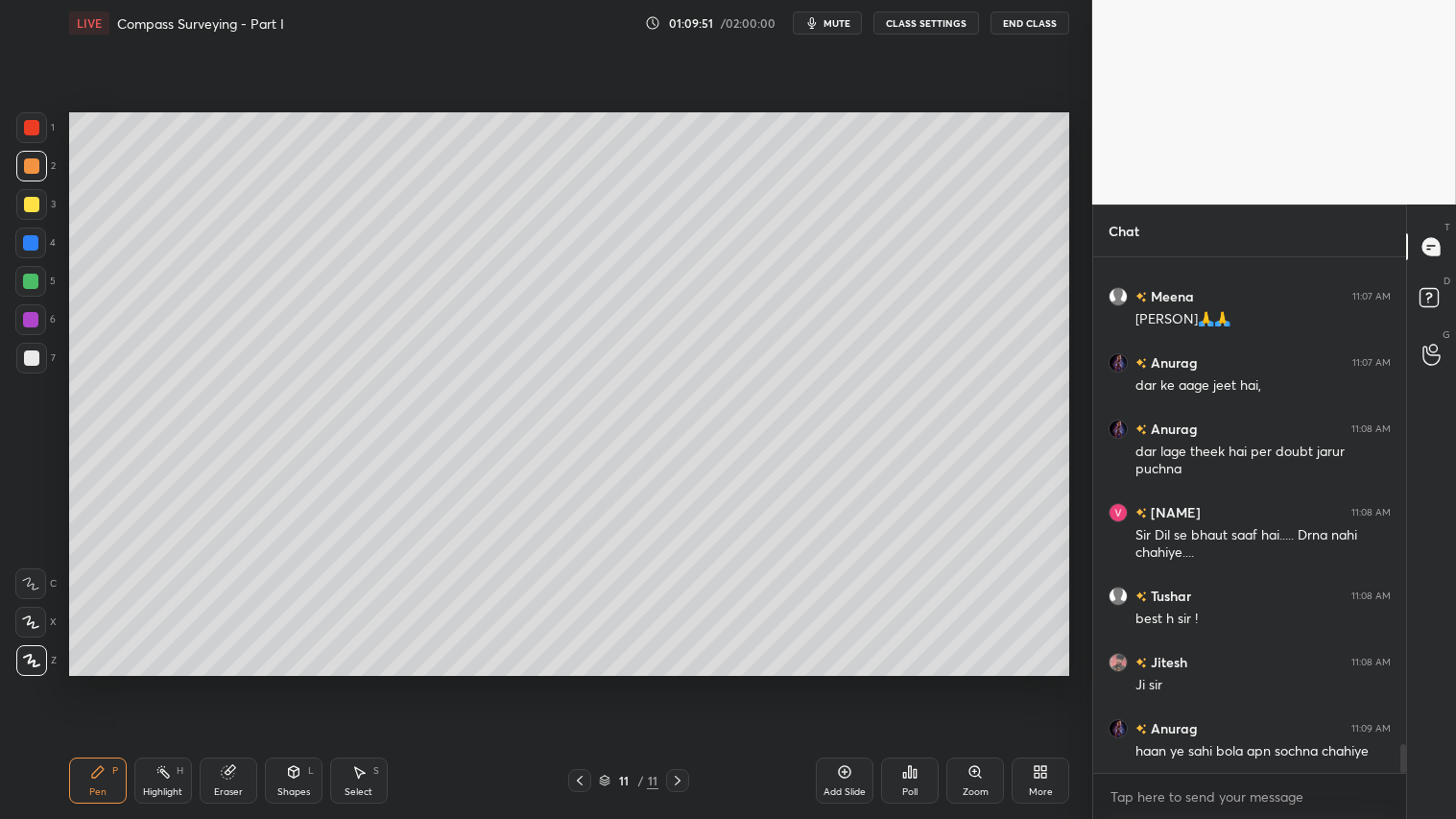 click on "Pen P" at bounding box center (98, 781) 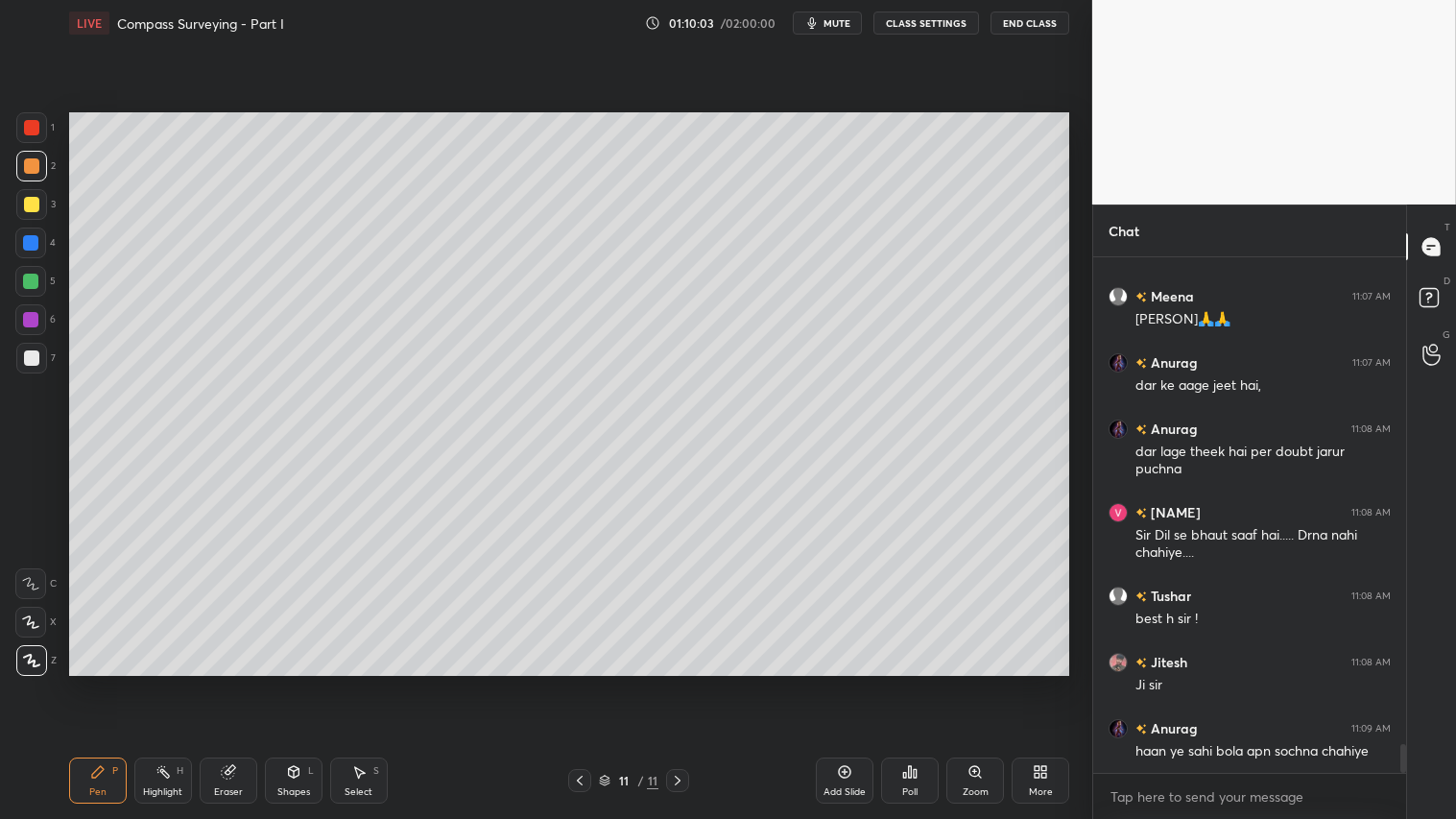 click at bounding box center [32, 166] 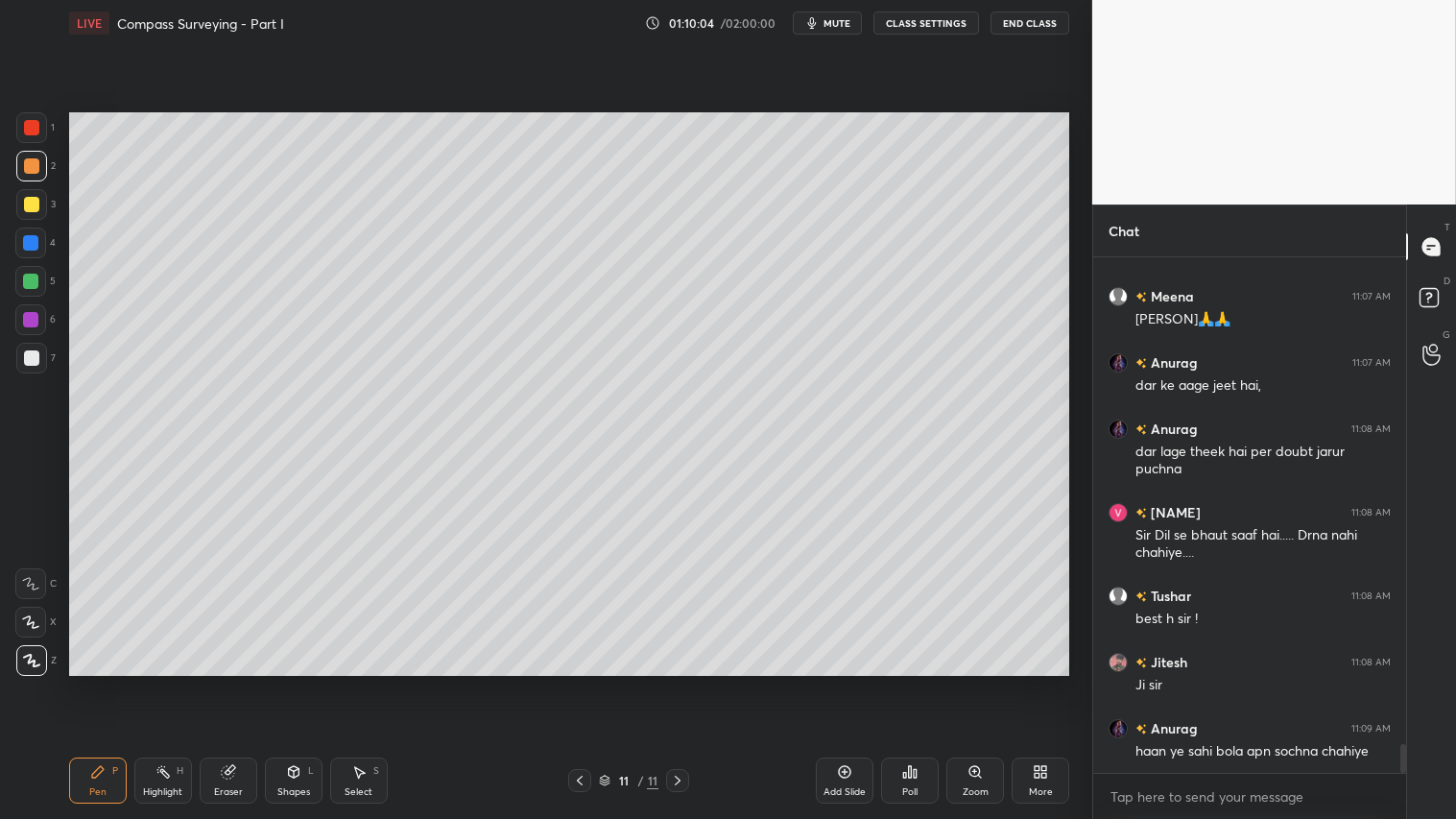 click at bounding box center (678, 781) 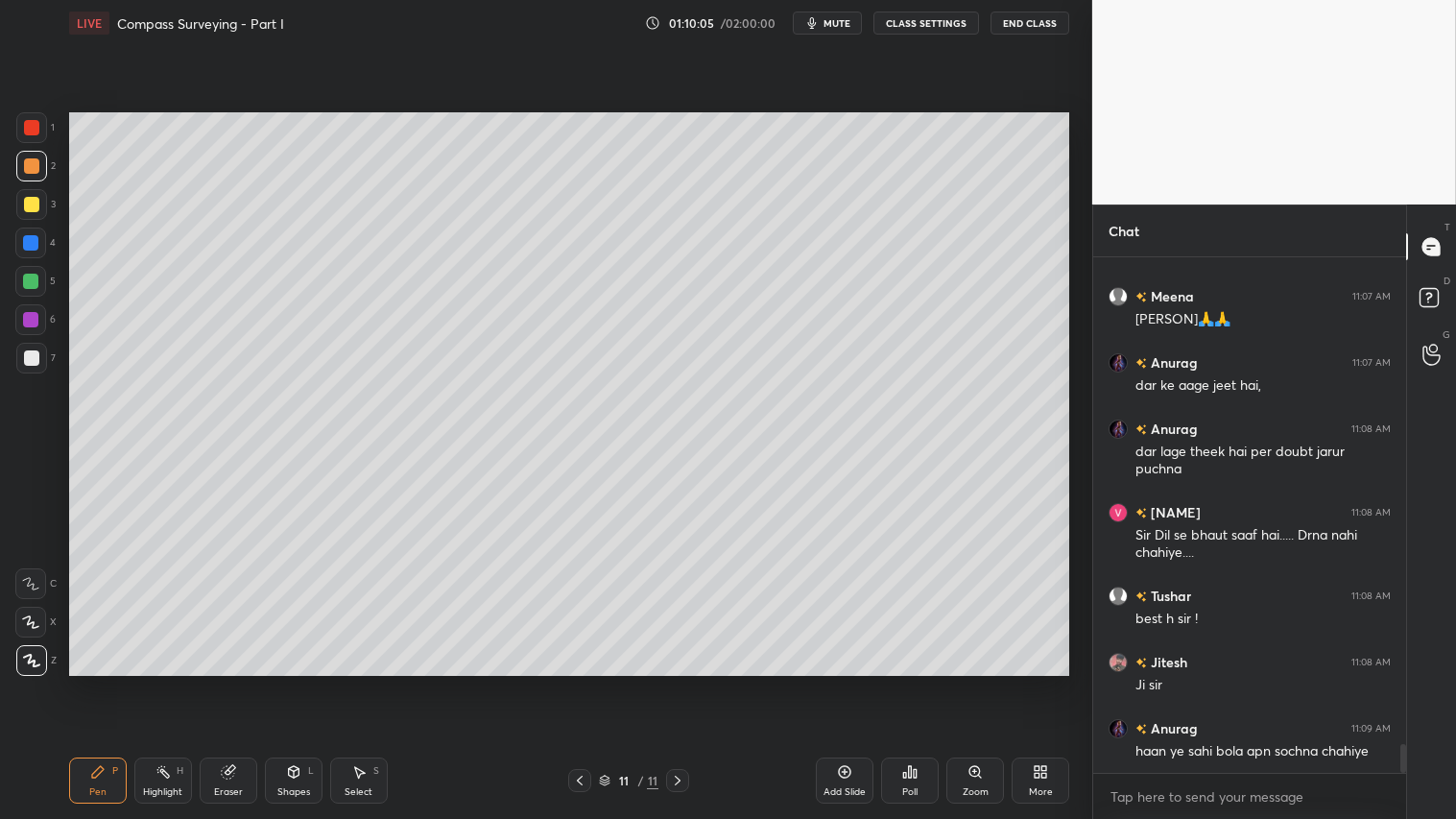 drag, startPoint x: 851, startPoint y: 779, endPoint x: 841, endPoint y: 768, distance: 14.866069 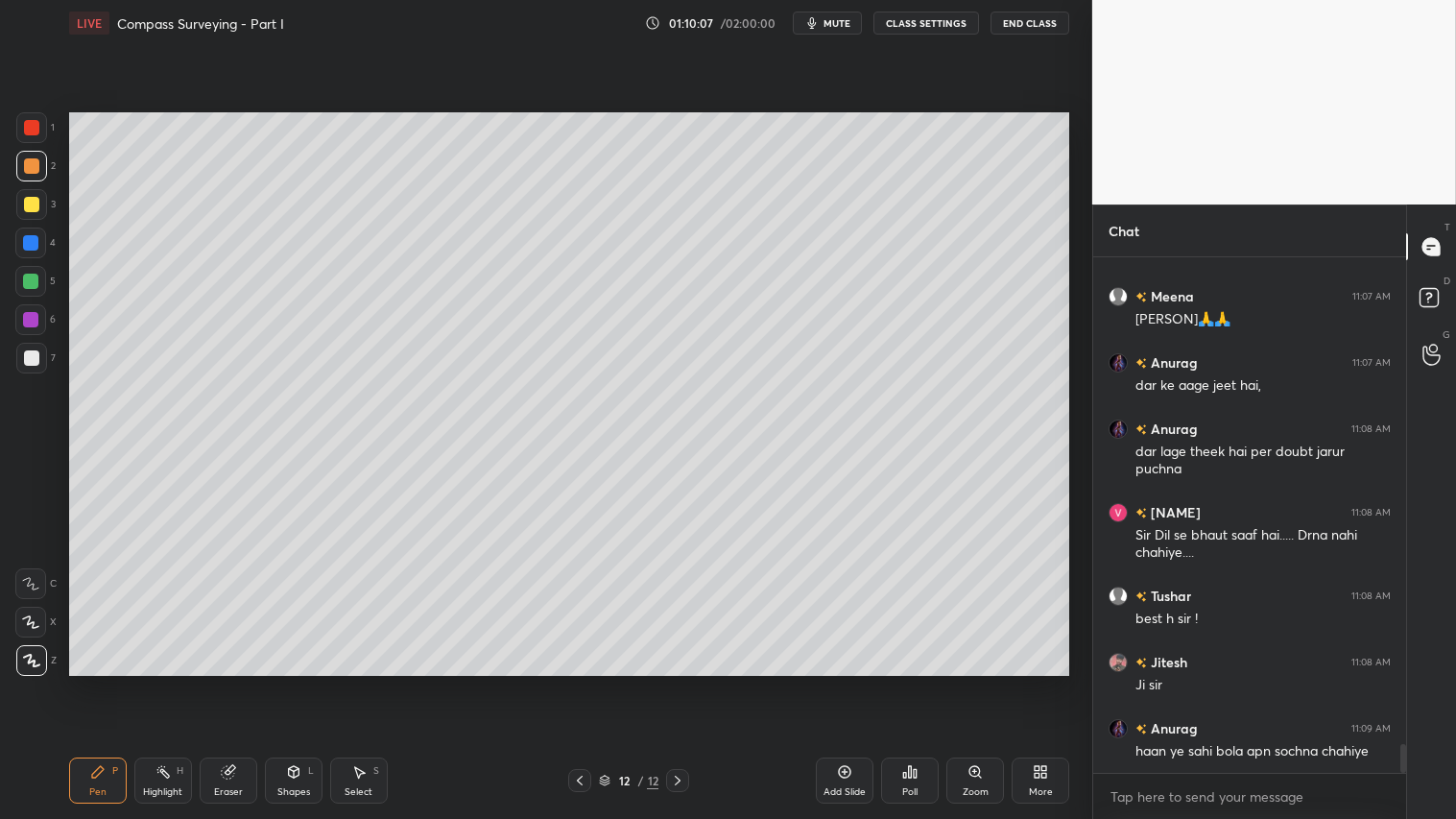 click at bounding box center (31, 281) 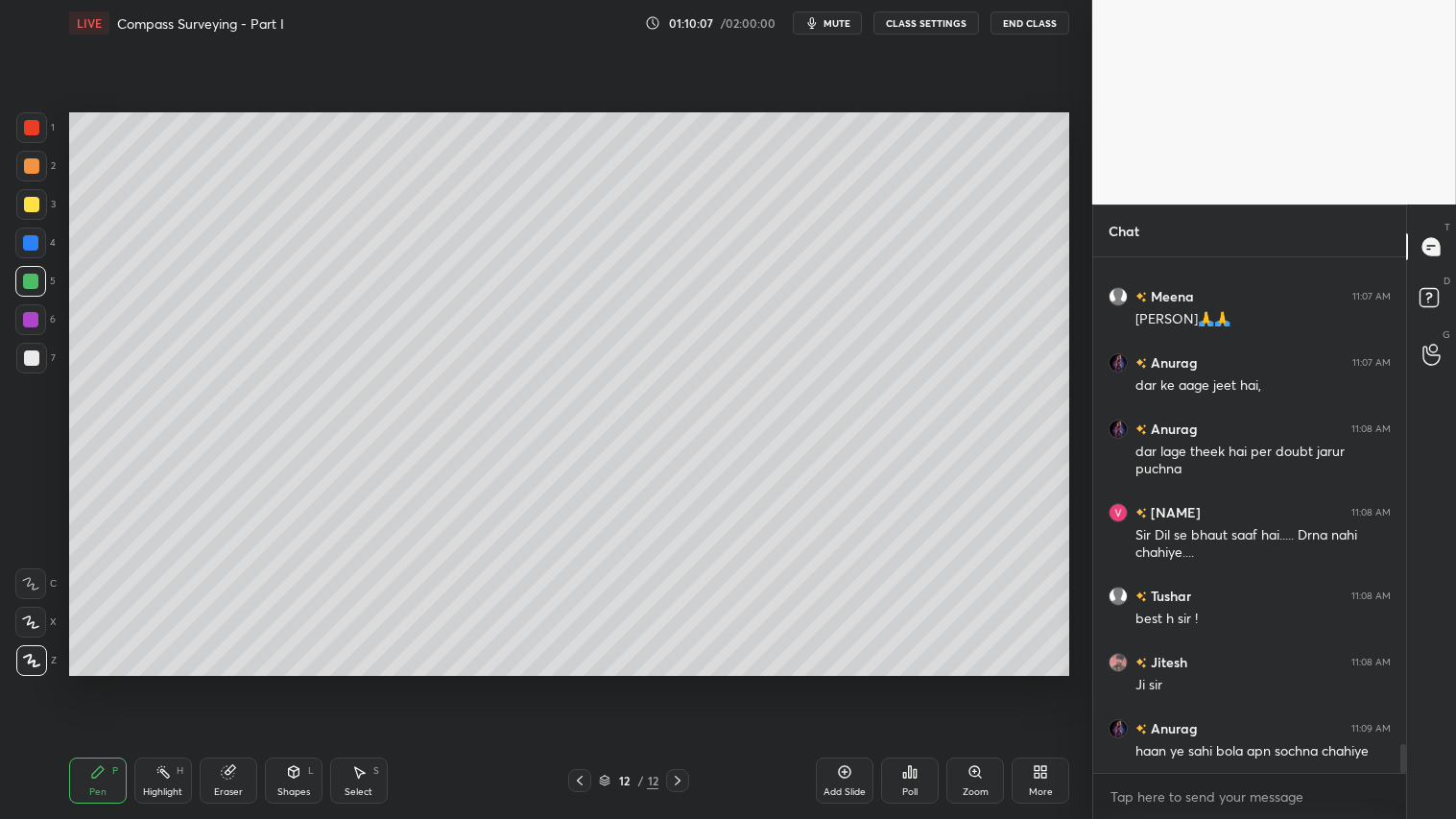 click on "Pen P" at bounding box center [98, 781] 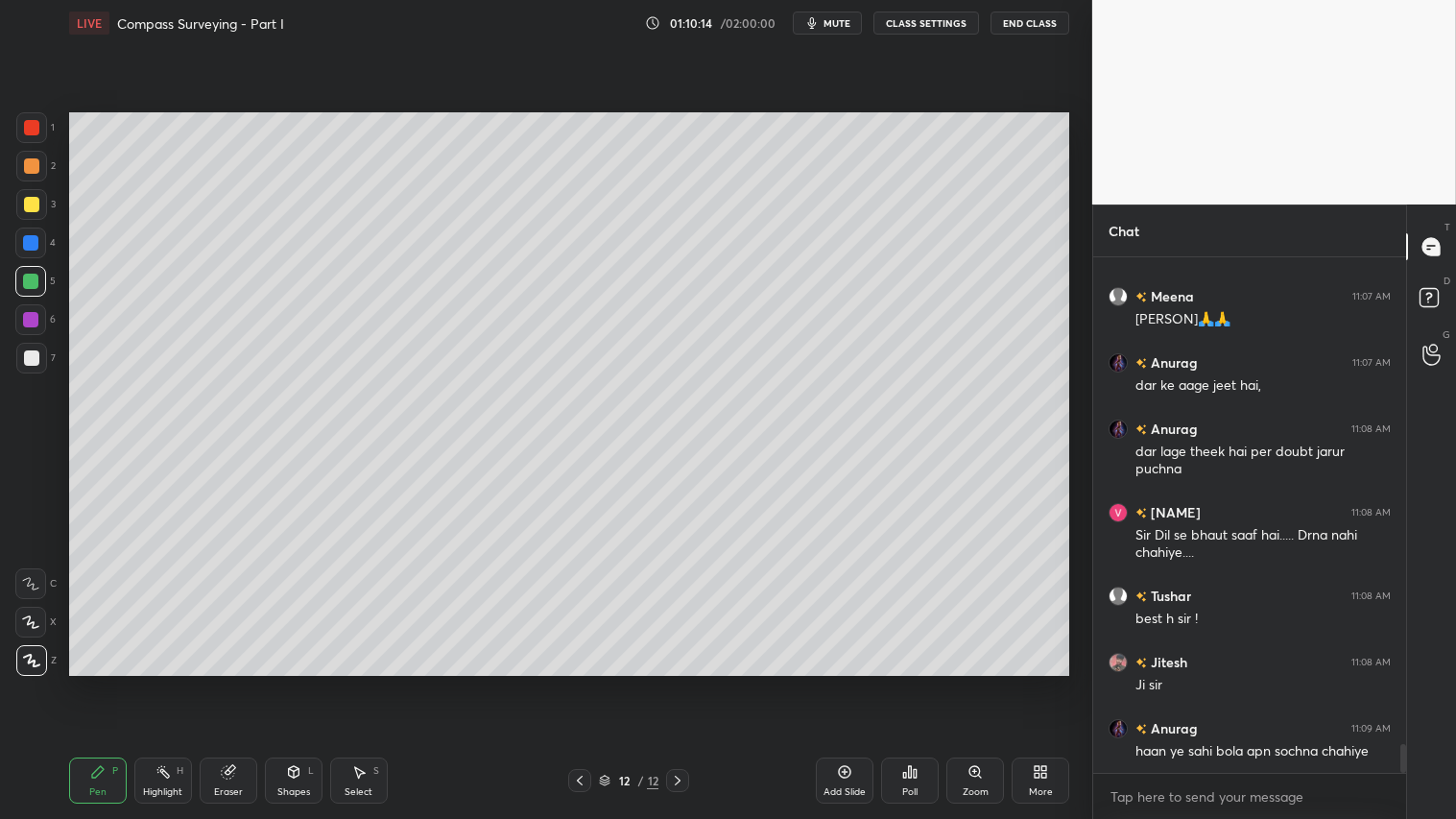 drag, startPoint x: 295, startPoint y: 791, endPoint x: 300, endPoint y: 762, distance: 29.427878 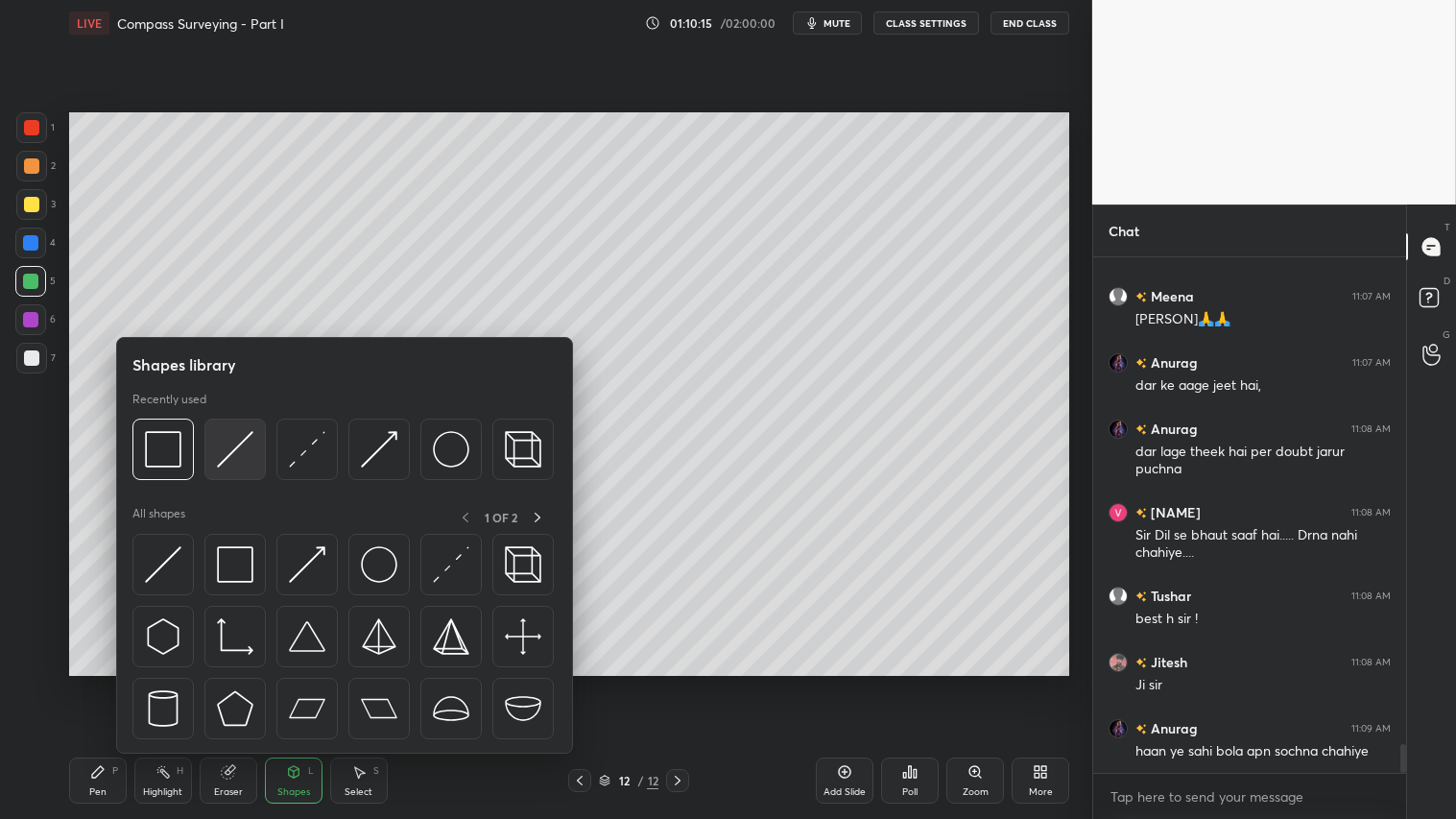 click at bounding box center (235, 449) 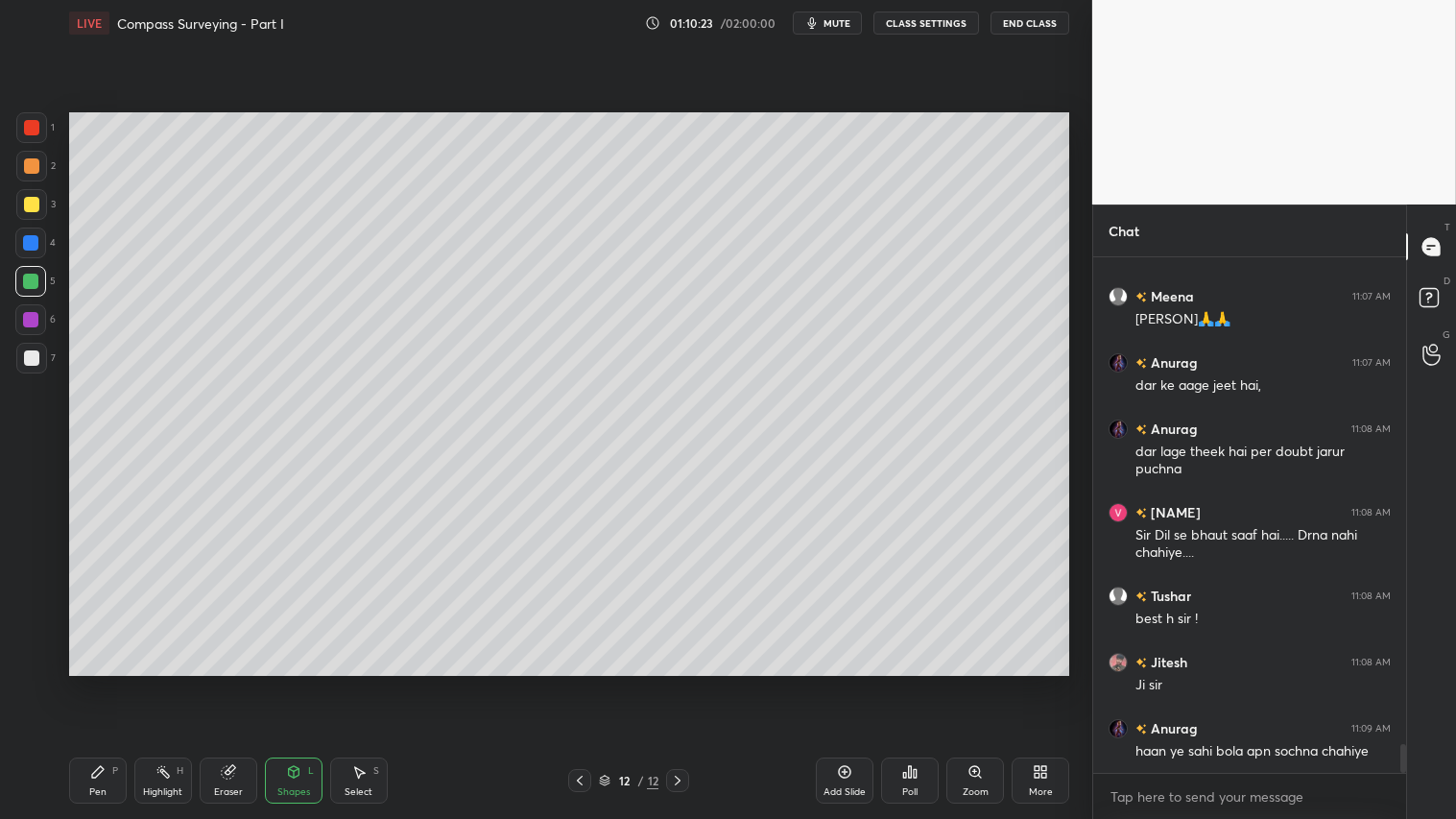click at bounding box center [32, 205] 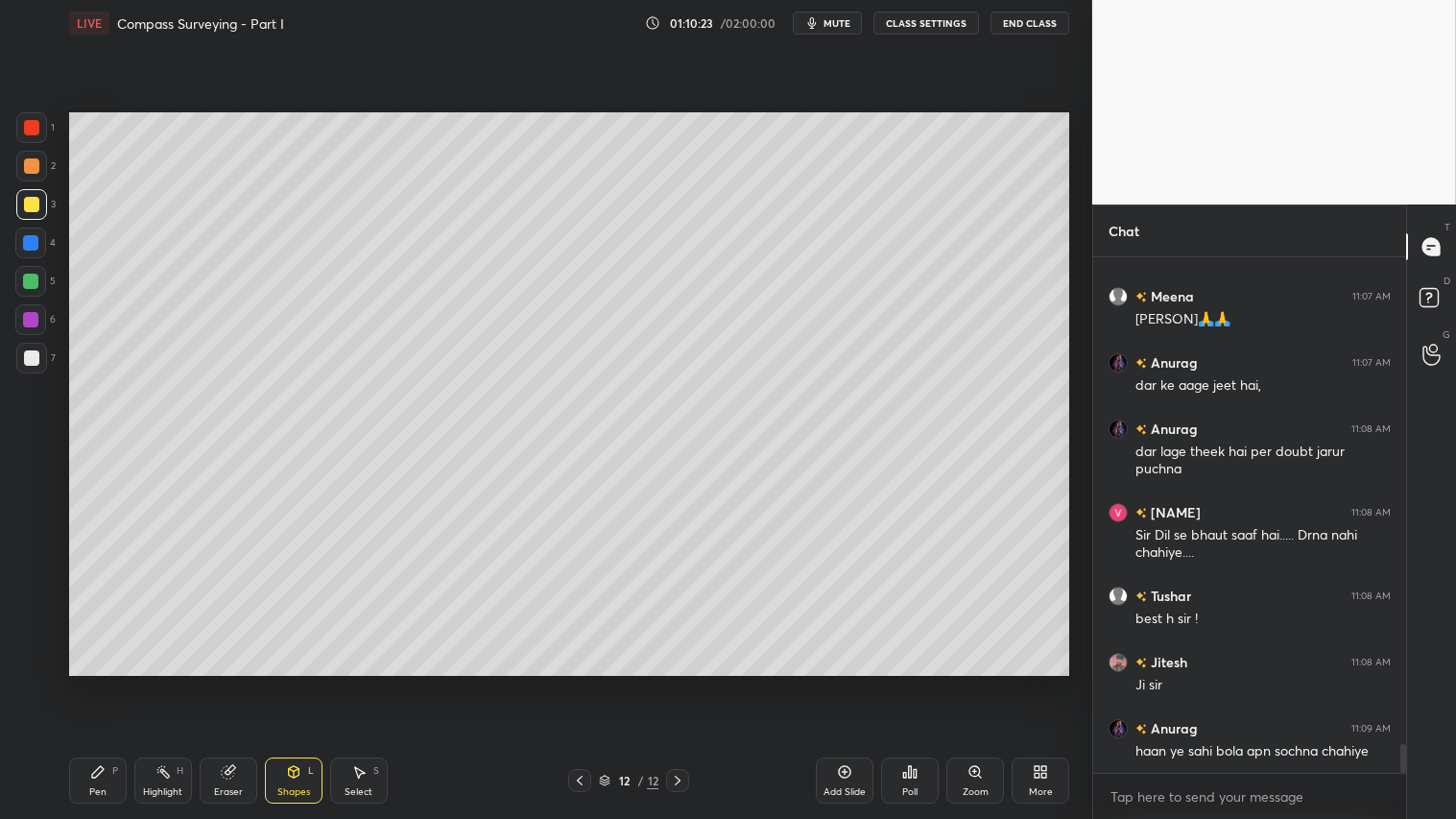 click on "Pen" at bounding box center (98, 792) 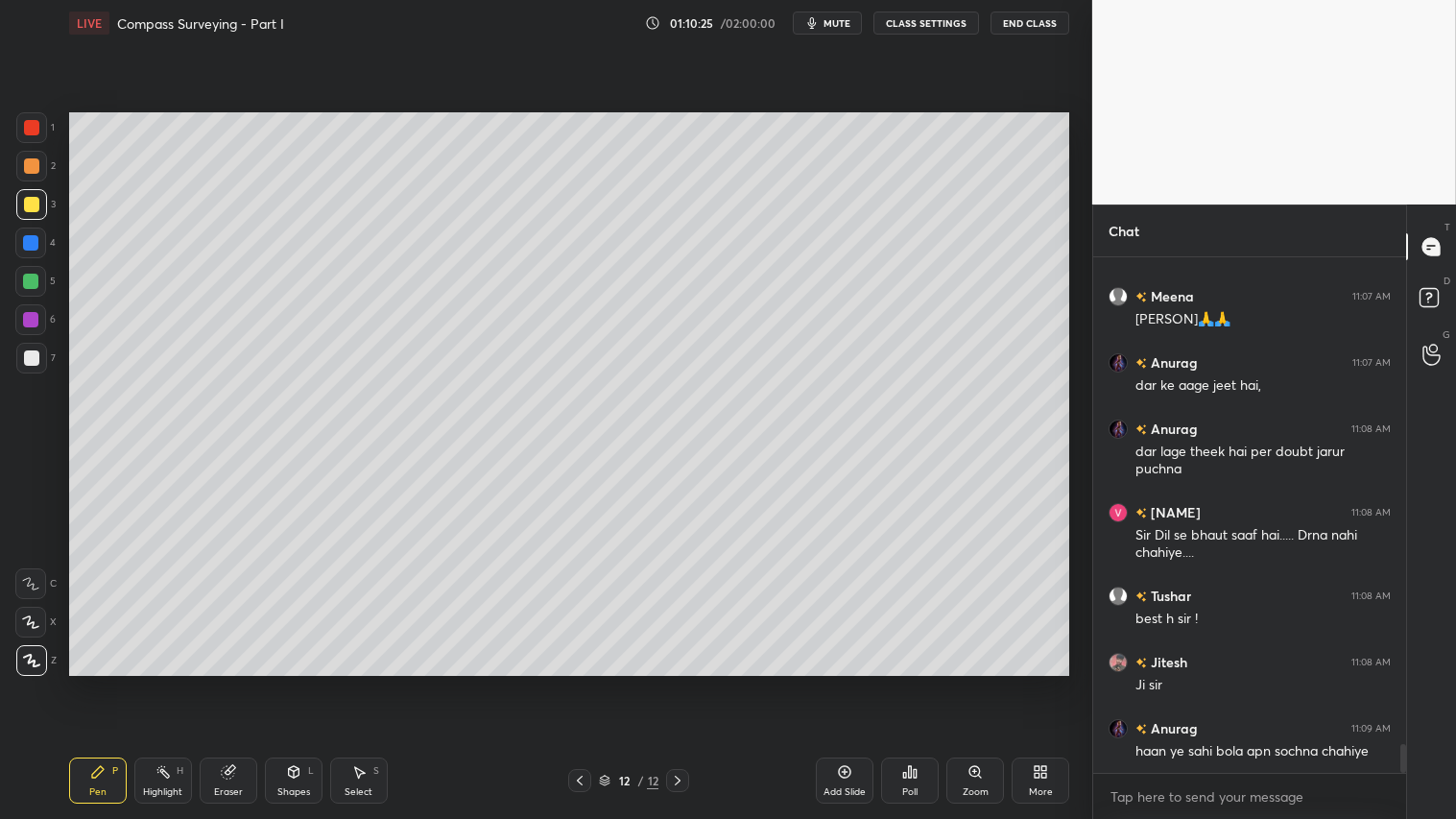 click 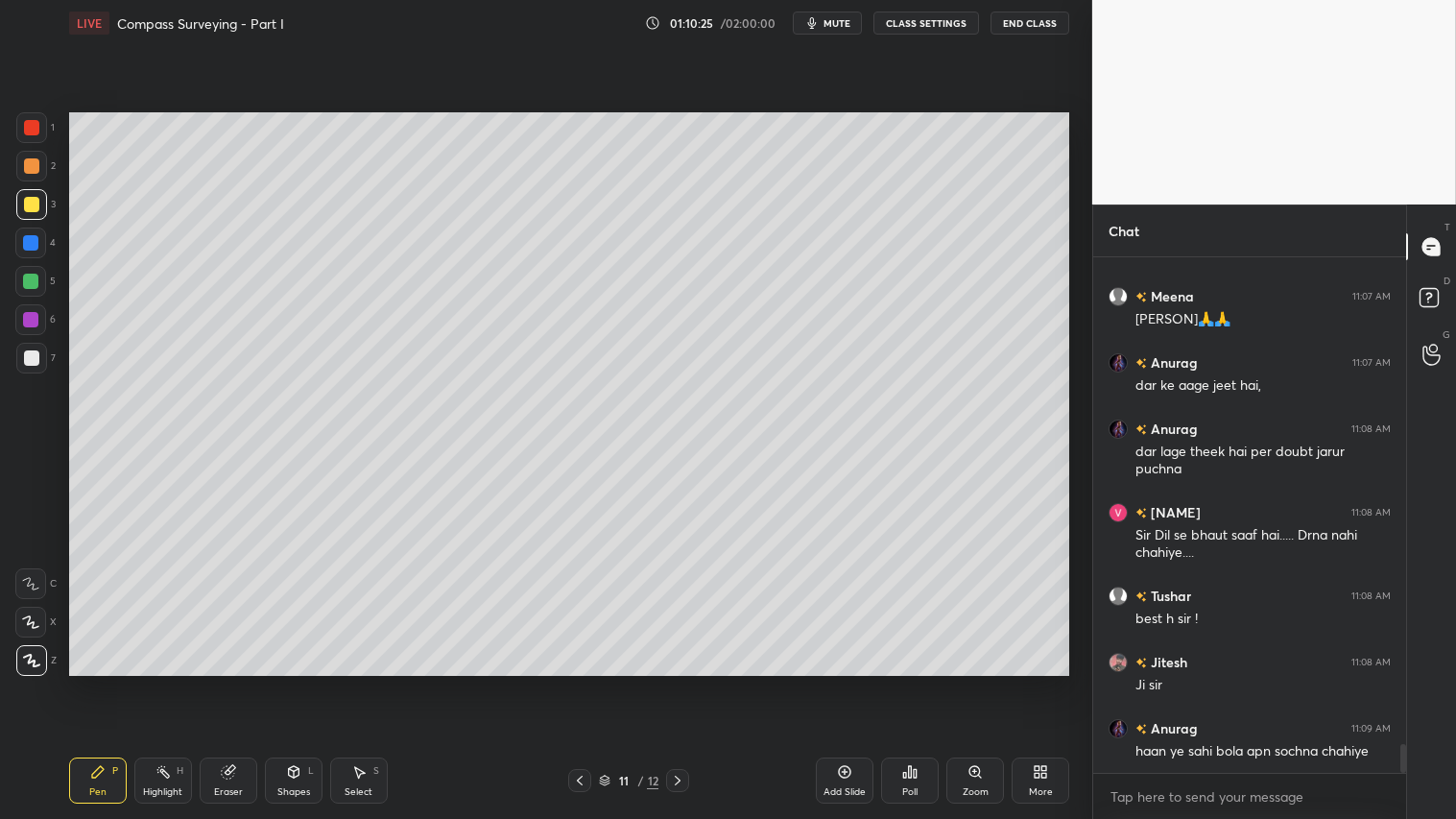scroll, scrollTop: 8766, scrollLeft: 0, axis: vertical 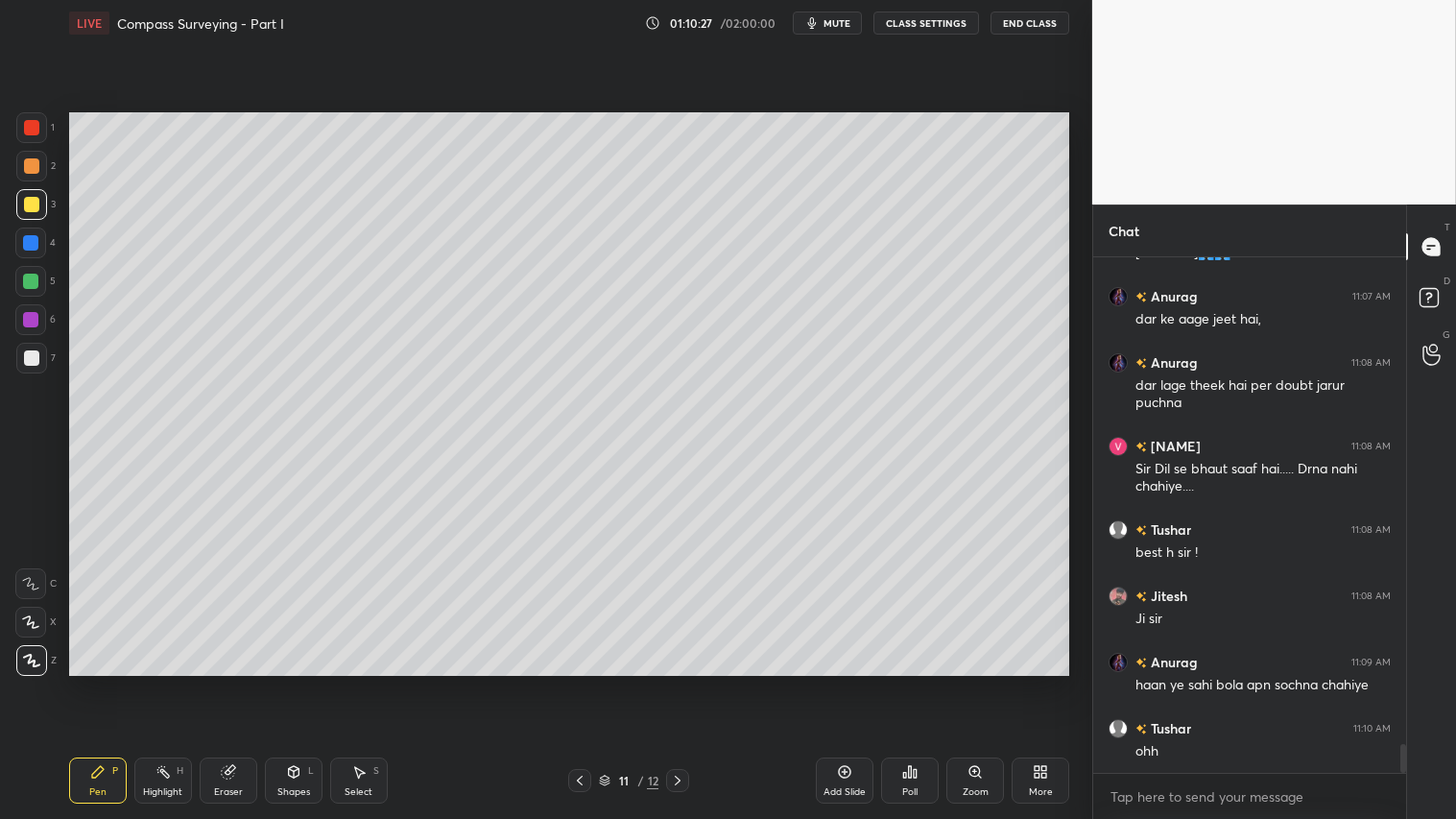 click 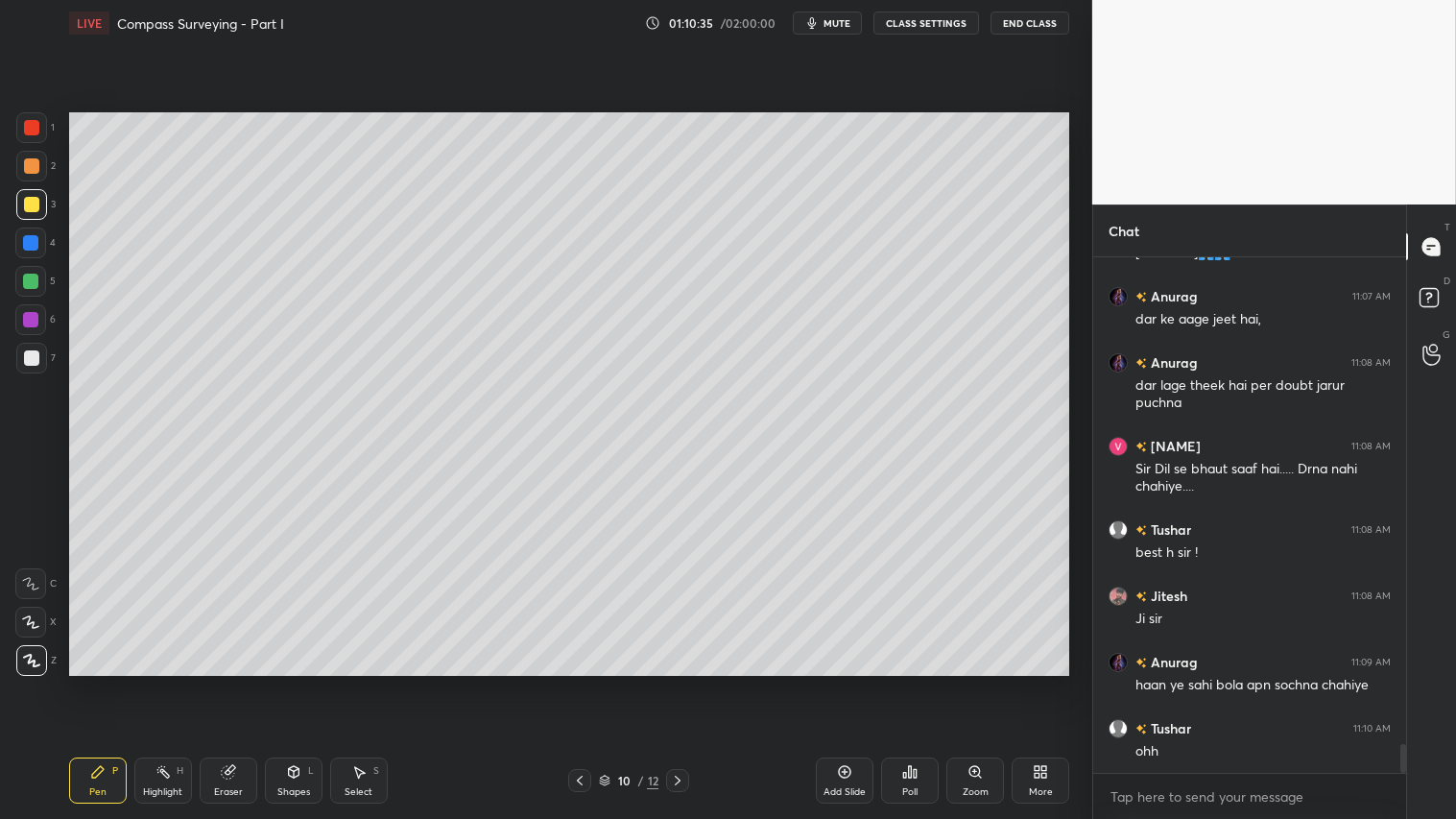 click 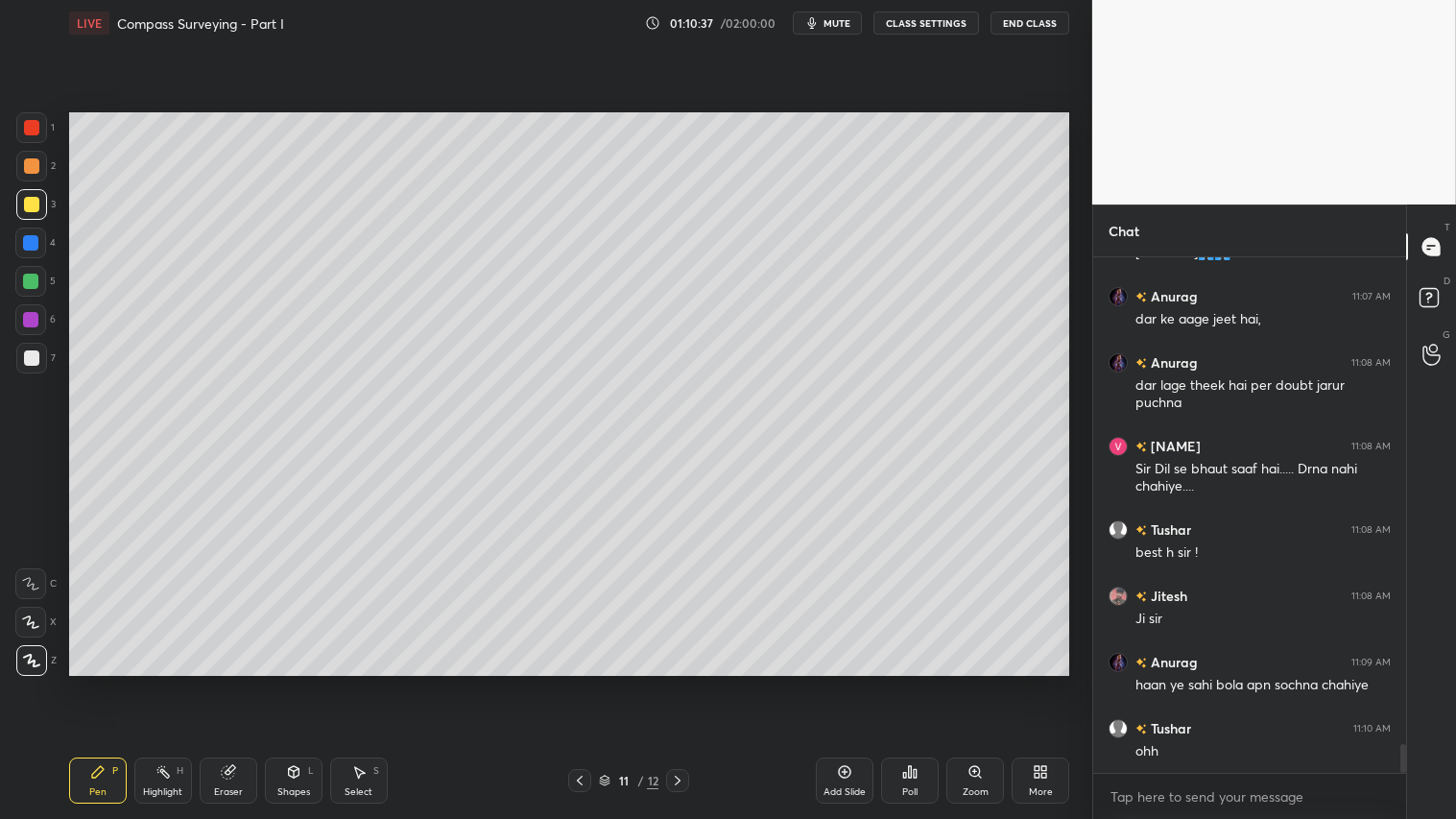 click 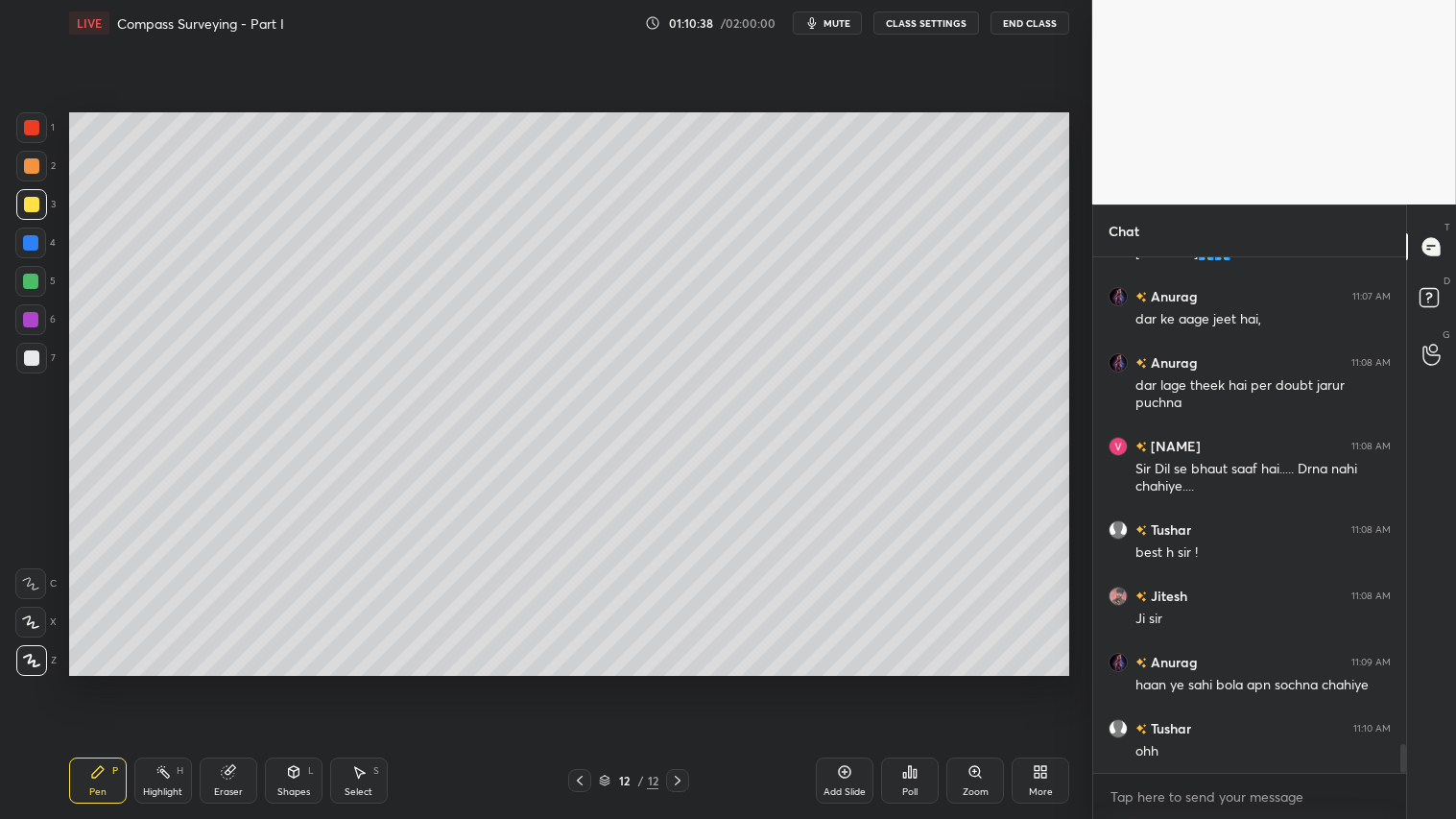 click at bounding box center (32, 205) 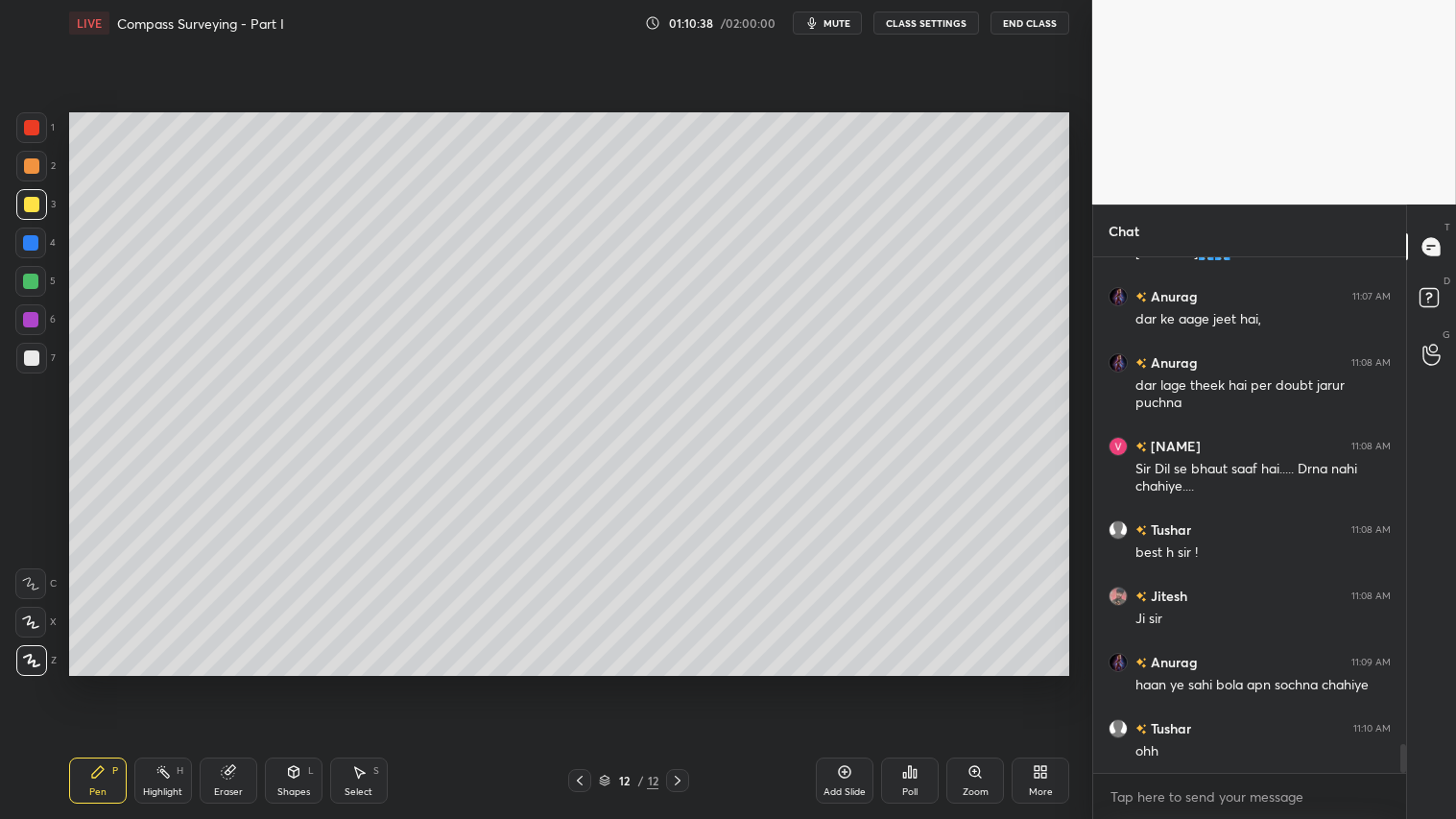 click on "Pen P" at bounding box center (98, 781) 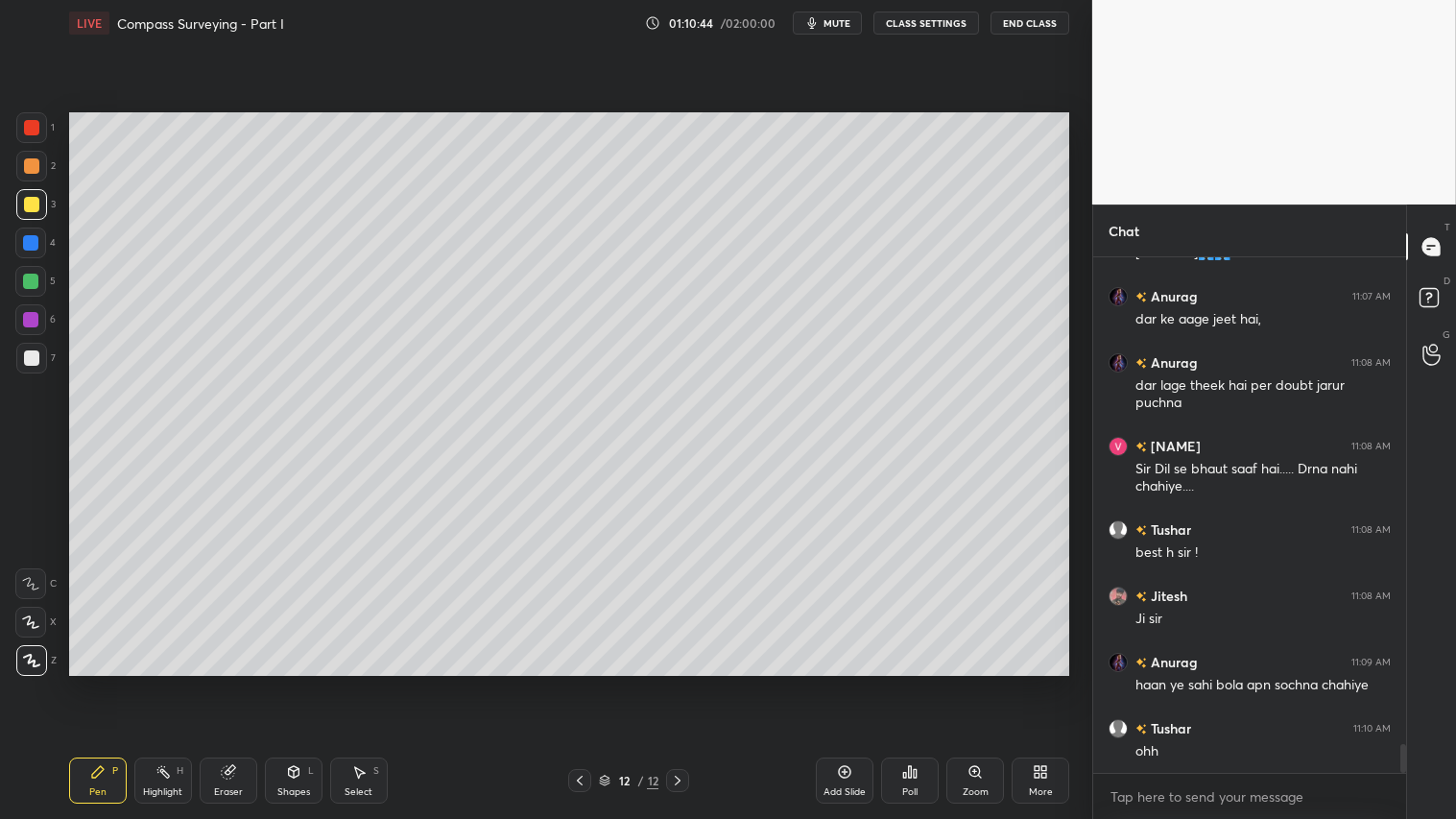 click at bounding box center (32, 205) 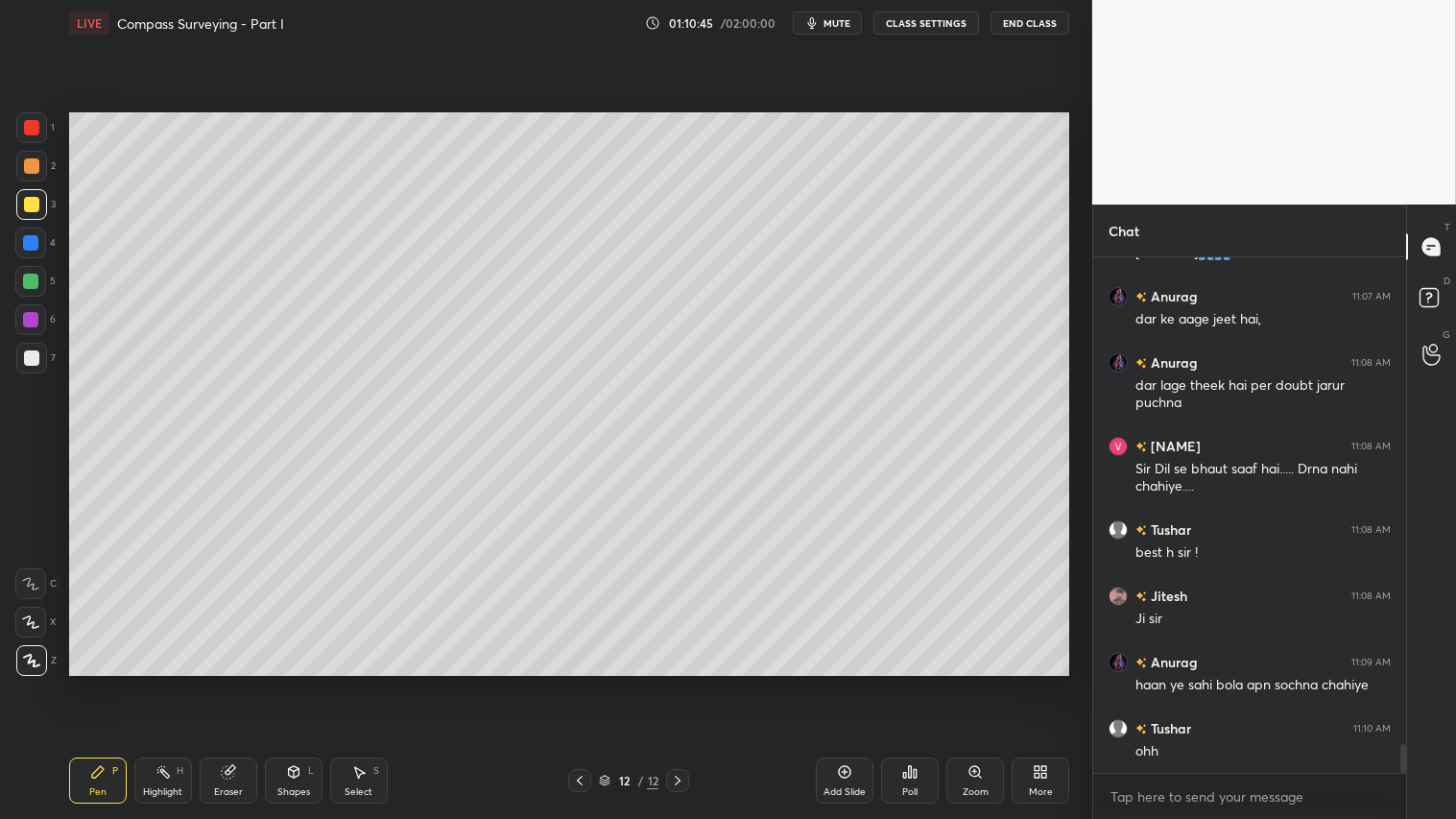 drag, startPoint x: 68, startPoint y: 769, endPoint x: 84, endPoint y: 778, distance: 18.35756 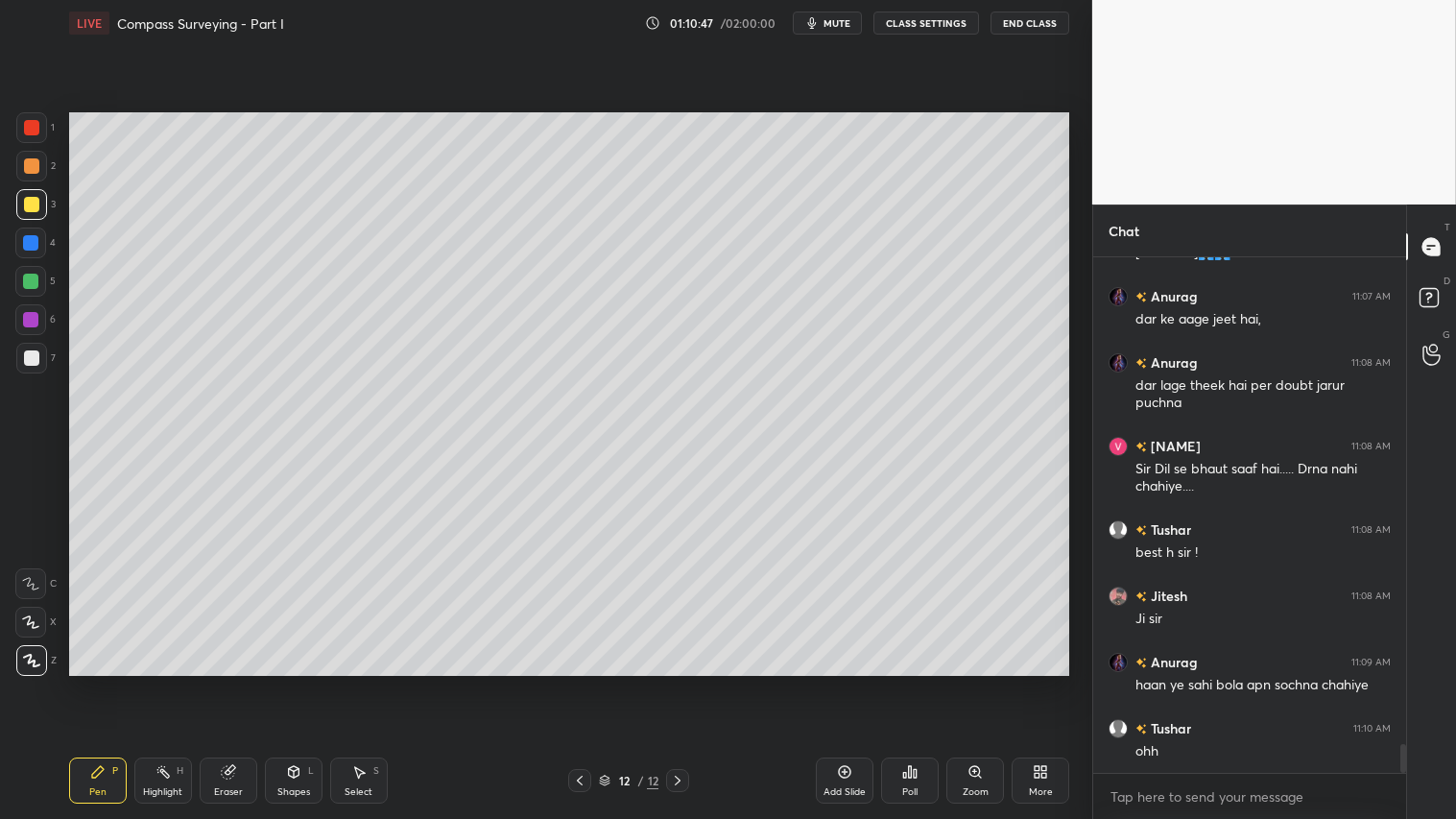 drag, startPoint x: 579, startPoint y: 783, endPoint x: 637, endPoint y: 785, distance: 58.03447 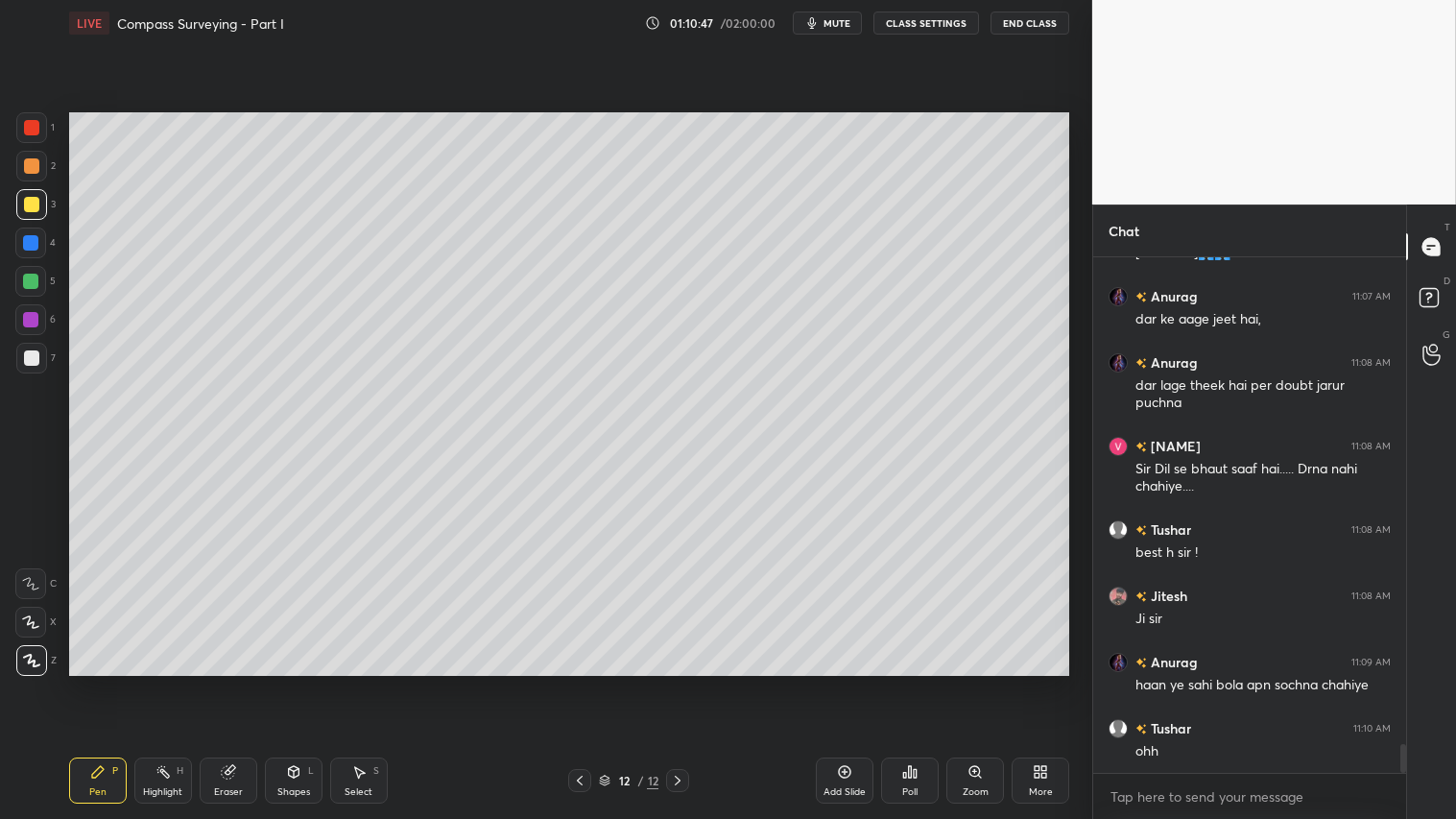 click 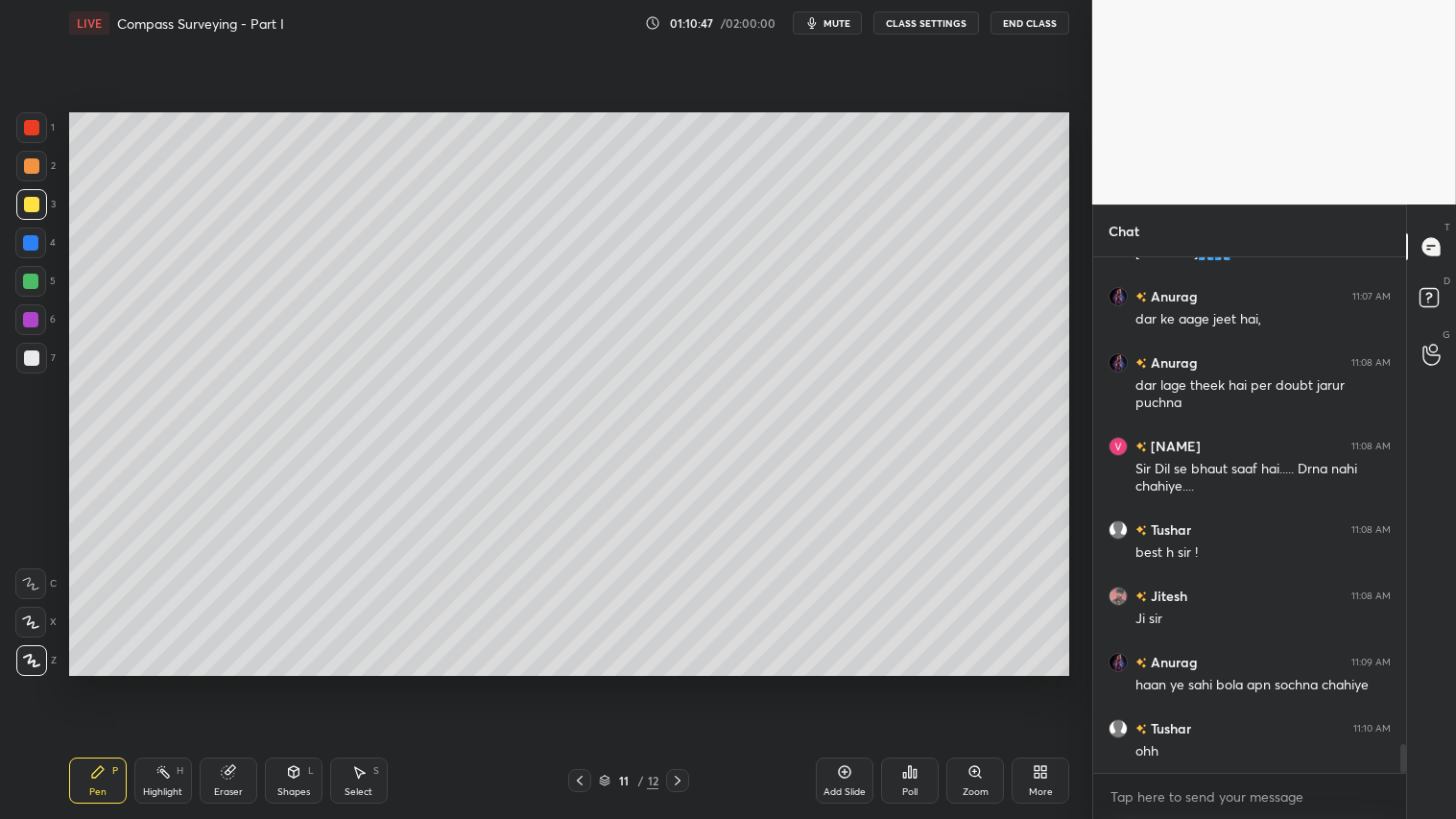 click 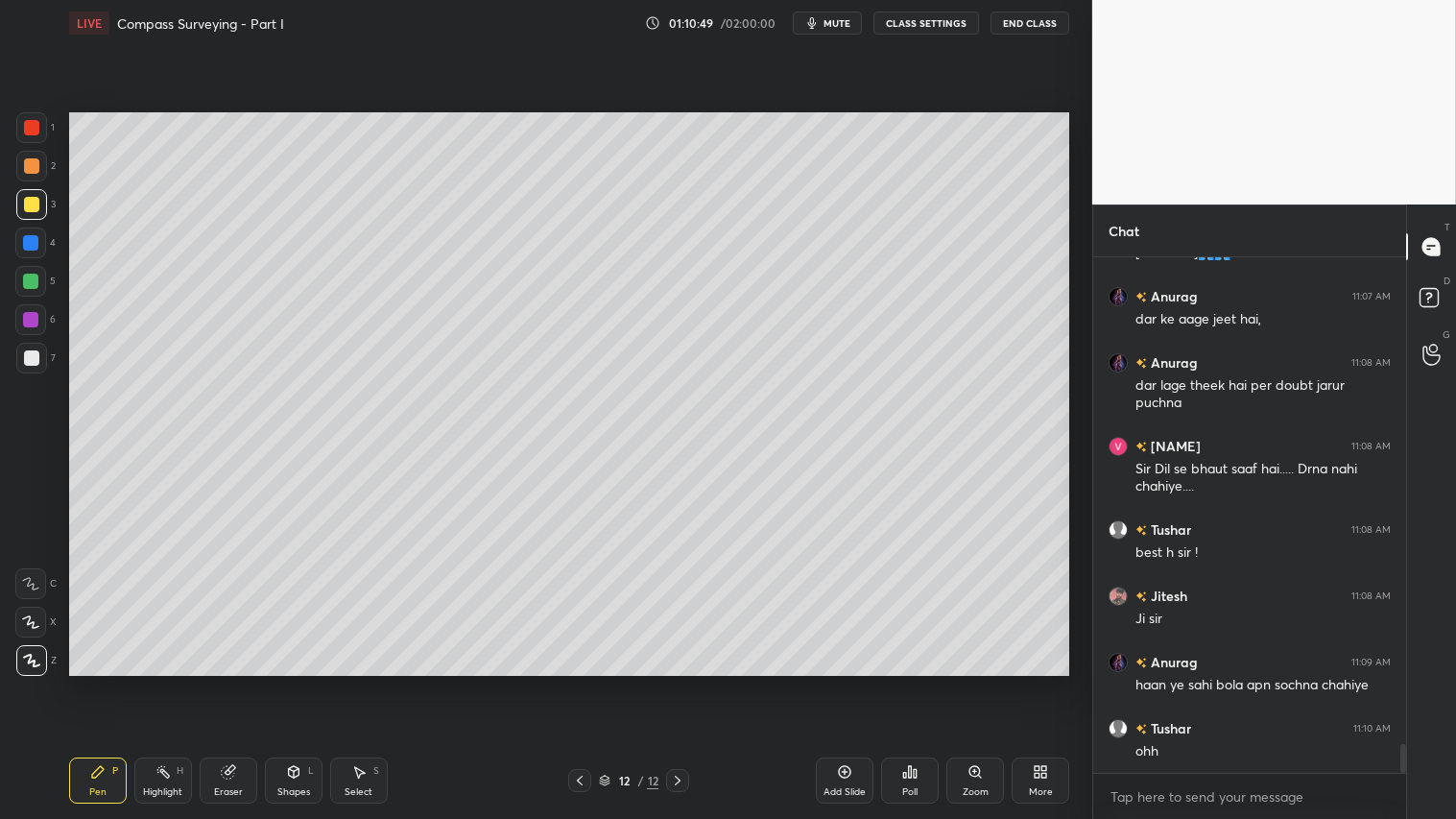click on "Pen P" at bounding box center (98, 781) 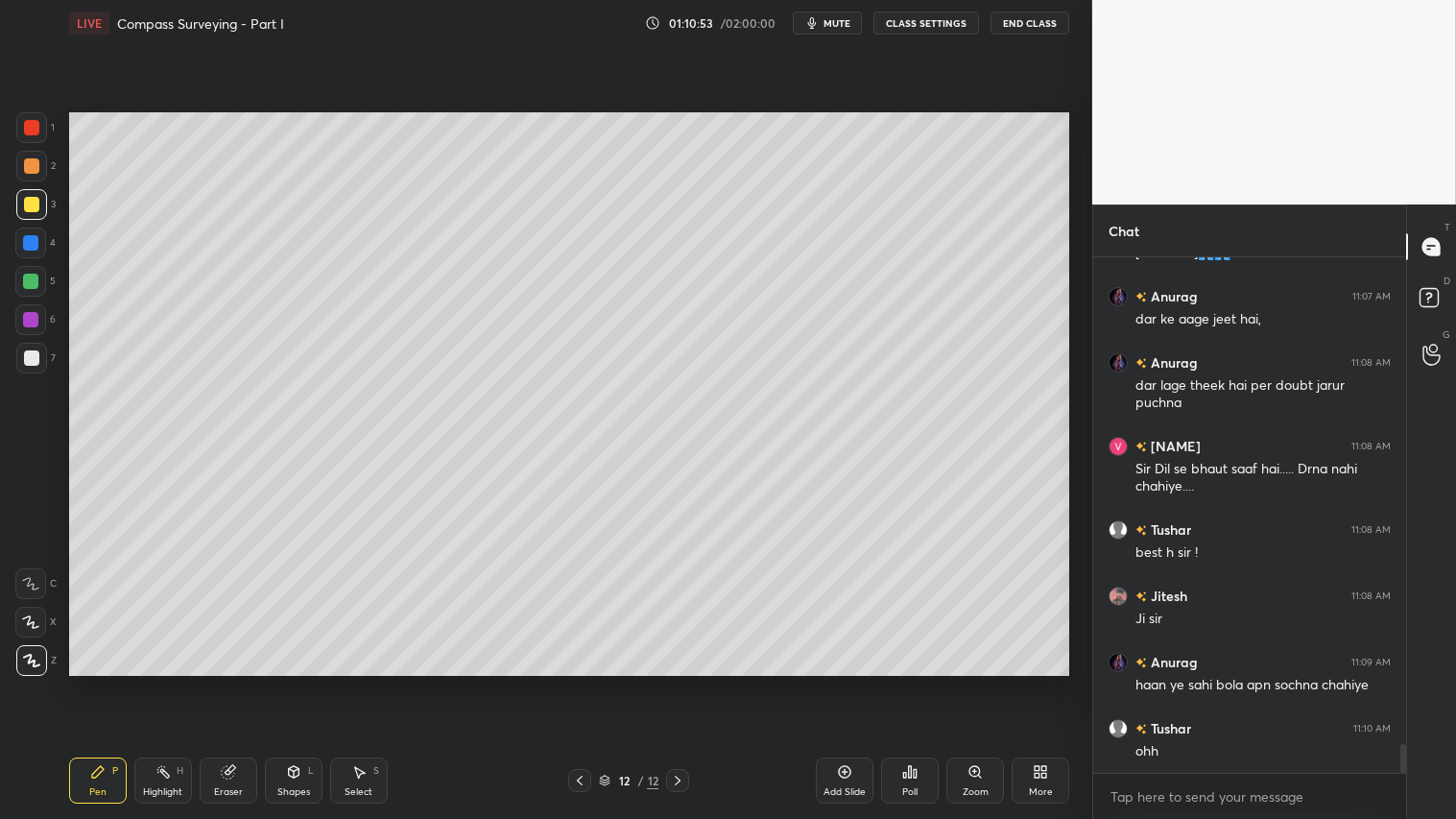 click on "Pen P" at bounding box center [98, 781] 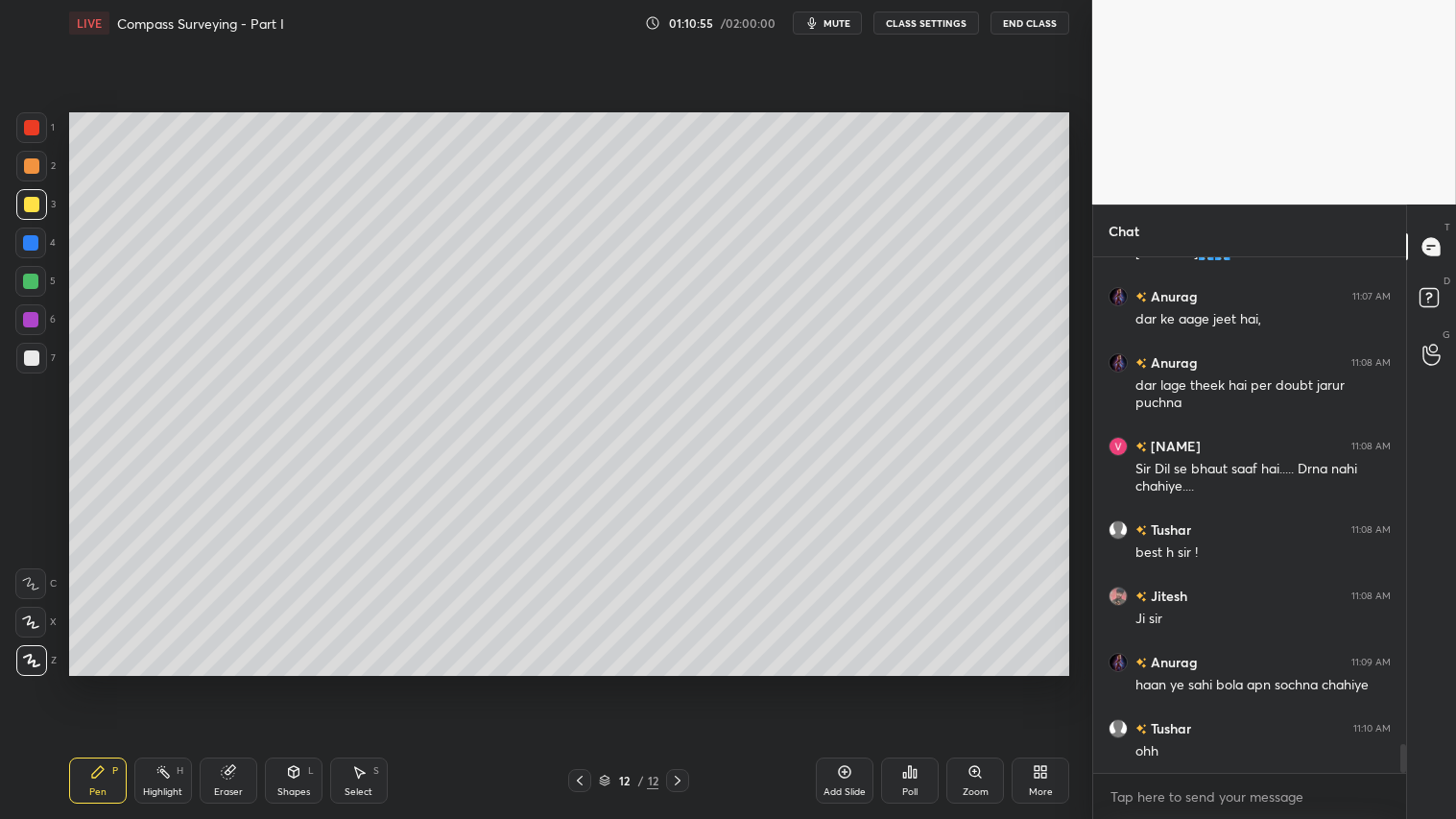 click 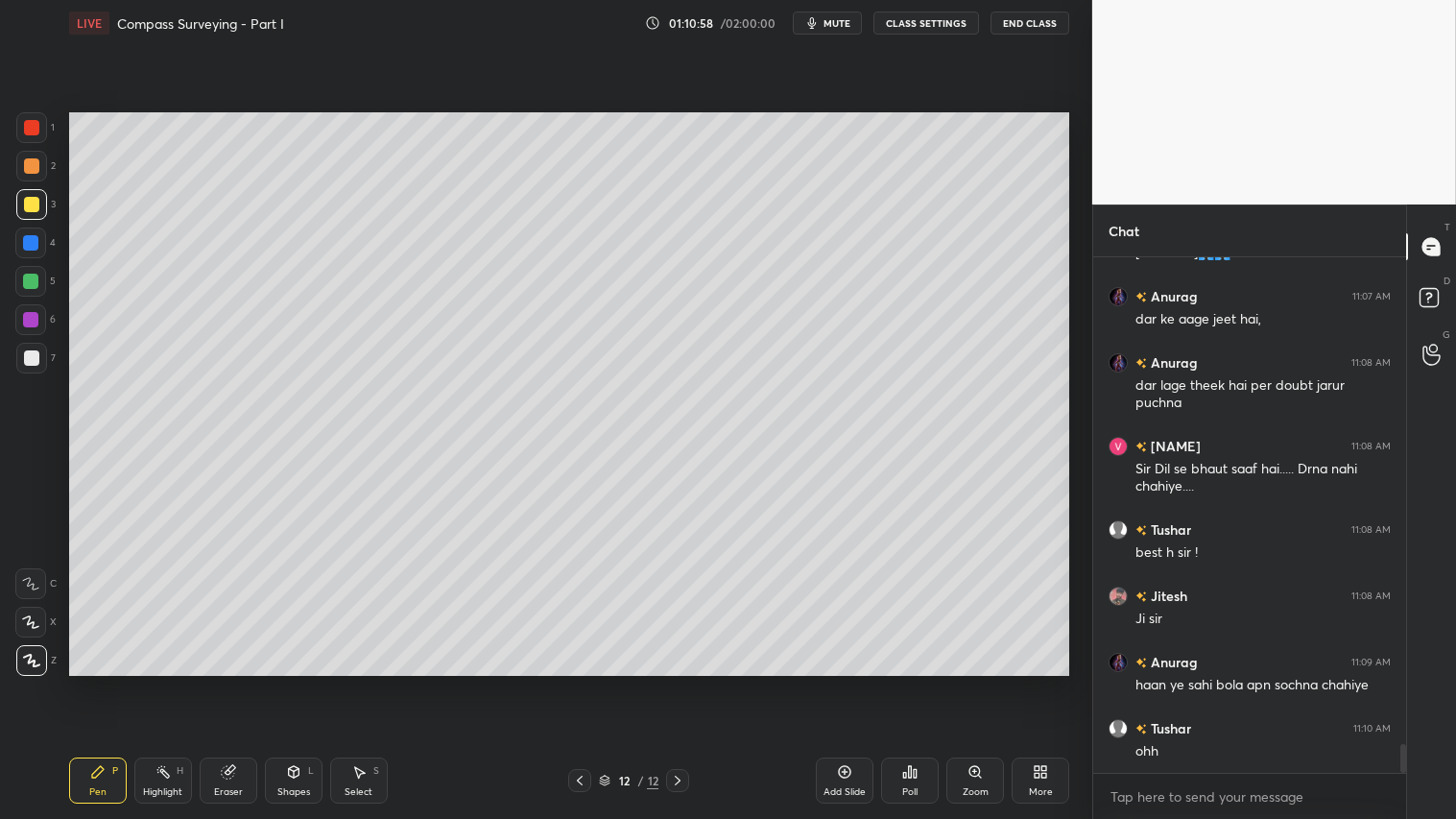 scroll, scrollTop: 8831, scrollLeft: 0, axis: vertical 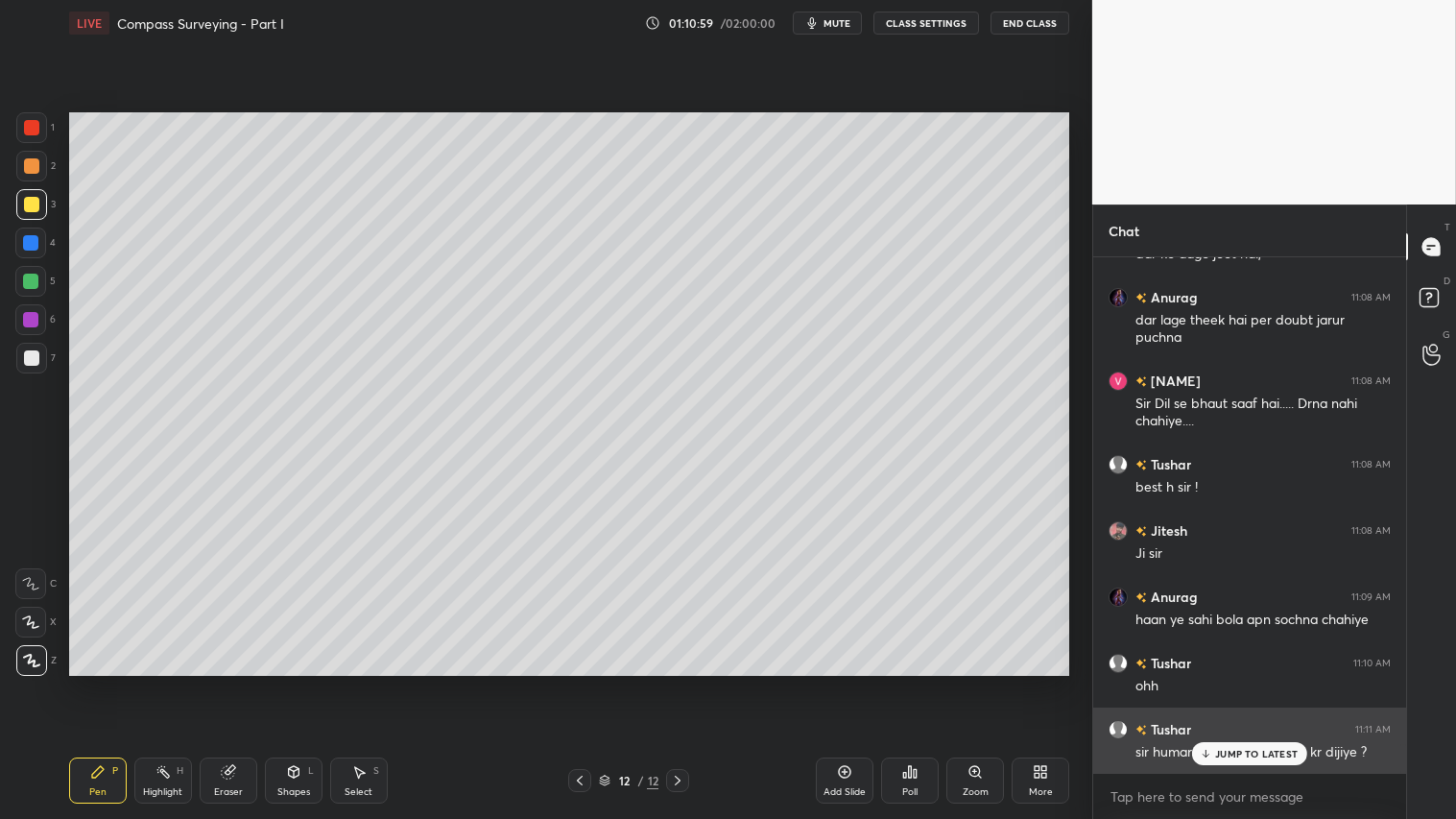 click on "JUMP TO LATEST" at bounding box center (1256, 754) 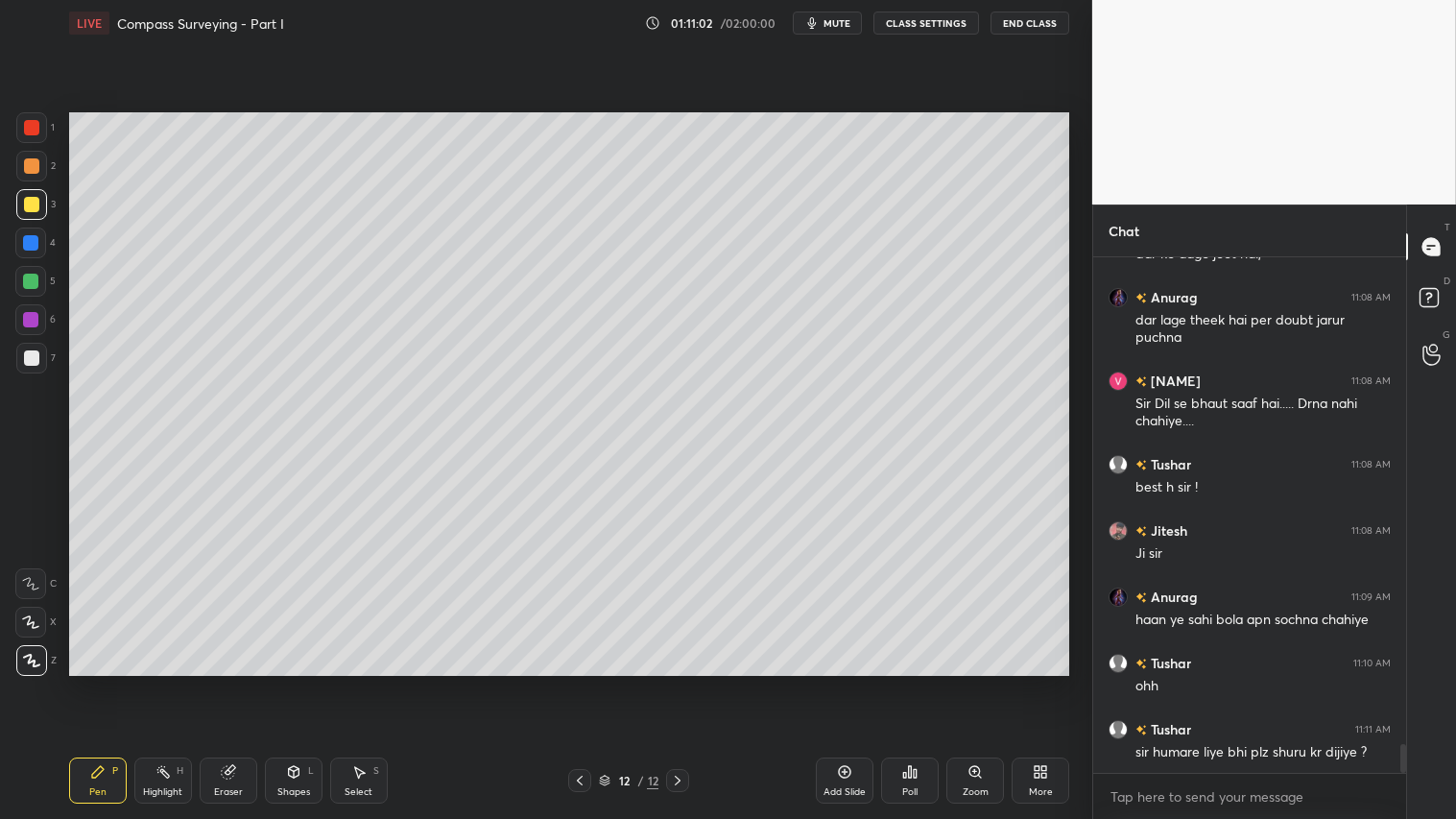 click on "Pen P" at bounding box center (98, 781) 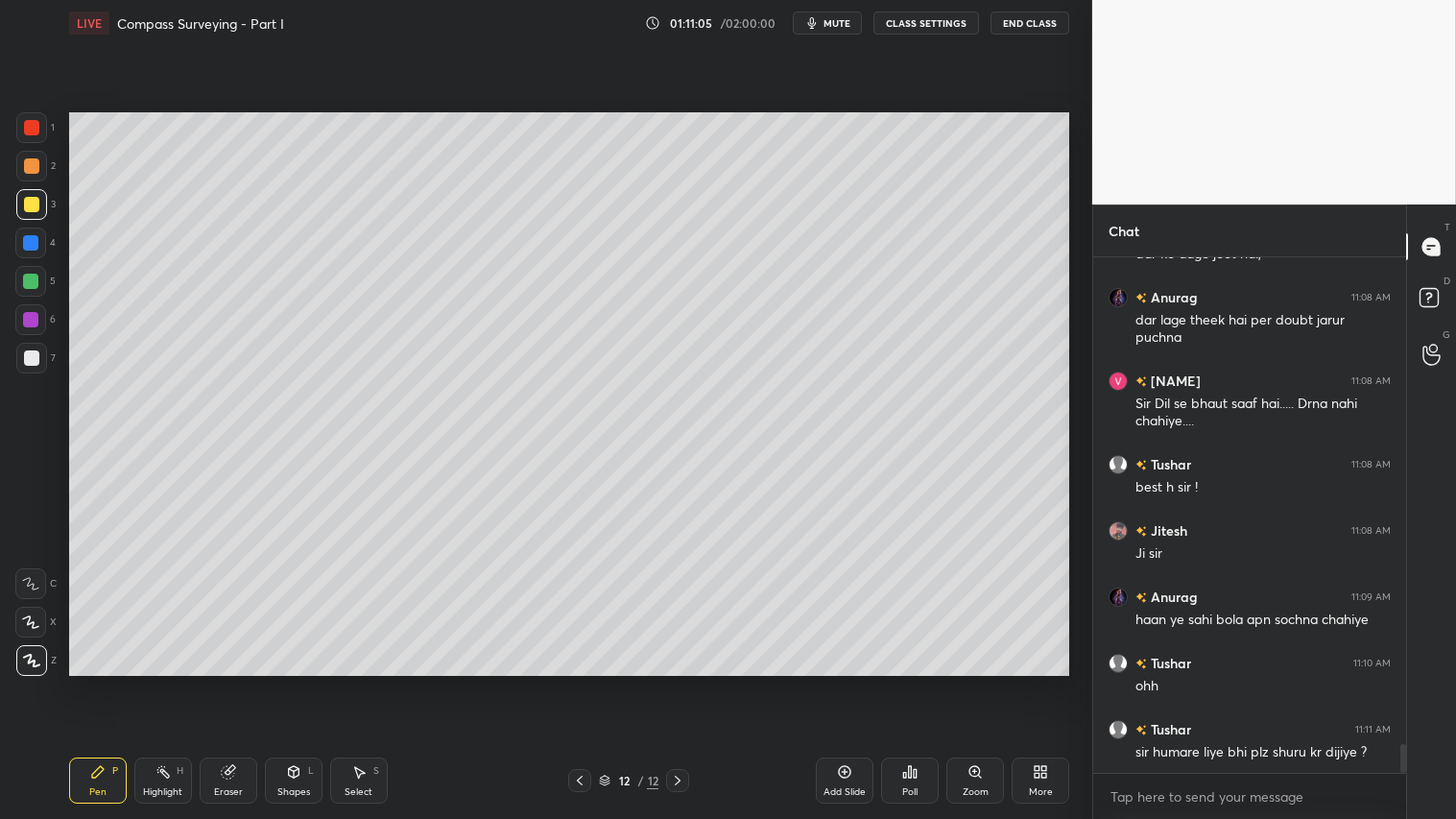click at bounding box center [32, 205] 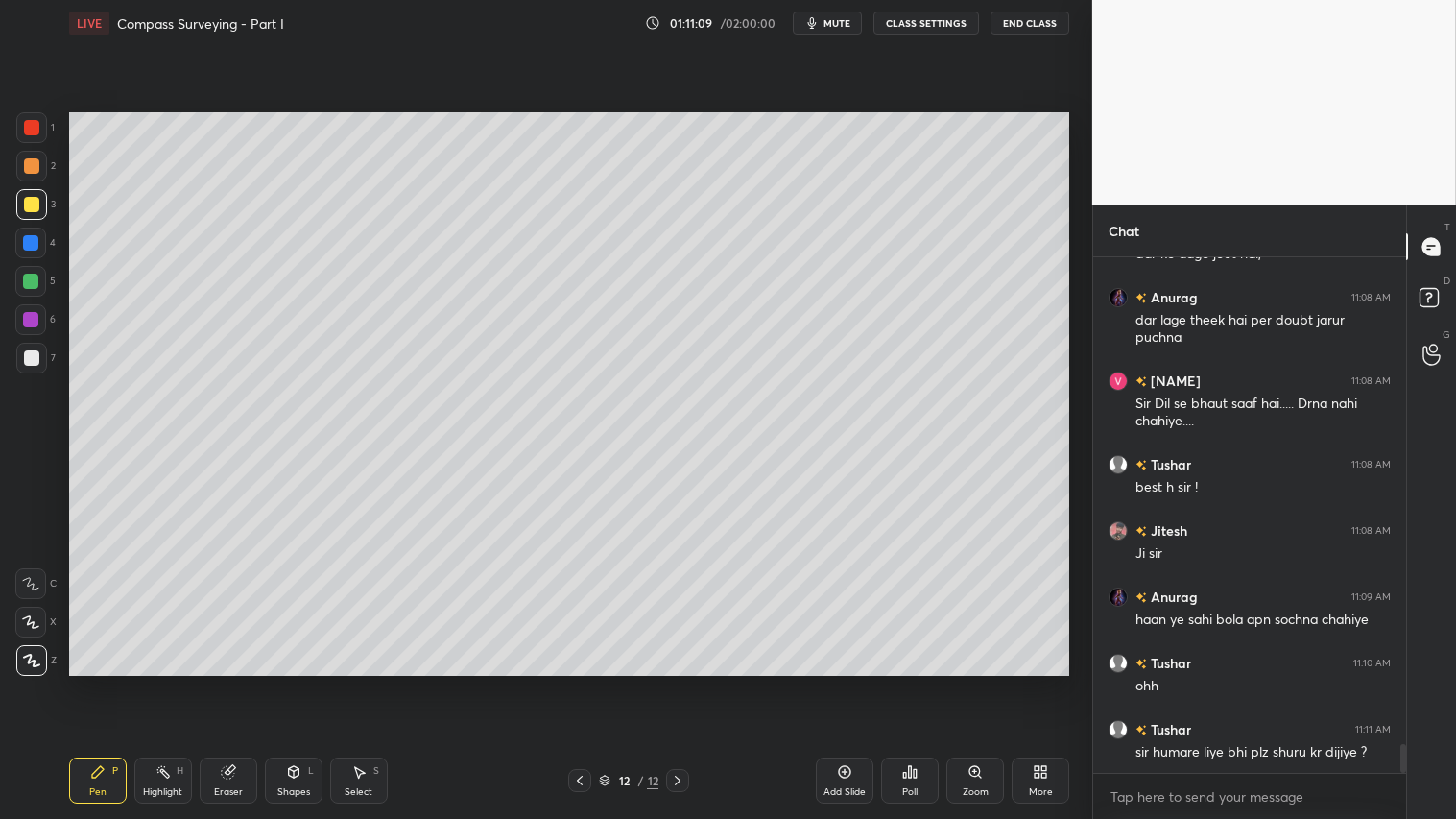 click 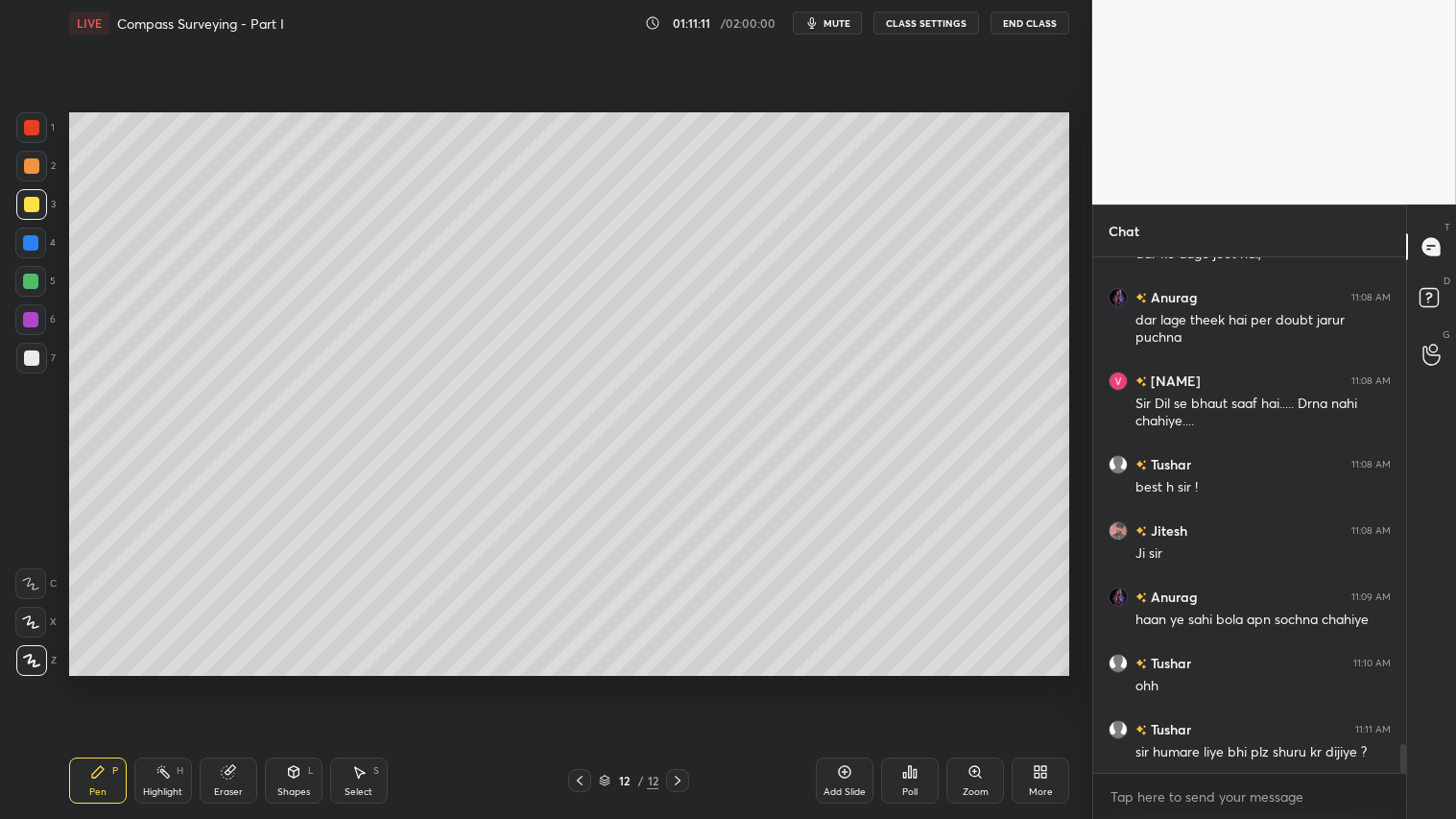 click on "Pen P" at bounding box center [98, 781] 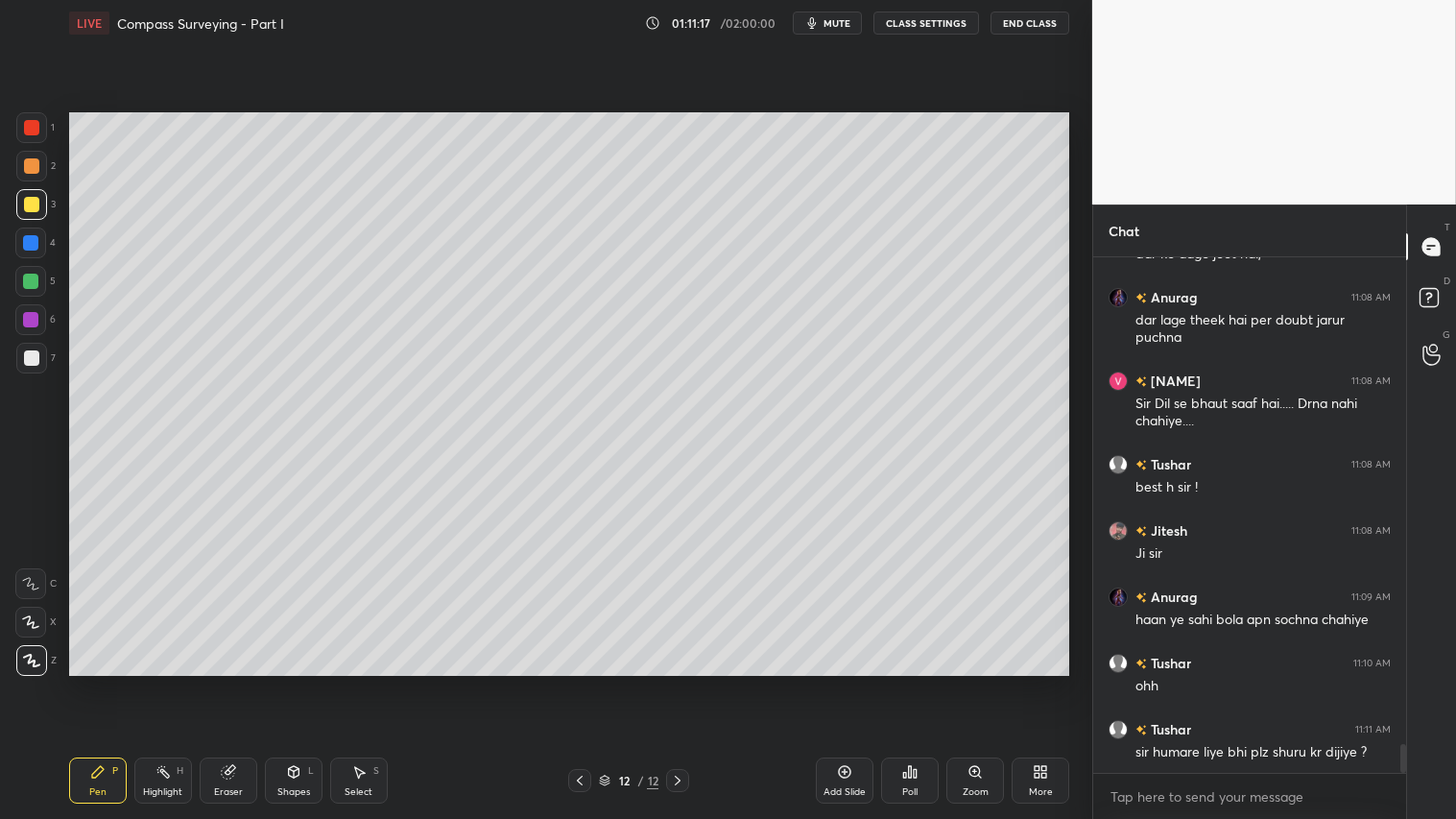 click on "Pen P" at bounding box center [98, 781] 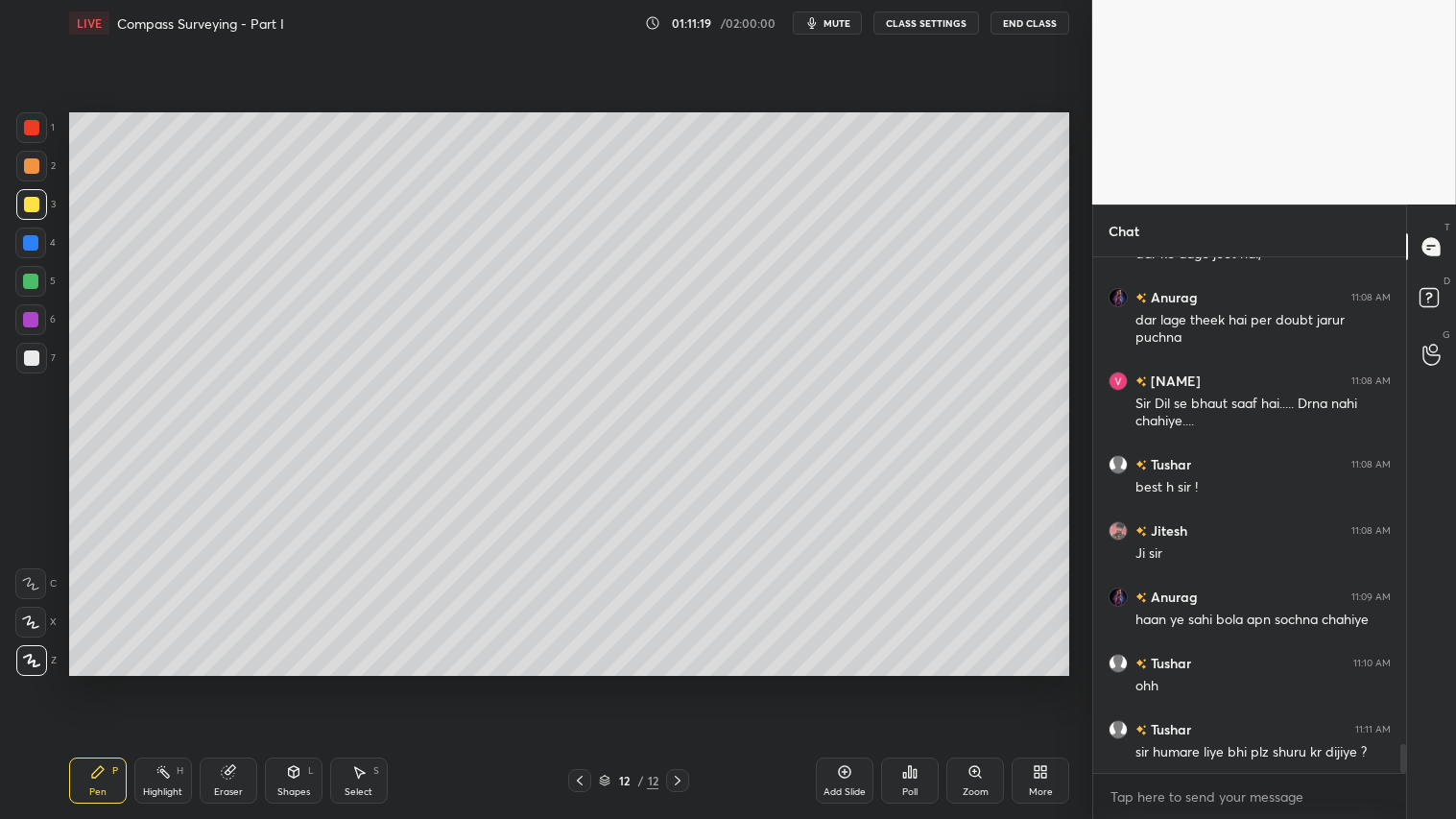 click at bounding box center (32, 205) 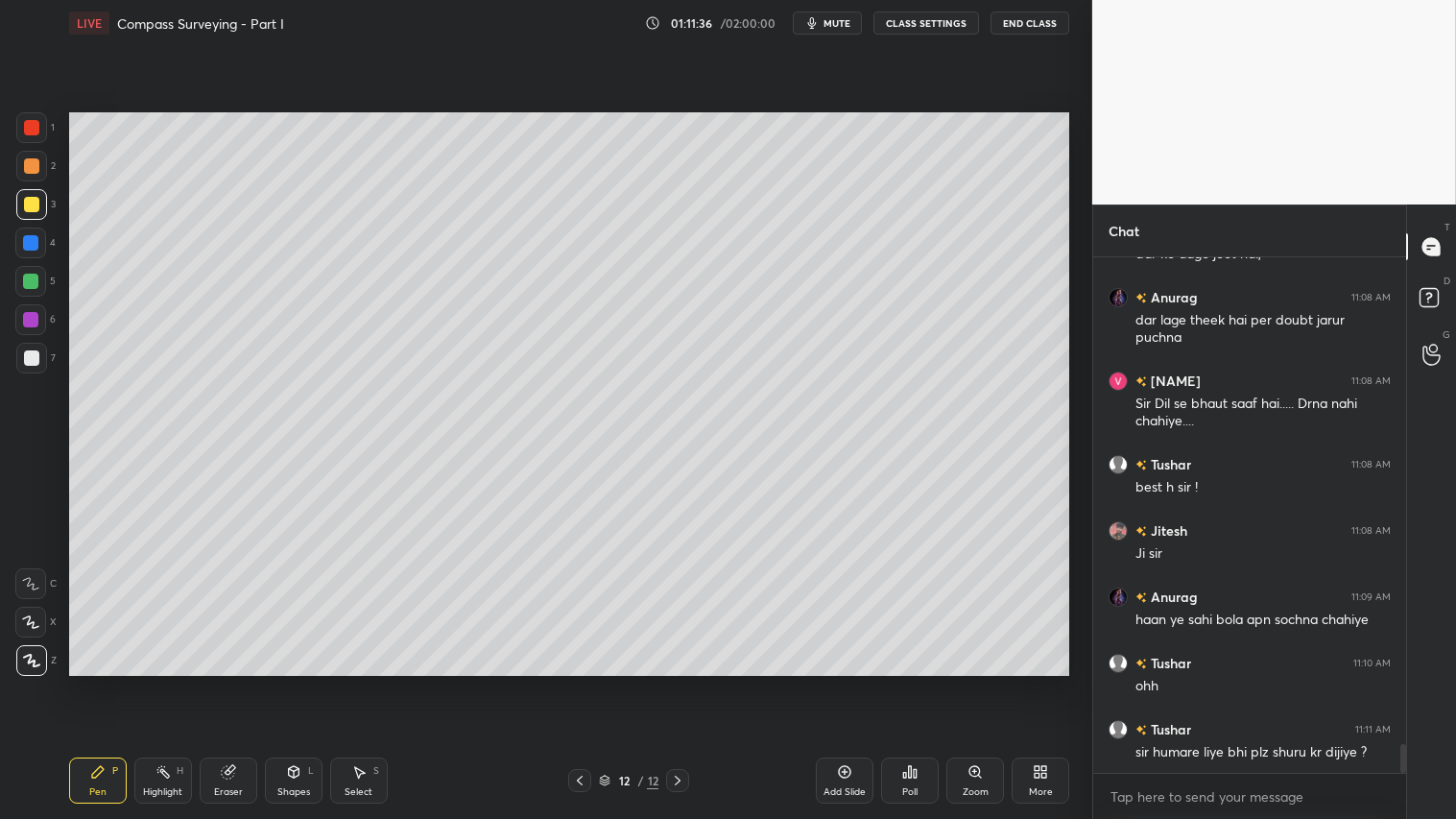 click on "Pen P" at bounding box center [98, 781] 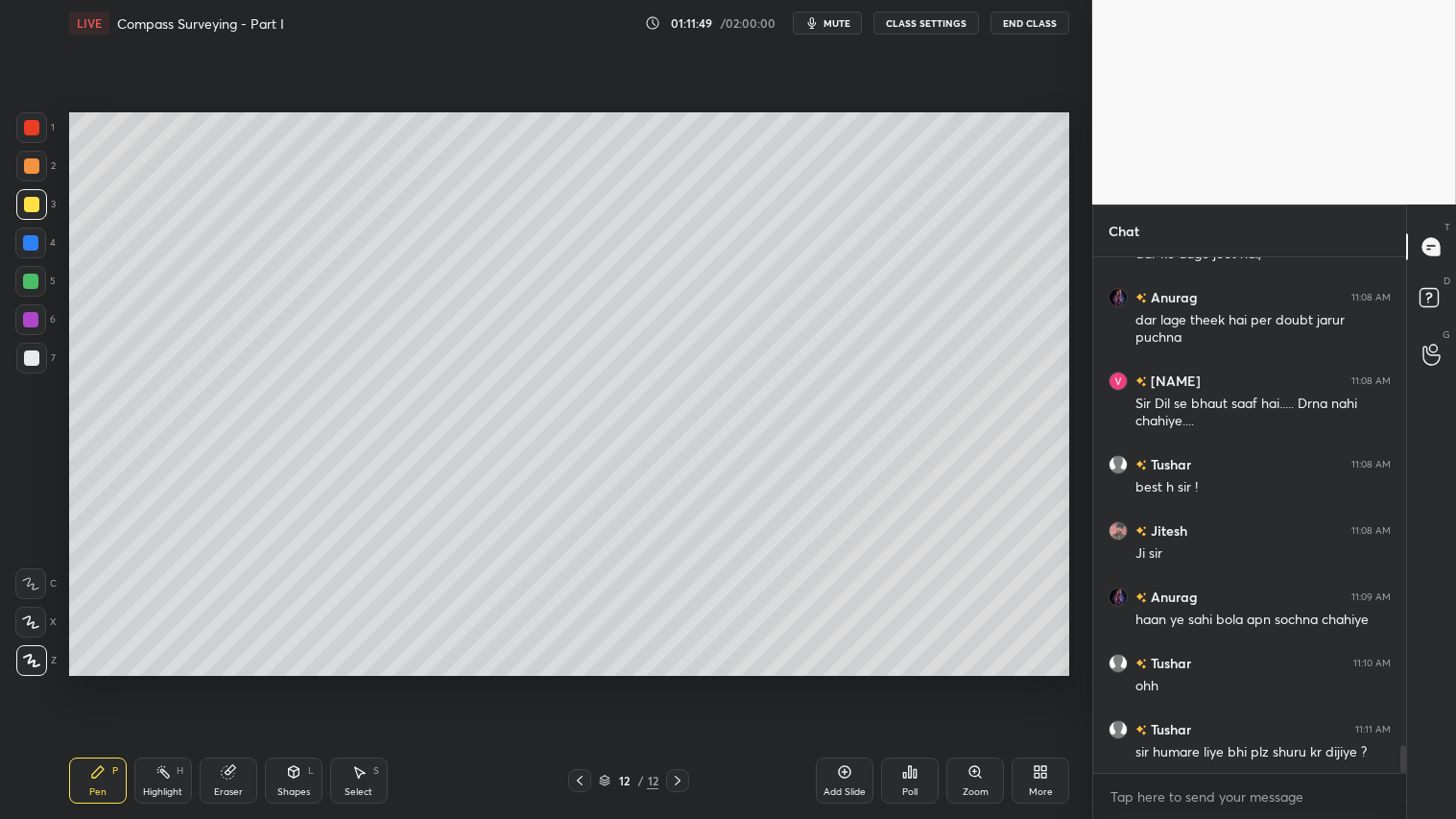 scroll, scrollTop: 8915, scrollLeft: 0, axis: vertical 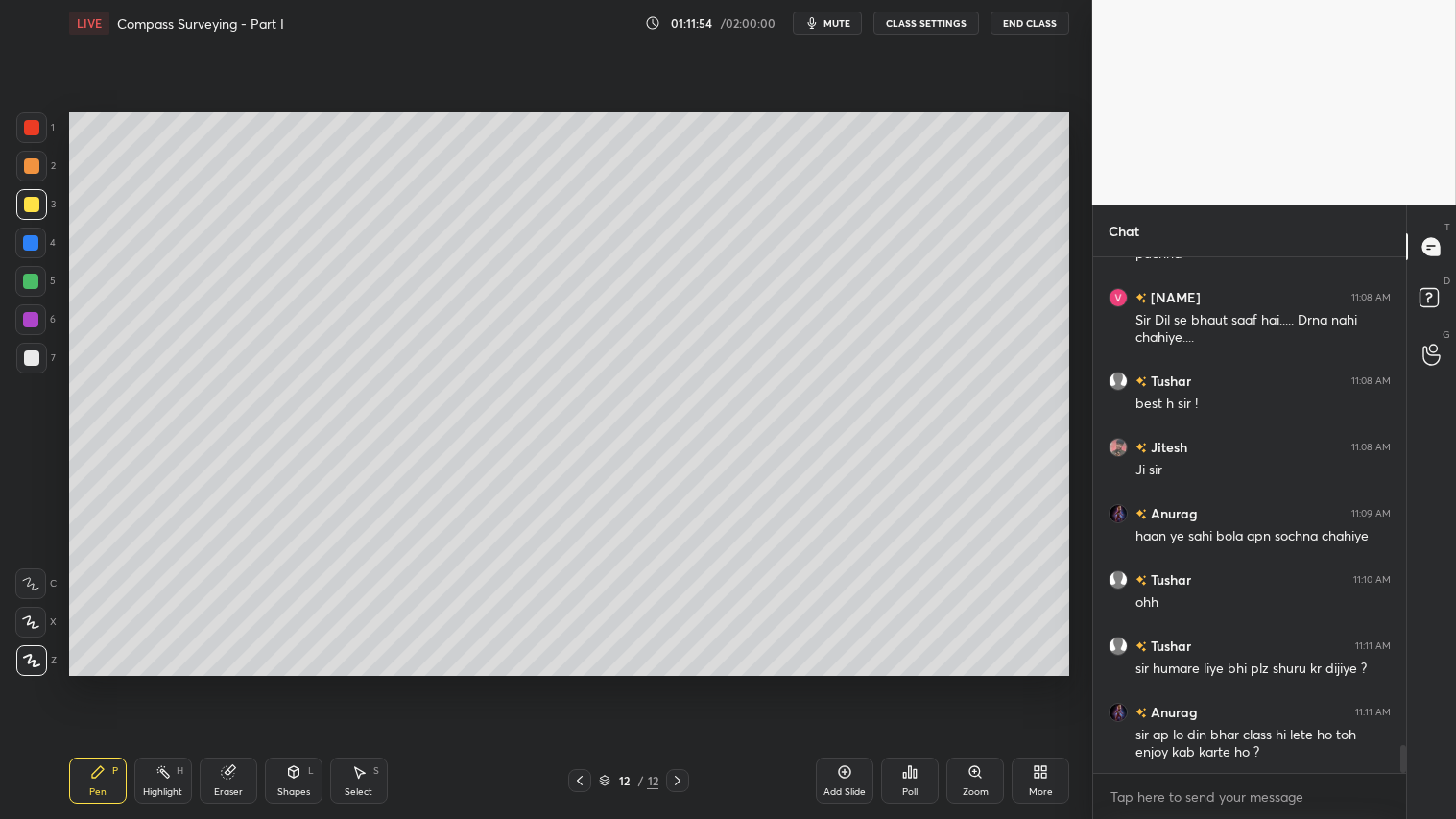 click on "Pen P" at bounding box center (98, 781) 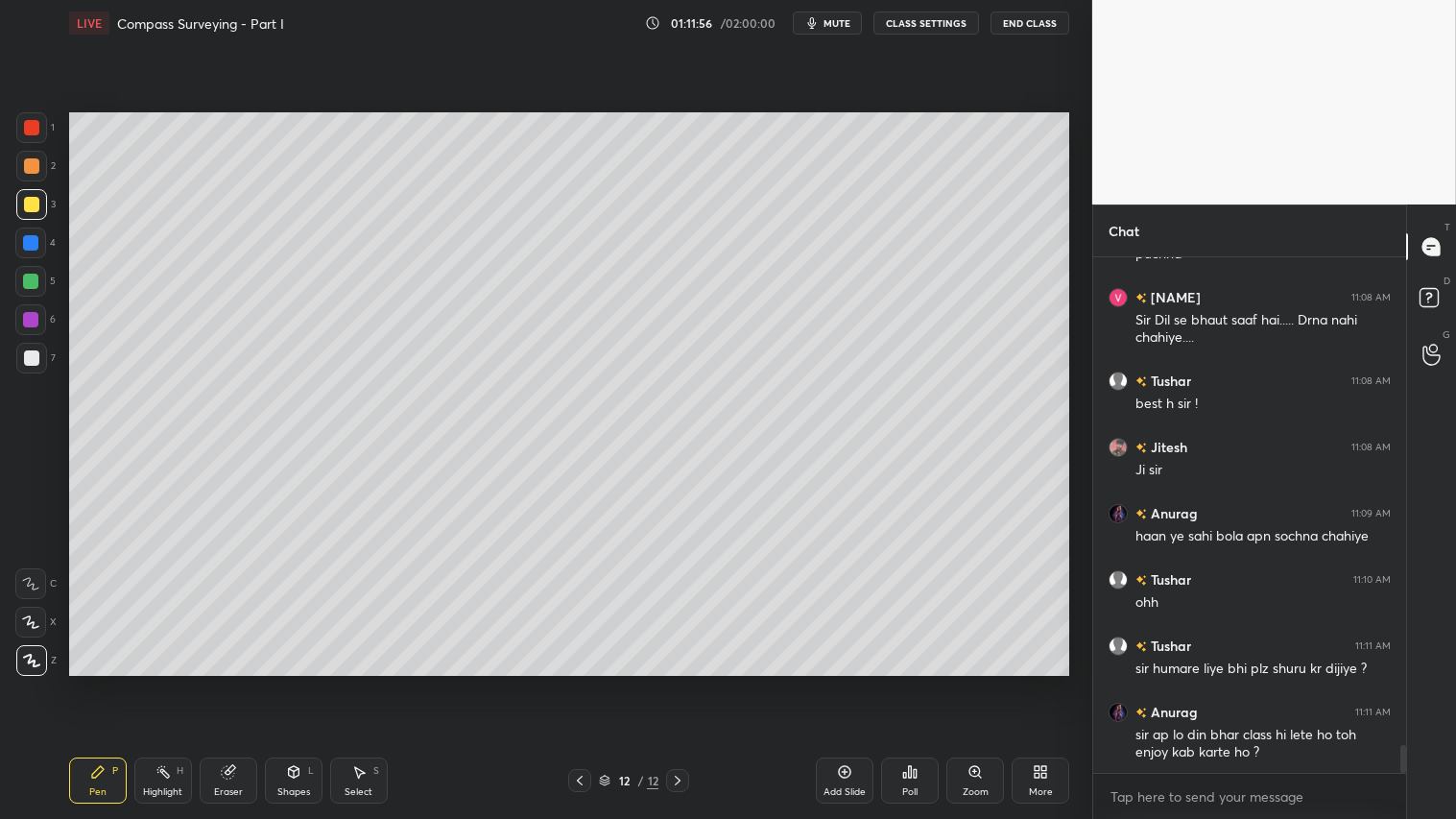 scroll, scrollTop: 8982, scrollLeft: 0, axis: vertical 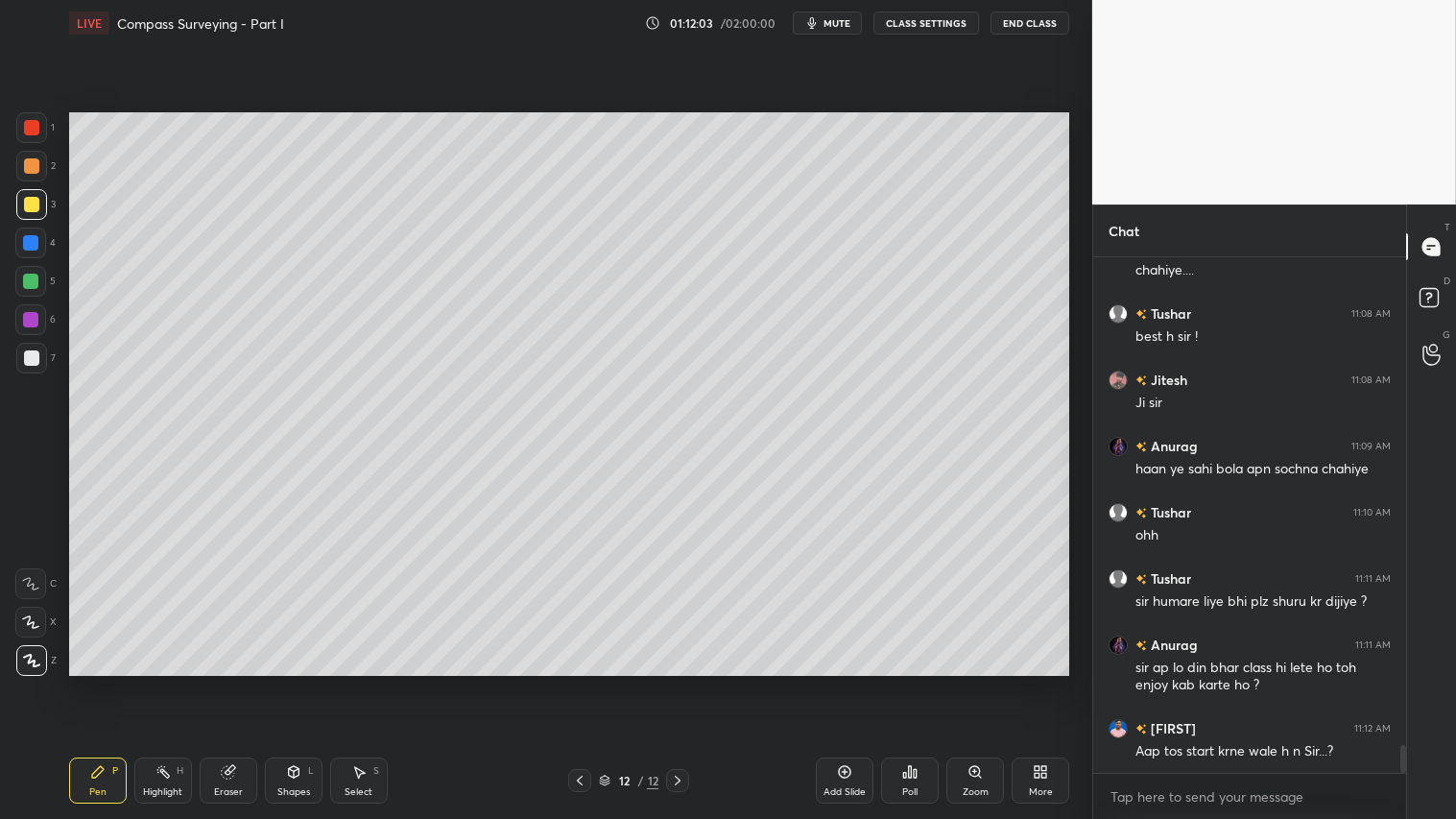 click on "Pen P" at bounding box center (98, 781) 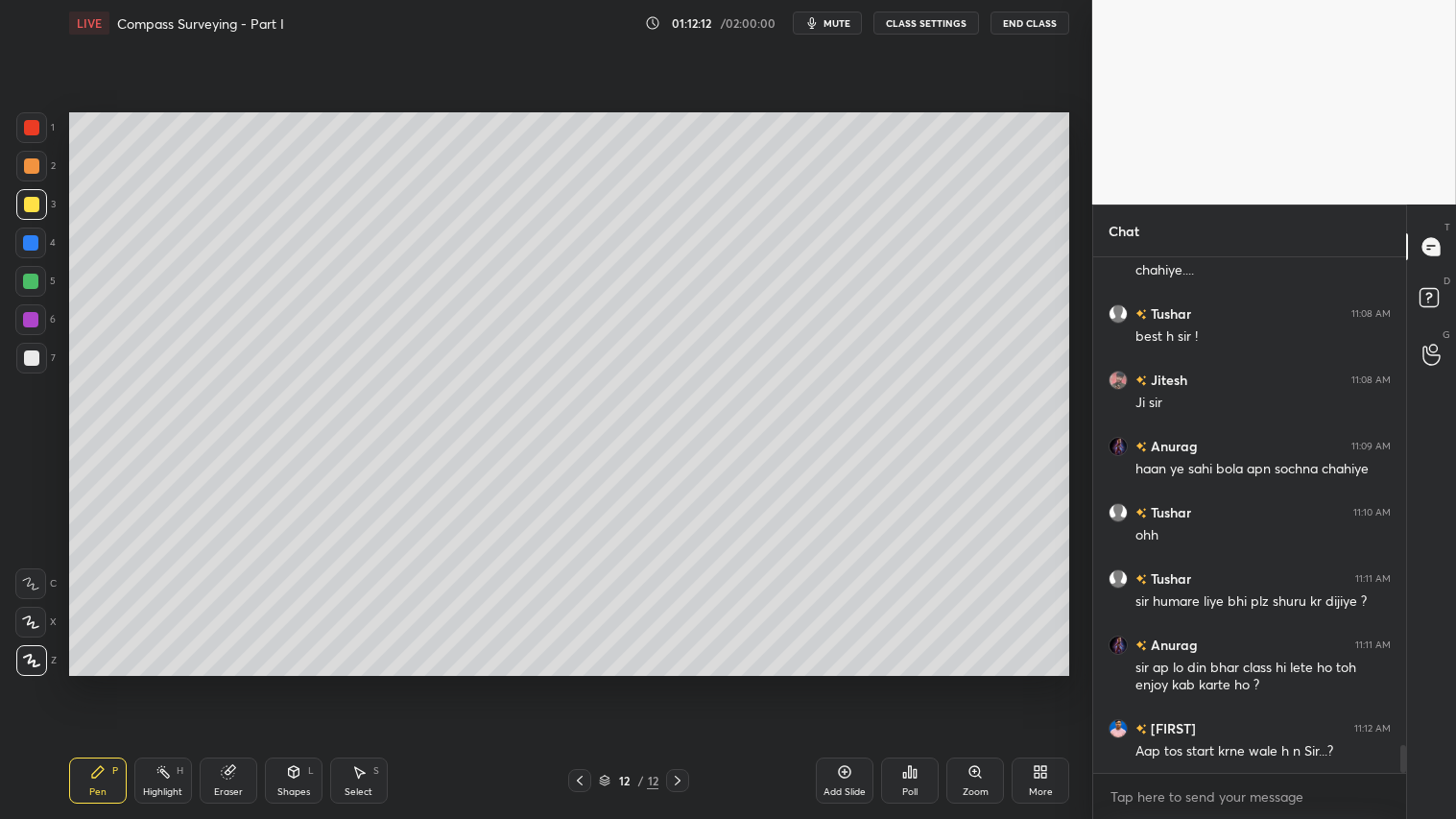 click on "Shapes" at bounding box center [294, 792] 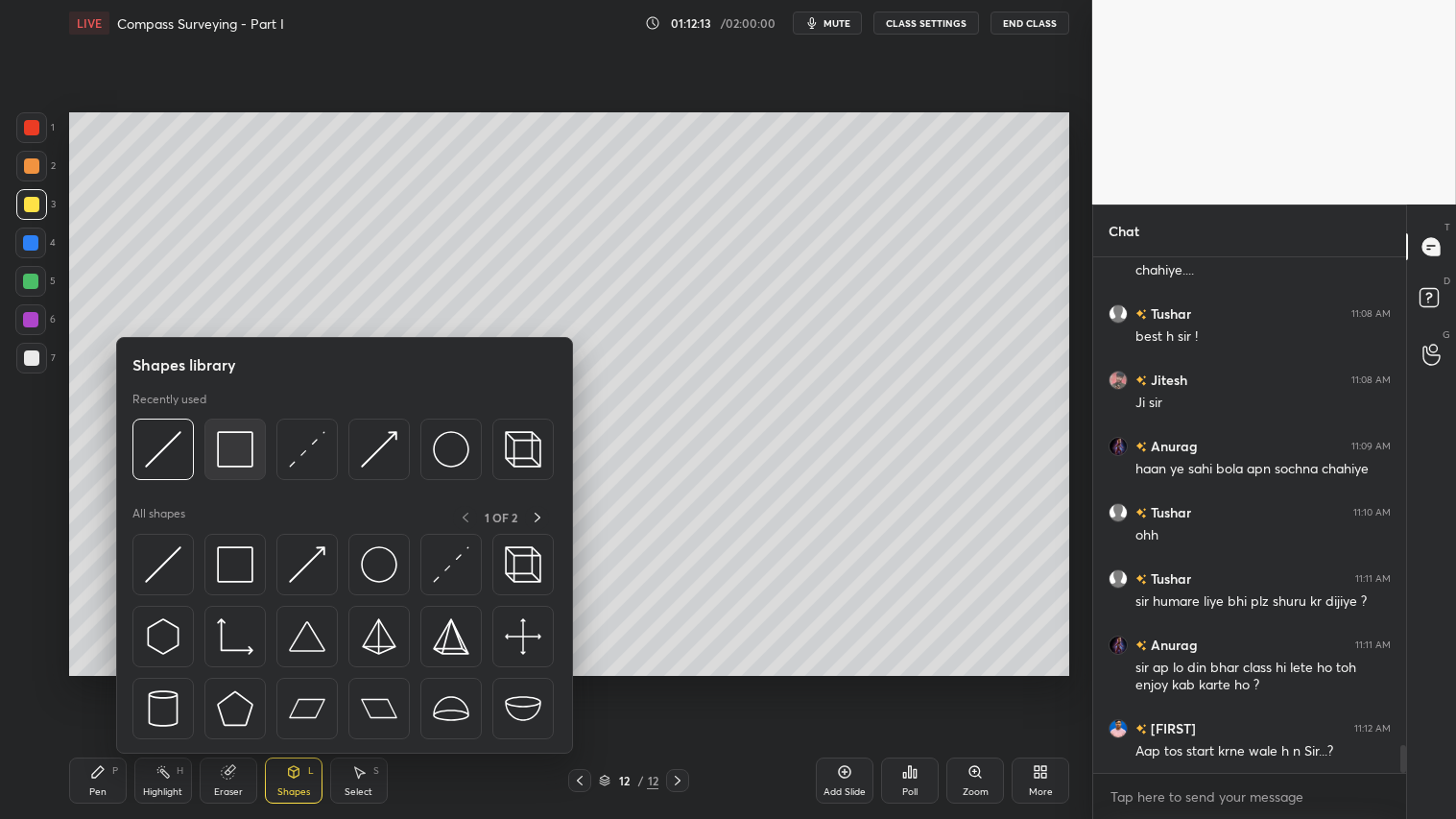click at bounding box center (235, 449) 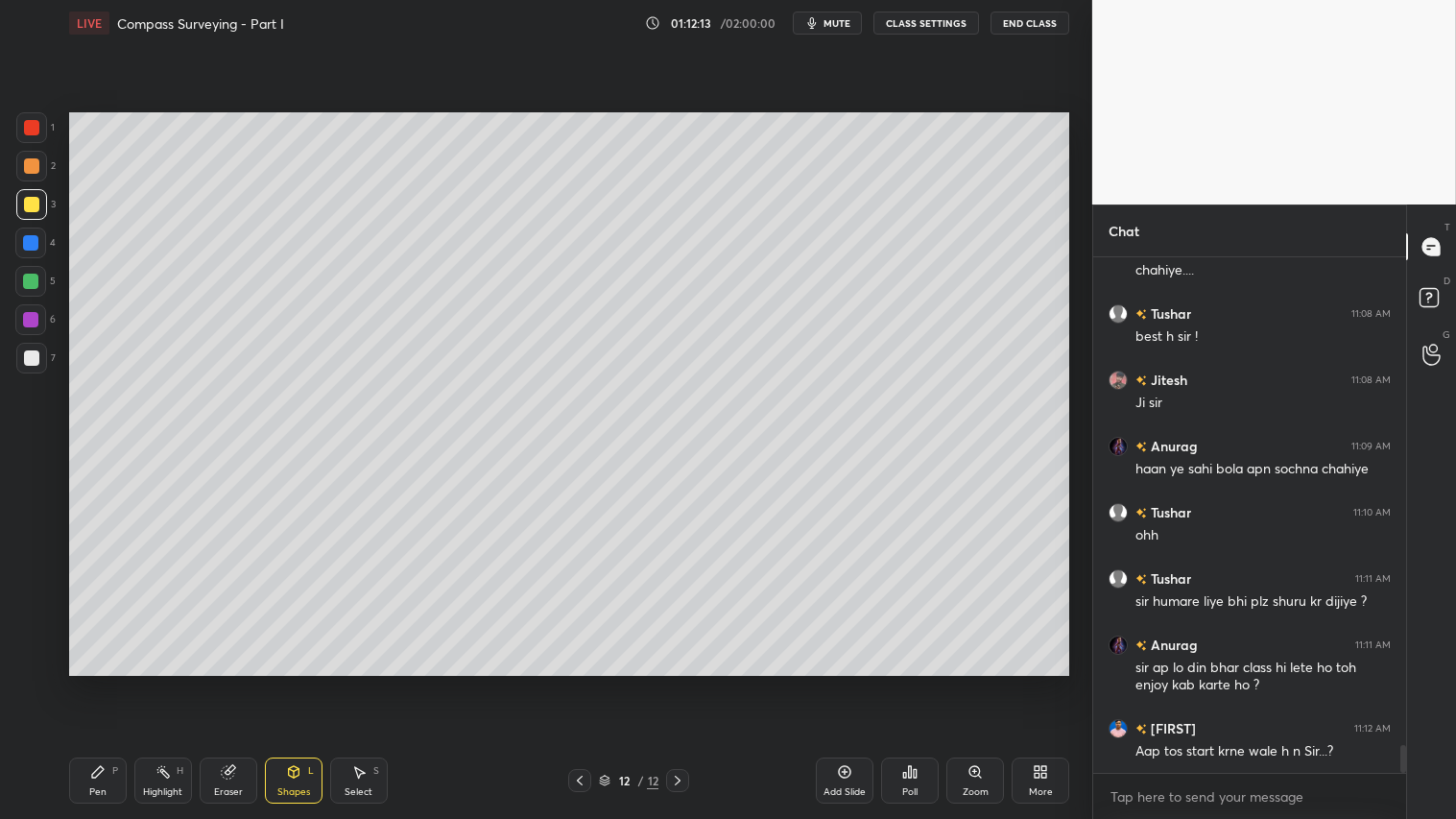 click at bounding box center (32, 358) 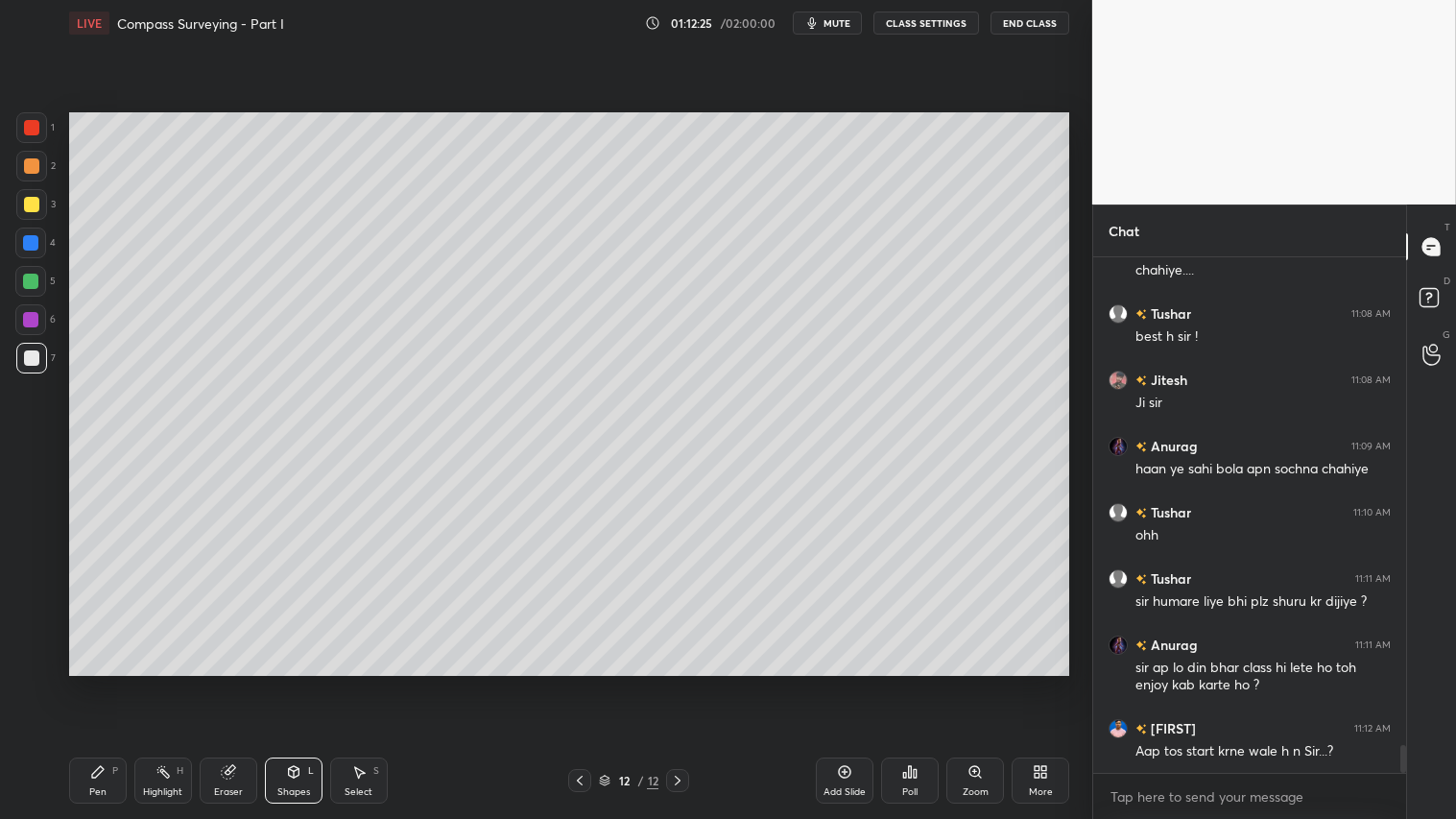 click on "Pen P" at bounding box center [98, 781] 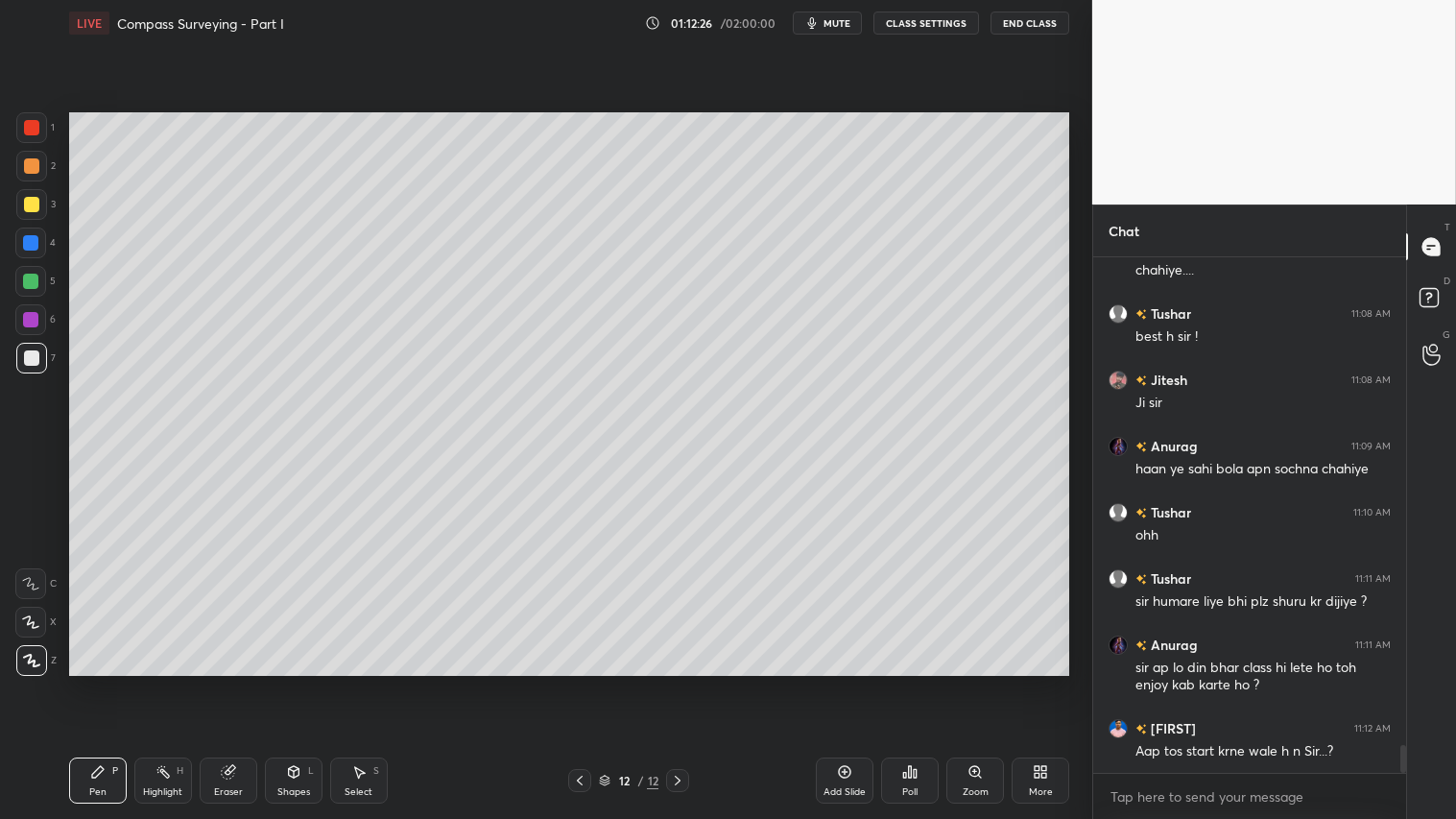 click at bounding box center (32, 205) 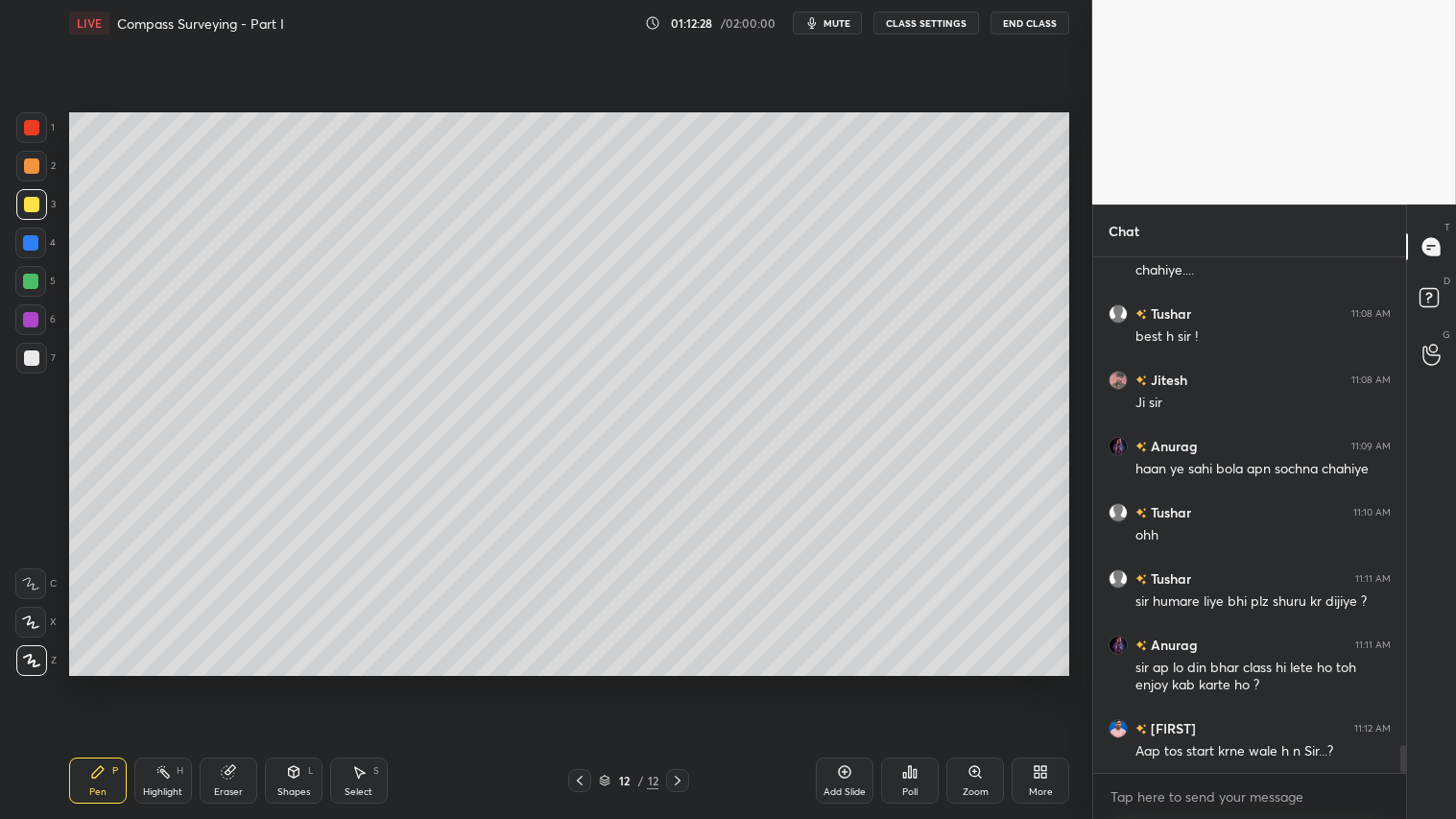 drag, startPoint x: 584, startPoint y: 776, endPoint x: 600, endPoint y: 781, distance: 16.763055 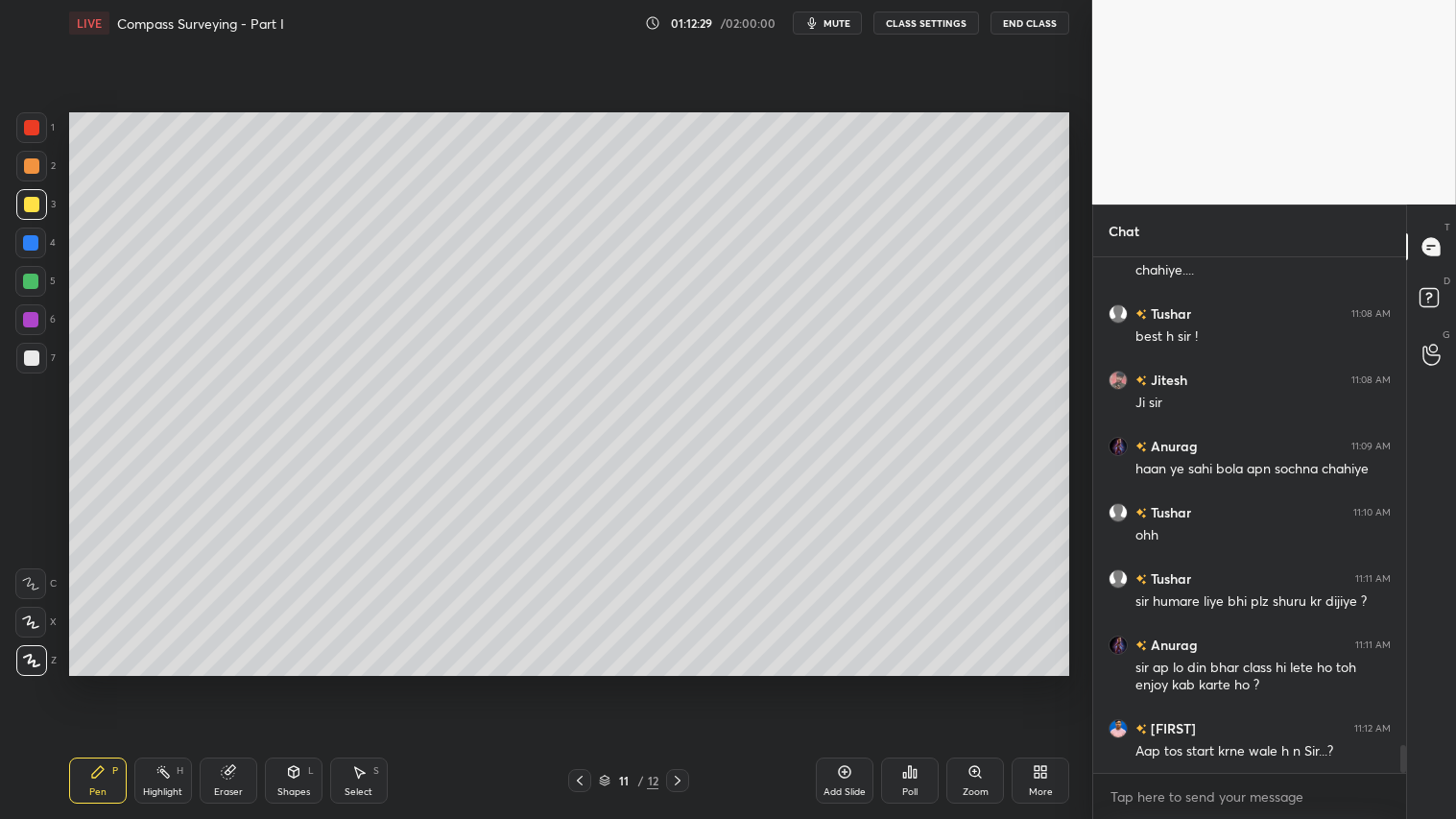 click 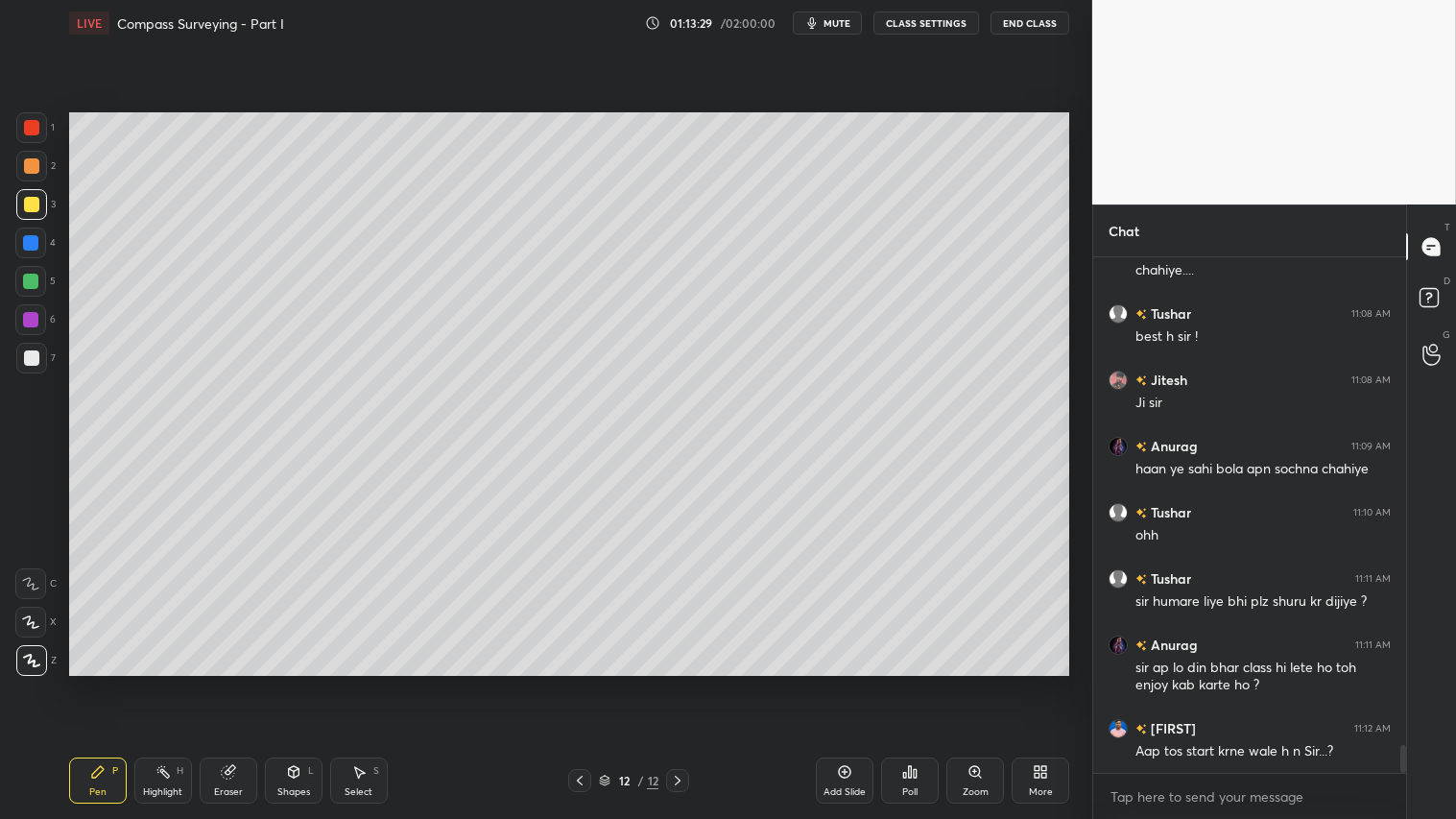 click 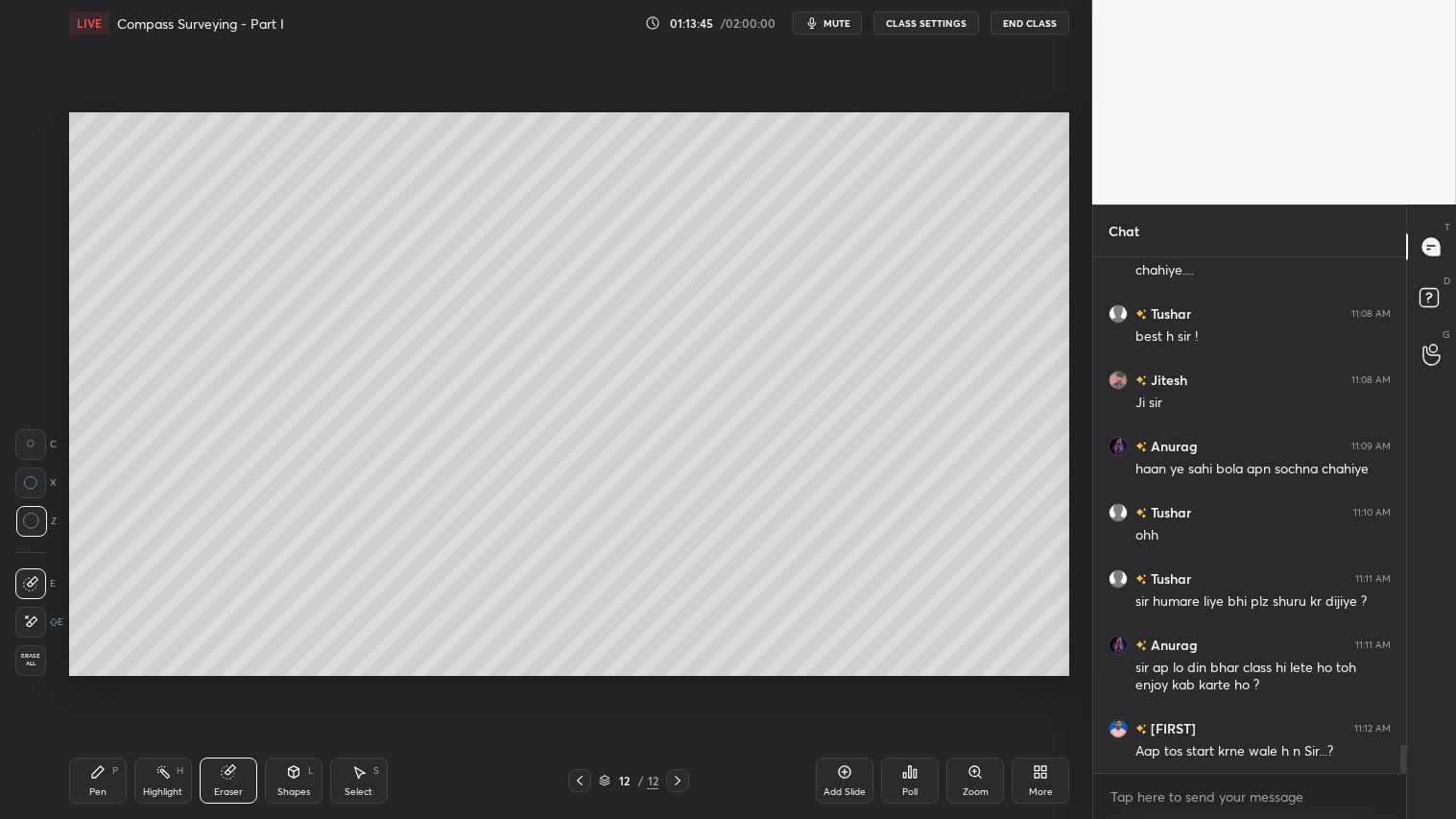 click on "Pen P" at bounding box center [98, 781] 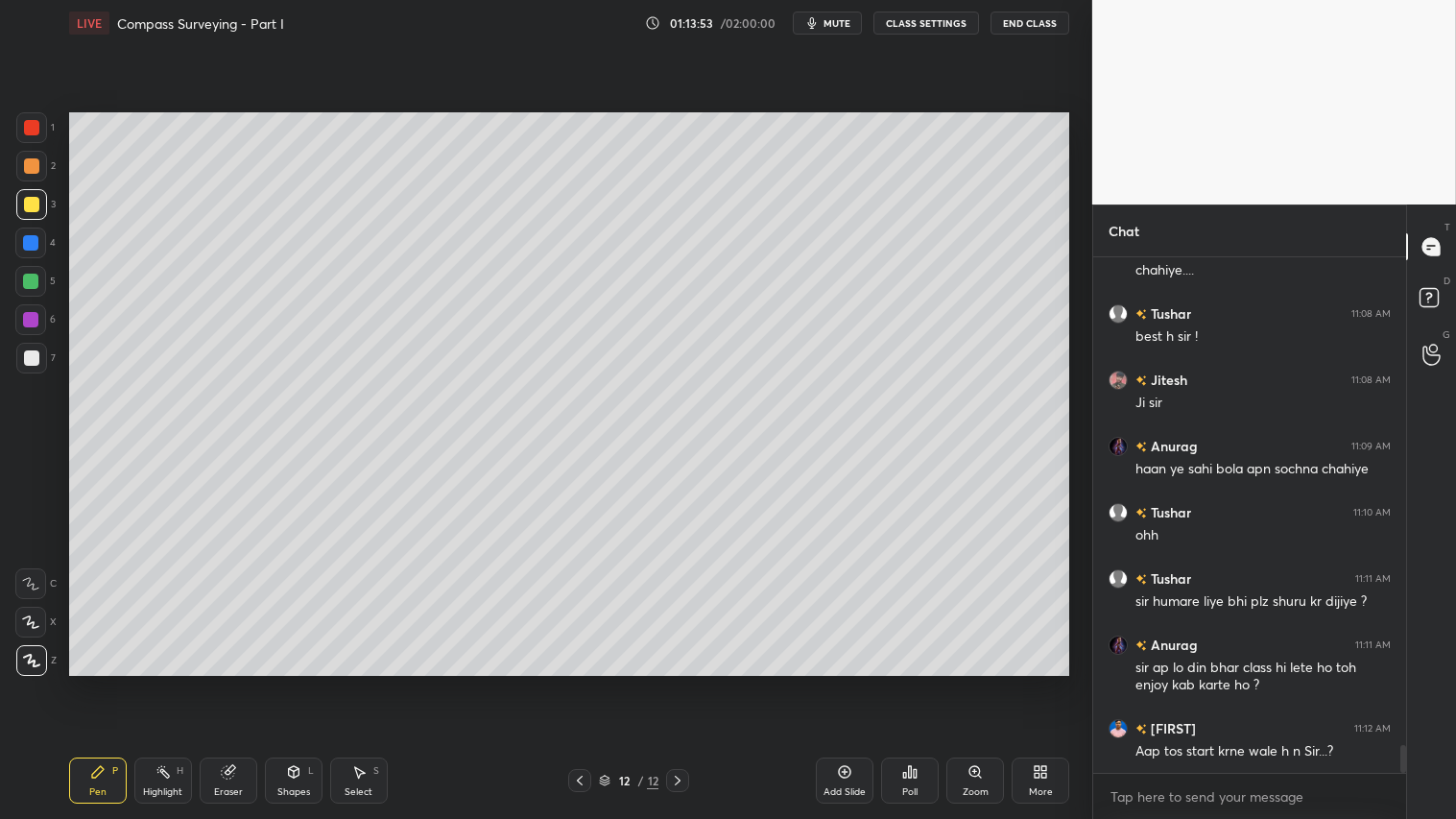 click 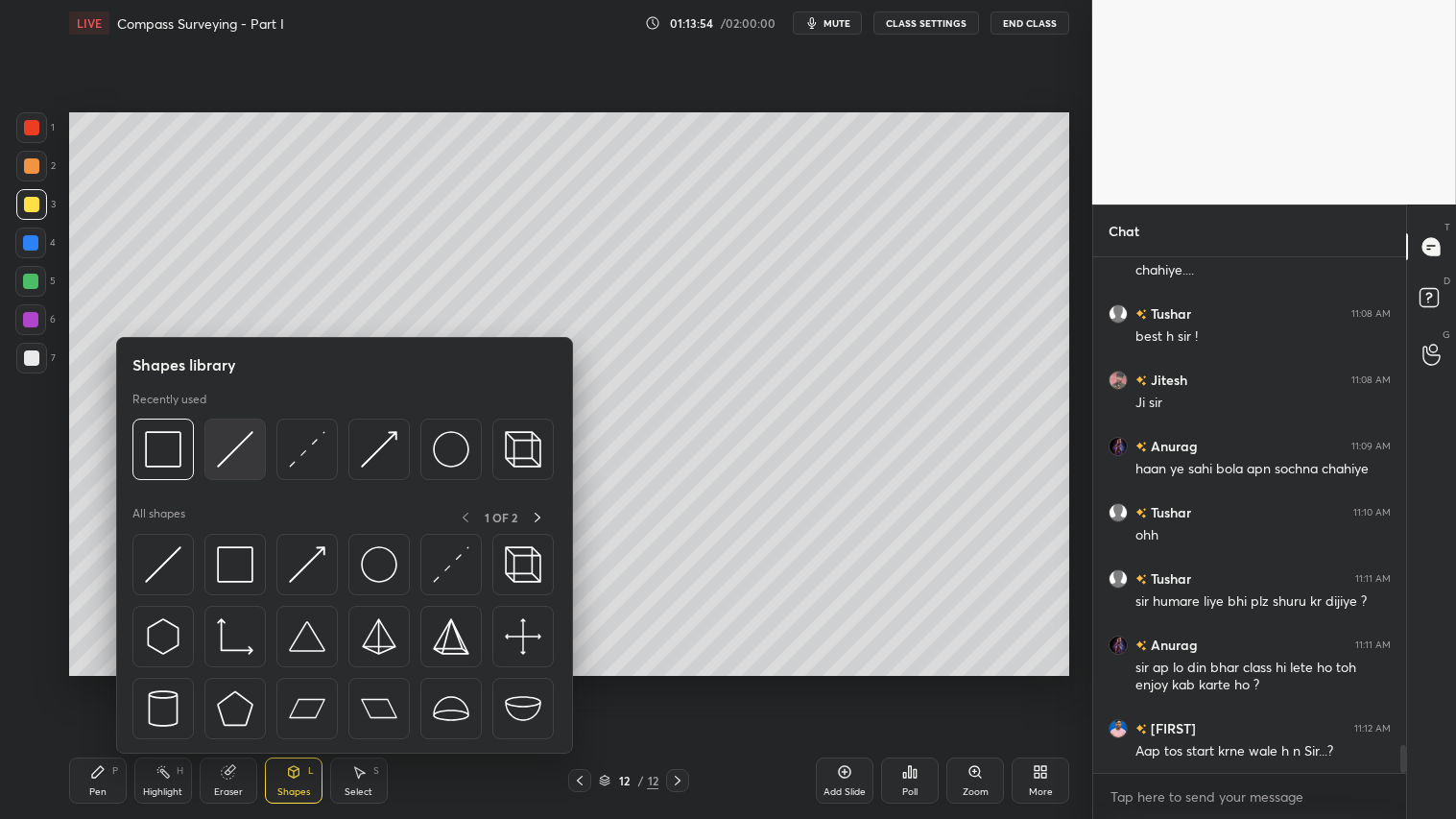 click at bounding box center (235, 449) 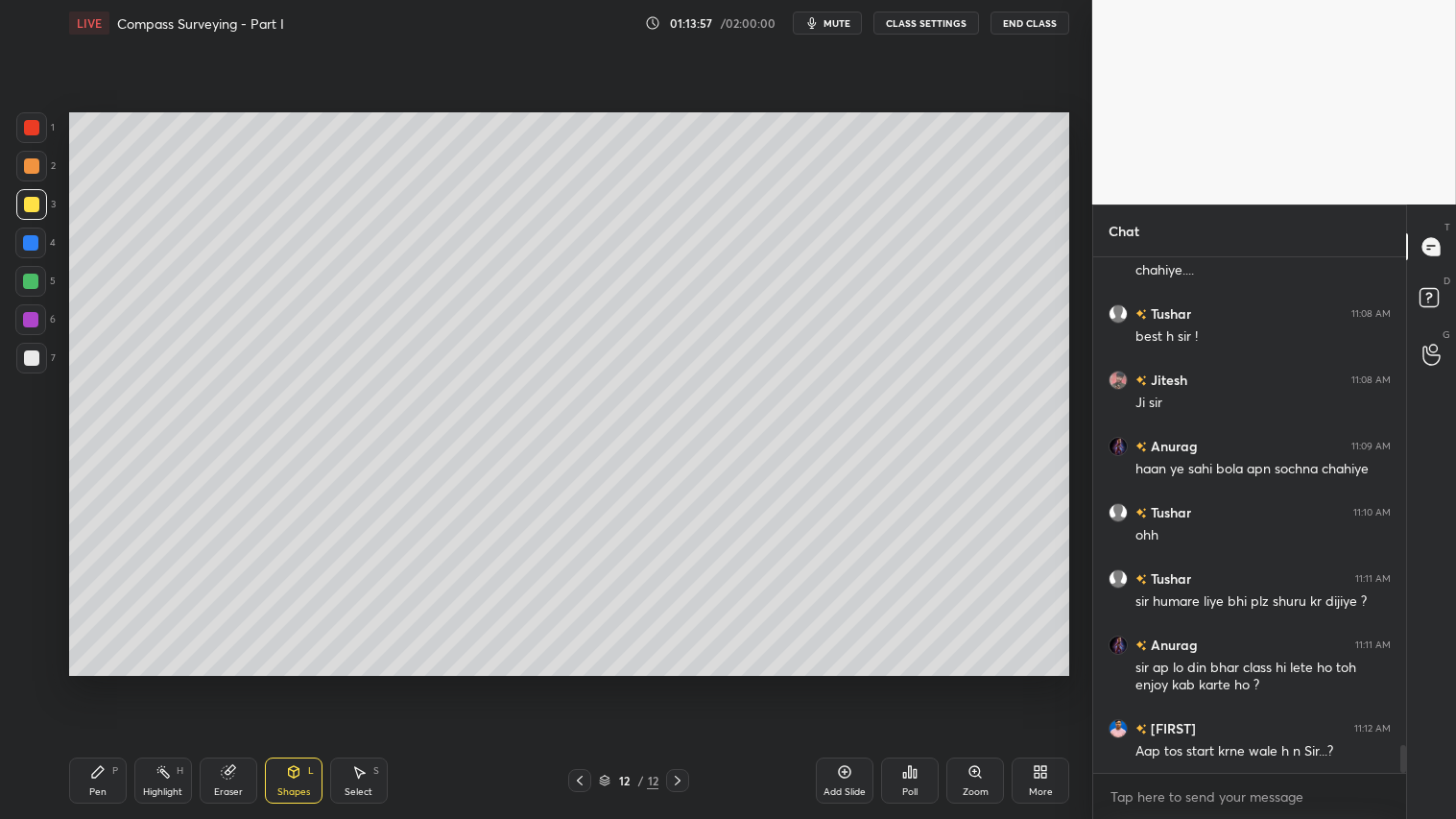 drag, startPoint x: 104, startPoint y: 780, endPoint x: 236, endPoint y: 694, distance: 157.54364 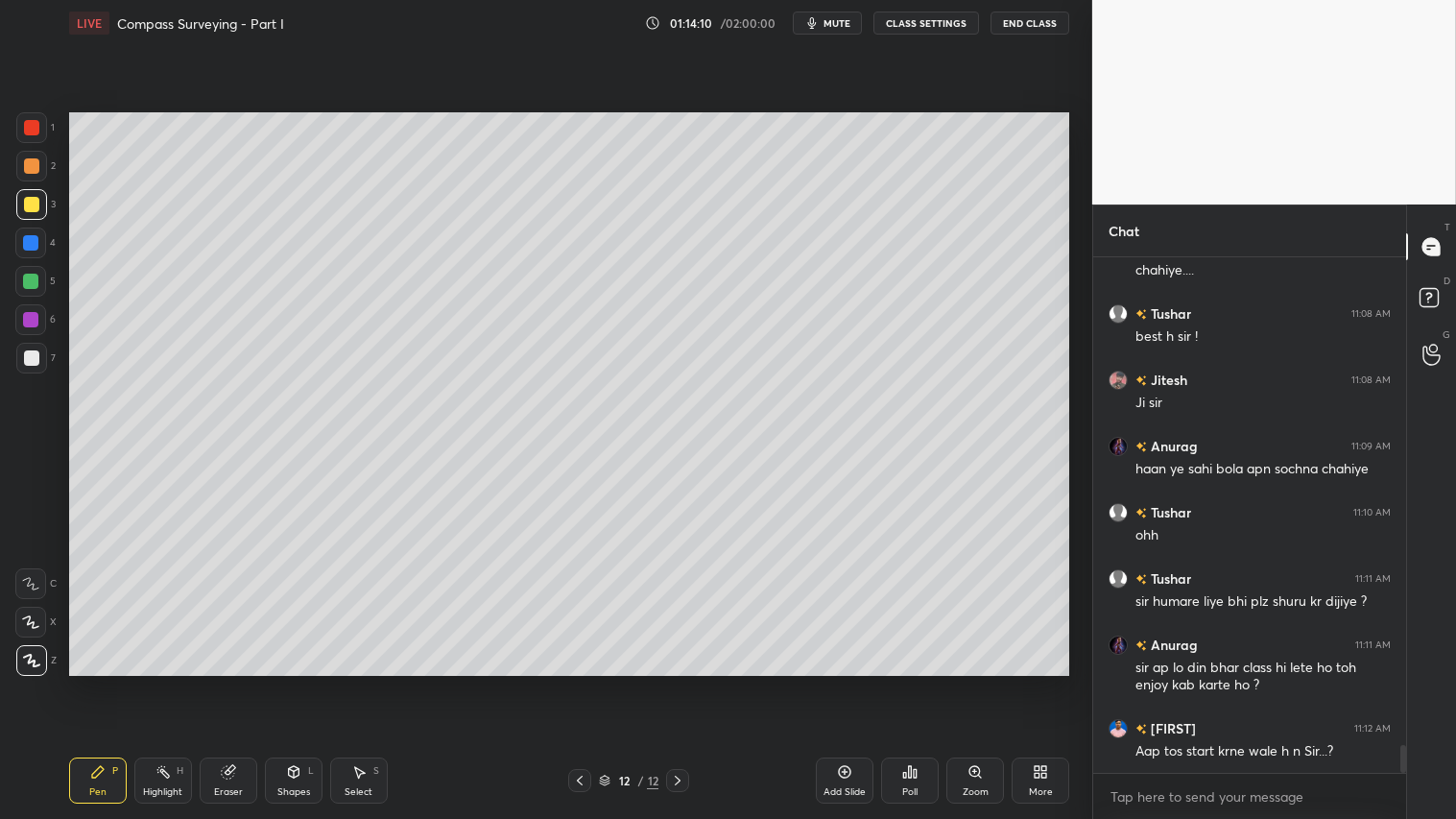click on "Shapes" at bounding box center [294, 792] 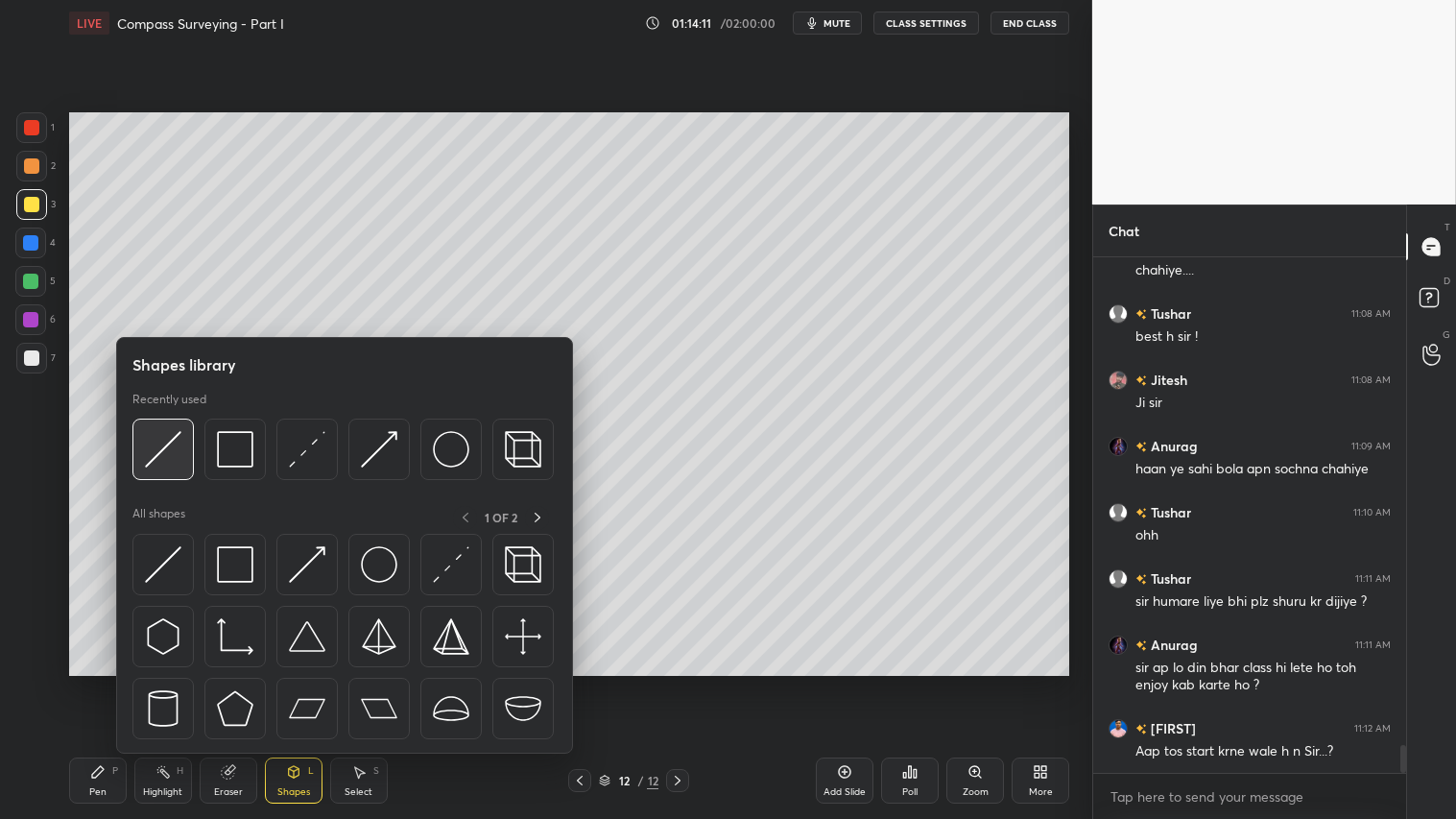 click at bounding box center (163, 449) 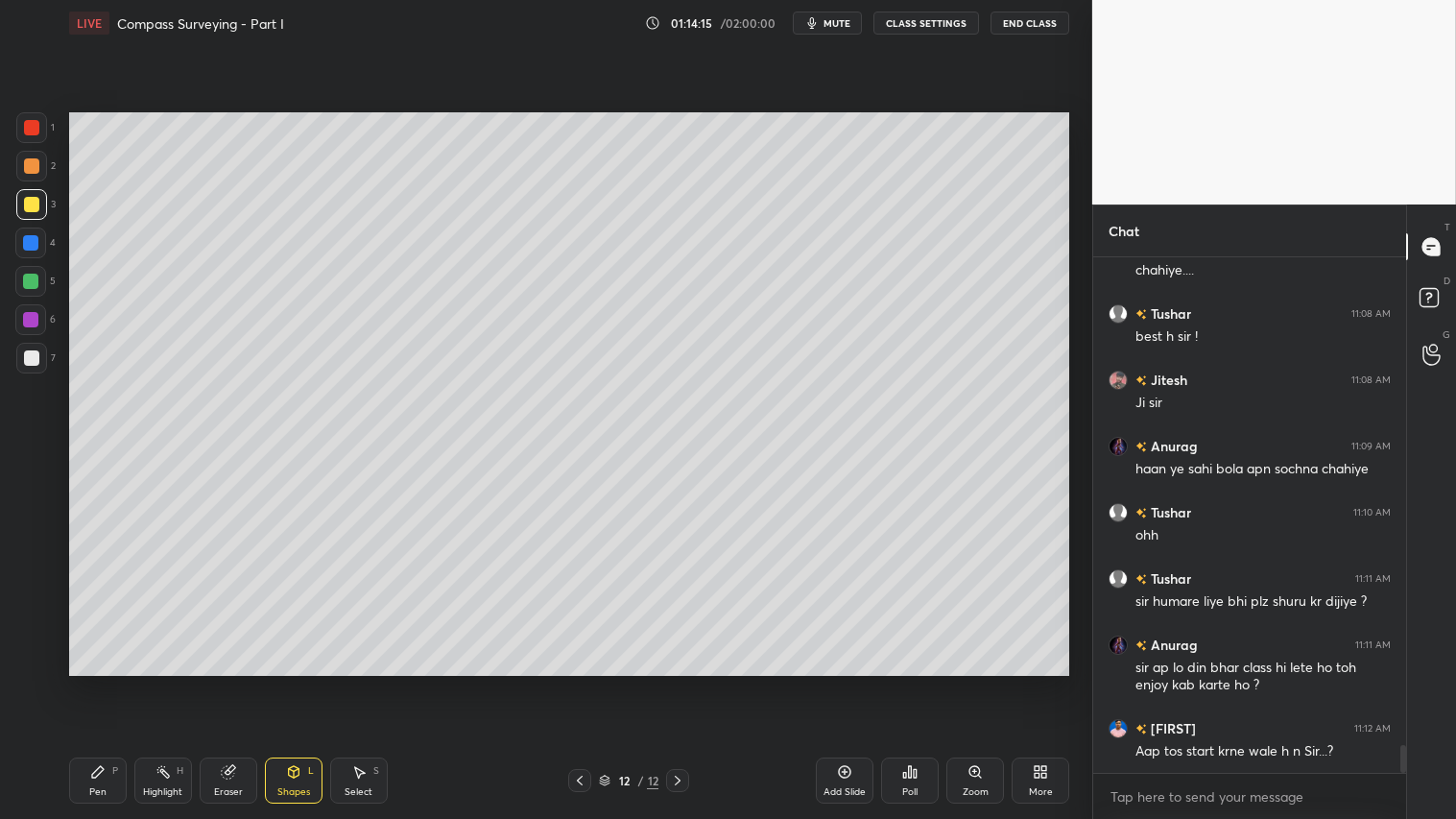 drag, startPoint x: 107, startPoint y: 768, endPoint x: 106, endPoint y: 759, distance: 9.055385 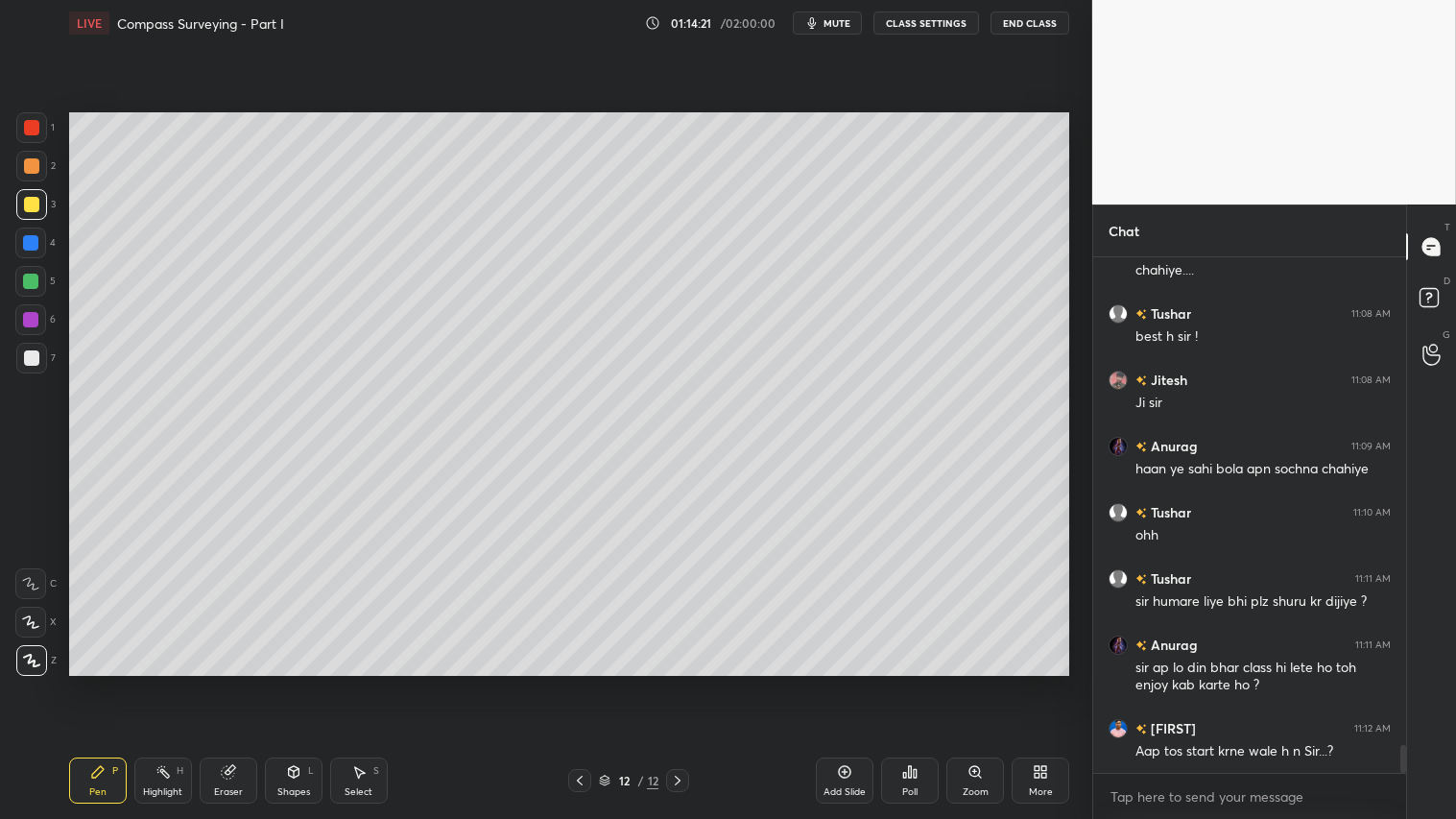 drag, startPoint x: 32, startPoint y: 166, endPoint x: 43, endPoint y: 196, distance: 31.95309 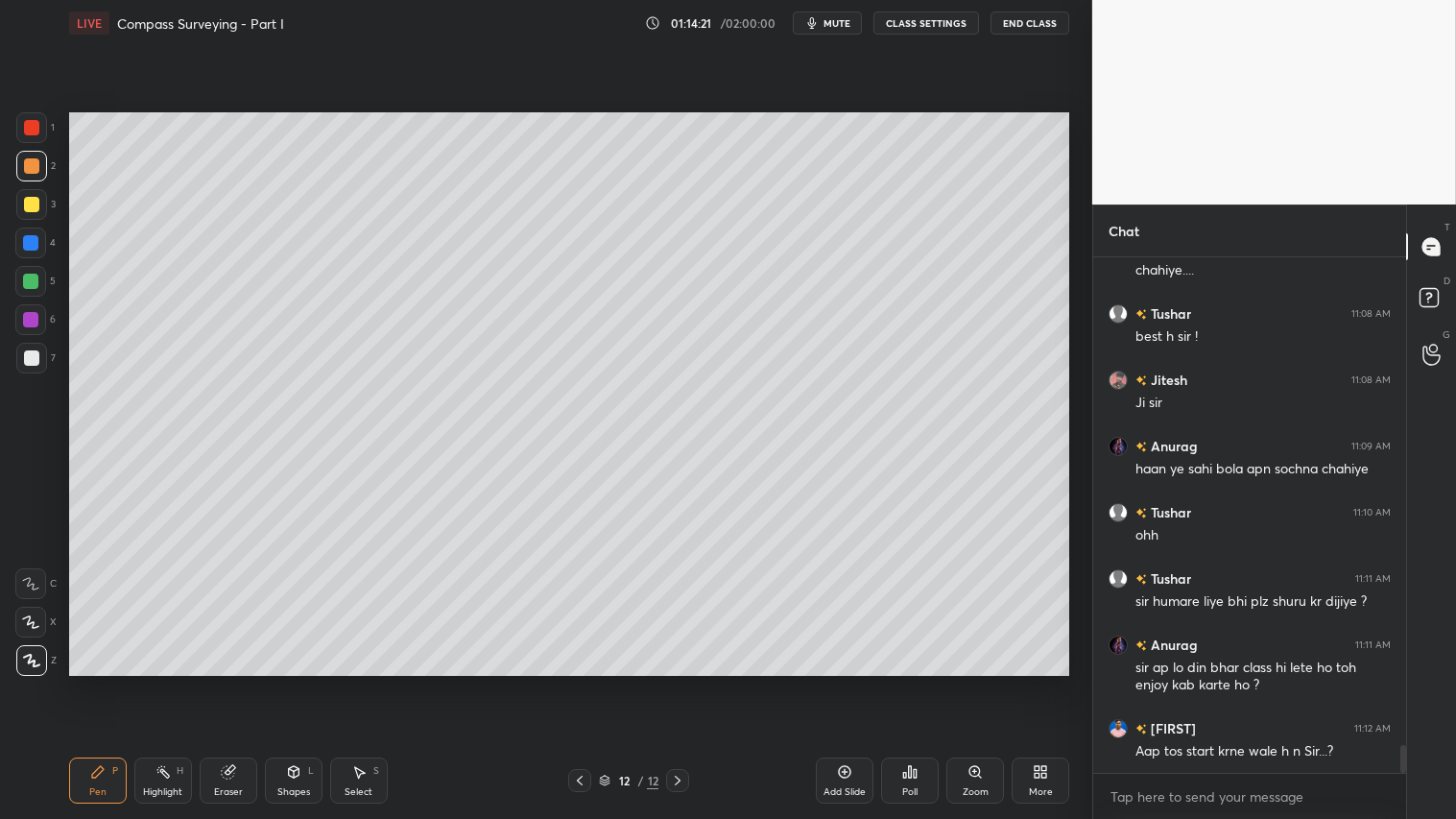 click at bounding box center (32, 205) 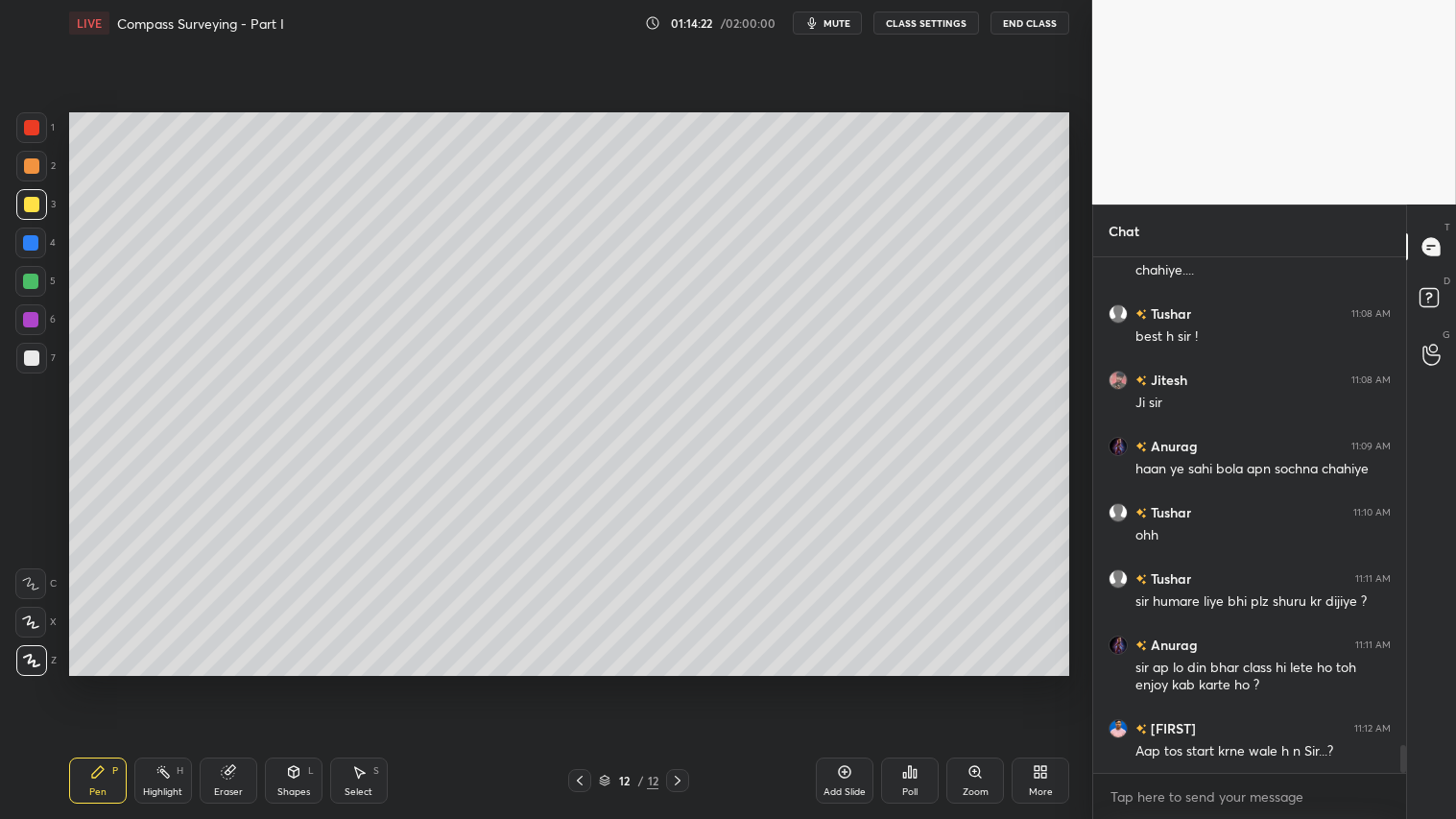 drag, startPoint x: 288, startPoint y: 776, endPoint x: 301, endPoint y: 756, distance: 23.85372 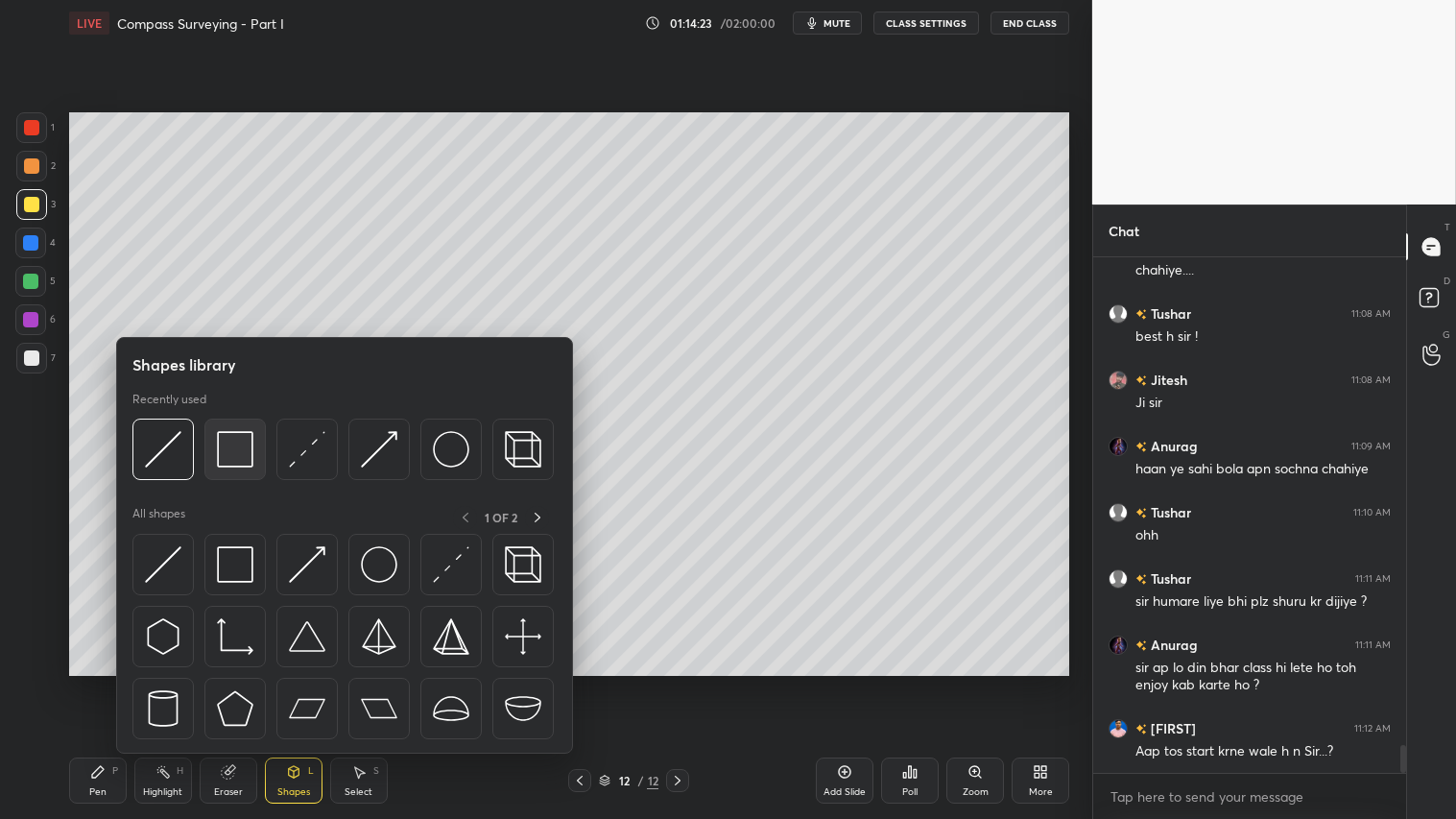 click at bounding box center [235, 449] 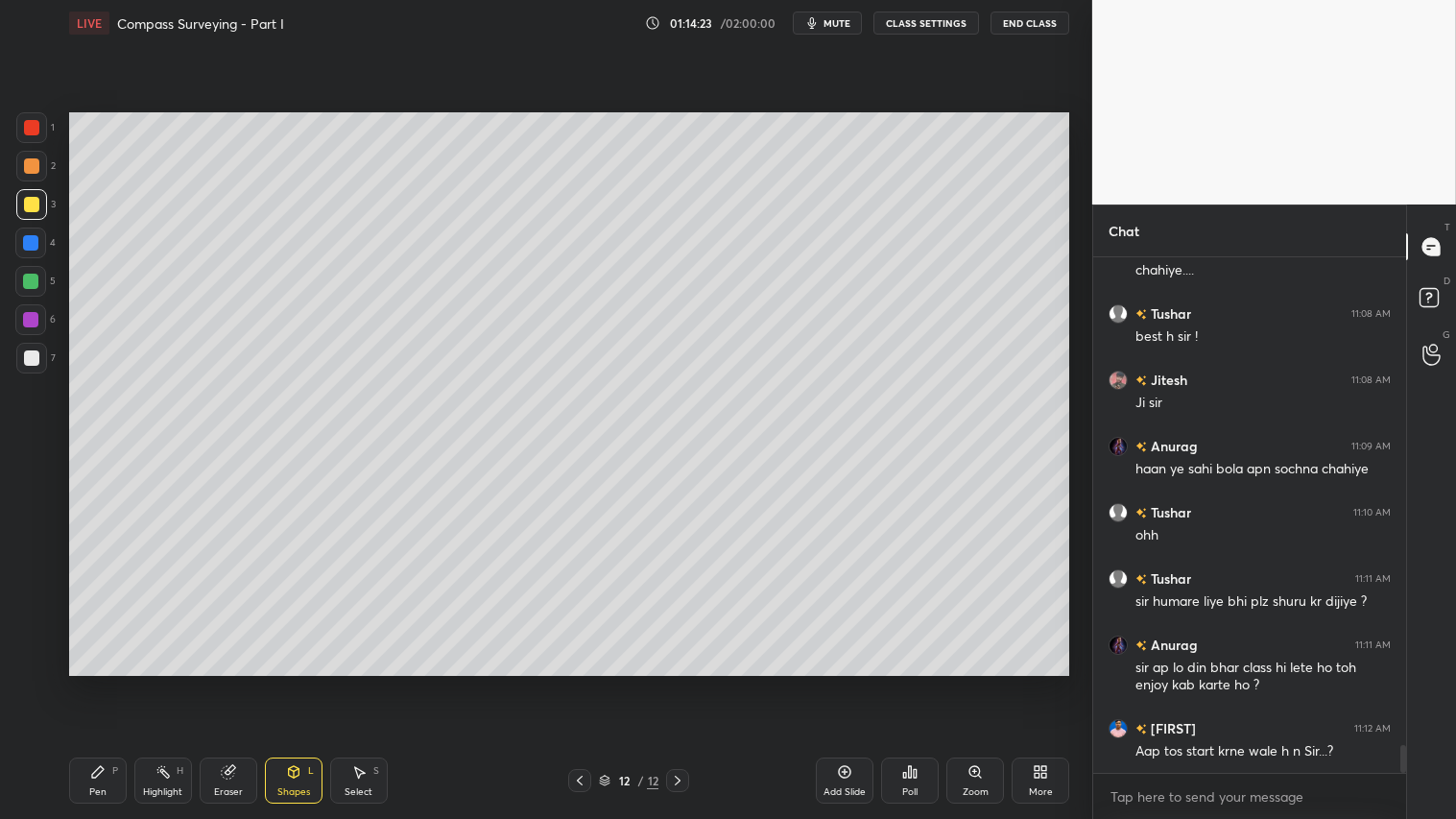 click at bounding box center (32, 358) 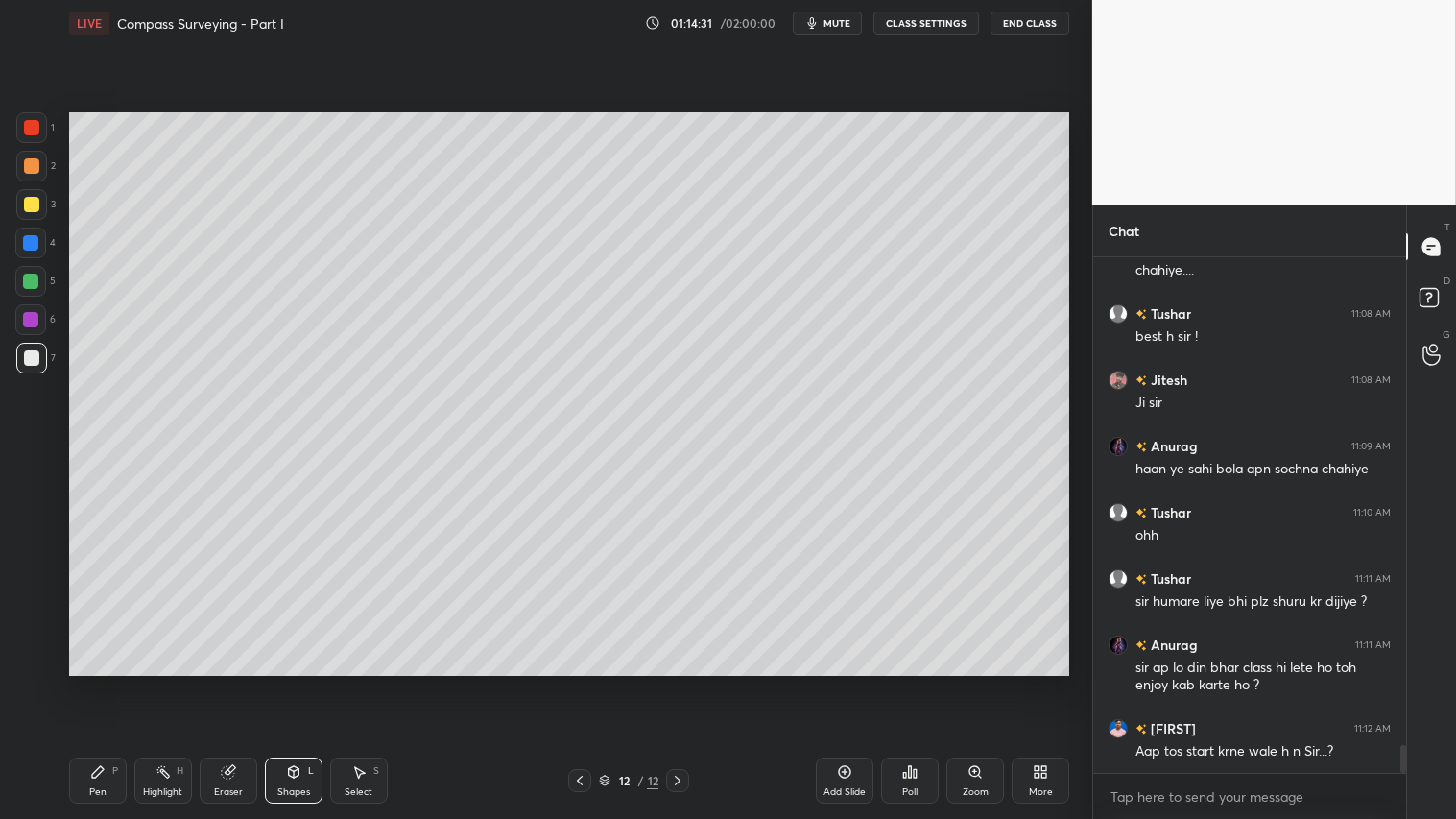 click at bounding box center [32, 205] 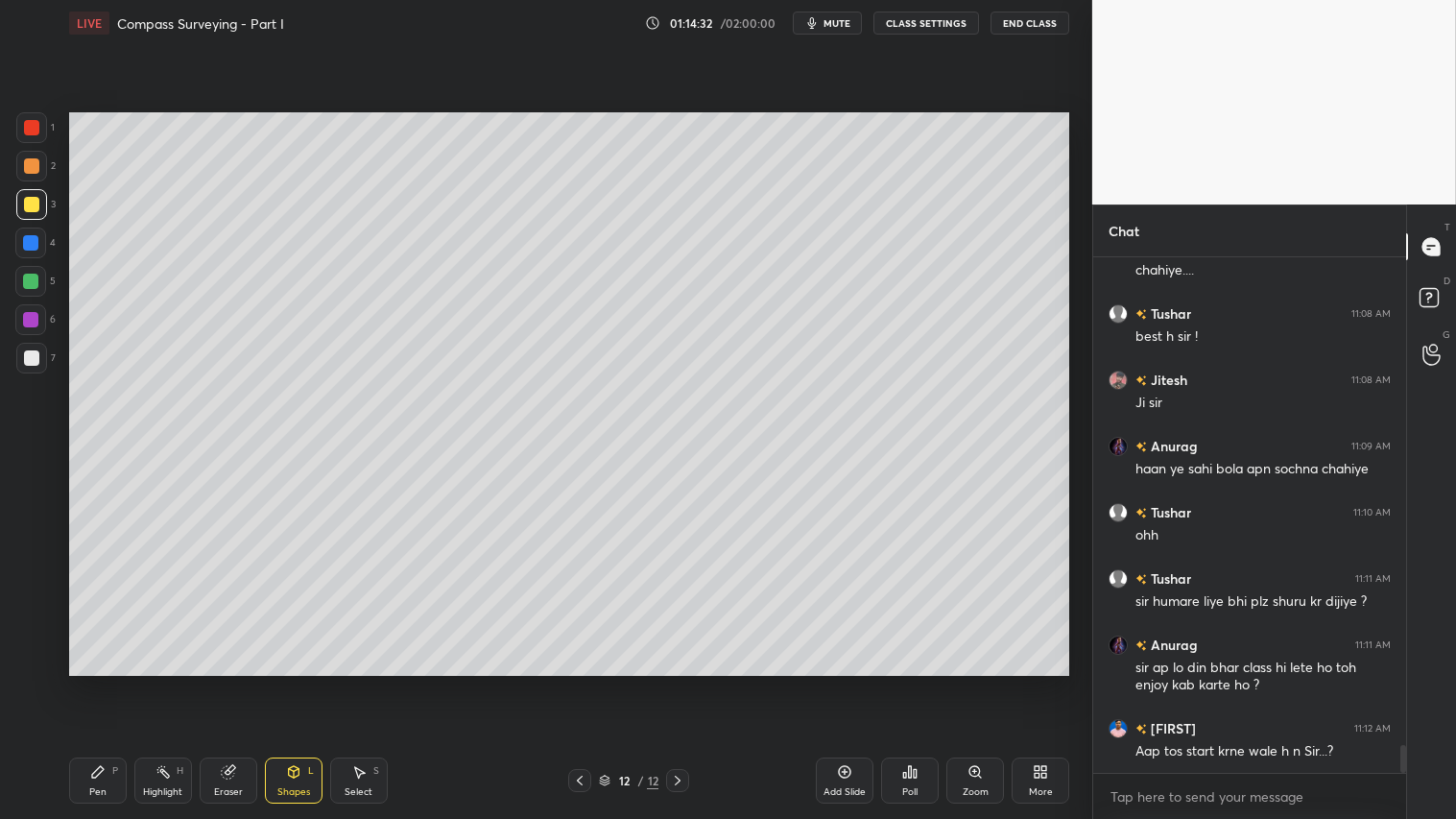 click on "Pen P" at bounding box center [98, 781] 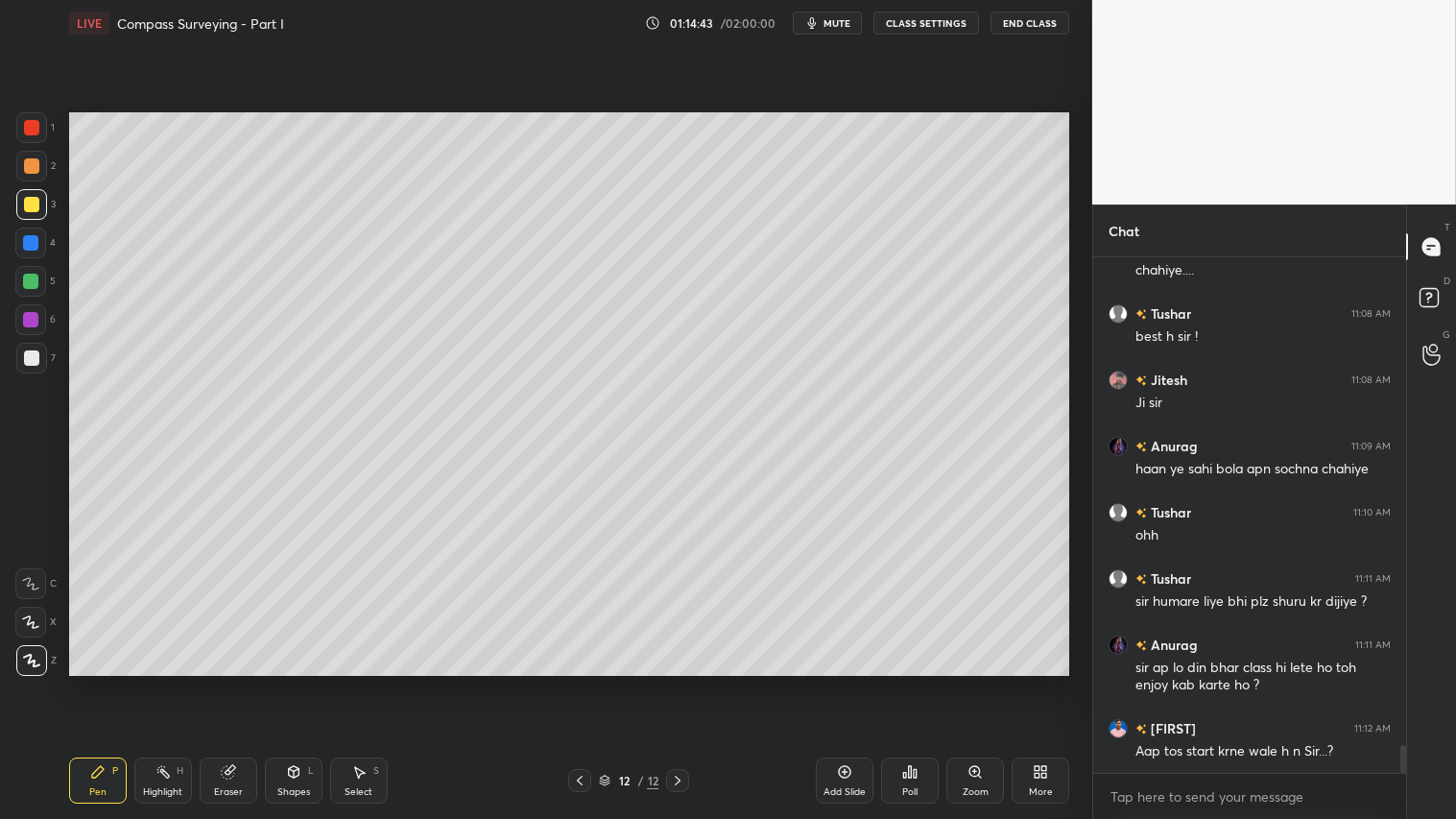 scroll, scrollTop: 9048, scrollLeft: 0, axis: vertical 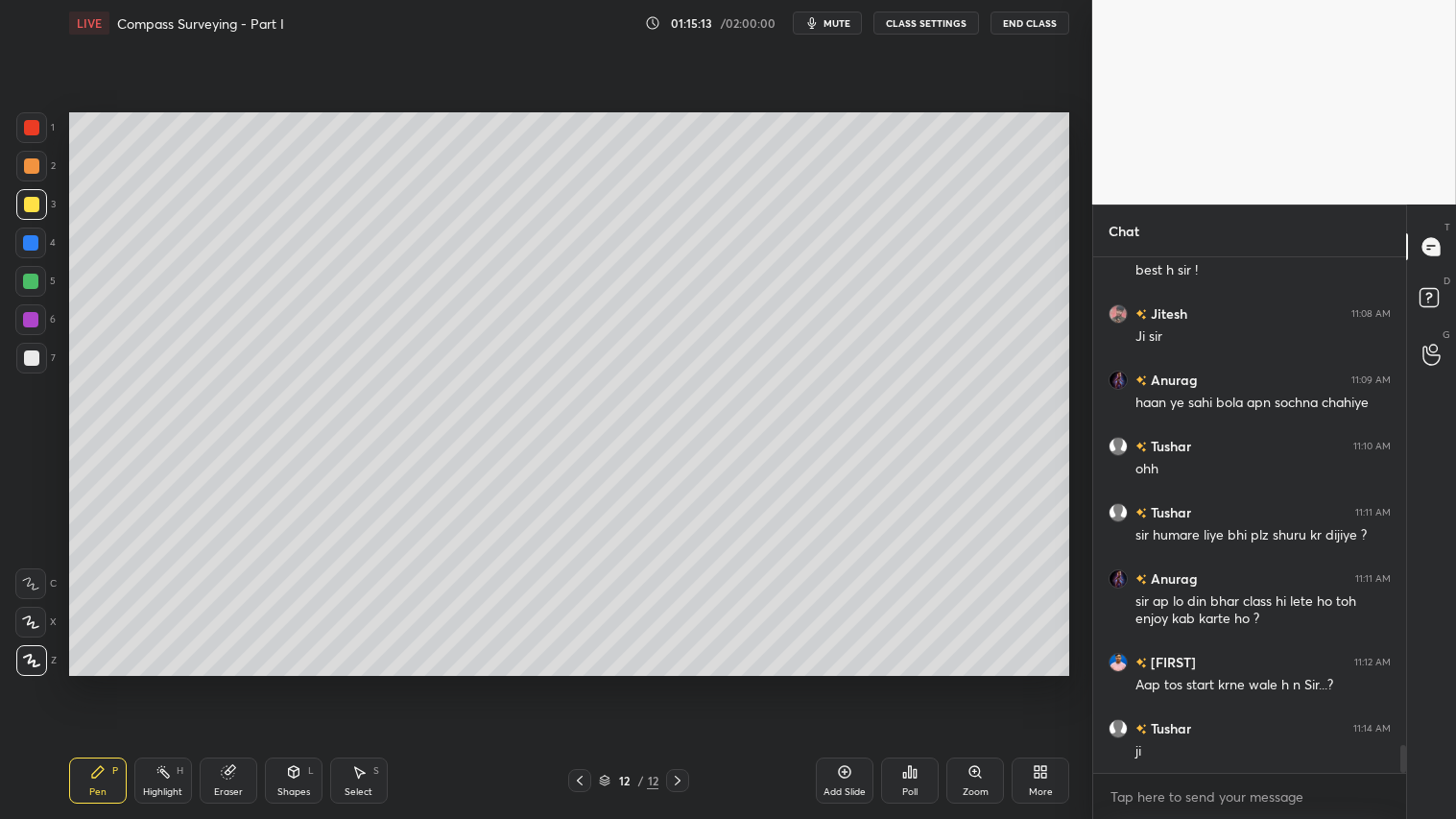 click on "Eraser" at bounding box center (228, 792) 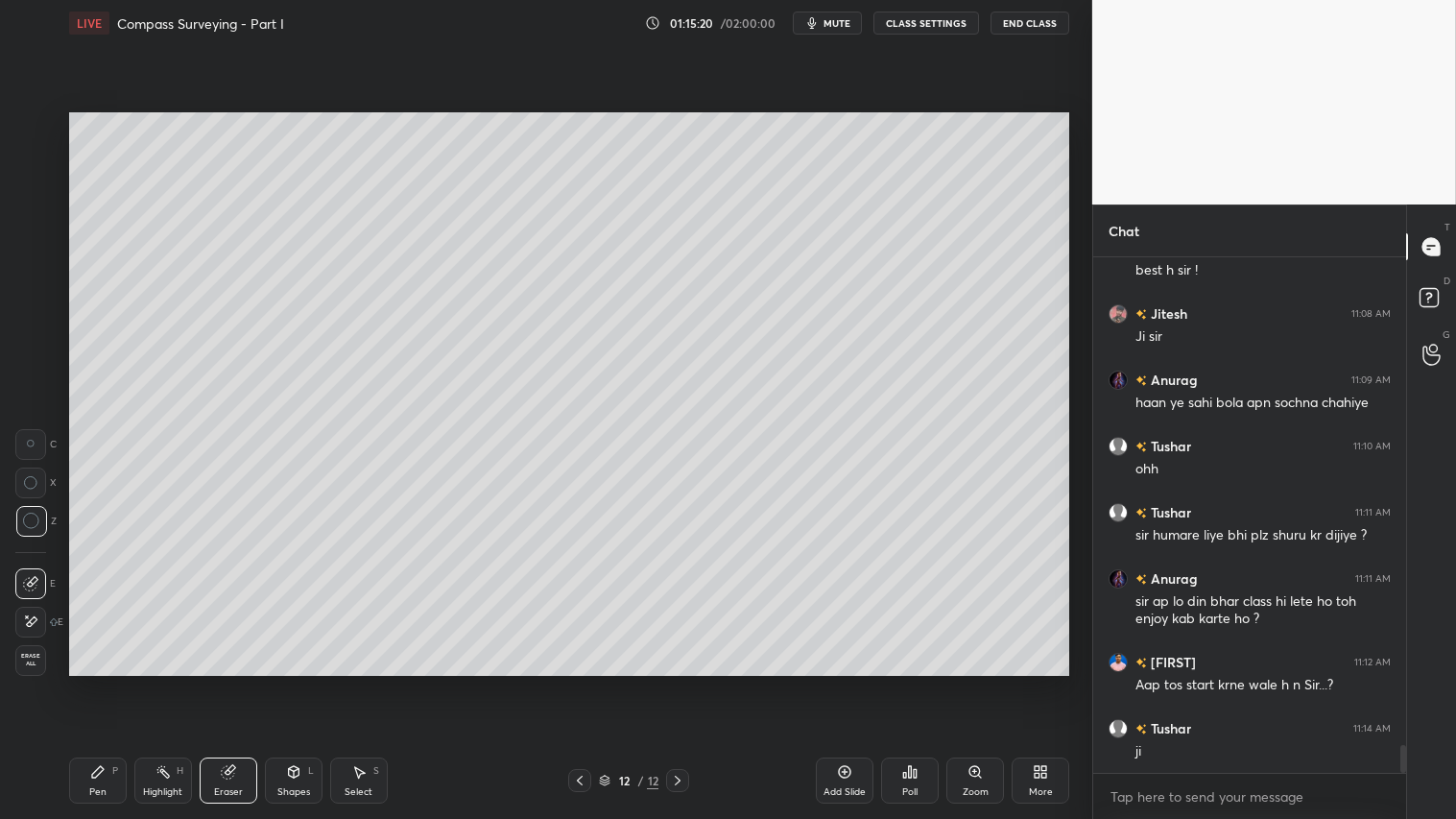 click on "Pen P" at bounding box center (98, 781) 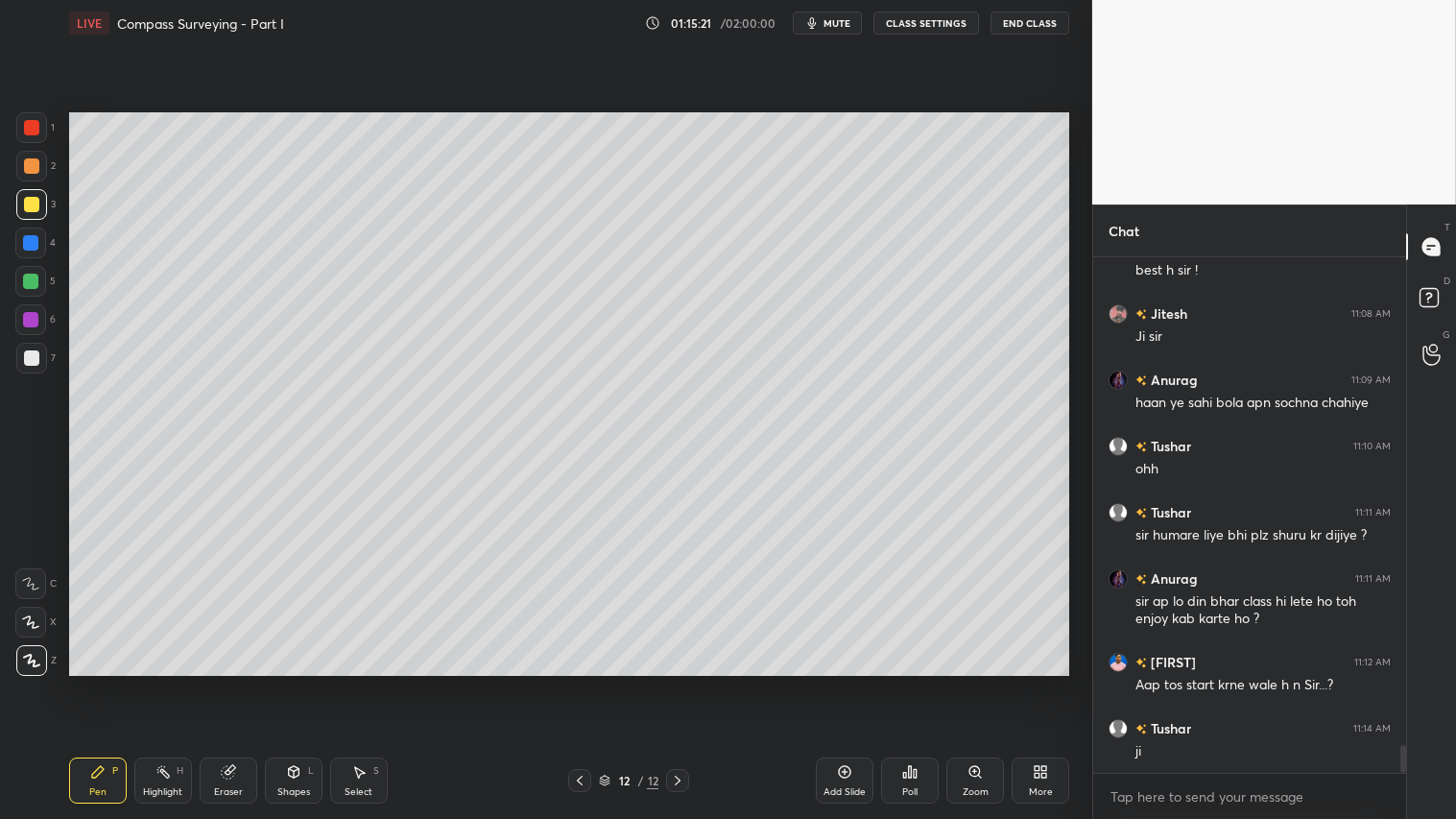 scroll, scrollTop: 9115, scrollLeft: 0, axis: vertical 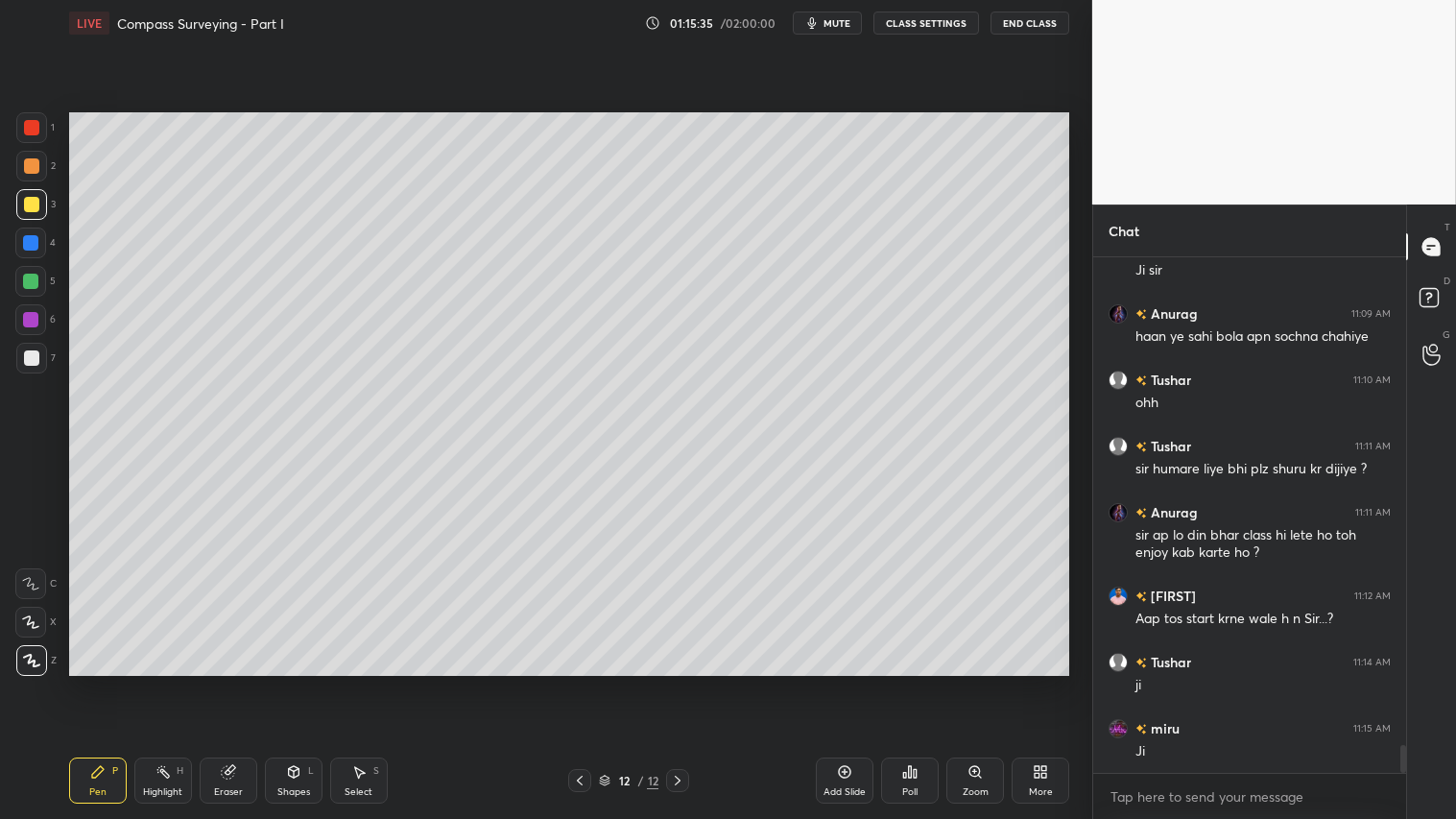click on "Pen P" at bounding box center (98, 781) 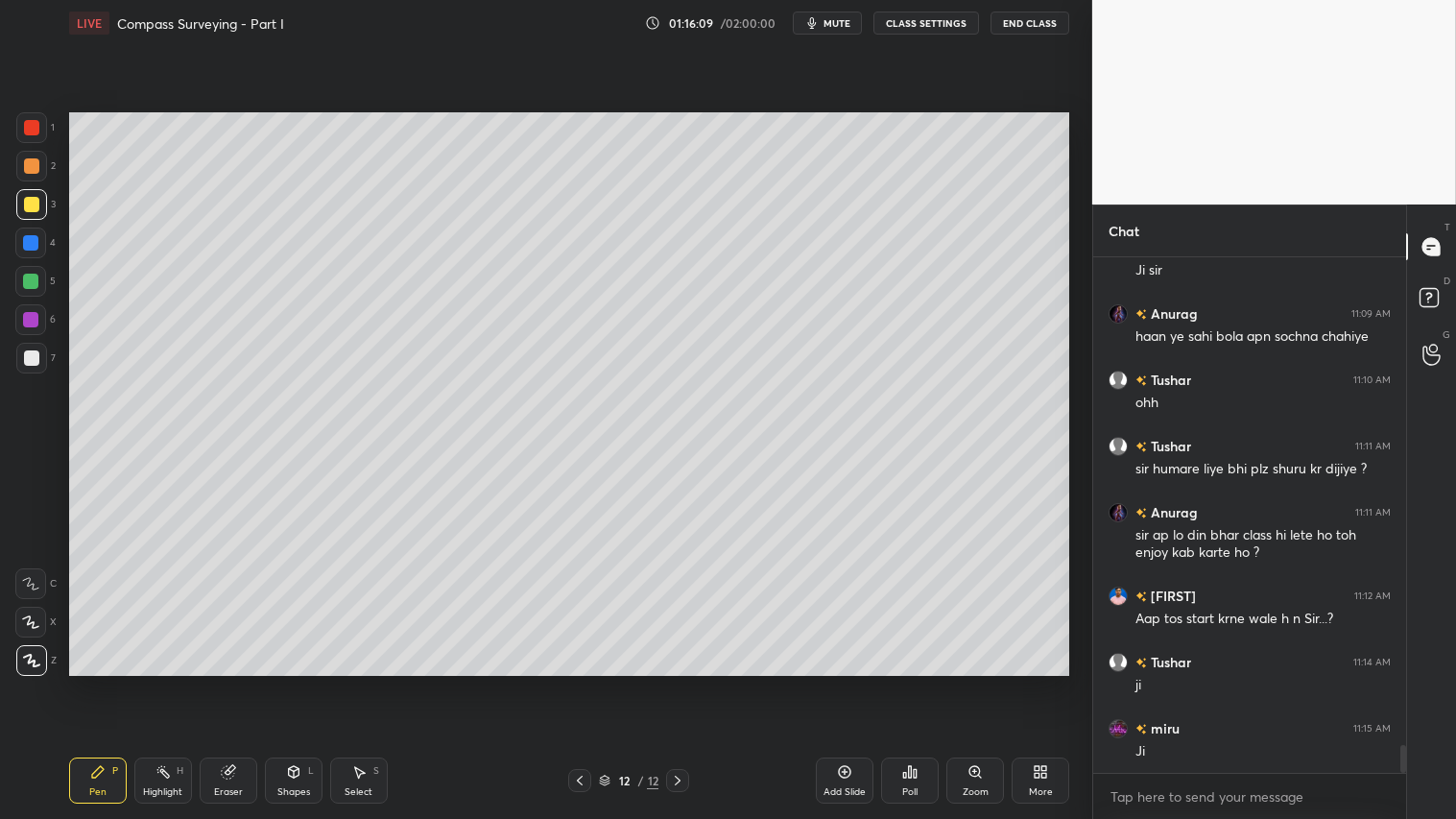 click 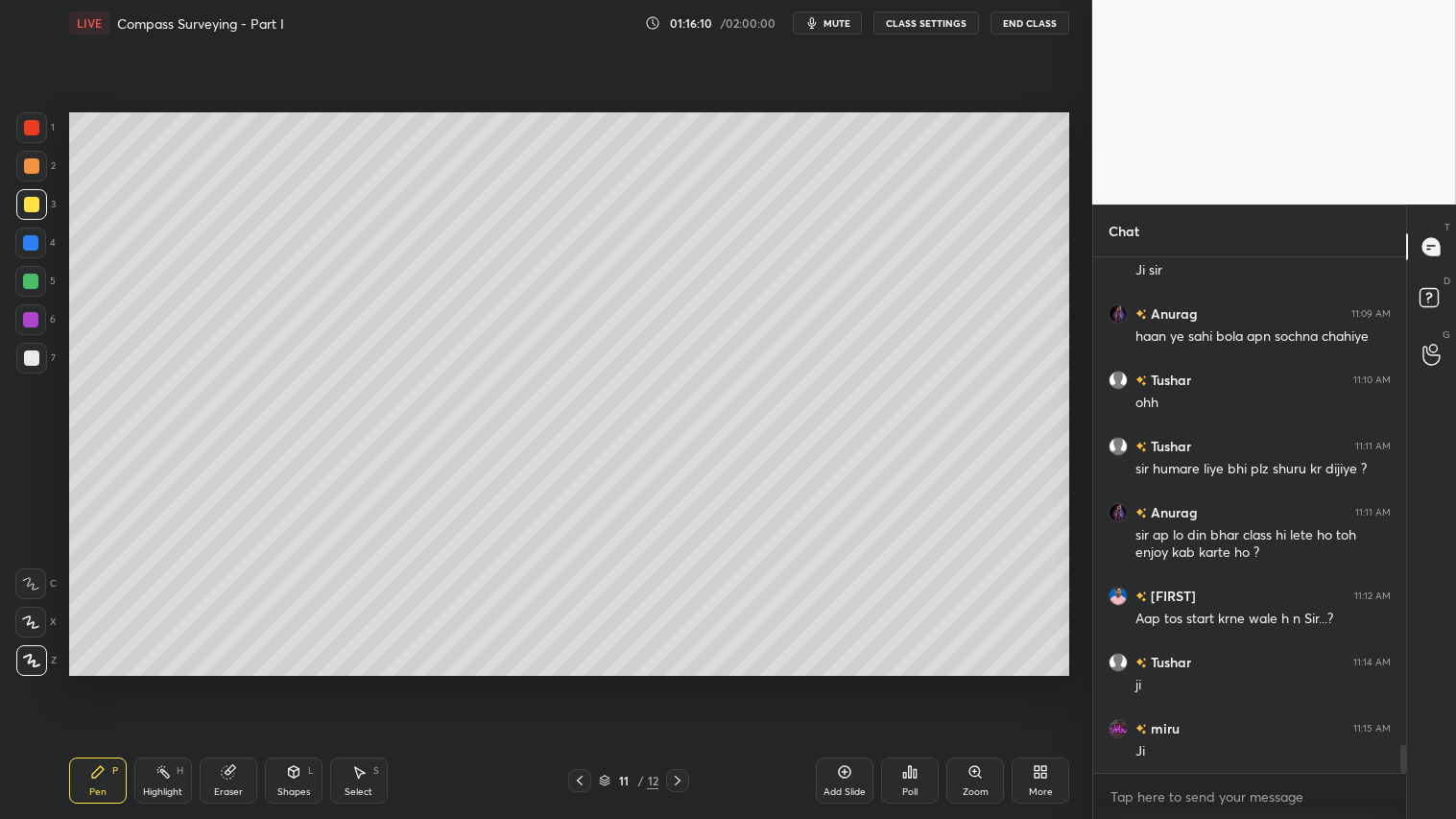 click at bounding box center [580, 781] 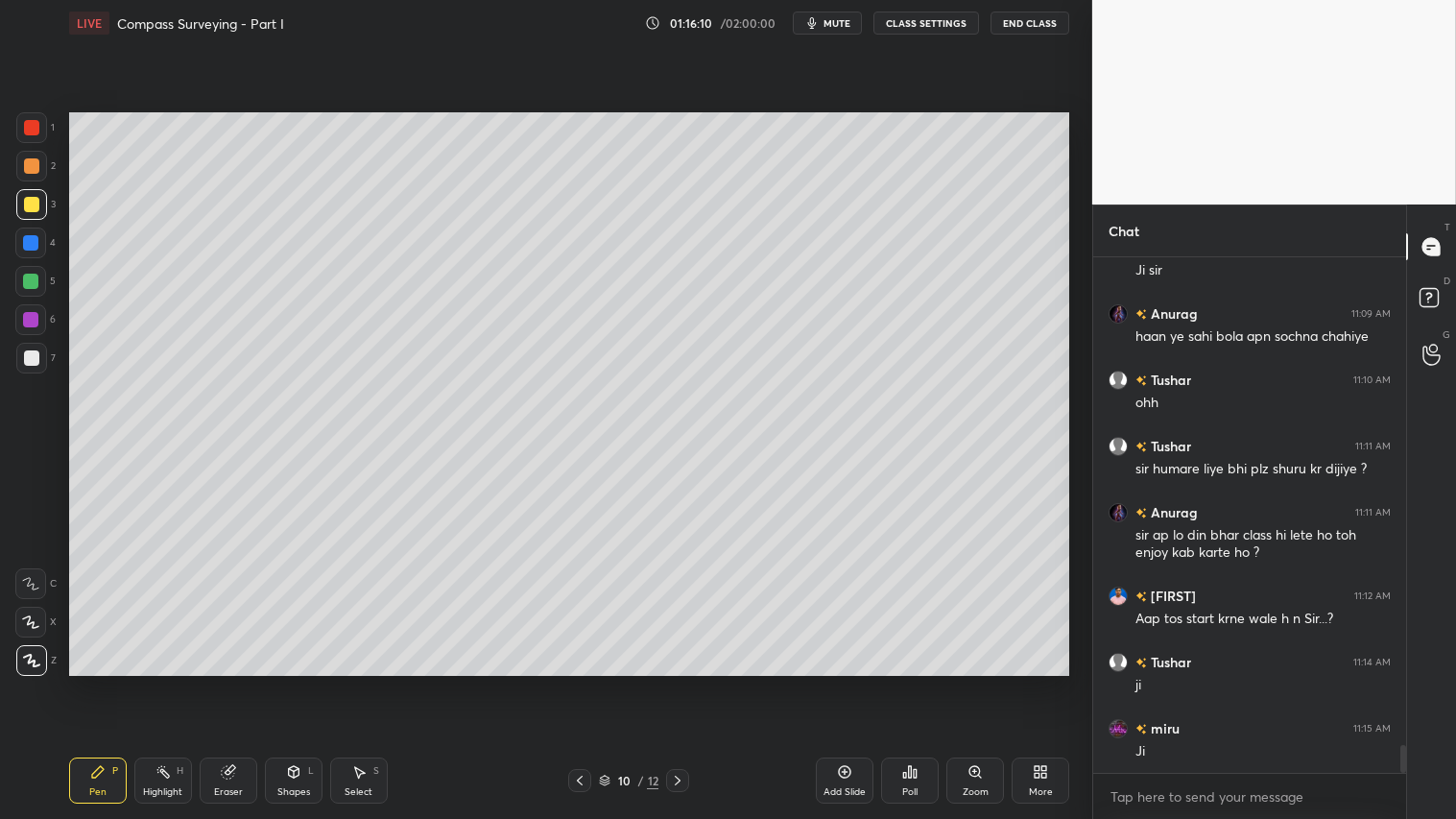 click at bounding box center (580, 781) 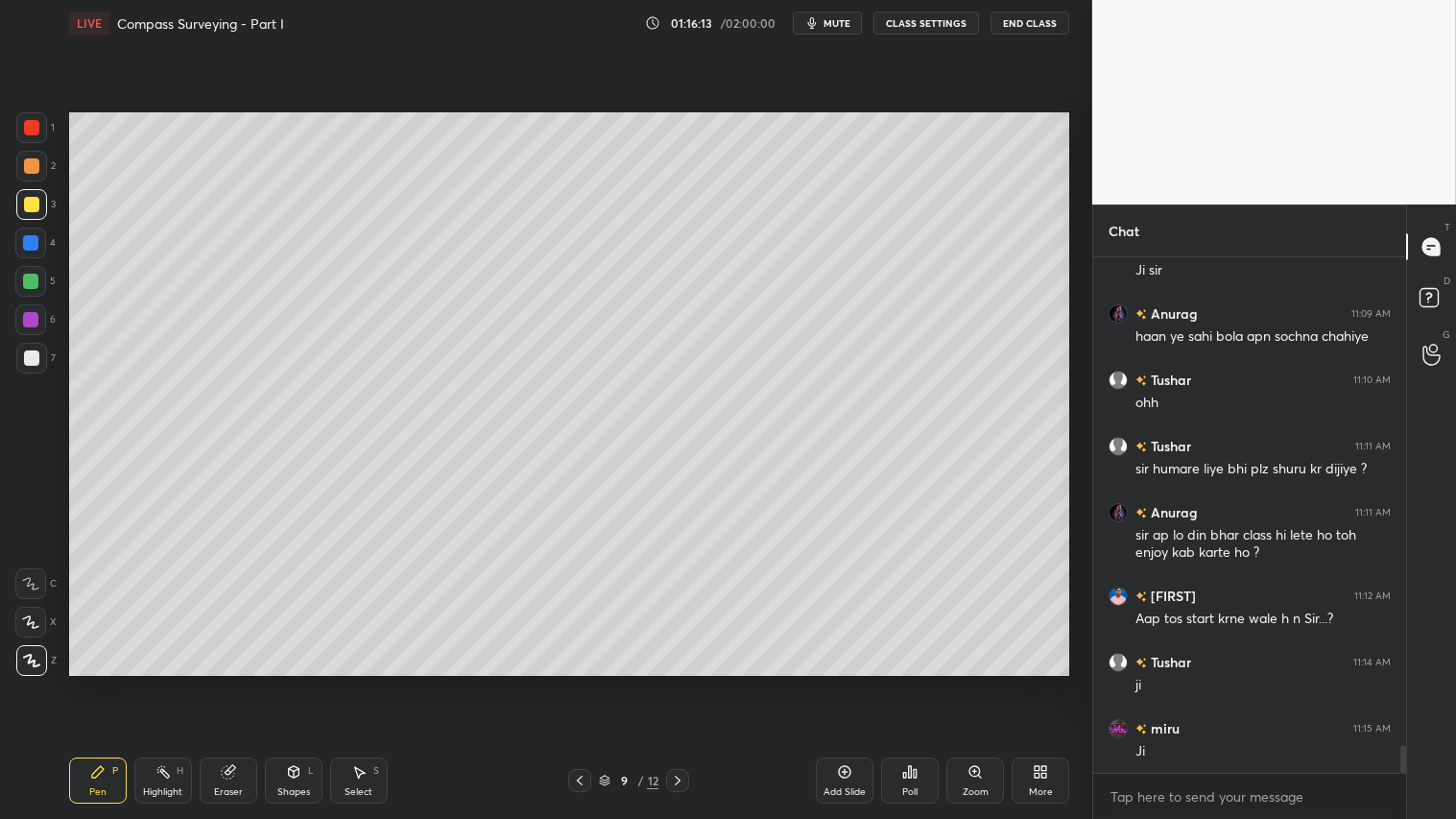 click 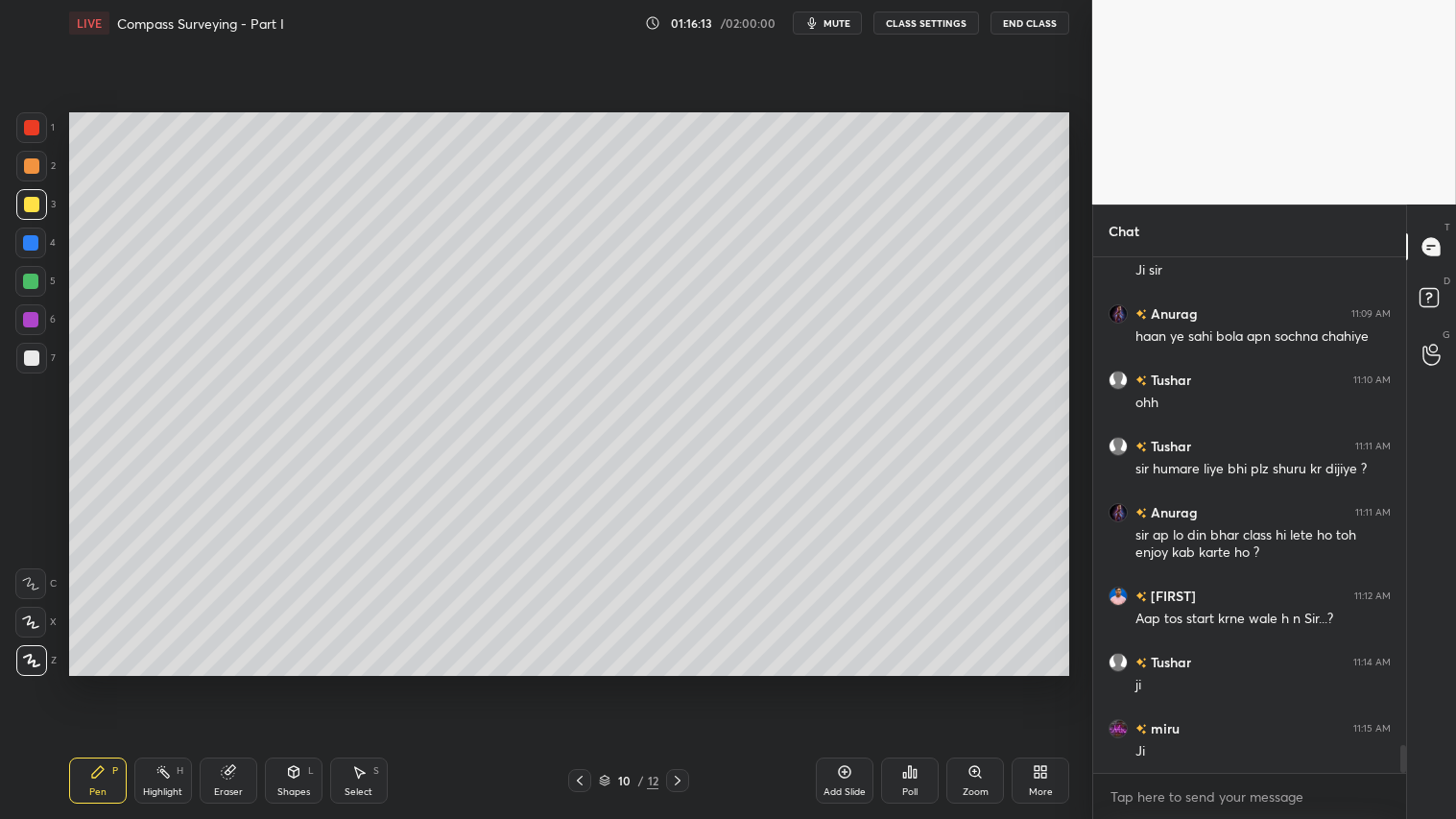 click 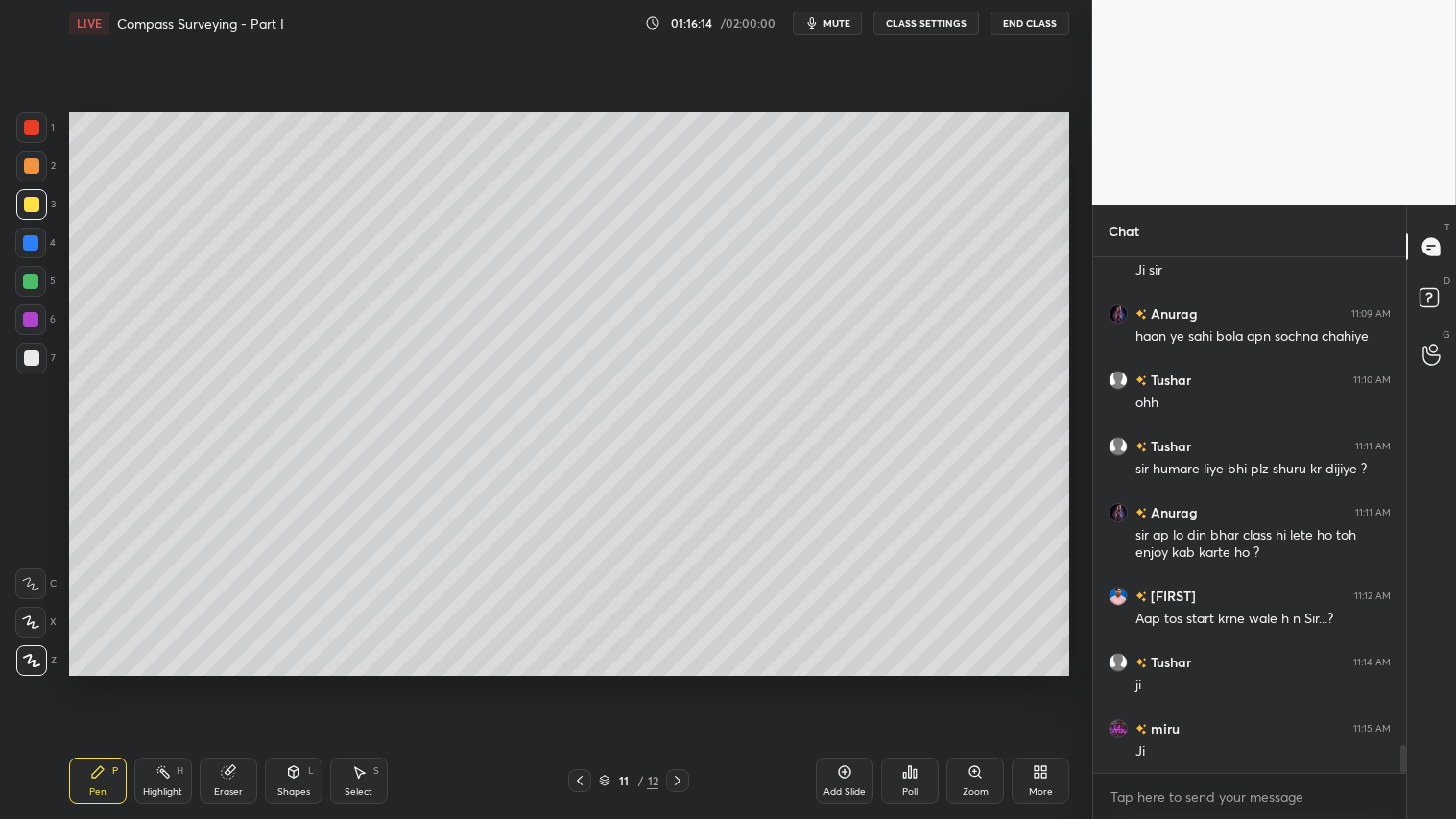 click 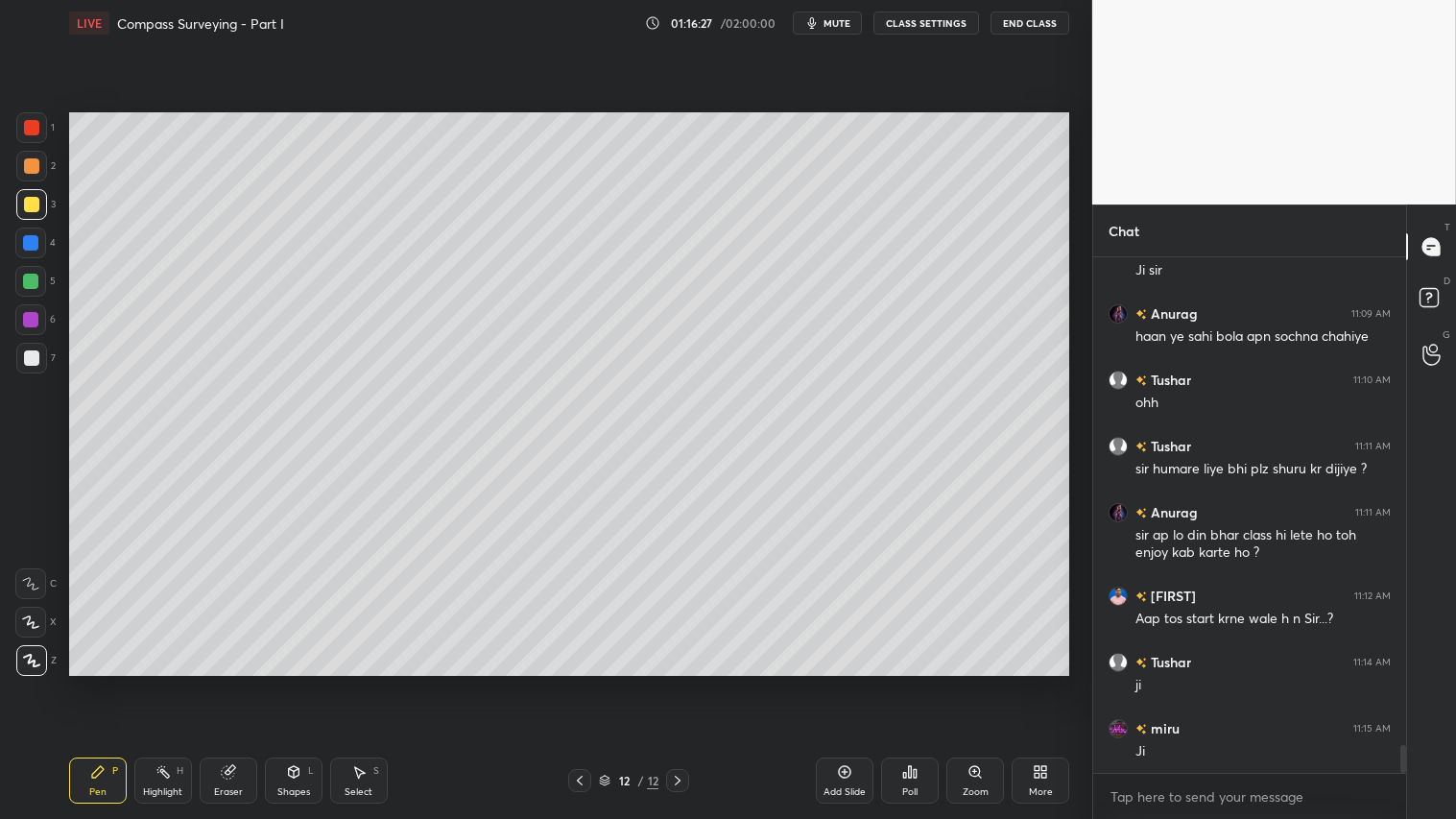 click on "mute" at bounding box center [827, 23] 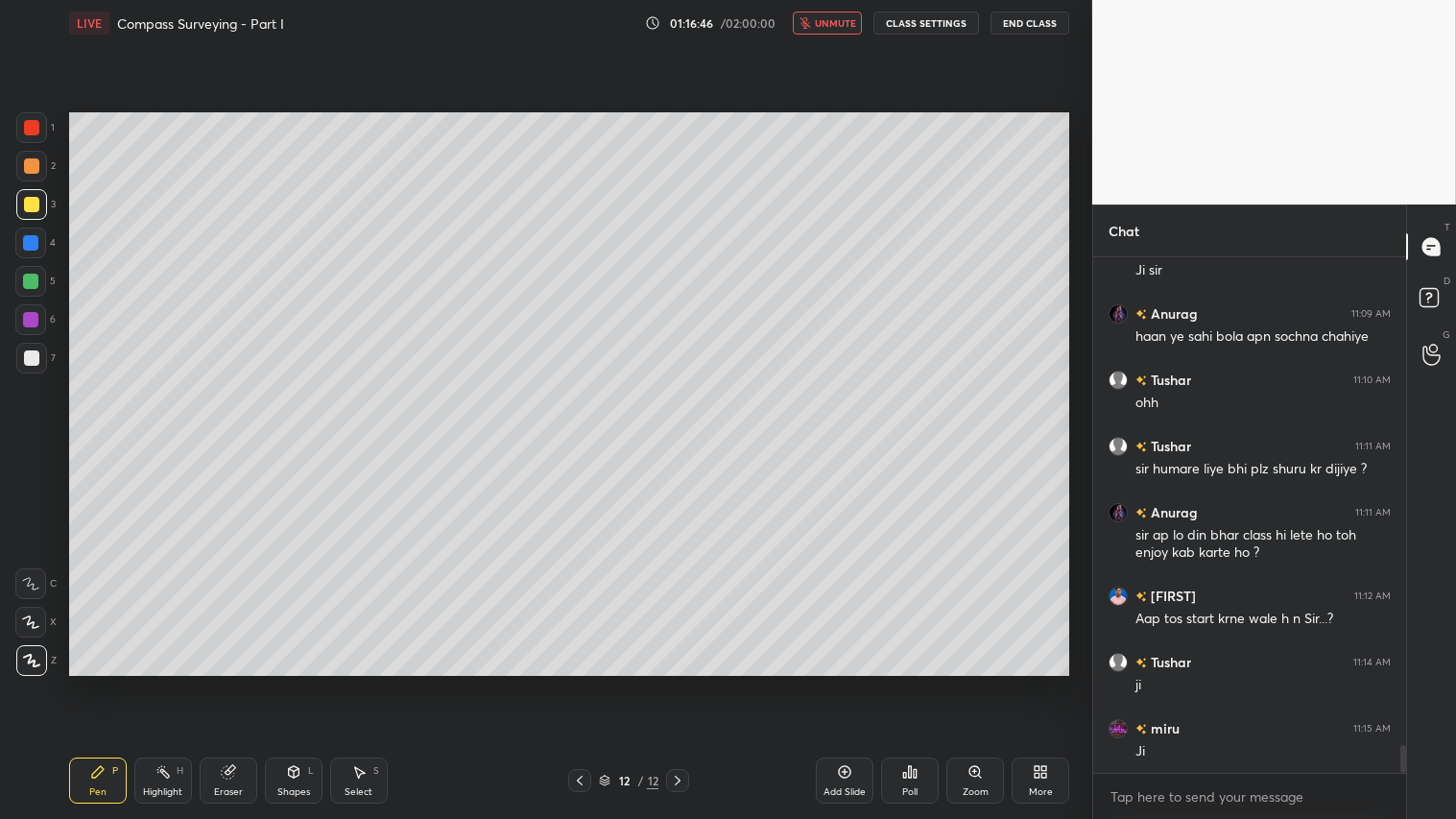 click on "unmute" at bounding box center (835, 23) 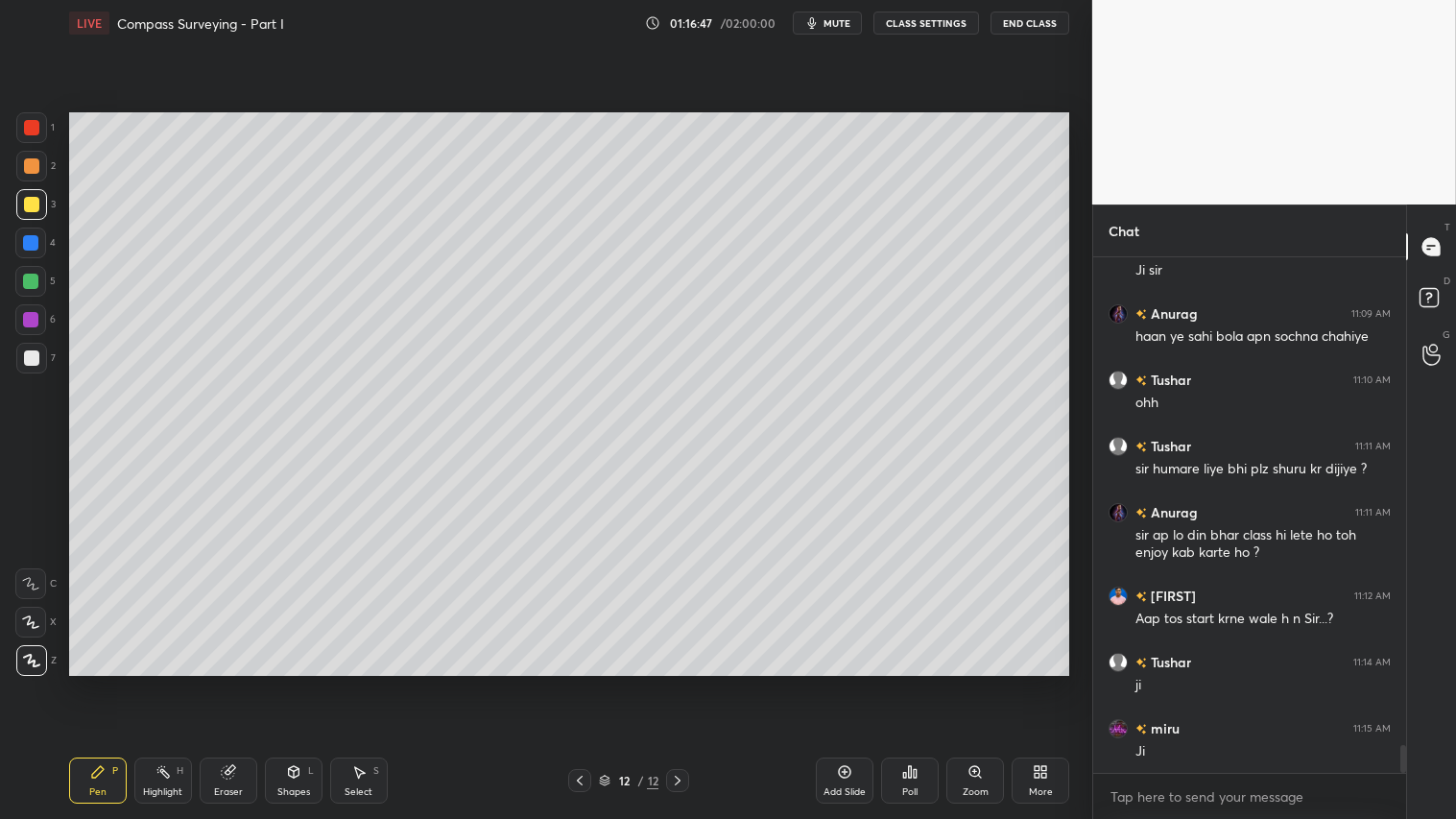 scroll, scrollTop: 9181, scrollLeft: 0, axis: vertical 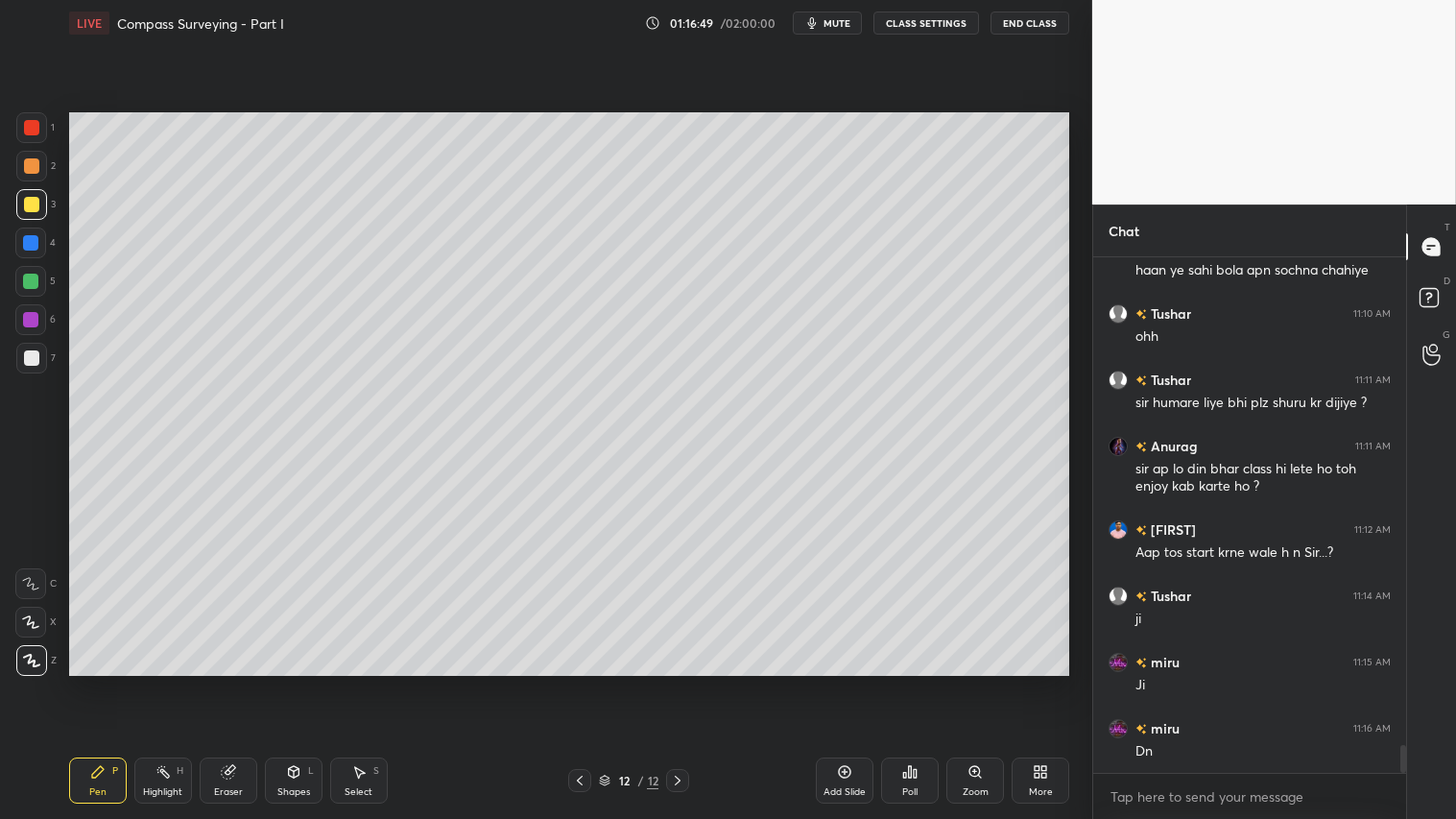 drag, startPoint x: 29, startPoint y: 198, endPoint x: 65, endPoint y: 352, distance: 158.15183 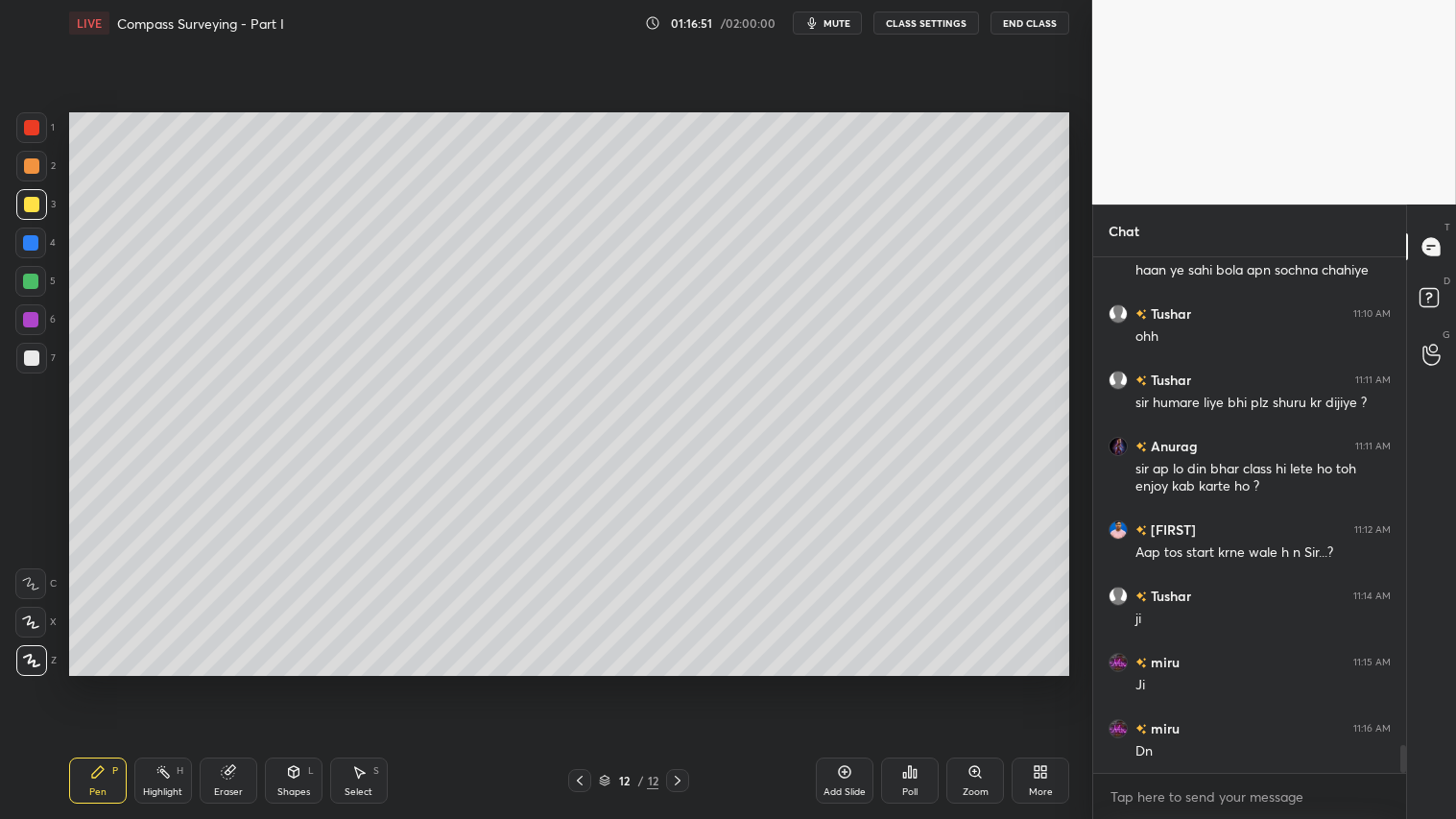 click on "Add Slide" at bounding box center [845, 781] 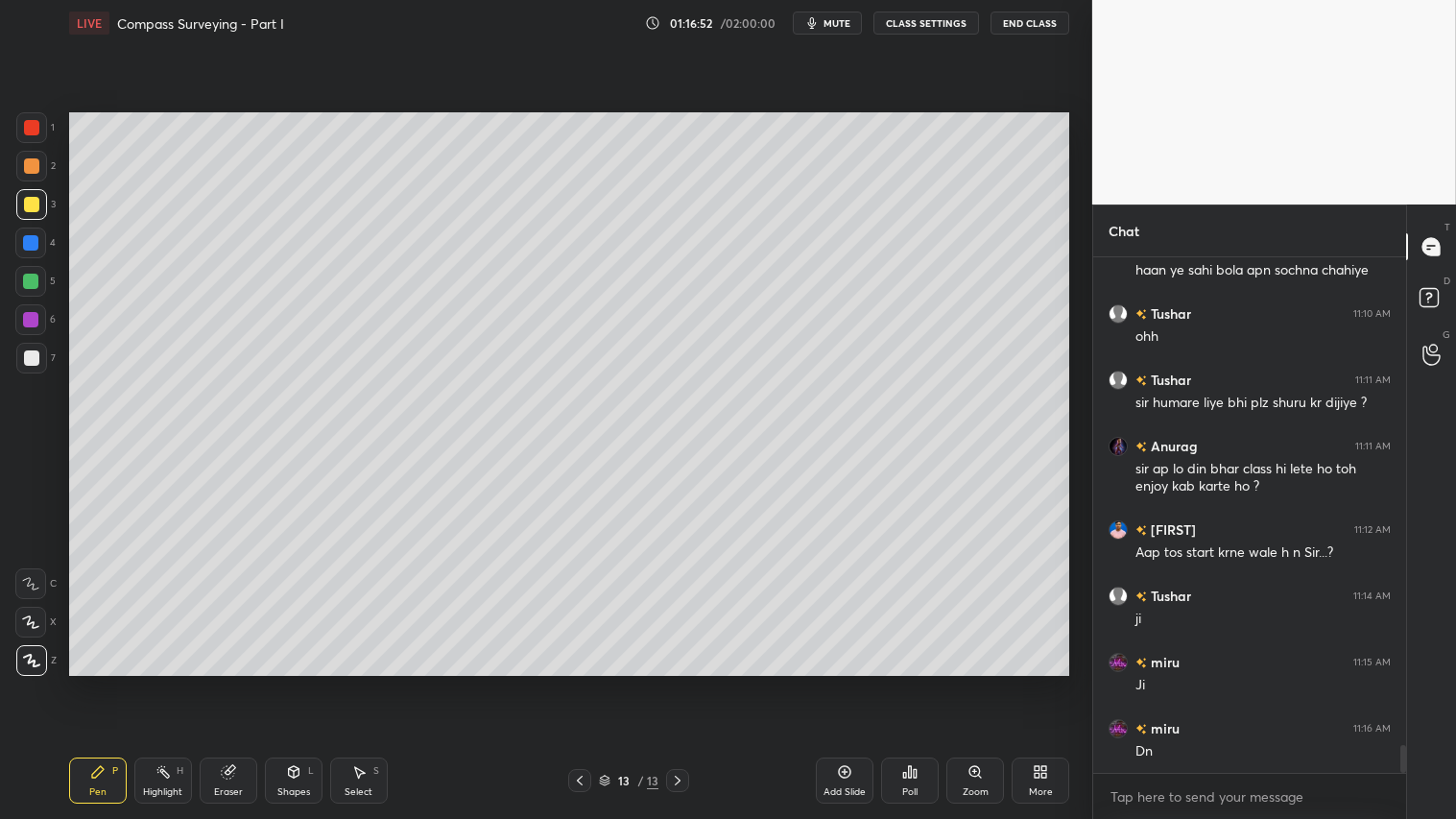 click at bounding box center [32, 205] 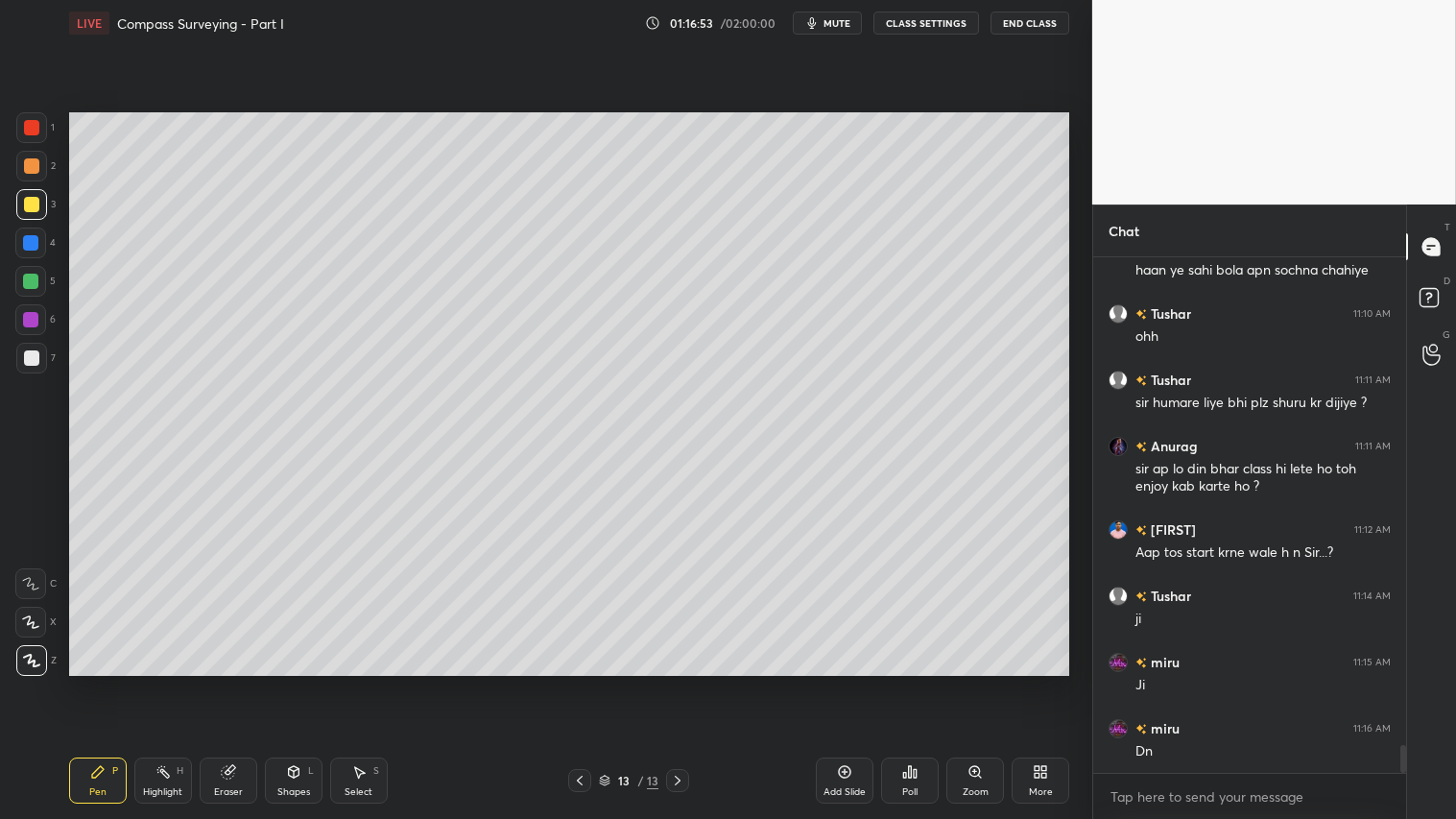 click on "Pen P" at bounding box center [98, 781] 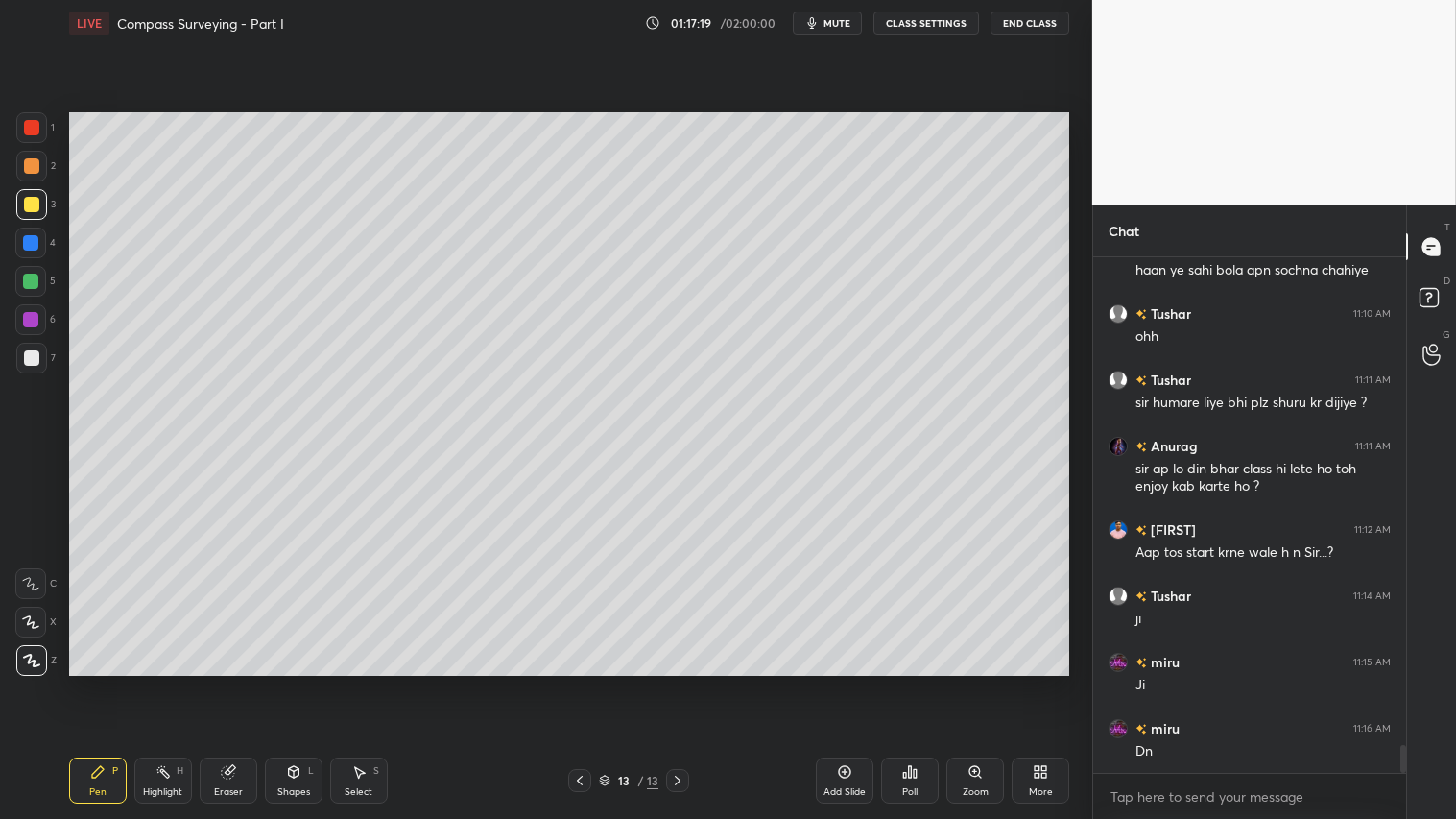 drag, startPoint x: 289, startPoint y: 780, endPoint x: 293, endPoint y: 765, distance: 15.524175 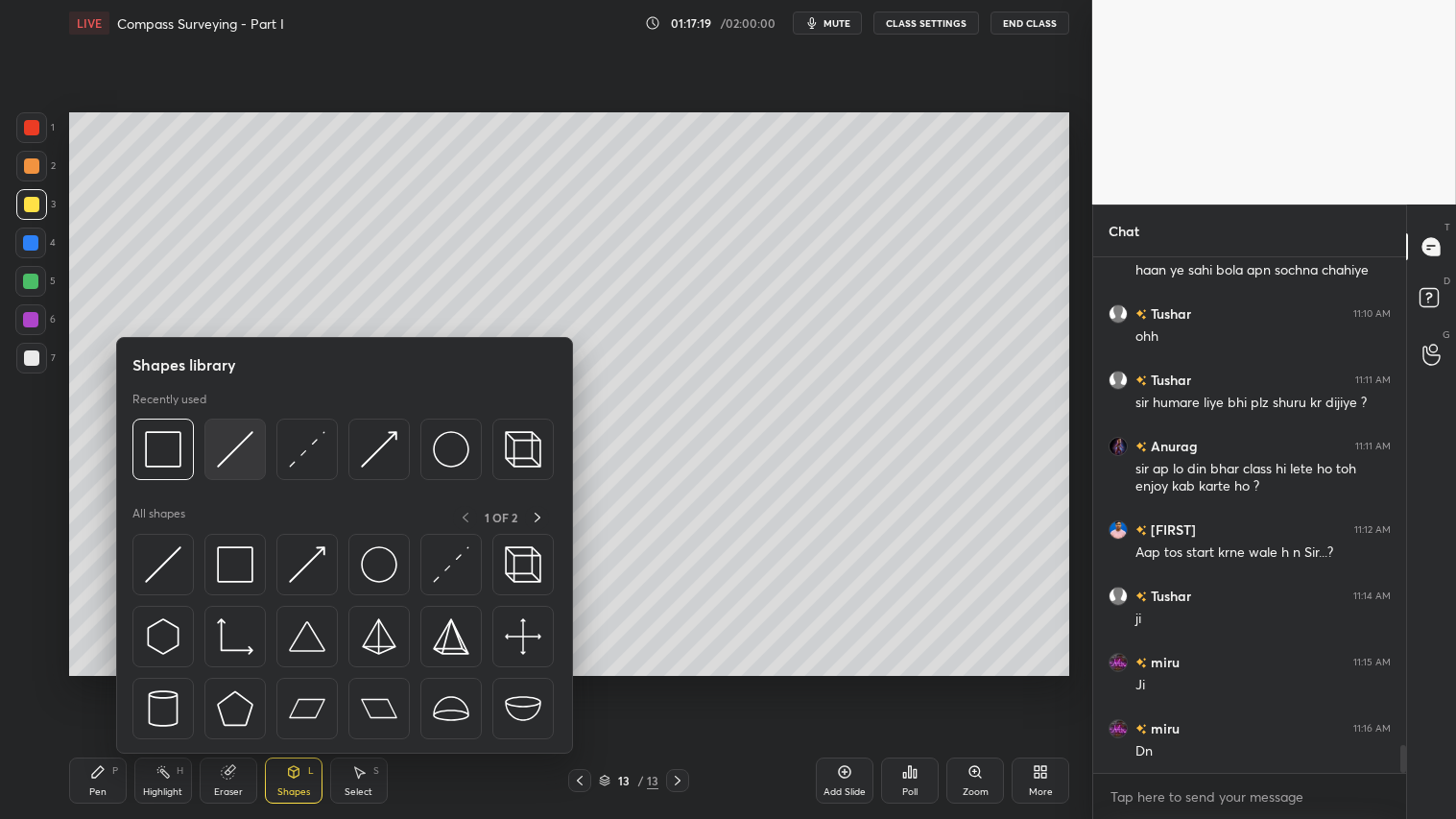 click at bounding box center (235, 449) 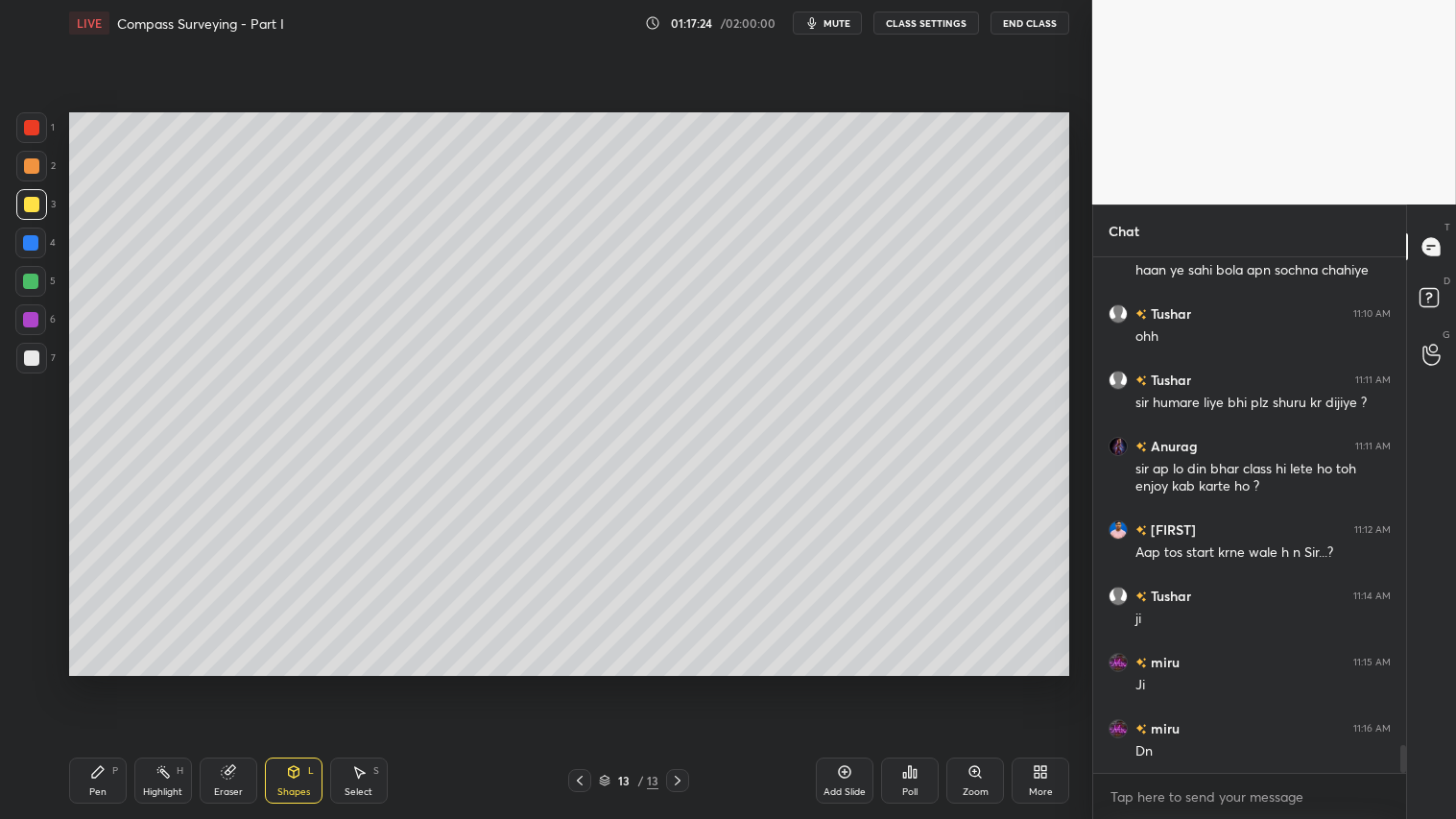 drag, startPoint x: 110, startPoint y: 776, endPoint x: 165, endPoint y: 720, distance: 78.49204 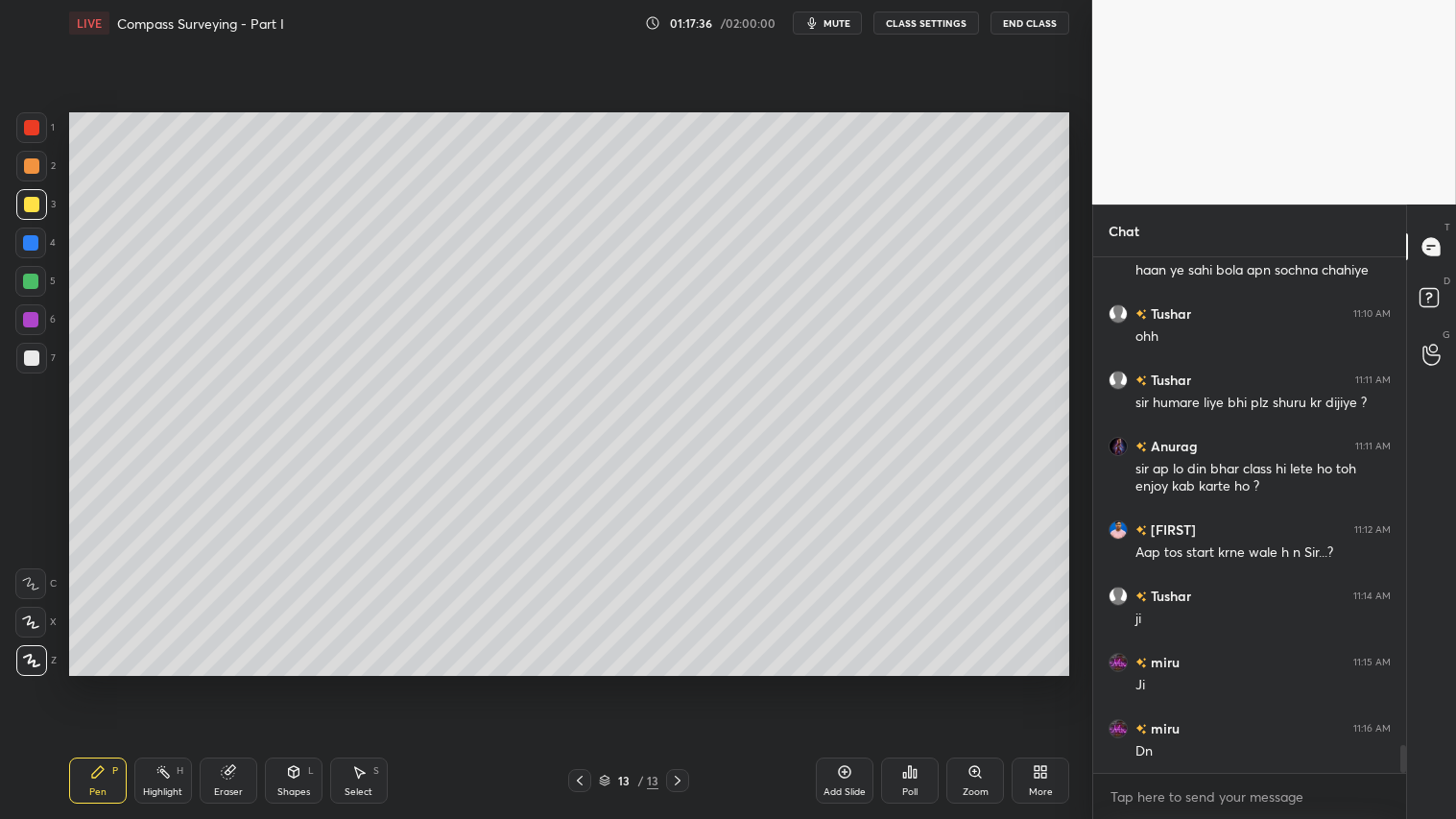 drag, startPoint x: 36, startPoint y: 165, endPoint x: 33, endPoint y: 178, distance: 13.341664 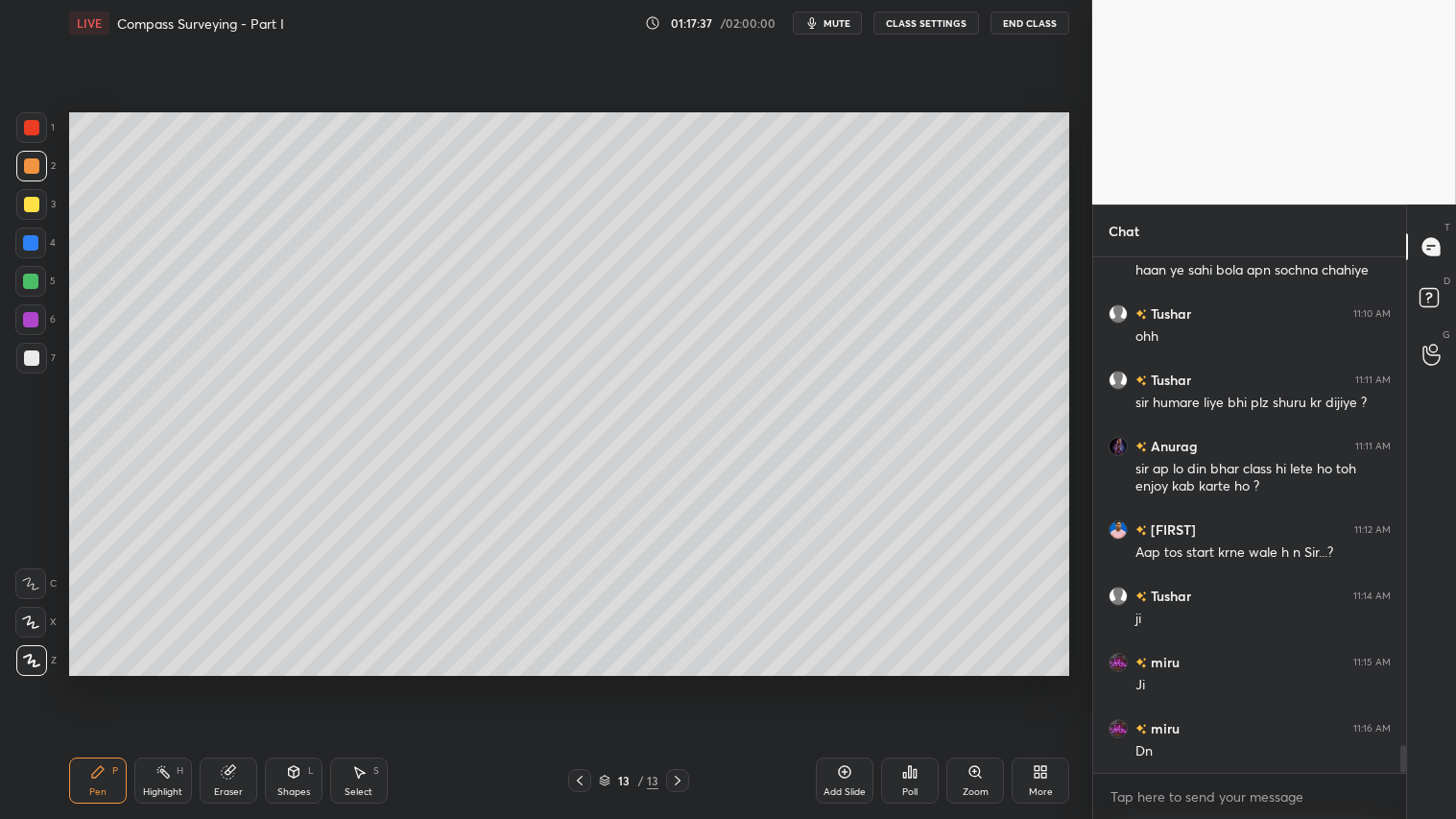 click 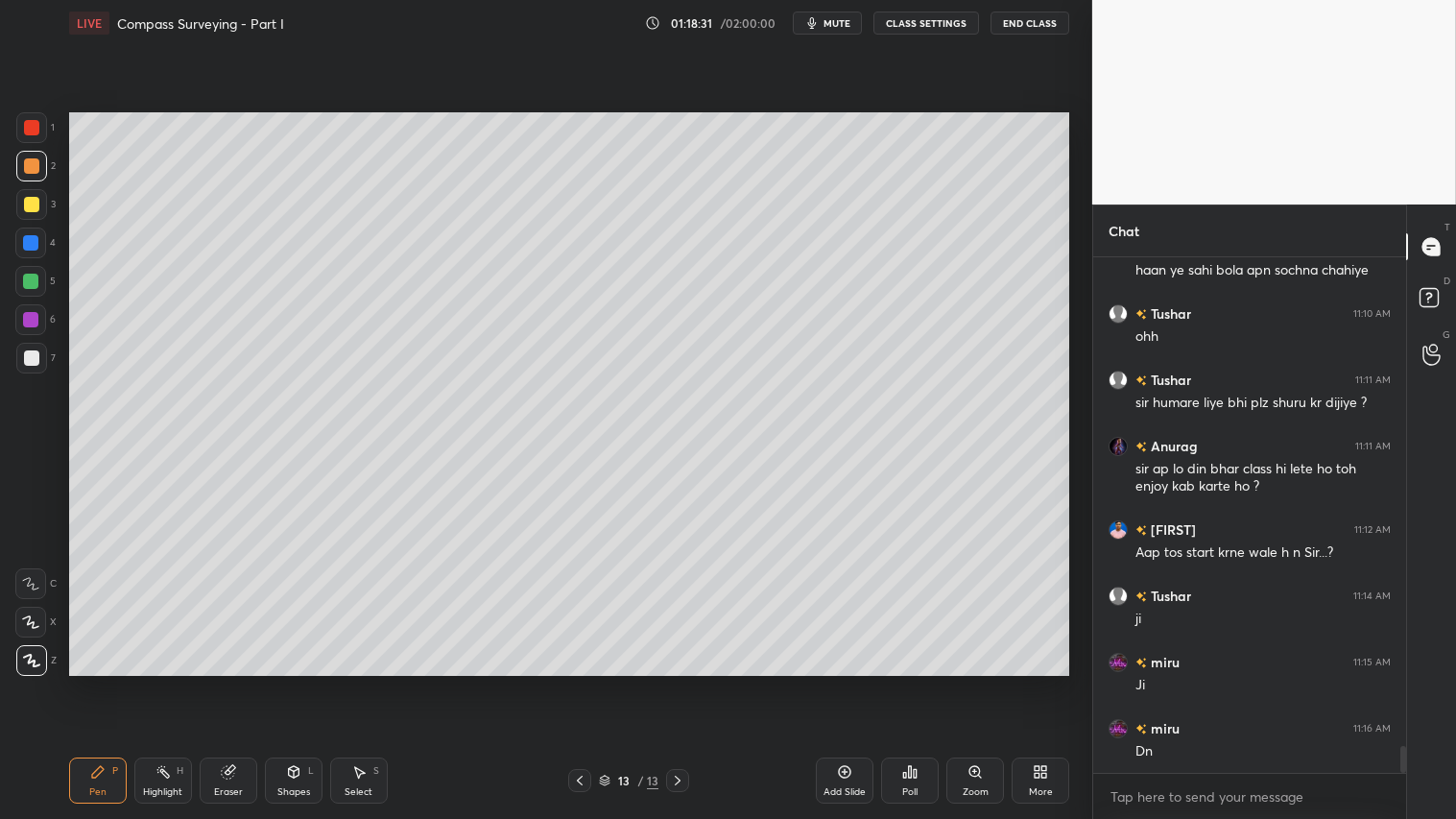 scroll, scrollTop: 9247, scrollLeft: 0, axis: vertical 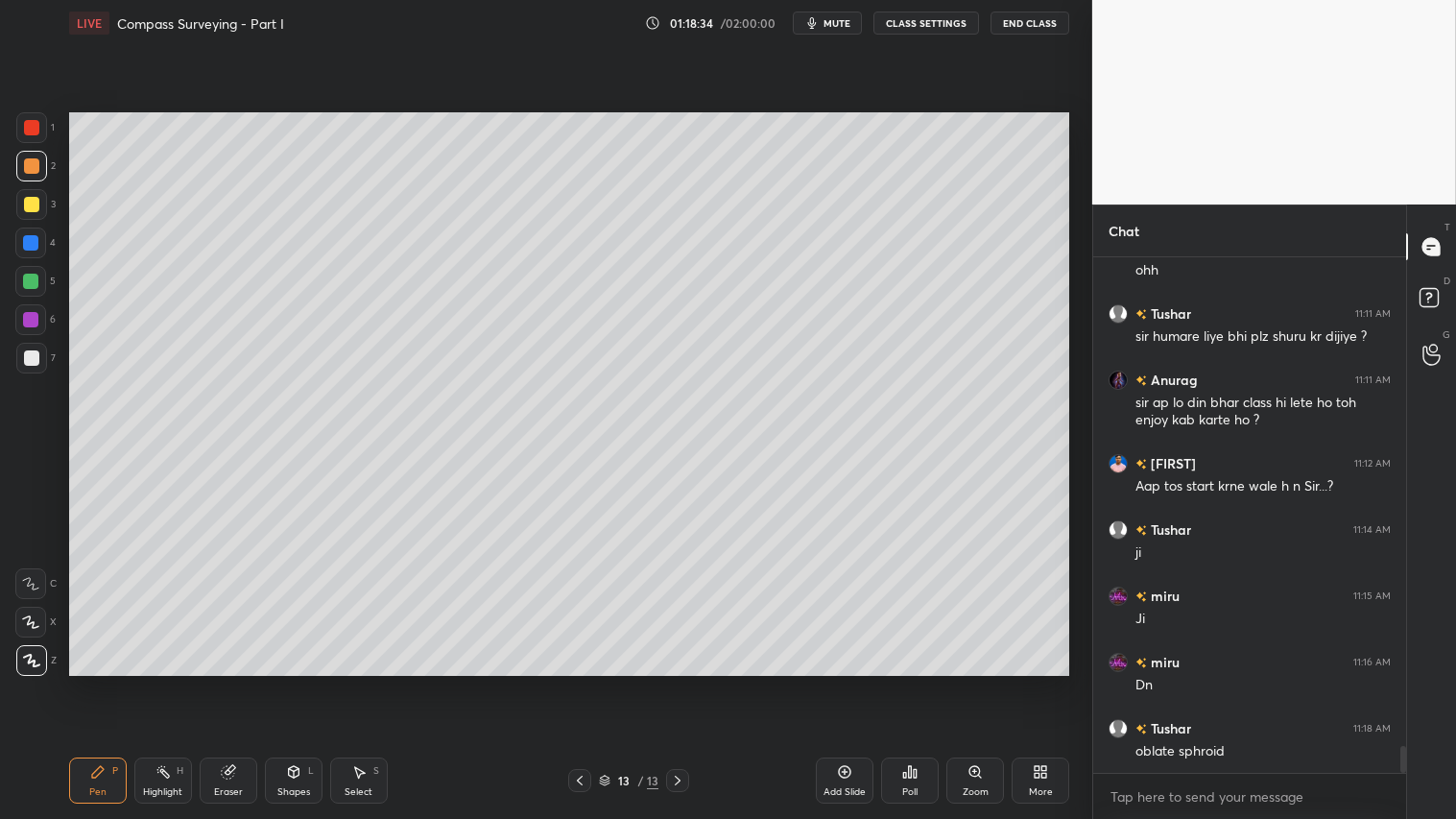 drag, startPoint x: 233, startPoint y: 774, endPoint x: 233, endPoint y: 757, distance: 17 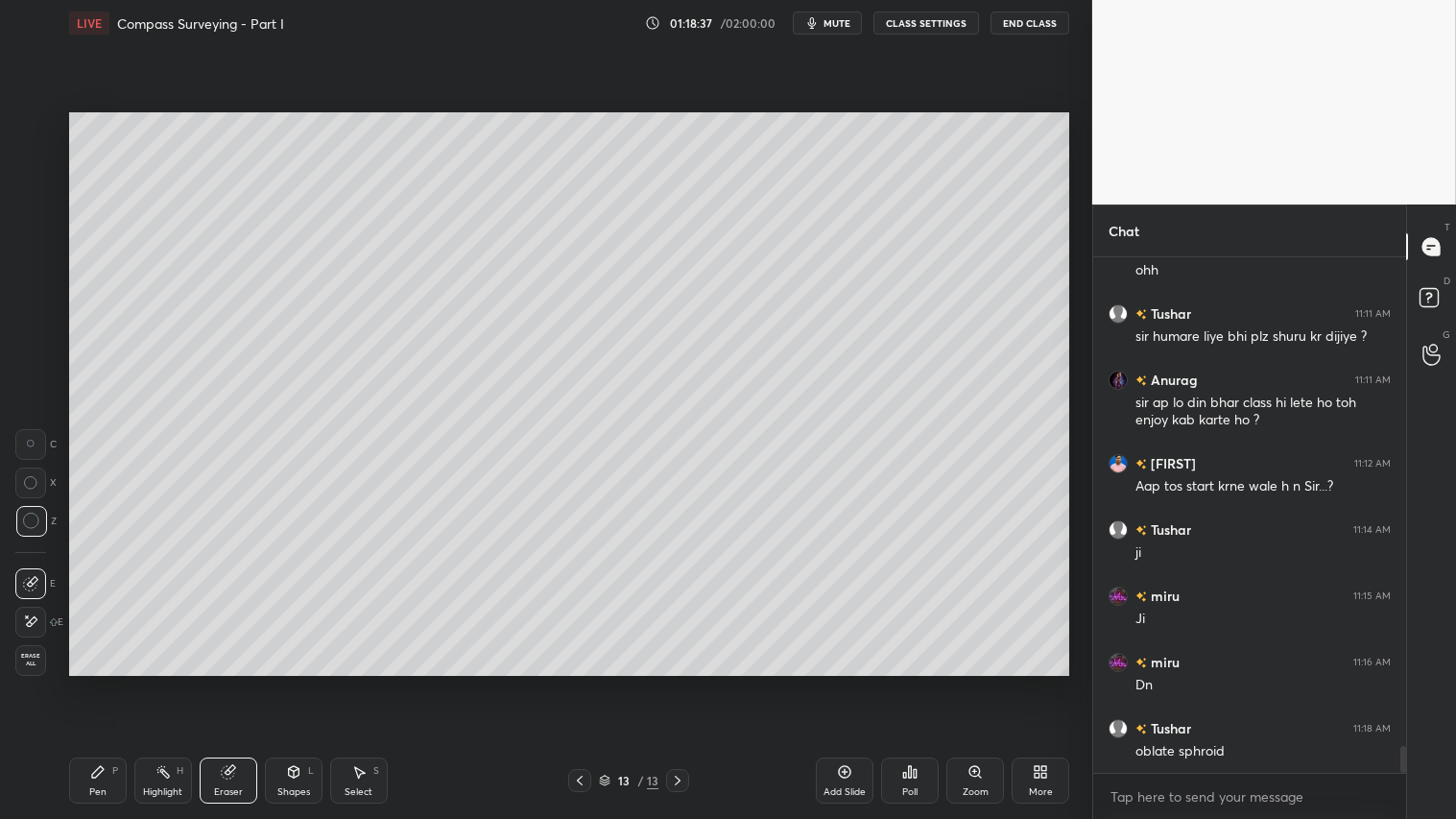 click on "Shapes L" at bounding box center [294, 781] 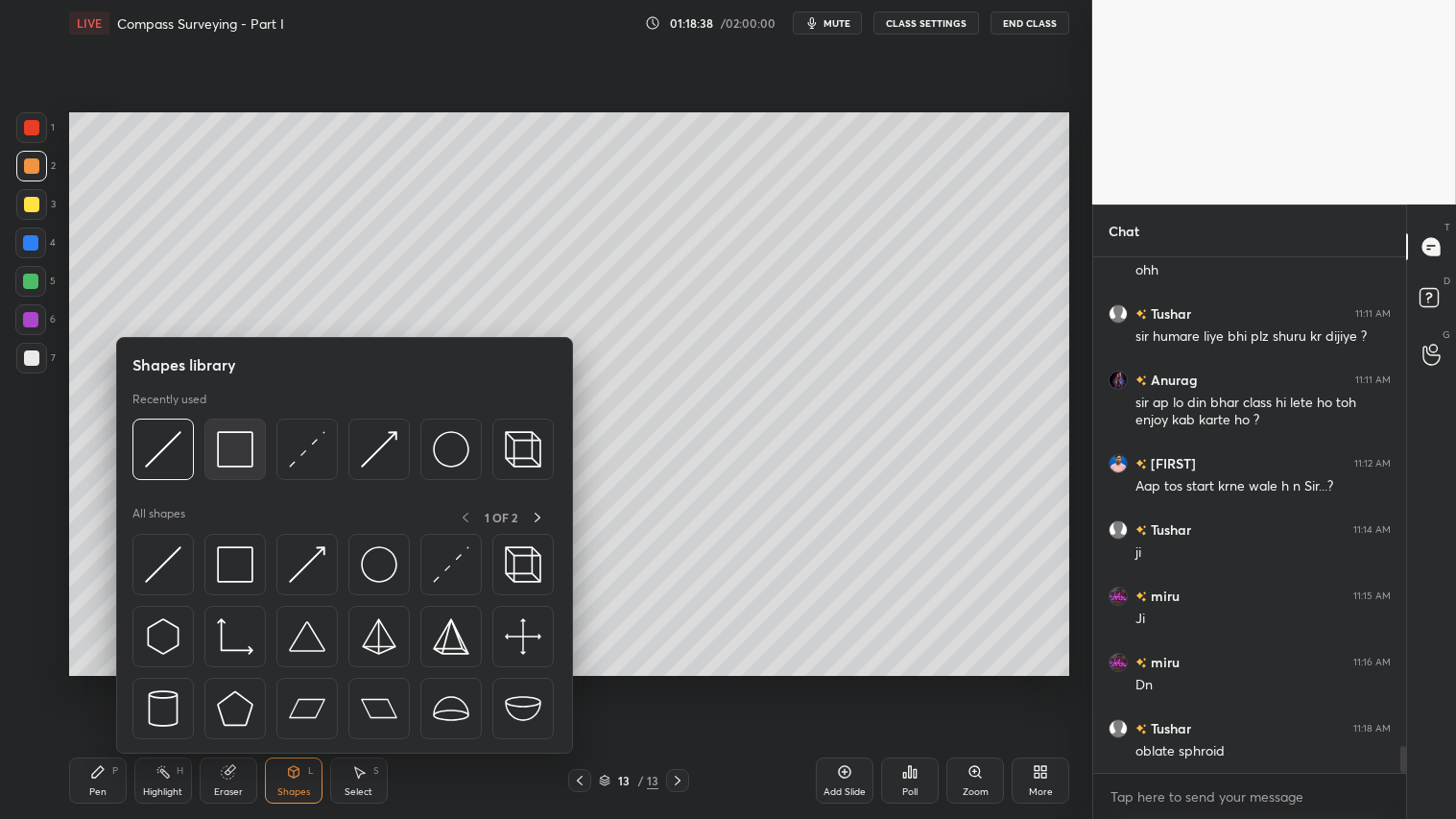 click at bounding box center [235, 449] 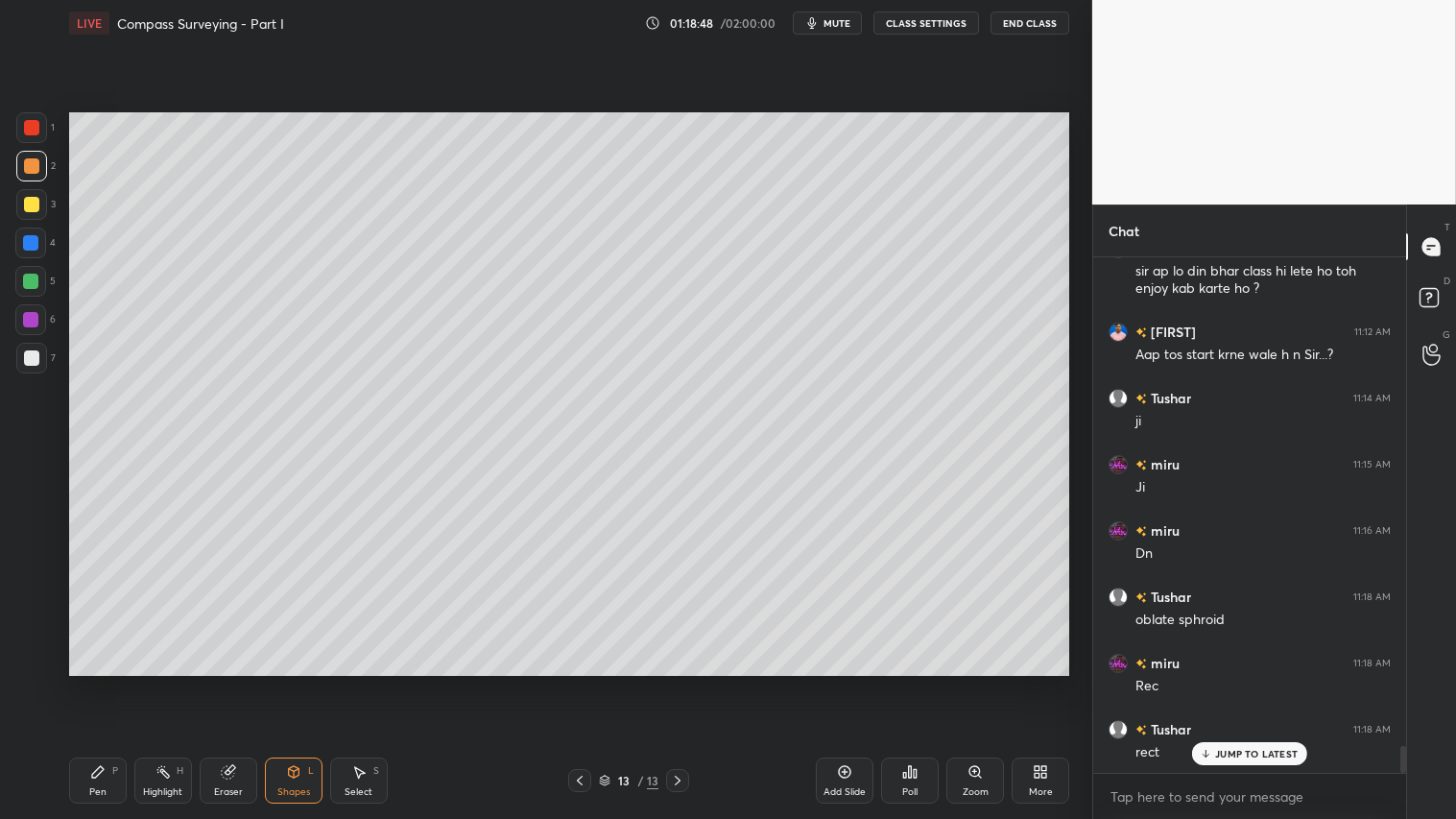 scroll, scrollTop: 9445, scrollLeft: 0, axis: vertical 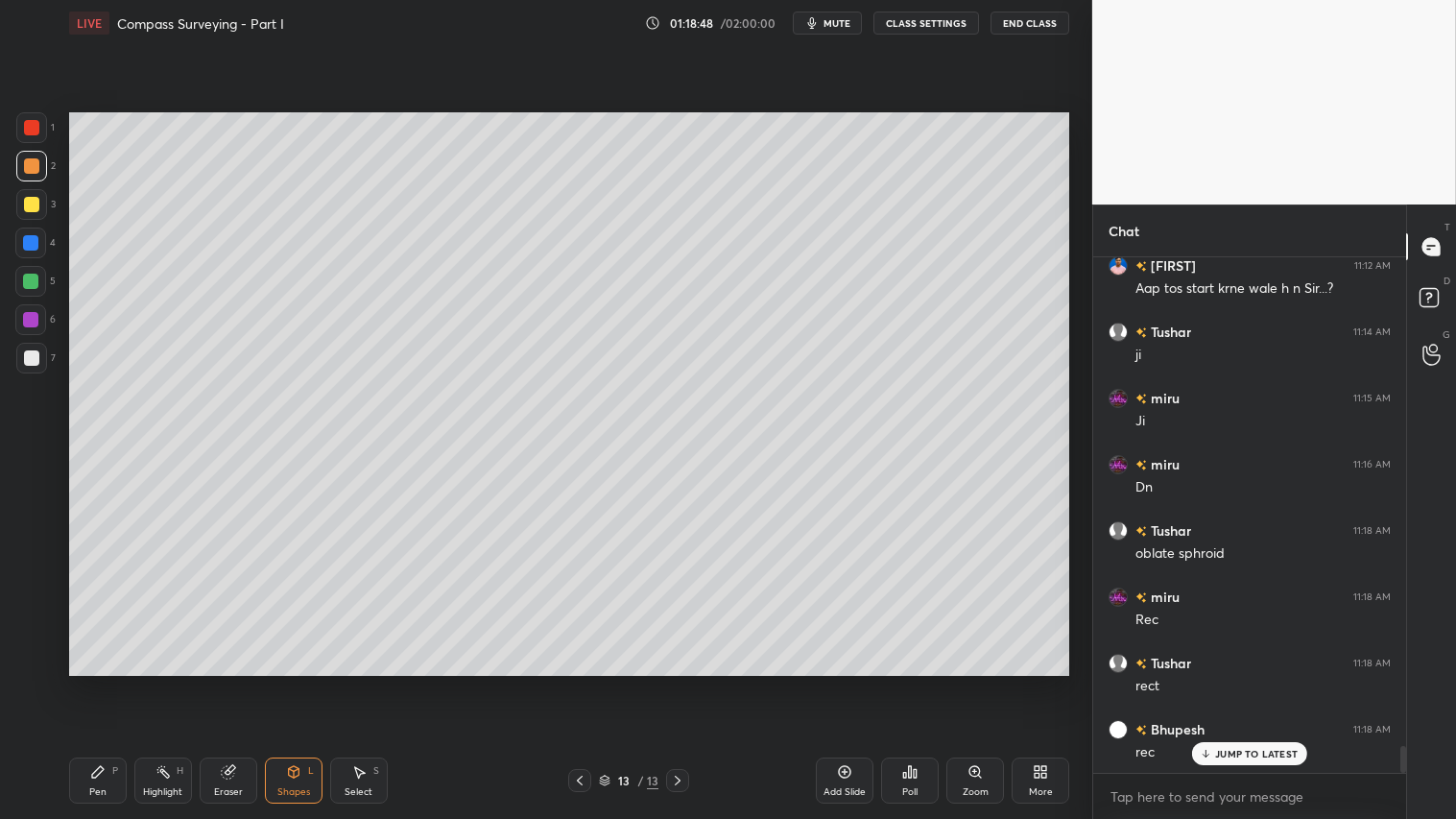 click on "Shapes" at bounding box center (294, 792) 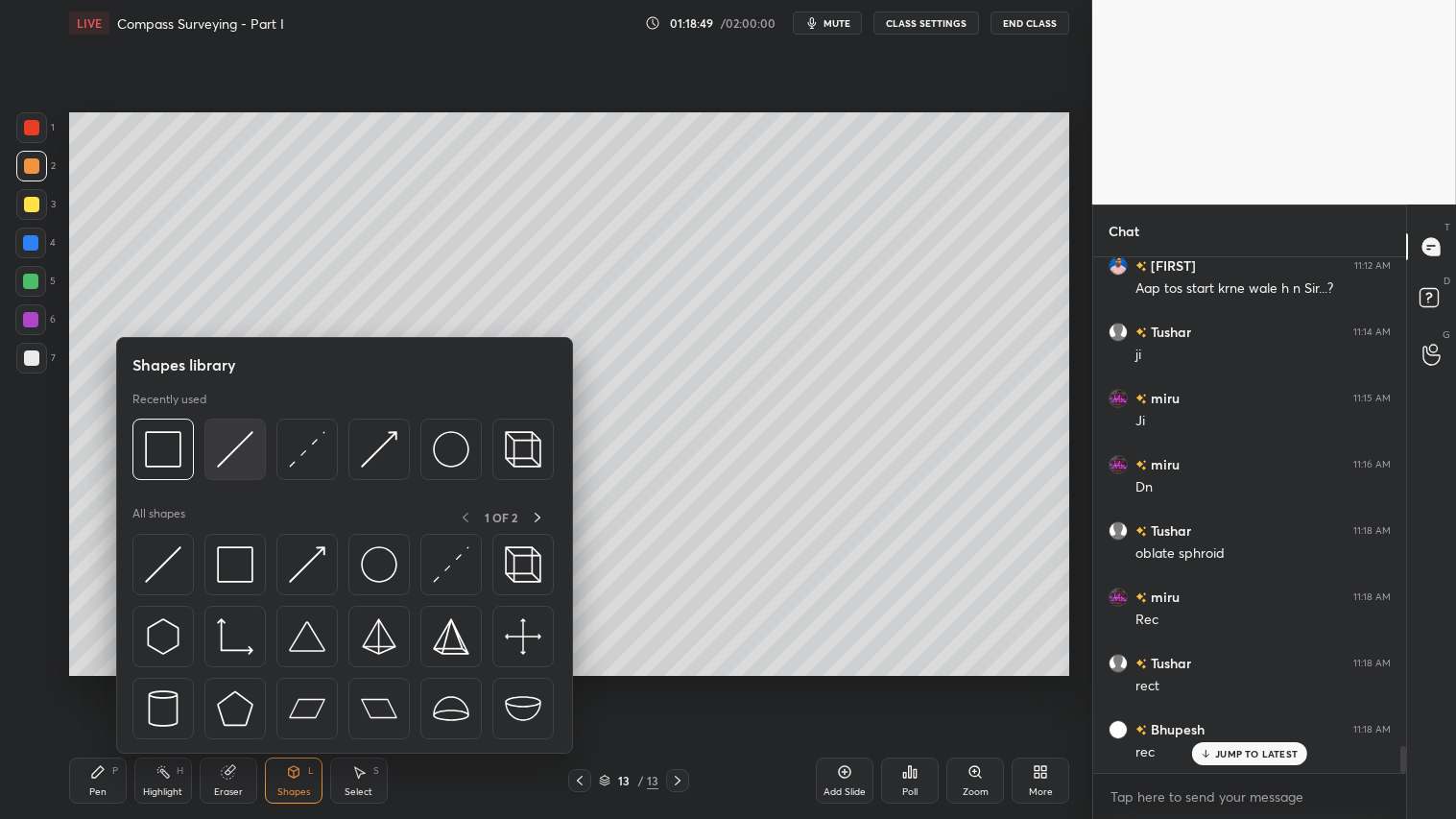 click at bounding box center [235, 449] 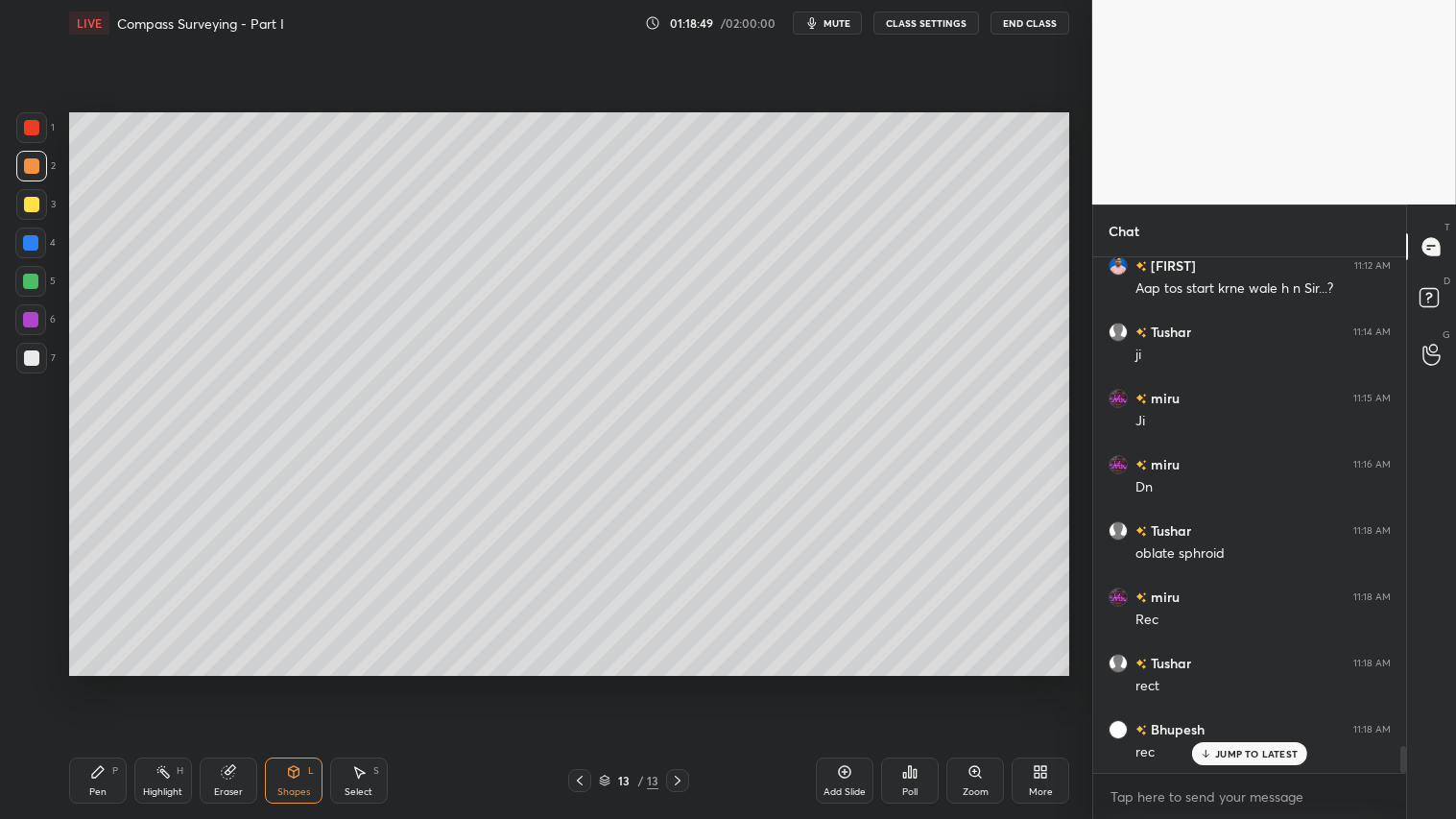 scroll, scrollTop: 9511, scrollLeft: 0, axis: vertical 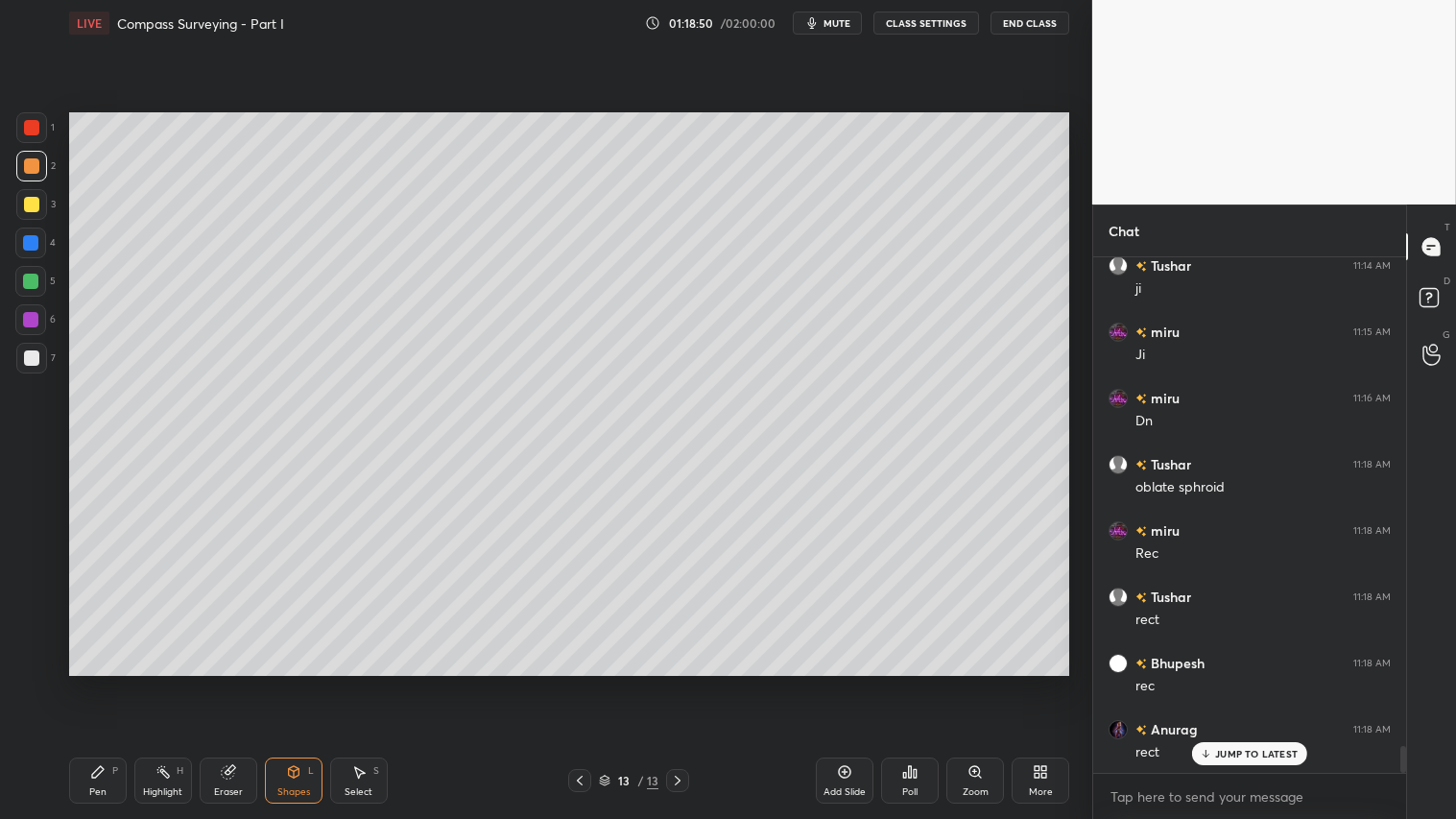 click at bounding box center [32, 205] 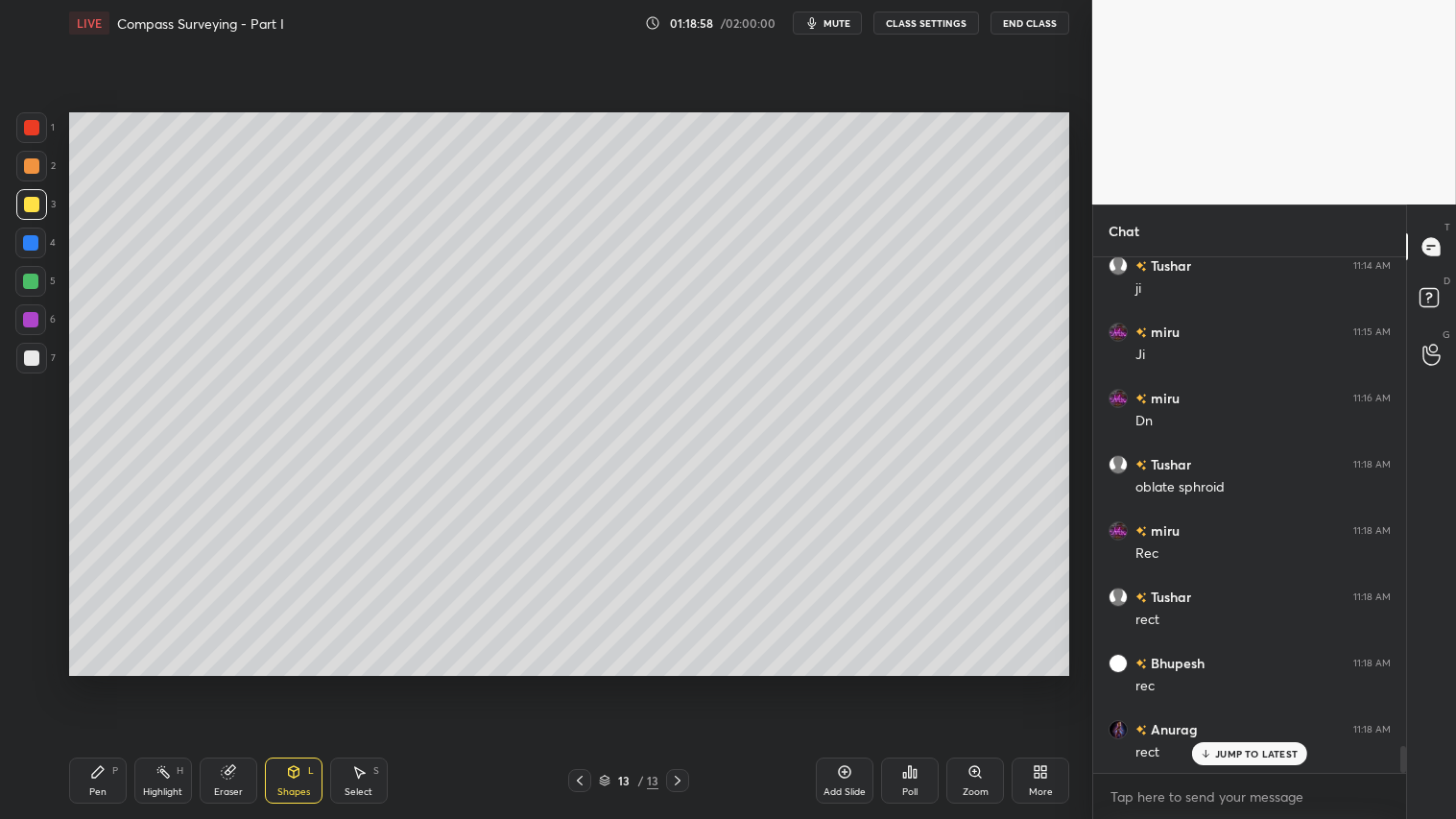 click 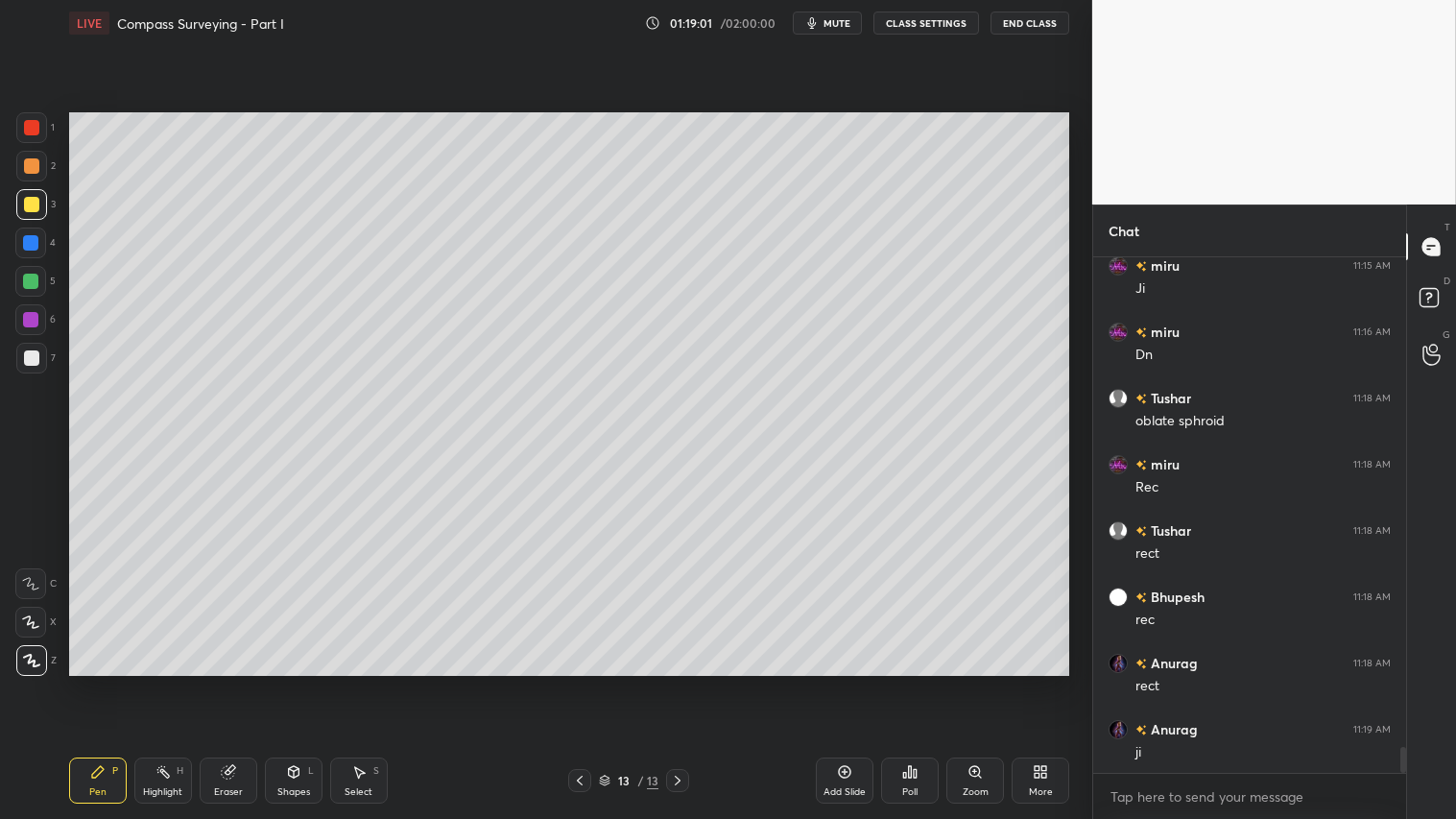 scroll, scrollTop: 9645, scrollLeft: 0, axis: vertical 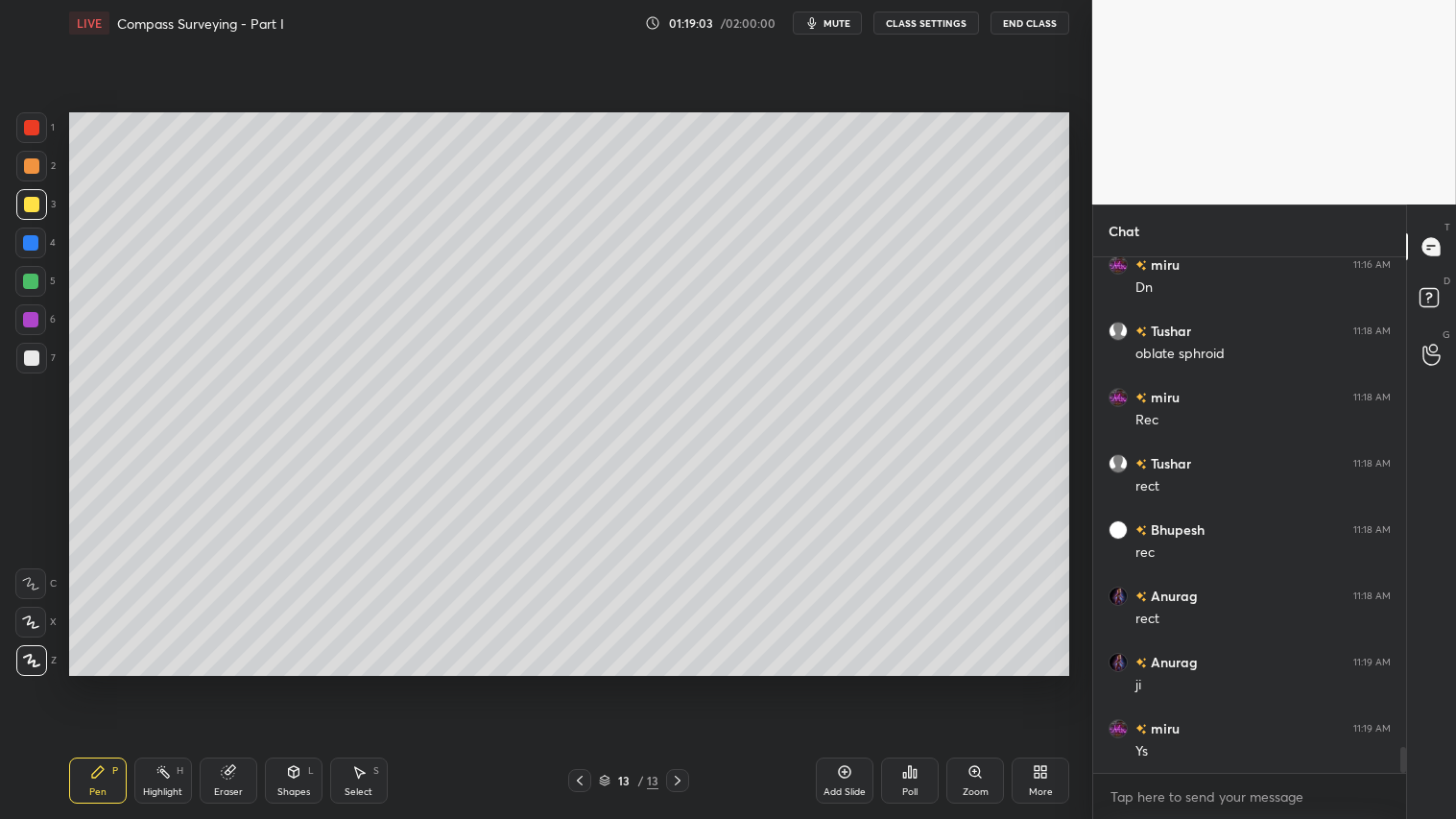 click on "Pen" at bounding box center [98, 792] 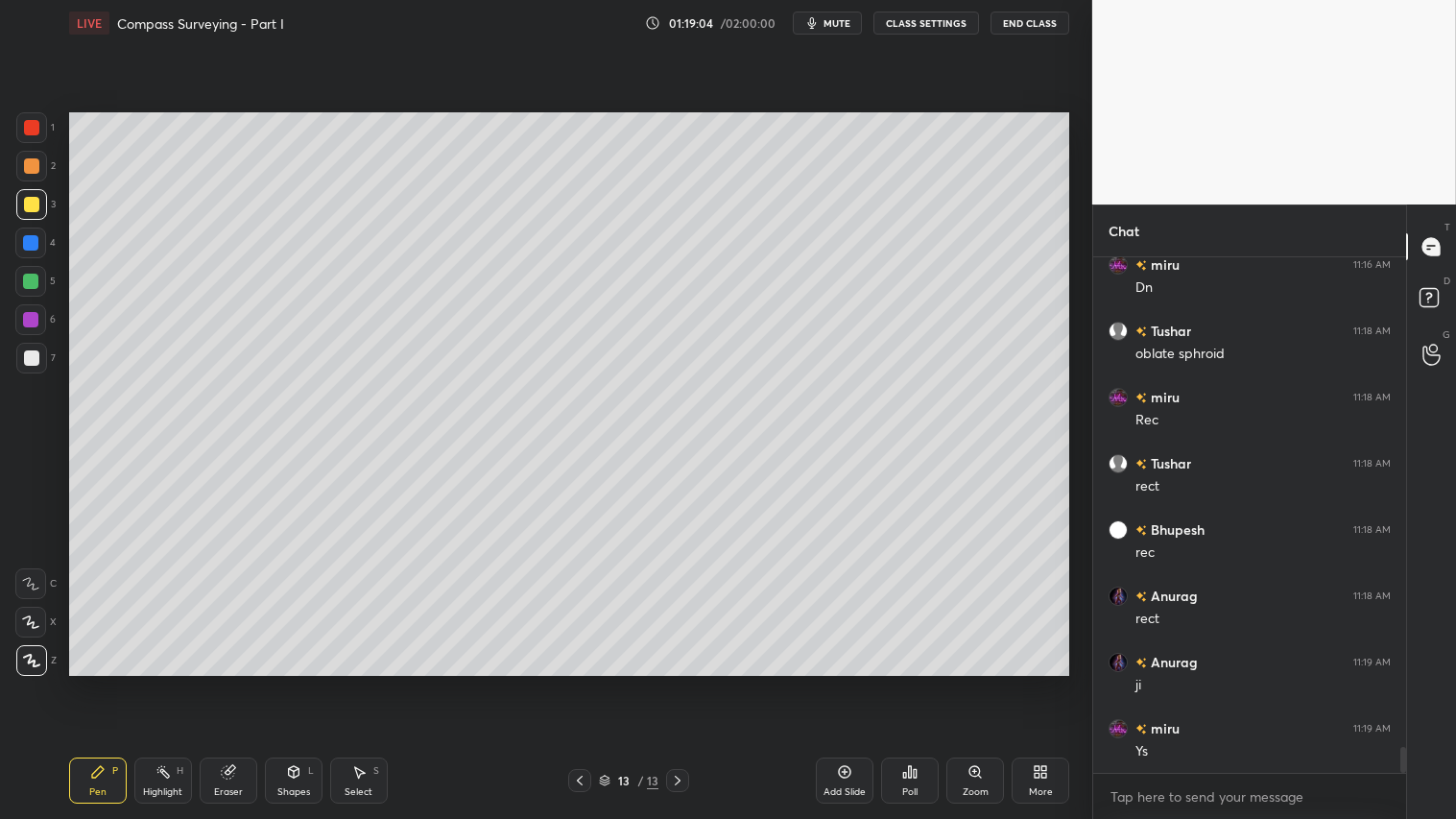 click at bounding box center [32, 166] 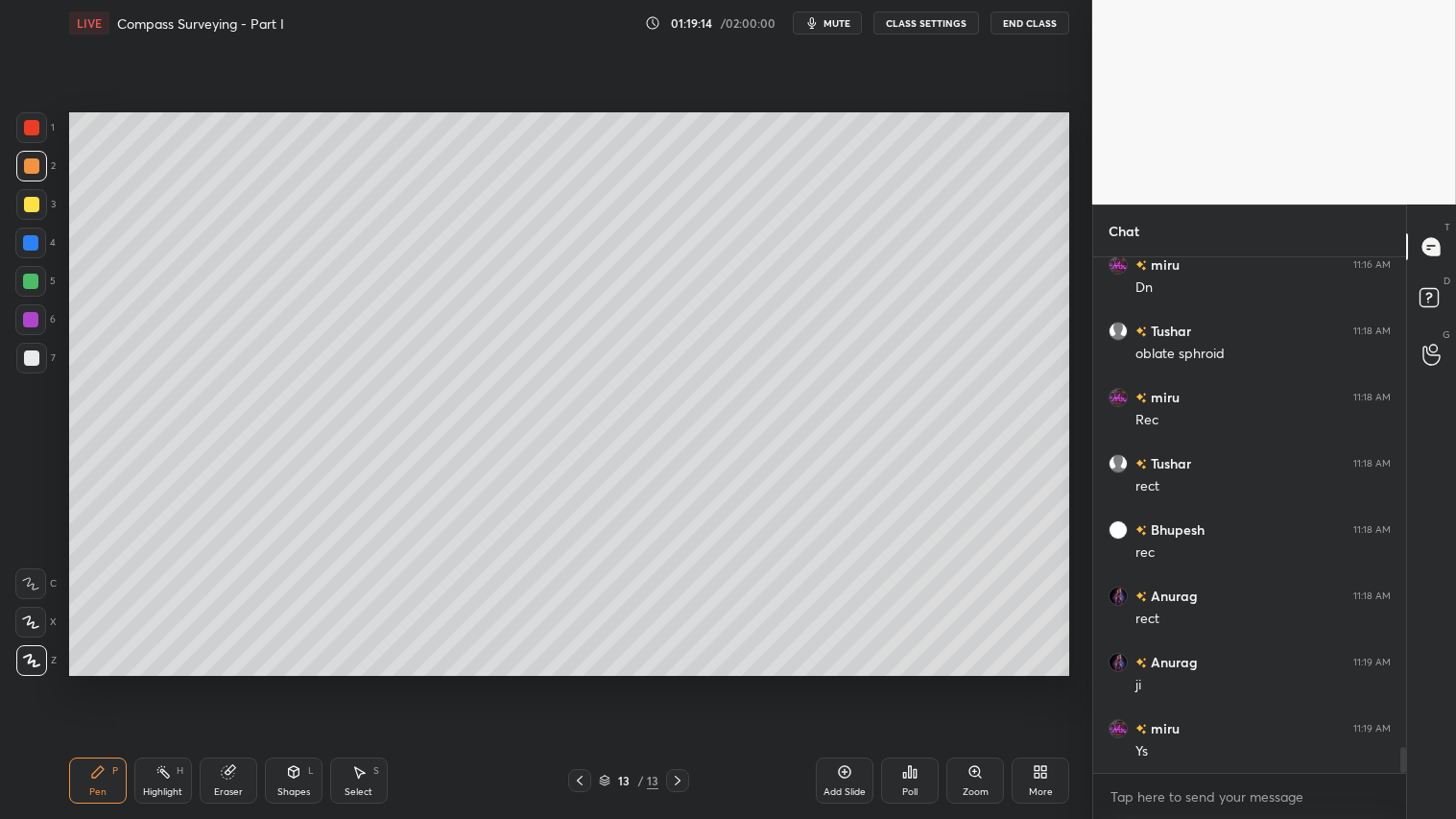 click at bounding box center (32, 205) 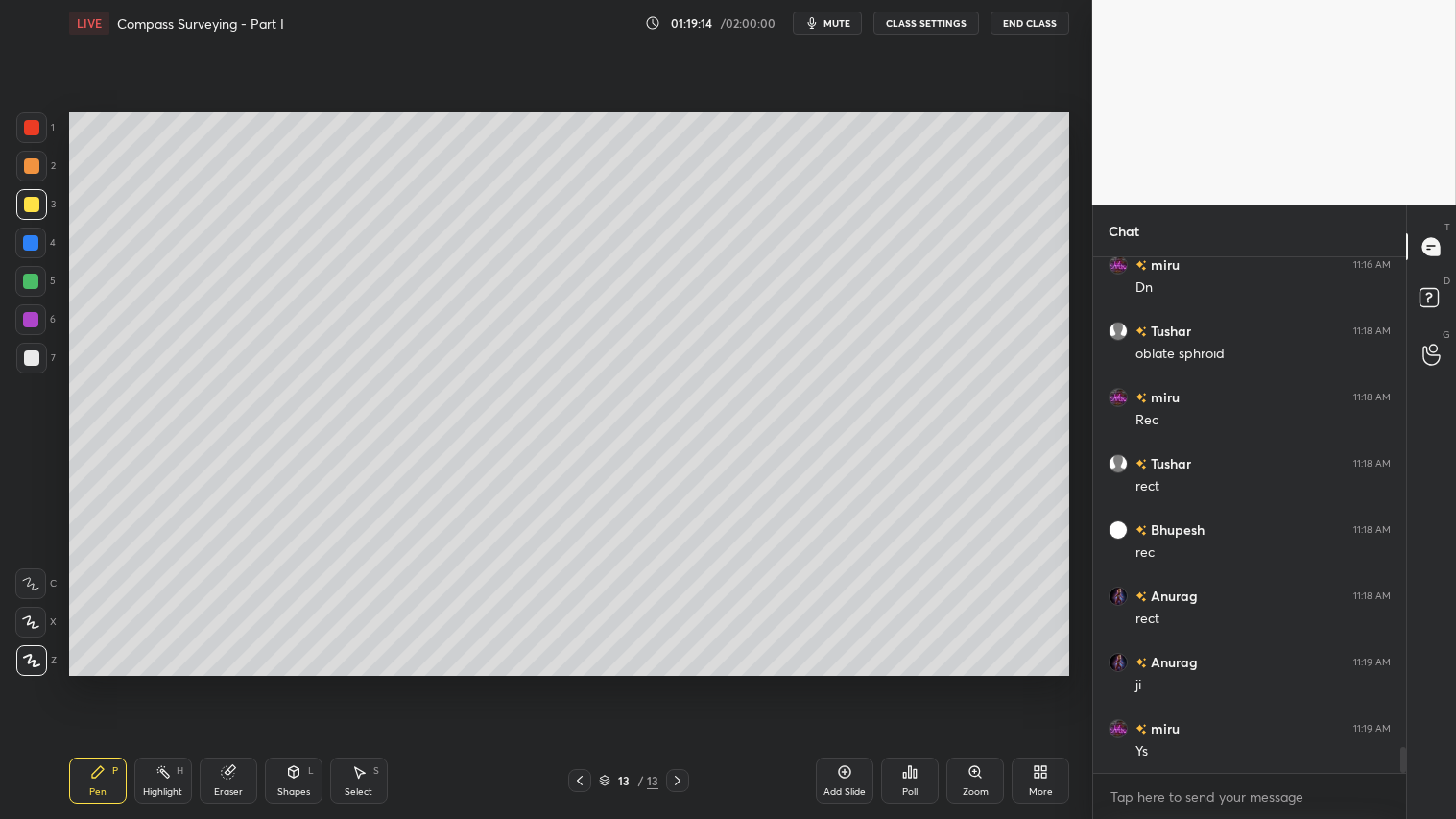 click on "Shapes L" at bounding box center (294, 781) 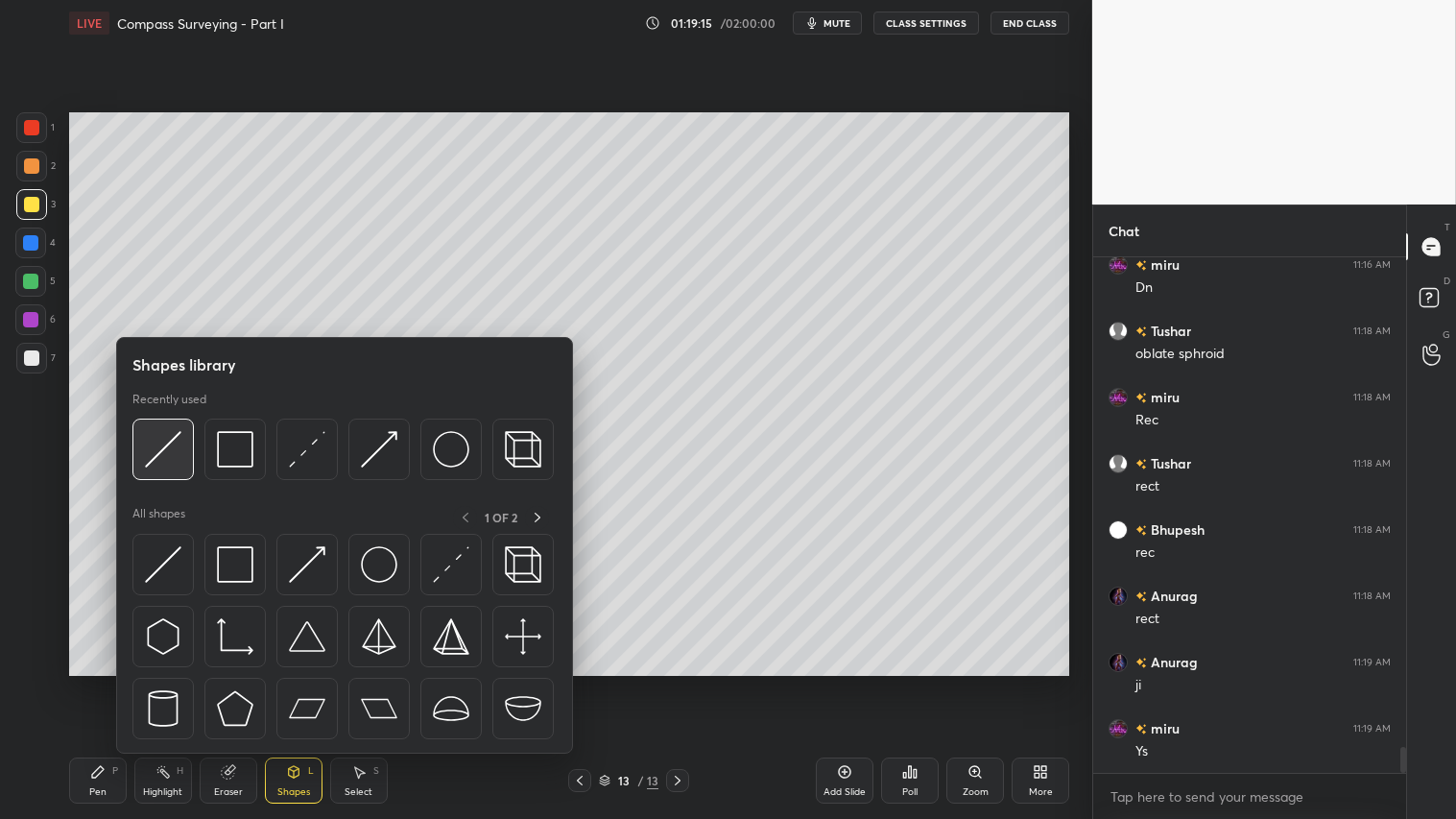 click at bounding box center [163, 449] 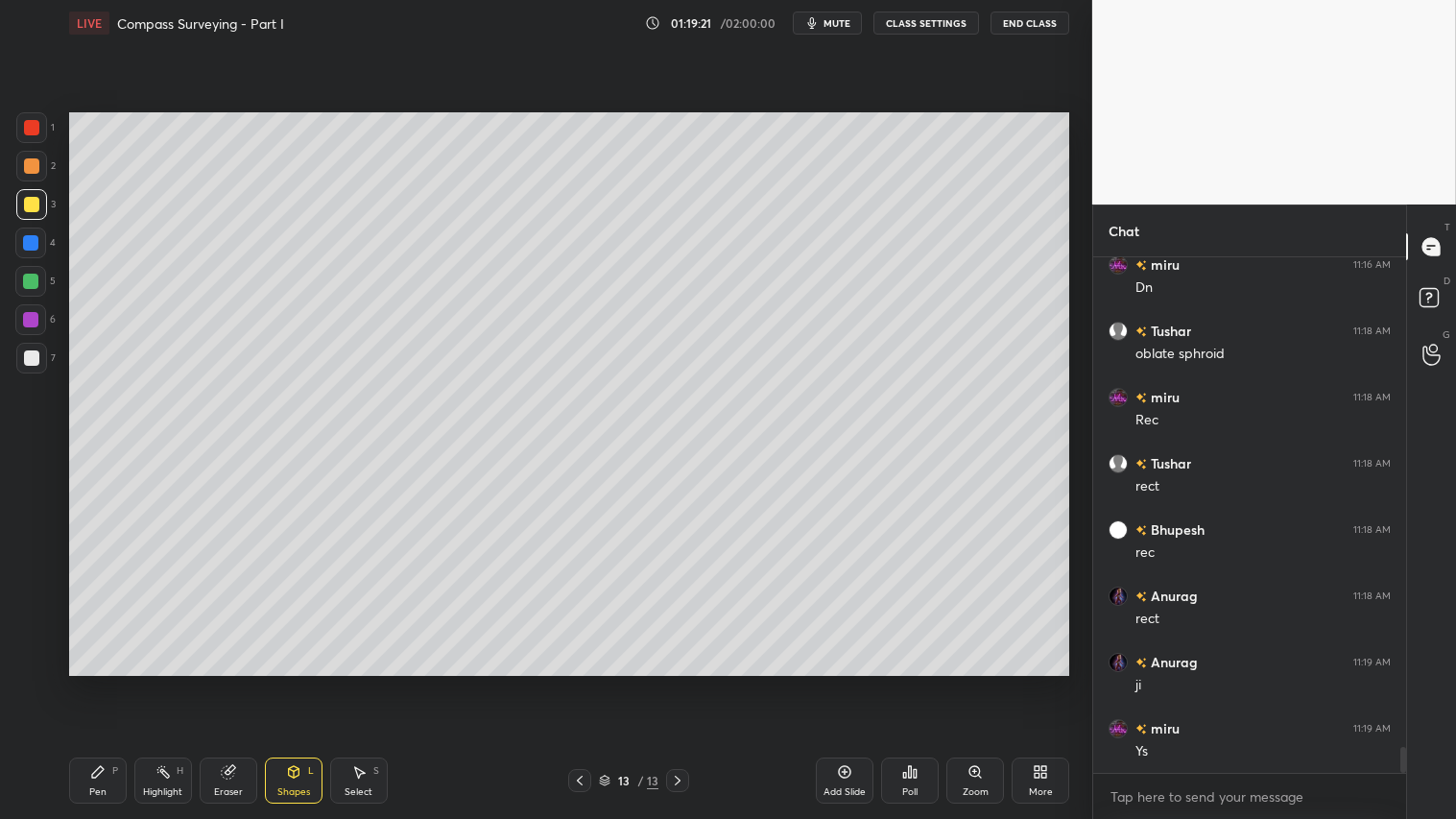 click on "Pen P" at bounding box center [98, 781] 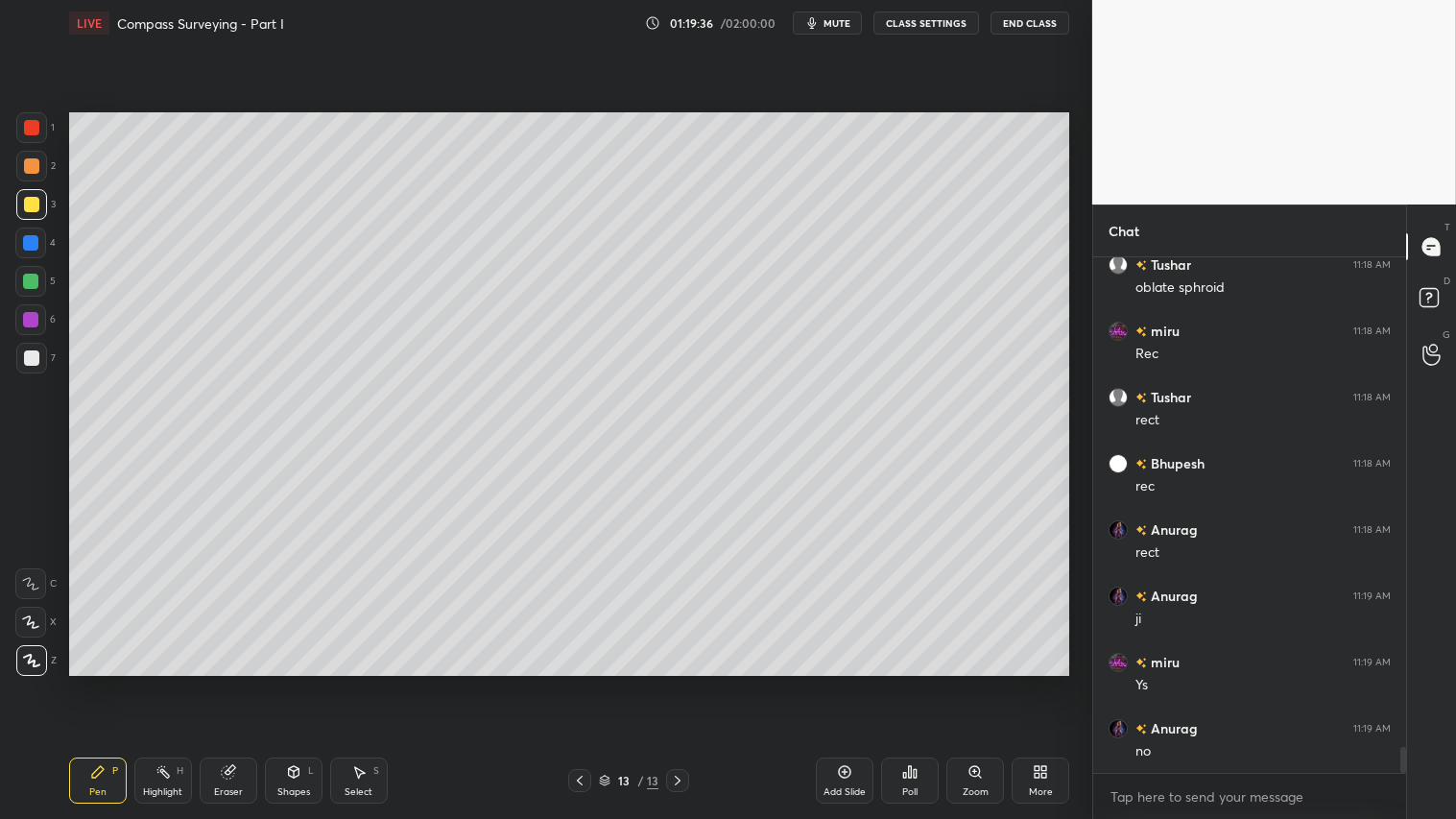 scroll, scrollTop: 9777, scrollLeft: 0, axis: vertical 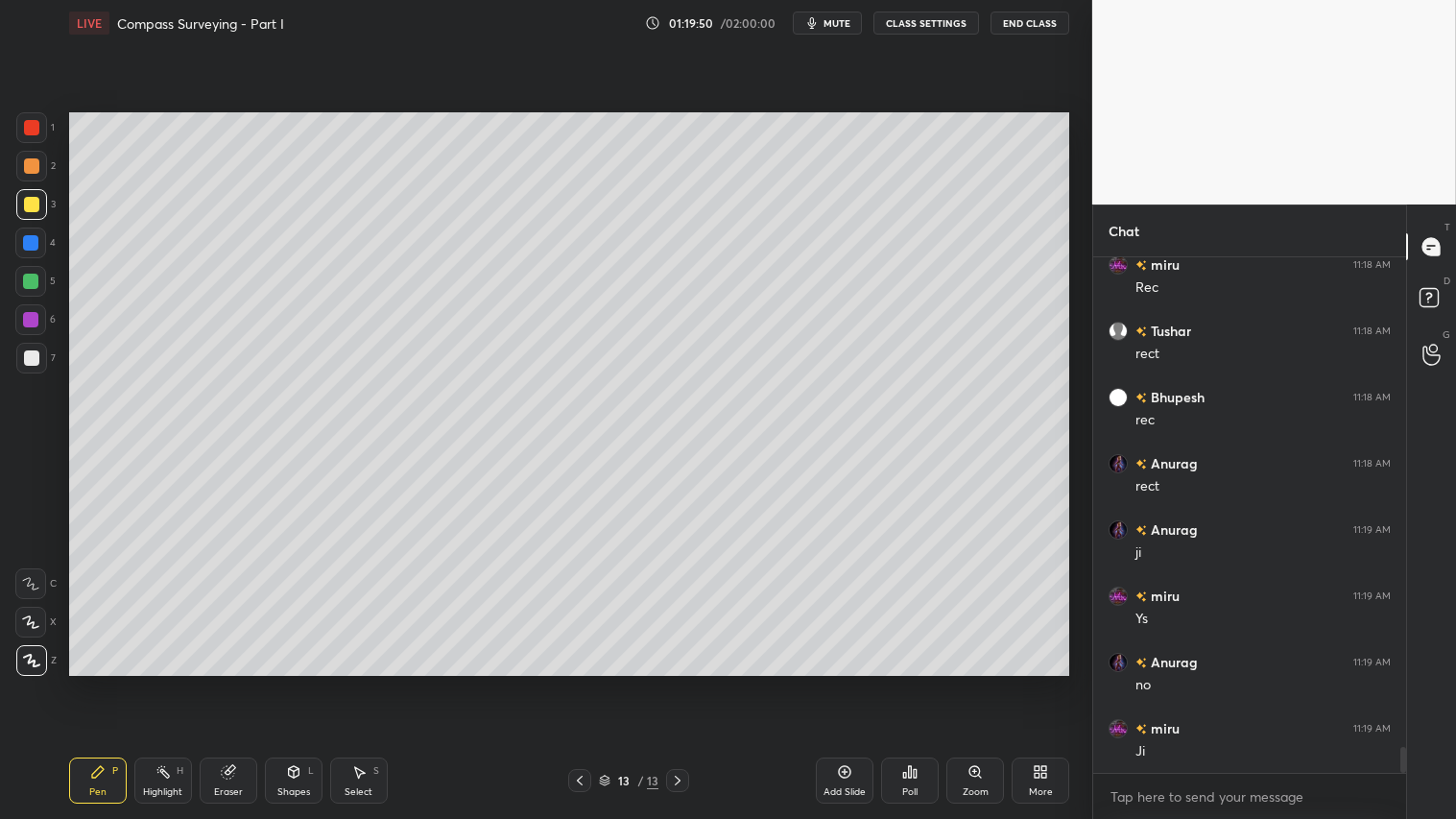 click on "Shapes L" at bounding box center (294, 781) 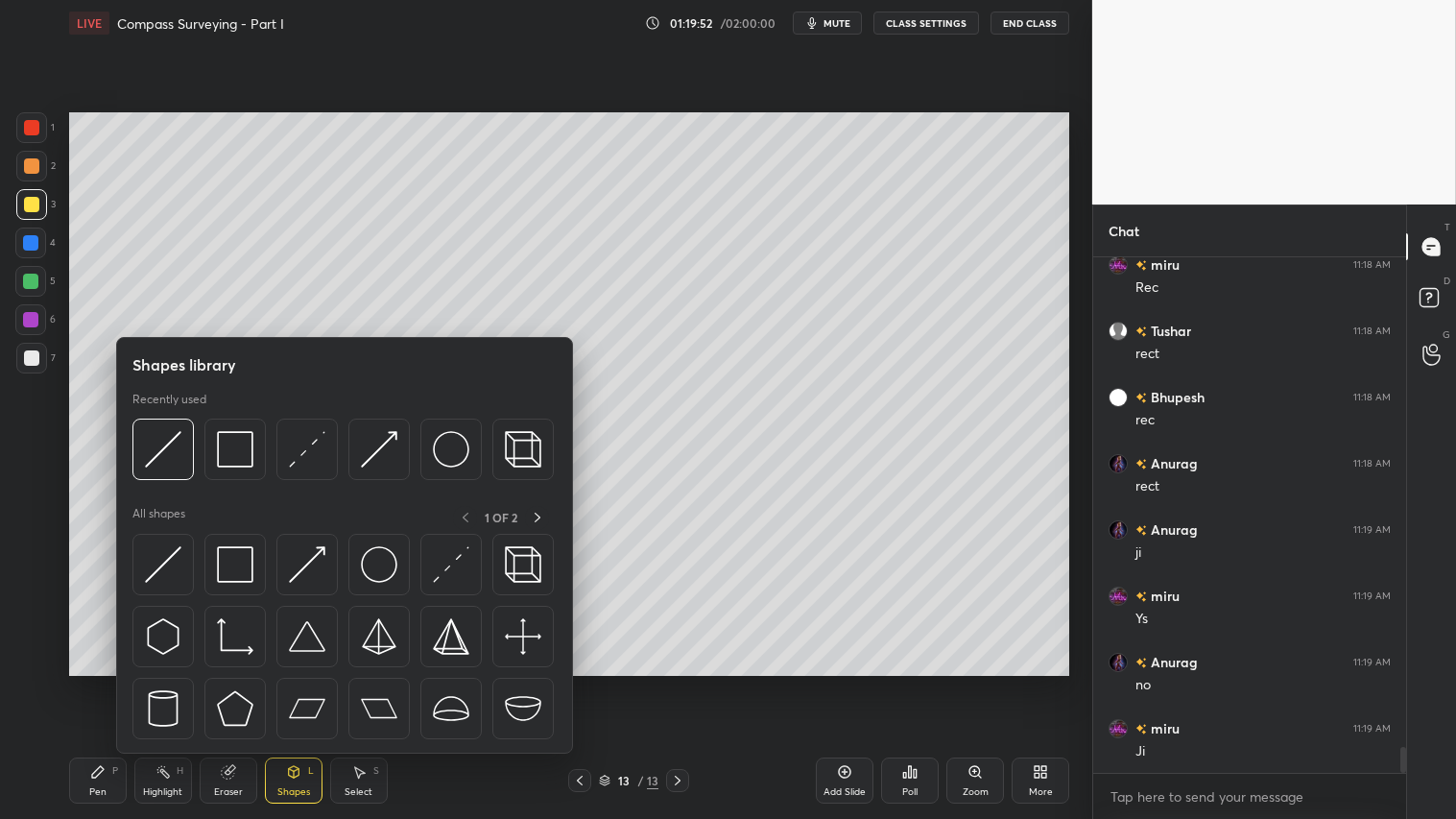 drag, startPoint x: 30, startPoint y: 246, endPoint x: 50, endPoint y: 252, distance: 20.88061 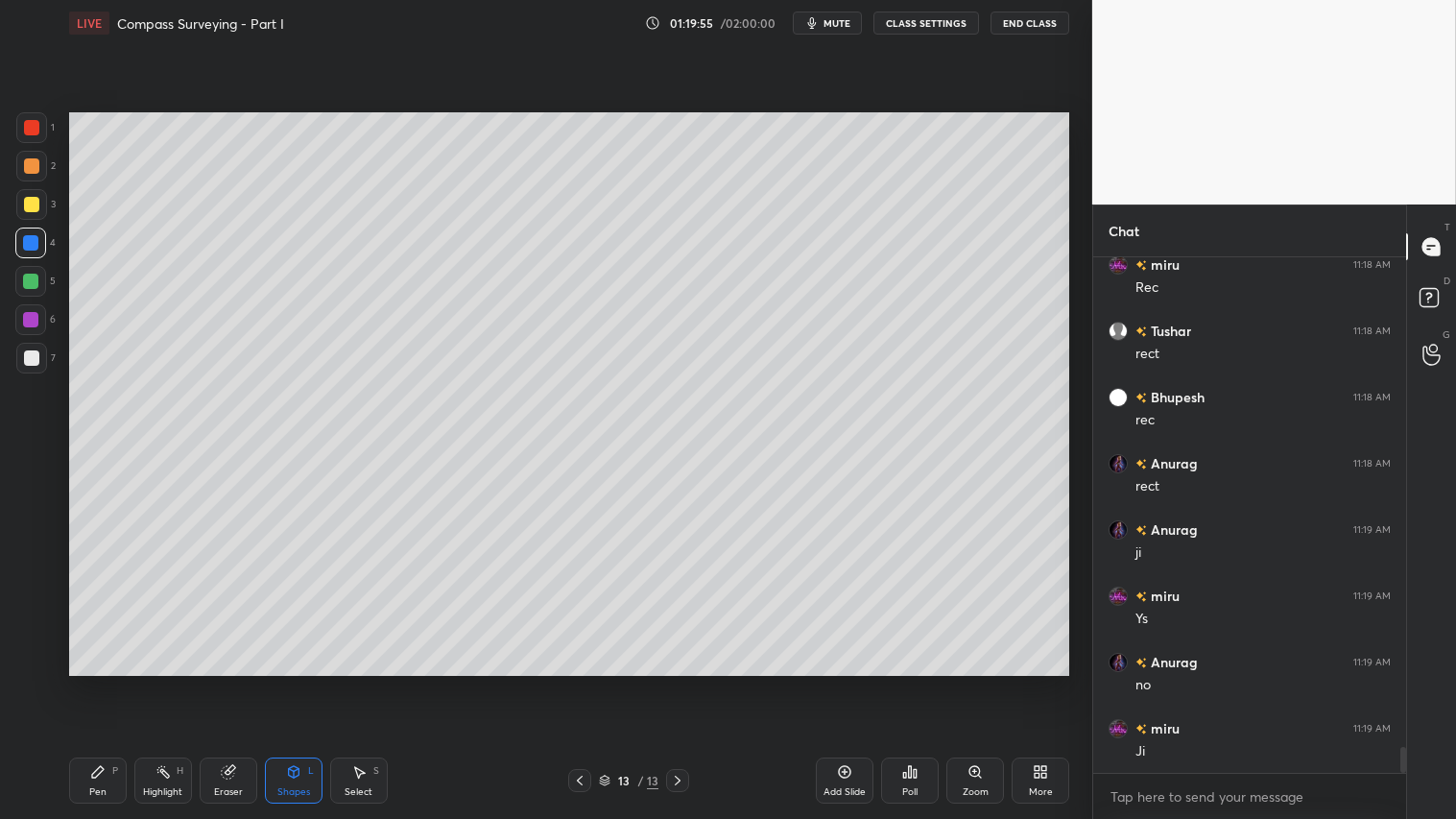 click on "Pen P" at bounding box center (98, 781) 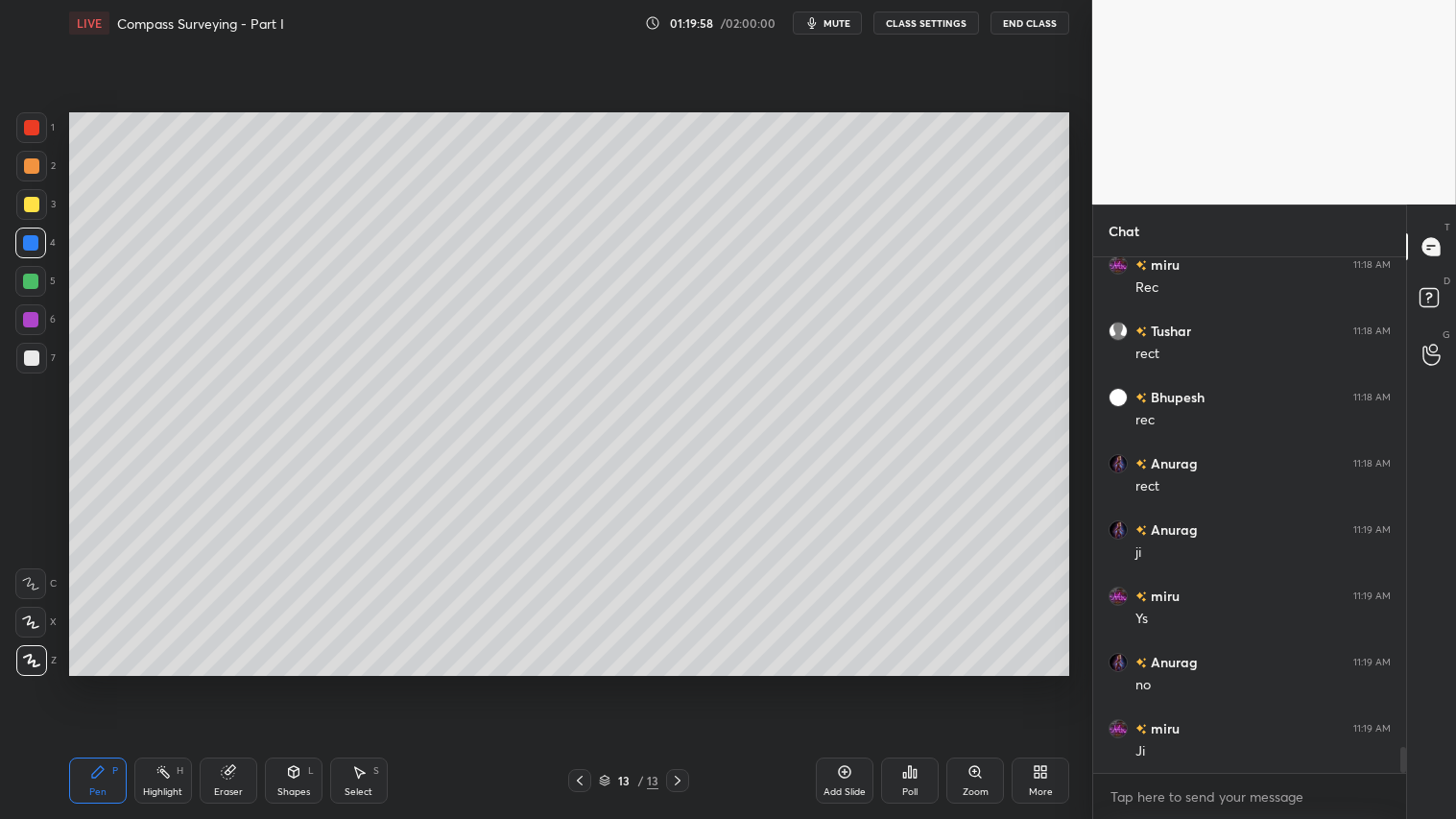 click on "Shapes L" at bounding box center [294, 781] 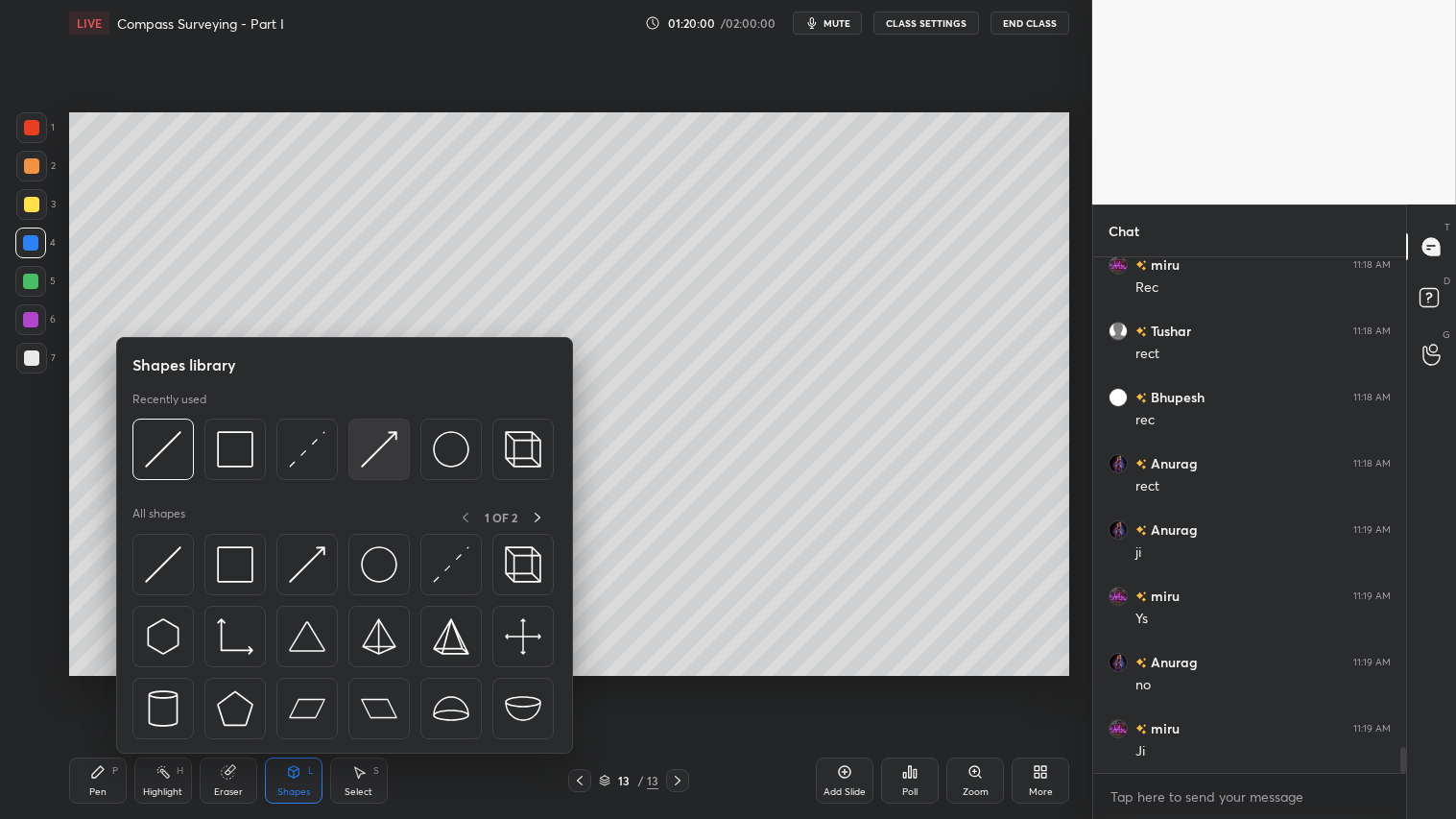 click at bounding box center [379, 449] 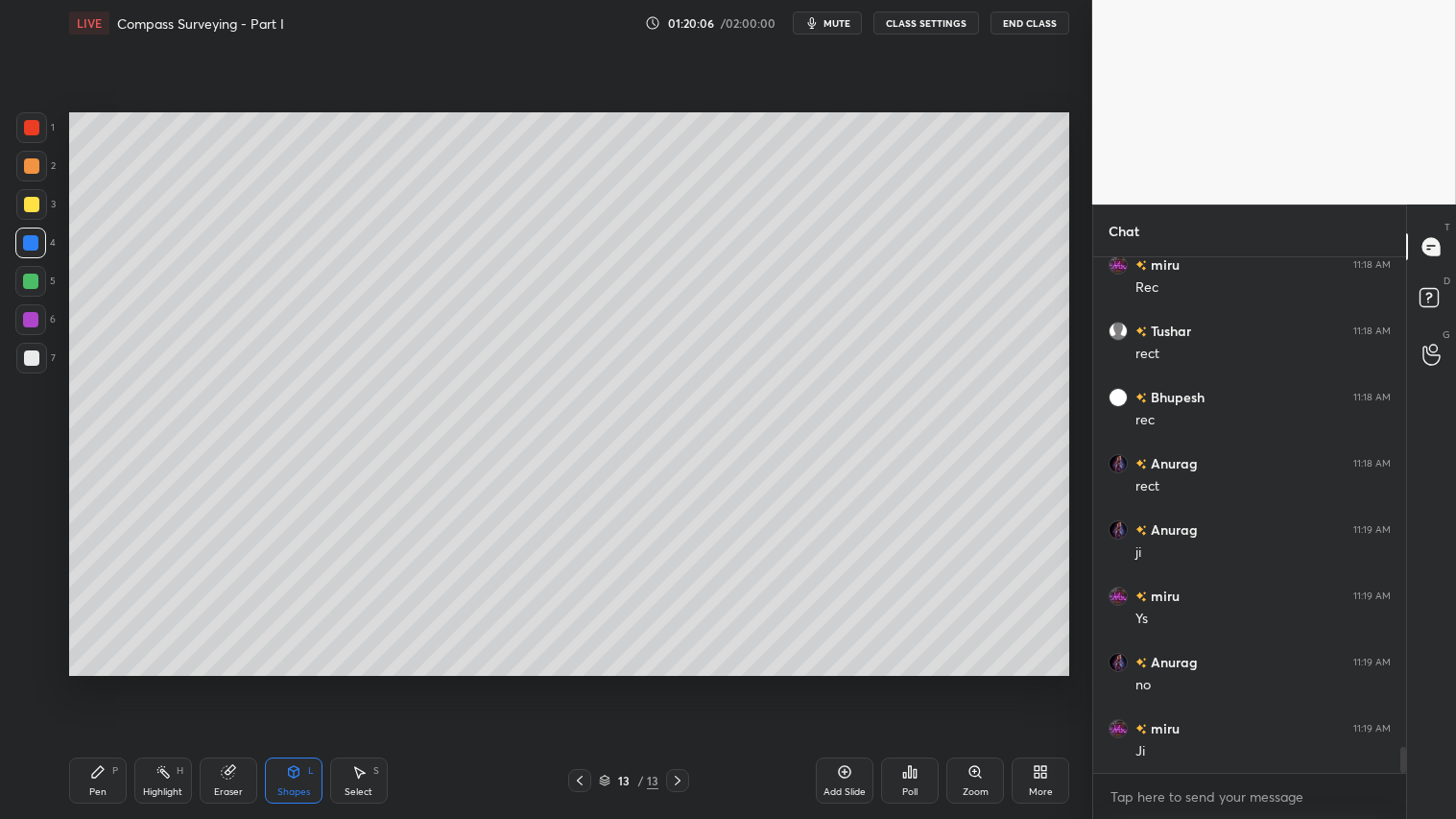 click on "Shapes L" at bounding box center (294, 781) 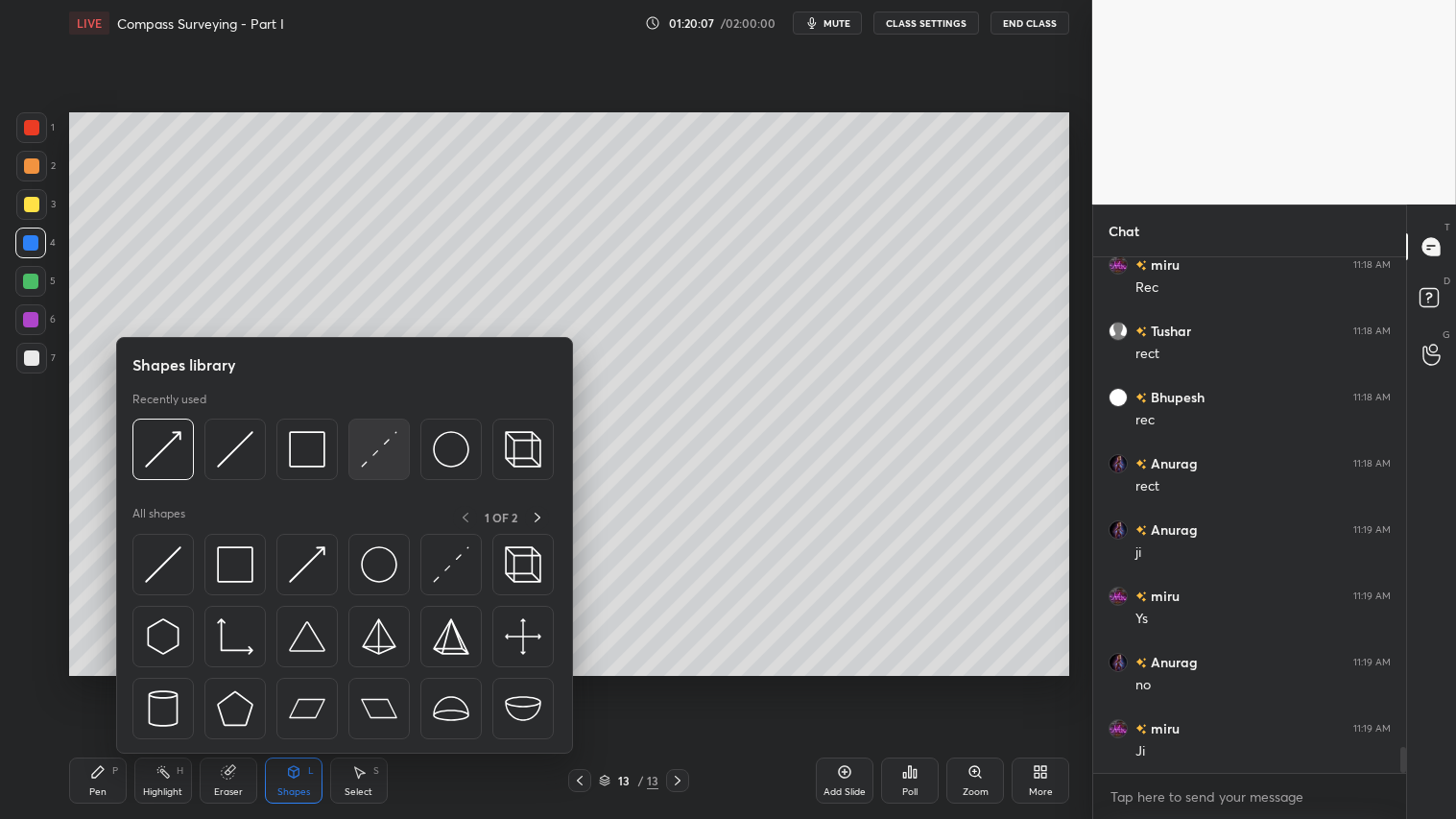 click at bounding box center (379, 449) 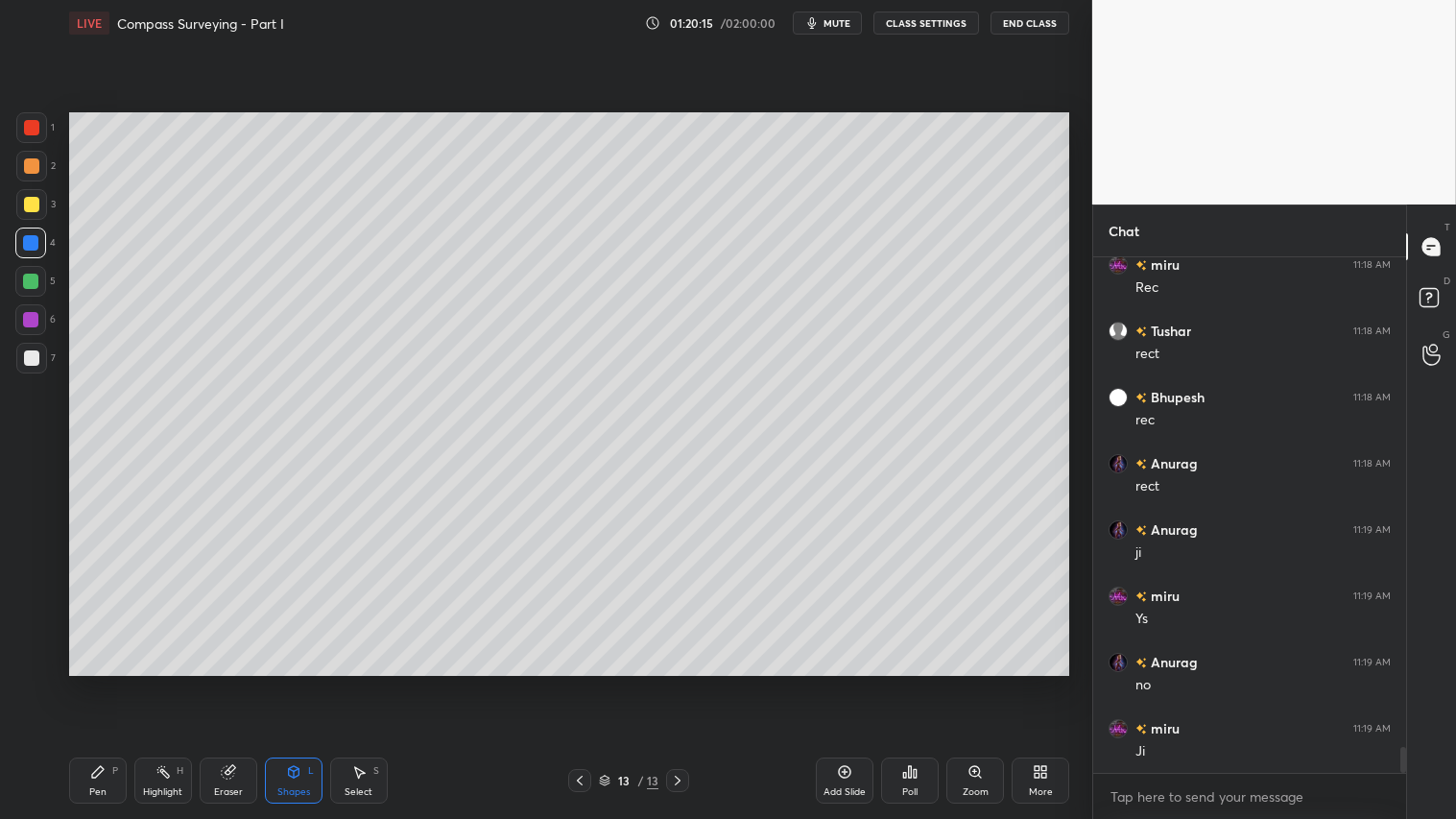 click on "mute" at bounding box center (837, 23) 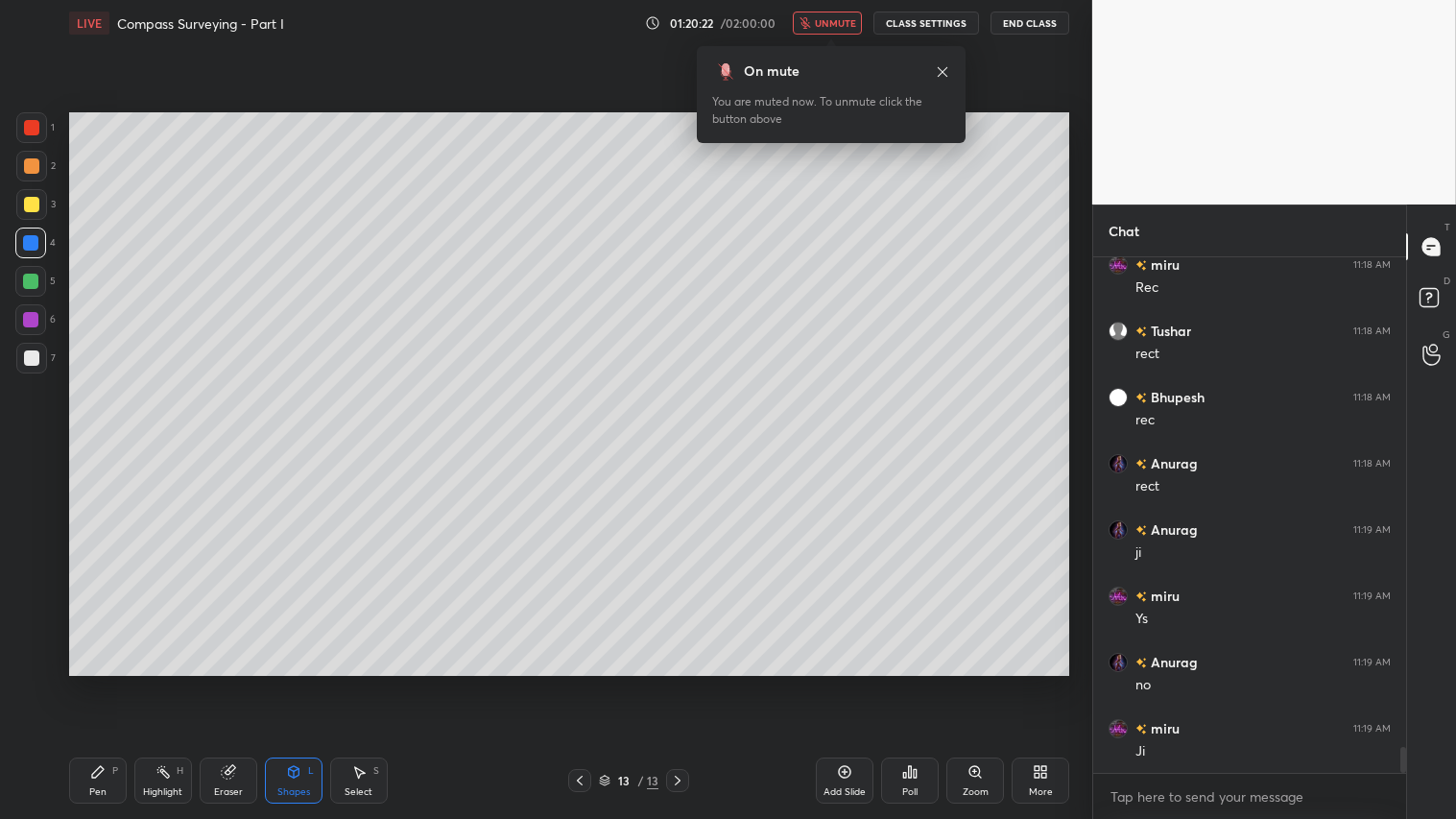 click on "unmute" at bounding box center [835, 23] 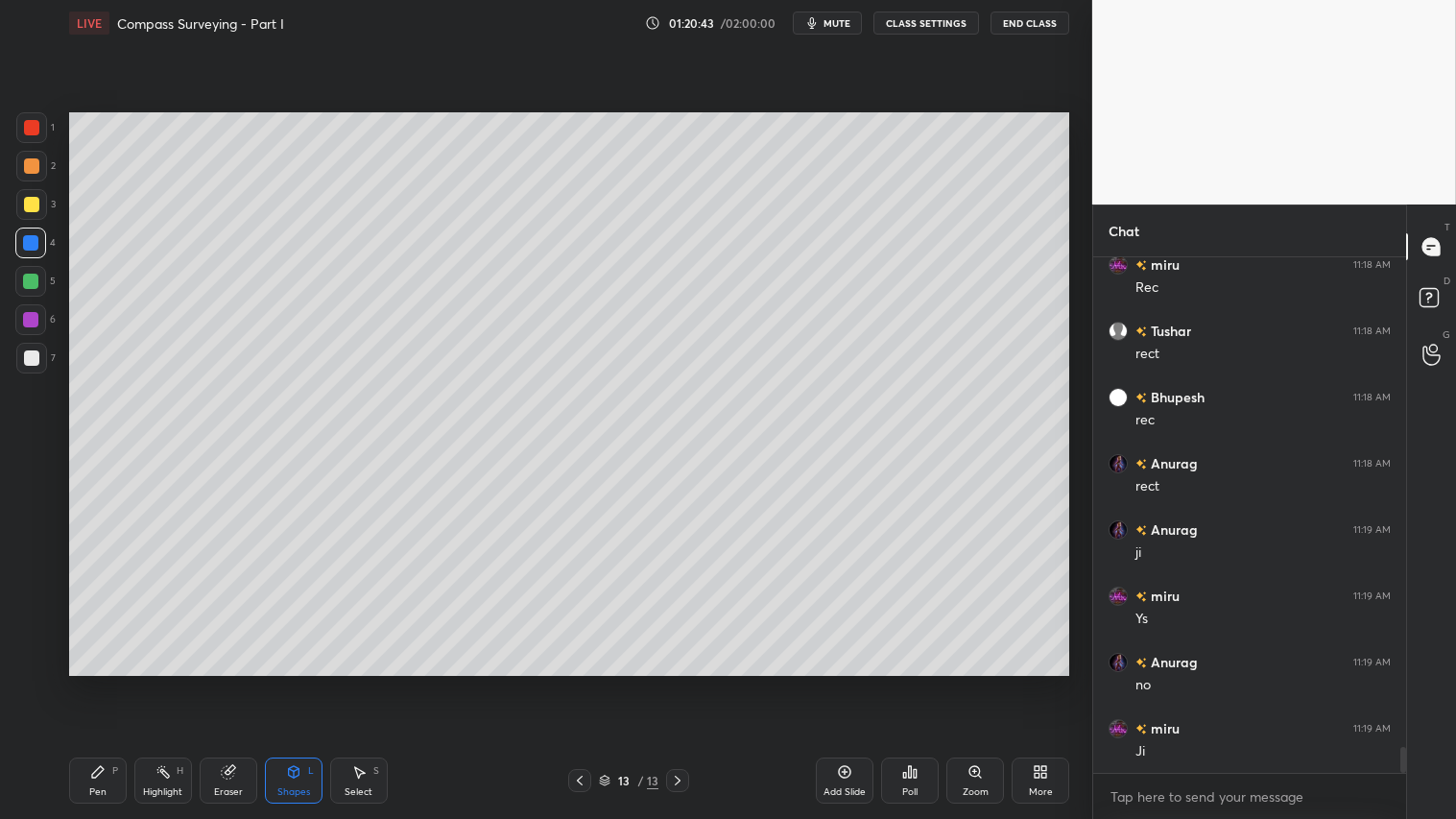 scroll, scrollTop: 9843, scrollLeft: 0, axis: vertical 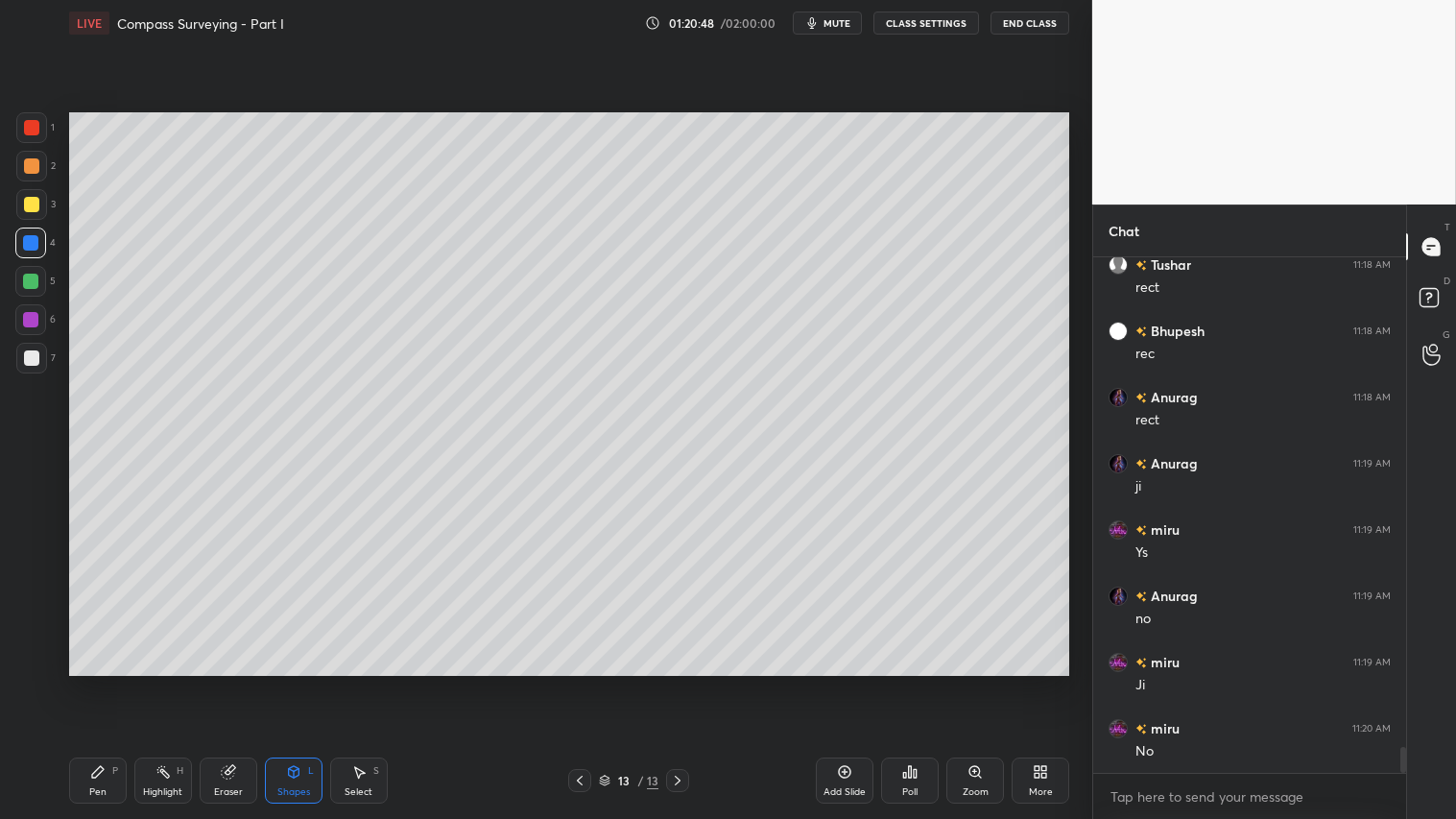 click at bounding box center [32, 166] 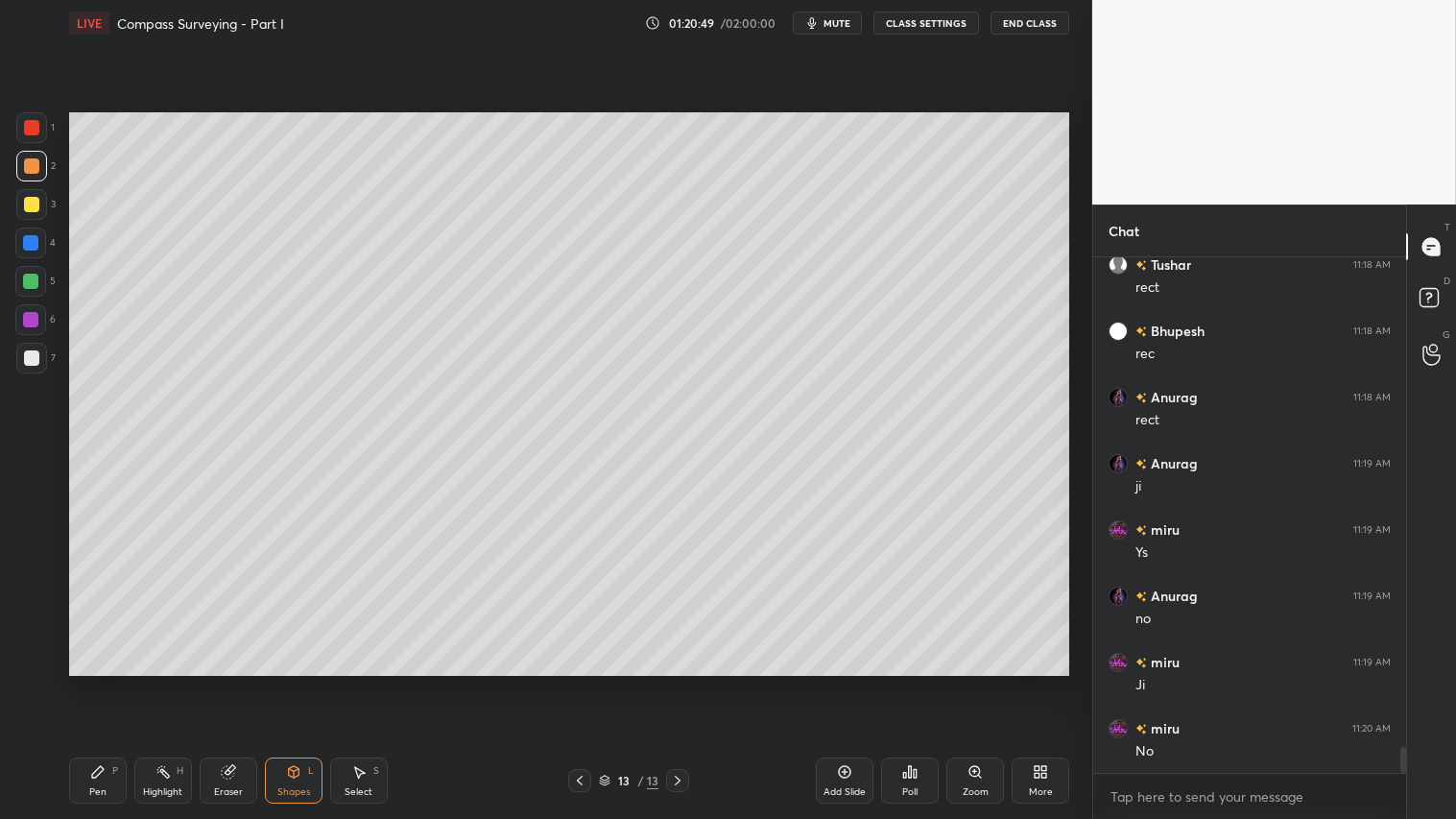 click on "P" at bounding box center [115, 771] 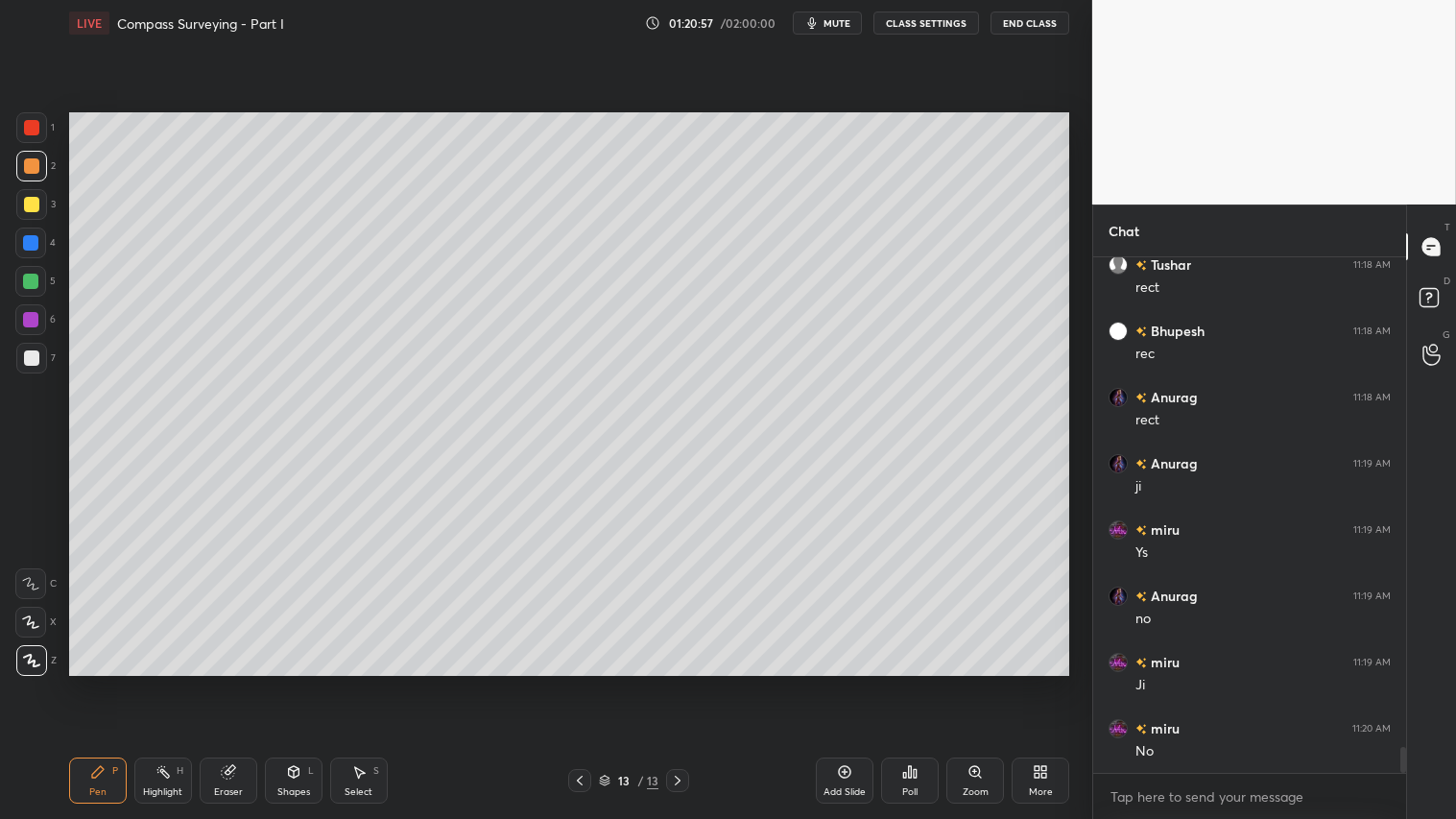 click at bounding box center [31, 243] 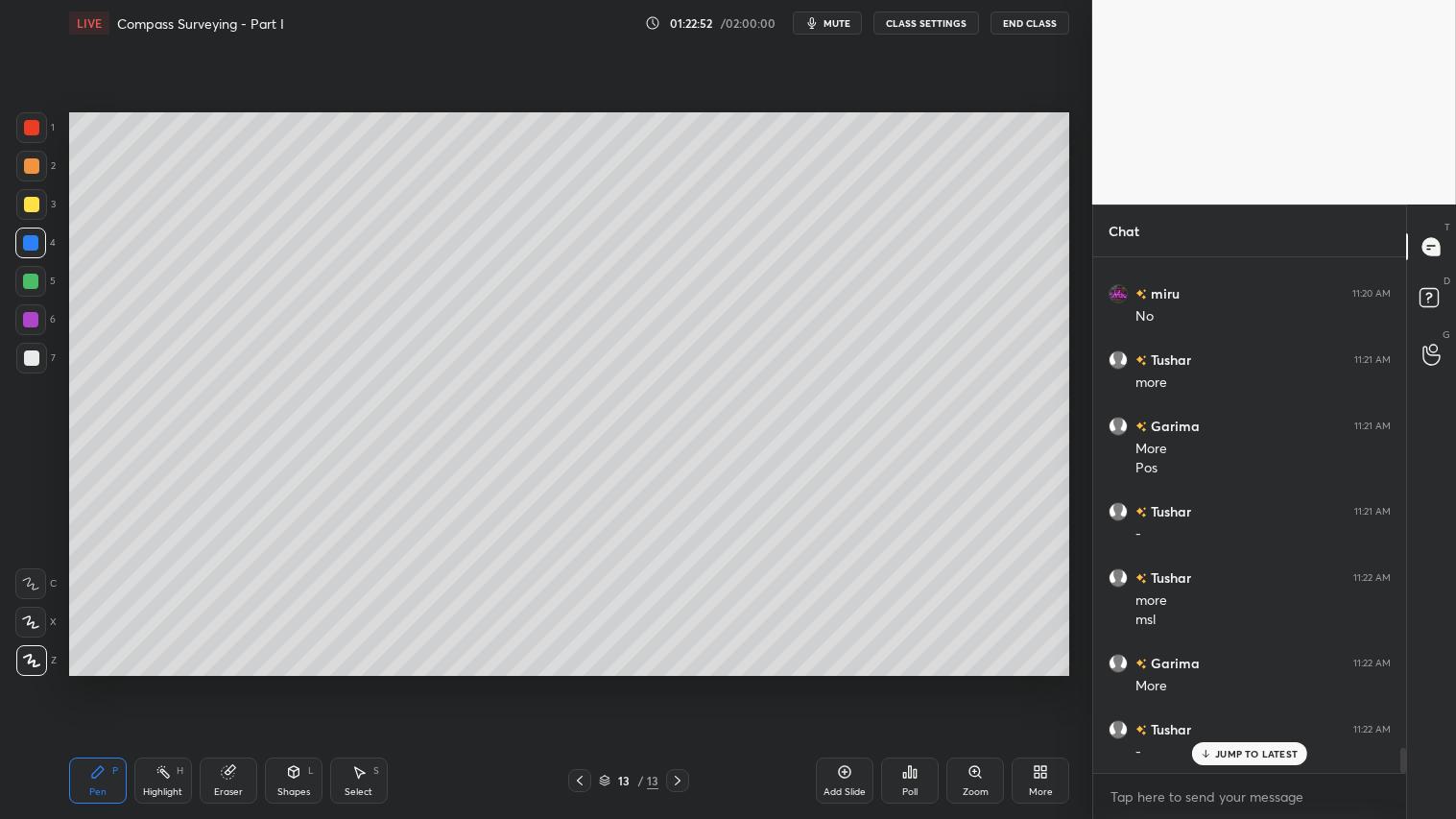 scroll, scrollTop: 10346, scrollLeft: 0, axis: vertical 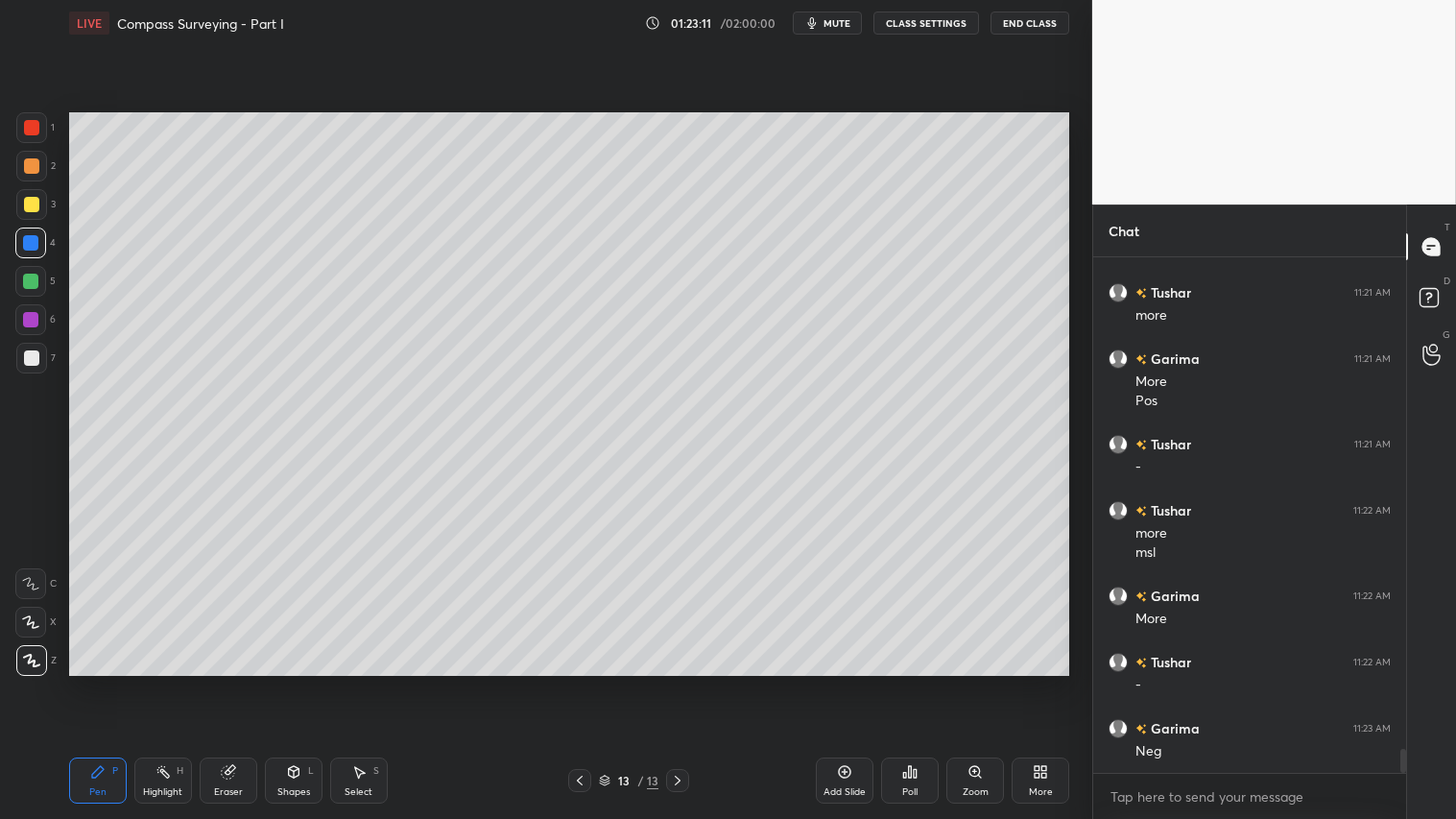 click on "Eraser" at bounding box center [228, 781] 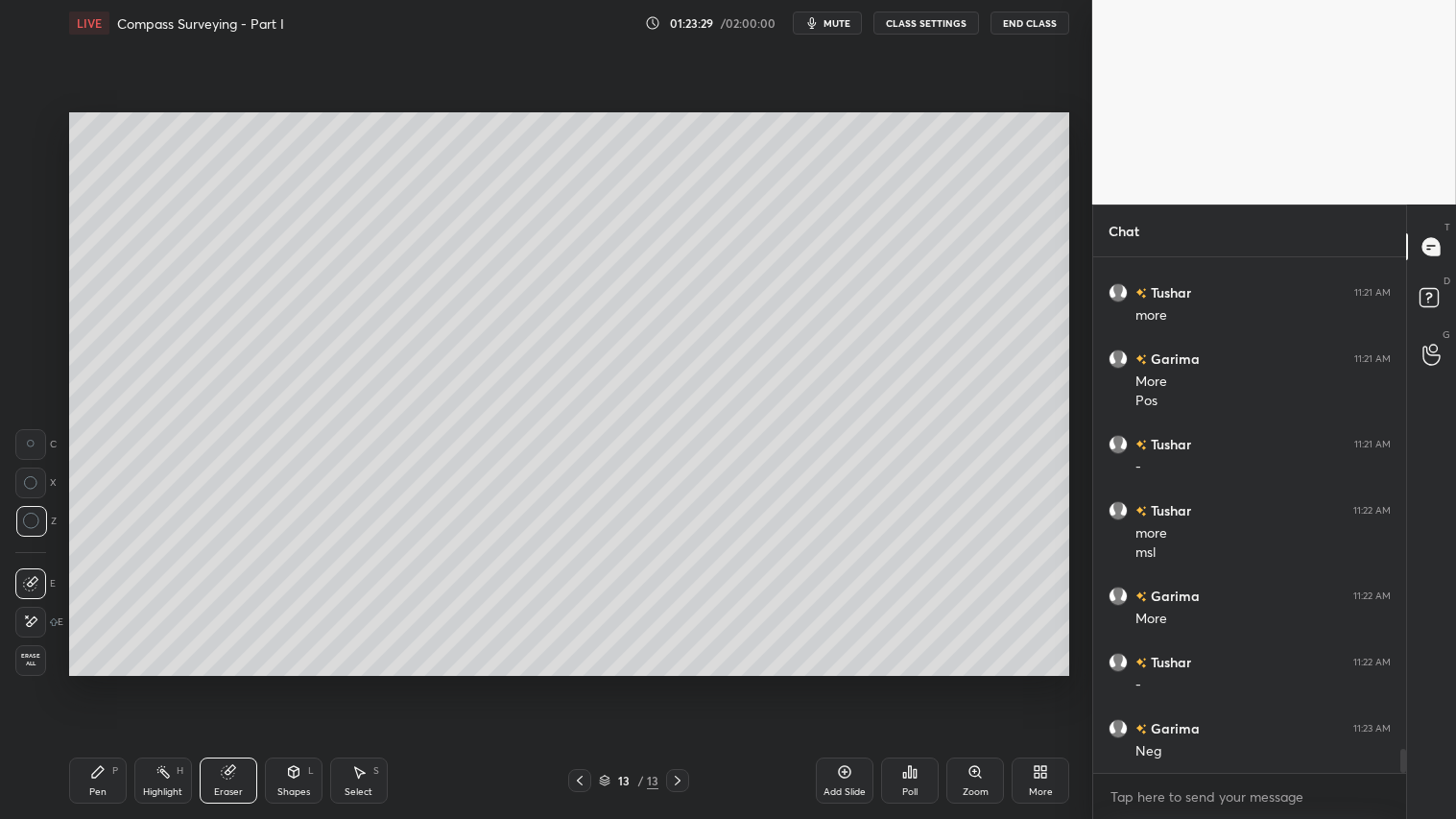 click on "Pen P" at bounding box center [98, 781] 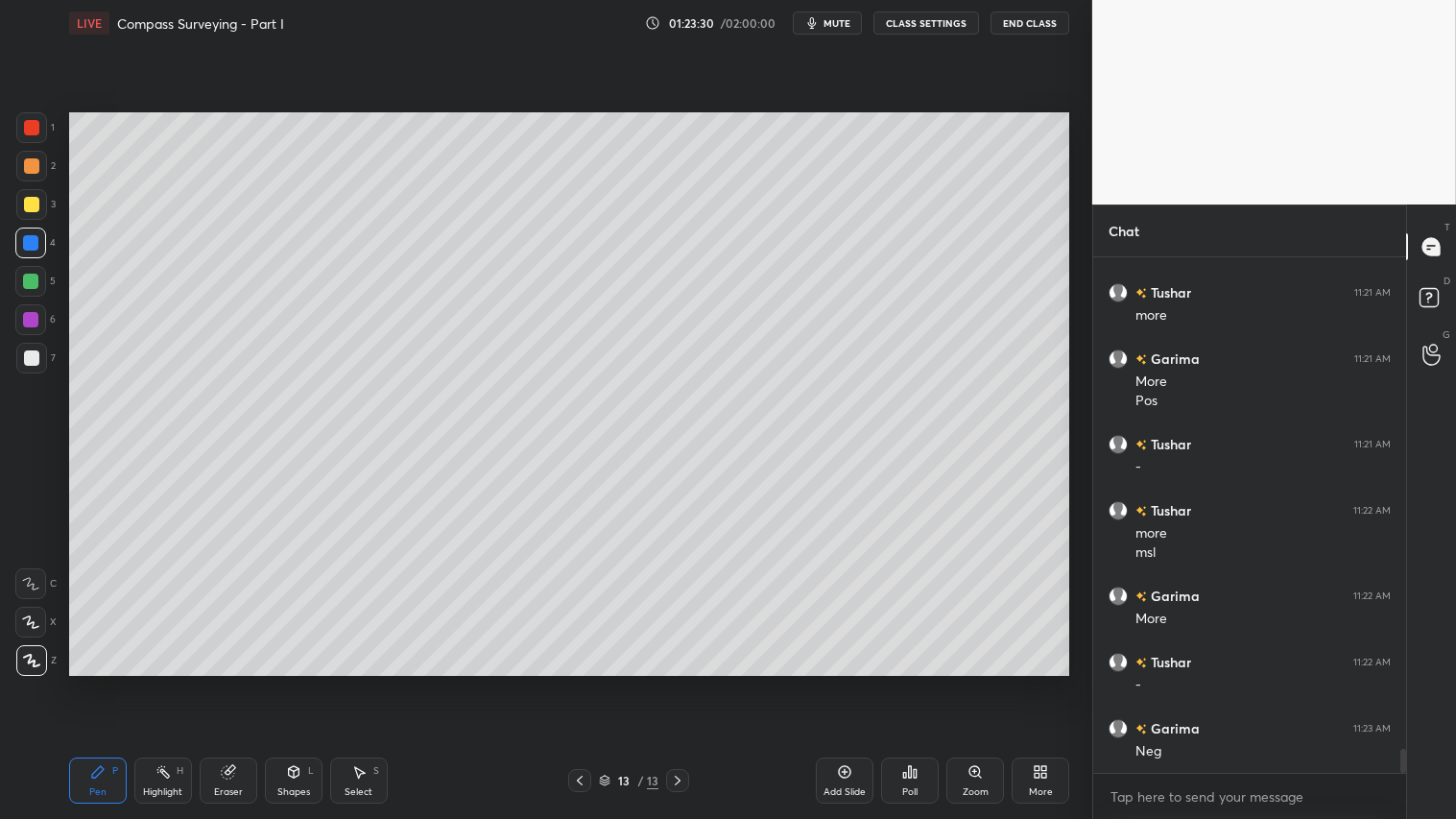 drag, startPoint x: 30, startPoint y: 170, endPoint x: 34, endPoint y: 592, distance: 422.019 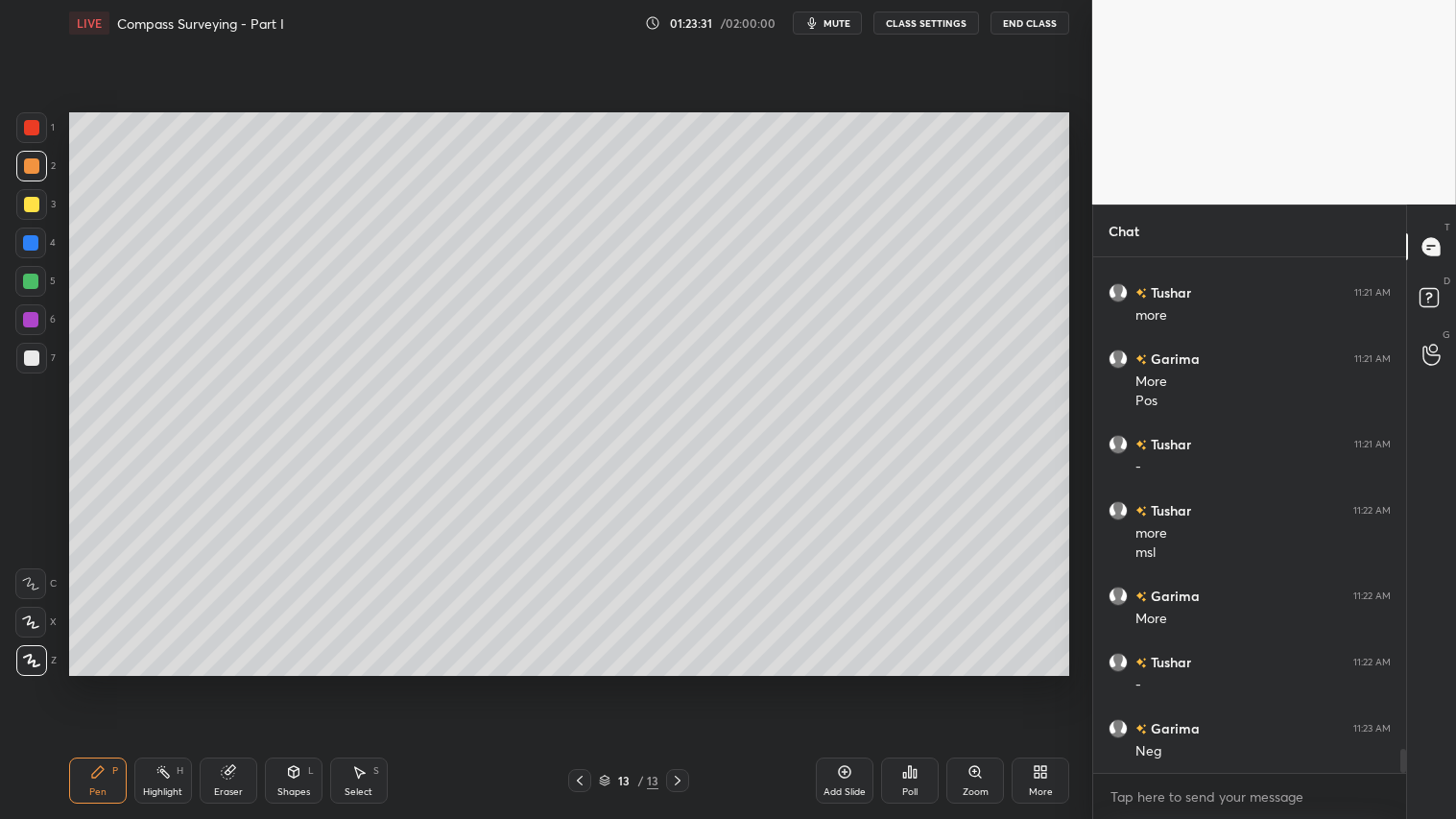 click on "Pen P" at bounding box center [98, 781] 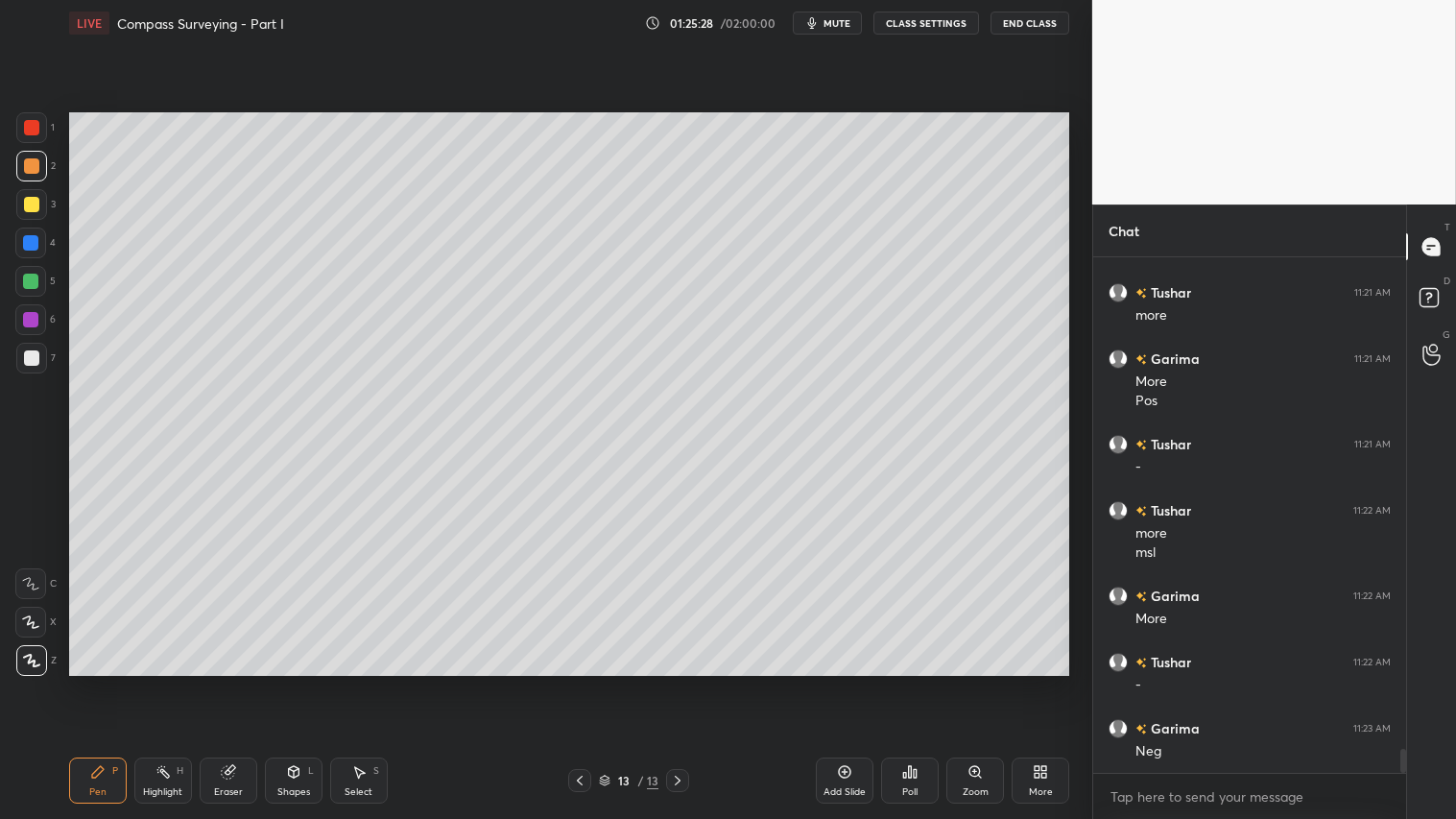 drag, startPoint x: 236, startPoint y: 768, endPoint x: 280, endPoint y: 717, distance: 67.357256 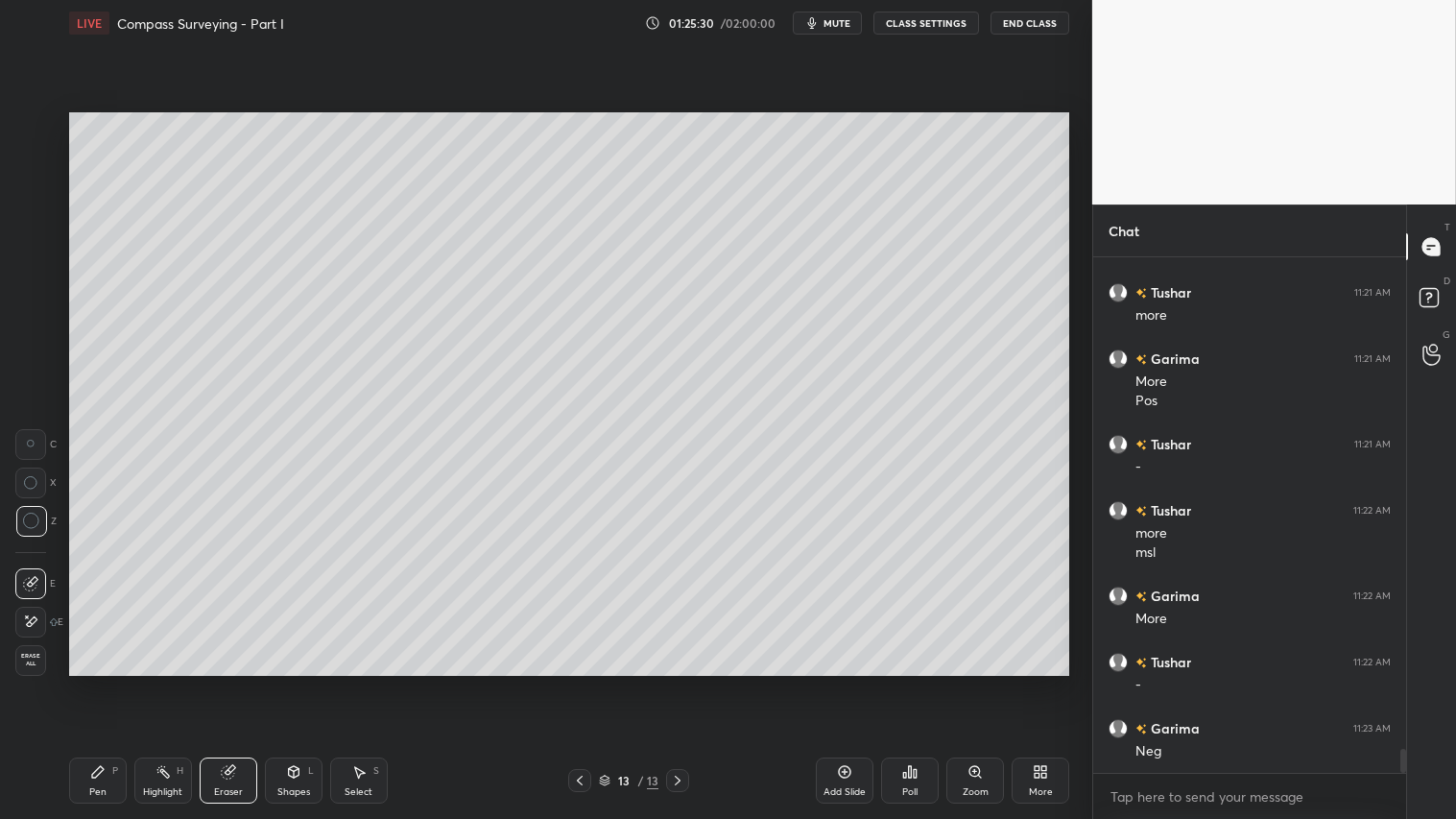 click on "Pen P" at bounding box center [98, 781] 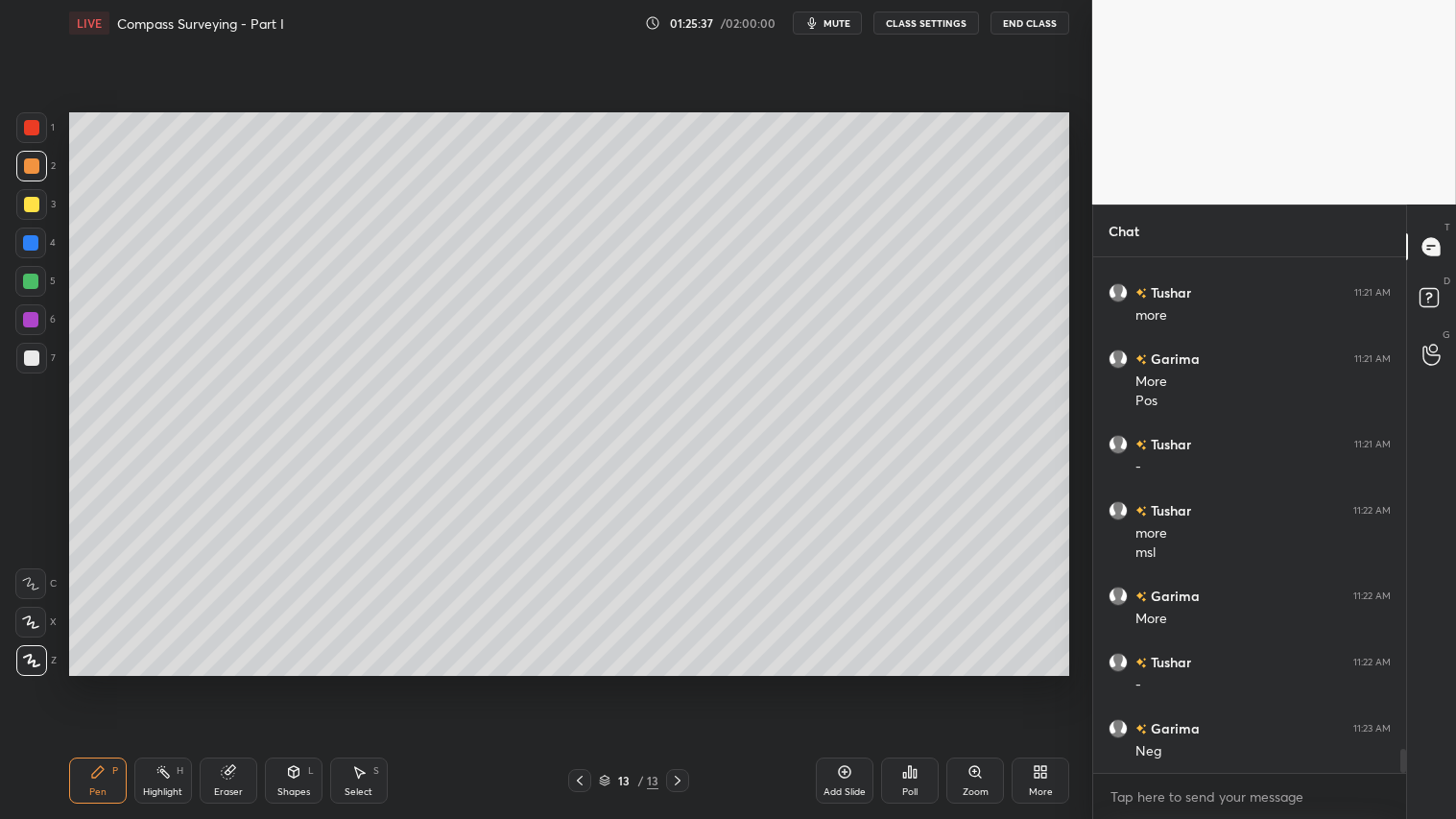click on "Pen P" at bounding box center (98, 781) 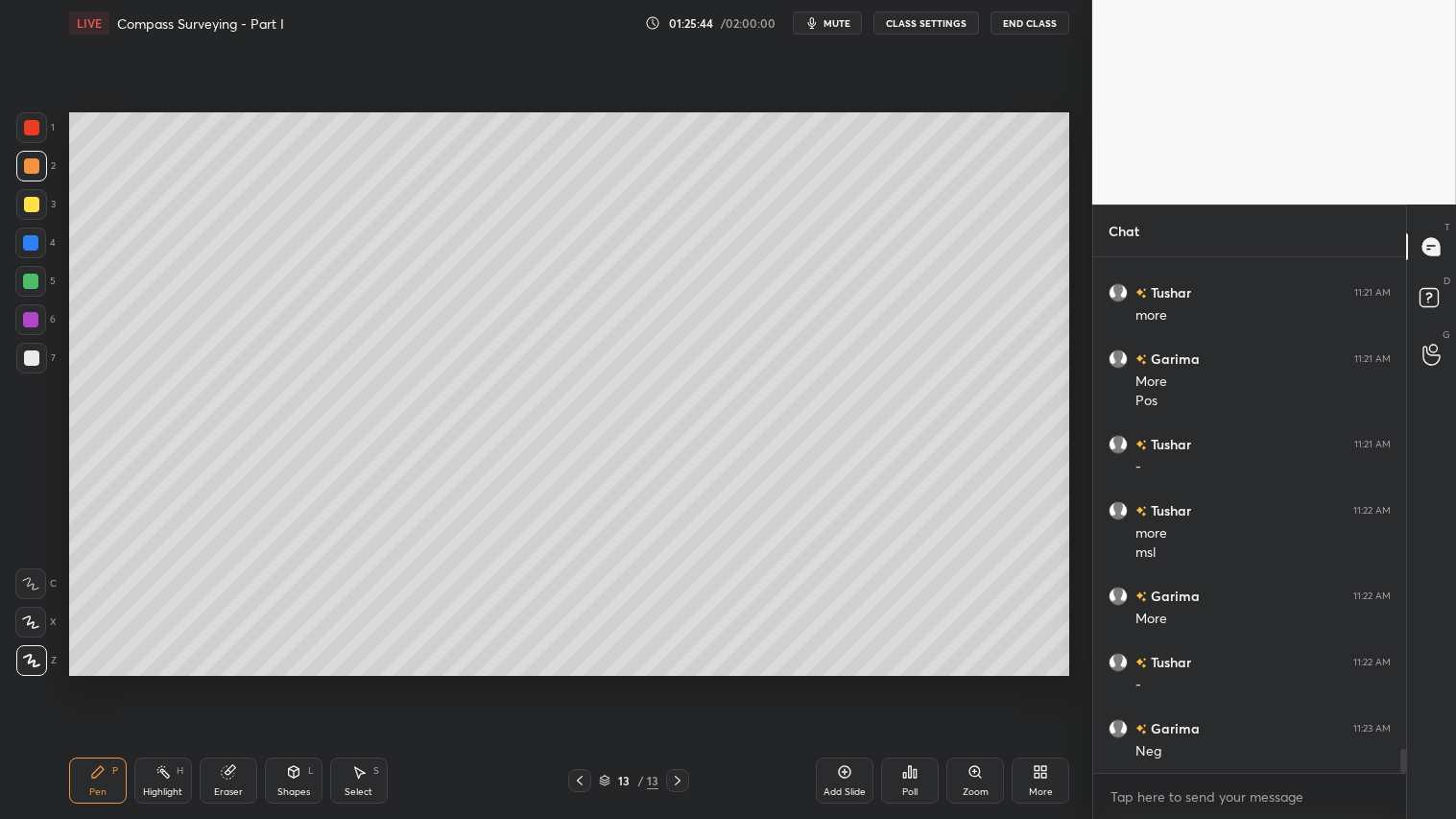 click 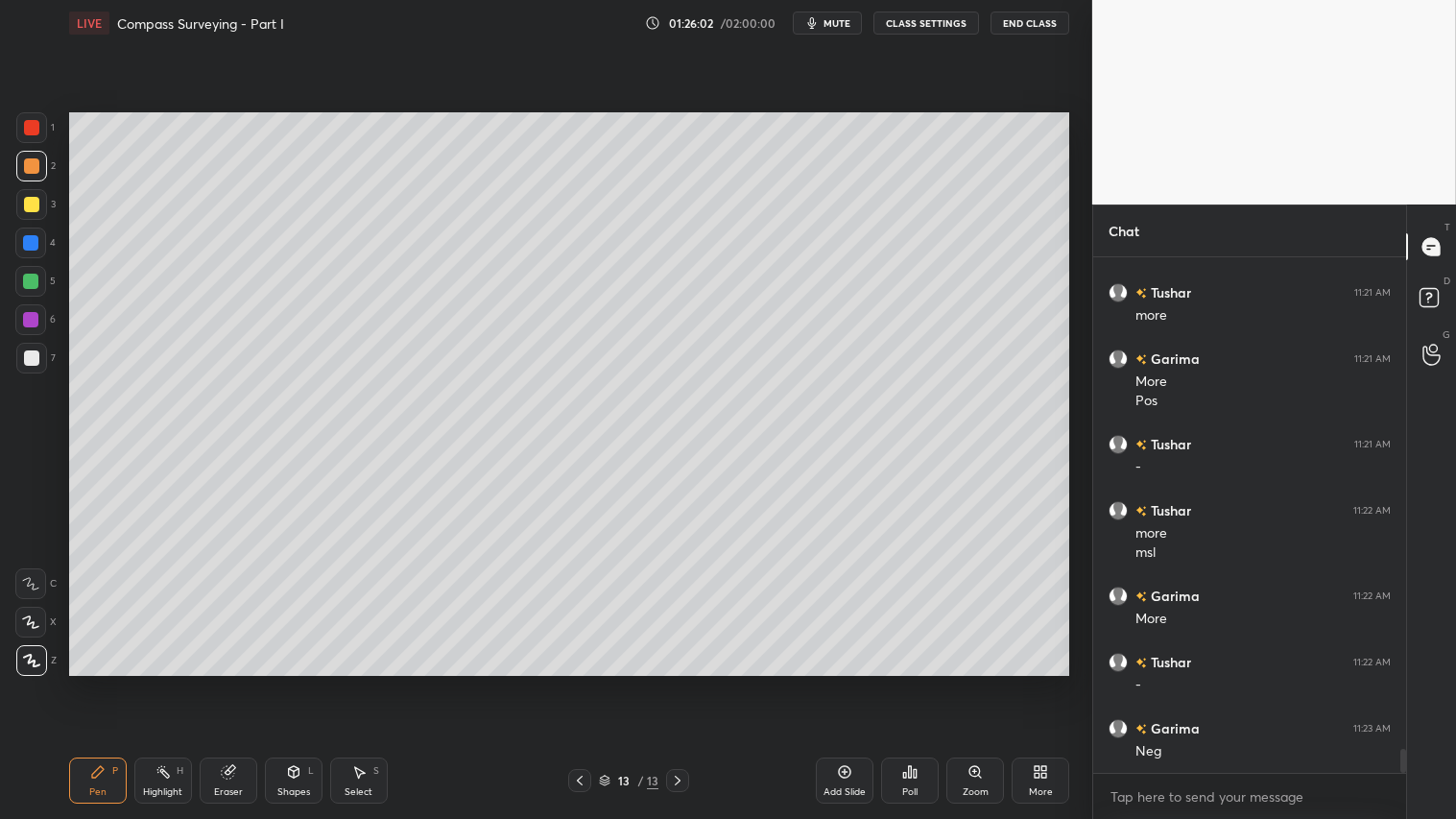 click on "Pen" at bounding box center [98, 792] 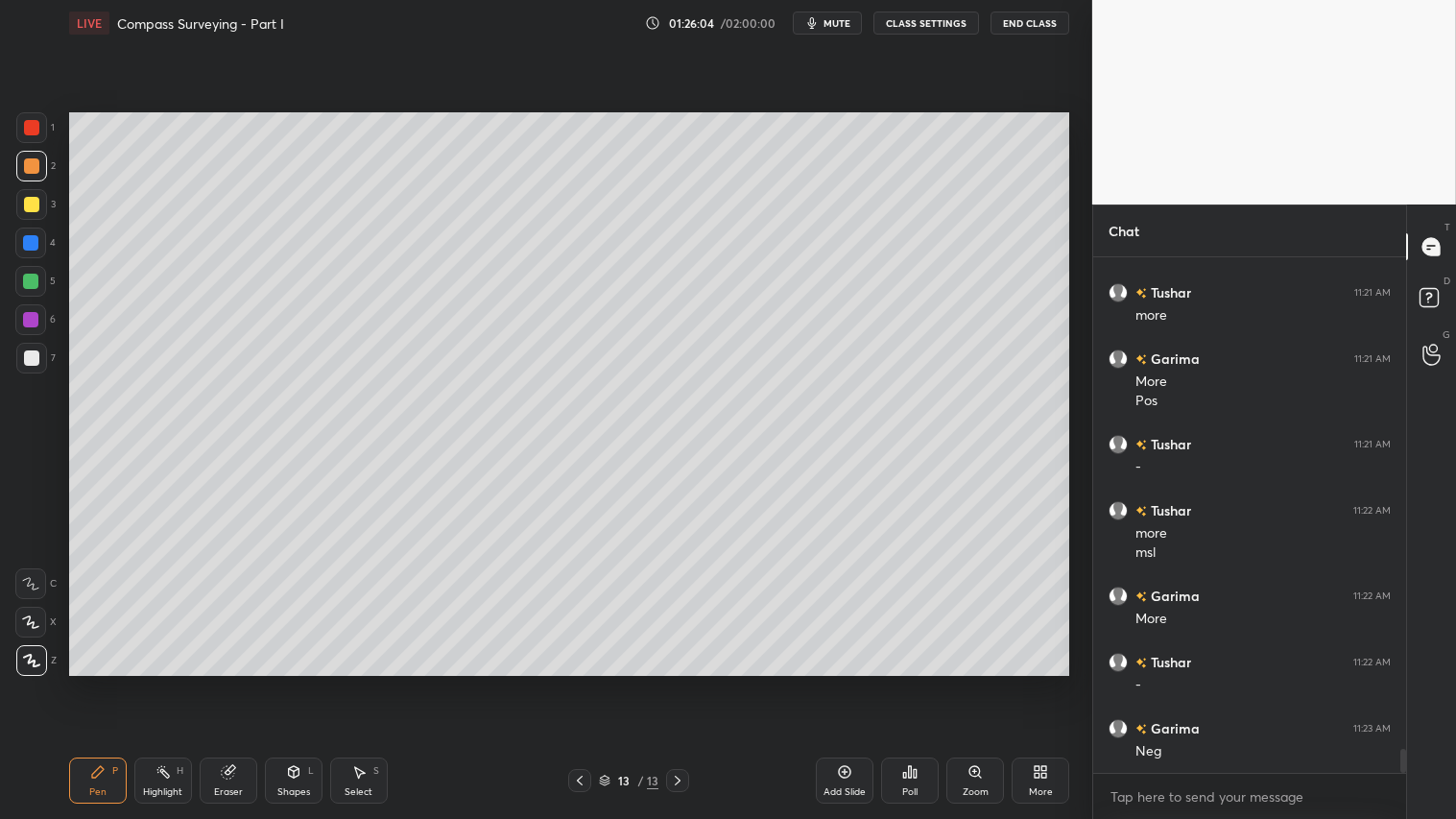 click on "Pen P" at bounding box center [98, 781] 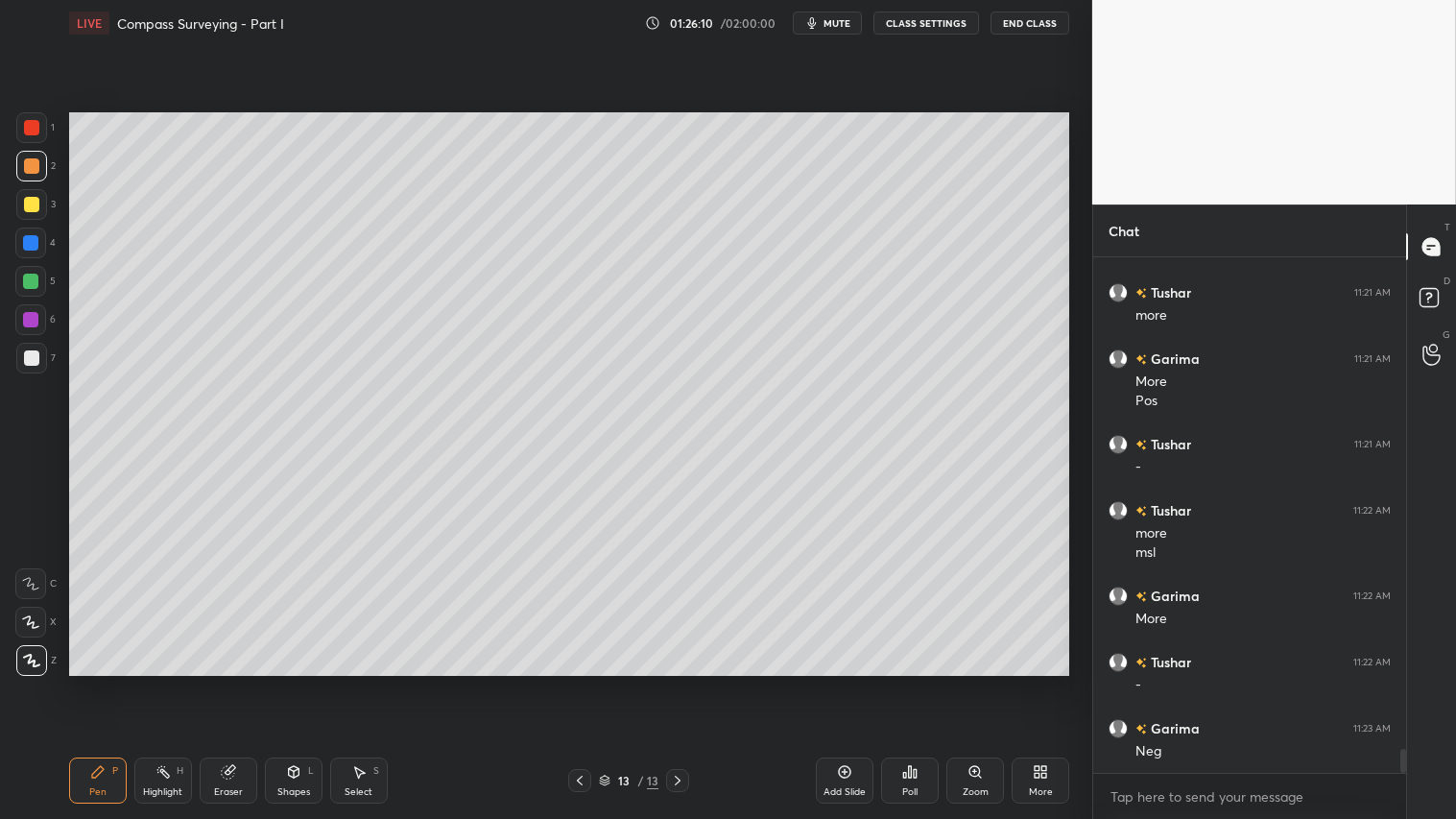 drag, startPoint x: 104, startPoint y: 788, endPoint x: 101, endPoint y: 771, distance: 17.262677 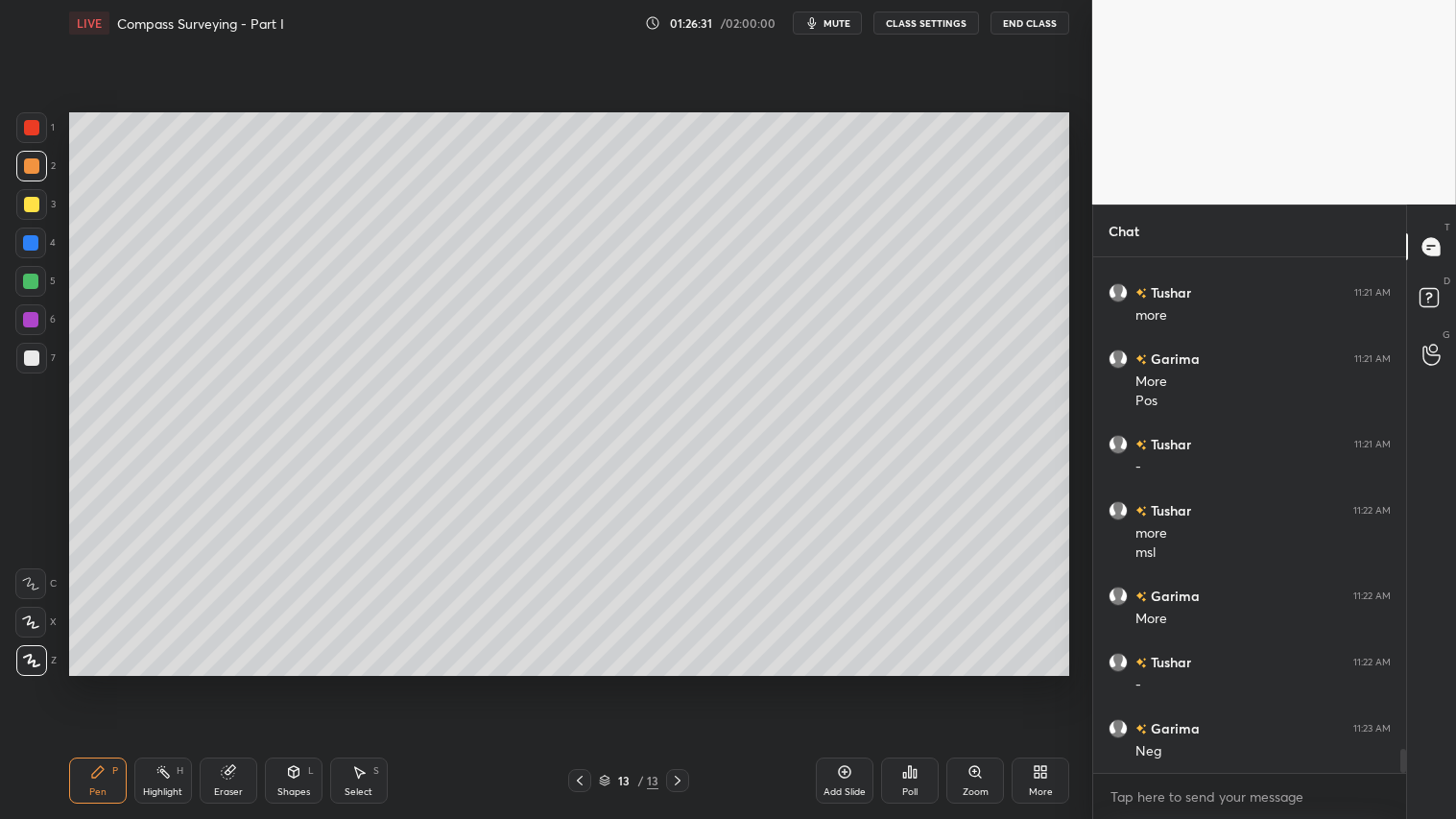 click on "Shapes L" at bounding box center (294, 781) 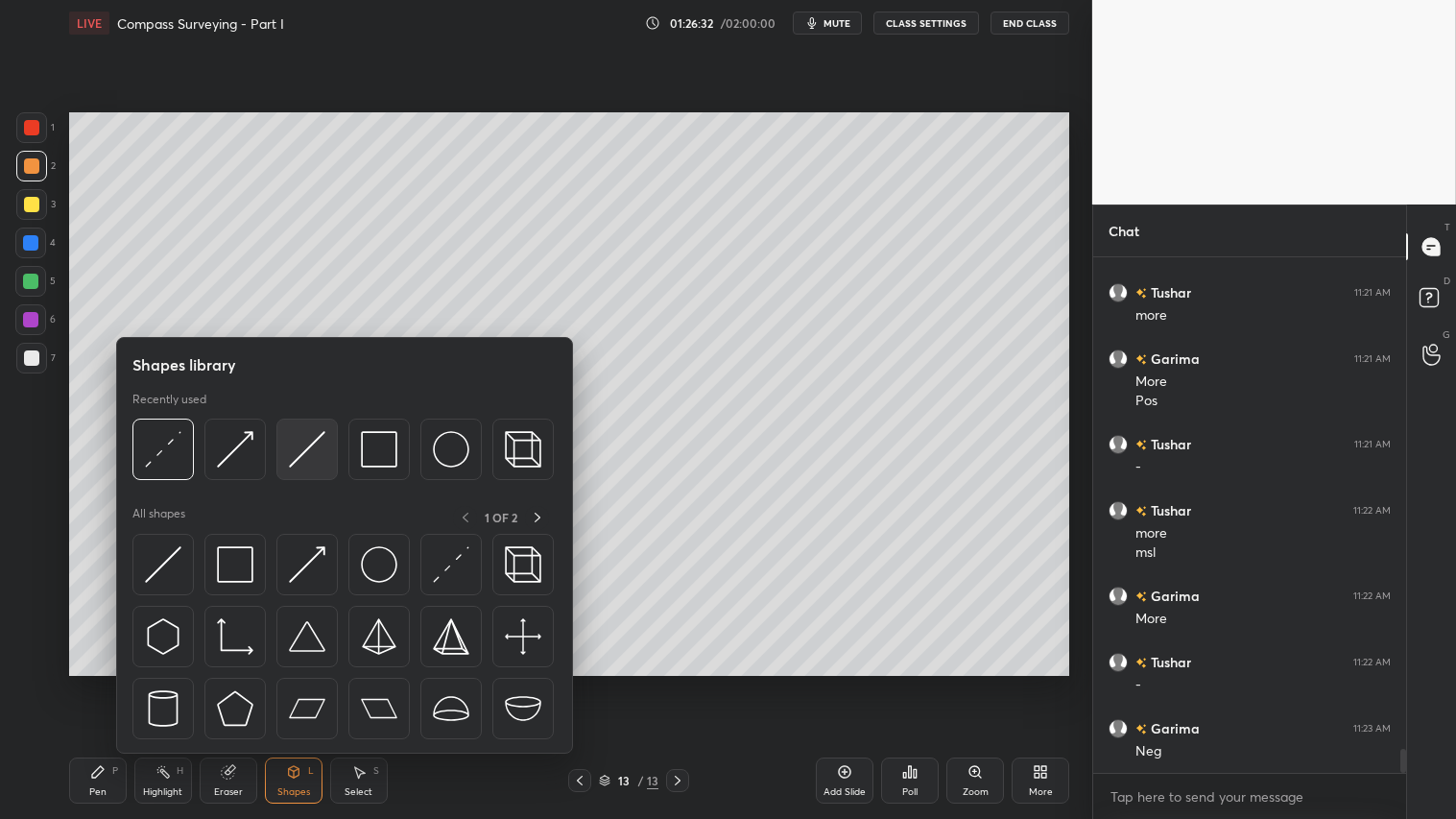 click at bounding box center [307, 449] 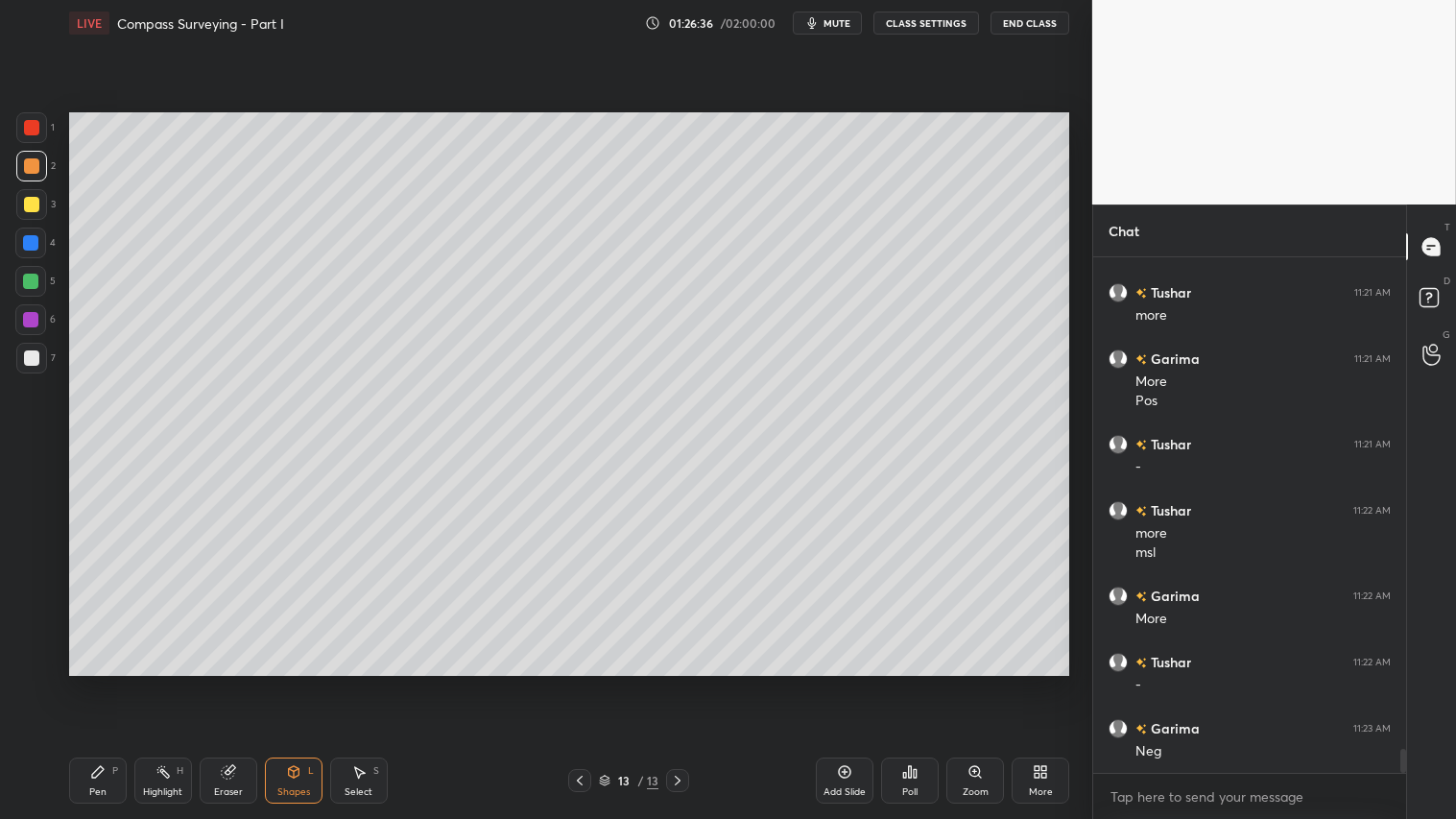 click at bounding box center [32, 166] 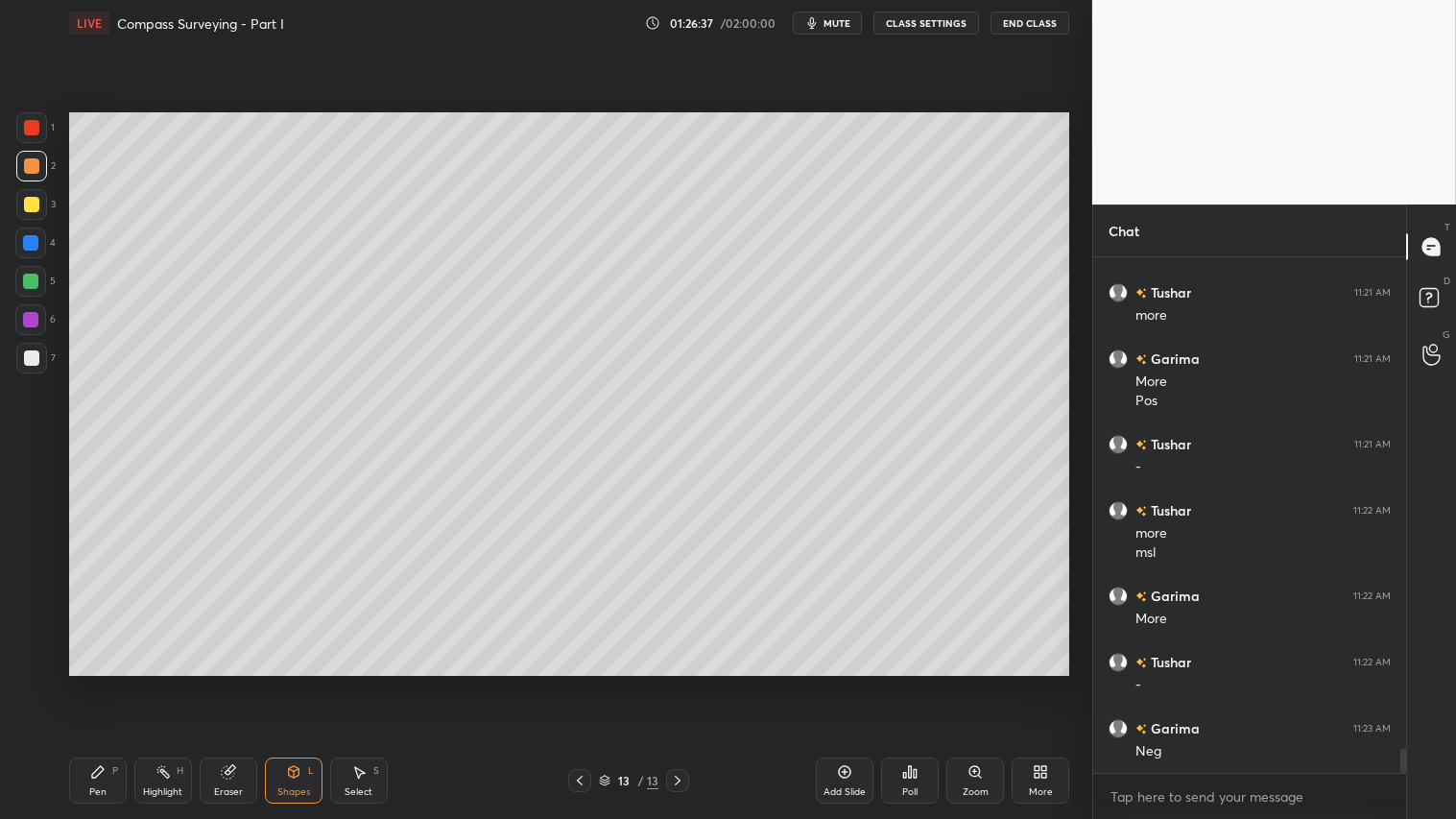 click 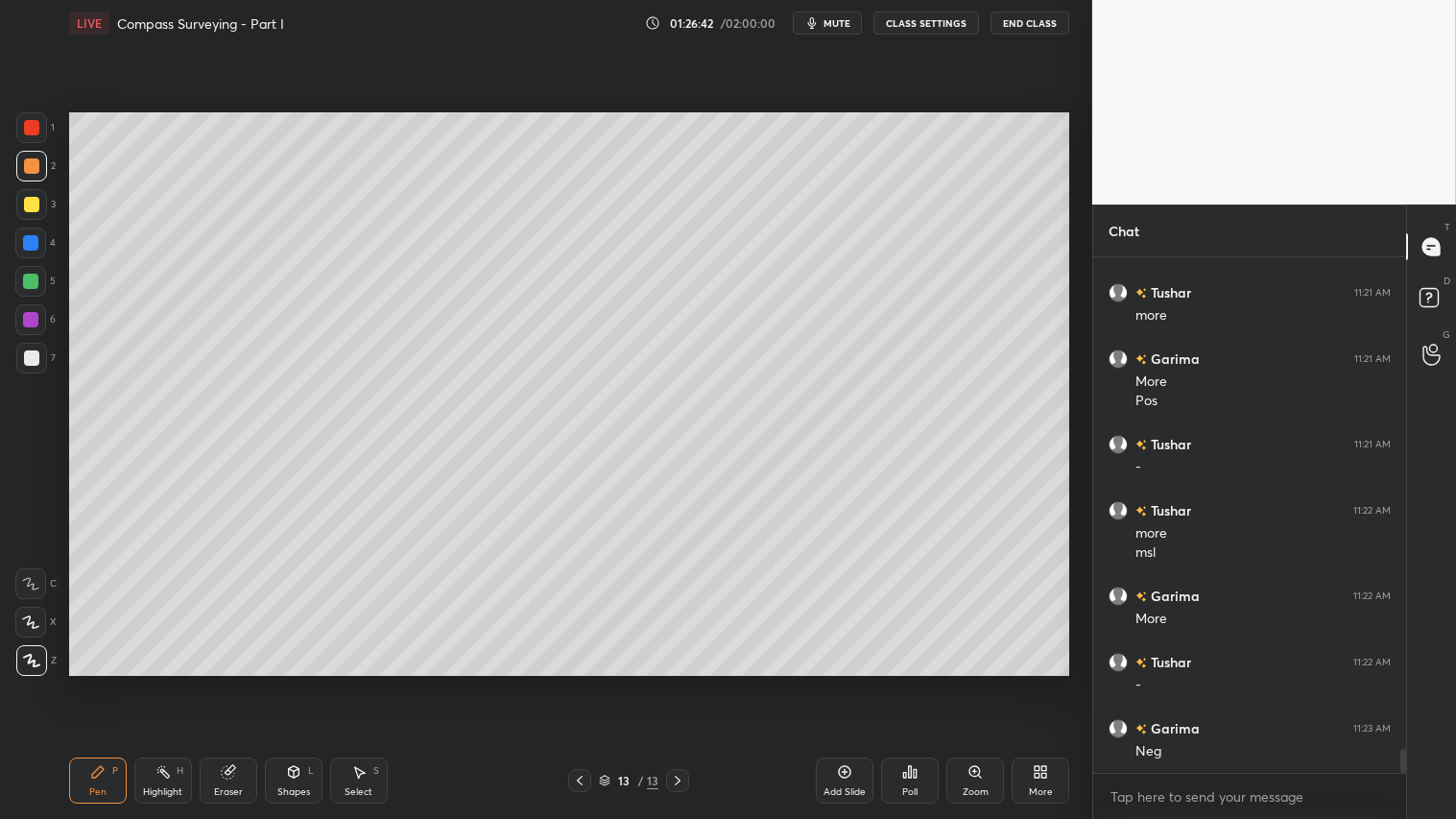 click at bounding box center (32, 166) 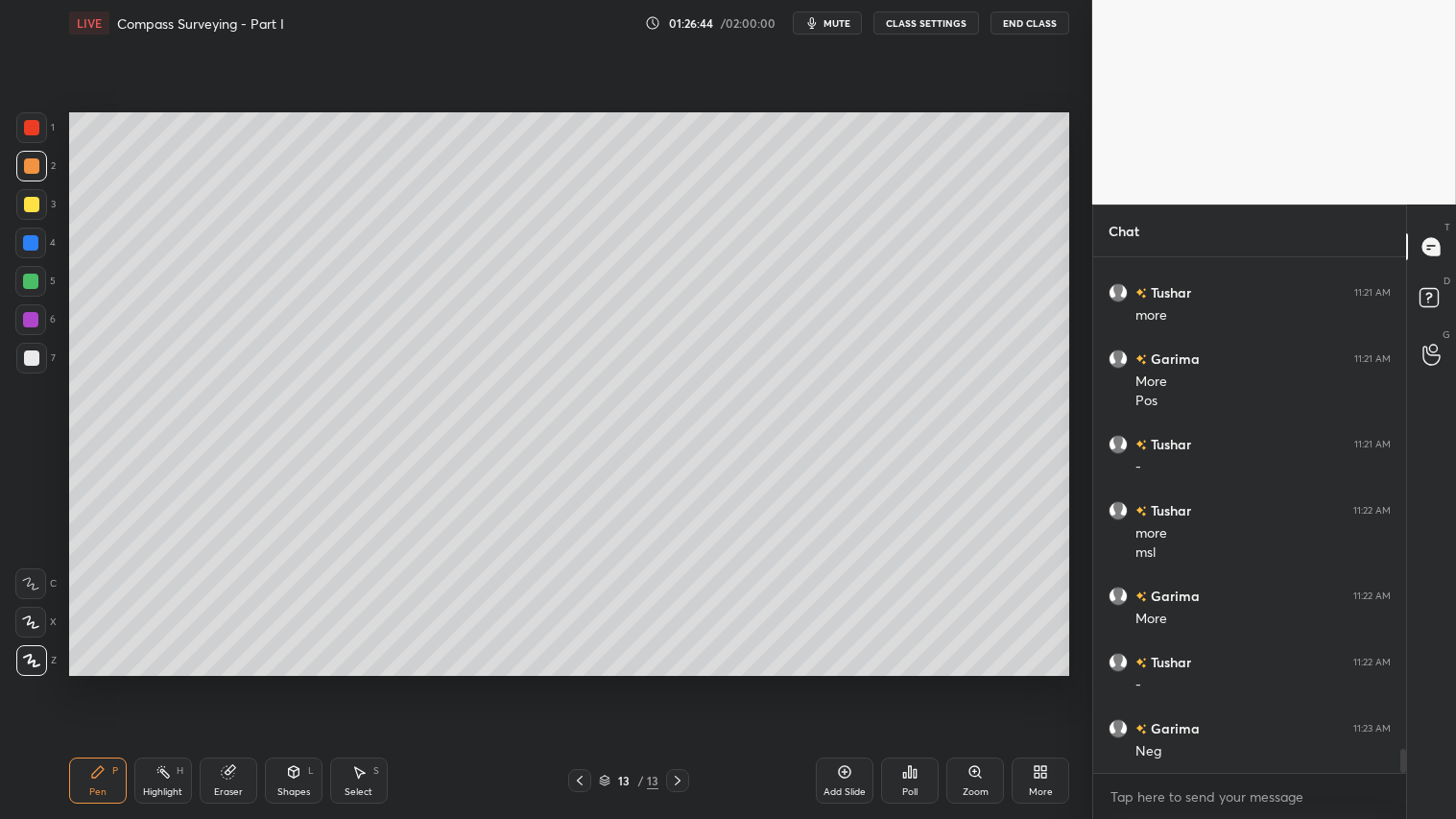 click on "Add Slide" at bounding box center [845, 781] 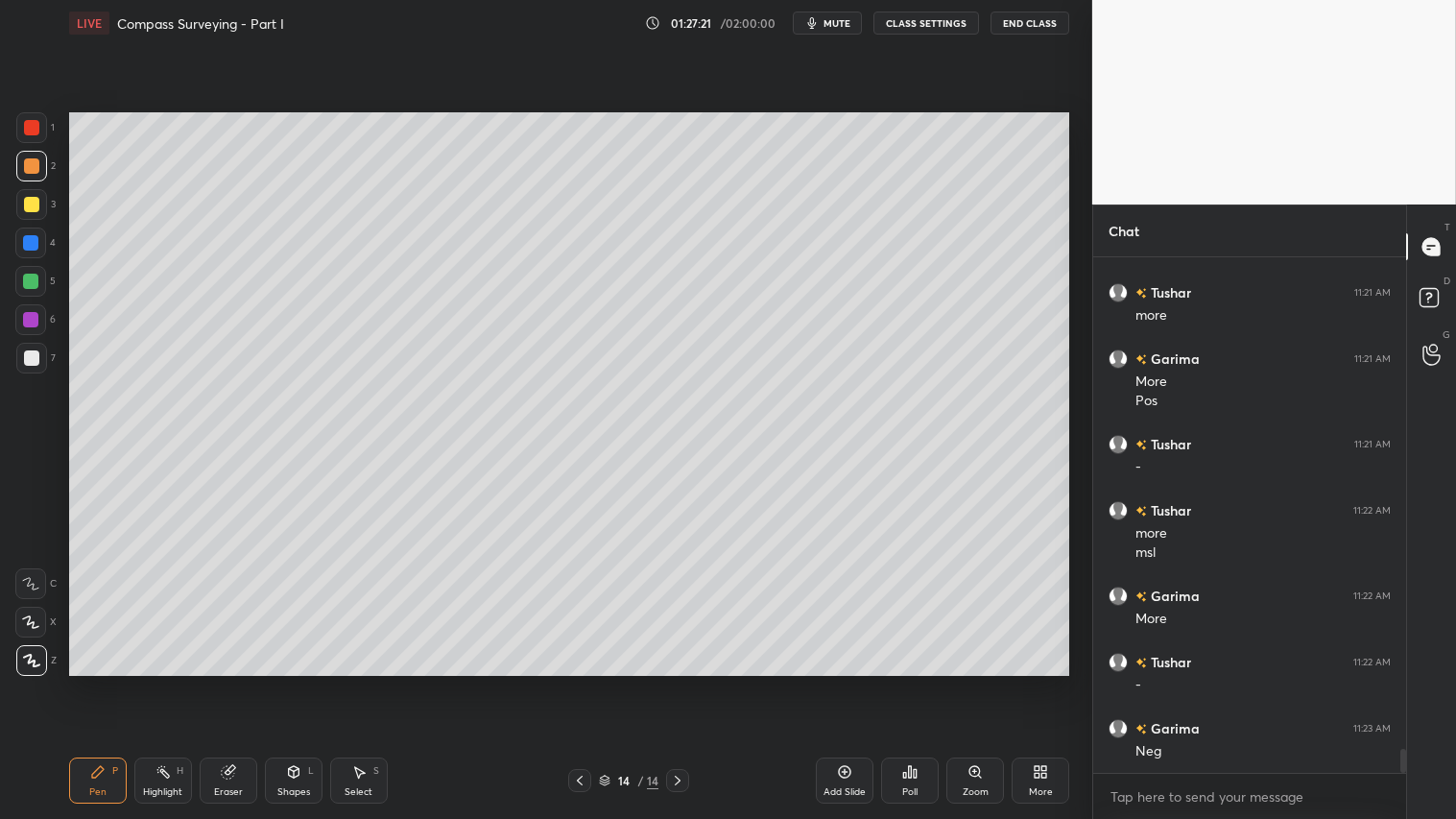 drag, startPoint x: 30, startPoint y: 170, endPoint x: 35, endPoint y: 190, distance: 20.615528 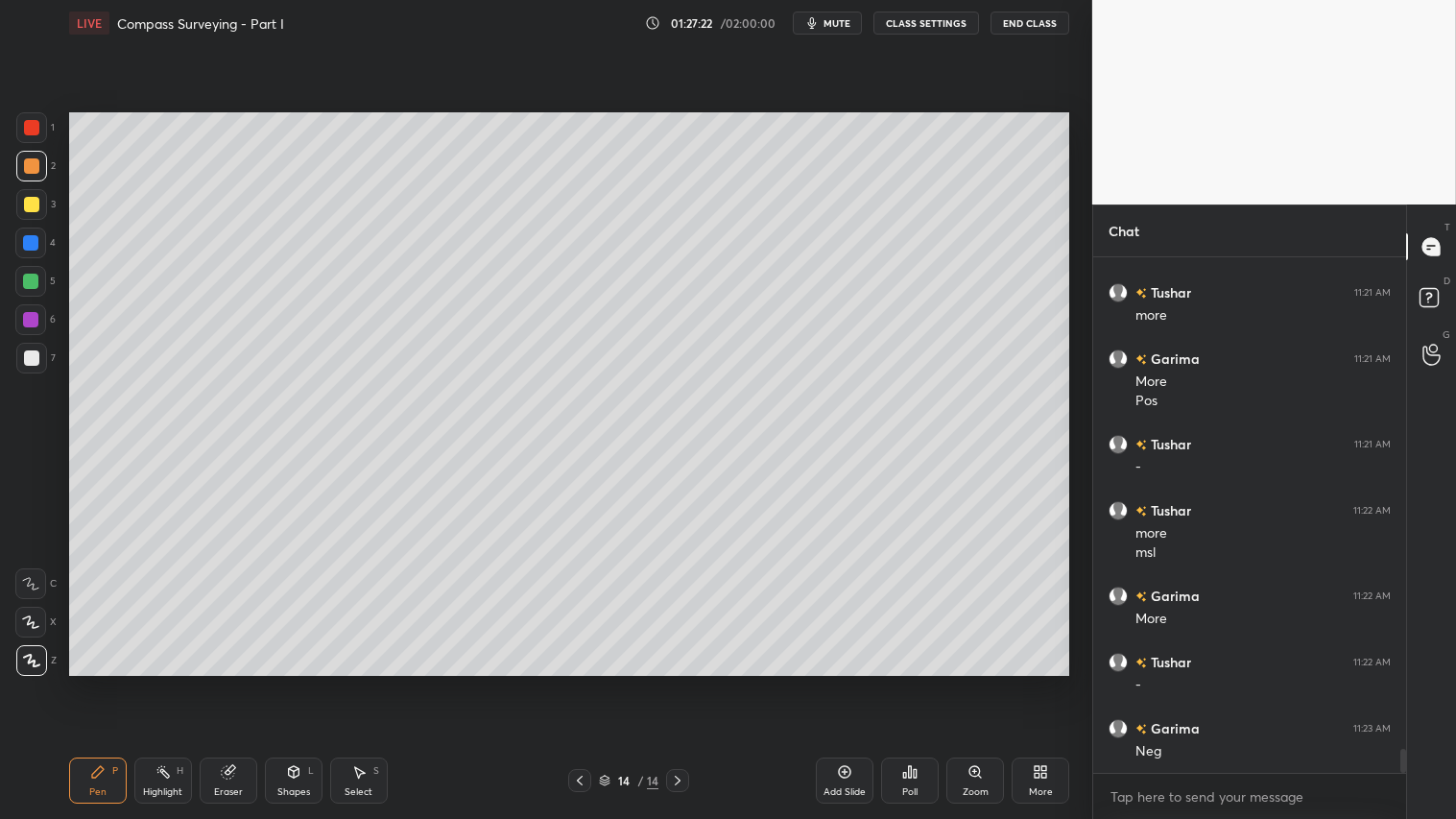 click on "Pen P" at bounding box center (98, 781) 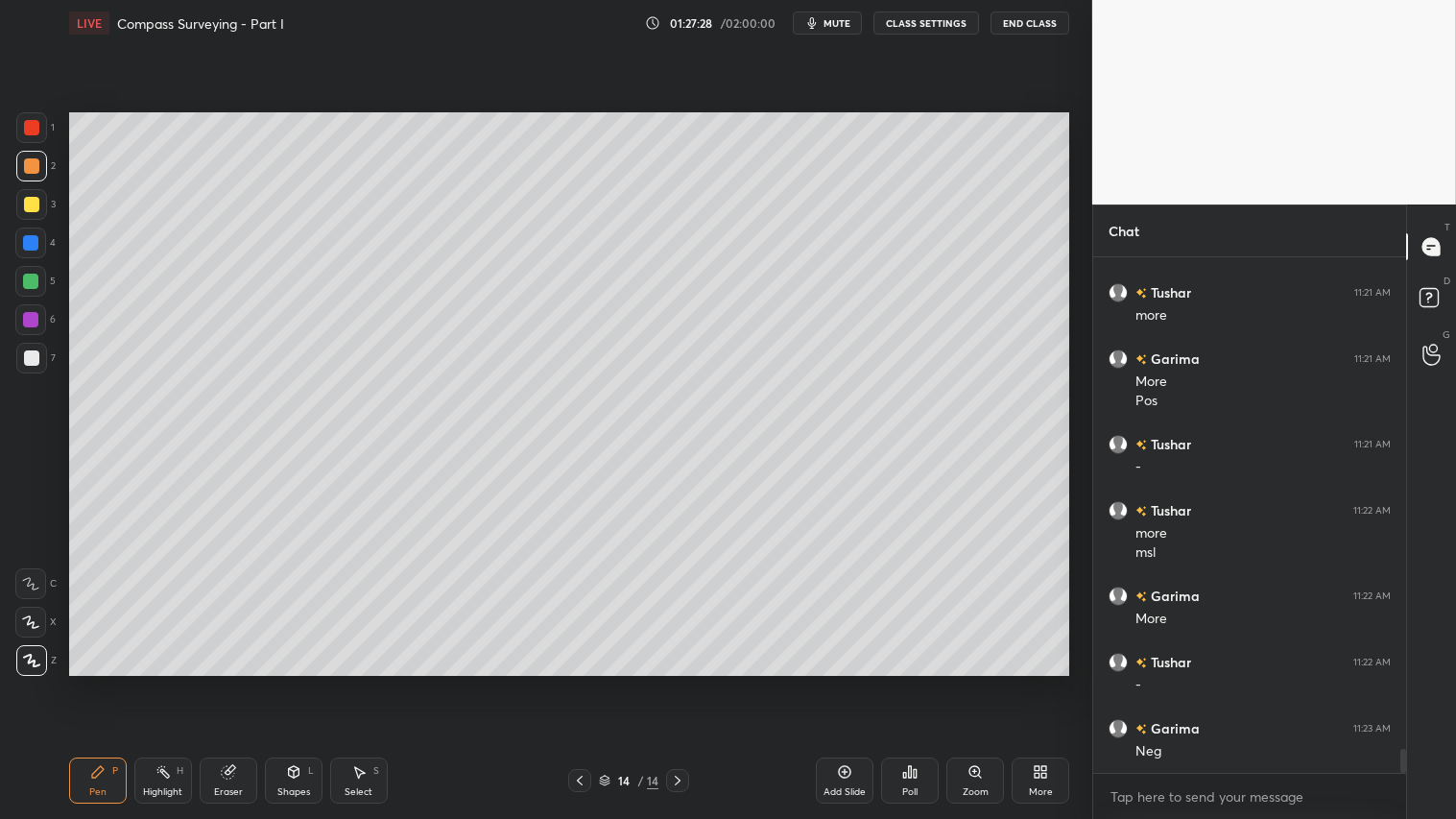 drag, startPoint x: 96, startPoint y: 782, endPoint x: 96, endPoint y: 765, distance: 17 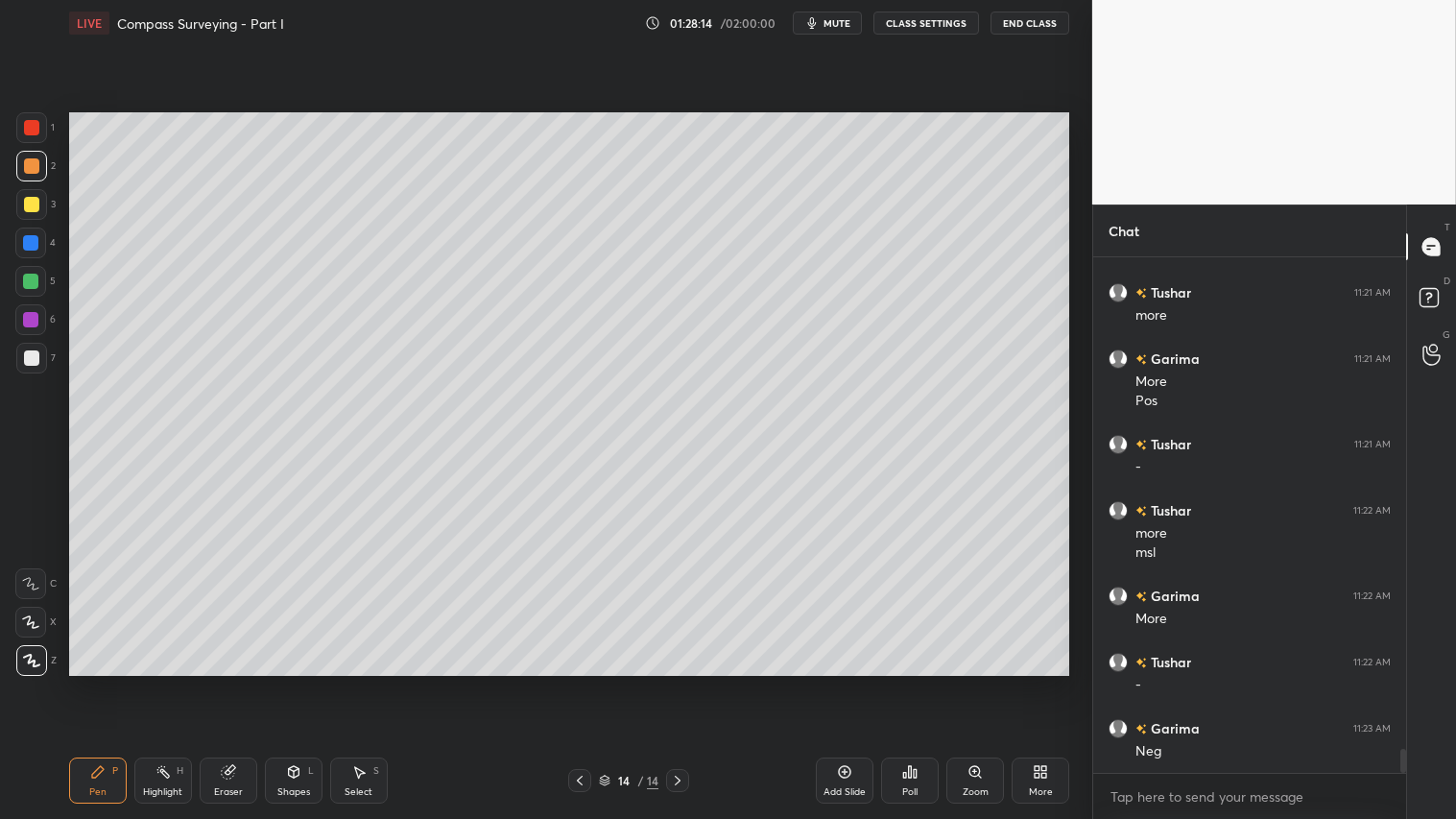 click at bounding box center (32, 166) 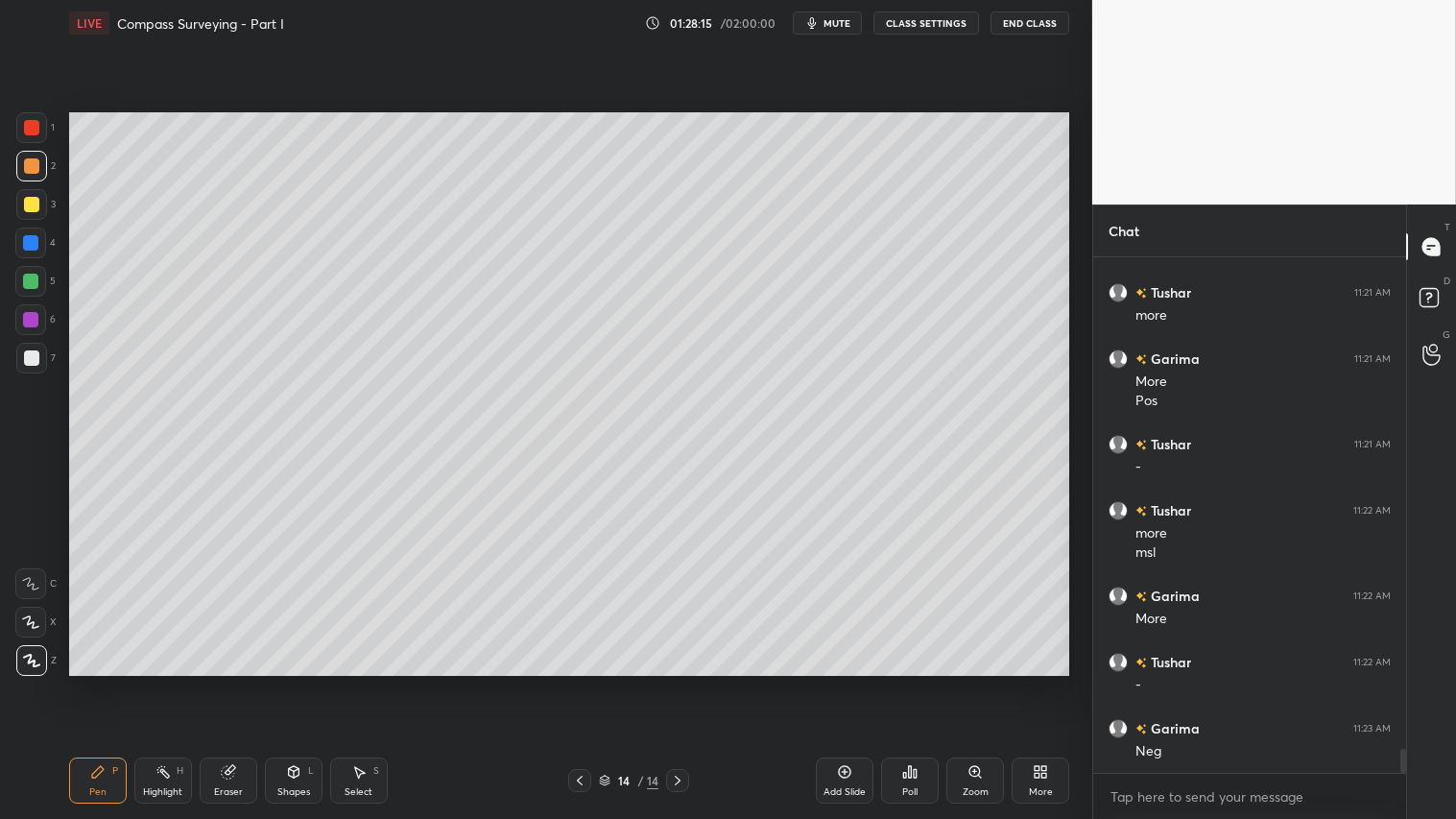 click on "Pen P Highlight H Eraser Shapes L Select S 14 / 14 Add Slide Poll Zoom More" at bounding box center (569, 781) 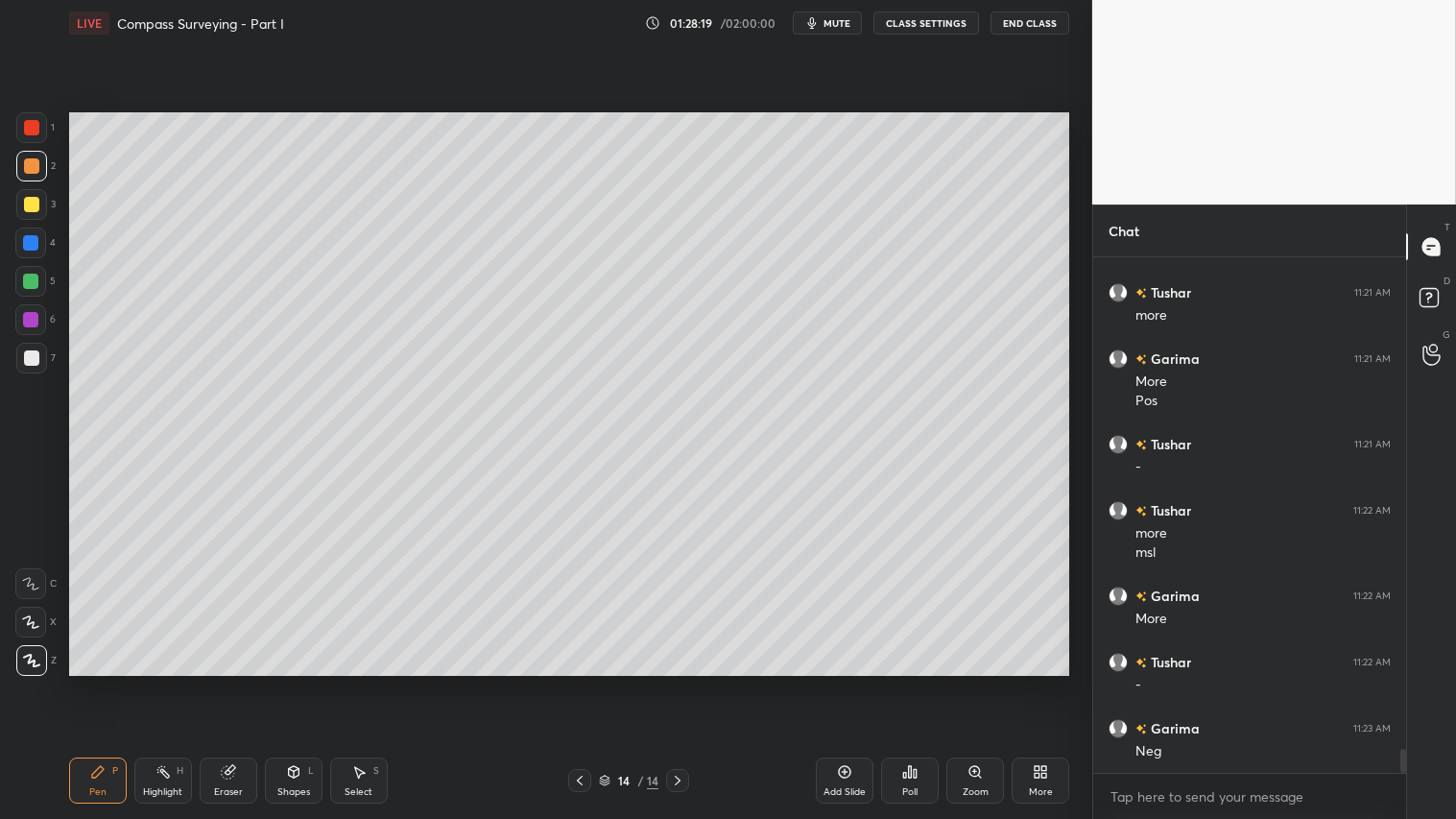 click at bounding box center [32, 166] 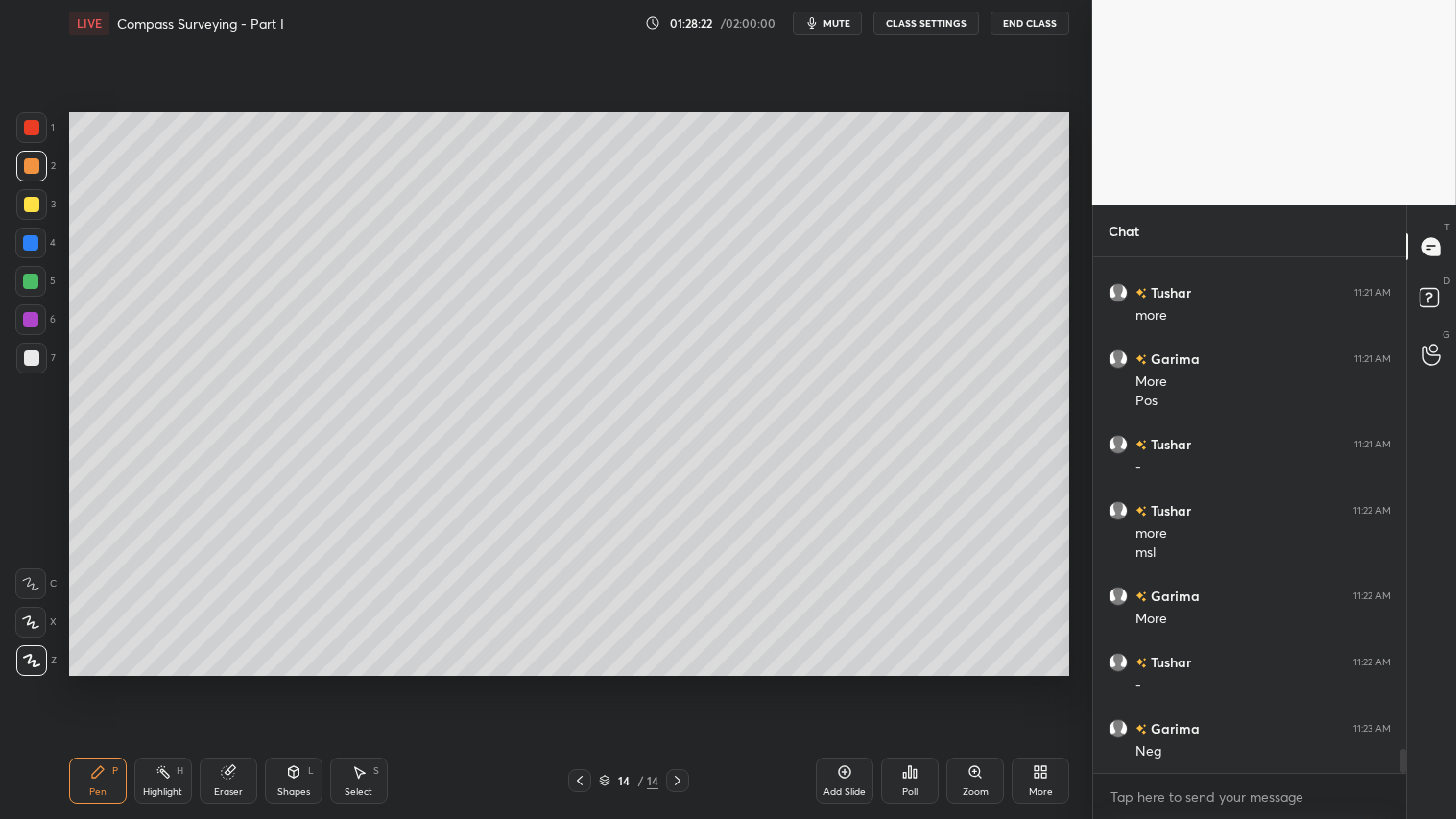 click at bounding box center (32, 166) 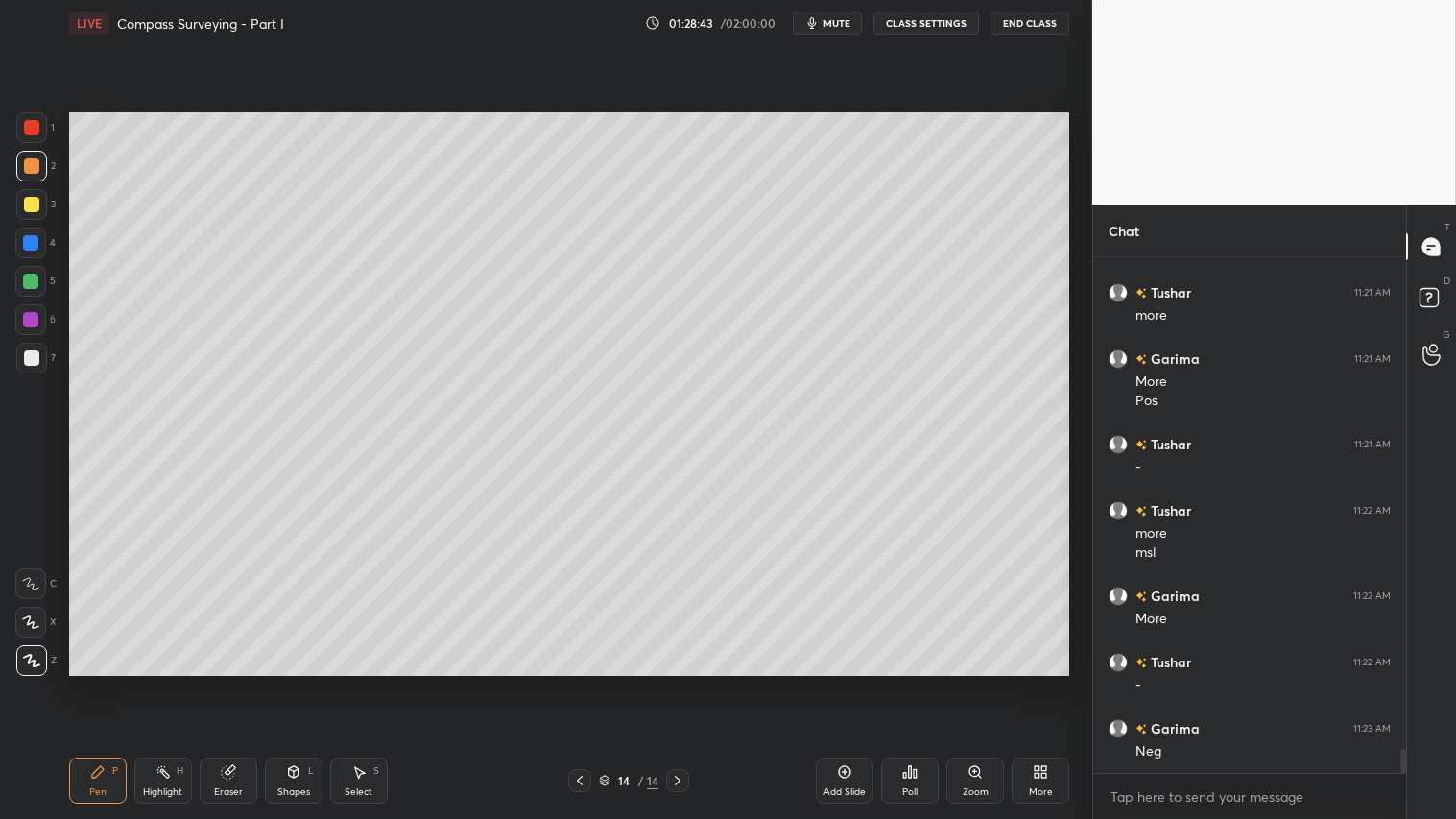 click on "Shapes L" at bounding box center (294, 781) 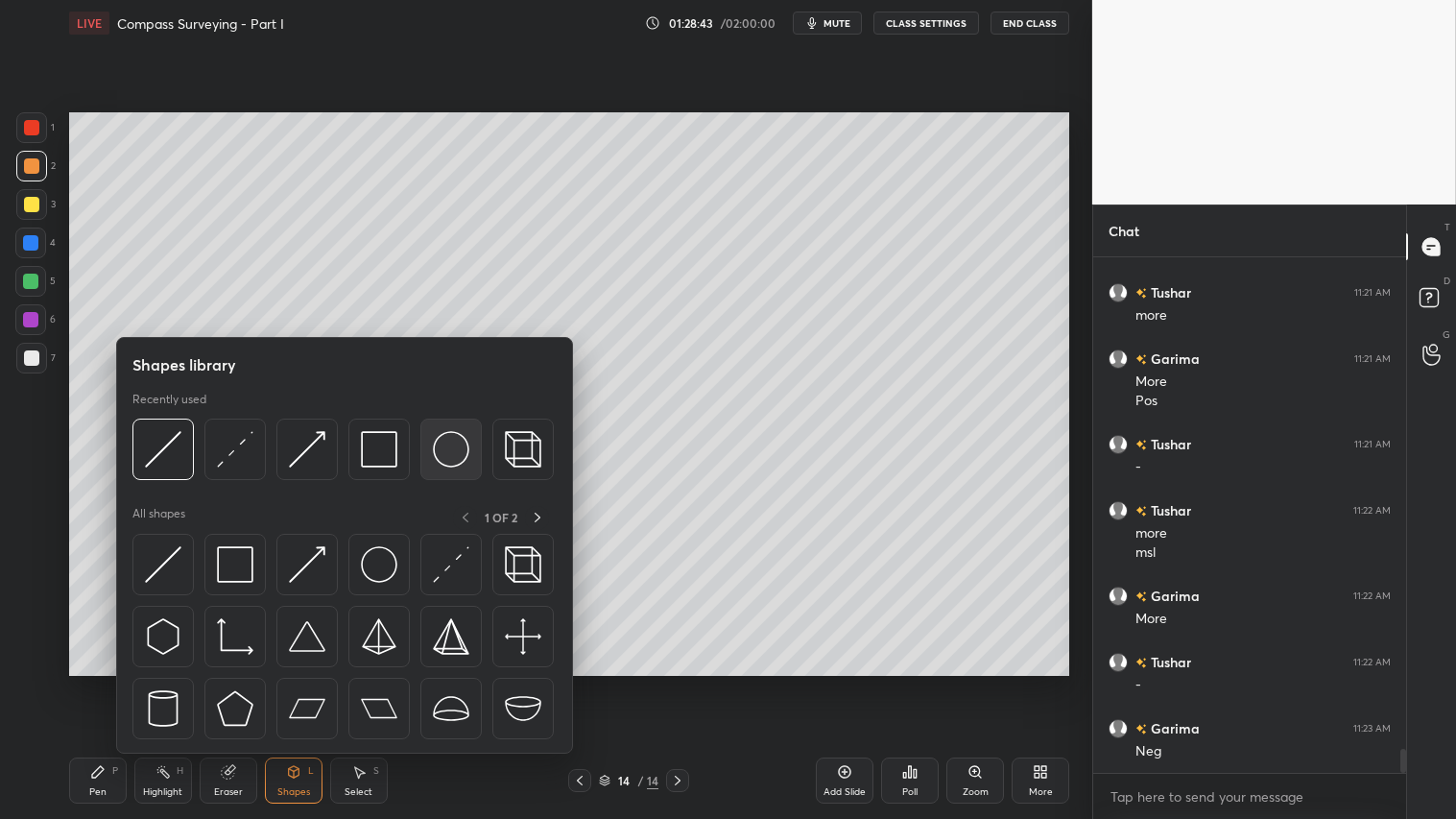click at bounding box center (451, 449) 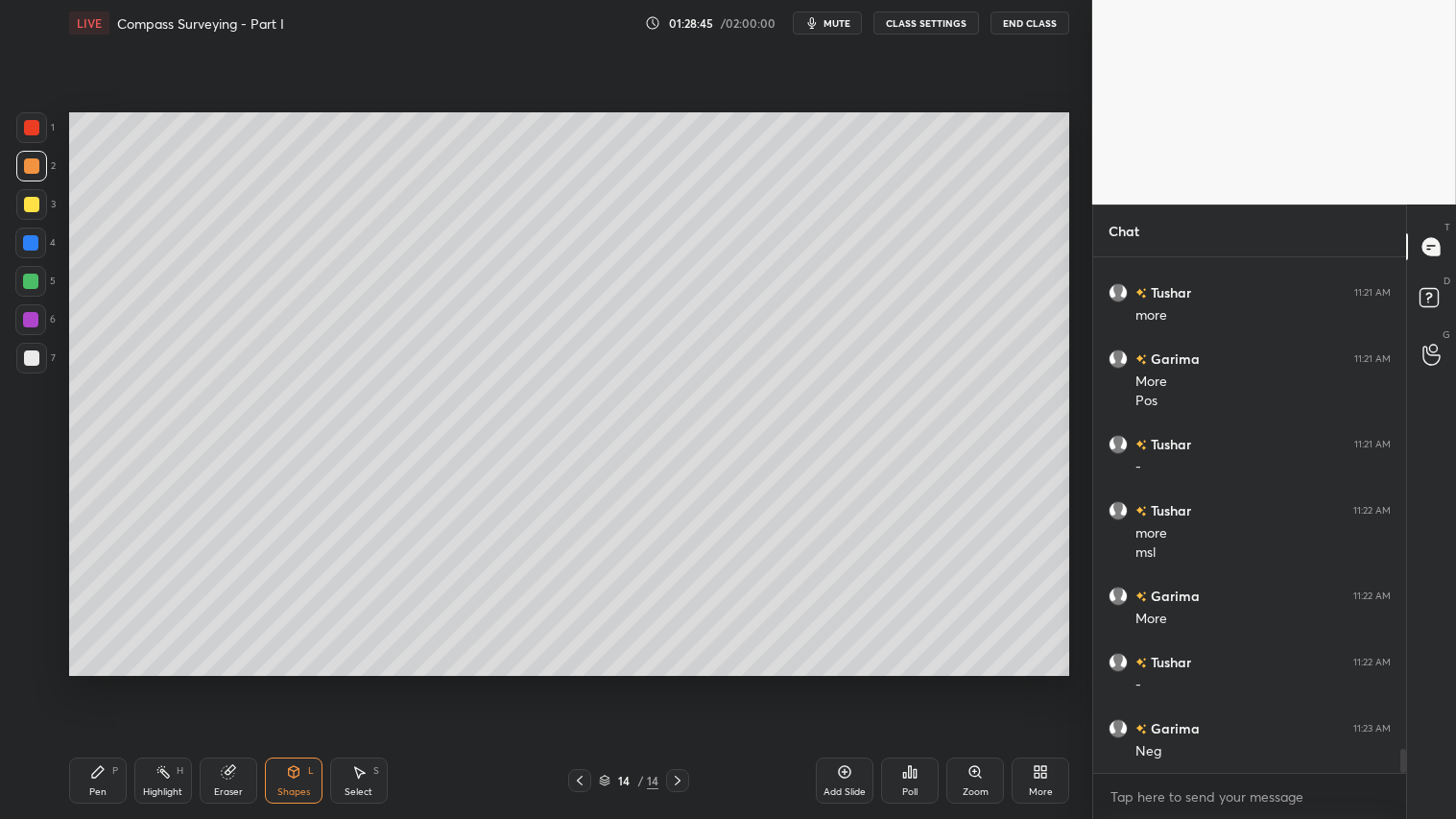 click at bounding box center [32, 166] 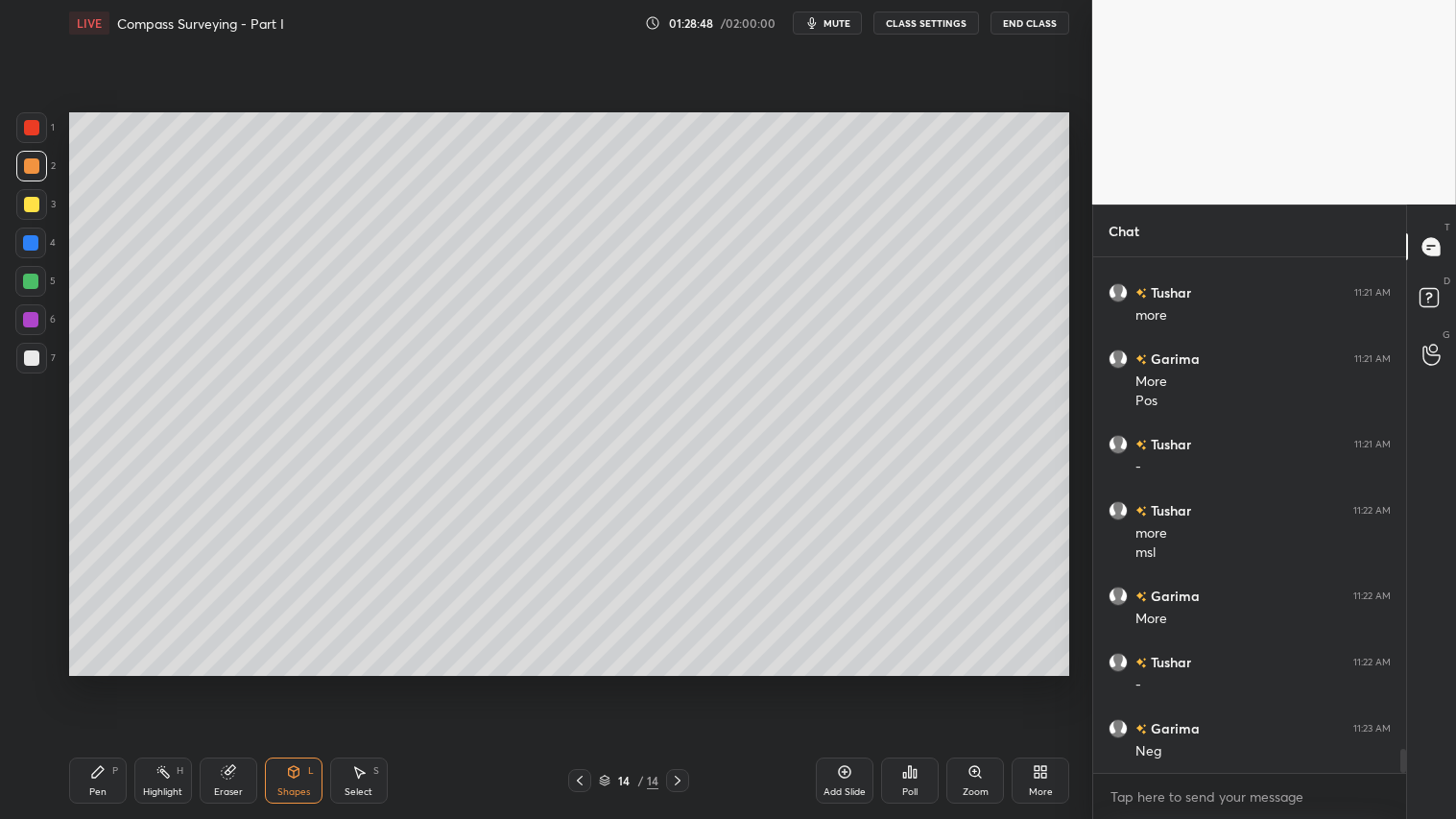click on "Add Slide" at bounding box center [845, 781] 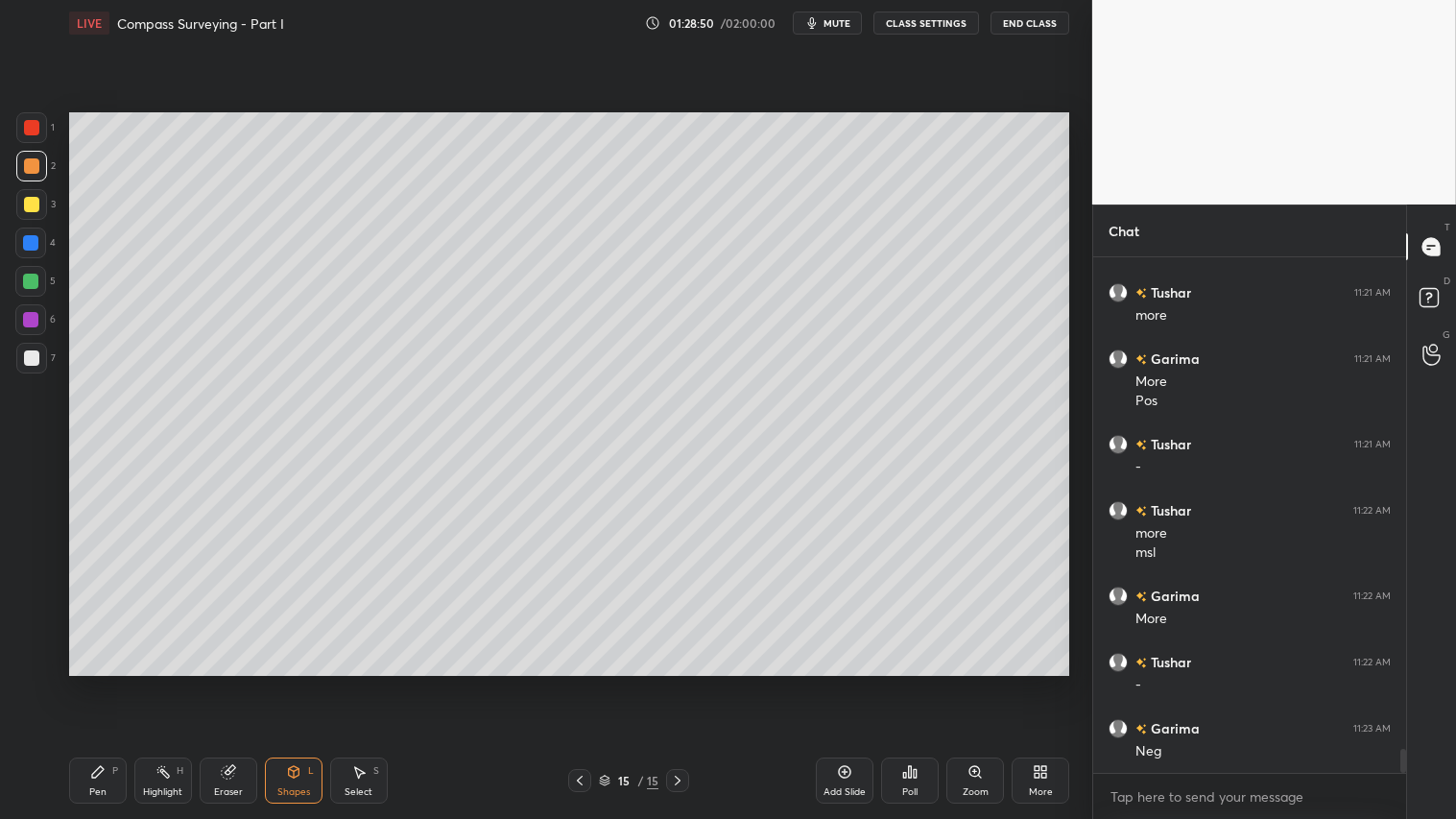 click on "Shapes L" at bounding box center [294, 781] 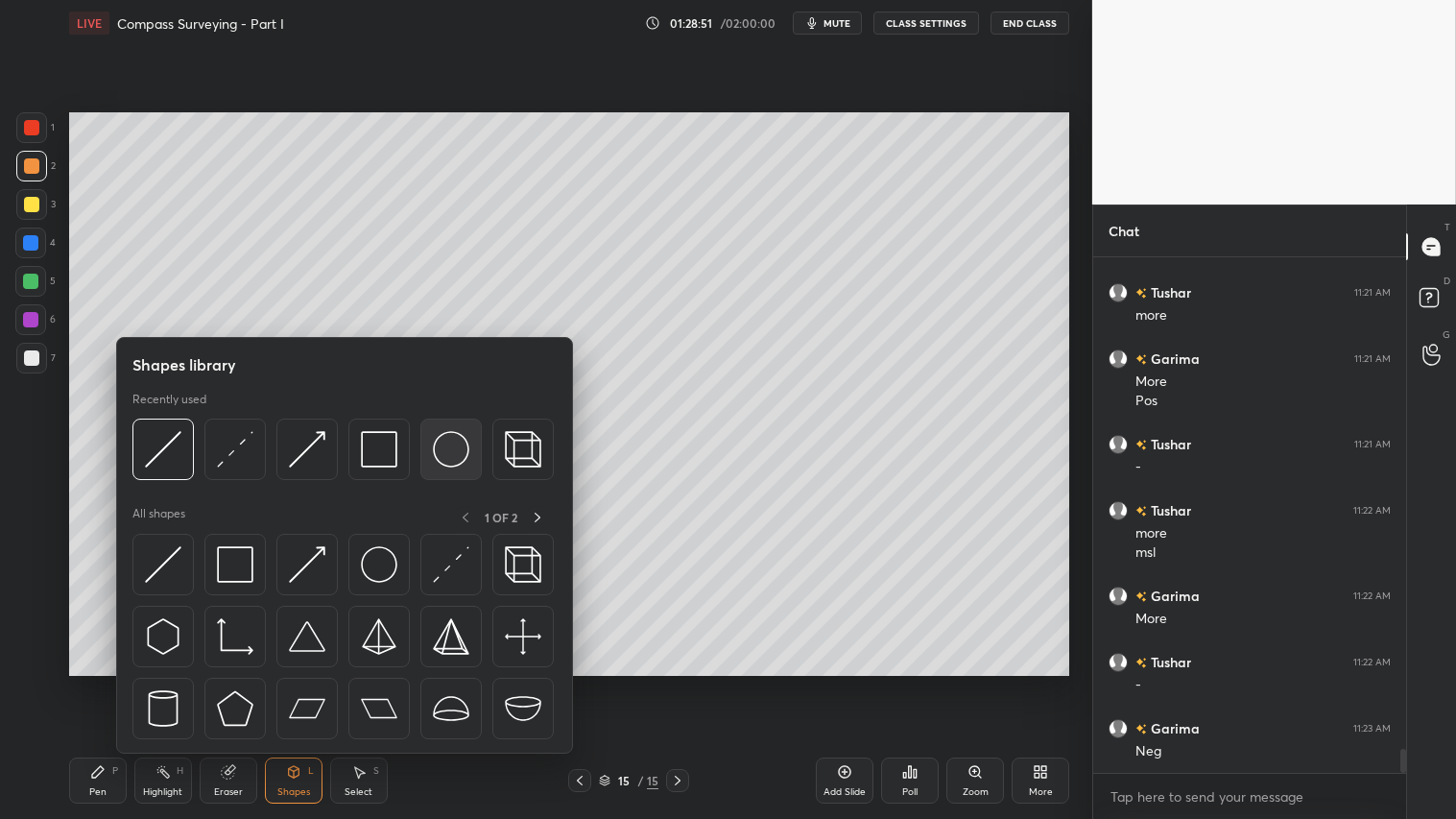 click at bounding box center [451, 449] 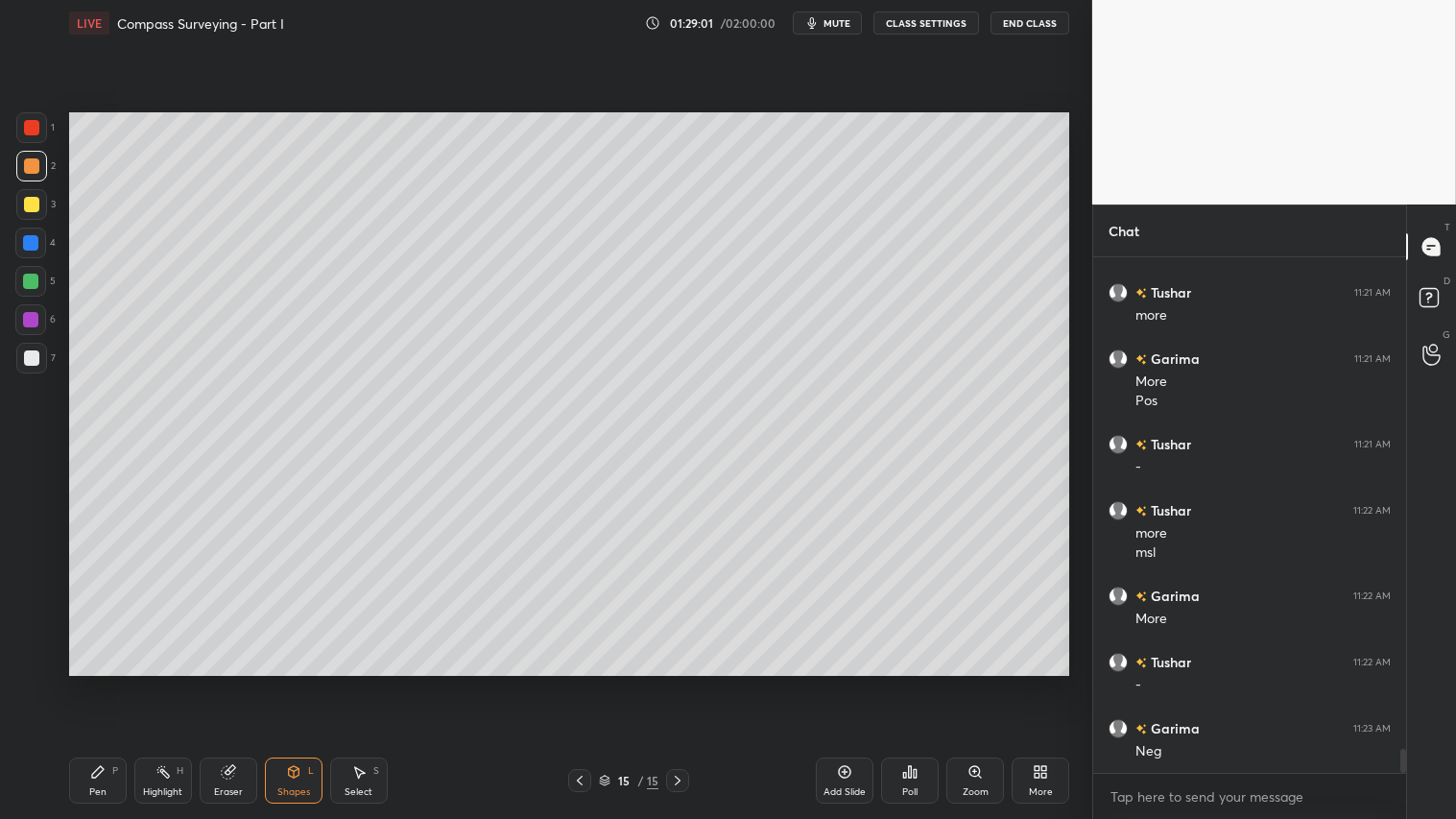 drag, startPoint x: 33, startPoint y: 235, endPoint x: 60, endPoint y: 248, distance: 29.966648 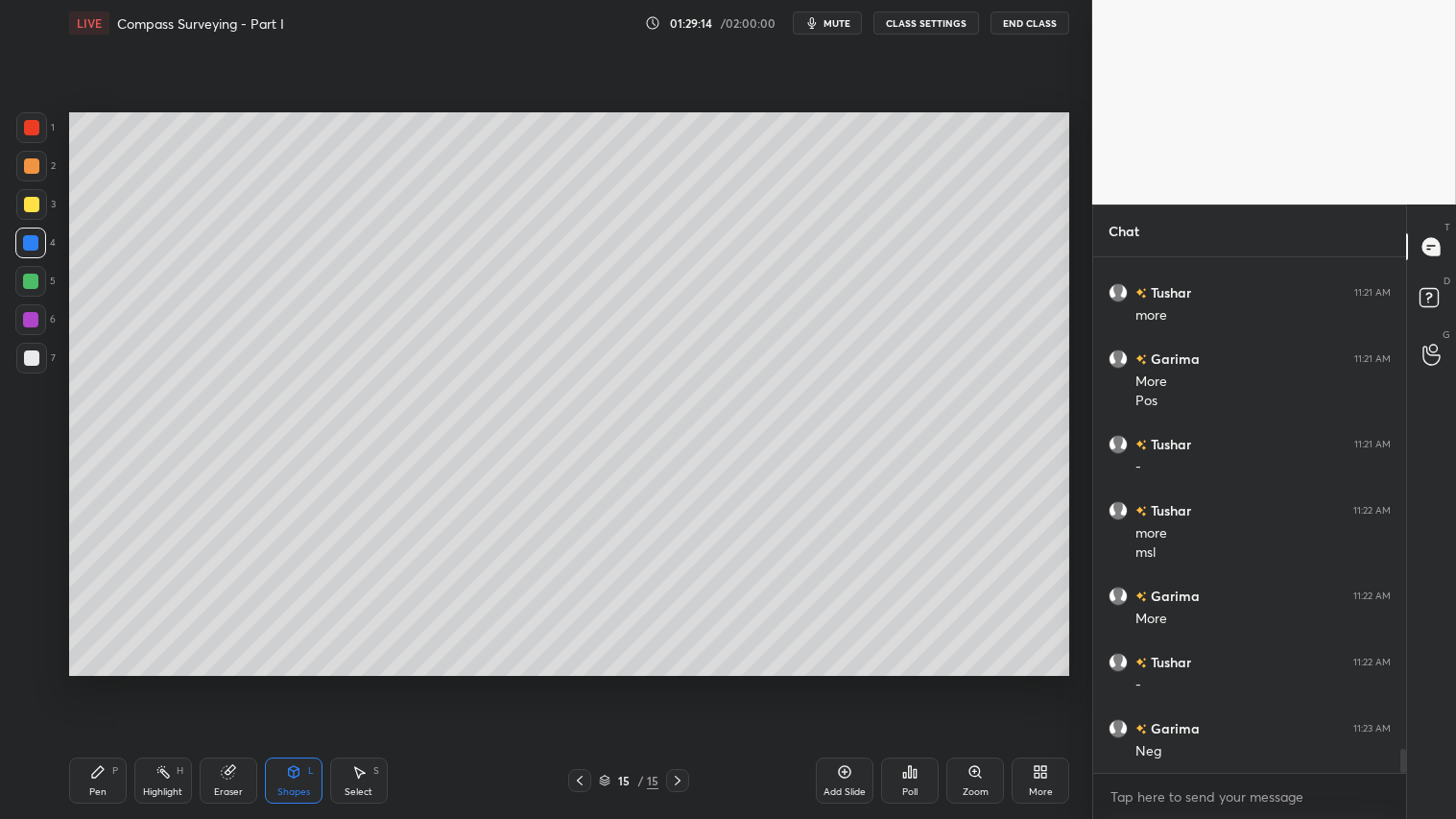 click 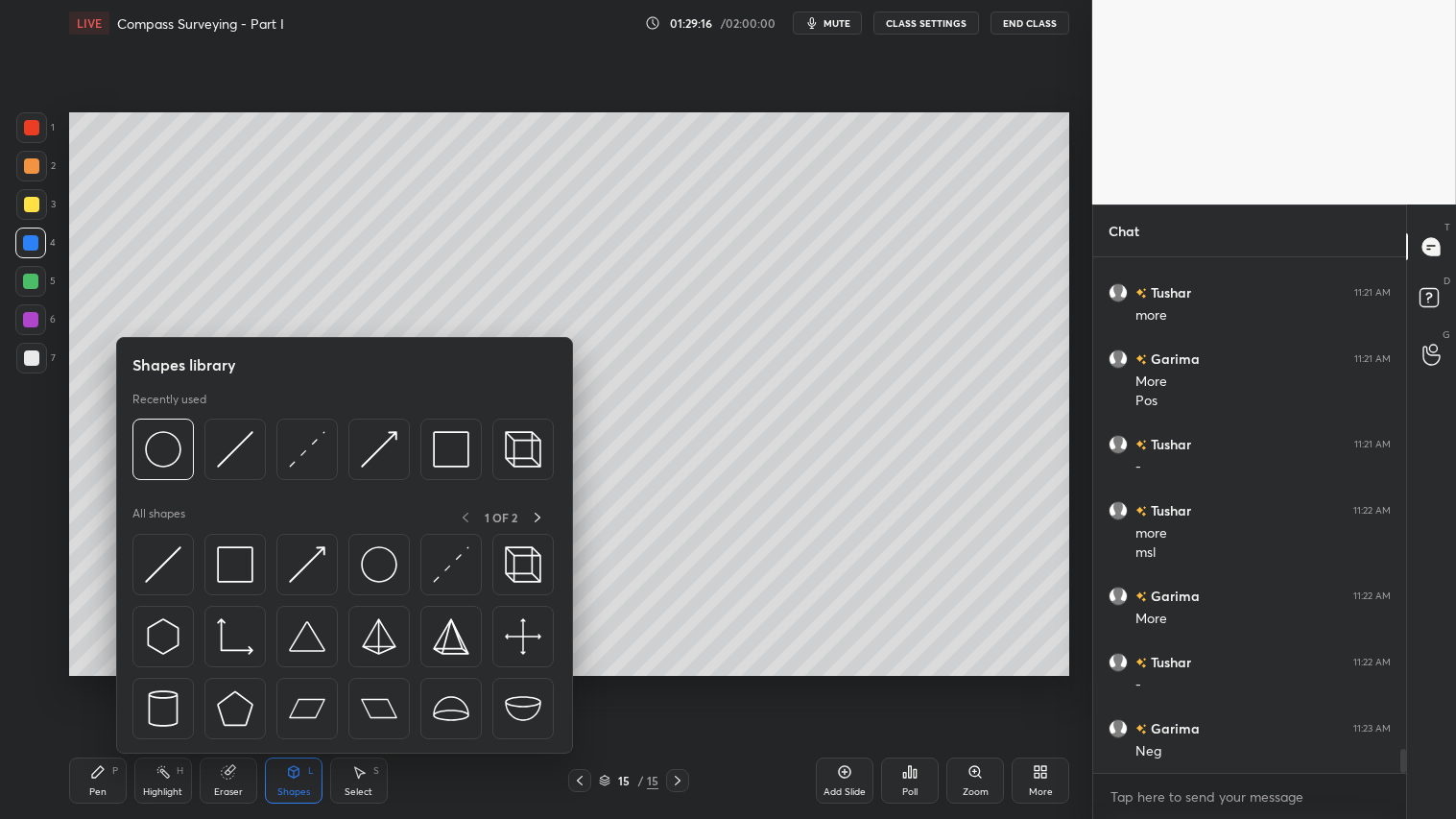 click on "Eraser" at bounding box center [228, 781] 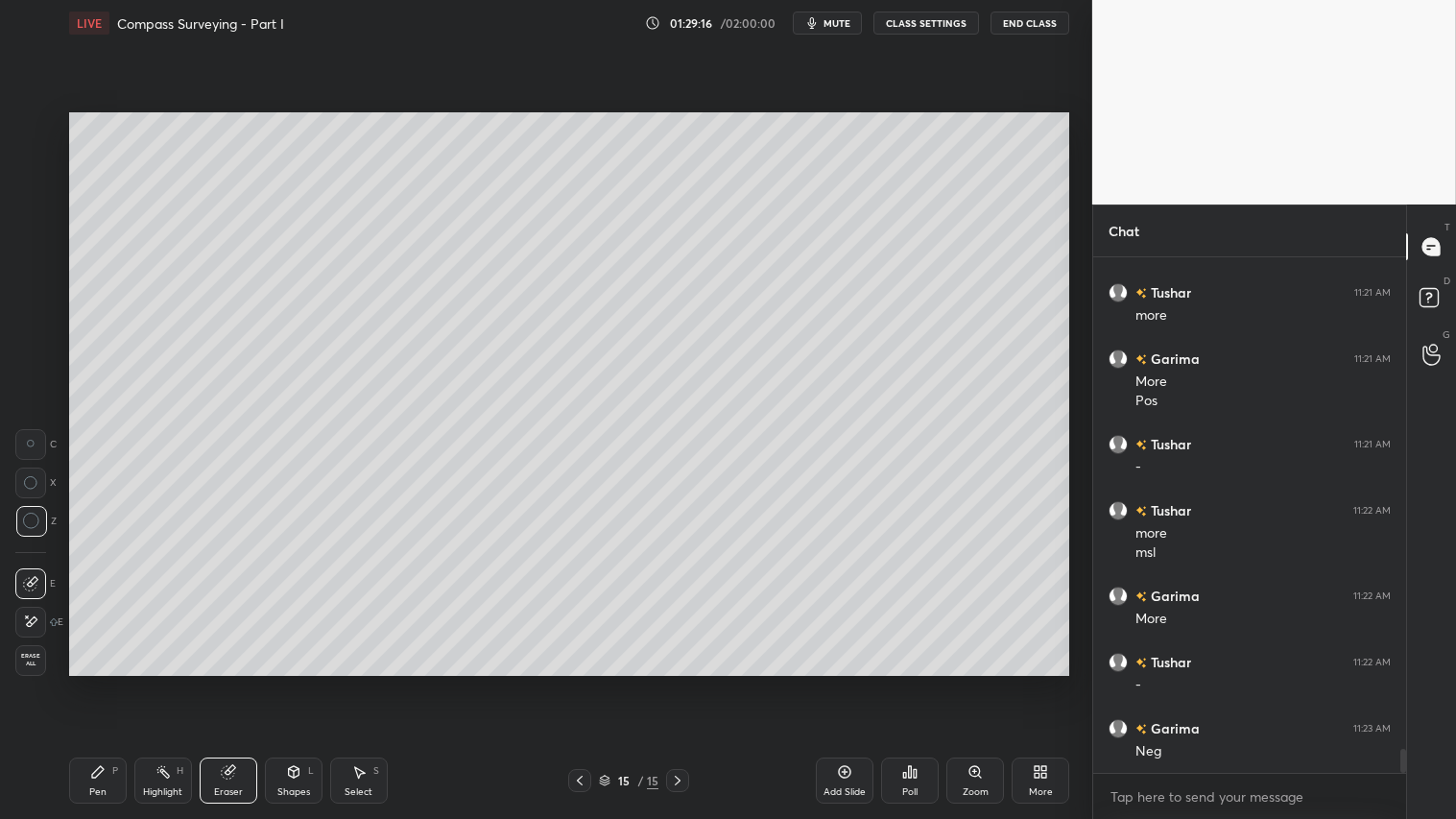 click 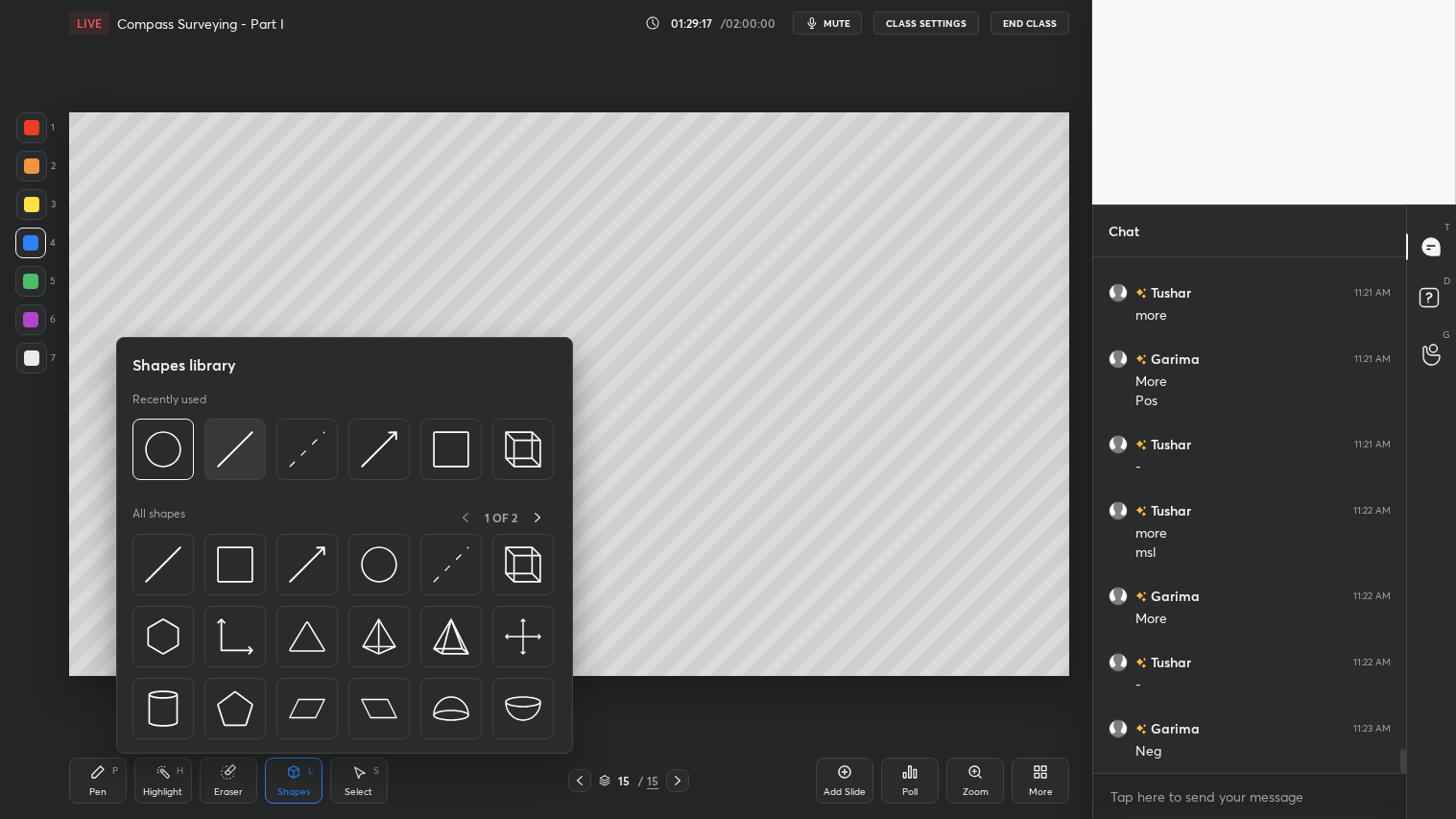 click at bounding box center [235, 449] 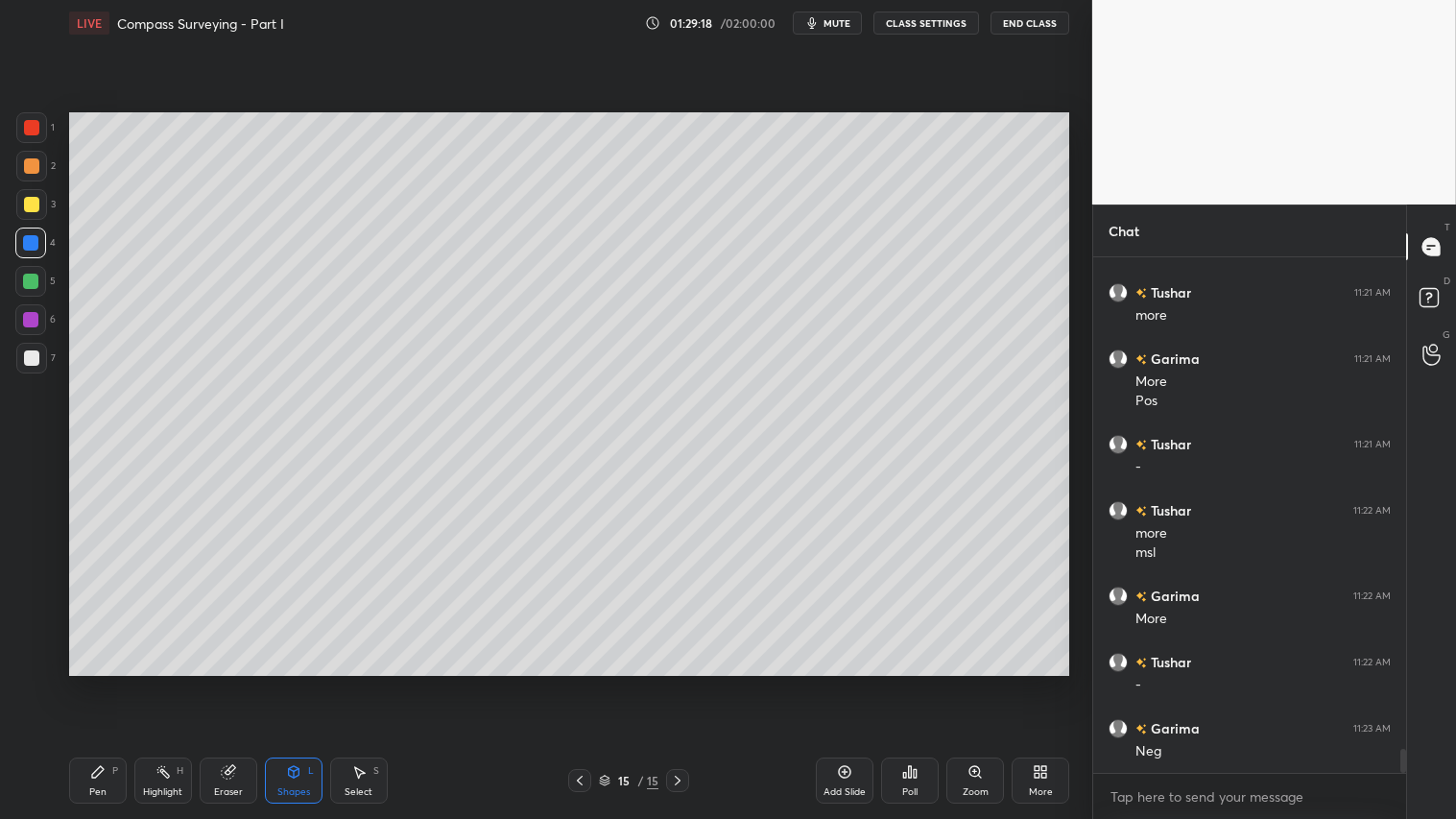 drag, startPoint x: 31, startPoint y: 214, endPoint x: 64, endPoint y: 225, distance: 34.785054 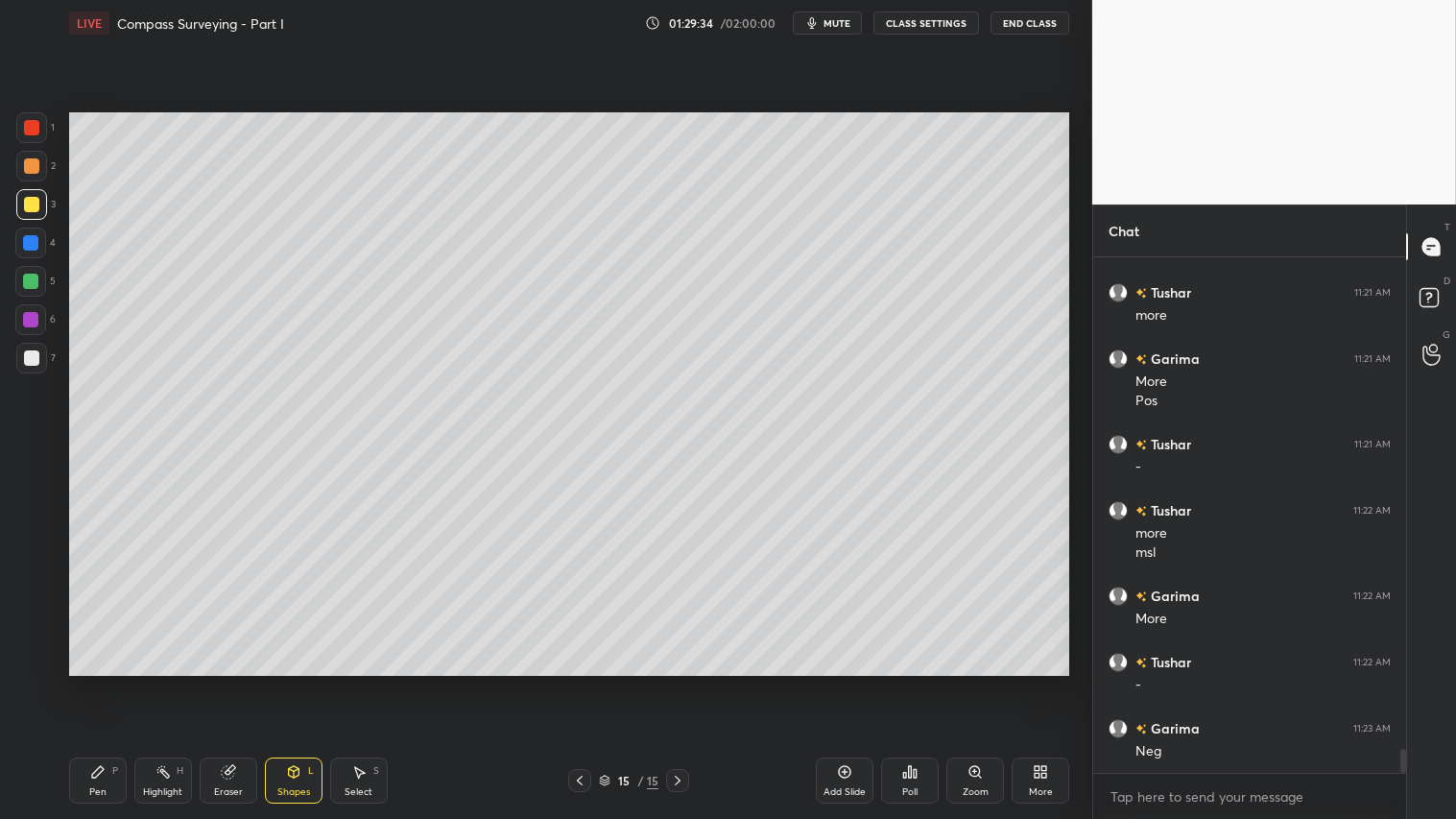 click on "Eraser" at bounding box center (228, 781) 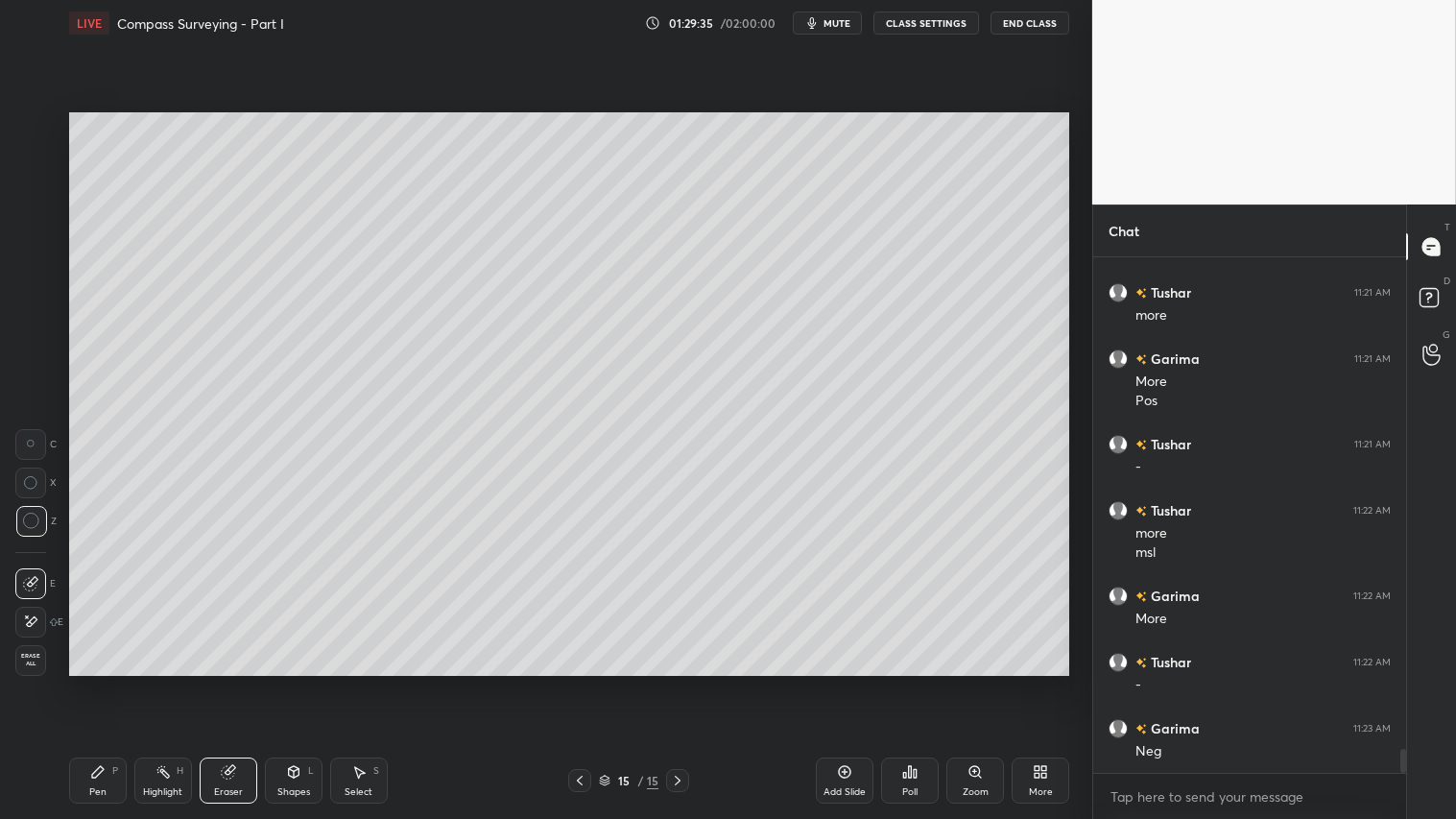 click at bounding box center (31, 483) 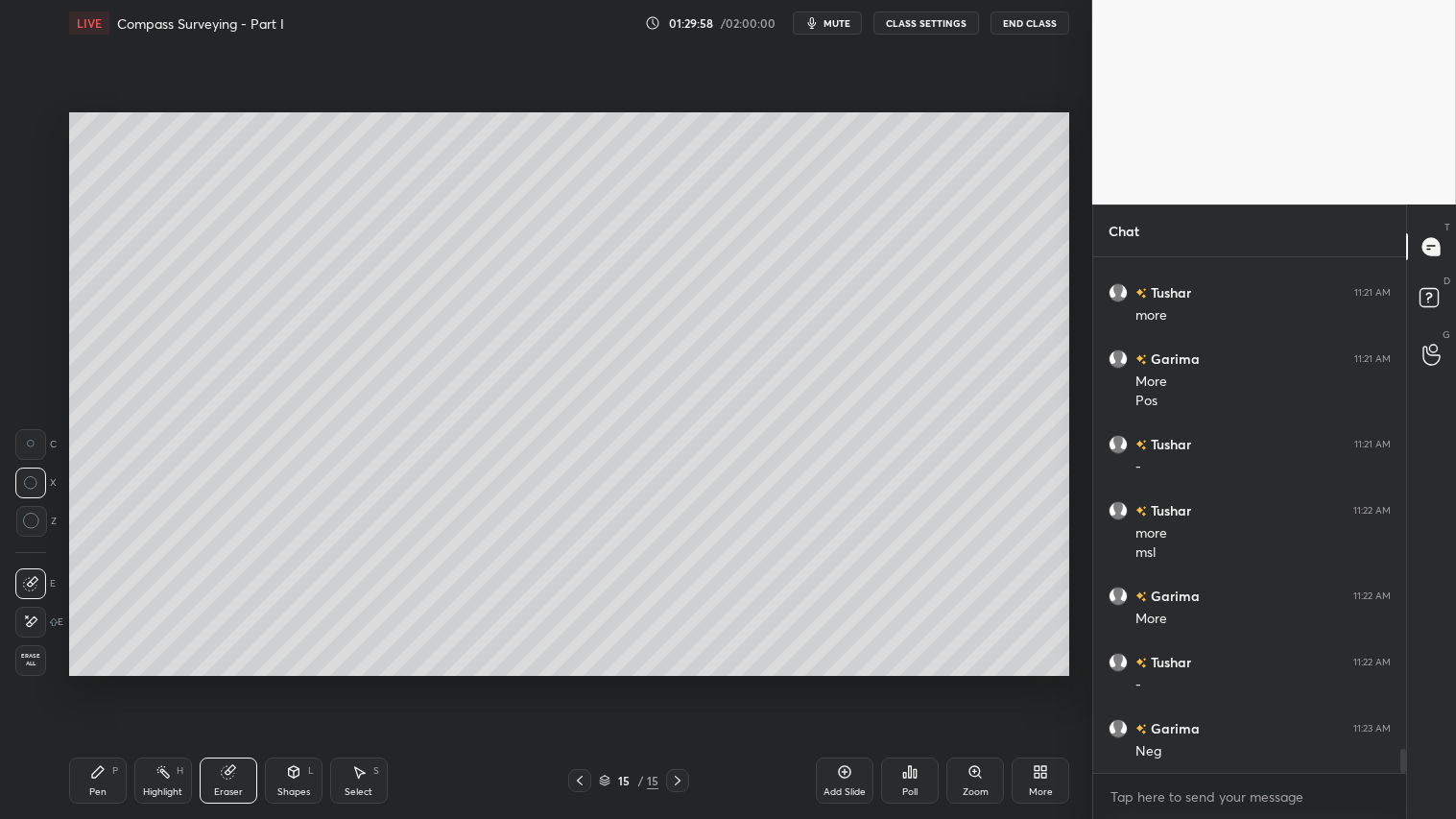 click at bounding box center (31, 445) 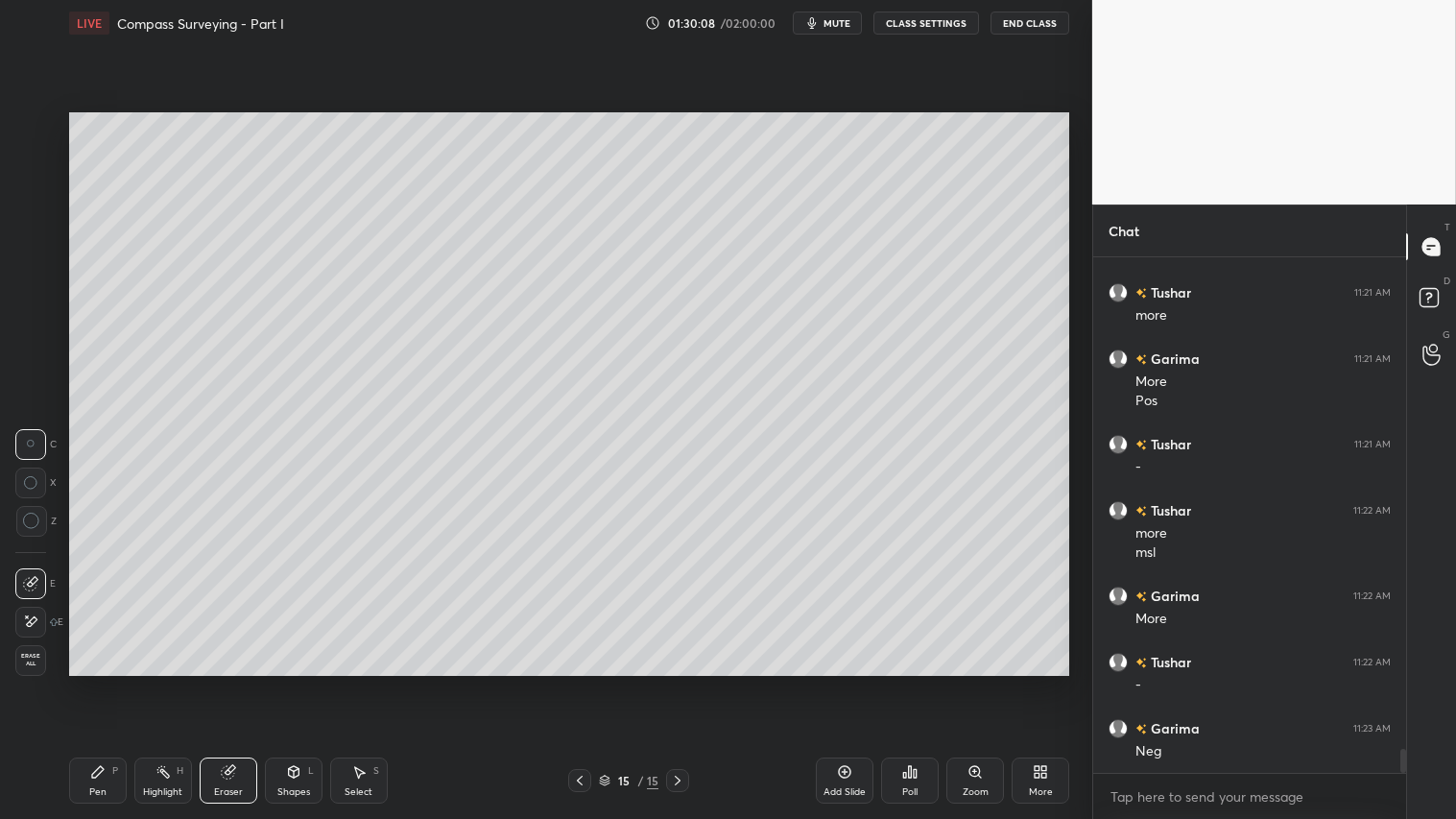 click 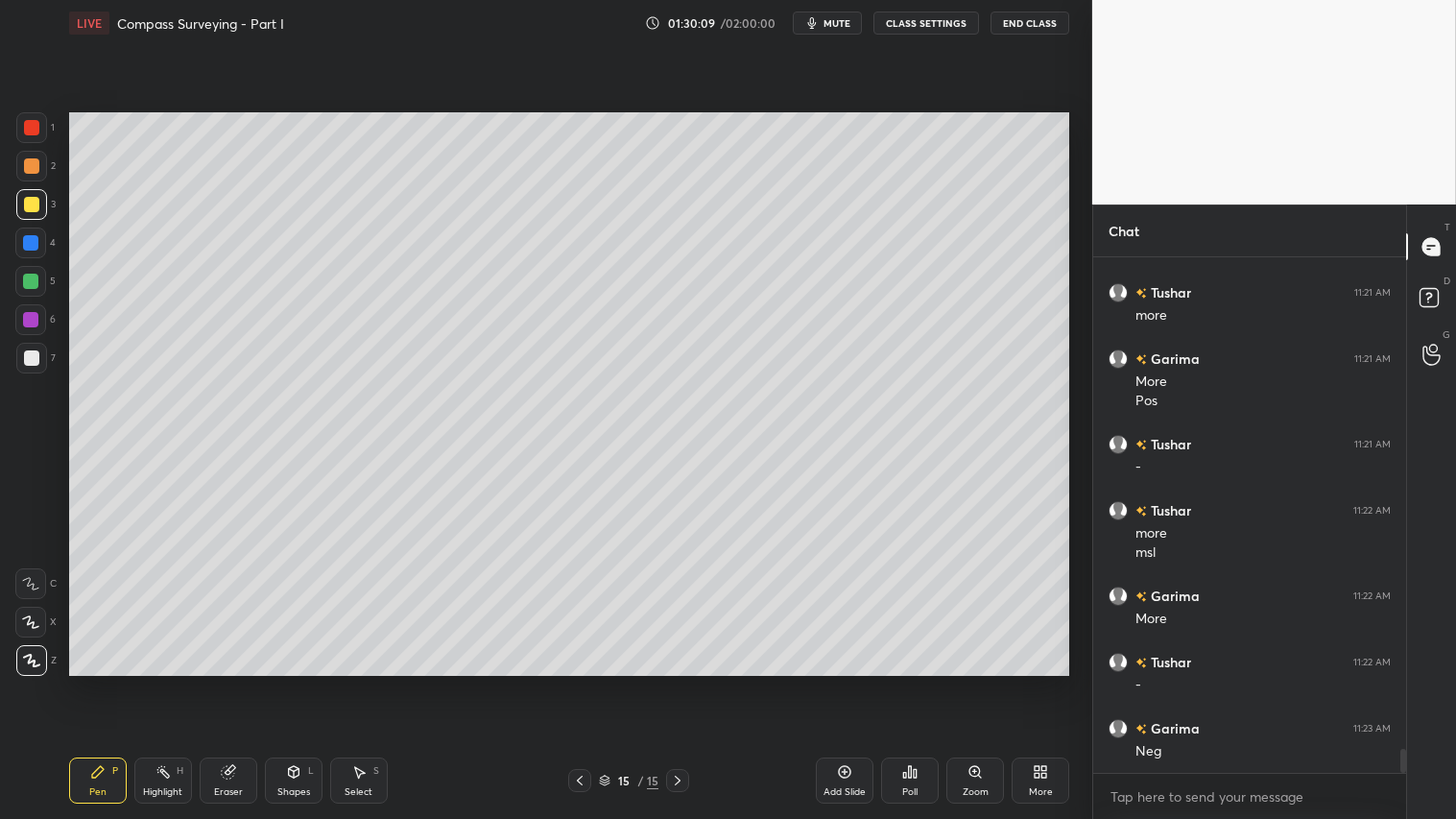 click at bounding box center [32, 166] 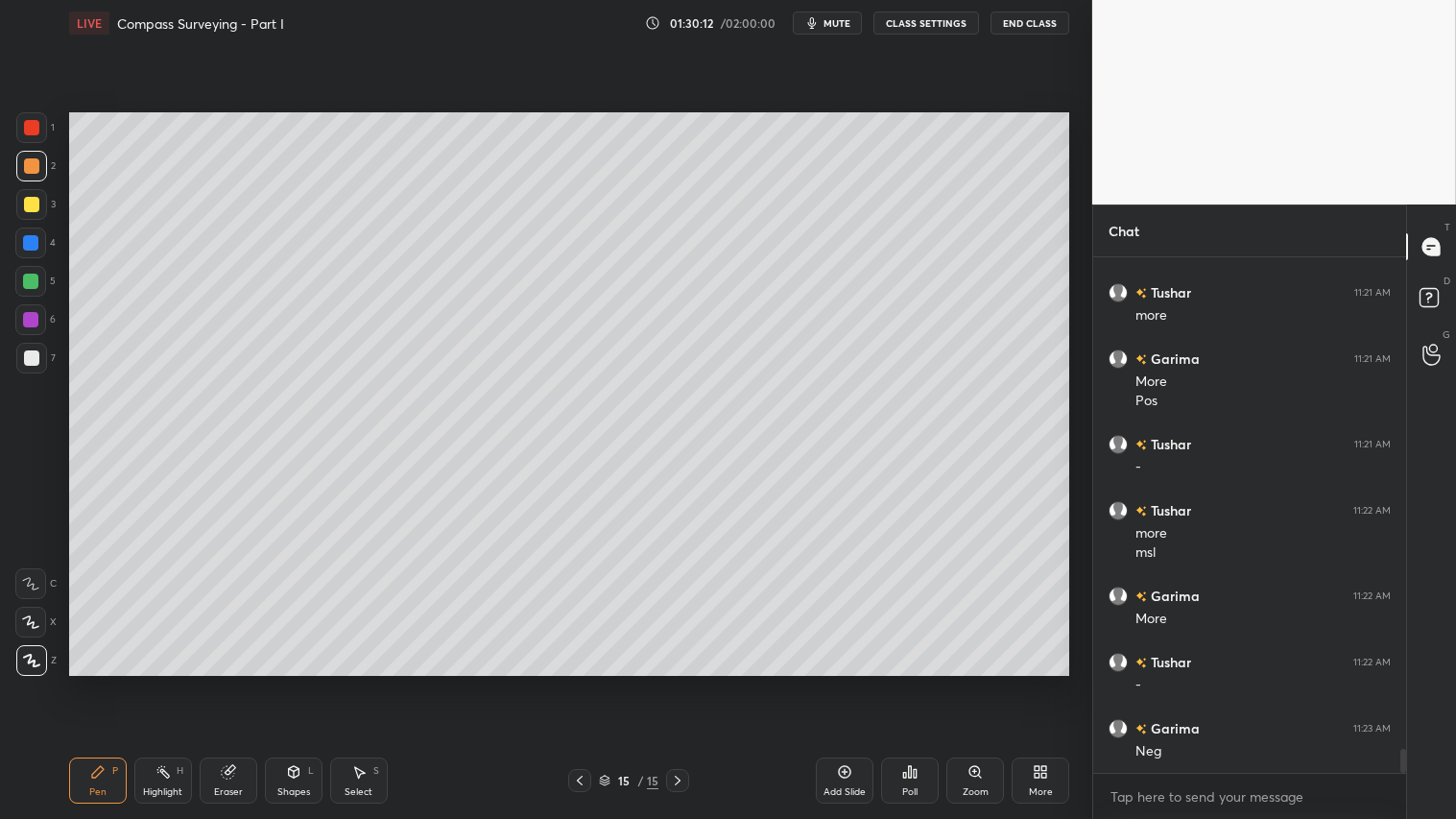 click at bounding box center (31, 243) 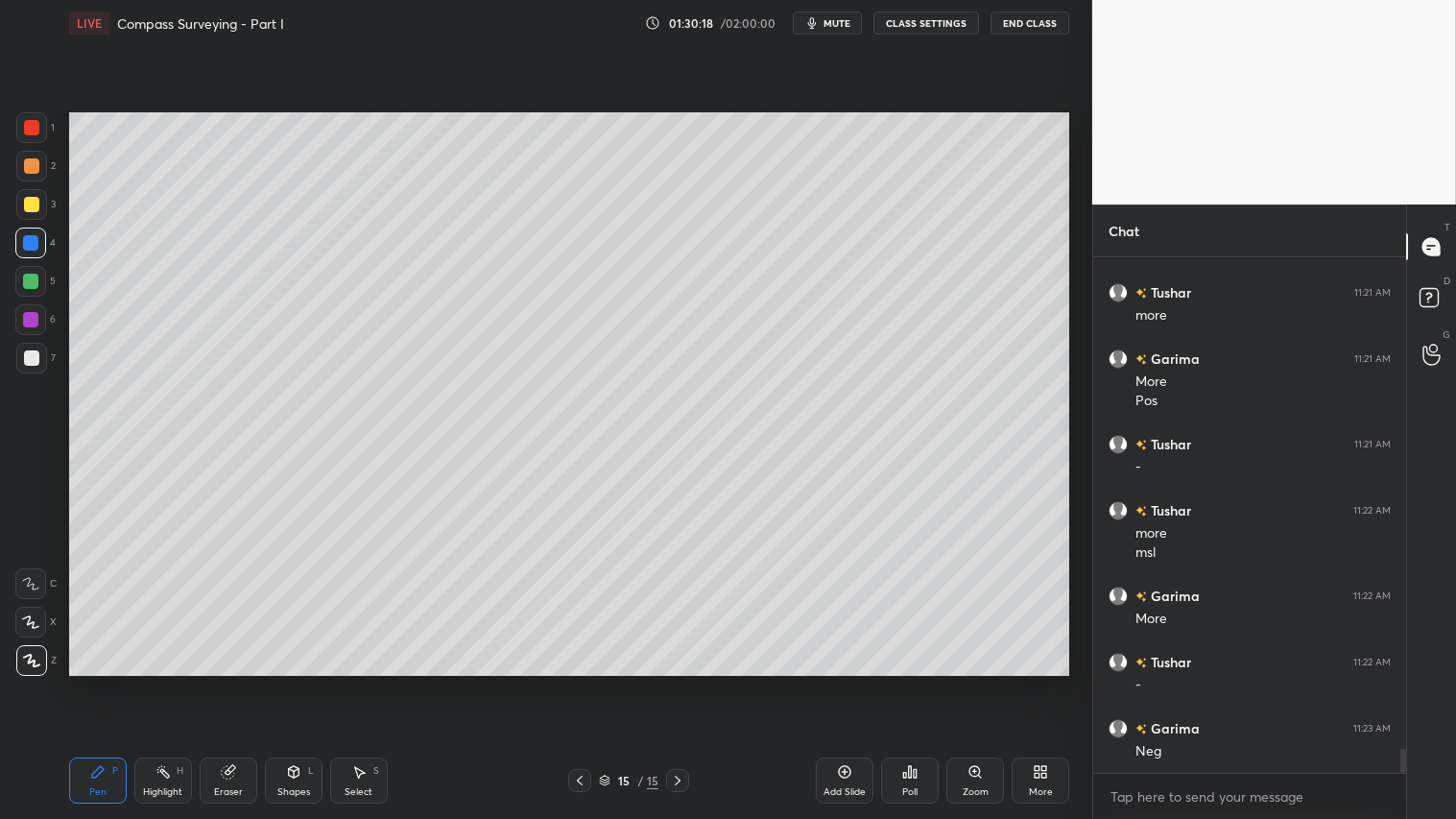 click 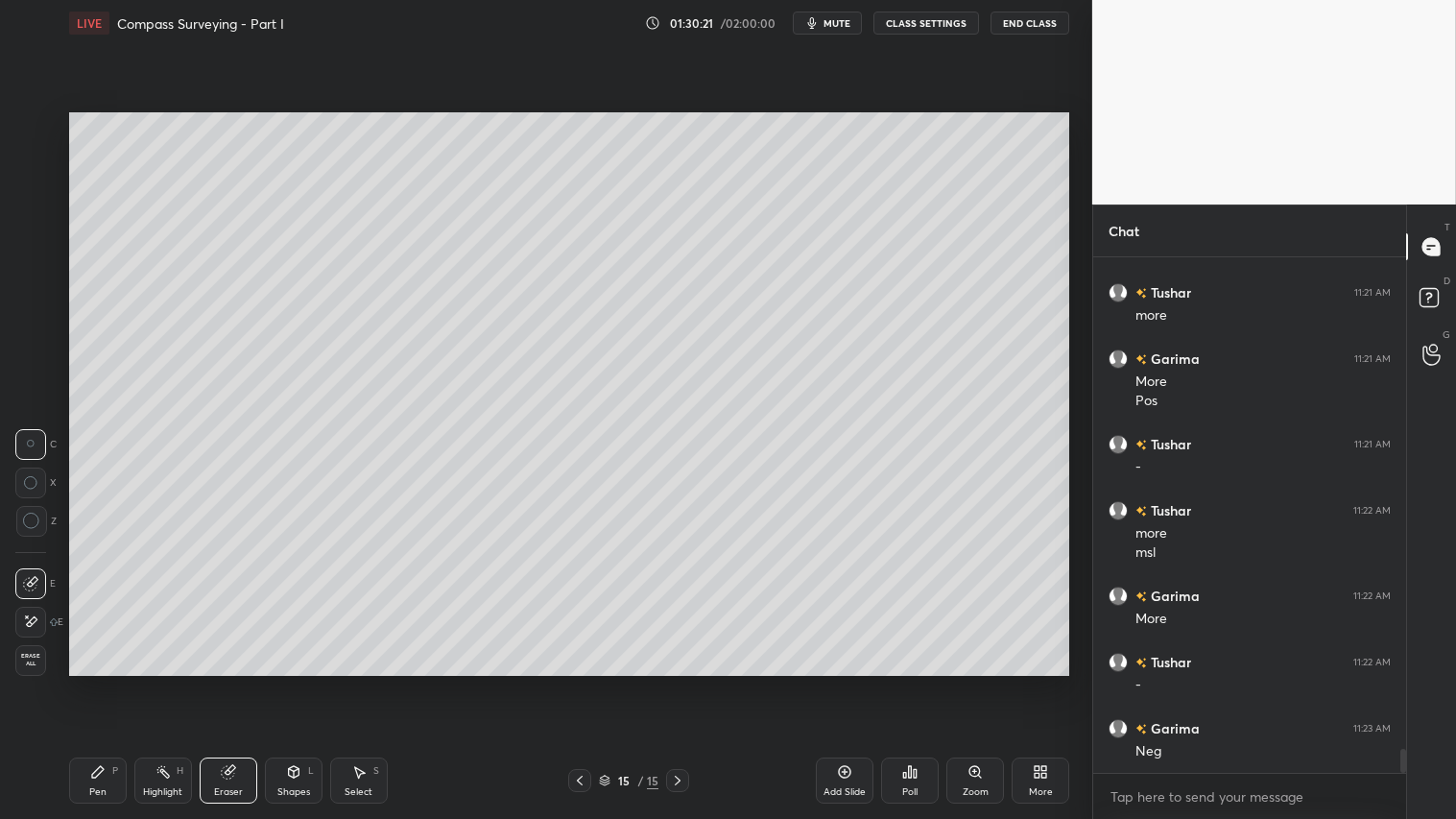 click on "Pen P" at bounding box center [98, 781] 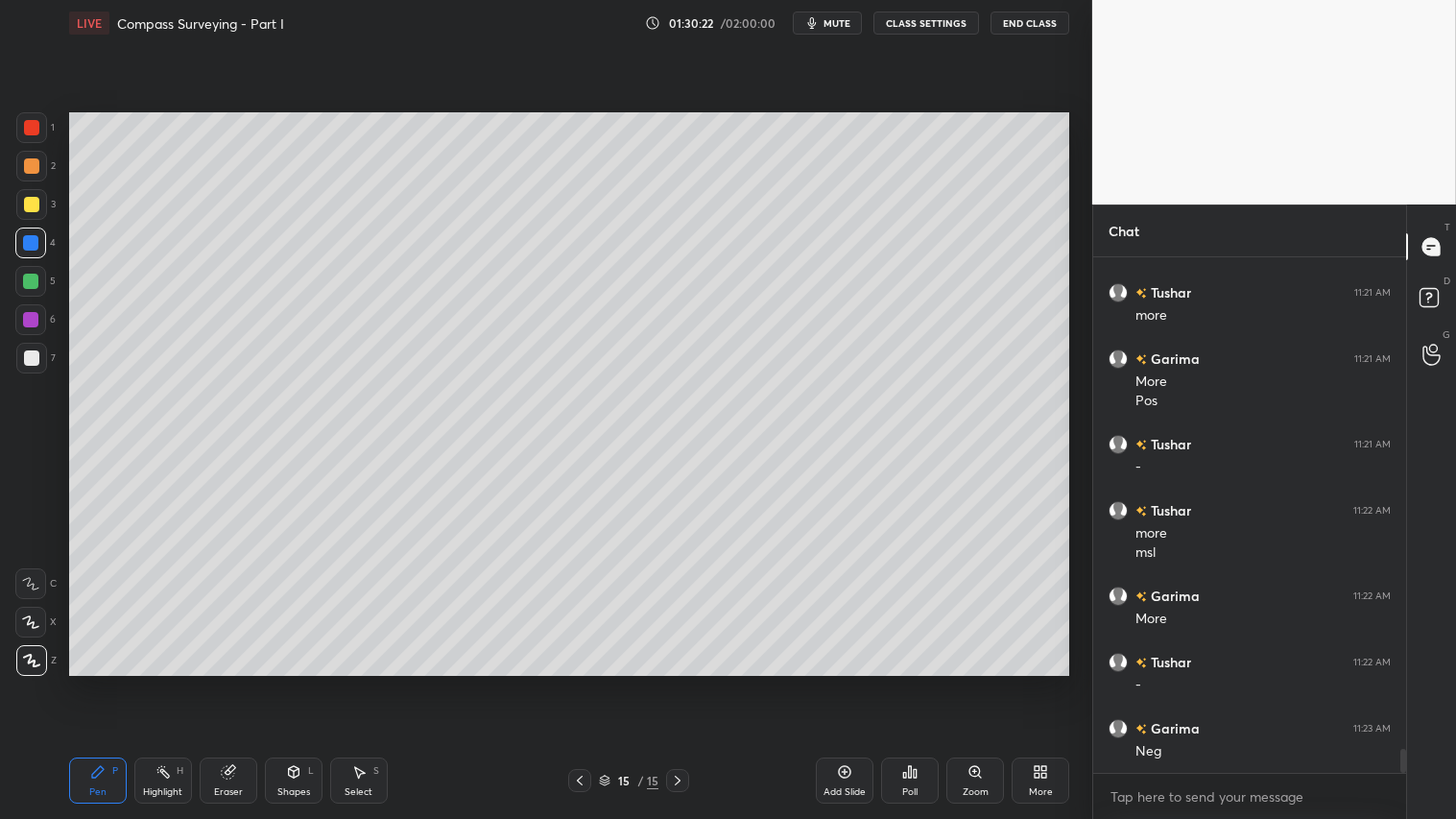 click at bounding box center (32, 166) 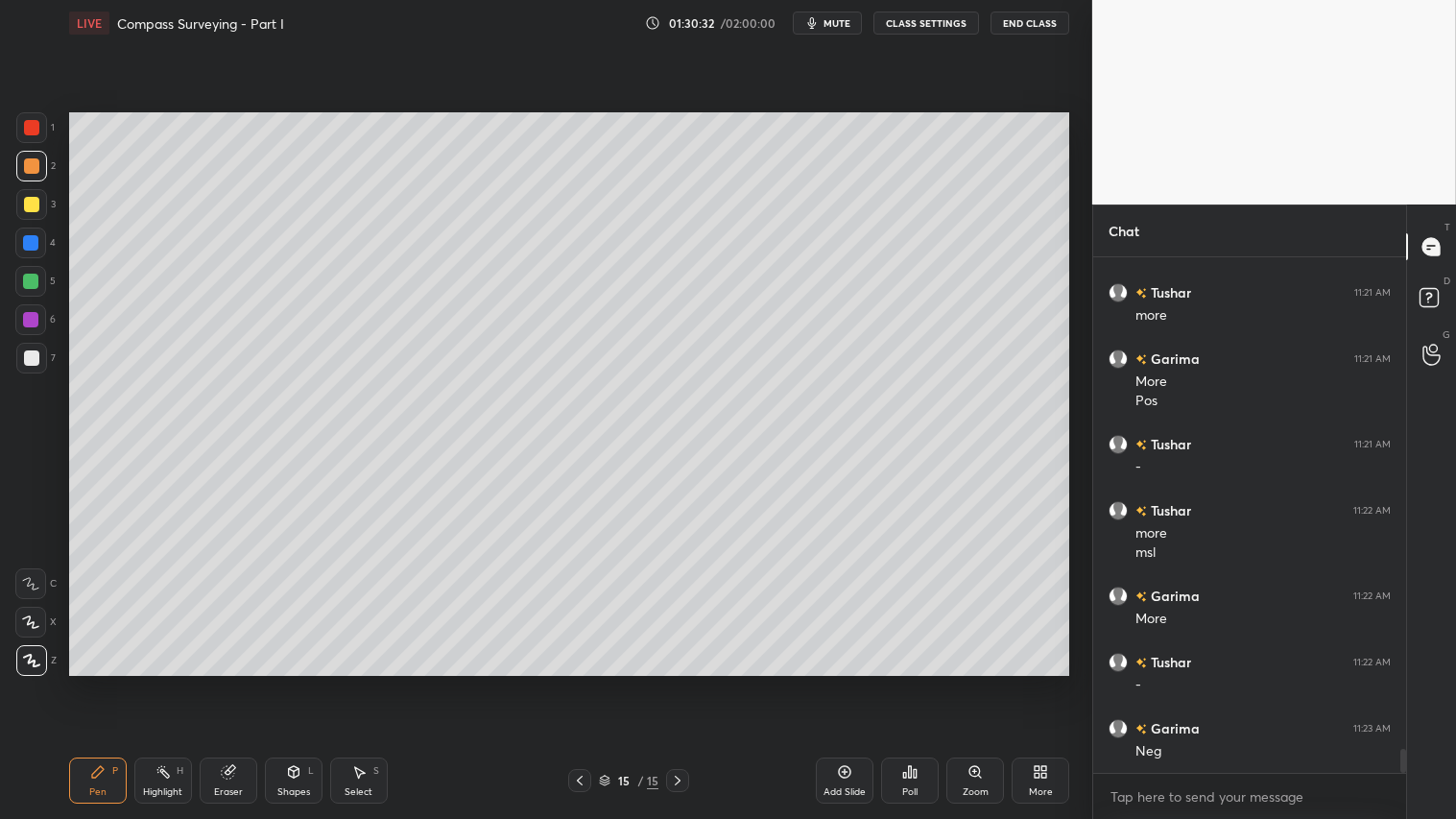 click at bounding box center [32, 358] 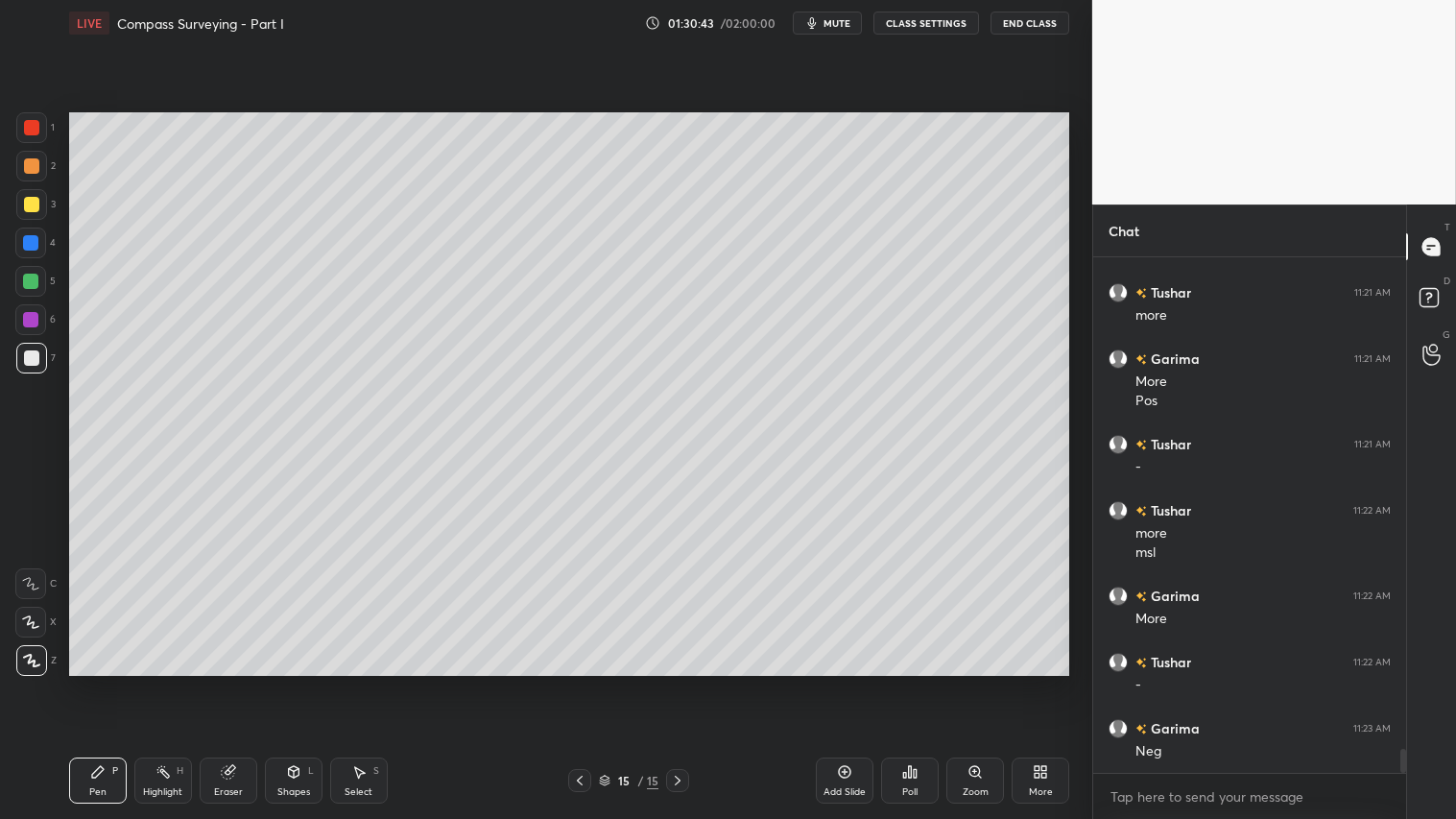 click on "Shapes L" at bounding box center (294, 781) 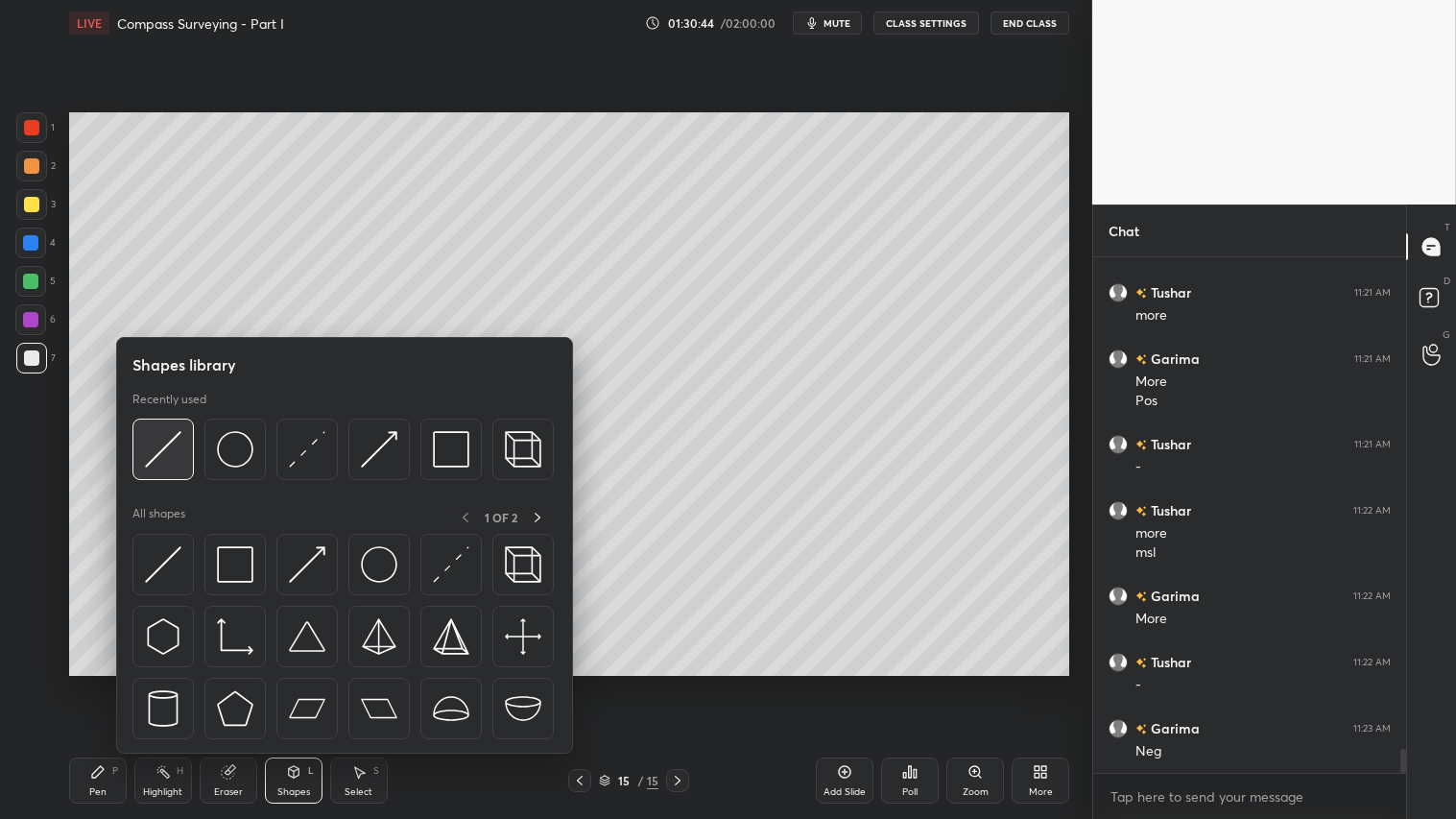 click at bounding box center [163, 449] 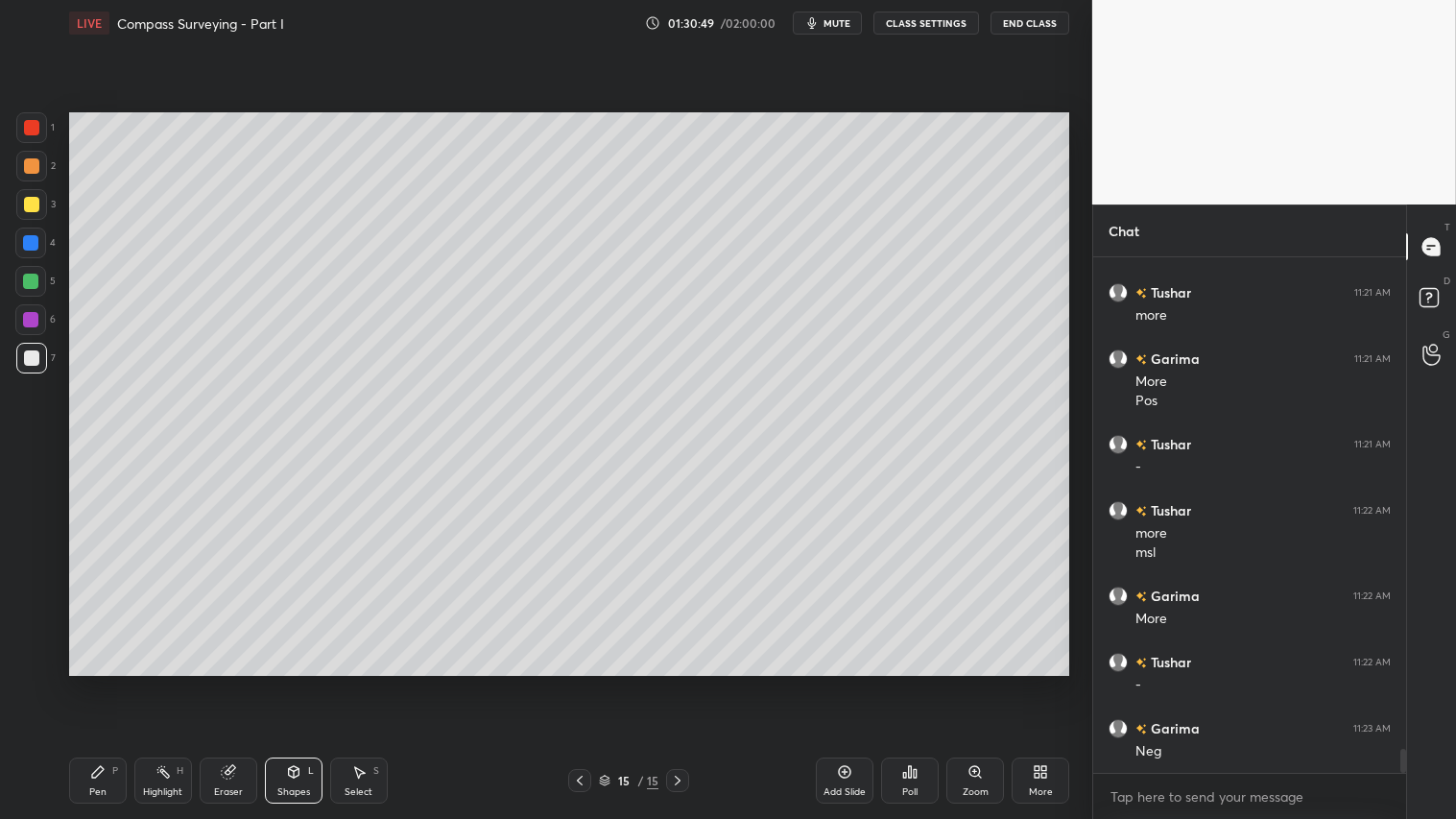 drag, startPoint x: 35, startPoint y: 168, endPoint x: 42, endPoint y: 179, distance: 13.038405 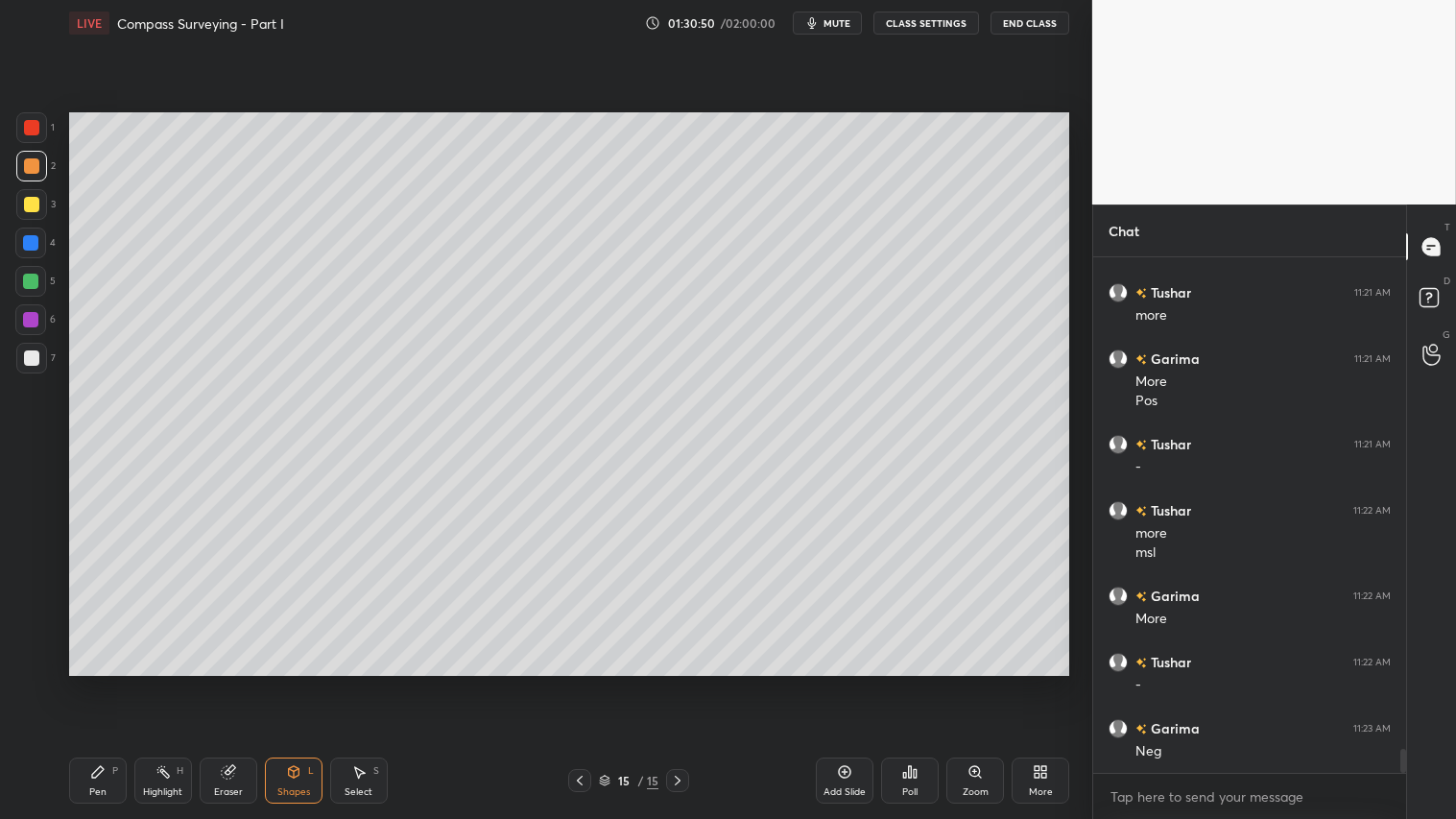 drag, startPoint x: 35, startPoint y: 349, endPoint x: 50, endPoint y: 366, distance: 22.671568 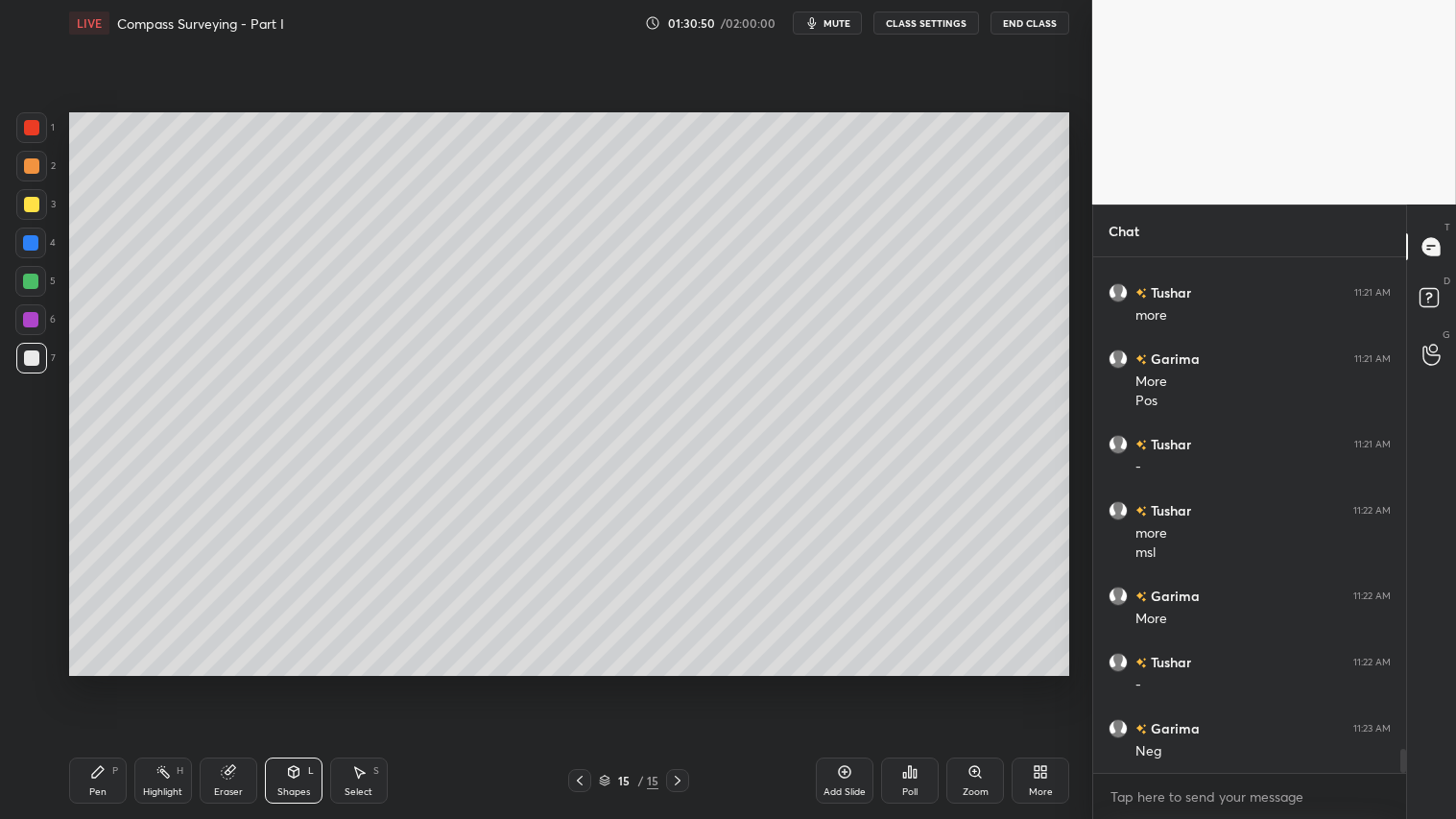 click on "Shapes L" at bounding box center (294, 781) 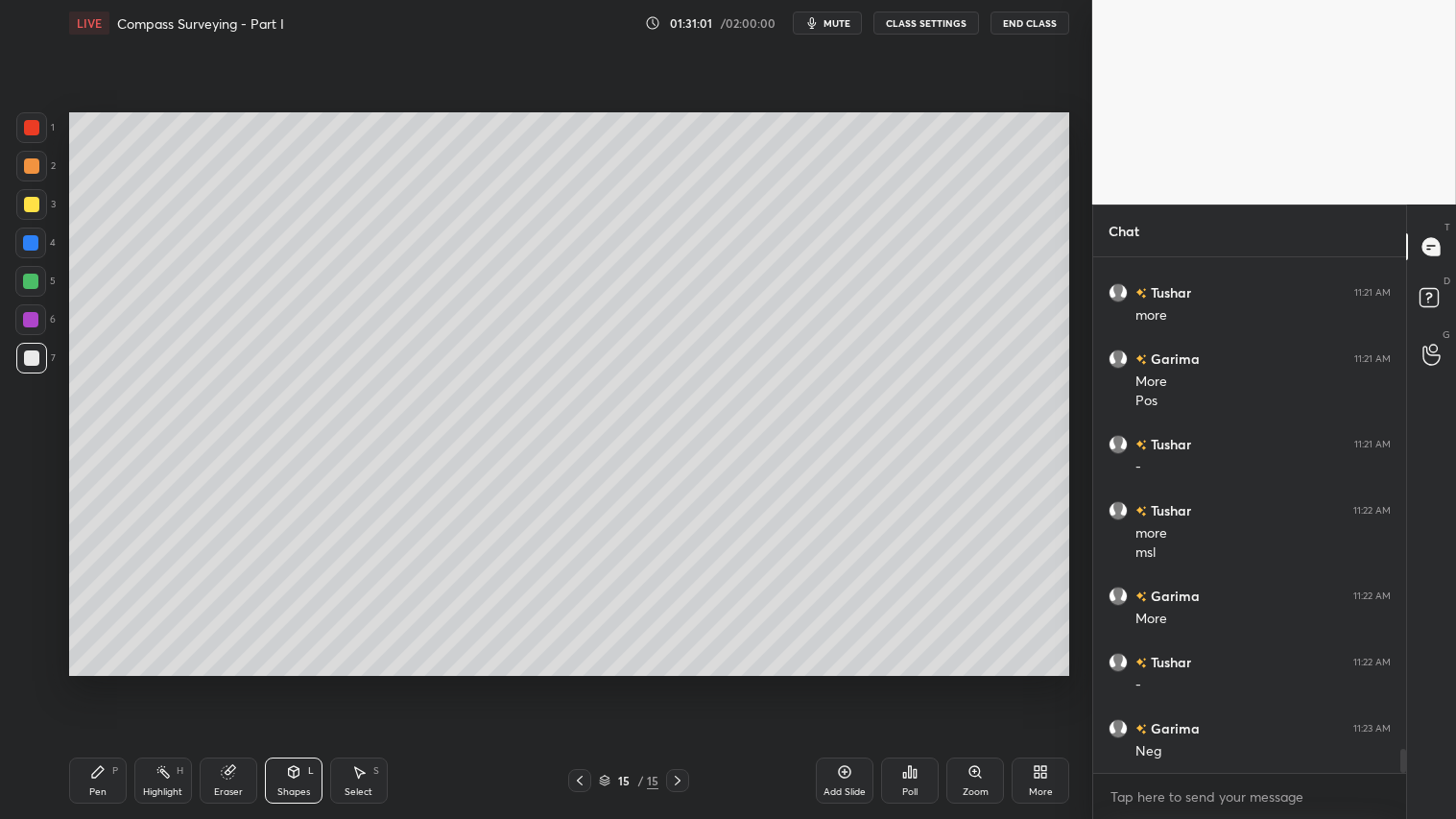 drag, startPoint x: 35, startPoint y: 358, endPoint x: 48, endPoint y: 346, distance: 17.691806 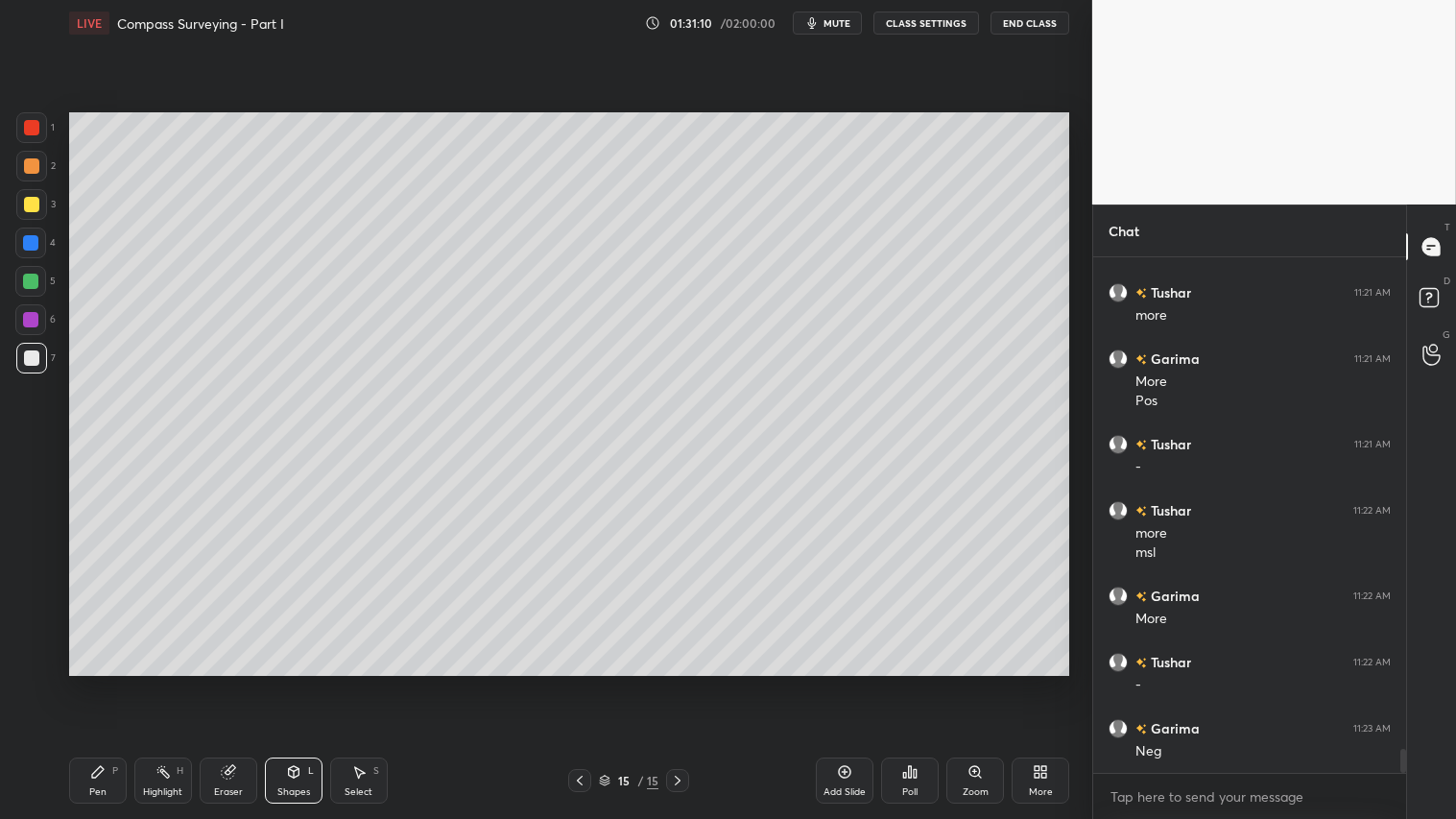 click 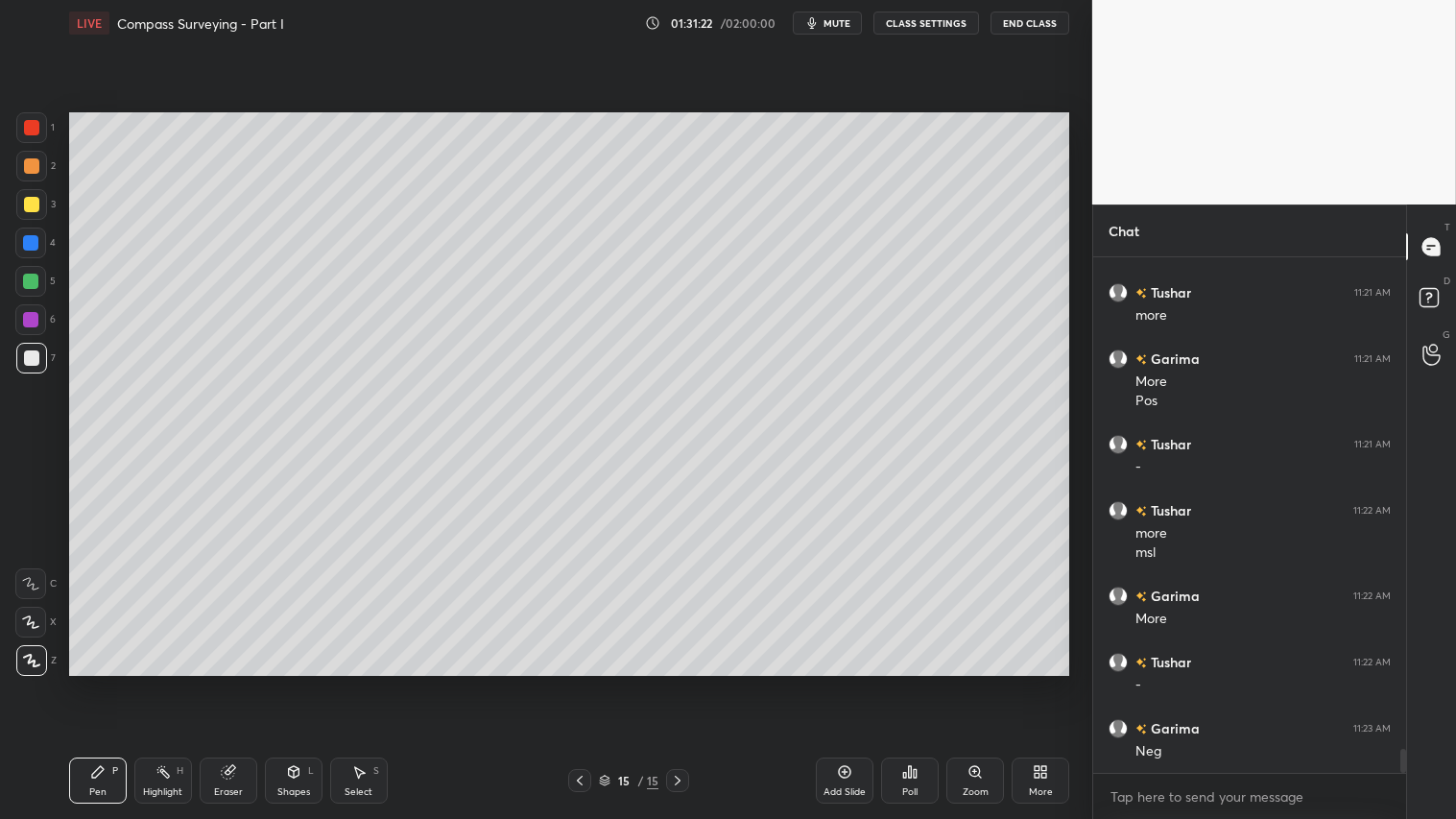 click at bounding box center [31, 243] 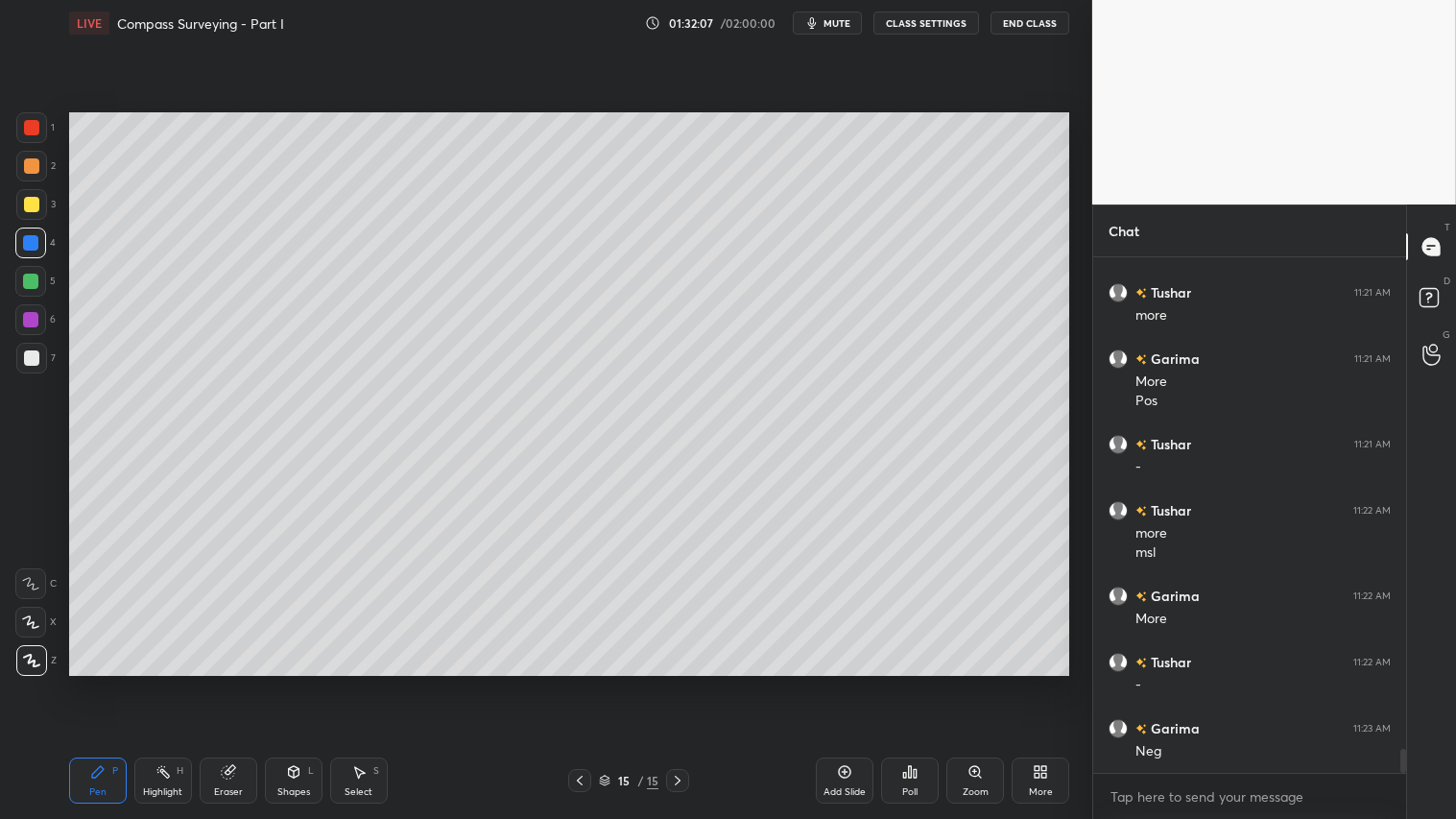 click at bounding box center [32, 358] 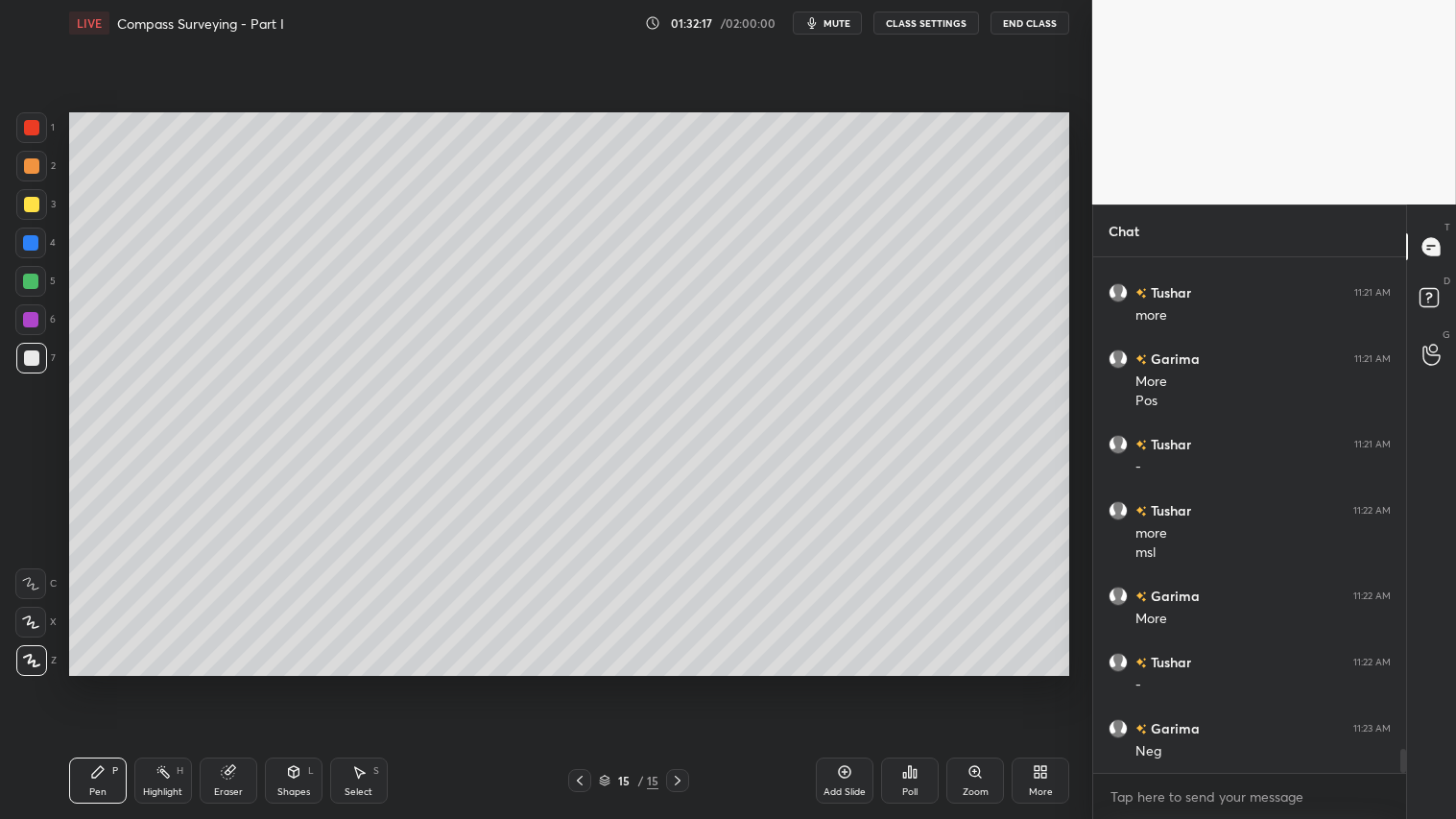 click at bounding box center [32, 166] 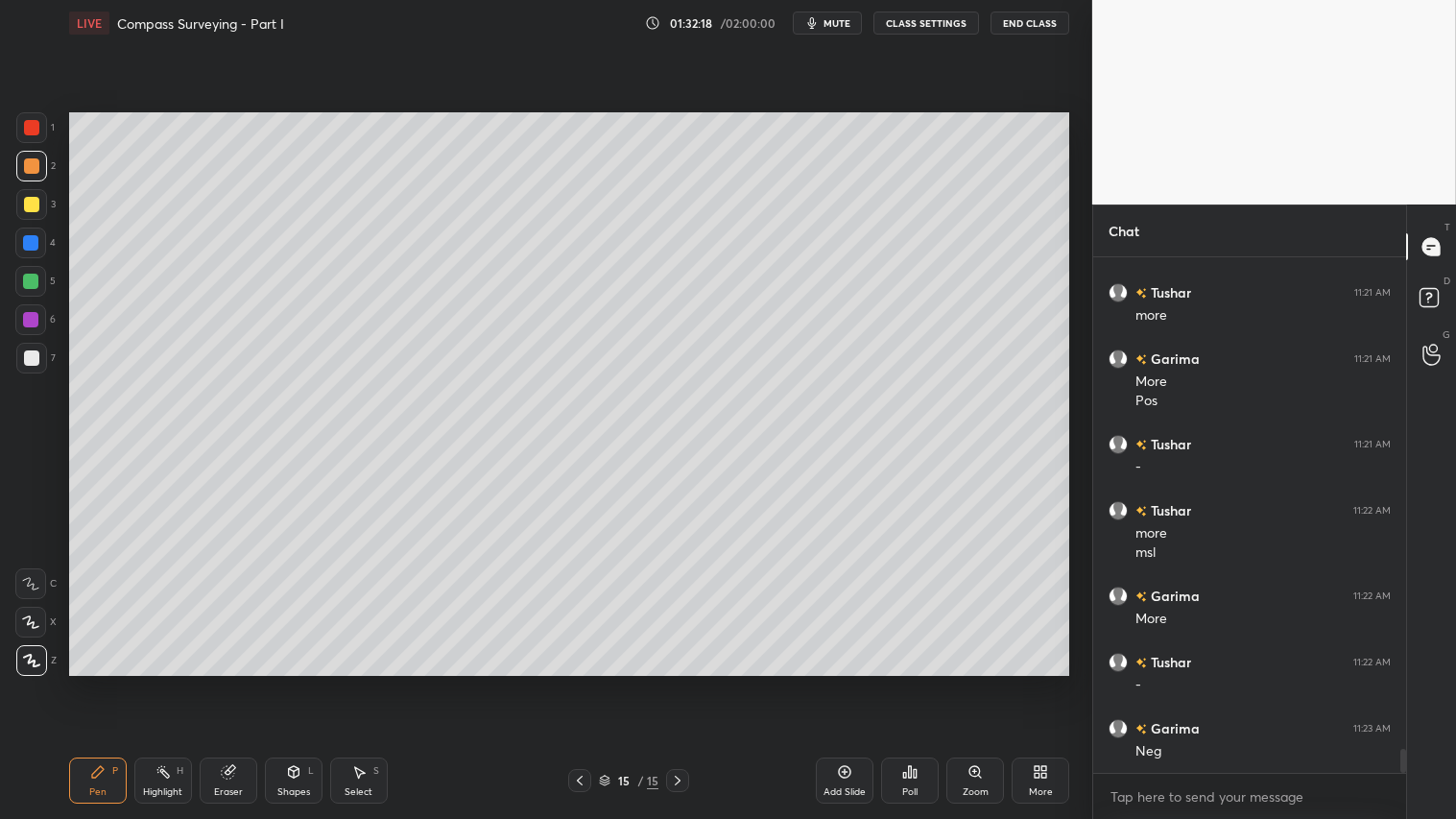 click on "Pen P" at bounding box center [98, 781] 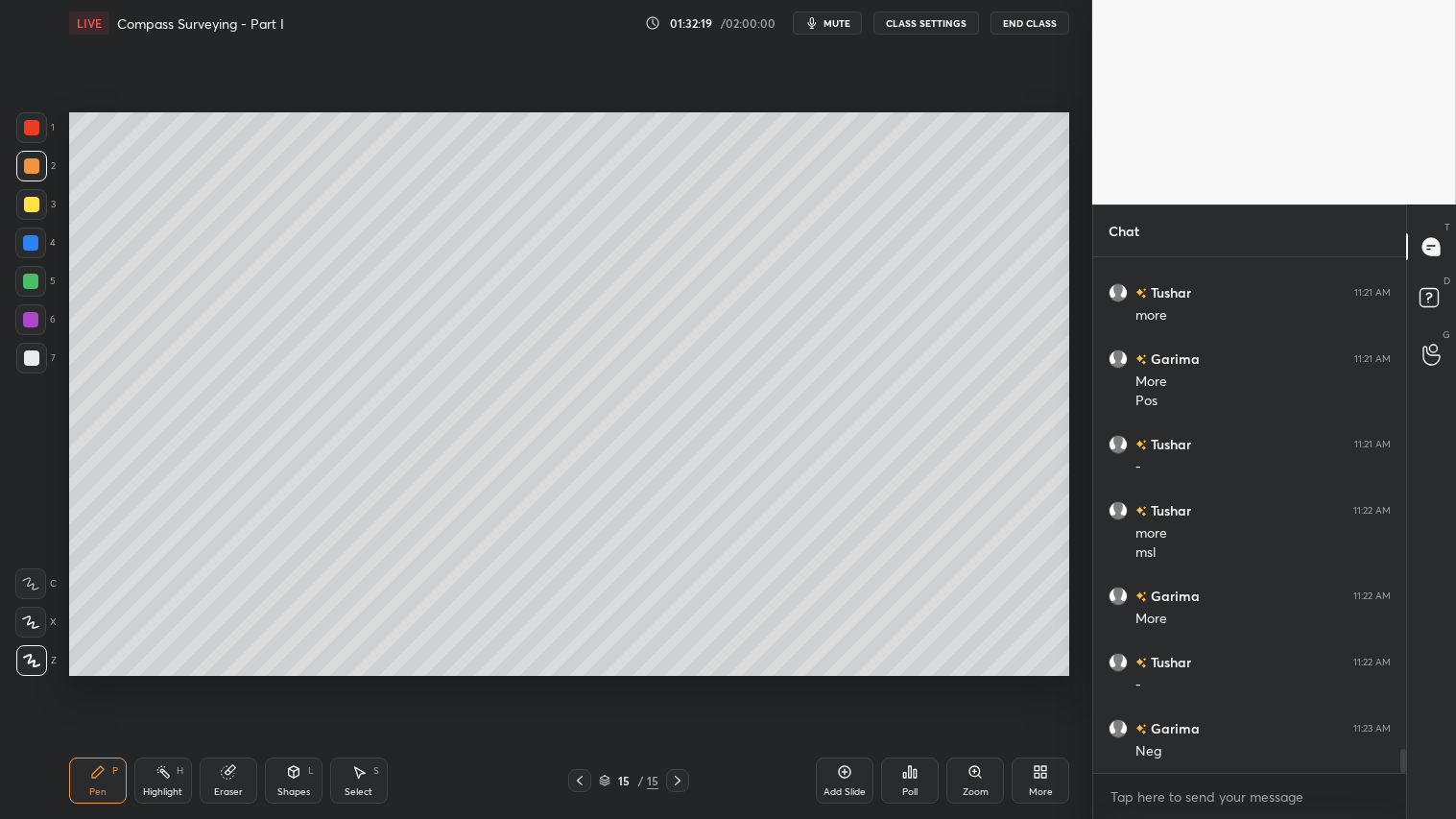 scroll, scrollTop: 10412, scrollLeft: 0, axis: vertical 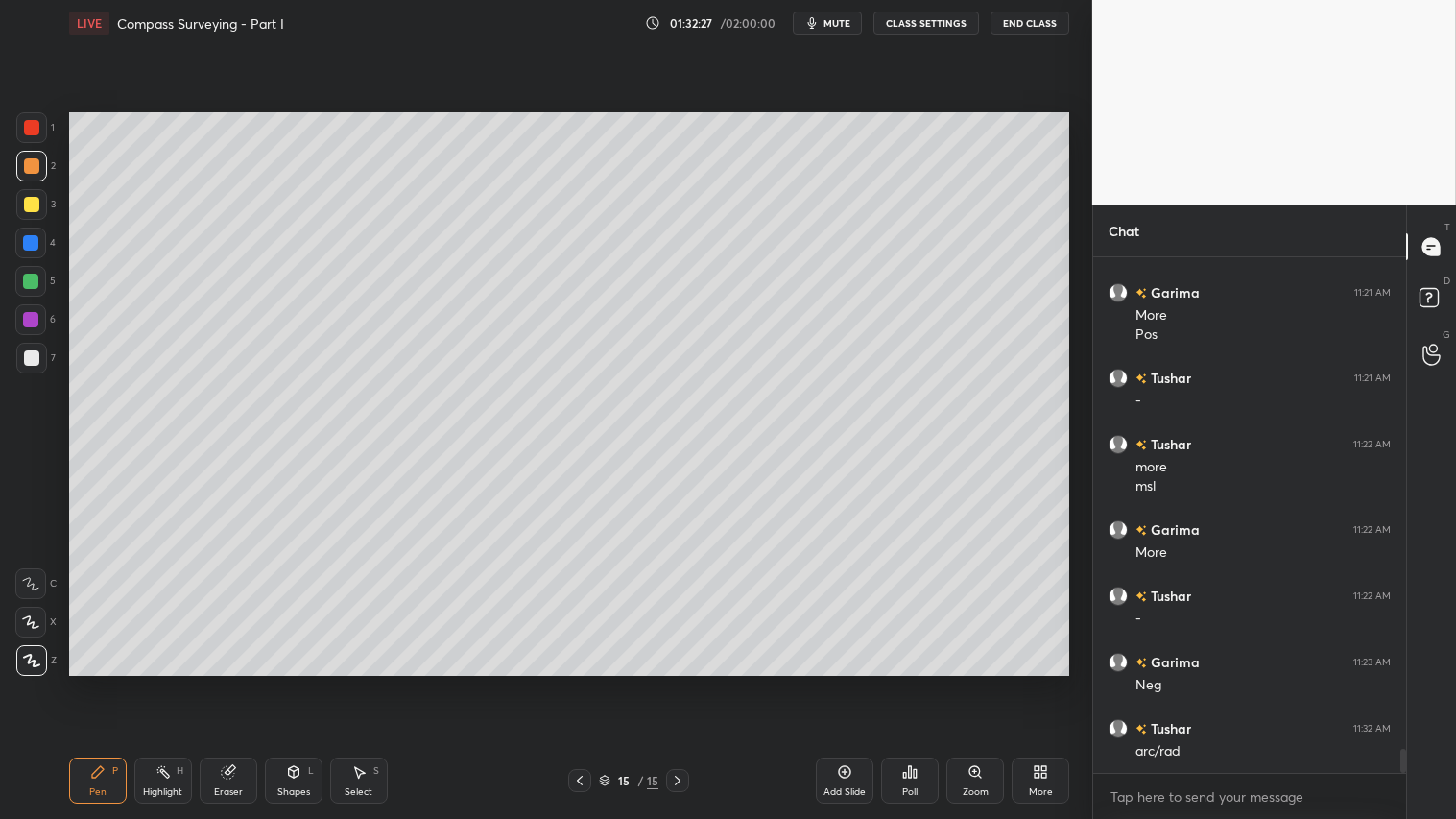 click at bounding box center [32, 166] 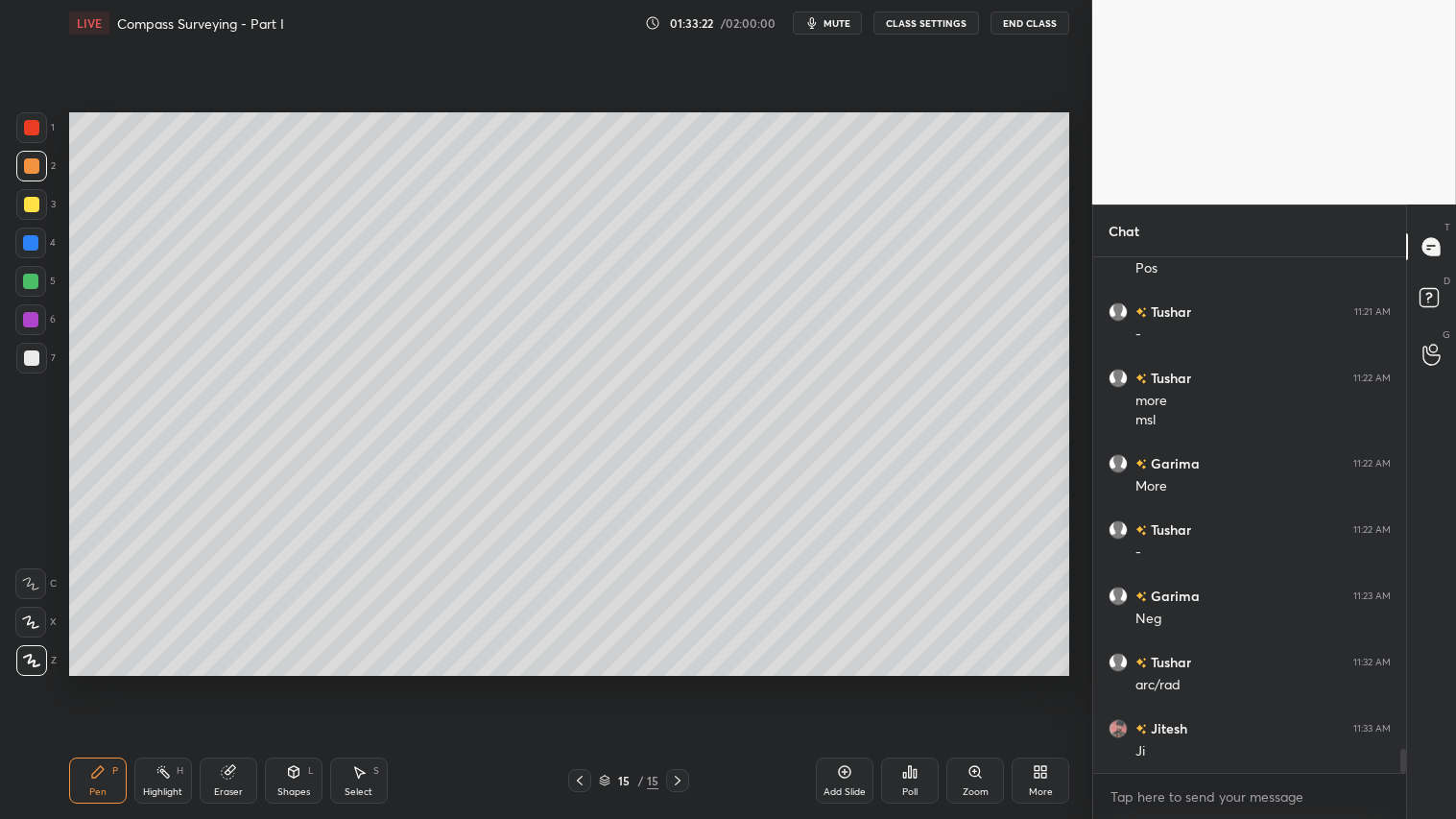 scroll, scrollTop: 10544, scrollLeft: 0, axis: vertical 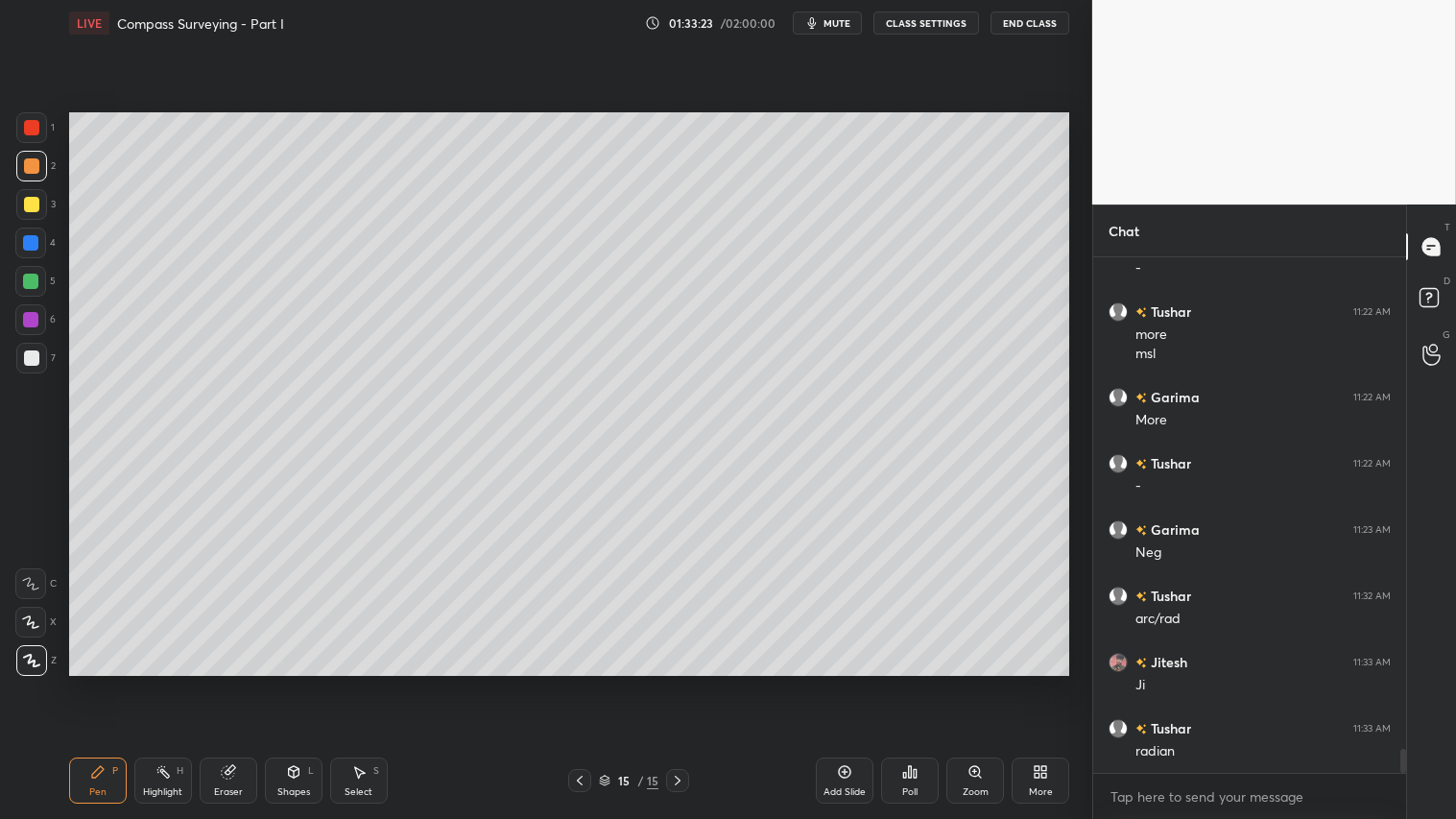 drag, startPoint x: 224, startPoint y: 780, endPoint x: 241, endPoint y: 737, distance: 46.238512 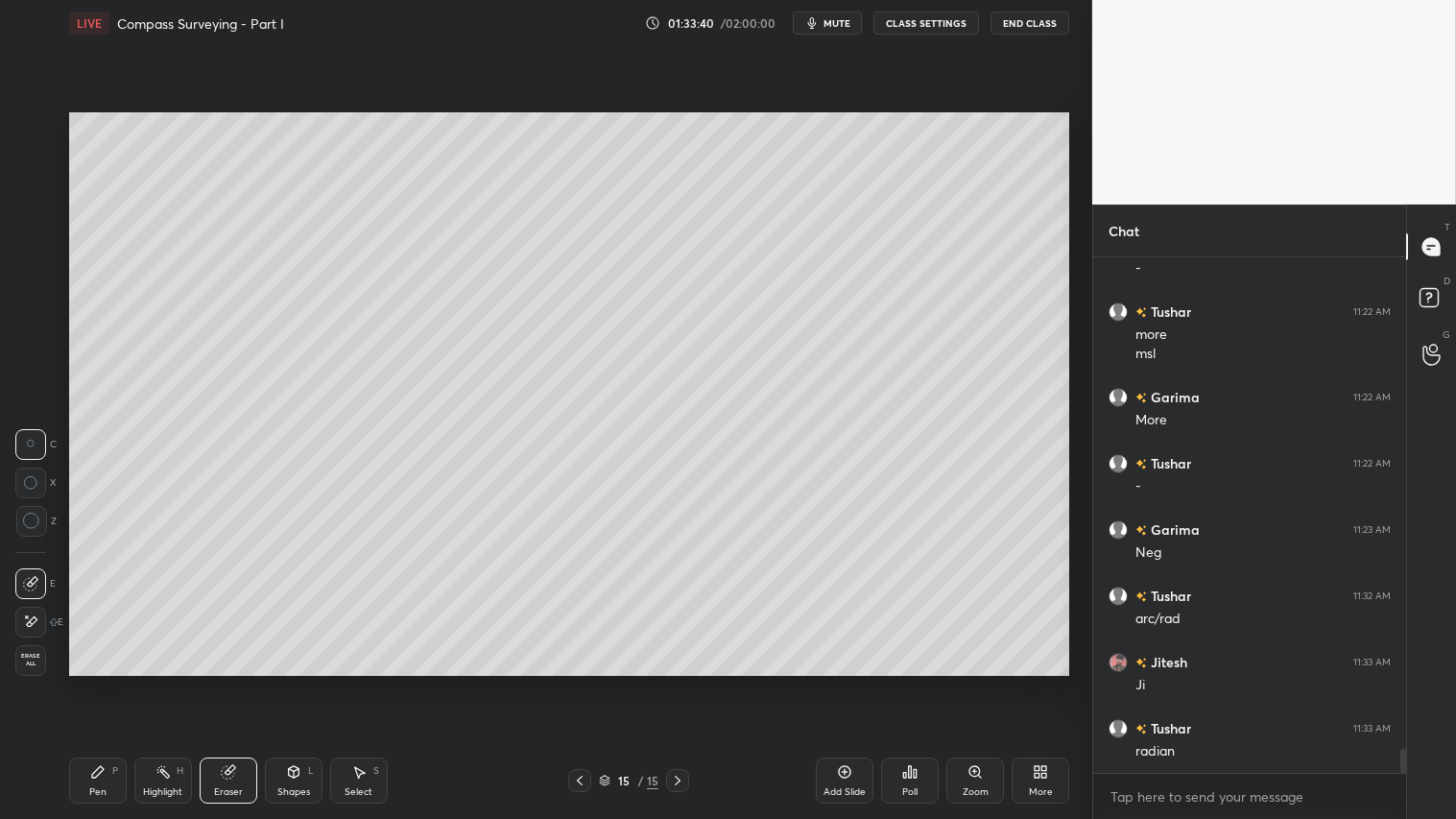 click on "P" at bounding box center [115, 771] 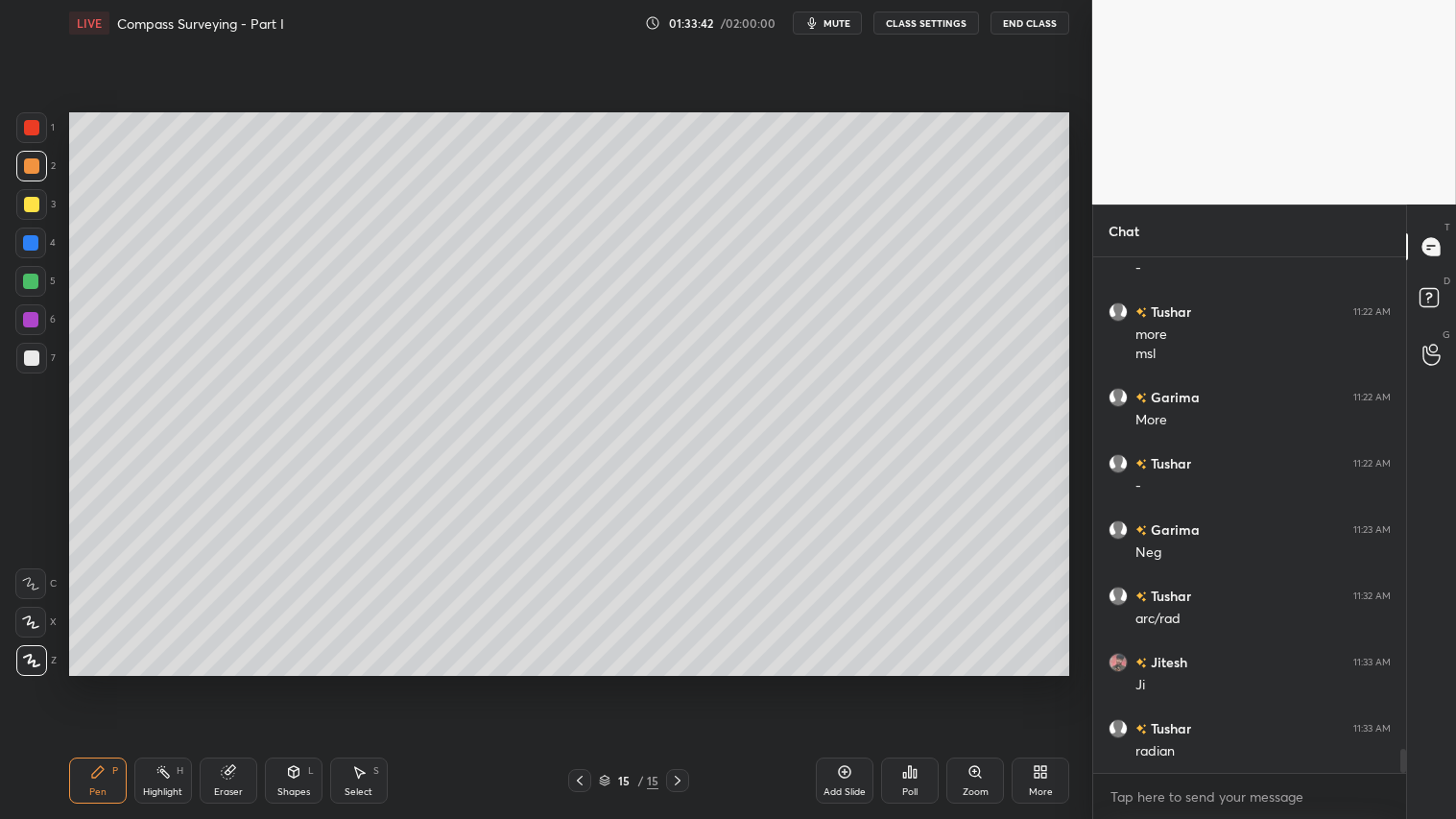 click at bounding box center [32, 166] 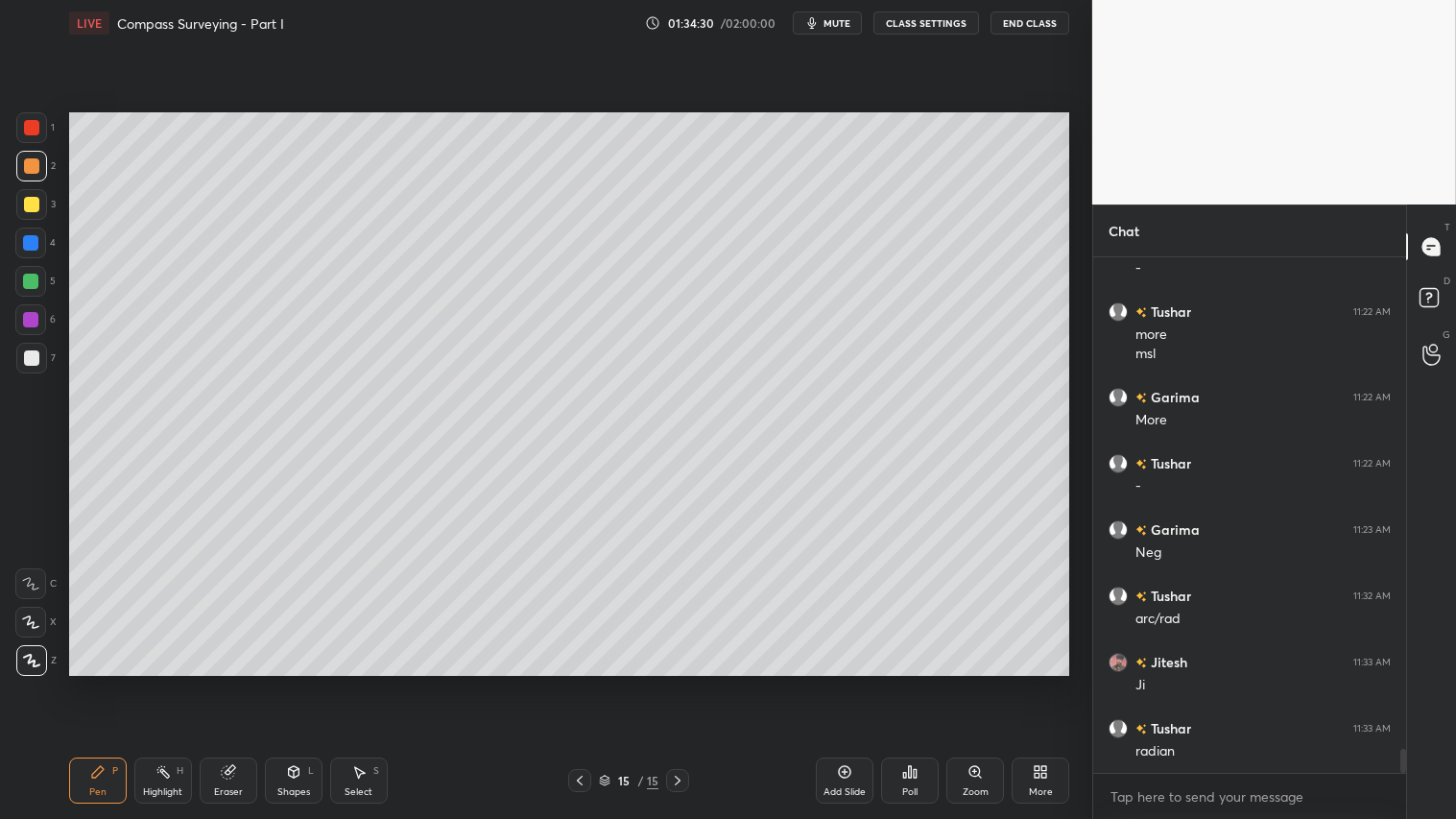 click on "Shapes L" at bounding box center (294, 781) 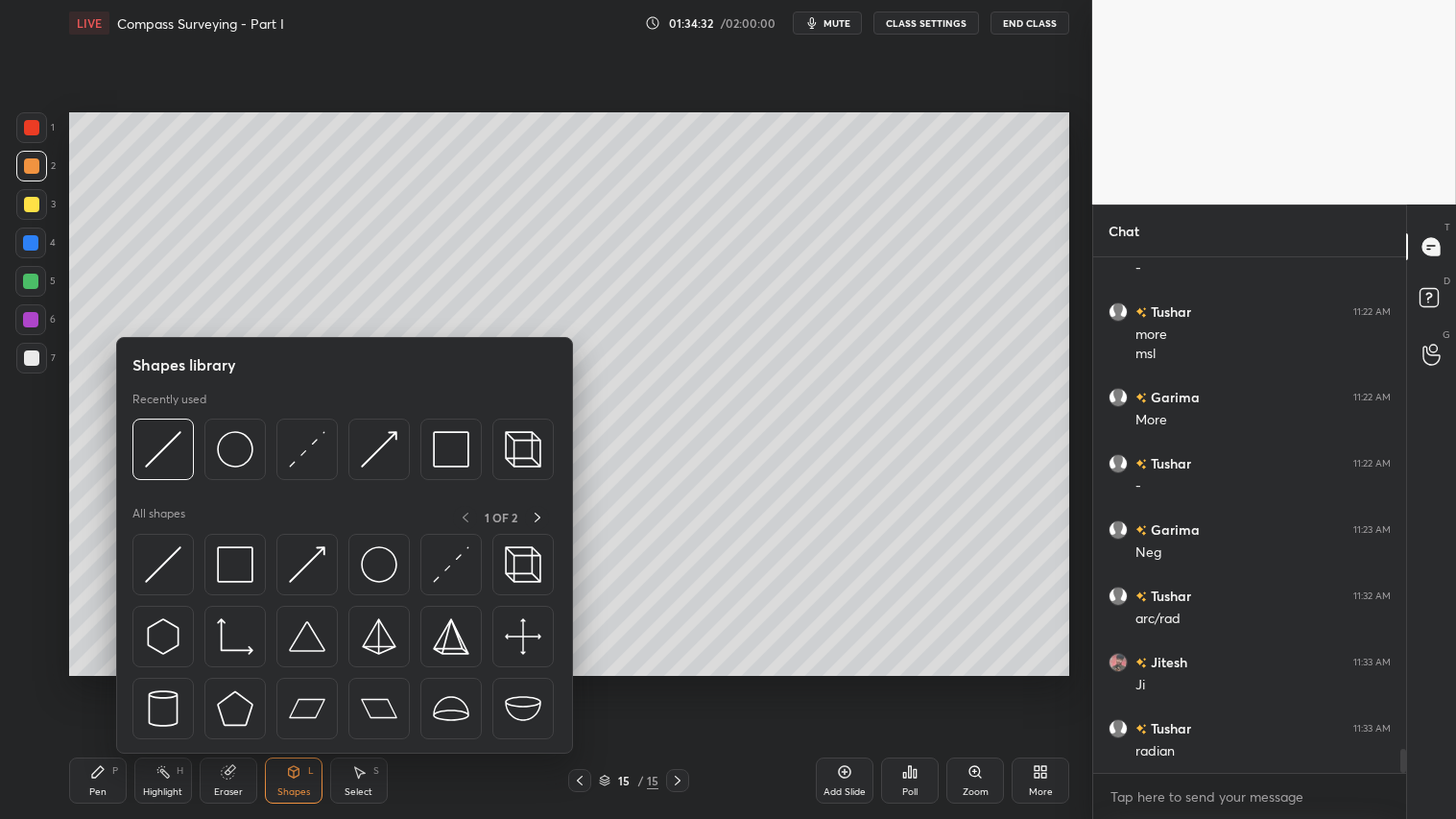 drag, startPoint x: 107, startPoint y: 771, endPoint x: 121, endPoint y: 743, distance: 31.304952 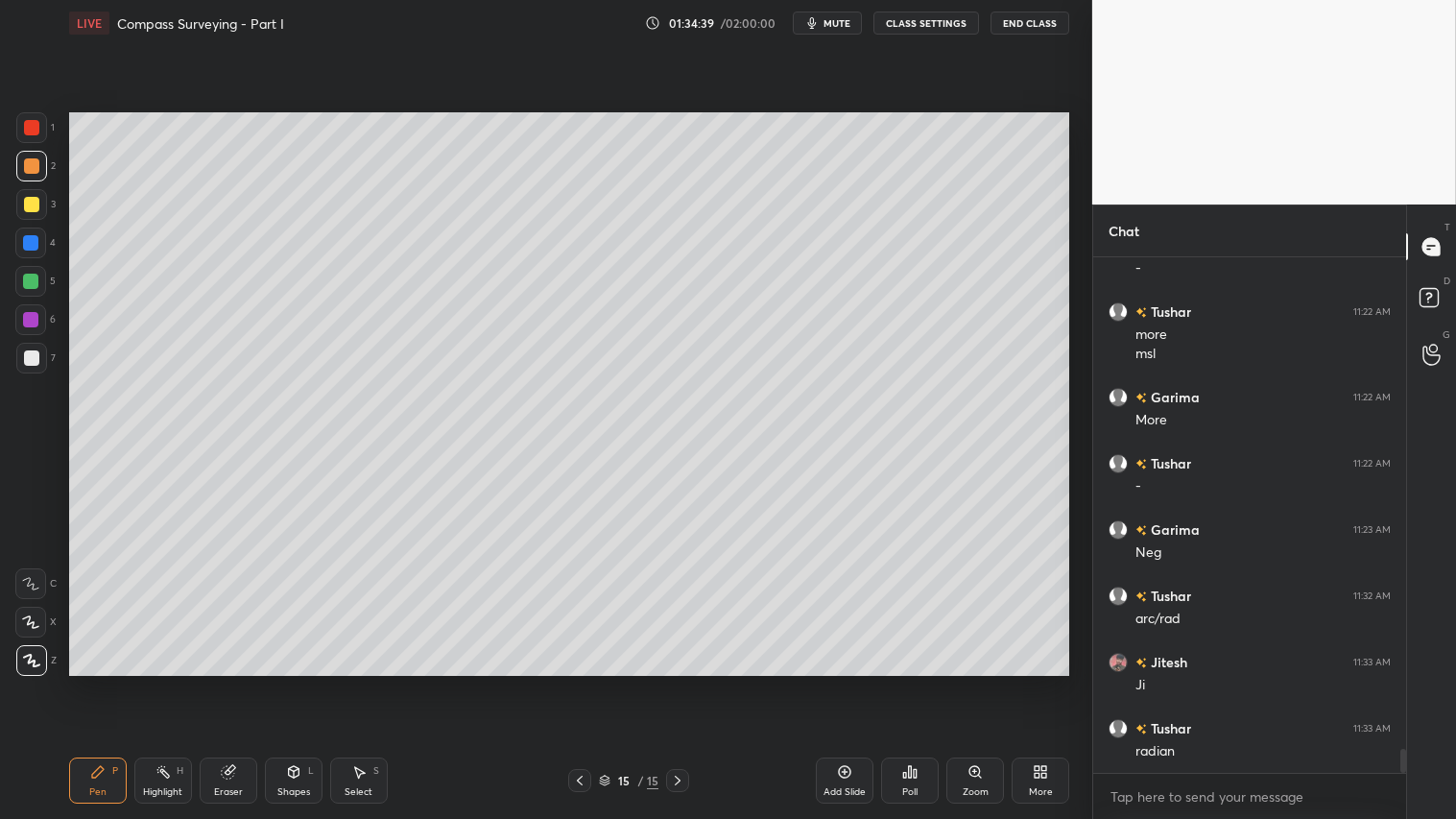 drag, startPoint x: 292, startPoint y: 780, endPoint x: 294, endPoint y: 768, distance: 12.165525 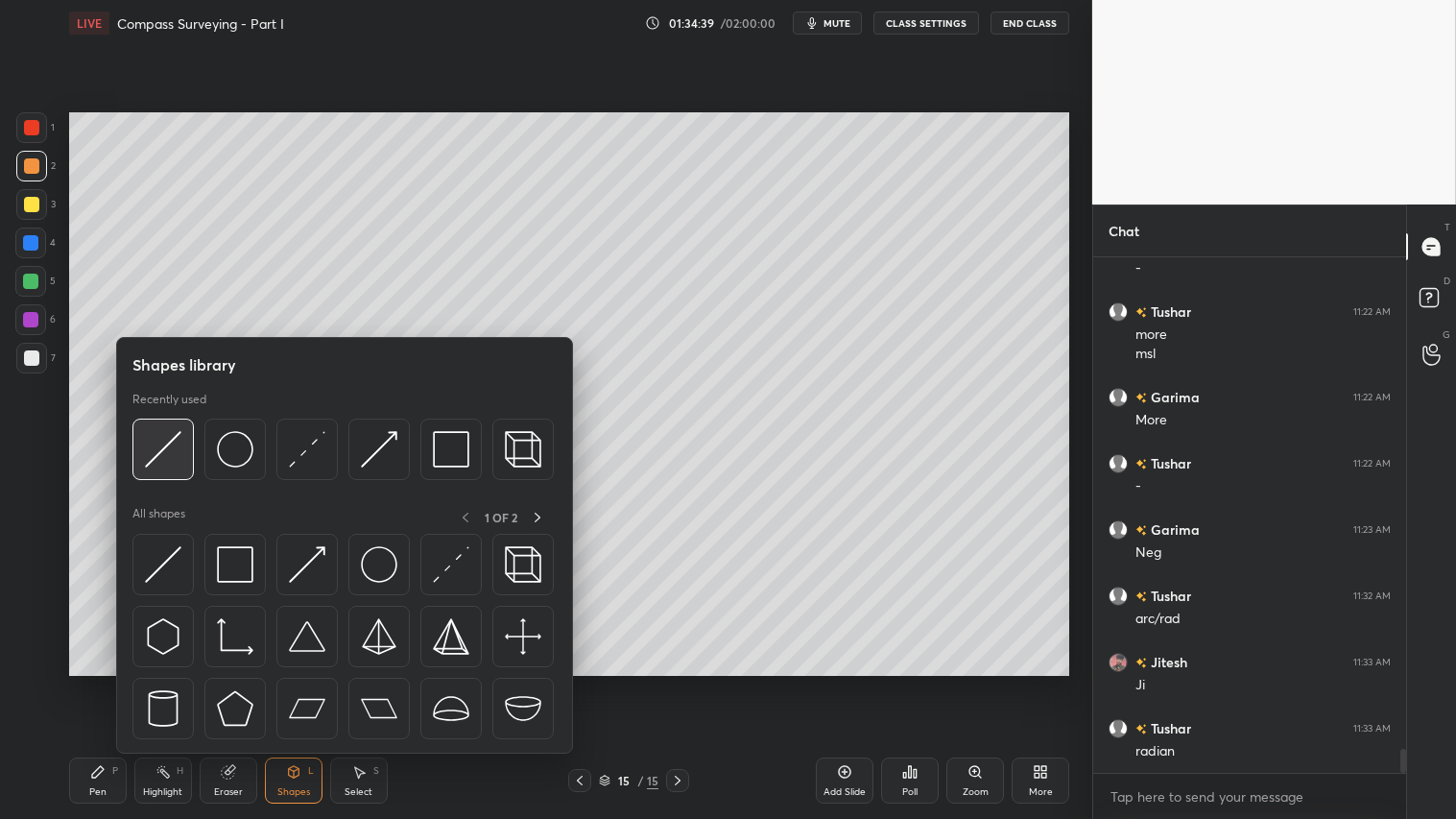 click at bounding box center (163, 449) 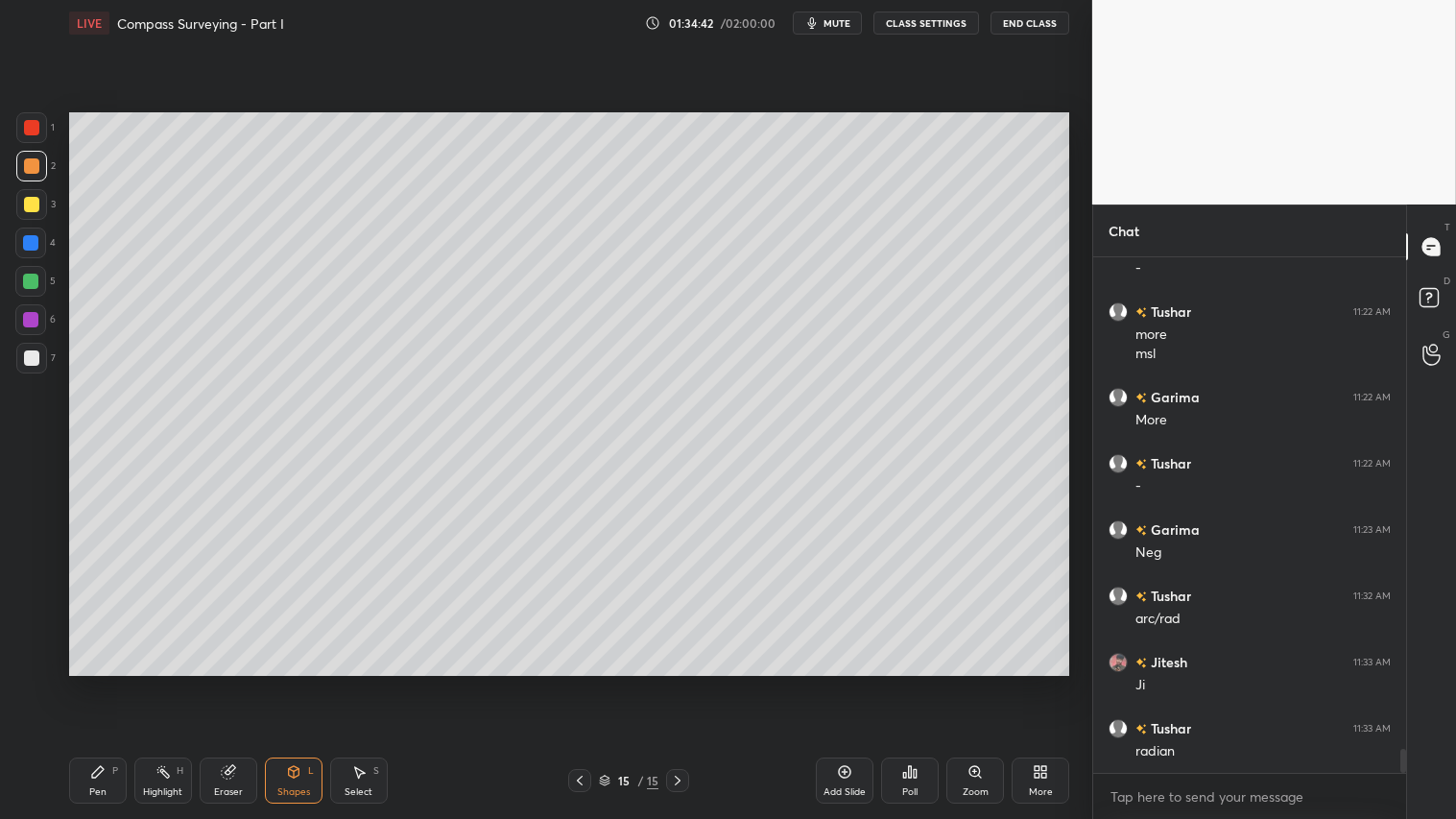 click on "Pen P" at bounding box center (98, 781) 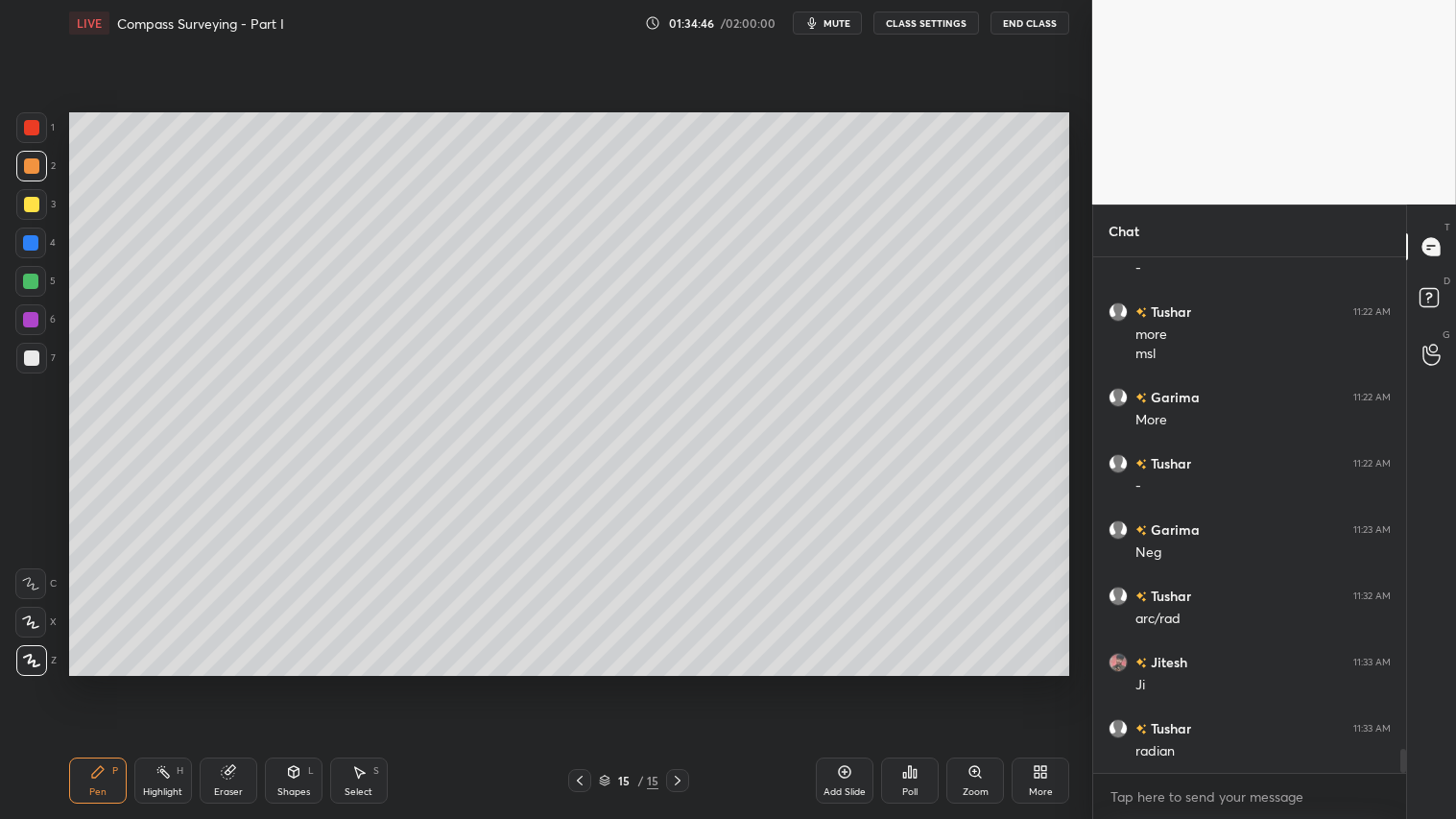 click 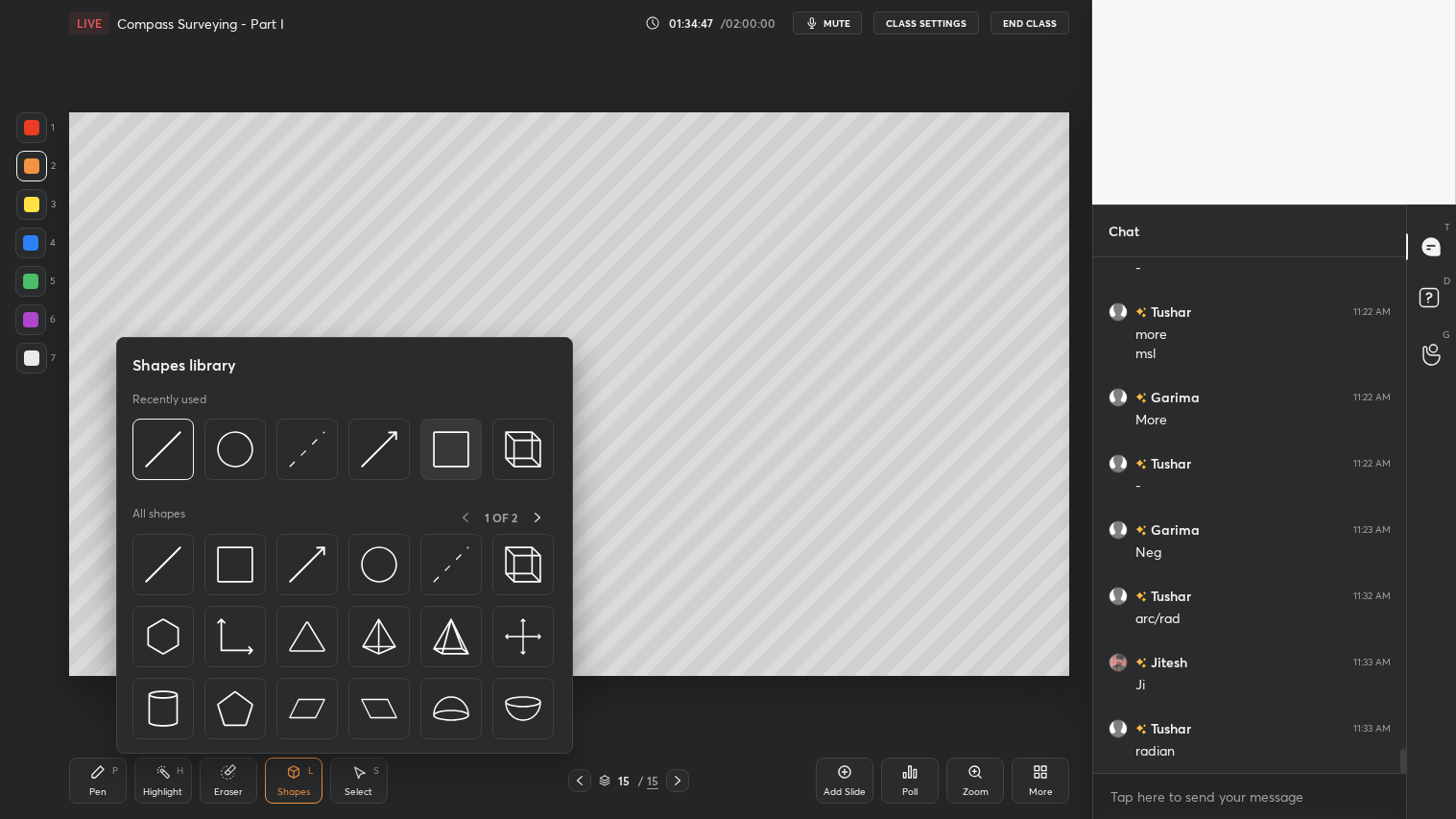 click at bounding box center [451, 449] 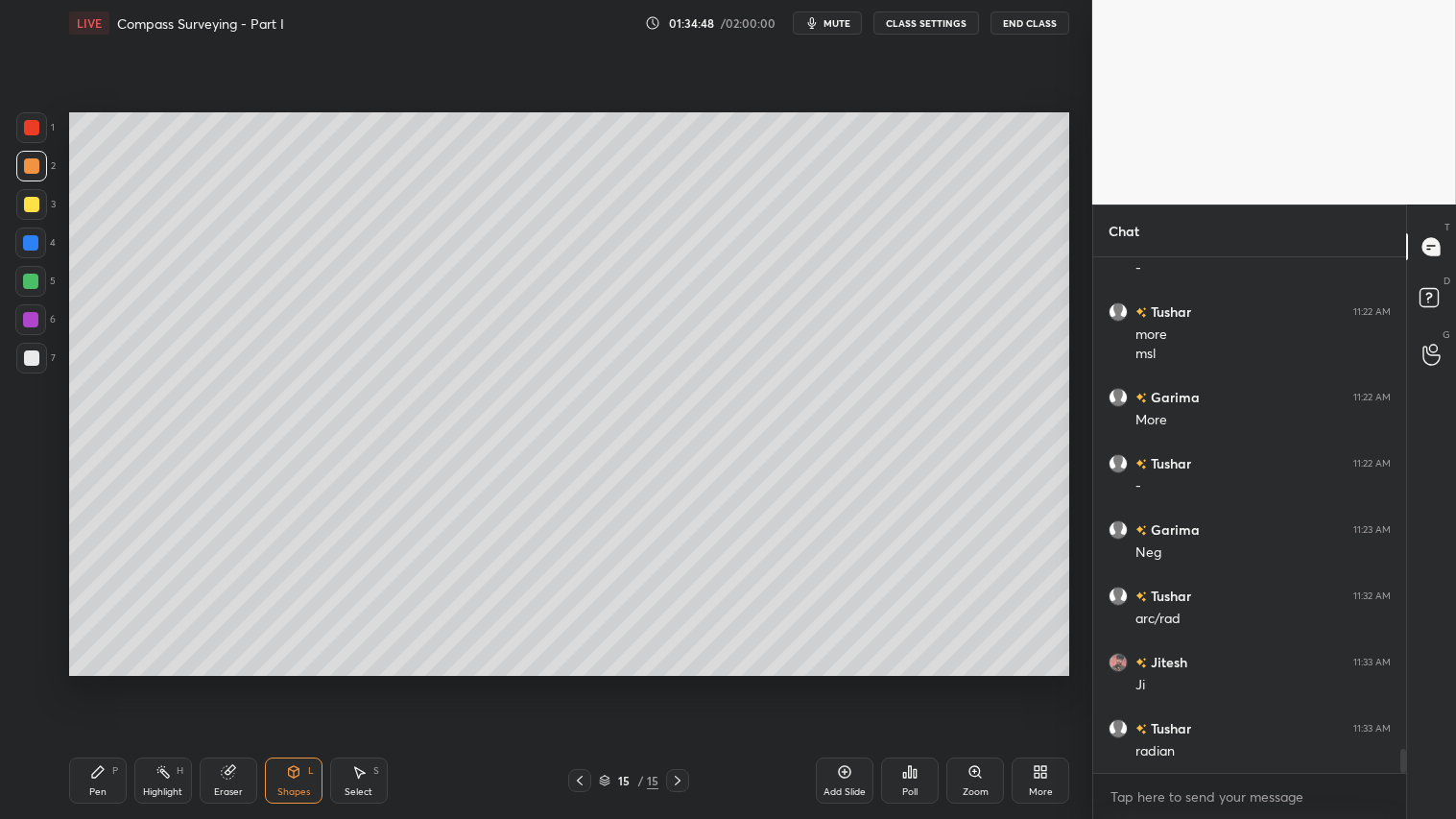 click on "7" at bounding box center [36, 358] 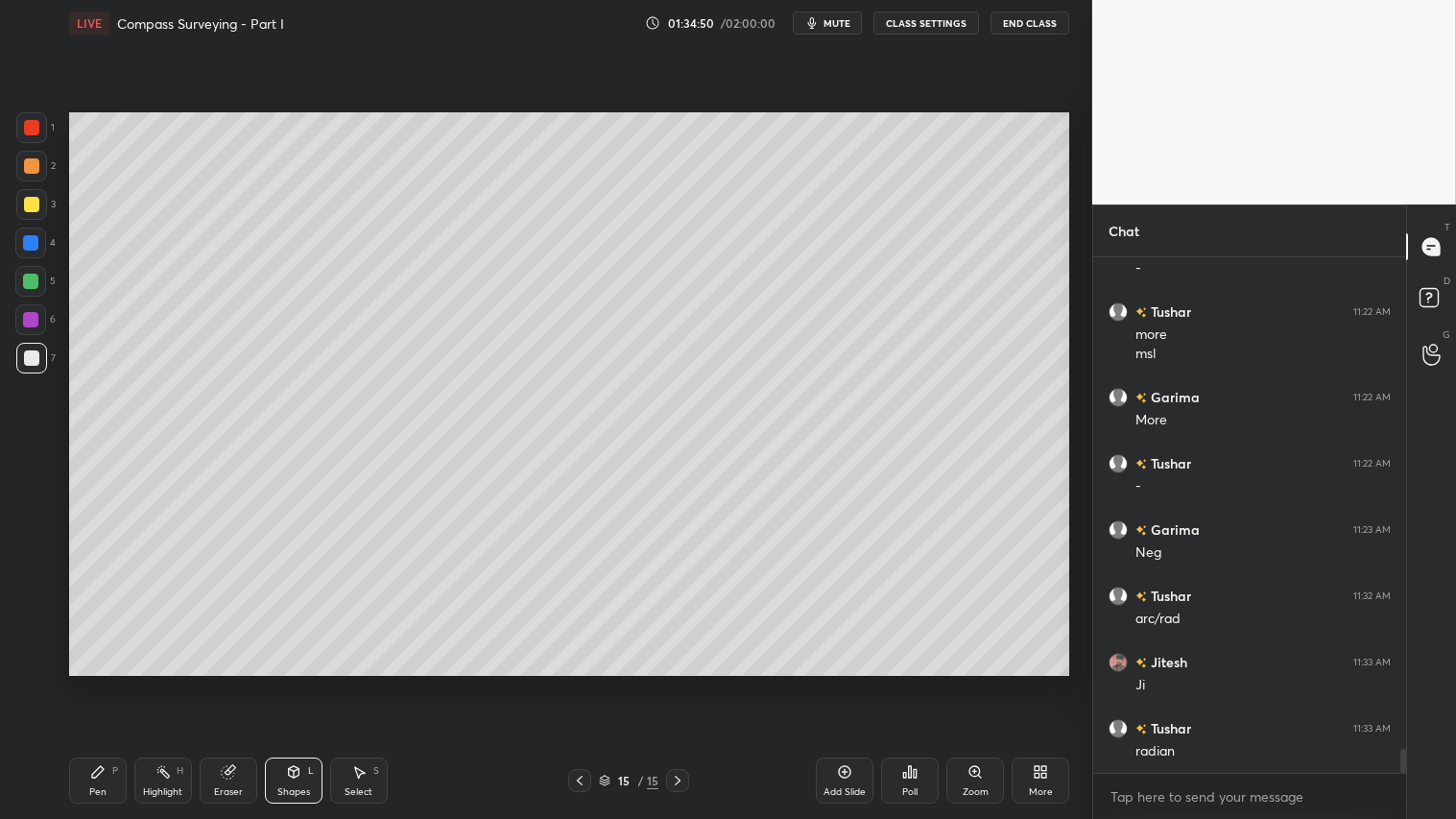 click at bounding box center (32, 166) 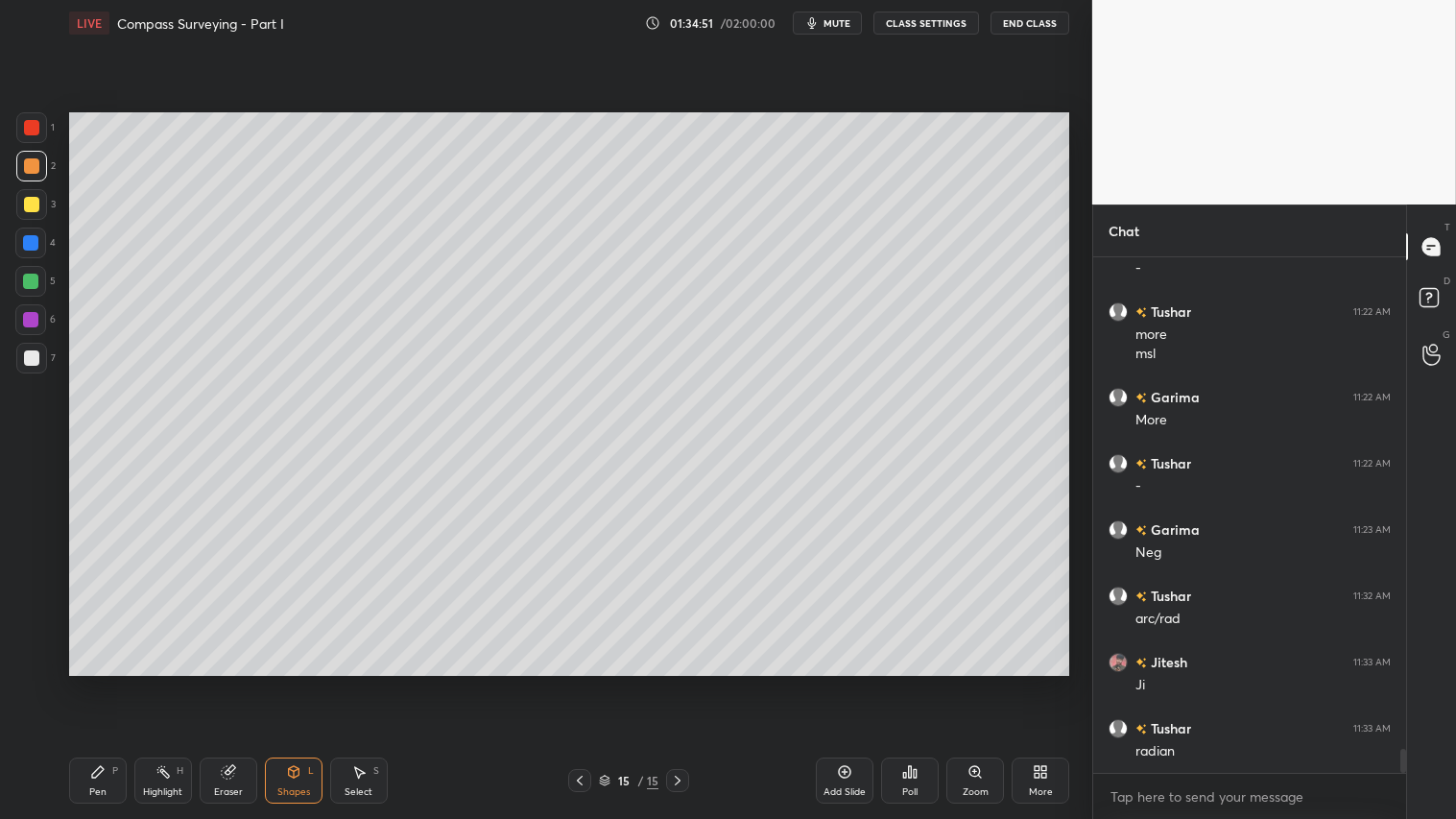 click on "Pen P" at bounding box center (98, 781) 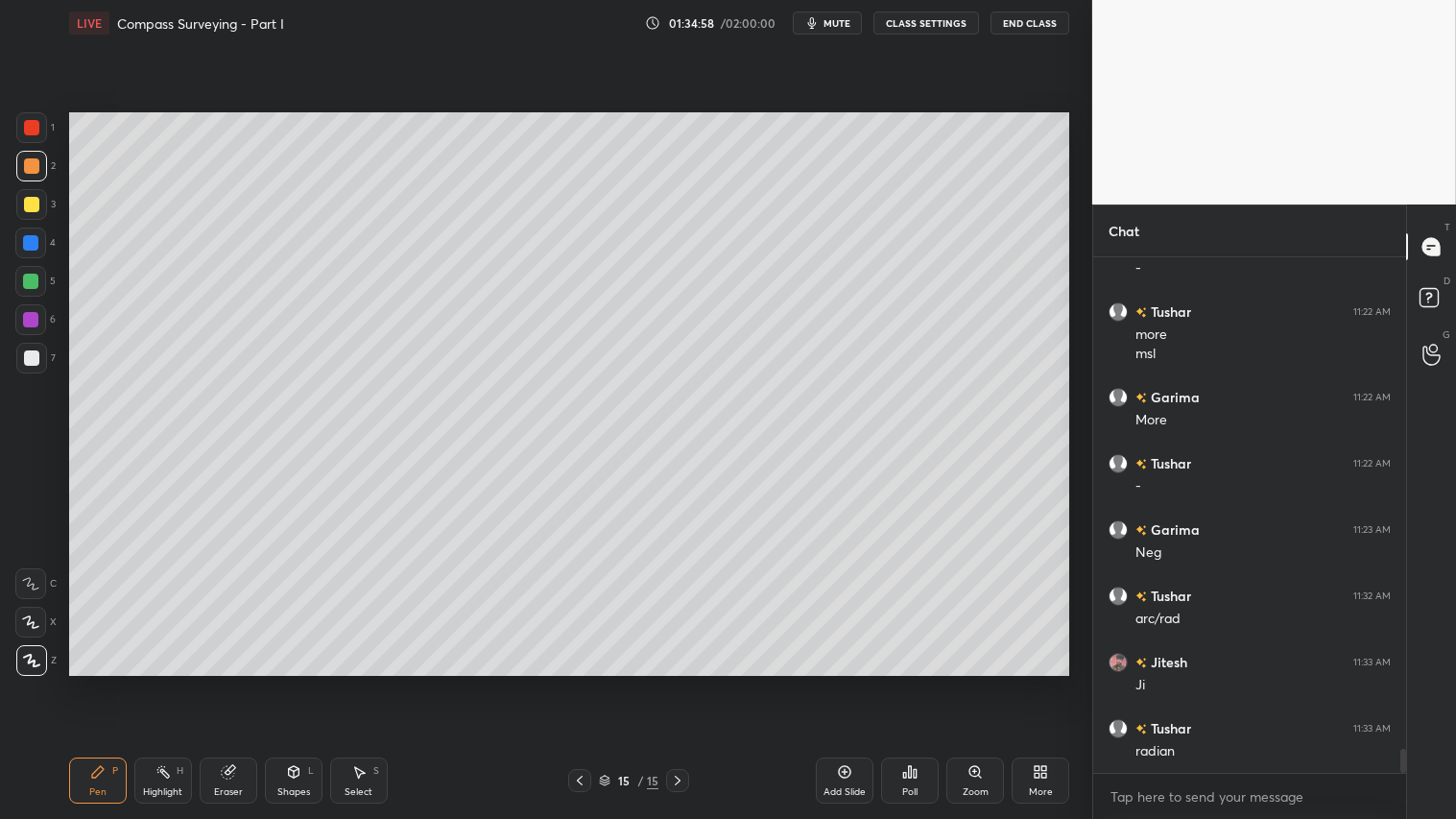 click on "Shapes L" at bounding box center [294, 781] 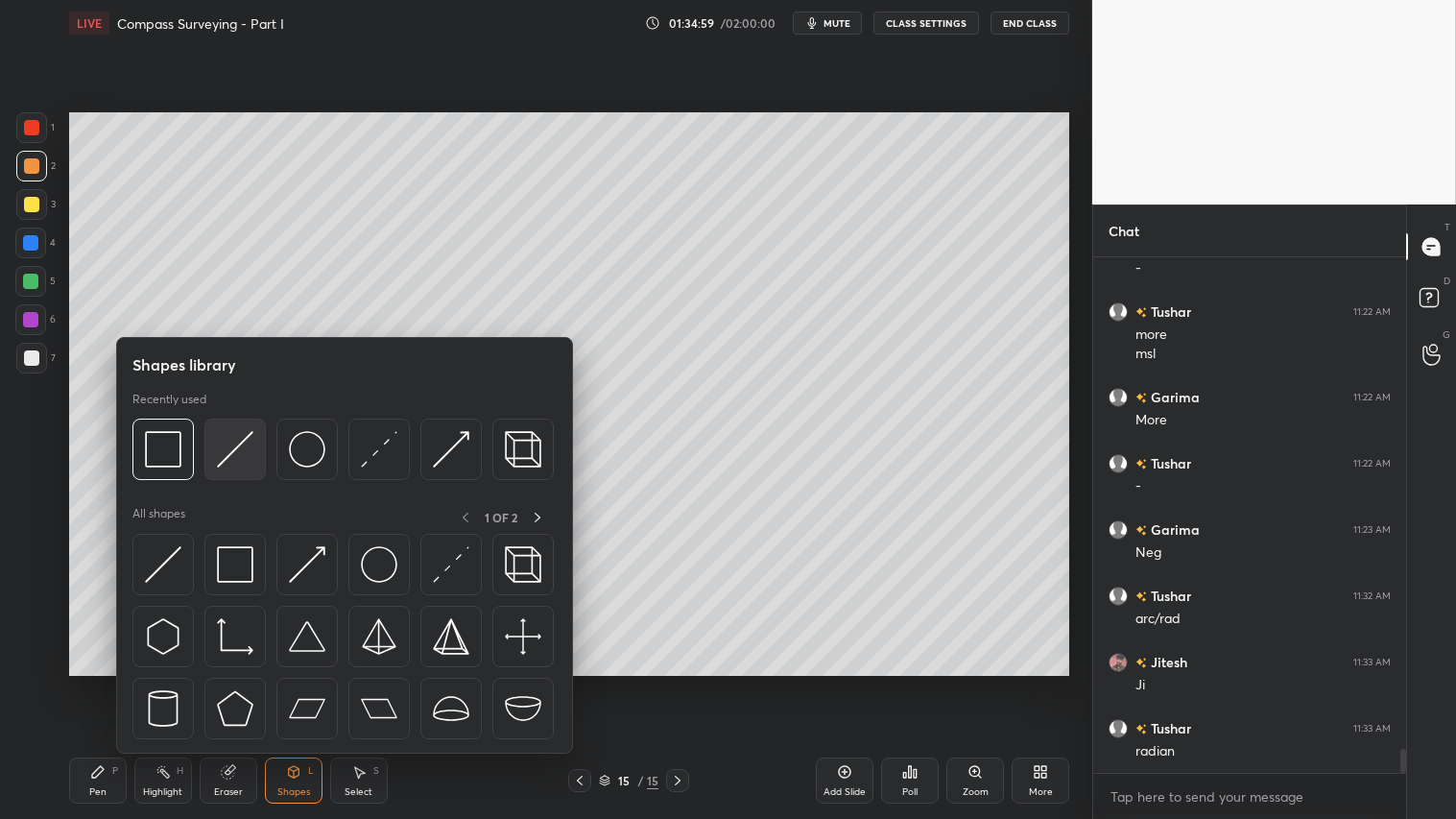 click at bounding box center [235, 449] 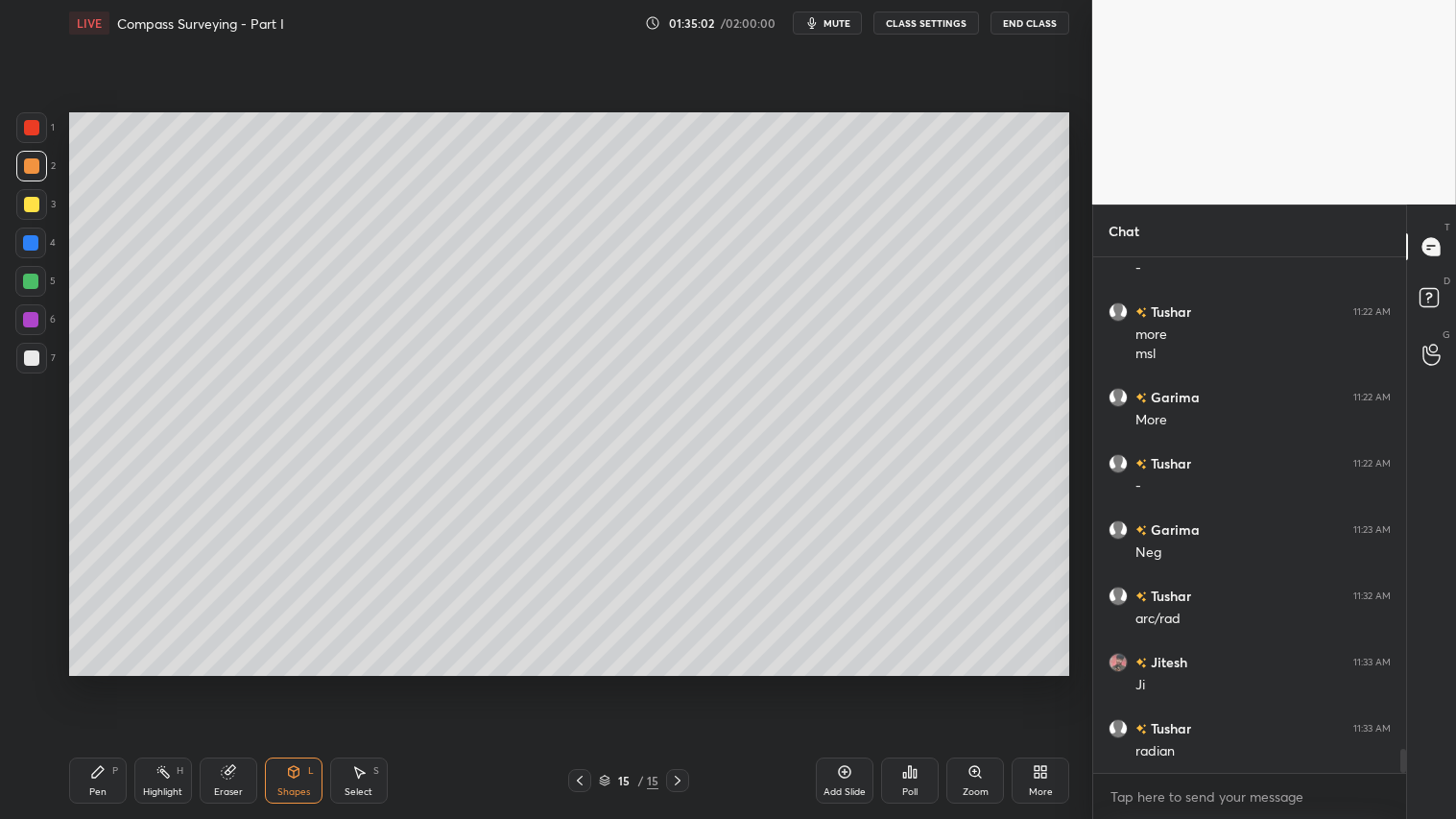 click on "Pen P" at bounding box center [98, 781] 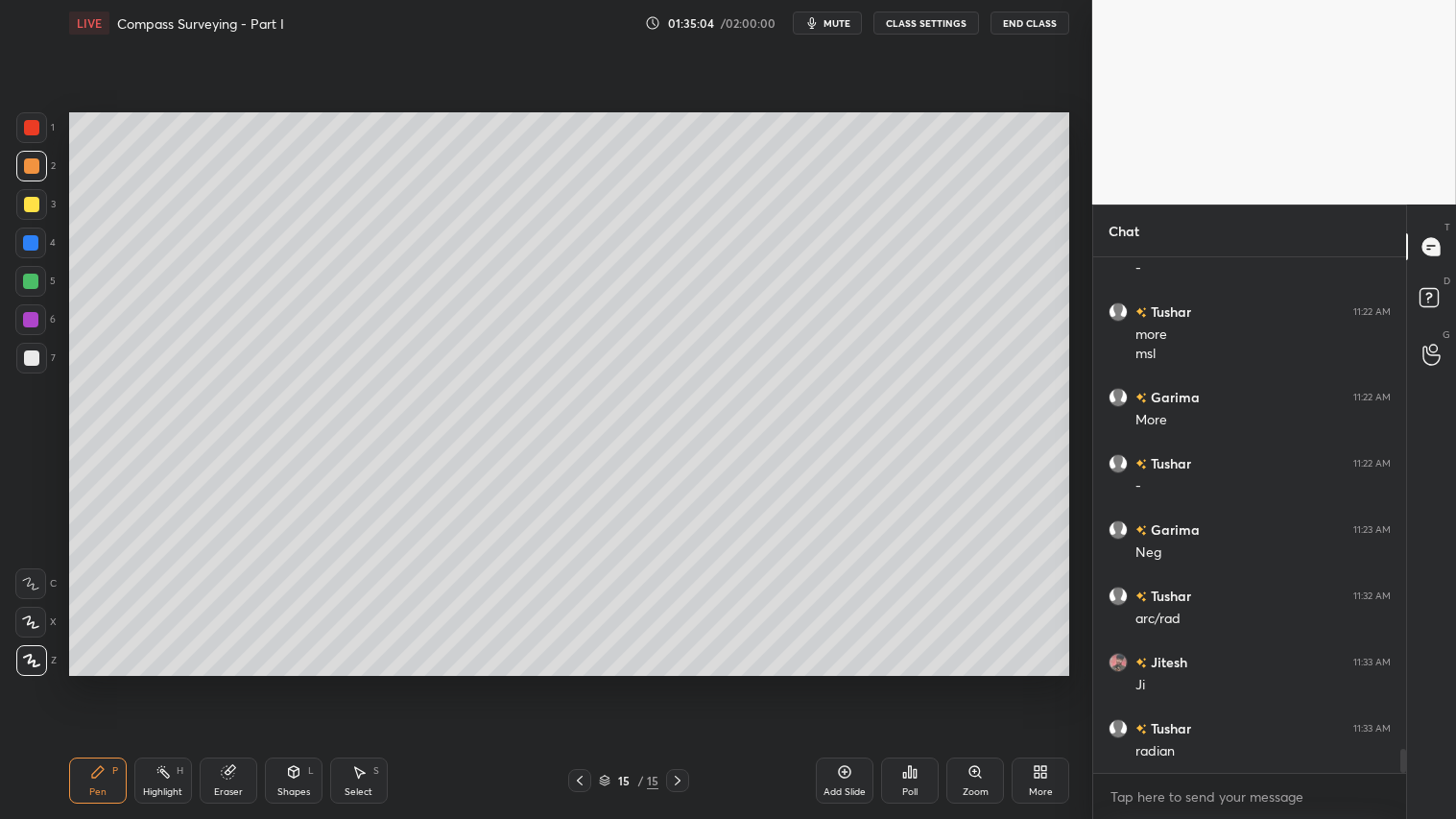 click on "Shapes L" at bounding box center (294, 781) 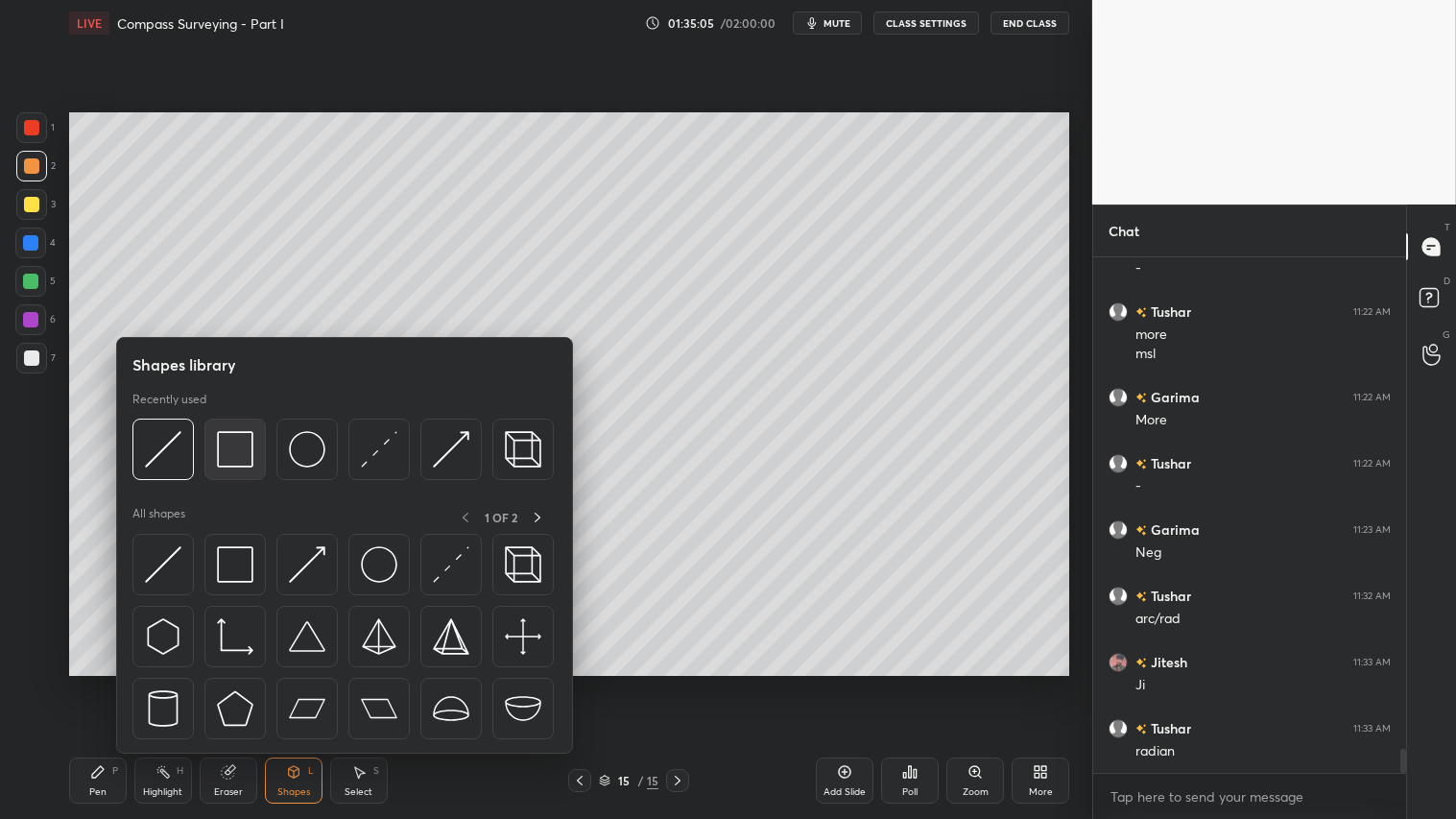 click at bounding box center [235, 449] 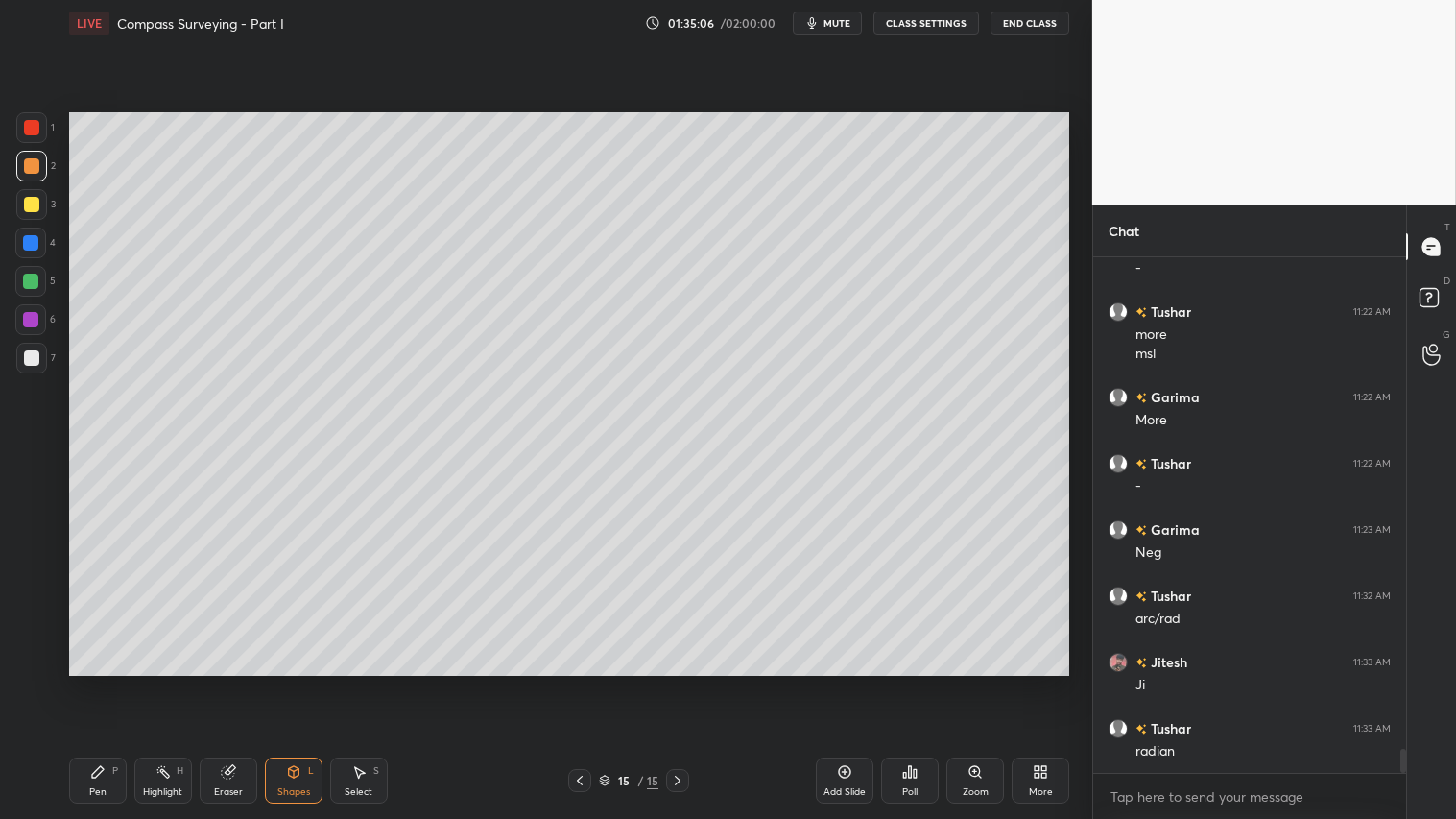 drag, startPoint x: 29, startPoint y: 348, endPoint x: 60, endPoint y: 356, distance: 32.01562 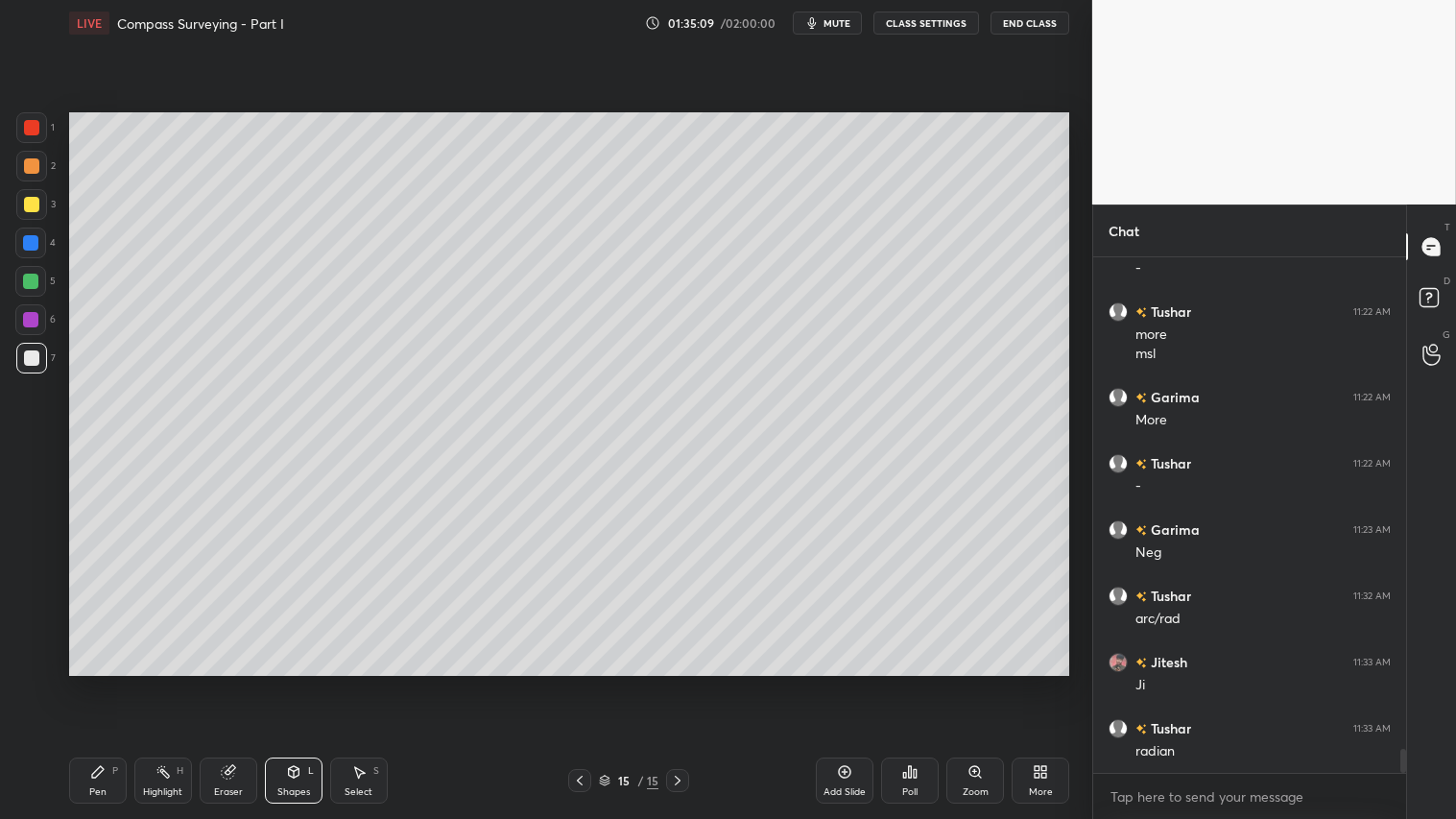 click at bounding box center (32, 166) 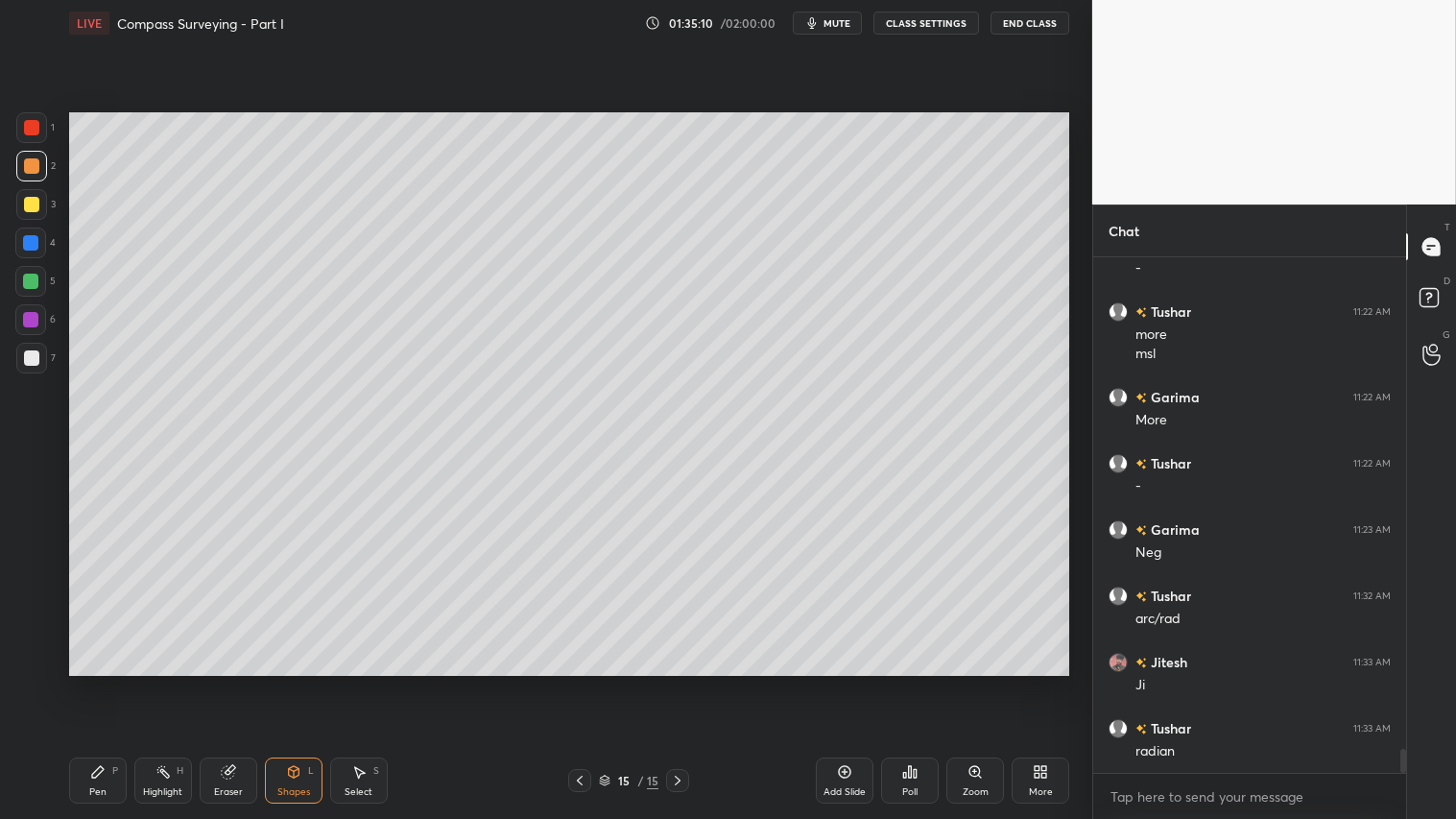 click on "Pen P" at bounding box center (98, 781) 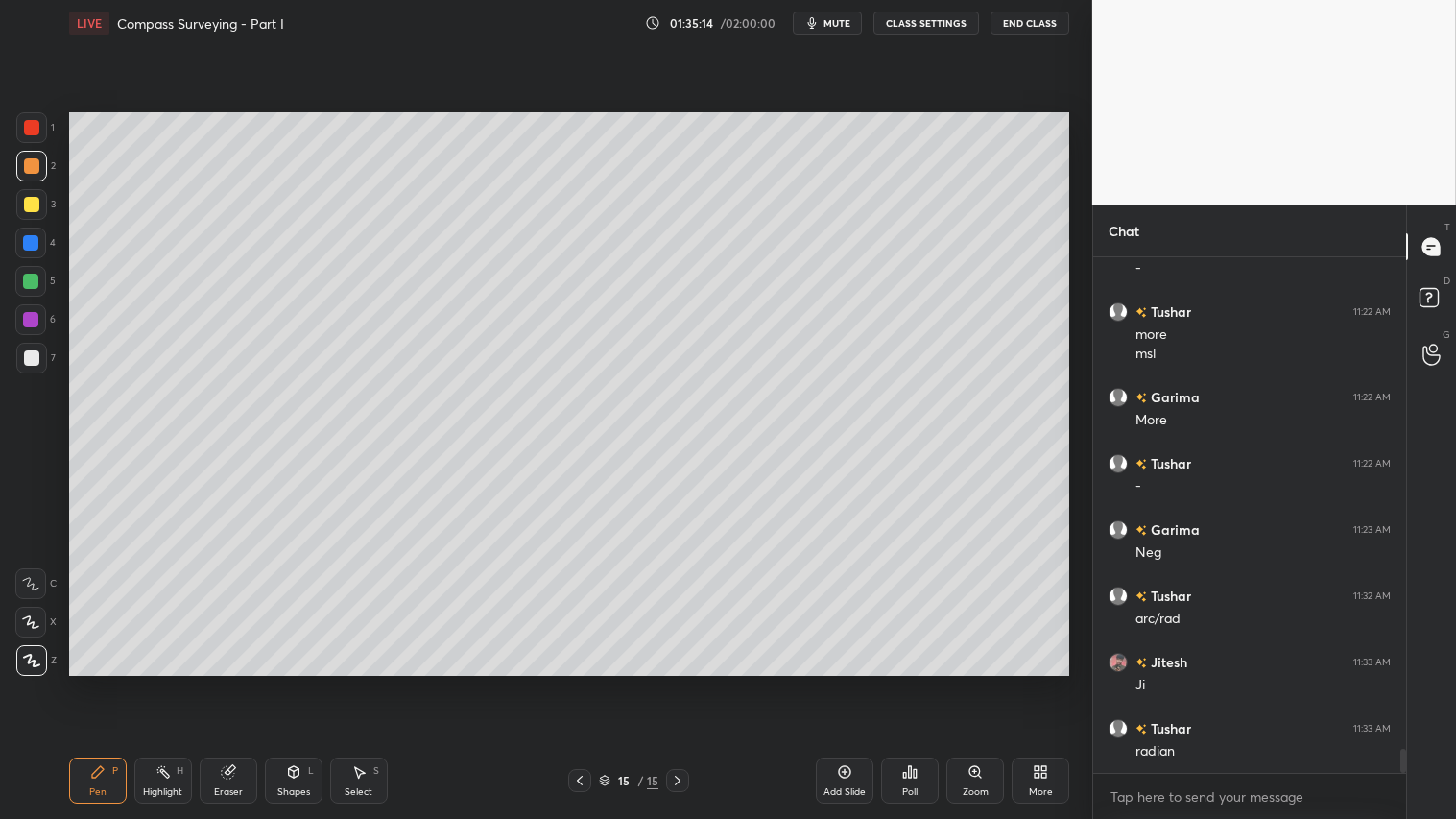 click 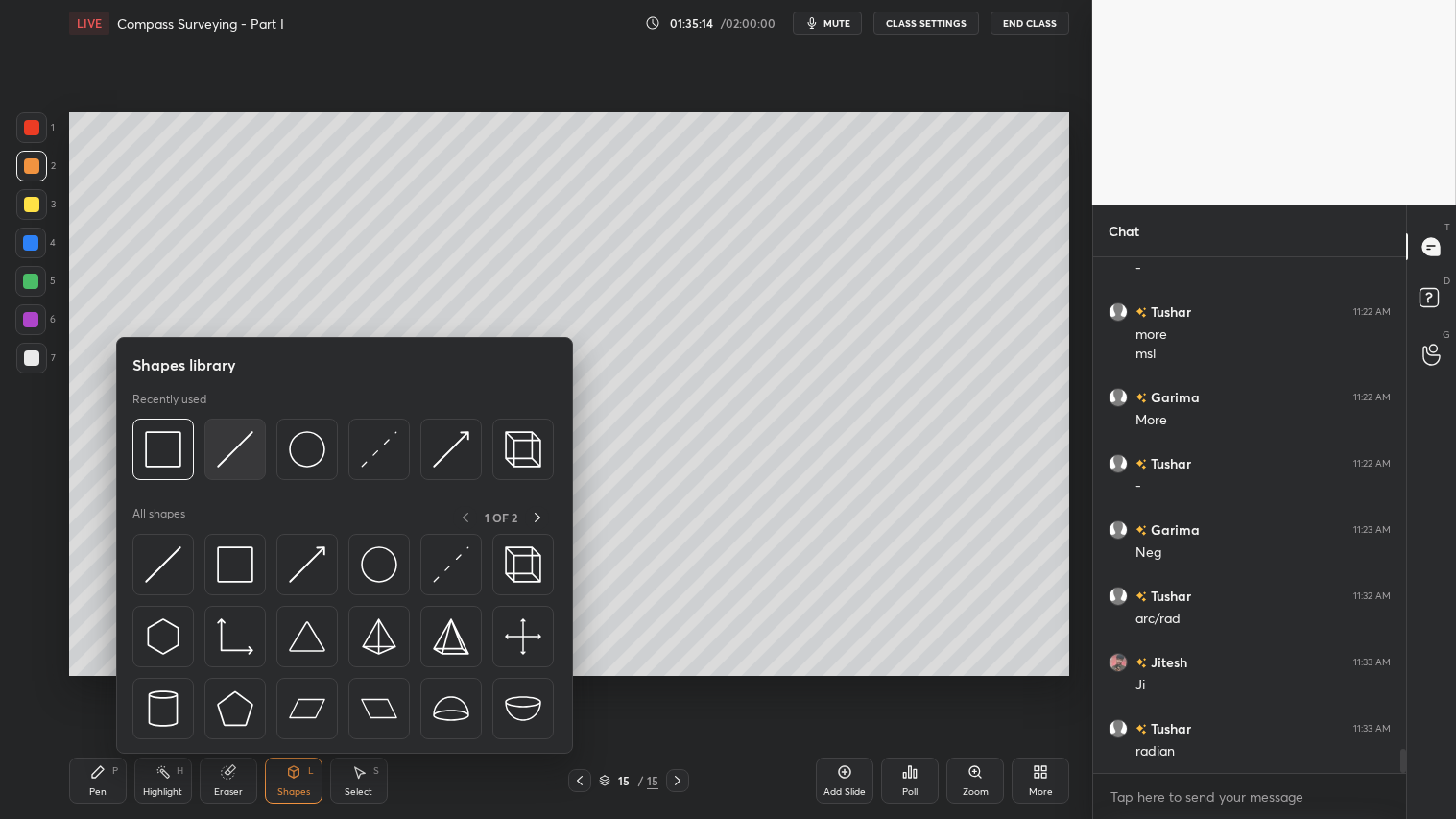 click at bounding box center (235, 449) 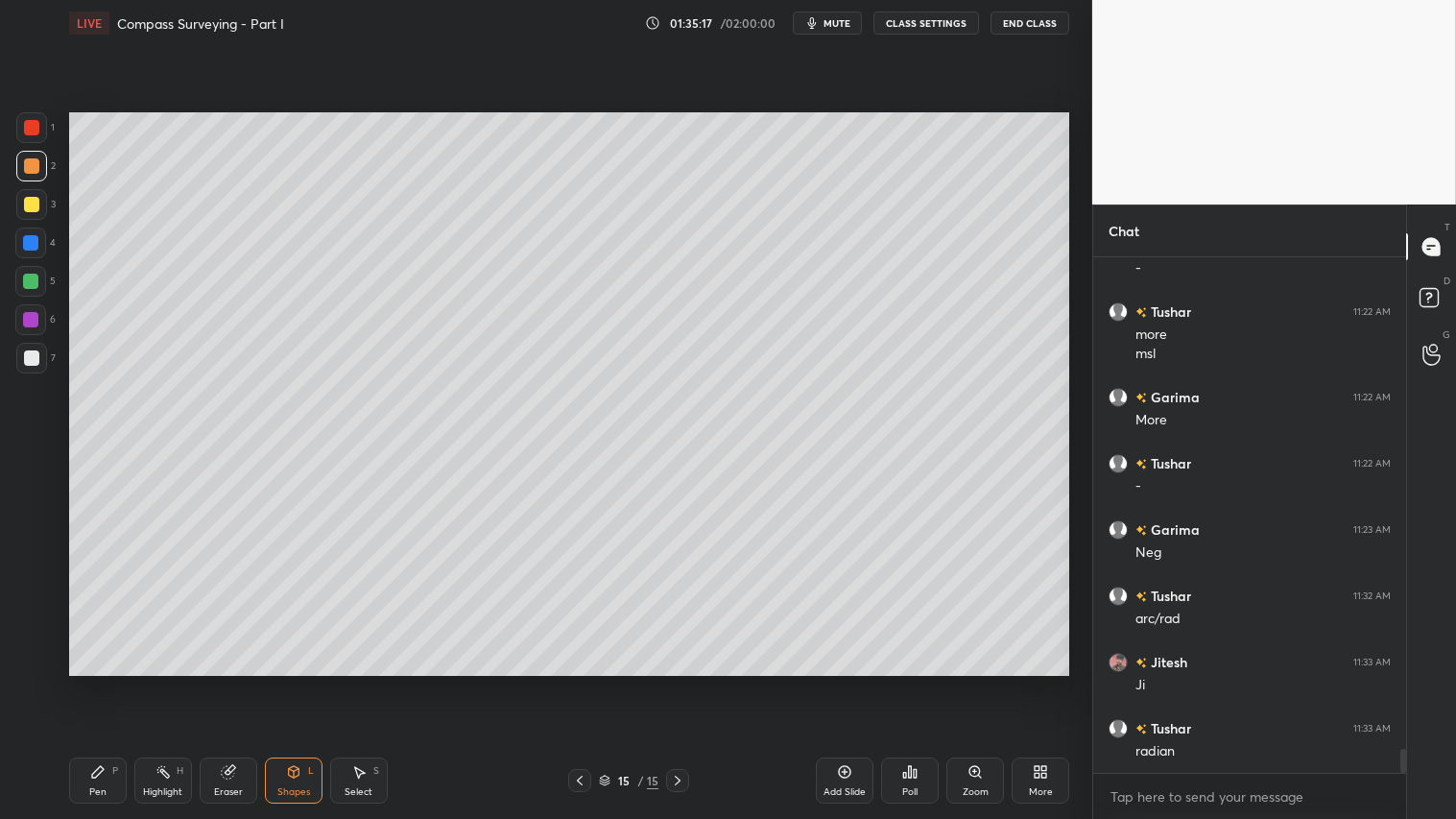 drag, startPoint x: 98, startPoint y: 779, endPoint x: 195, endPoint y: 727, distance: 110.05908 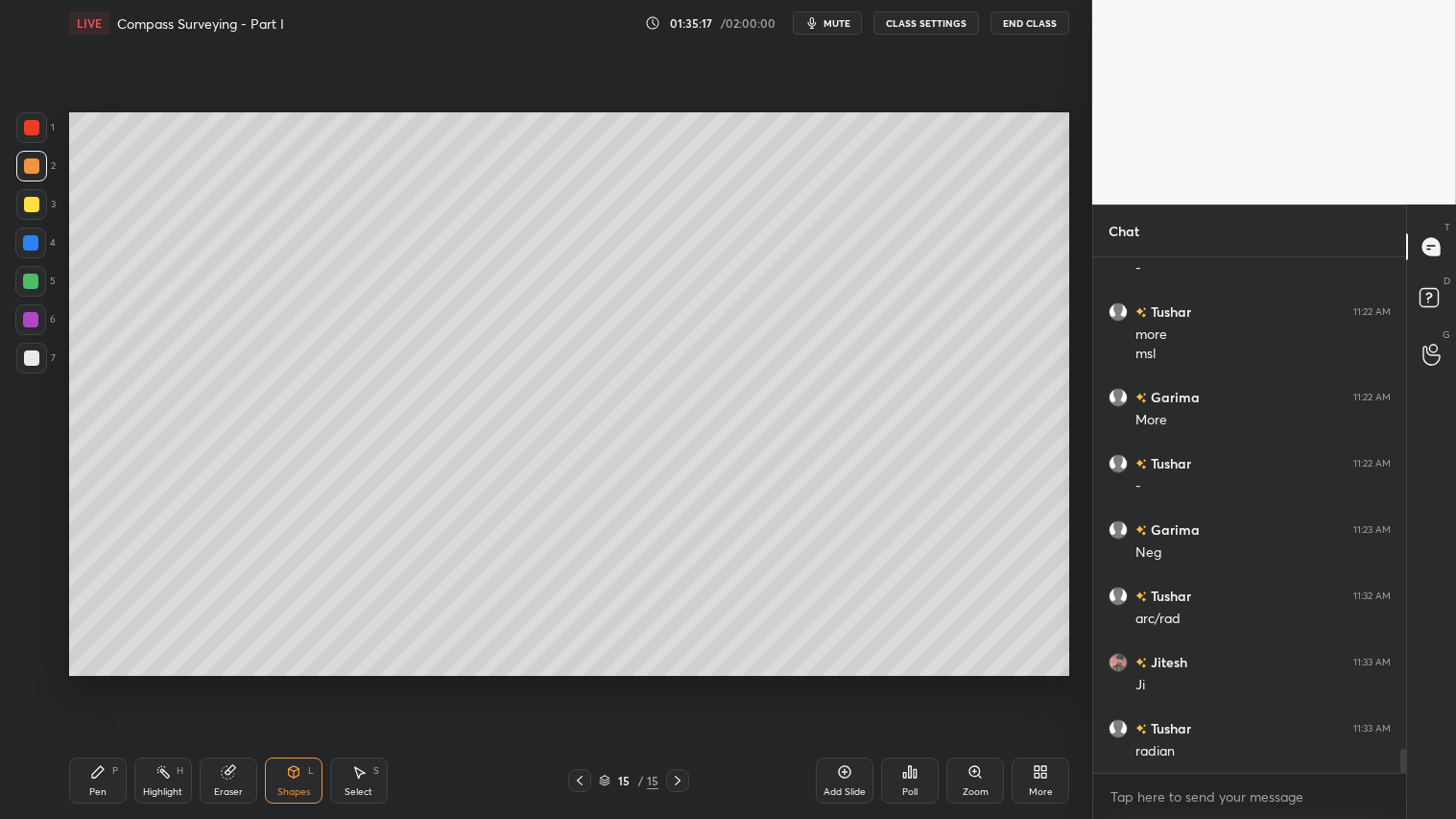 click 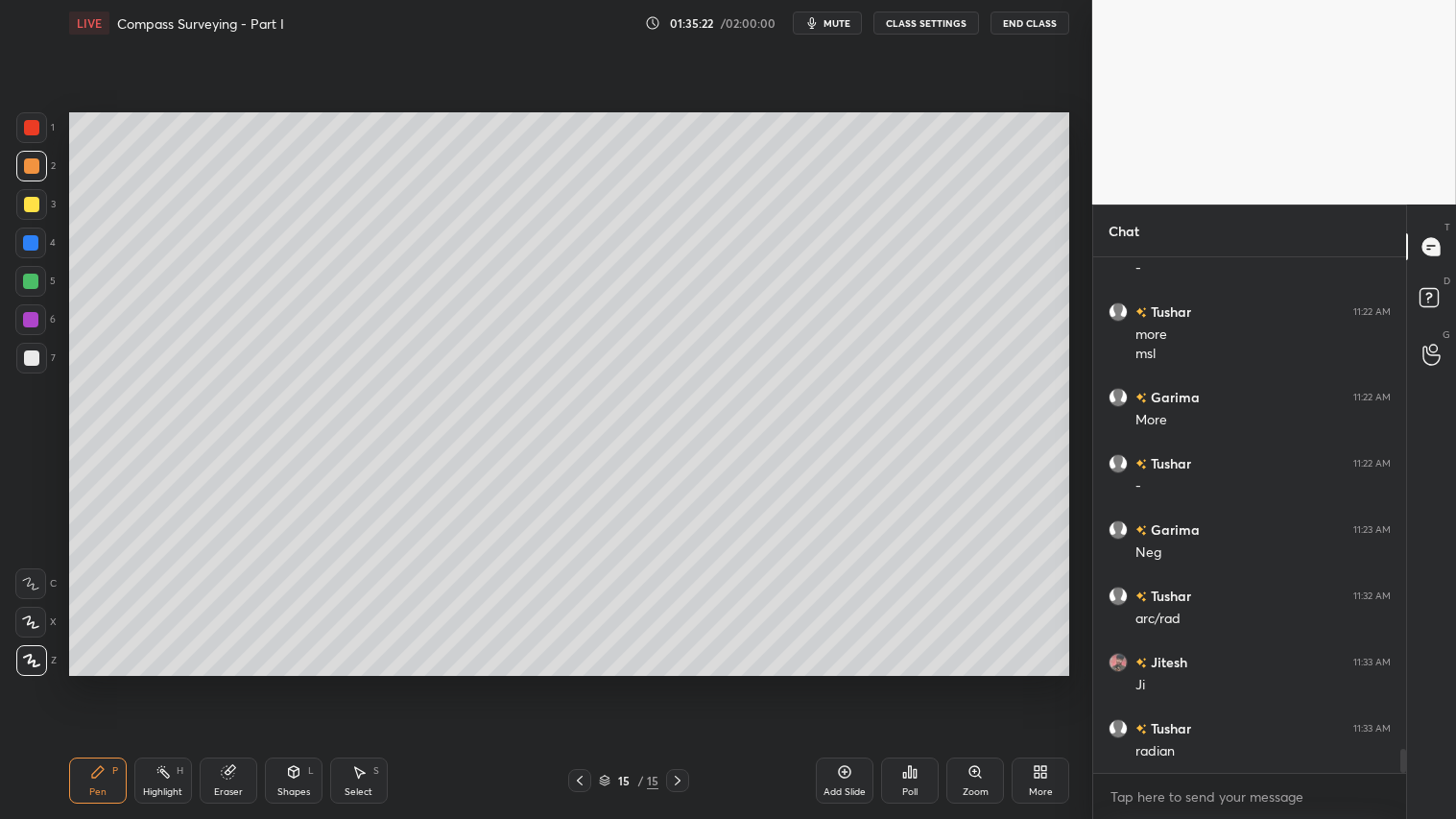 click on "Shapes L" at bounding box center (294, 781) 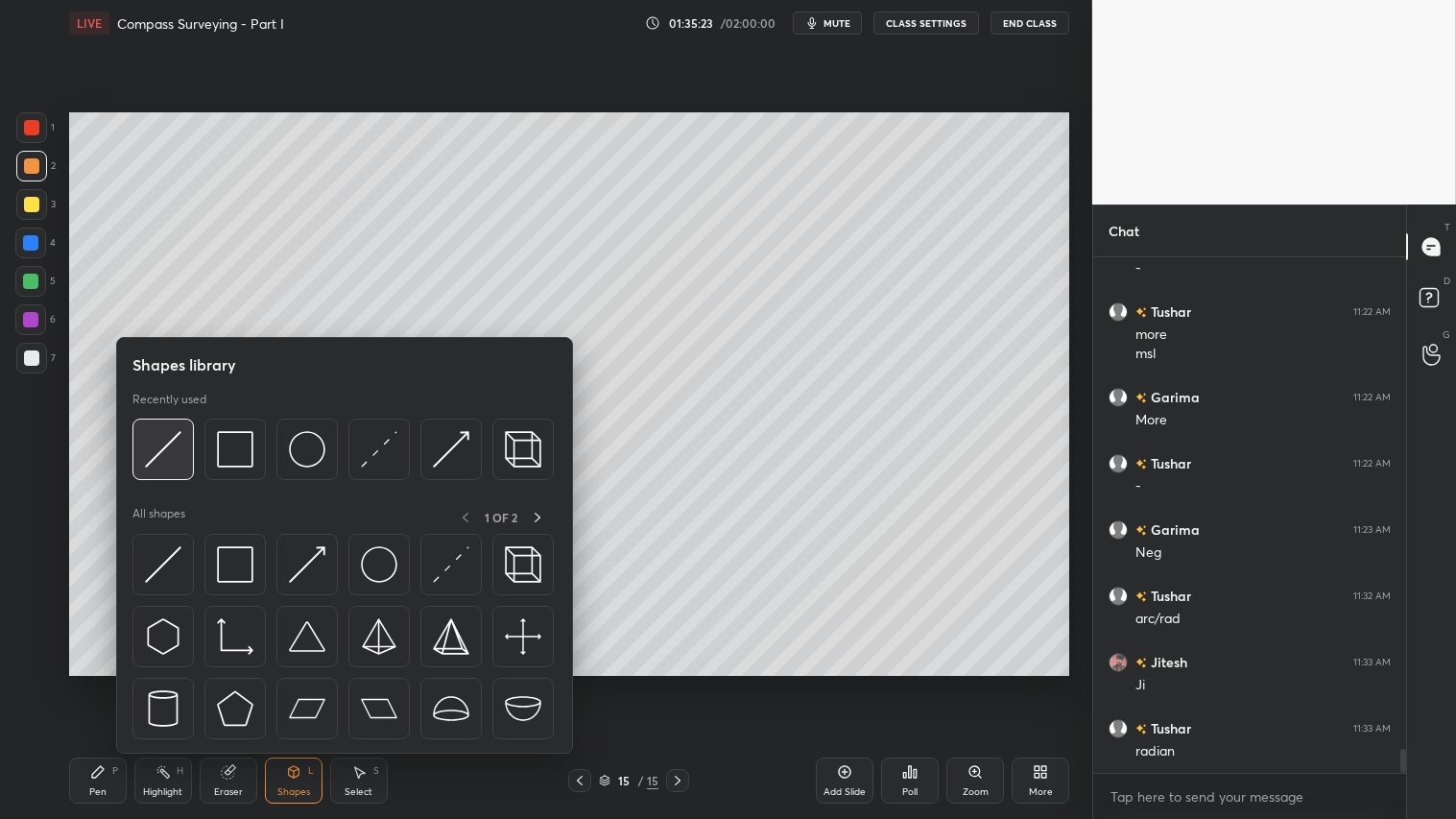 click at bounding box center [163, 449] 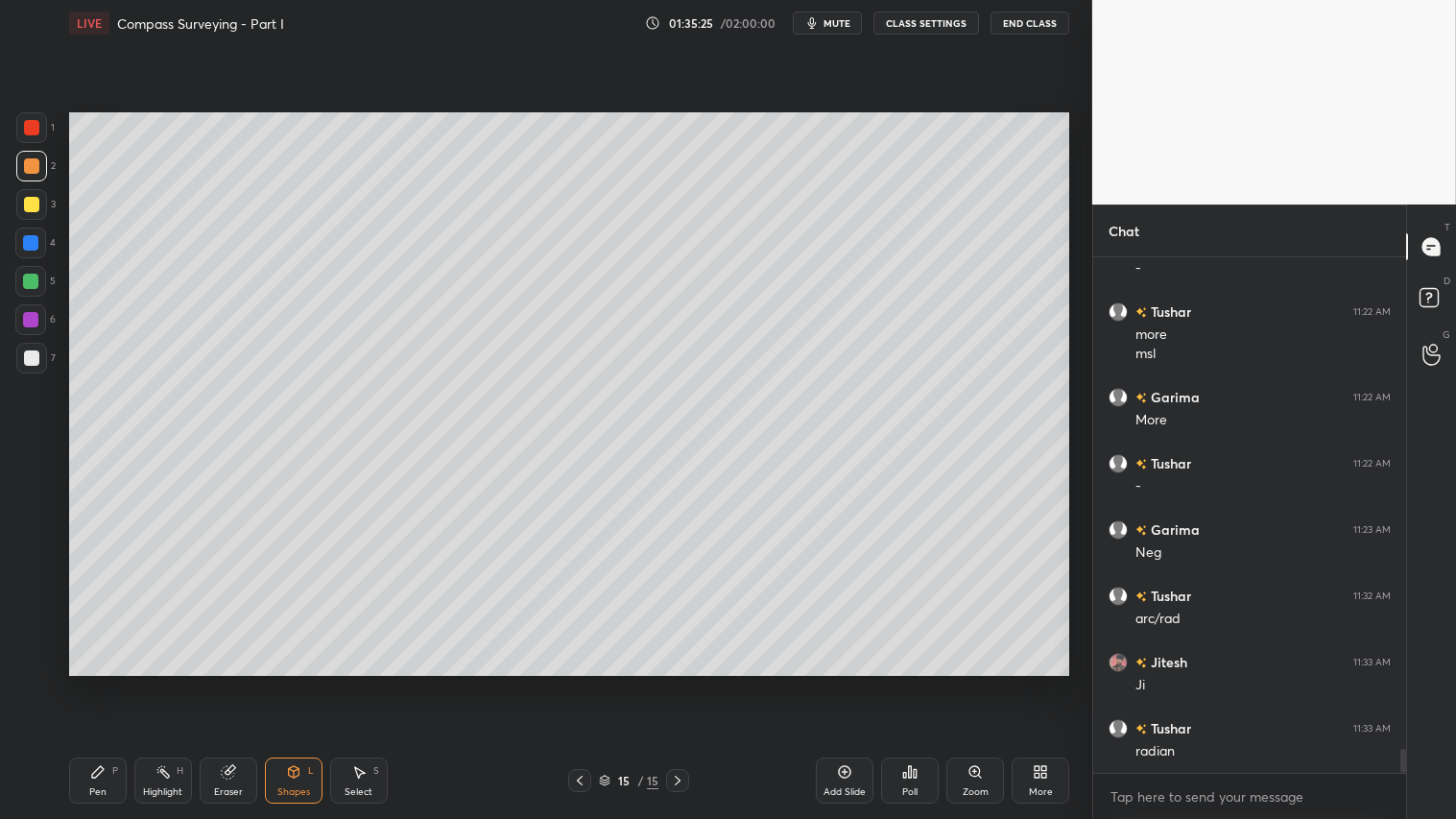 click on "Pen P" at bounding box center [98, 781] 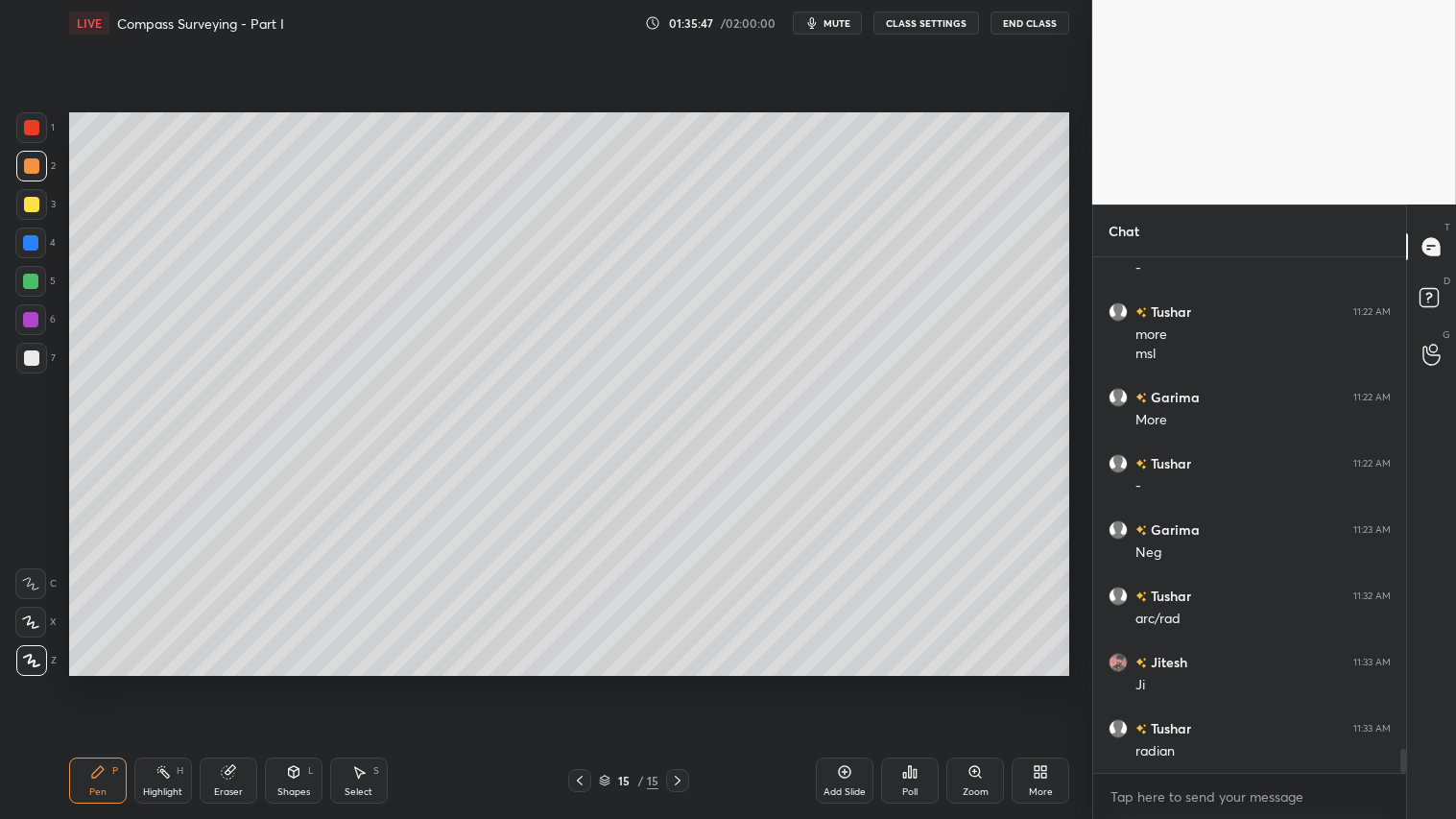 click on "Shapes L" at bounding box center [294, 781] 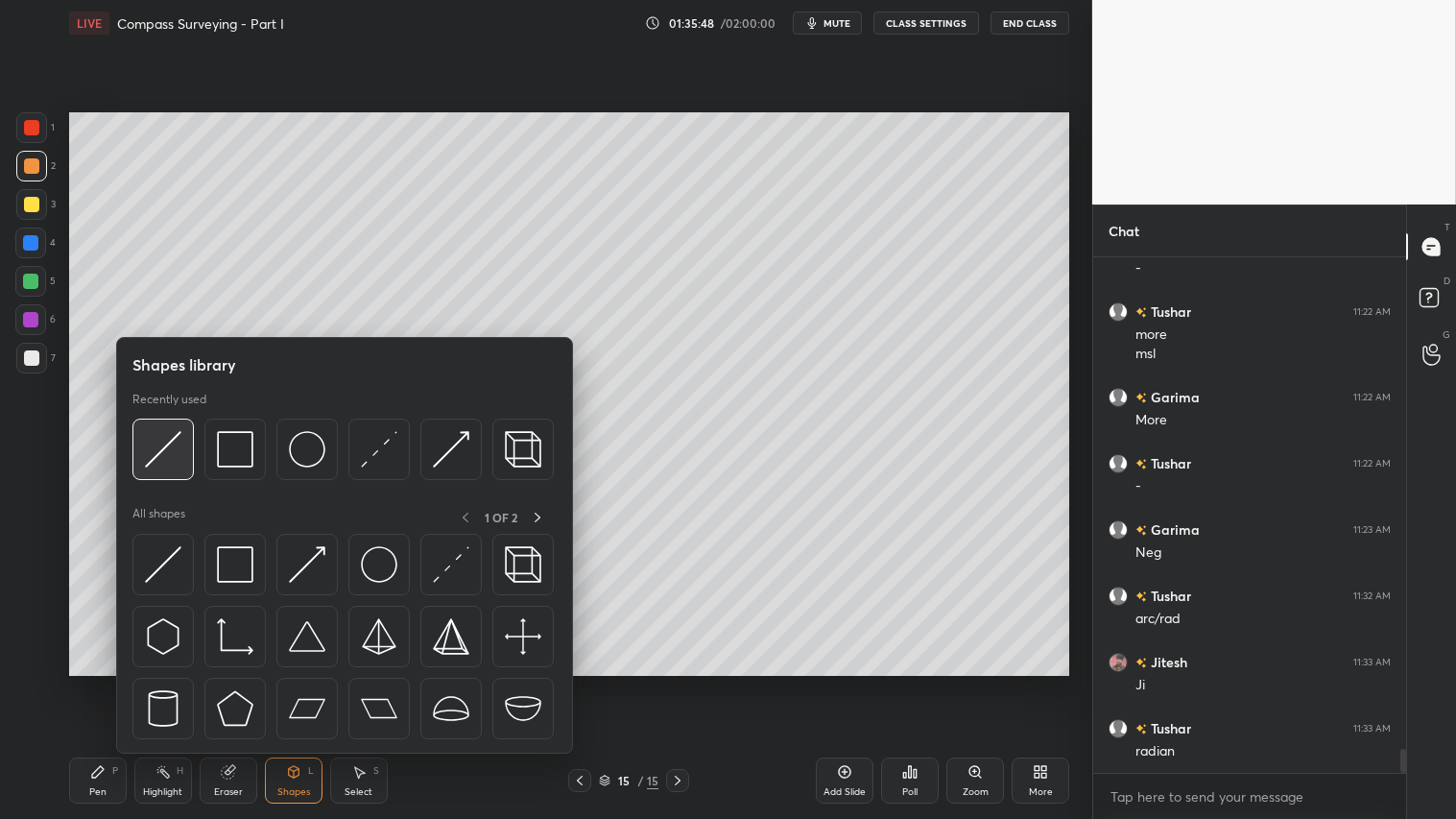 click at bounding box center [163, 449] 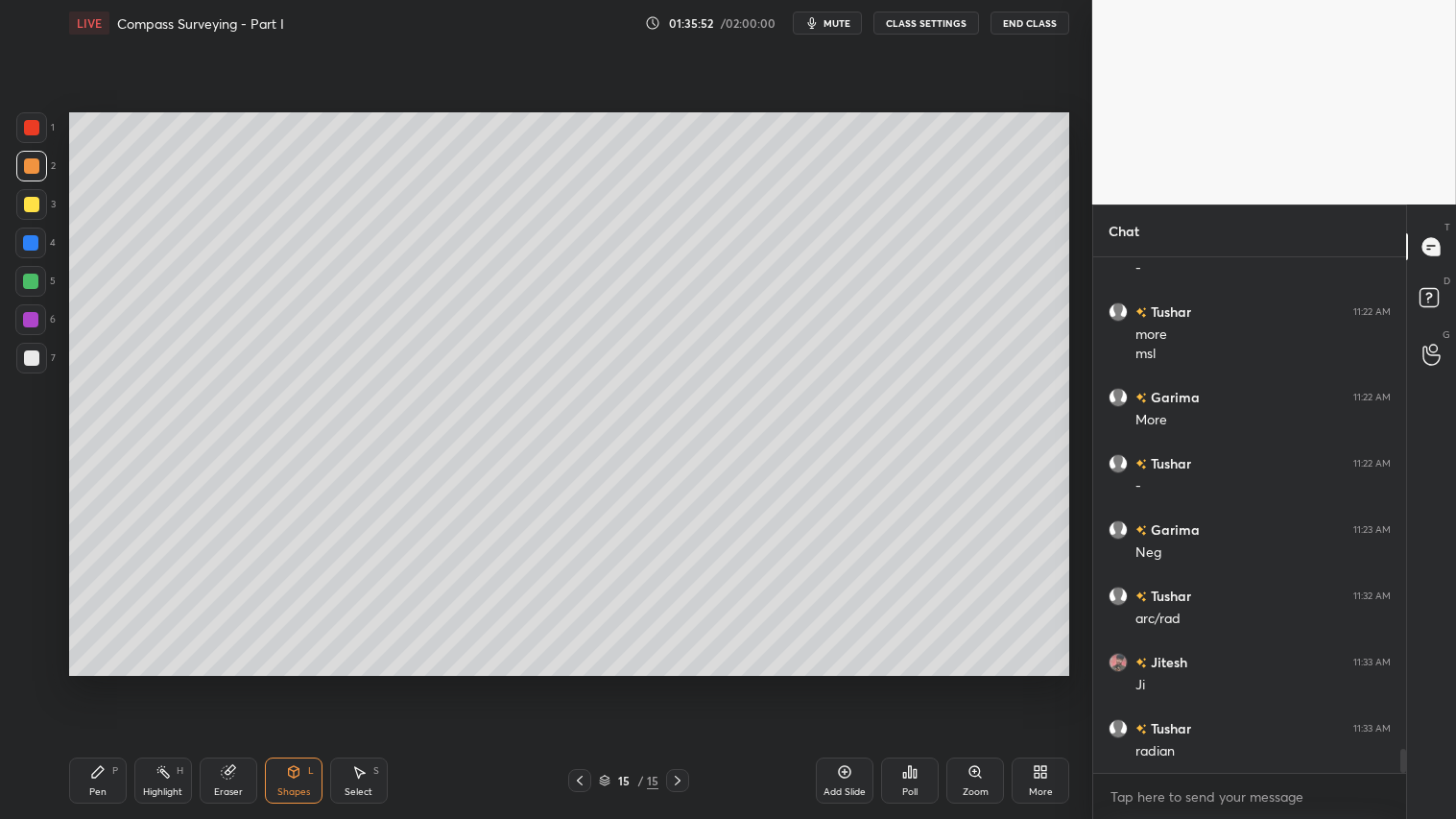 click on "Pen P" at bounding box center [98, 781] 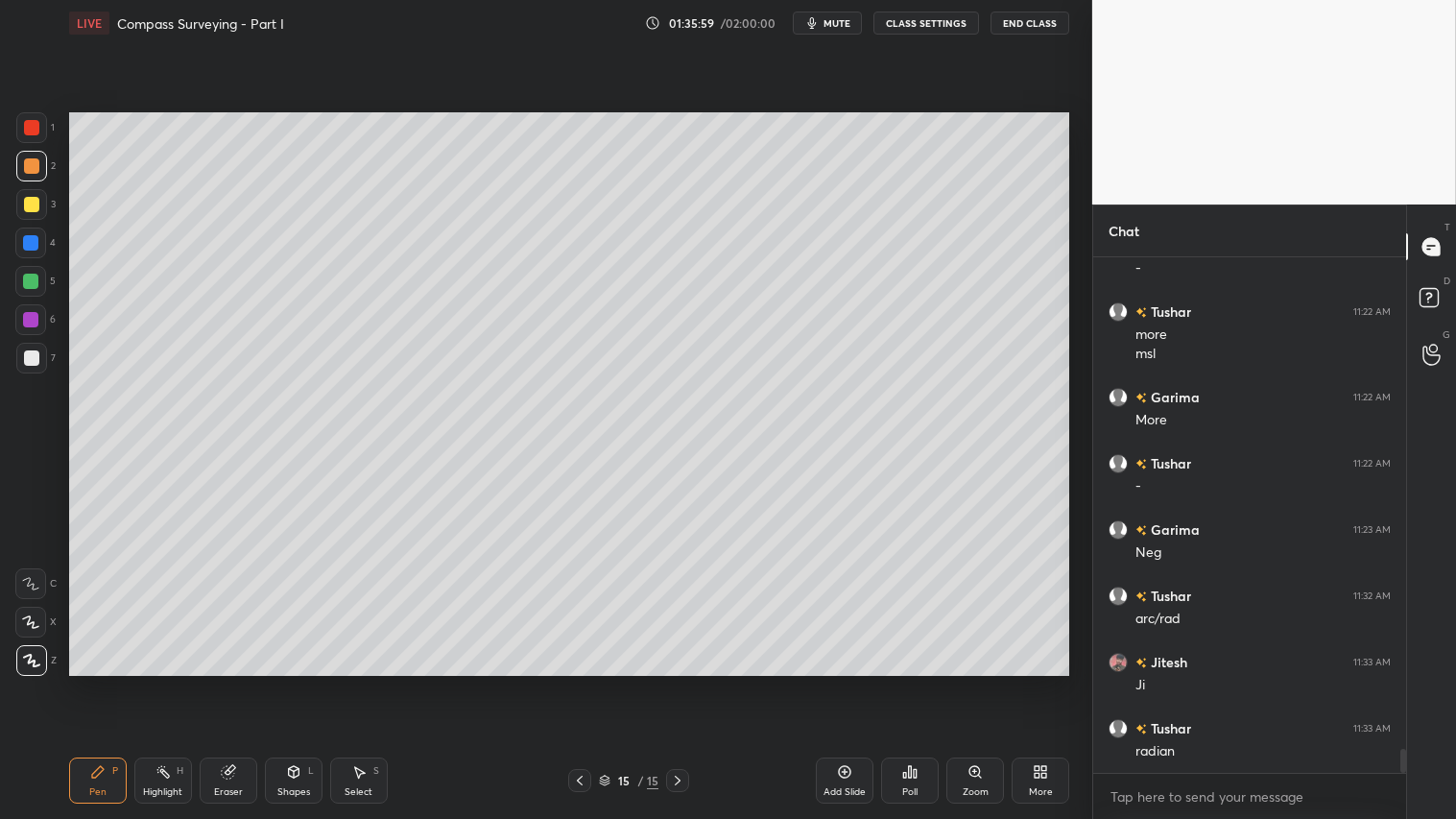 click on "Add Slide" at bounding box center [845, 781] 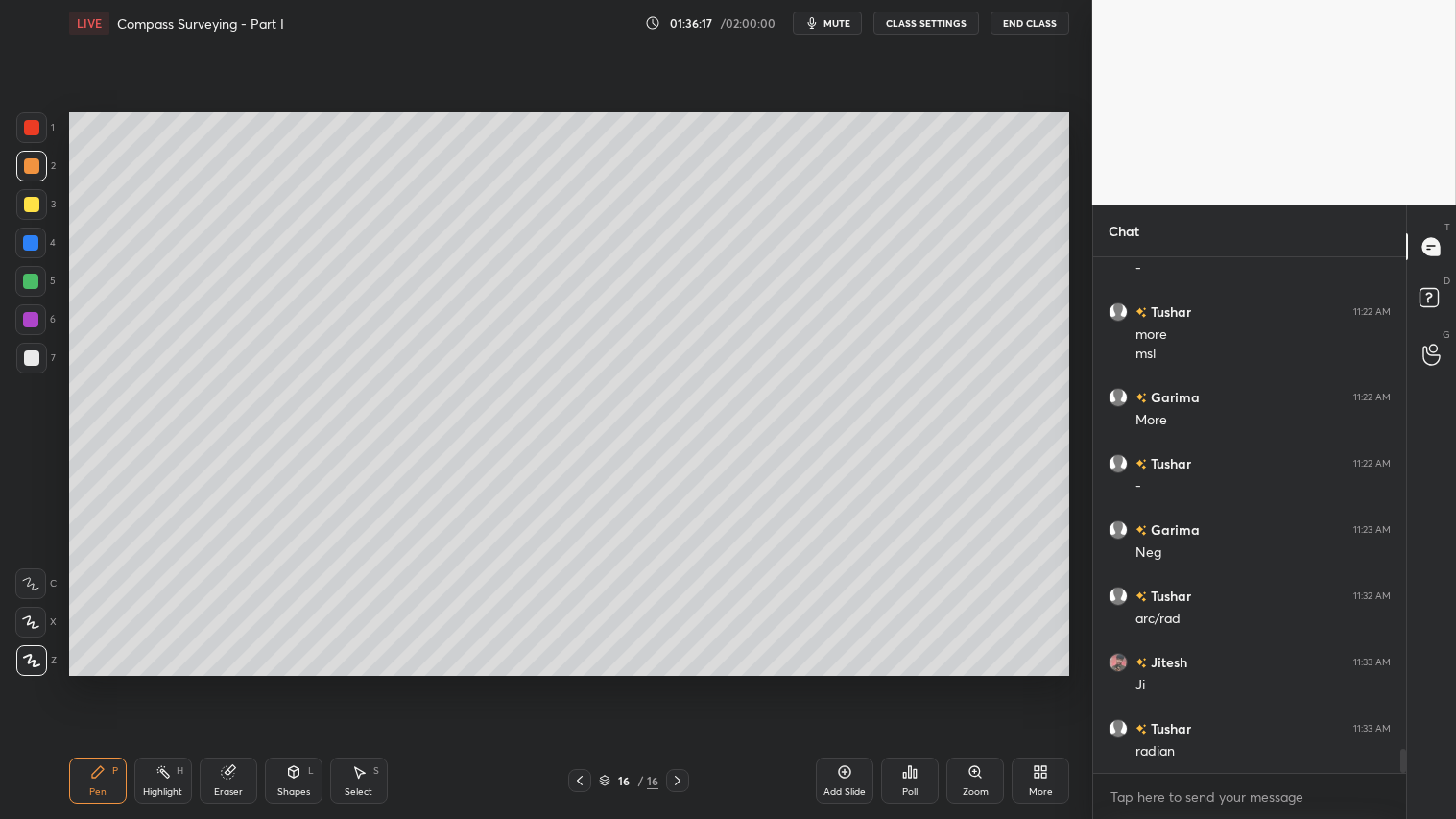 click on "Shapes L" at bounding box center (294, 781) 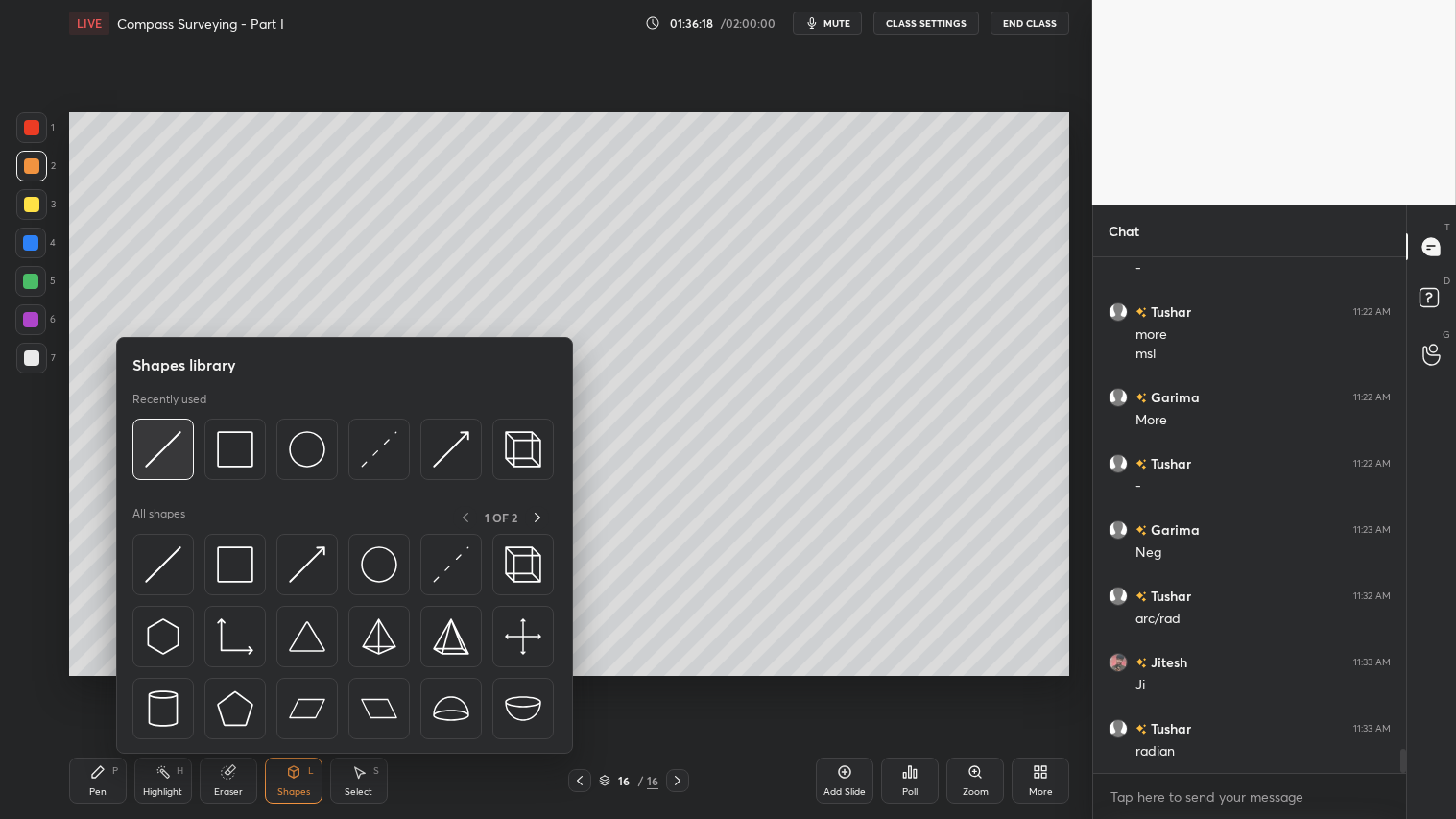click at bounding box center (163, 449) 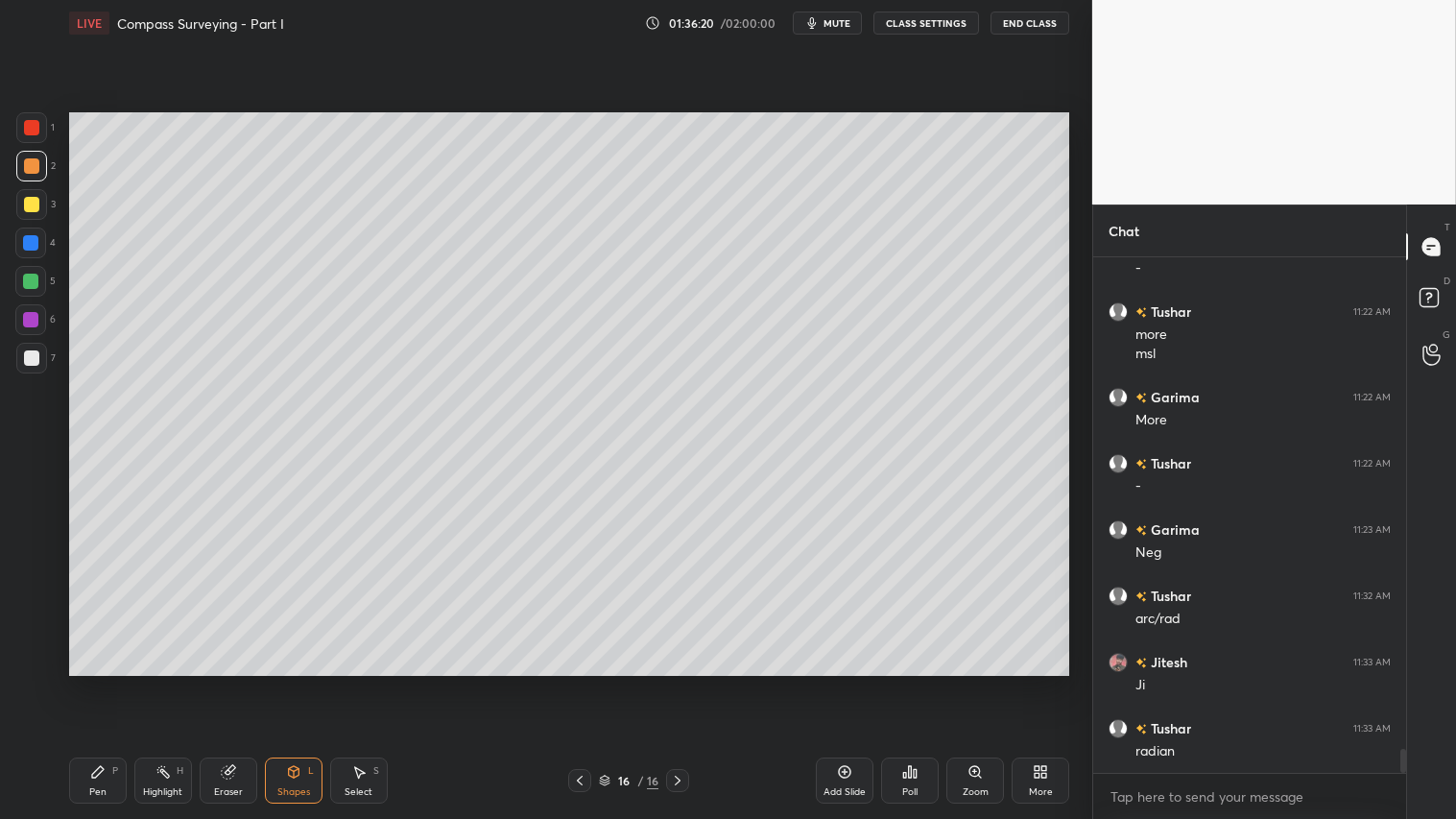 drag, startPoint x: 87, startPoint y: 794, endPoint x: 108, endPoint y: 789, distance: 21.587033 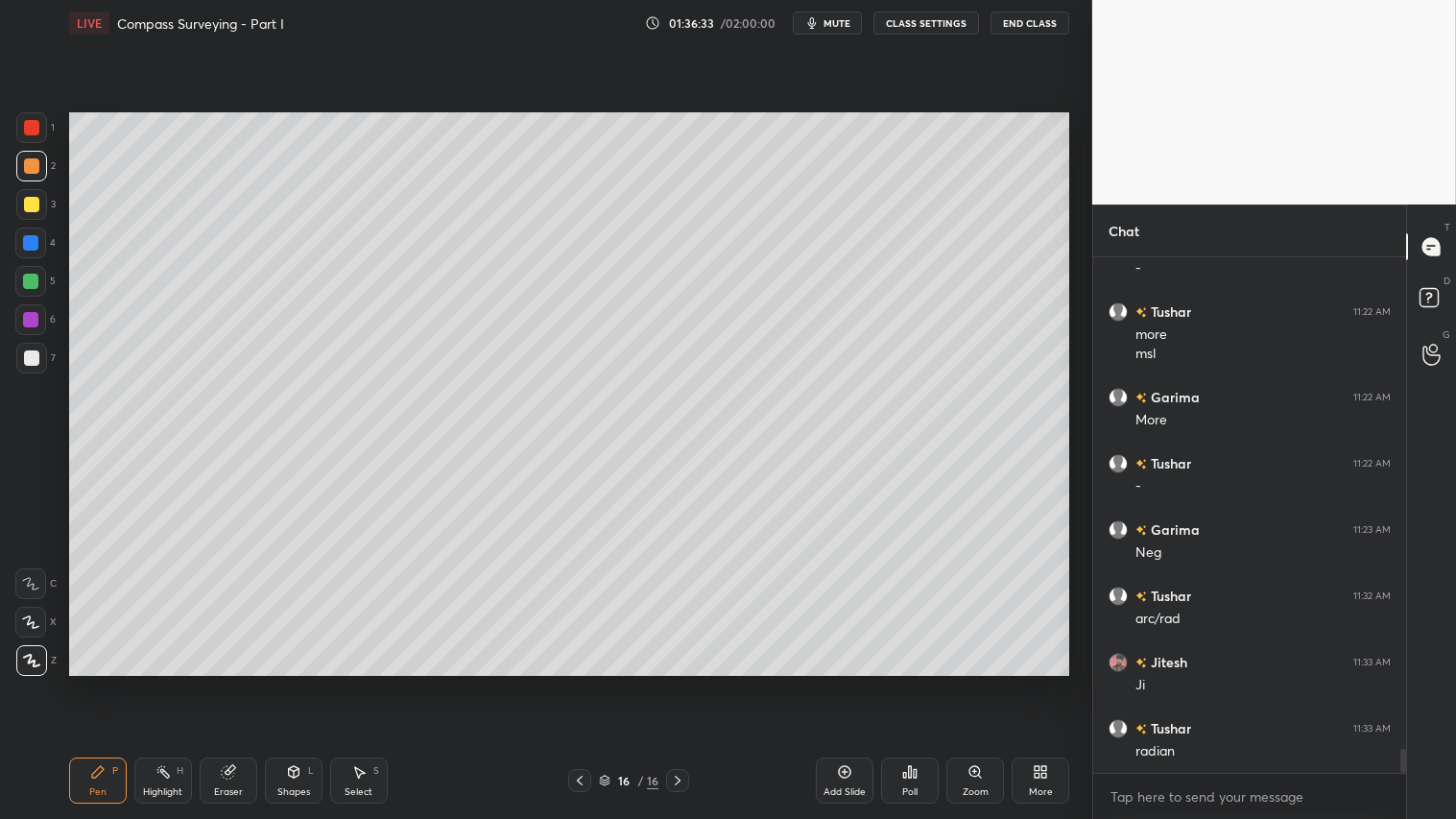 click on "Shapes L" at bounding box center (294, 781) 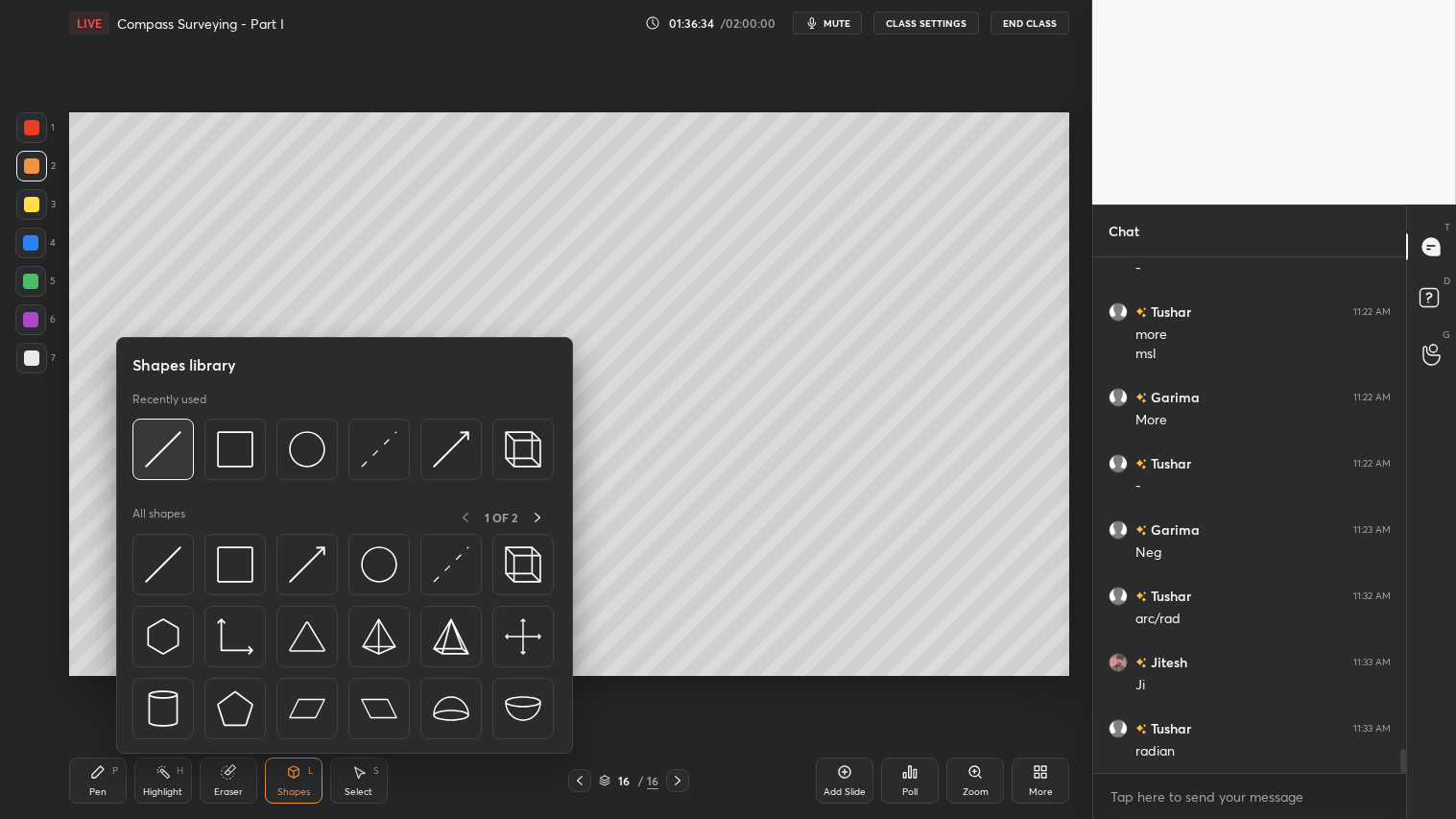 click at bounding box center (163, 449) 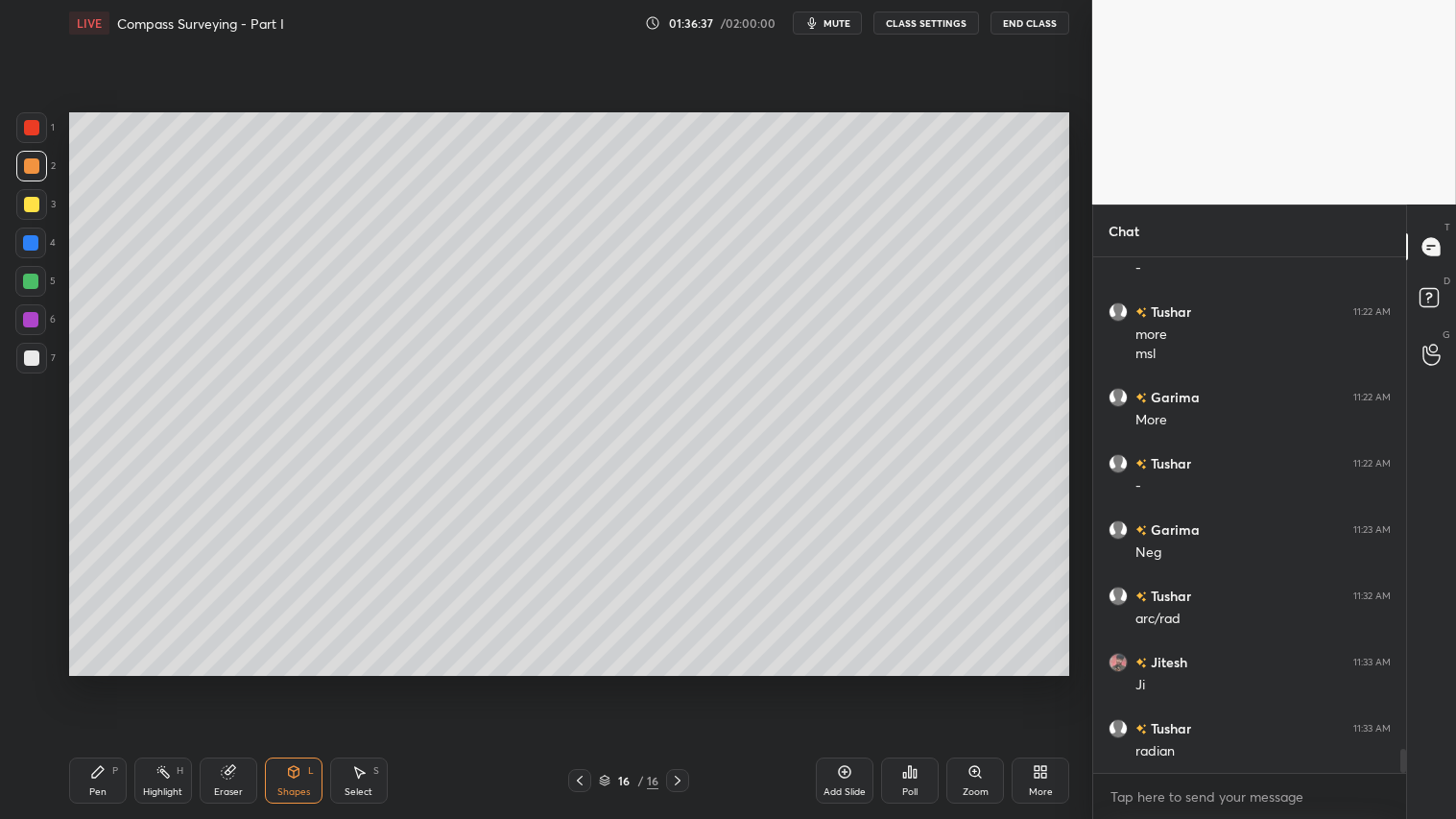 click on "Pen P" at bounding box center (98, 781) 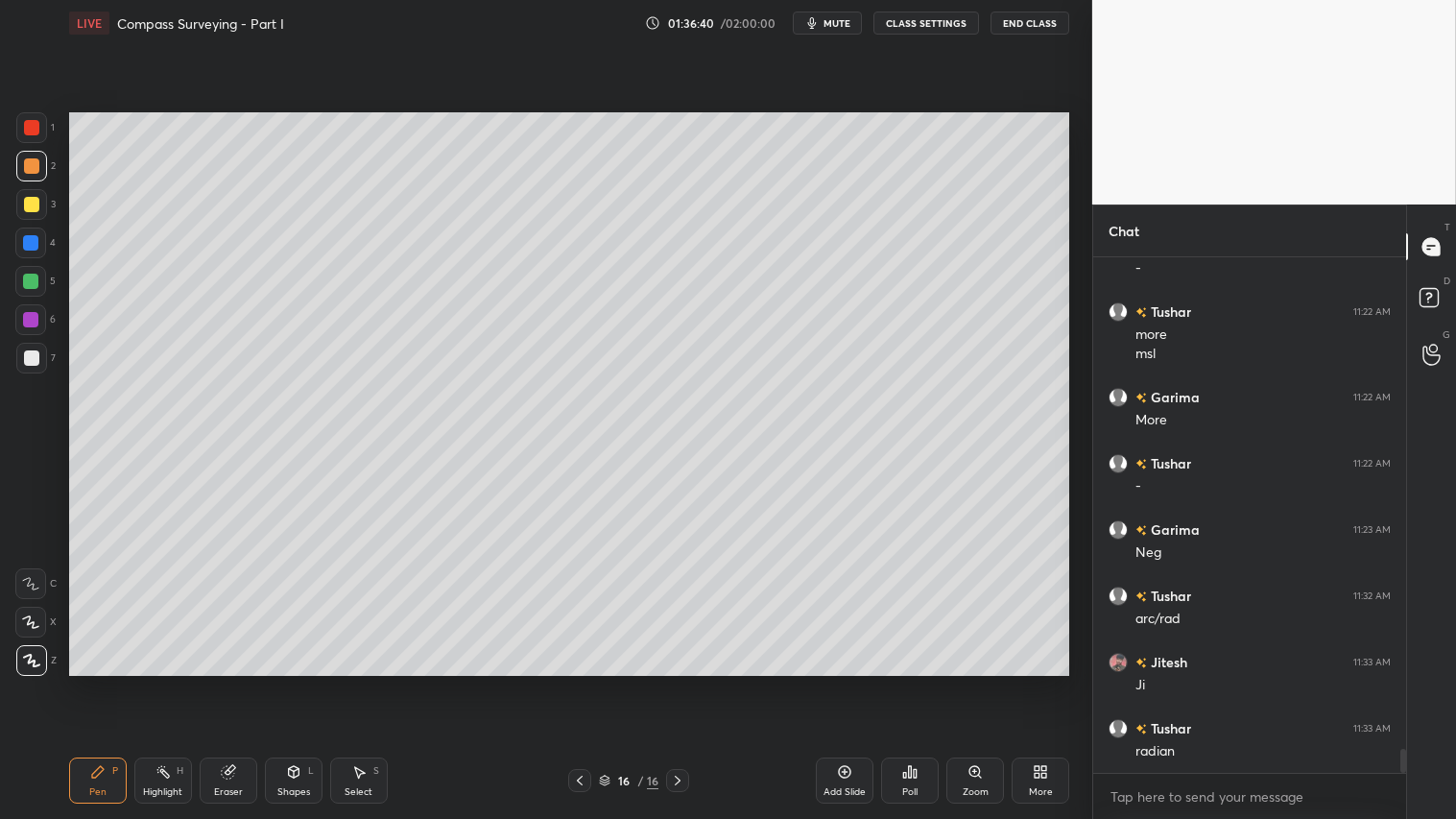 click at bounding box center [32, 358] 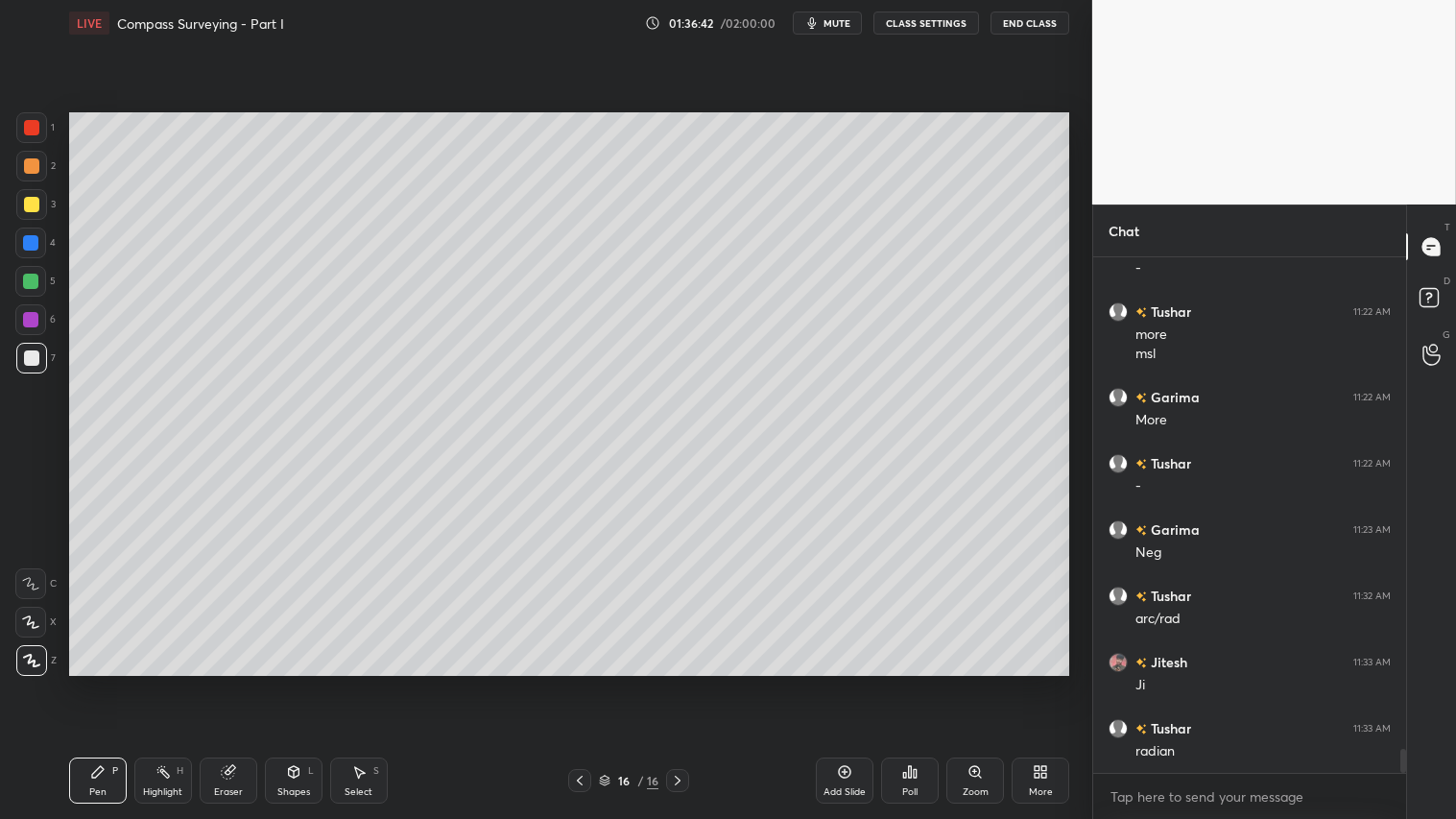 drag, startPoint x: 39, startPoint y: 156, endPoint x: 40, endPoint y: 165, distance: 9.055385 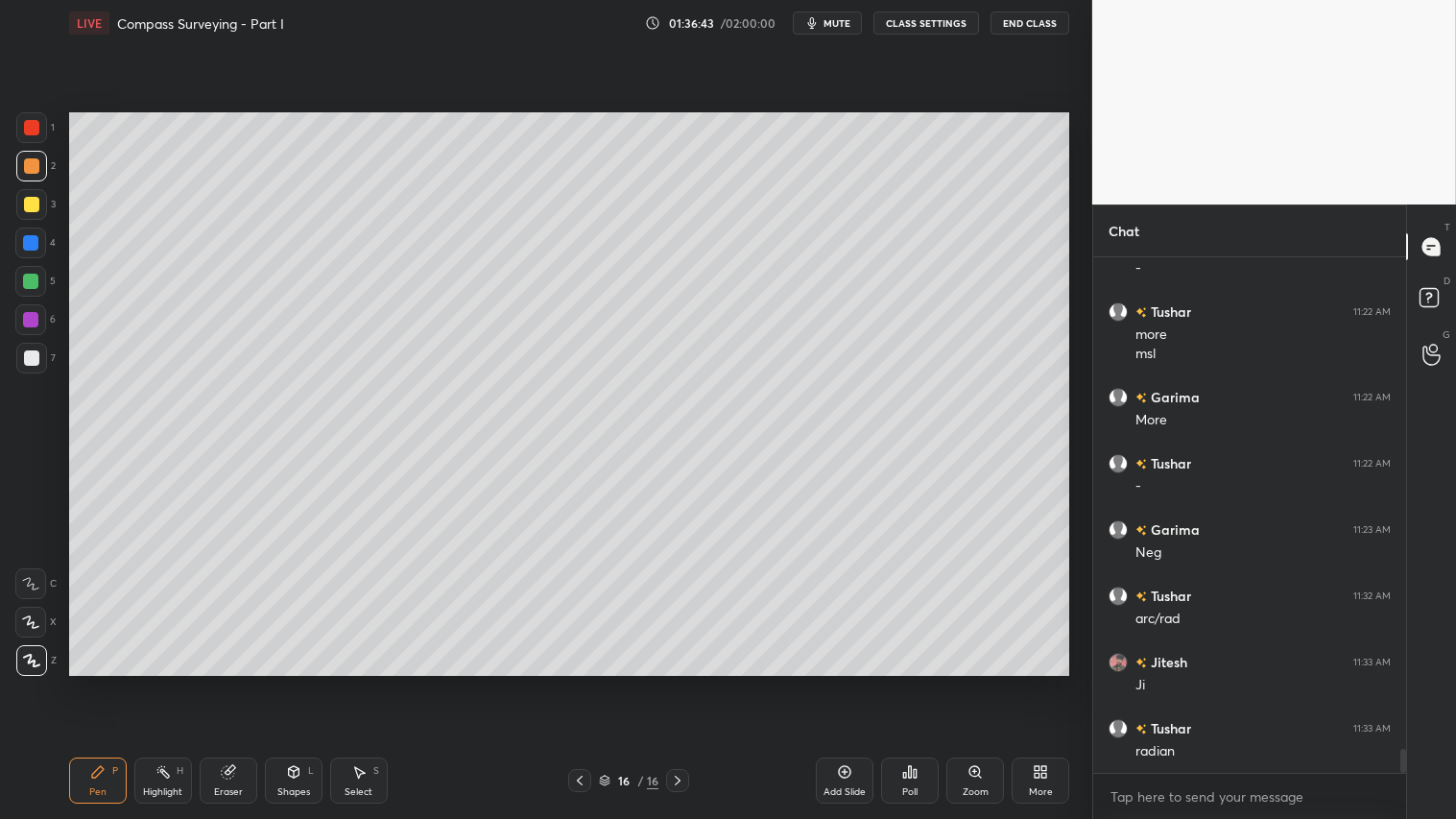 click on "Pen P" at bounding box center (98, 781) 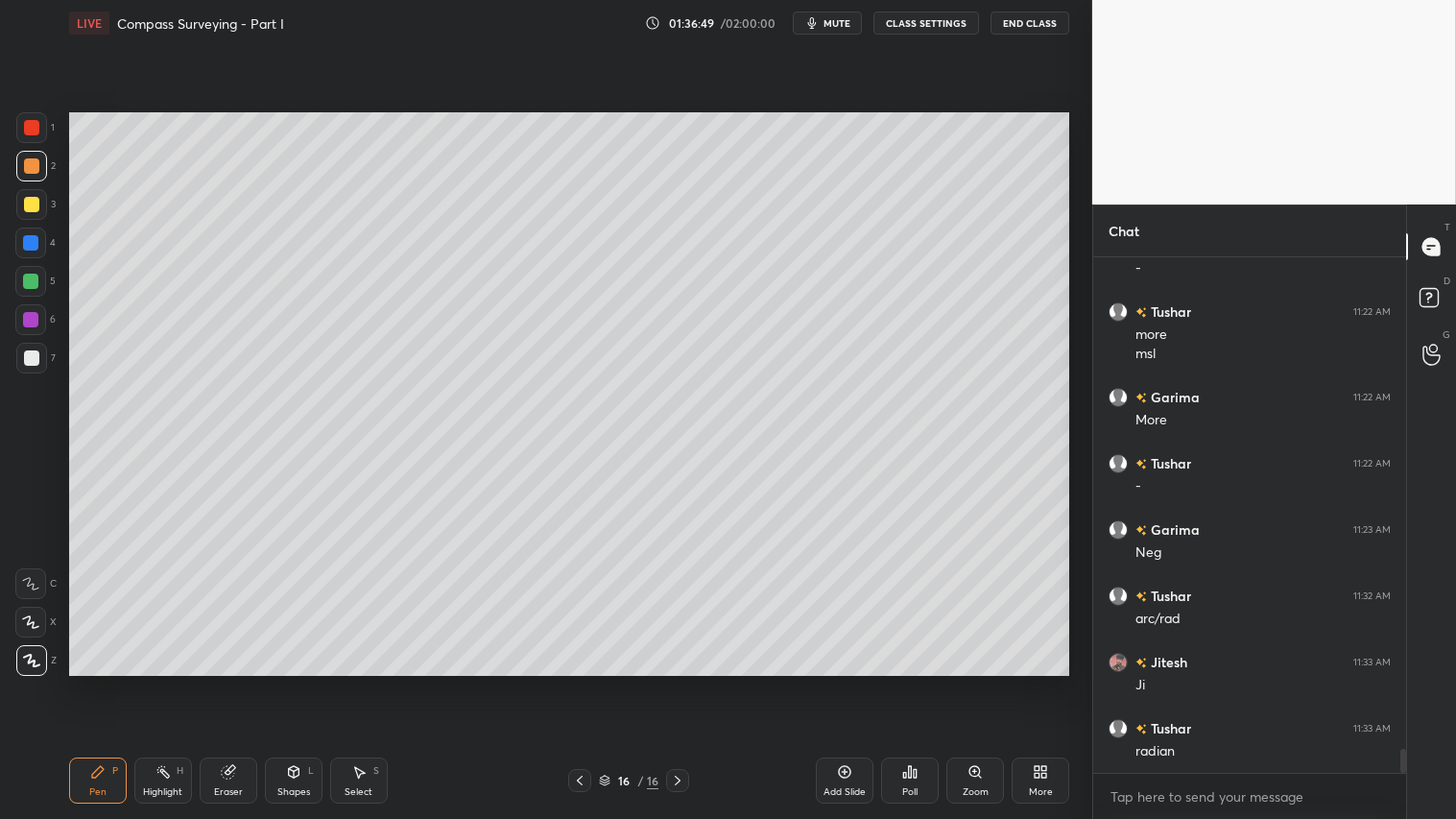 click on "Shapes L" at bounding box center [294, 781] 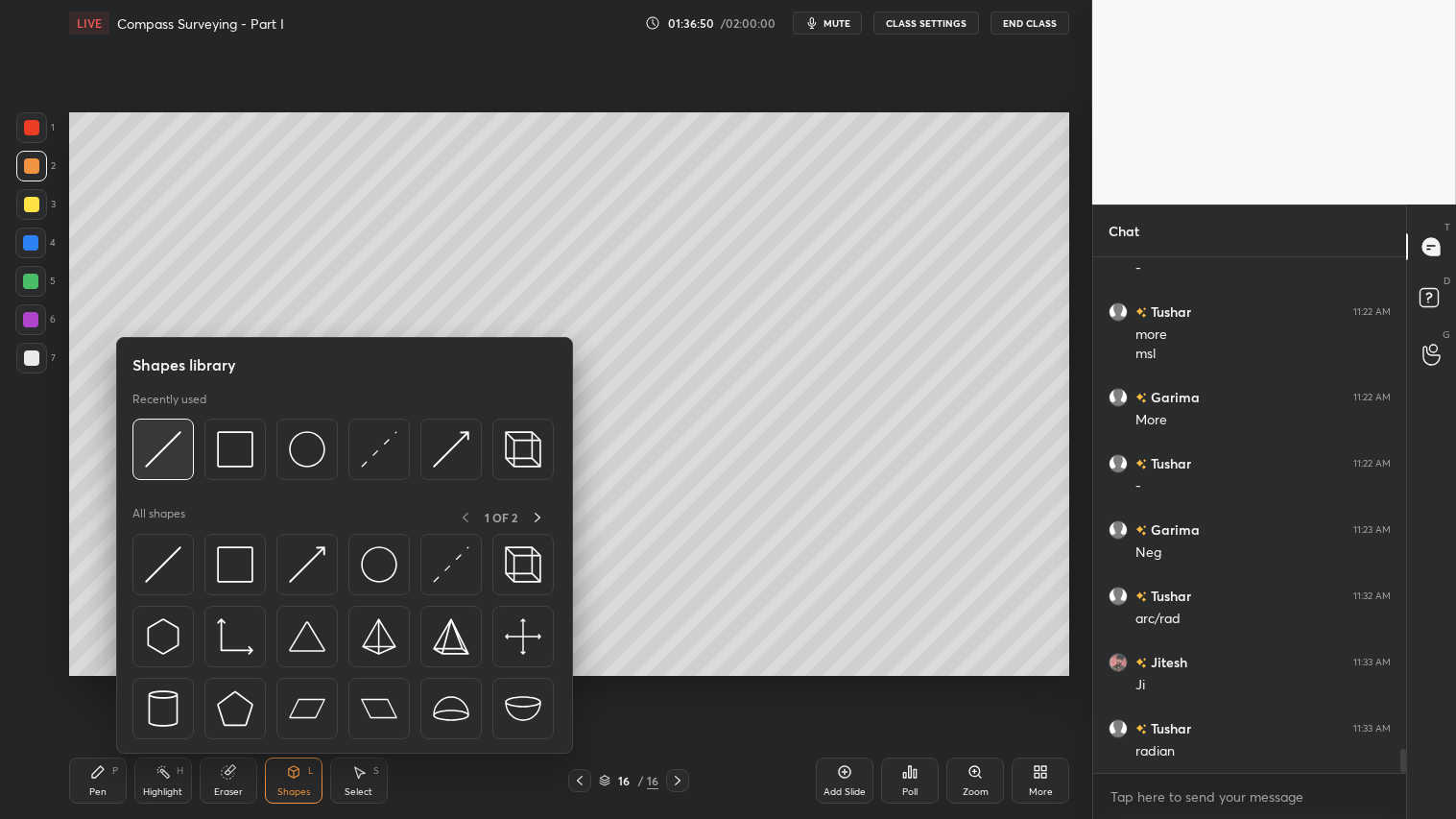 click at bounding box center (163, 449) 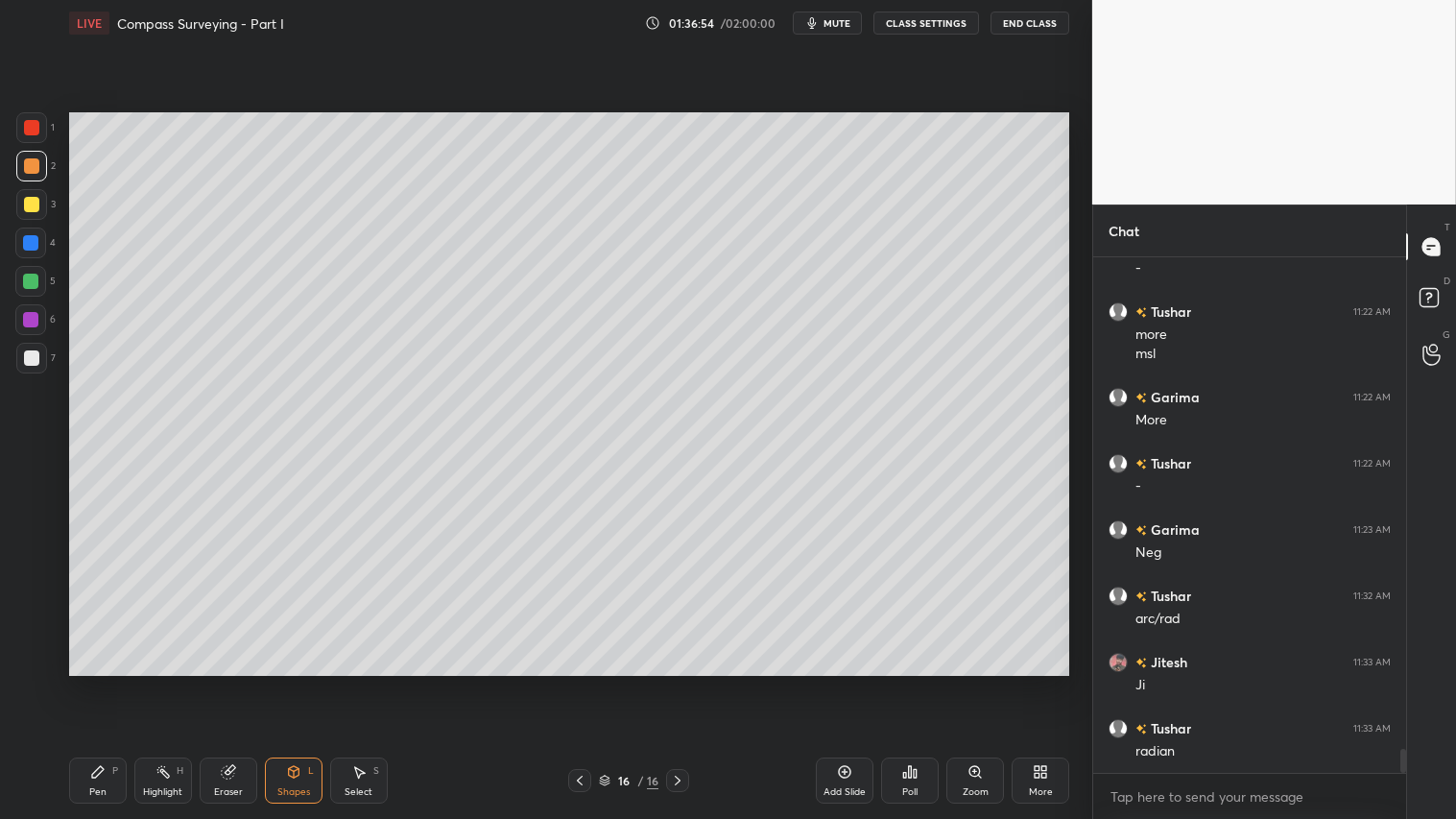 click on "Pen P" at bounding box center [98, 781] 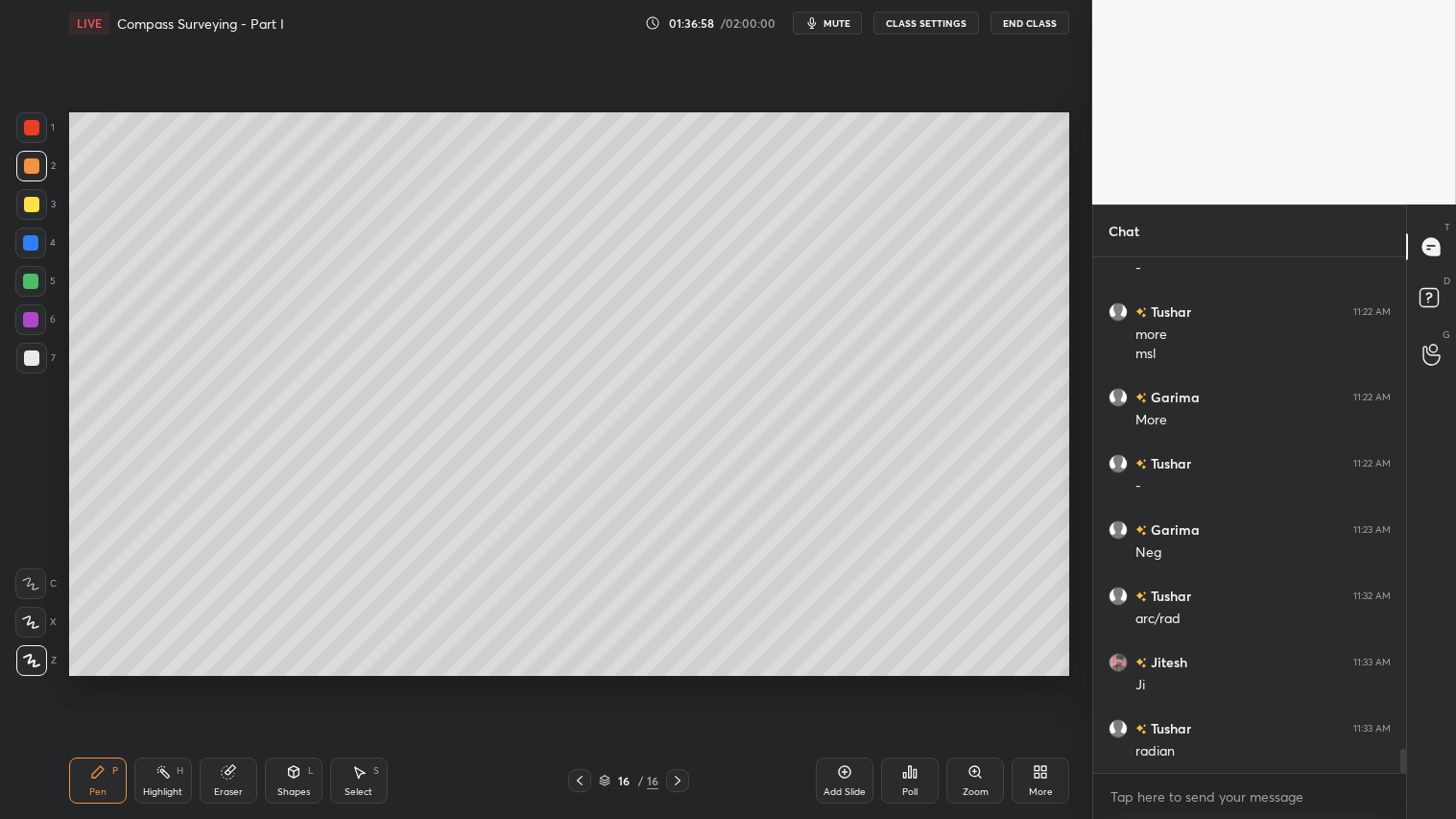 click on "Shapes" at bounding box center [294, 792] 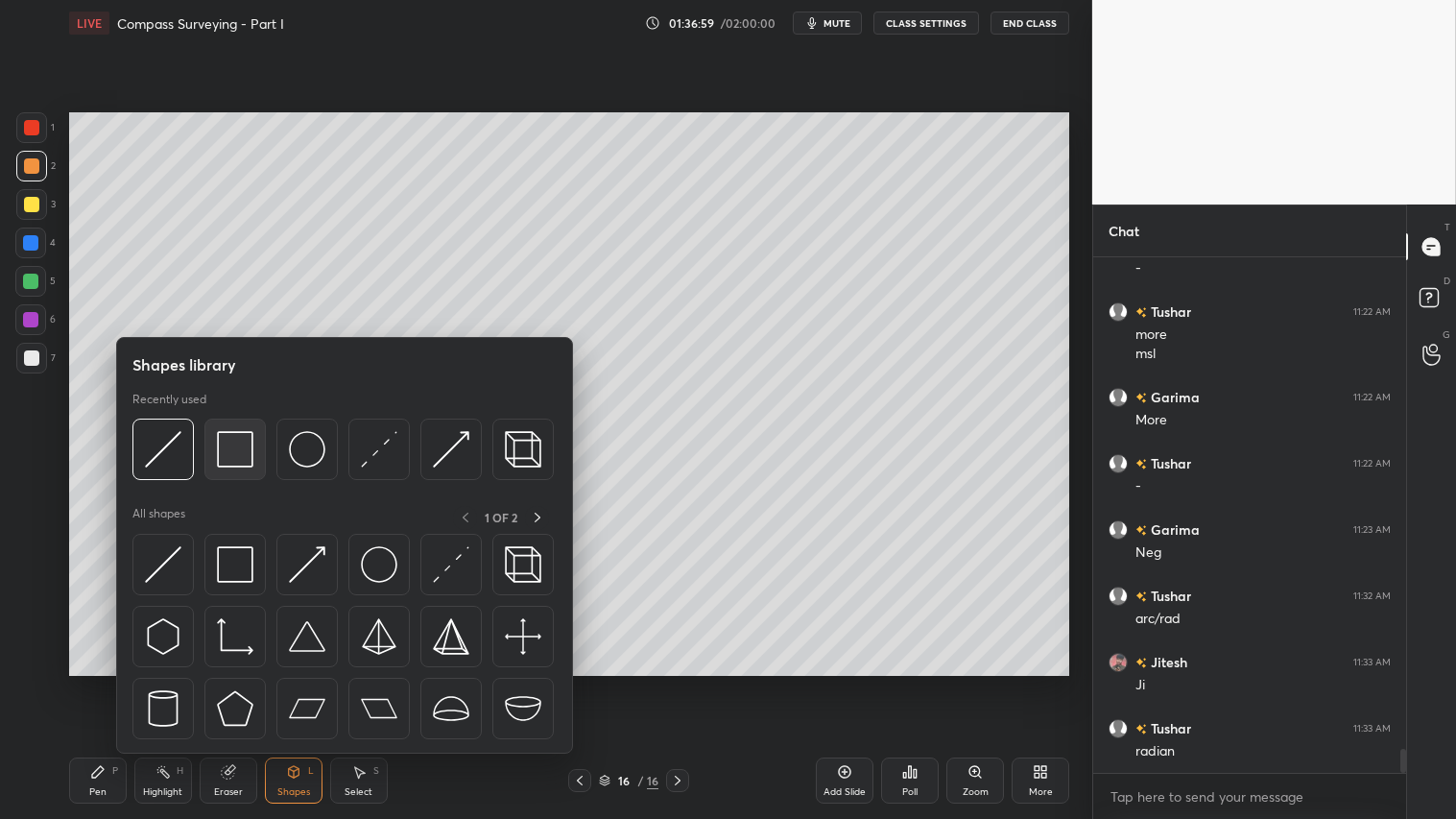 click at bounding box center [235, 449] 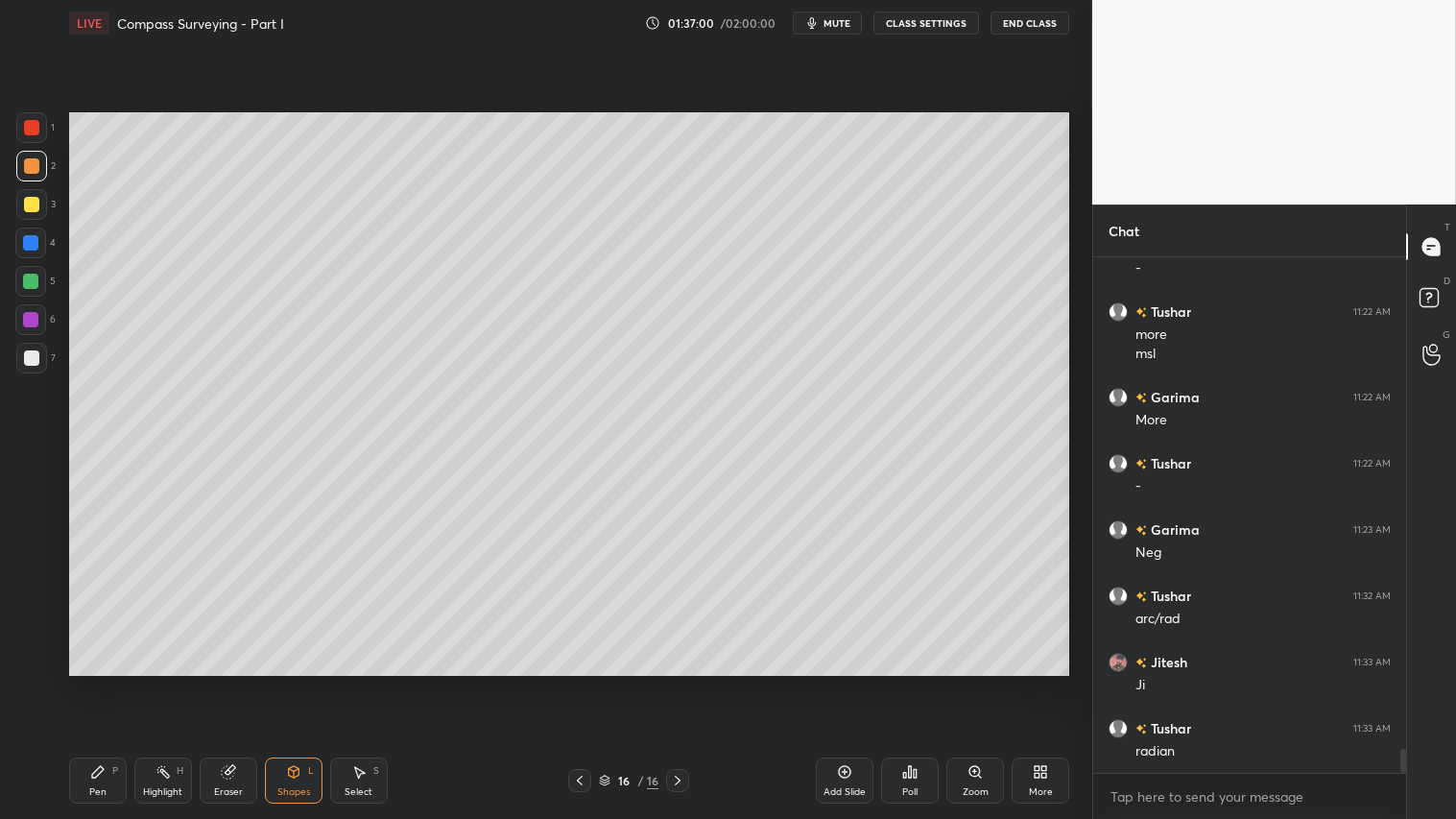 drag, startPoint x: 33, startPoint y: 356, endPoint x: 64, endPoint y: 343, distance: 33.615473 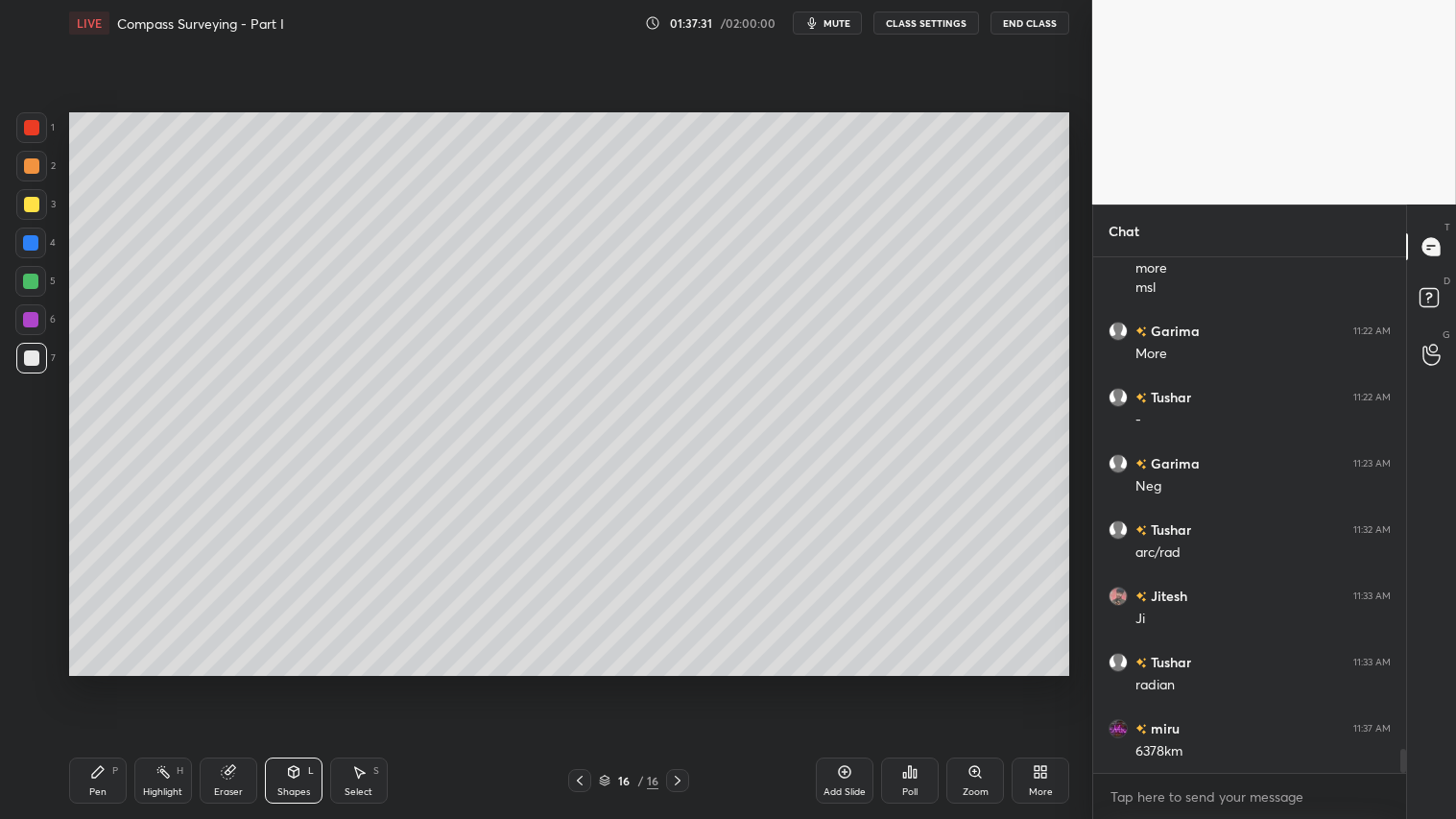 scroll, scrollTop: 10677, scrollLeft: 0, axis: vertical 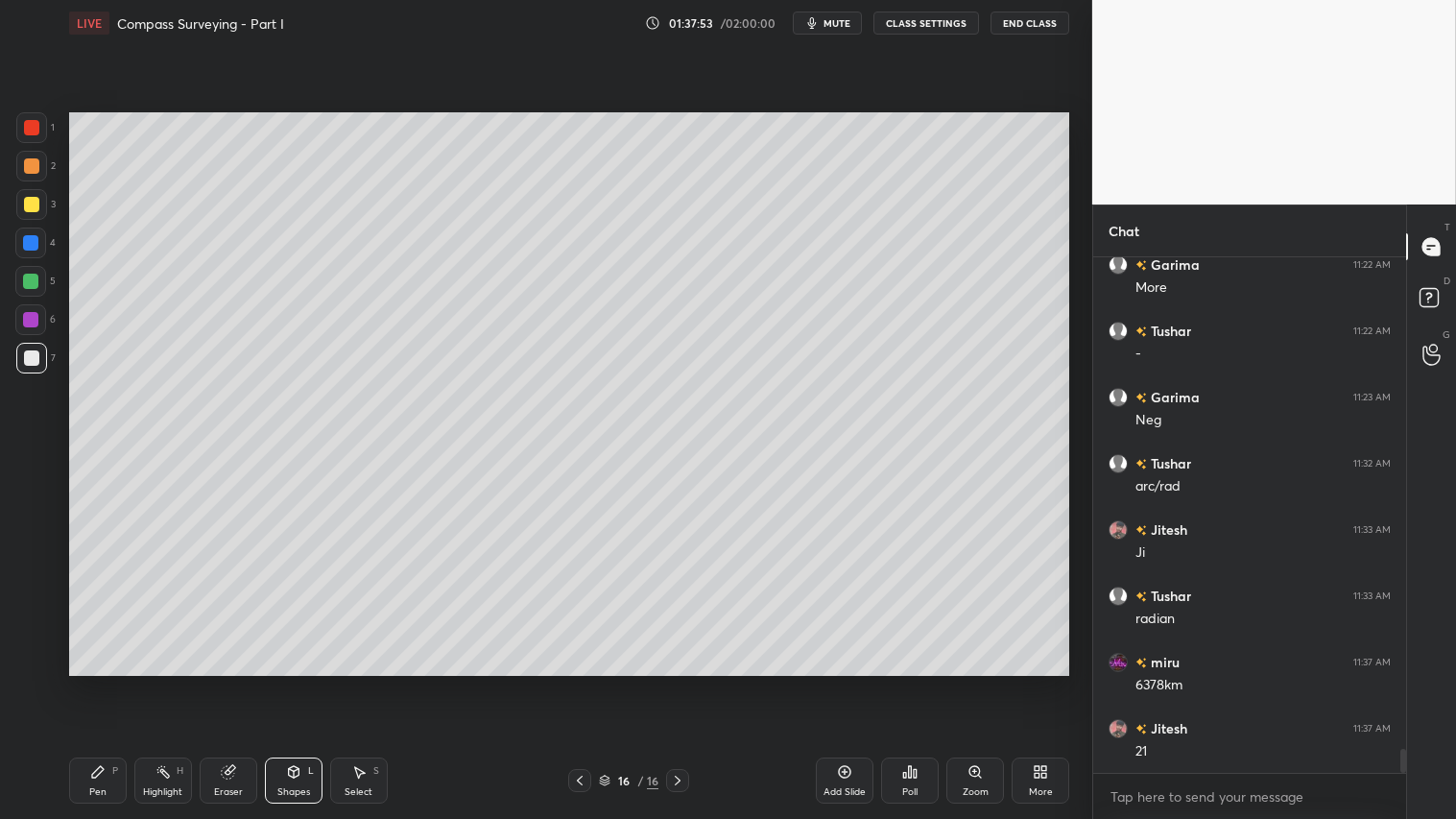 click at bounding box center [32, 166] 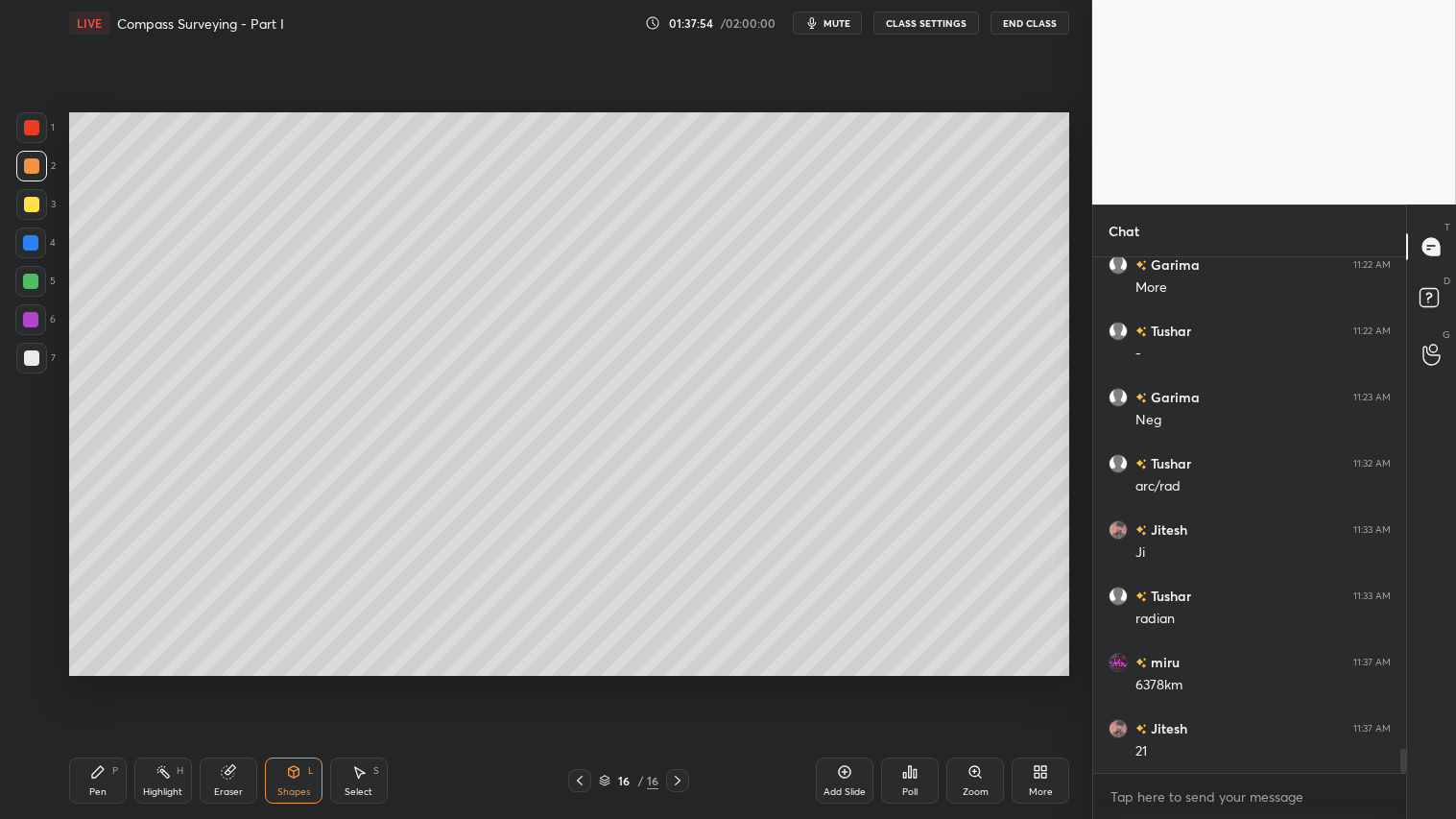 click on "Pen P" at bounding box center (98, 781) 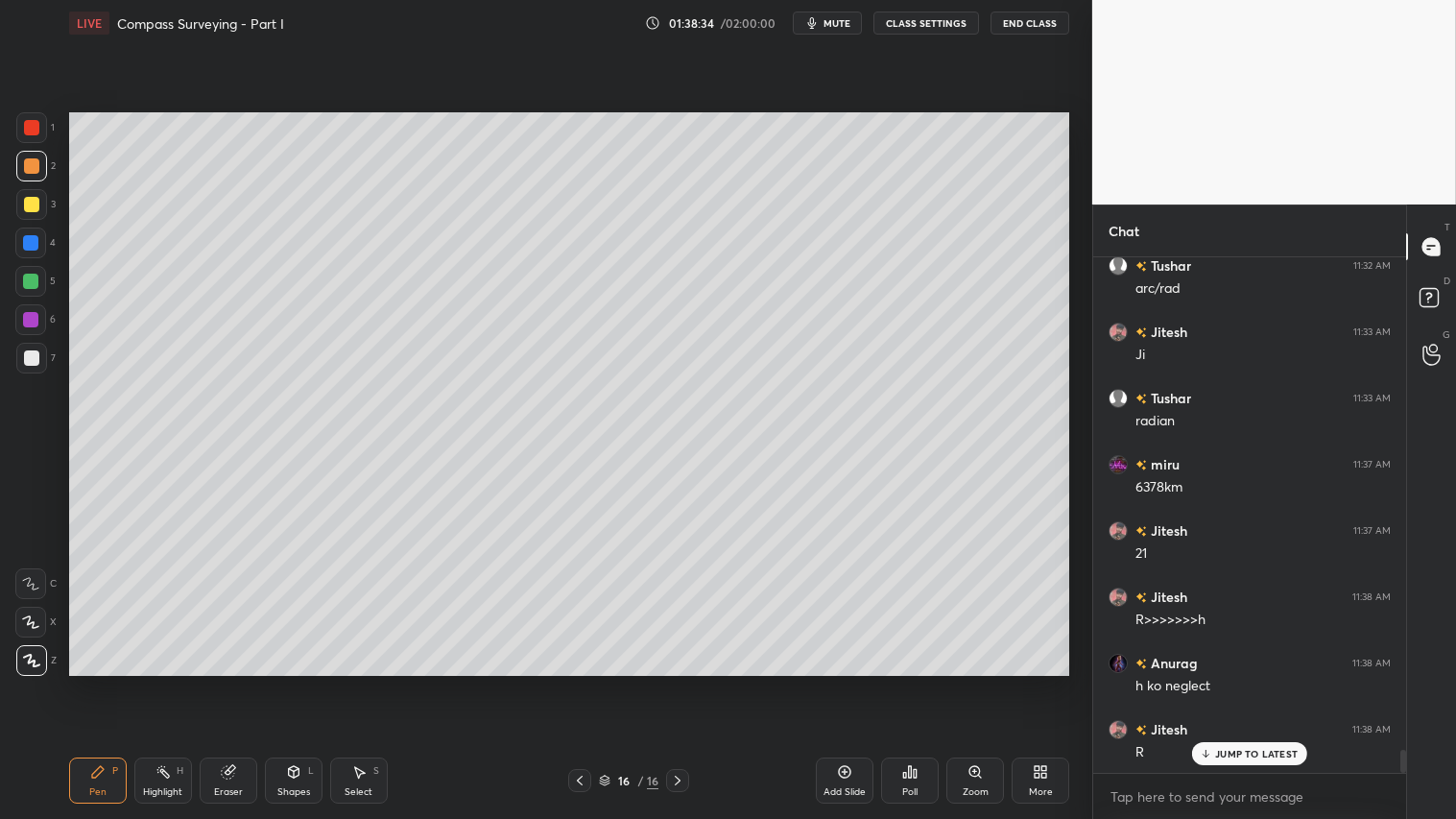 scroll, scrollTop: 10941, scrollLeft: 0, axis: vertical 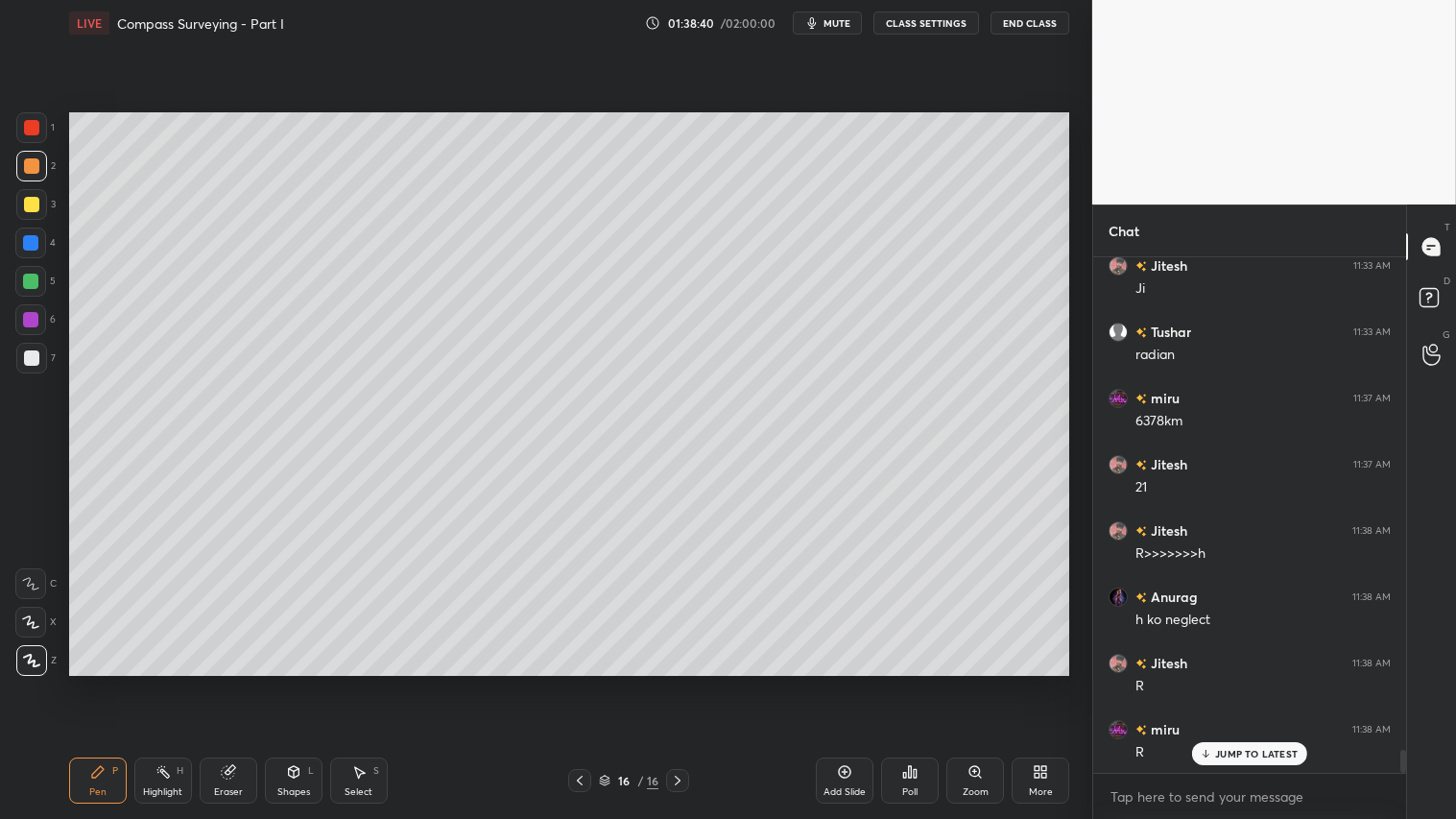 click 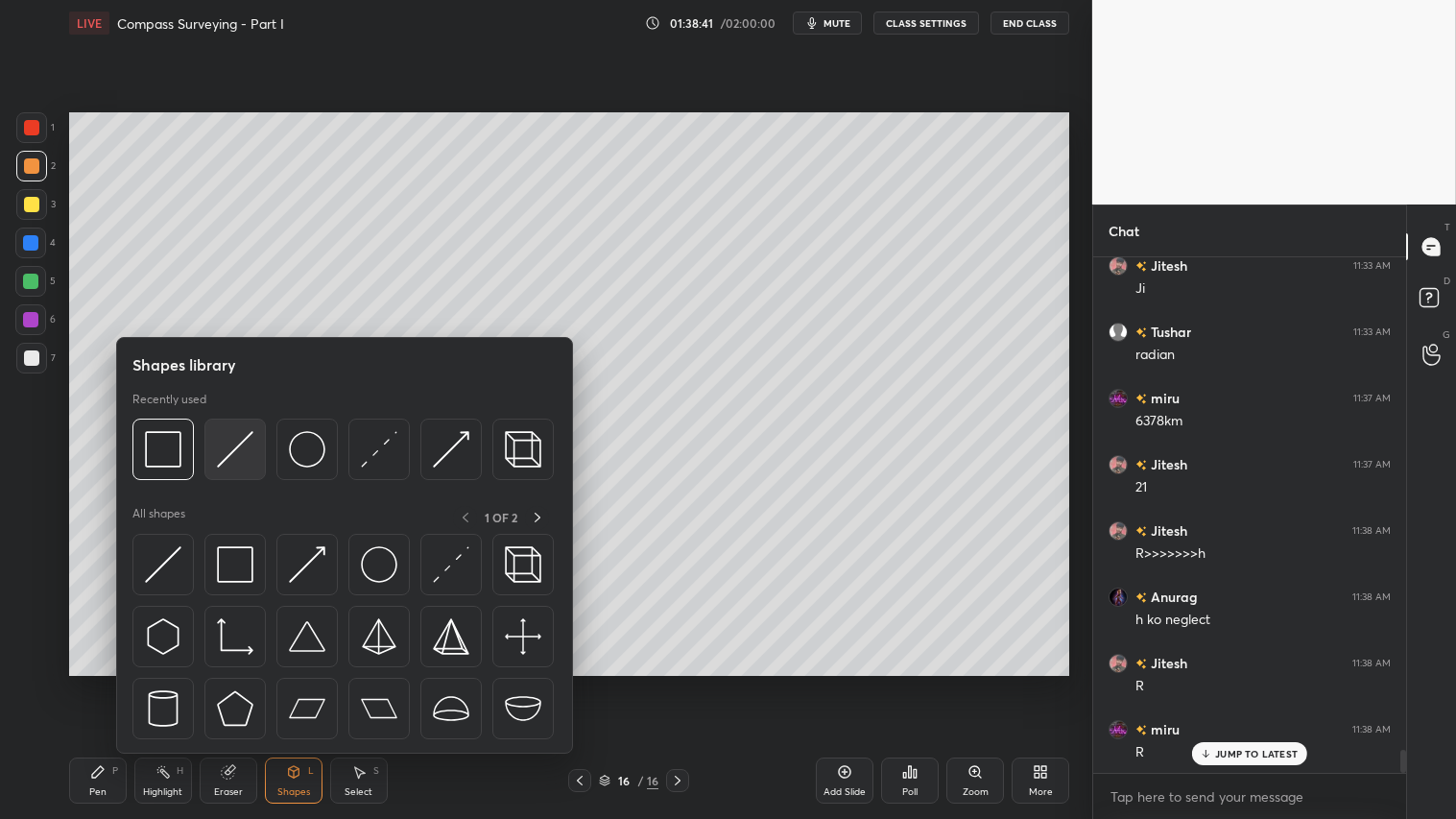 click at bounding box center (235, 449) 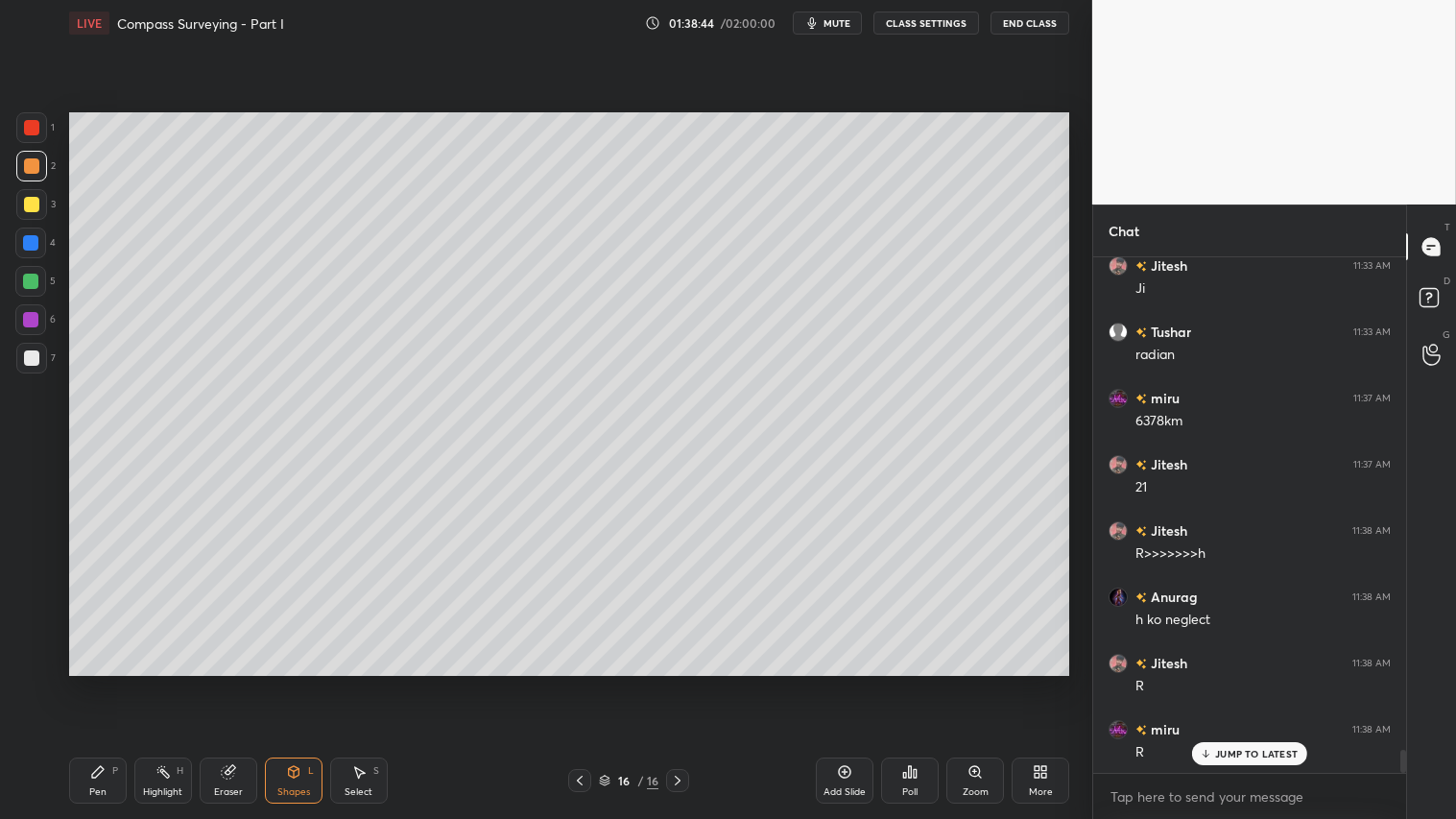 drag, startPoint x: 111, startPoint y: 785, endPoint x: 253, endPoint y: 756, distance: 144.93102 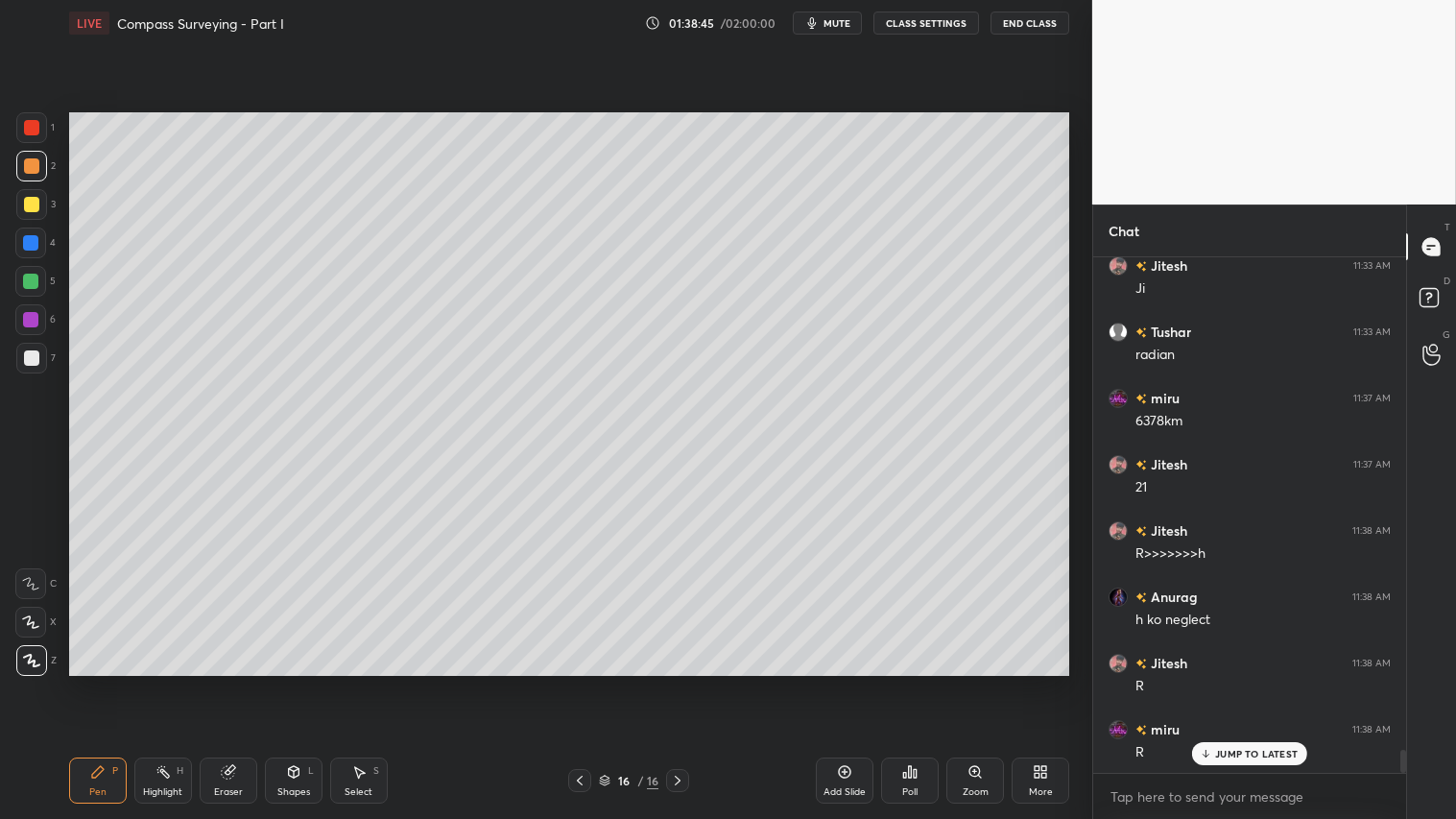drag, startPoint x: 588, startPoint y: 776, endPoint x: 591, endPoint y: 737, distance: 39.115214 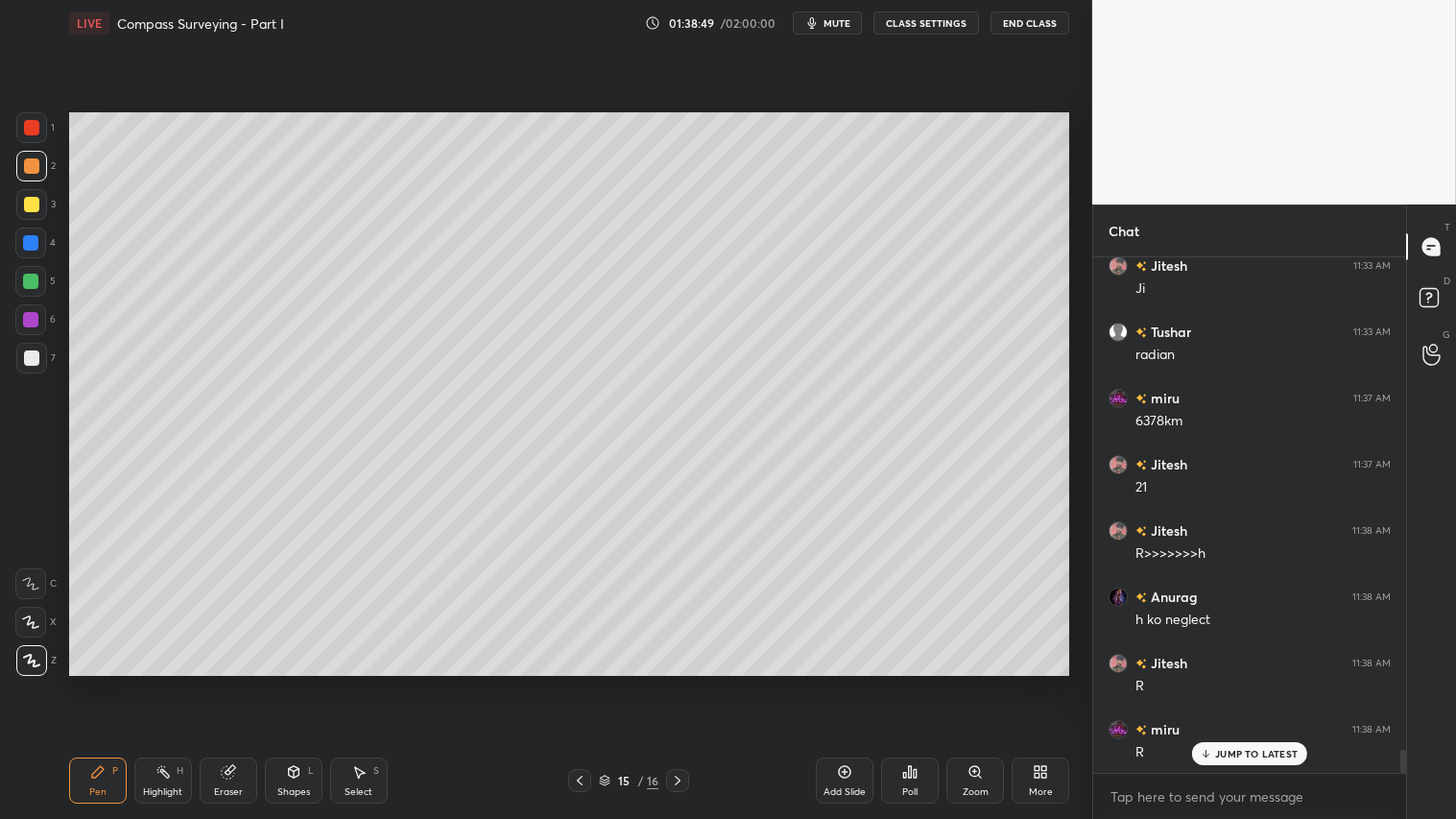 click 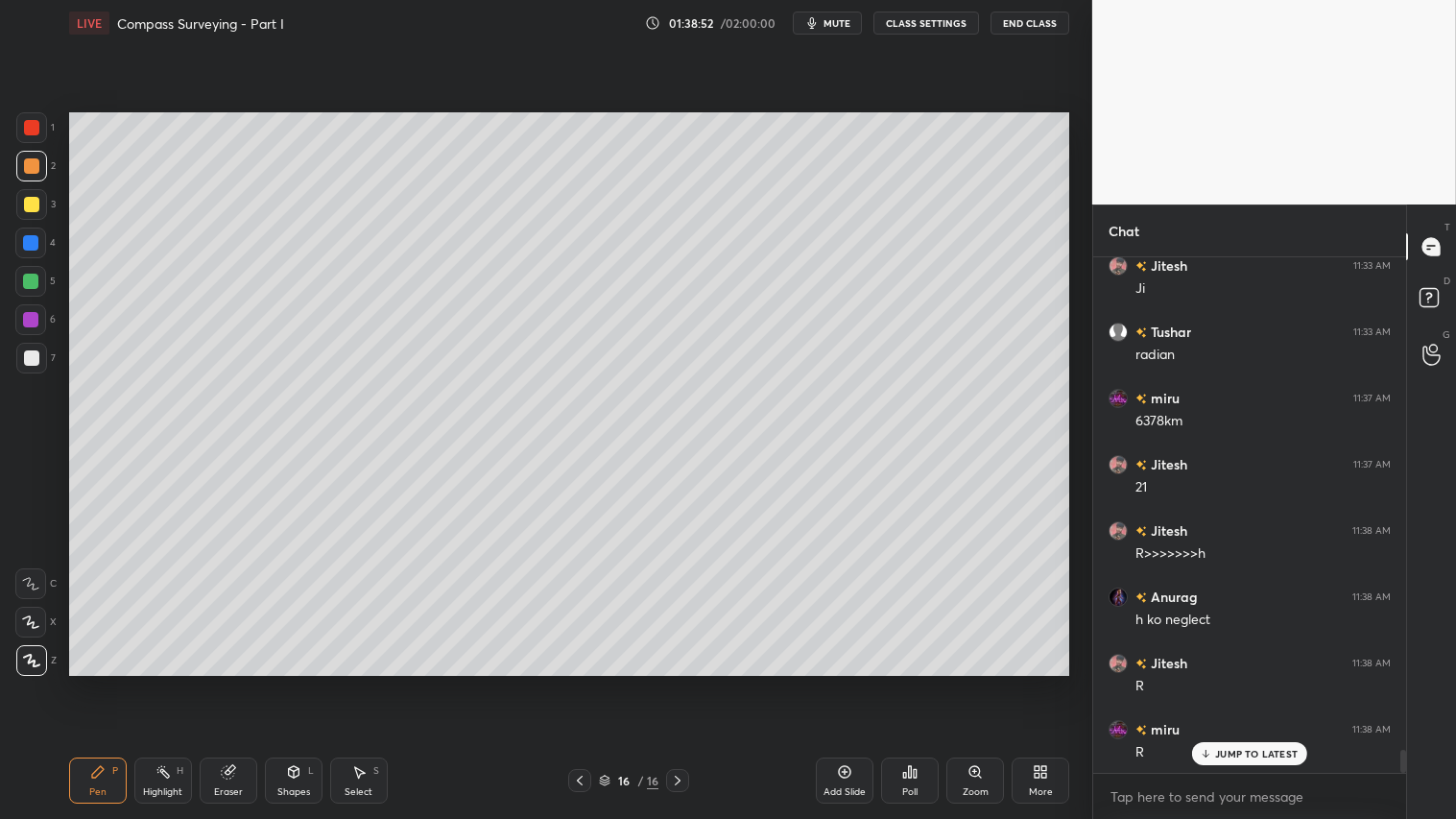 click on "Shapes L" at bounding box center (294, 781) 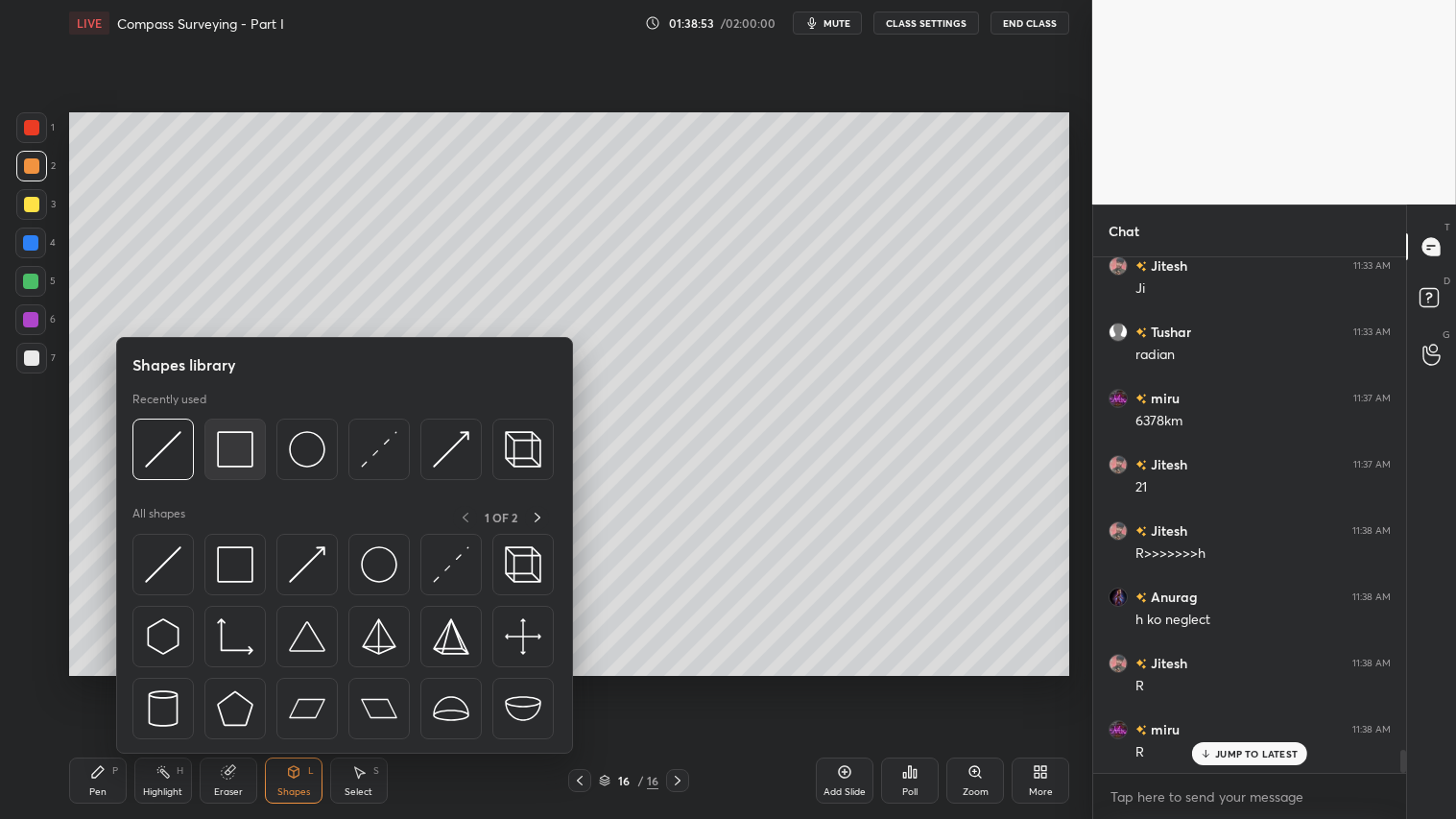 click at bounding box center (235, 449) 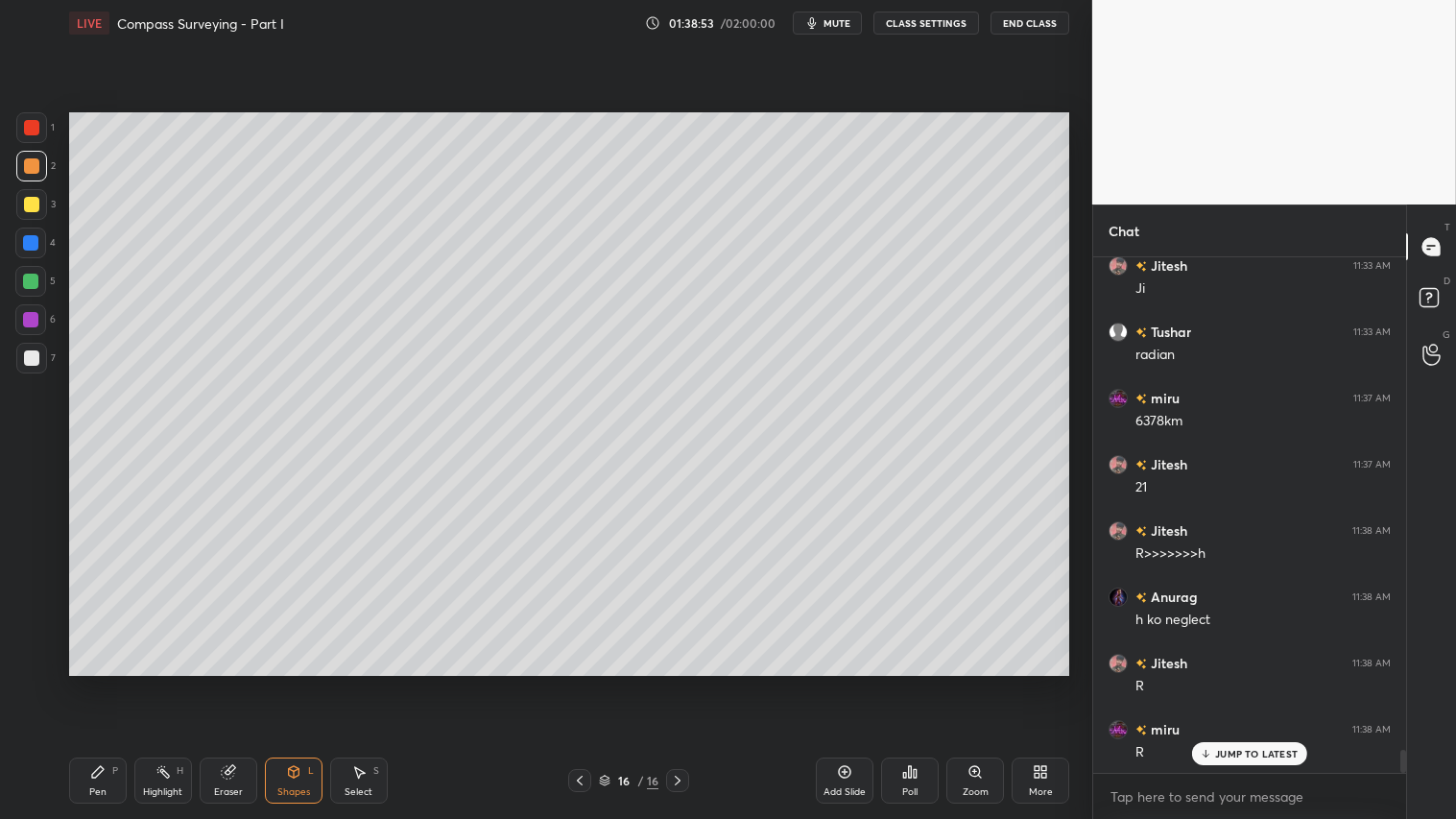 click at bounding box center [32, 358] 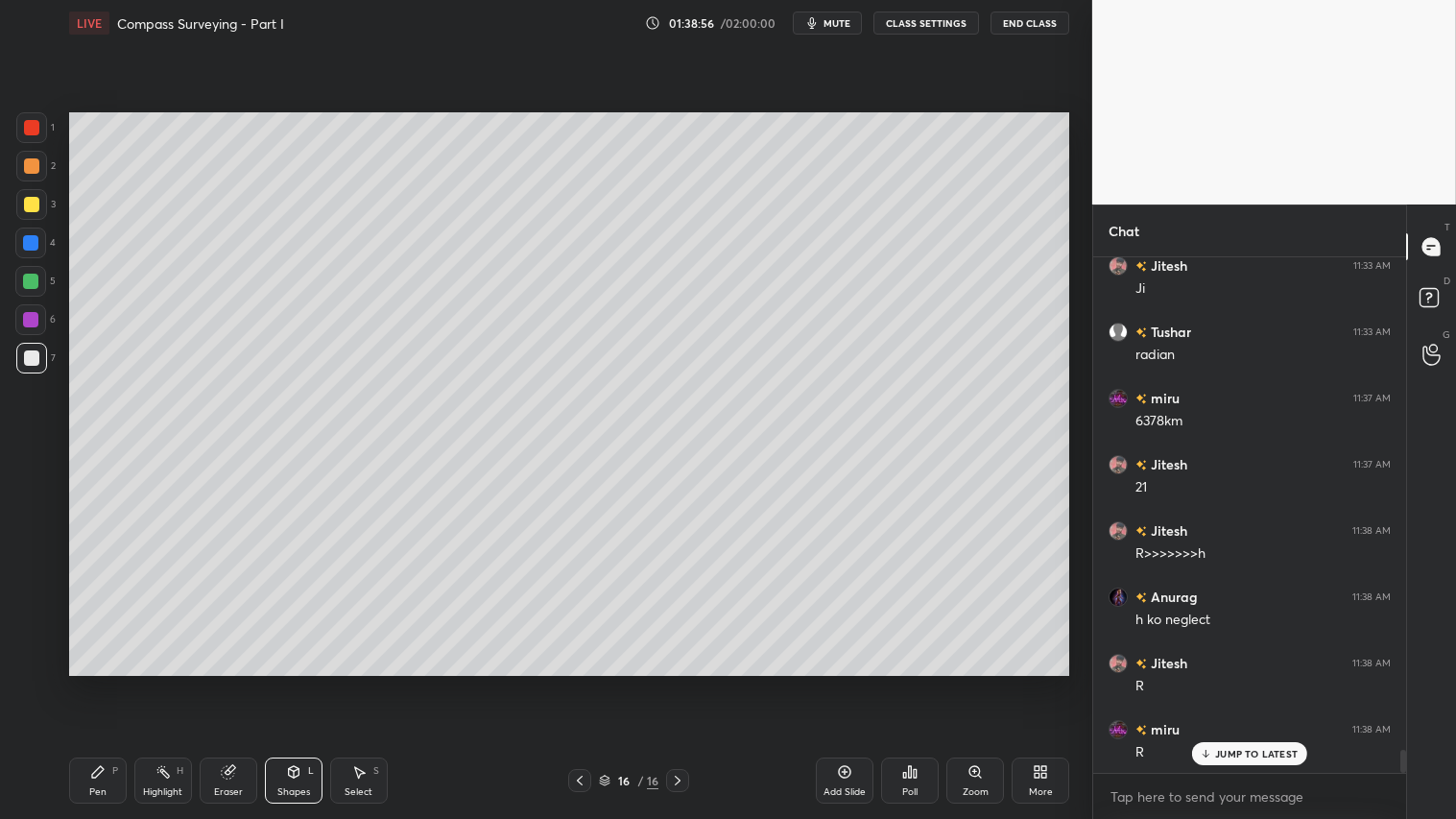 scroll, scrollTop: 11008, scrollLeft: 0, axis: vertical 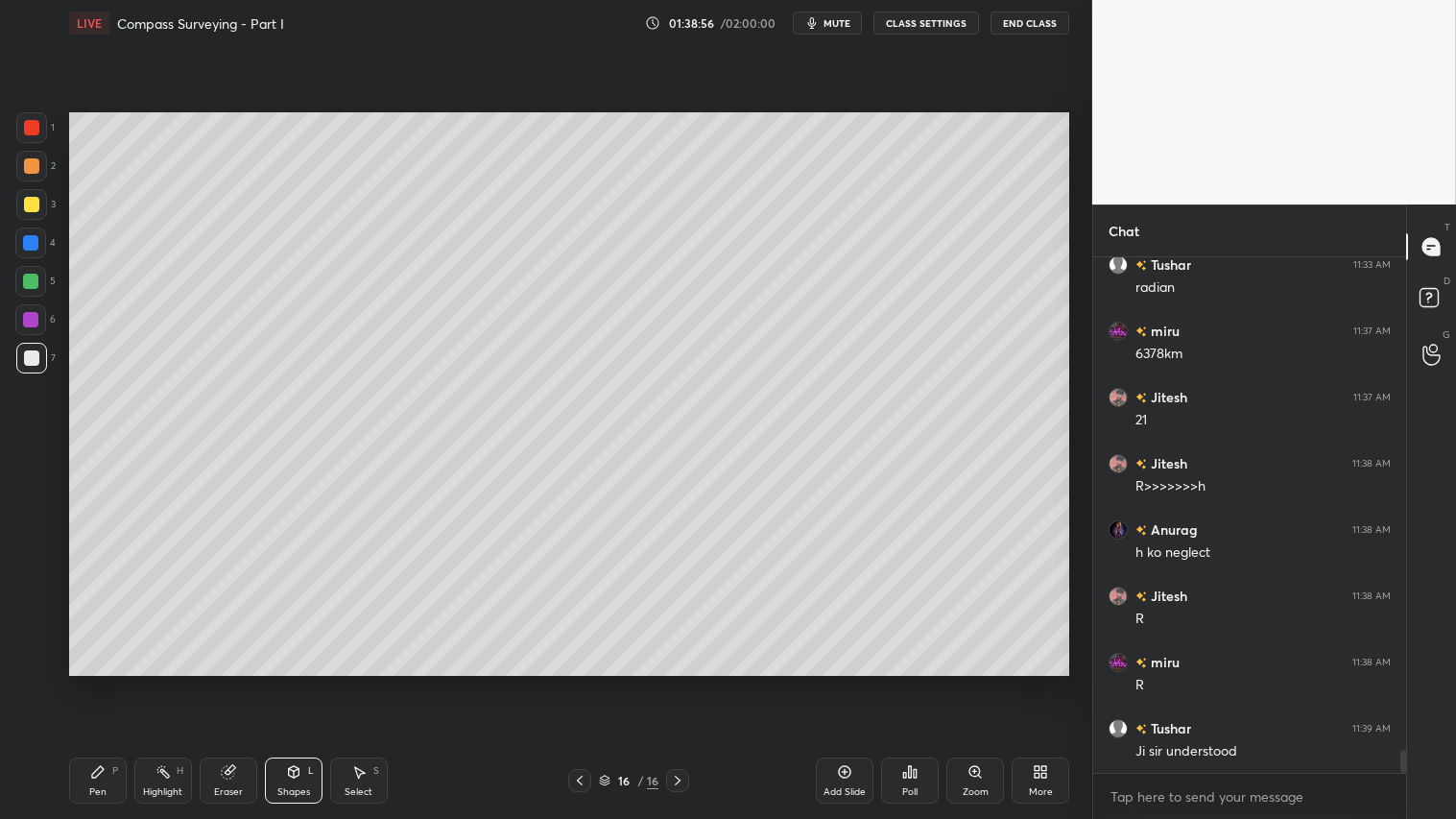 click on "Pen P" at bounding box center (98, 781) 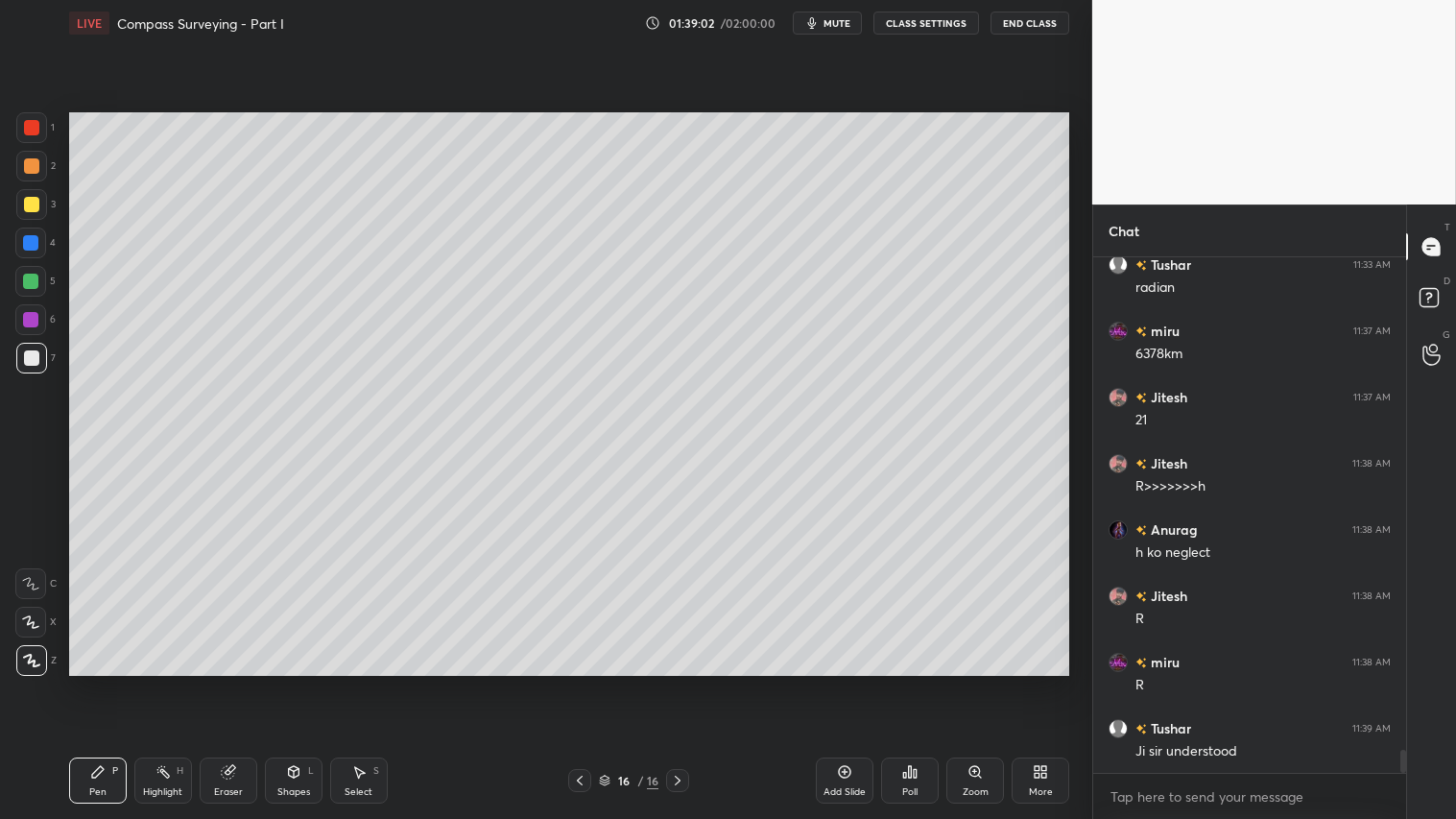 click at bounding box center [32, 205] 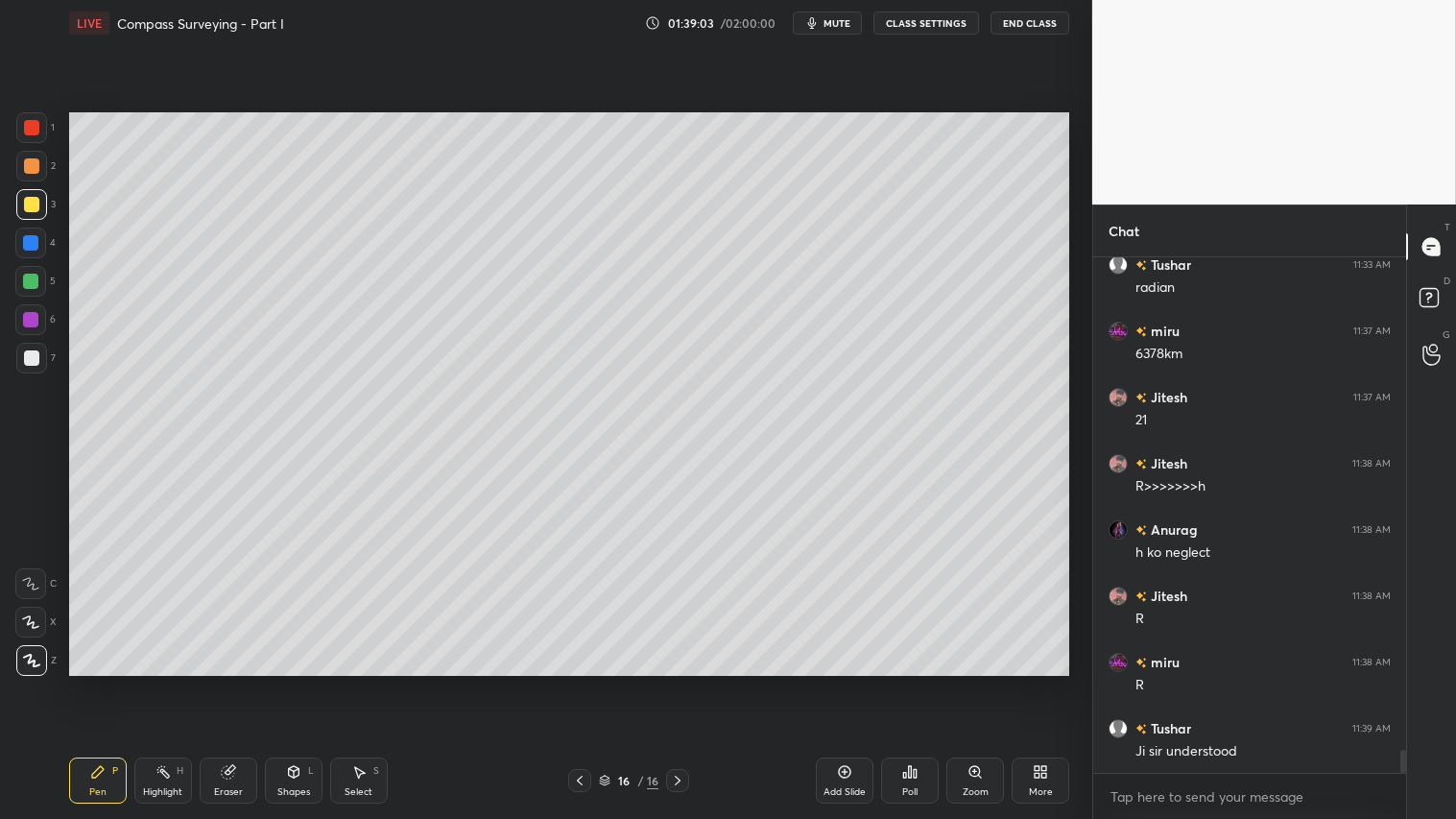 click on "Pen P" at bounding box center [98, 781] 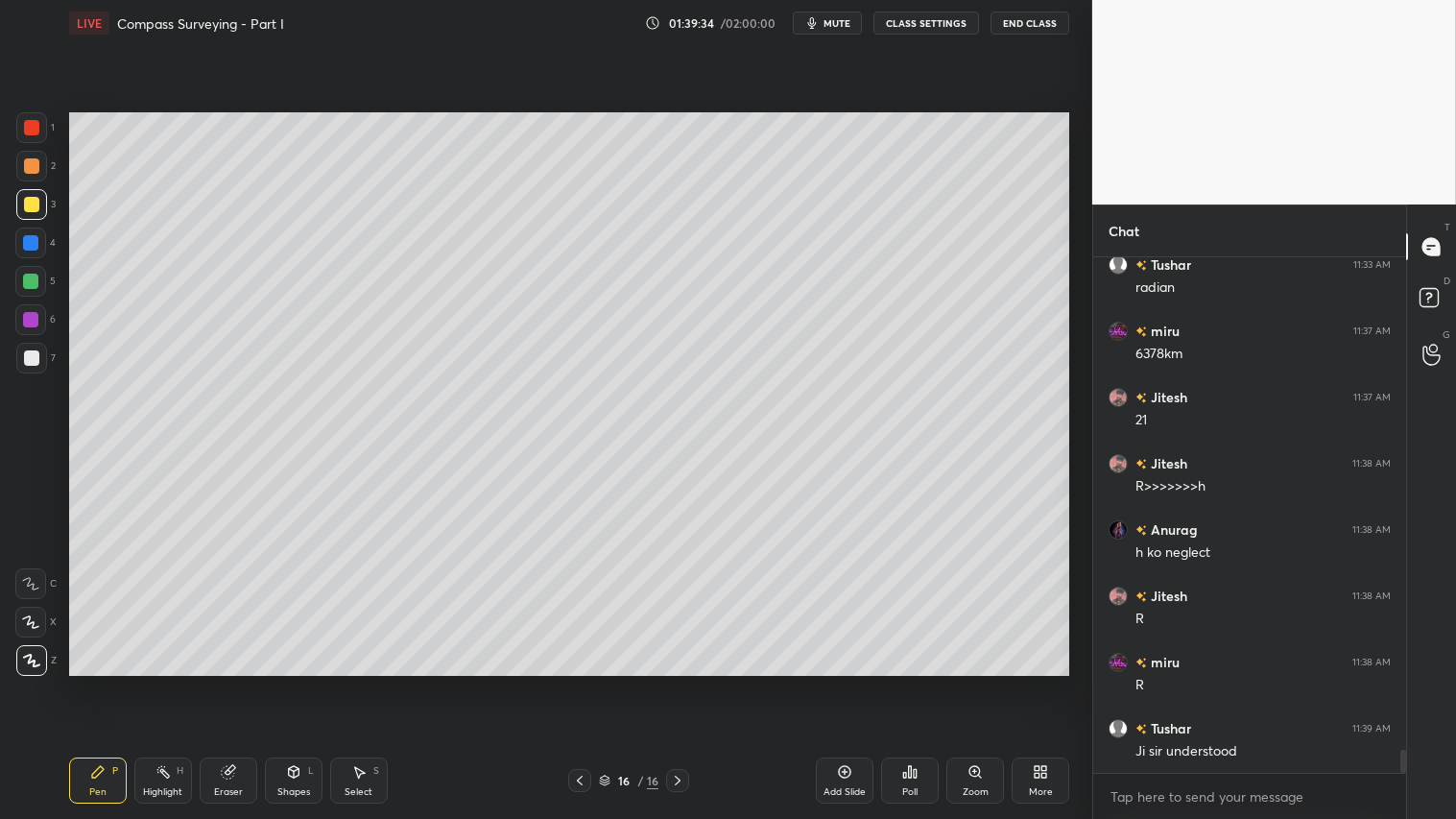 scroll, scrollTop: 11074, scrollLeft: 0, axis: vertical 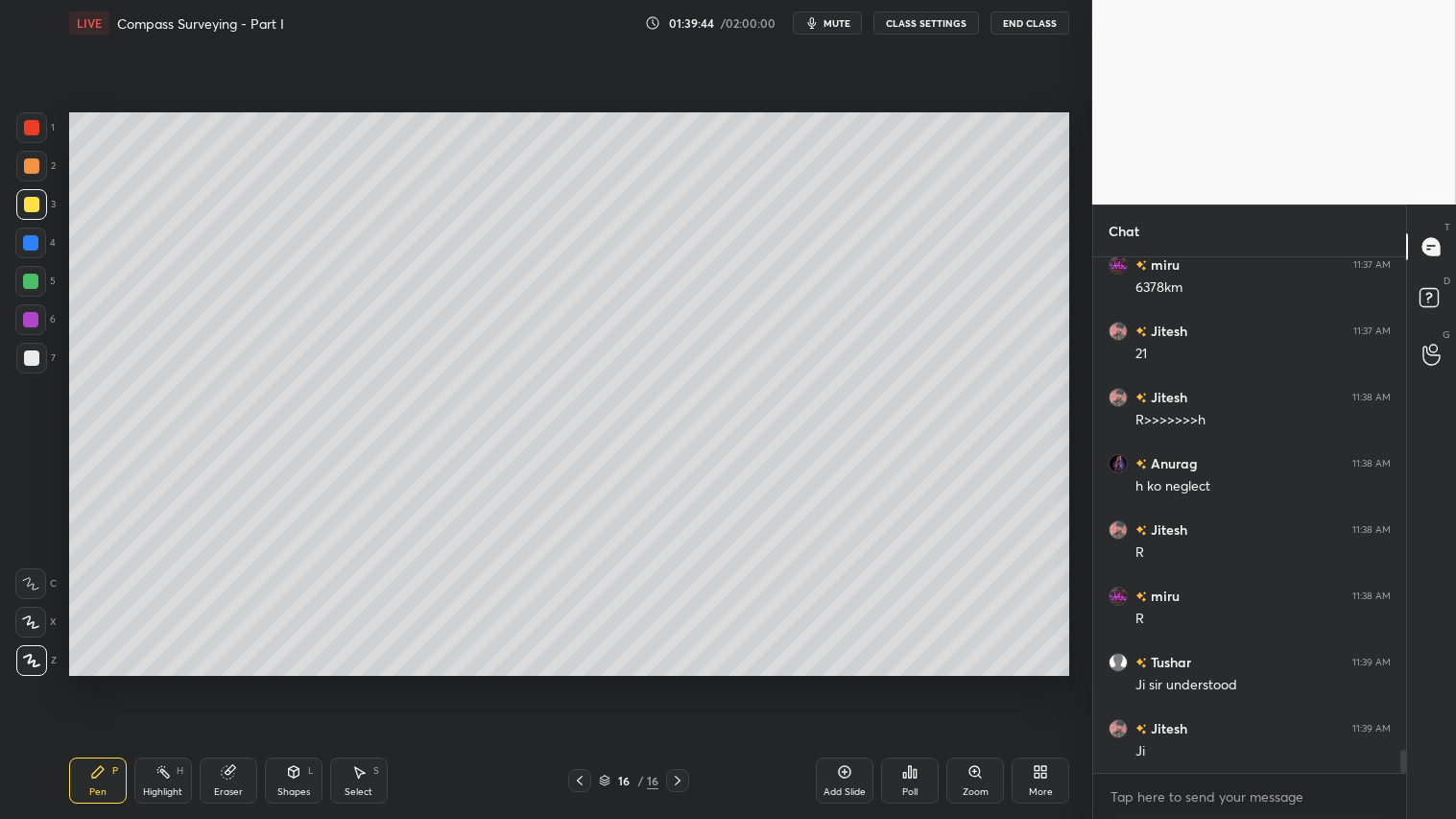click 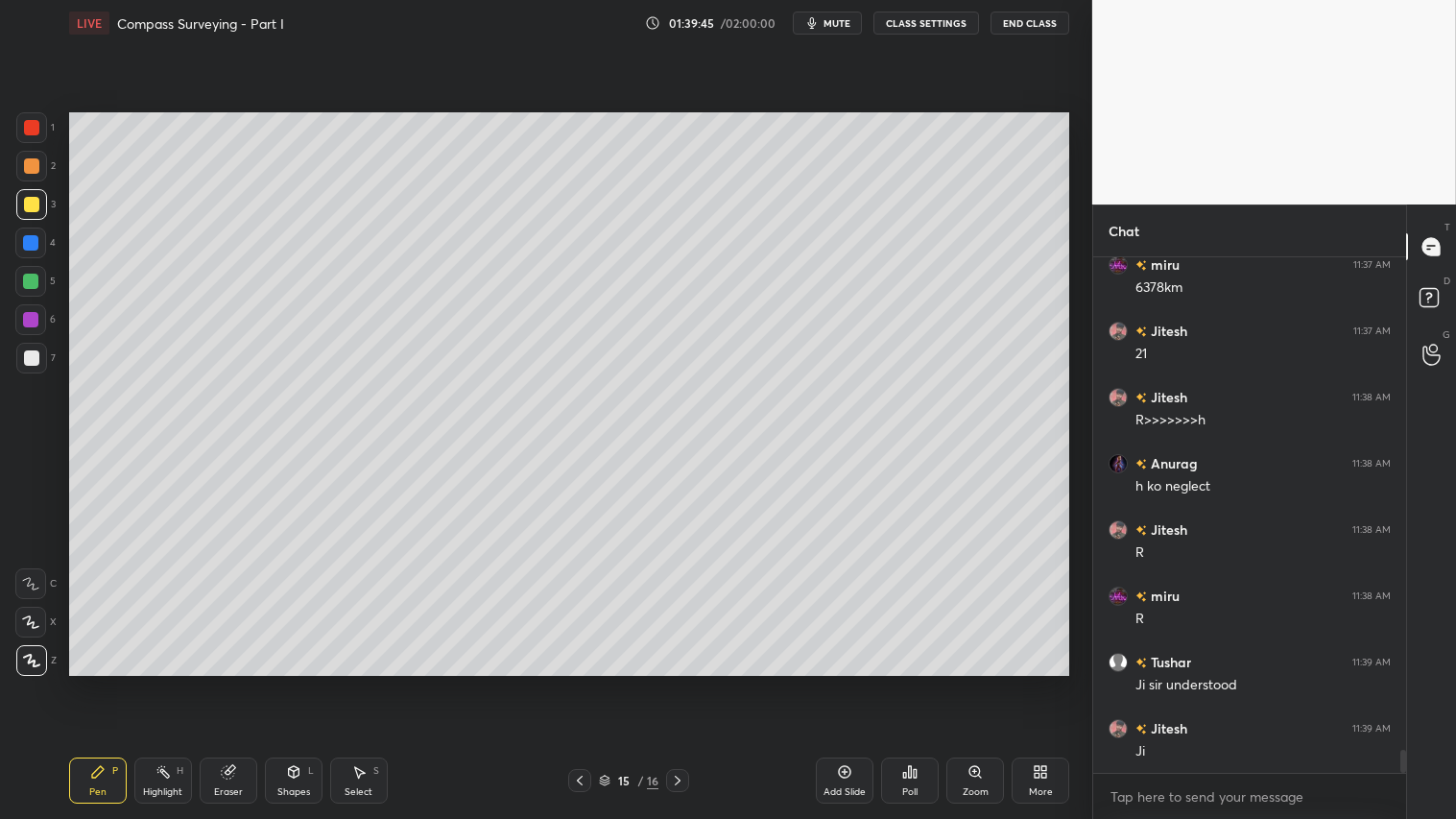 click 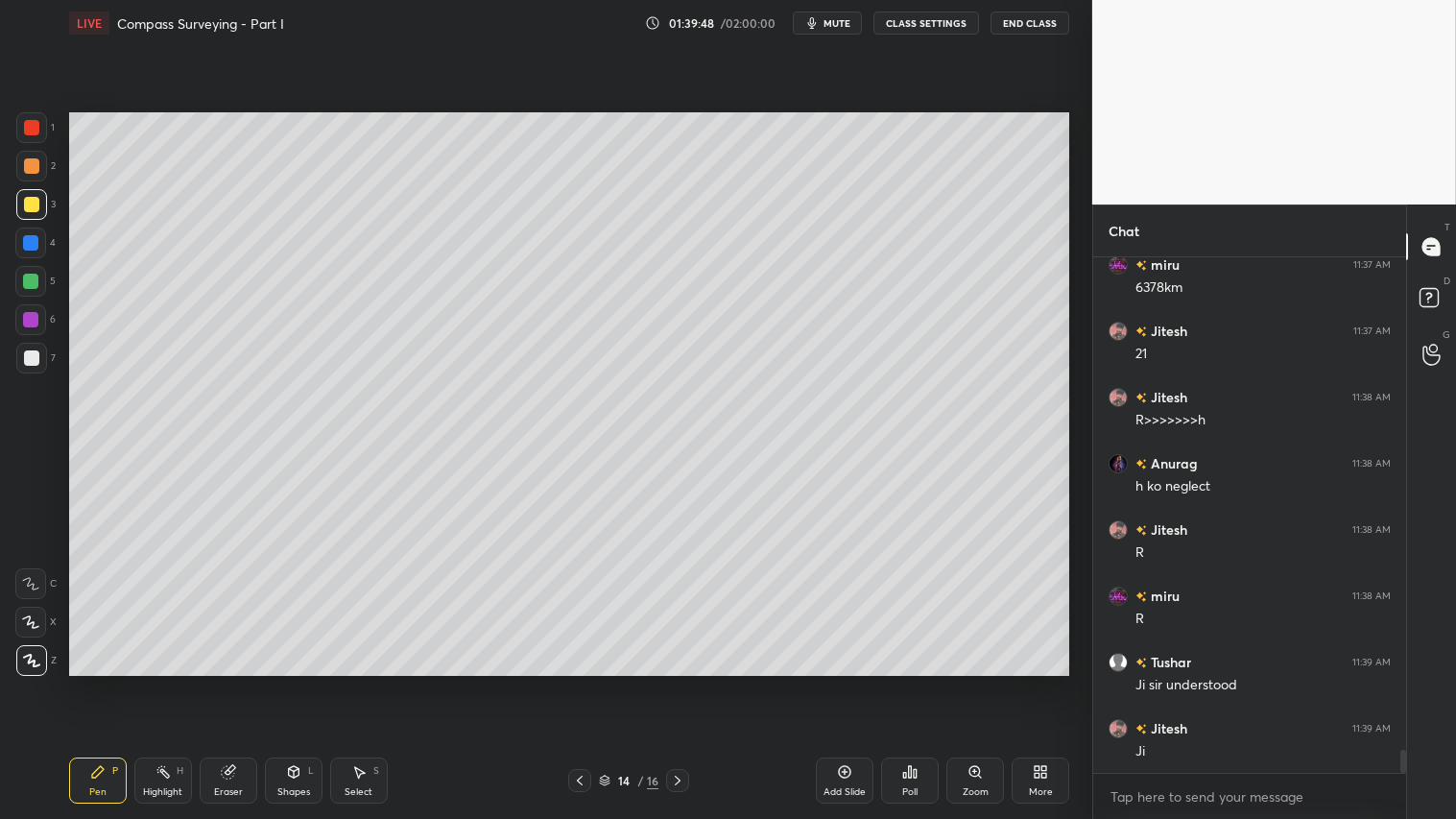 click 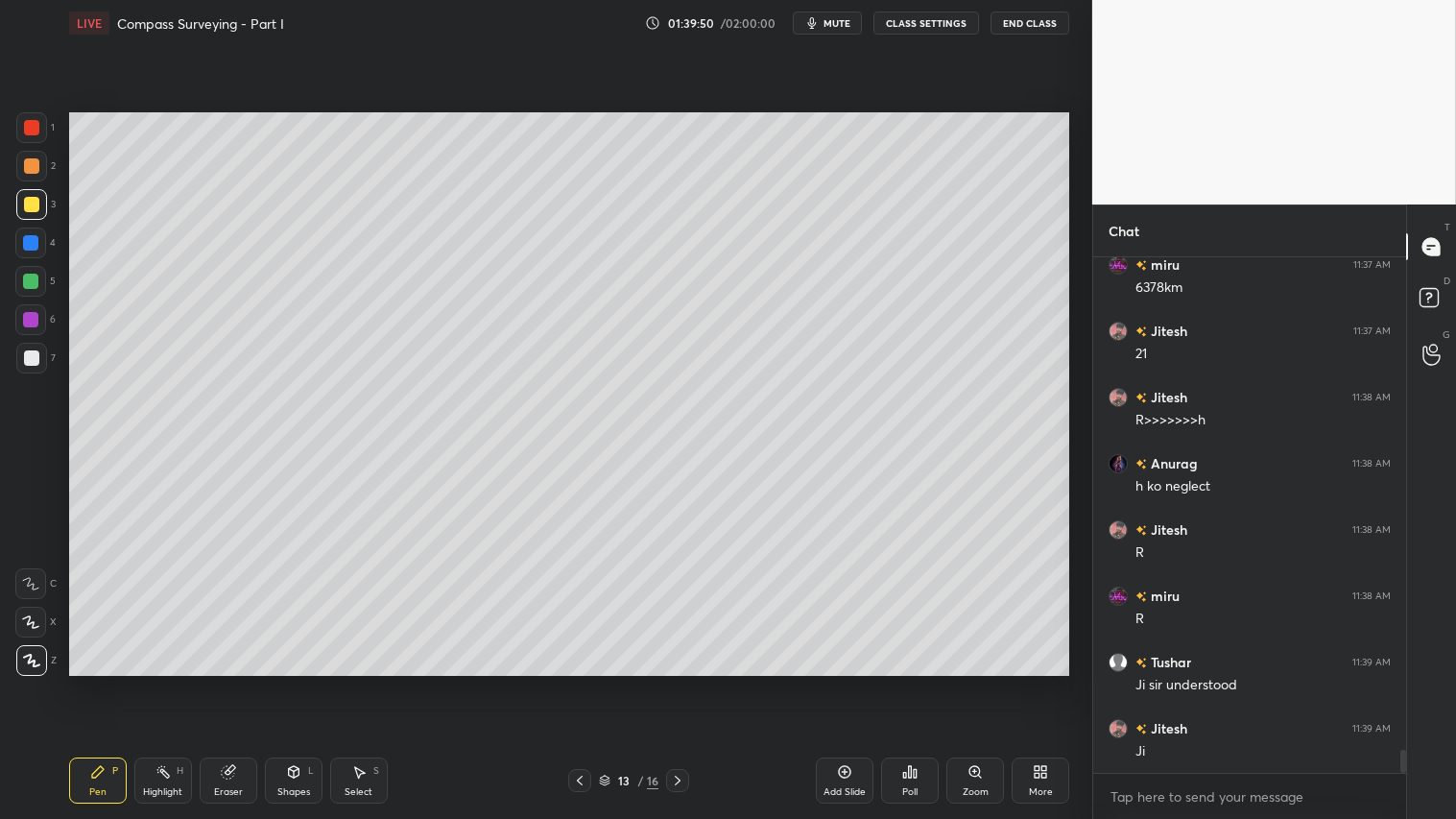 click 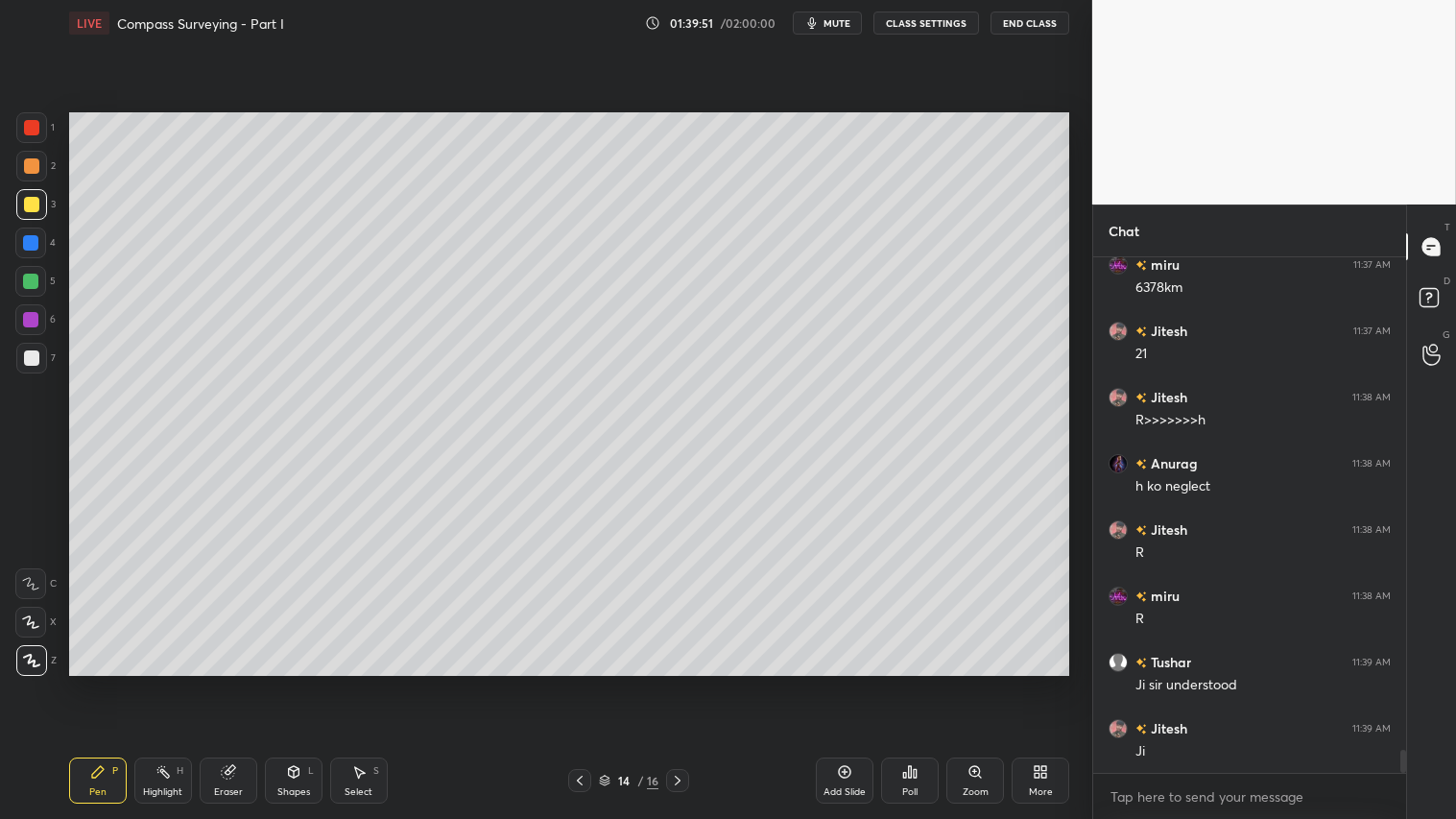 click 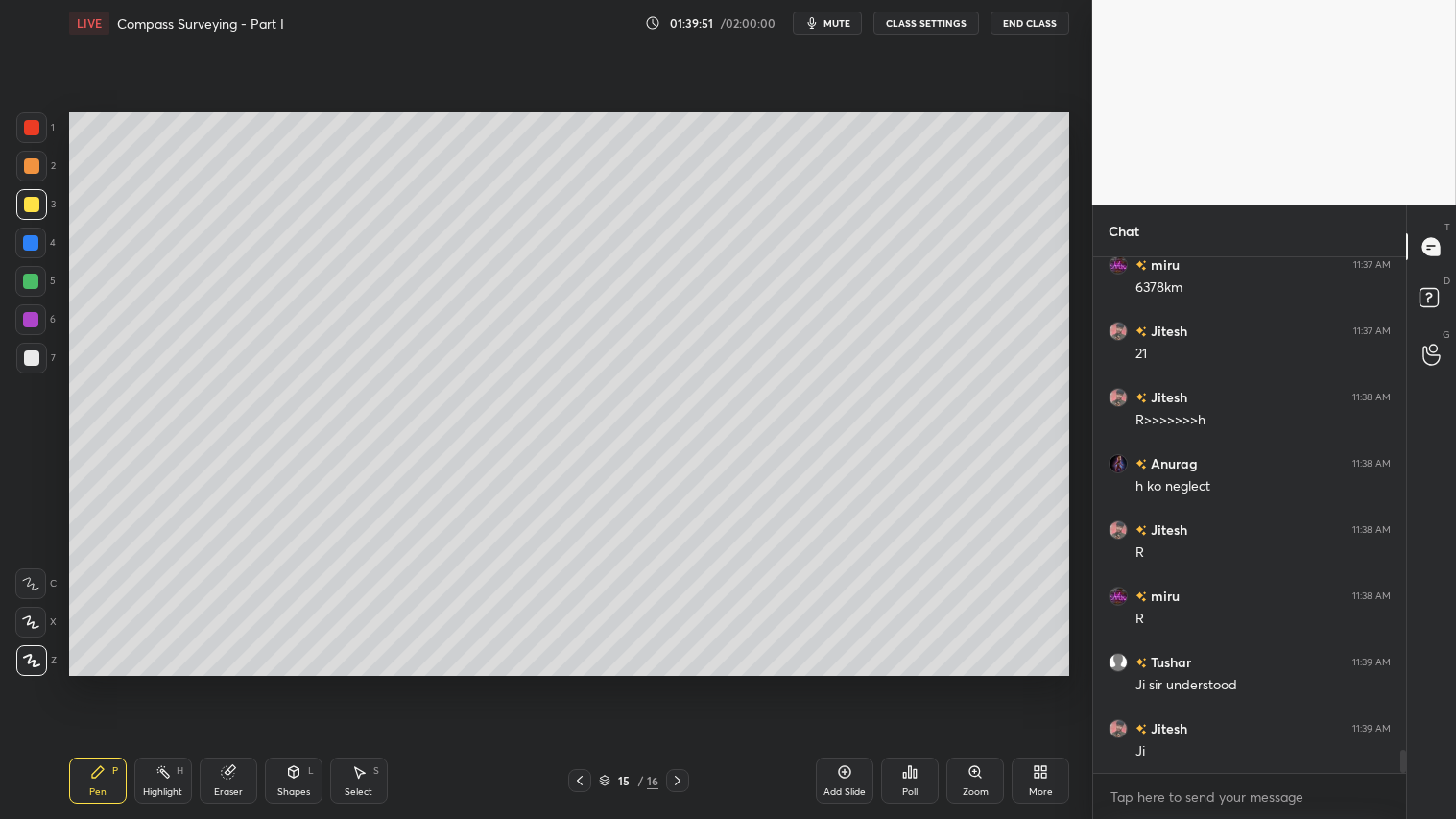 click 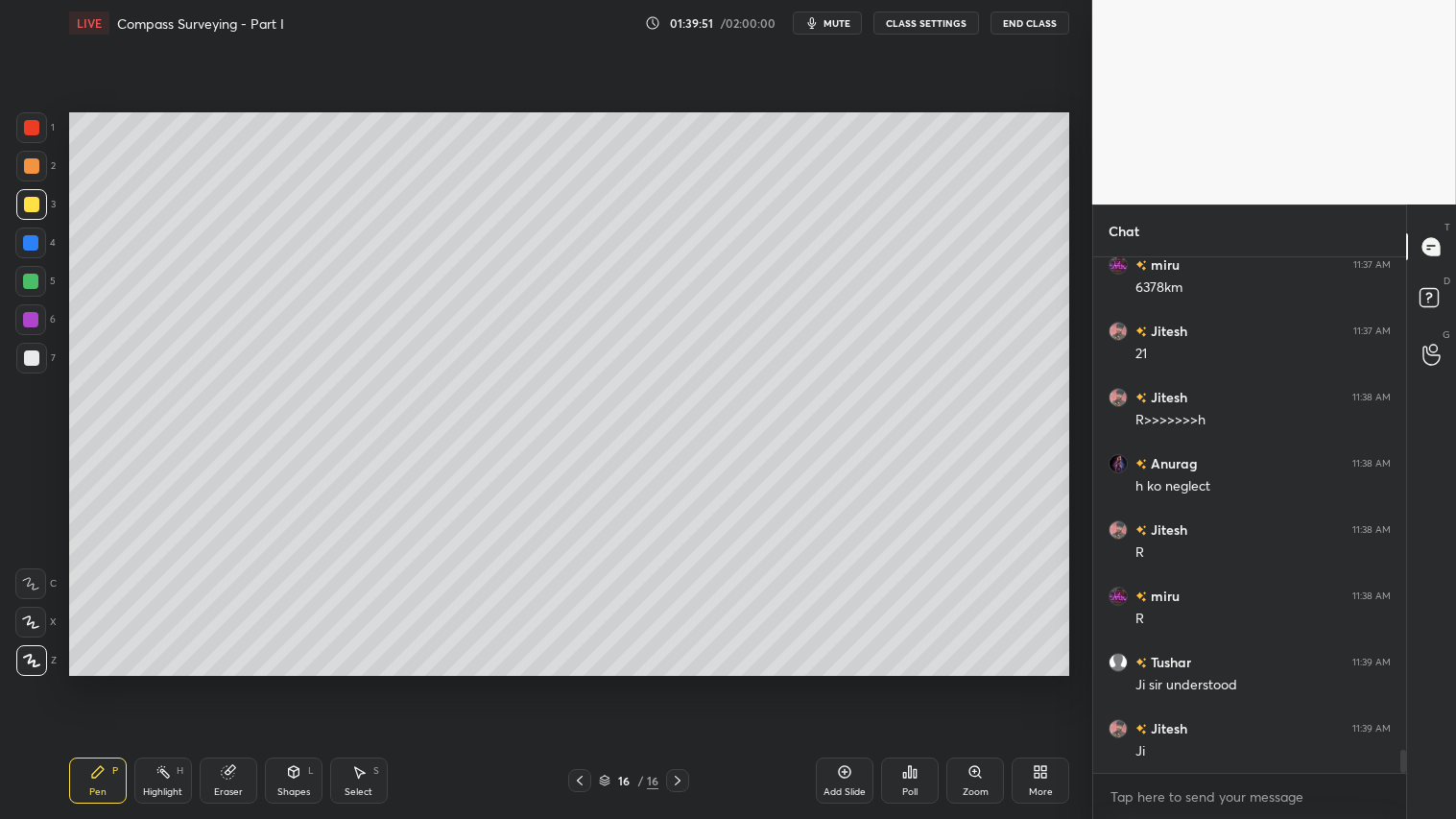 click 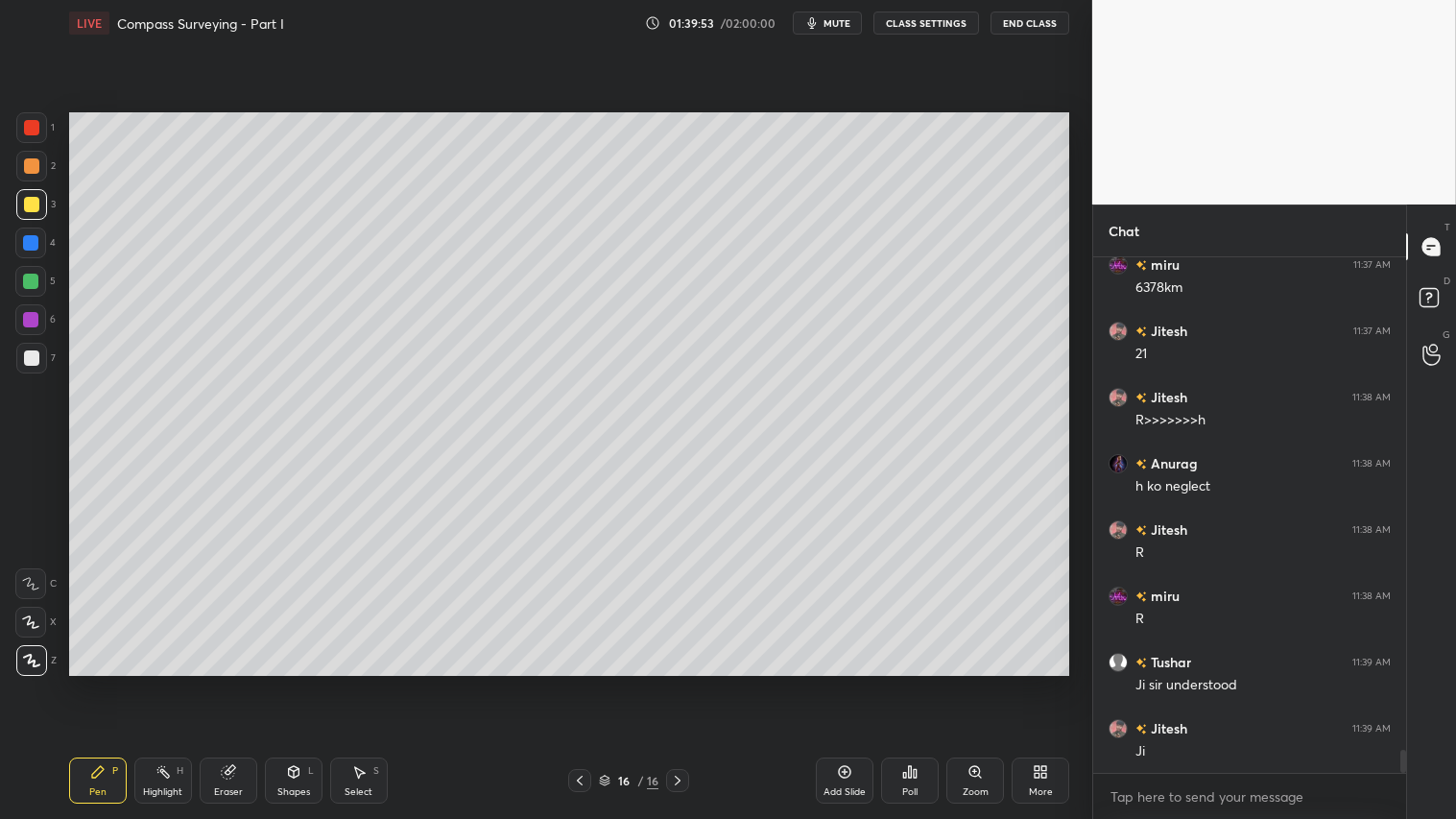 click at bounding box center (678, 781) 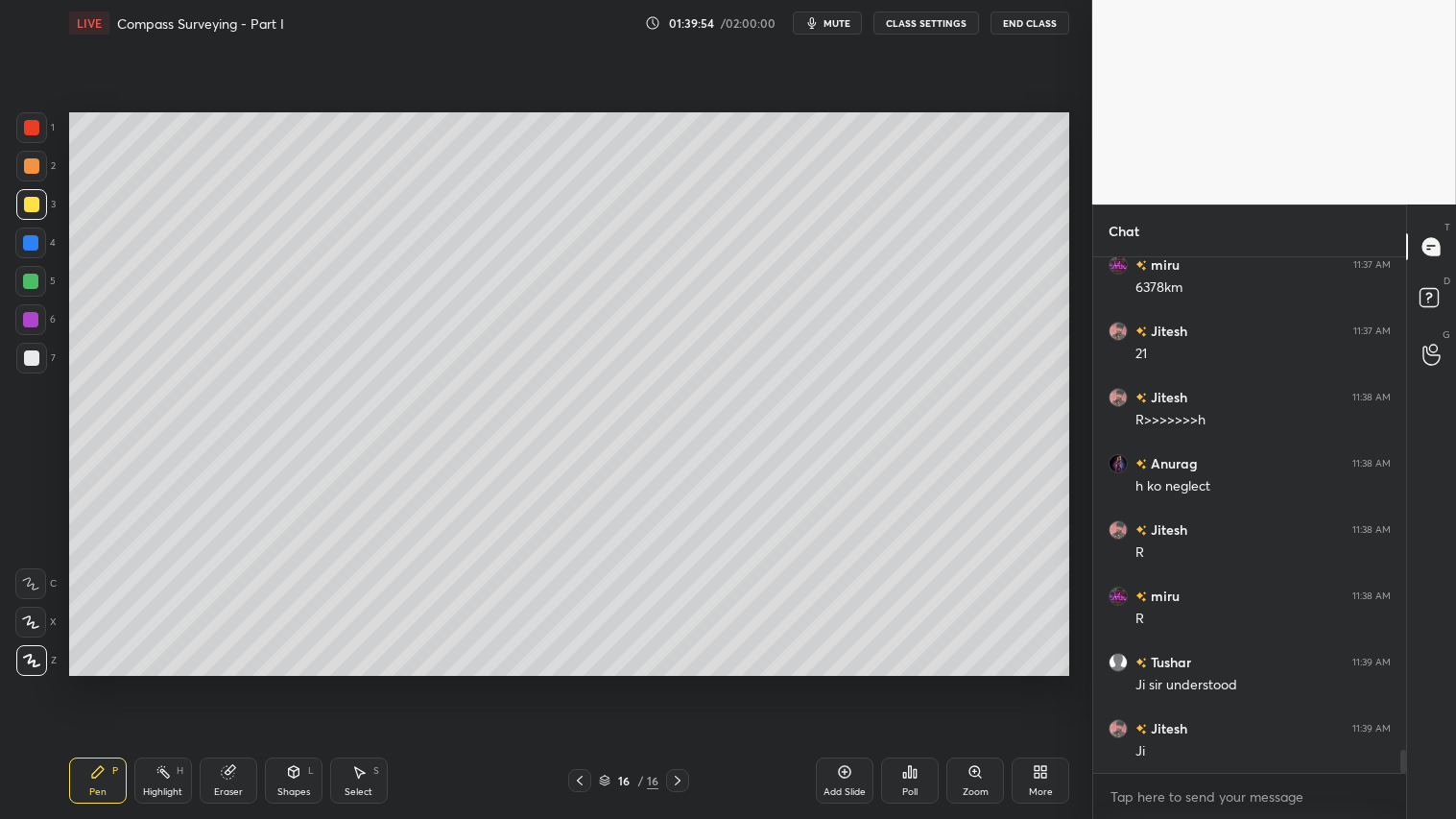 drag, startPoint x: 858, startPoint y: 776, endPoint x: 845, endPoint y: 770, distance: 14.317821 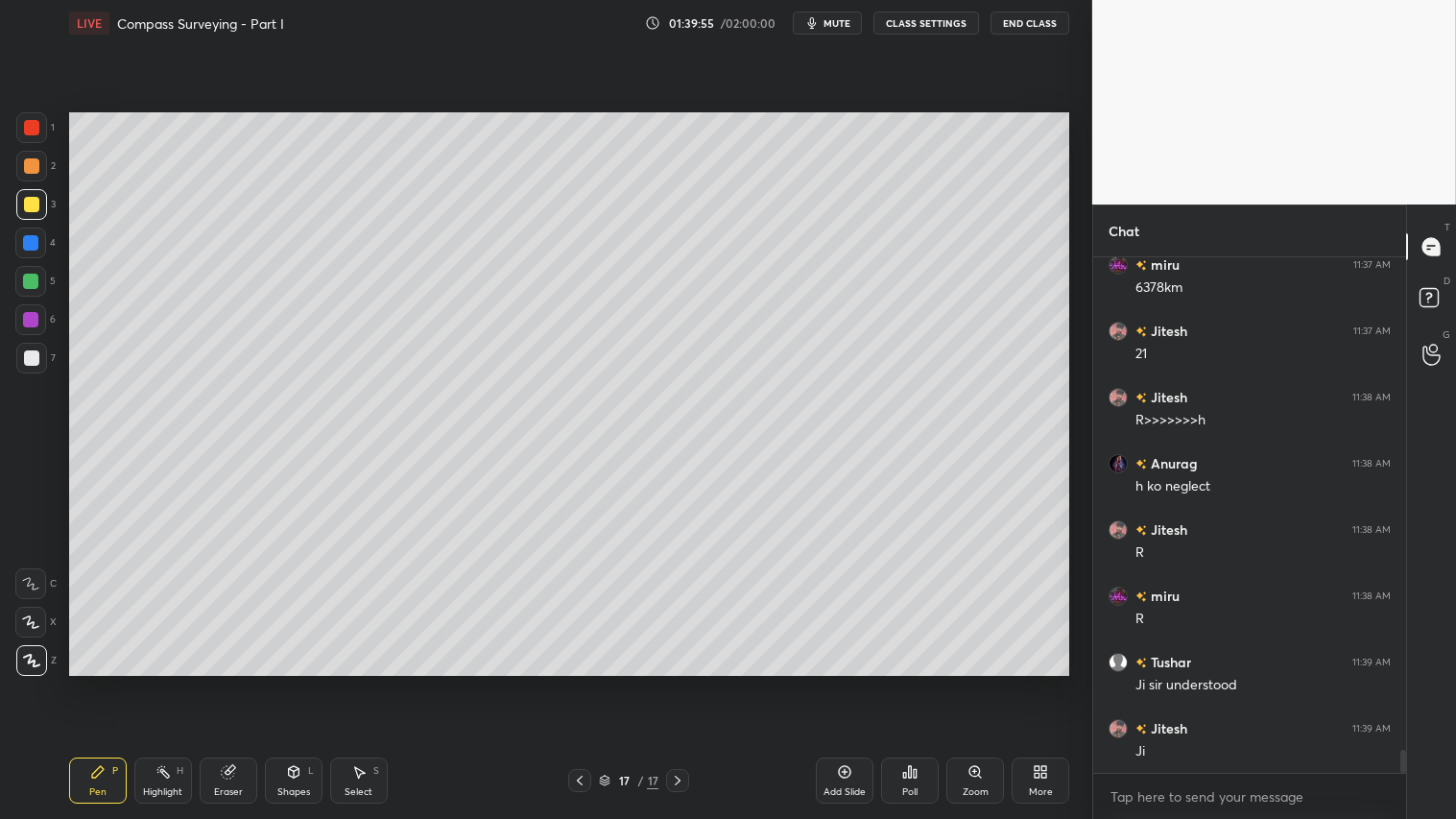 click at bounding box center (32, 205) 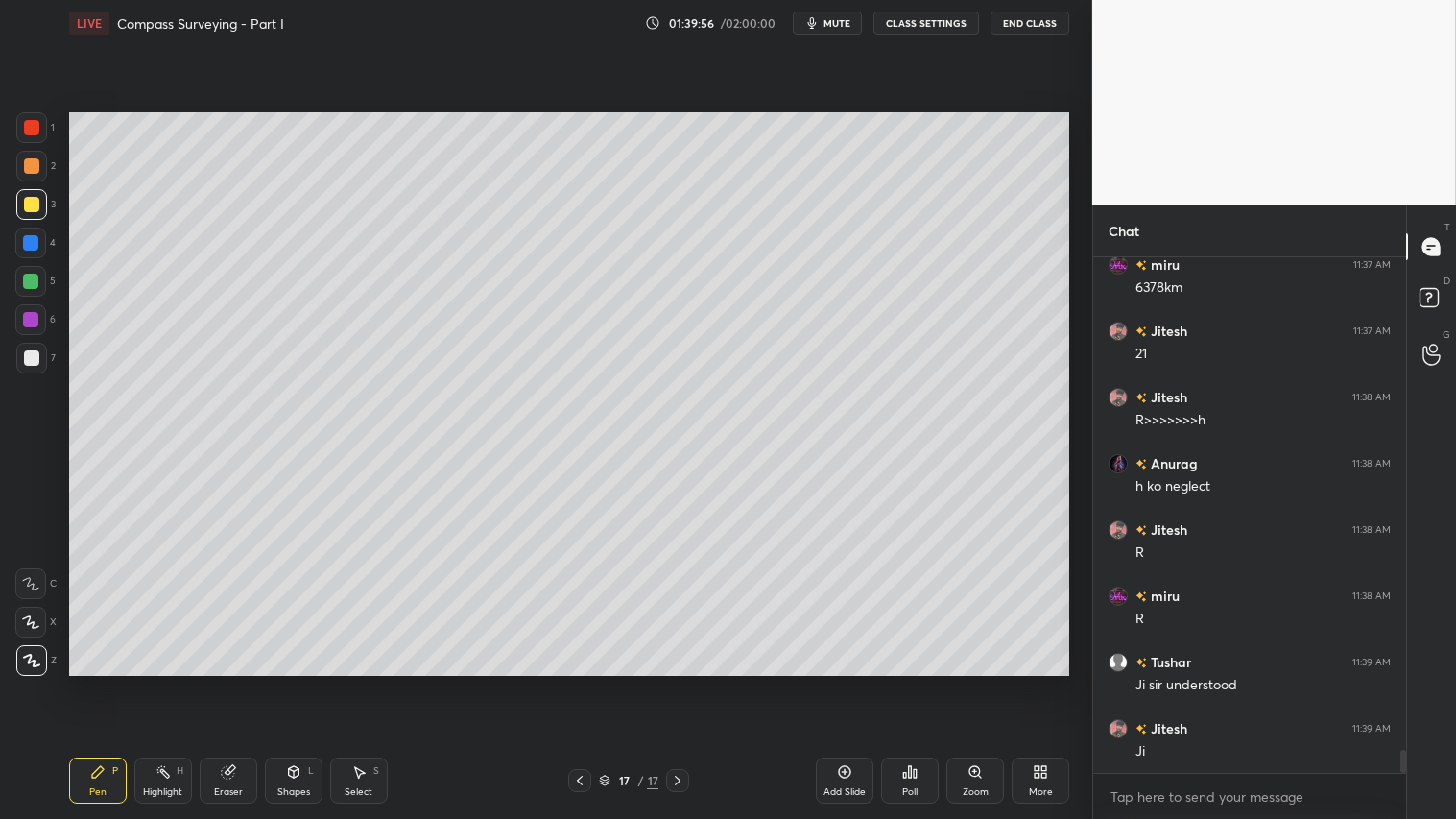 click on "Pen P" at bounding box center (98, 781) 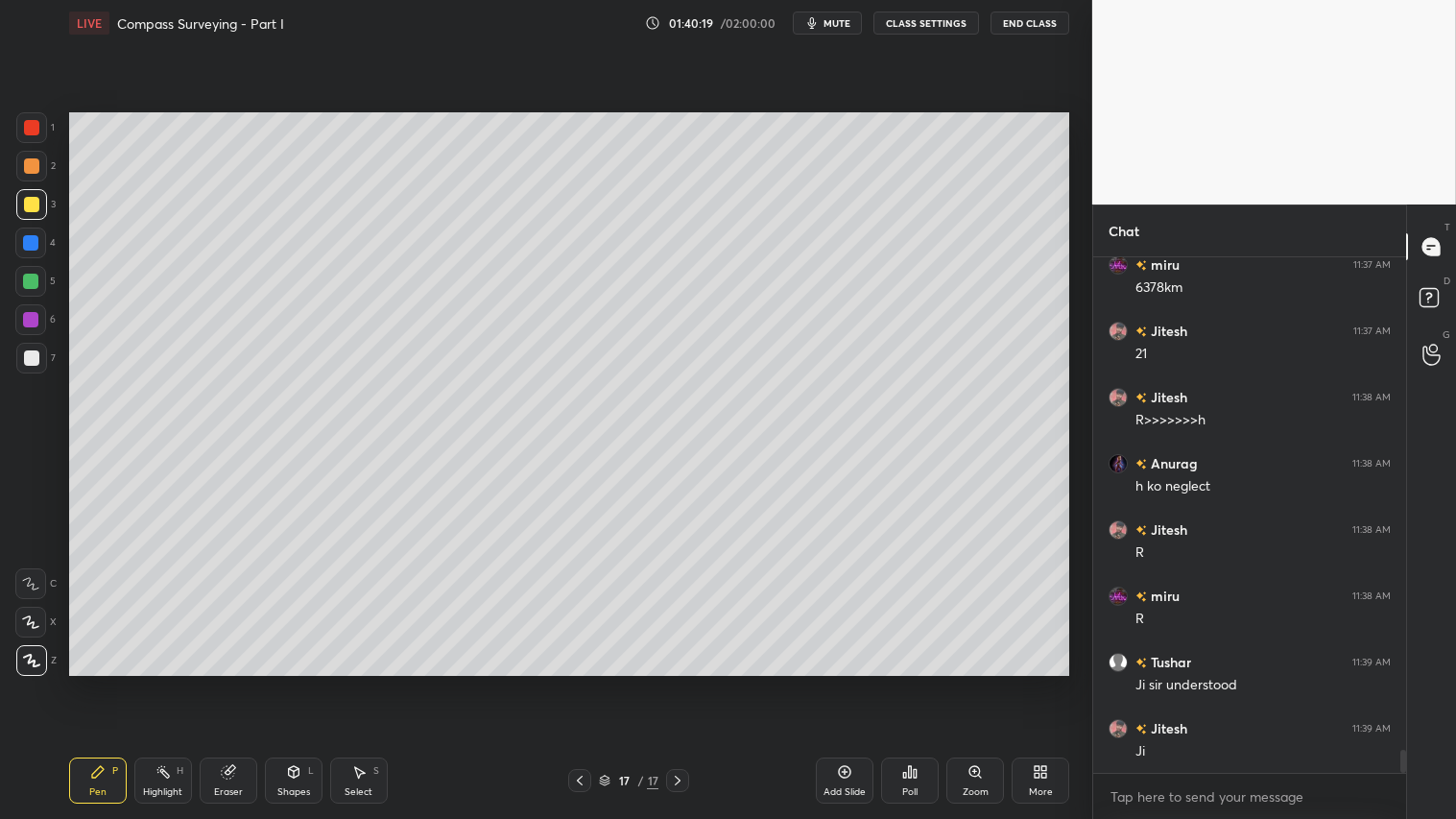 click on "Shapes" at bounding box center [294, 792] 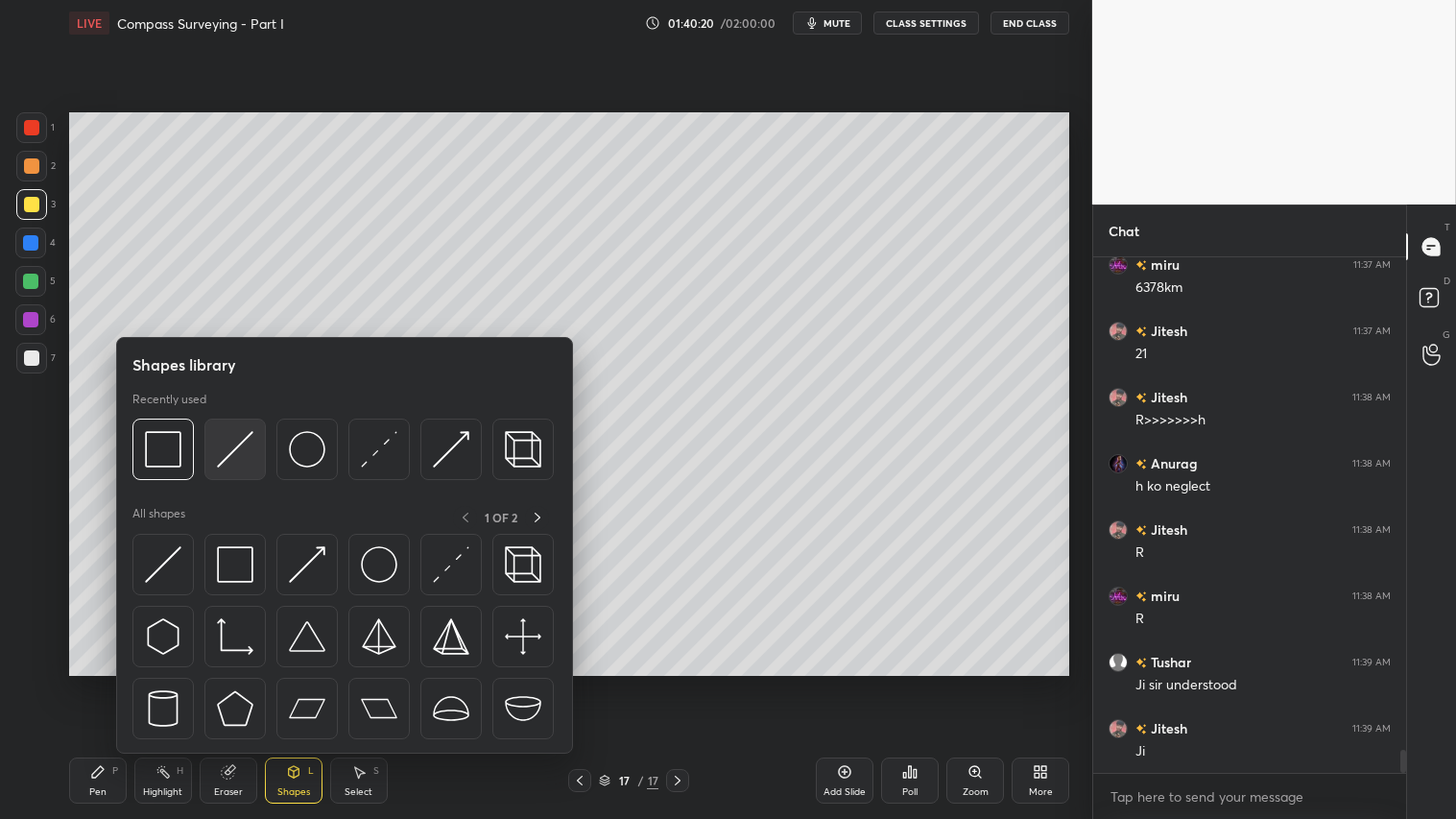 click at bounding box center (235, 449) 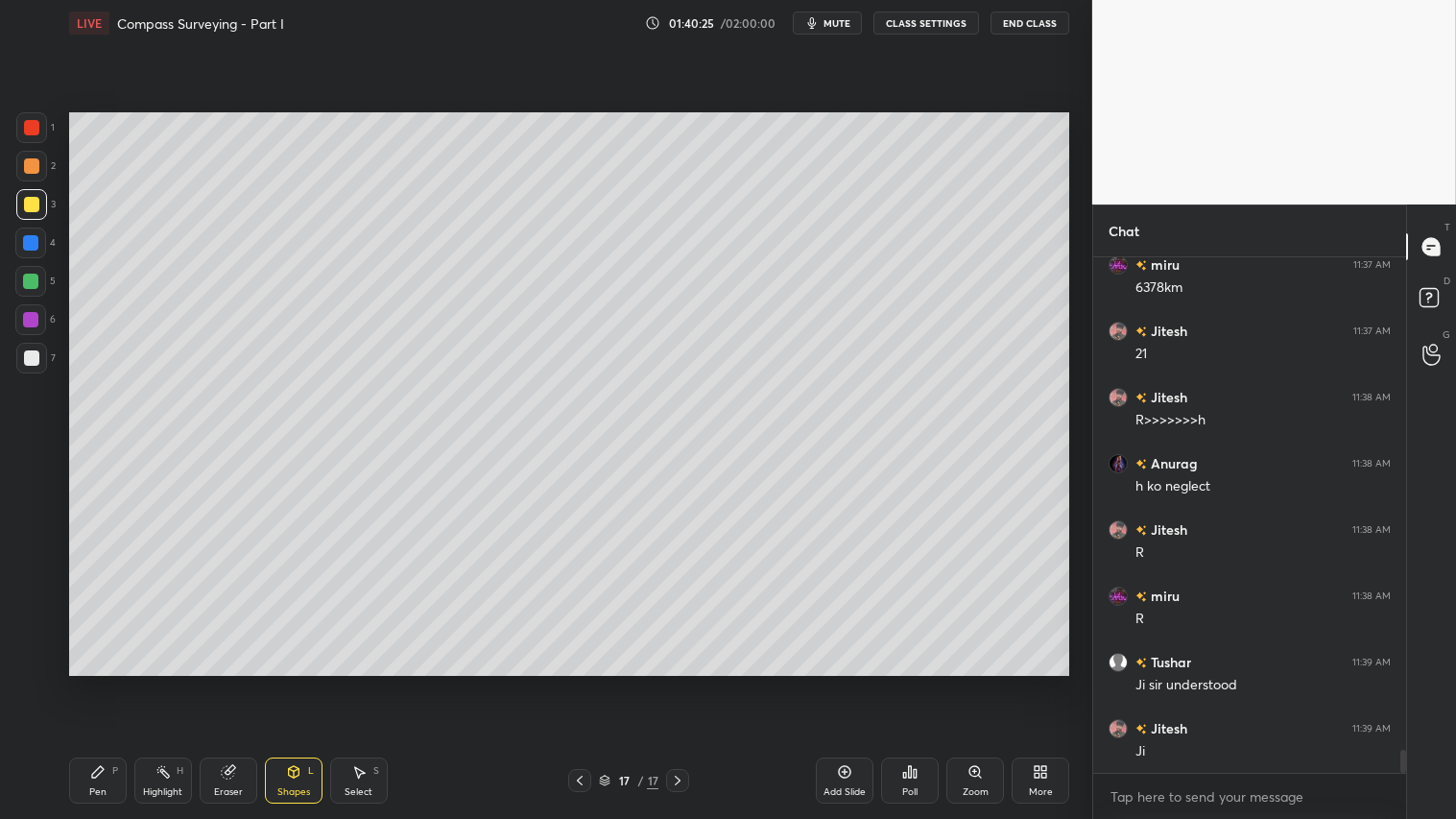 click at bounding box center [32, 166] 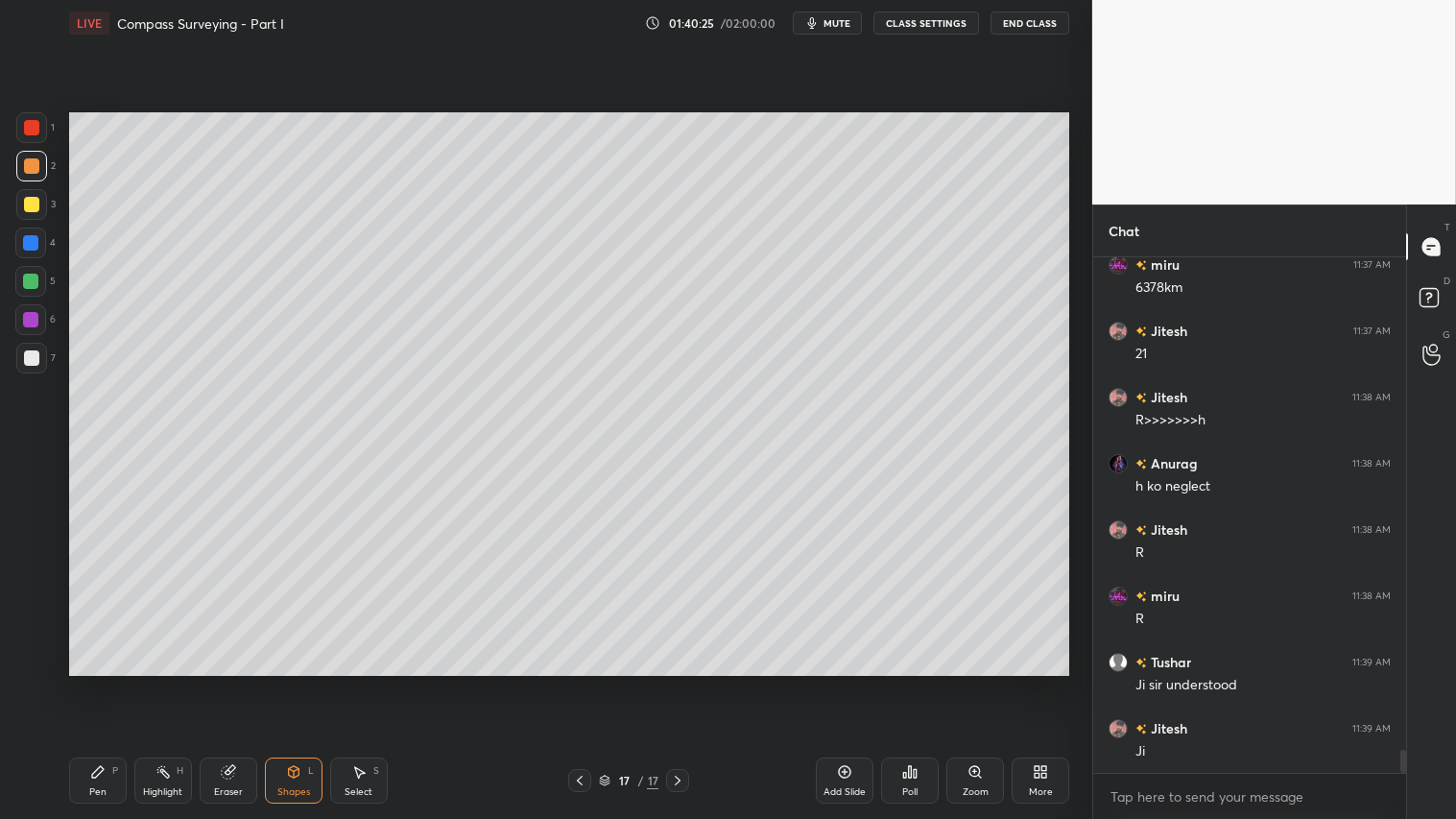 drag, startPoint x: 299, startPoint y: 775, endPoint x: 308, endPoint y: 780, distance: 10.29563 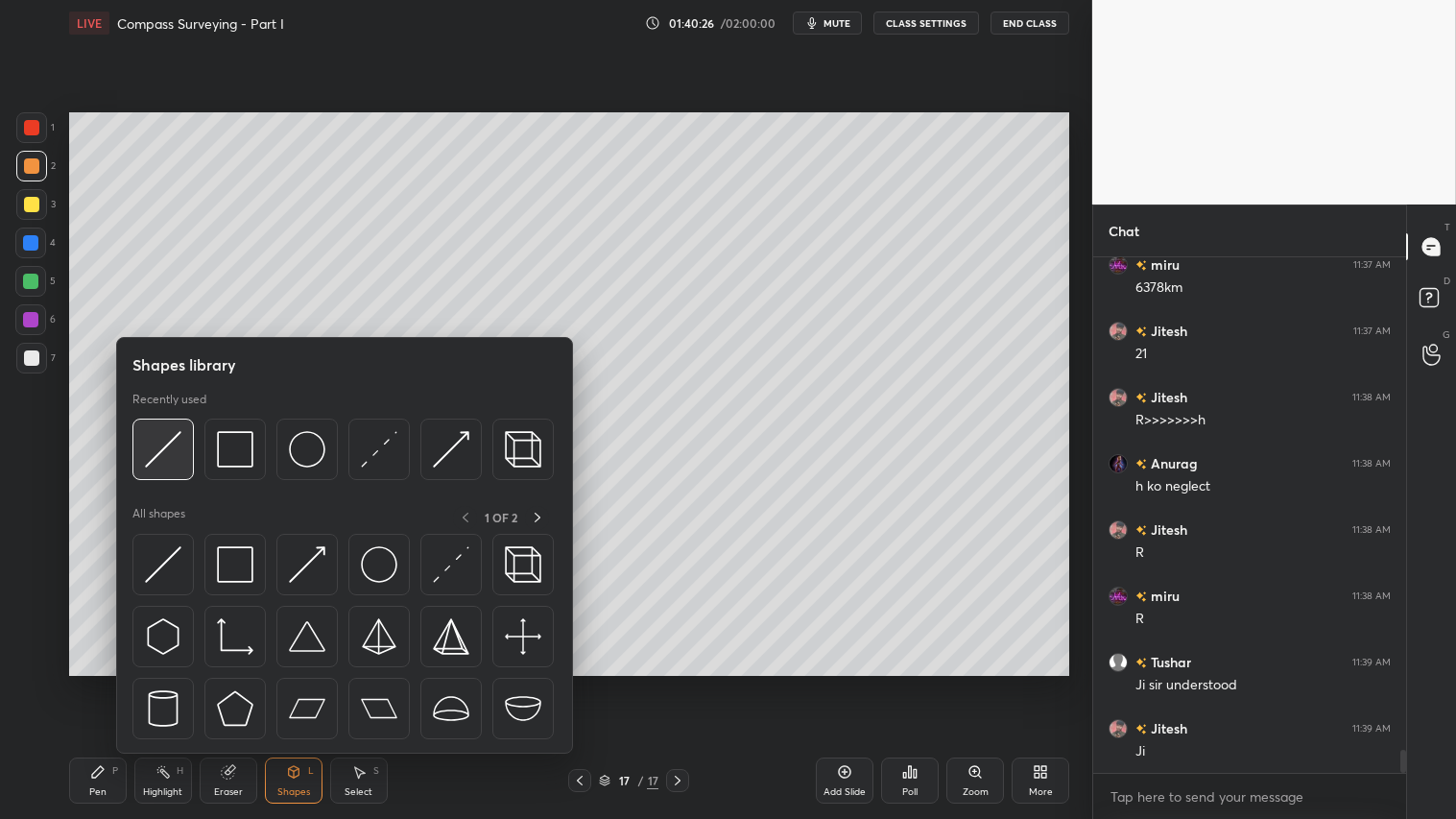 click at bounding box center (163, 449) 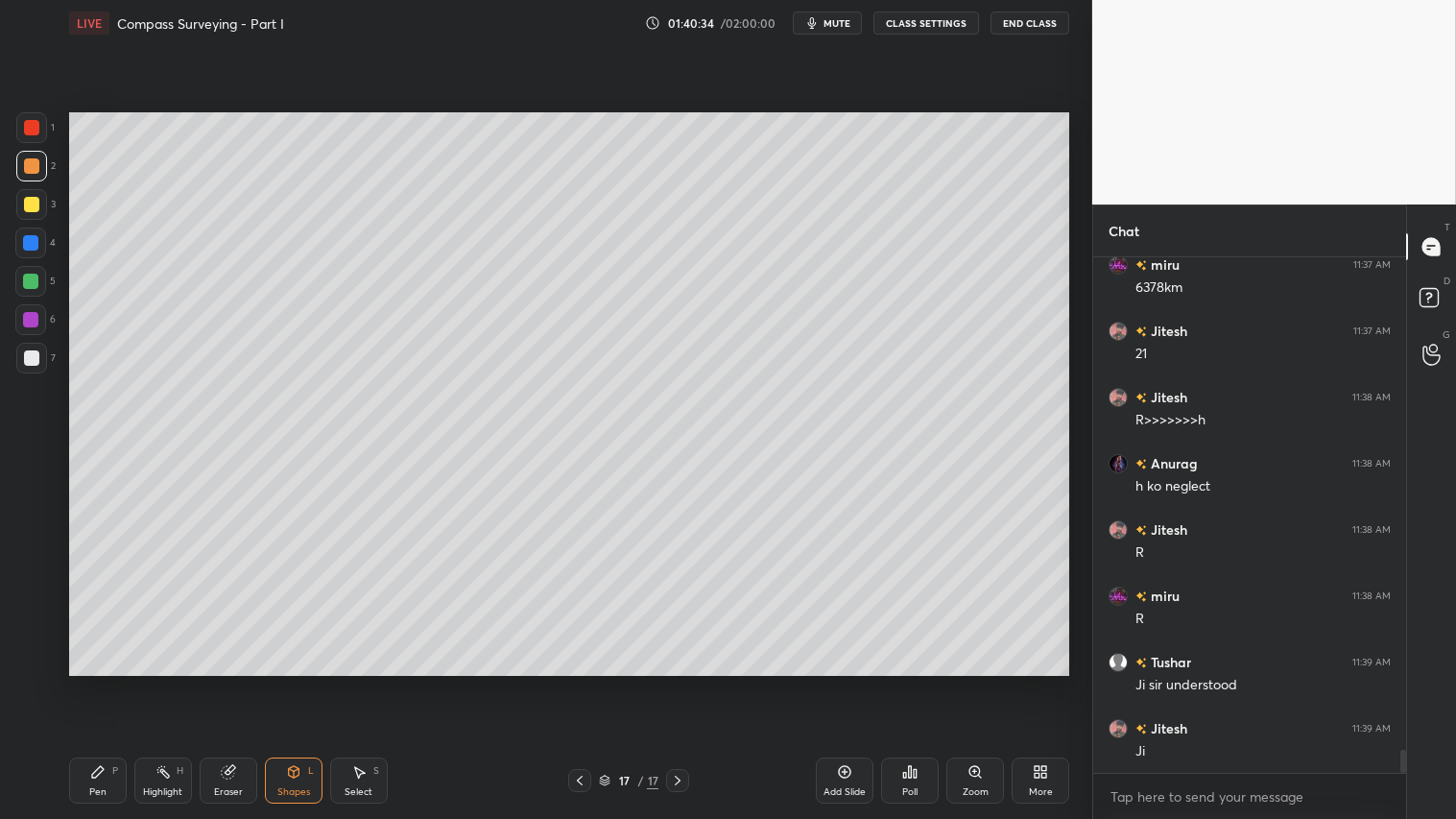 click on "Shapes L" at bounding box center [294, 781] 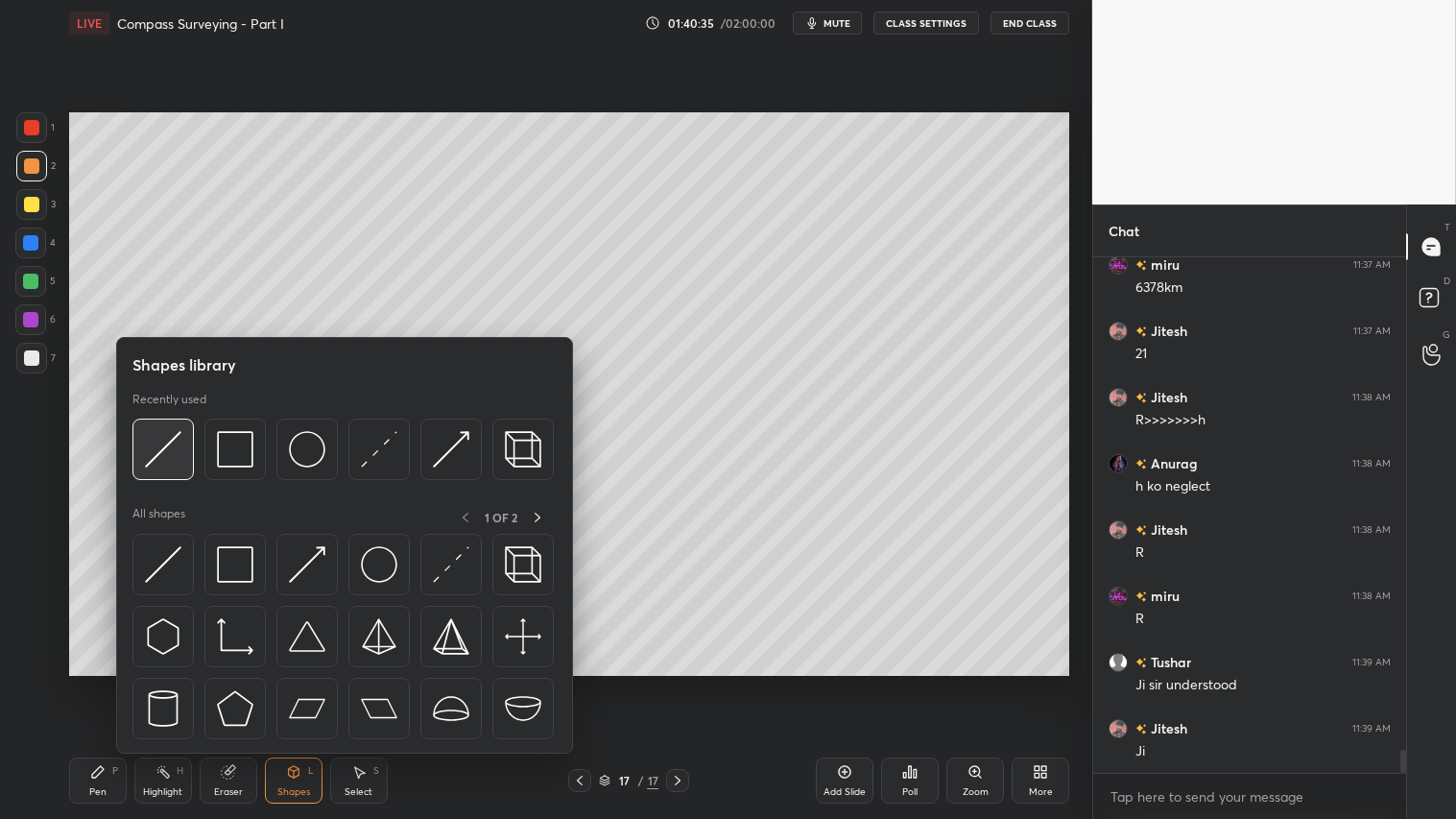 click at bounding box center (163, 449) 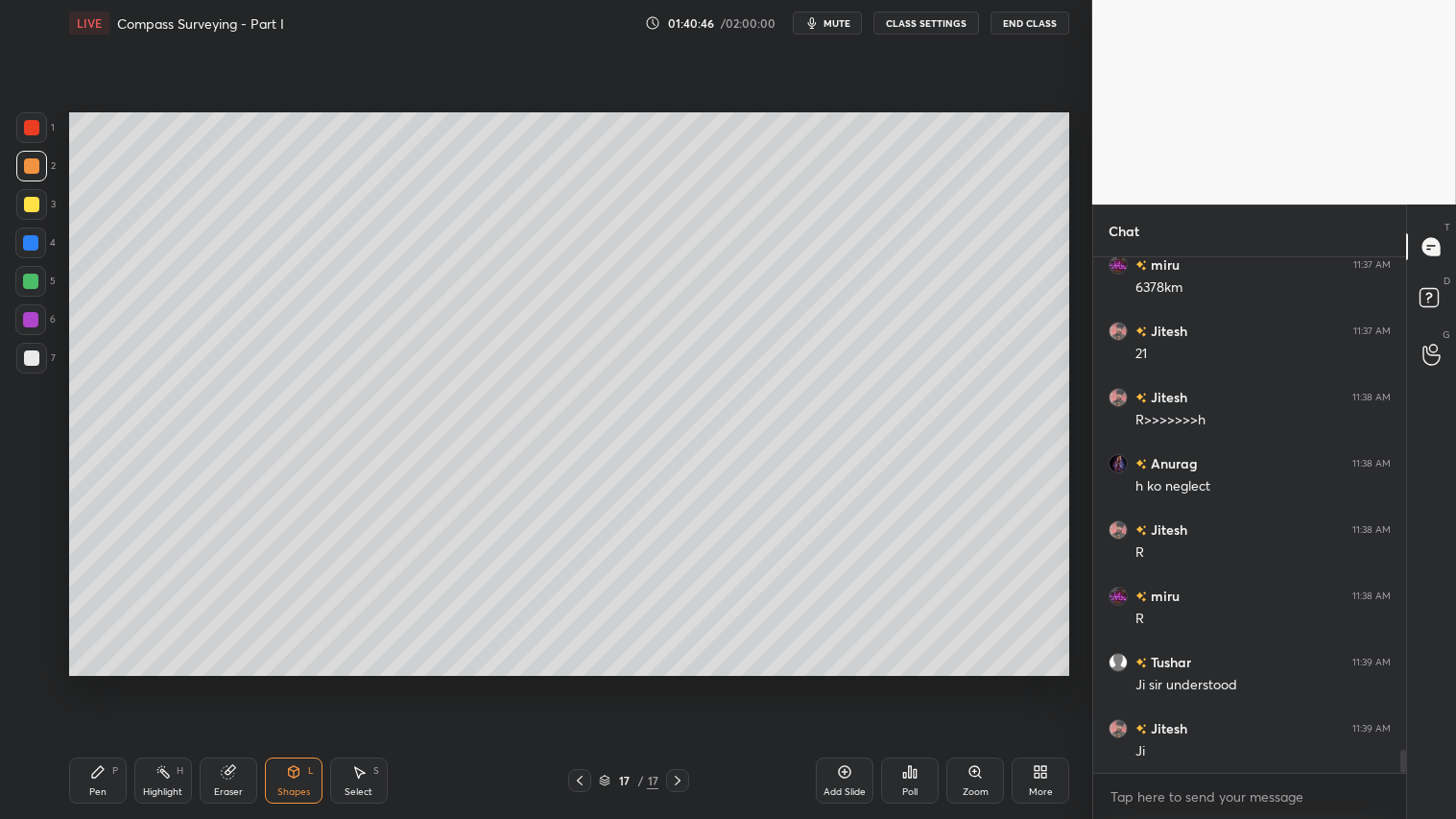 click on "Pen P" at bounding box center [98, 781] 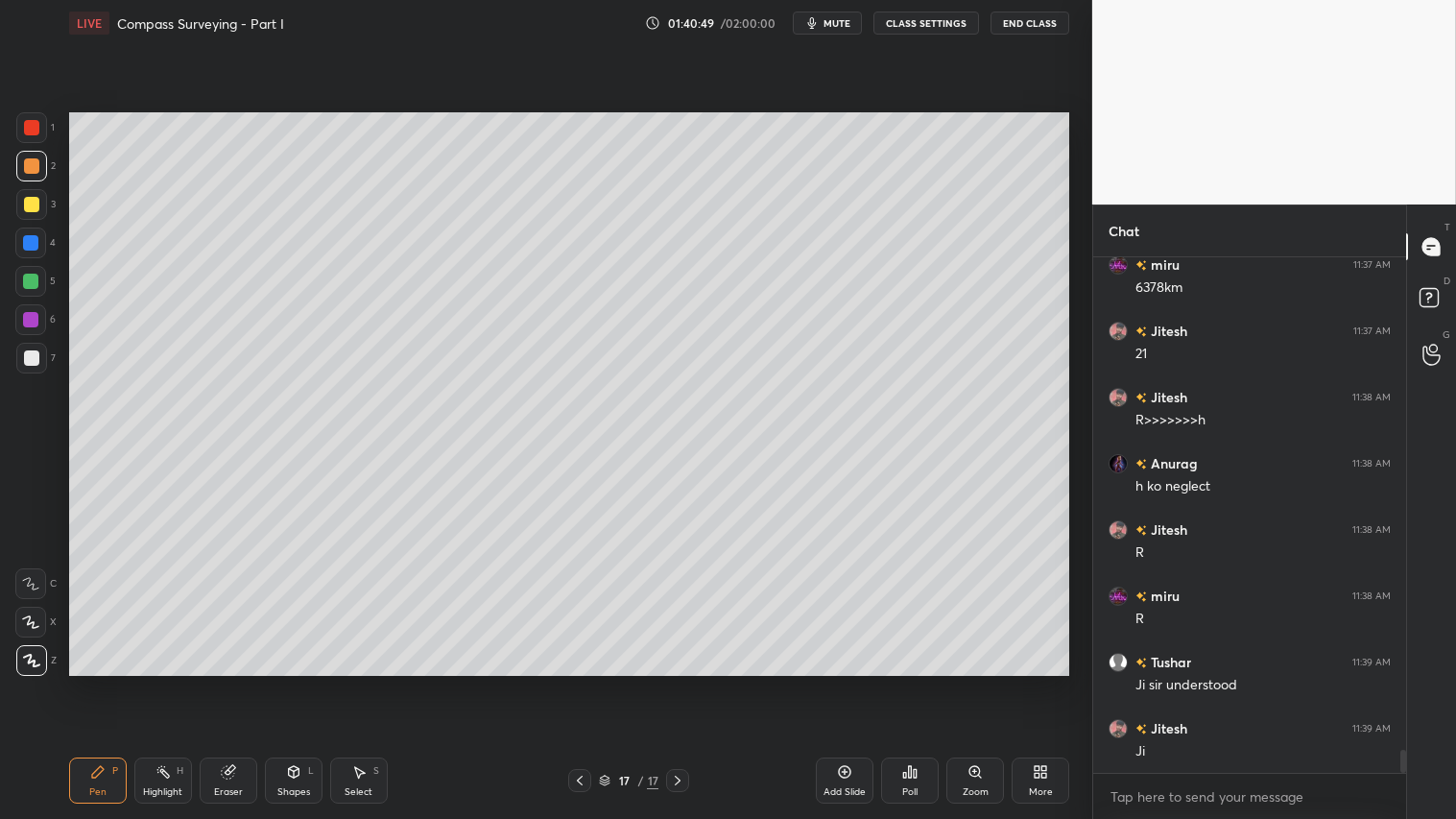 drag, startPoint x: 33, startPoint y: 206, endPoint x: 60, endPoint y: 214, distance: 28.160256 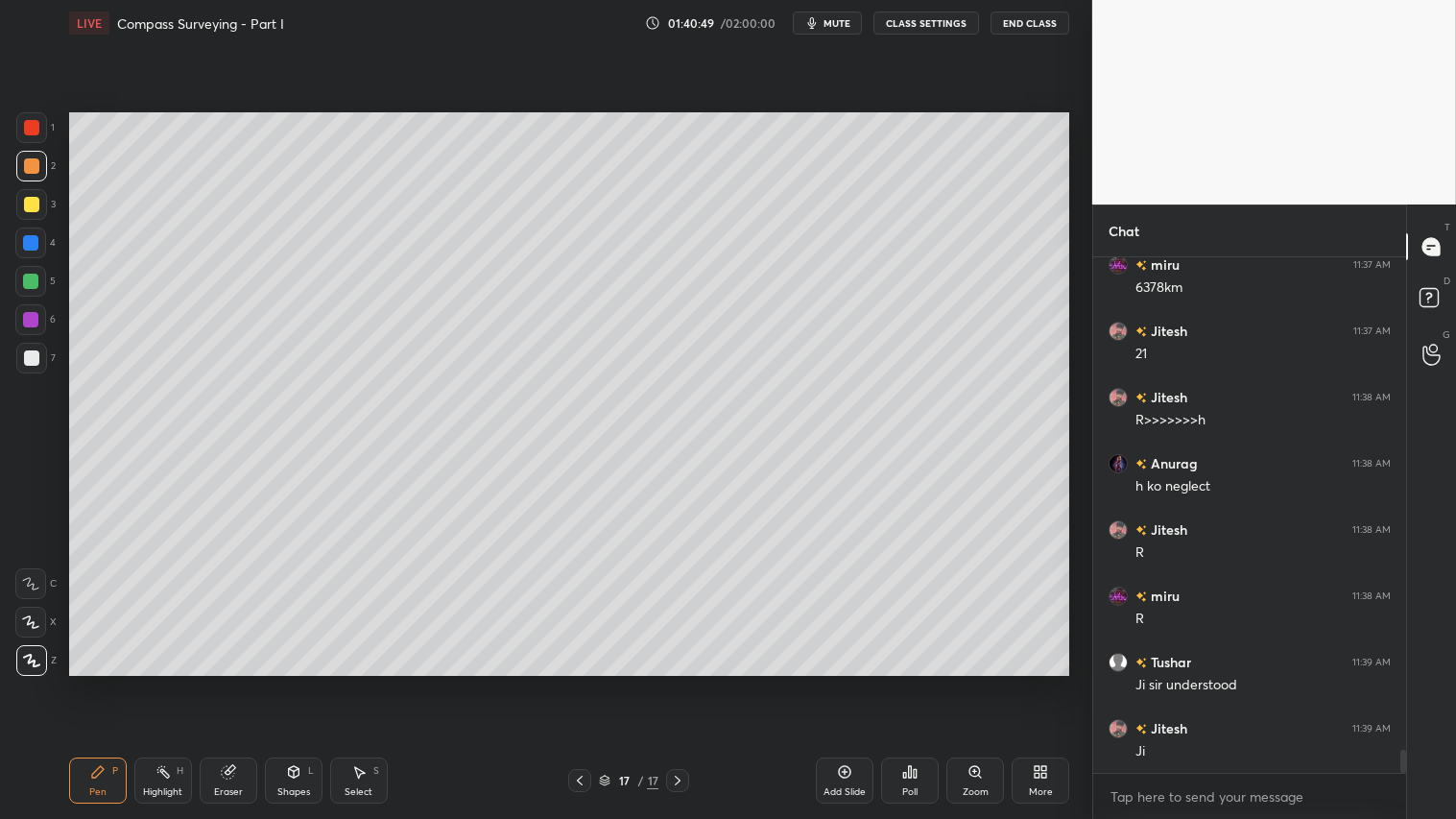 click at bounding box center (32, 205) 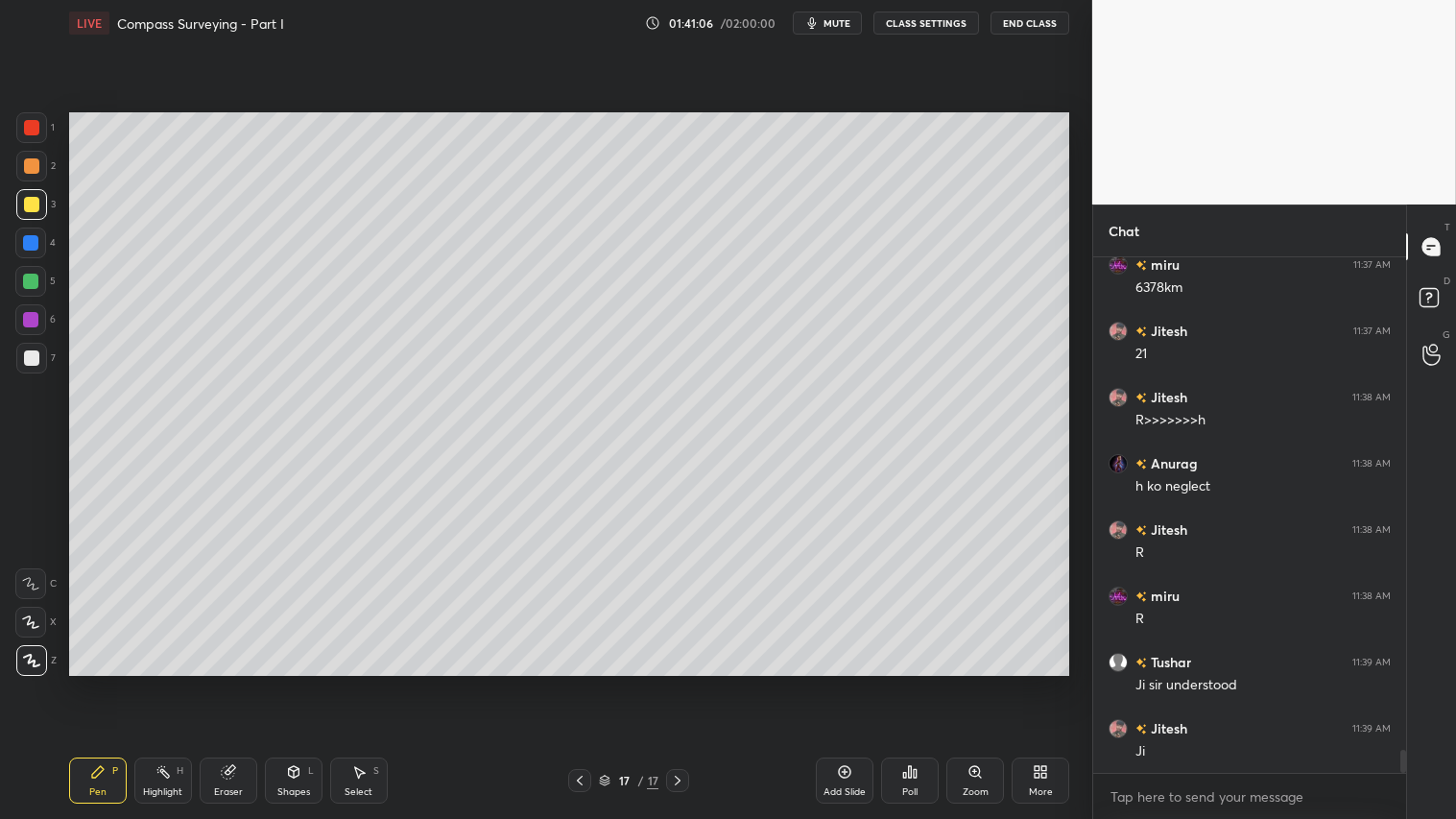 drag, startPoint x: 238, startPoint y: 781, endPoint x: 266, endPoint y: 676, distance: 108.66922 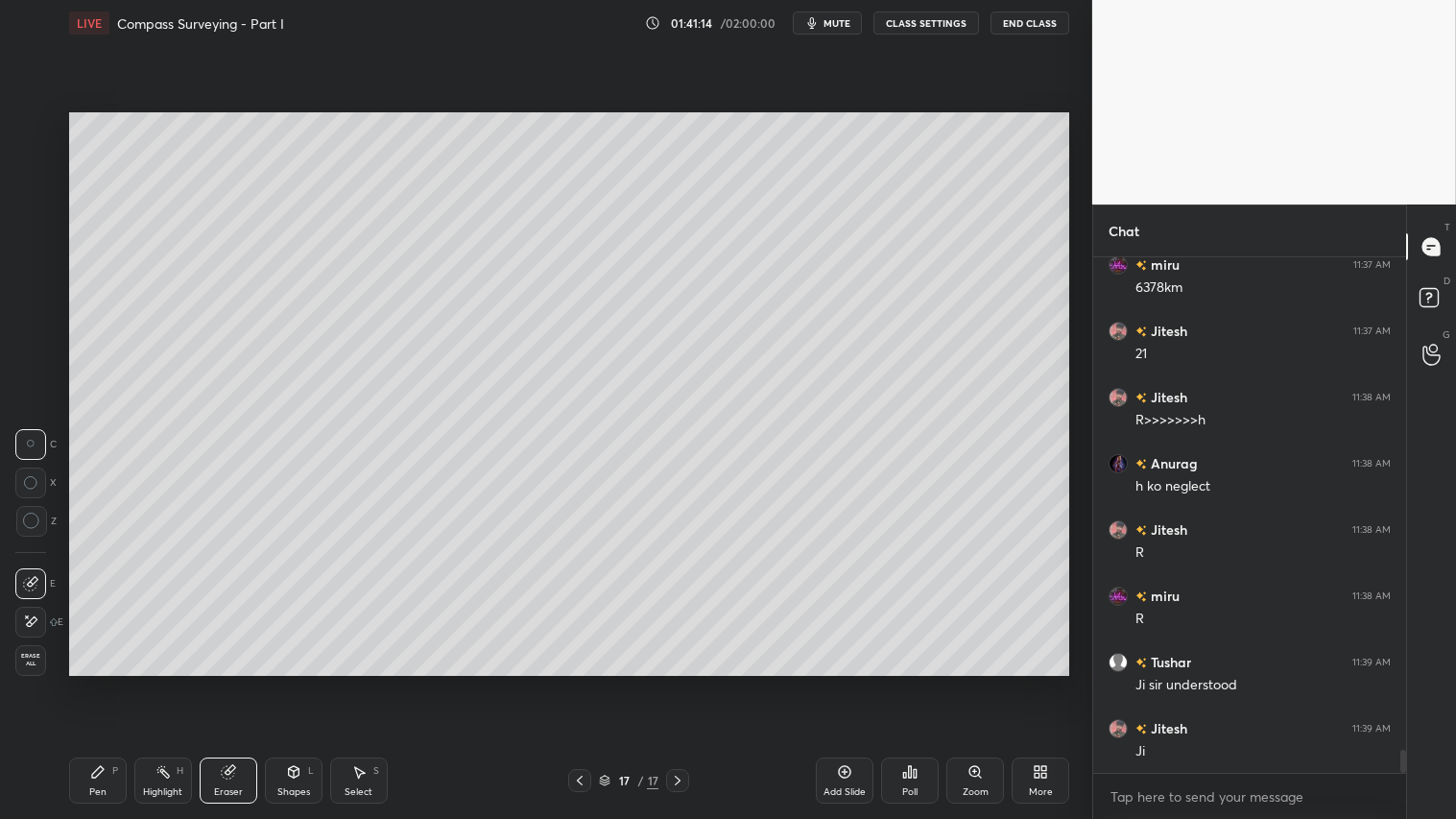 click on "Pen" at bounding box center (98, 792) 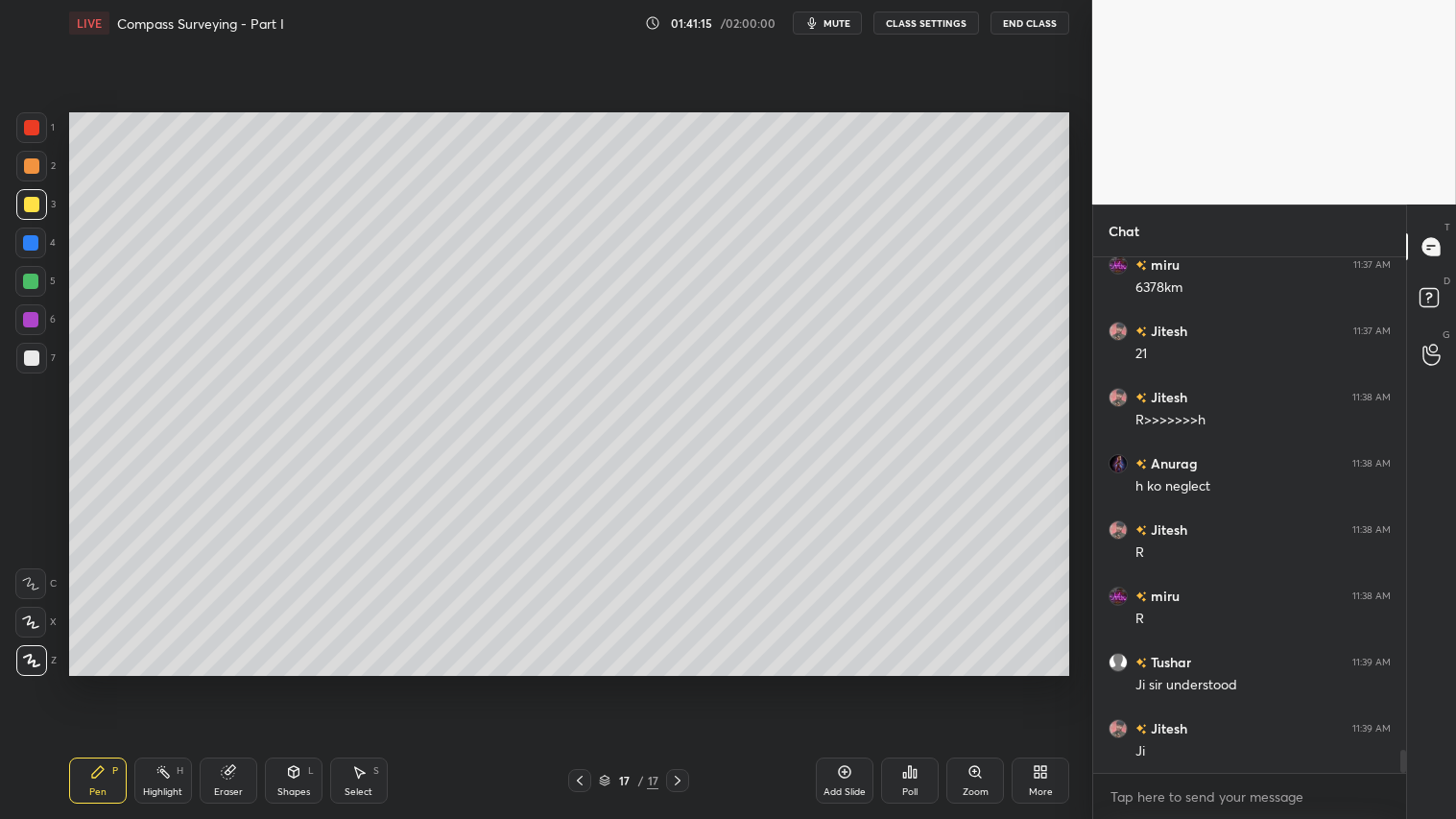 click at bounding box center [32, 128] 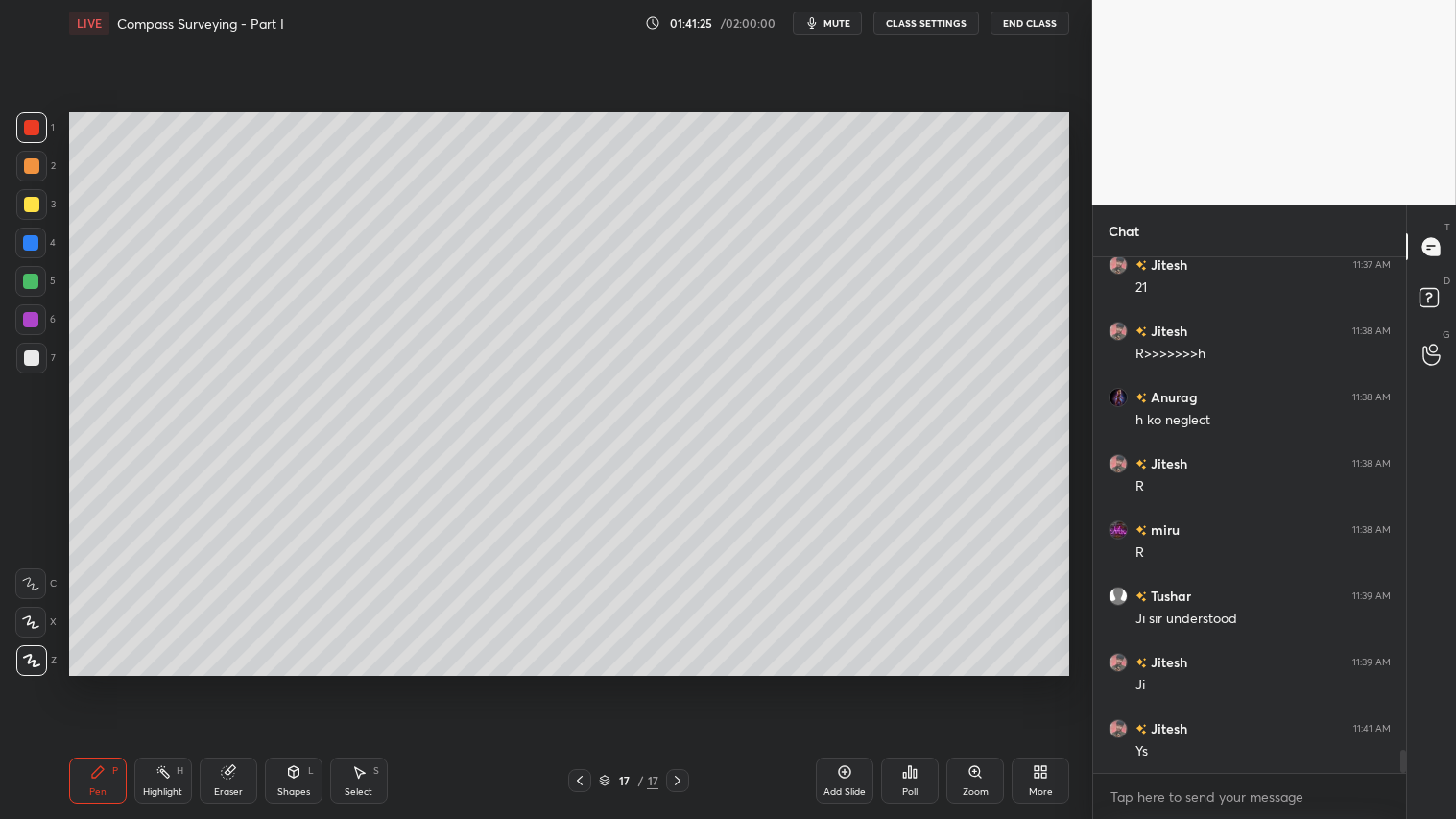 scroll, scrollTop: 11207, scrollLeft: 0, axis: vertical 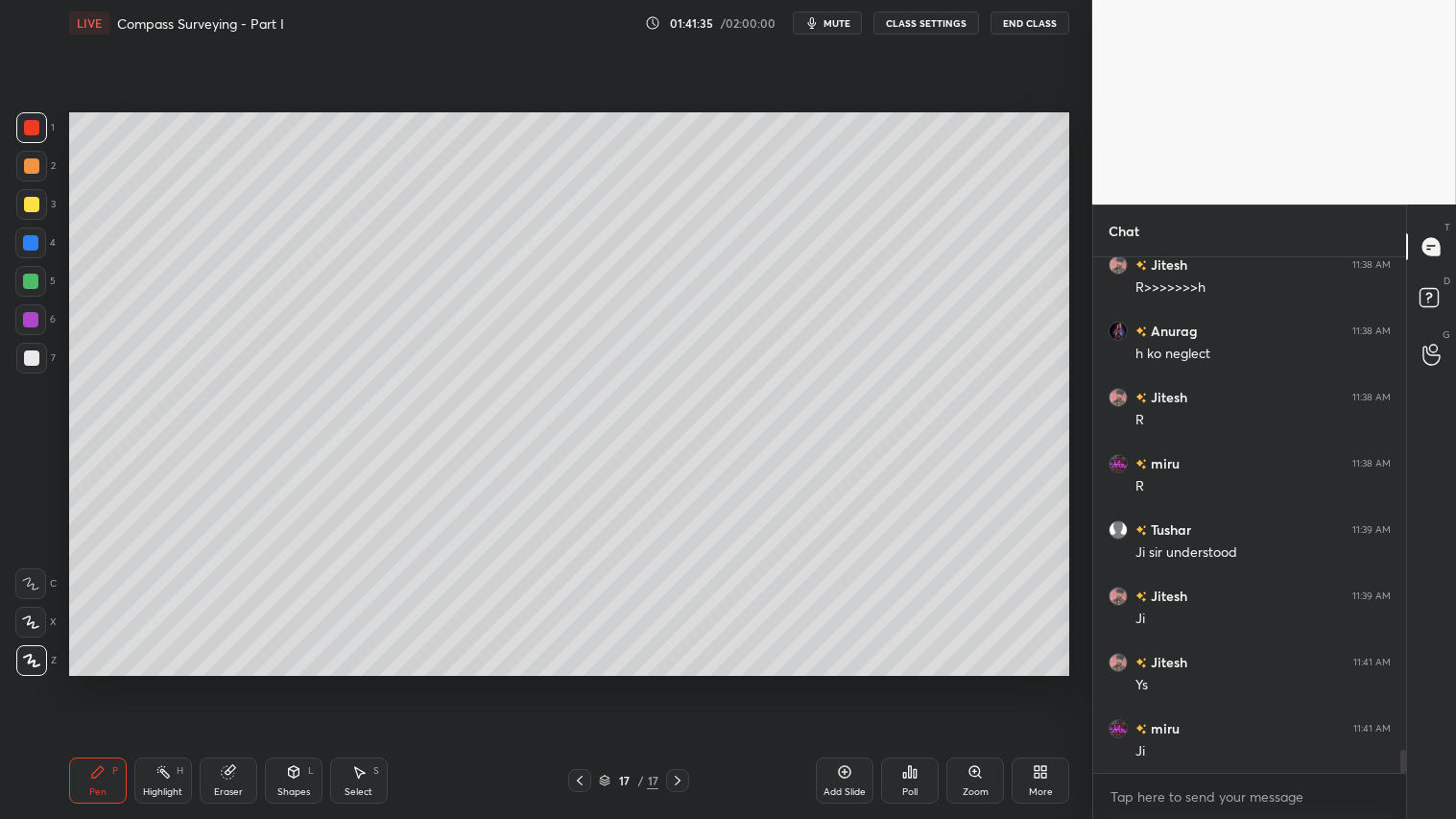 drag, startPoint x: 293, startPoint y: 794, endPoint x: 298, endPoint y: 769, distance: 25.495098 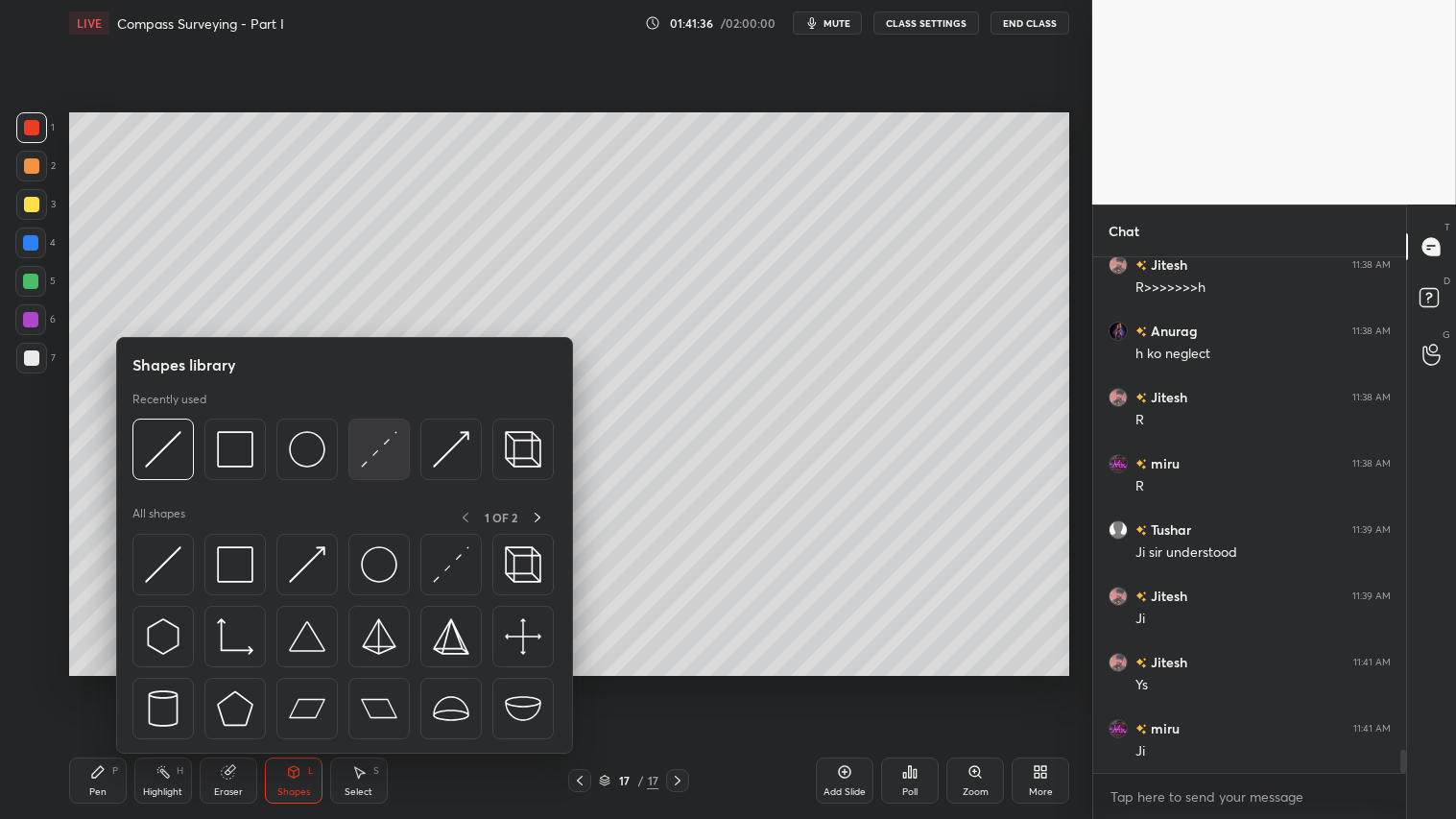 click at bounding box center (379, 449) 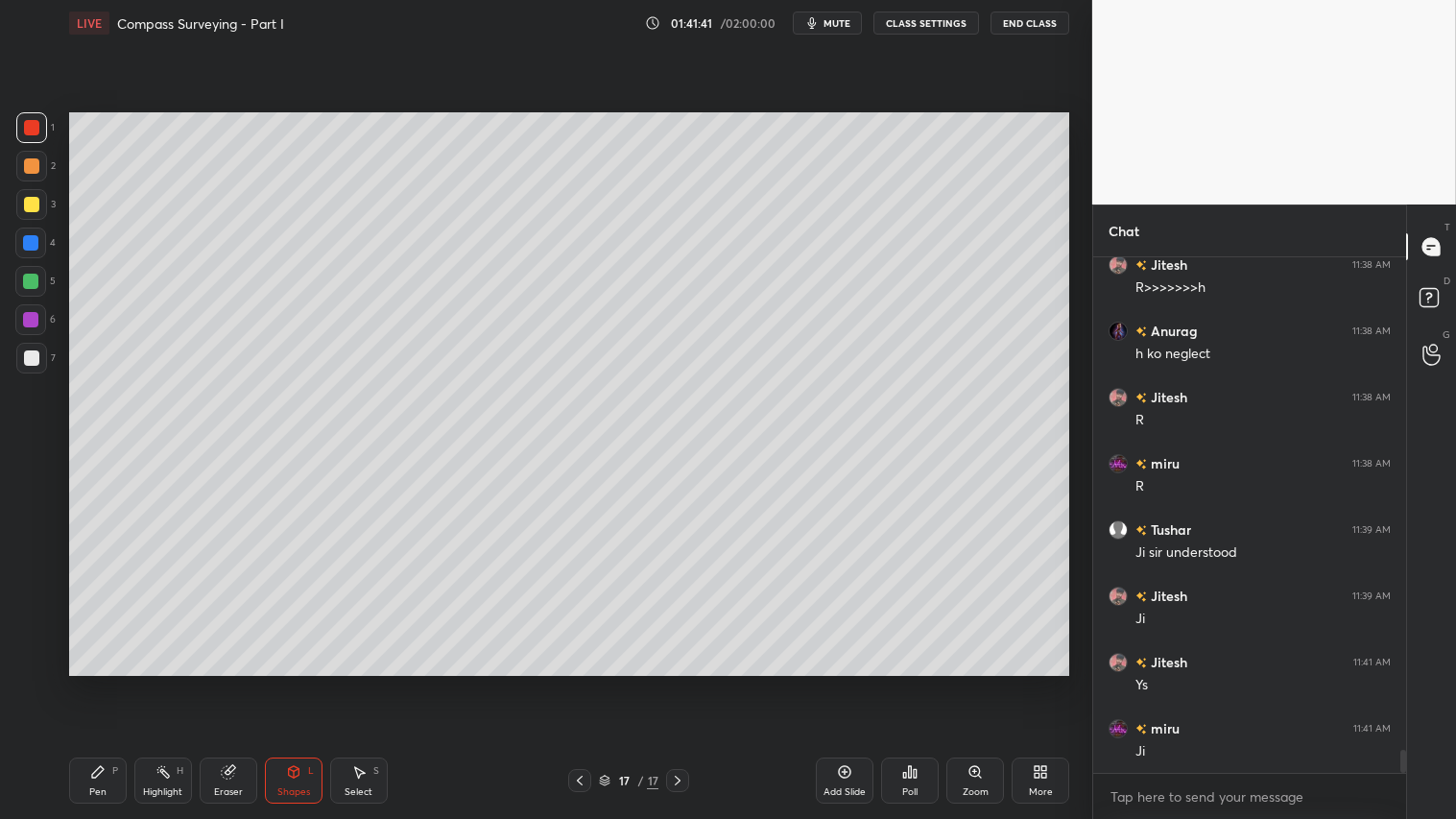 click 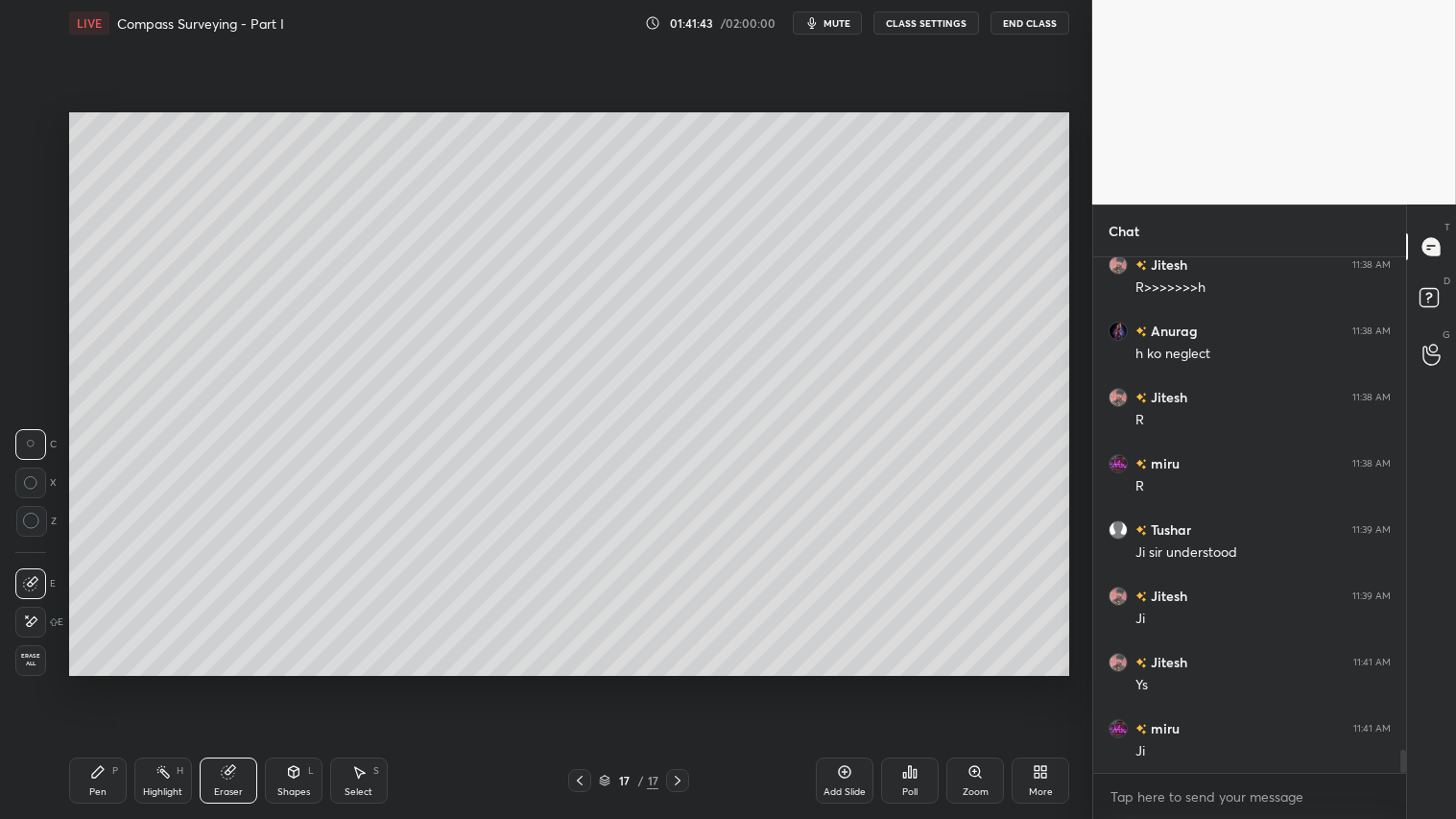 drag, startPoint x: 107, startPoint y: 781, endPoint x: 198, endPoint y: 713, distance: 113.600176 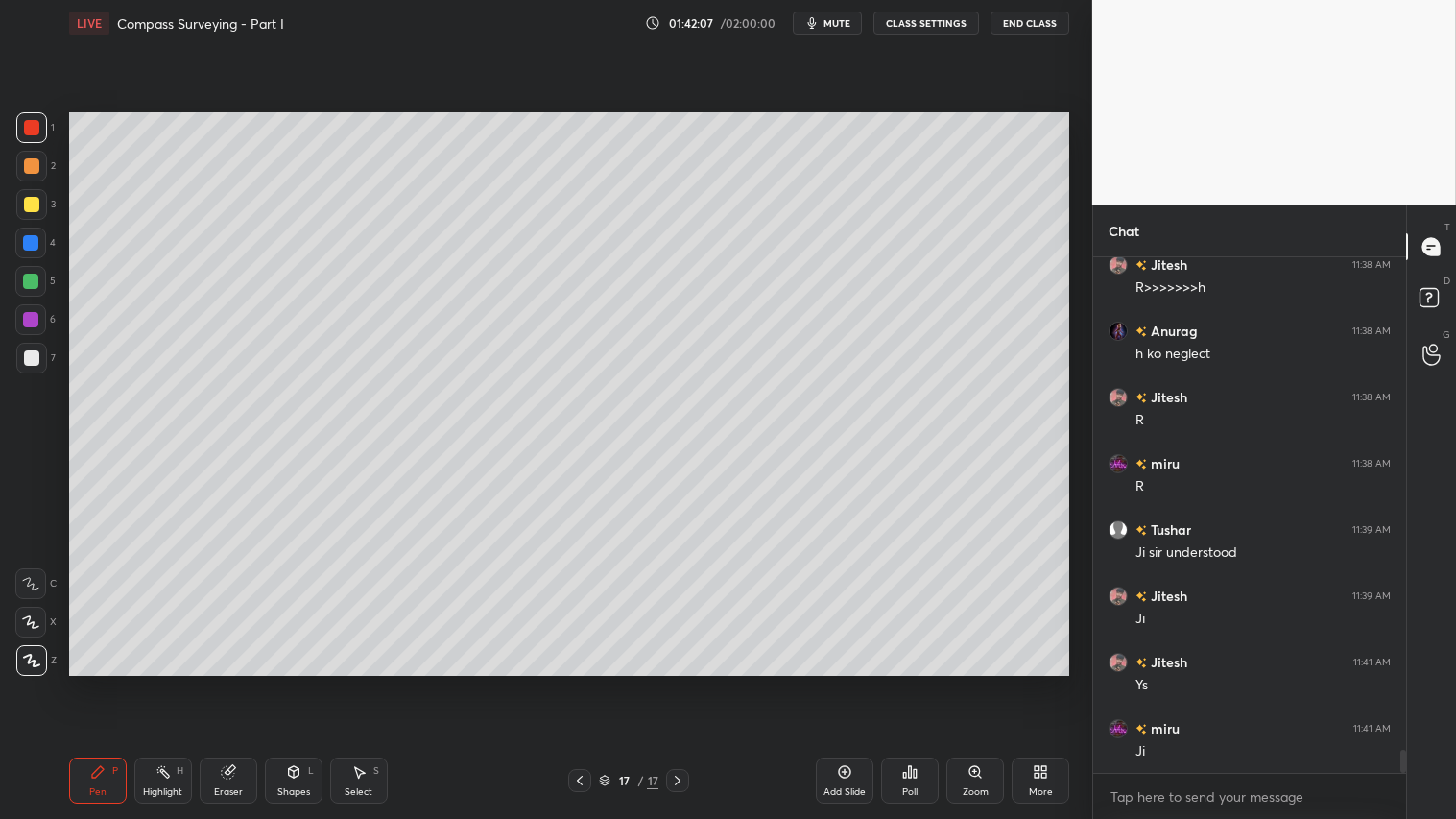 scroll, scrollTop: 11273, scrollLeft: 0, axis: vertical 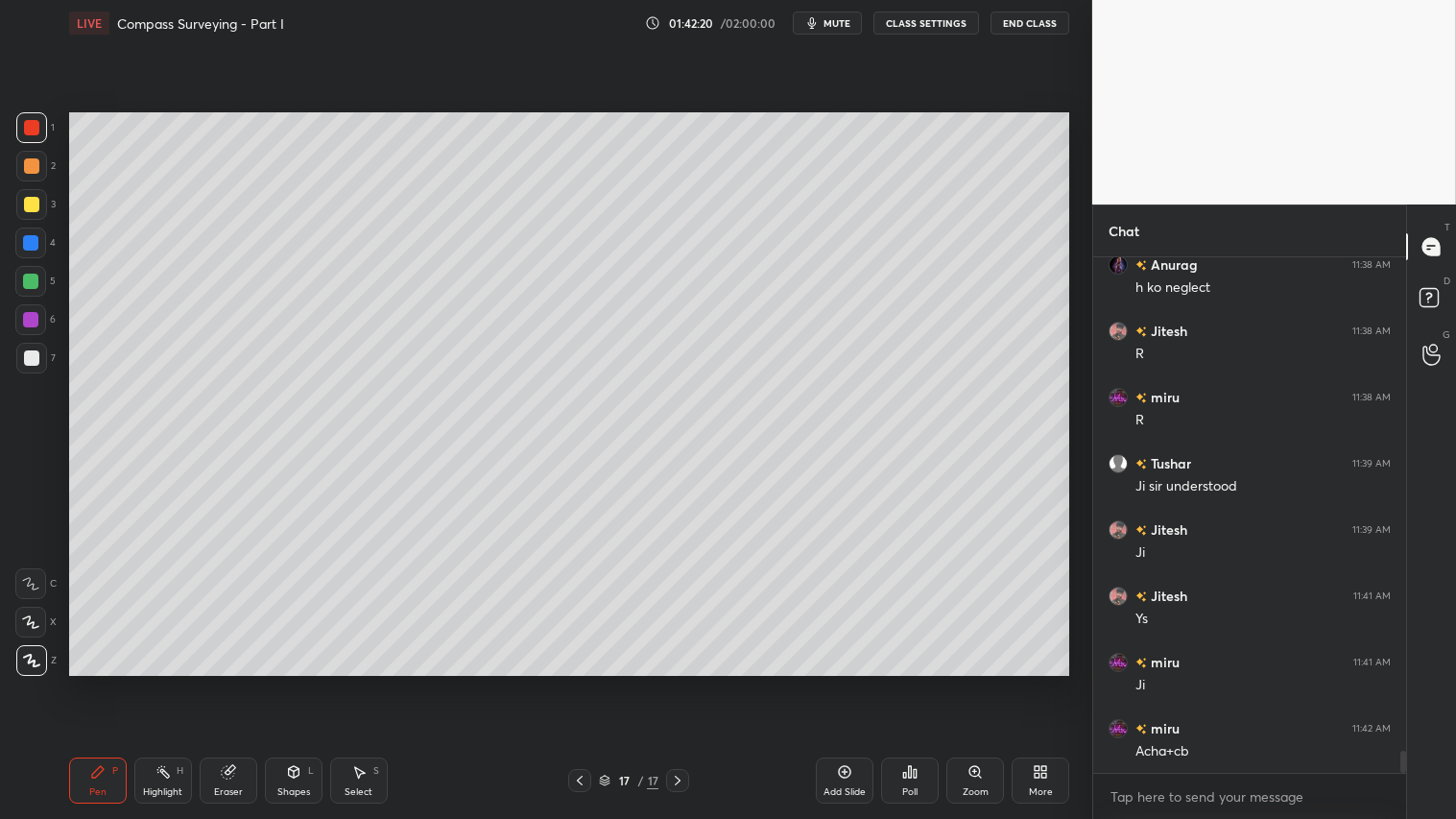 click 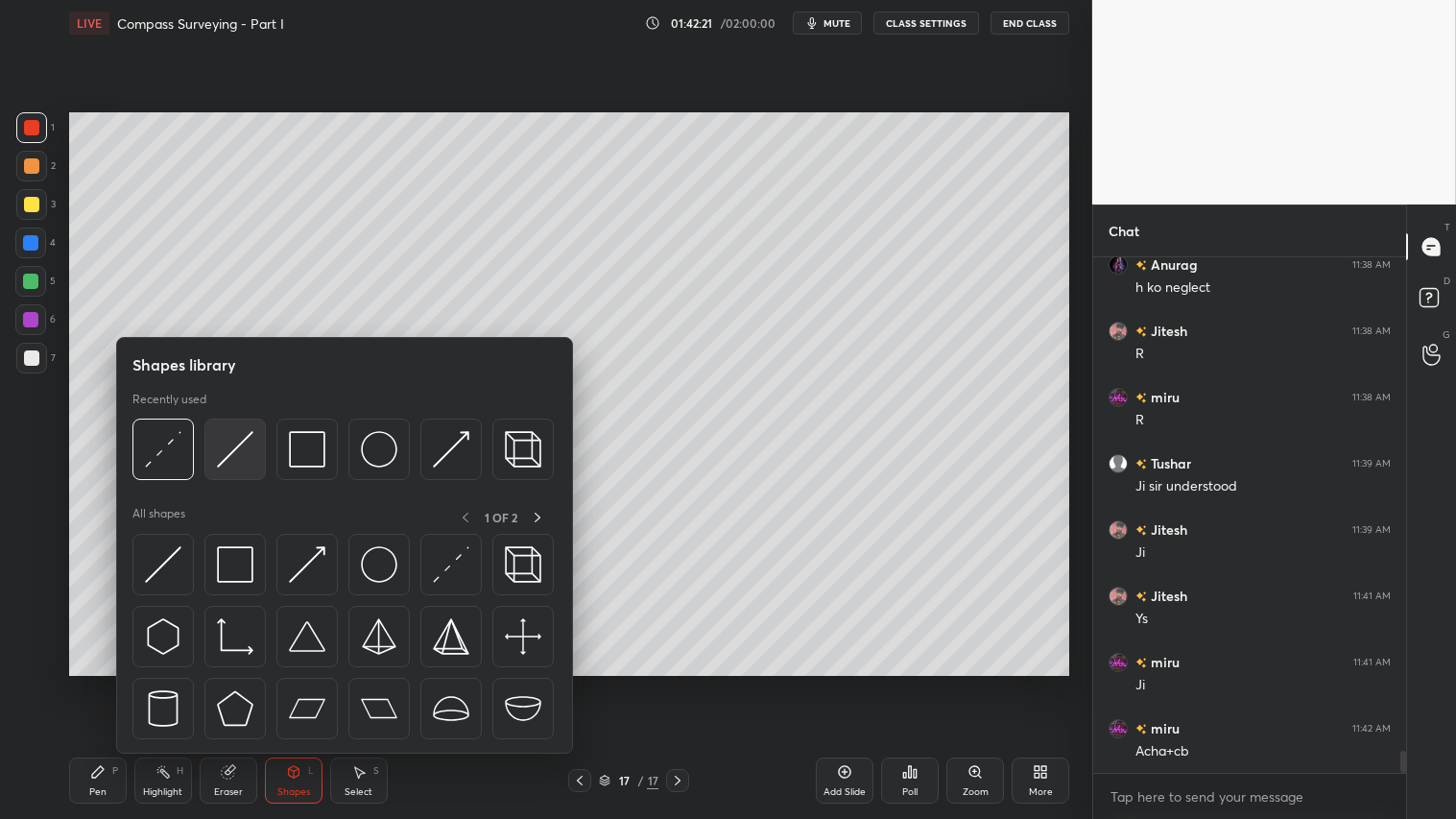 click at bounding box center (235, 449) 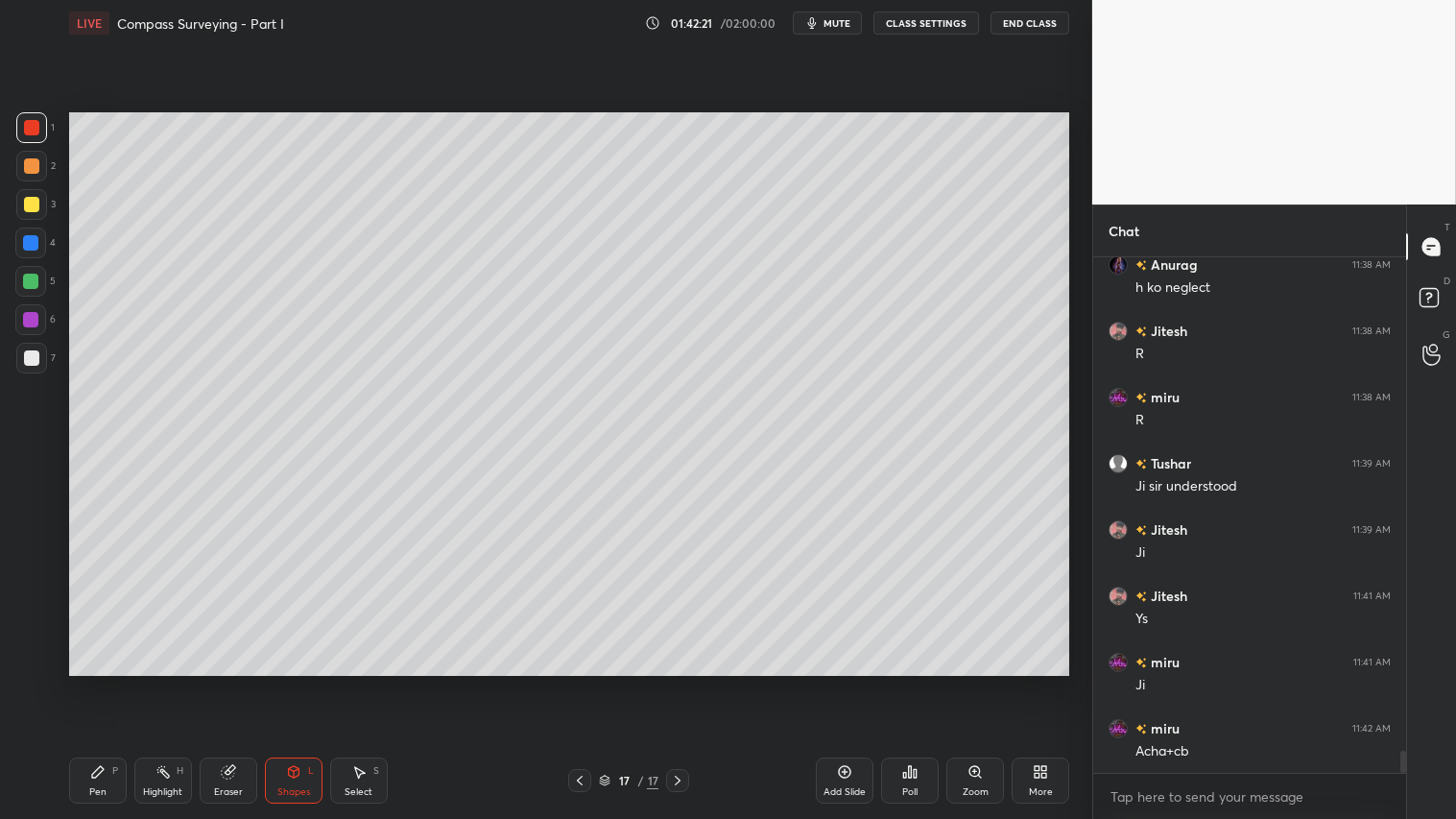 click at bounding box center [32, 166] 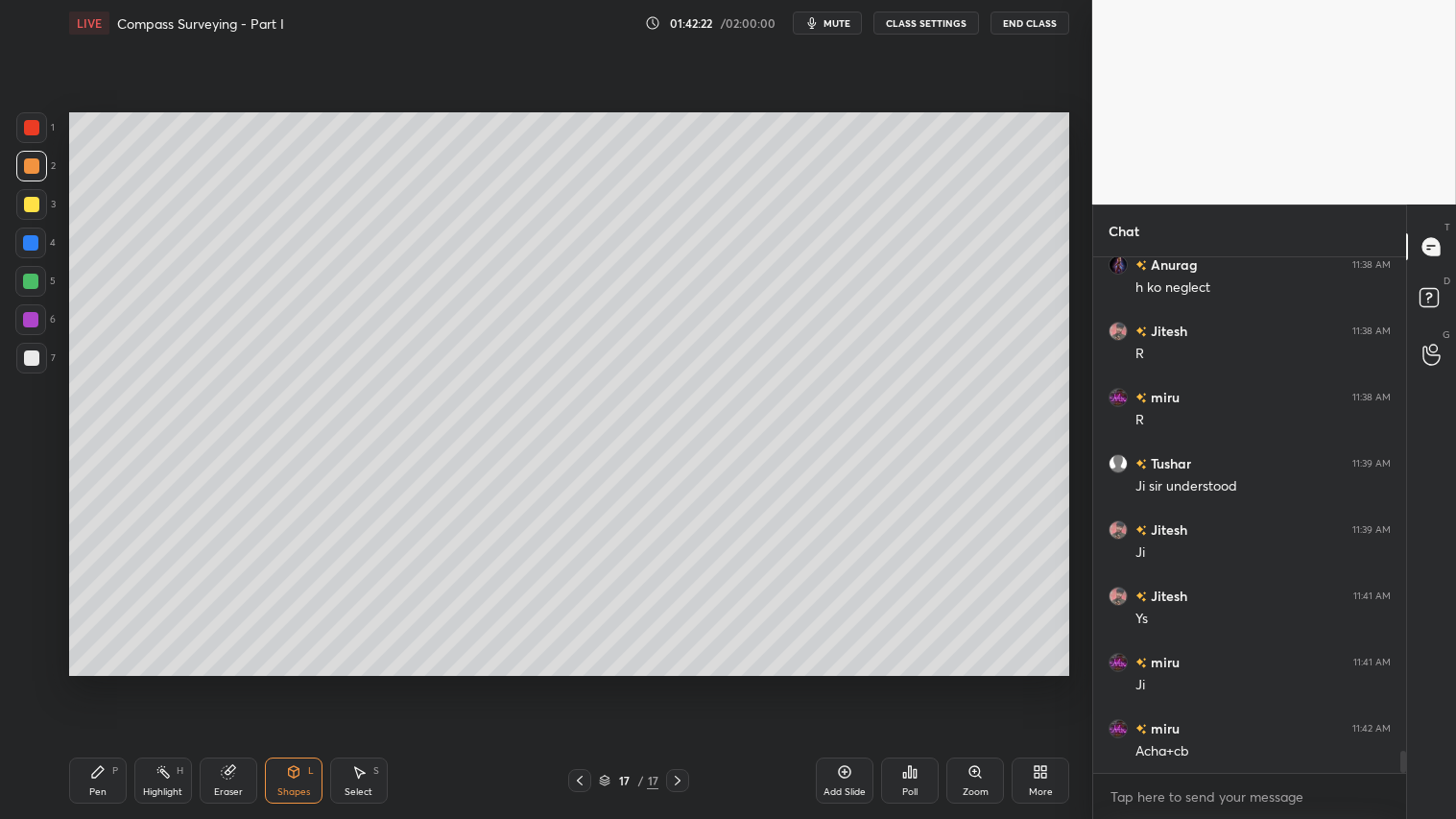 scroll, scrollTop: 11339, scrollLeft: 0, axis: vertical 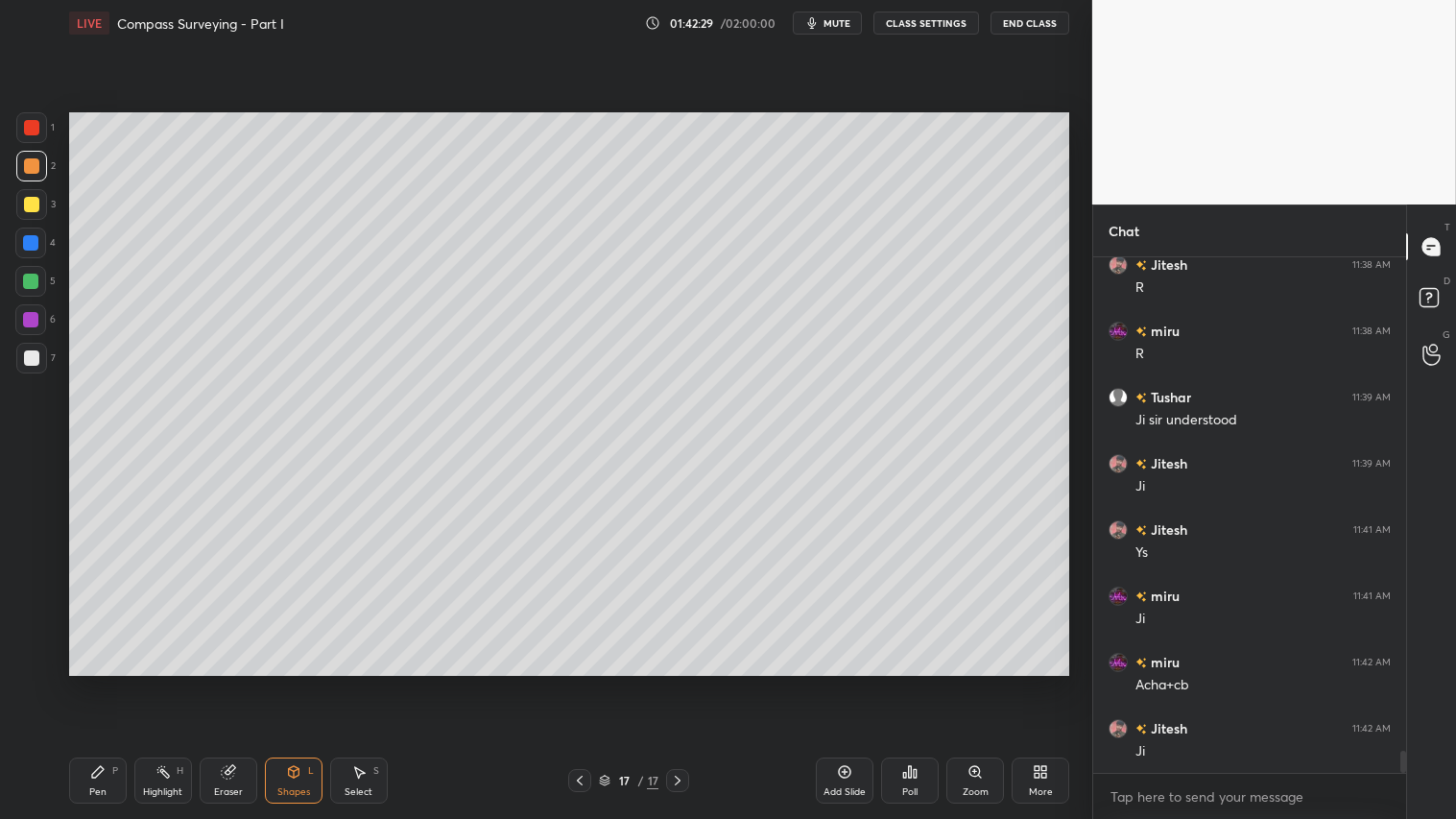 drag, startPoint x: 120, startPoint y: 766, endPoint x: 377, endPoint y: 689, distance: 268.28716 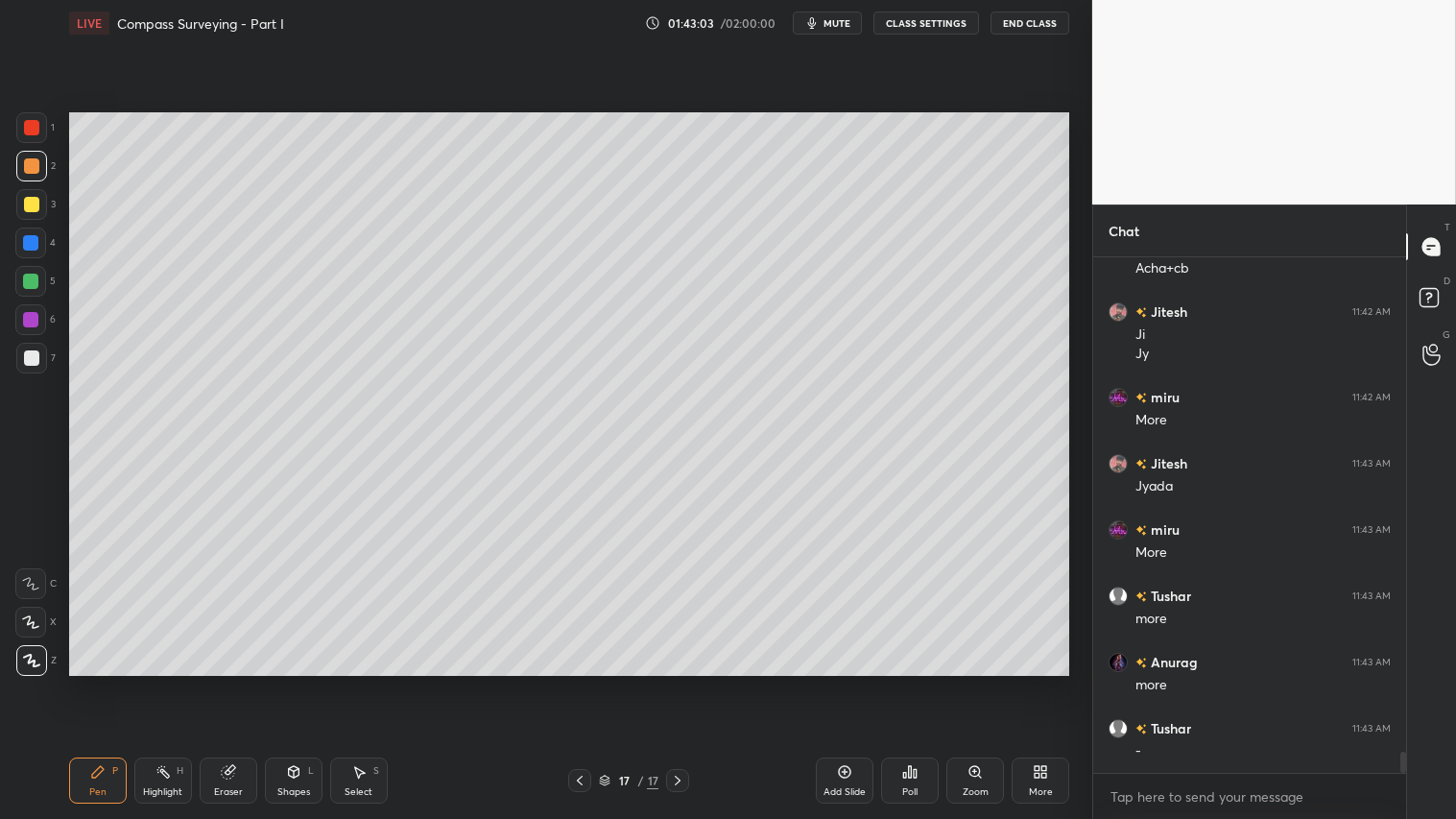 scroll, scrollTop: 11822, scrollLeft: 0, axis: vertical 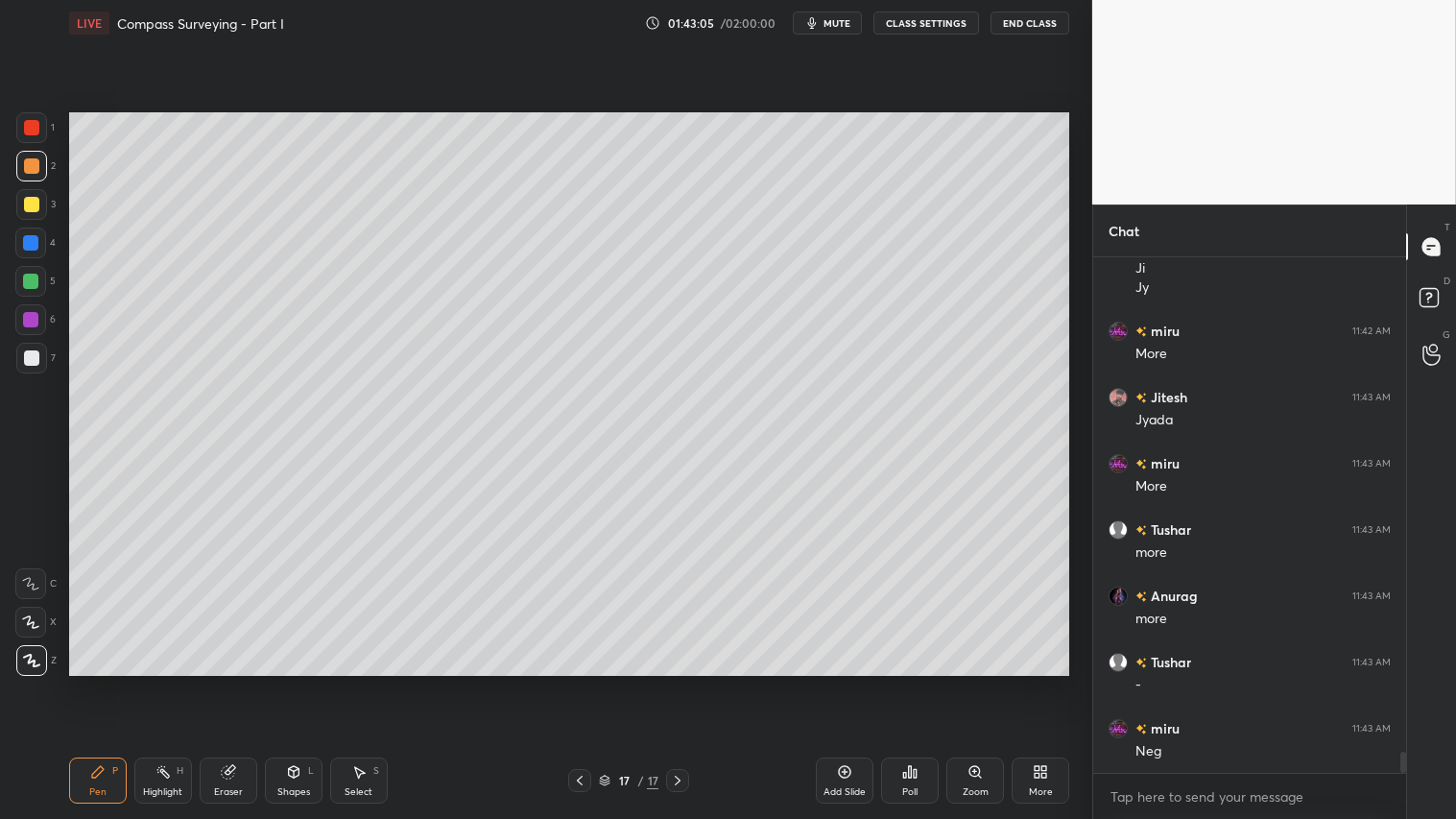 click on "Eraser" at bounding box center (228, 781) 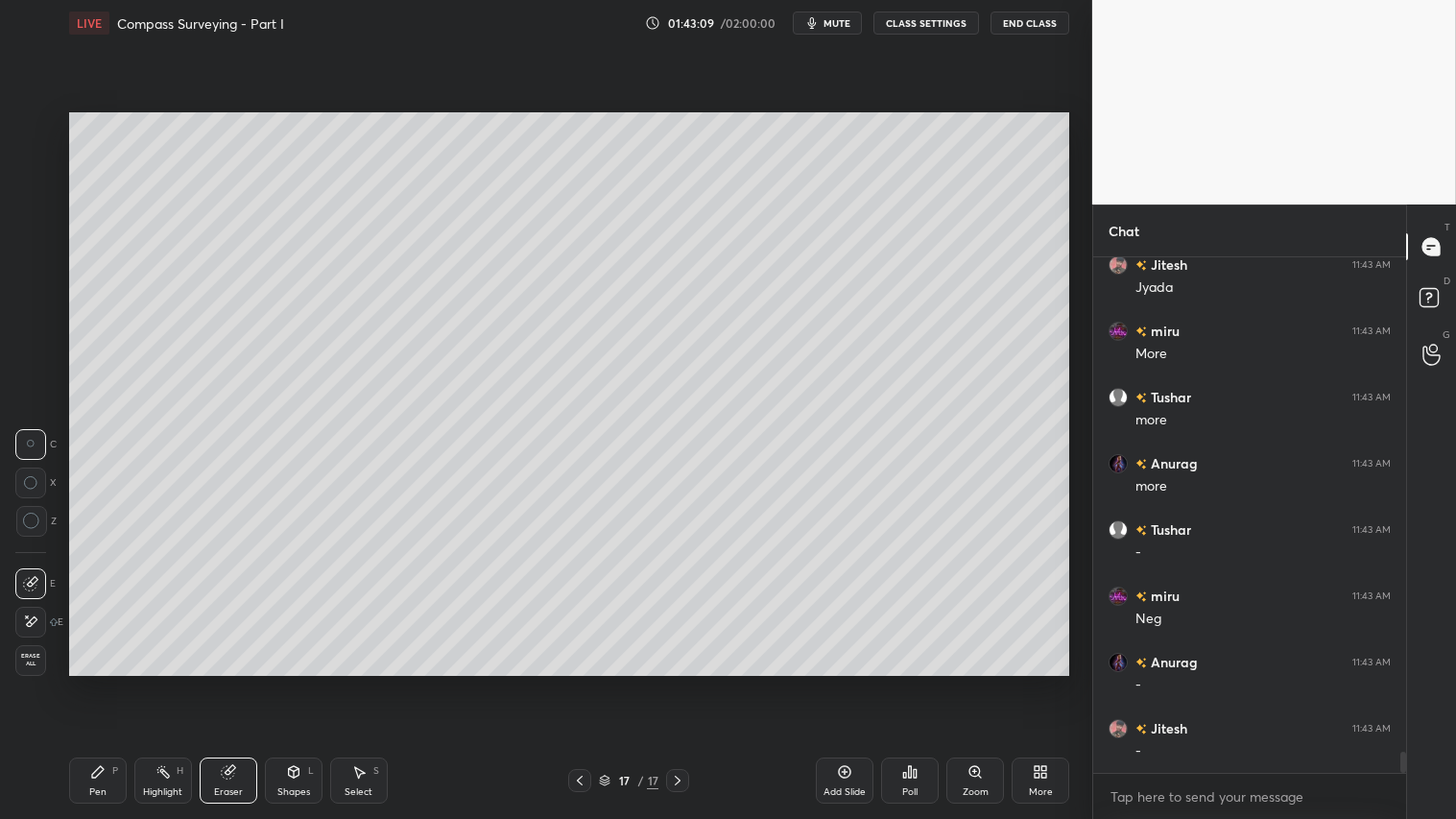 scroll, scrollTop: 12021, scrollLeft: 0, axis: vertical 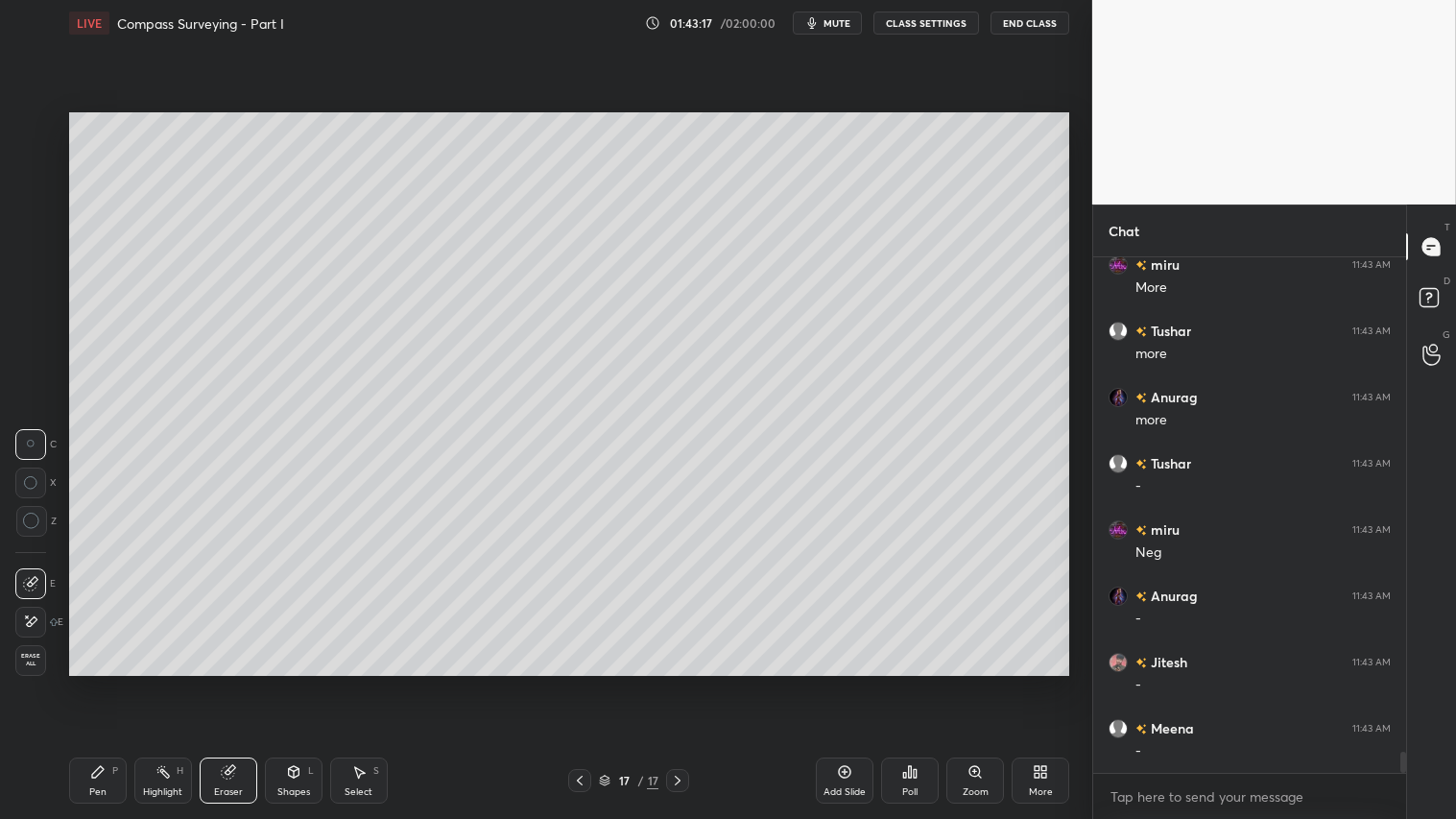 click on "Pen P Highlight H Eraser Shapes L Select S 17 / 17 Add Slide Poll Zoom More" at bounding box center [569, 781] 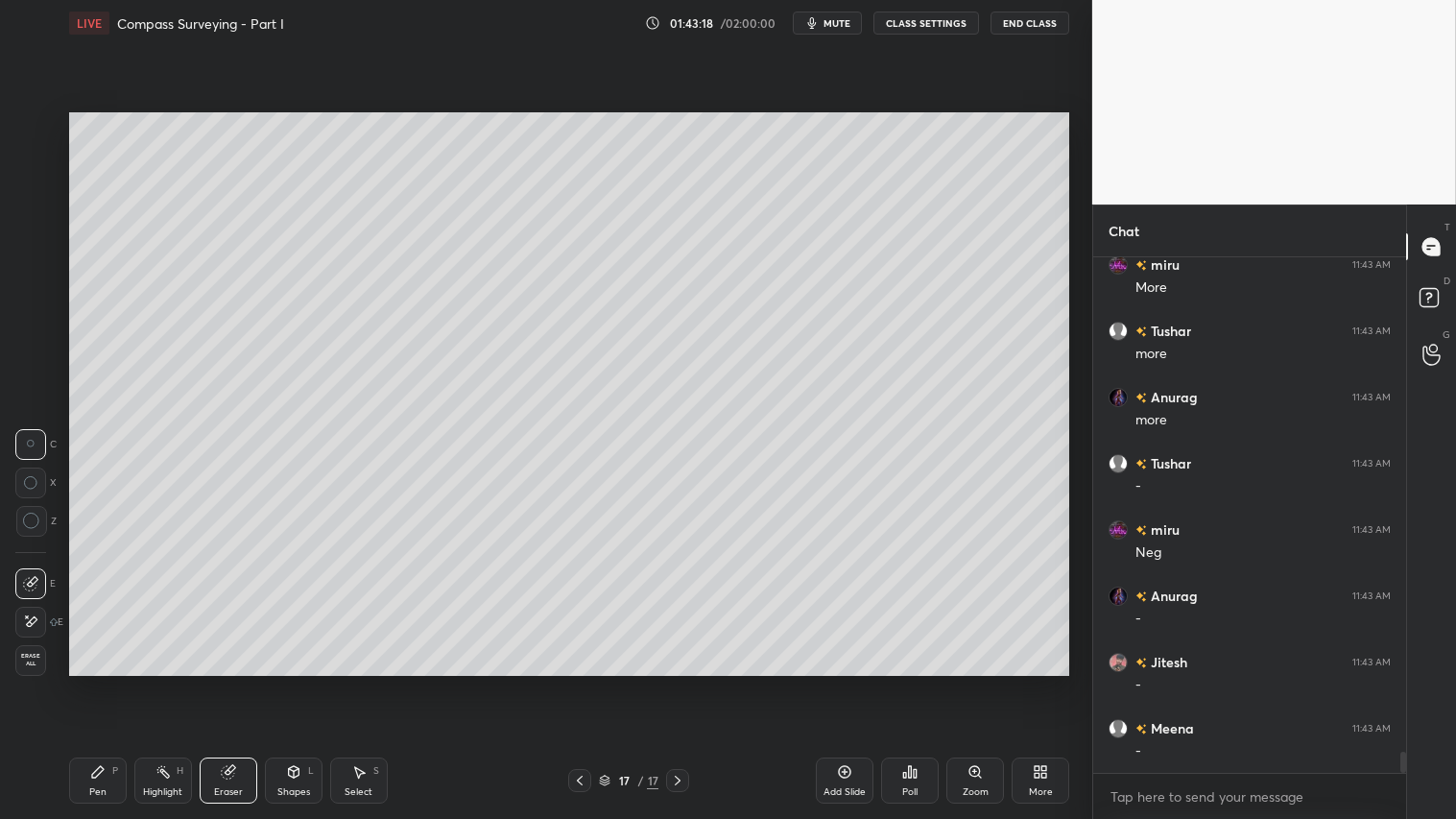 click on "Pen" at bounding box center (98, 792) 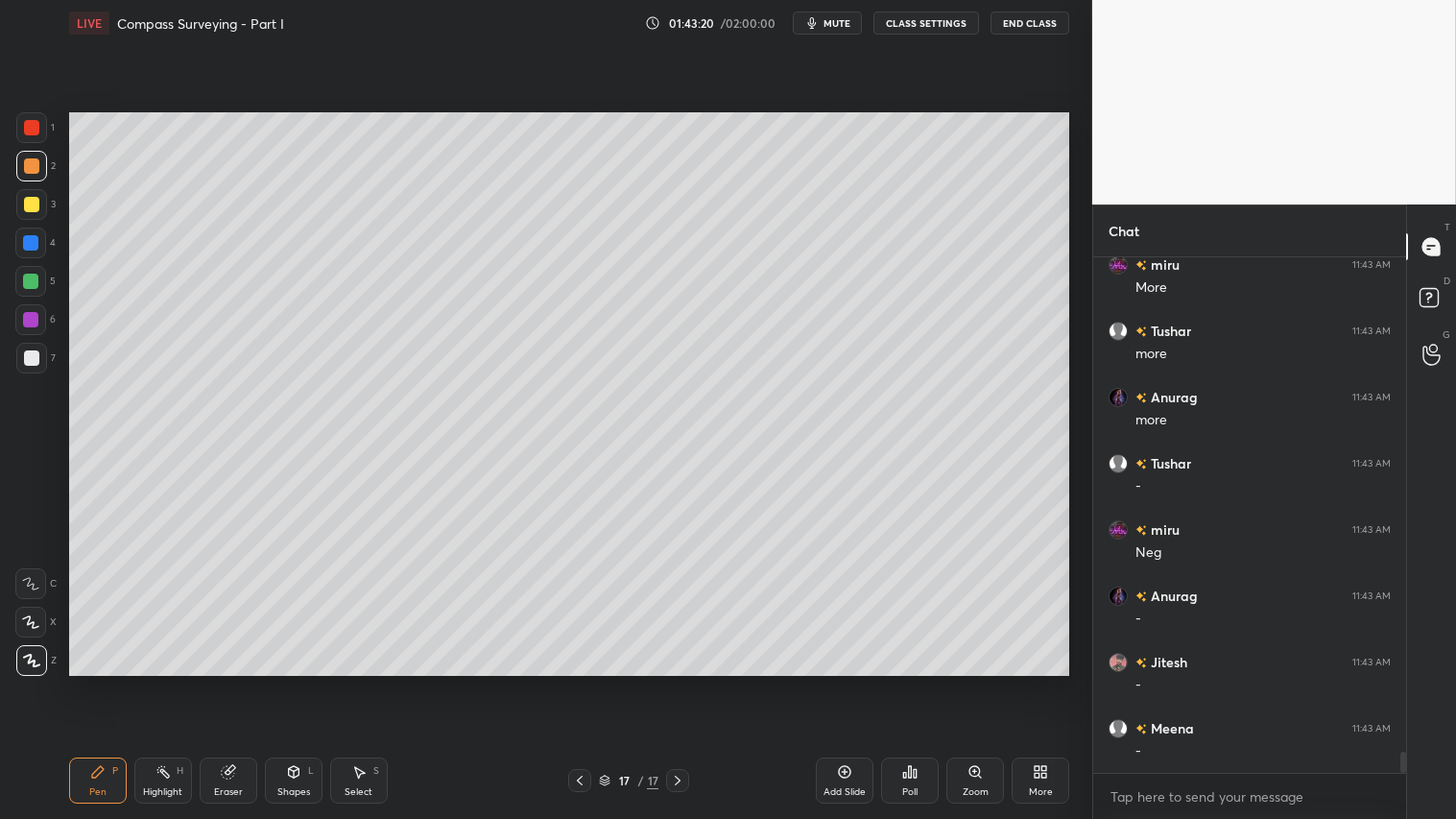 click at bounding box center (32, 358) 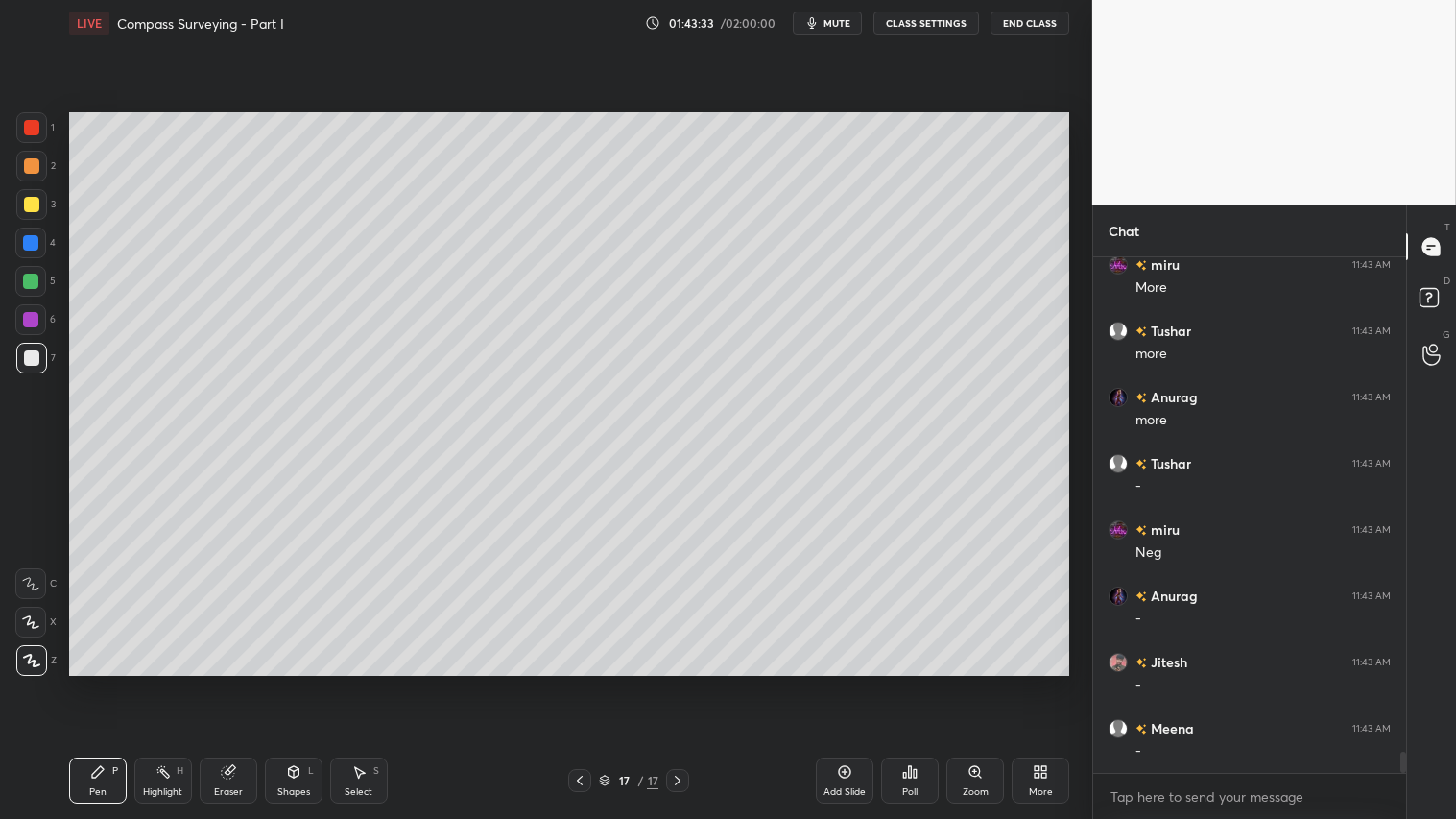 drag, startPoint x: 39, startPoint y: 178, endPoint x: 52, endPoint y: 238, distance: 61.392182 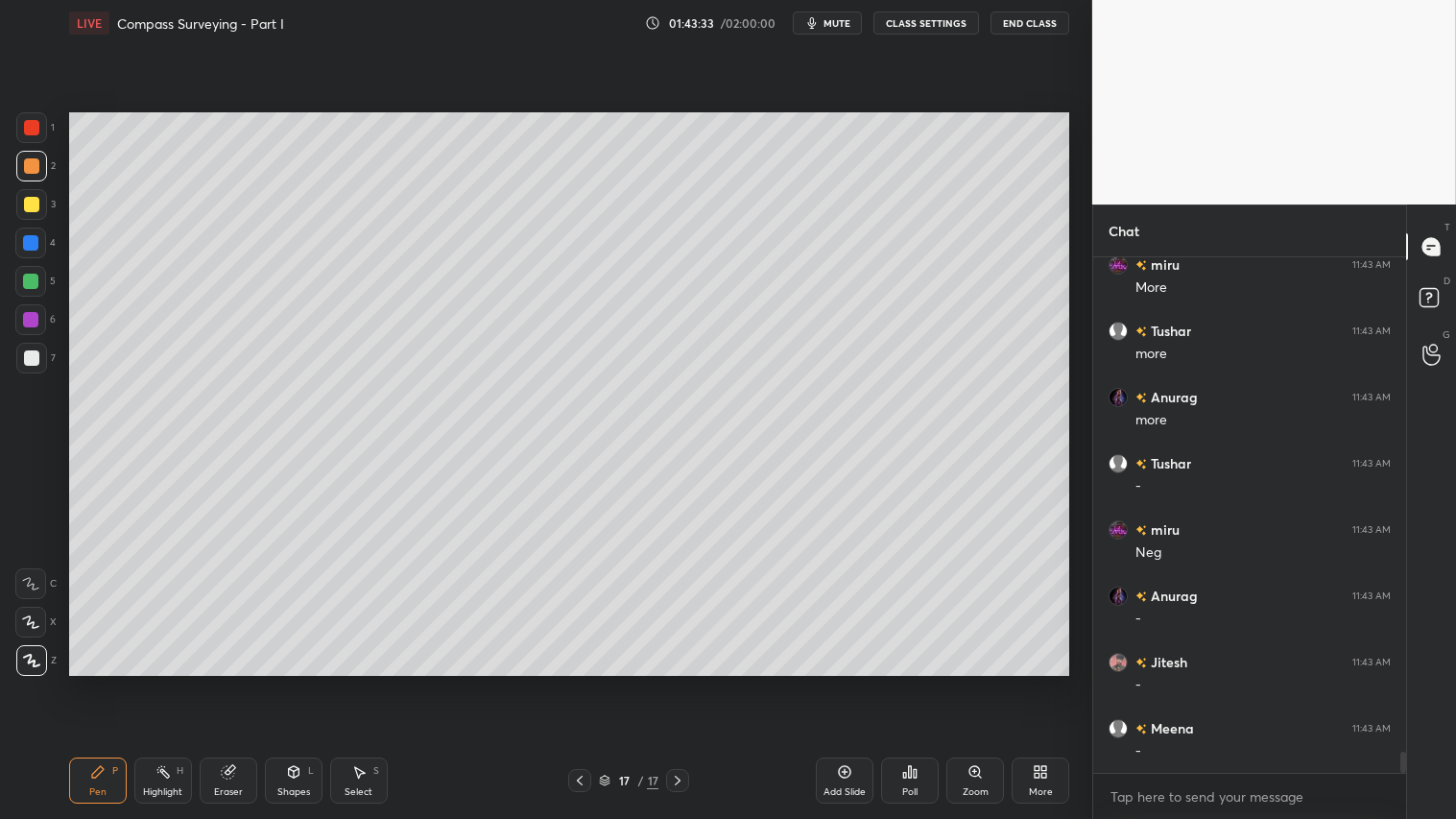 click 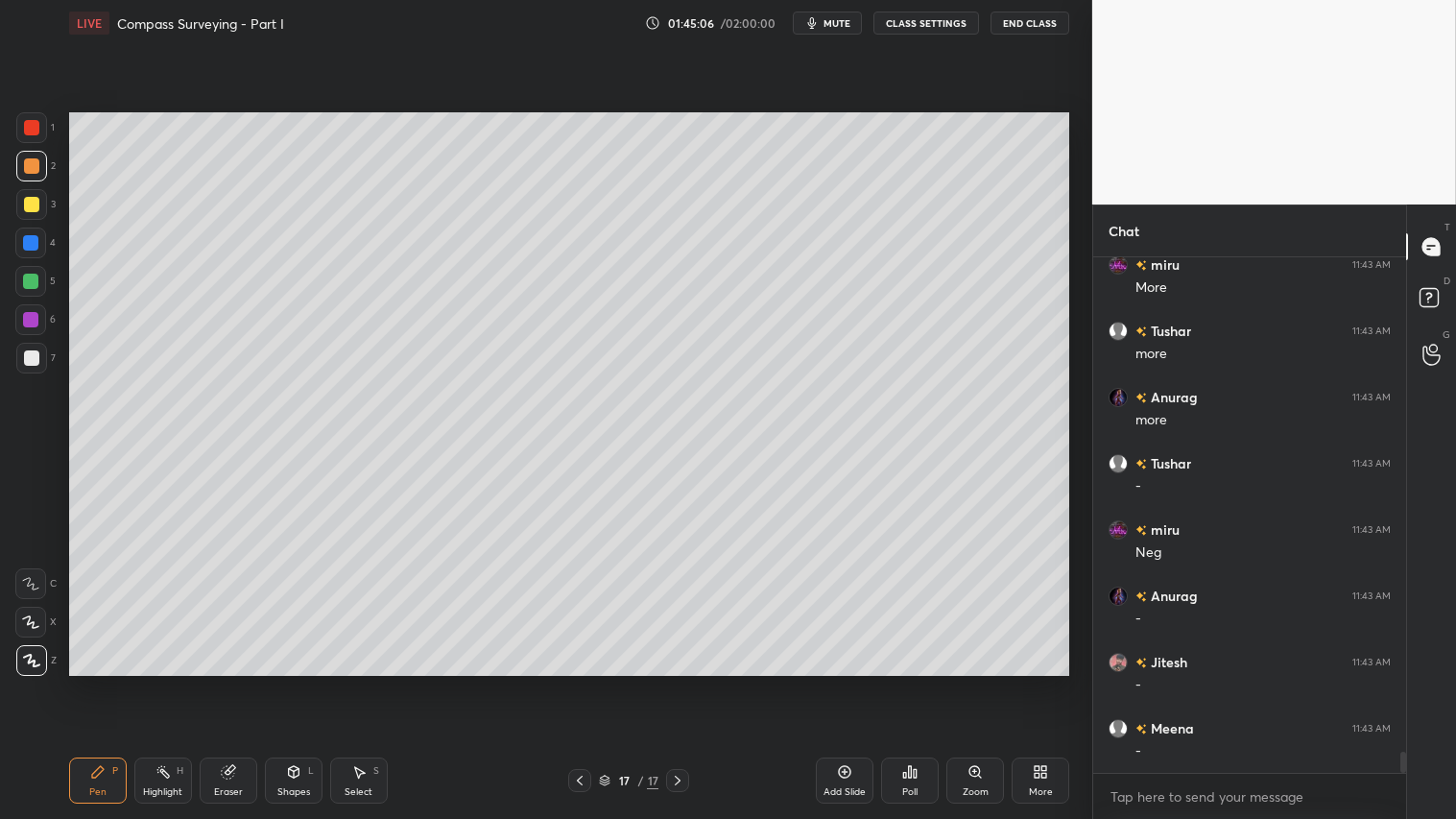 drag, startPoint x: 850, startPoint y: 778, endPoint x: 840, endPoint y: 774, distance: 10.7703296 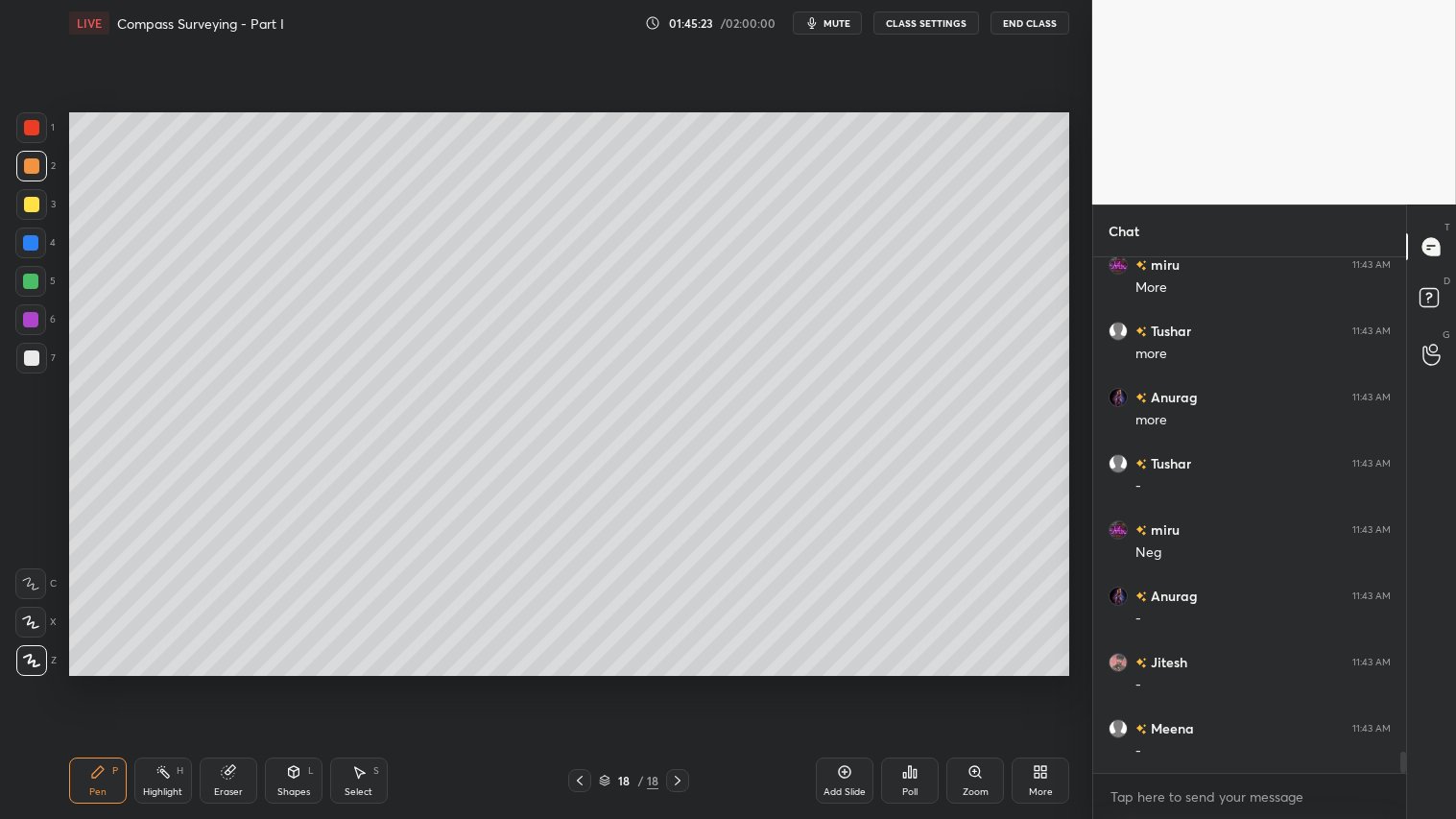 click 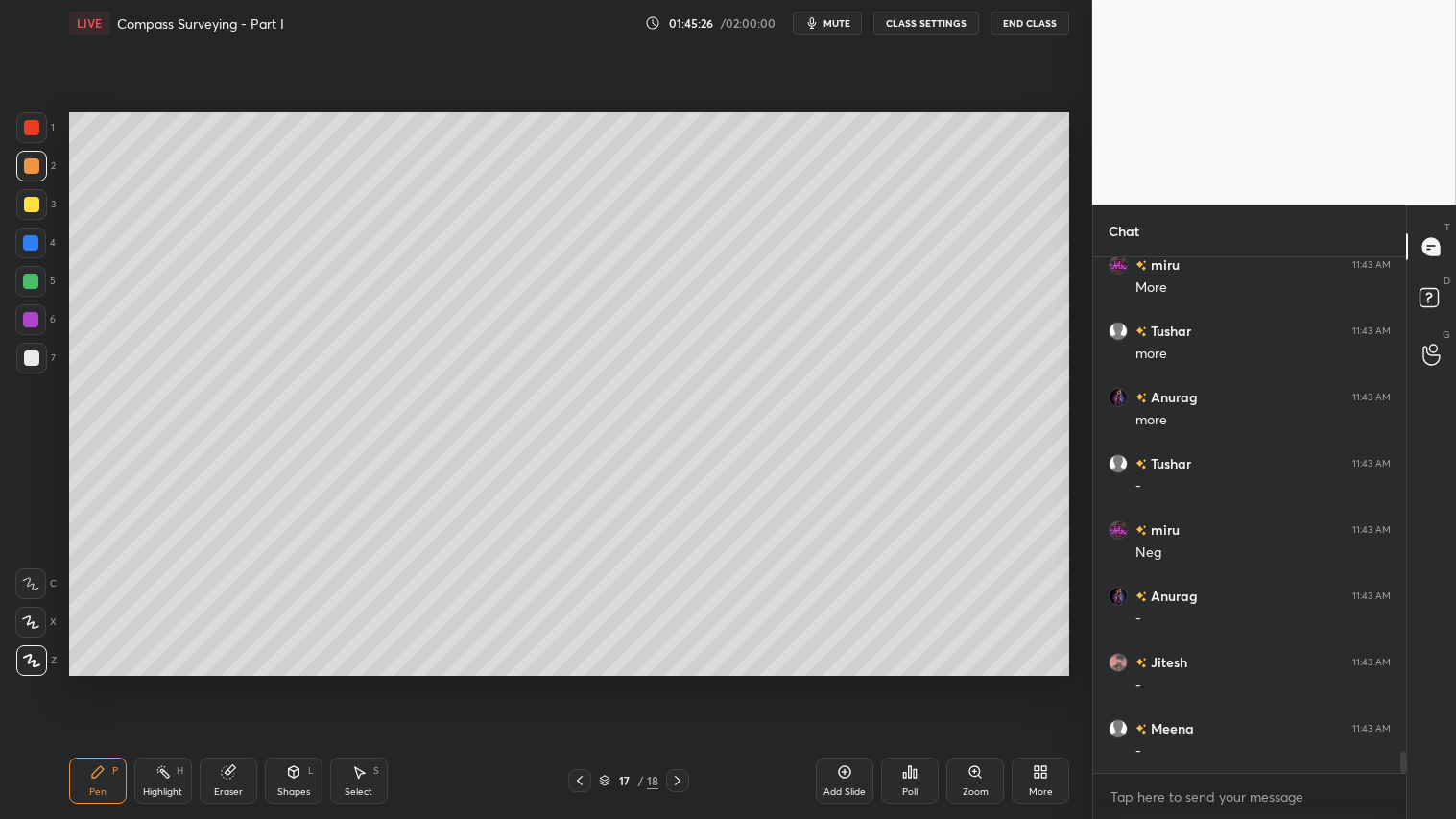 click 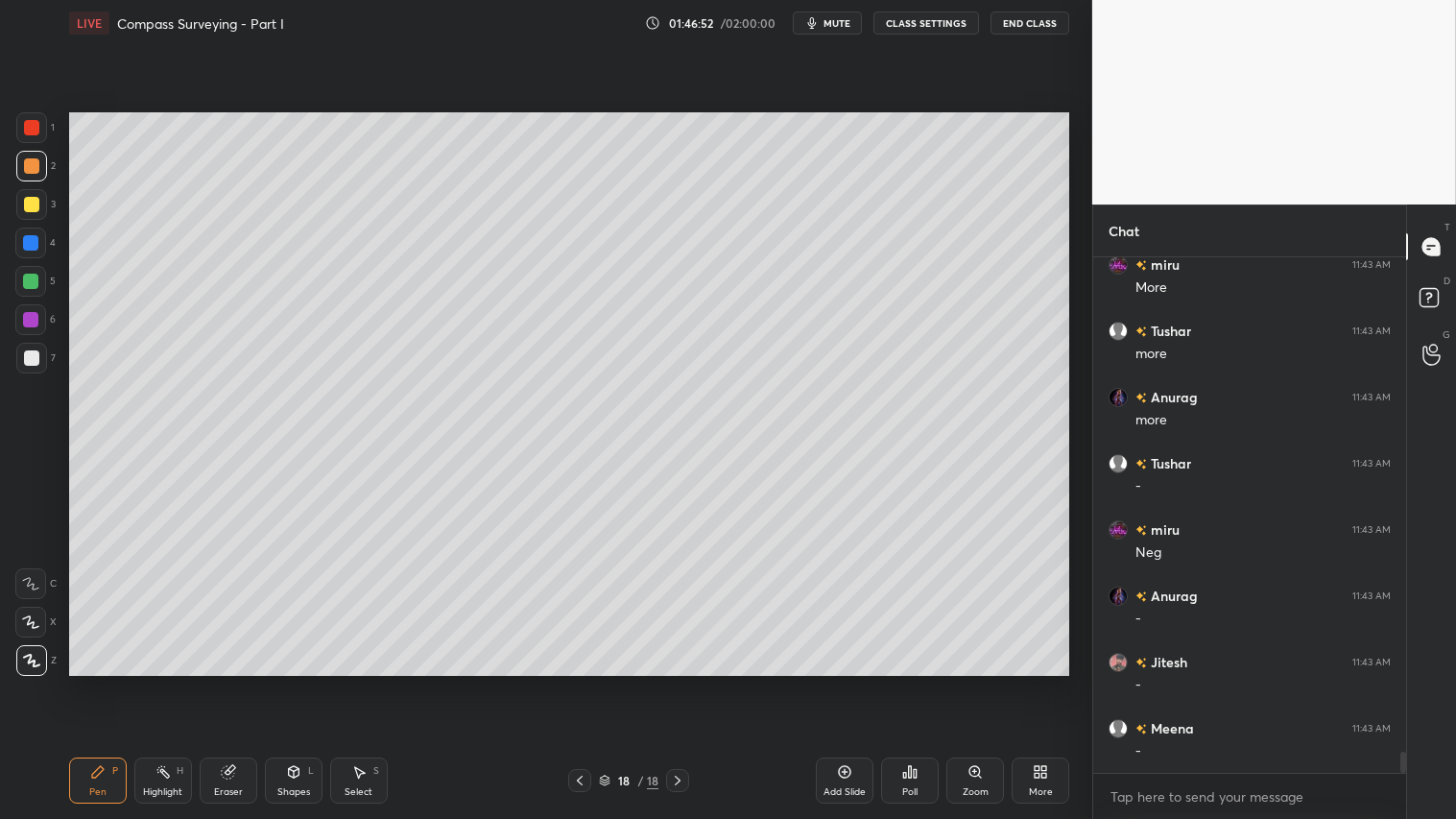click 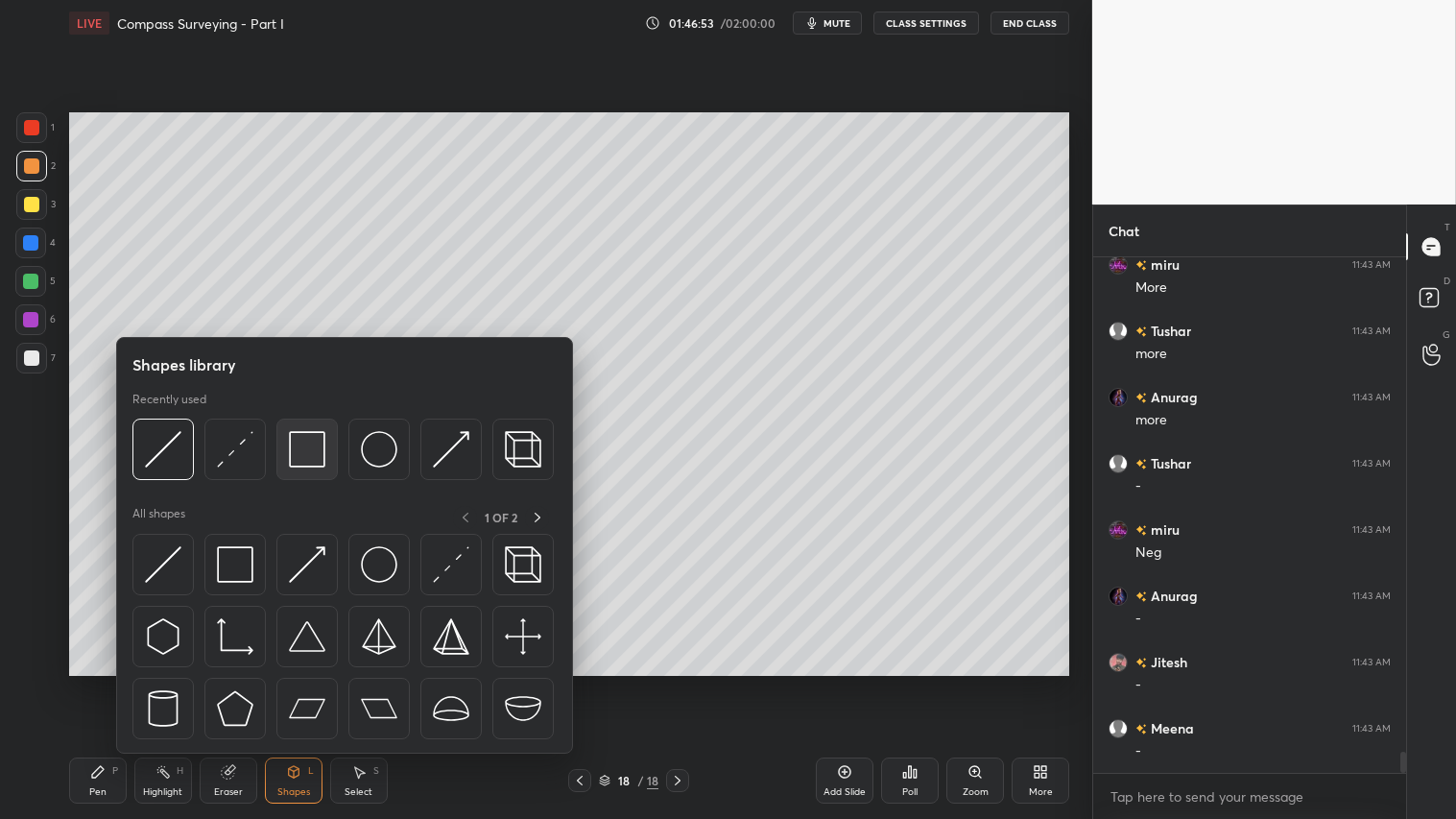 click at bounding box center (307, 449) 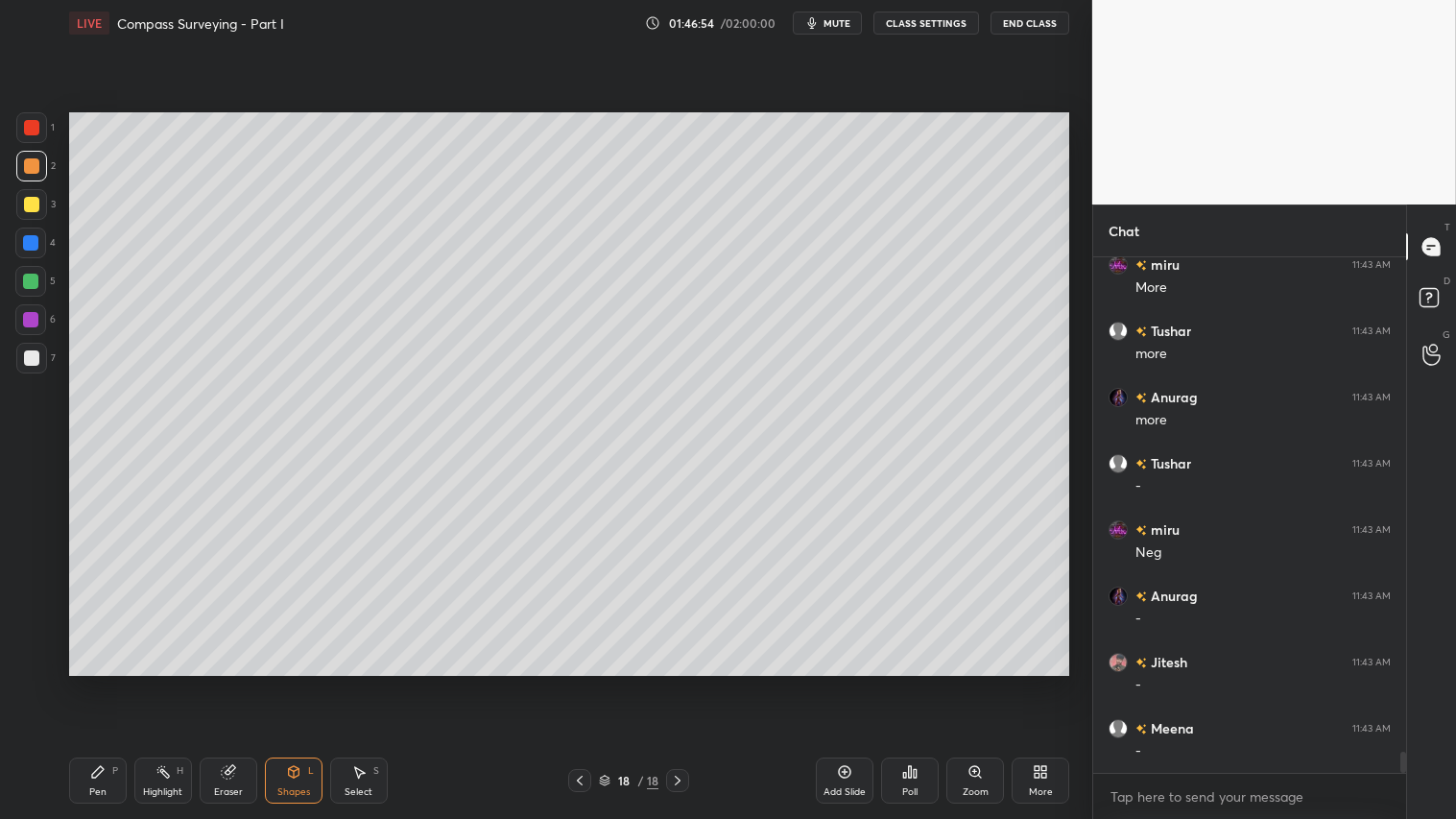 click at bounding box center (32, 358) 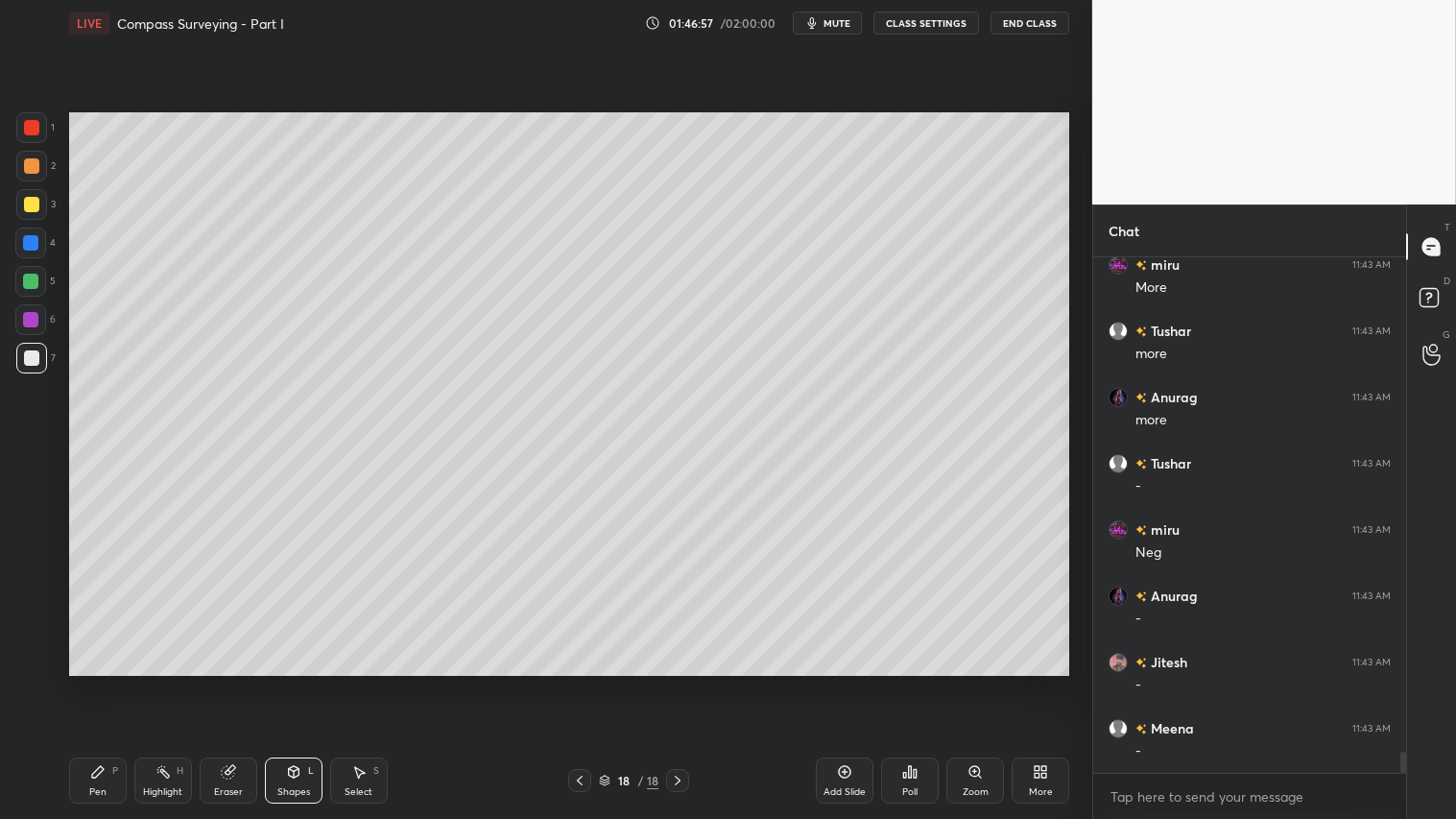click at bounding box center (32, 166) 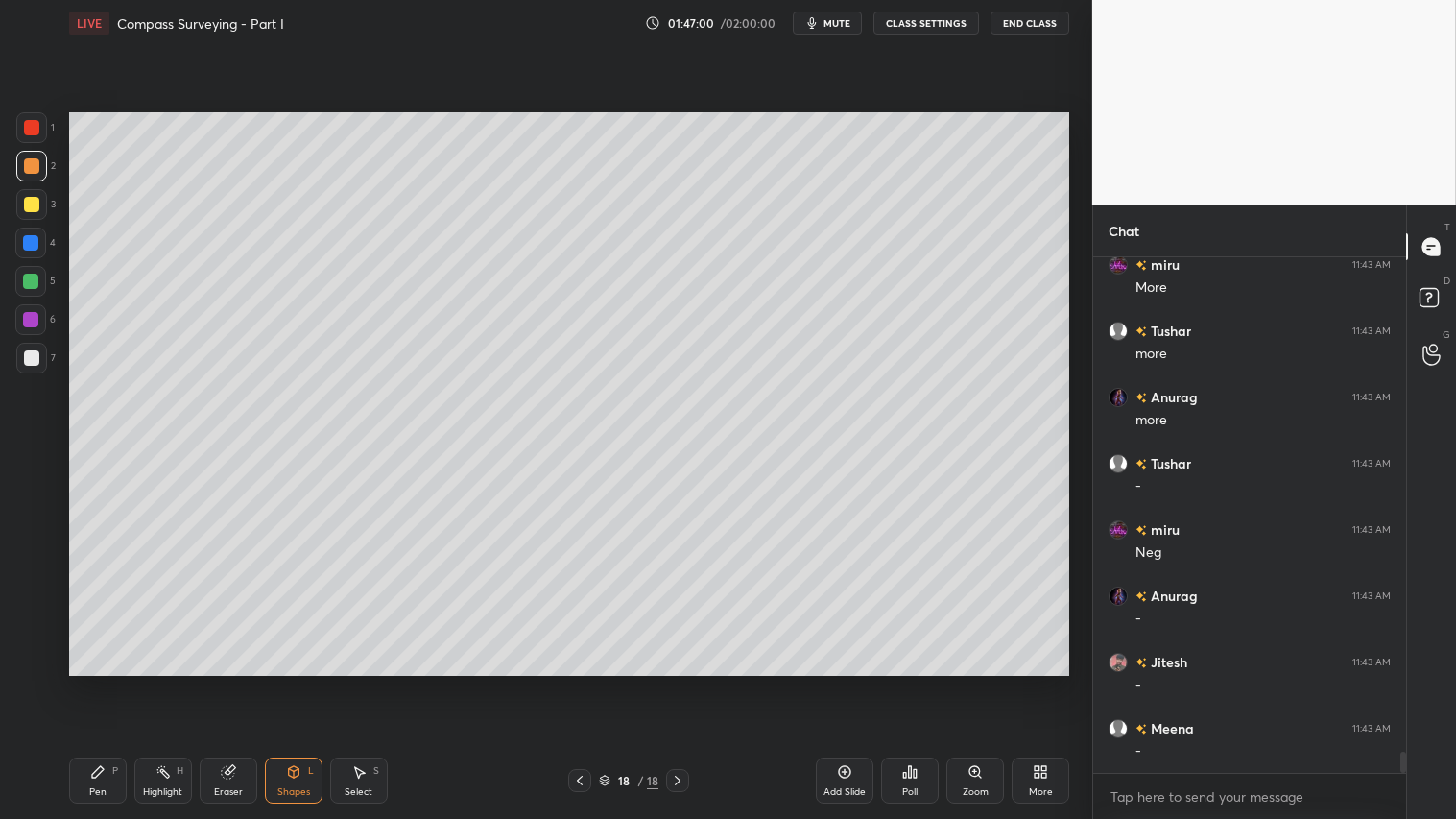 click 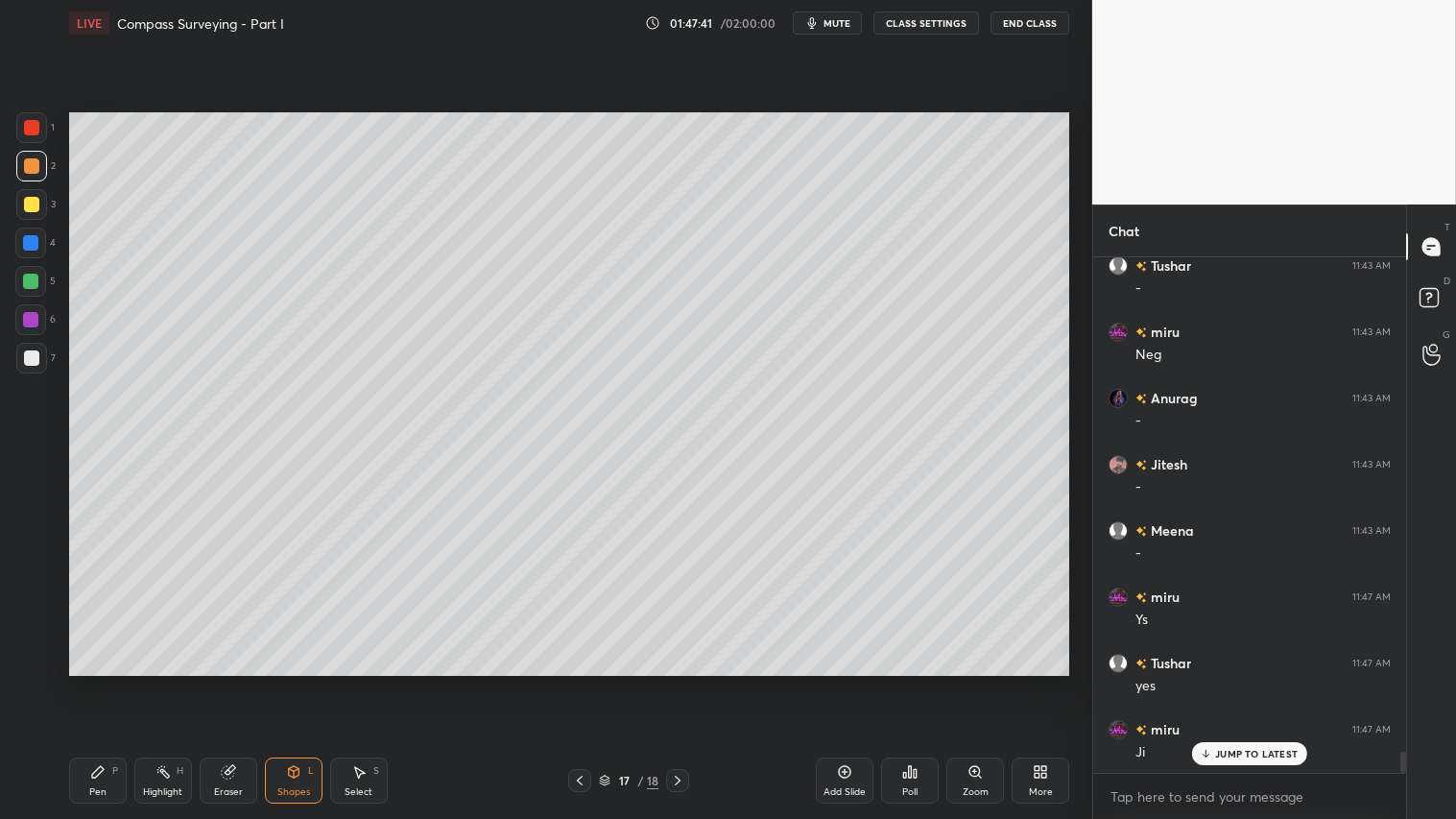 scroll, scrollTop: 12238, scrollLeft: 0, axis: vertical 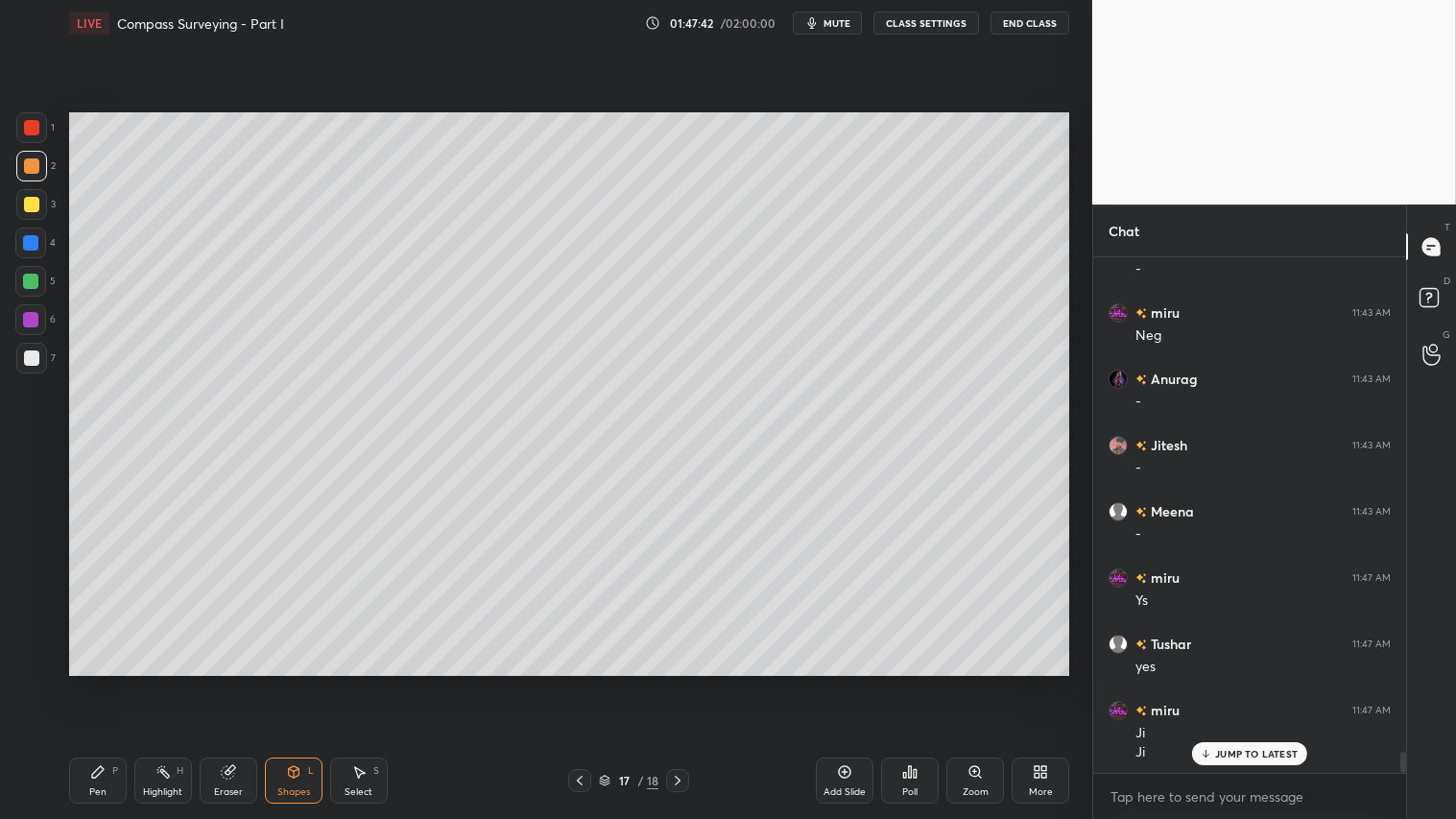 click on "Pen P" at bounding box center (98, 781) 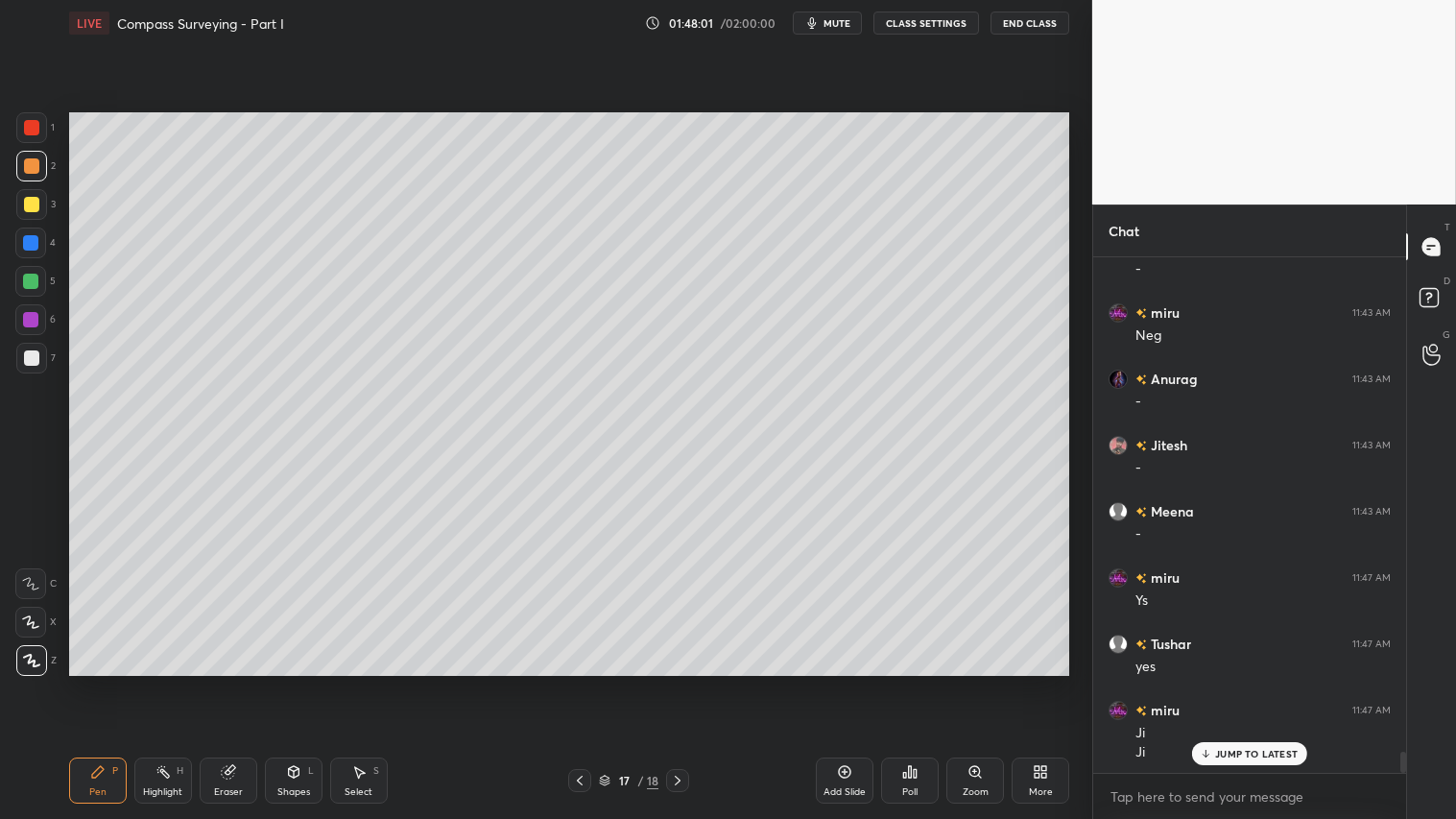 scroll, scrollTop: 12304, scrollLeft: 0, axis: vertical 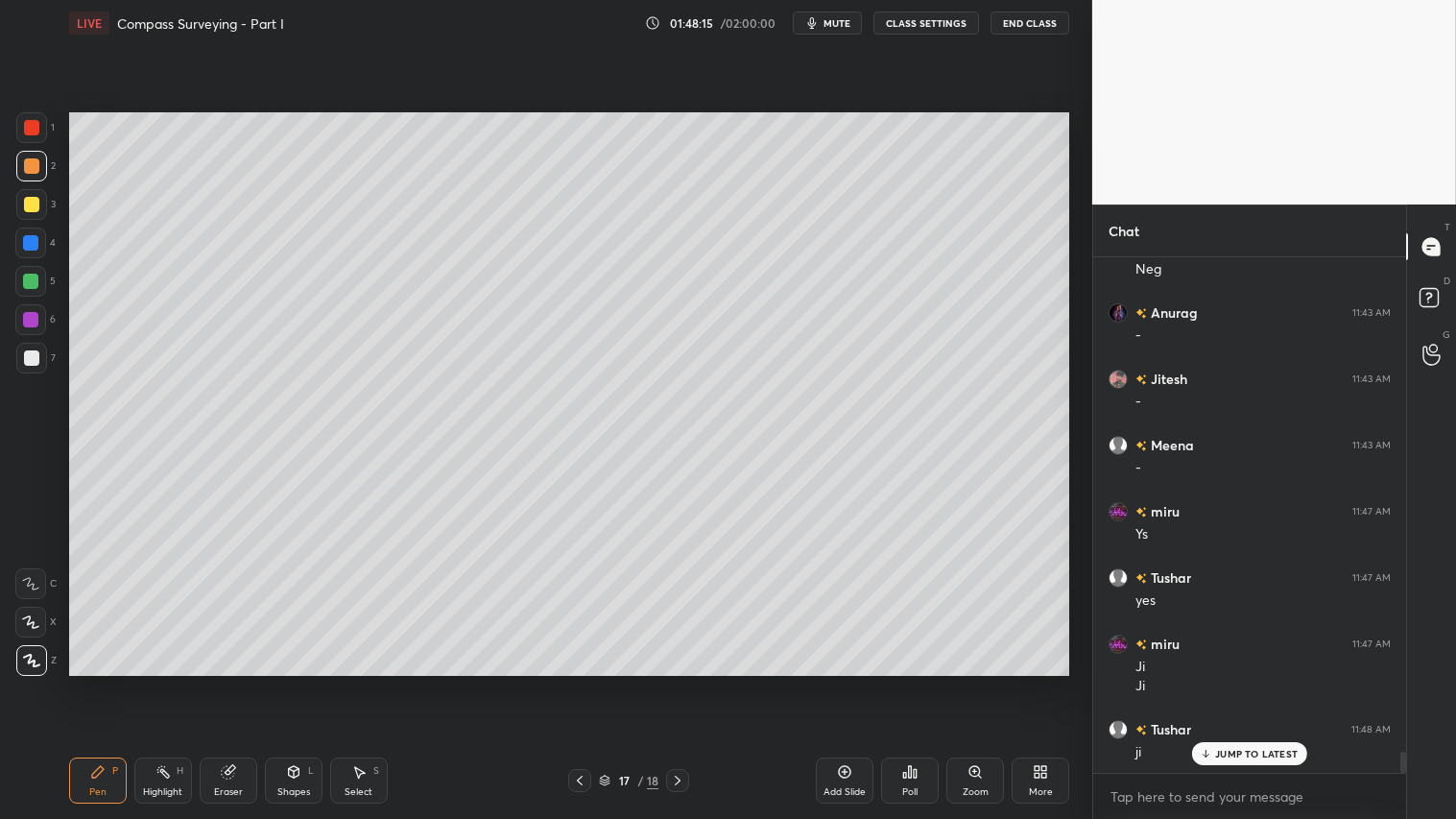 click at bounding box center (32, 166) 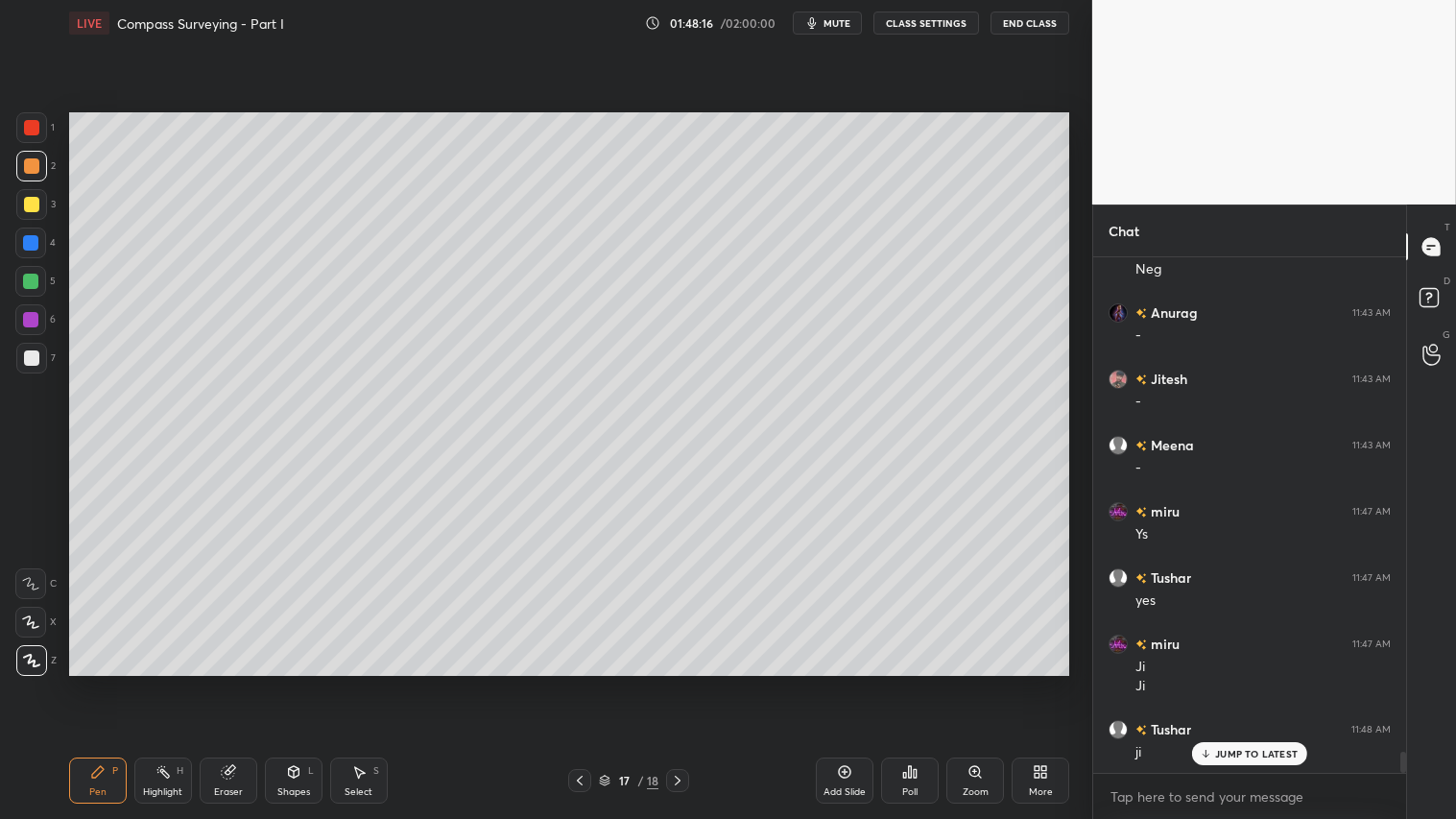 click on "Pen" at bounding box center [98, 792] 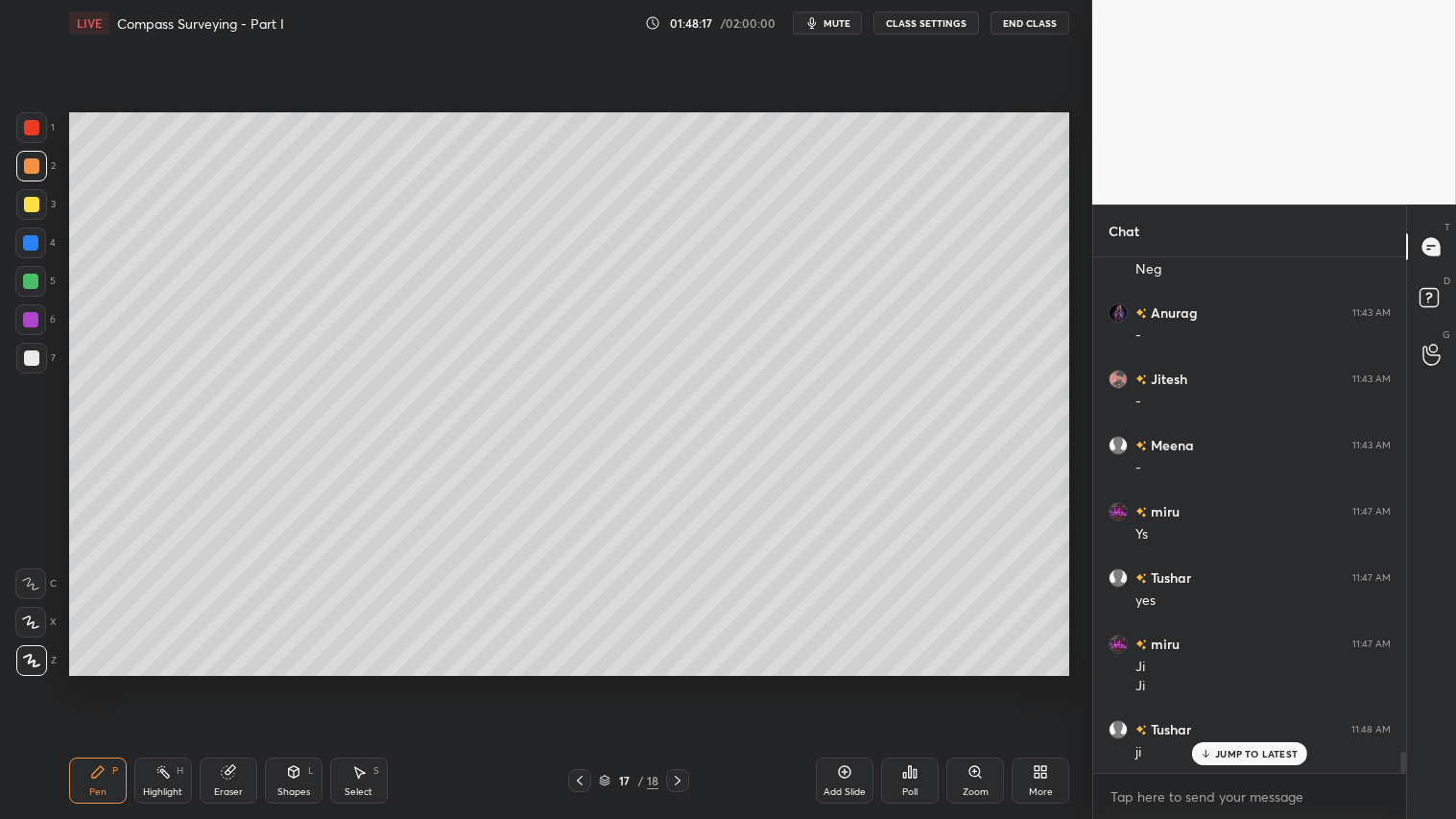 click 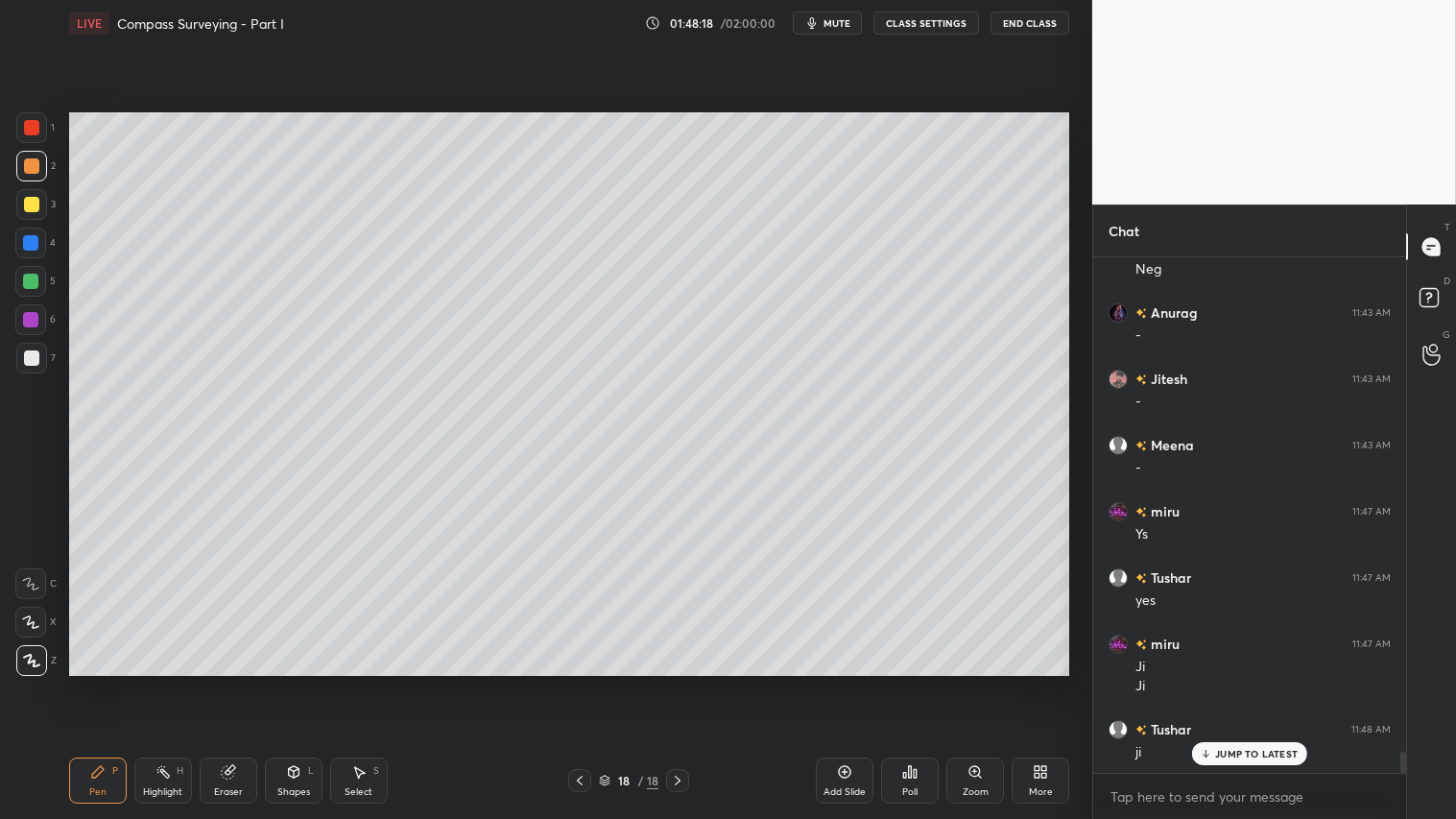click at bounding box center (32, 166) 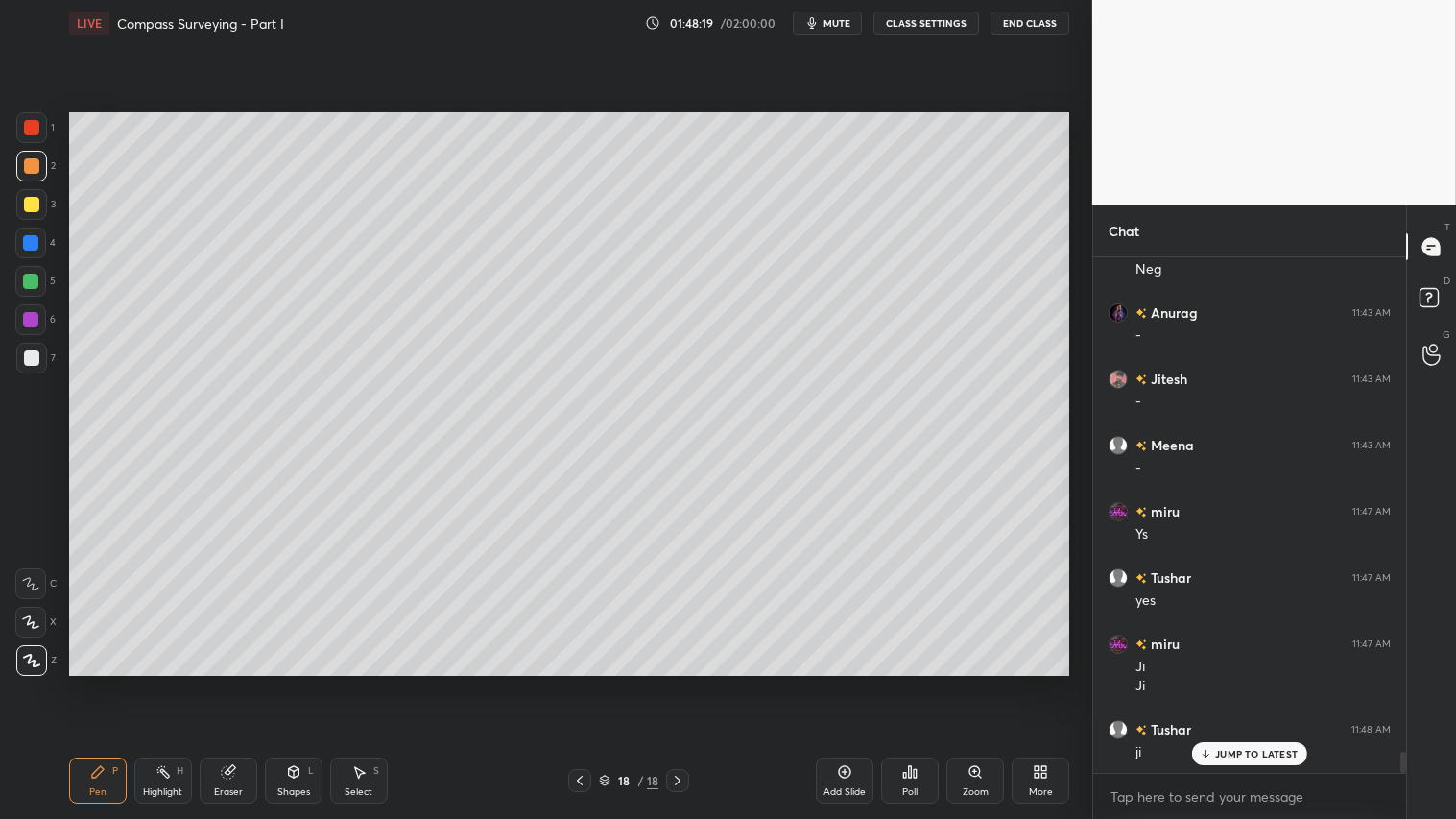 click on "Pen" at bounding box center (98, 792) 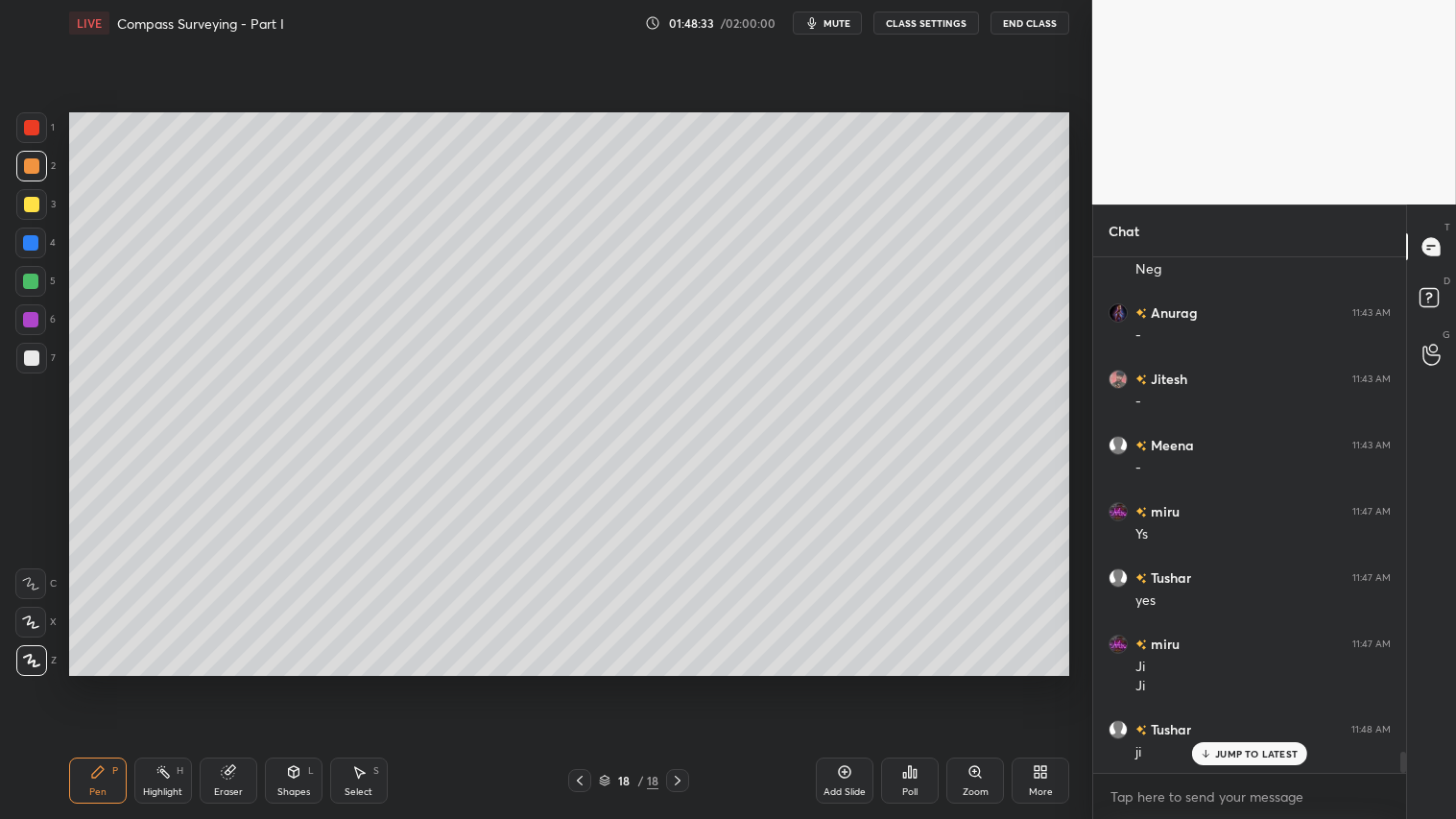 click at bounding box center (32, 205) 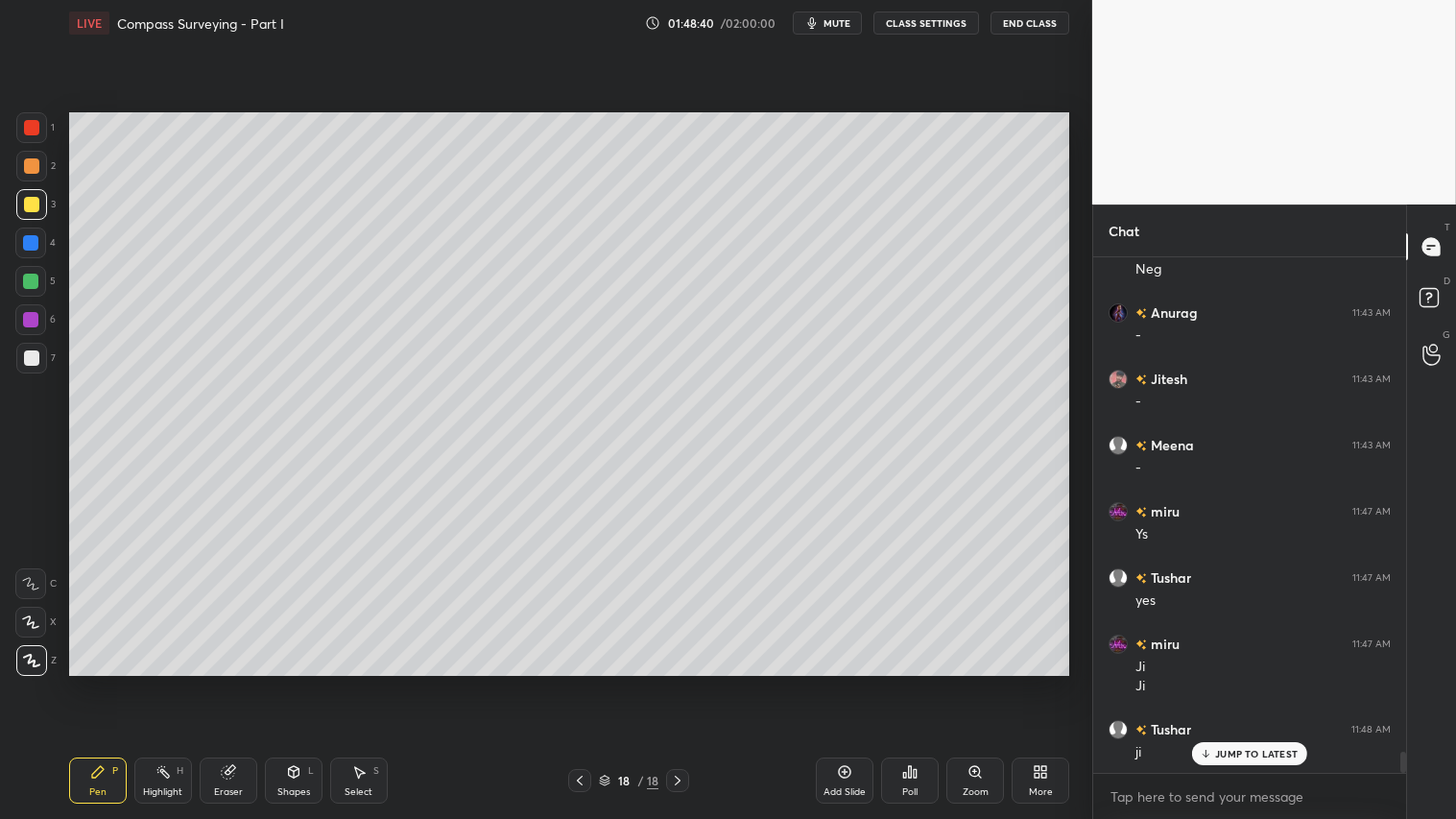 click at bounding box center [580, 781] 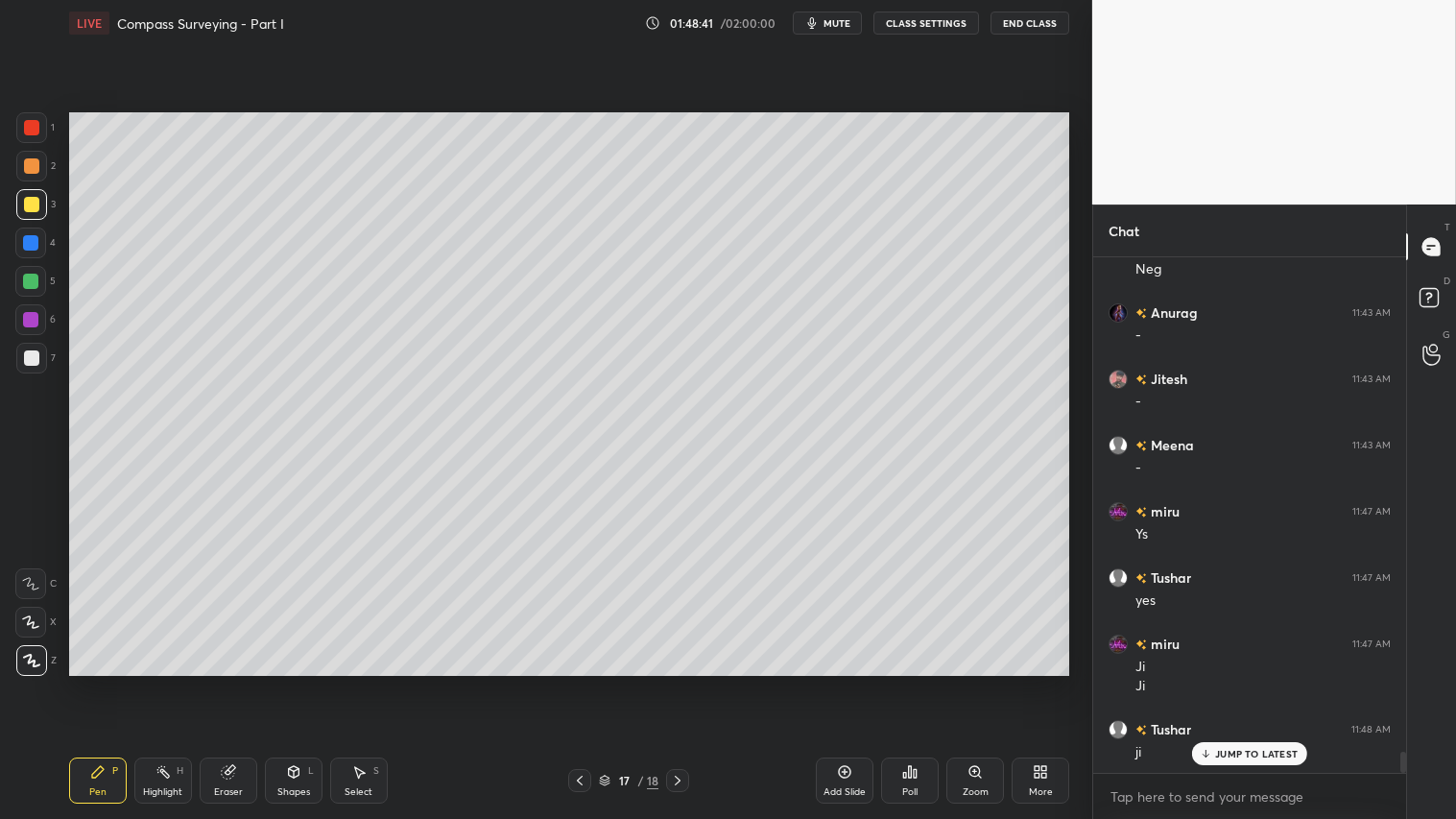 click 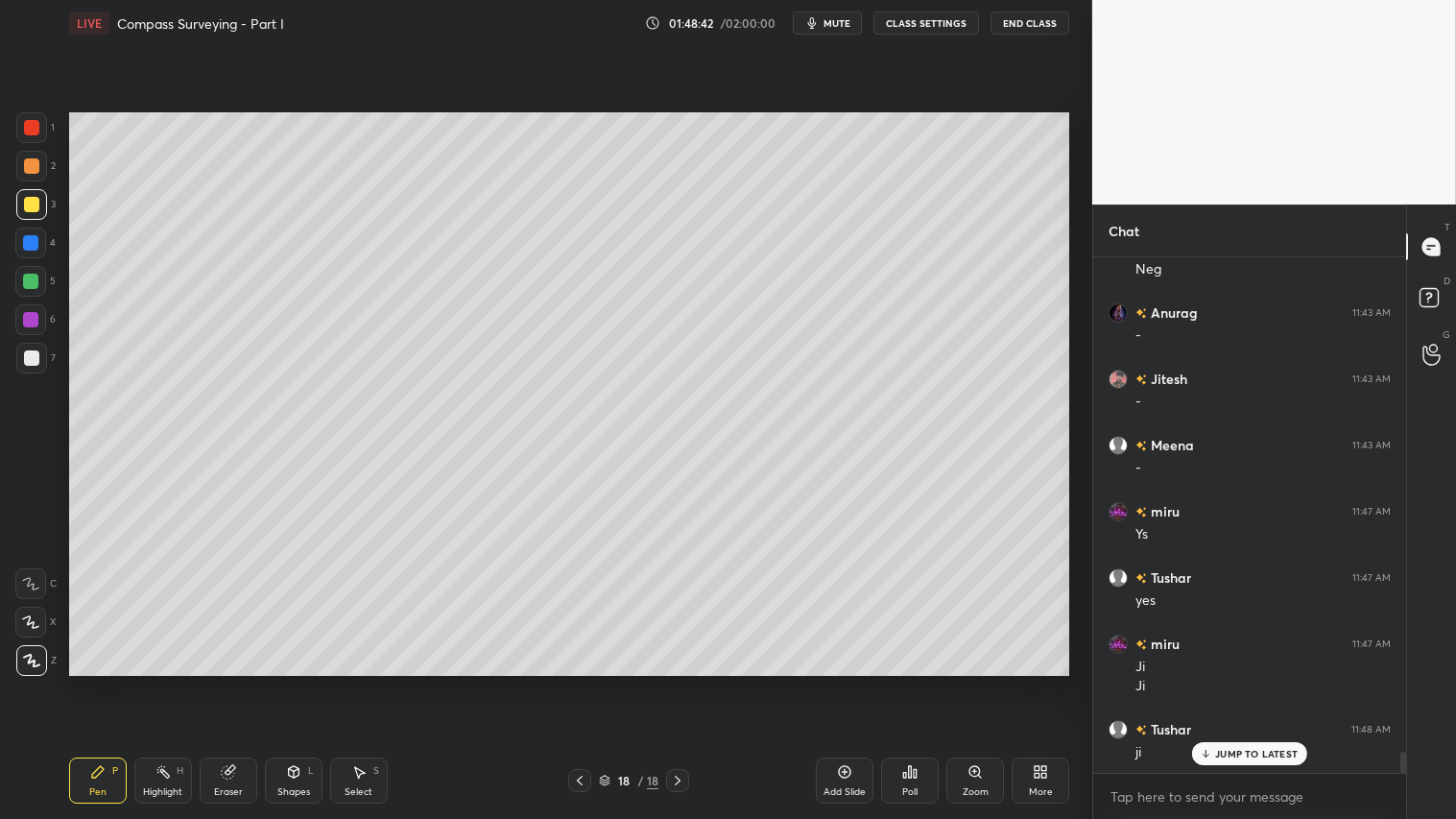 drag, startPoint x: 236, startPoint y: 775, endPoint x: 329, endPoint y: 686, distance: 128.72451 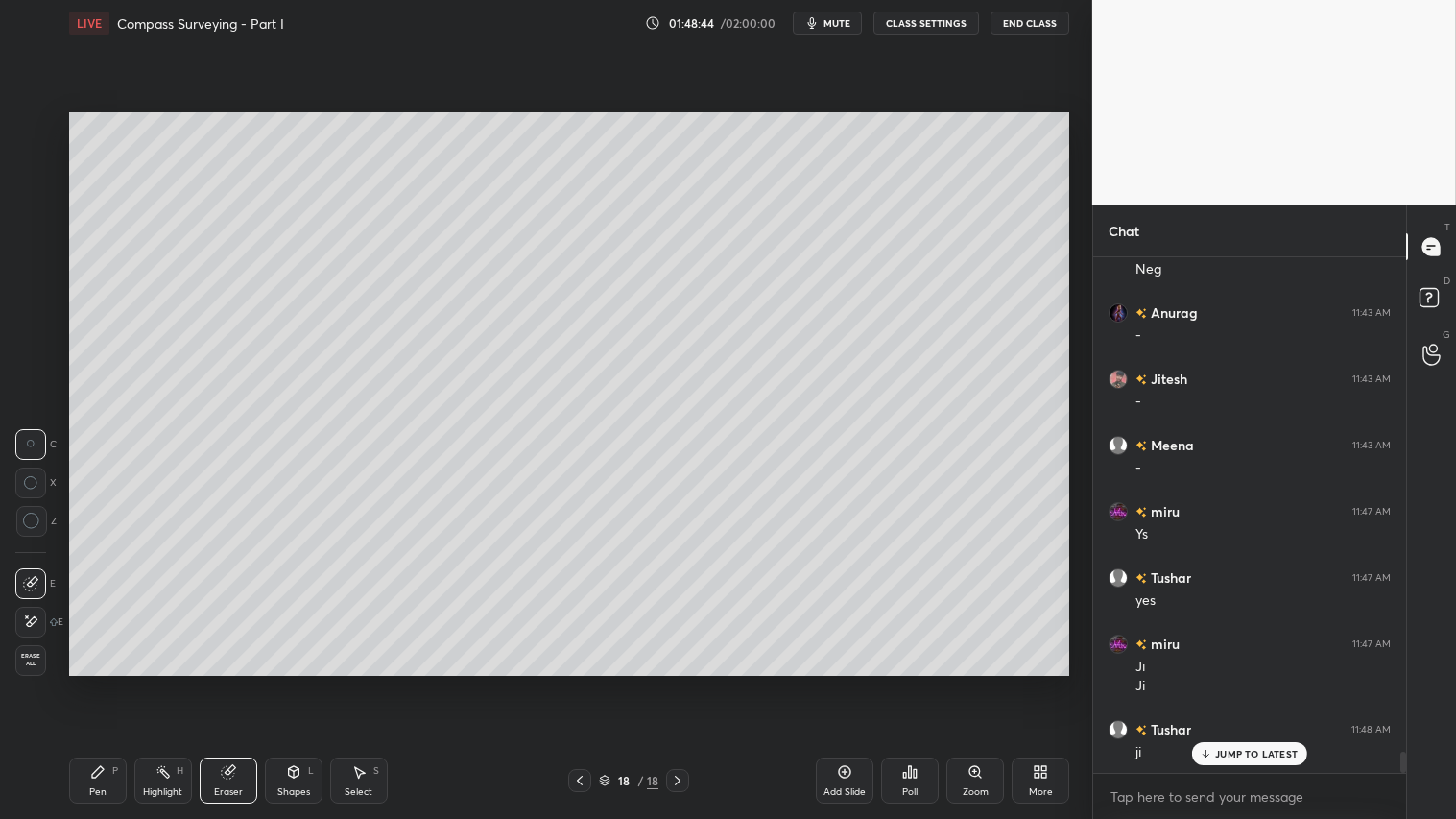 drag, startPoint x: 100, startPoint y: 780, endPoint x: 123, endPoint y: 771, distance: 24.698178 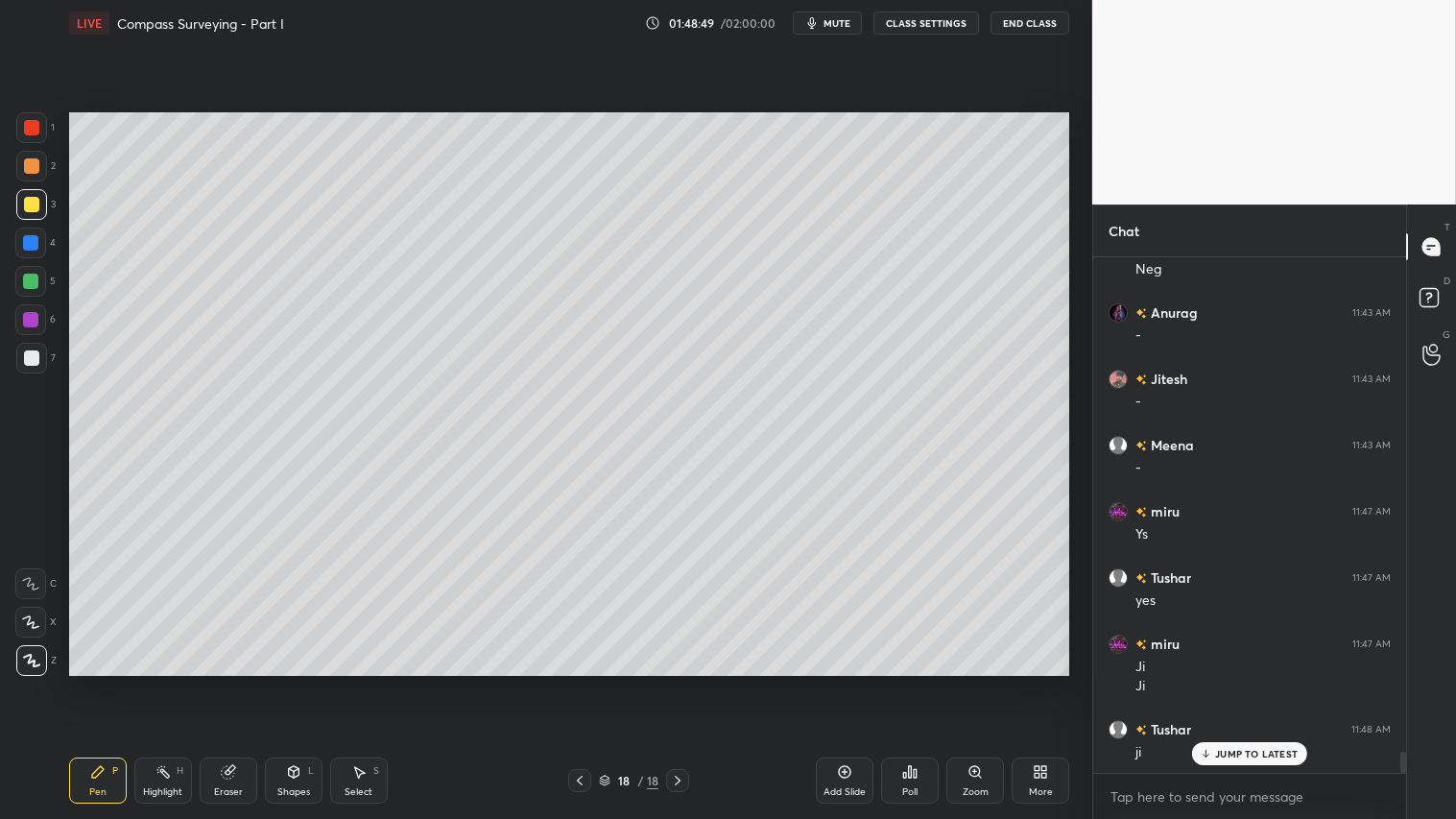 drag, startPoint x: 24, startPoint y: 170, endPoint x: 24, endPoint y: 190, distance: 20 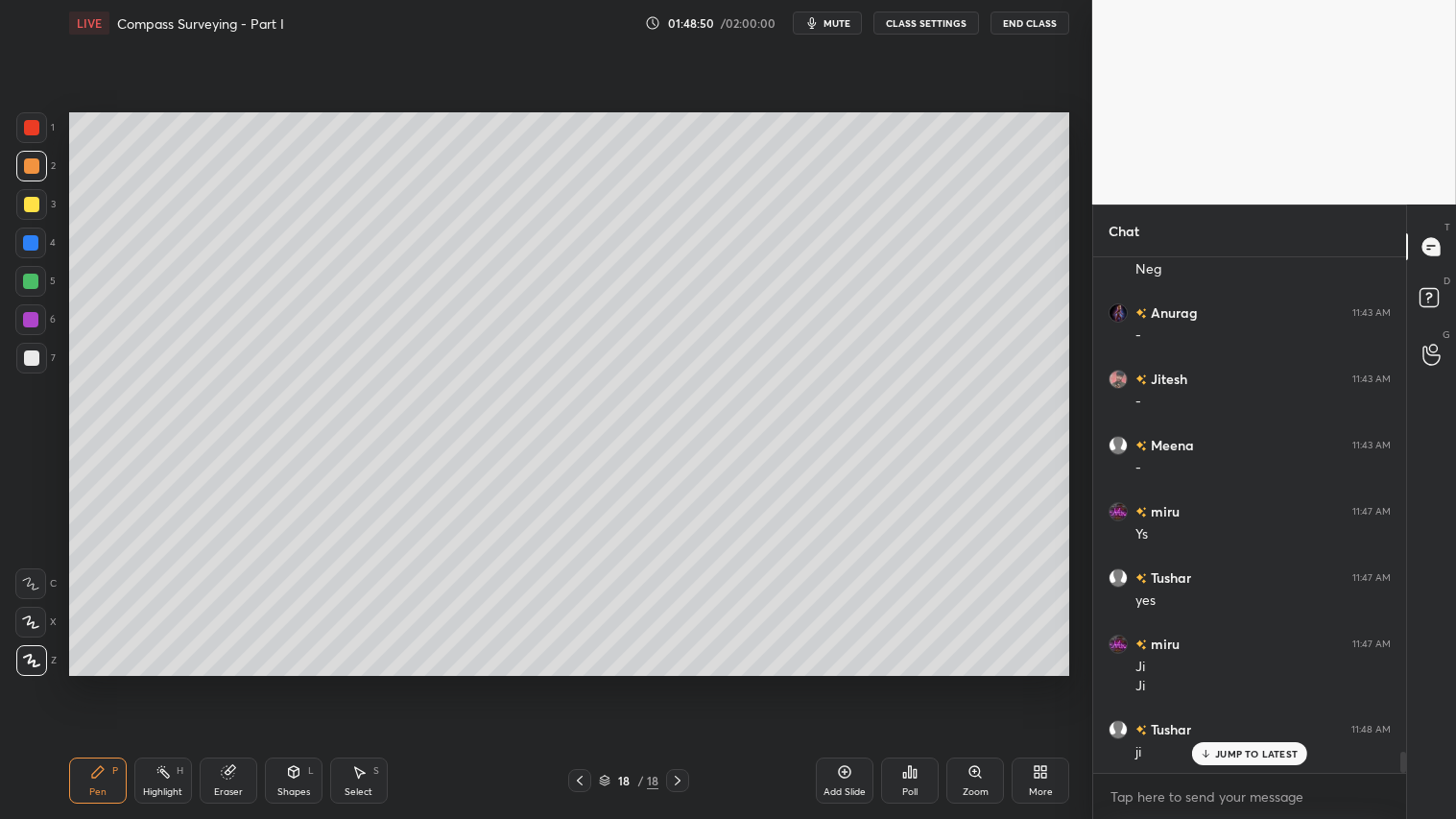 click on "Pen P" at bounding box center (98, 781) 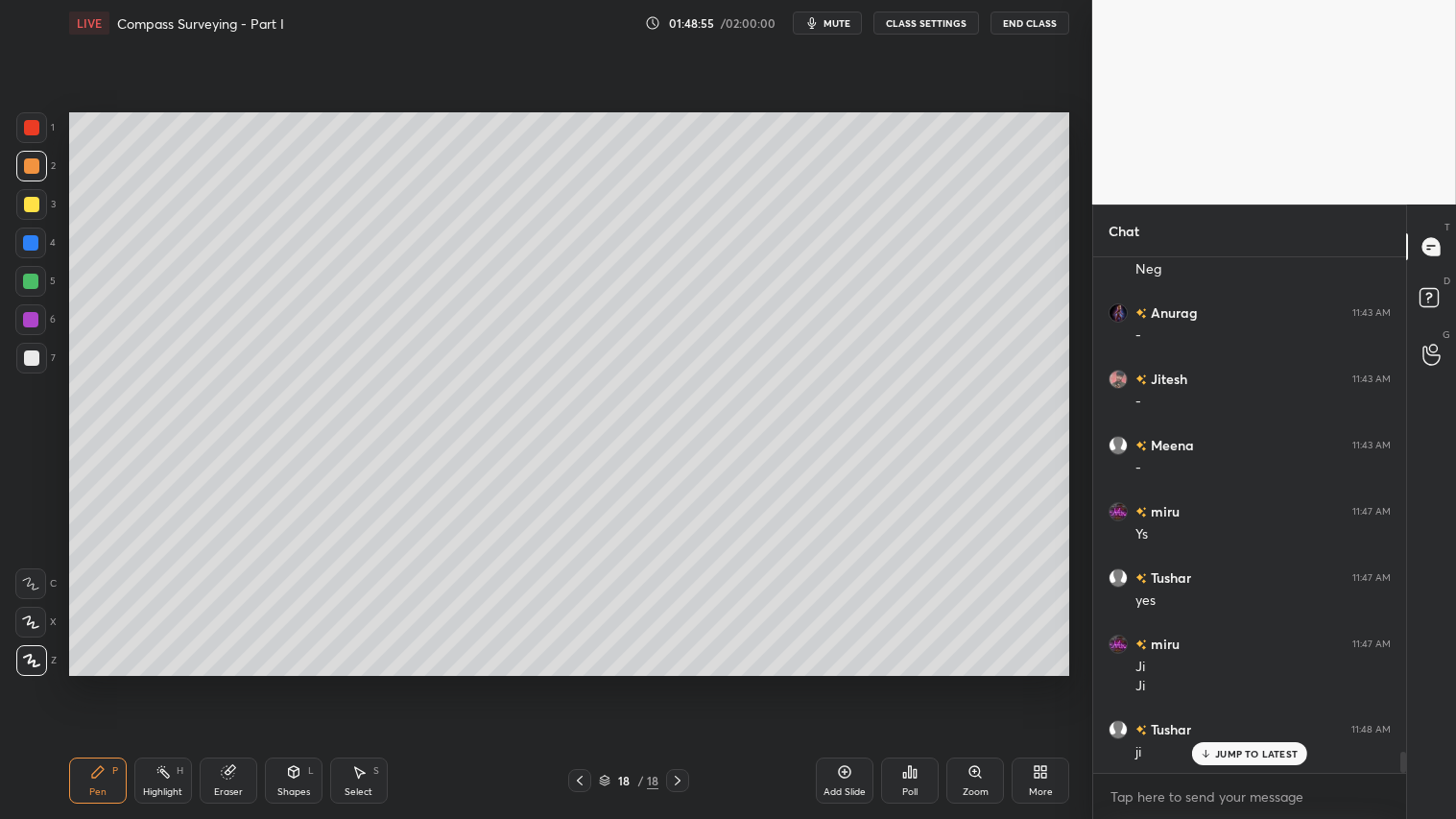 click 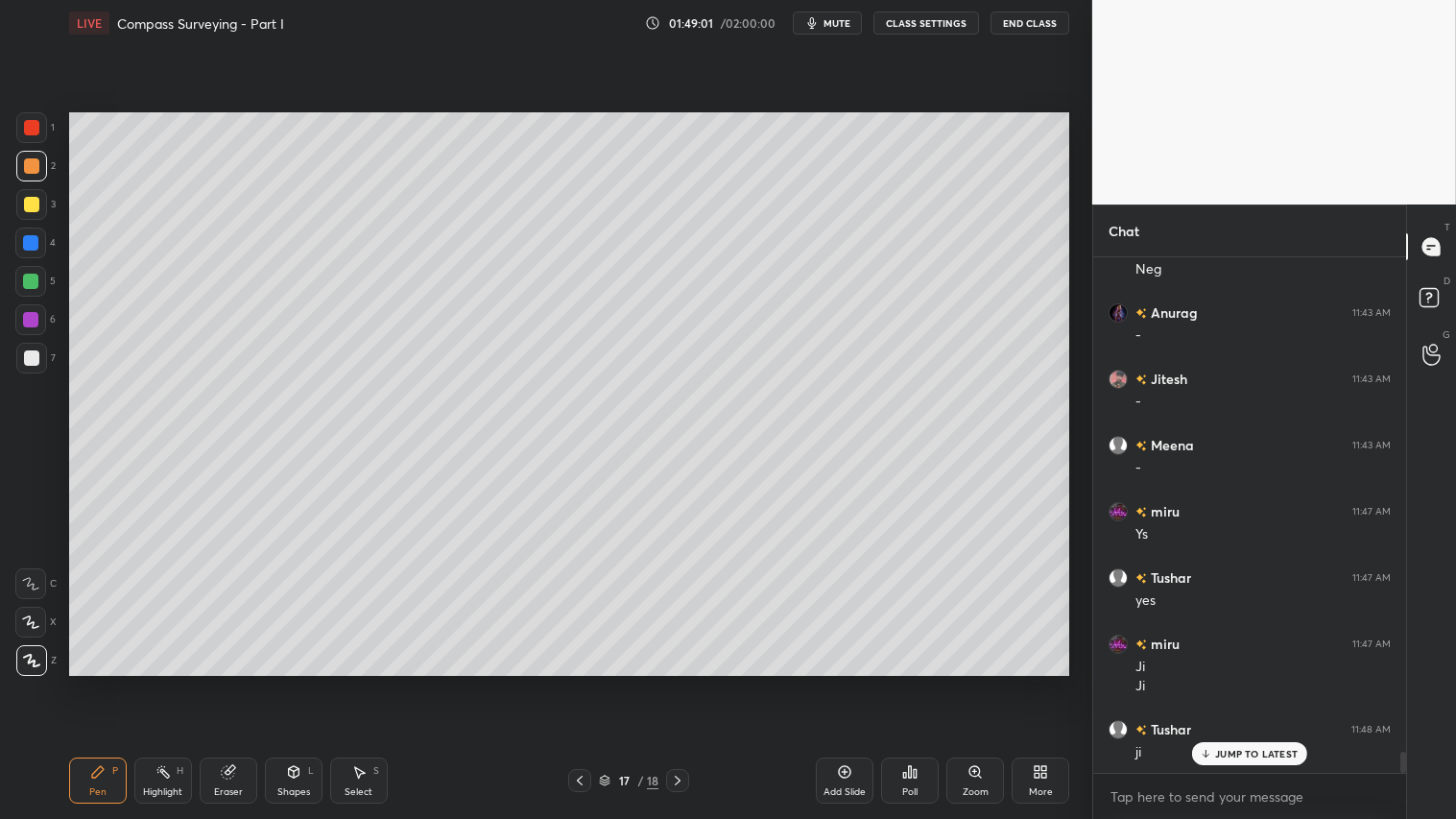 click 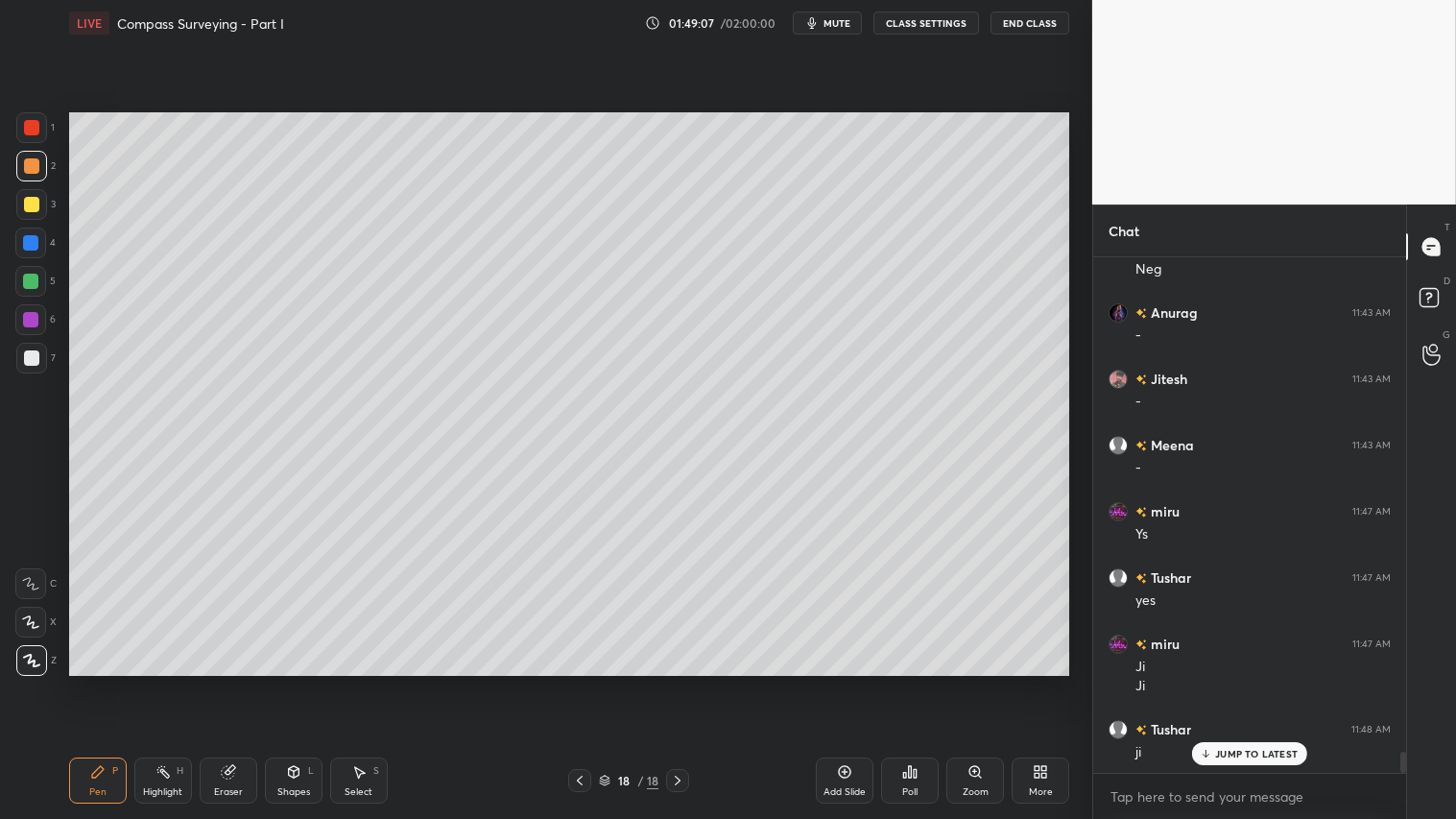 click on "Shapes" at bounding box center [294, 792] 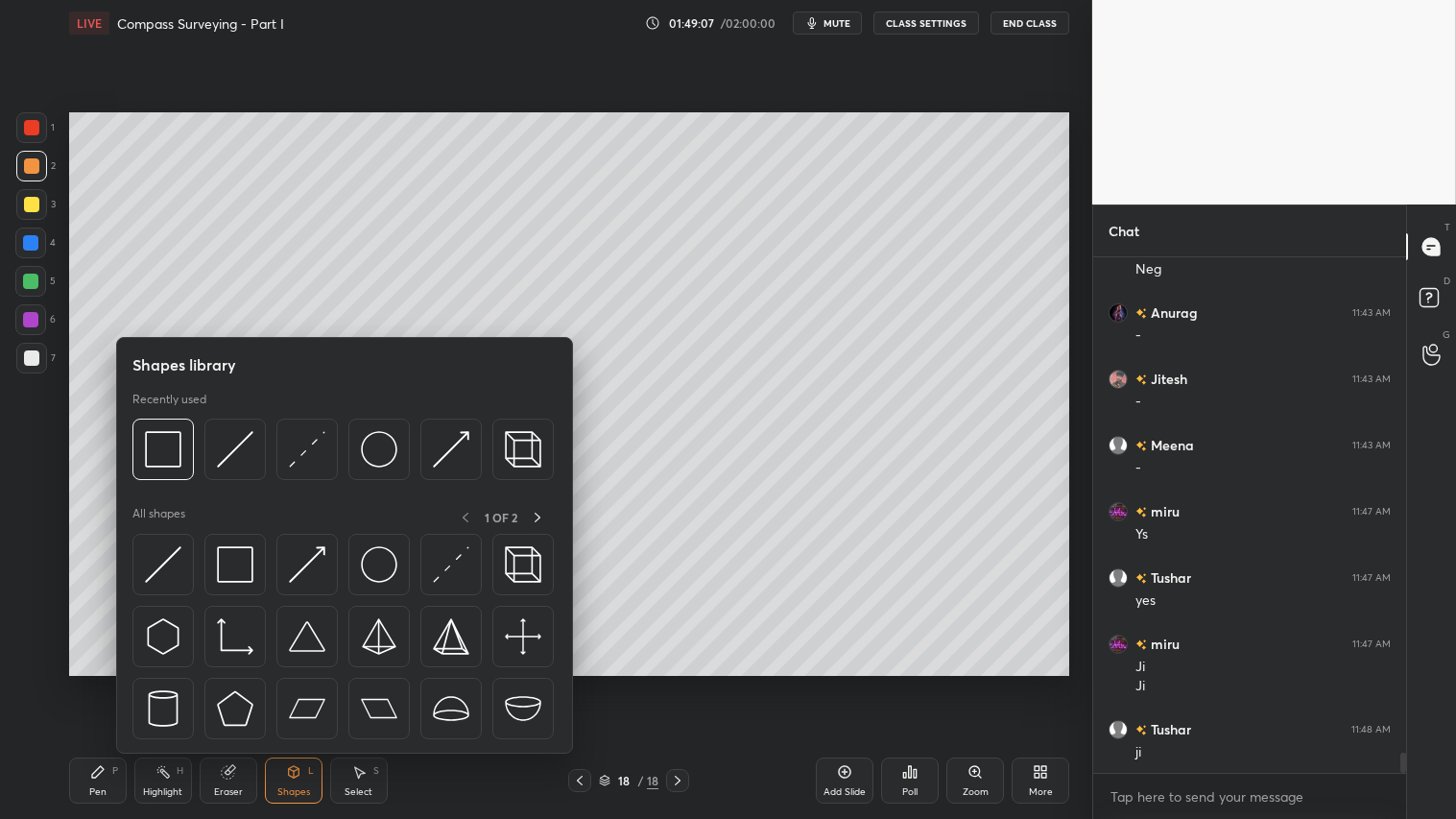 scroll, scrollTop: 12371, scrollLeft: 0, axis: vertical 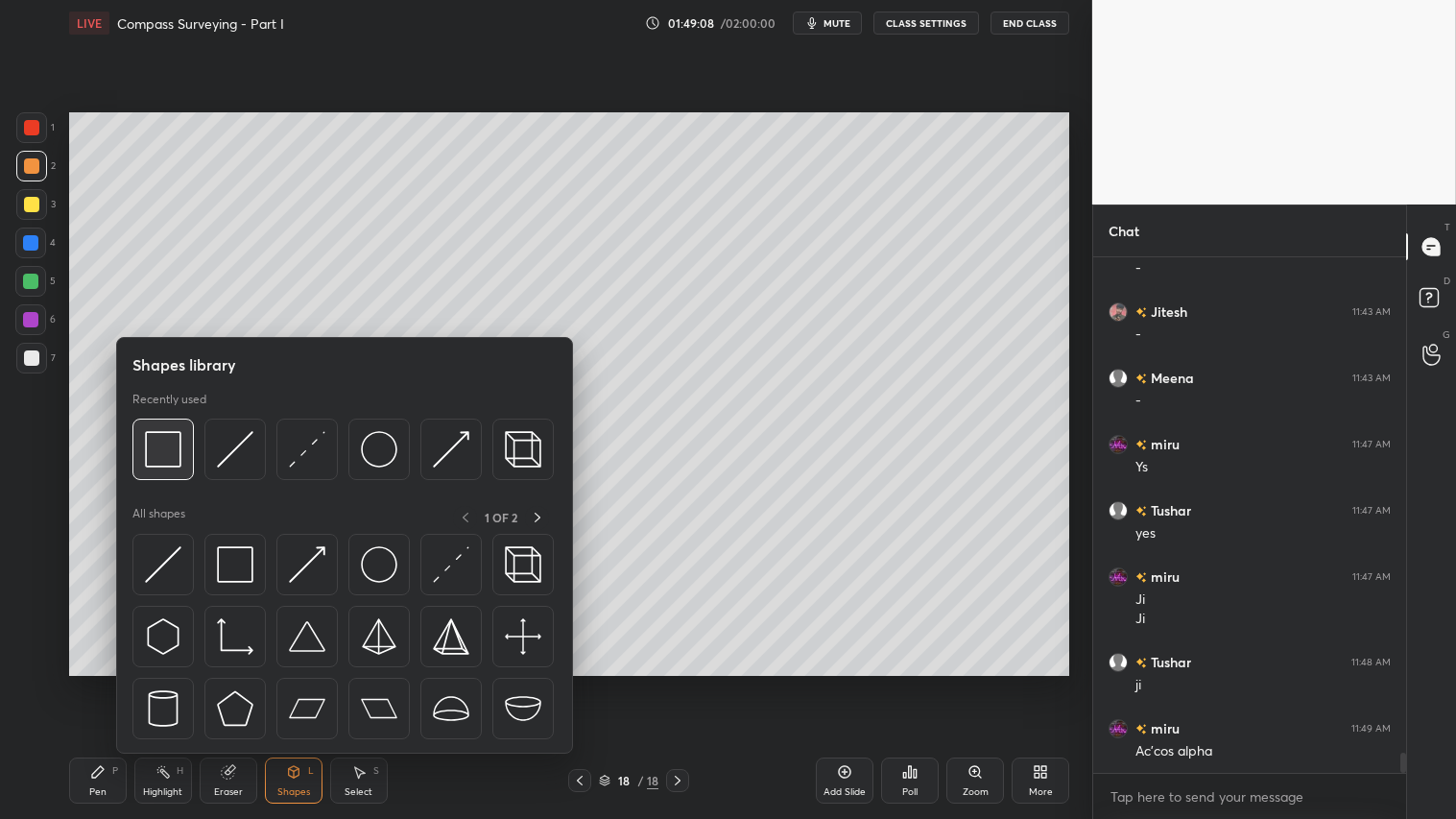 click at bounding box center (163, 449) 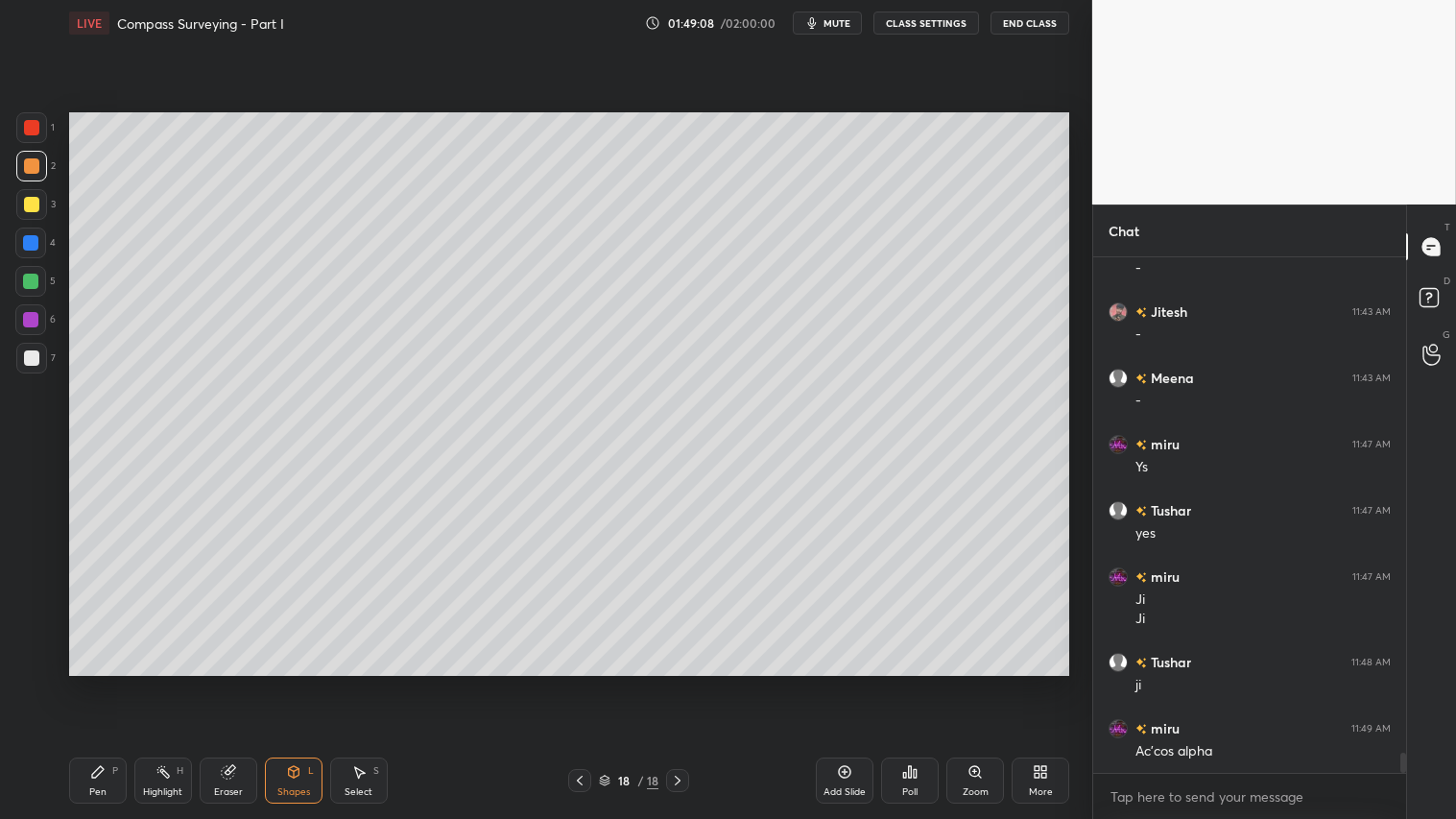 drag, startPoint x: 24, startPoint y: 353, endPoint x: 44, endPoint y: 376, distance: 30.479501 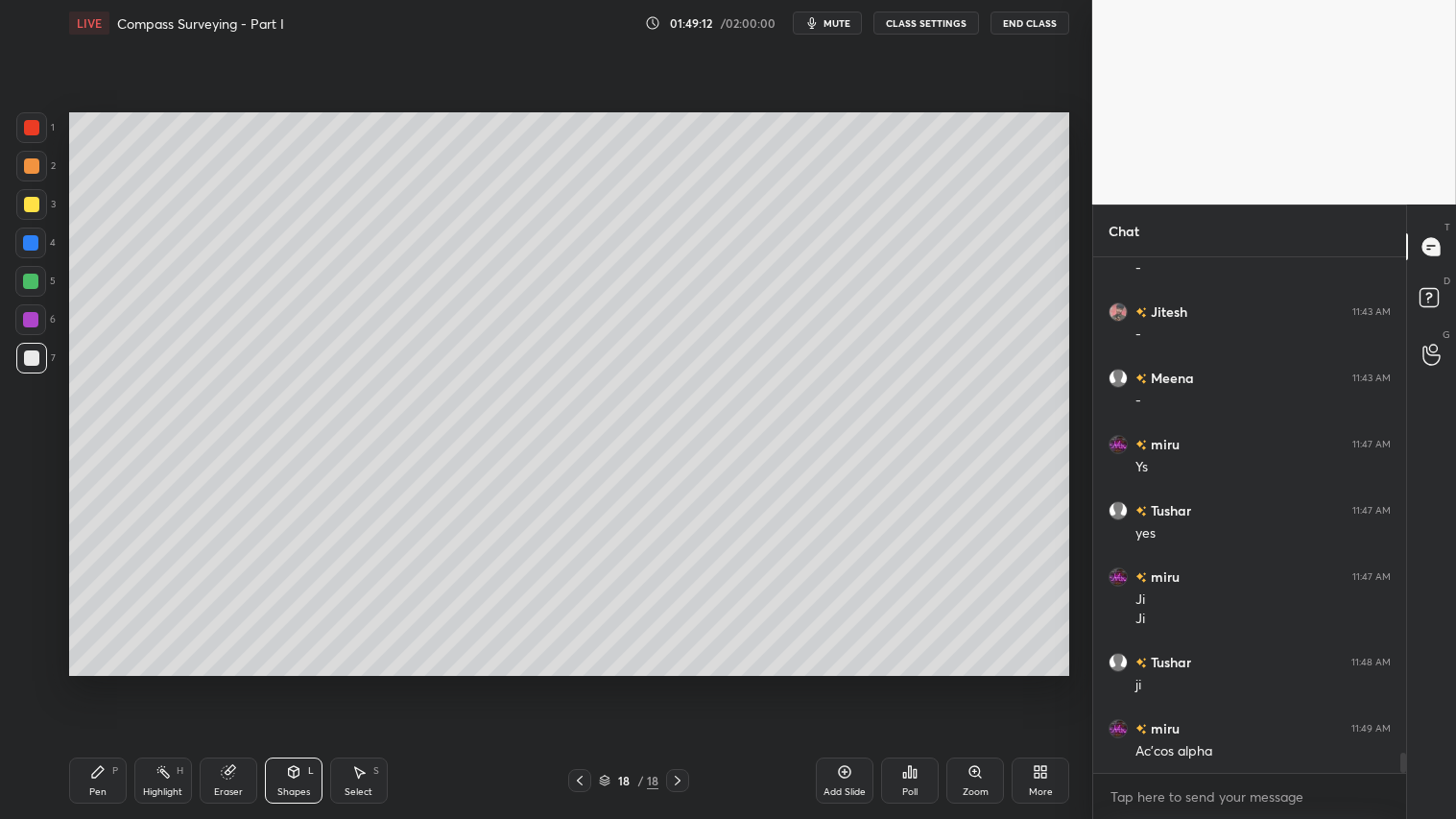 click at bounding box center (32, 166) 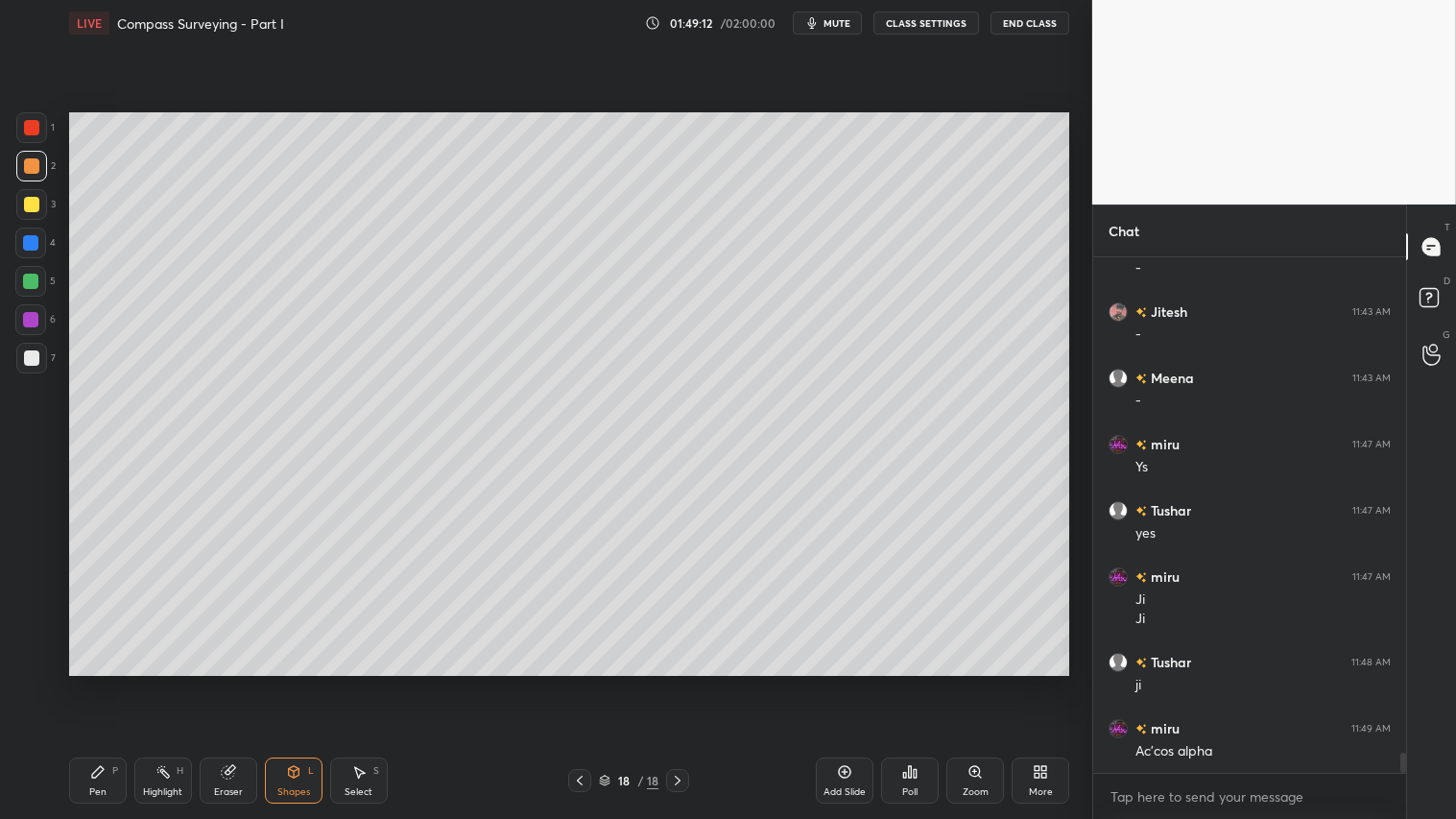 click on "Pen P" at bounding box center [98, 781] 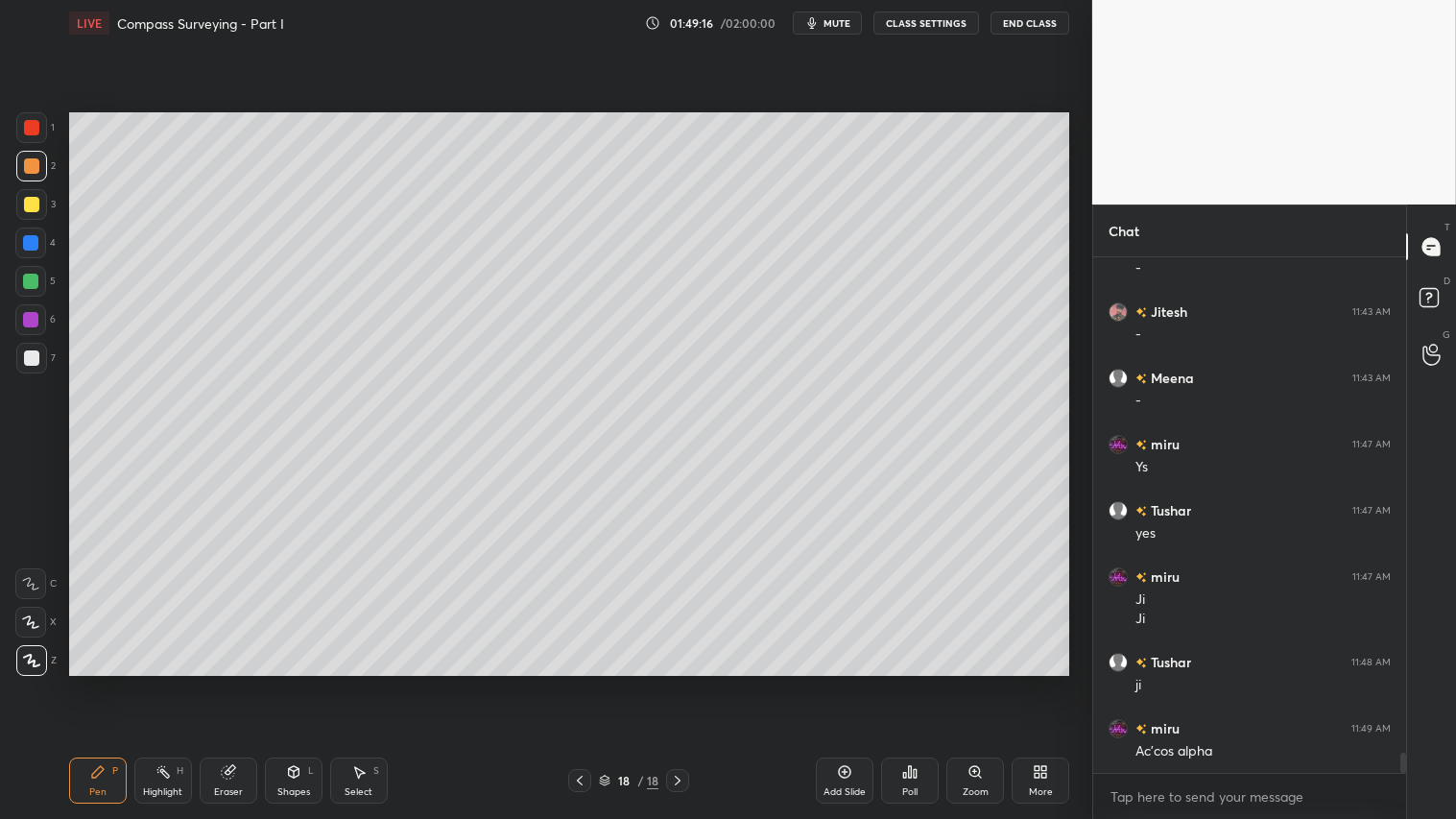 click 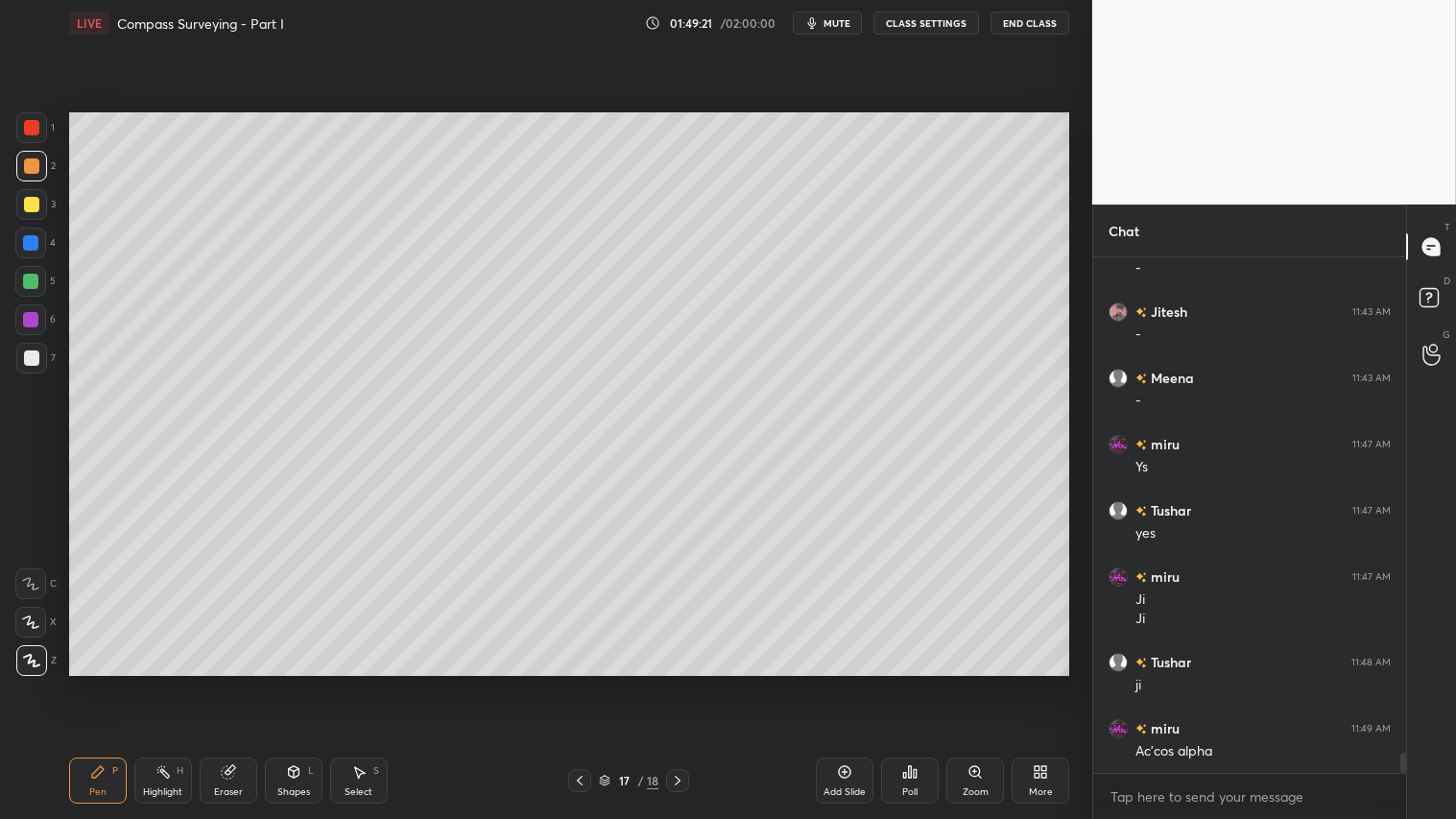 scroll, scrollTop: 12391, scrollLeft: 0, axis: vertical 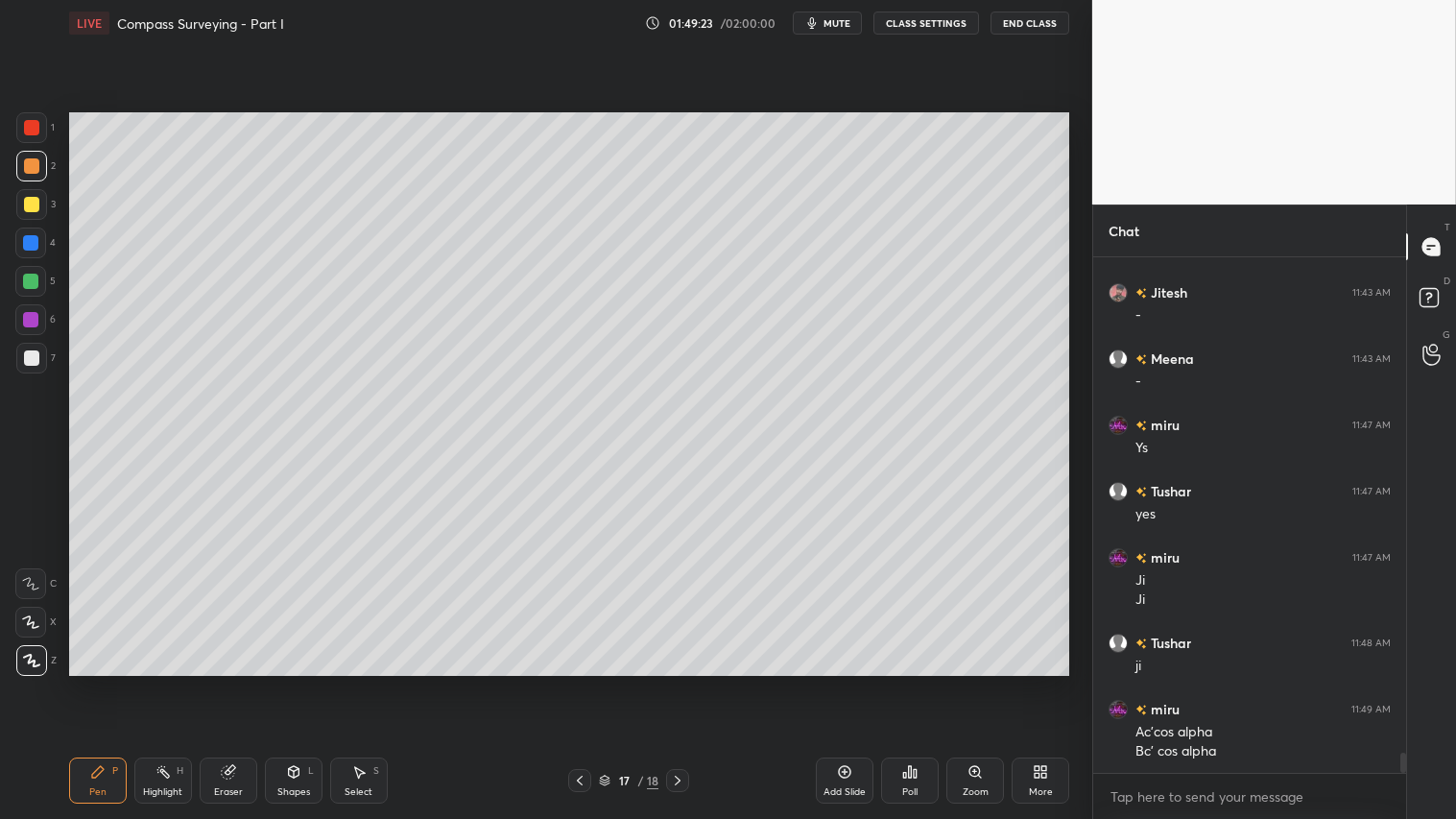 click 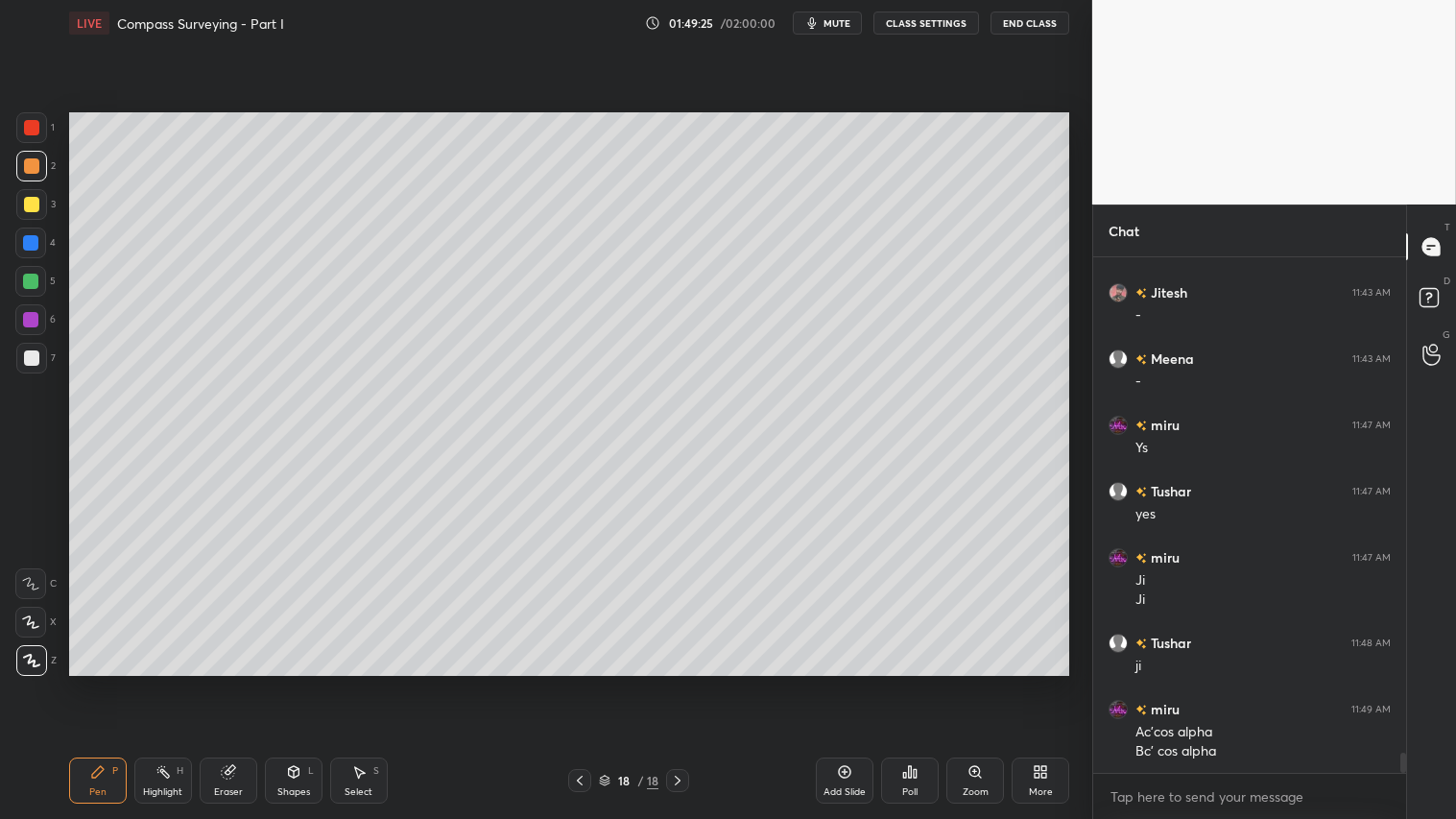 click on "Pen P Highlight H Eraser Shapes L Select S 18 / 18 Add Slide Poll Zoom More" at bounding box center (569, 781) 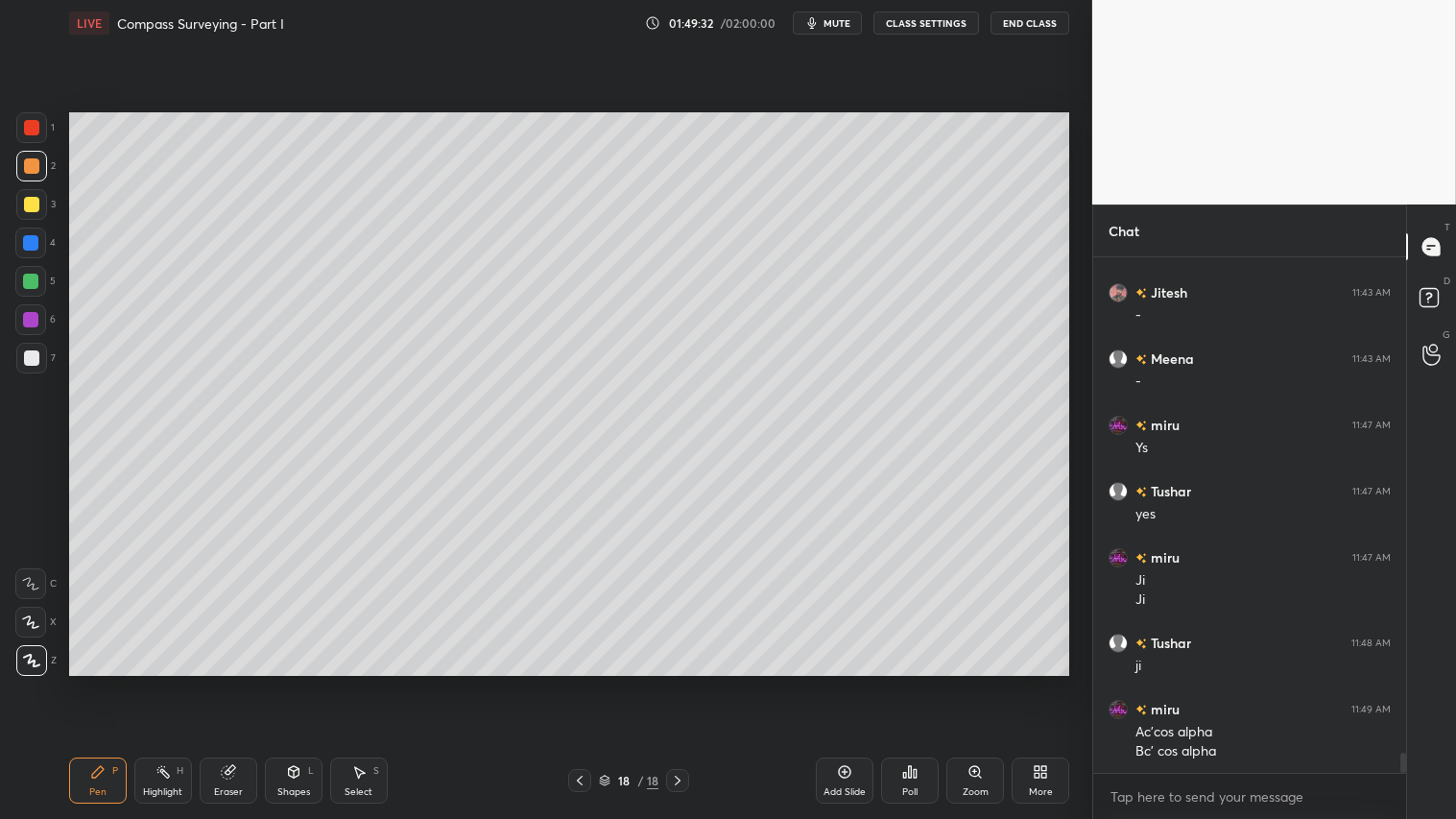 click on "Shapes" at bounding box center [294, 792] 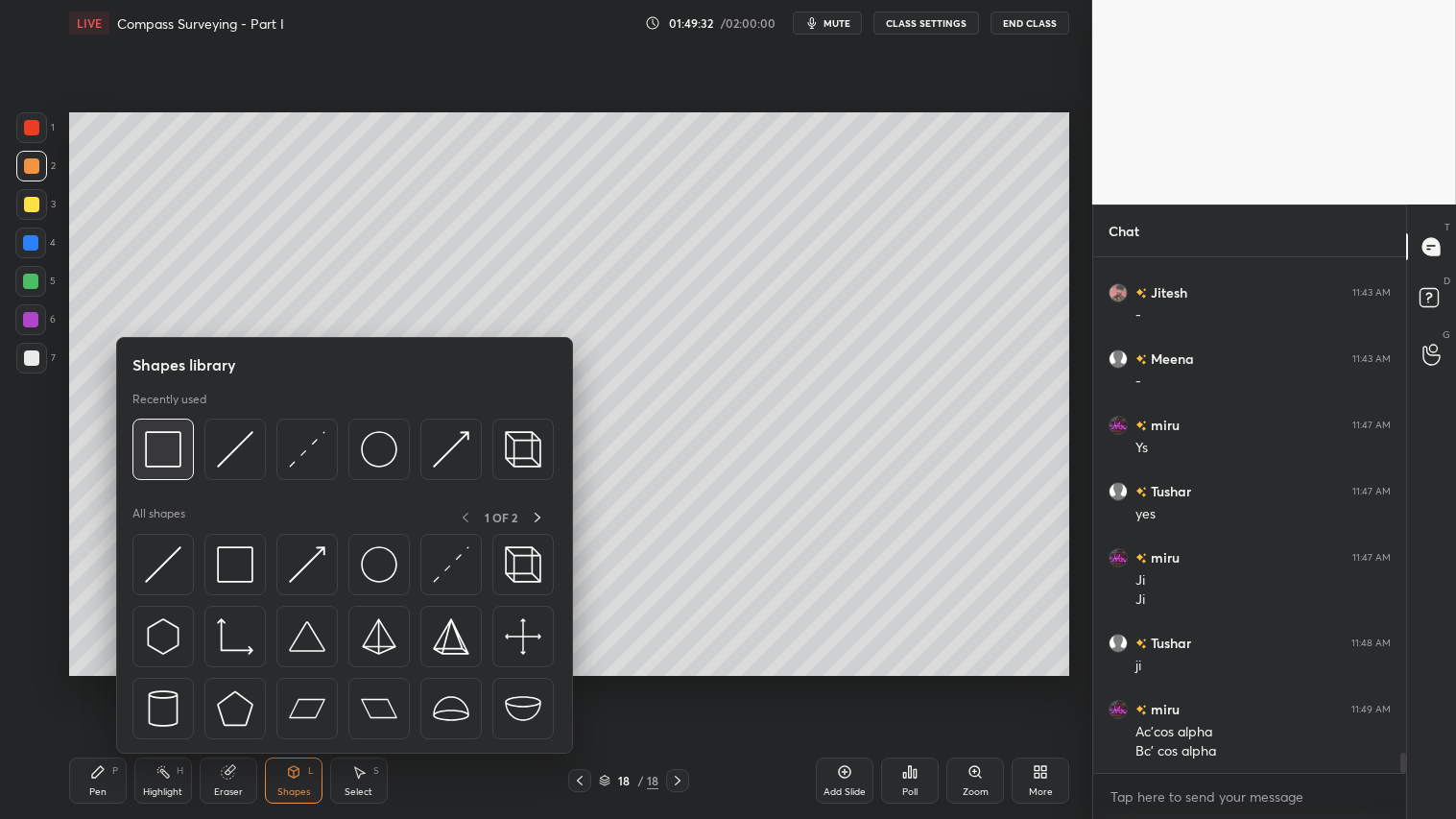 click at bounding box center [163, 449] 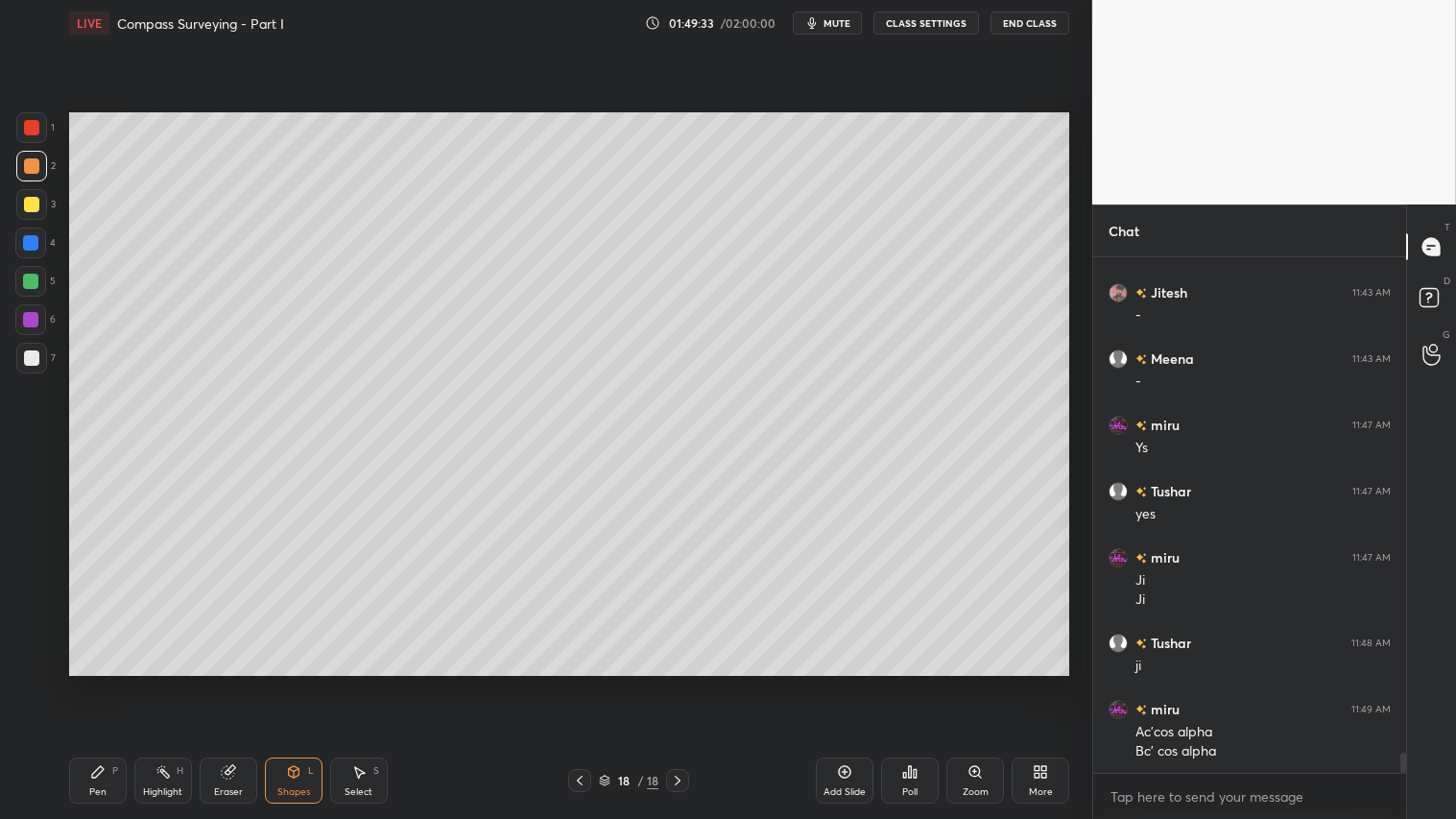 click at bounding box center [32, 358] 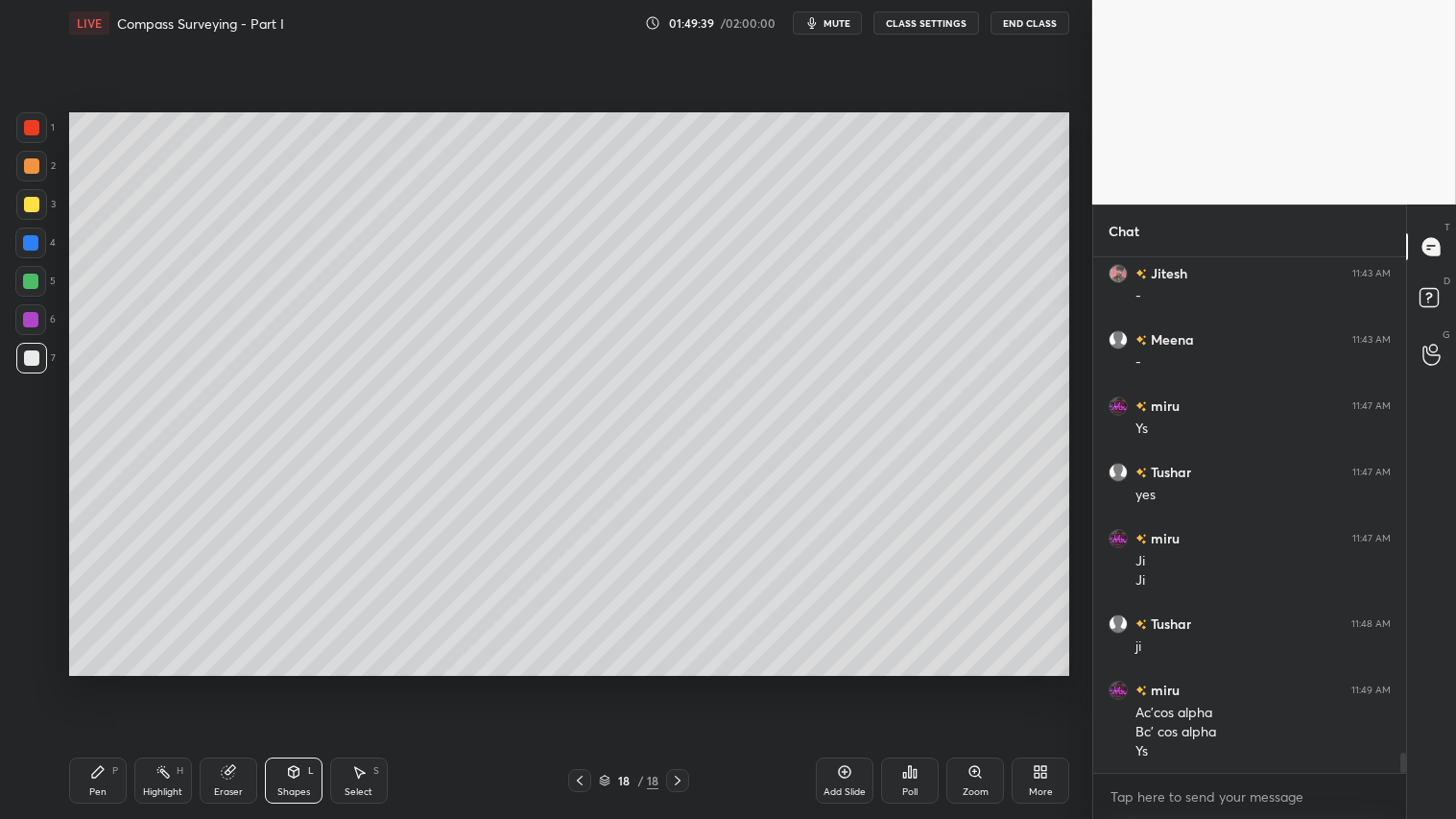 scroll, scrollTop: 12476, scrollLeft: 0, axis: vertical 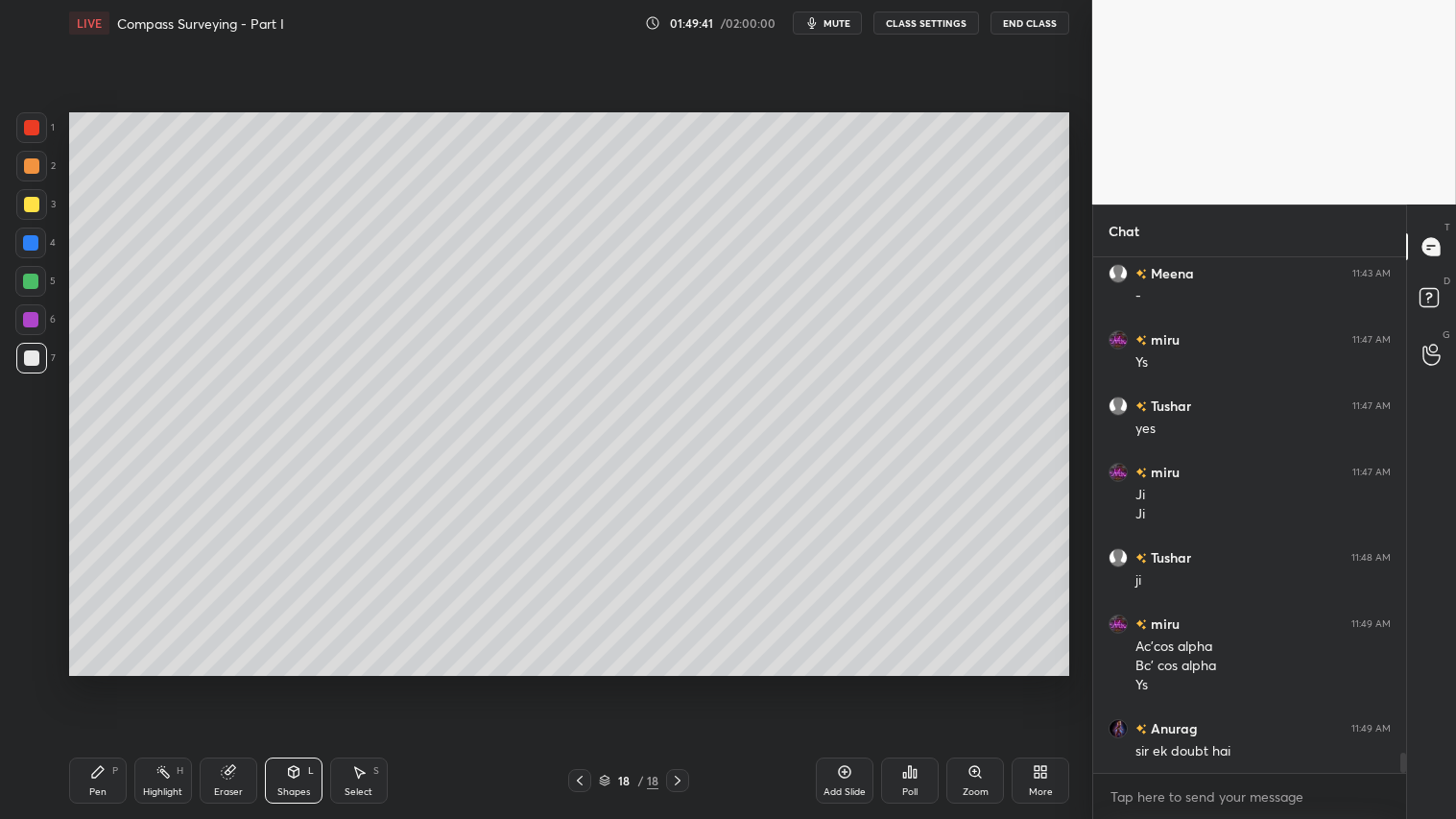 click at bounding box center [32, 166] 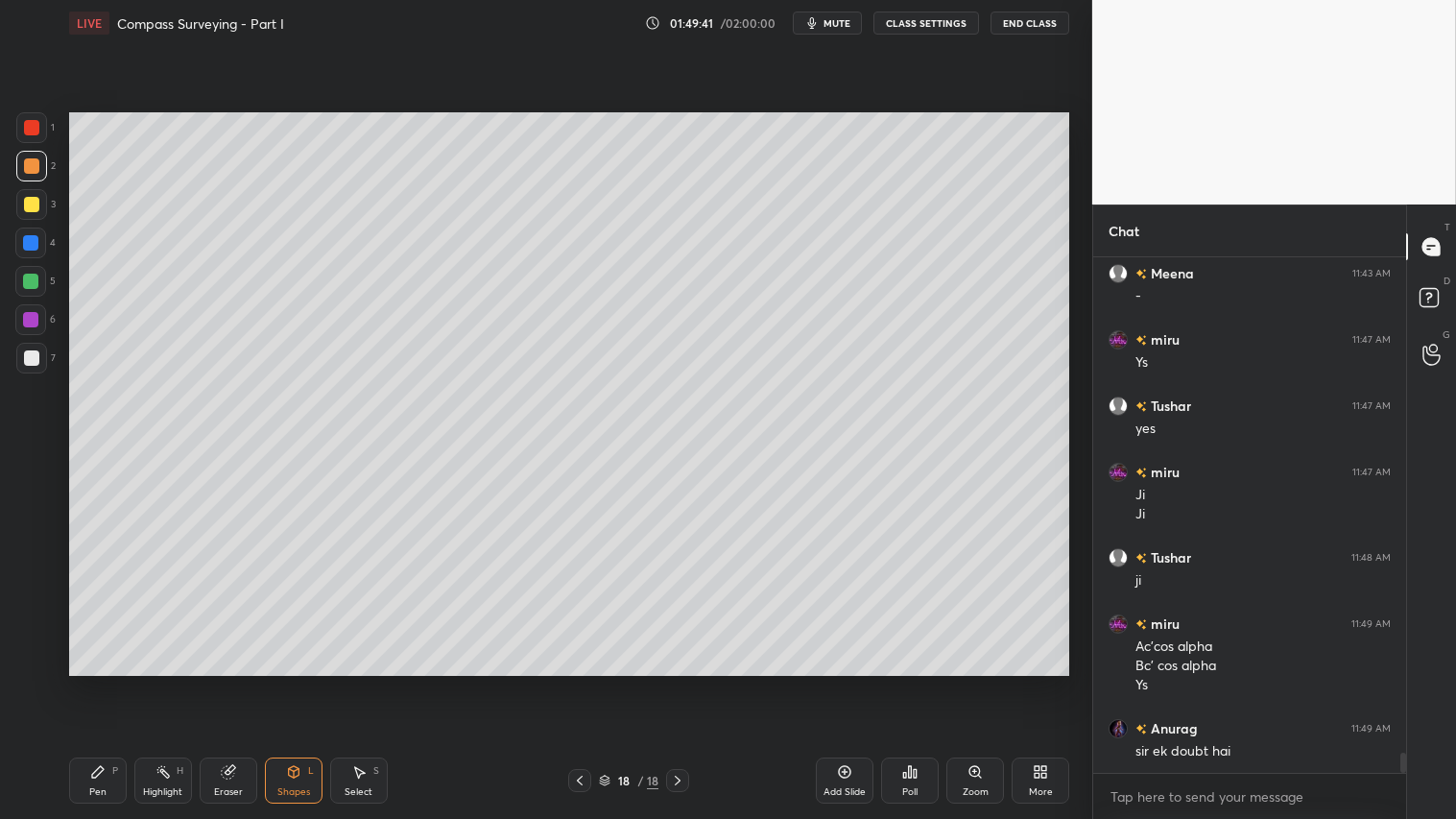 click on "Pen P" at bounding box center (98, 781) 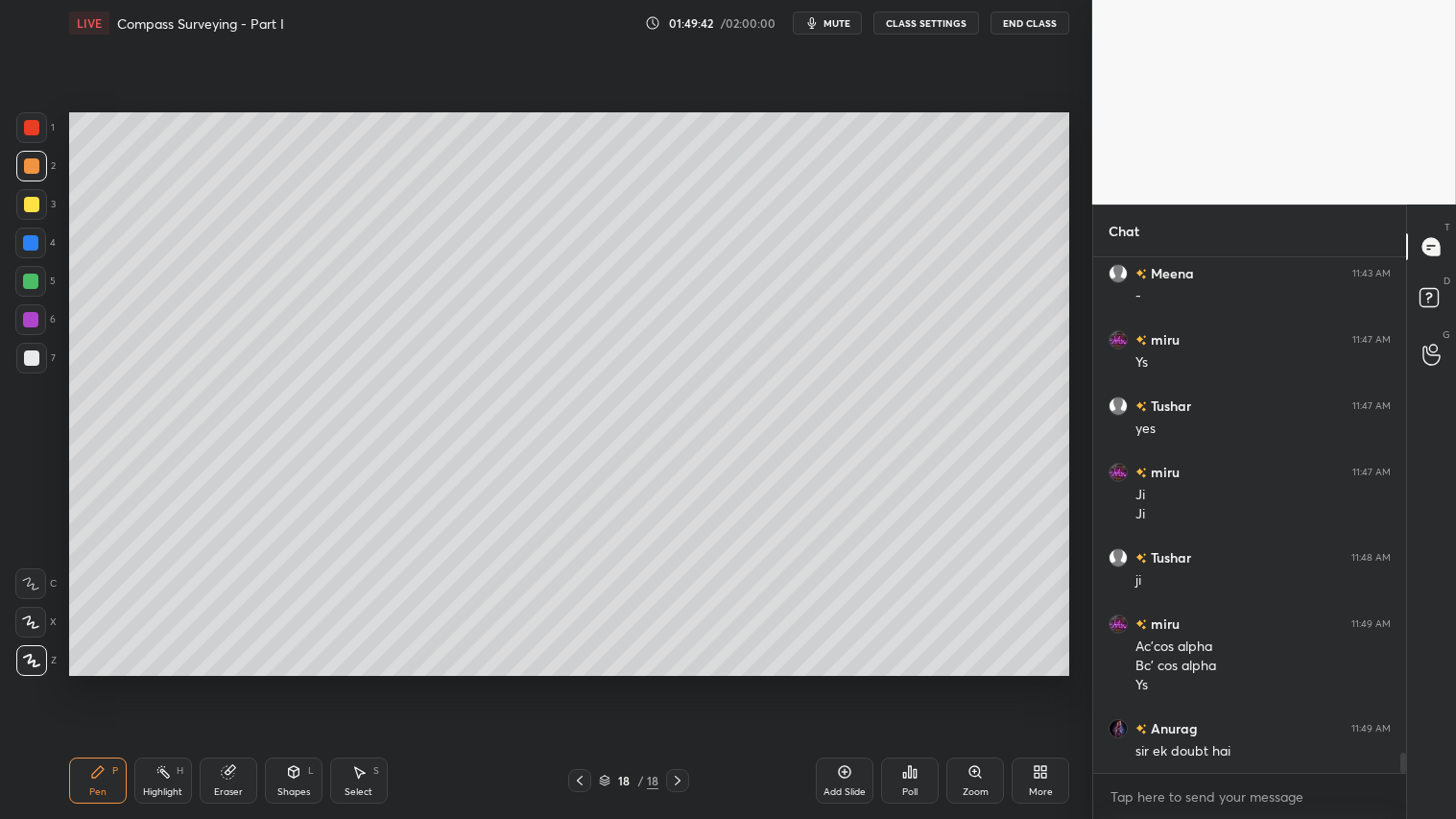 scroll, scrollTop: 12542, scrollLeft: 0, axis: vertical 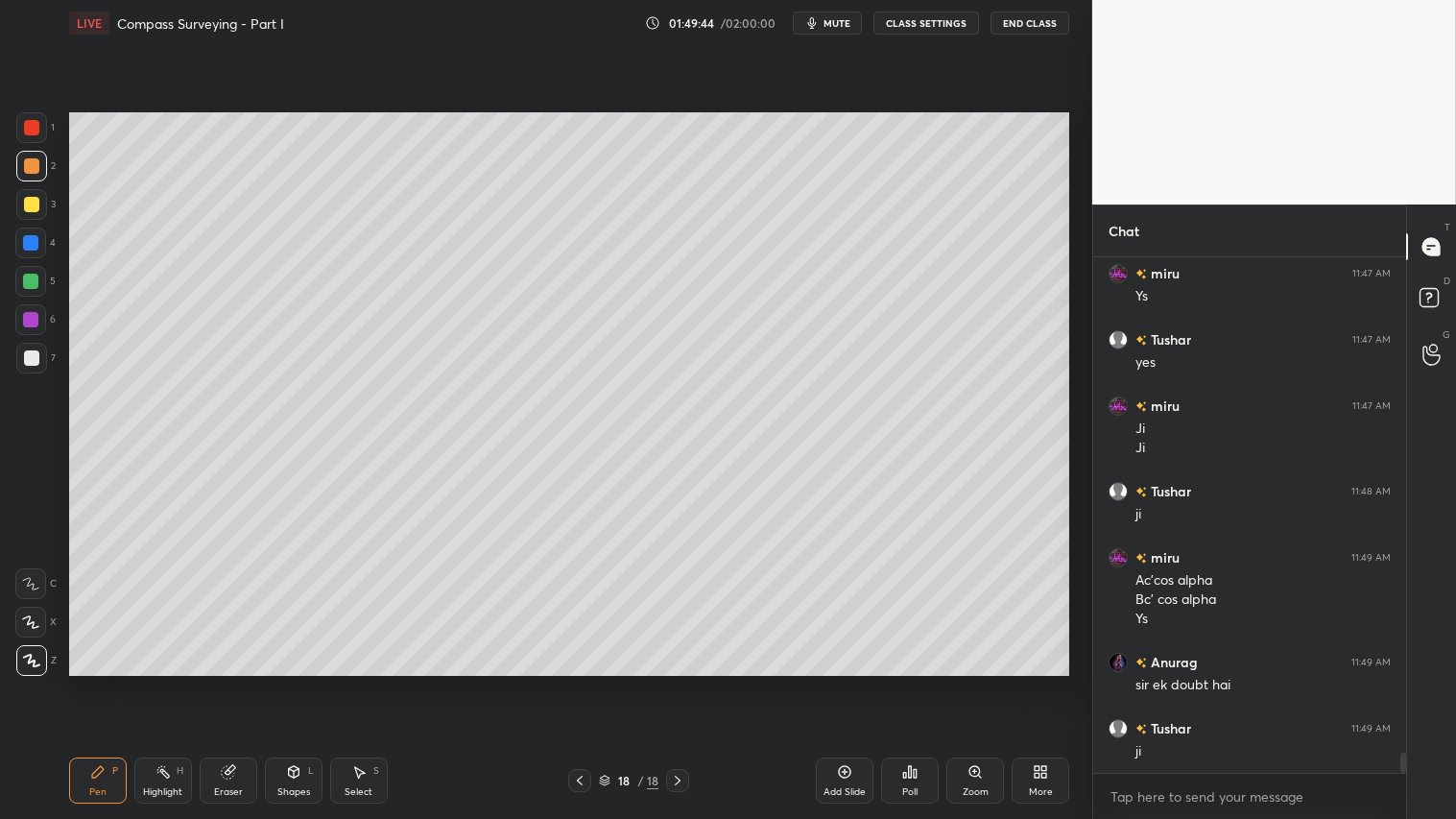 click on "Add Slide" at bounding box center [845, 781] 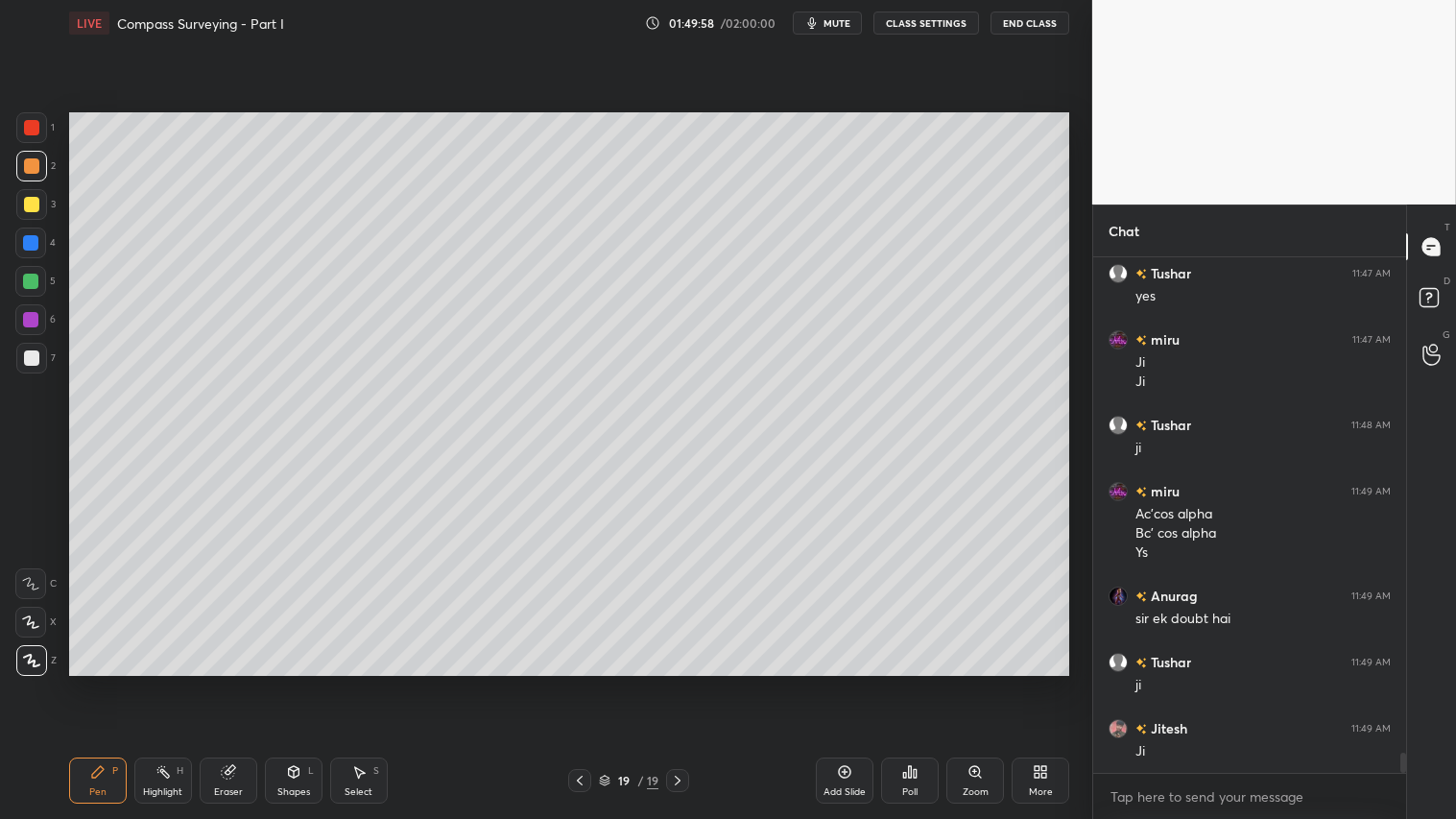 scroll, scrollTop: 12691, scrollLeft: 0, axis: vertical 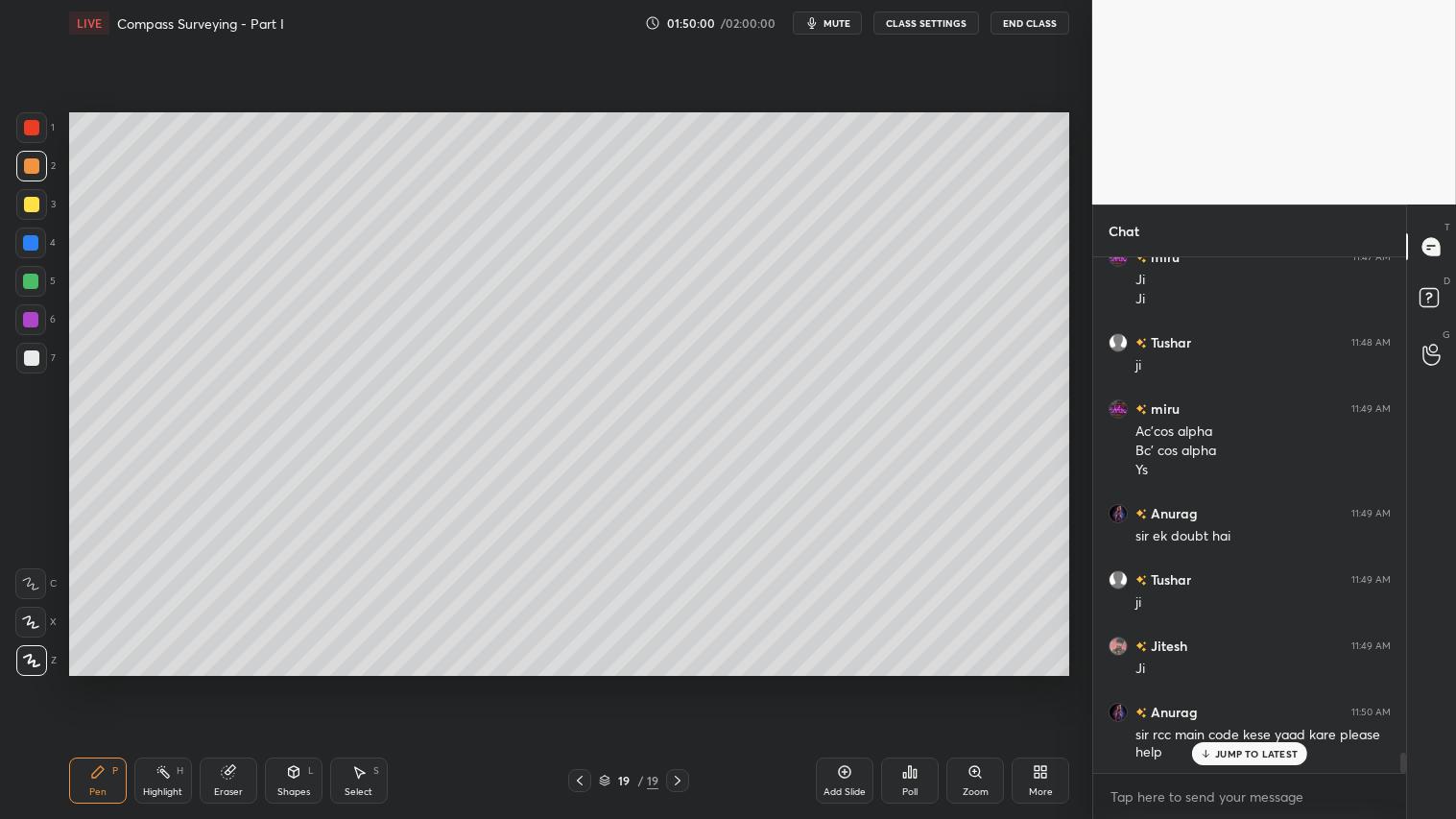 click on "JUMP TO LATEST" at bounding box center [1256, 754] 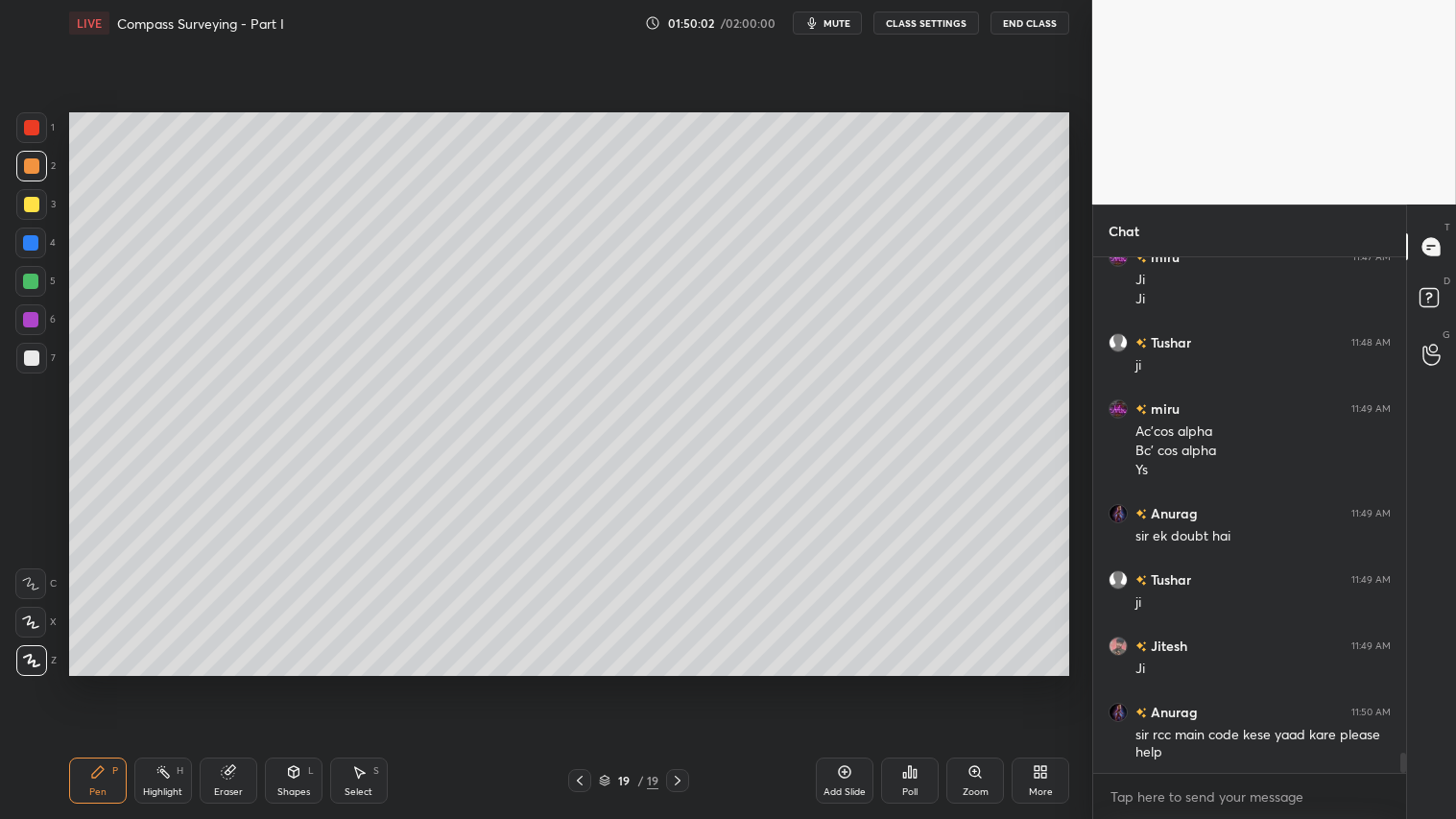 click on "Pen P" at bounding box center [98, 781] 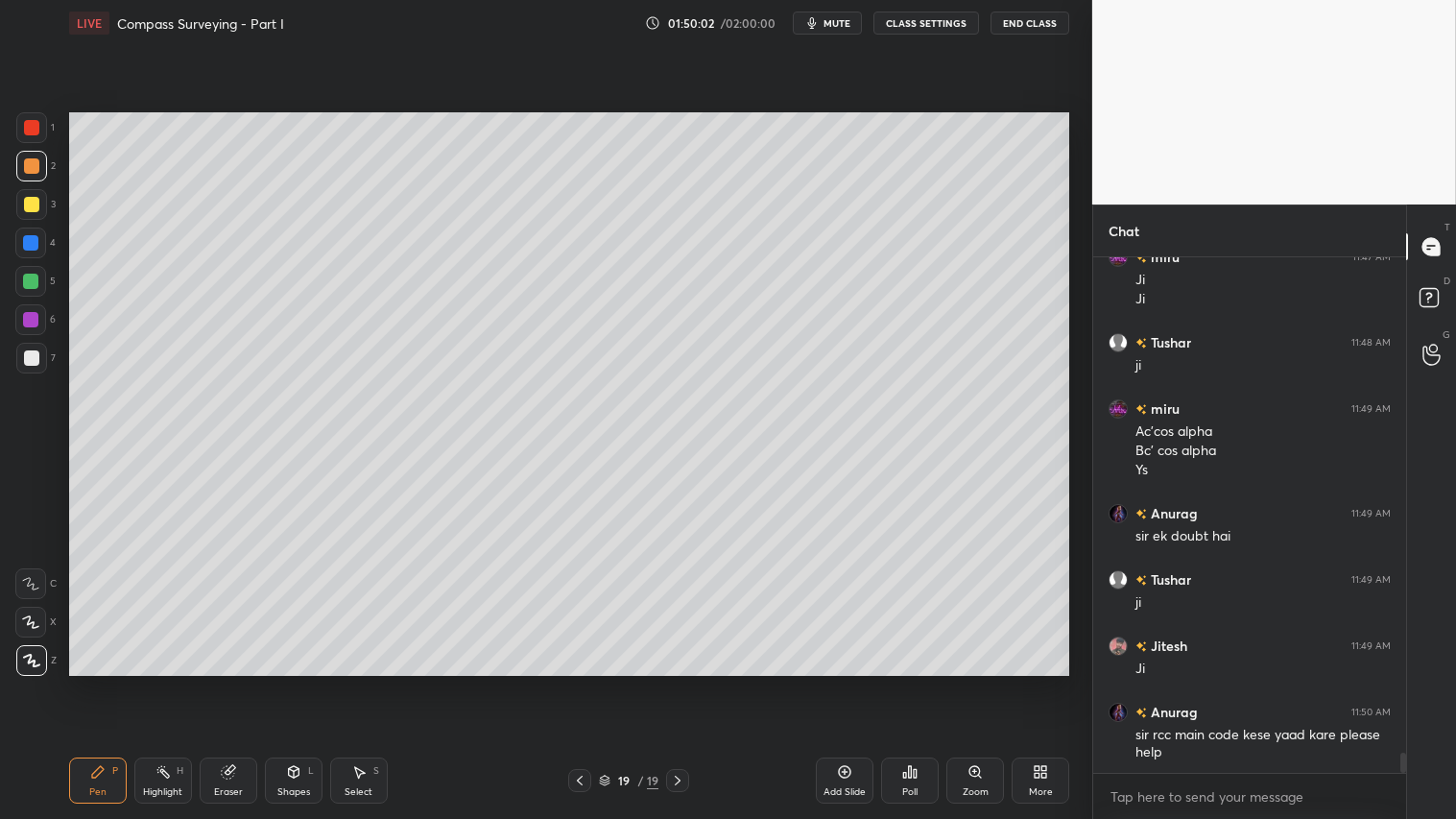drag, startPoint x: 572, startPoint y: 770, endPoint x: 595, endPoint y: 768, distance: 23.086793 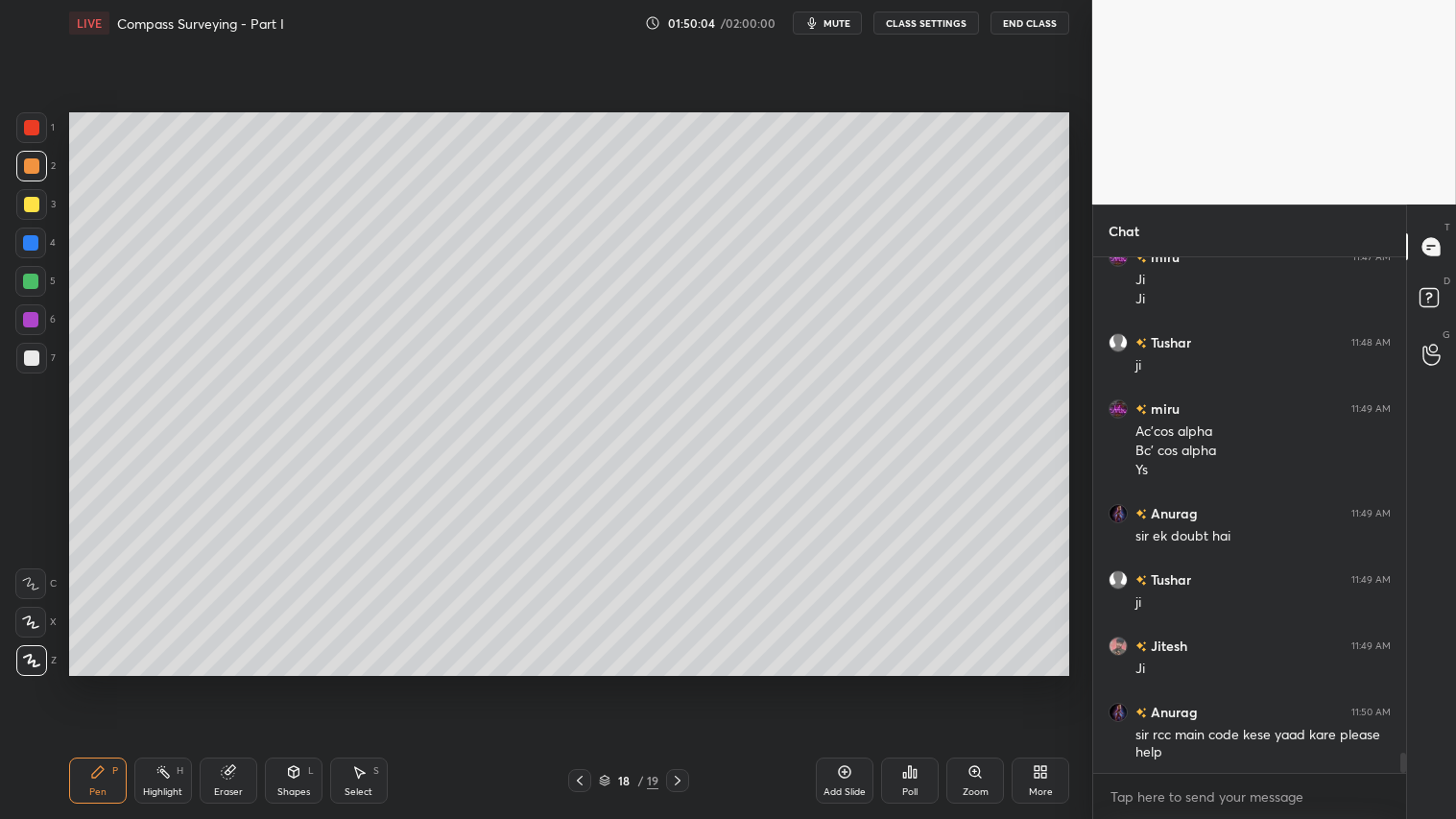 click 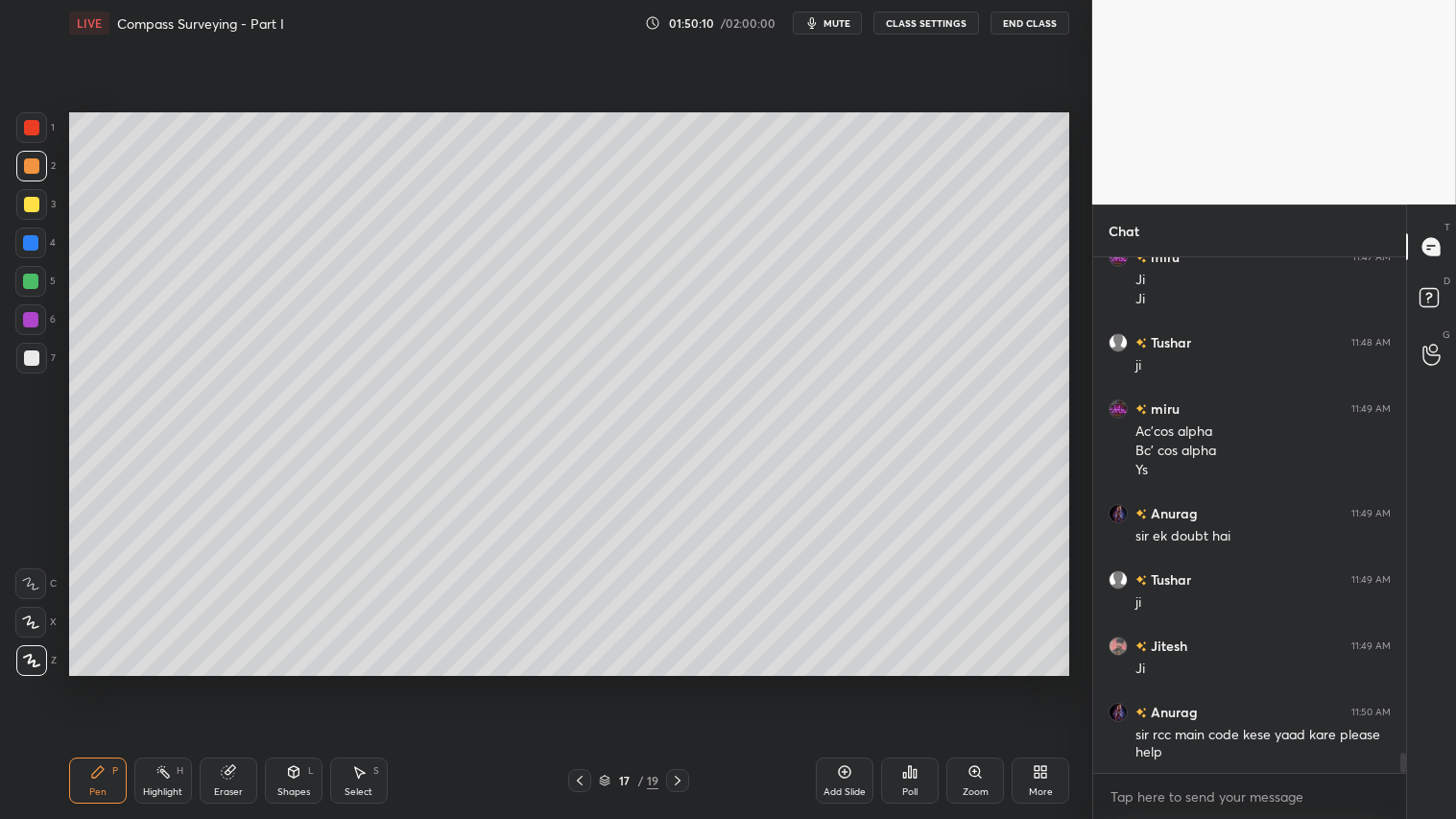 click at bounding box center (678, 781) 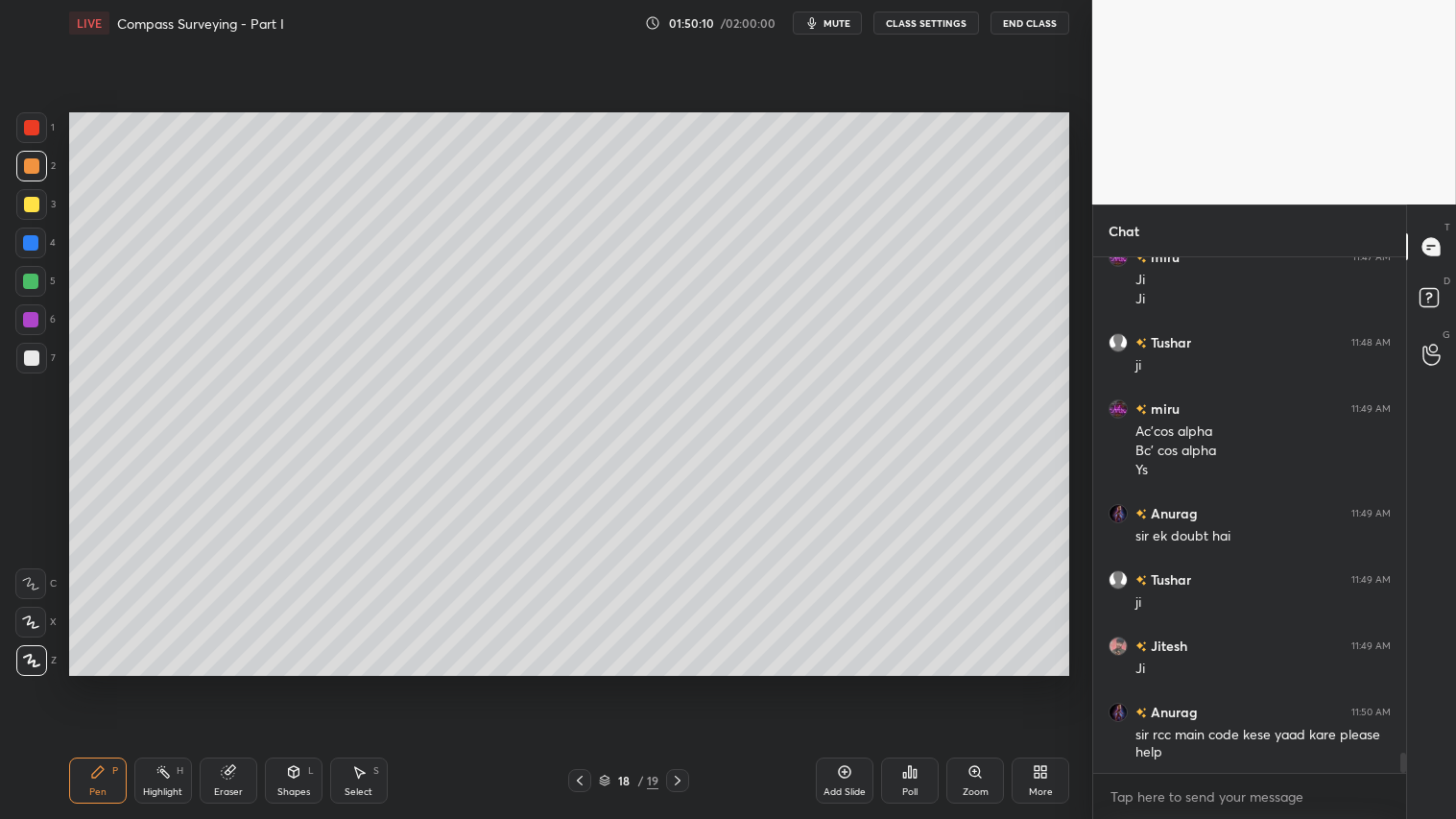 click 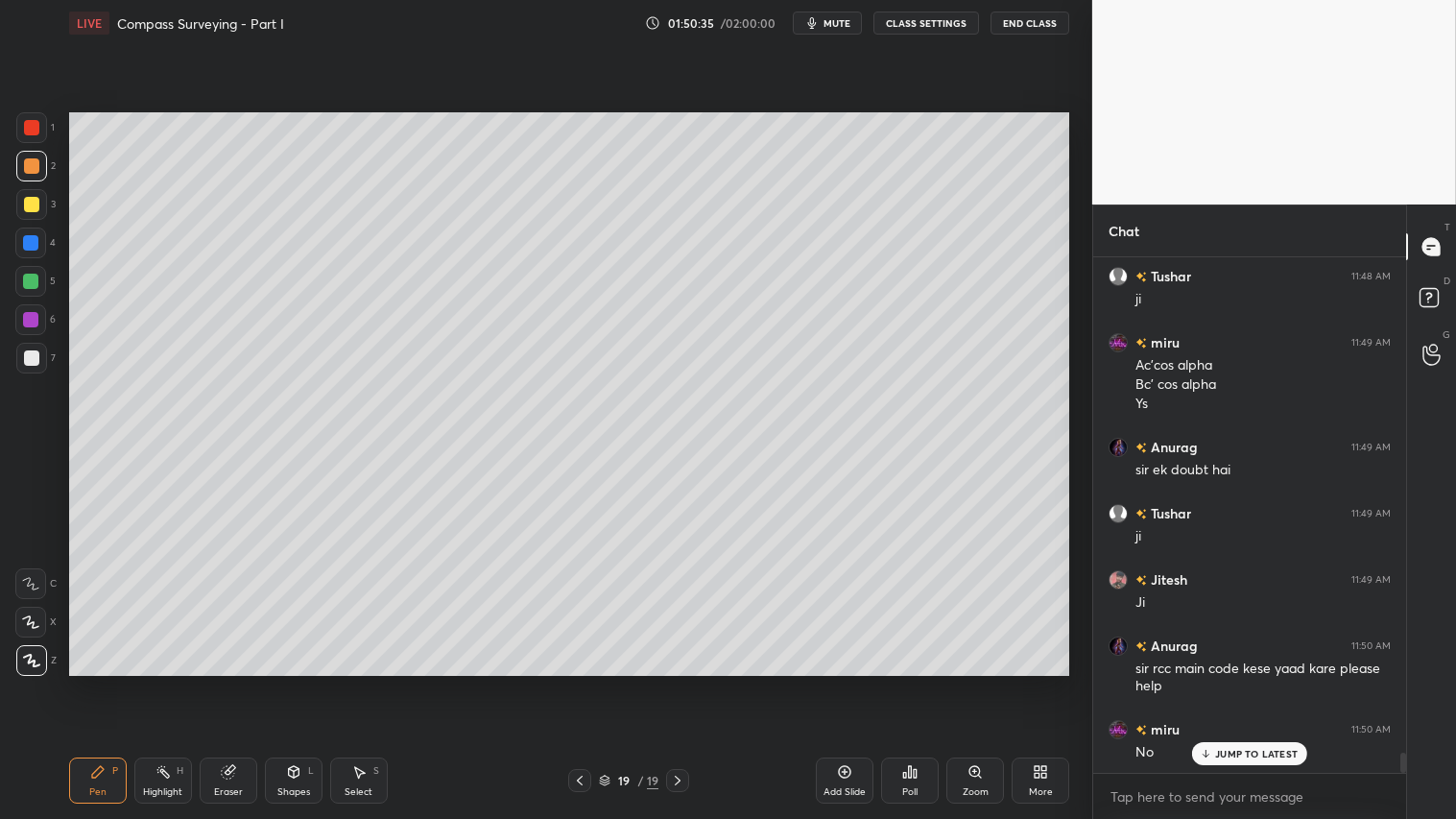 scroll, scrollTop: 12824, scrollLeft: 0, axis: vertical 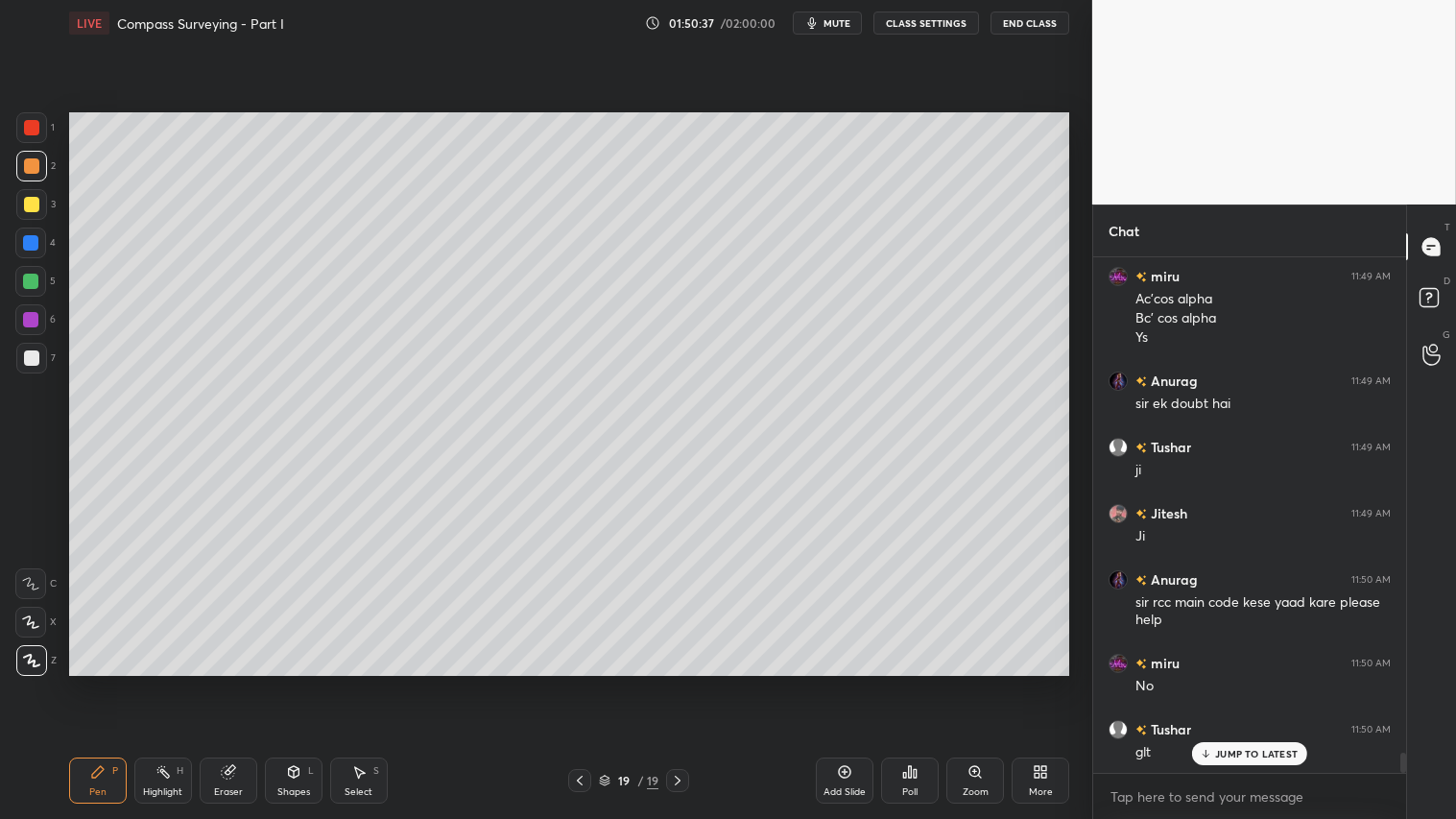 click on "Eraser" at bounding box center [228, 781] 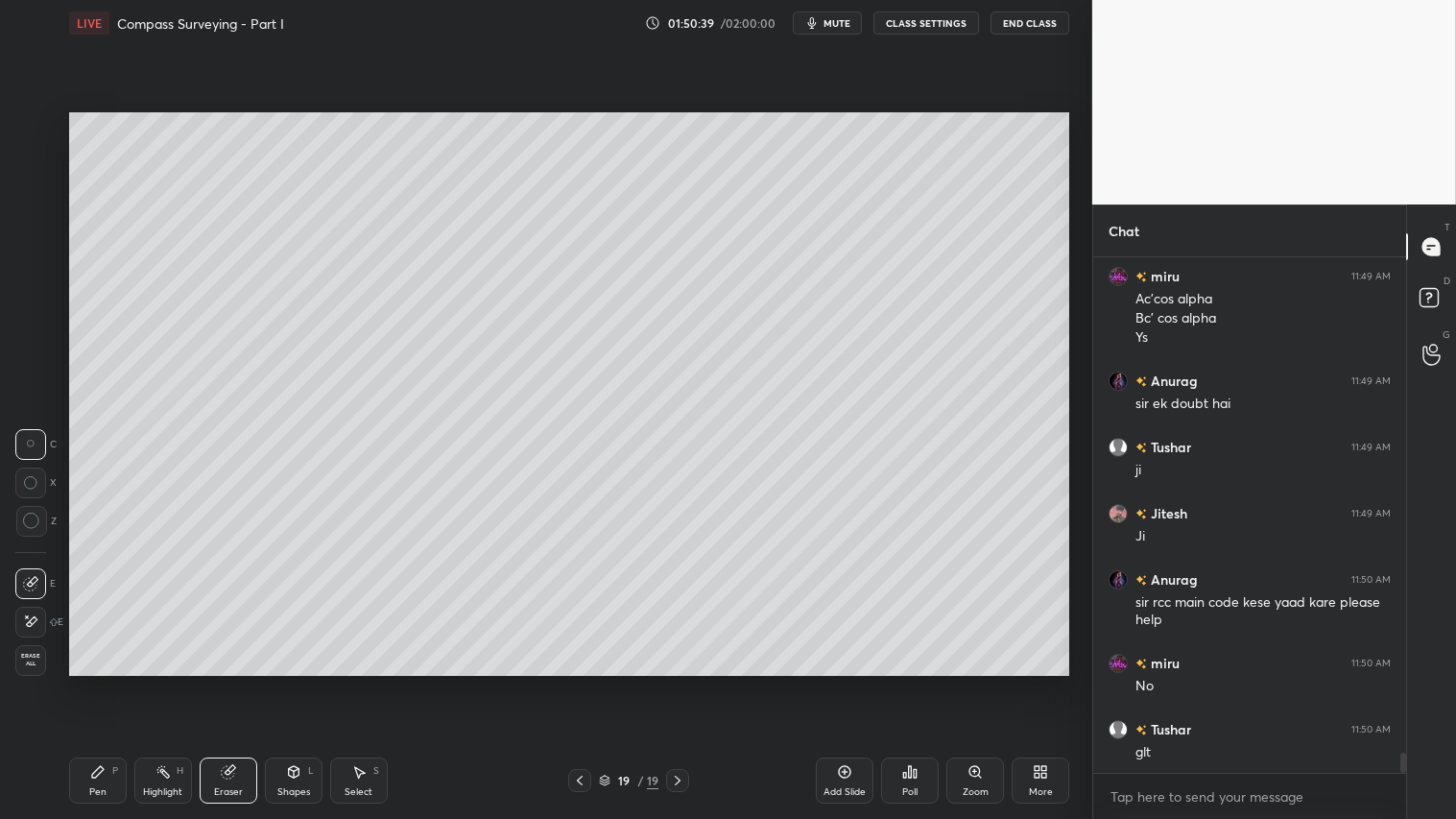 scroll, scrollTop: 12890, scrollLeft: 0, axis: vertical 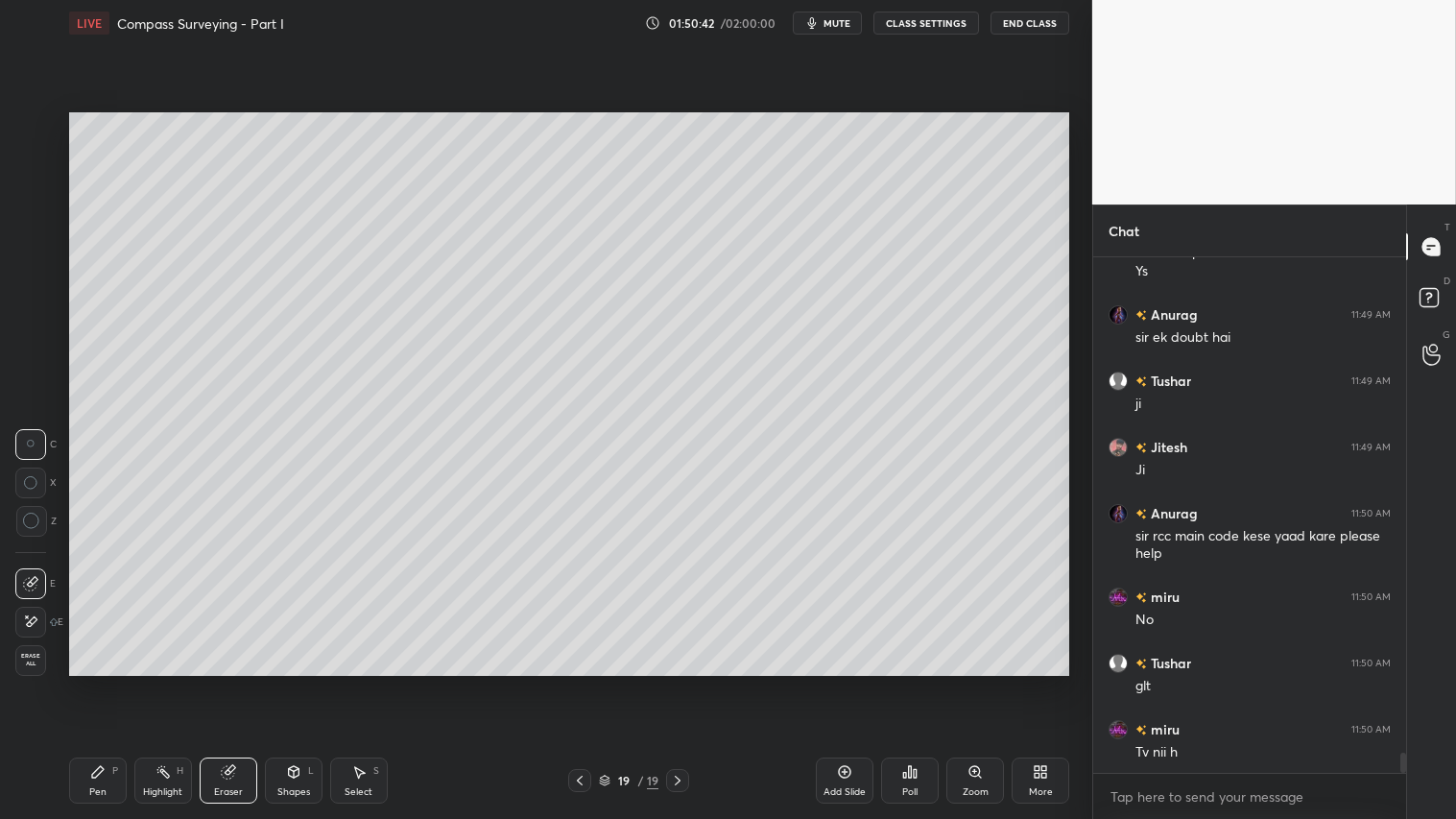 click on "Pen P" at bounding box center [98, 781] 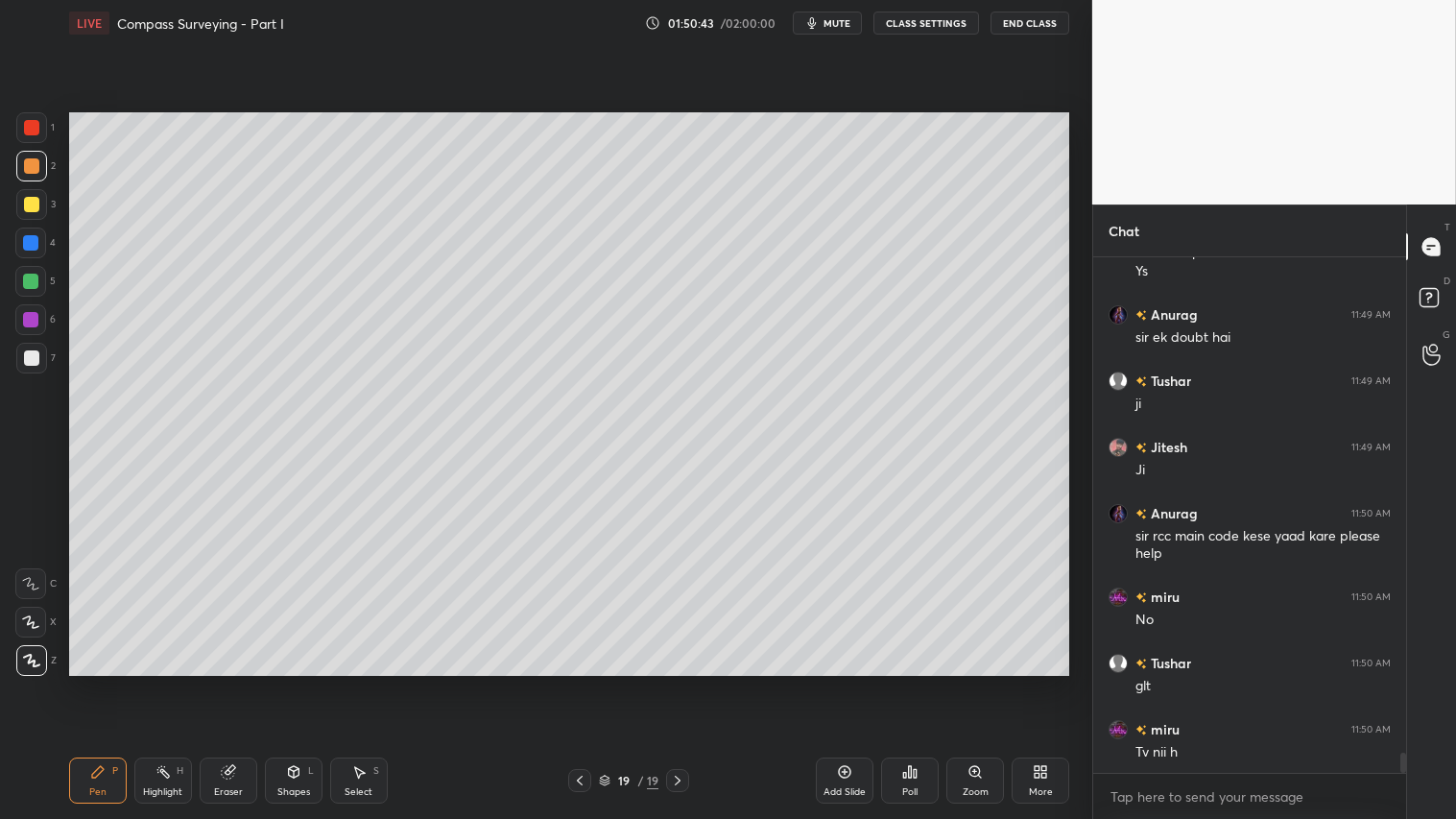 click 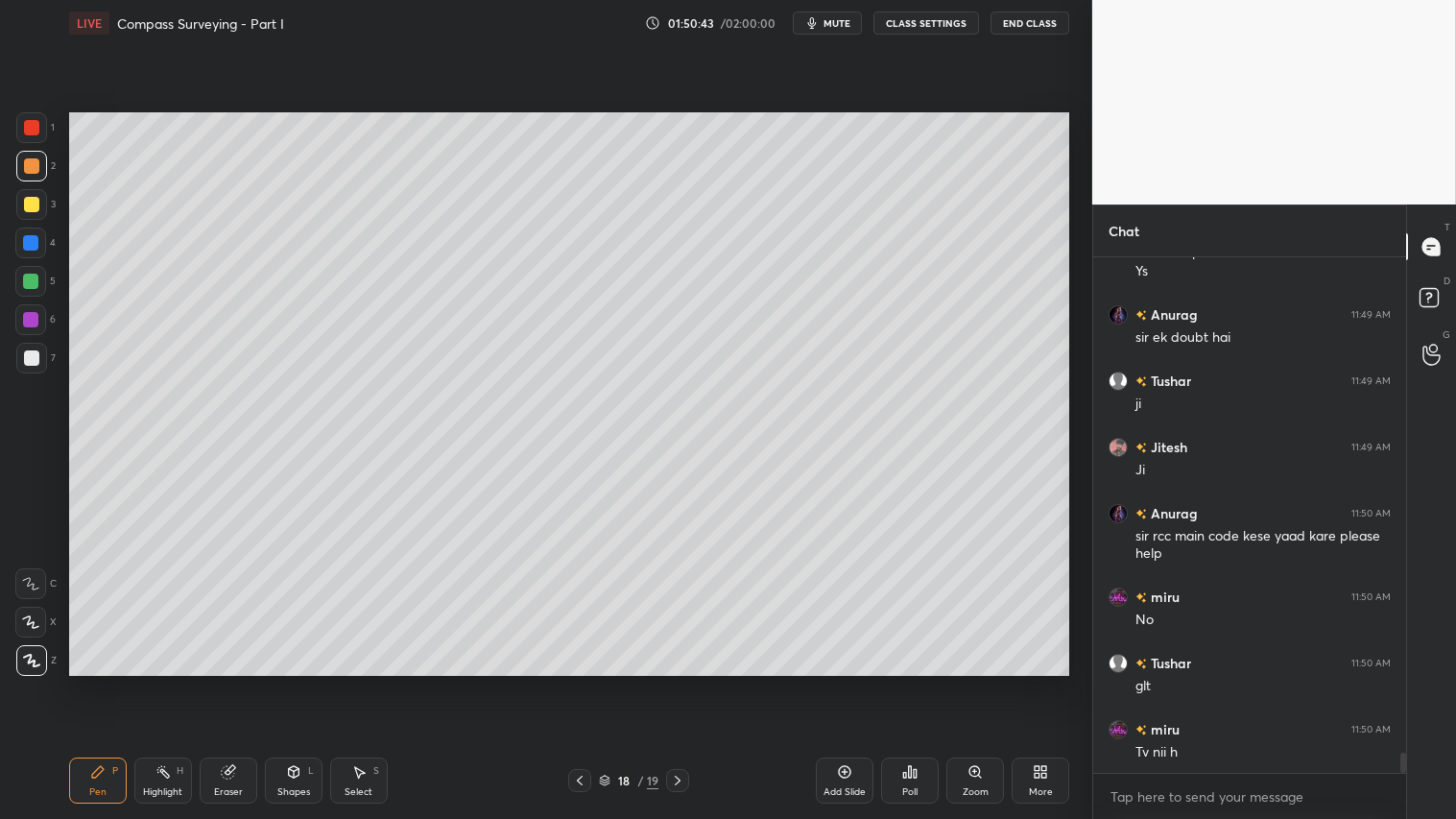 click at bounding box center (580, 781) 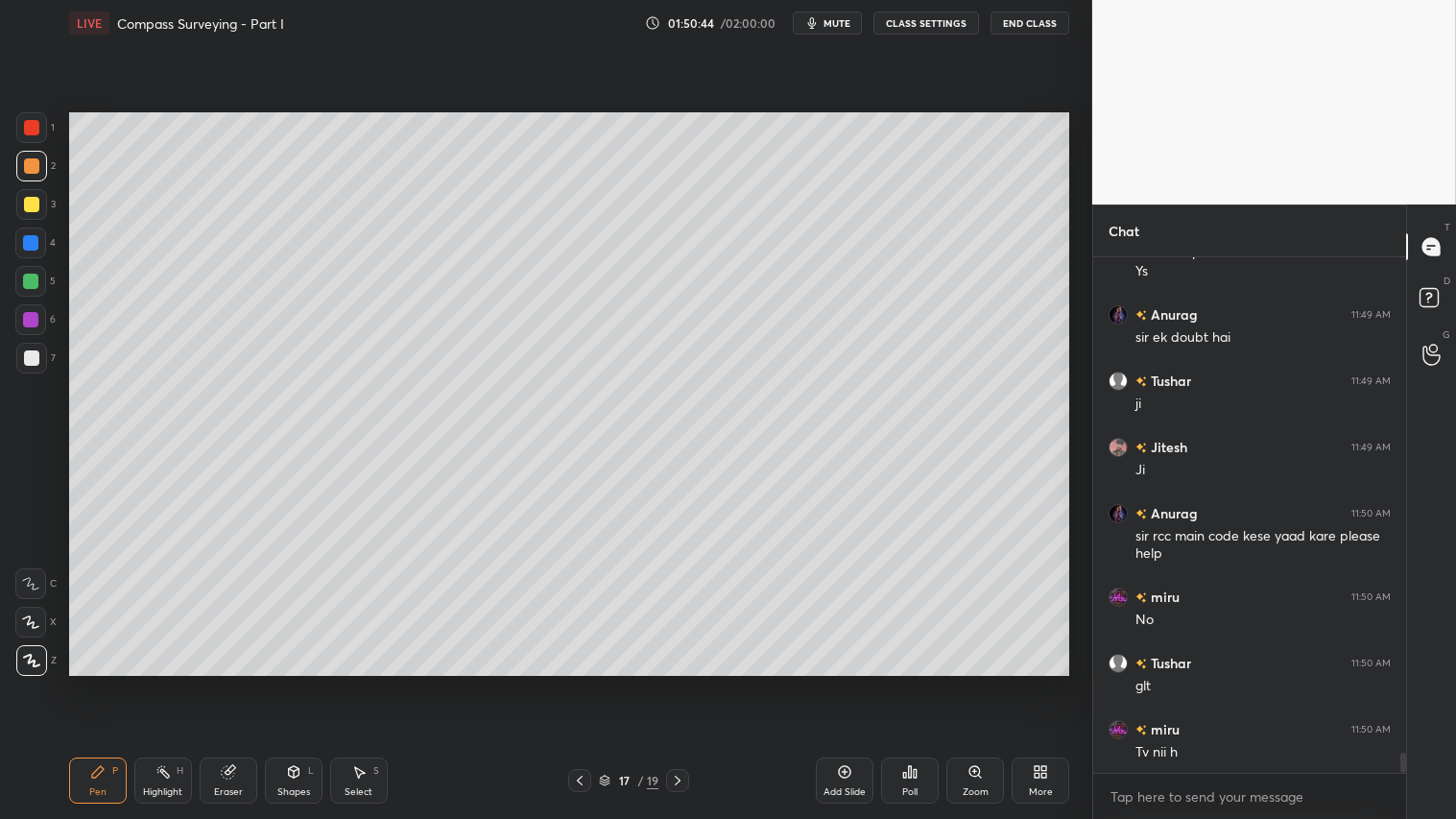 scroll, scrollTop: 12957, scrollLeft: 0, axis: vertical 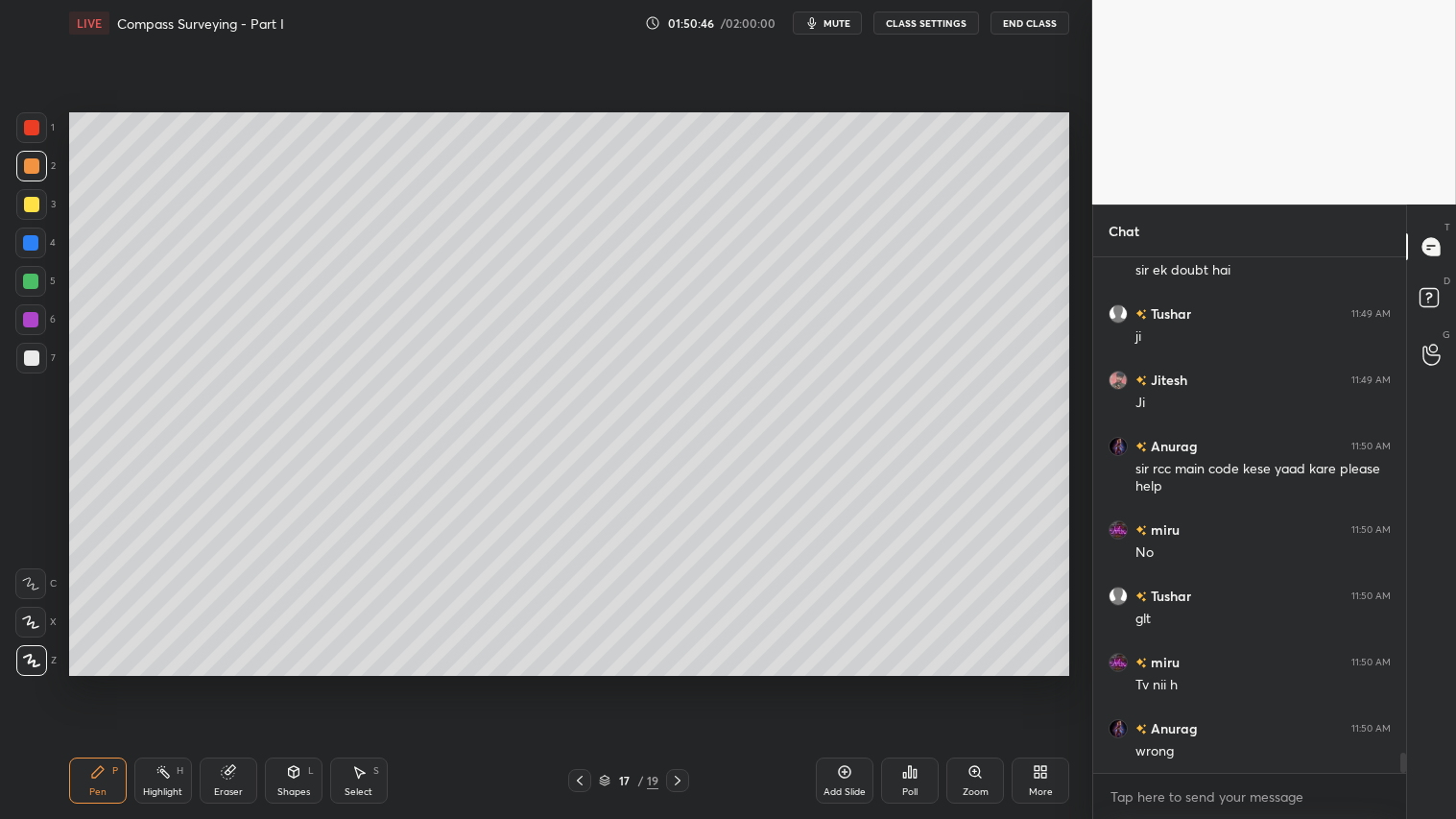 click 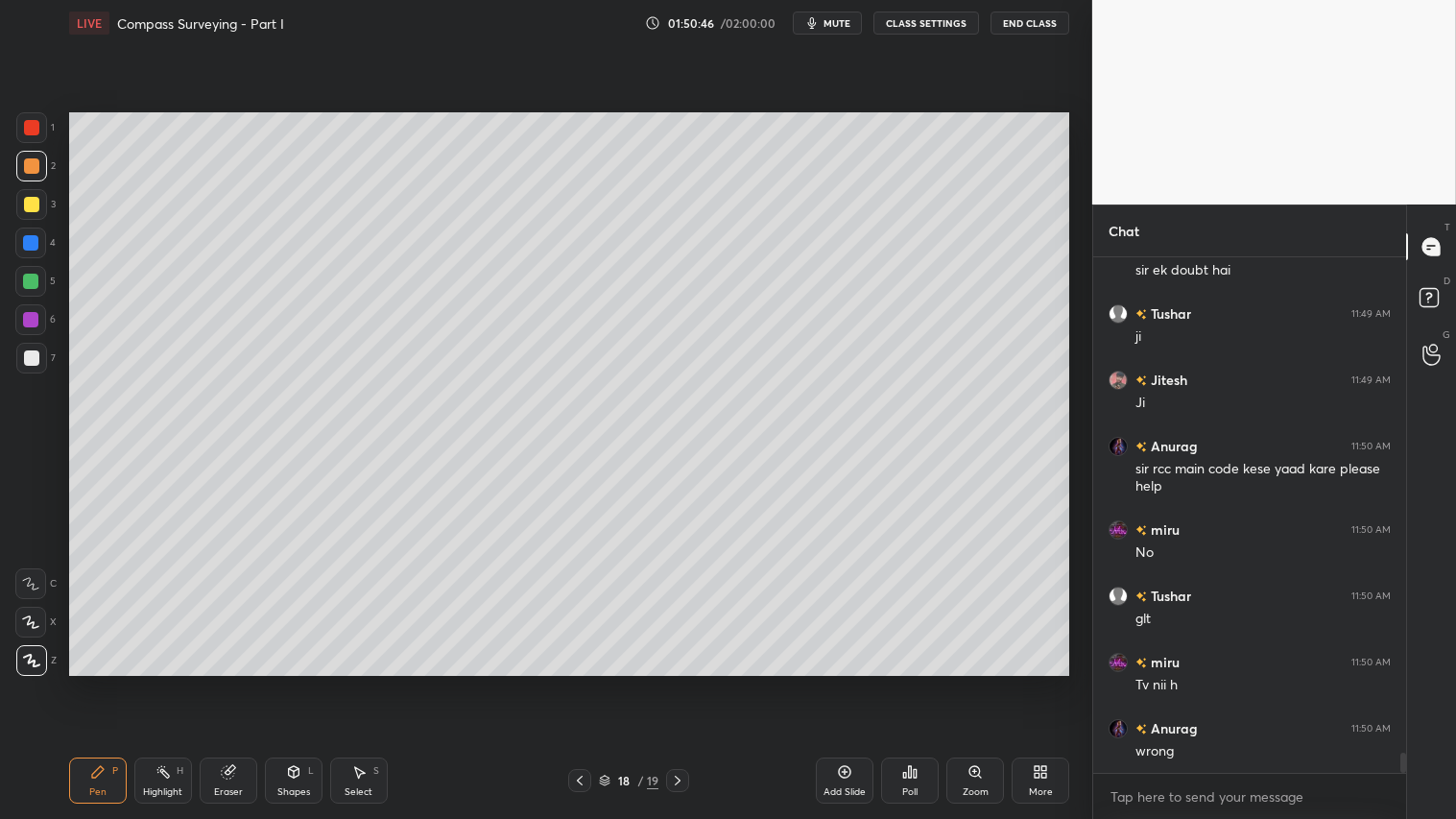 click 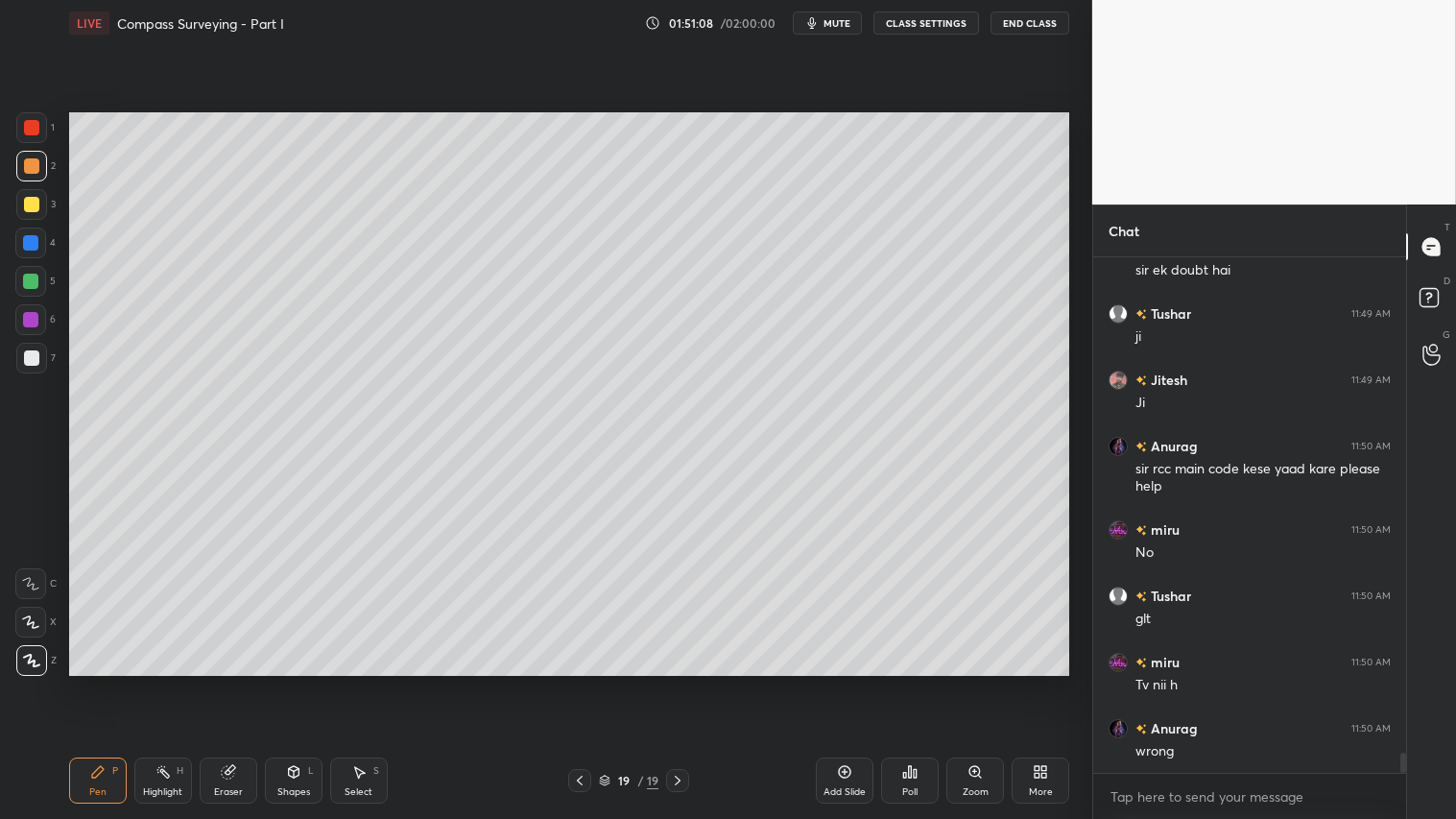 click 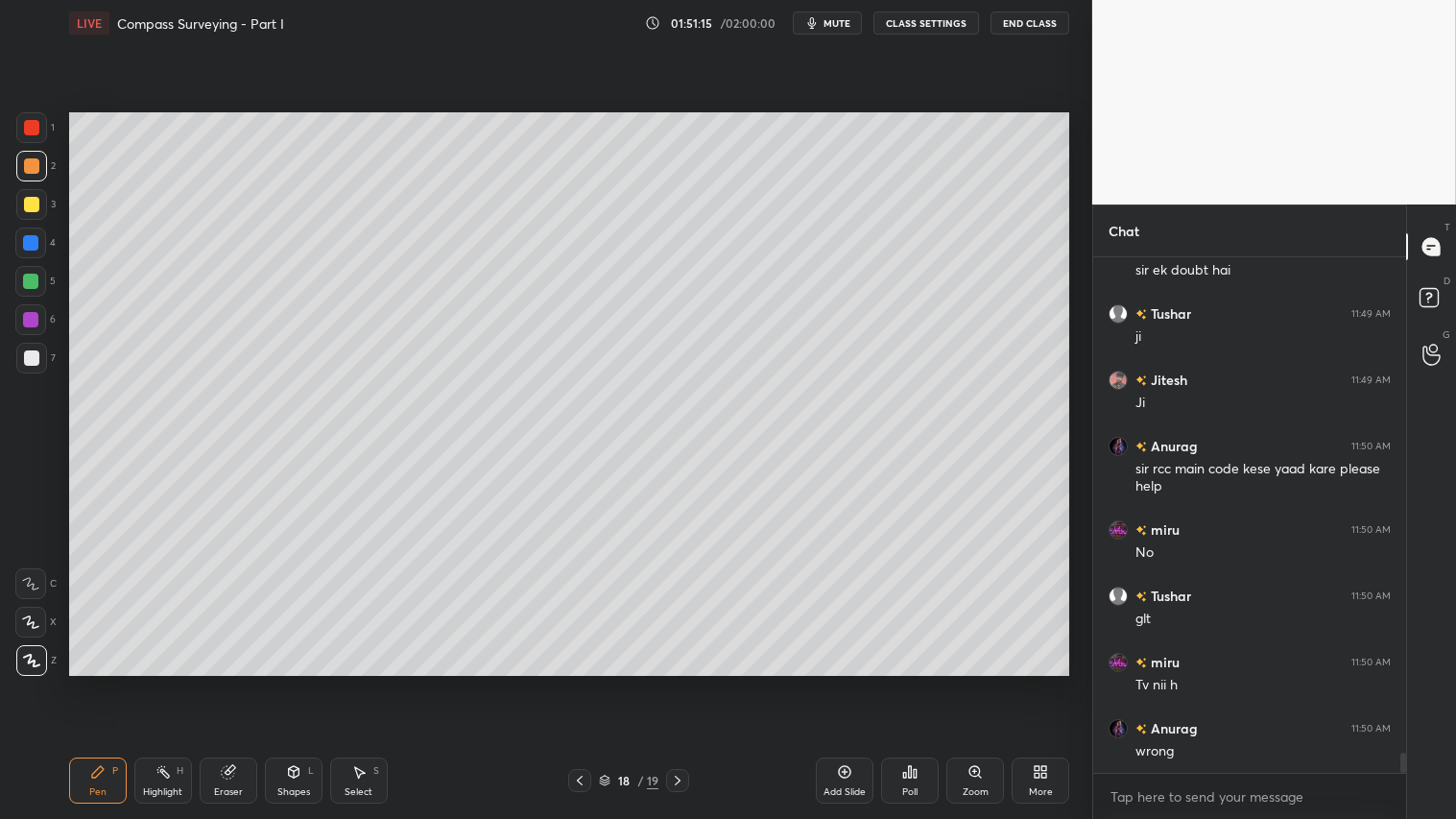 click 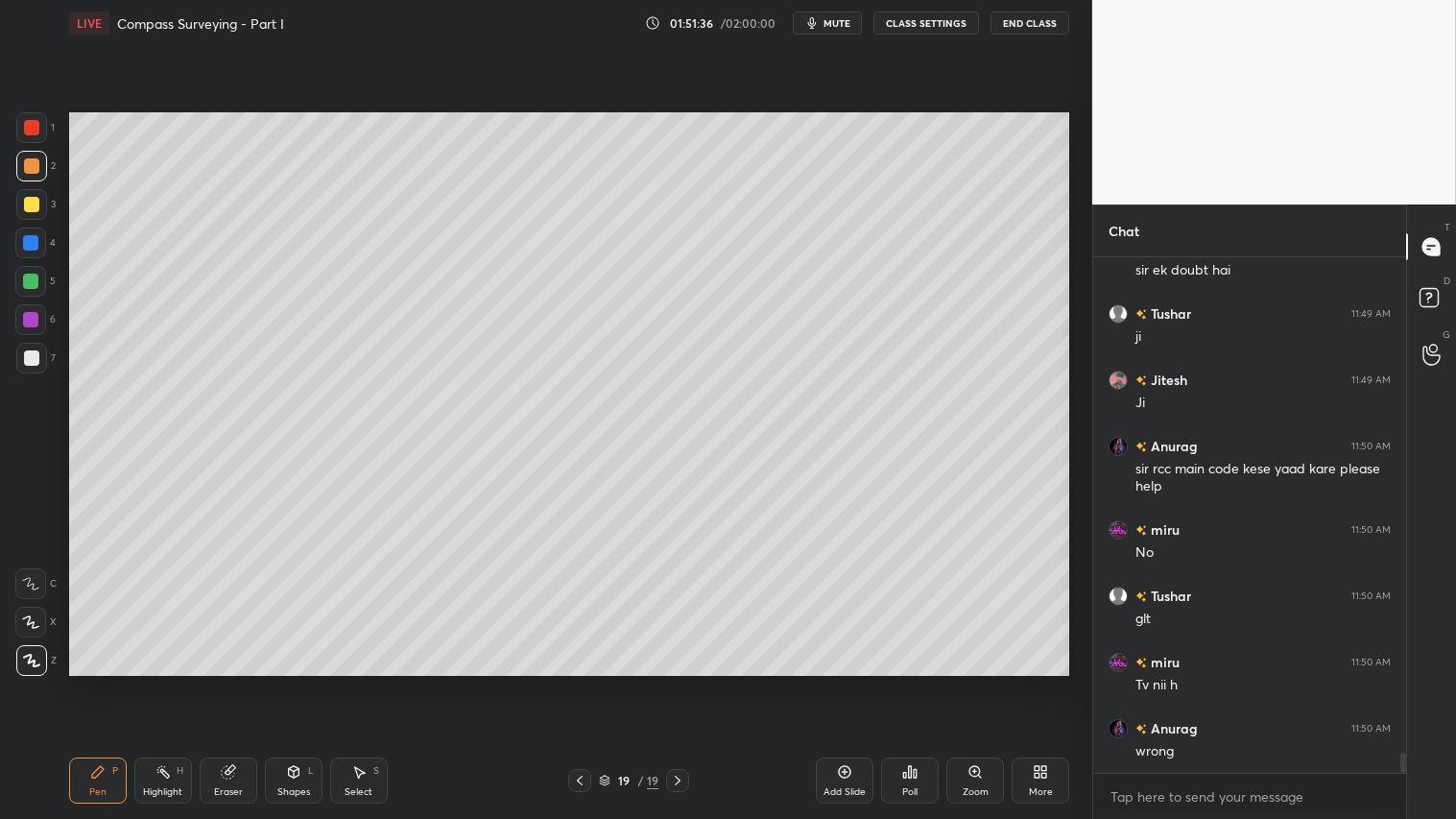 click 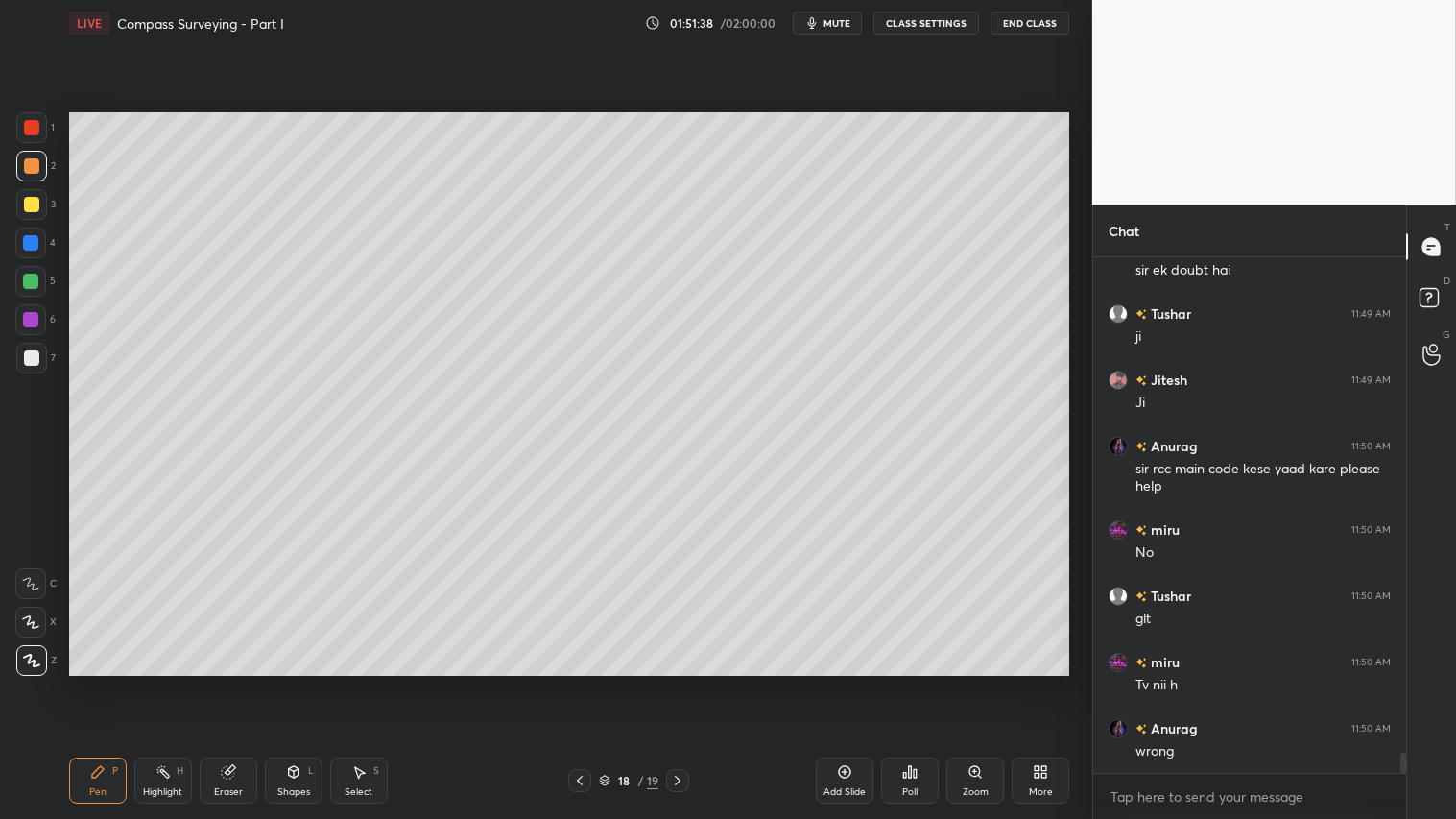 click 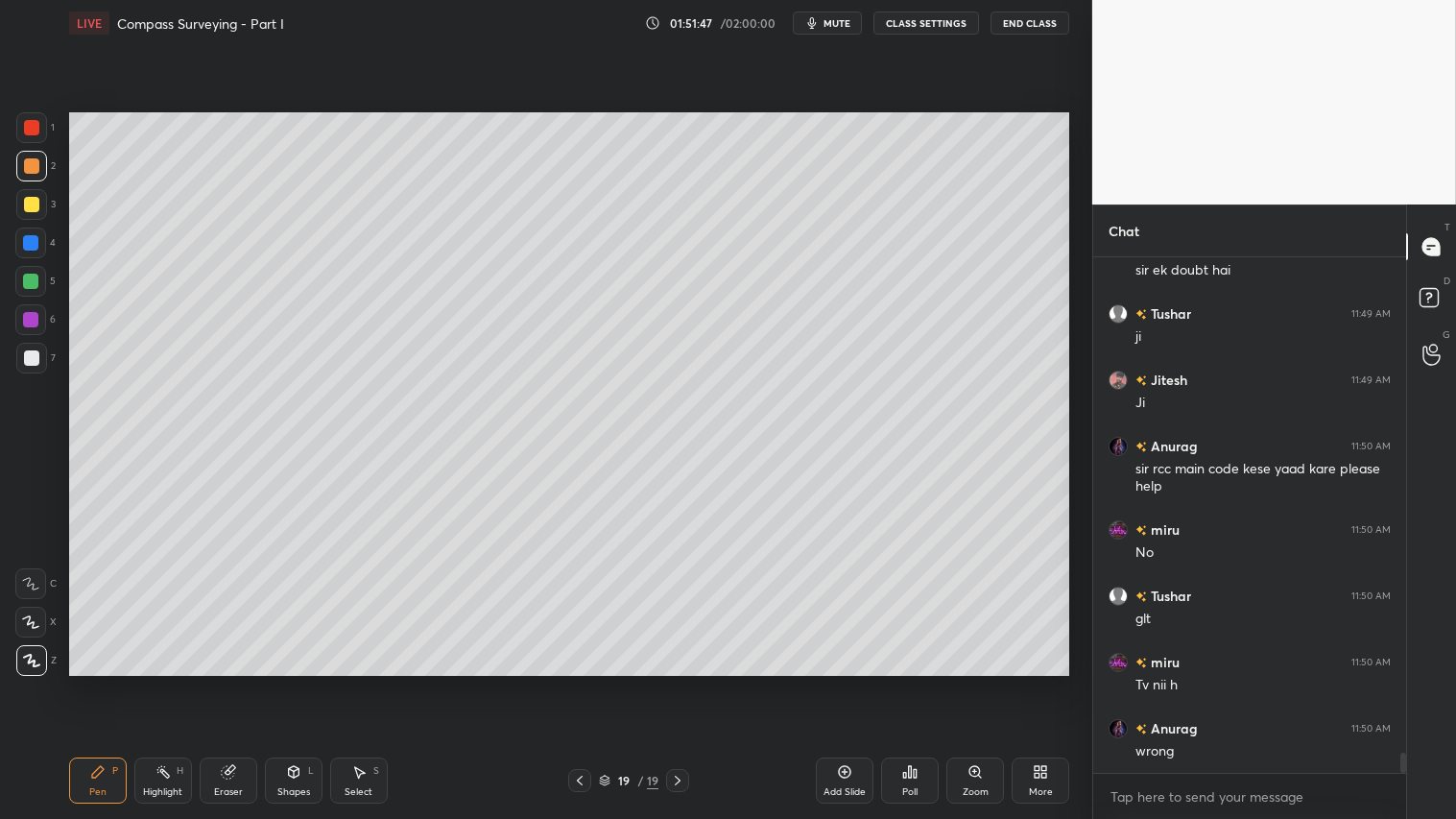 click at bounding box center [580, 781] 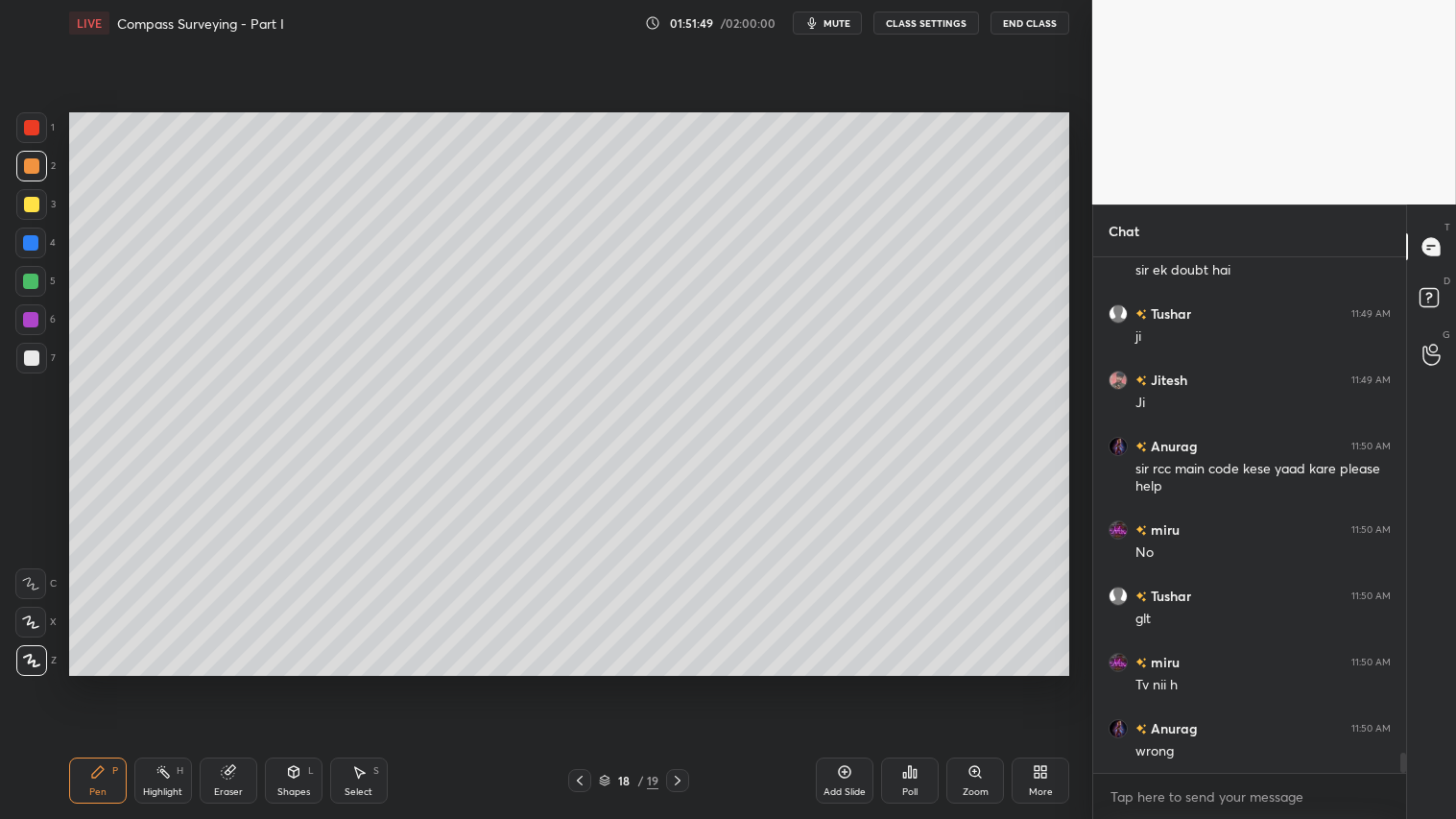 click 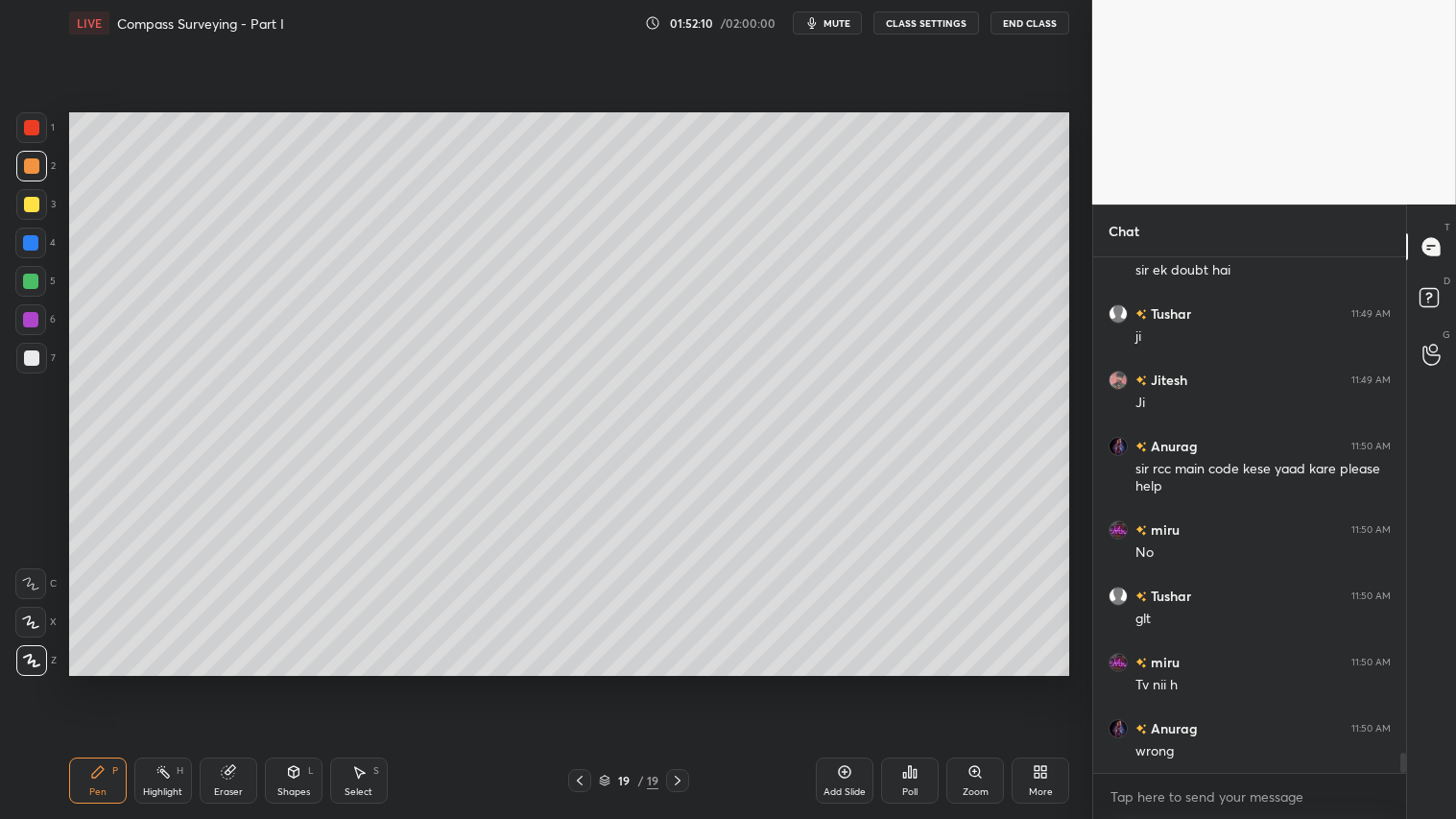 drag, startPoint x: 234, startPoint y: 781, endPoint x: 250, endPoint y: 764, distance: 23.345235 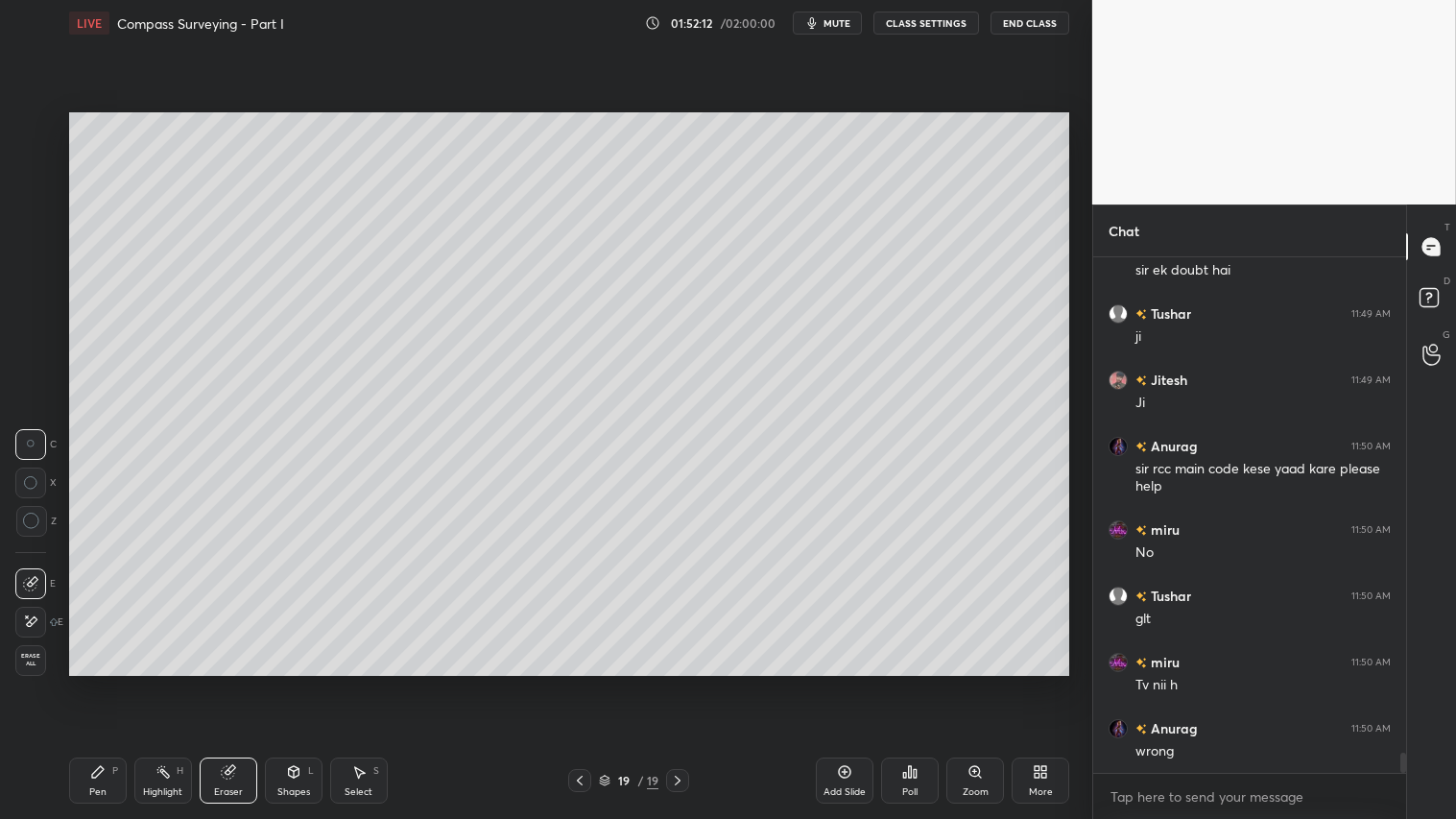 drag, startPoint x: 108, startPoint y: 779, endPoint x: 125, endPoint y: 771, distance: 18.788294 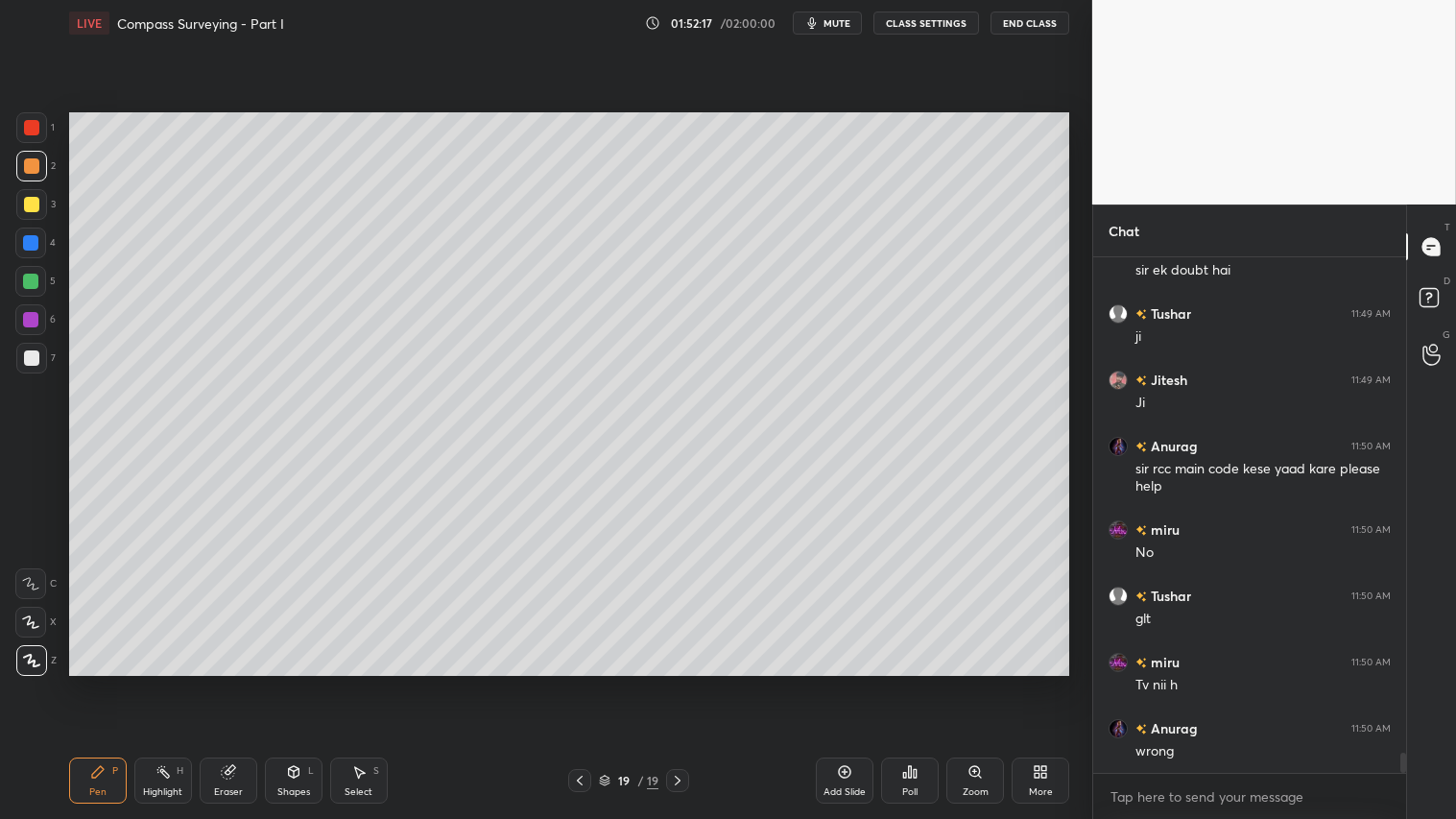 scroll, scrollTop: 13023, scrollLeft: 0, axis: vertical 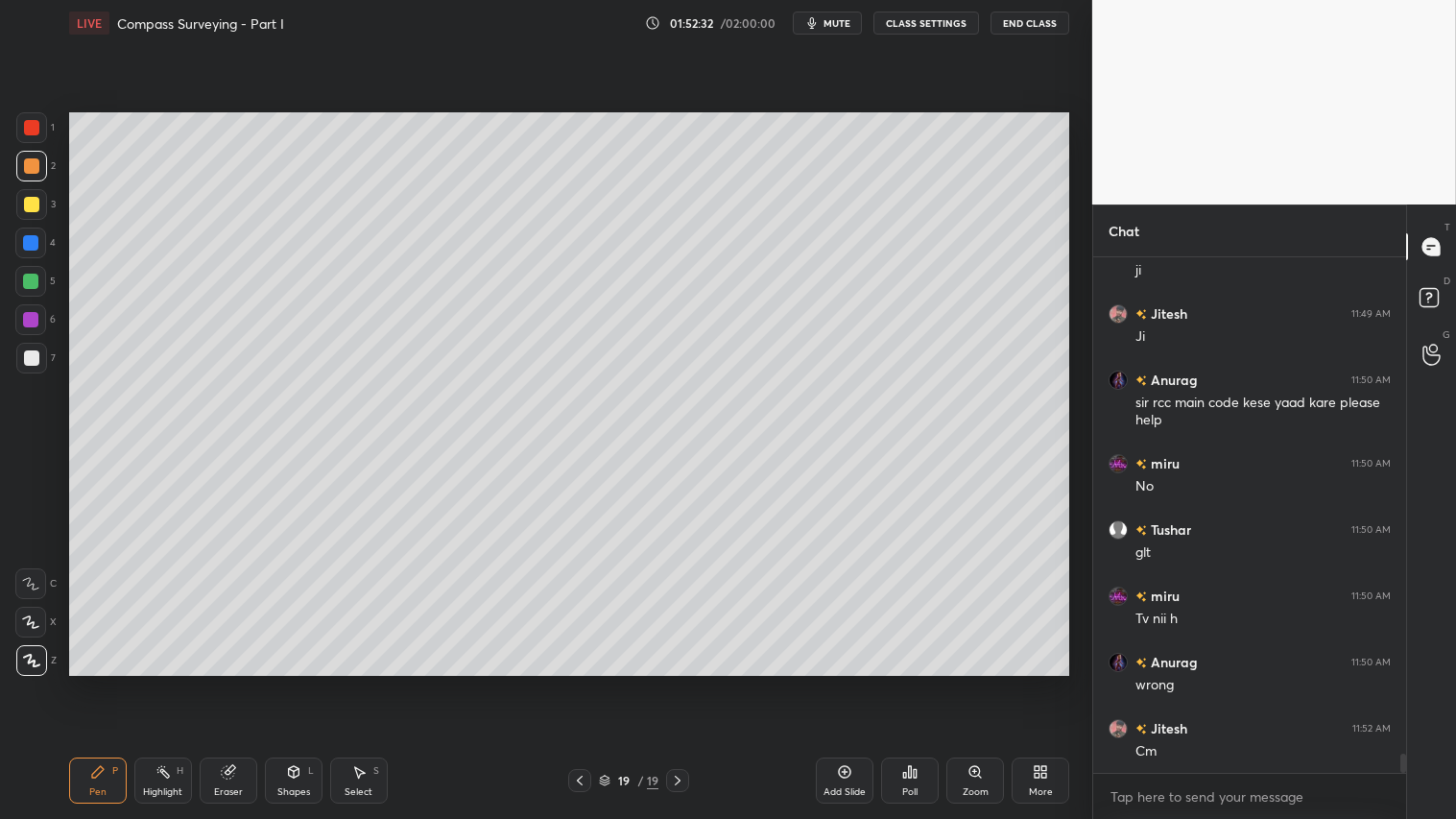click on "Eraser" at bounding box center [228, 781] 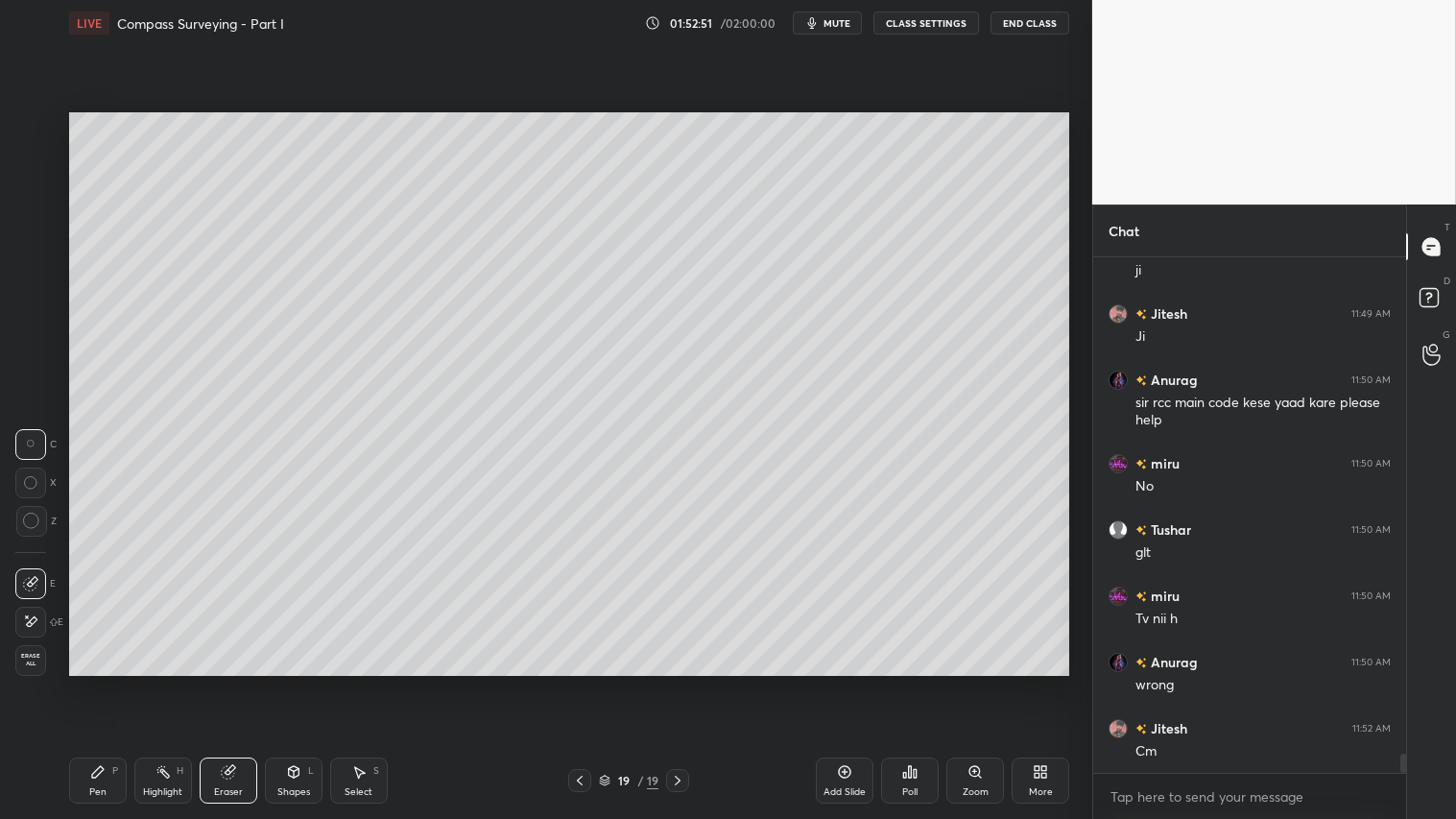 click on "Shapes" at bounding box center (294, 792) 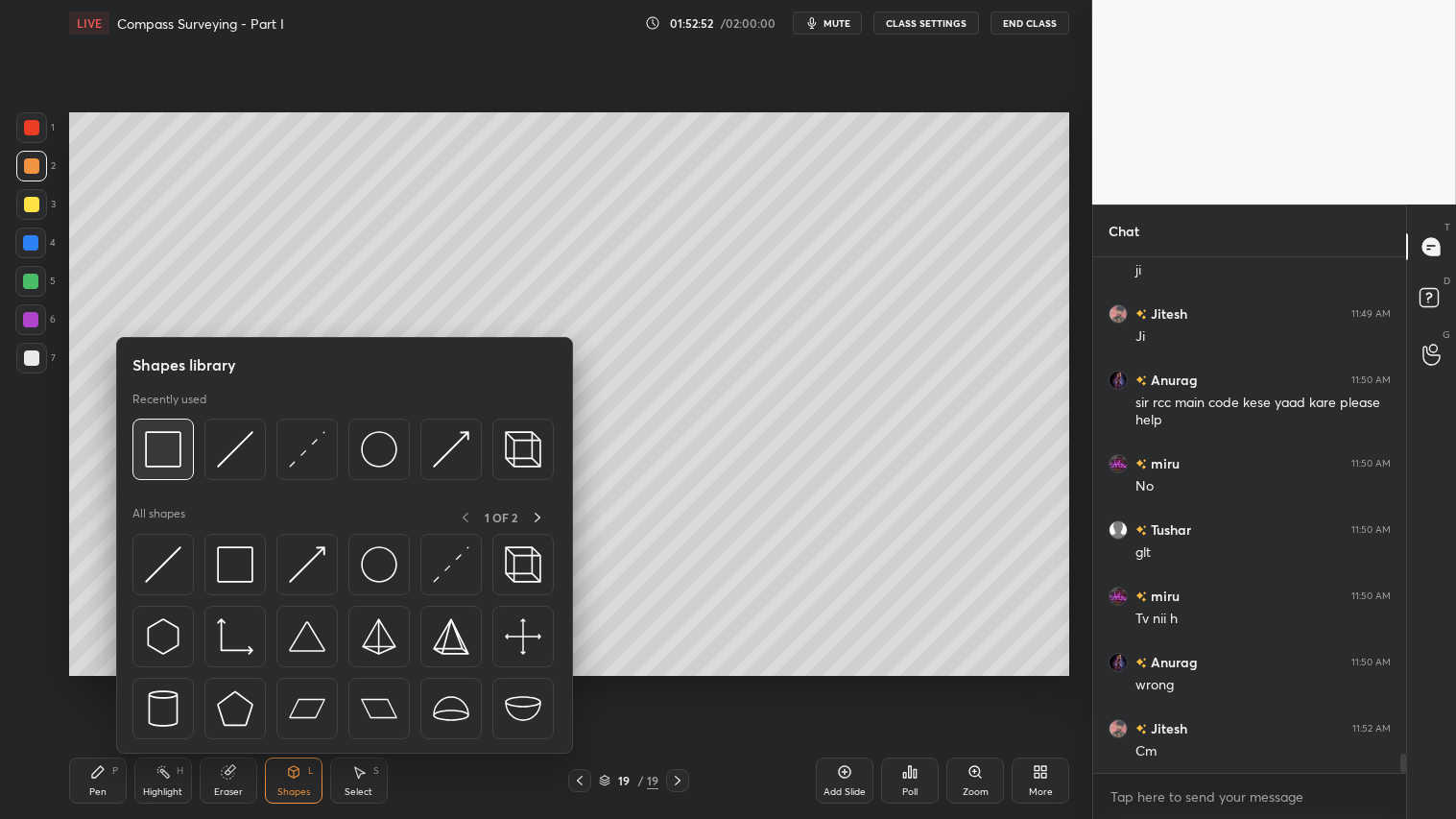 click at bounding box center (163, 449) 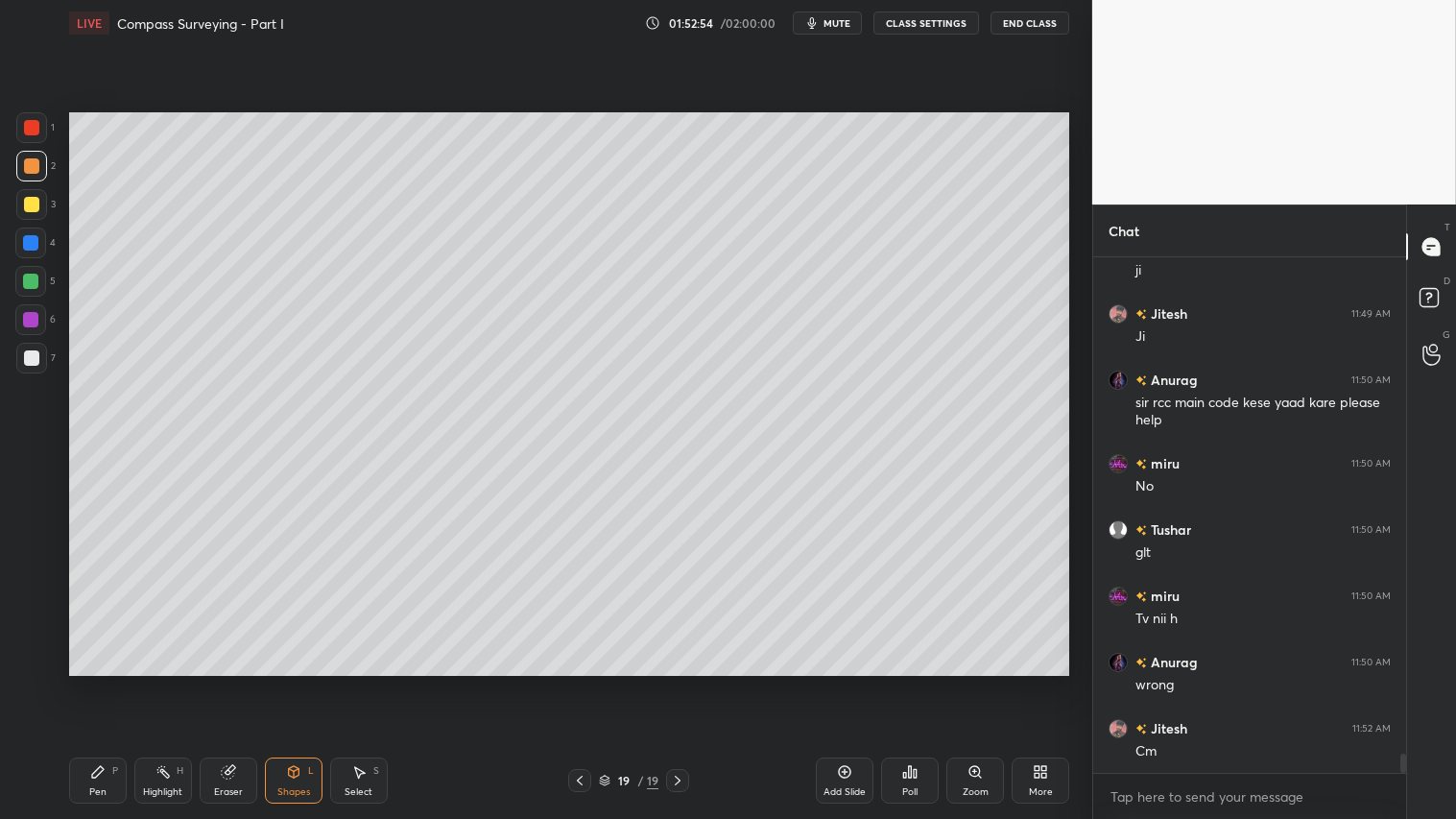 click 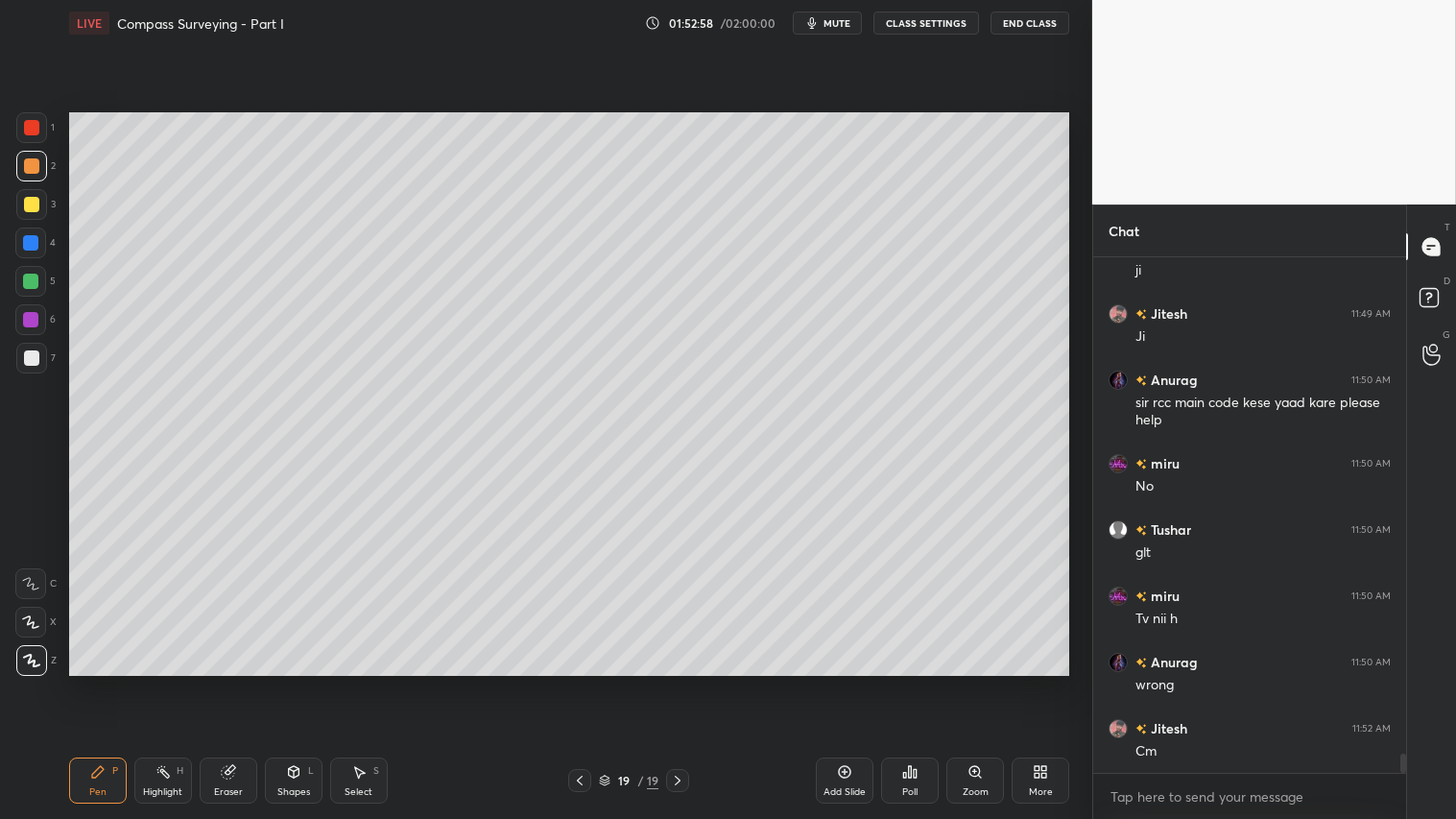 click on "LIVE Compass Surveying - Part I 01:52:58 /  02:00:00 mute CLASS SETTINGS End Class Setting up your live class Poll for   secs No correct answer Start poll Back Compass Surveying - Part I • L12 of Comprehensive Course On Surveying Paran Raj Bhatia Pen P Highlight H Eraser Shapes L Select S 19 / 19 Add Slide Poll Zoom More" at bounding box center [569, 409] 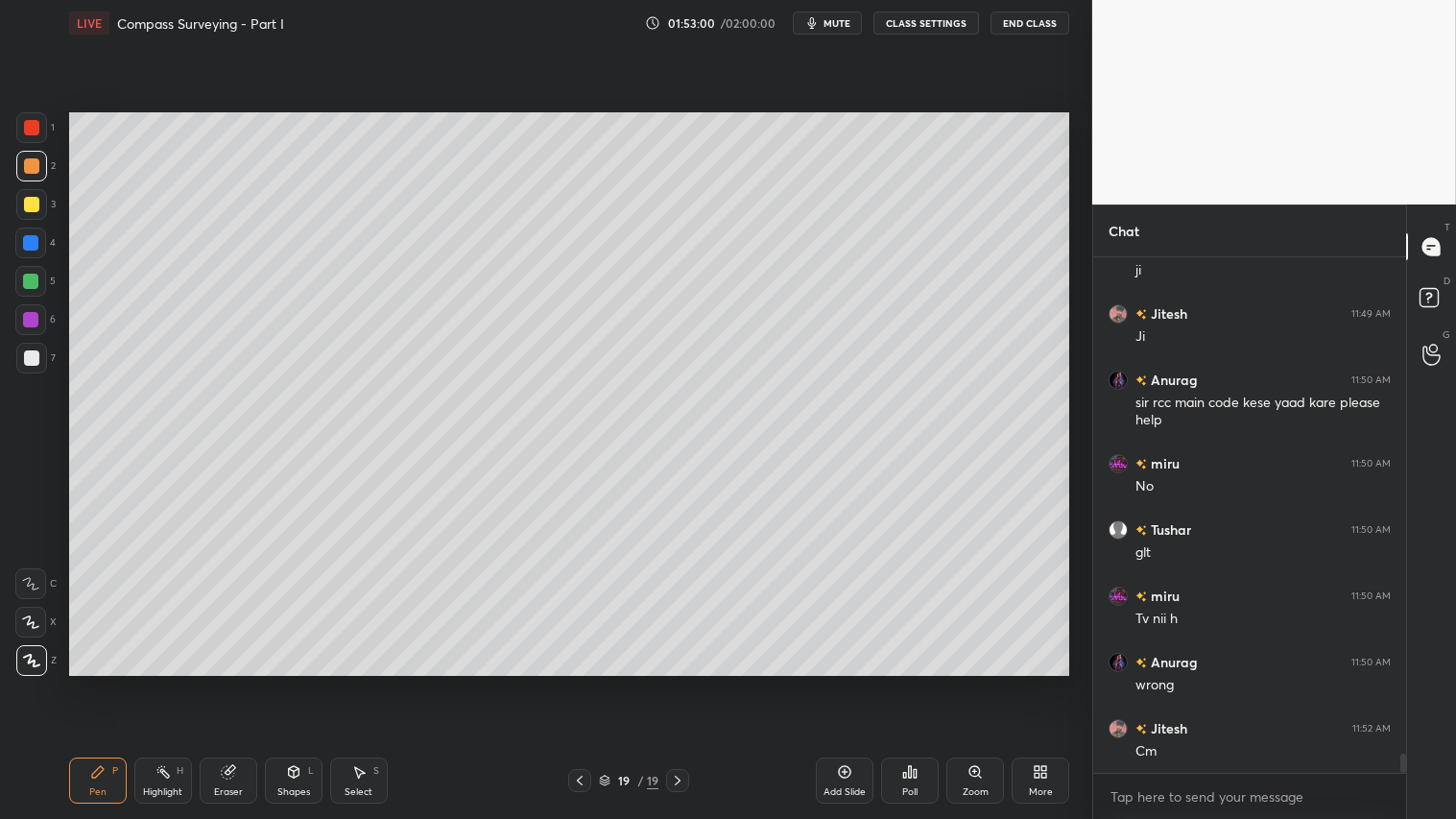 scroll, scrollTop: 13090, scrollLeft: 0, axis: vertical 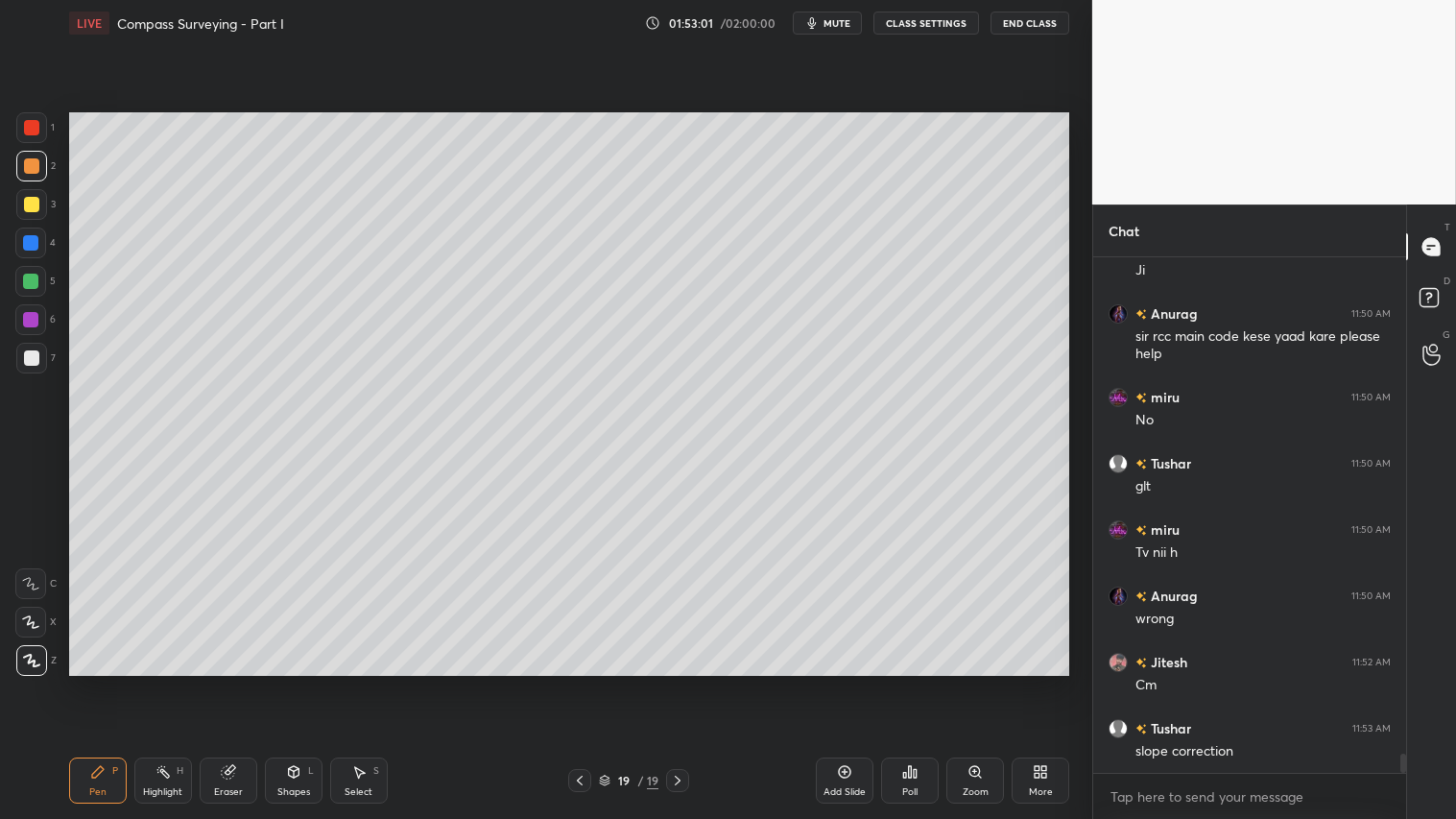 click 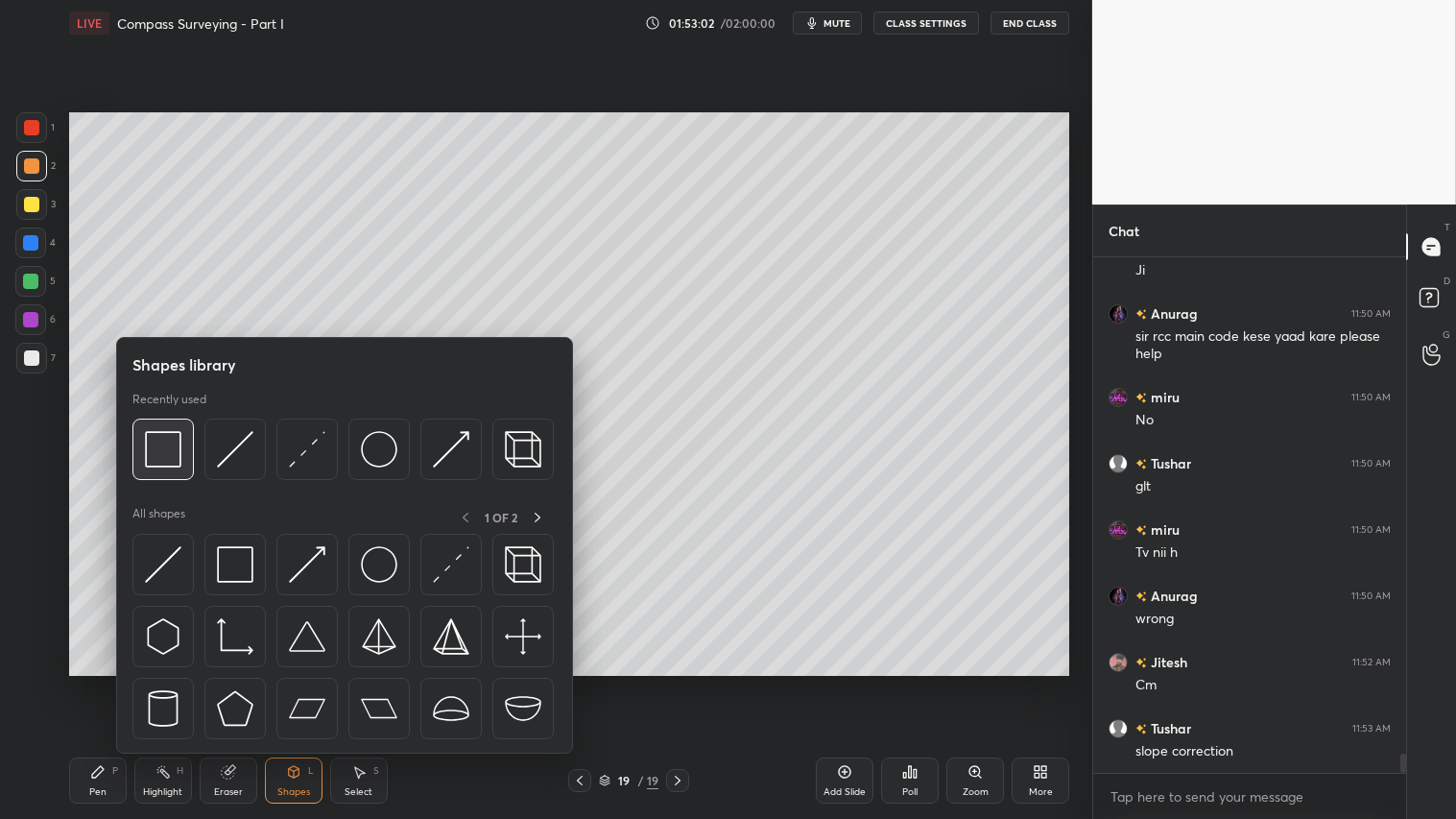 click at bounding box center (163, 449) 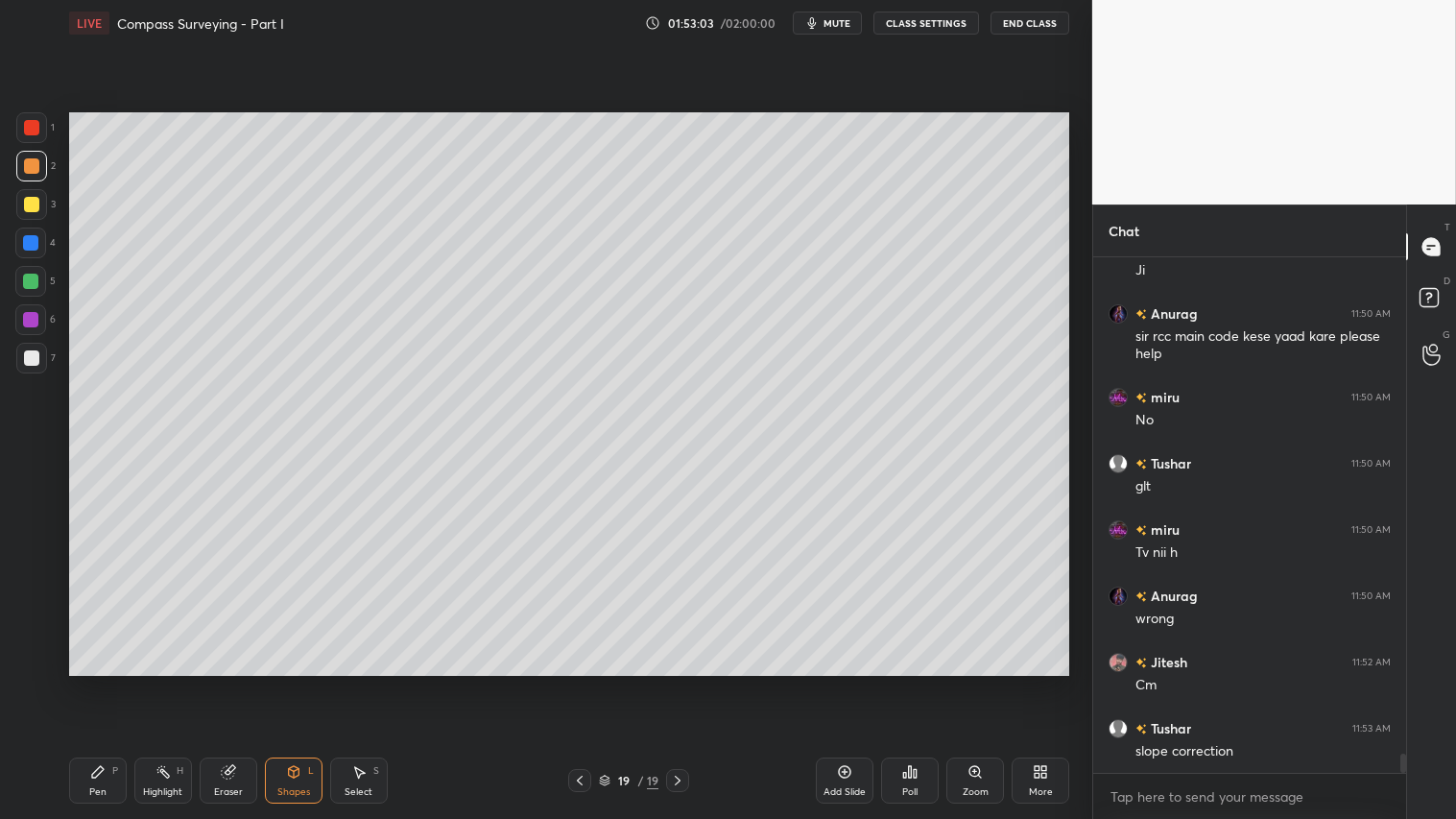 drag, startPoint x: 30, startPoint y: 351, endPoint x: 42, endPoint y: 363, distance: 16.970563 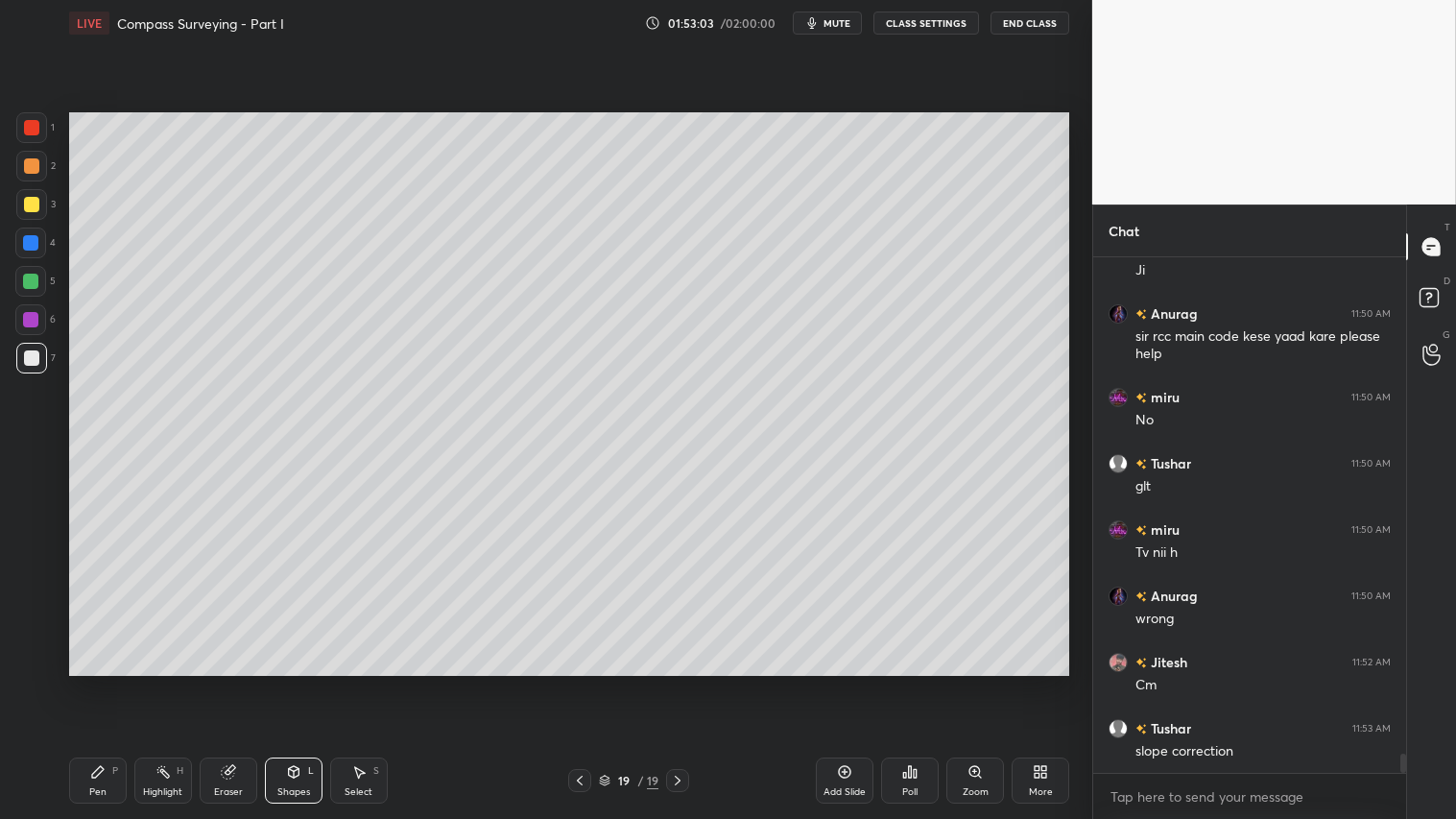 click at bounding box center [32, 205] 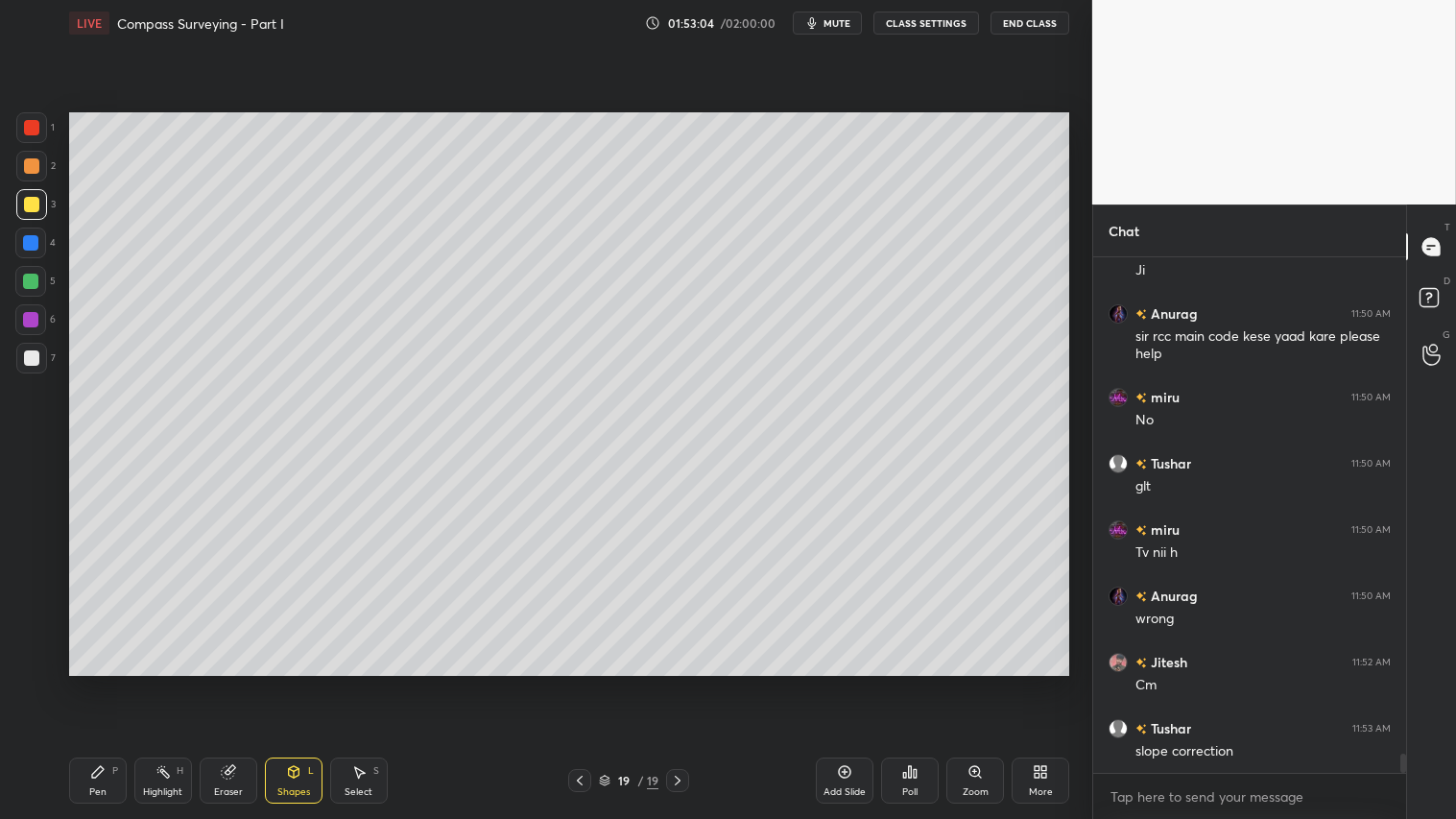 scroll, scrollTop: 13173, scrollLeft: 0, axis: vertical 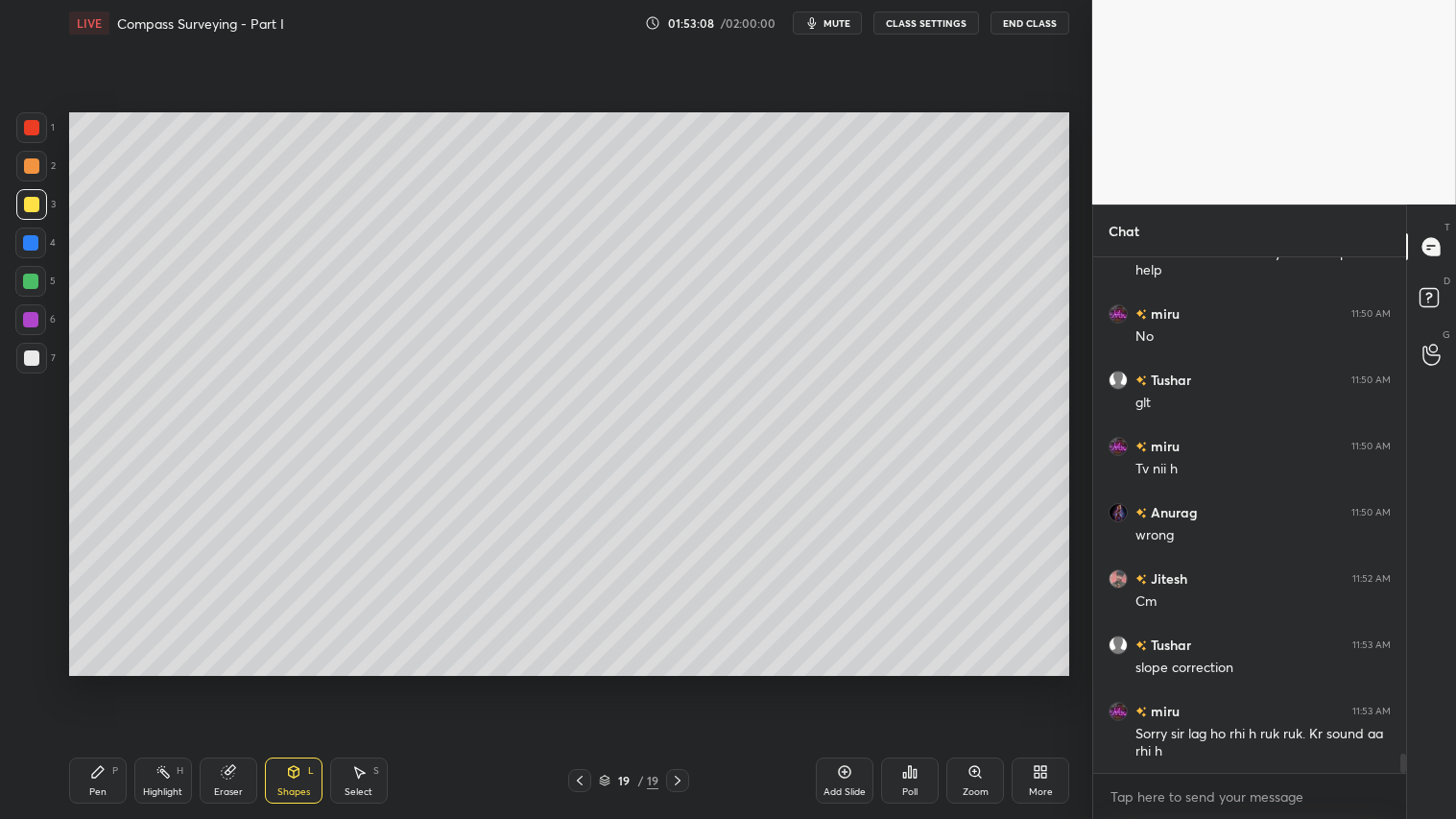 click at bounding box center (32, 166) 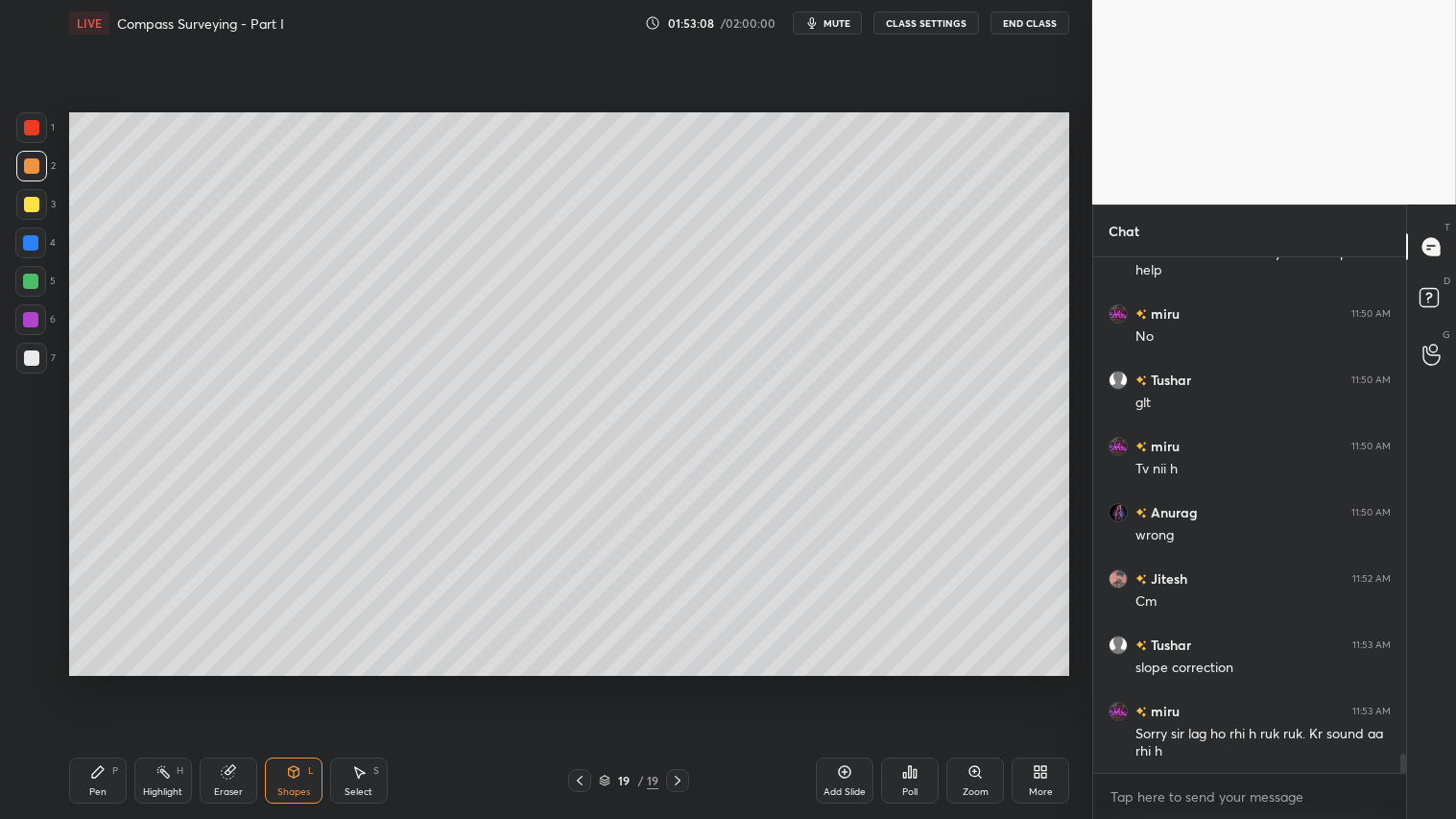 click 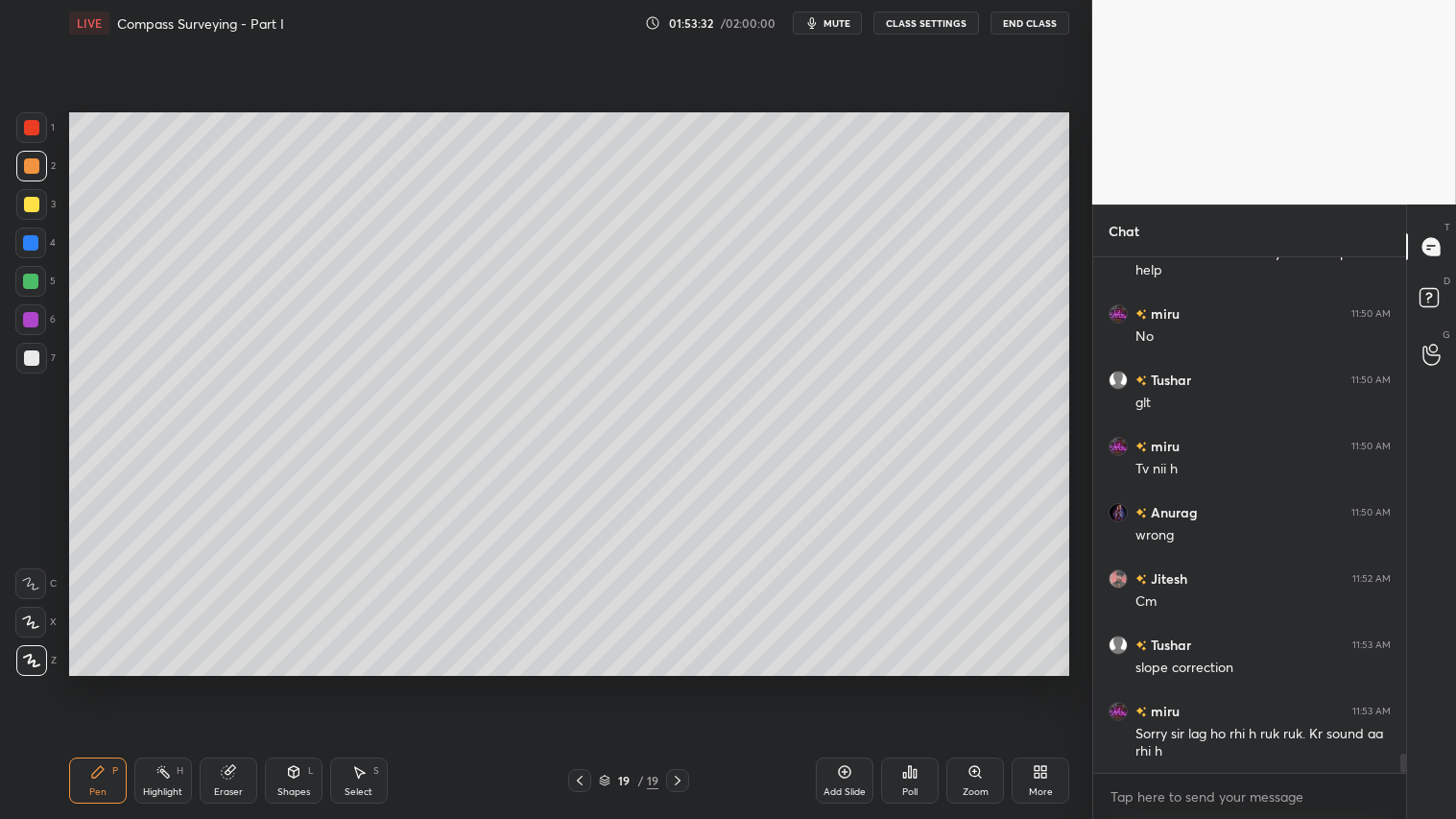 click on "Shapes L" at bounding box center [294, 781] 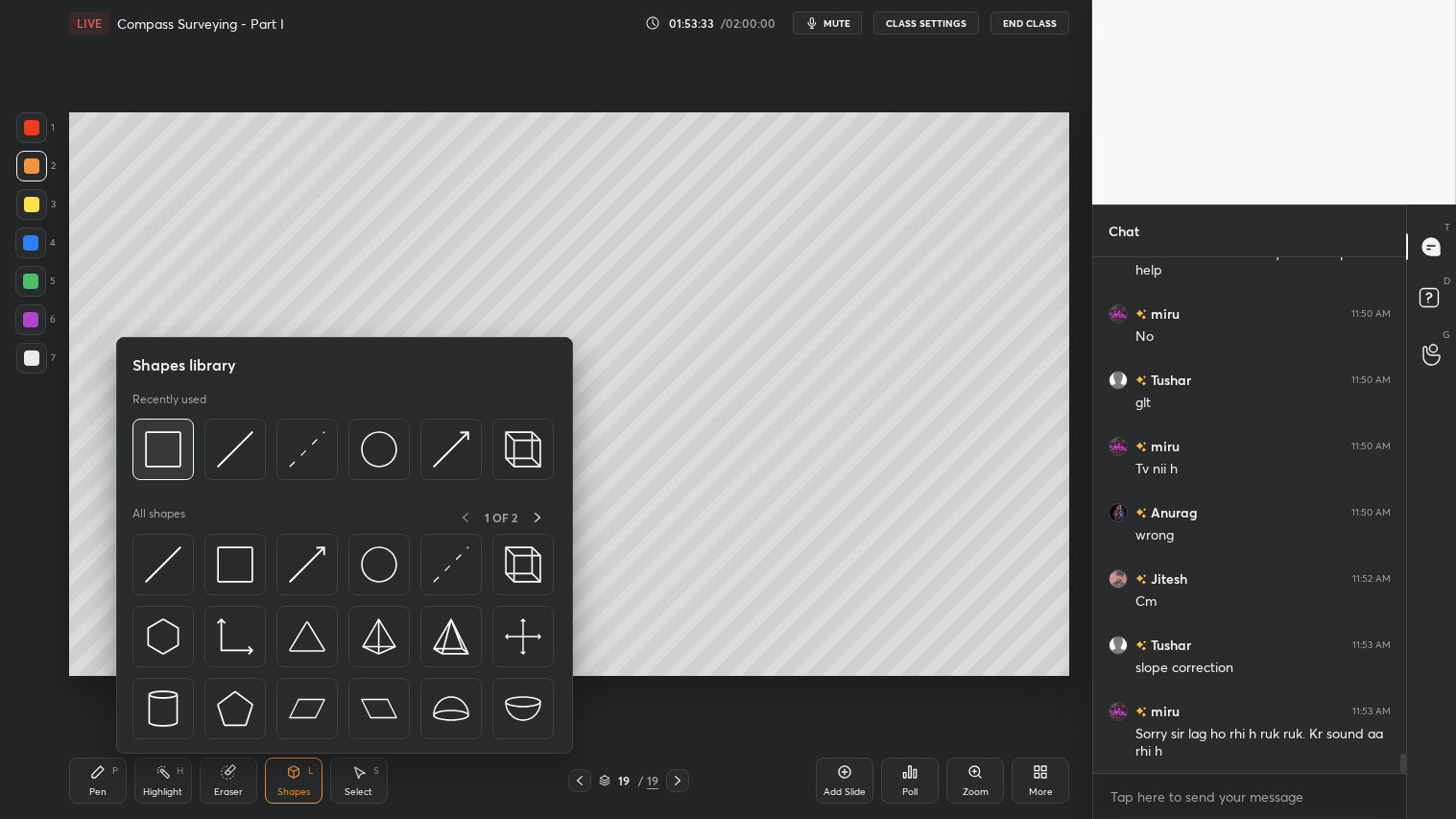 click at bounding box center (163, 449) 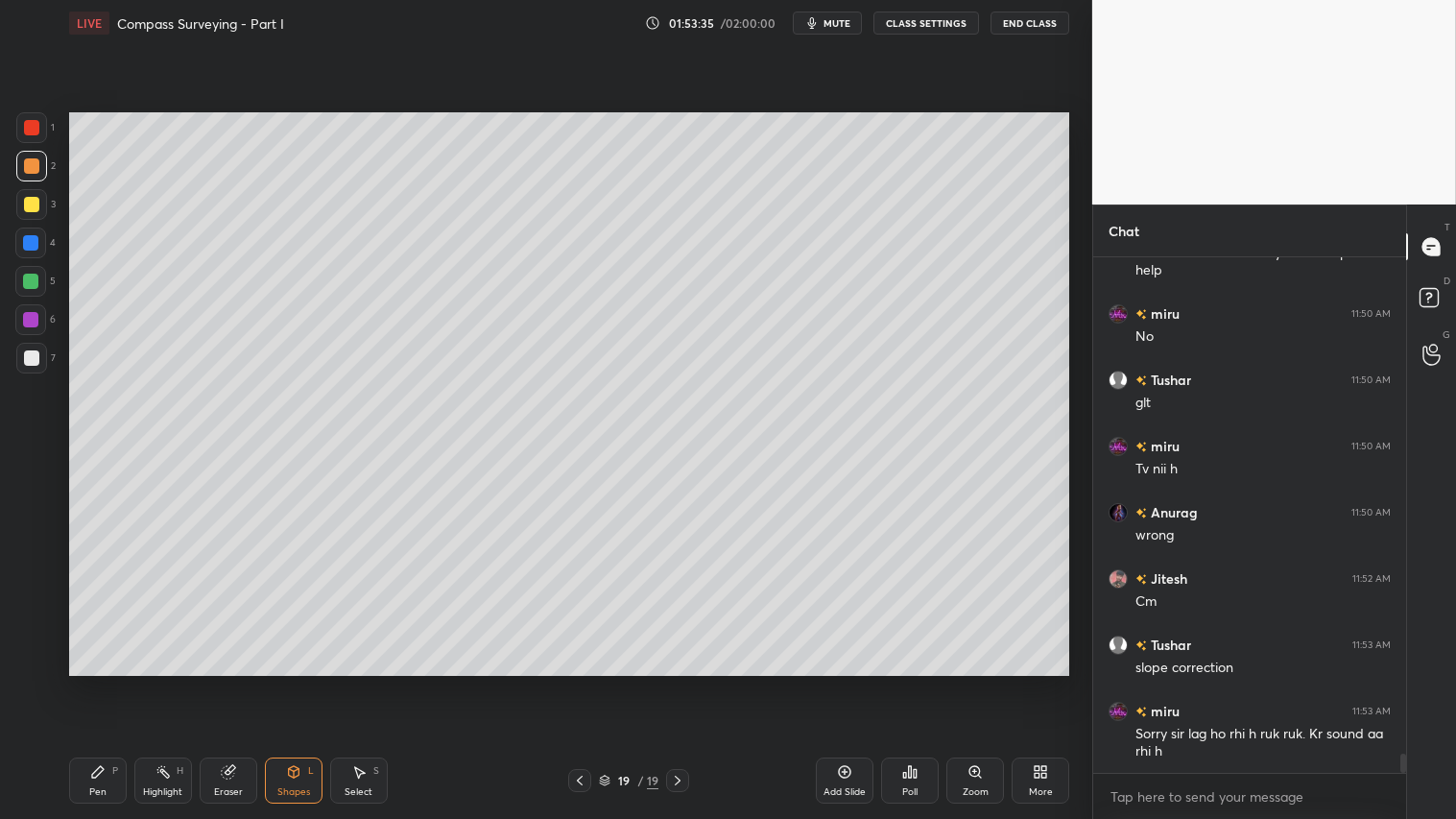 click at bounding box center [32, 358] 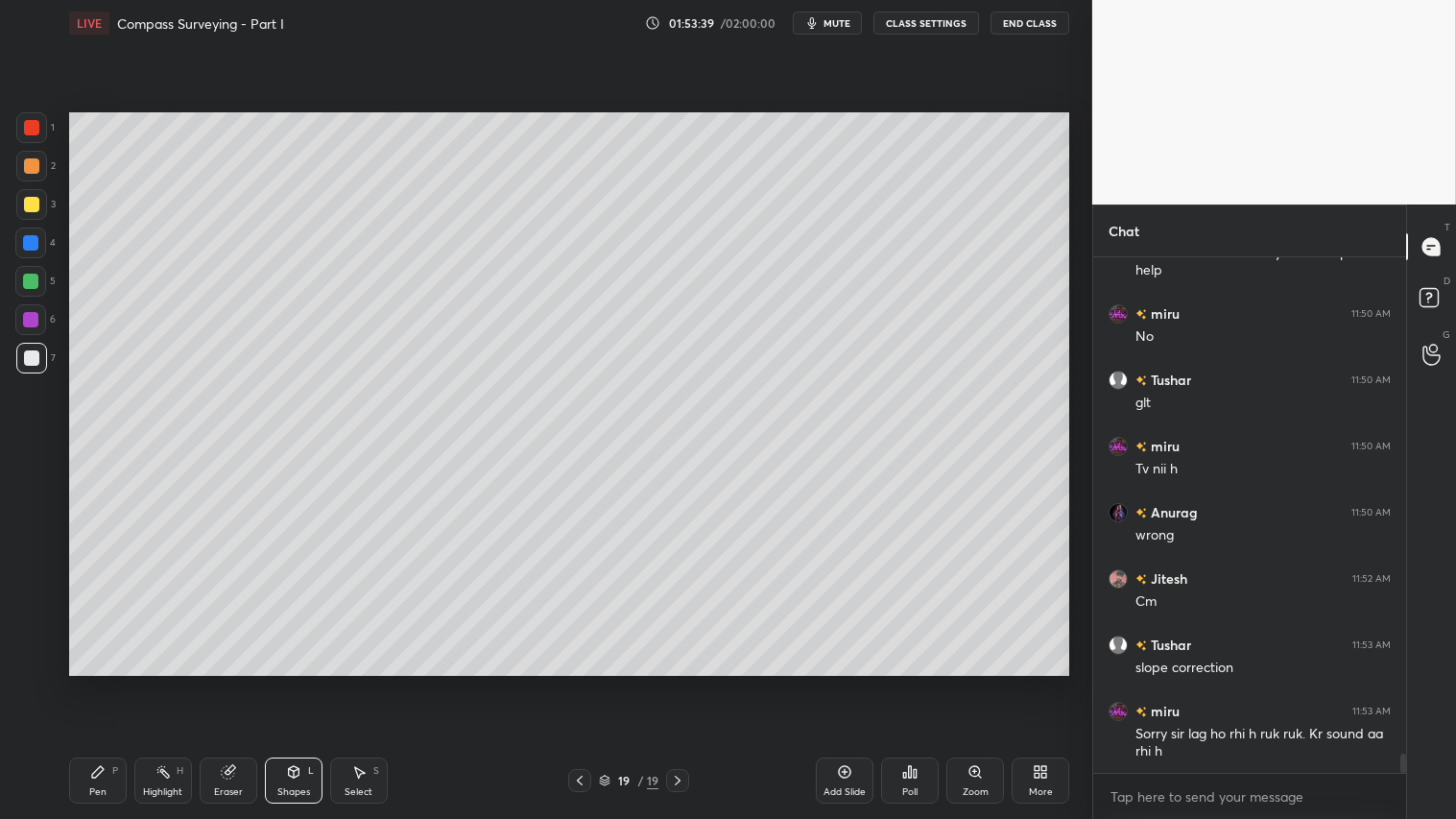 click on "Pen P" at bounding box center [98, 781] 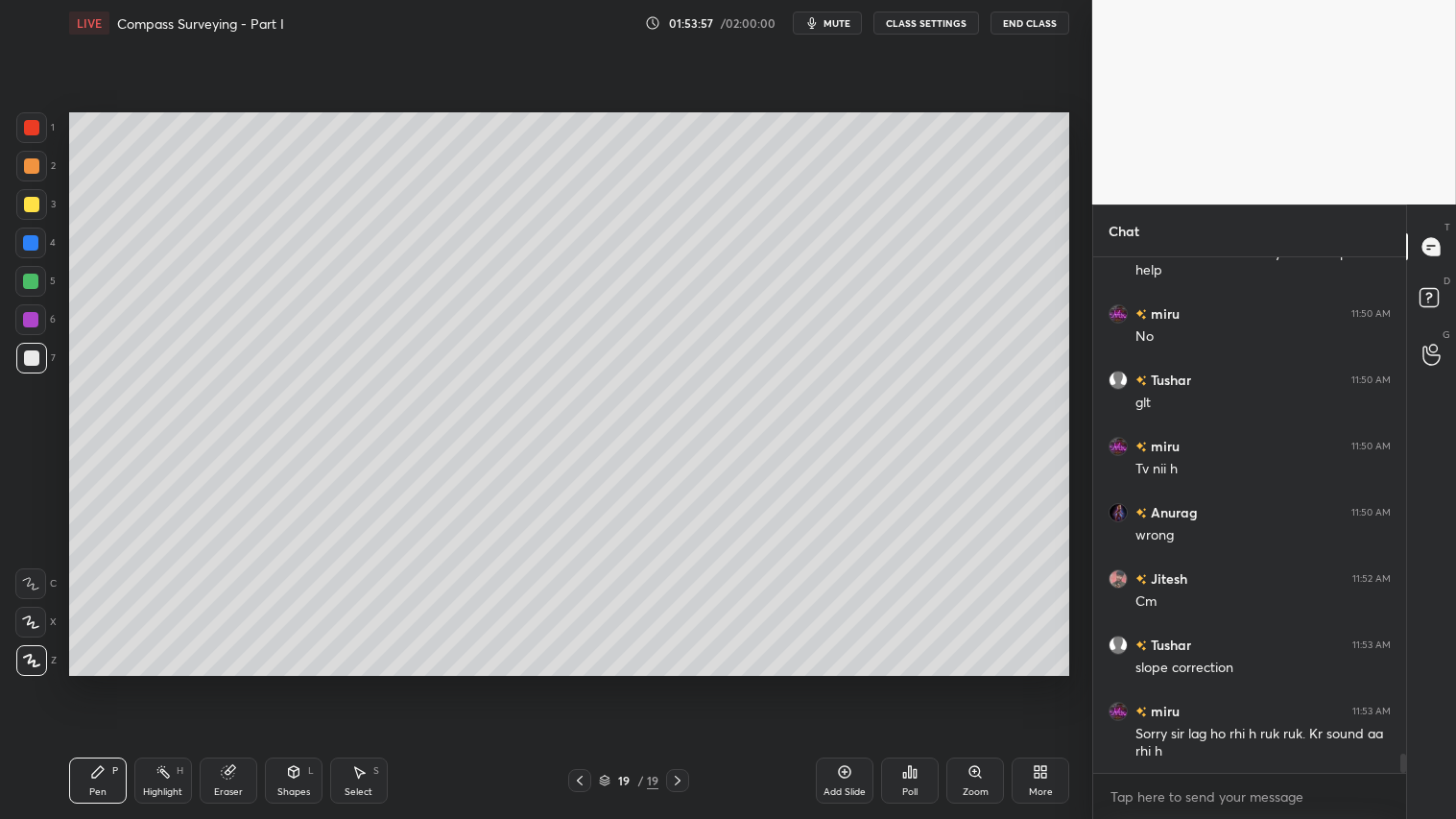 scroll, scrollTop: 13238, scrollLeft: 0, axis: vertical 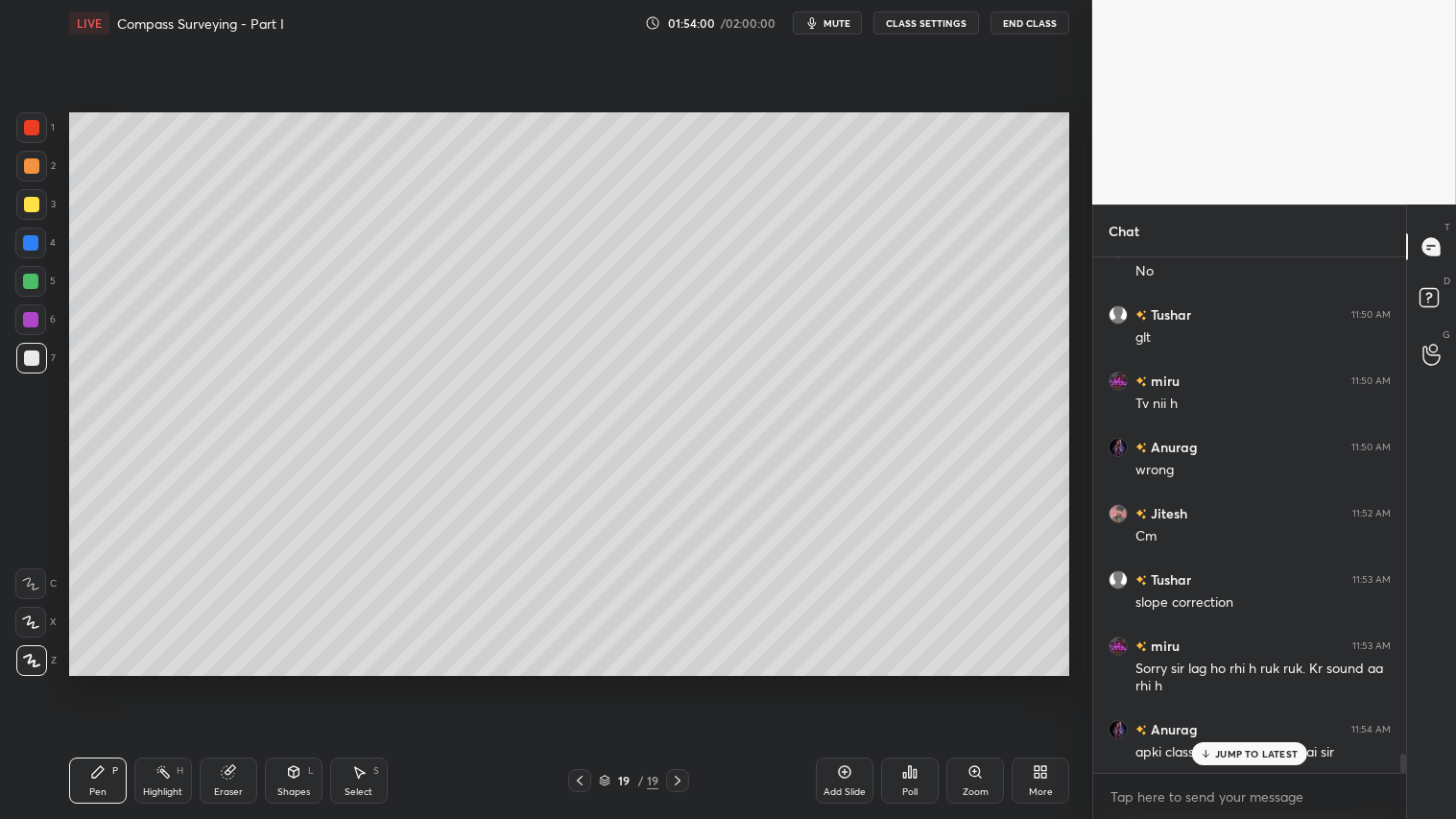 click on "JUMP TO LATEST" at bounding box center (1256, 754) 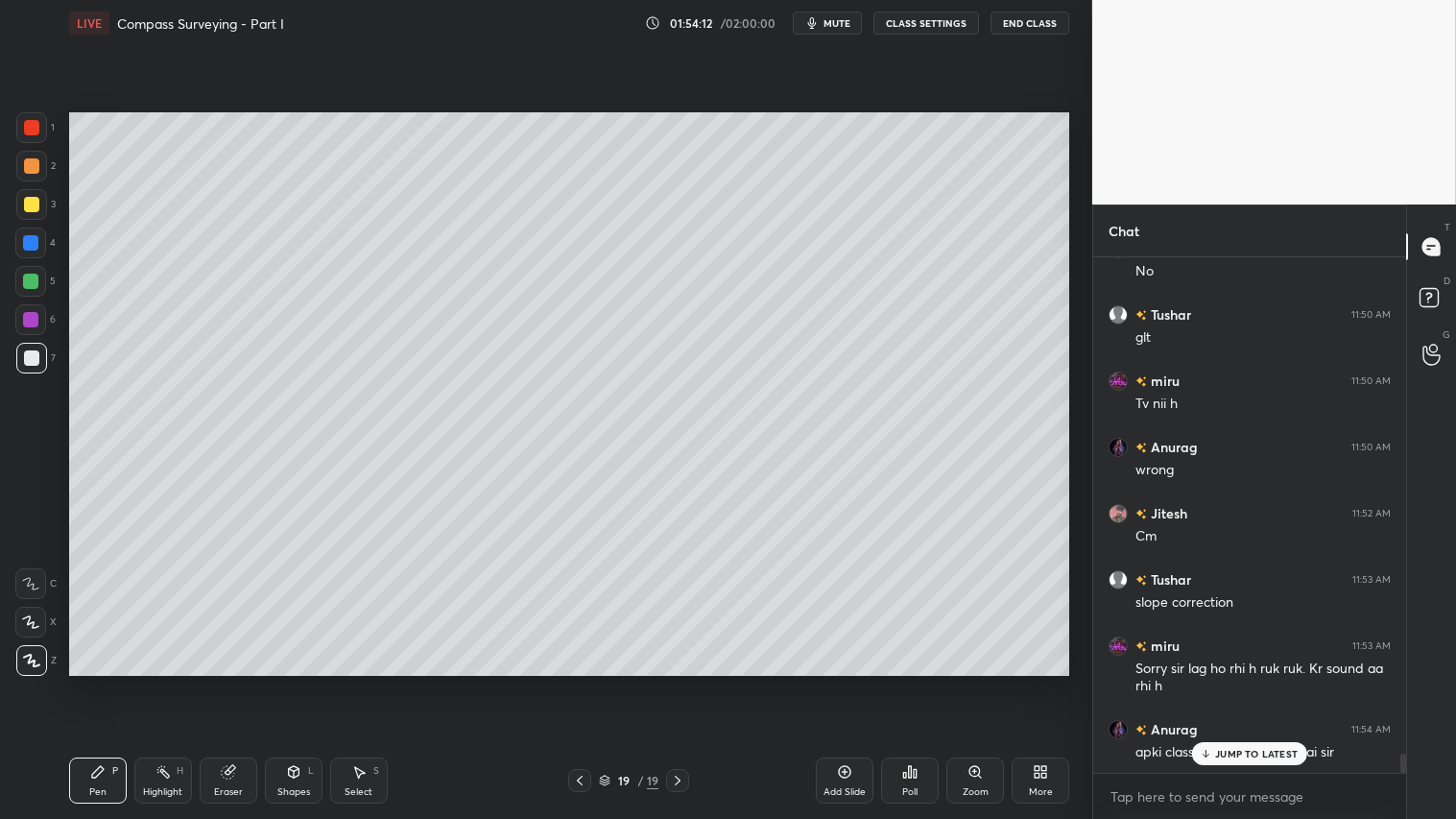 scroll, scrollTop: 13305, scrollLeft: 0, axis: vertical 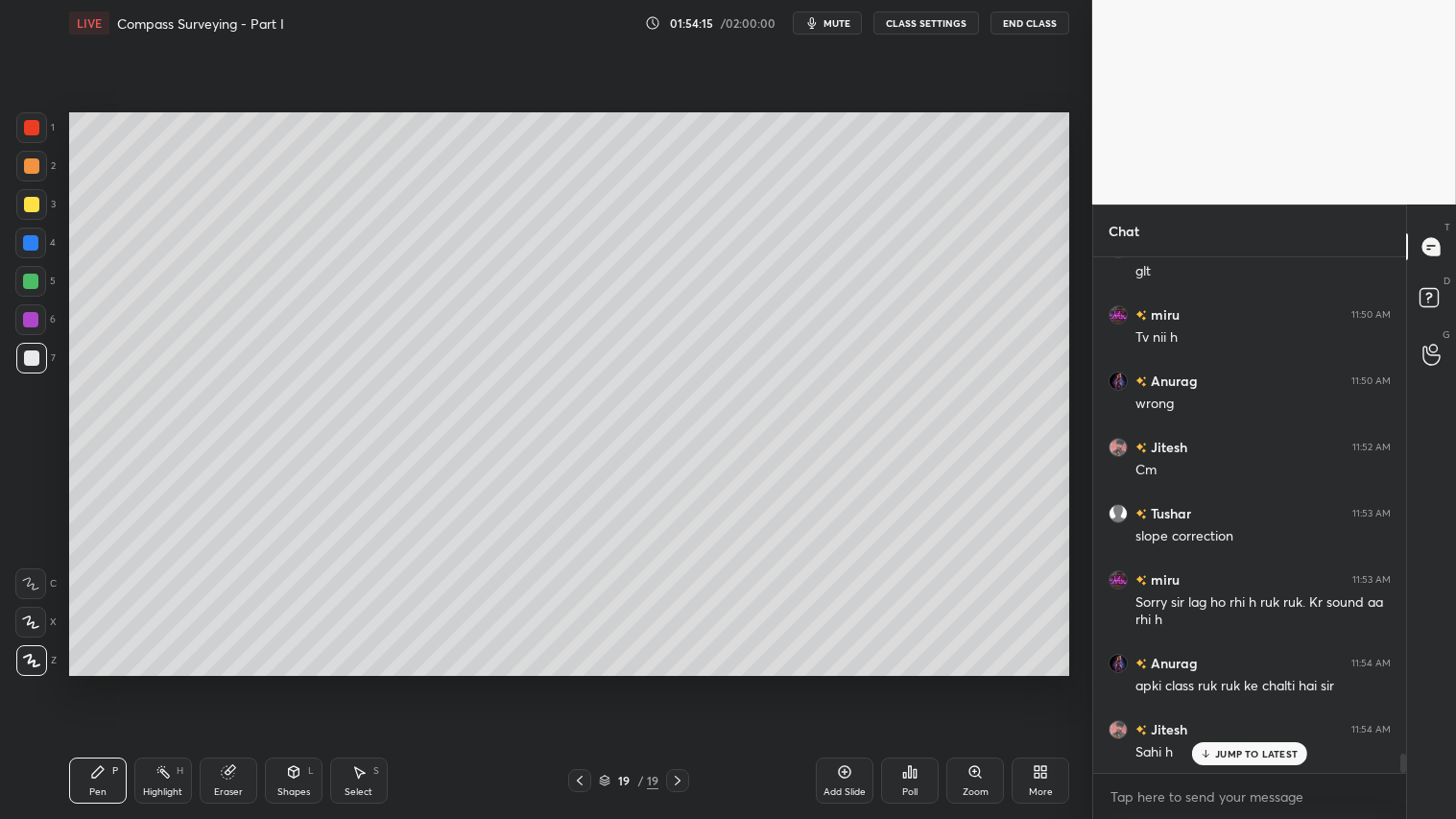 click at bounding box center [32, 166] 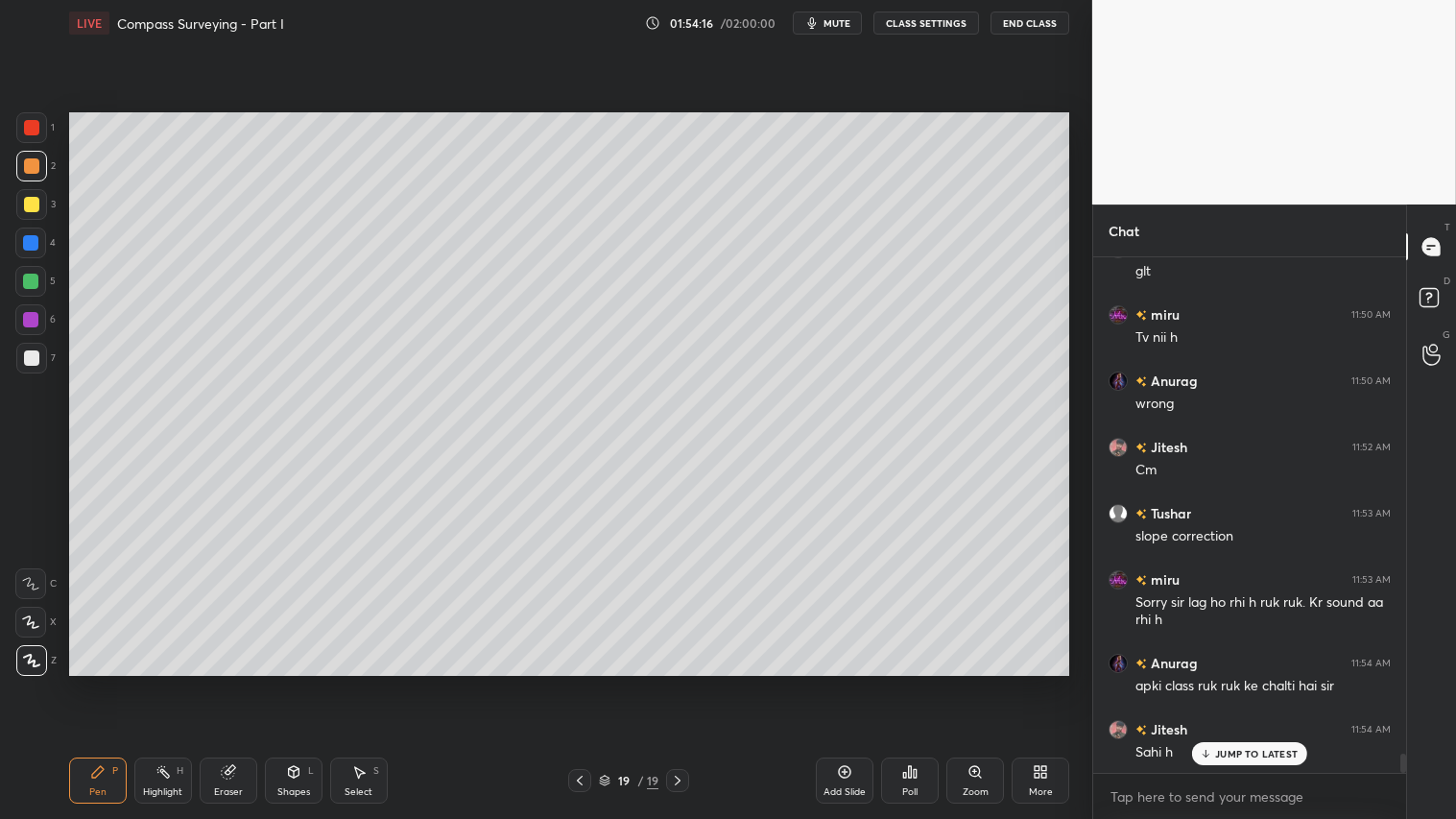 click on "Pen P" at bounding box center (98, 781) 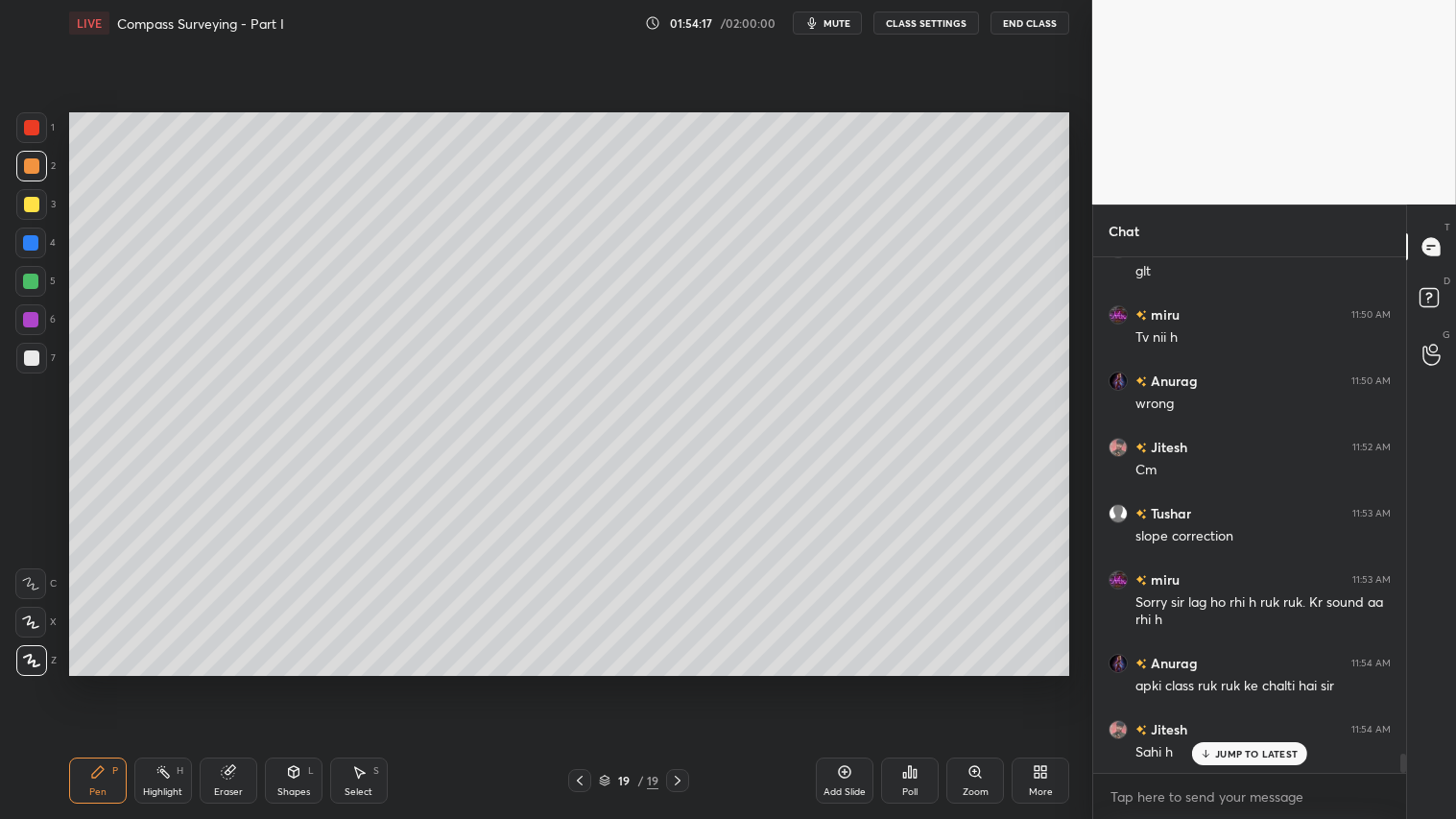 click on "End Class" at bounding box center [1030, 23] 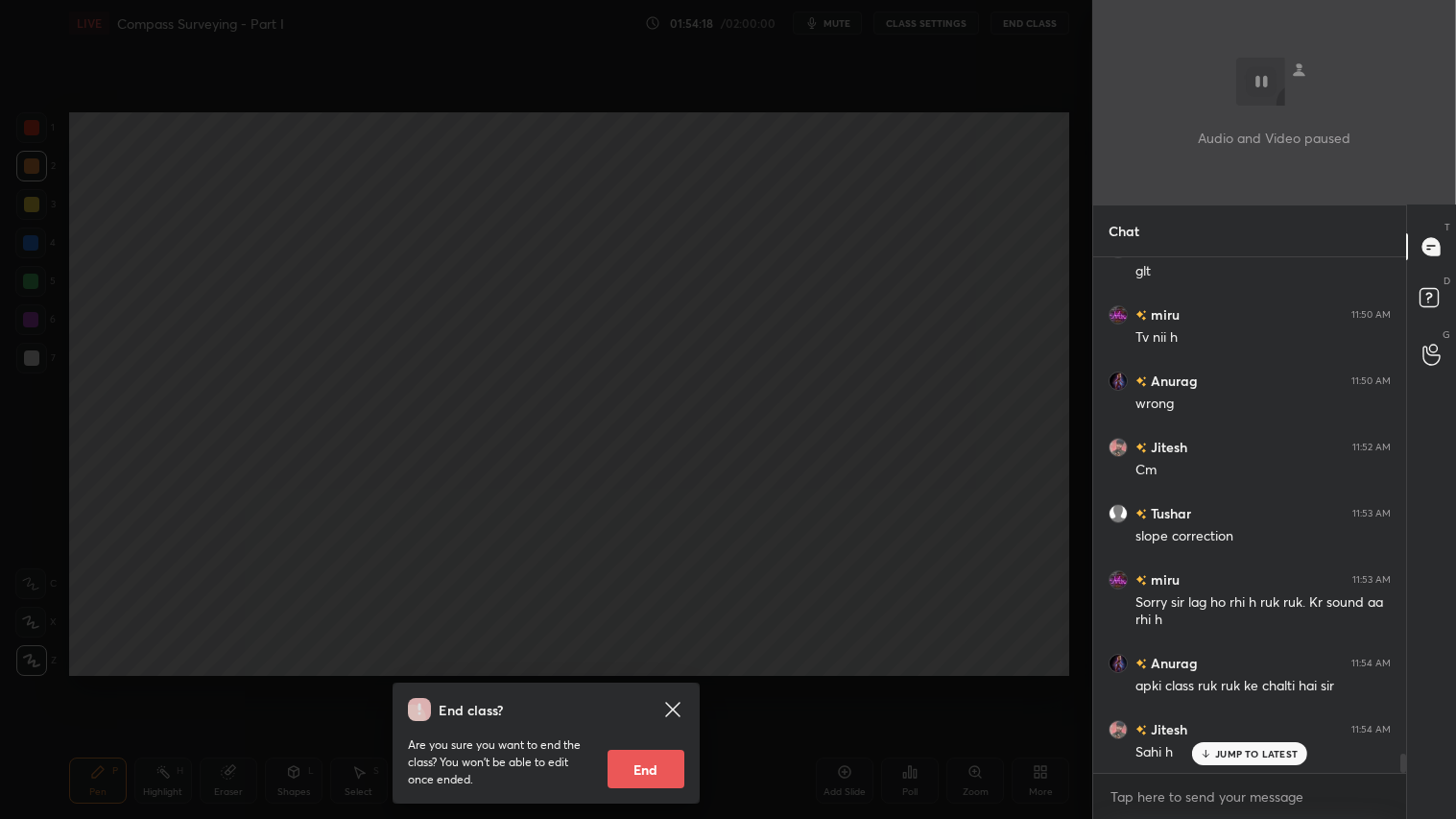 click on "End" at bounding box center (646, 769) 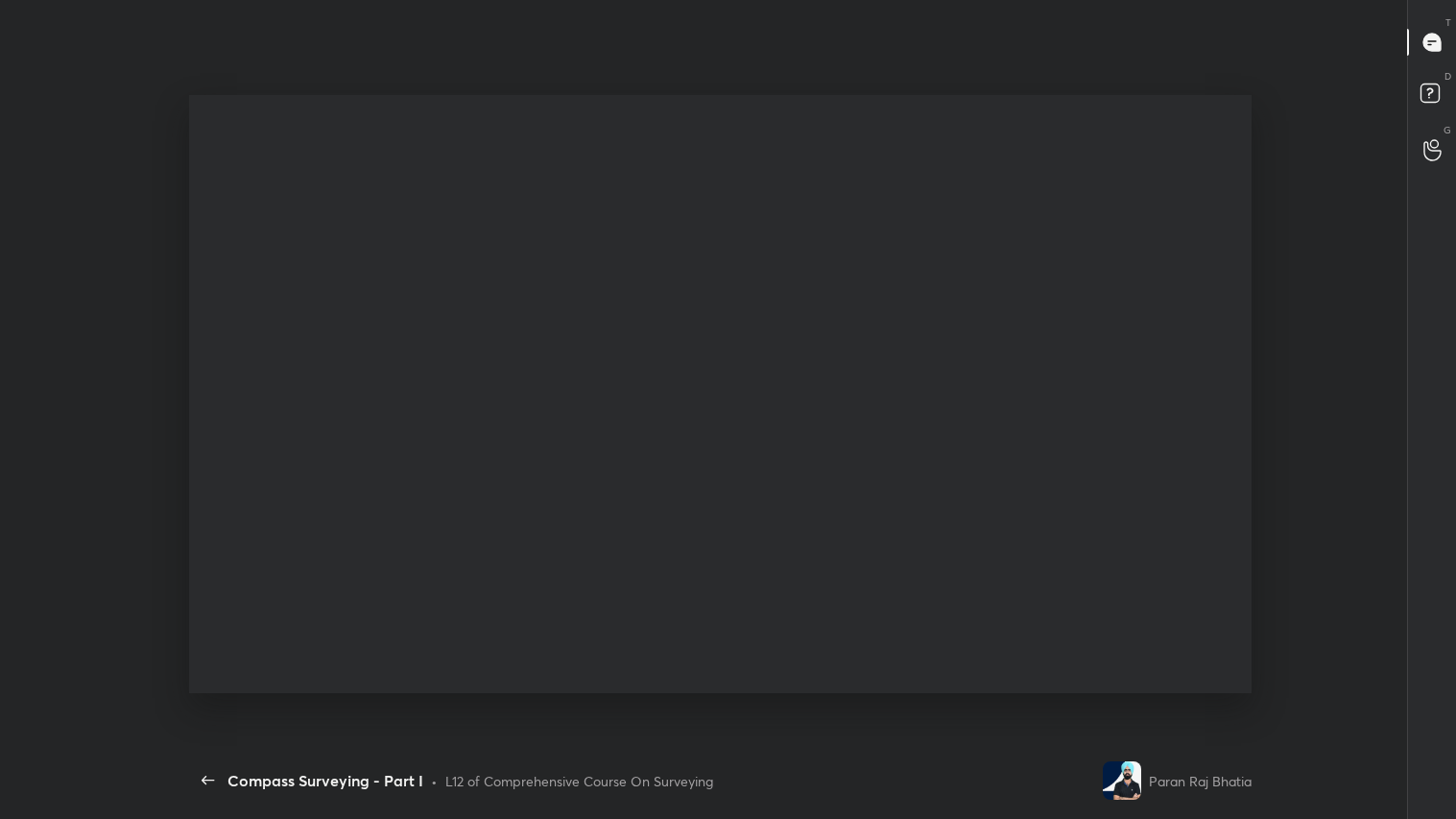 scroll, scrollTop: 95317, scrollLeft: 94889, axis: both 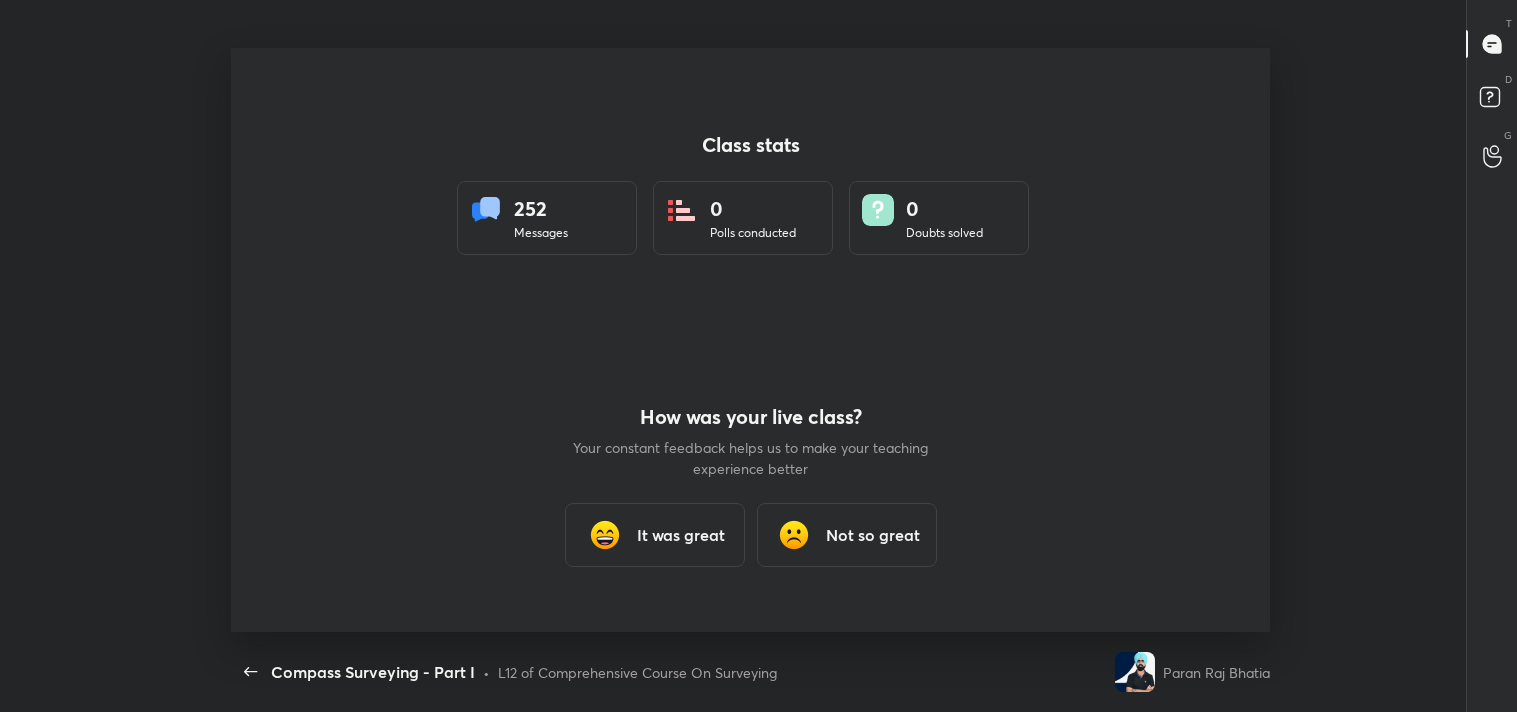 type on "x" 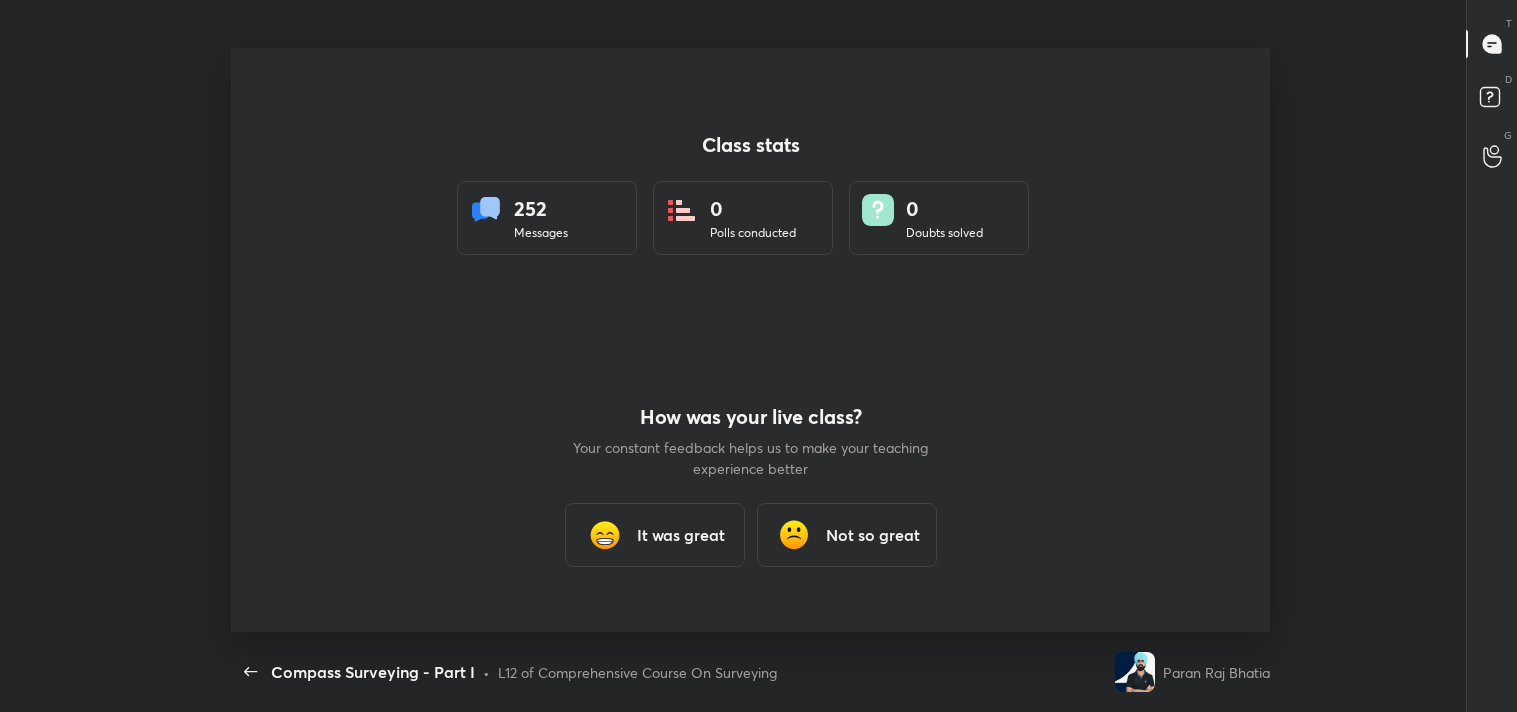 scroll, scrollTop: 584, scrollLeft: 1501, axis: both 